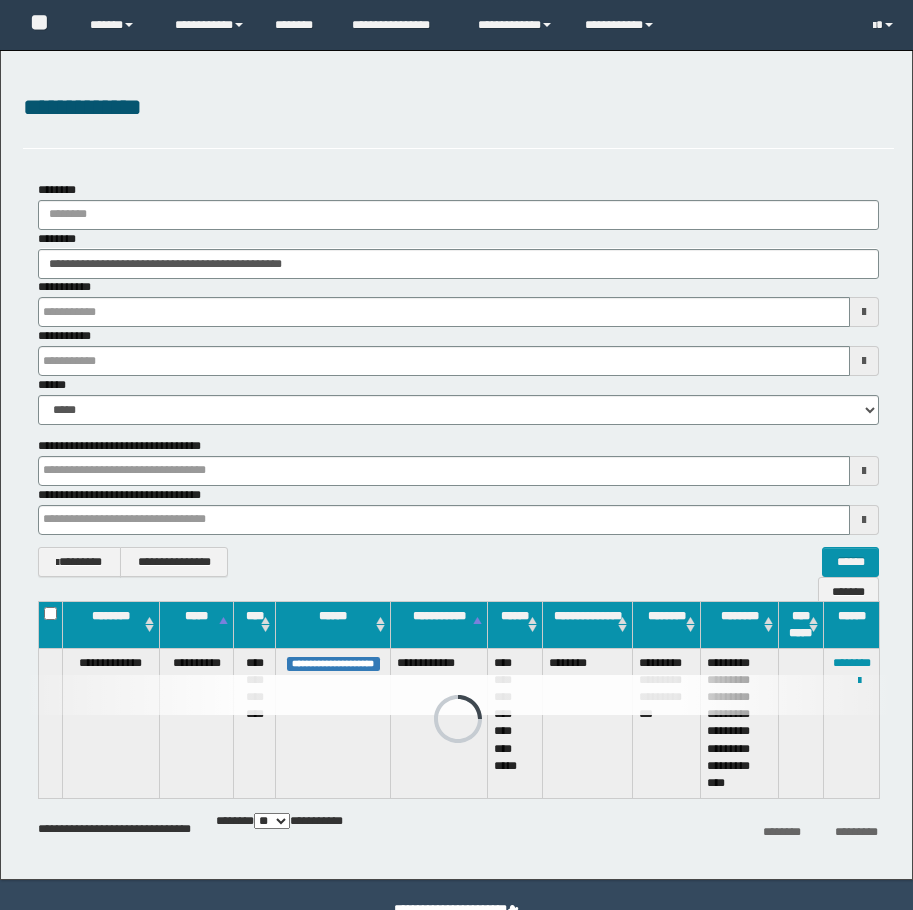scroll, scrollTop: 0, scrollLeft: 0, axis: both 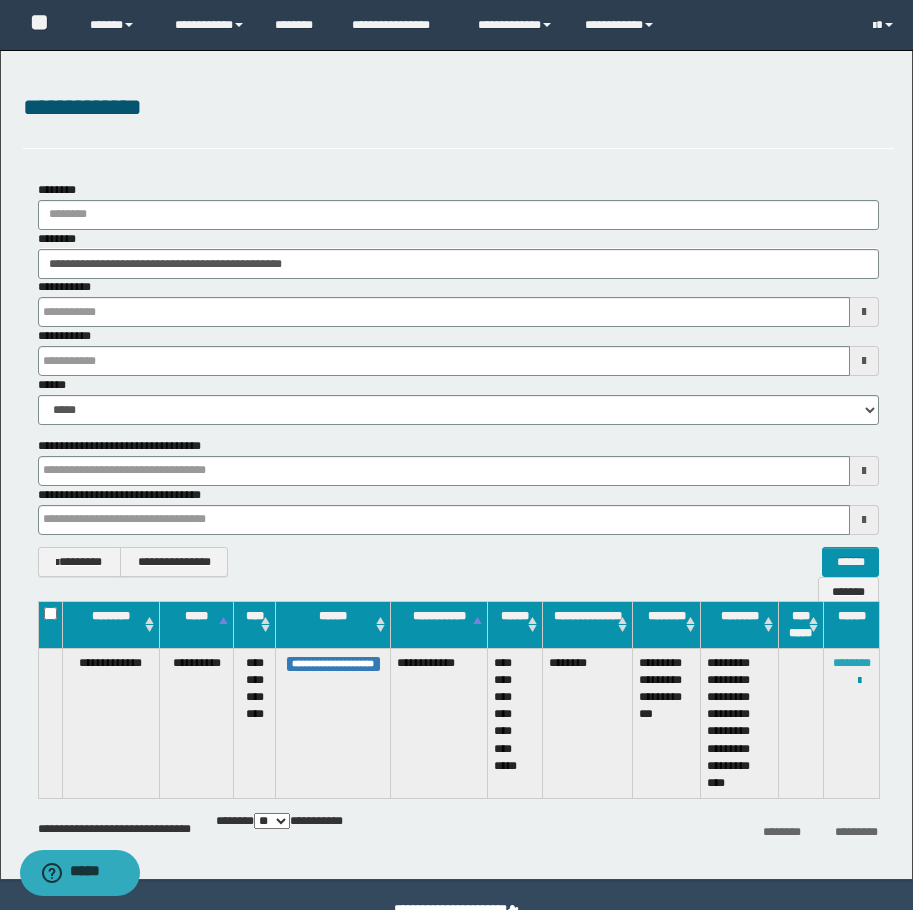 click on "********" at bounding box center [852, 663] 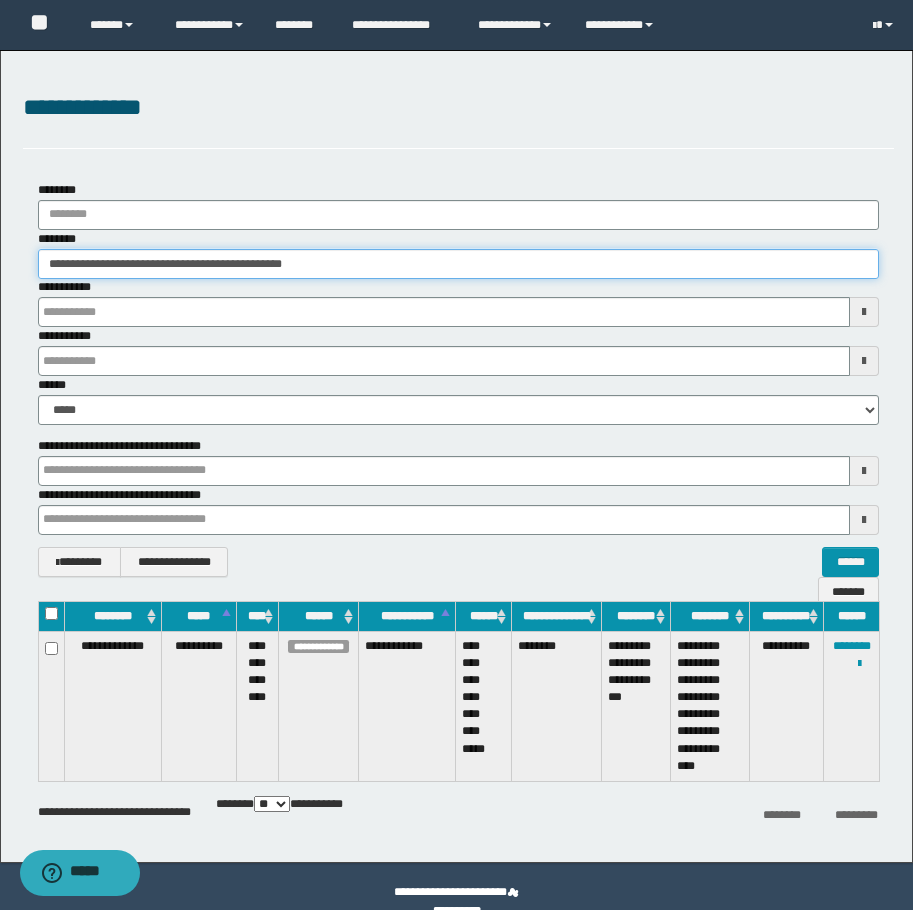 click on "**********" at bounding box center [458, 264] 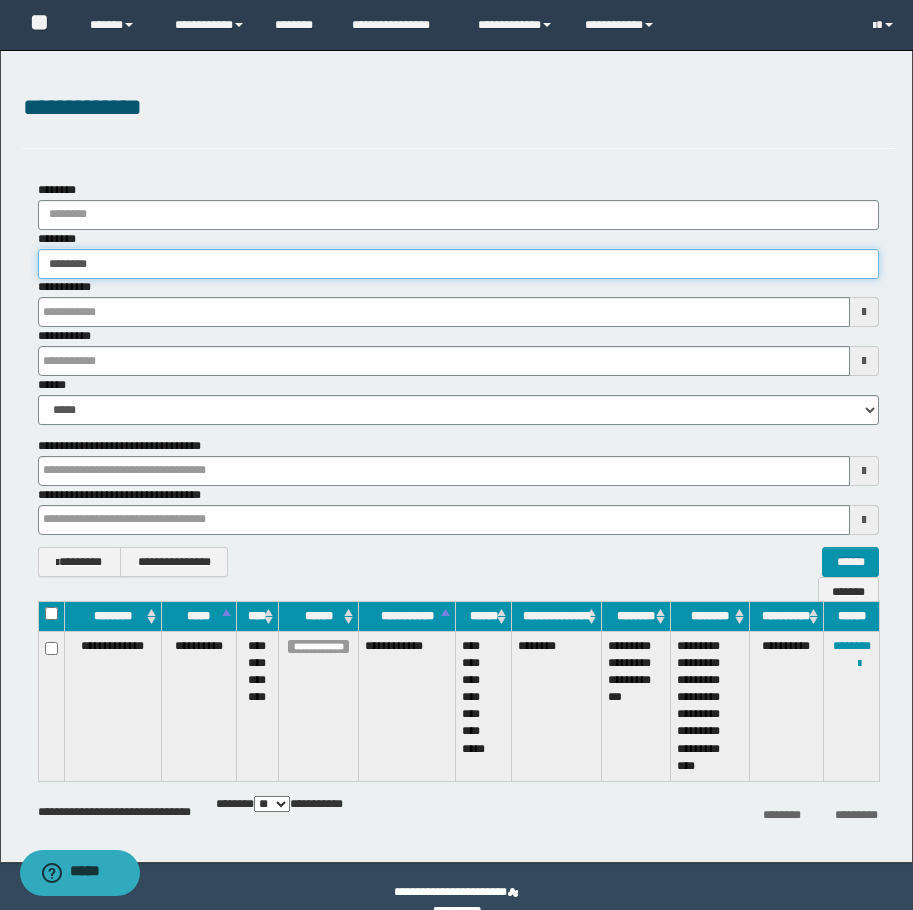 type on "********" 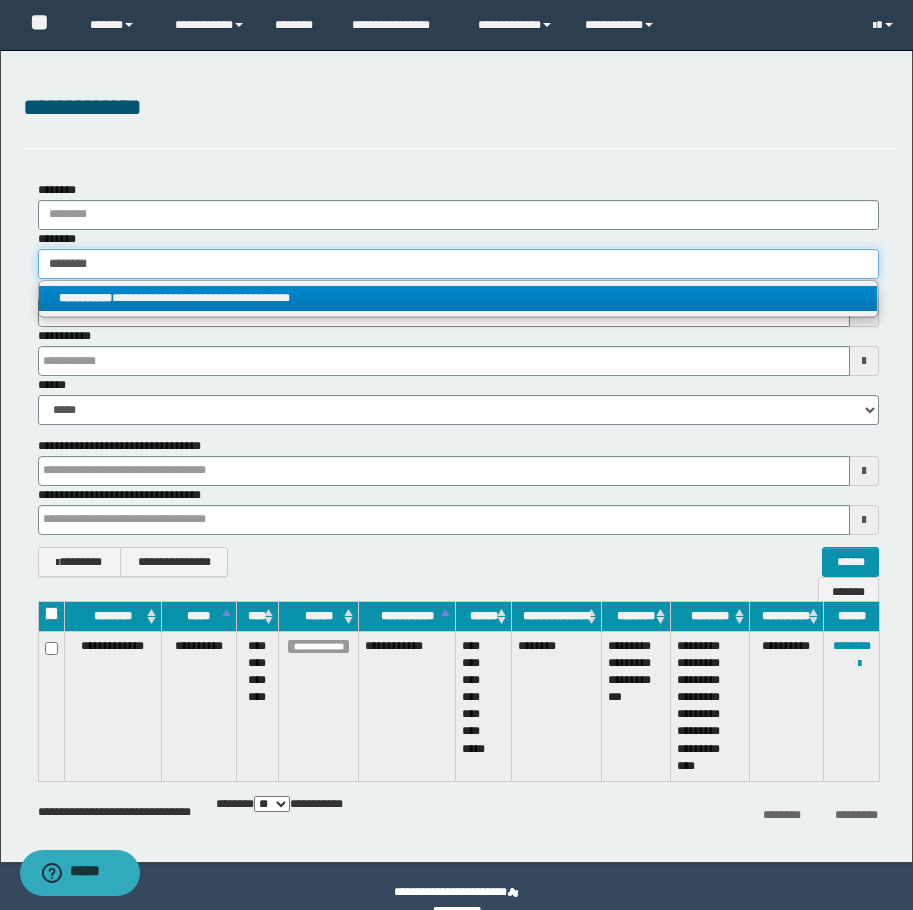 type on "********" 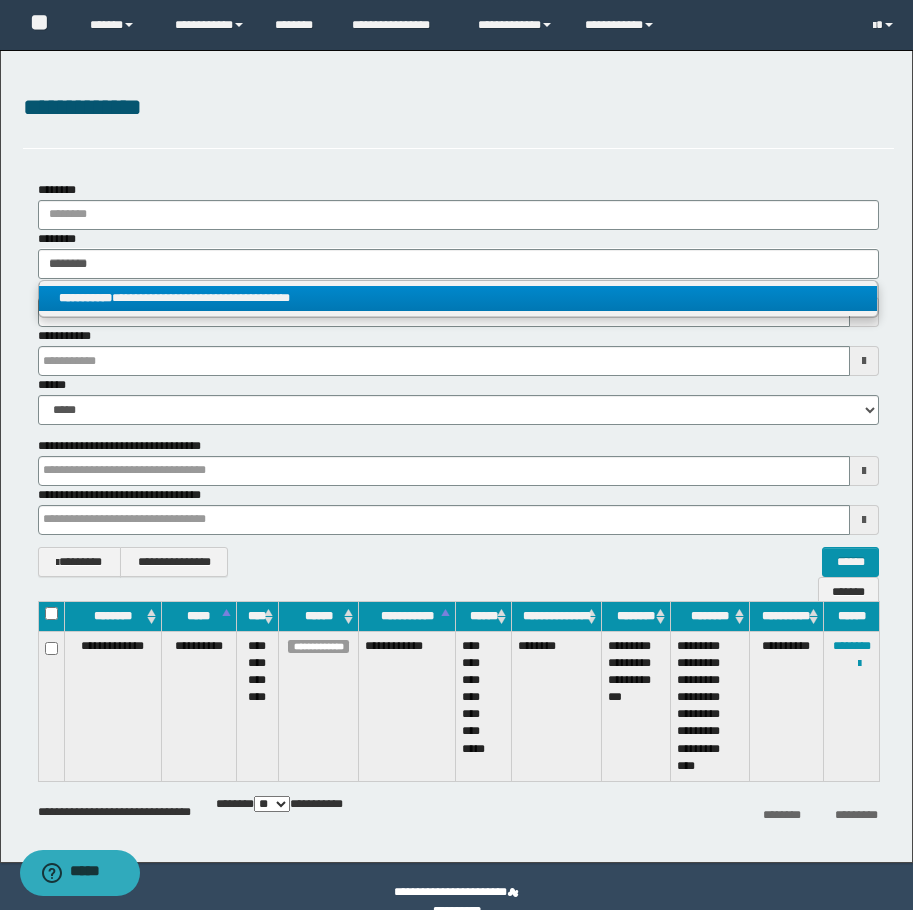 click on "**********" at bounding box center [458, 298] 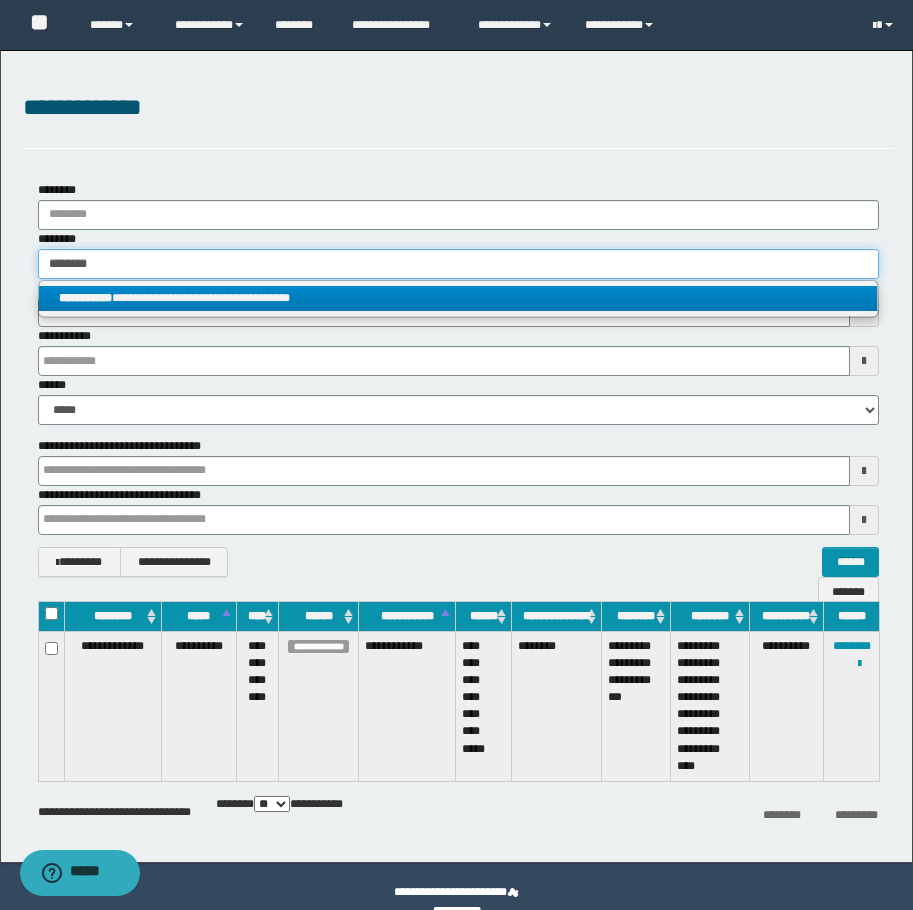 type 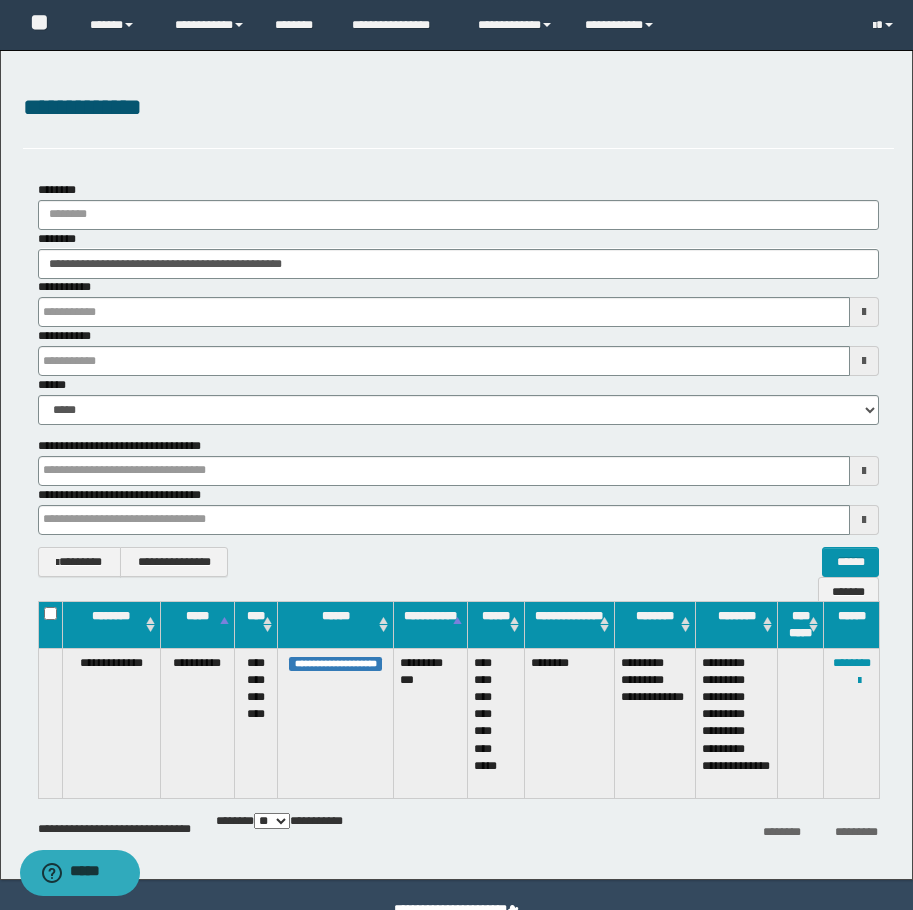 click on "**********" at bounding box center [458, 119] 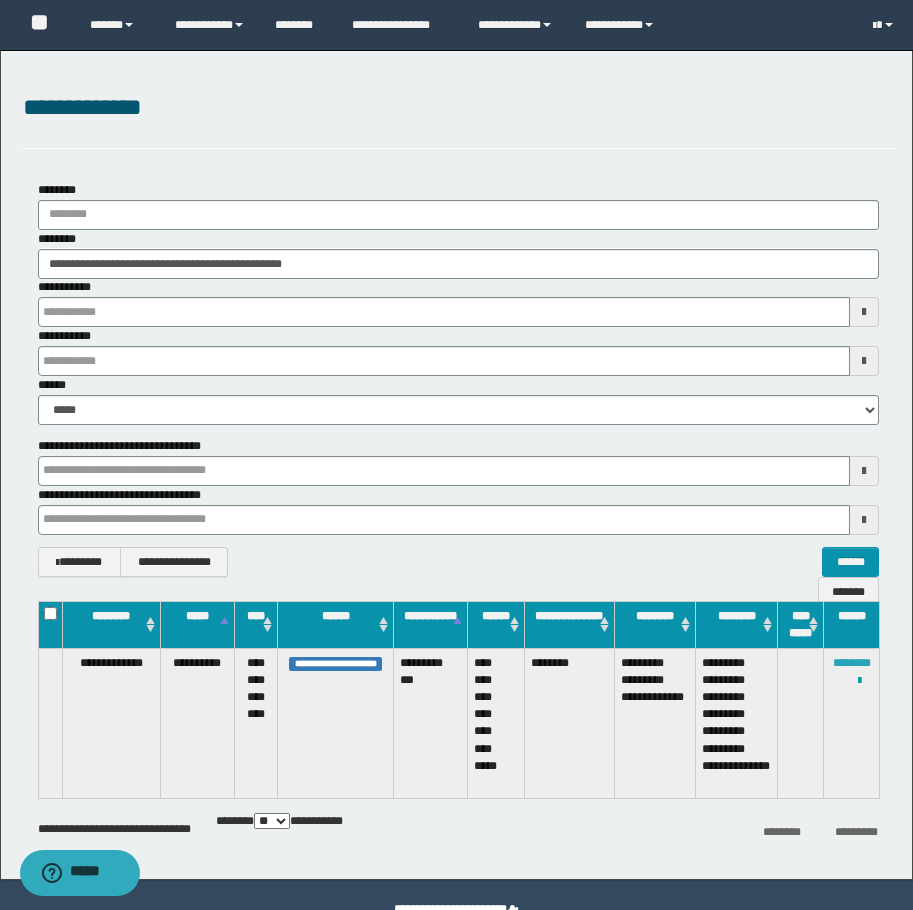 click on "********" at bounding box center (852, 663) 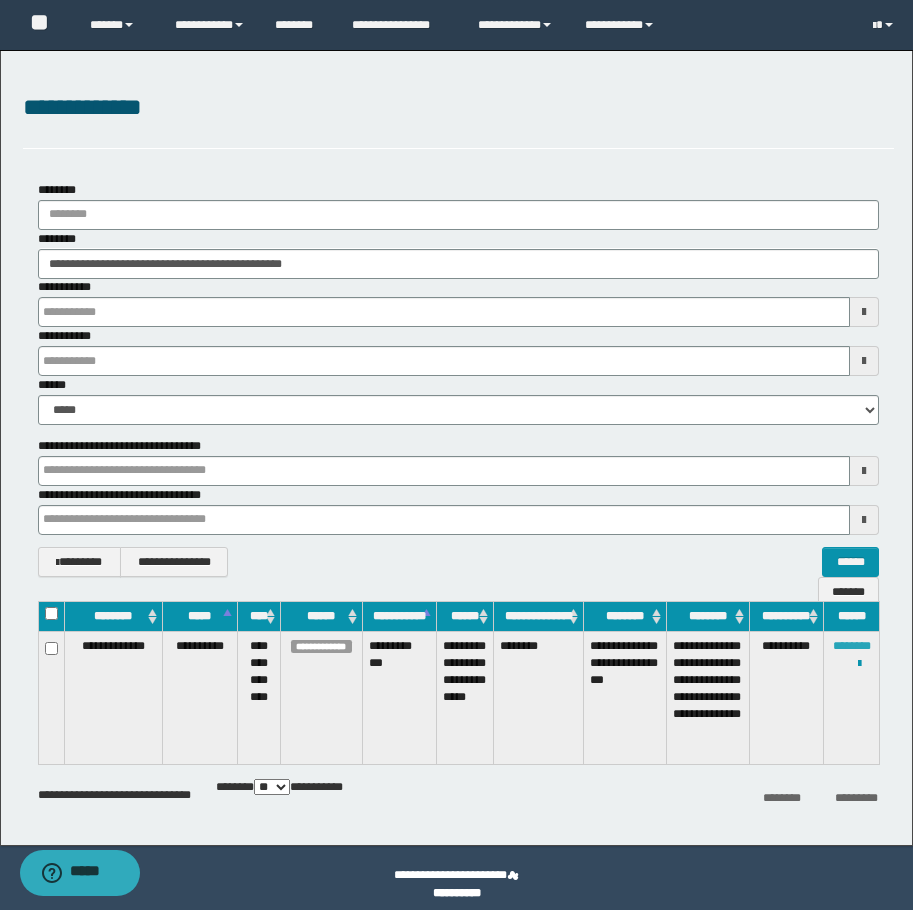 click on "********" at bounding box center (852, 646) 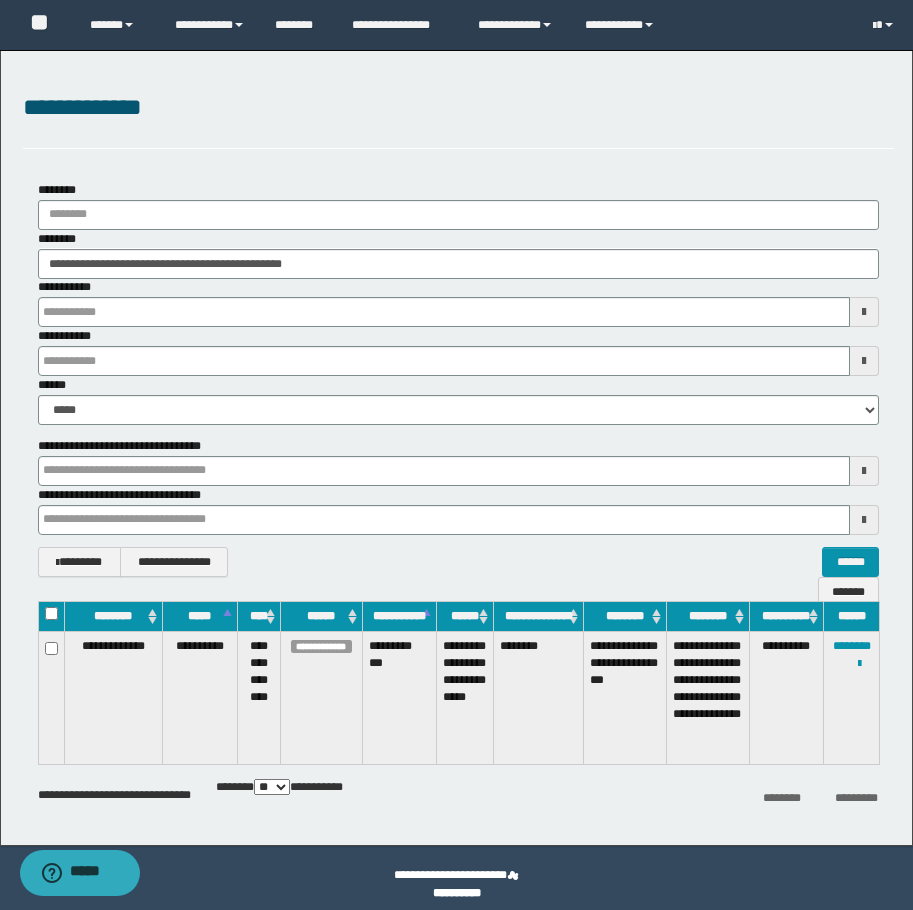 click on "**********" at bounding box center [458, 254] 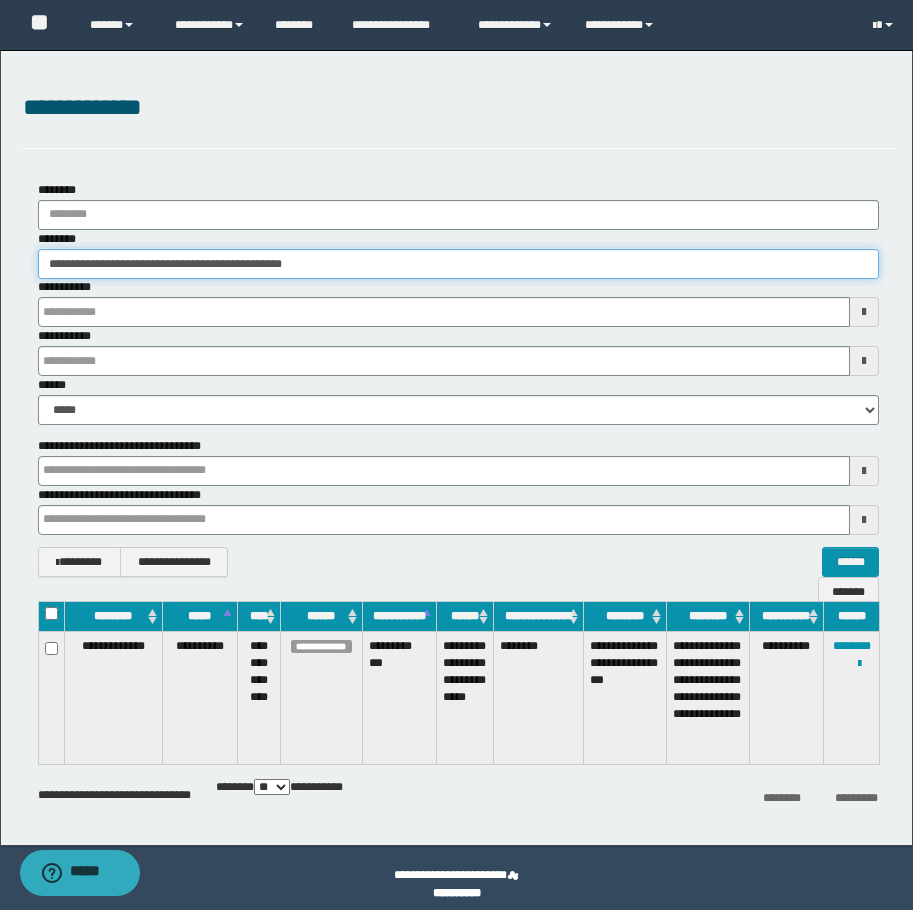 click on "**********" at bounding box center [458, 264] 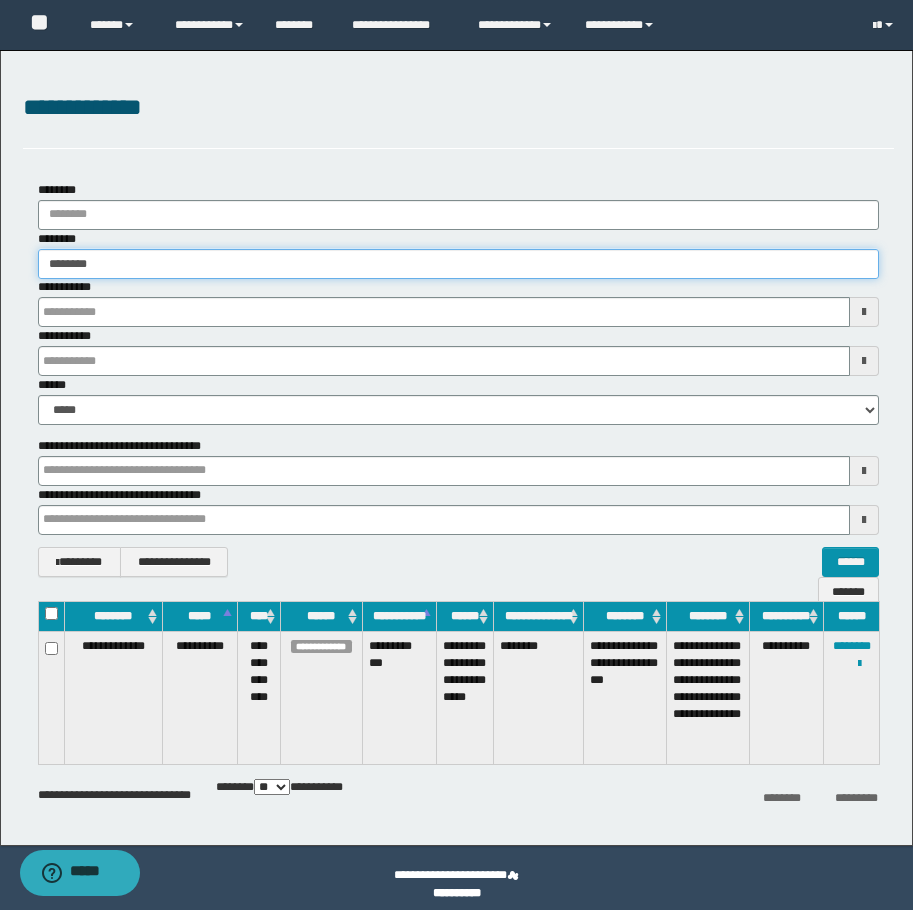 type on "********" 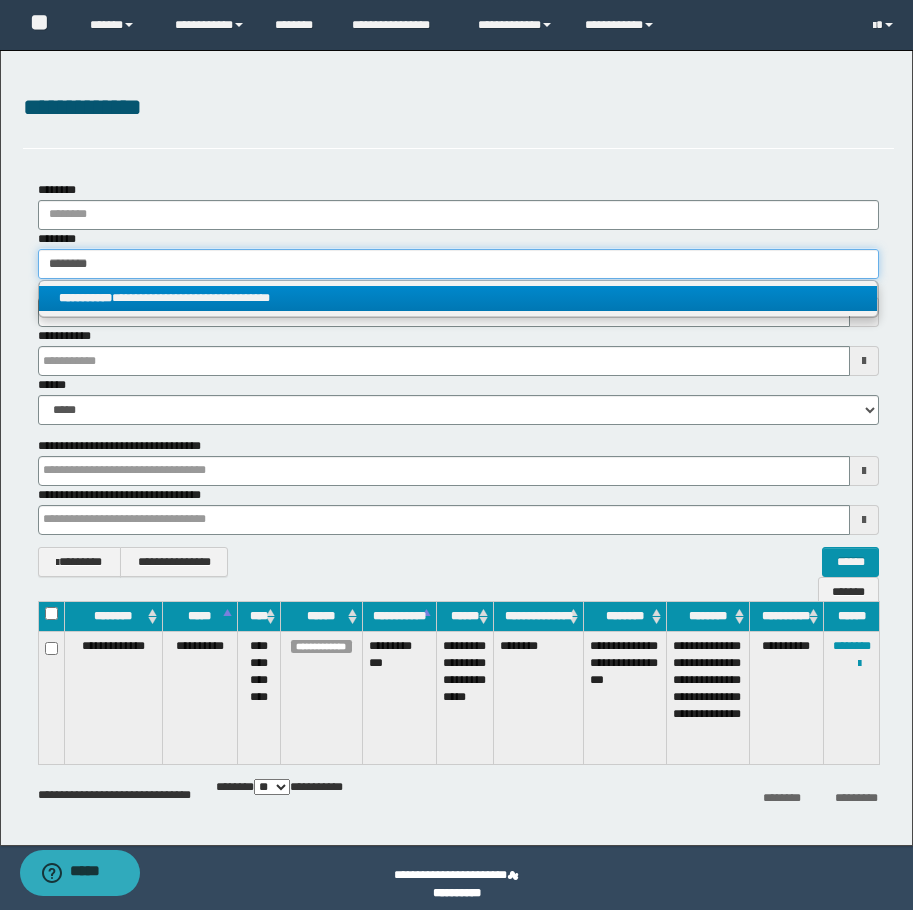 type on "********" 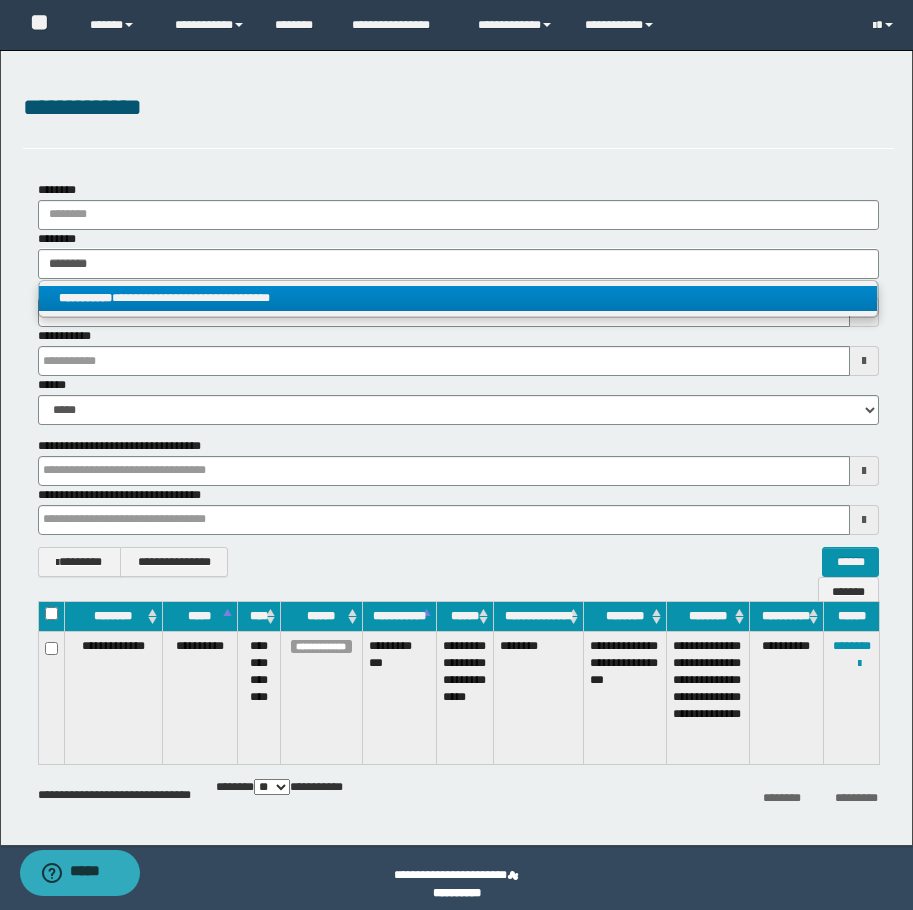 click on "**********" at bounding box center (458, 298) 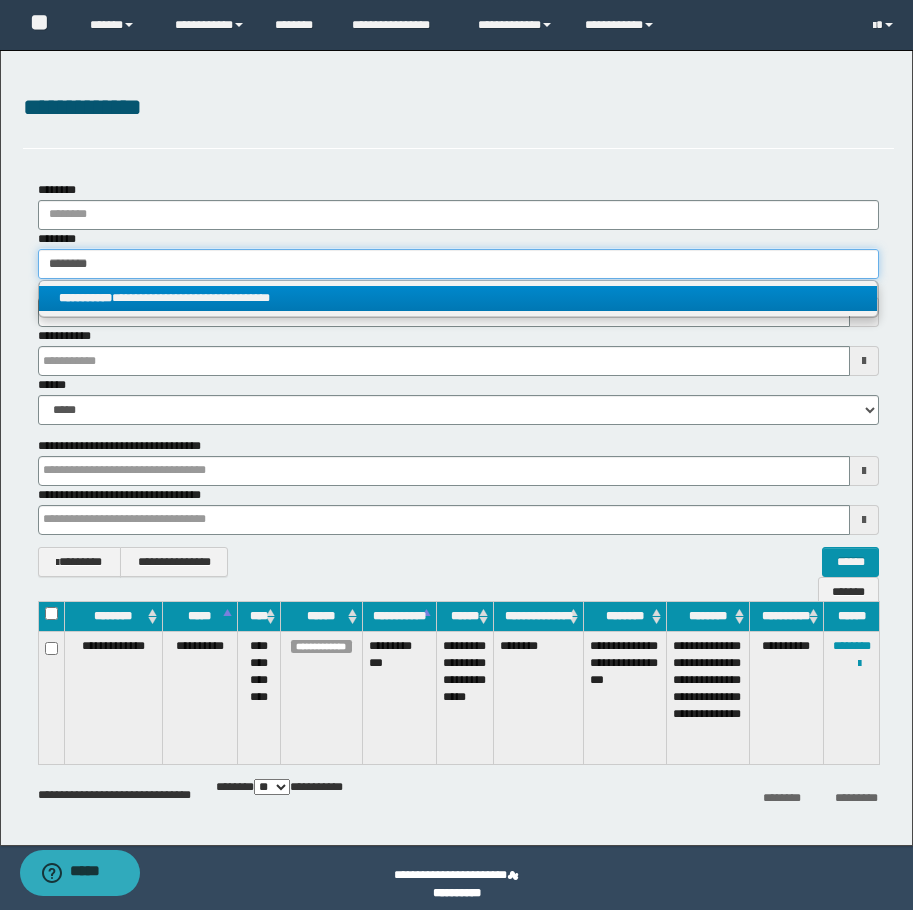 type 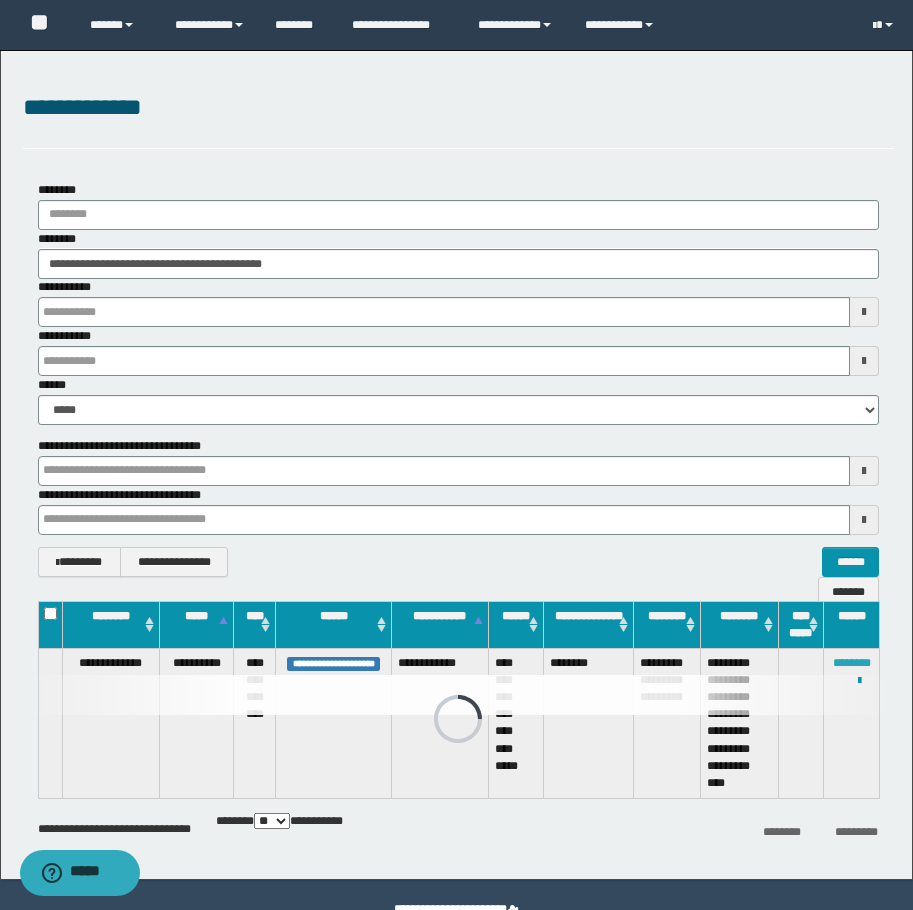 click on "********" at bounding box center [852, 663] 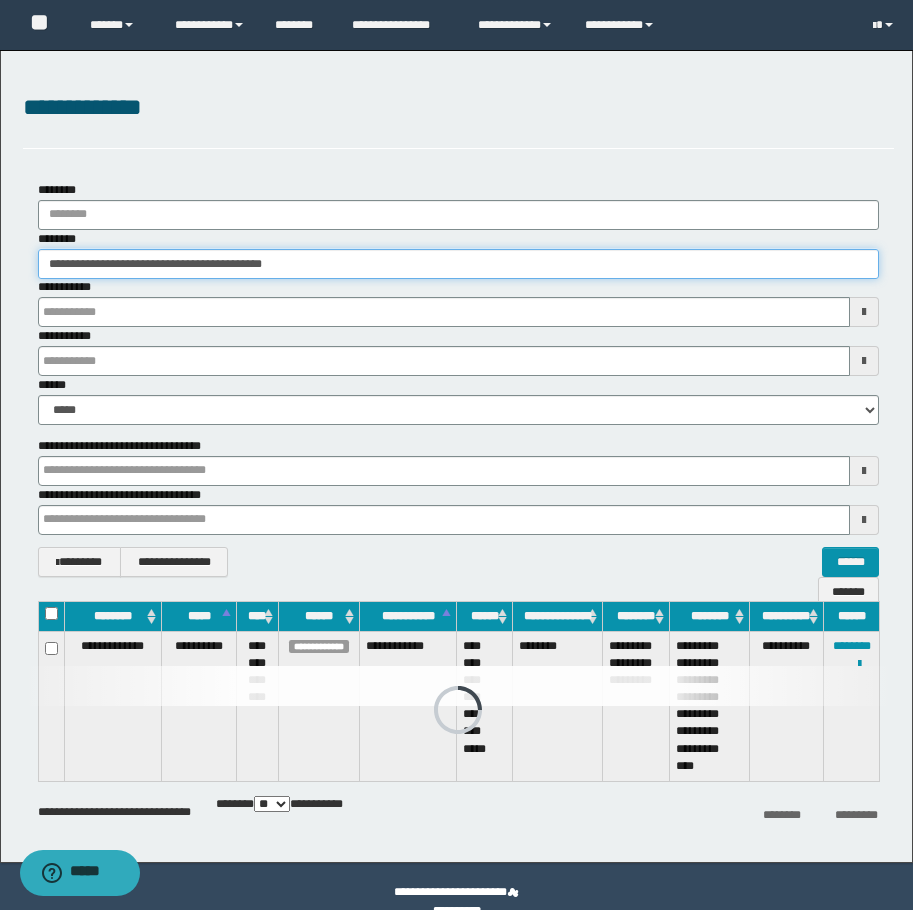click on "**********" at bounding box center (458, 264) 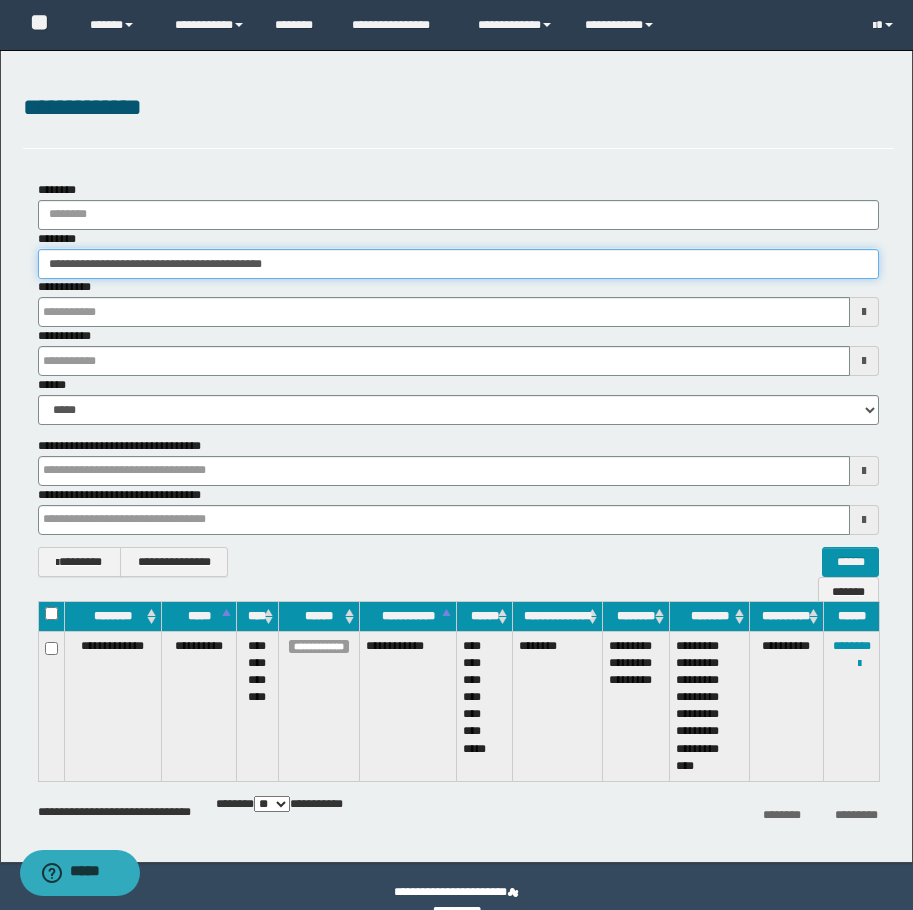 paste 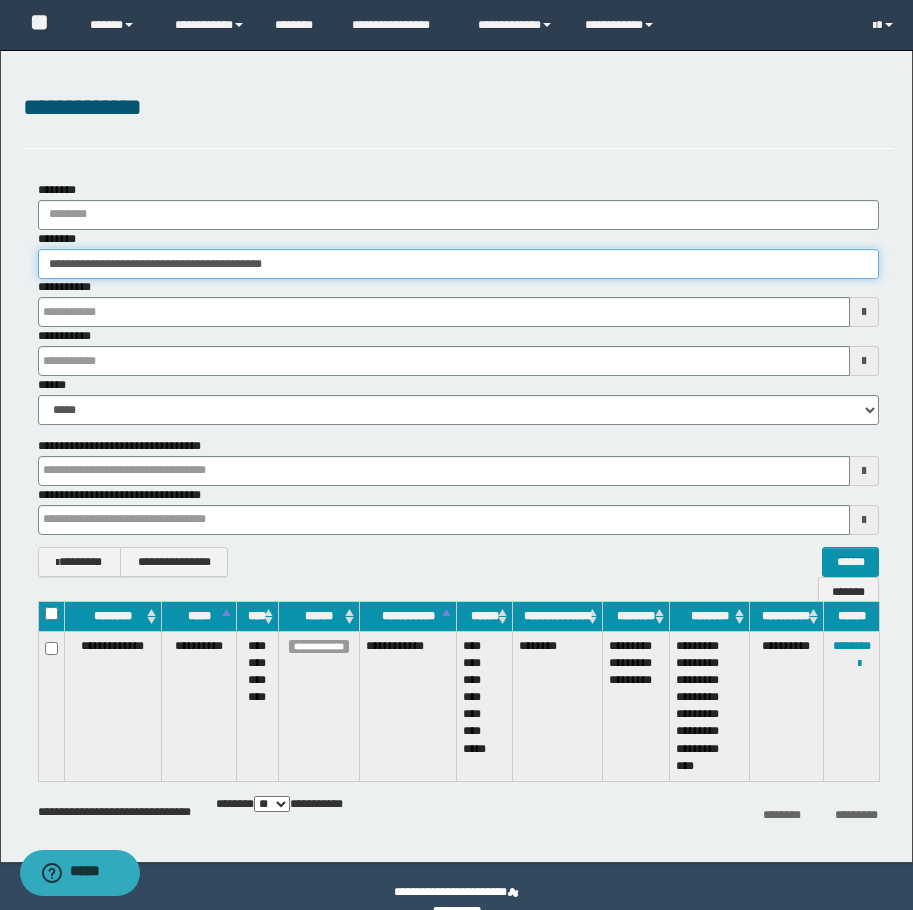 type on "********" 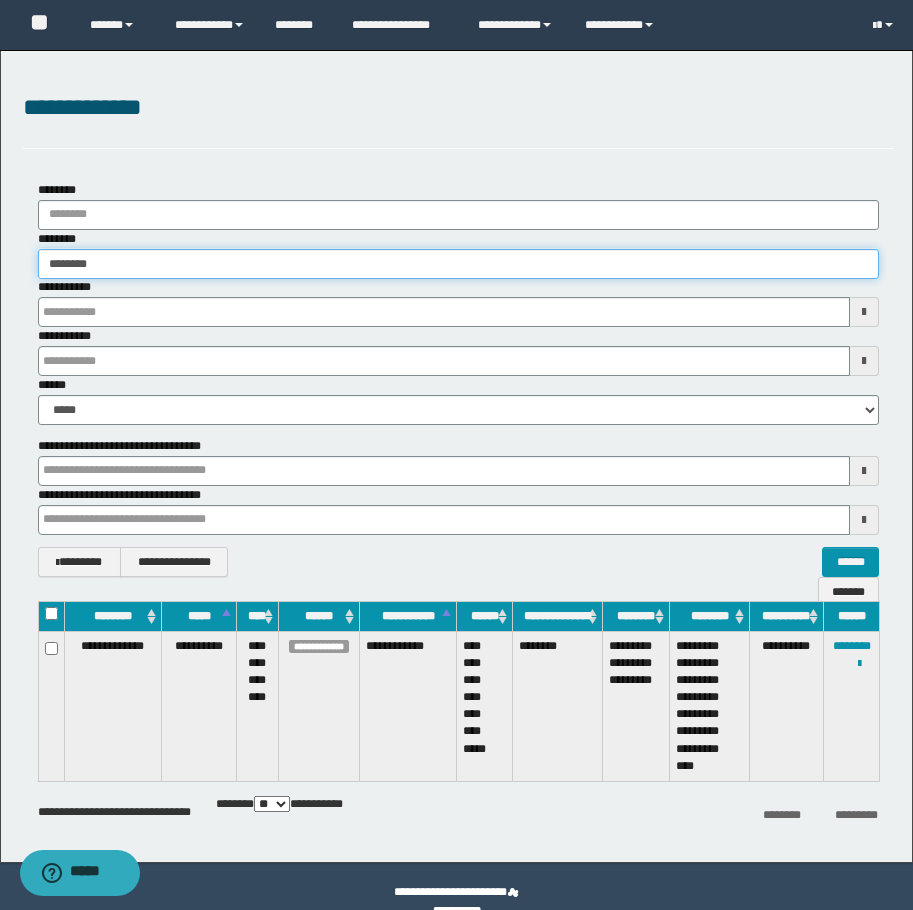type on "********" 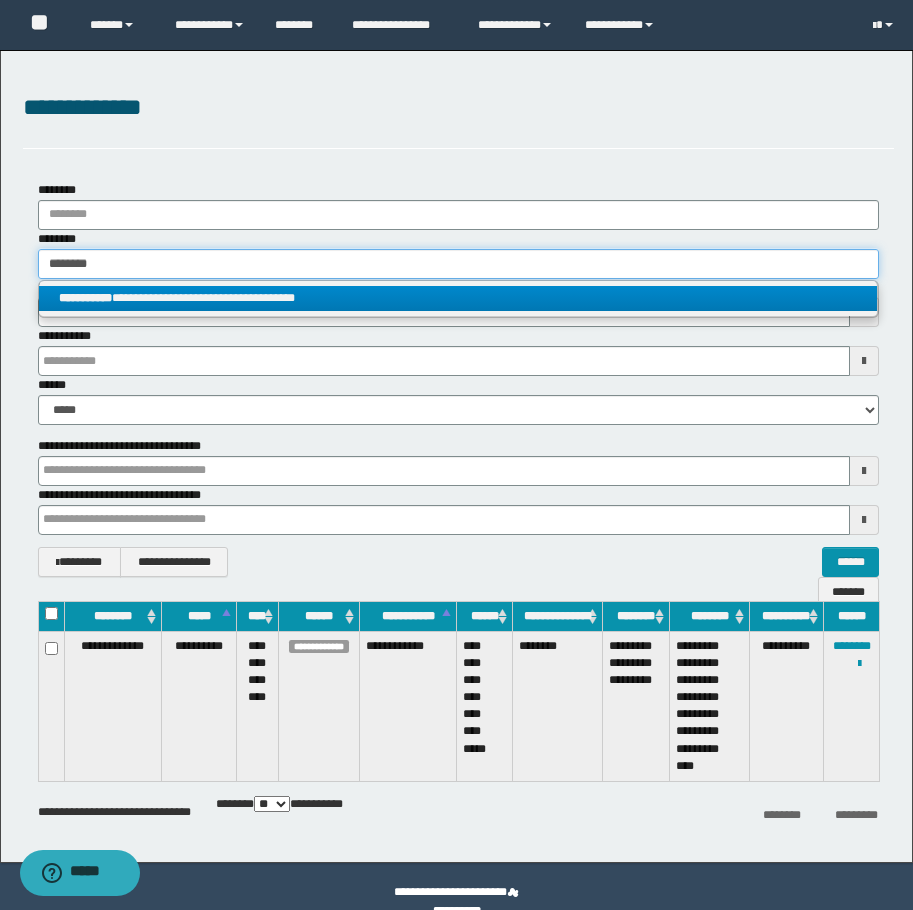 type on "********" 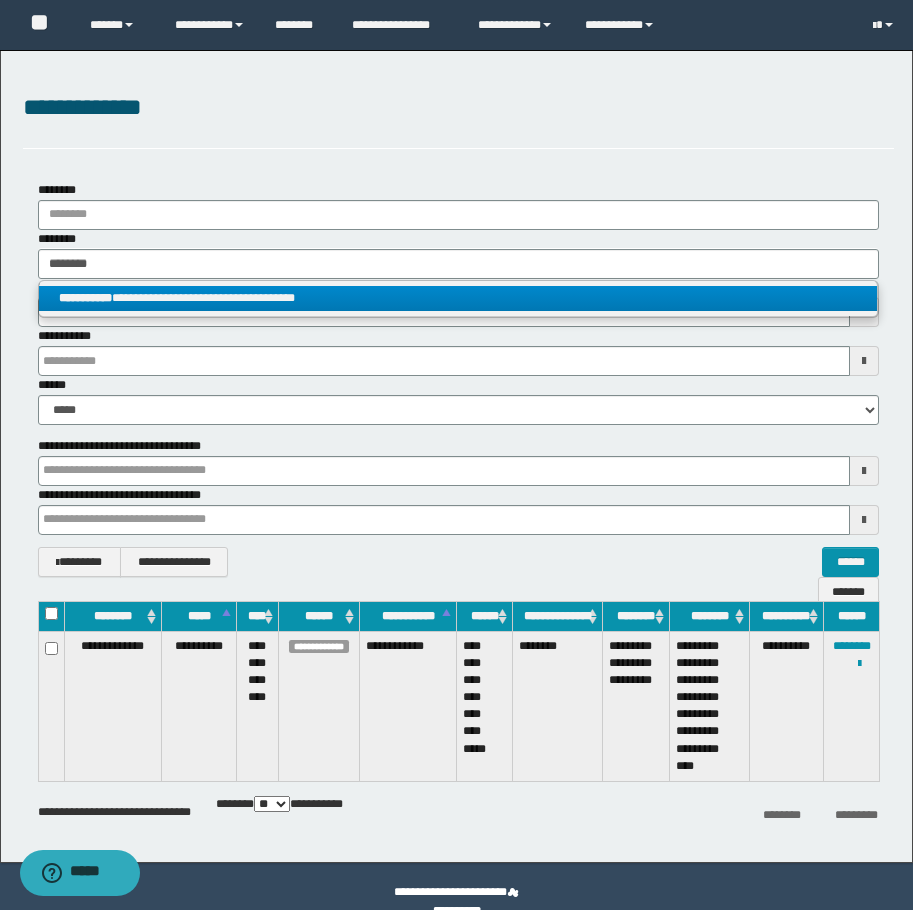 click on "**********" at bounding box center [458, 298] 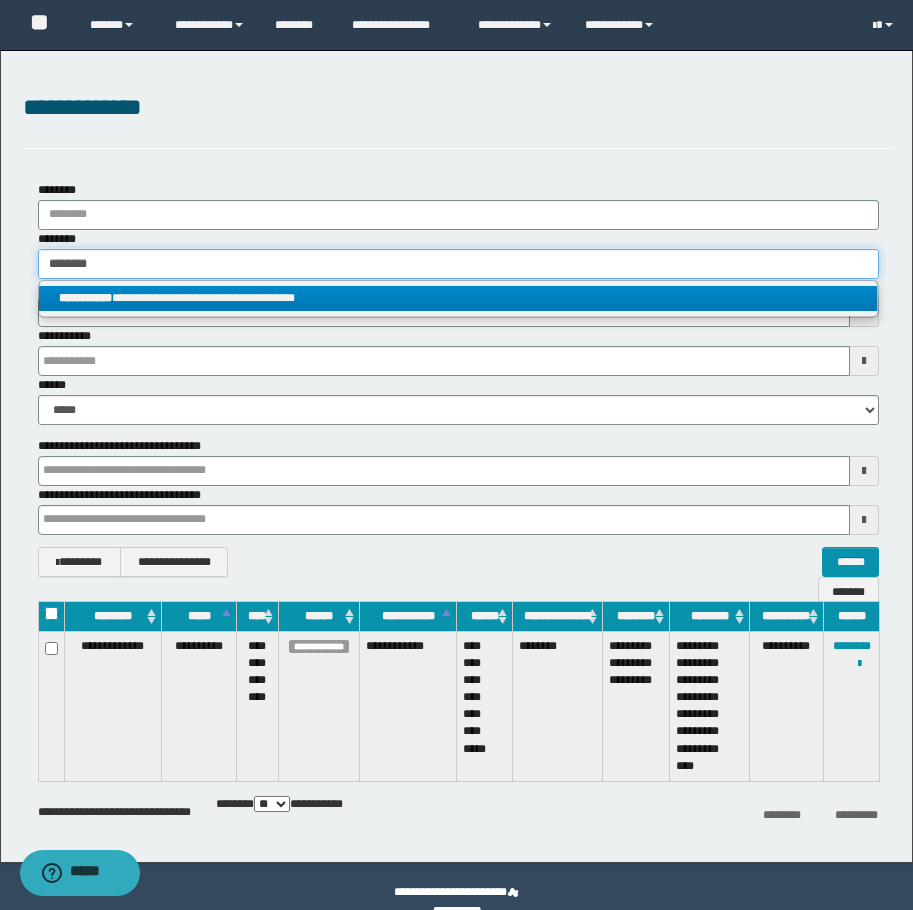 type 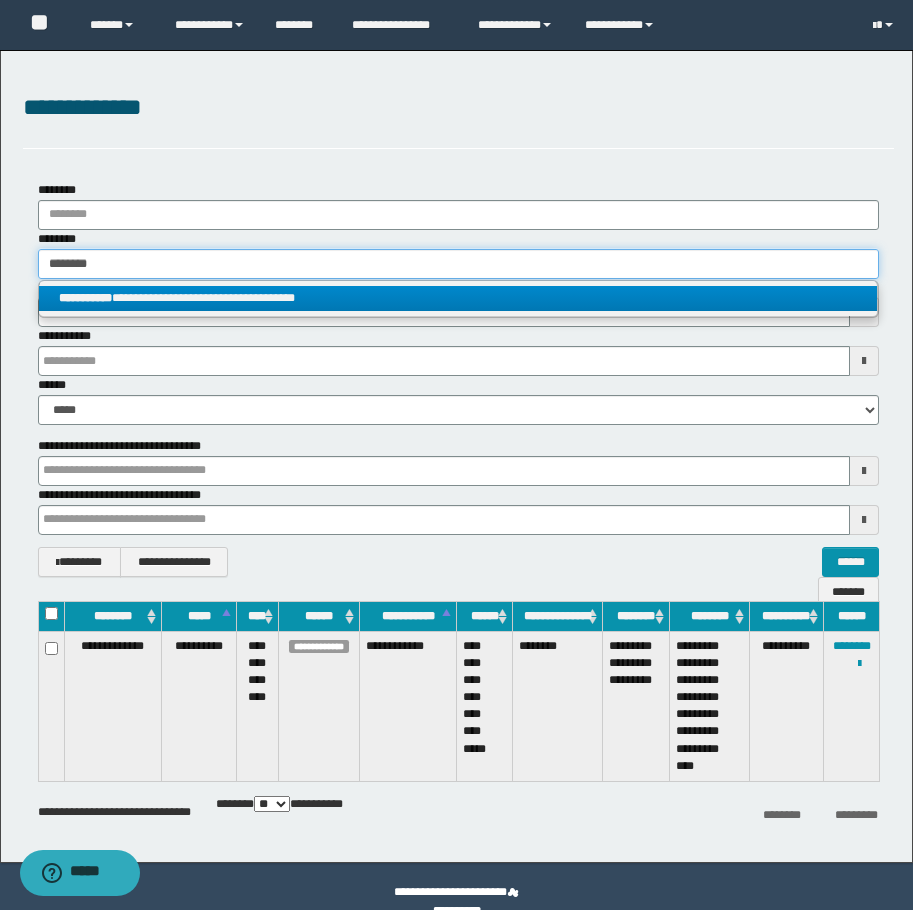 type on "**********" 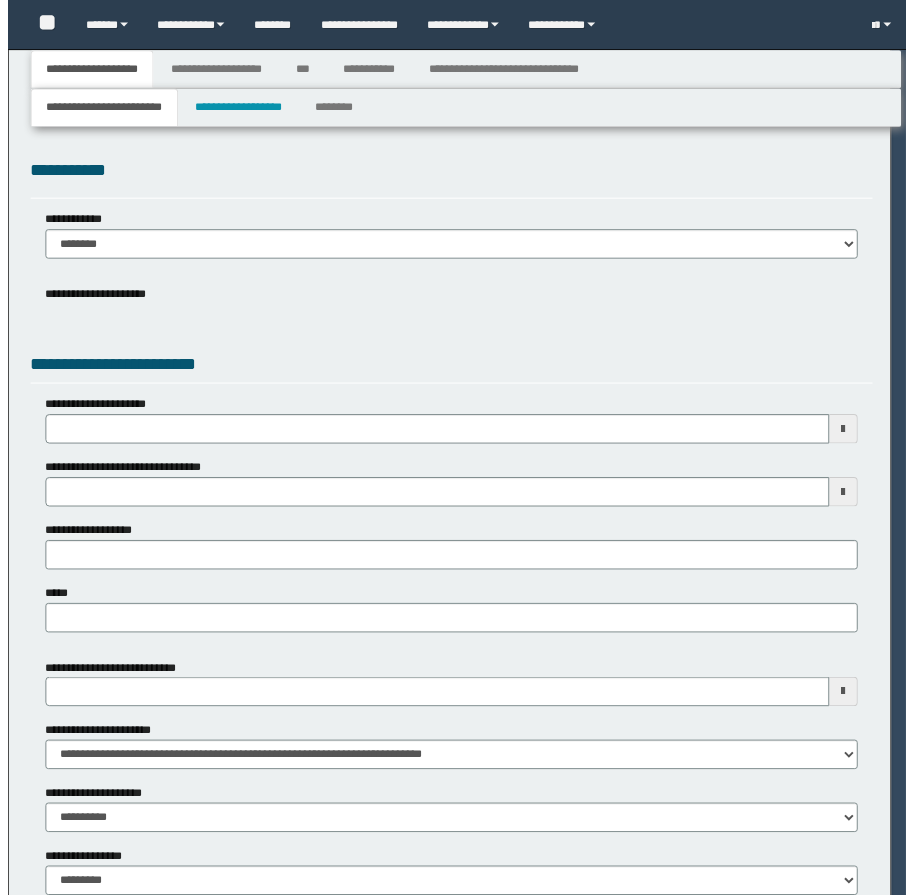 scroll, scrollTop: 0, scrollLeft: 0, axis: both 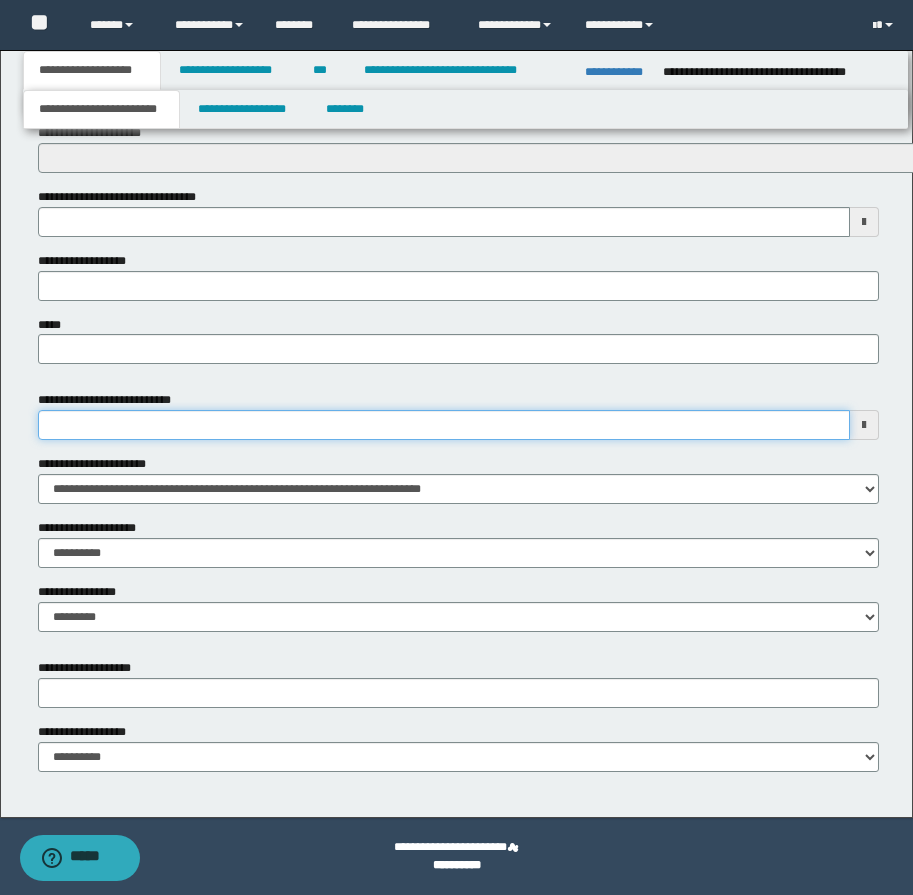 click on "**********" at bounding box center [444, 425] 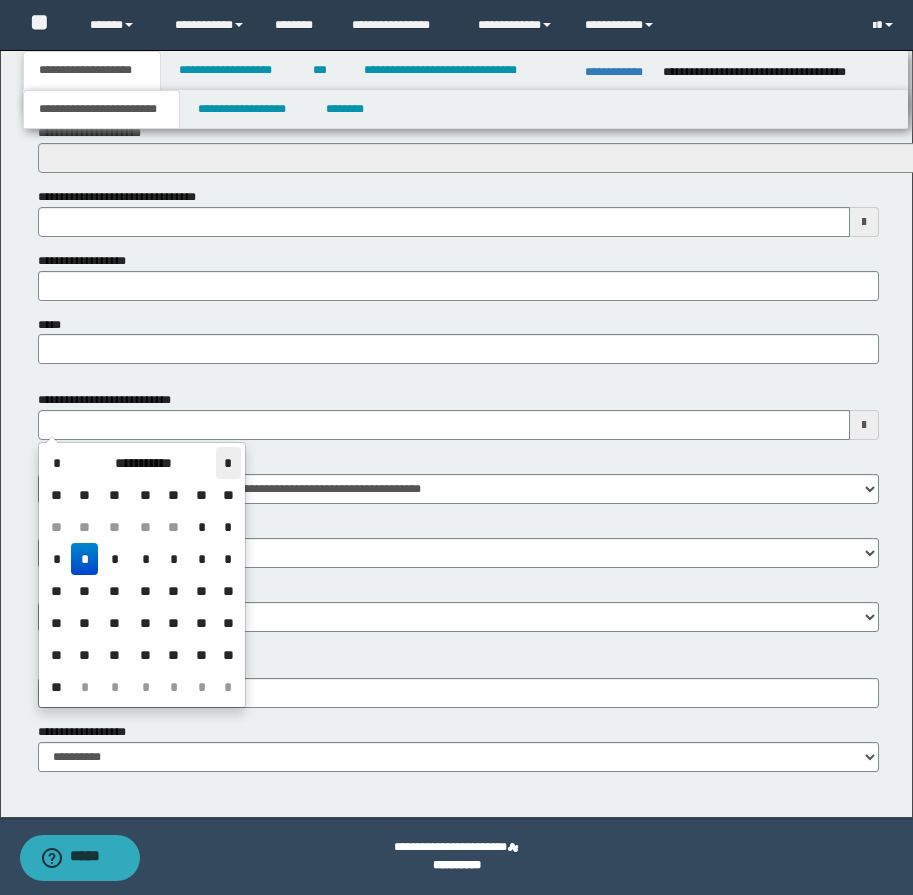 click on "*" at bounding box center [228, 463] 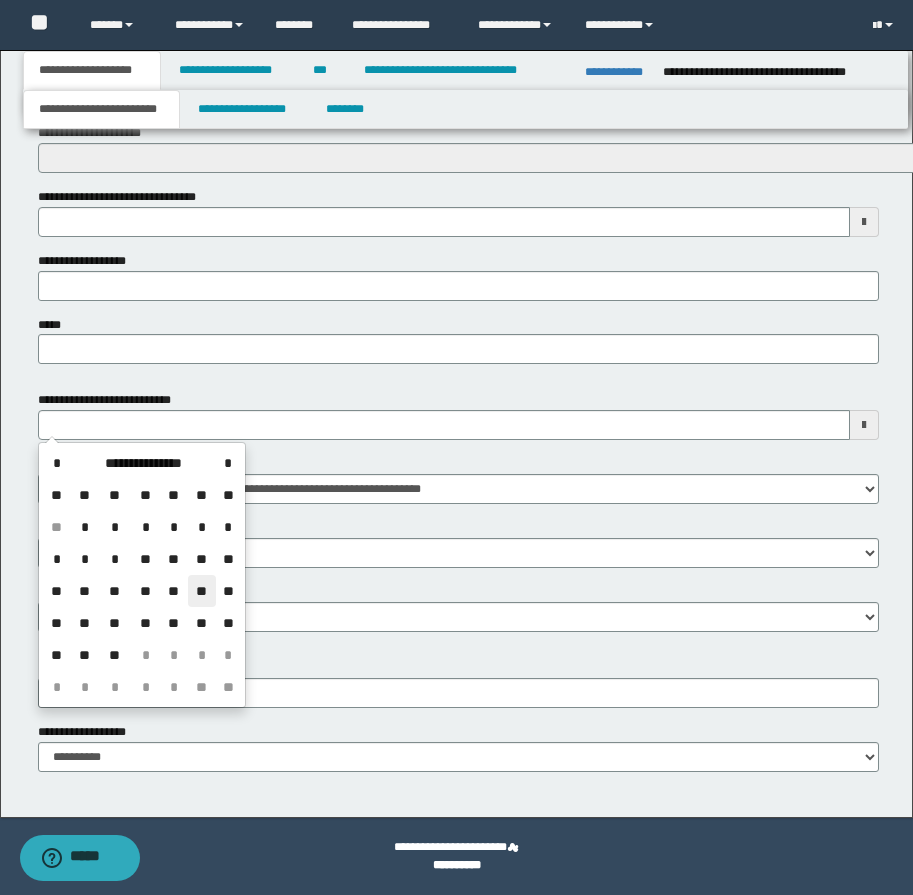 click on "**" at bounding box center (202, 591) 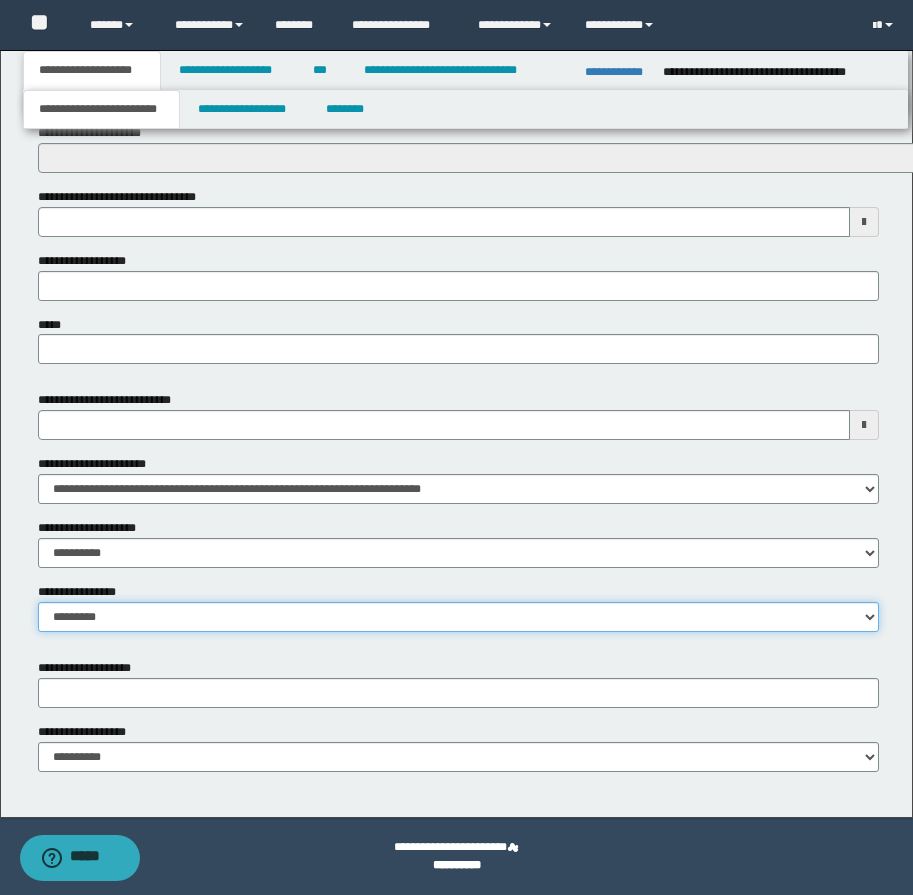 click on "**********" at bounding box center [458, 617] 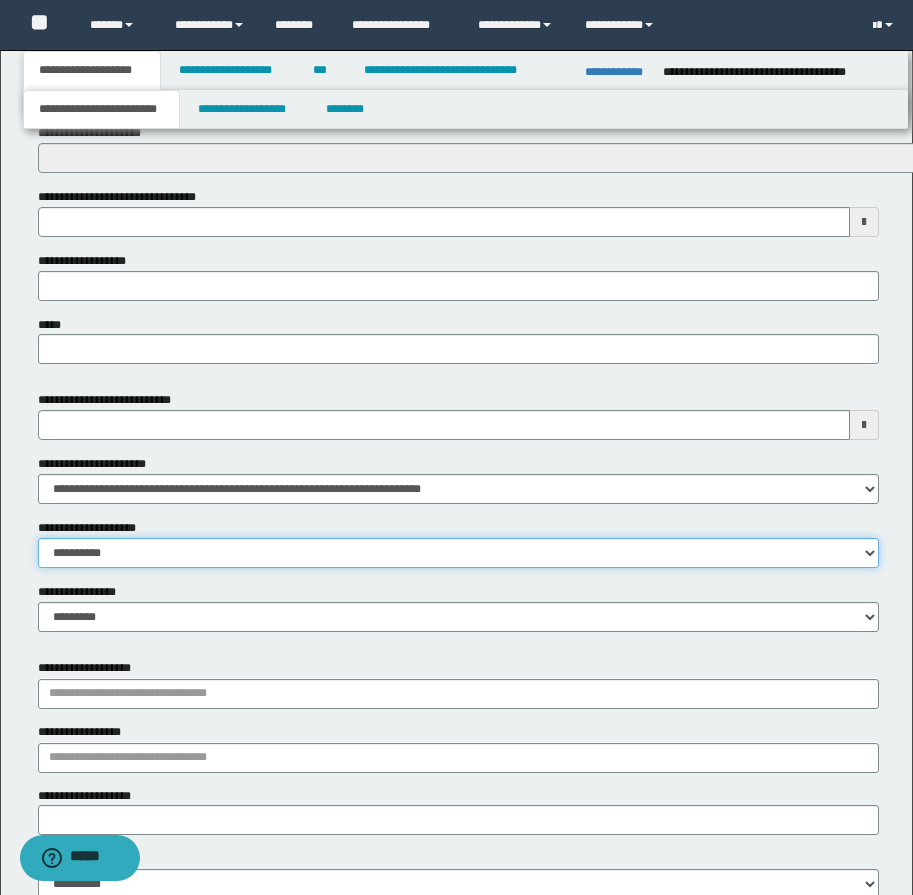 click on "**********" at bounding box center (458, 553) 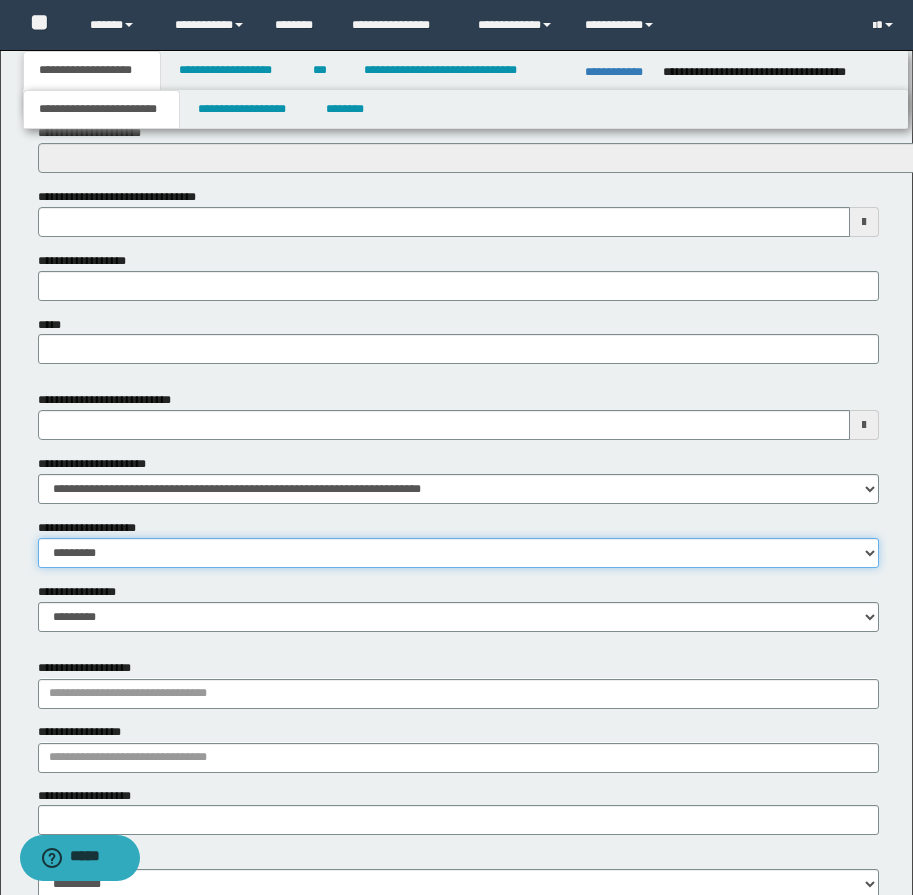 click on "**********" at bounding box center [458, 553] 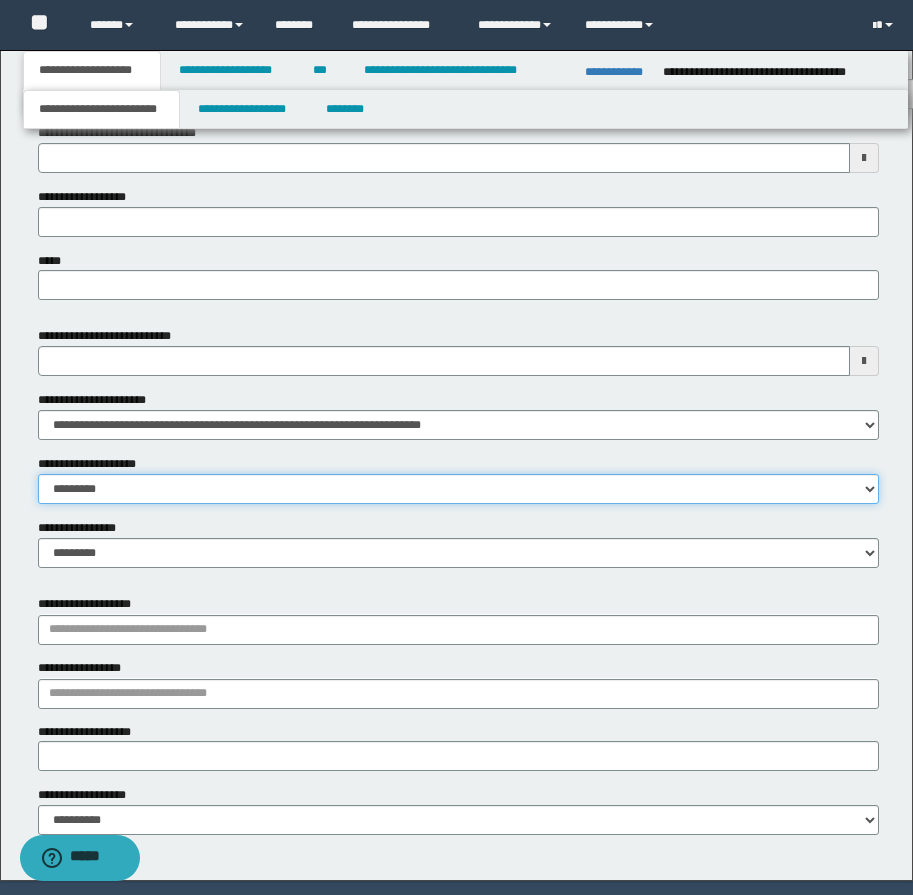 scroll, scrollTop: 897, scrollLeft: 0, axis: vertical 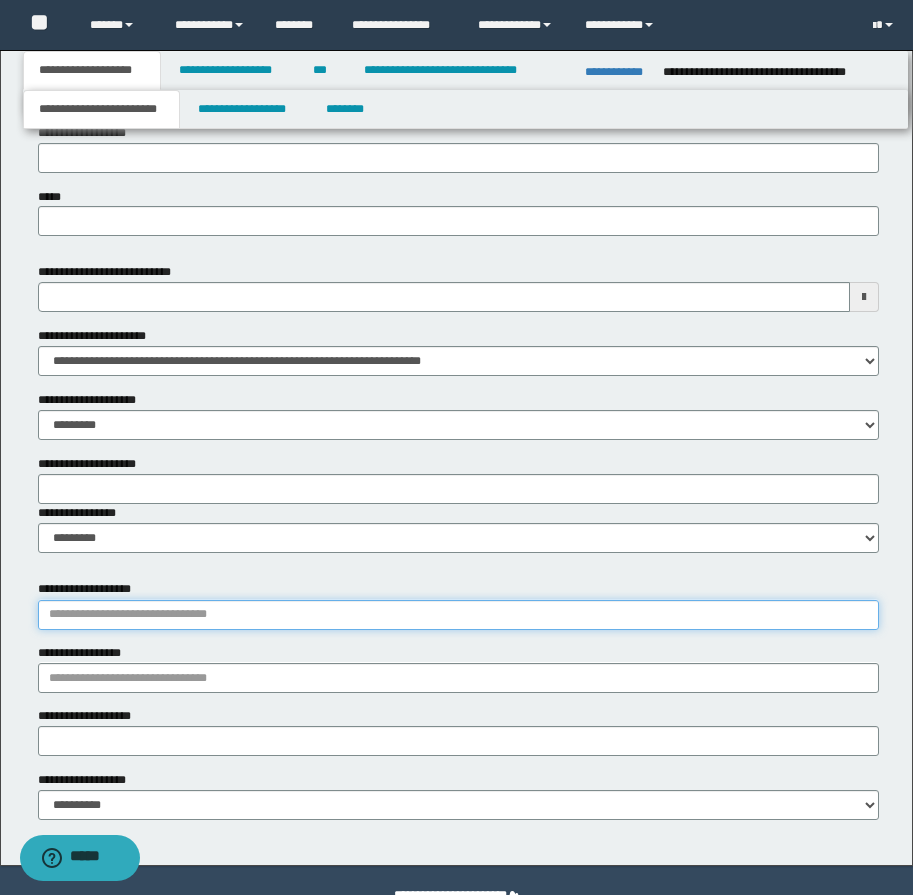 click on "**********" at bounding box center (458, 615) 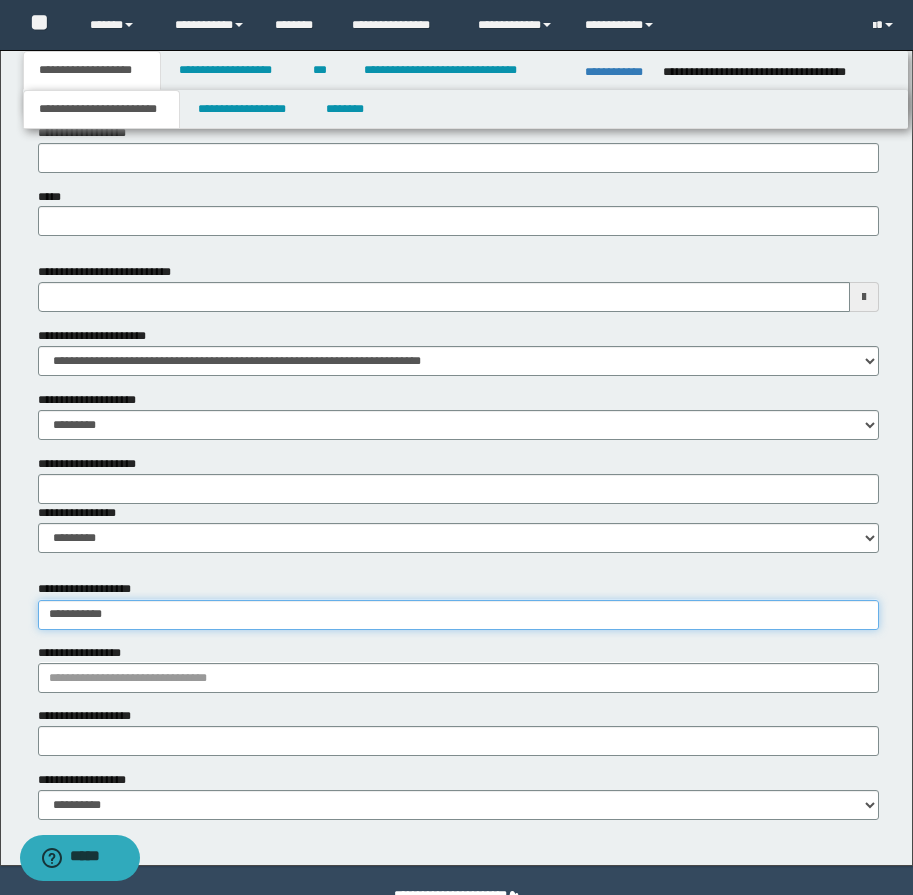 type on "**********" 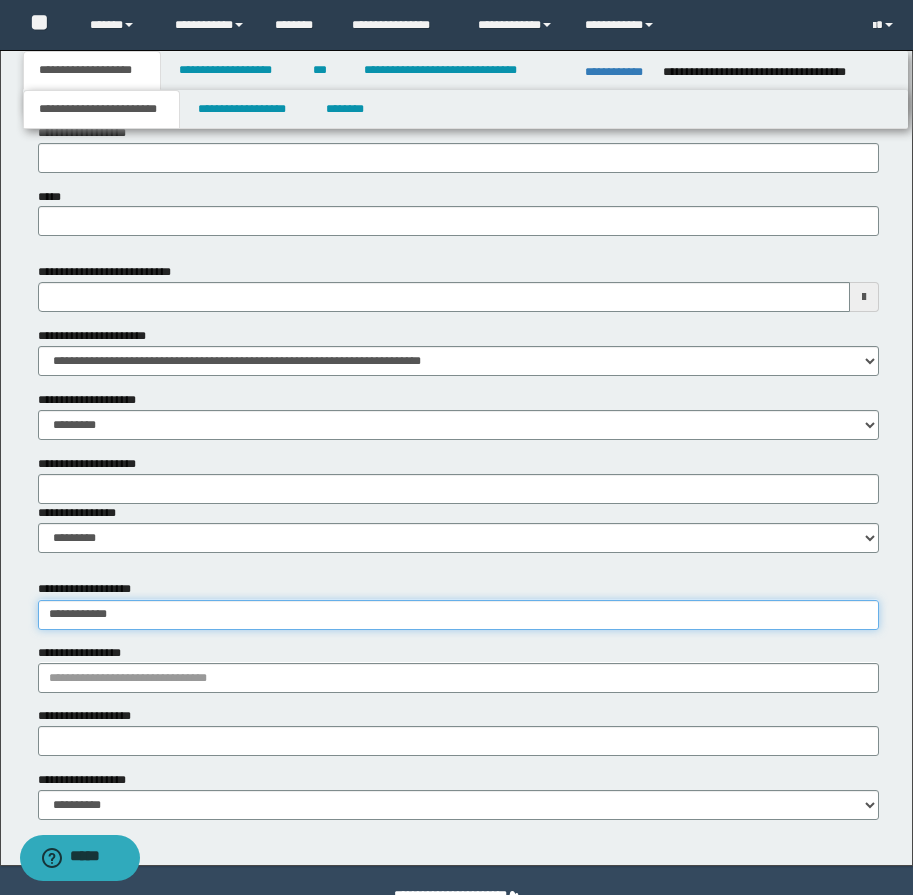 type on "**********" 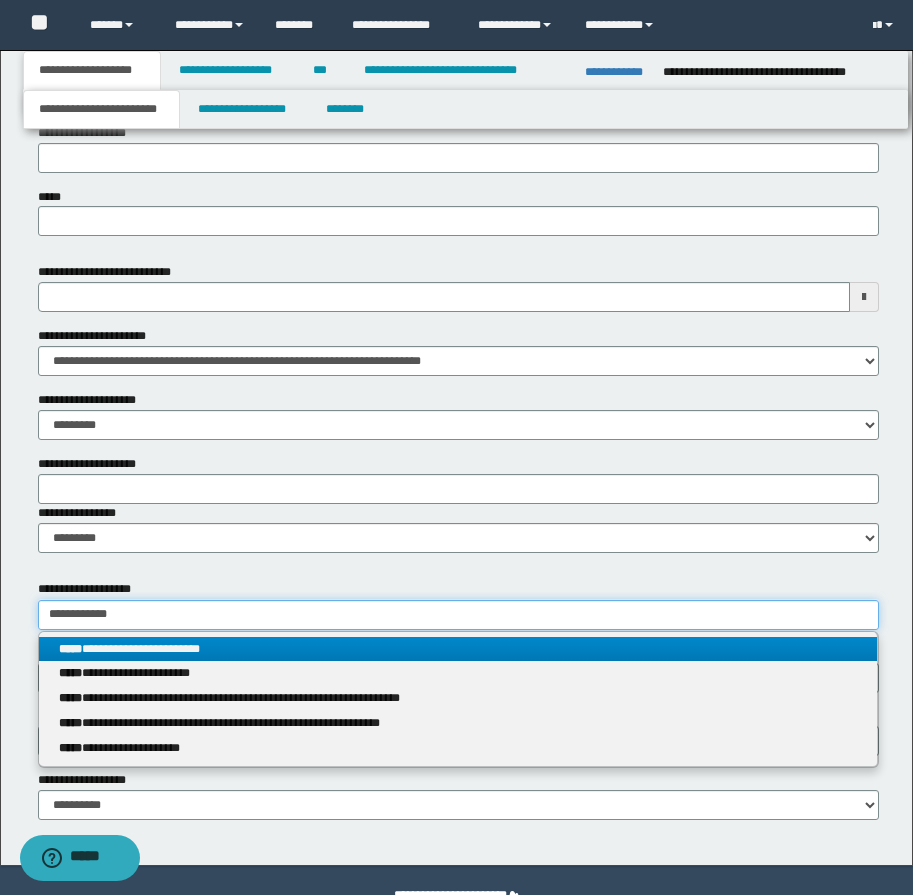 type on "**********" 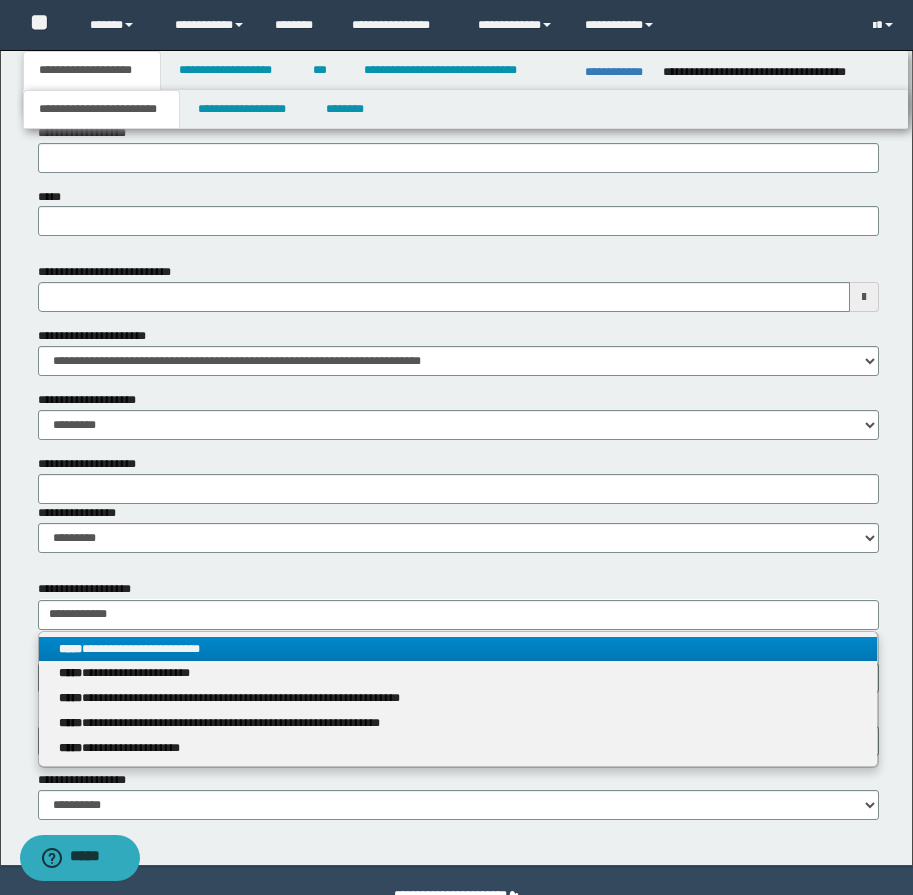 click on "**********" at bounding box center [458, 649] 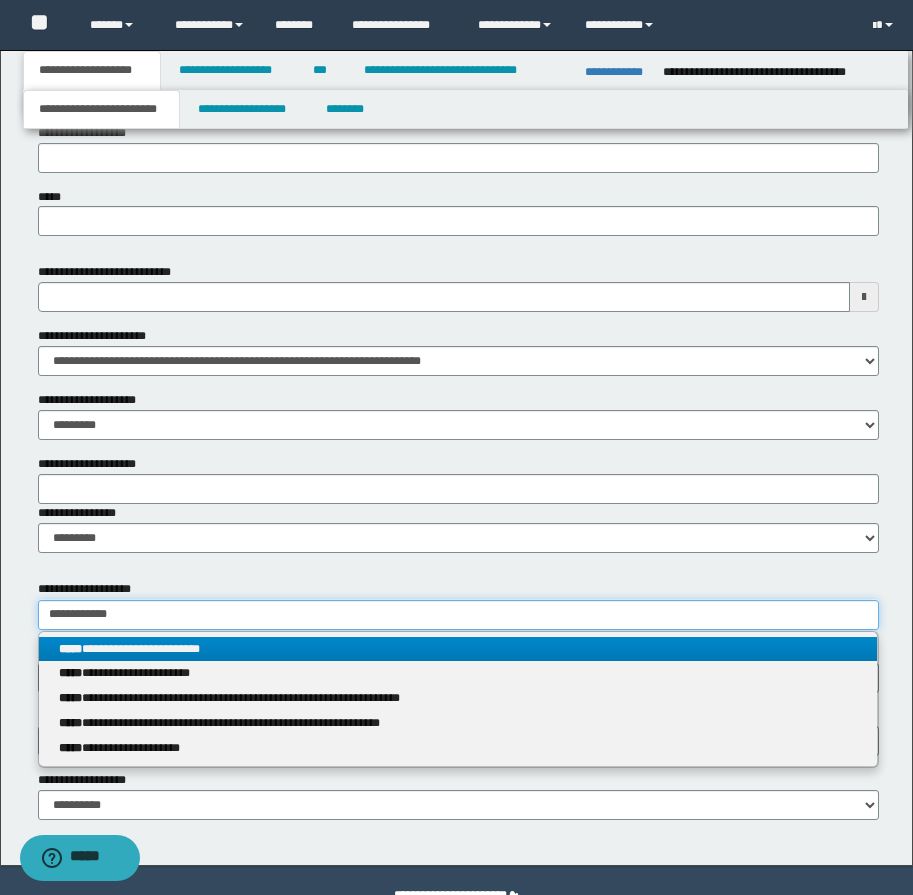 type 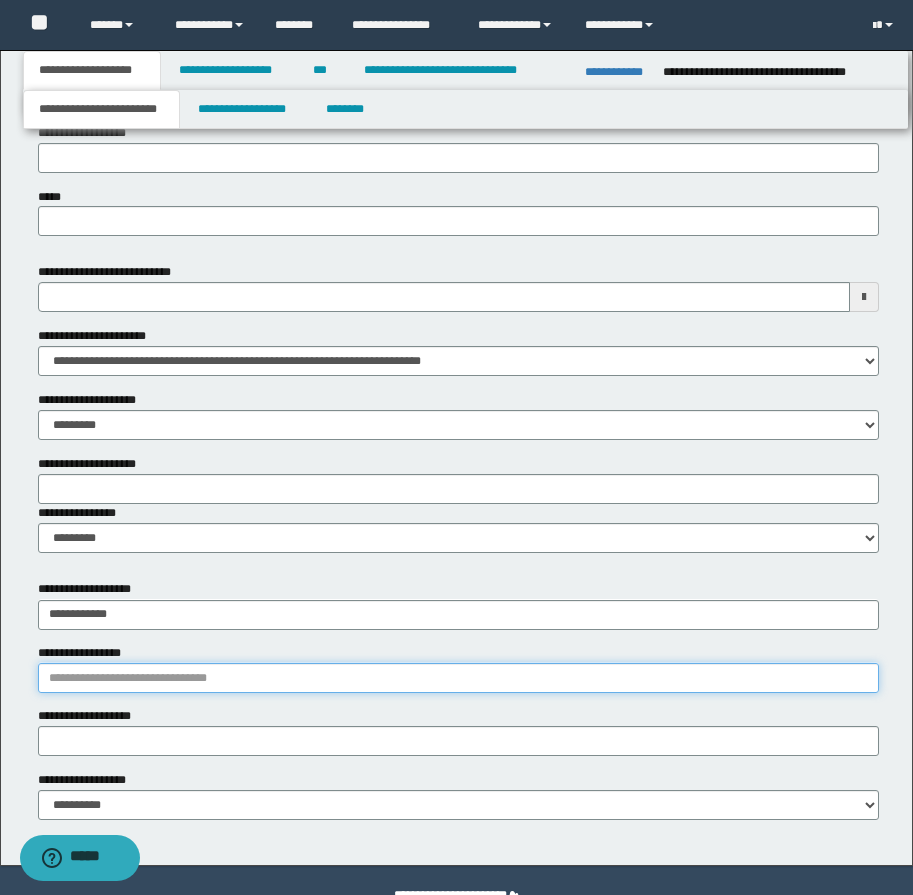 click on "**********" at bounding box center (458, 678) 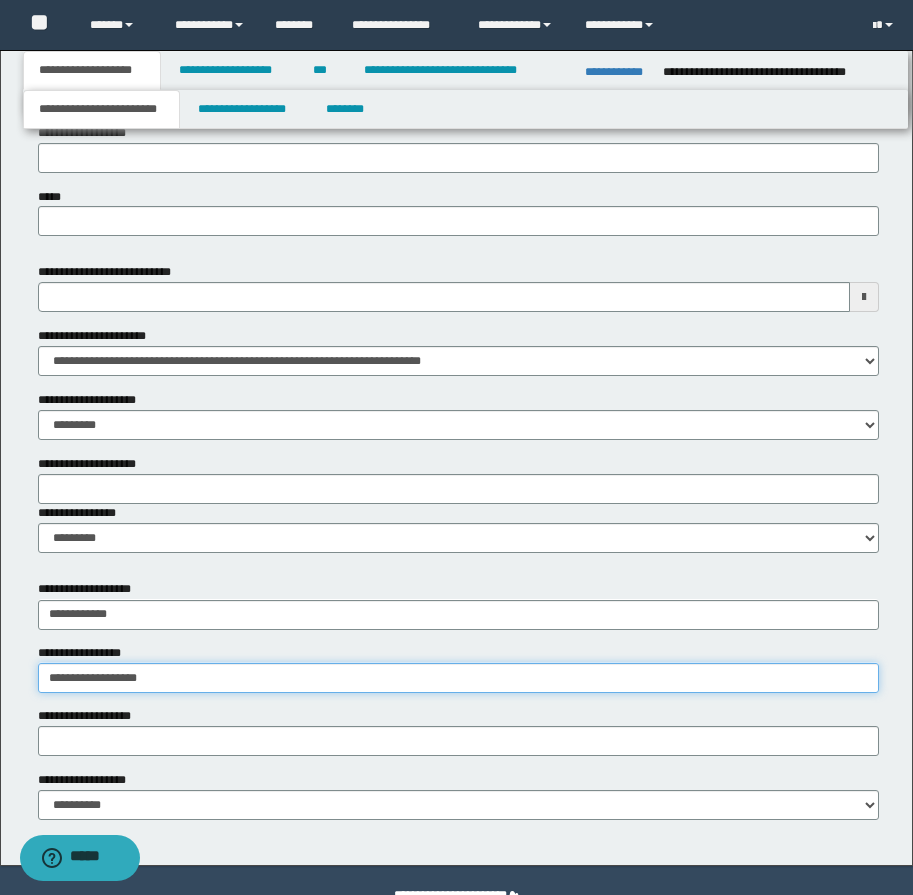 type on "**********" 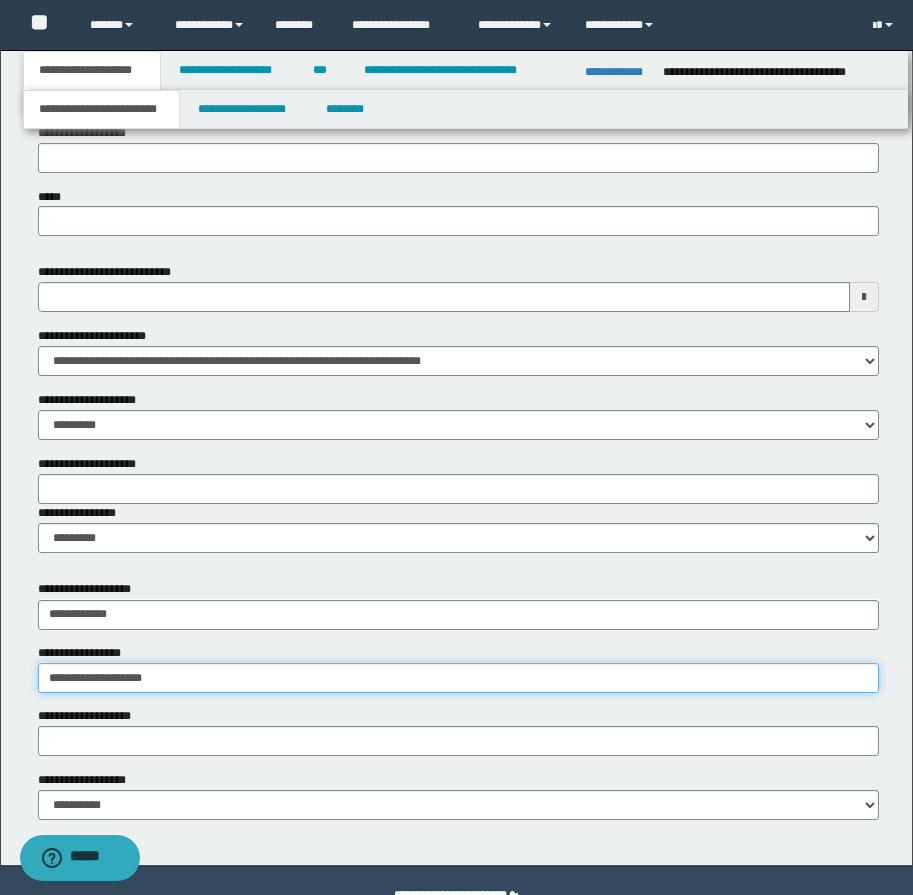 type on "**********" 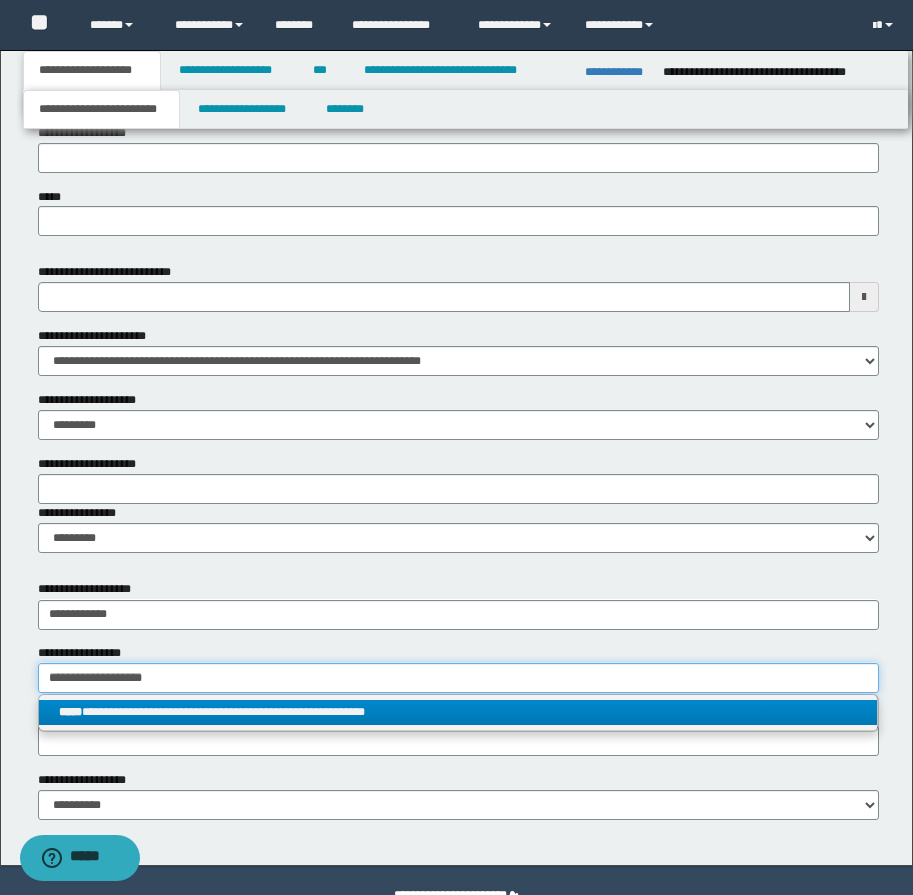 type on "**********" 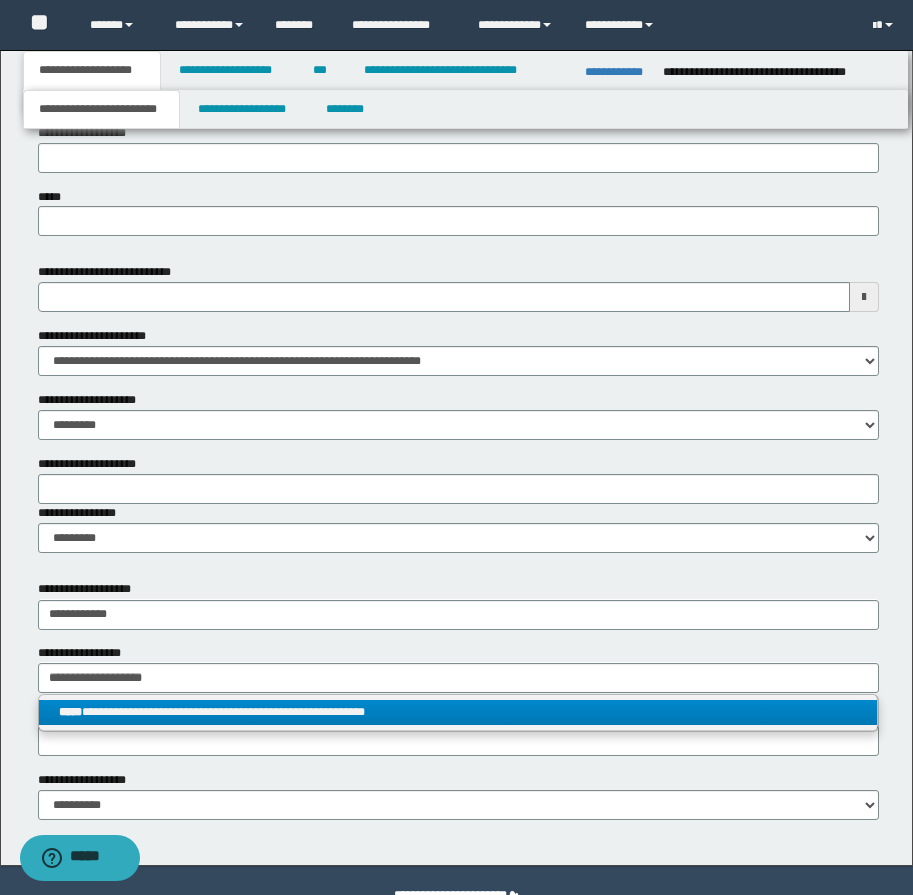 click on "**********" at bounding box center [458, 712] 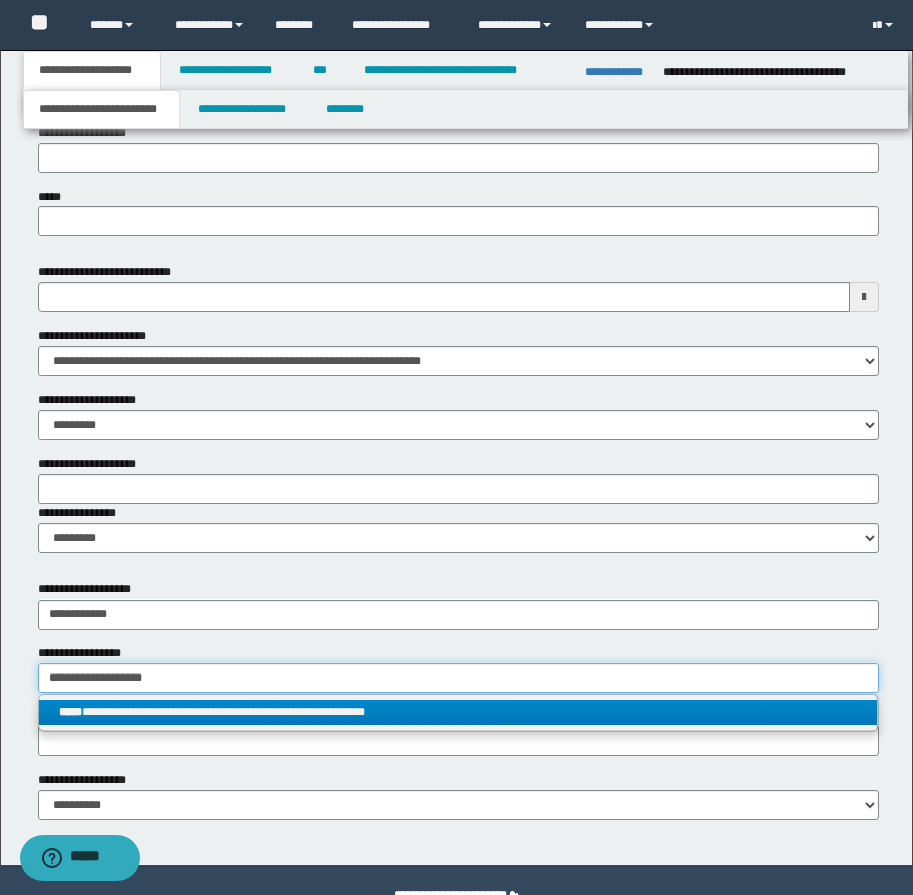 type 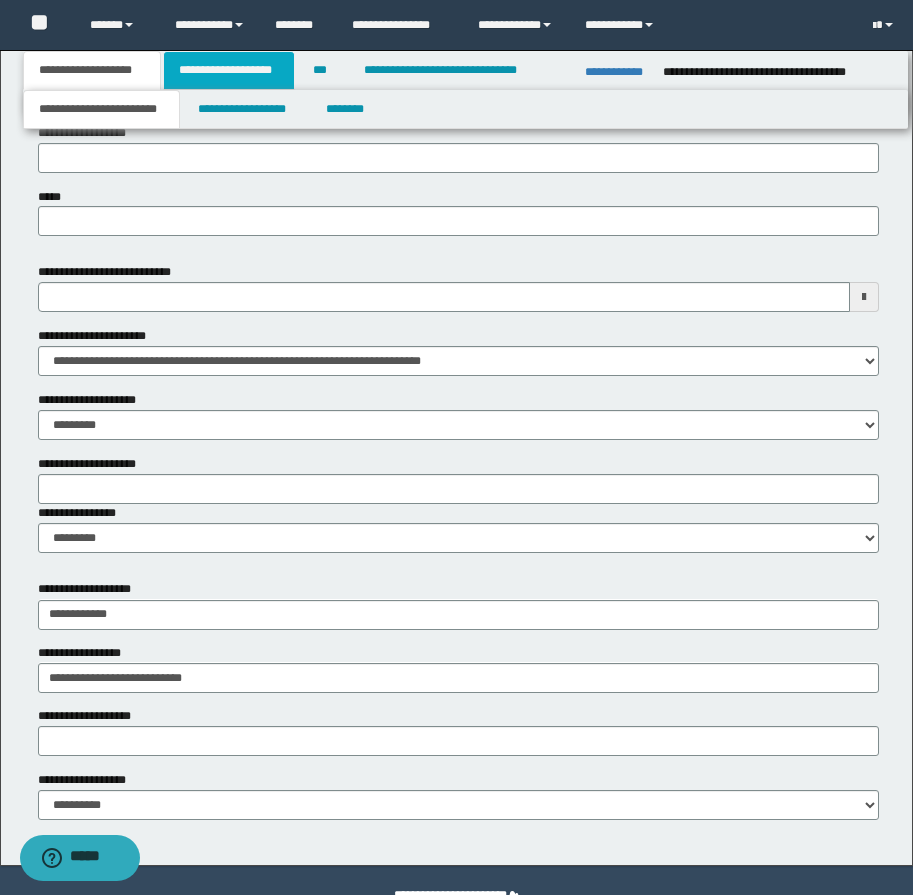 click on "**********" at bounding box center [229, 70] 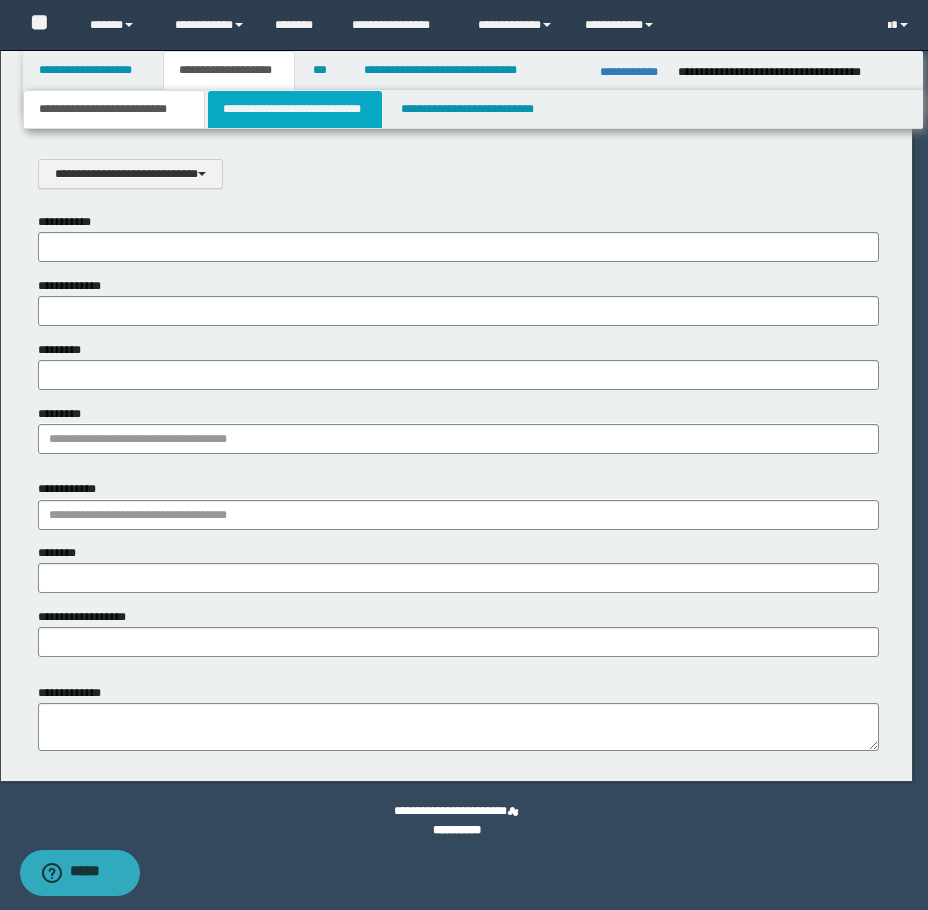 scroll, scrollTop: 0, scrollLeft: 0, axis: both 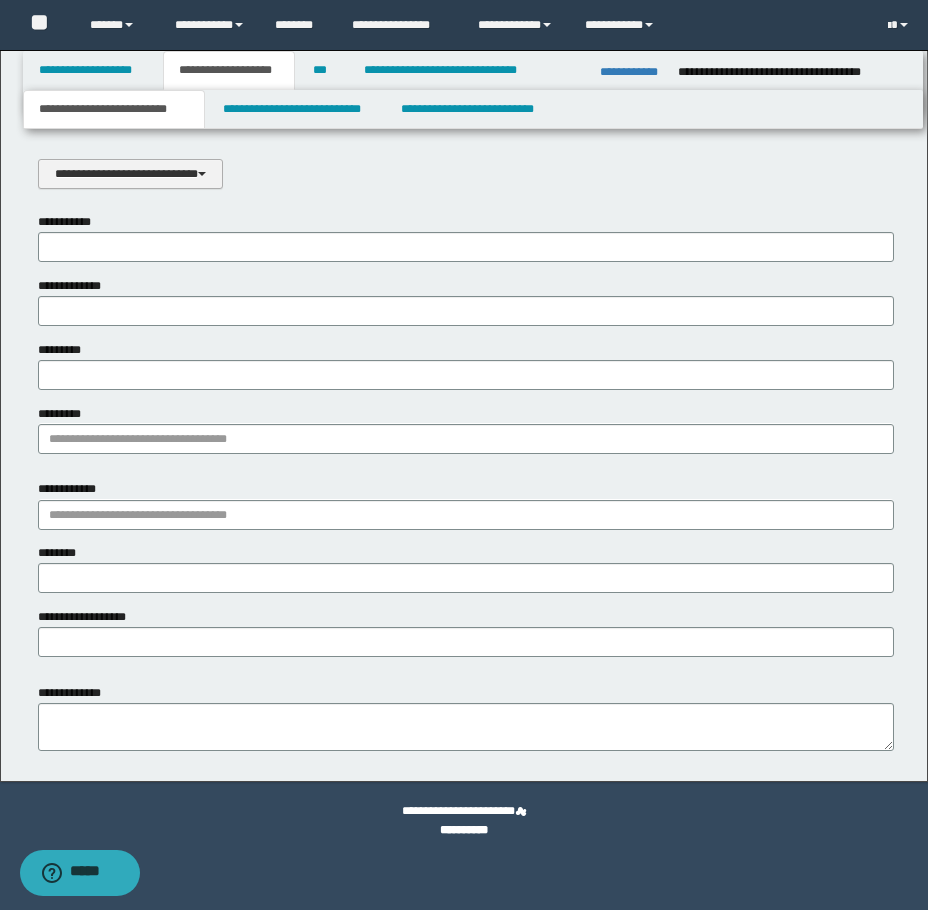 click on "**********" at bounding box center [130, 174] 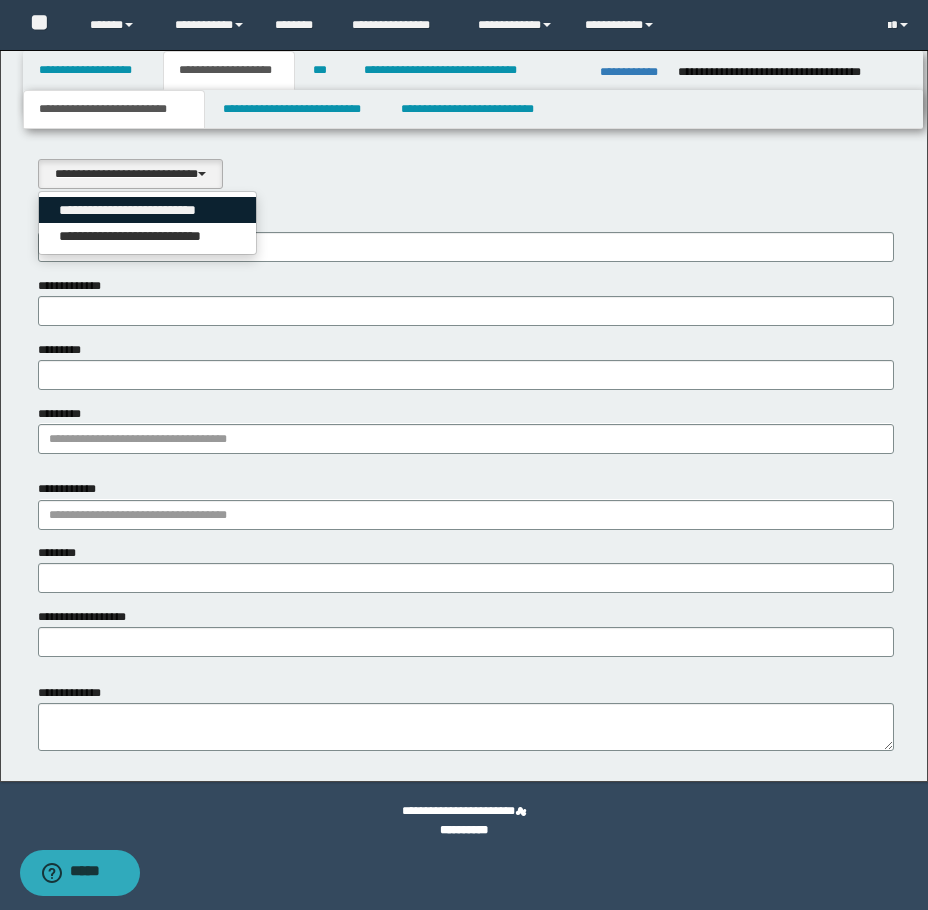 click on "**********" at bounding box center [148, 210] 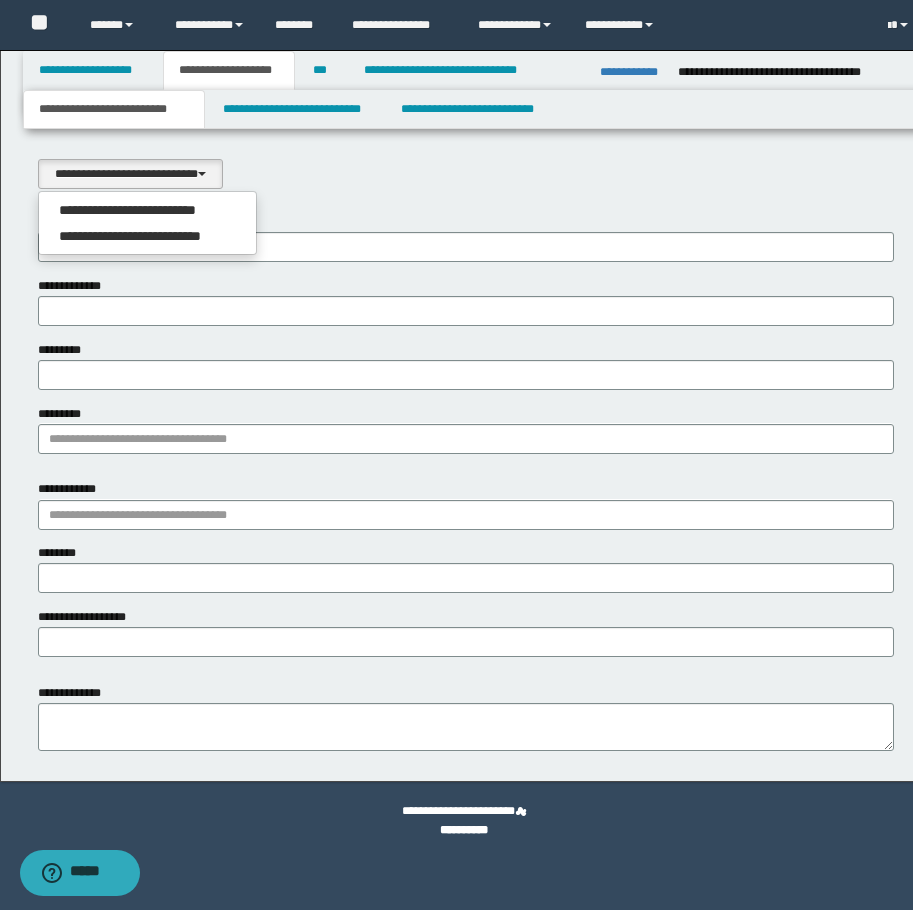 select on "*" 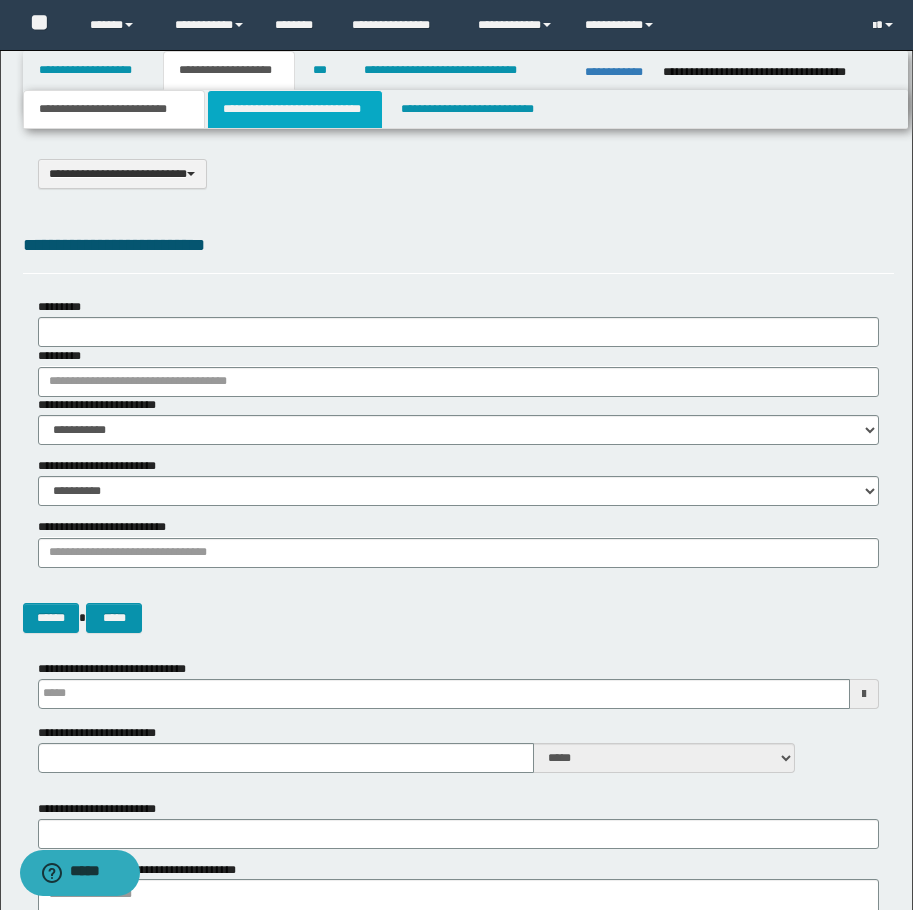 click on "**********" at bounding box center [295, 109] 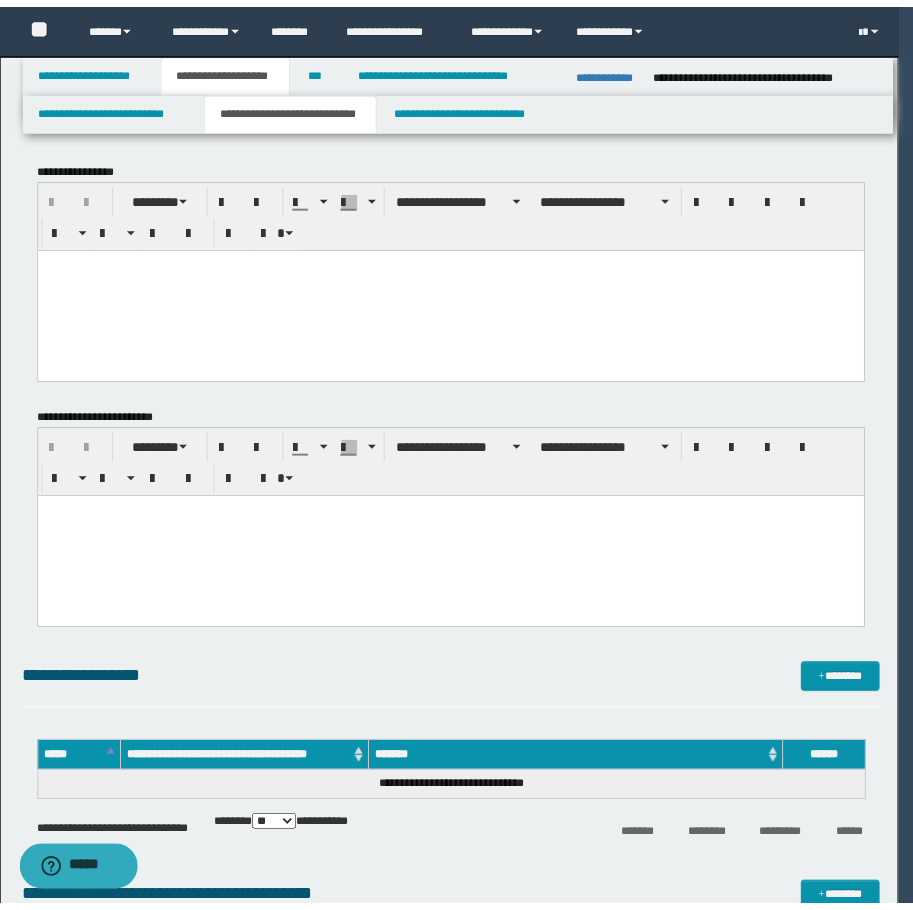 scroll, scrollTop: 0, scrollLeft: 0, axis: both 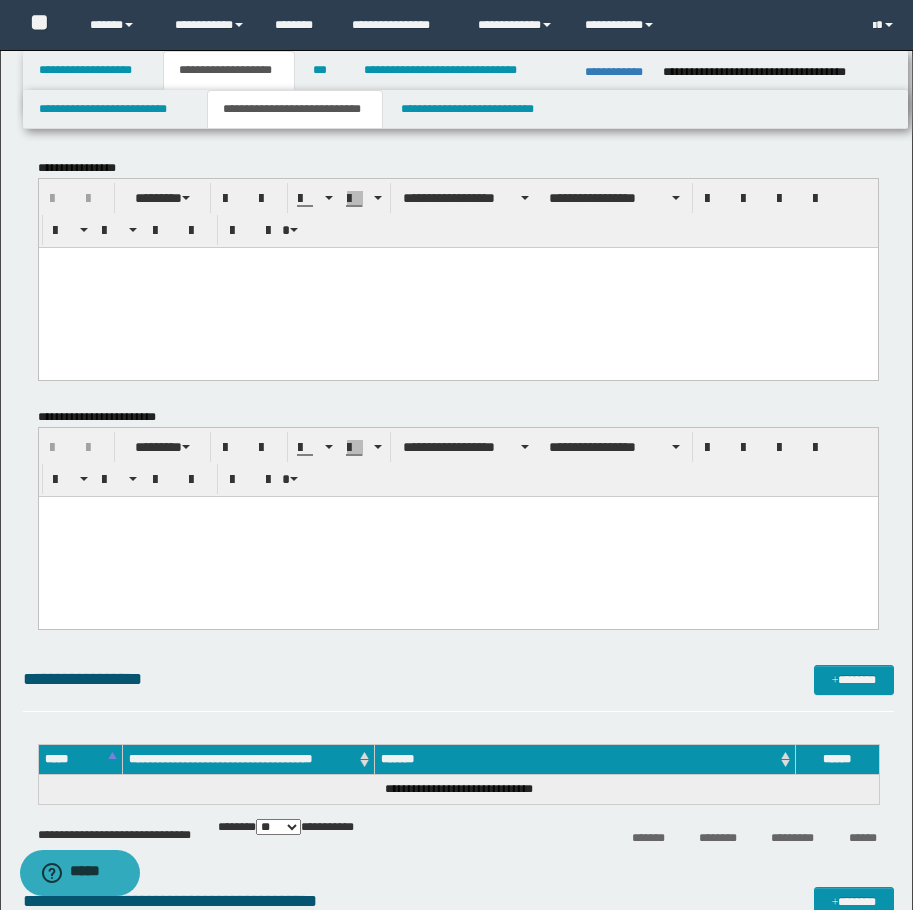 click at bounding box center (457, 287) 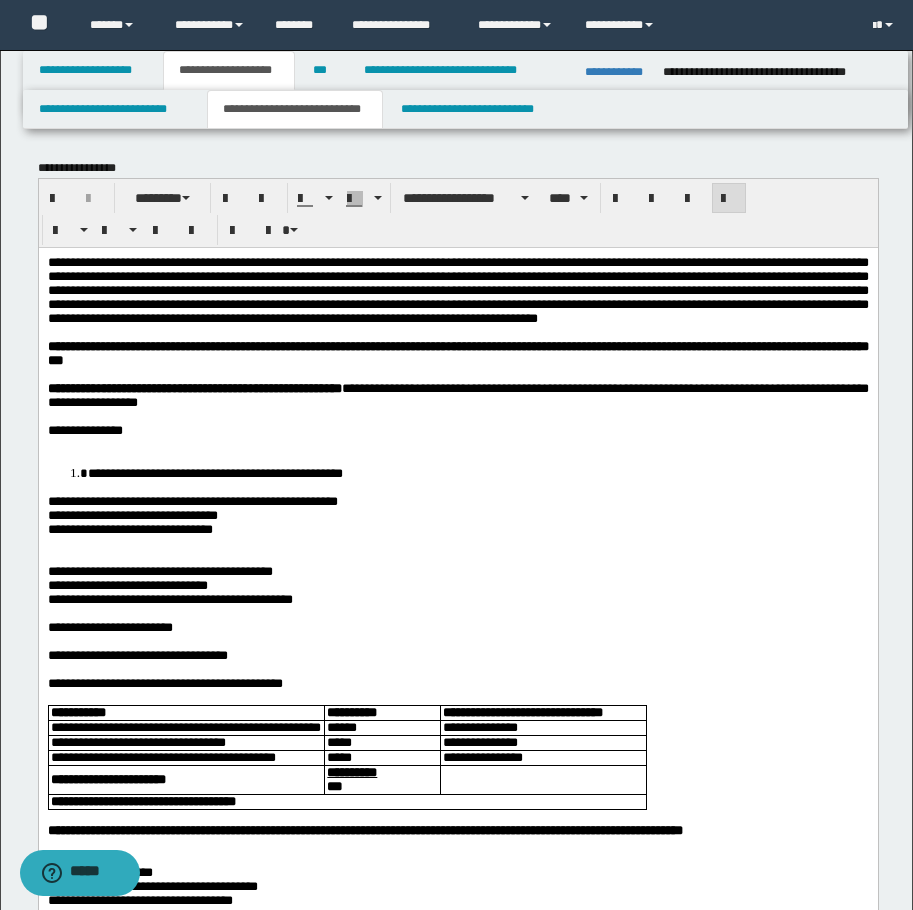 click on "**********" at bounding box center [457, 430] 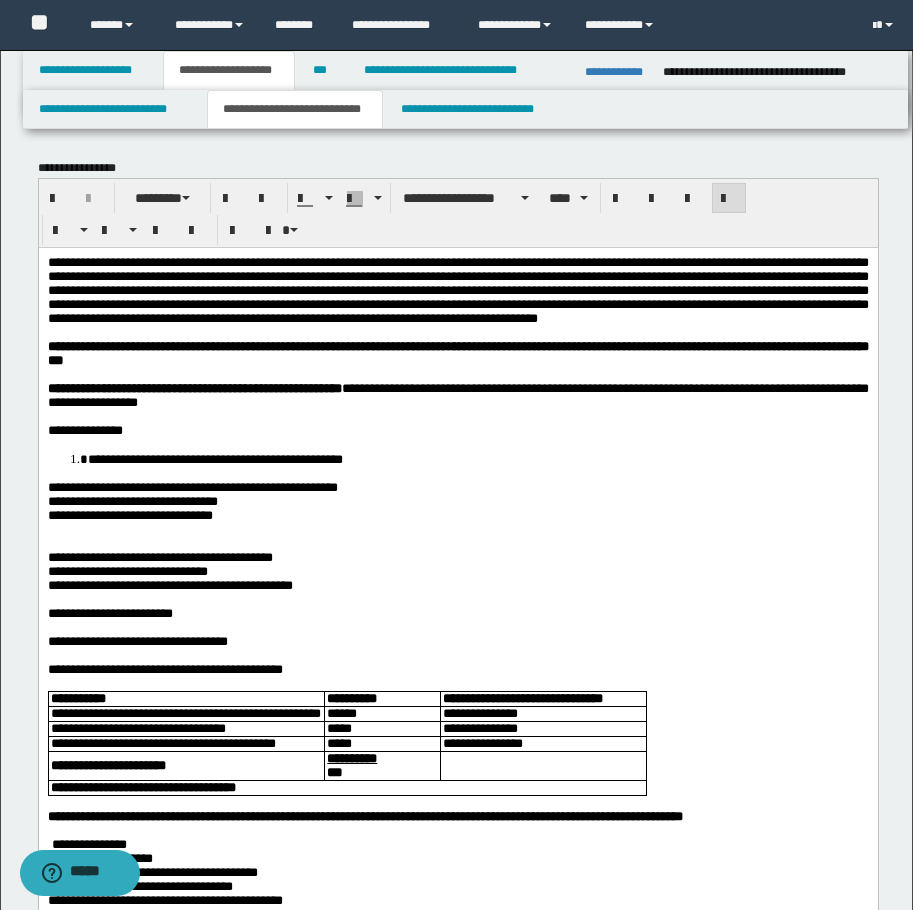 click on "**********" at bounding box center [477, 458] 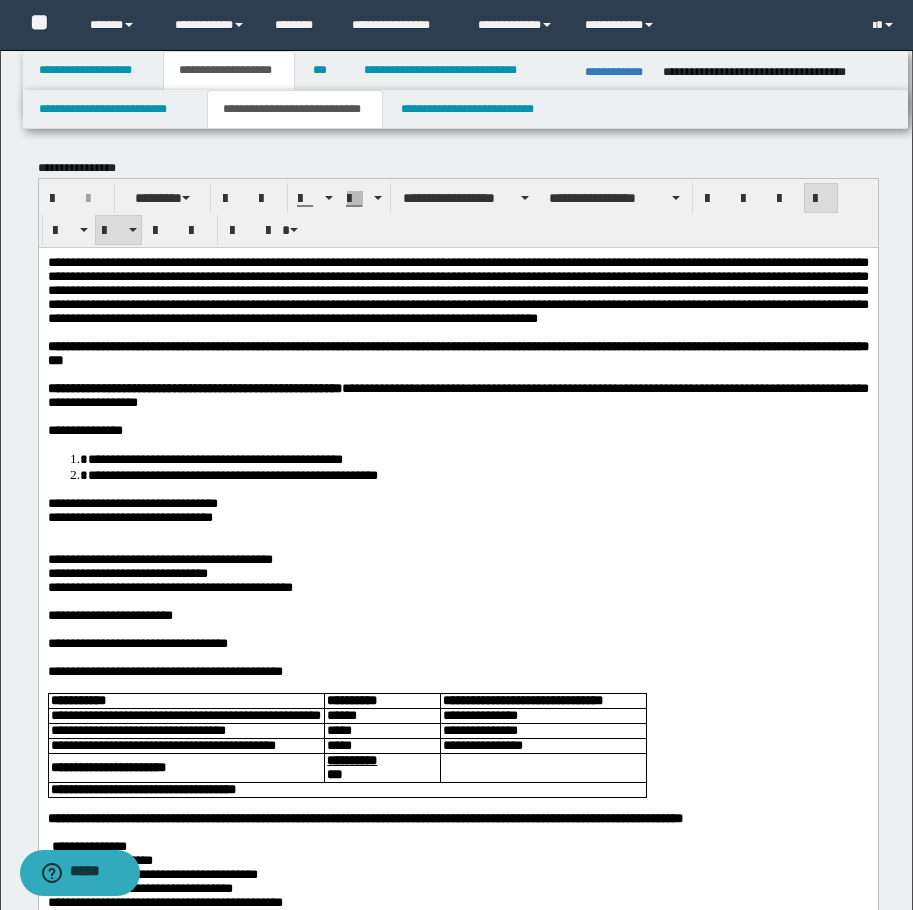 click on "**********" at bounding box center [477, 474] 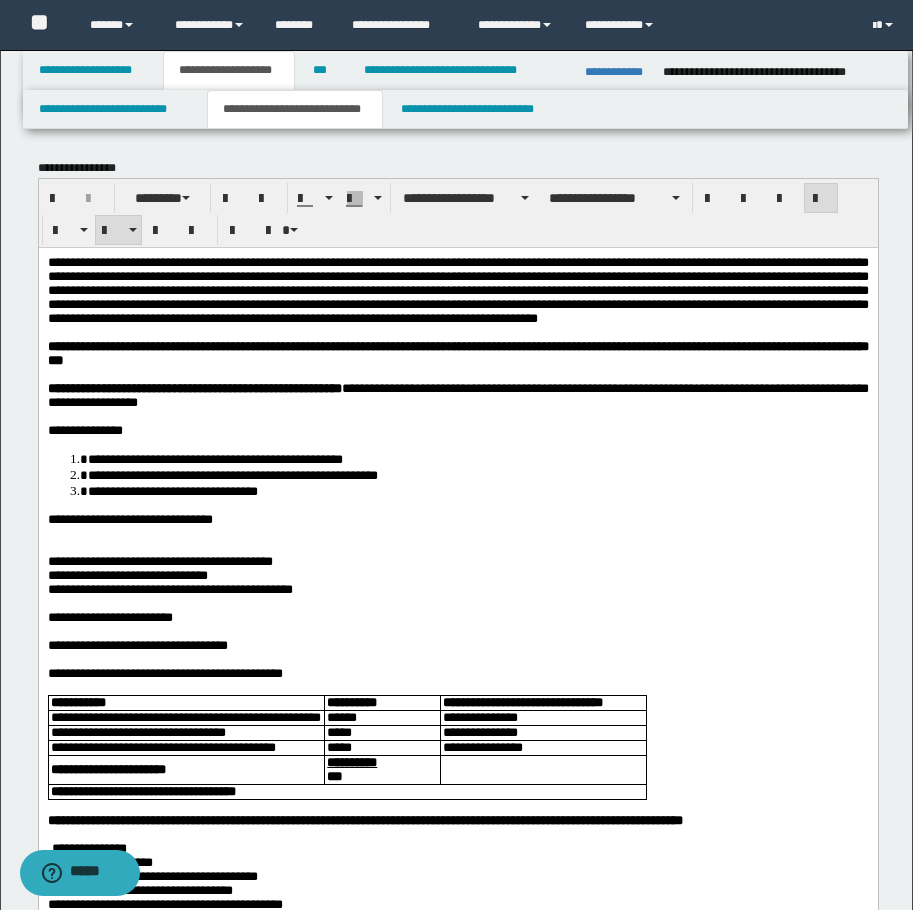 click on "**********" at bounding box center (477, 474) 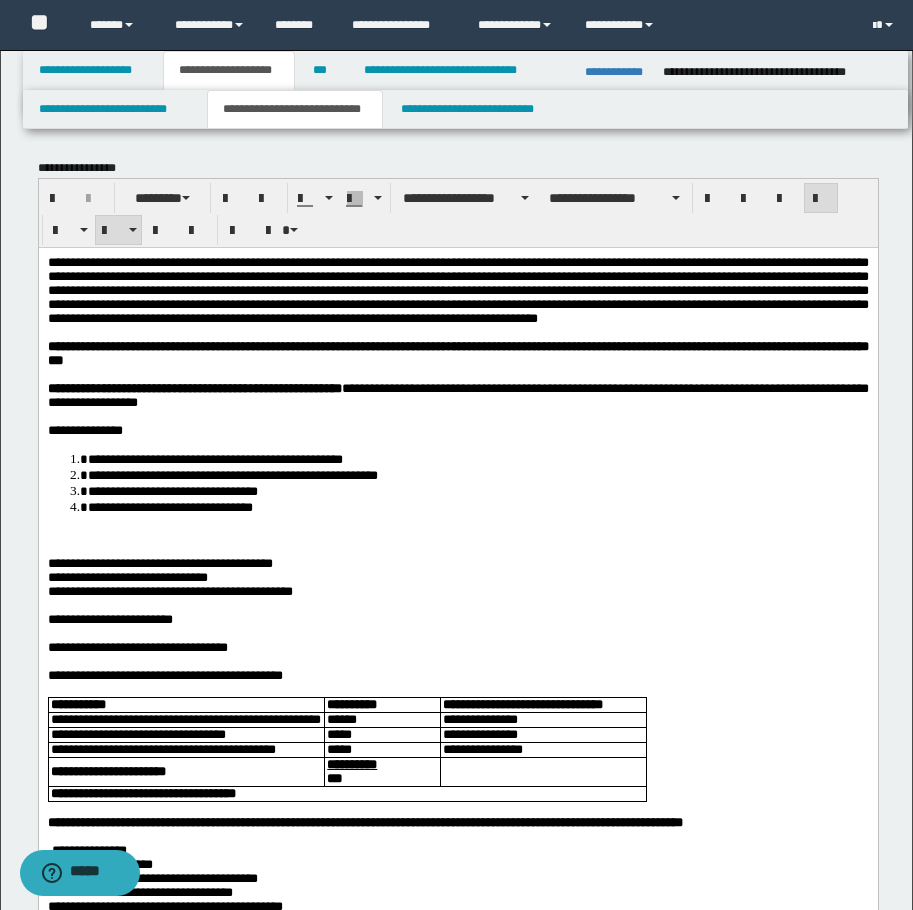 click on "**********" at bounding box center (477, 506) 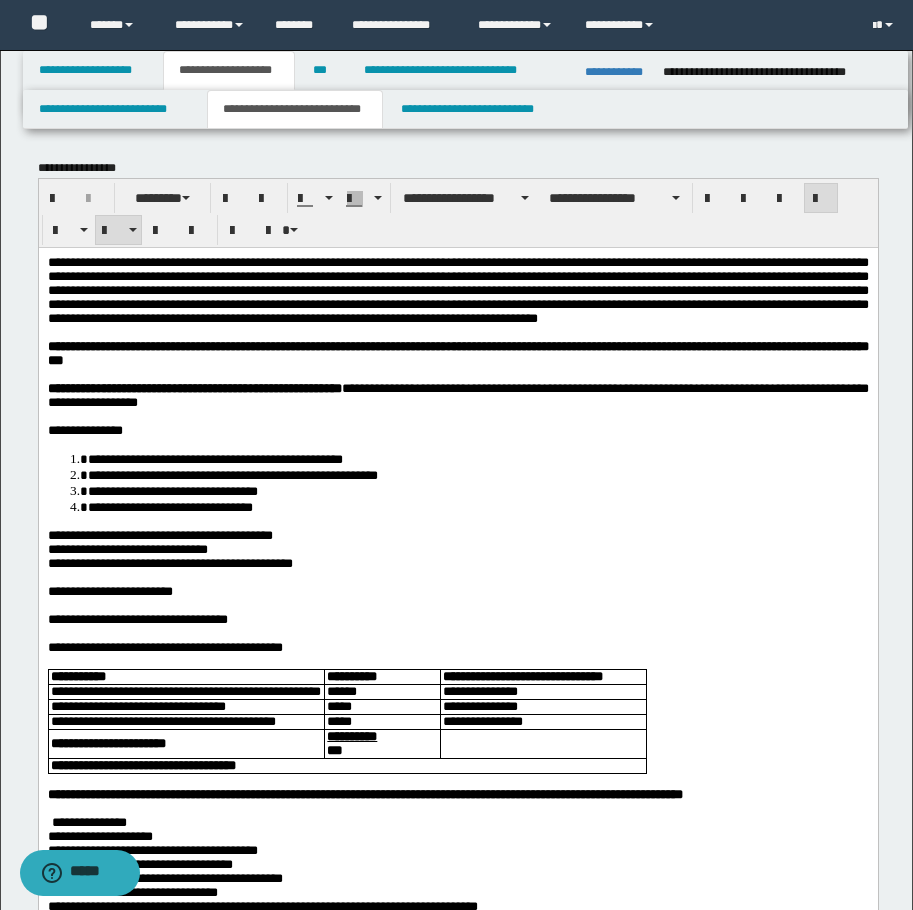 click on "**********" at bounding box center [127, 548] 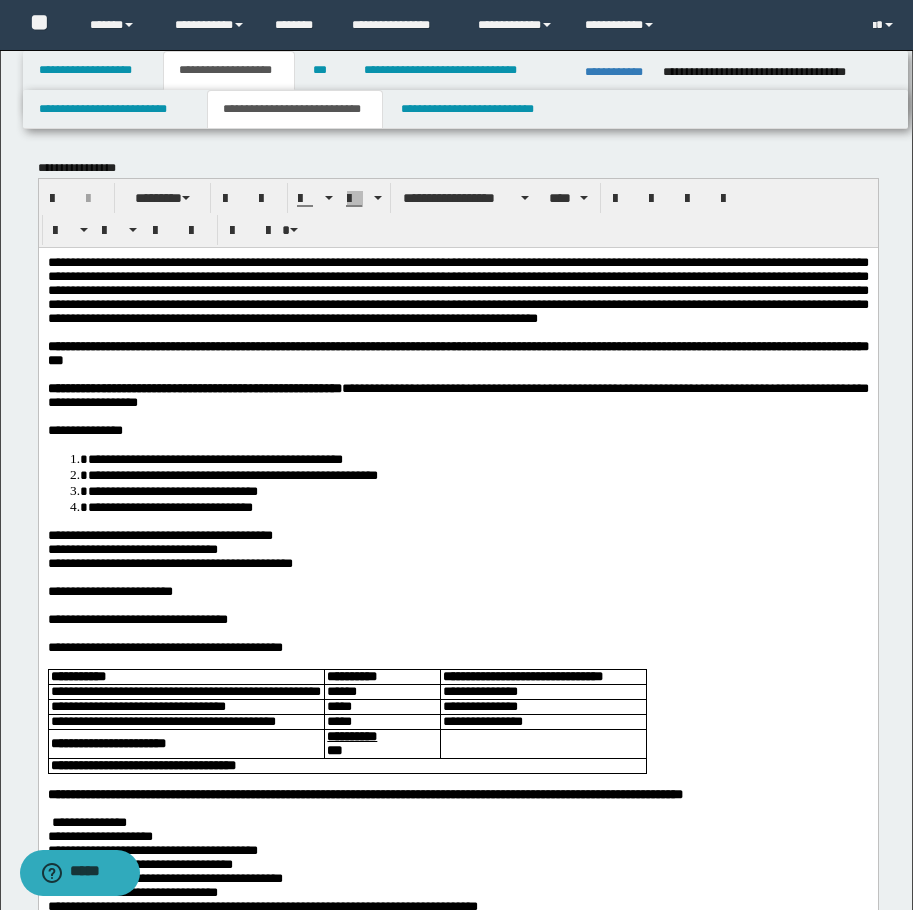 click on "**********" at bounding box center (477, 506) 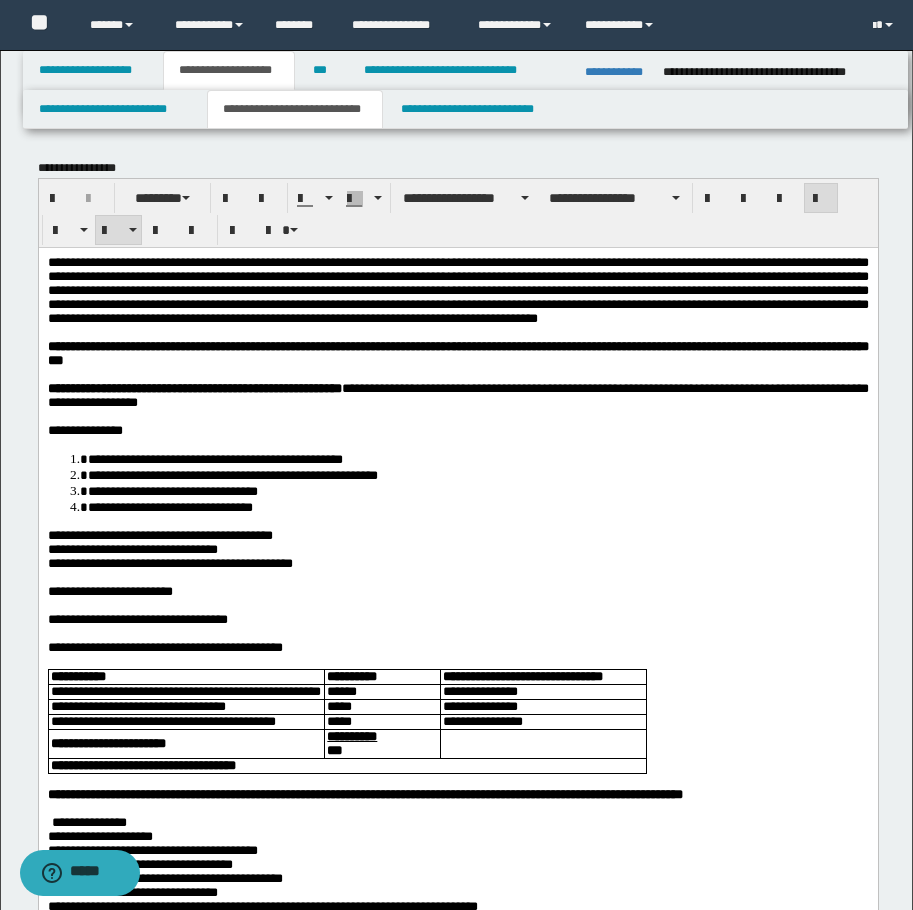 click on "**********" at bounding box center (477, 506) 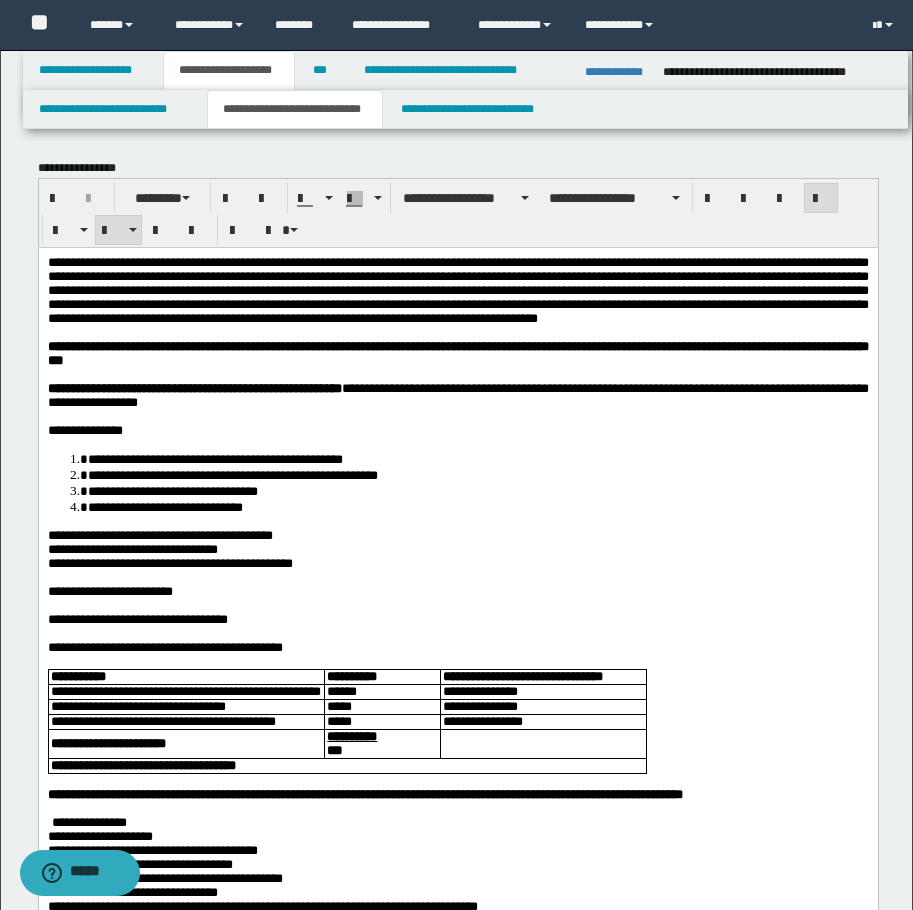 click on "**********" at bounding box center (477, 490) 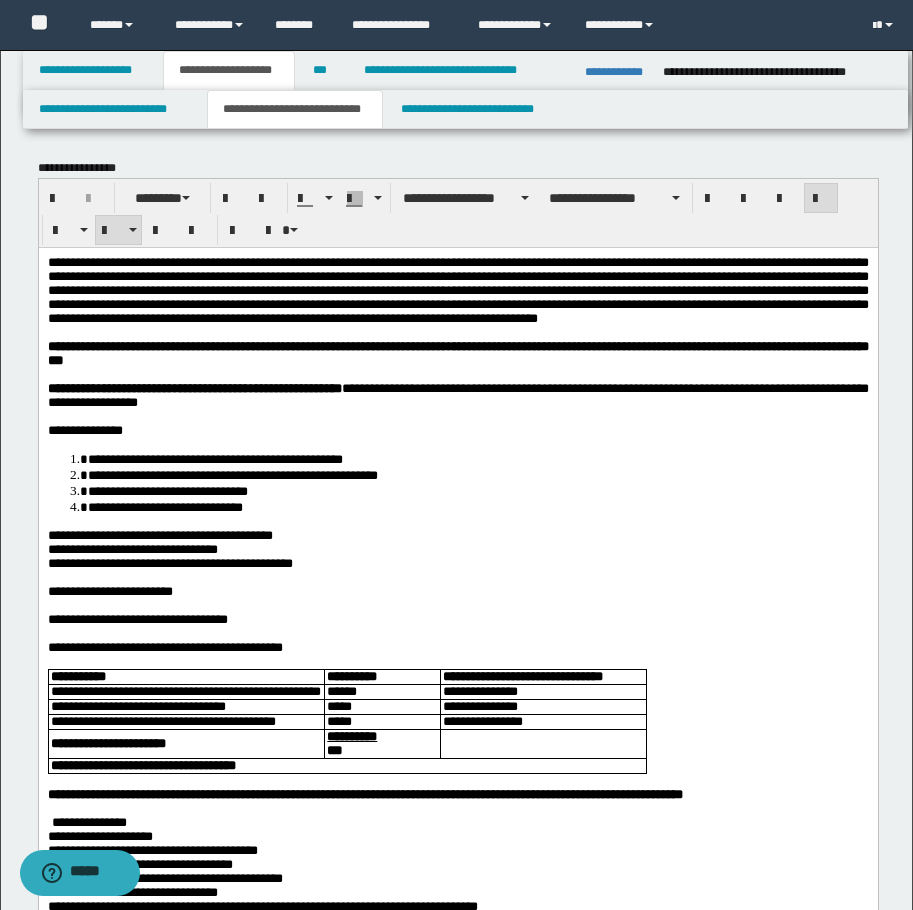 click on "**********" at bounding box center (477, 474) 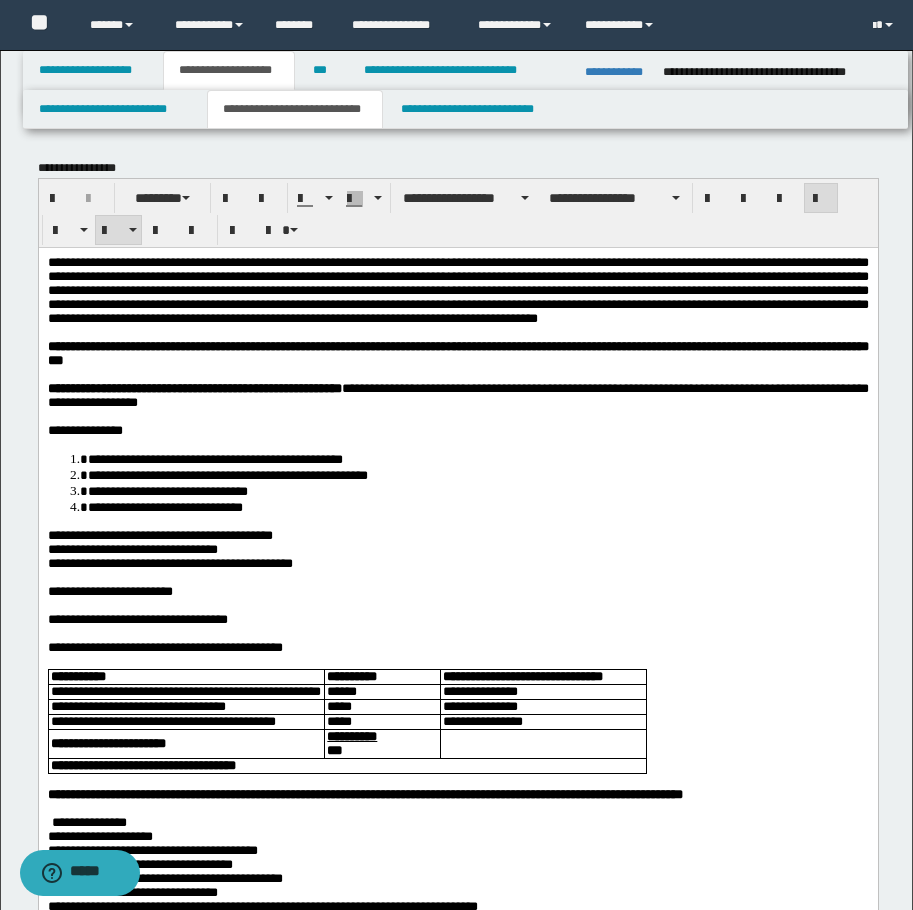 click on "**********" at bounding box center (458, 1407) 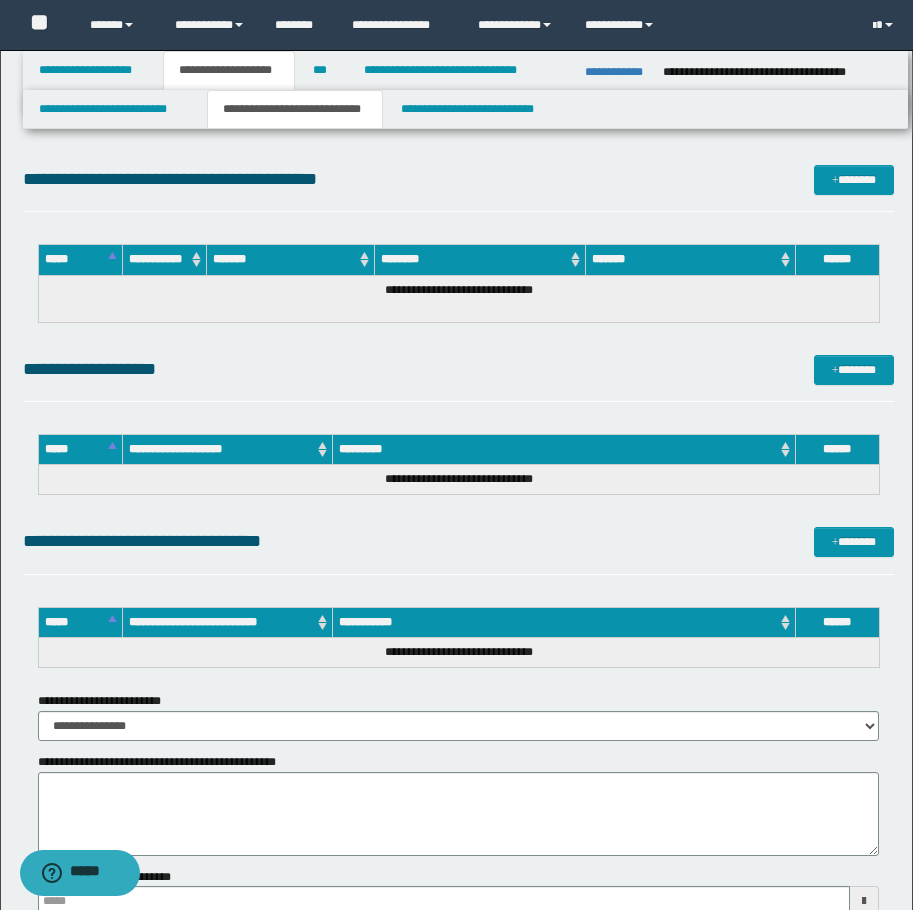 scroll, scrollTop: 3000, scrollLeft: 0, axis: vertical 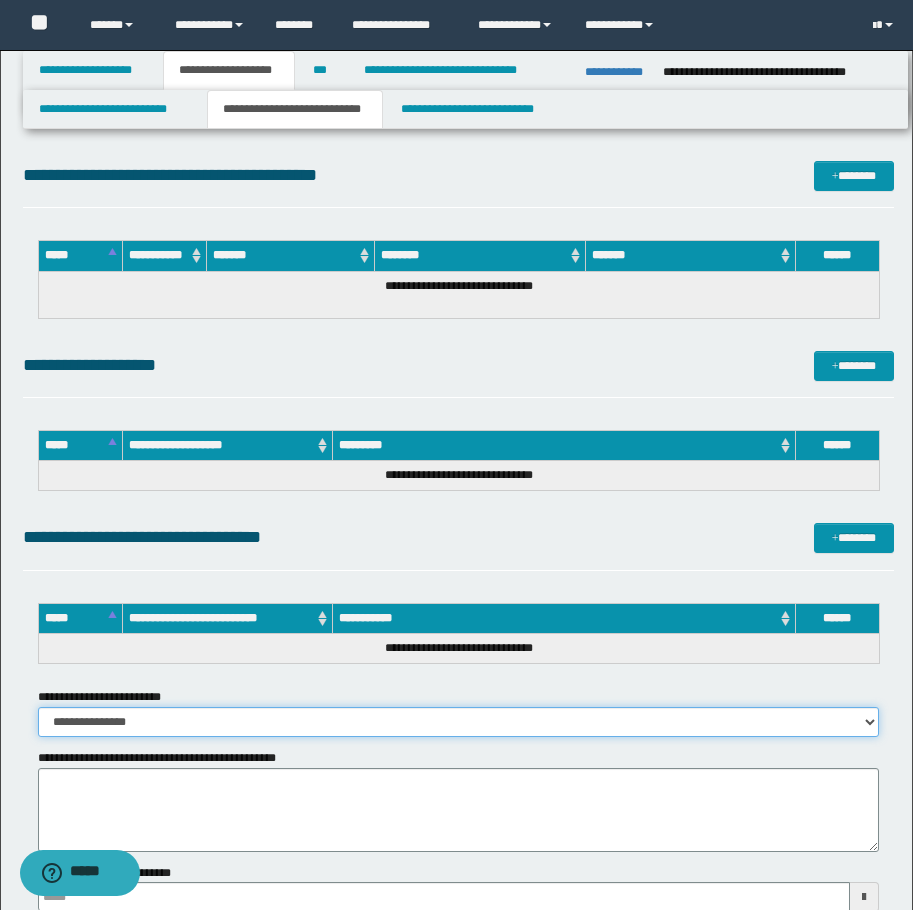 click on "**********" at bounding box center [458, 722] 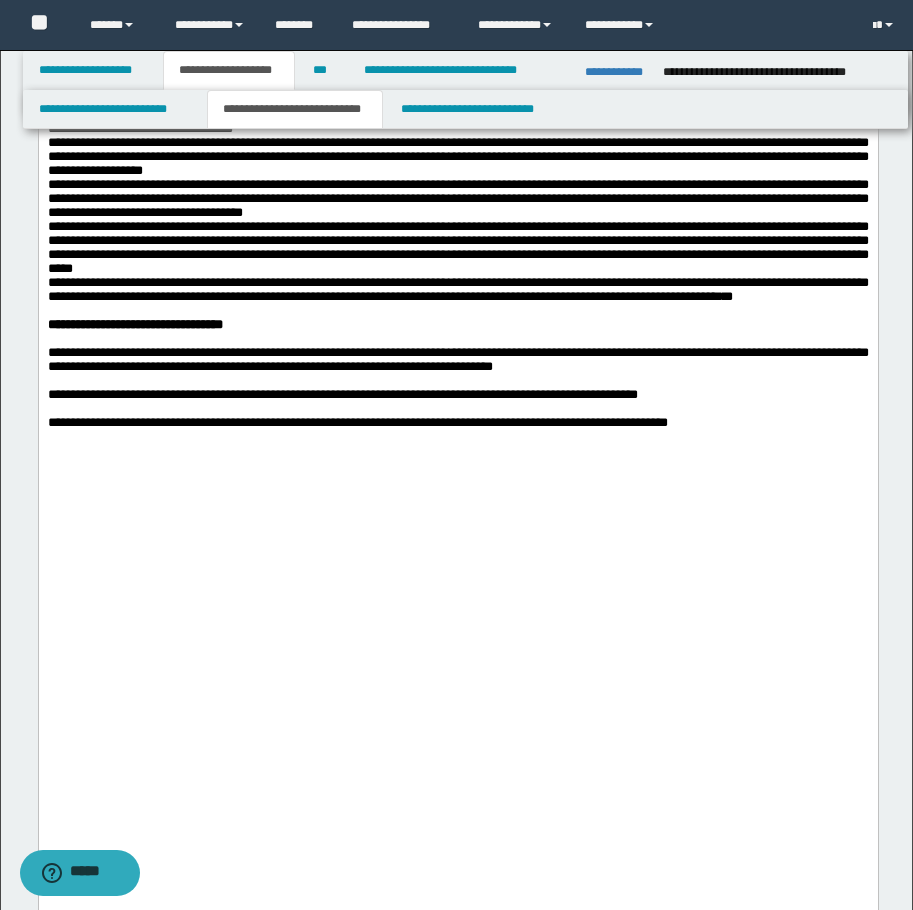 scroll, scrollTop: 1700, scrollLeft: 0, axis: vertical 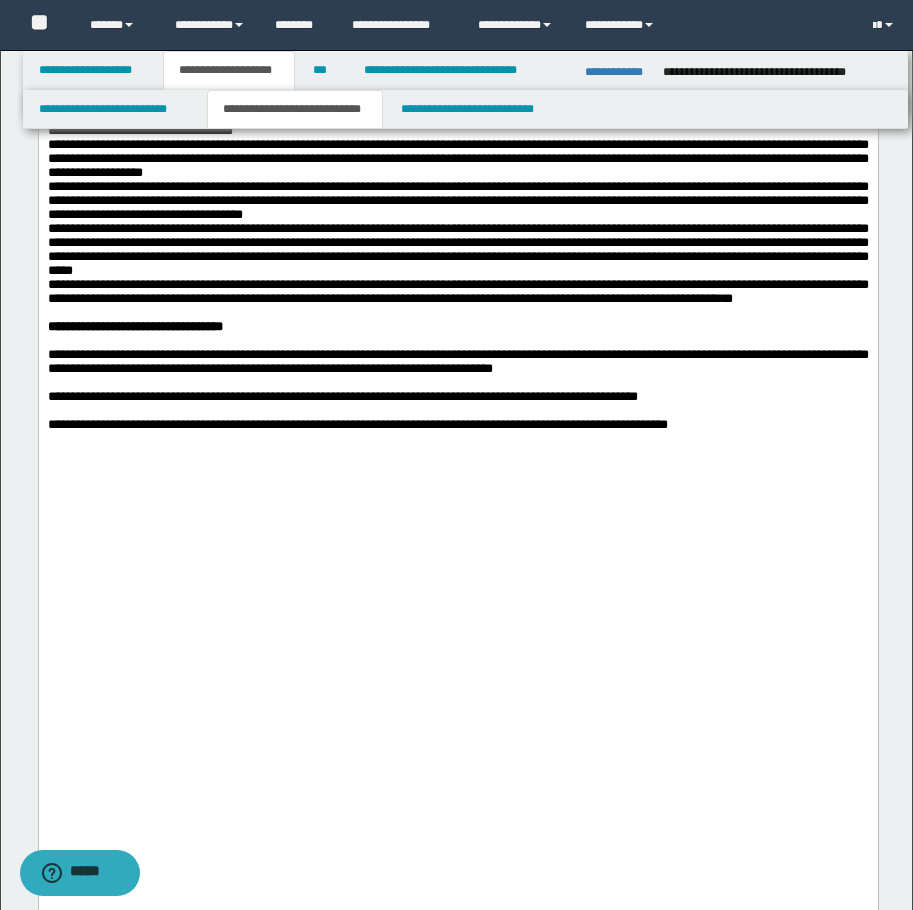 click on "**********" at bounding box center [457, 250] 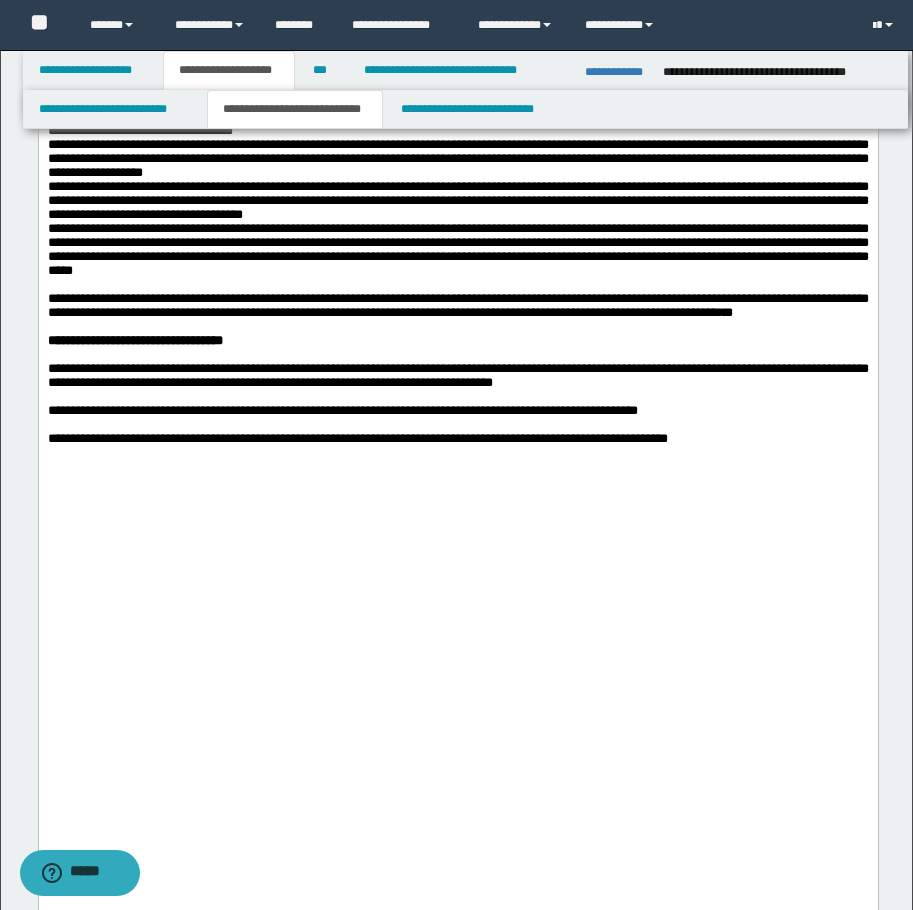drag, startPoint x: 567, startPoint y: 563, endPoint x: 558, endPoint y: 556, distance: 11.401754 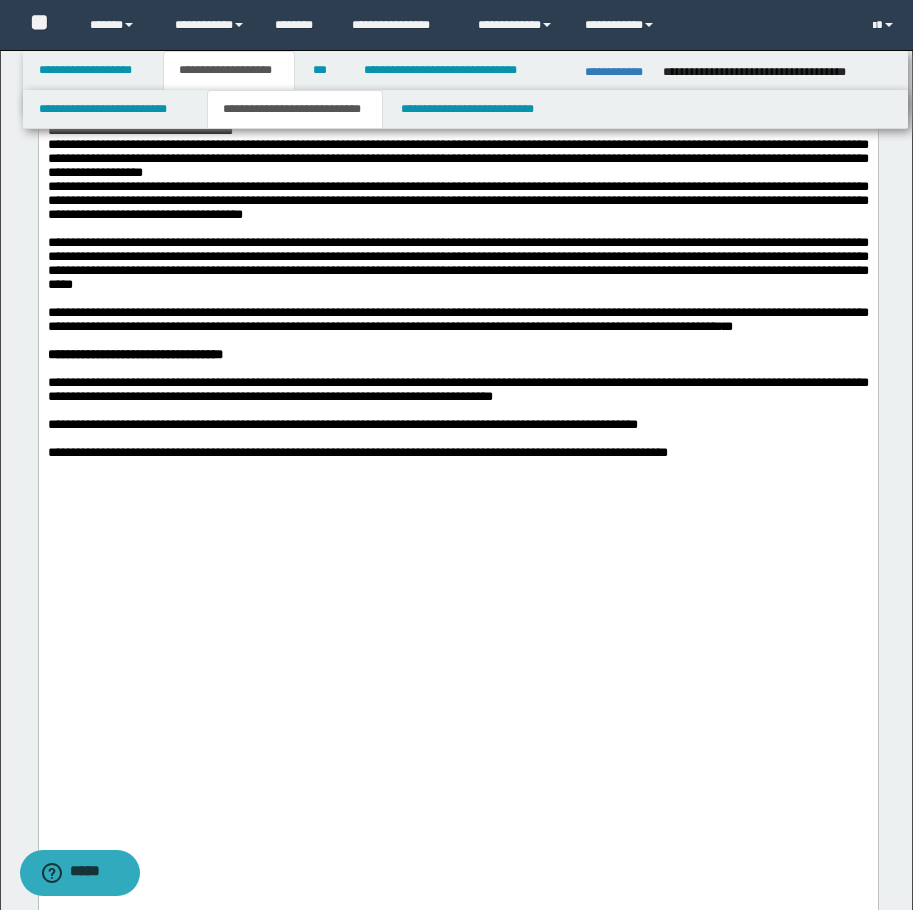 click on "**********" at bounding box center [457, 159] 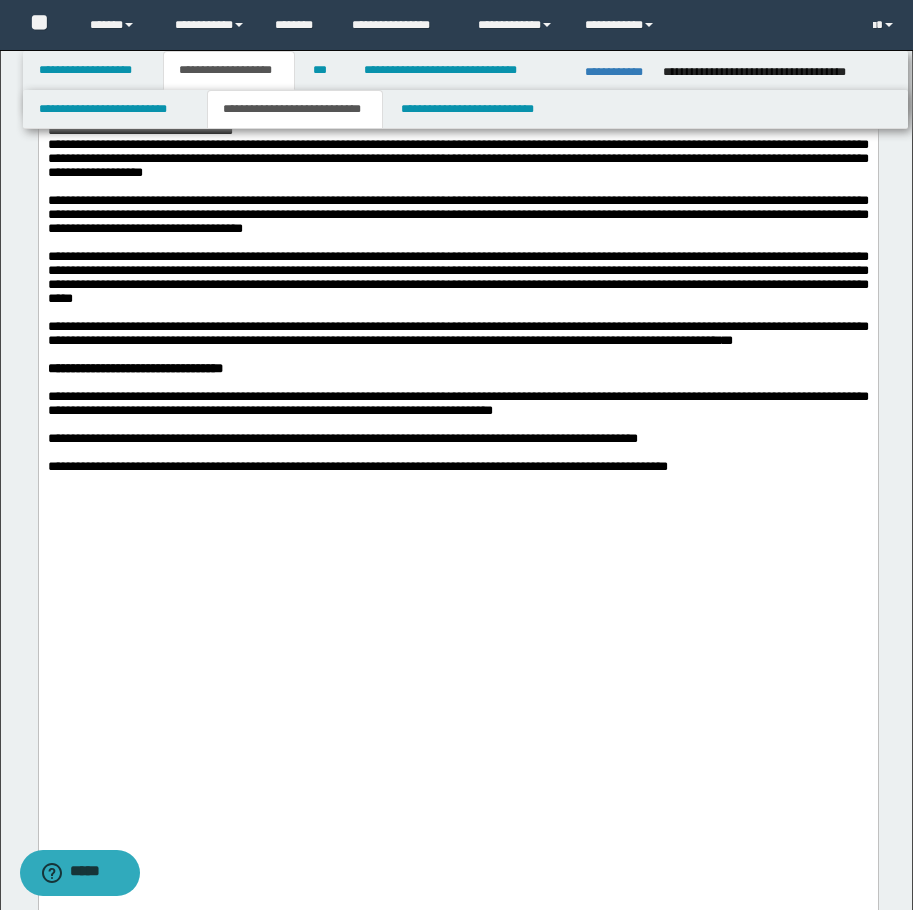 click on "**********" at bounding box center (457, 110) 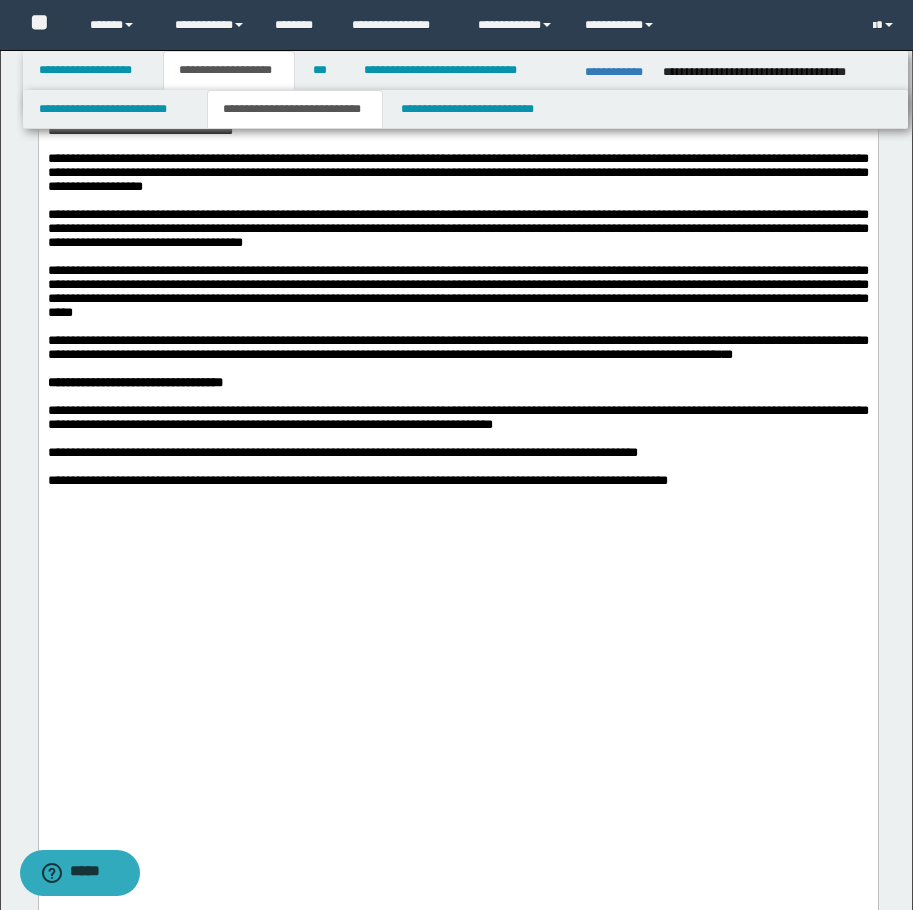 click on "**********" at bounding box center [457, 54] 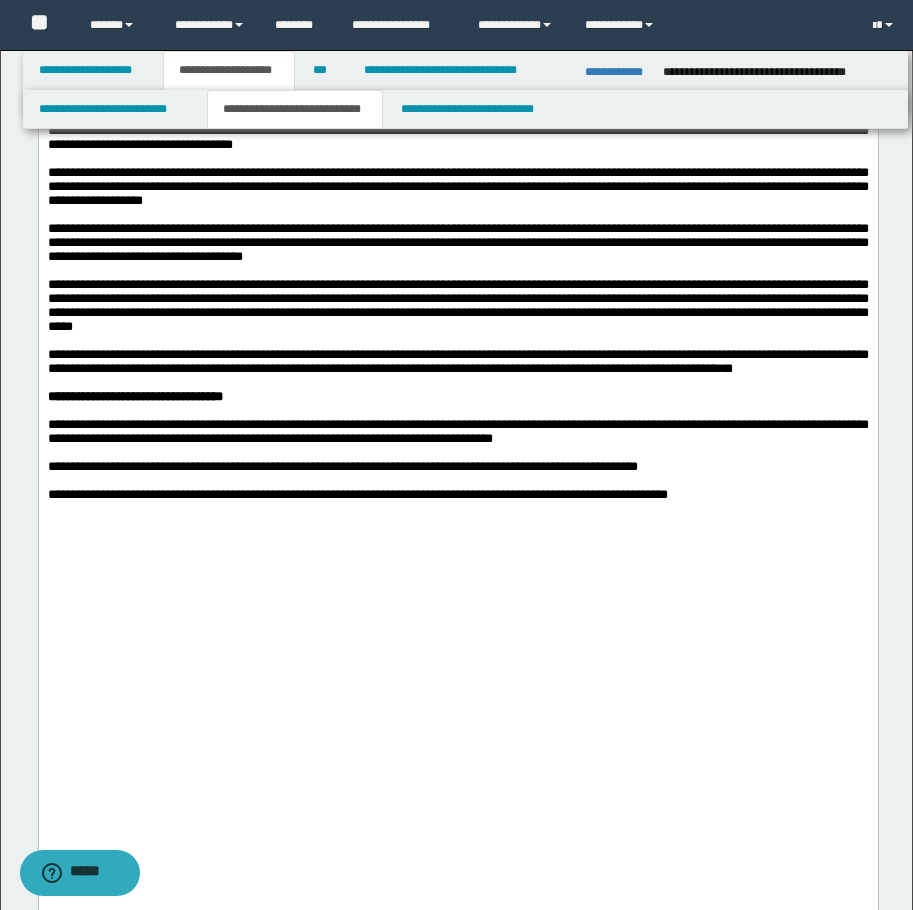 click on "**********" at bounding box center (457, -2) 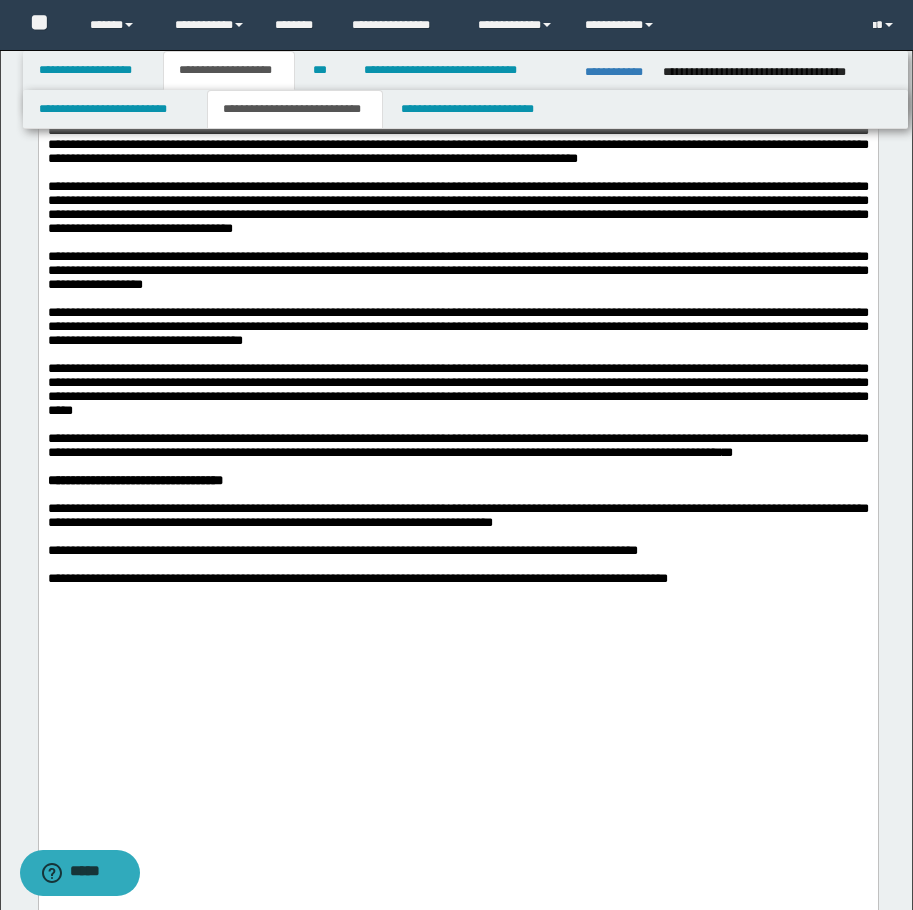 scroll, scrollTop: 1500, scrollLeft: 0, axis: vertical 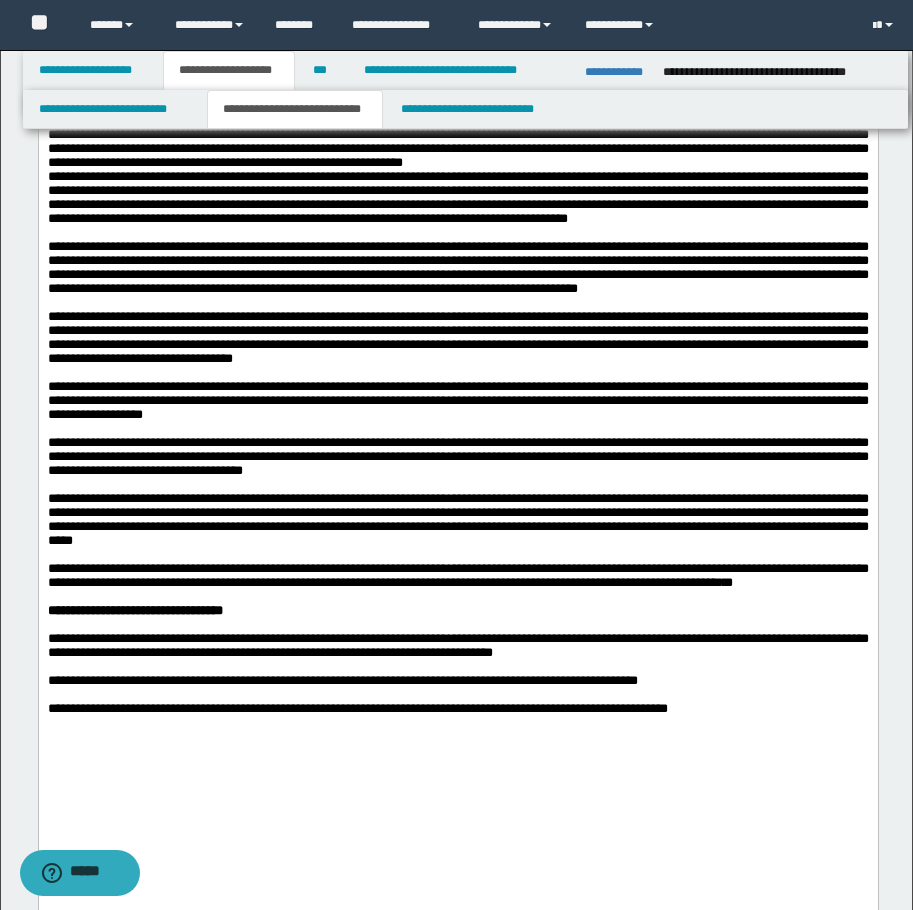 click on "**********" at bounding box center (457, 149) 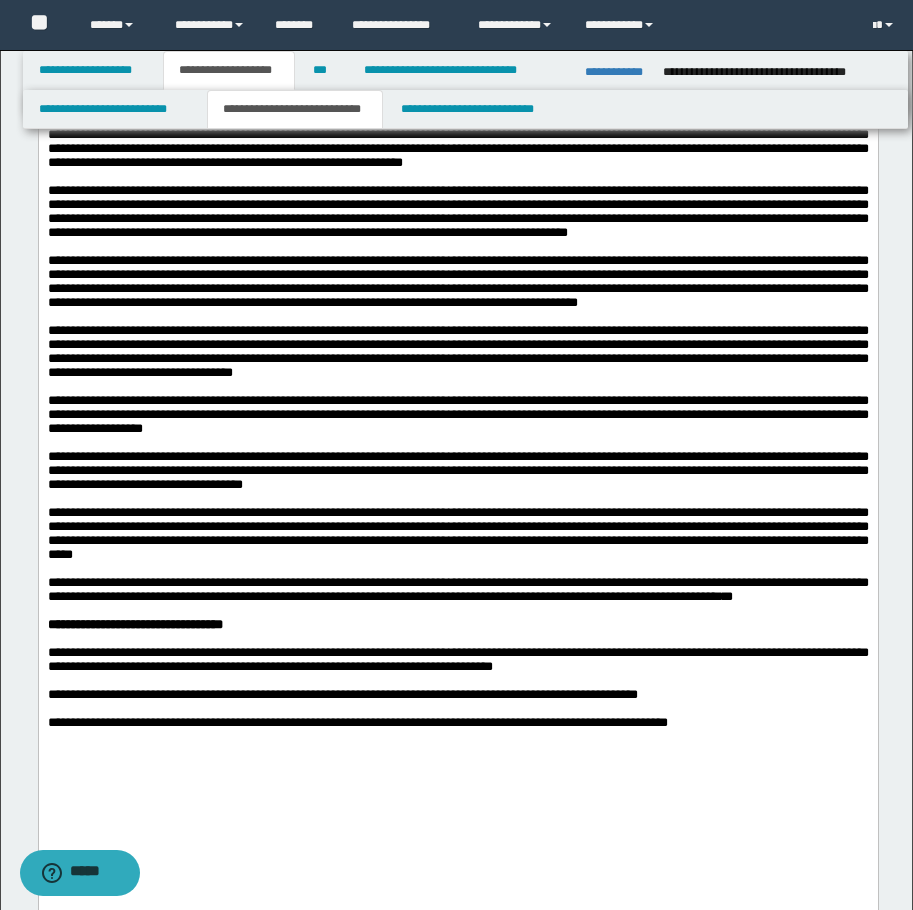 drag, startPoint x: 620, startPoint y: 399, endPoint x: 515, endPoint y: 379, distance: 106.887794 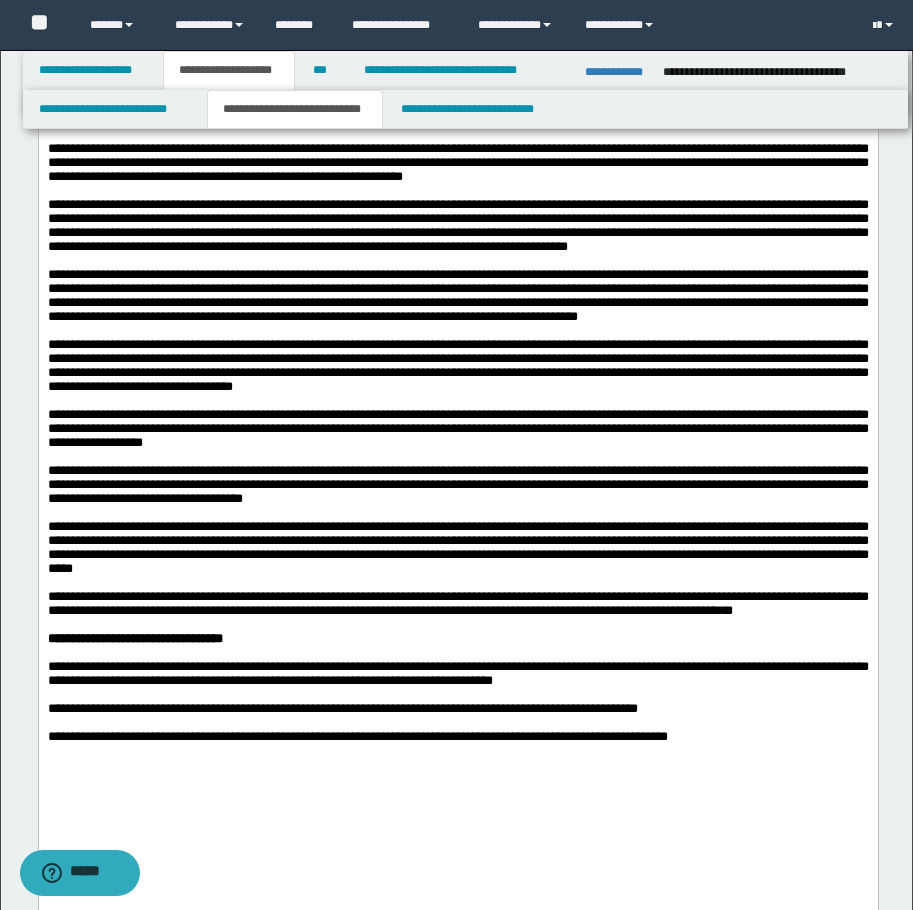 click on "**********" at bounding box center (457, 107) 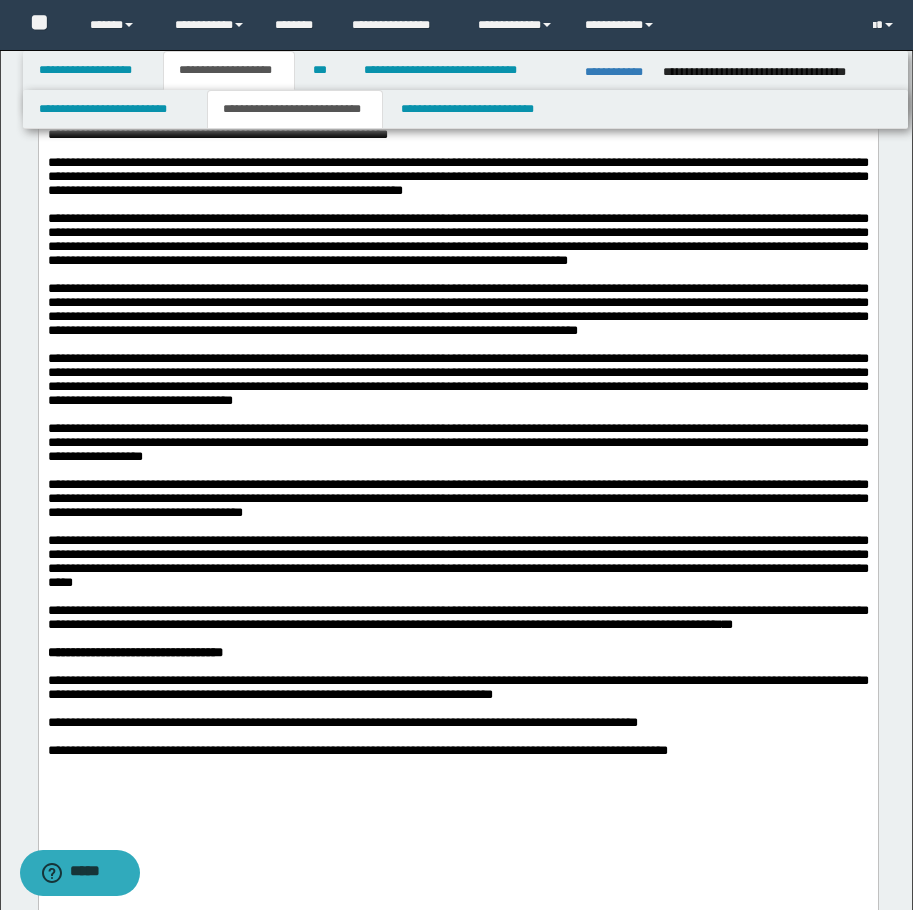 click on "**********" at bounding box center [457, 86] 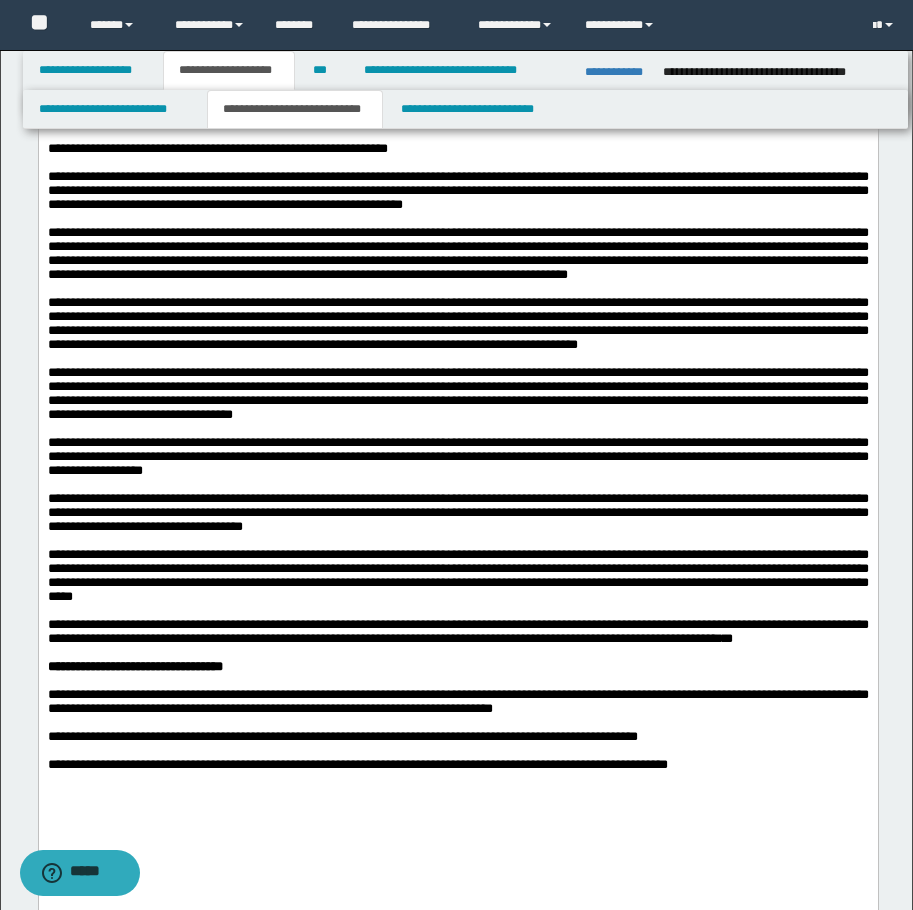 drag, startPoint x: 344, startPoint y: 338, endPoint x: 217, endPoint y: 324, distance: 127.769325 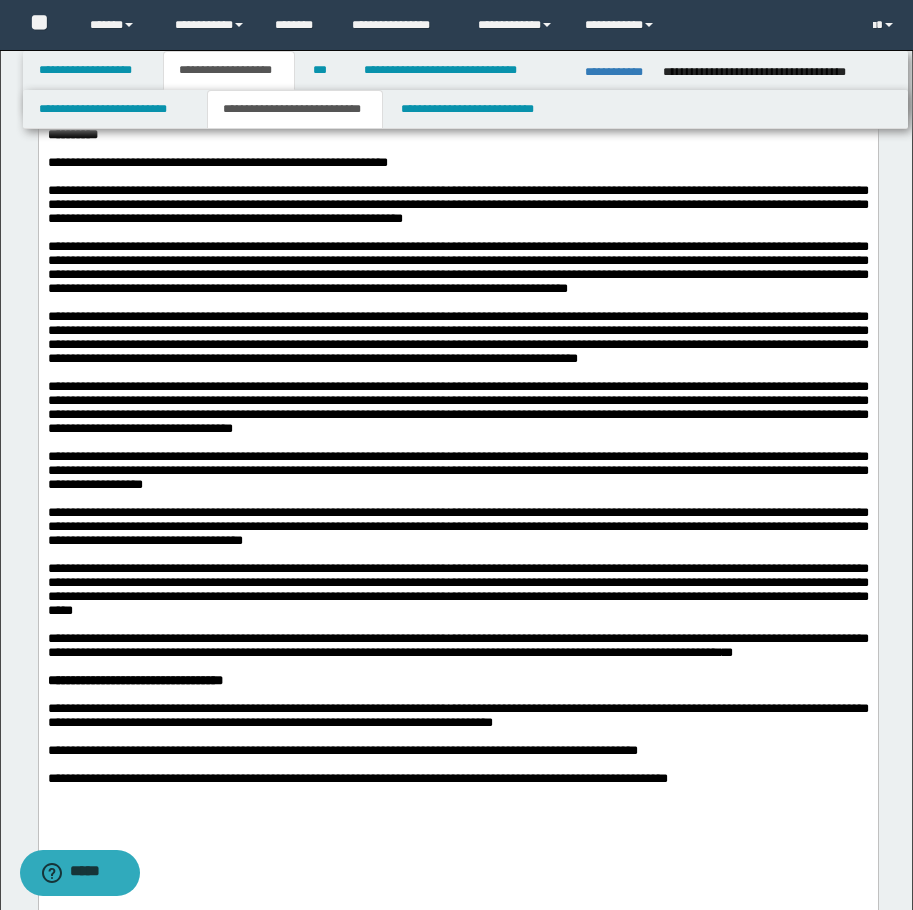 click on "**********" at bounding box center [457, 2] 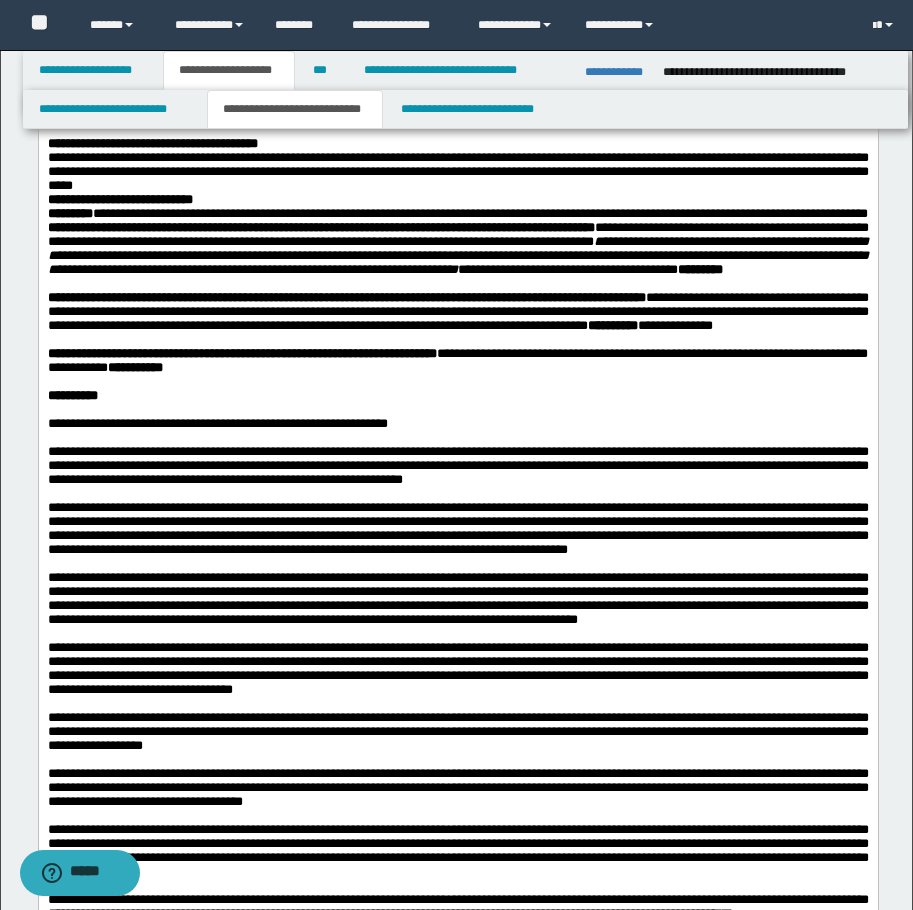 scroll, scrollTop: 1200, scrollLeft: 0, axis: vertical 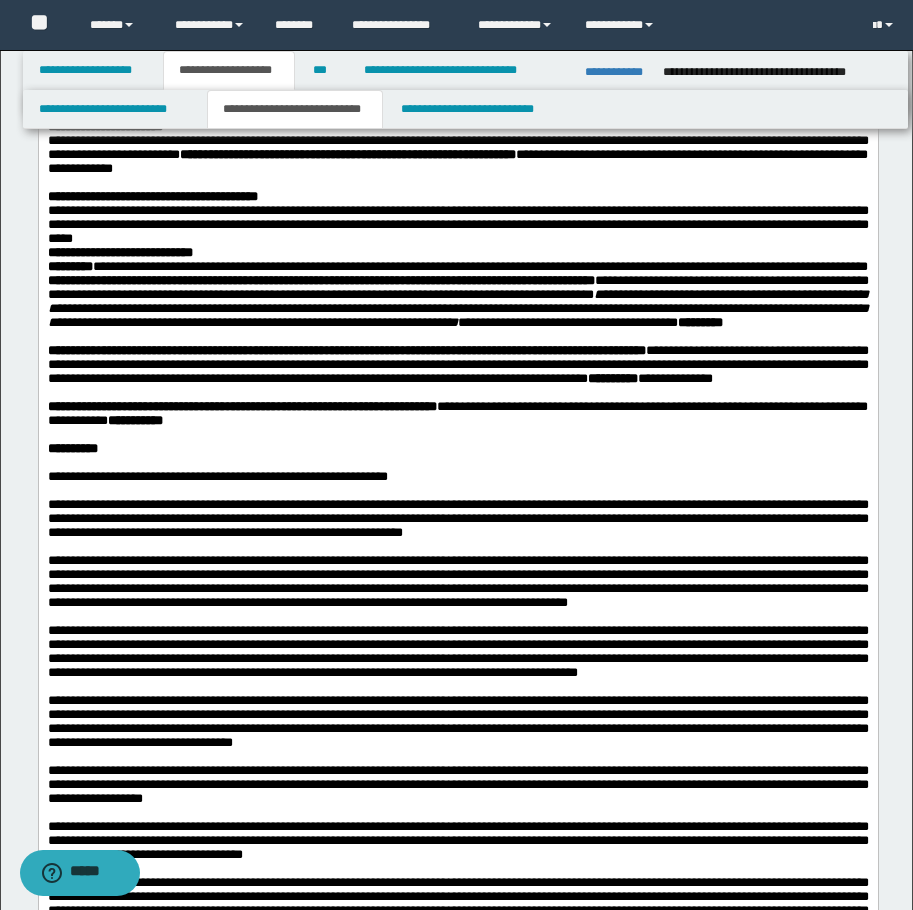 click on "**********" at bounding box center (457, 267) 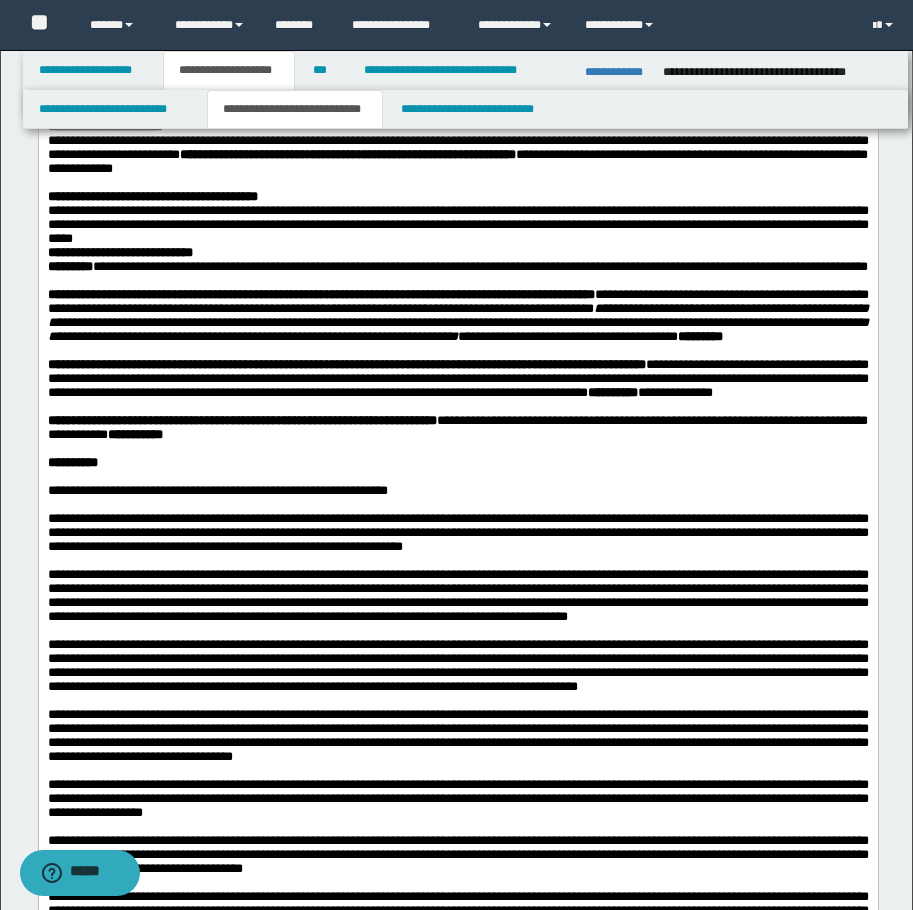 click on "**********" at bounding box center (457, 253) 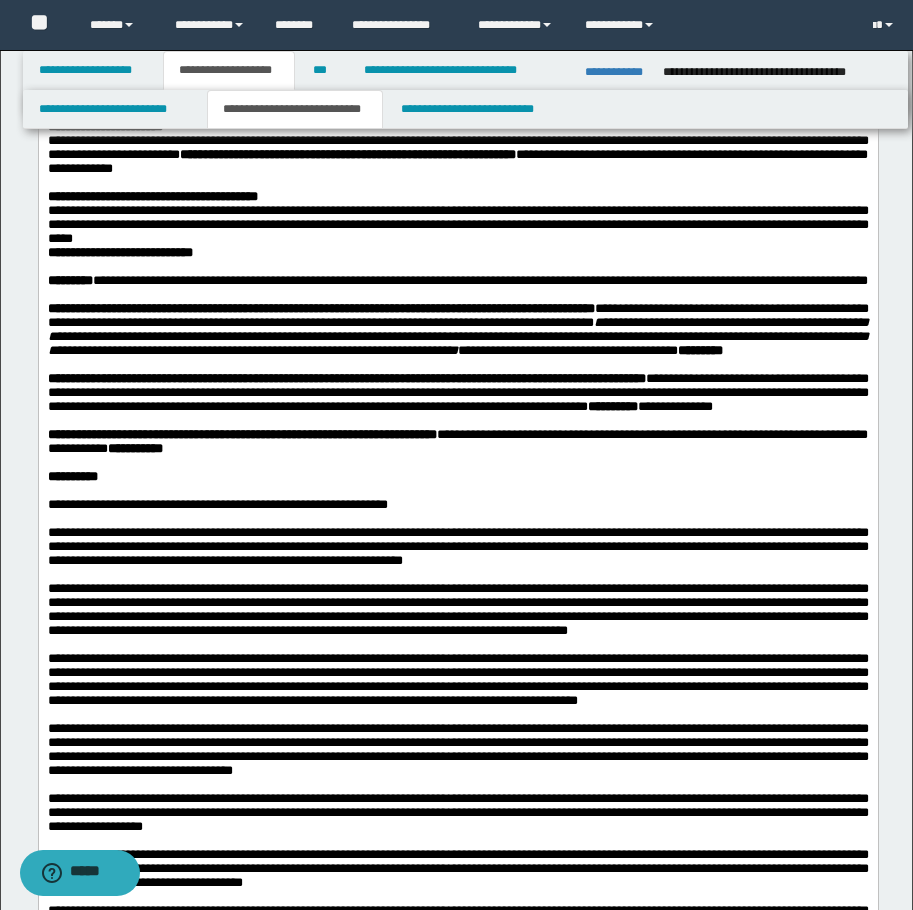 click on "**********" at bounding box center (457, 225) 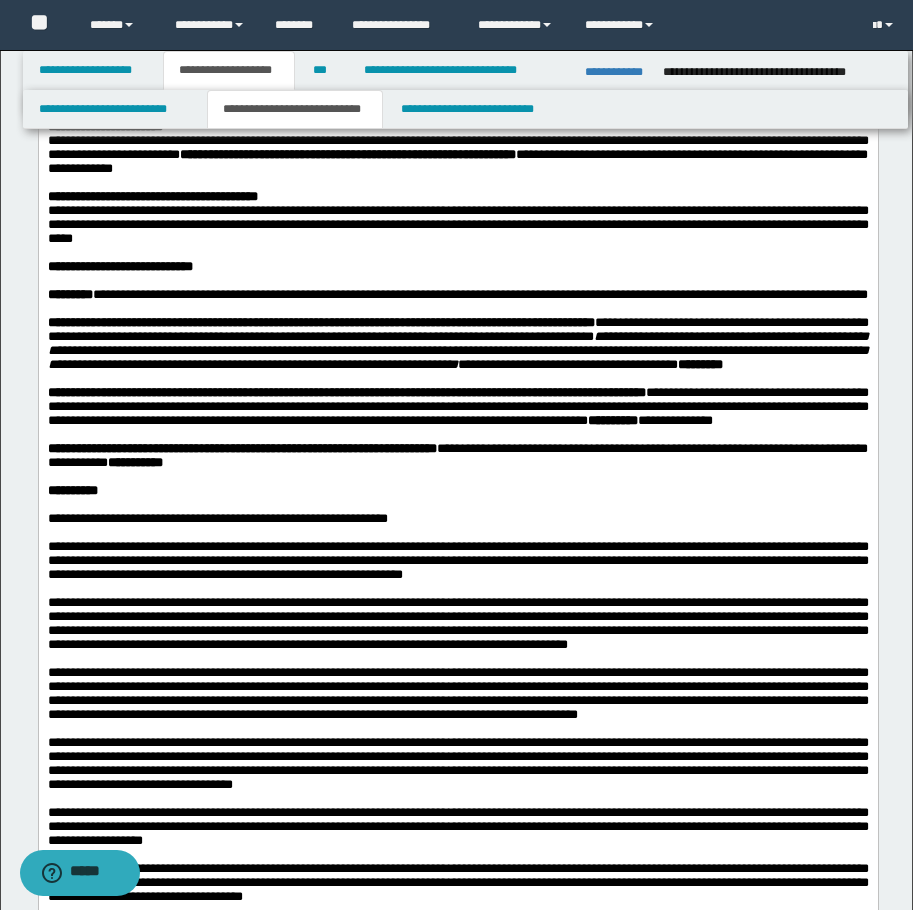click on "**********" at bounding box center (457, 197) 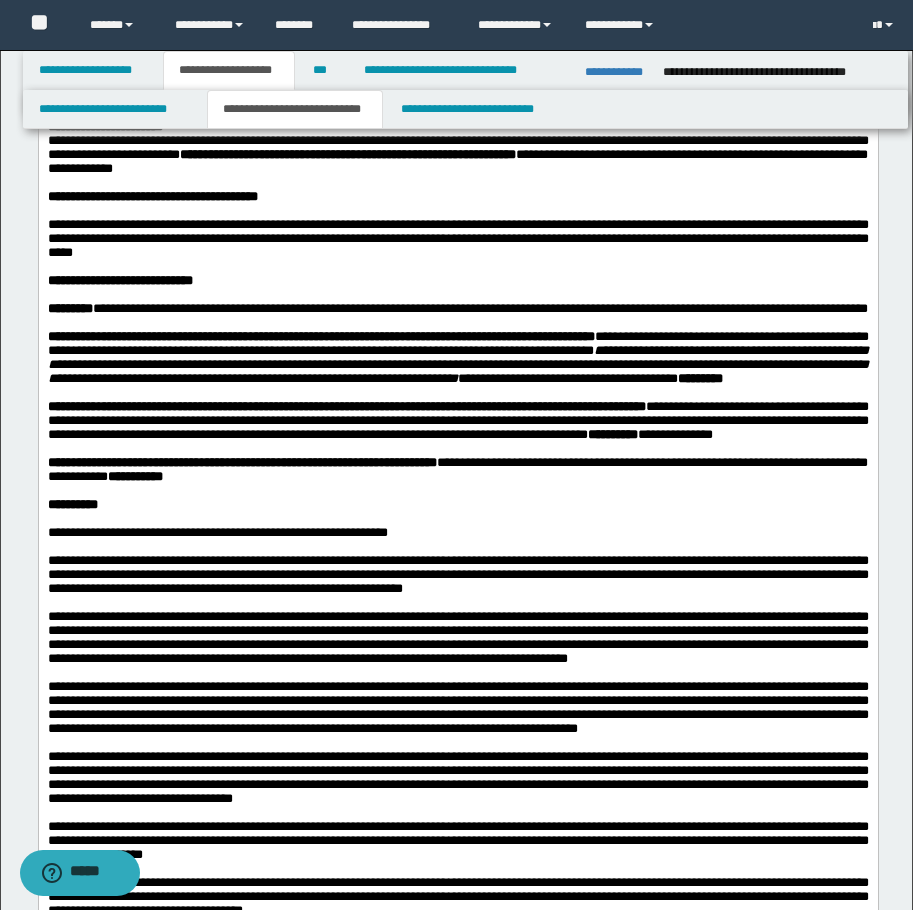 click on "**********" at bounding box center (457, 155) 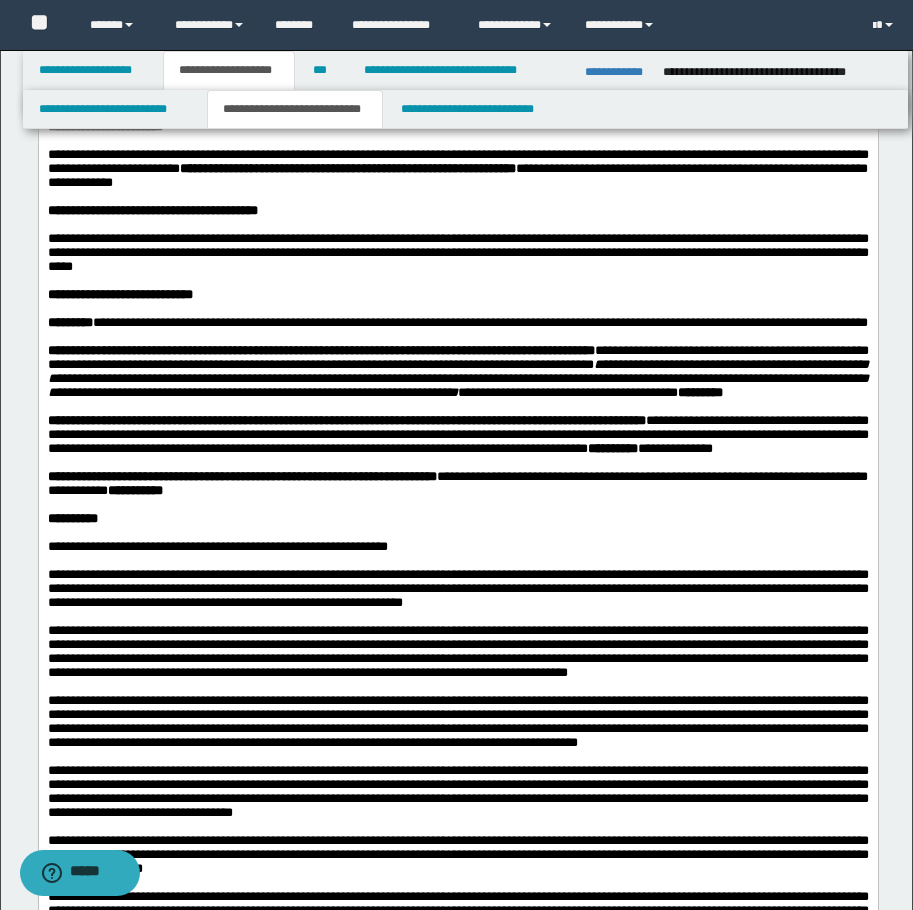 click on "**********" at bounding box center [457, 92] 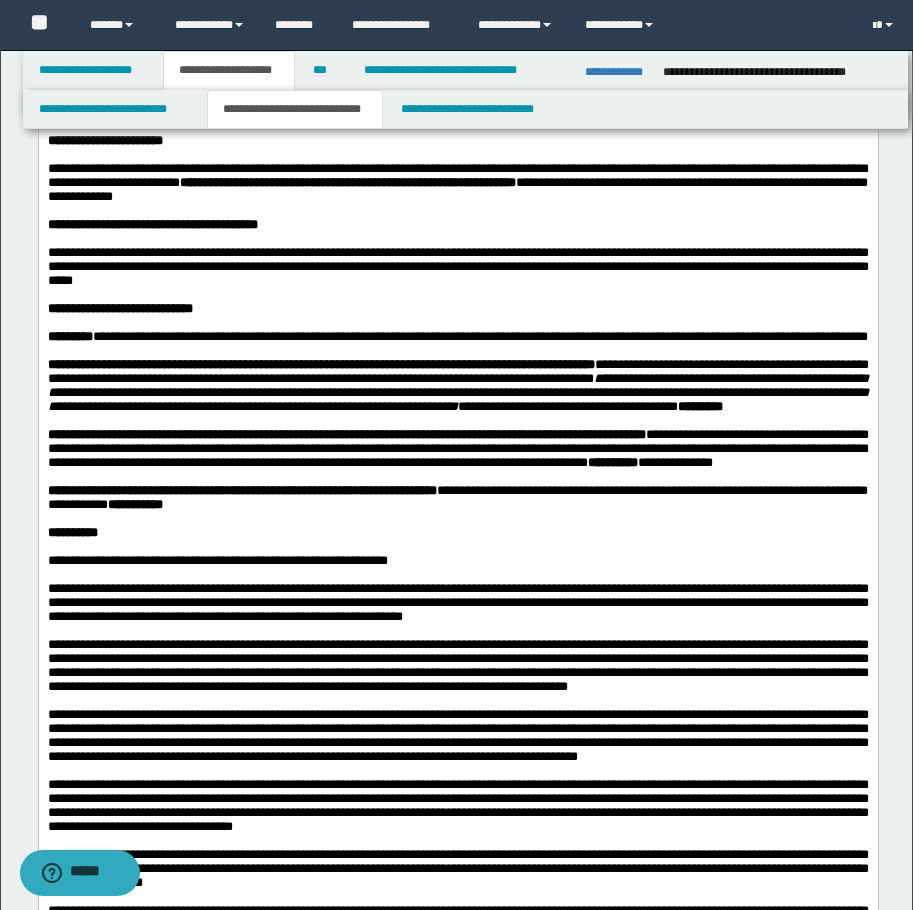 click on "**********" at bounding box center (457, 57) 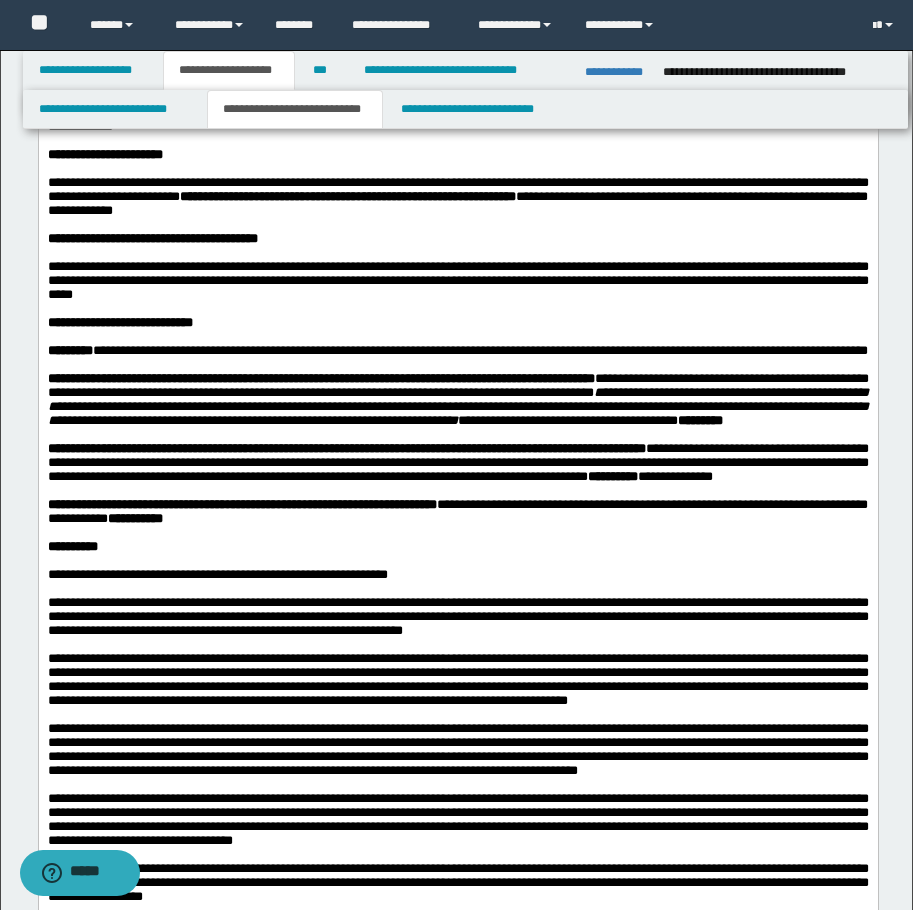 click on "**********" at bounding box center [457, 43] 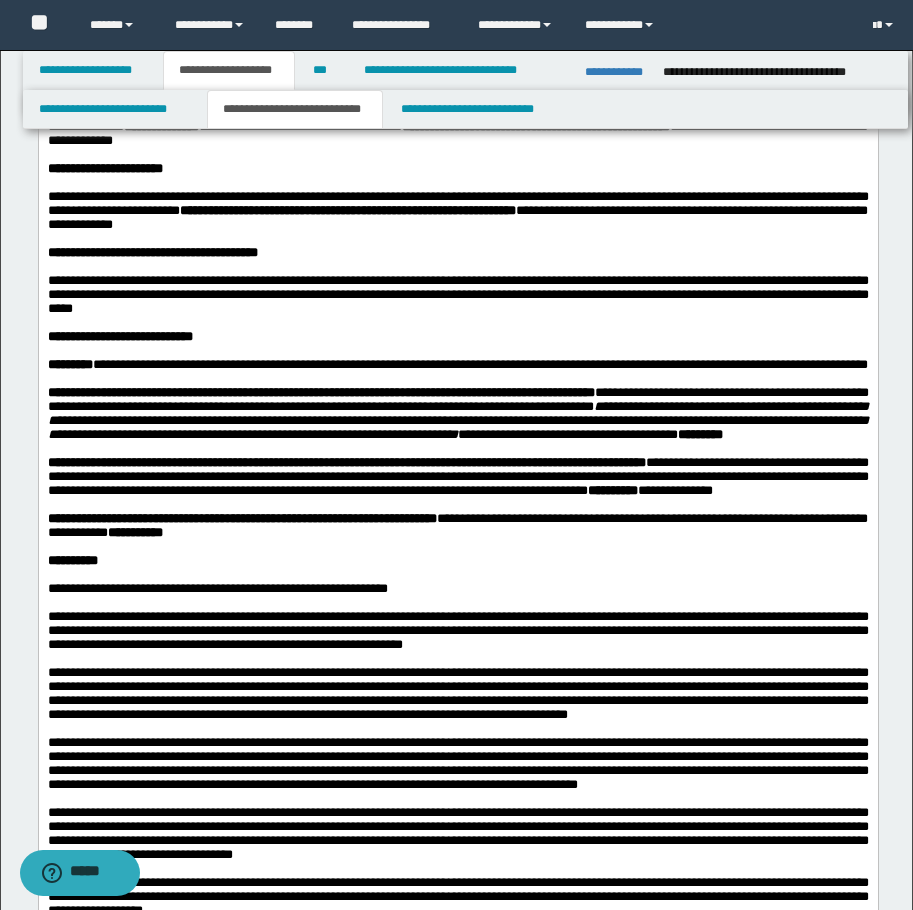 click on "**********" at bounding box center [457, 22] 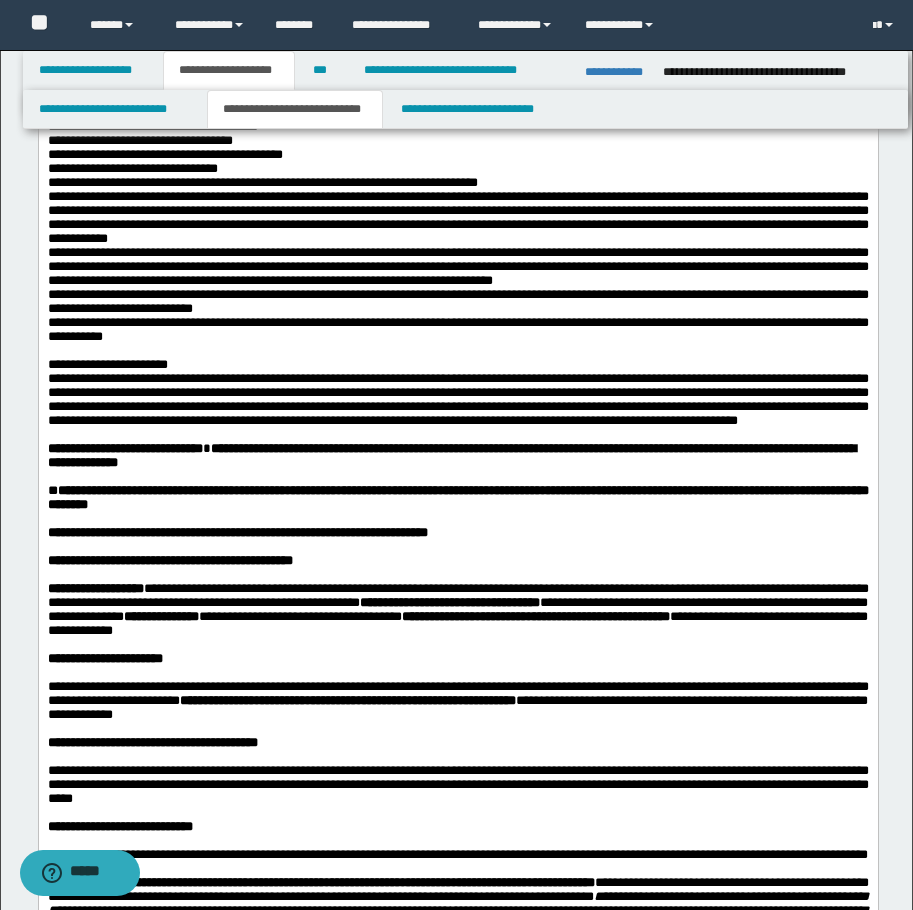 scroll, scrollTop: 700, scrollLeft: 0, axis: vertical 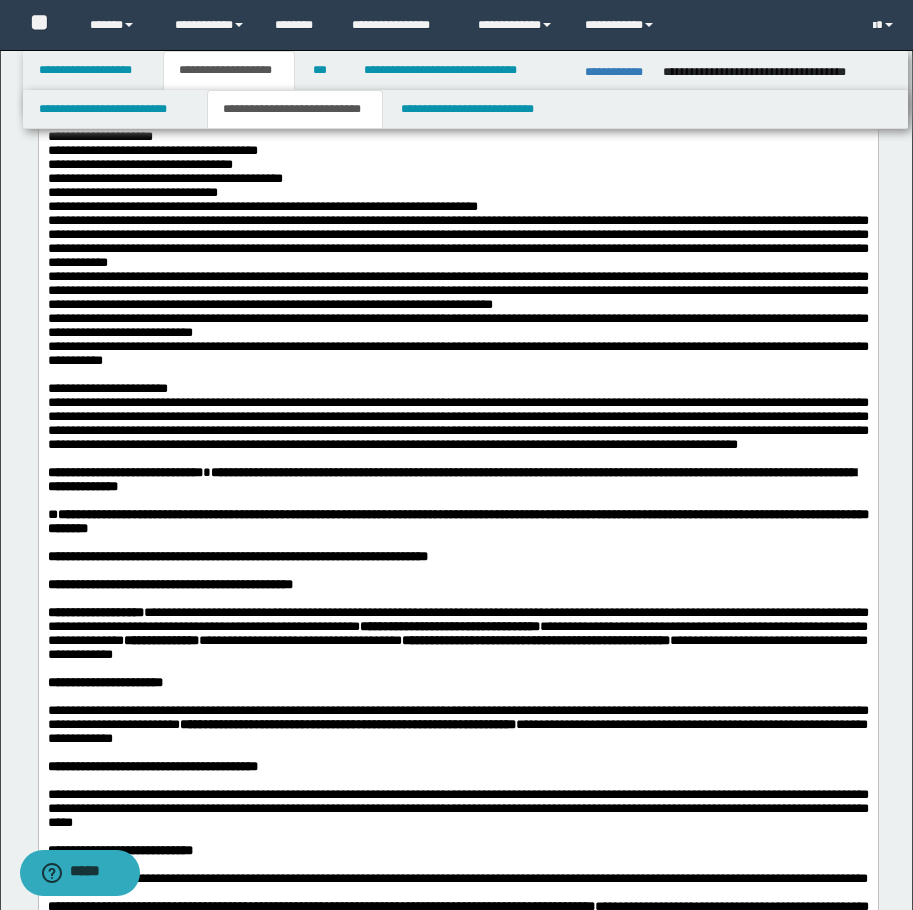 click on "**********" at bounding box center [457, 389] 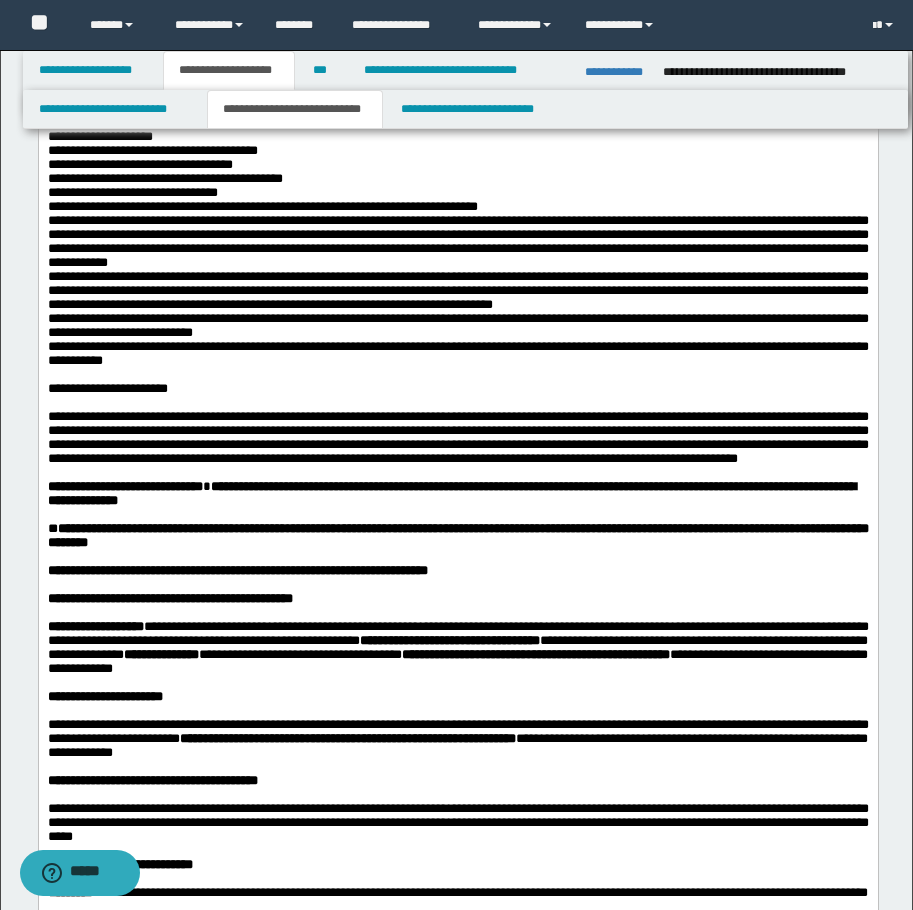 click on "**********" at bounding box center [457, 326] 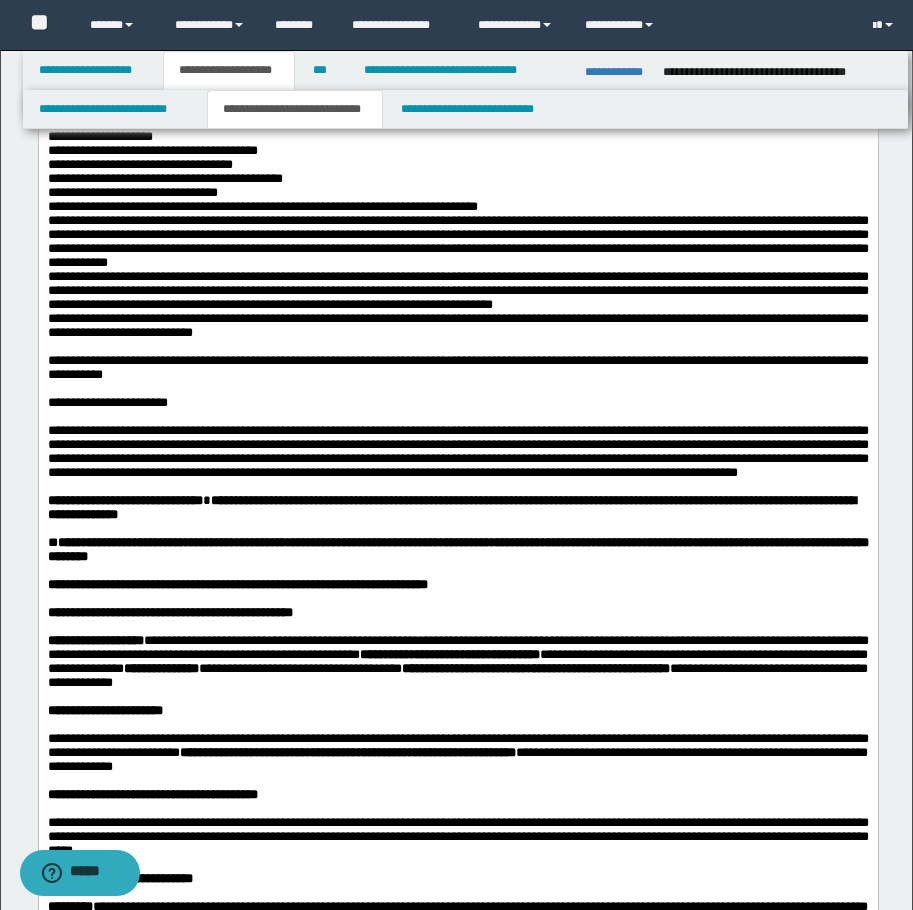 click on "**********" at bounding box center [457, 291] 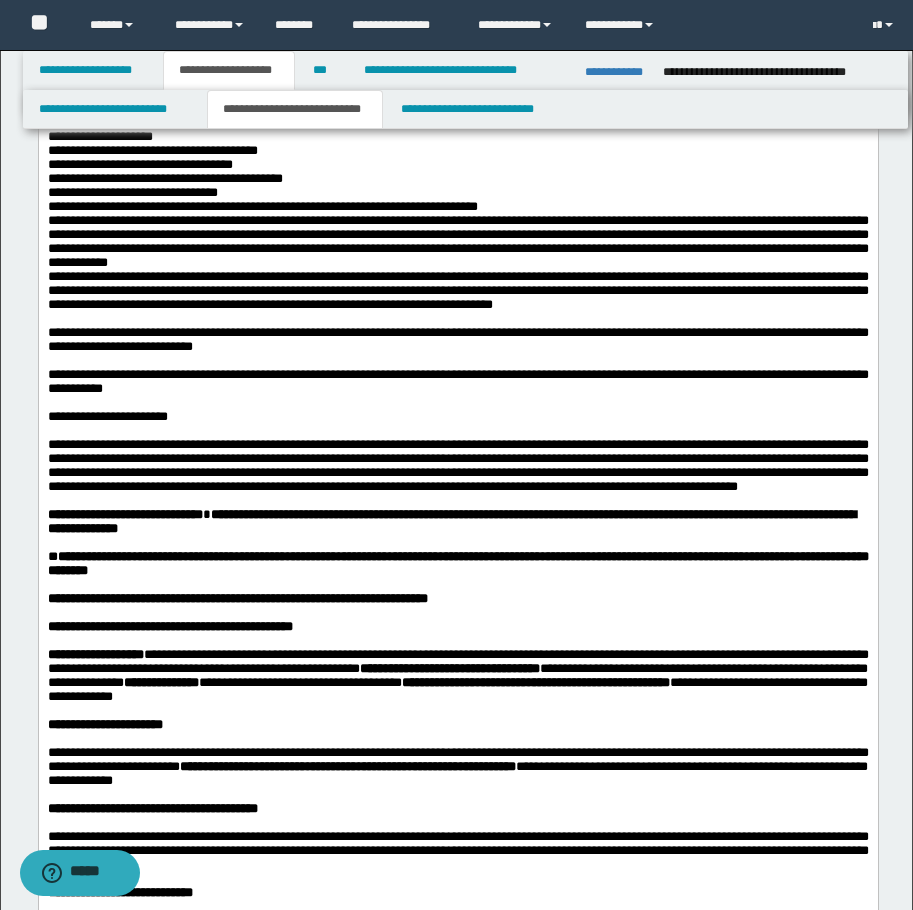 click on "**********" at bounding box center (457, 242) 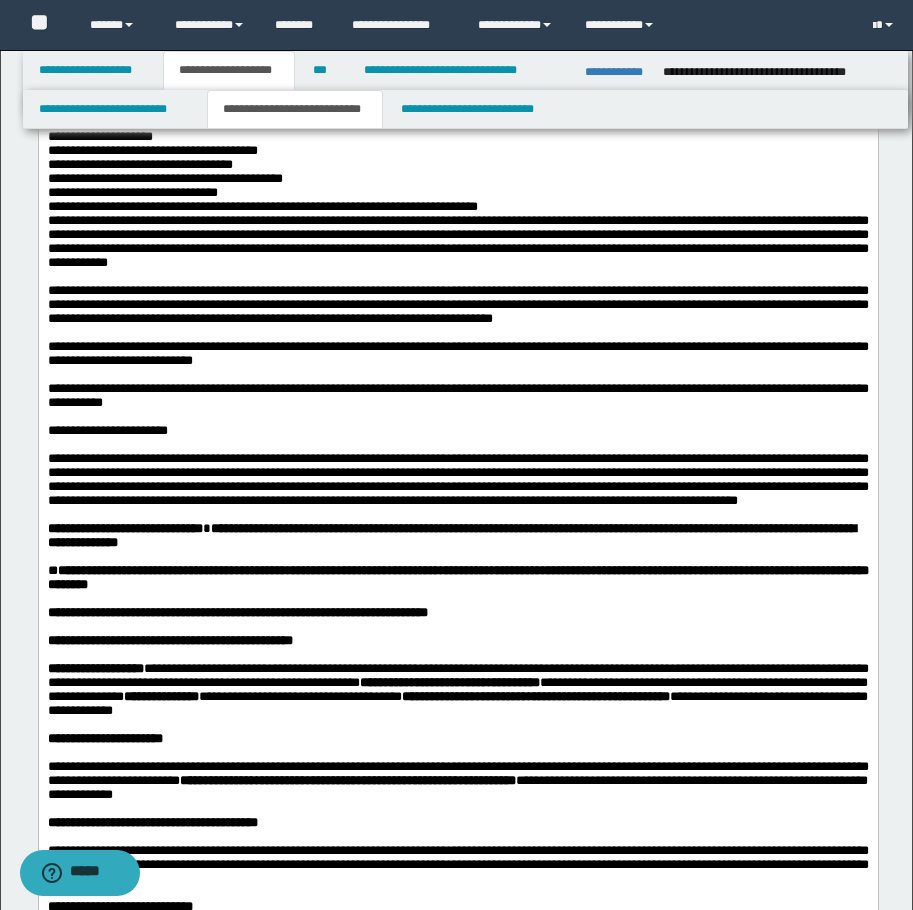 click on "**********" at bounding box center (457, 207) 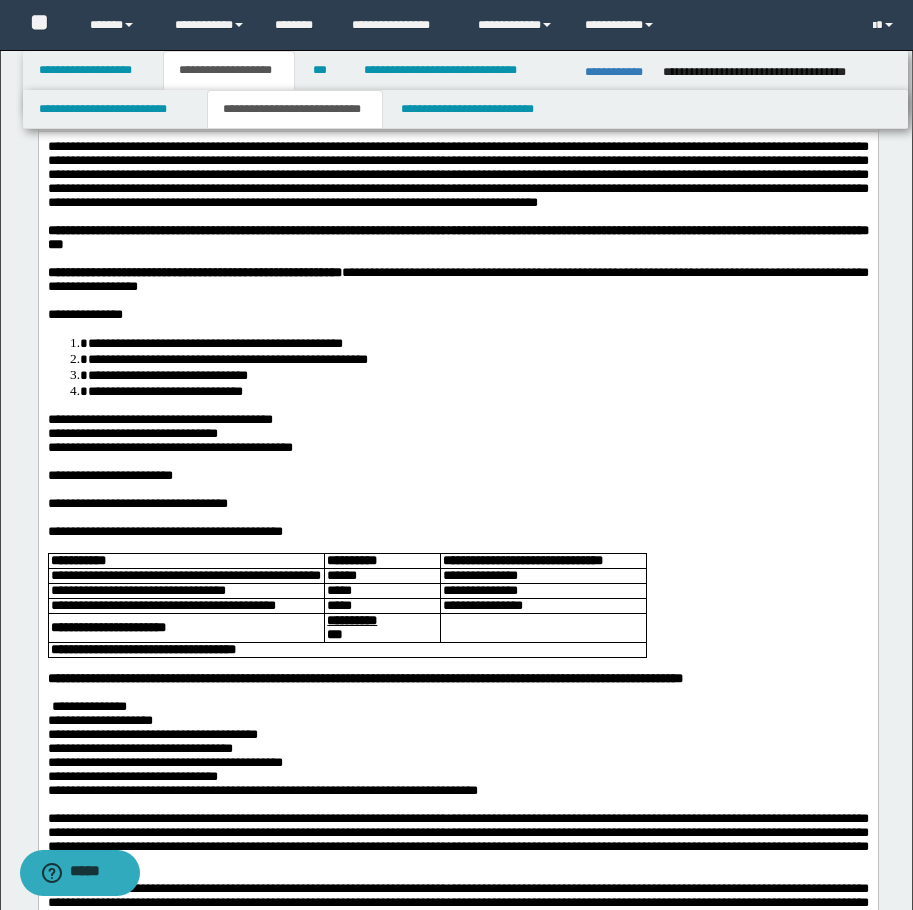 scroll, scrollTop: 0, scrollLeft: 0, axis: both 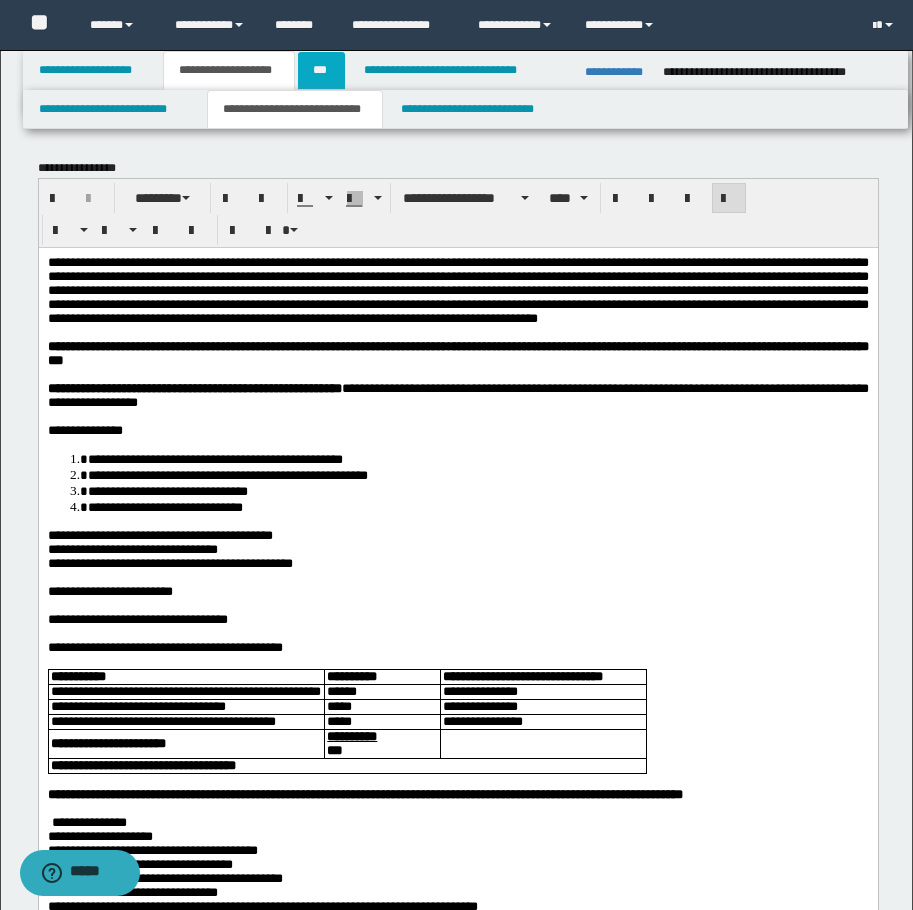 click on "***" at bounding box center (321, 70) 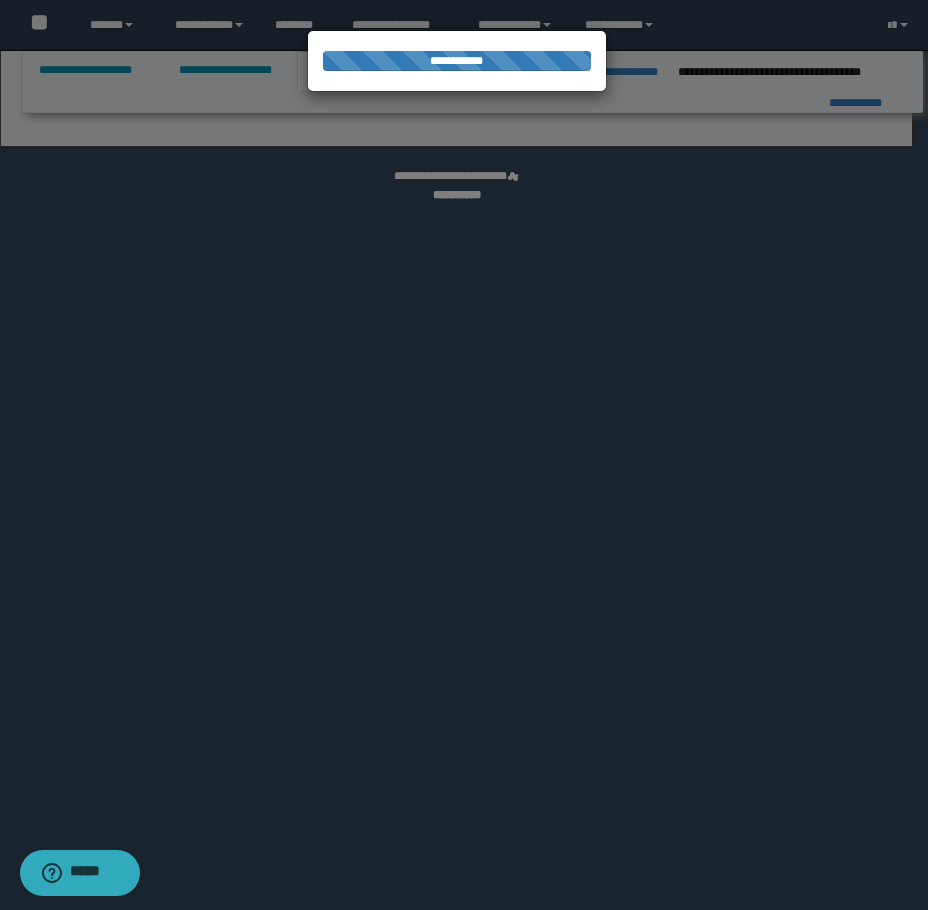 select on "***" 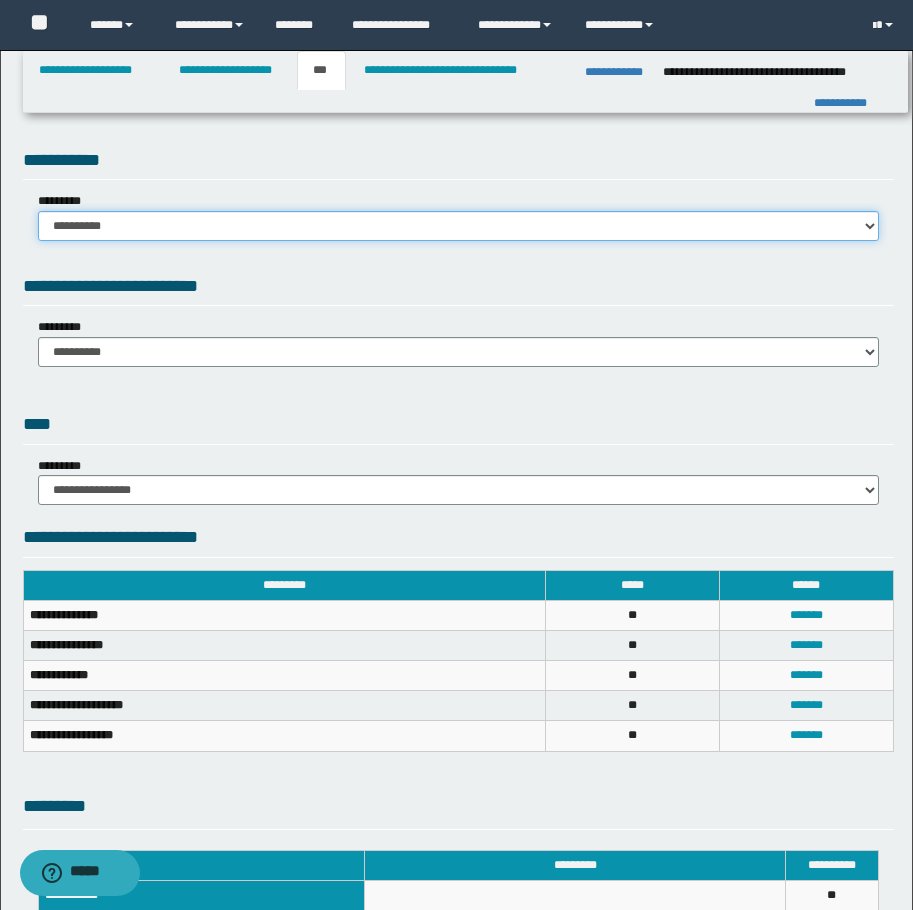 click on "**********" at bounding box center [458, 226] 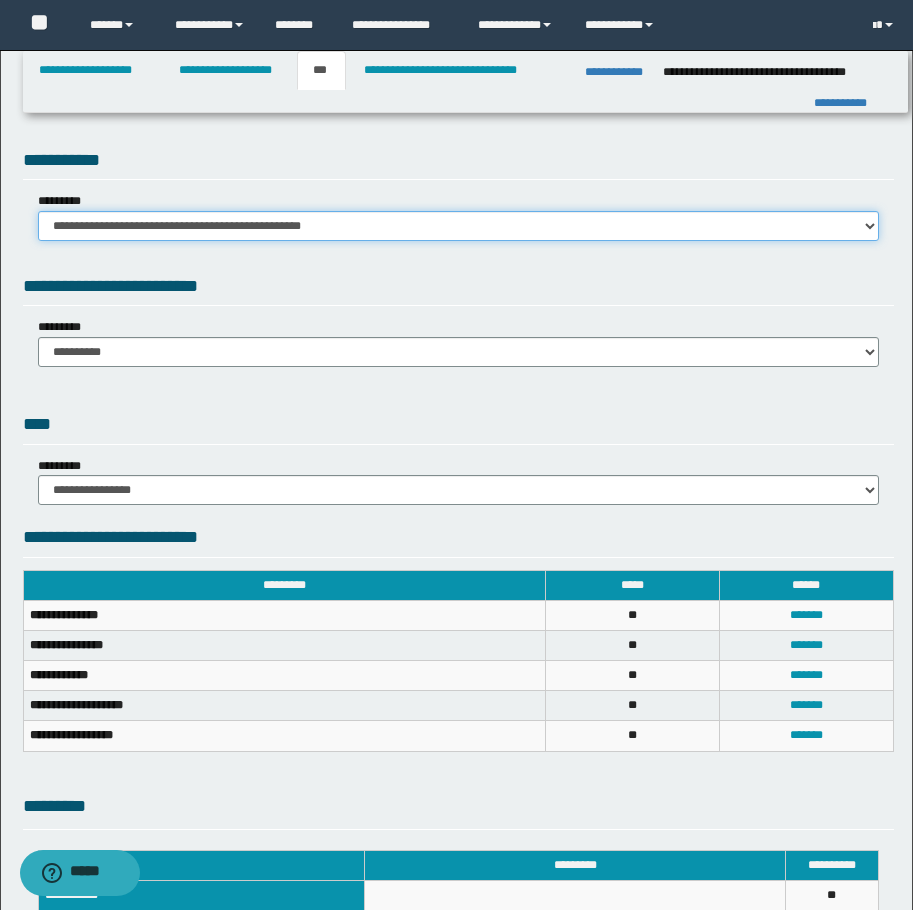 click on "**********" at bounding box center (458, 226) 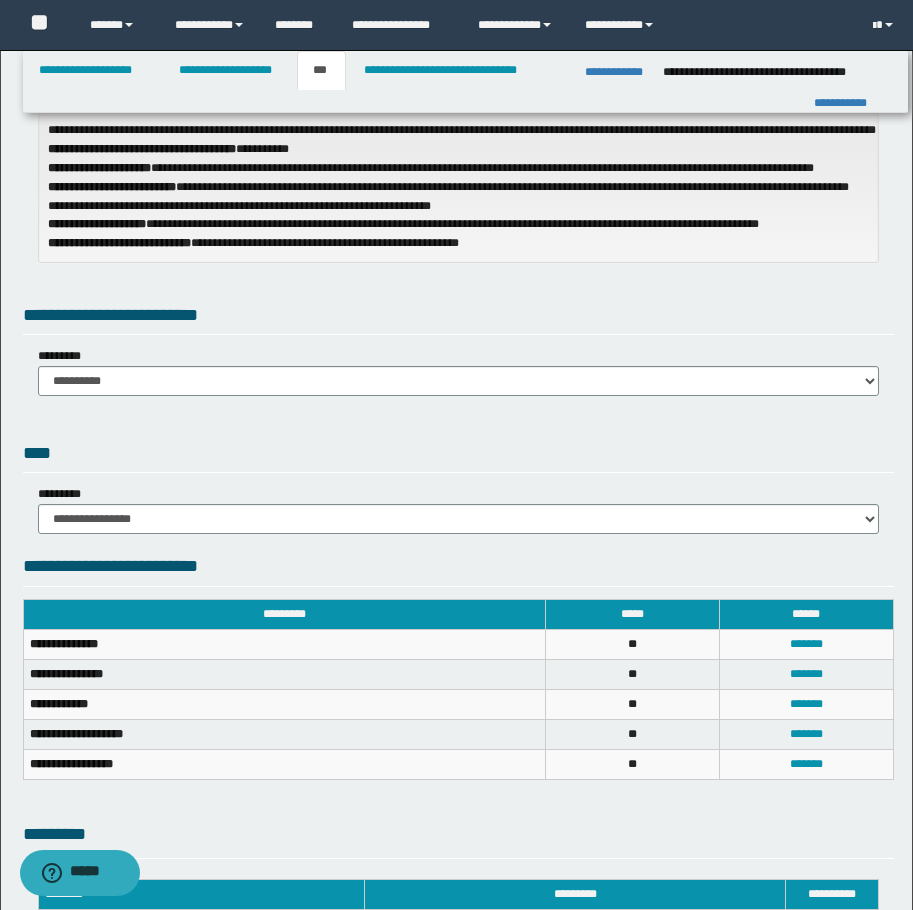 scroll, scrollTop: 0, scrollLeft: 0, axis: both 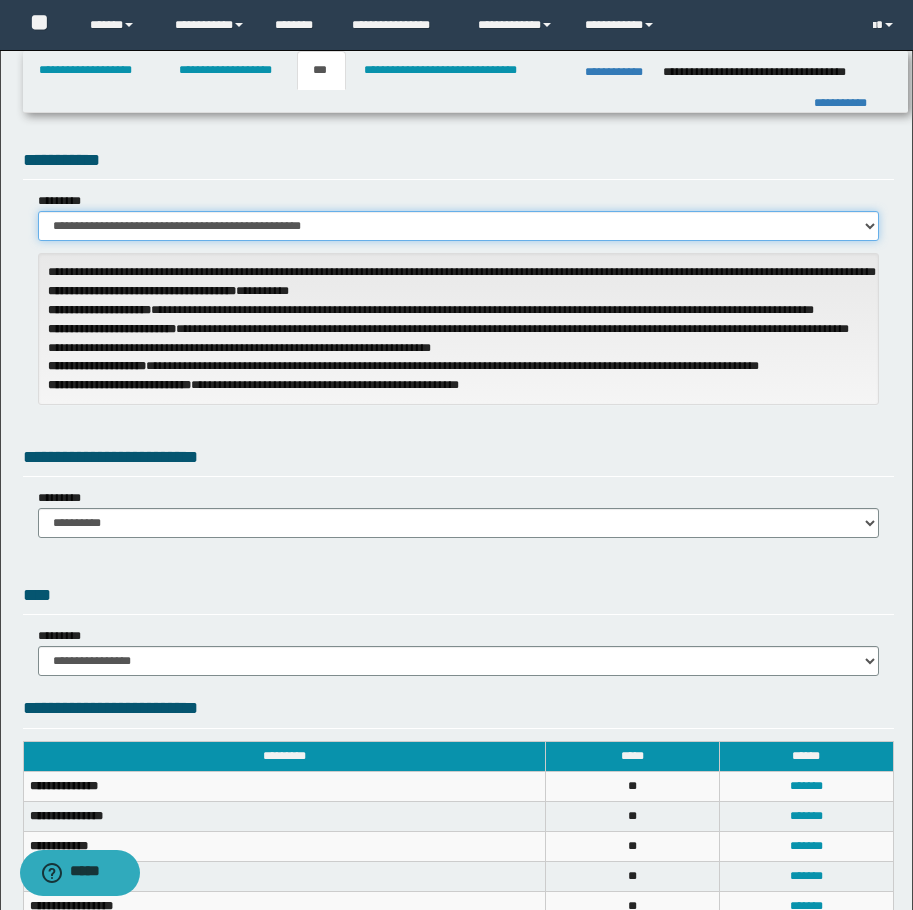 click on "**********" at bounding box center [458, 226] 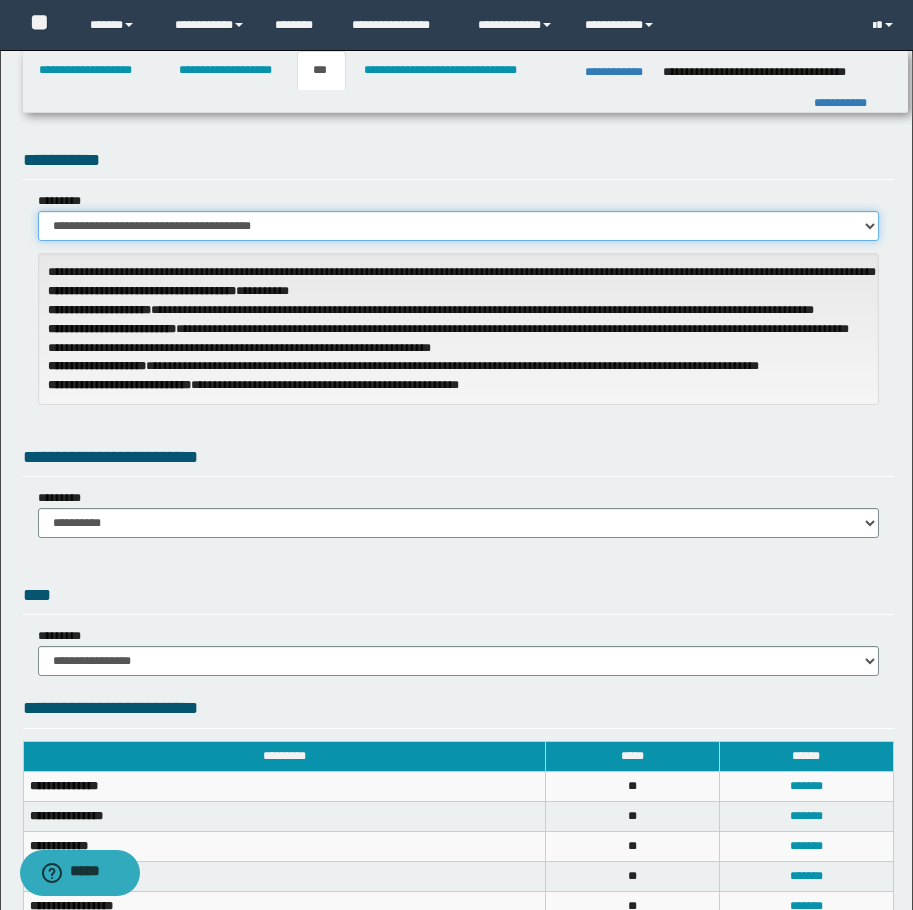 click on "**********" at bounding box center (458, 226) 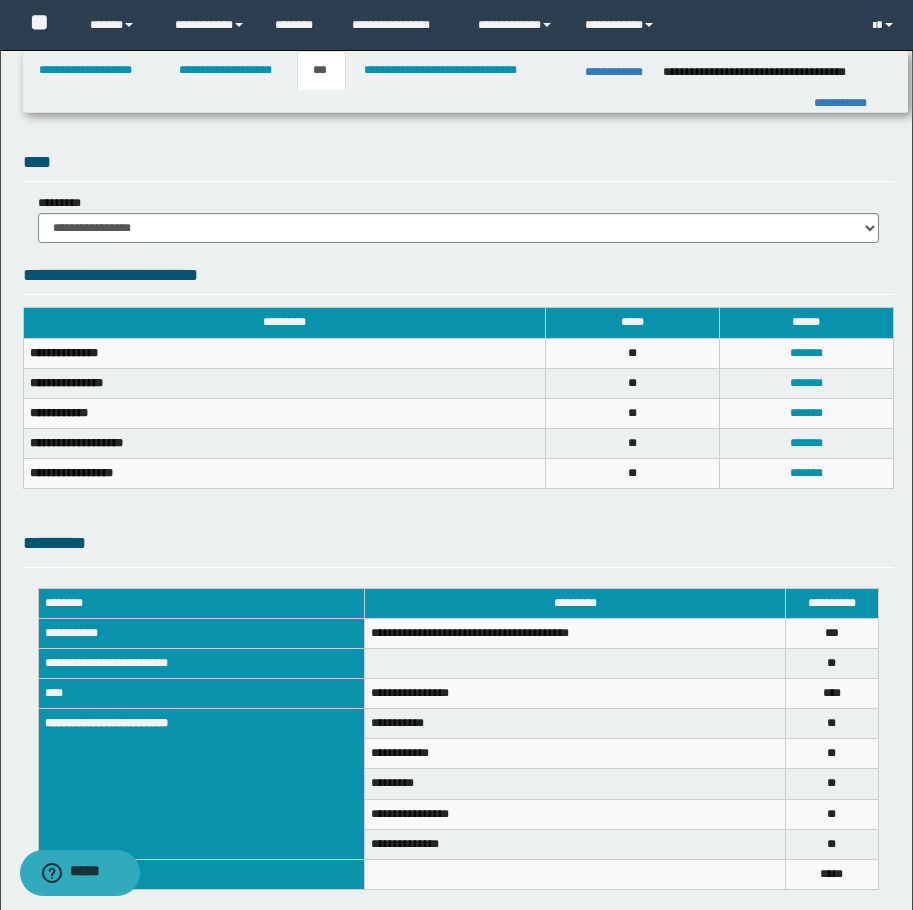 scroll, scrollTop: 261, scrollLeft: 0, axis: vertical 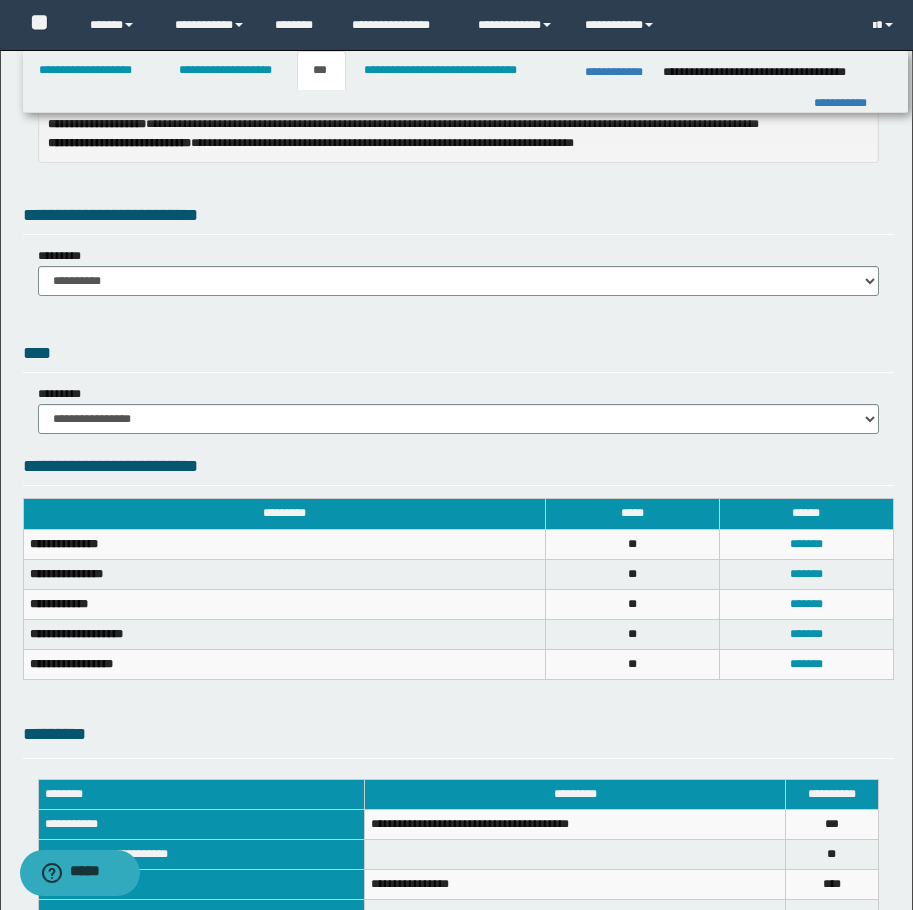 click on "**********" at bounding box center [458, 255] 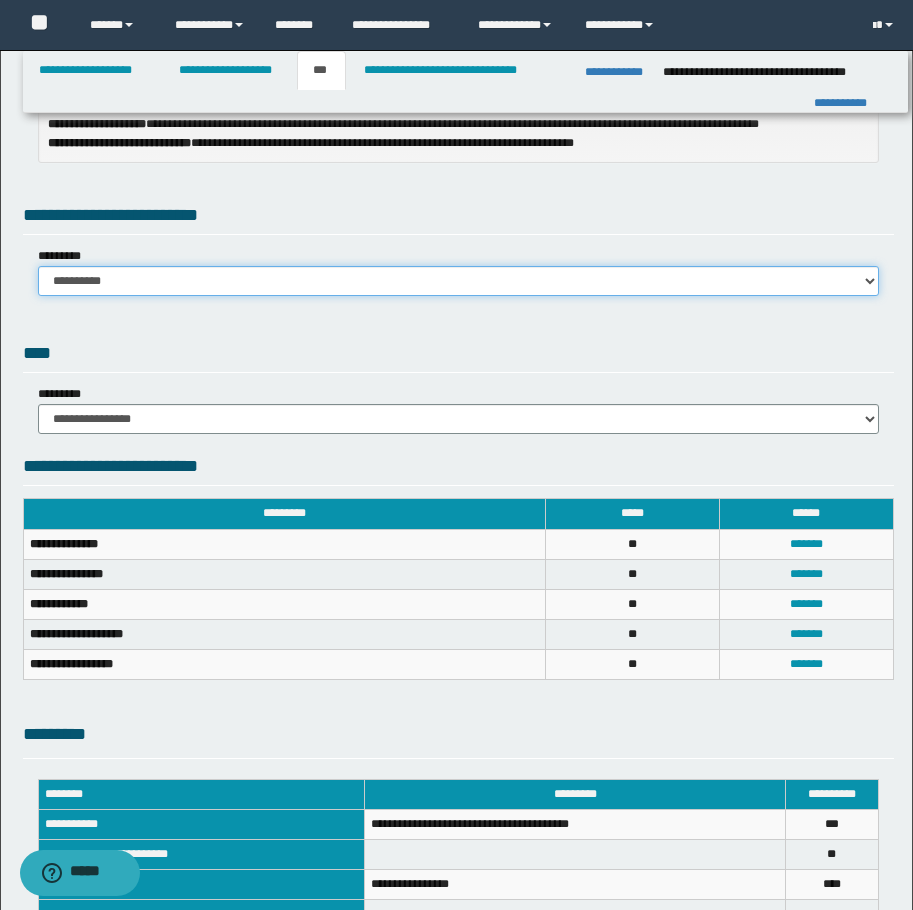 click on "**********" at bounding box center (458, 281) 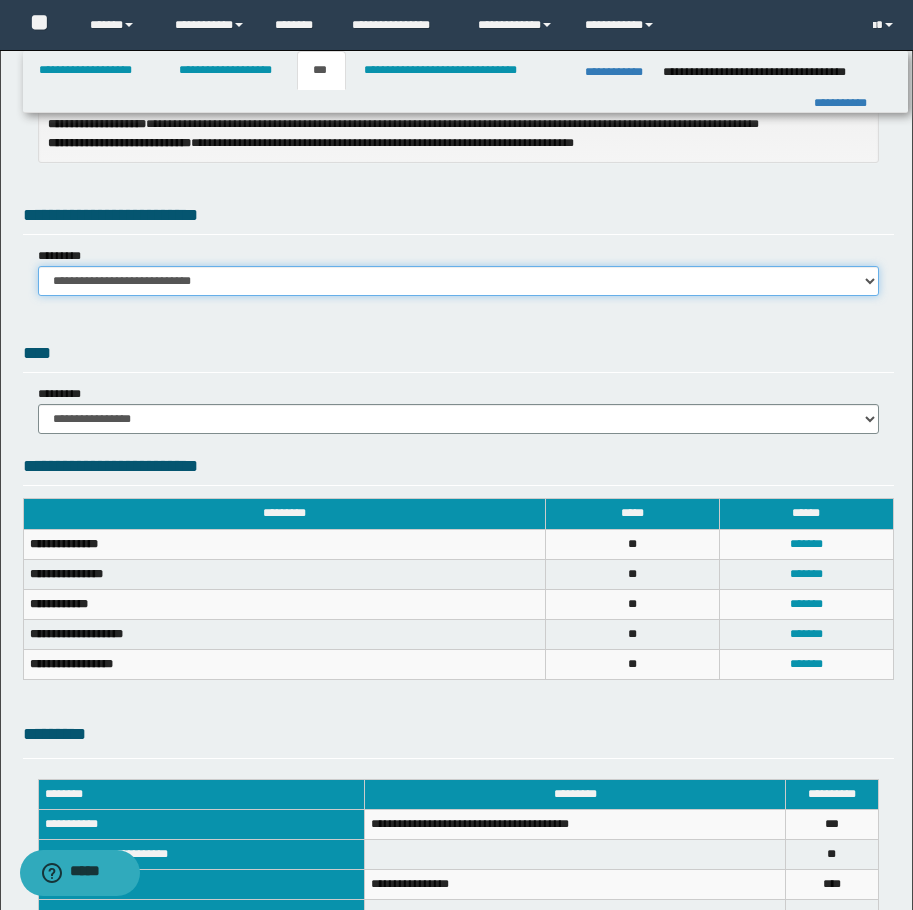 click on "**********" at bounding box center (458, 281) 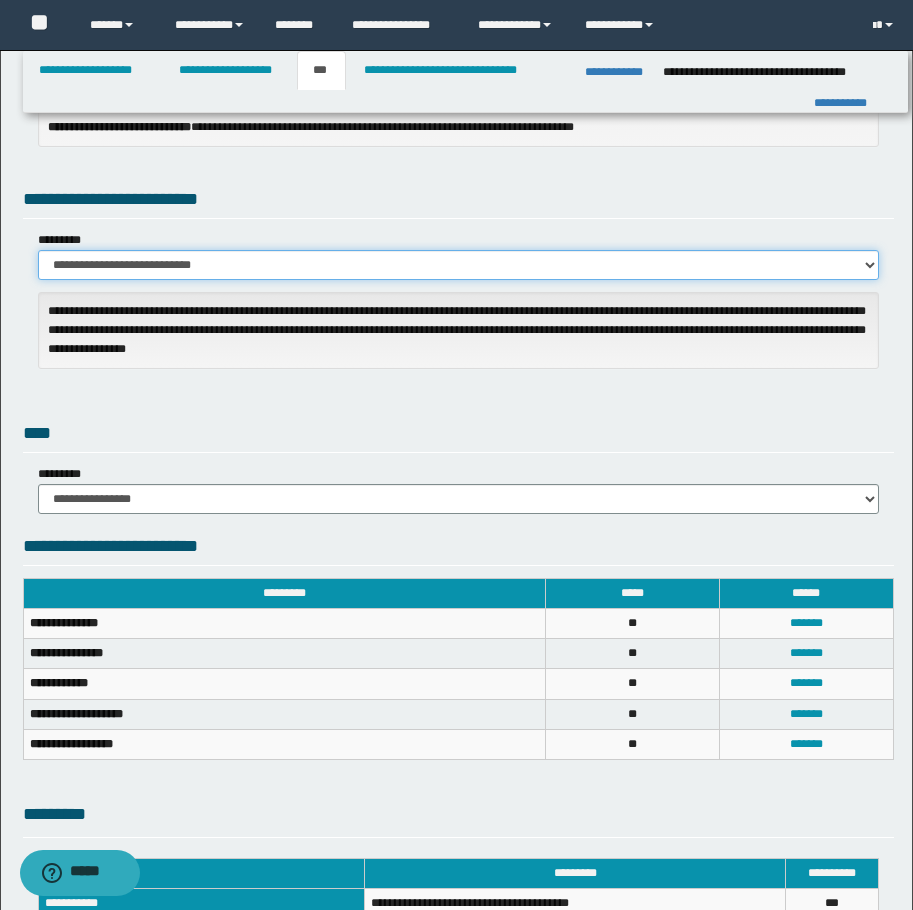 scroll, scrollTop: 249, scrollLeft: 0, axis: vertical 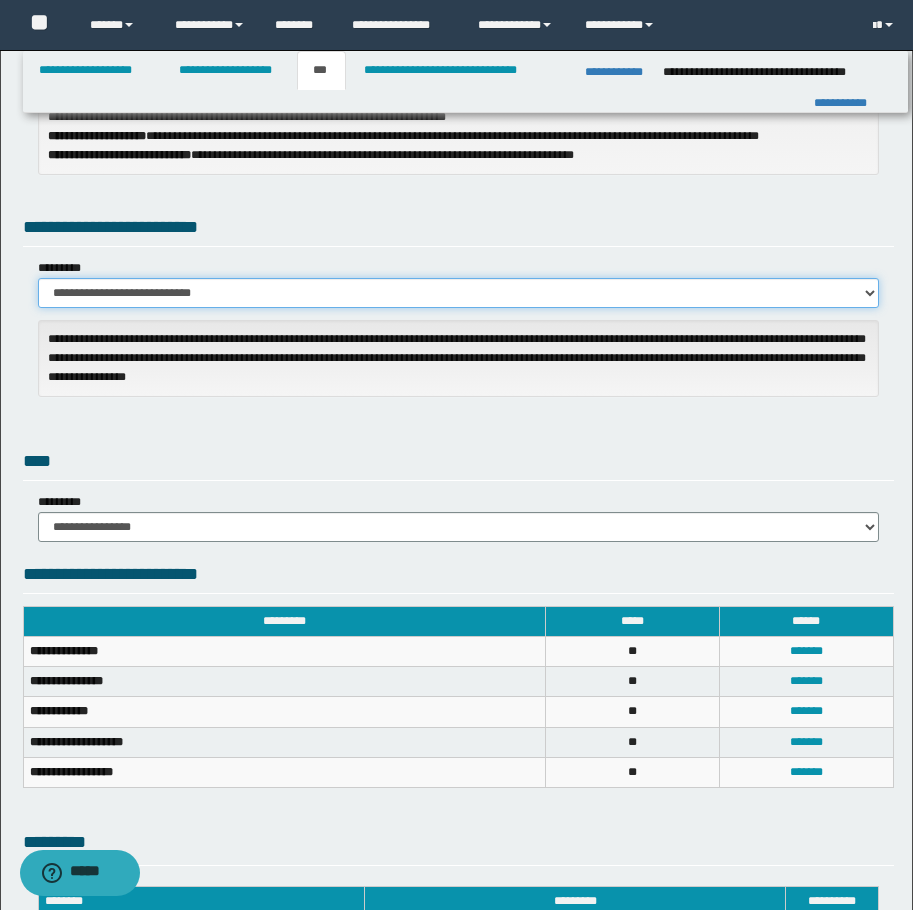 drag, startPoint x: 200, startPoint y: 288, endPoint x: 195, endPoint y: 298, distance: 11.18034 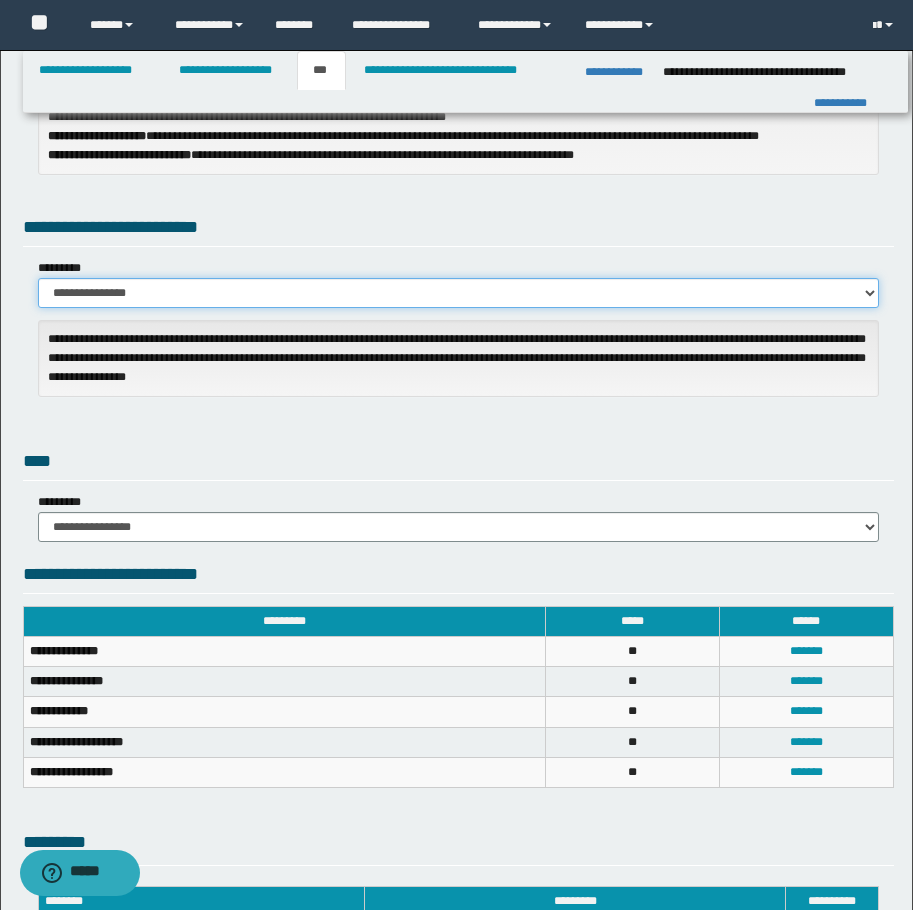 click on "**********" at bounding box center (458, 293) 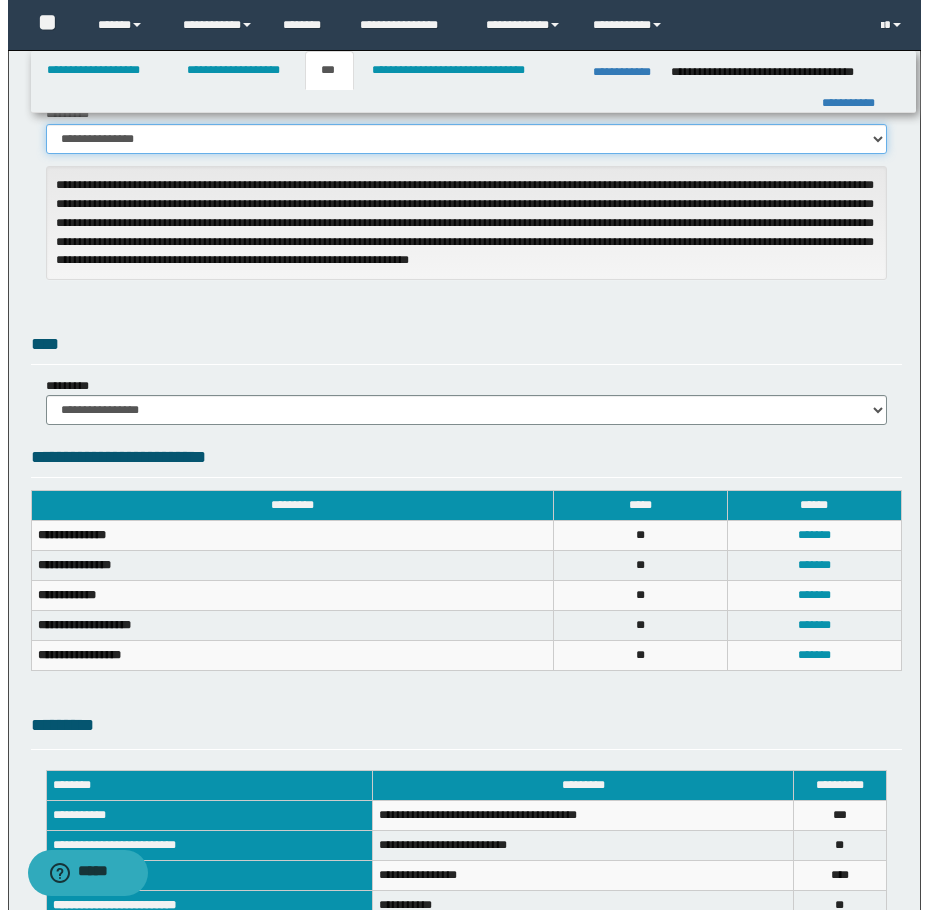 scroll, scrollTop: 394, scrollLeft: 0, axis: vertical 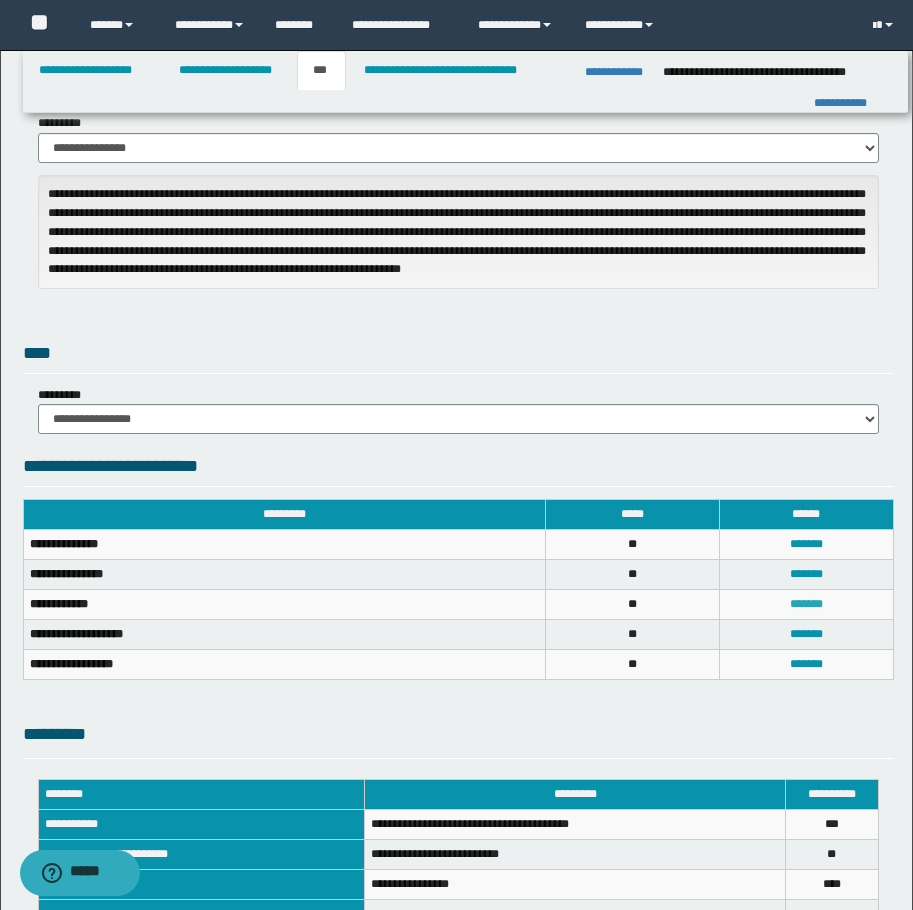 click on "*******" at bounding box center (806, 604) 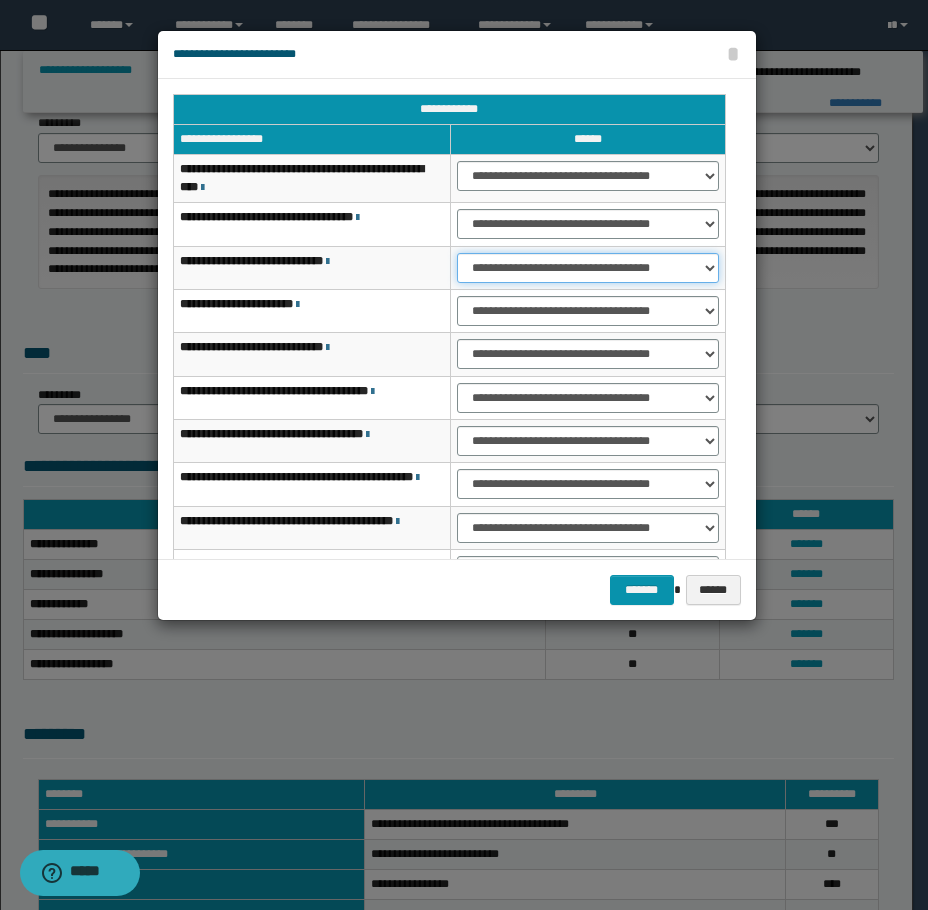 click on "**********" at bounding box center [588, 268] 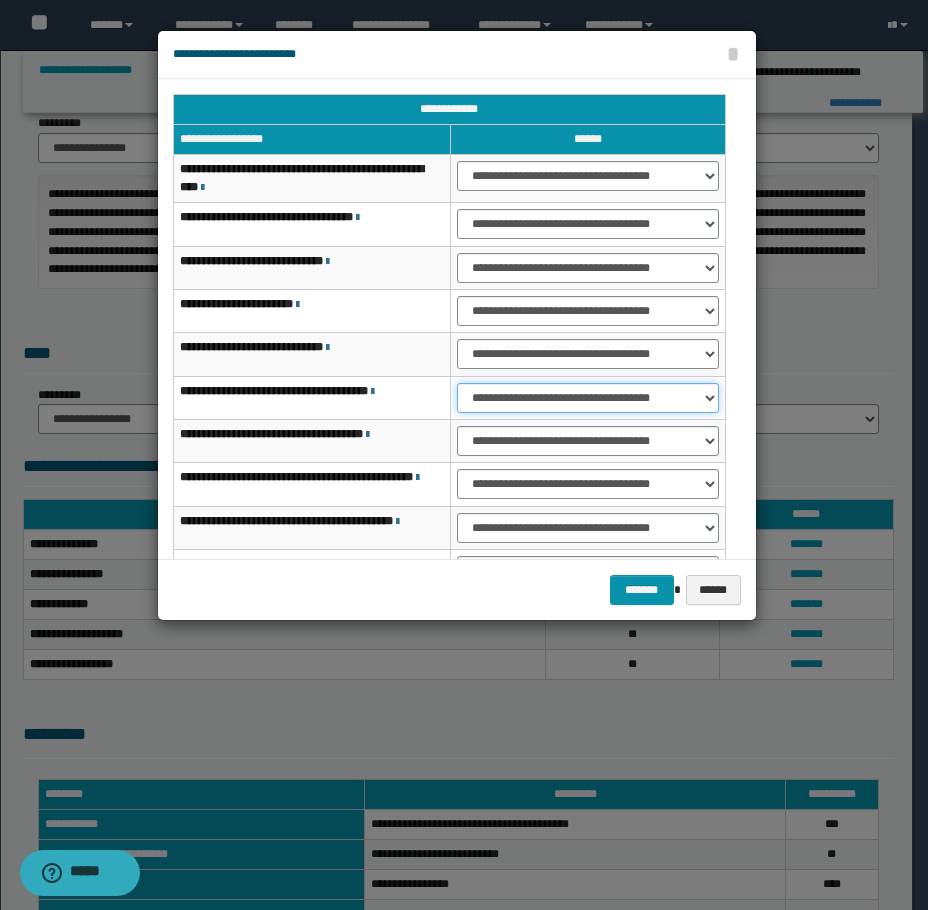 click on "**********" at bounding box center (588, 398) 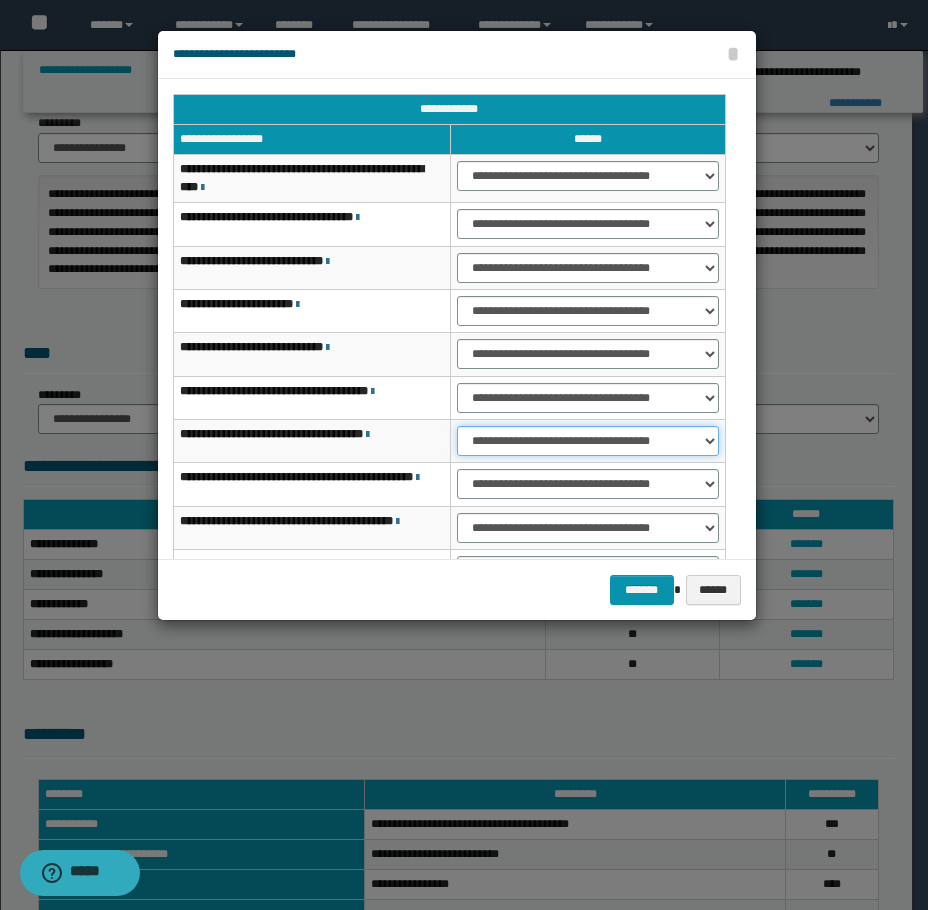 click on "**********" at bounding box center (588, 441) 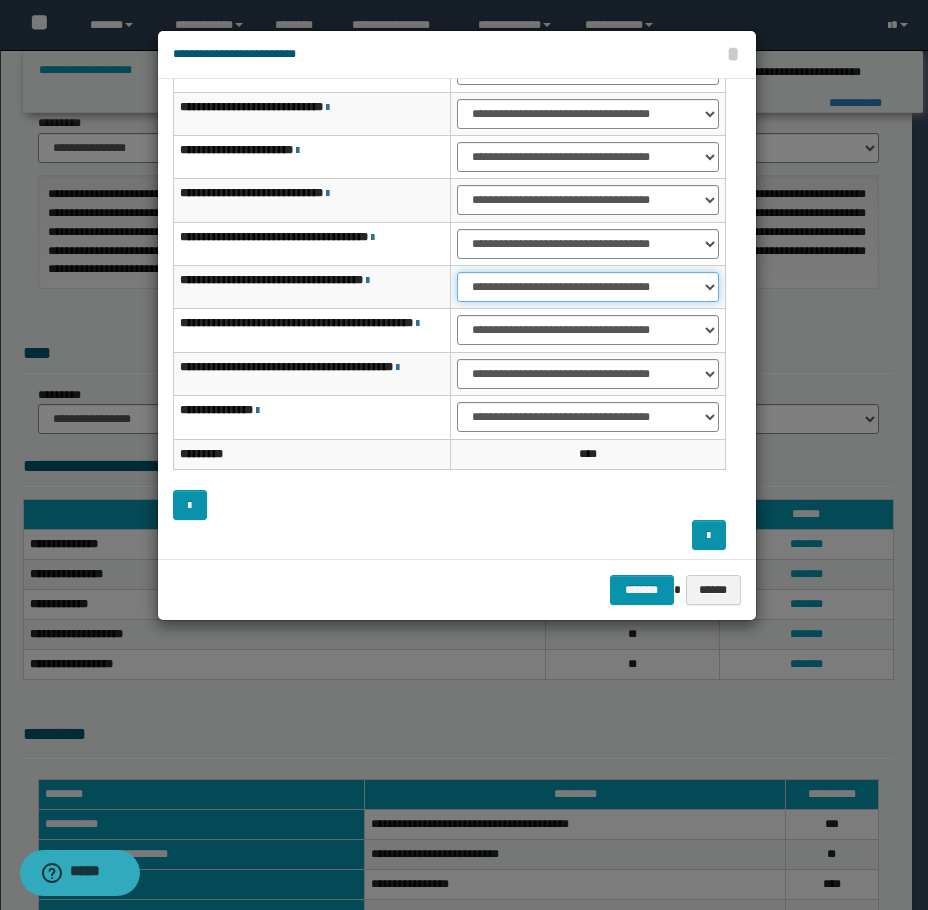 scroll, scrollTop: 160, scrollLeft: 0, axis: vertical 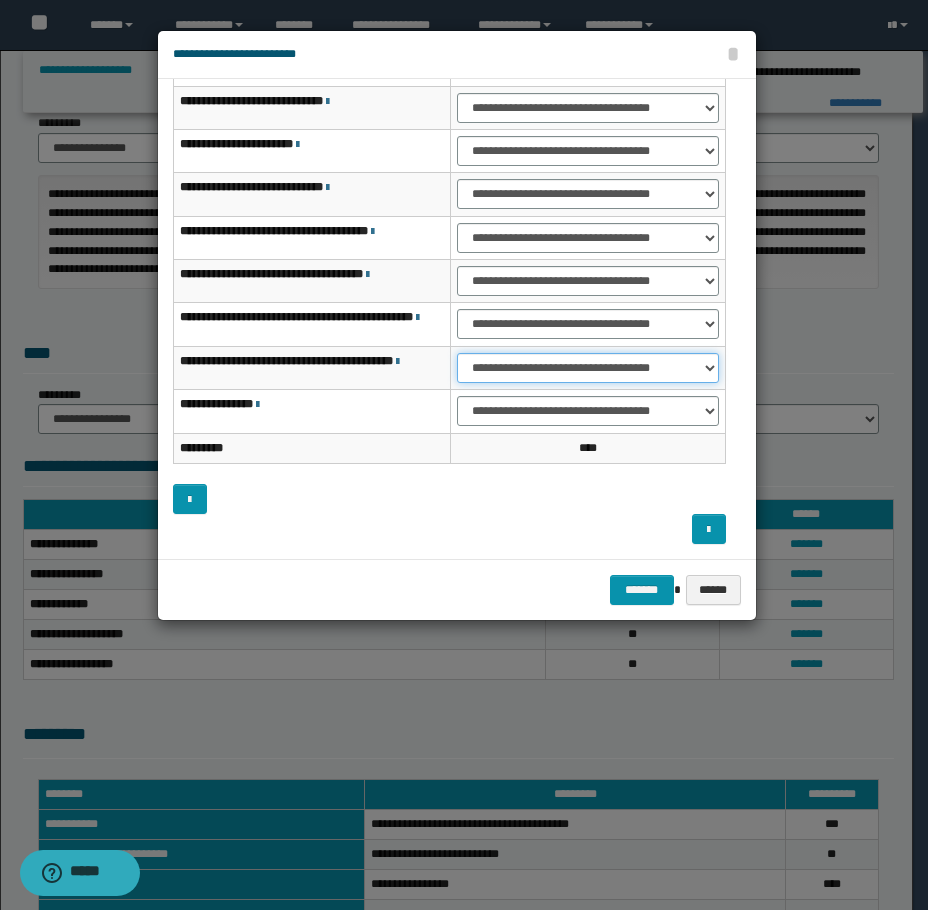 click on "**********" at bounding box center [588, 368] 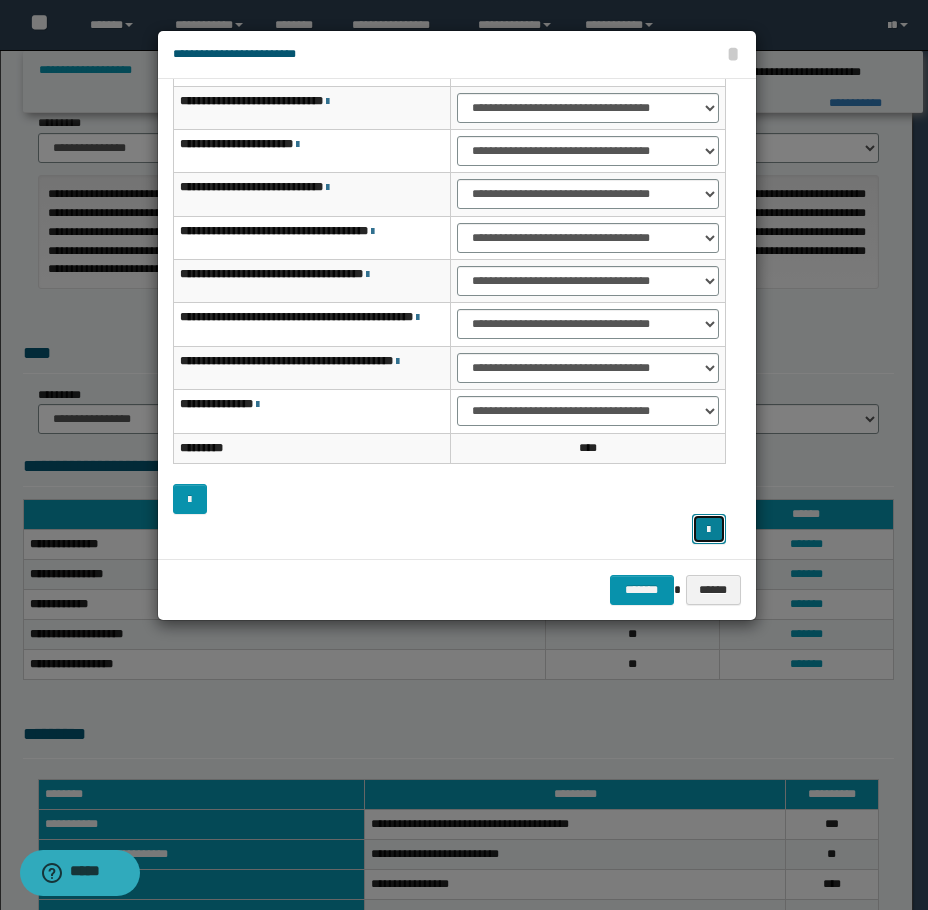 click at bounding box center (709, 529) 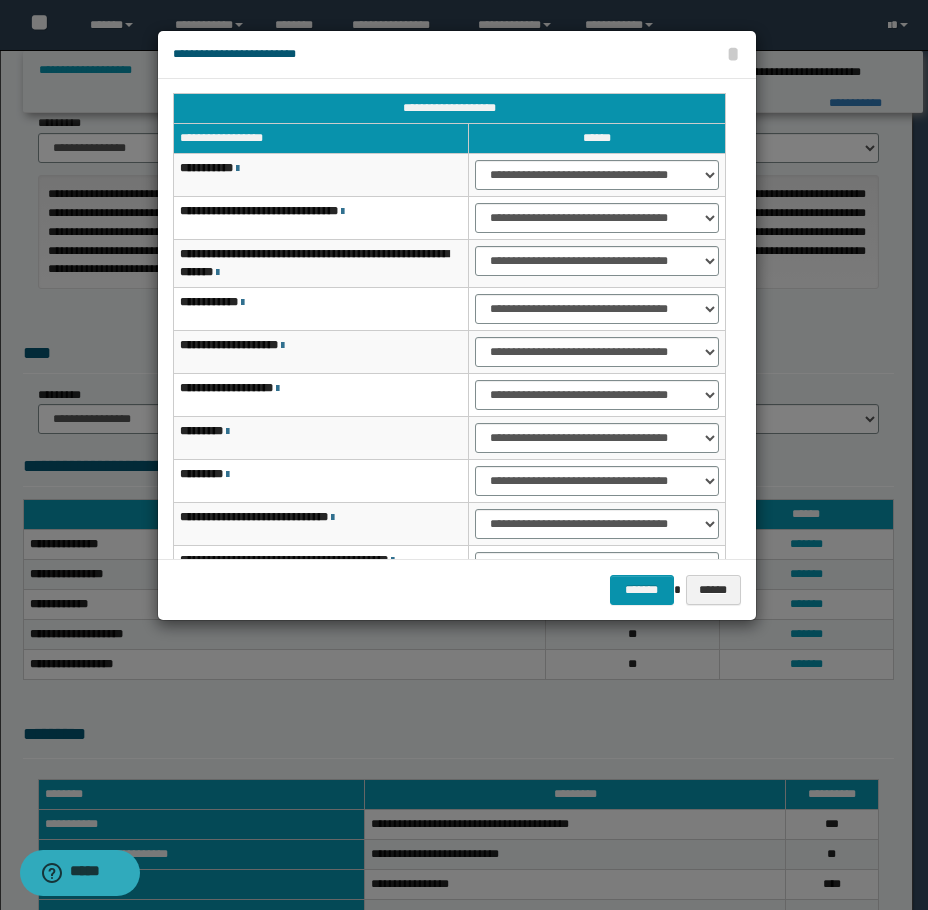 scroll, scrollTop: 0, scrollLeft: 0, axis: both 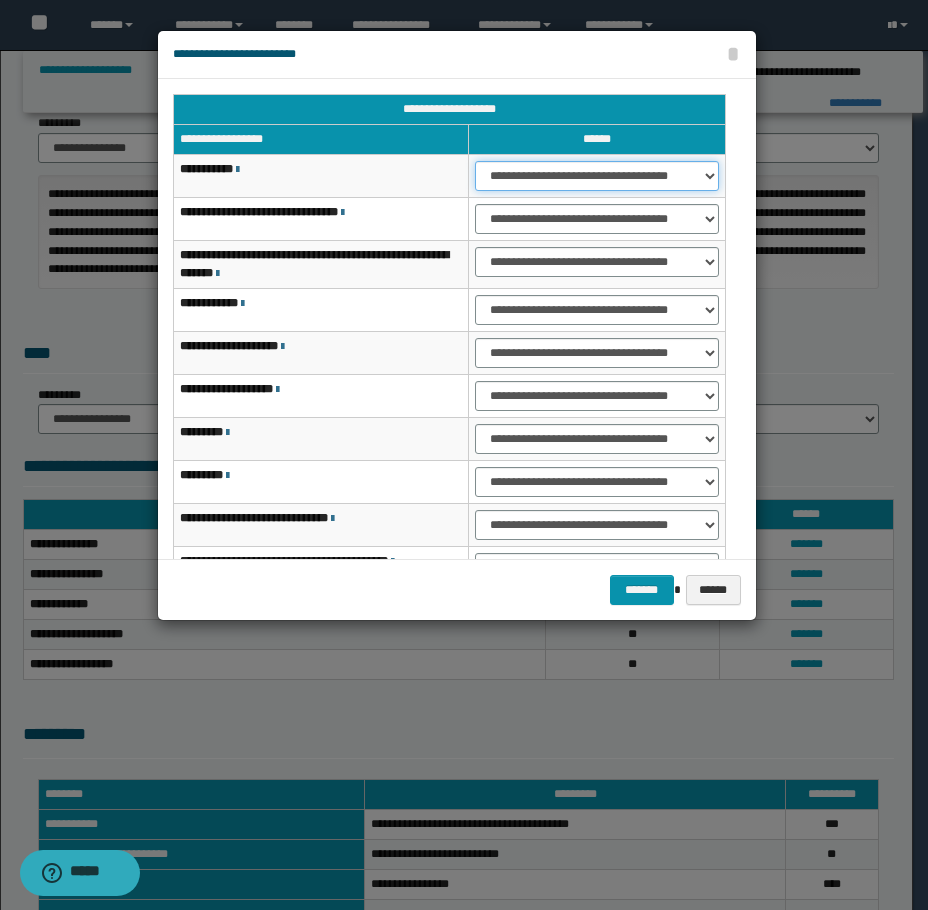 click on "**********" at bounding box center (596, 176) 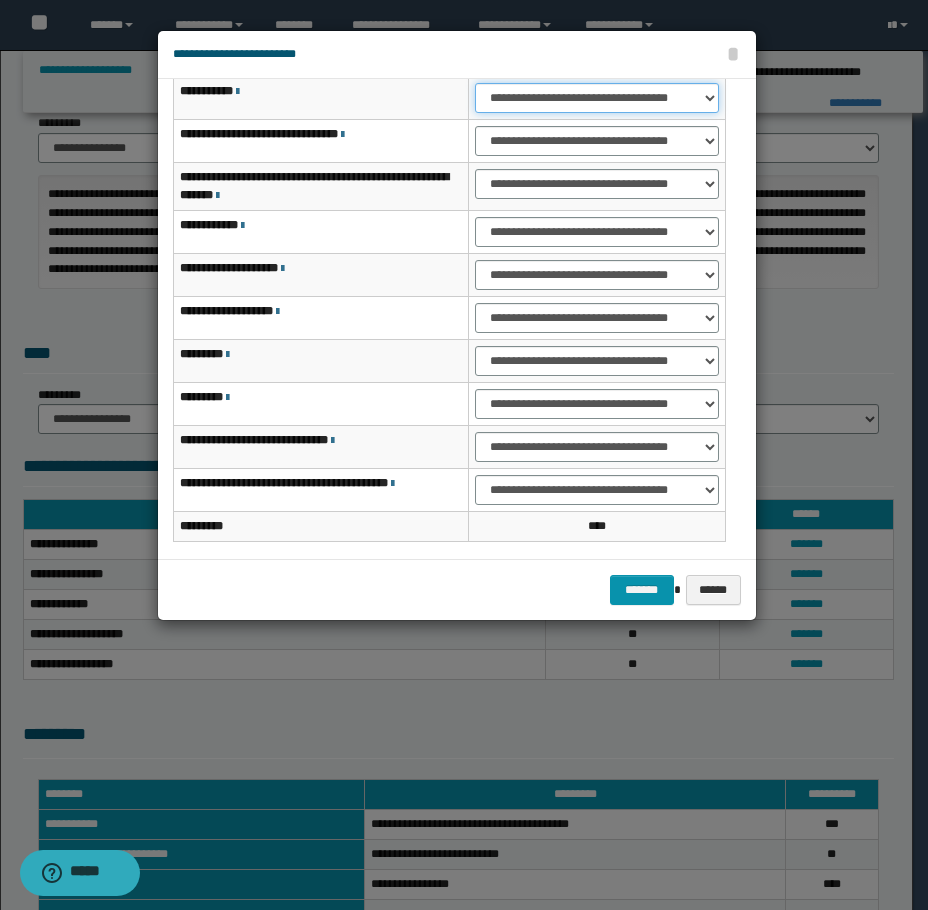 scroll, scrollTop: 156, scrollLeft: 0, axis: vertical 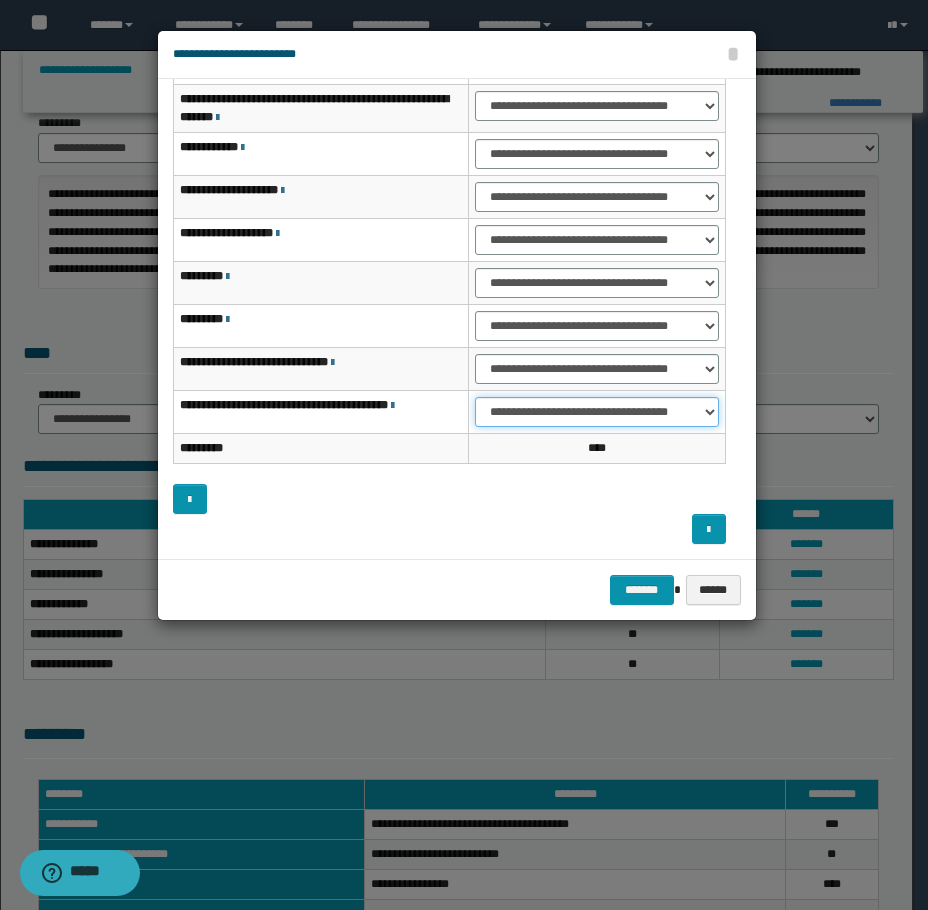 click on "**********" at bounding box center [596, 412] 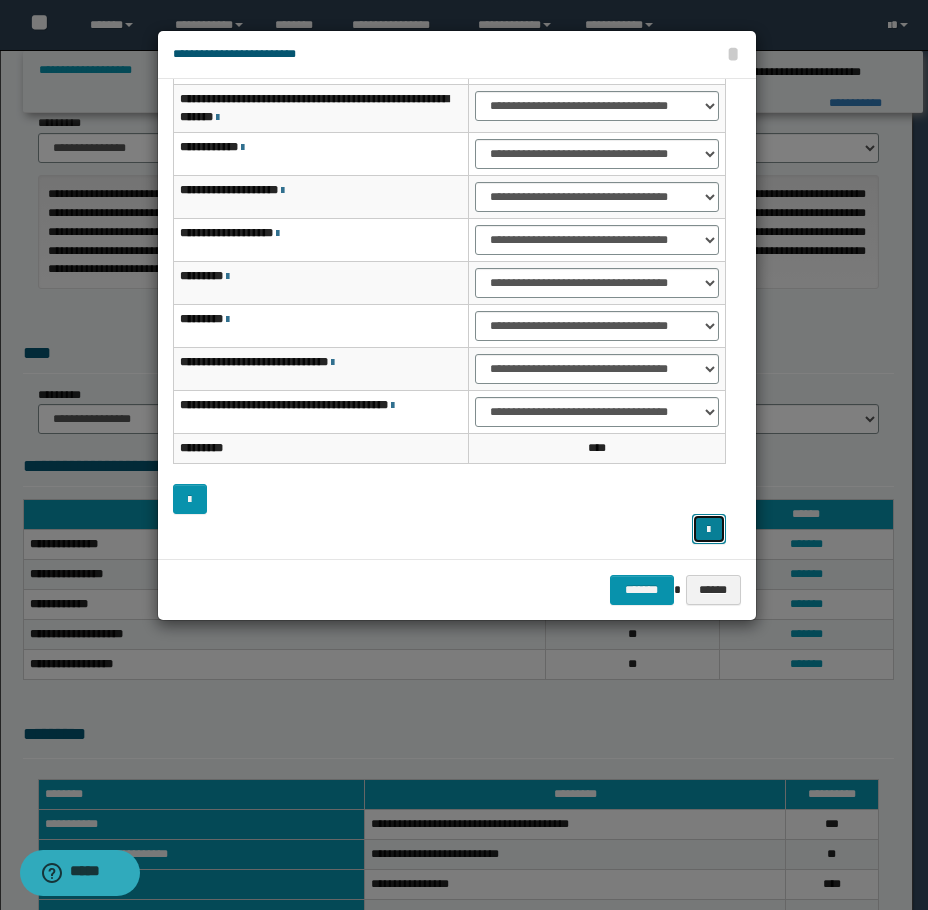 click at bounding box center [709, 529] 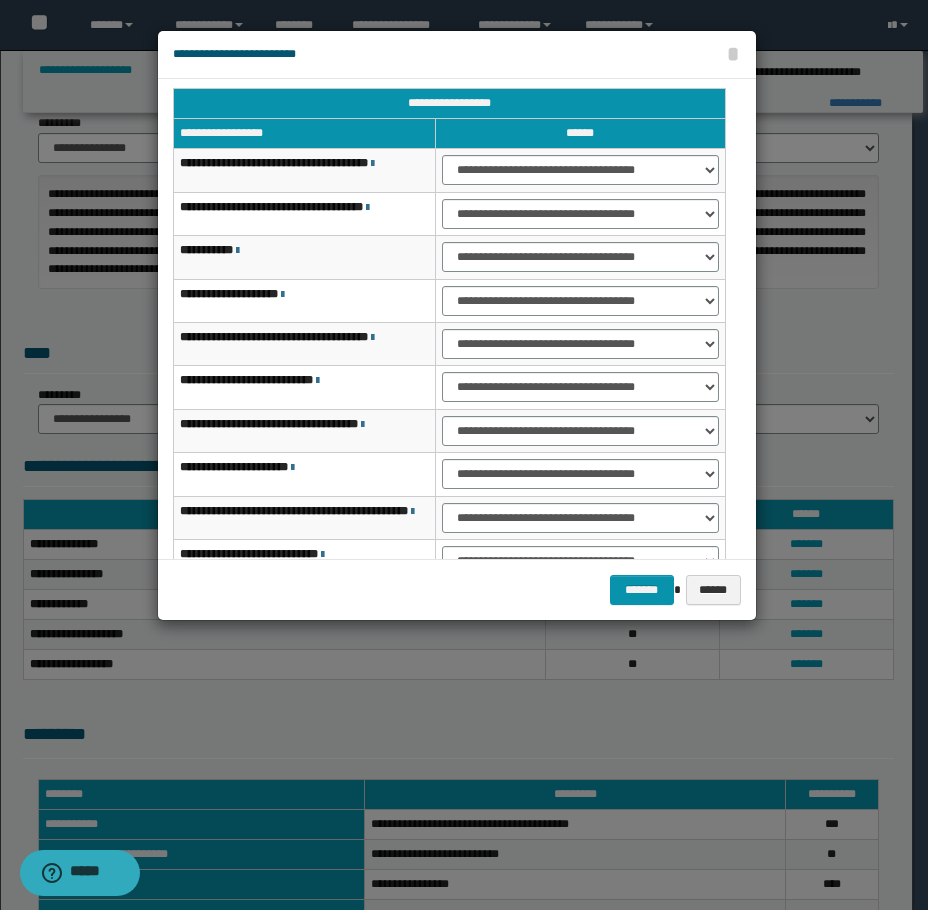 scroll, scrollTop: 0, scrollLeft: 0, axis: both 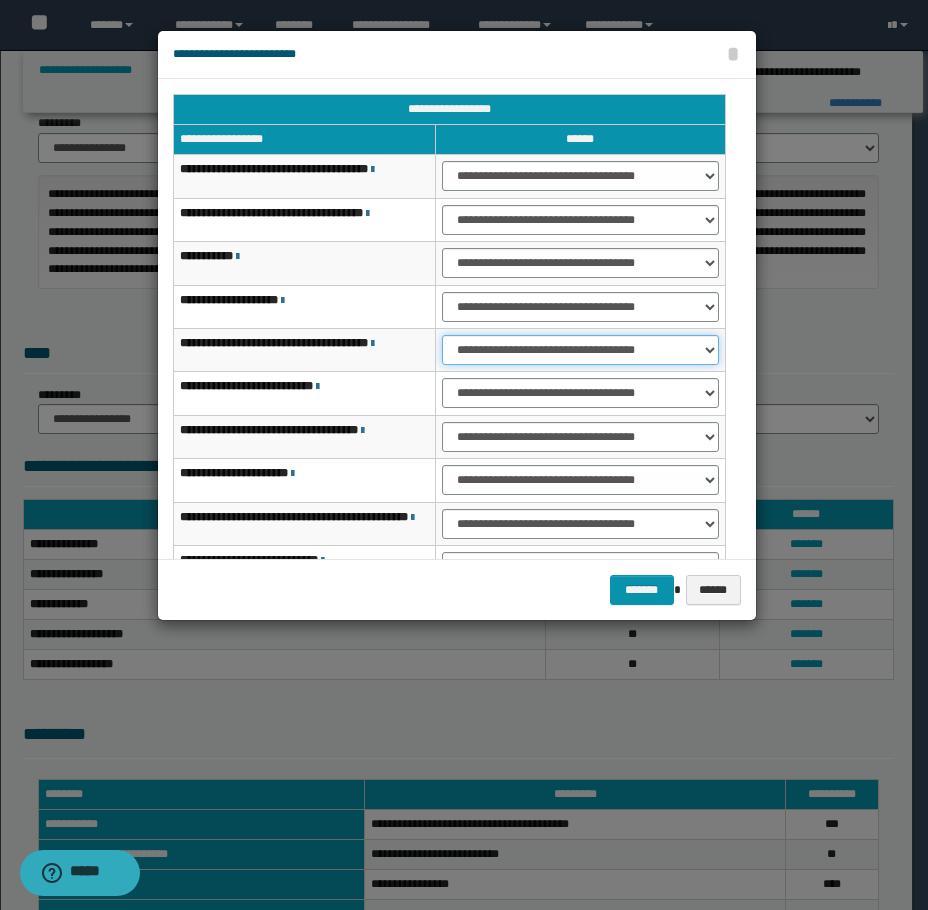 click on "**********" at bounding box center (580, 350) 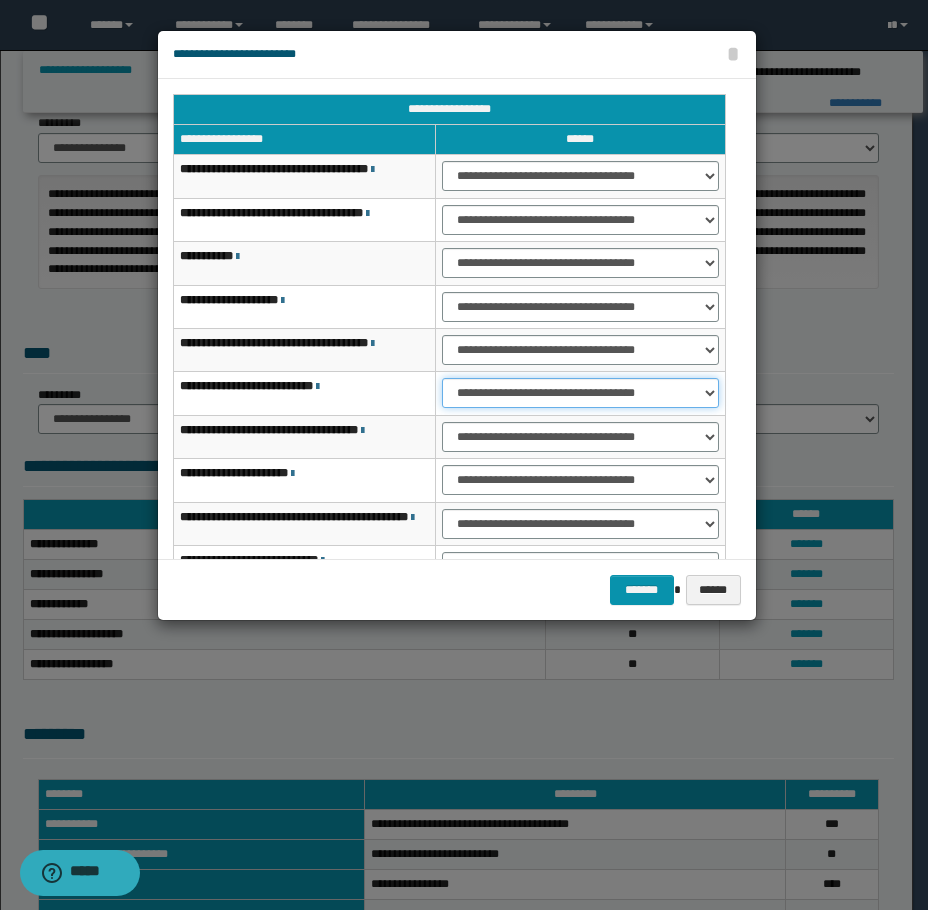 click on "**********" at bounding box center (580, 393) 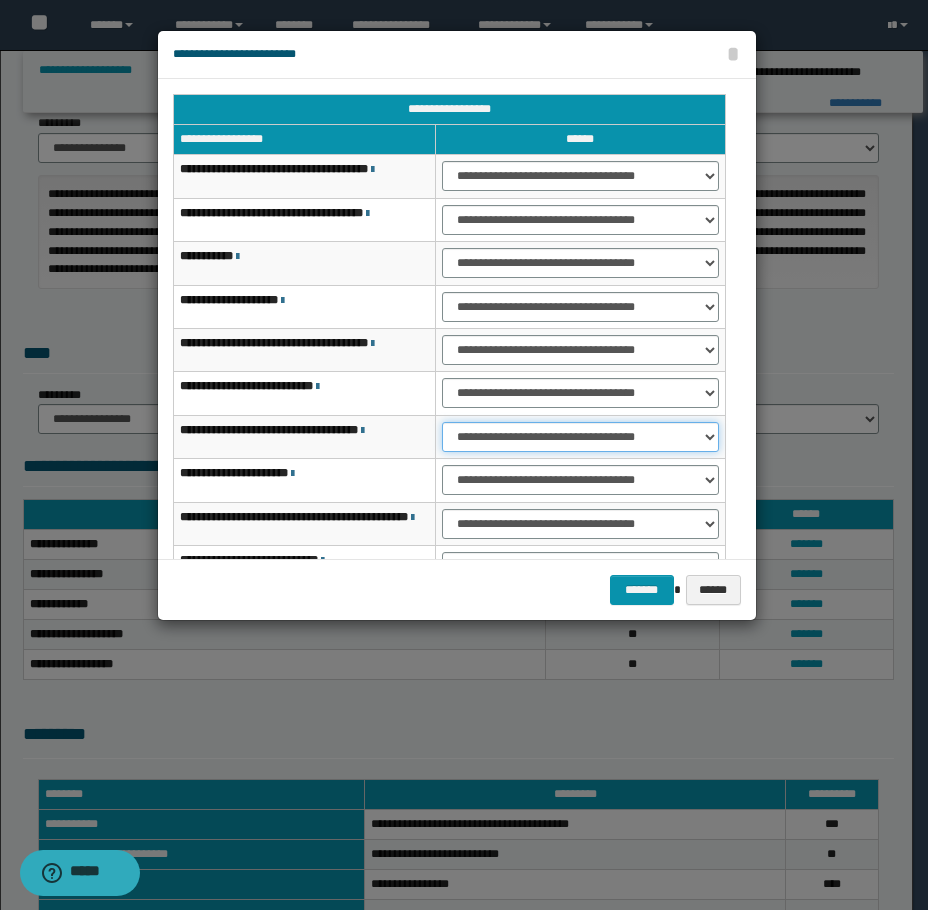 drag, startPoint x: 488, startPoint y: 433, endPoint x: 492, endPoint y: 446, distance: 13.601471 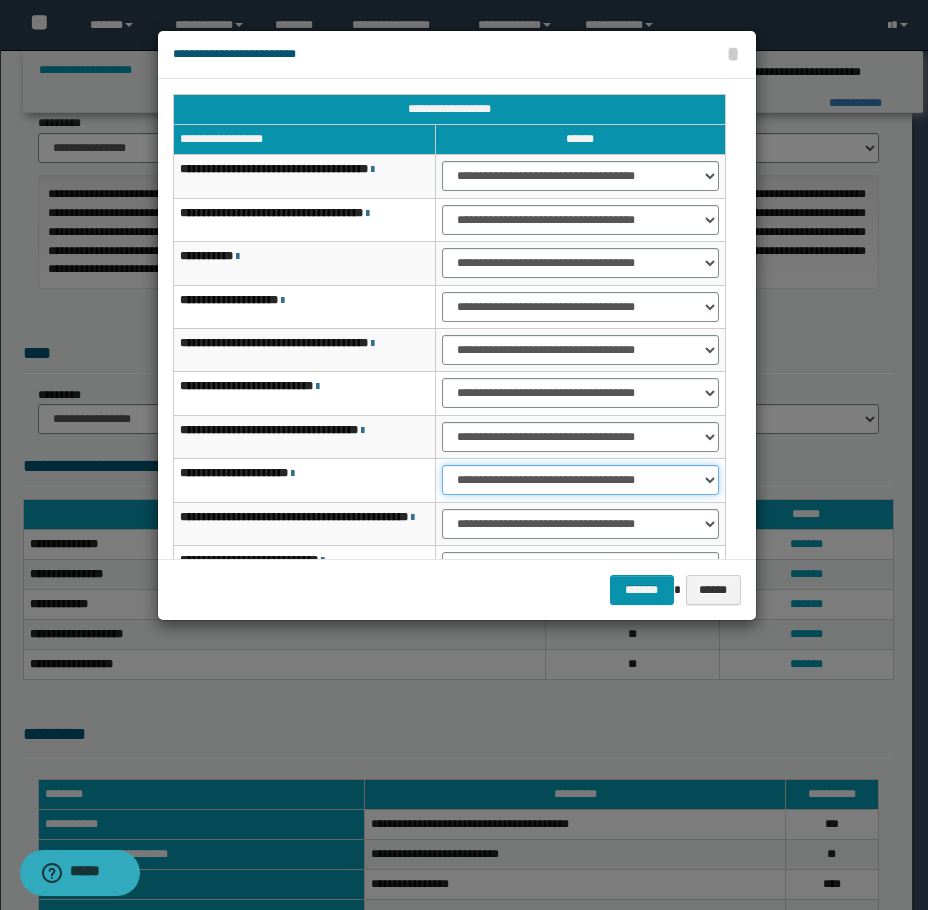 click on "**********" at bounding box center [580, 480] 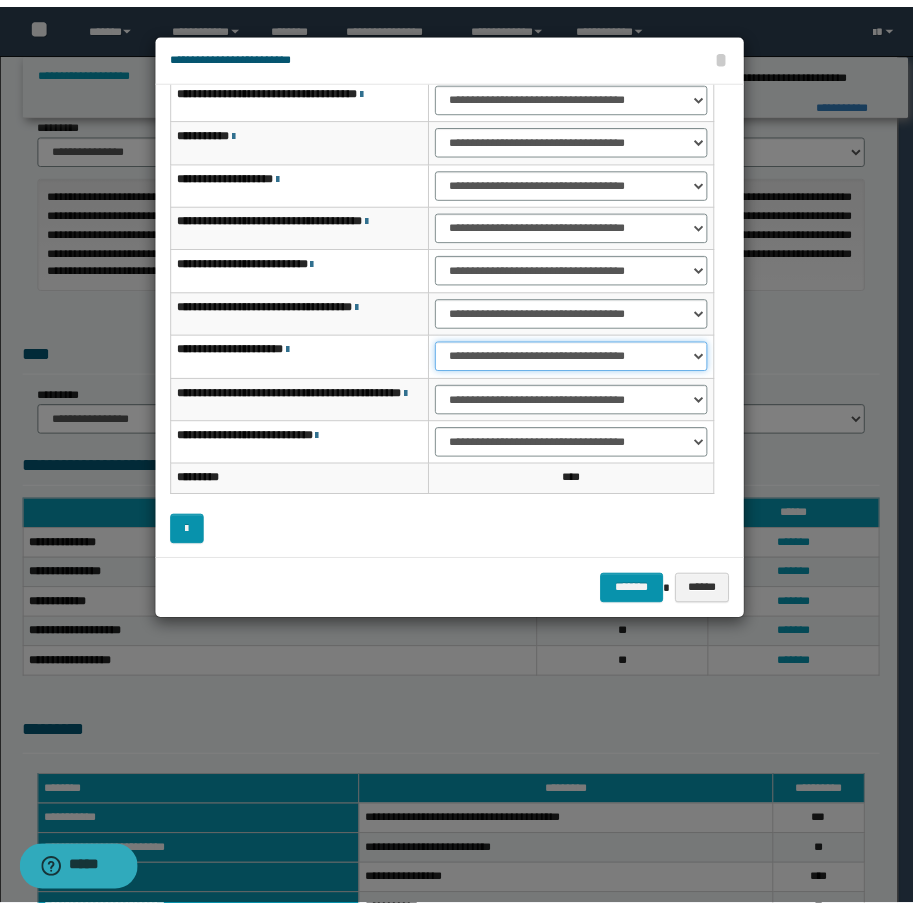 scroll, scrollTop: 127, scrollLeft: 0, axis: vertical 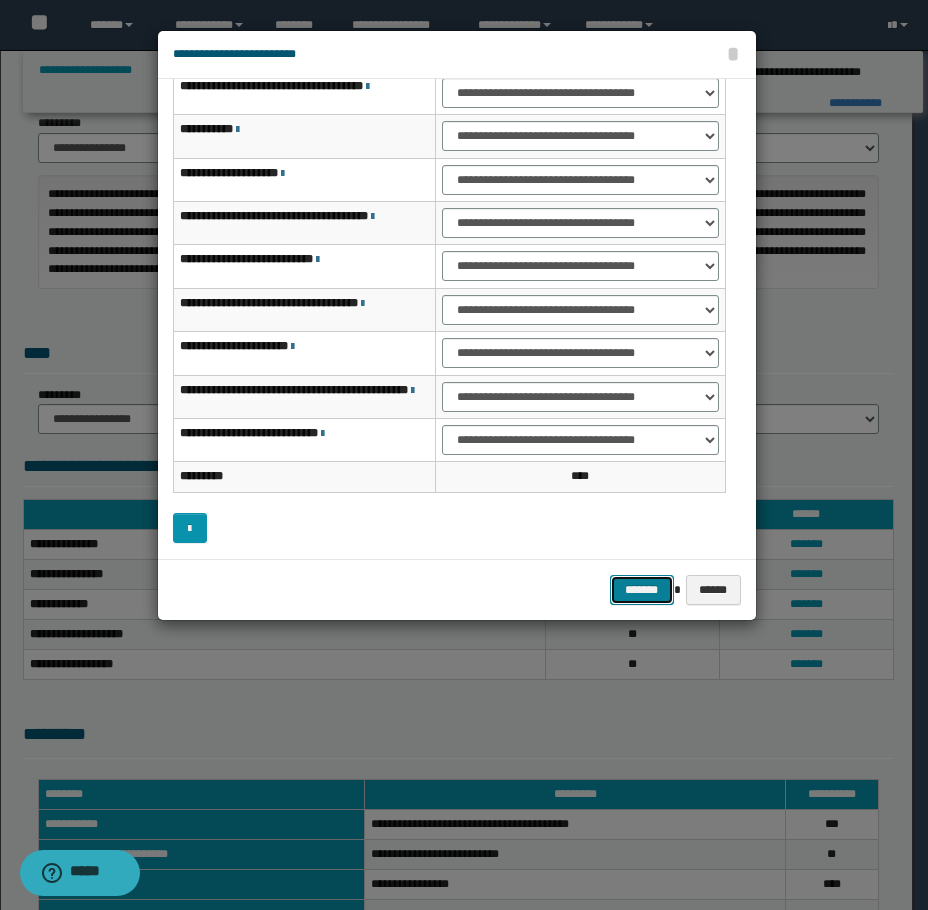 click on "*******" at bounding box center [642, 590] 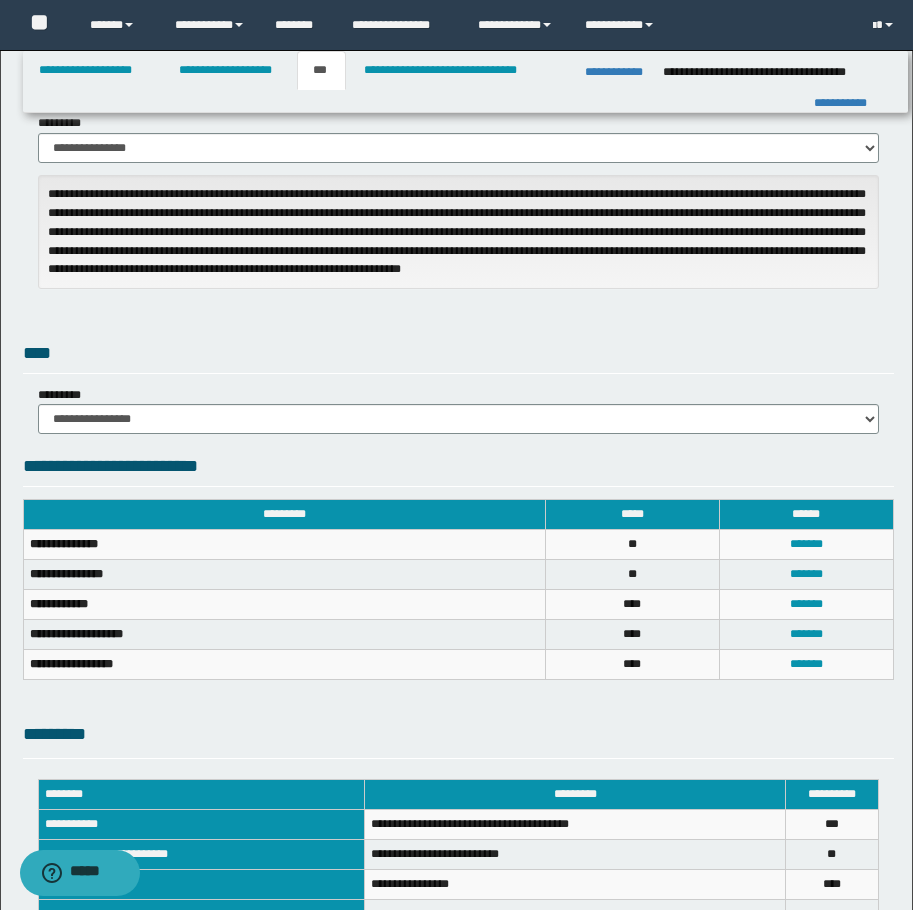 click on "**********" at bounding box center (458, 510) 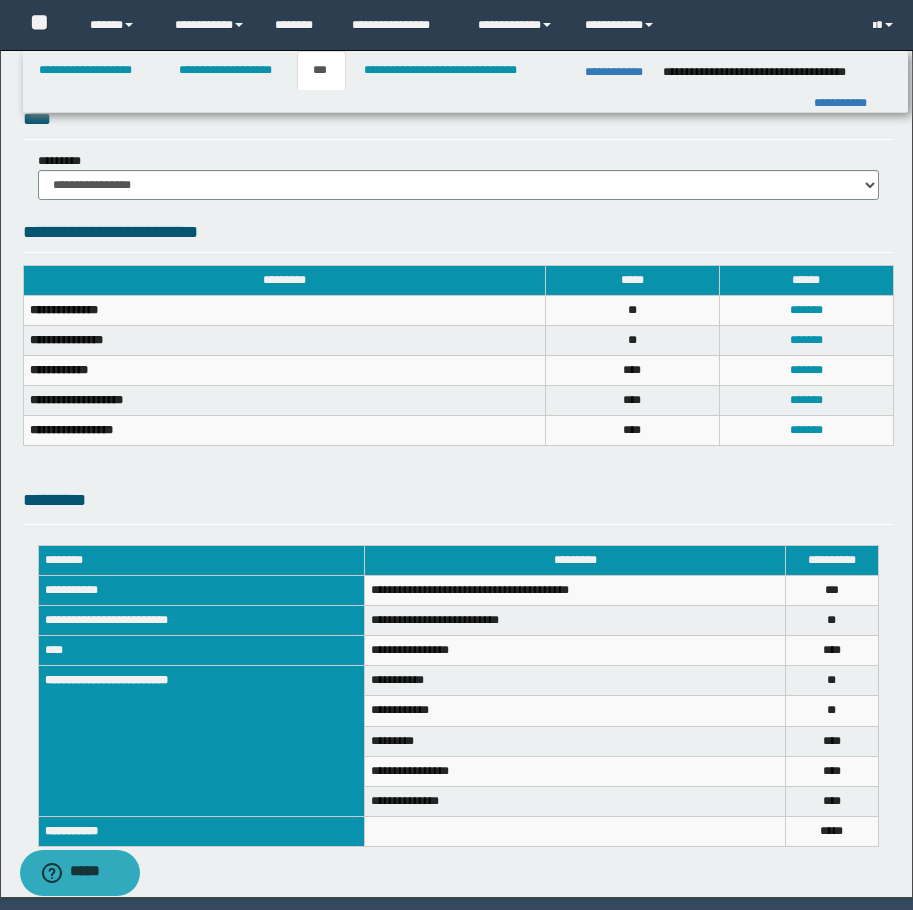 scroll, scrollTop: 594, scrollLeft: 0, axis: vertical 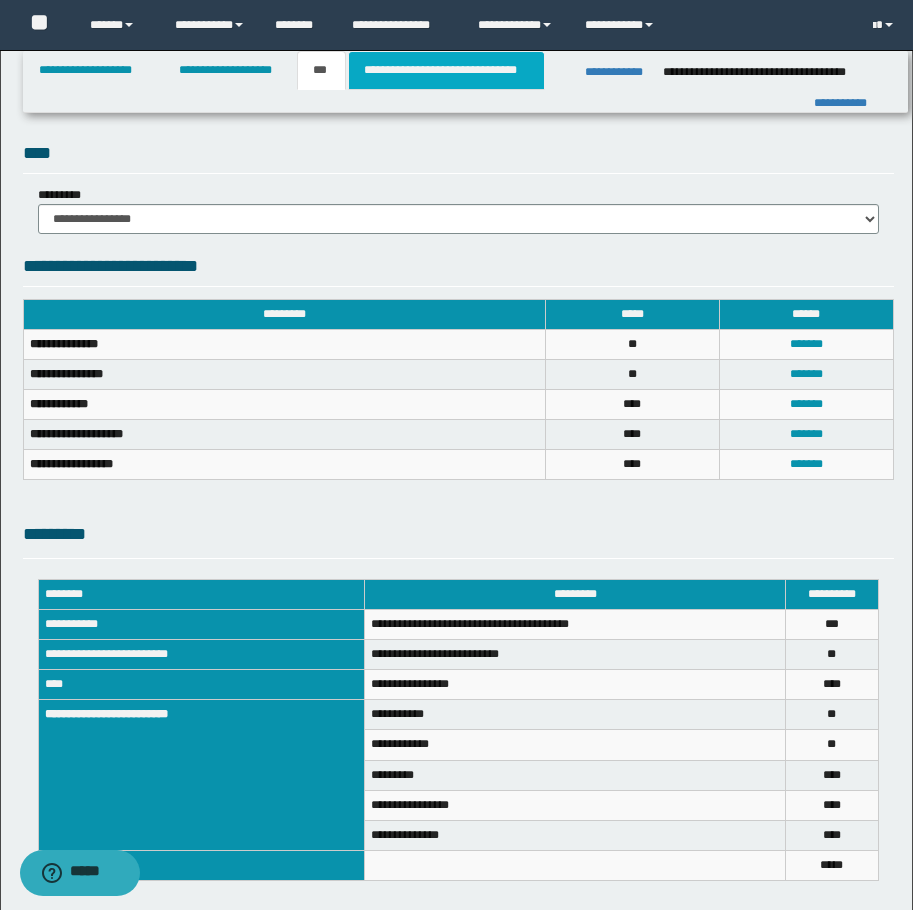 click on "**********" at bounding box center (446, 70) 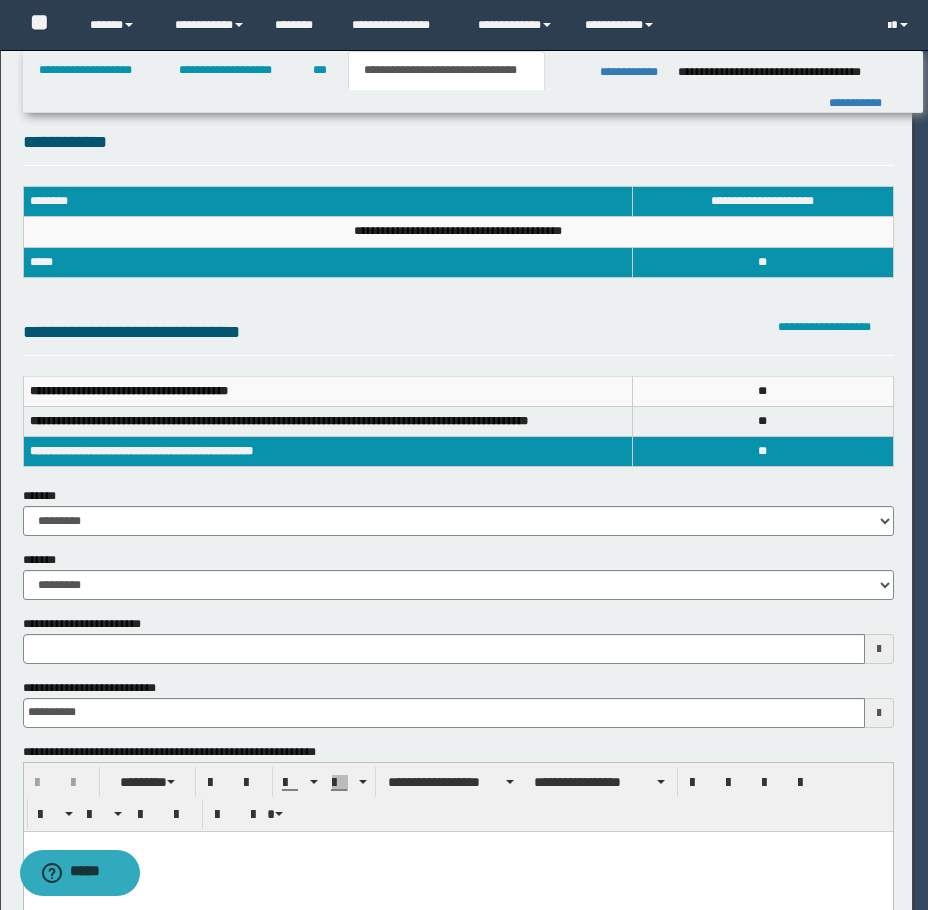 scroll, scrollTop: 0, scrollLeft: 0, axis: both 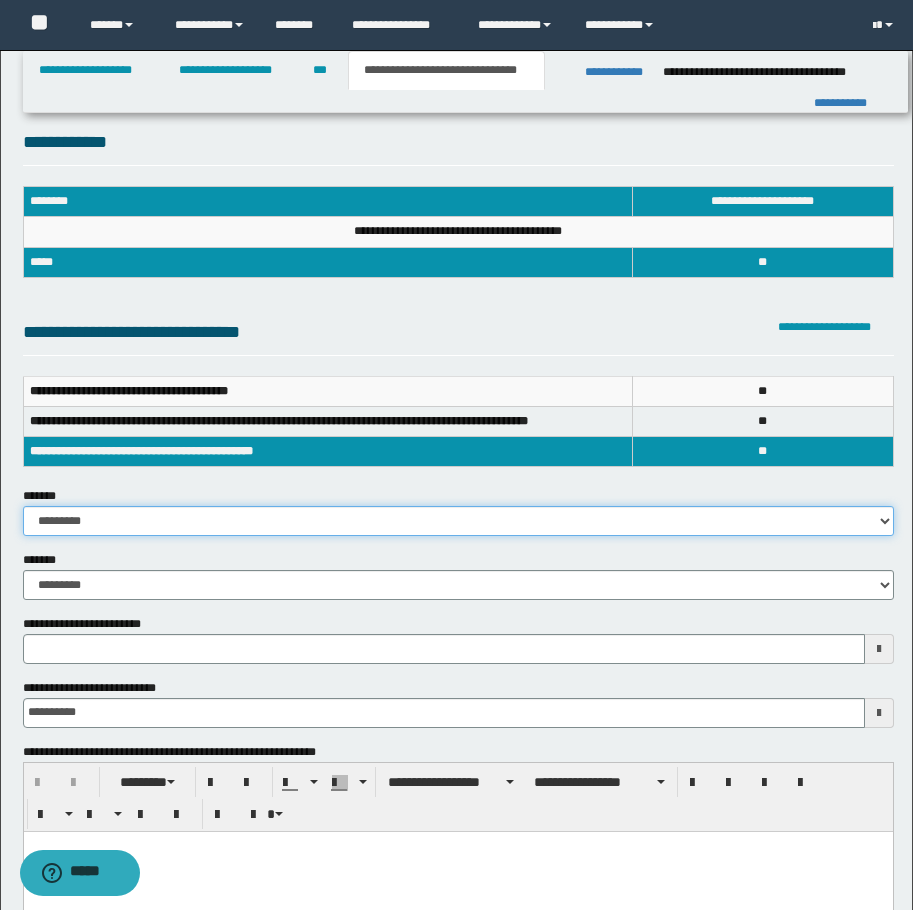 drag, startPoint x: 335, startPoint y: 518, endPoint x: 299, endPoint y: 532, distance: 38.626415 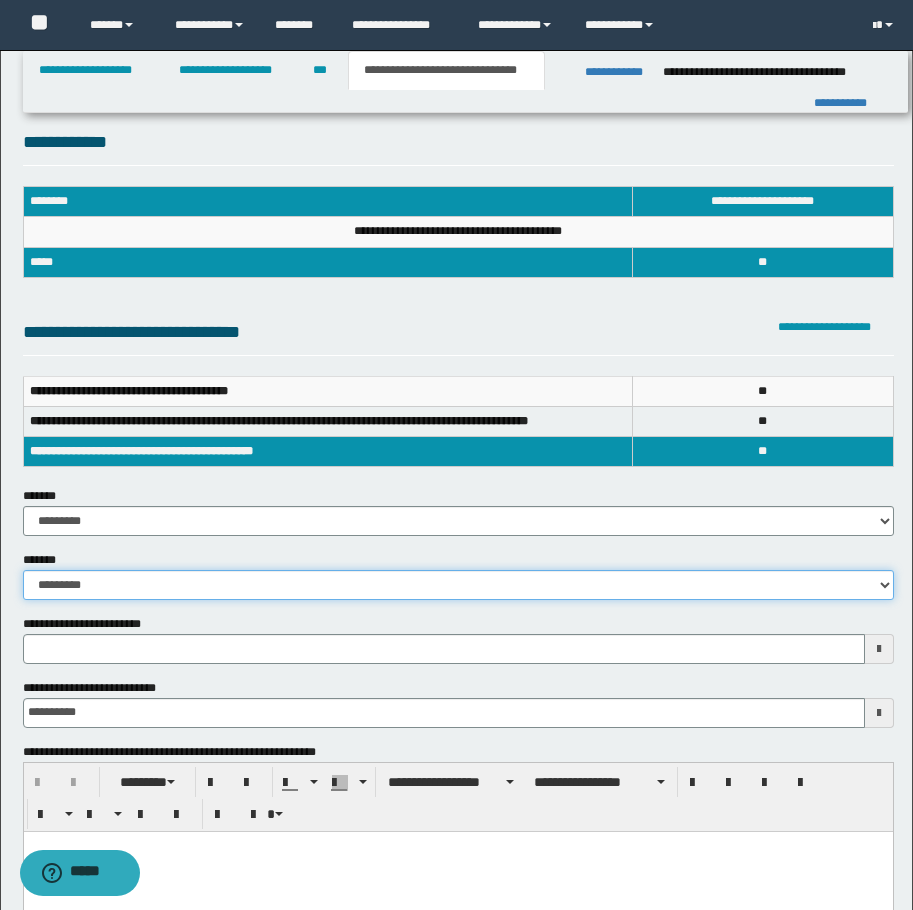 drag, startPoint x: 144, startPoint y: 584, endPoint x: 120, endPoint y: 598, distance: 27.784887 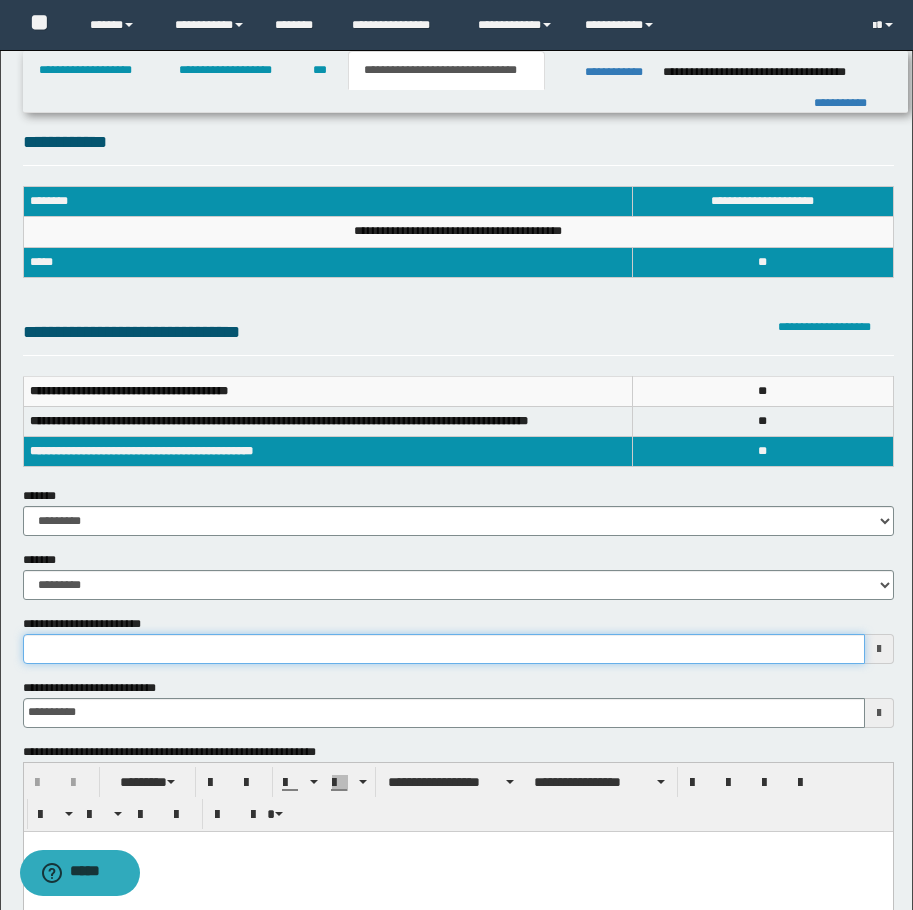 click on "**********" at bounding box center (444, 649) 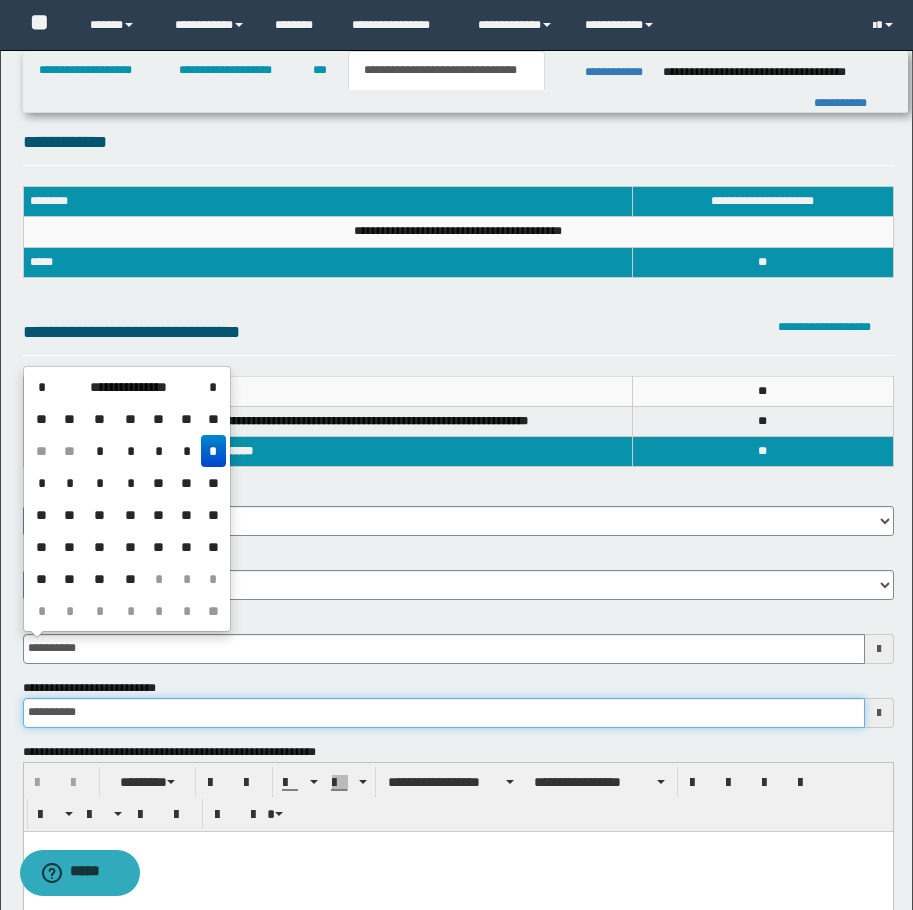 type on "**********" 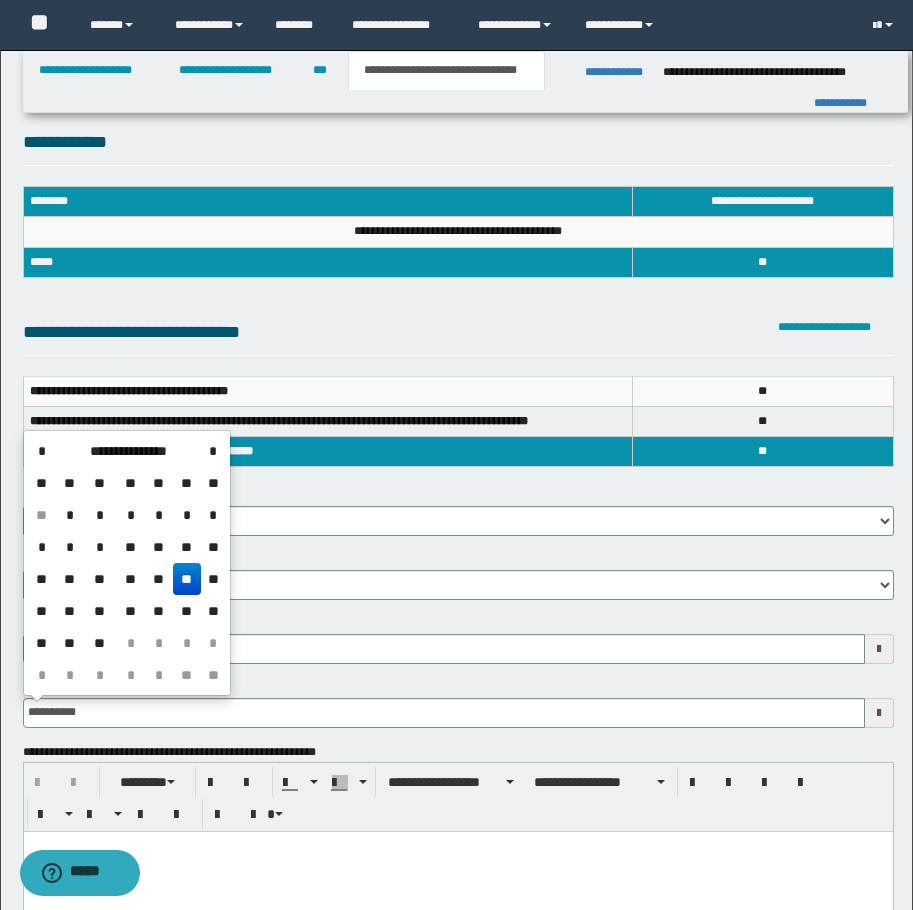 type on "**********" 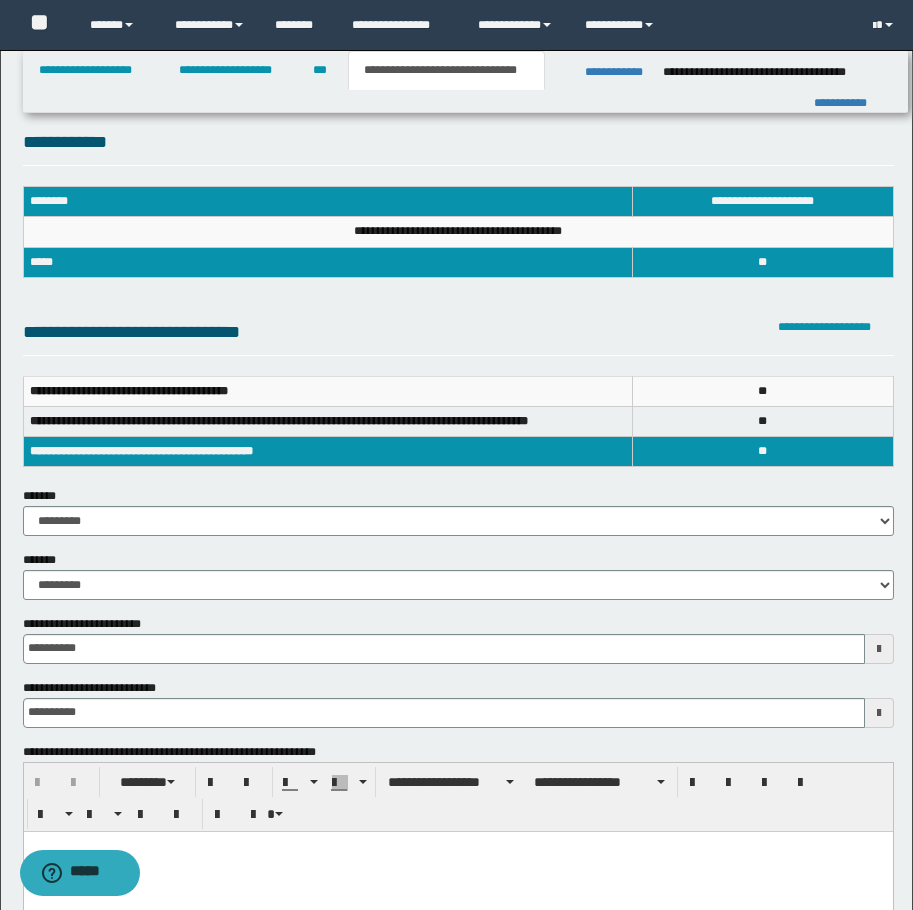 click on "**********" at bounding box center [458, 431] 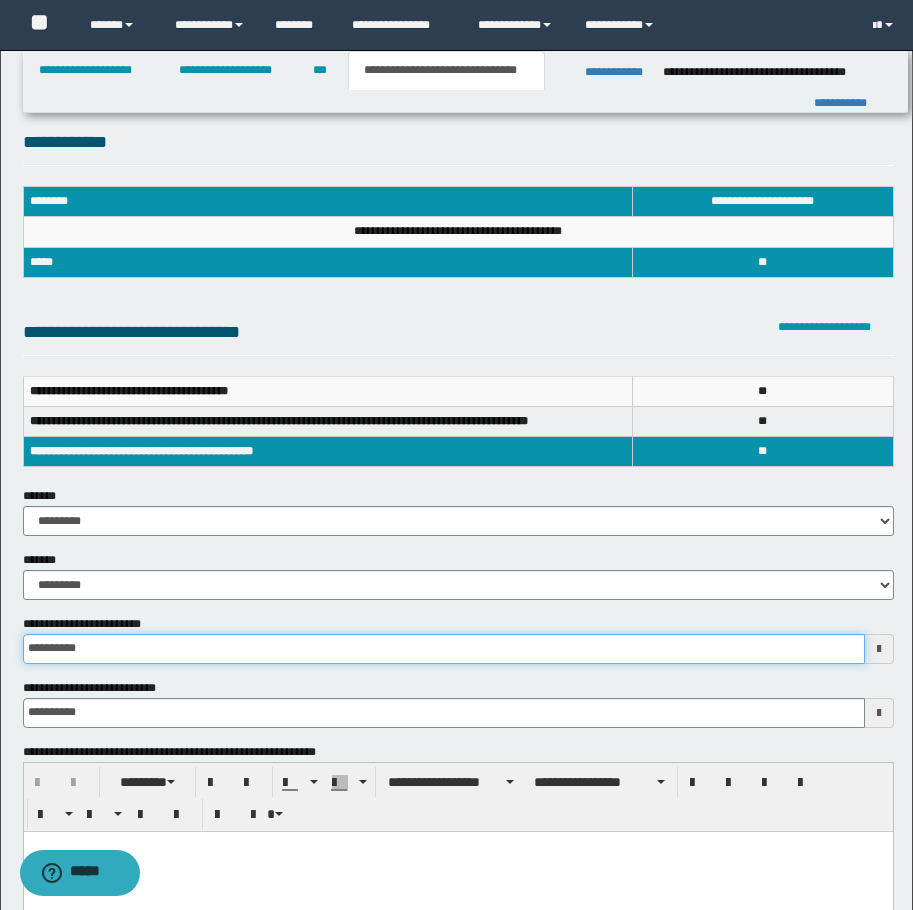 click on "**********" at bounding box center (444, 649) 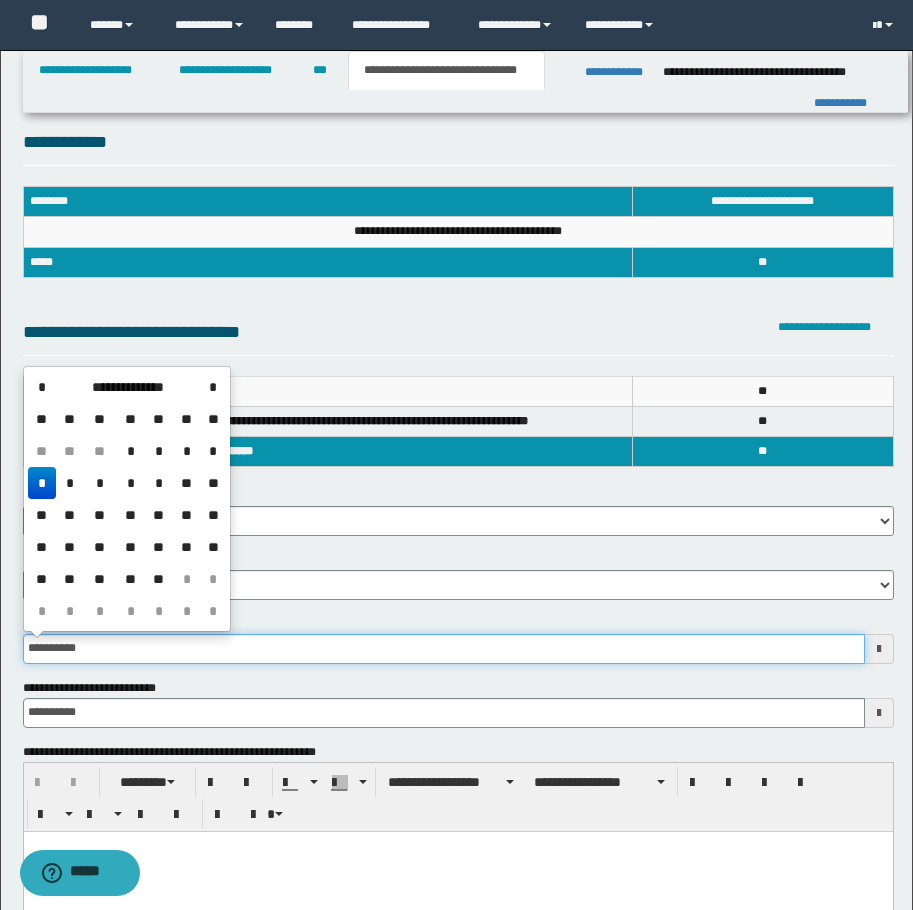 type on "**********" 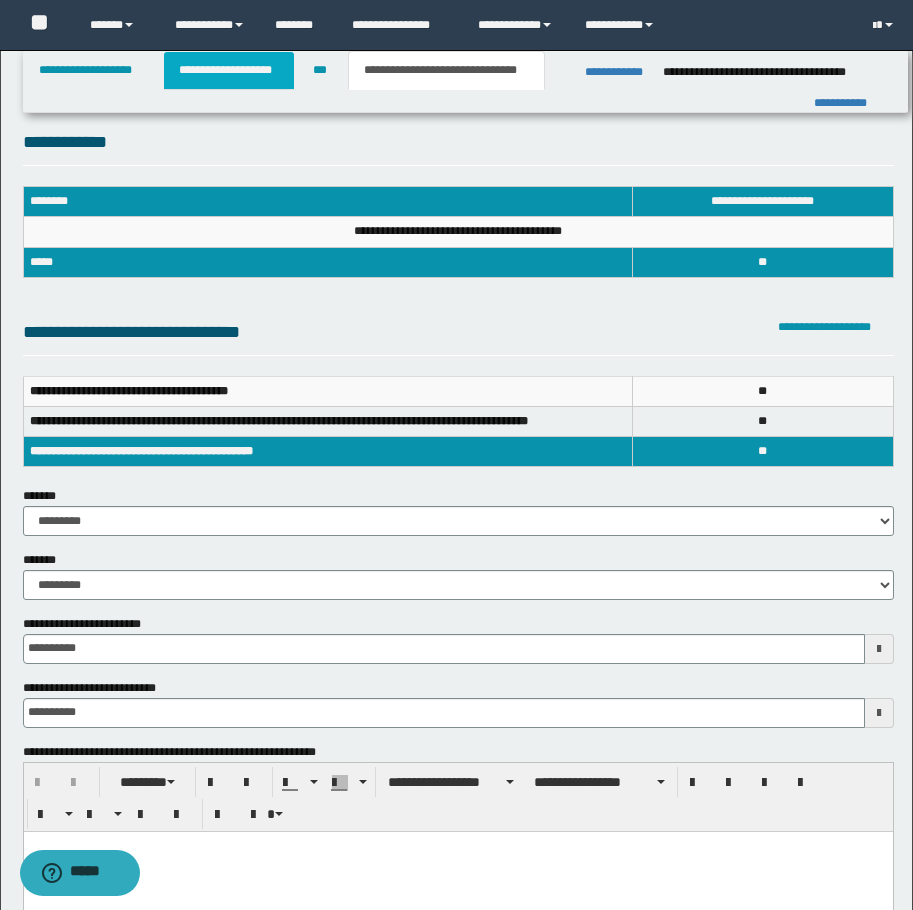 click on "**********" at bounding box center (229, 70) 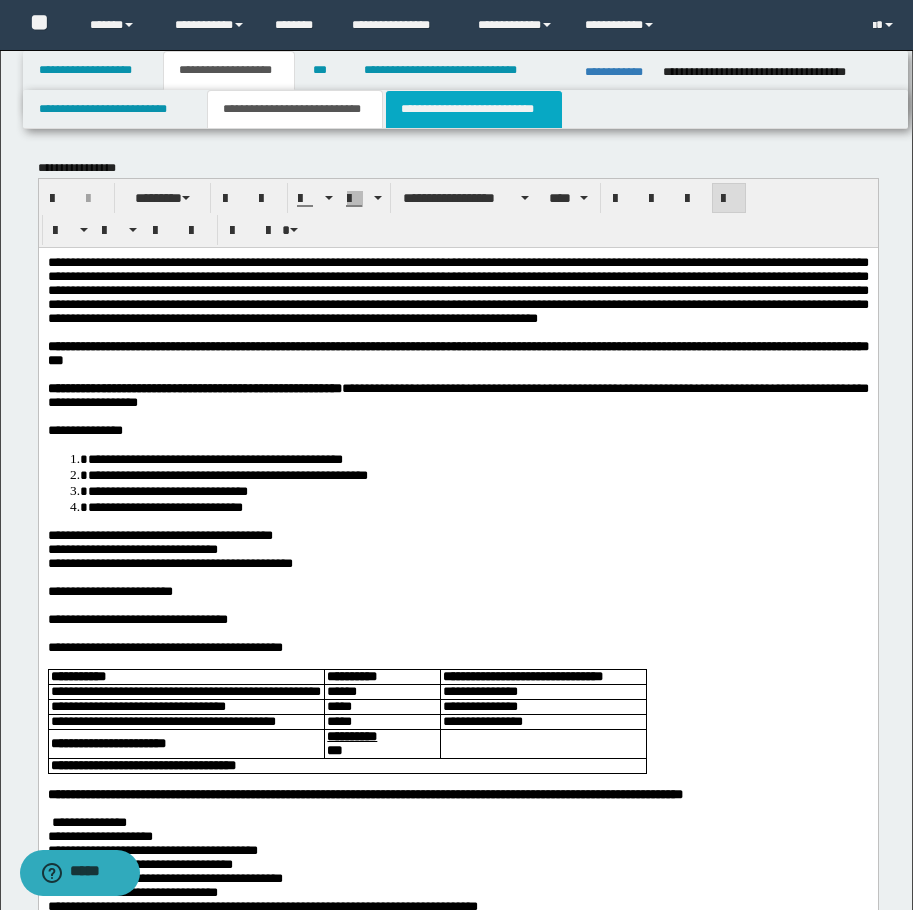 click on "**********" at bounding box center (474, 109) 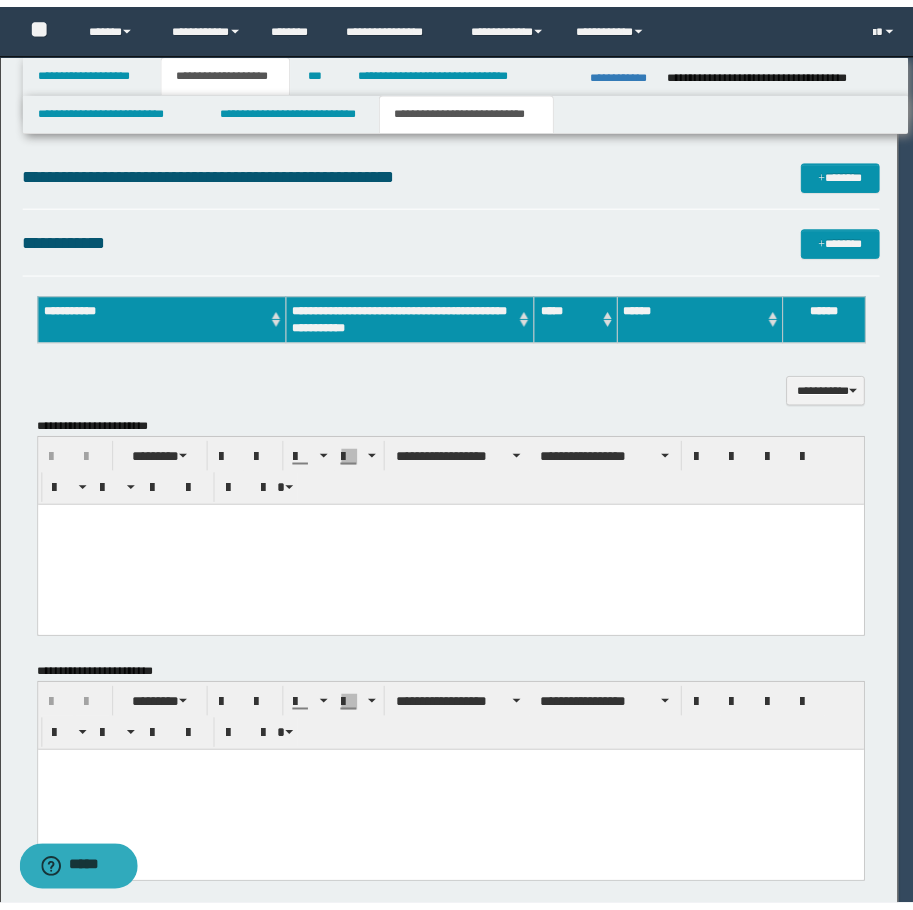 scroll, scrollTop: 0, scrollLeft: 0, axis: both 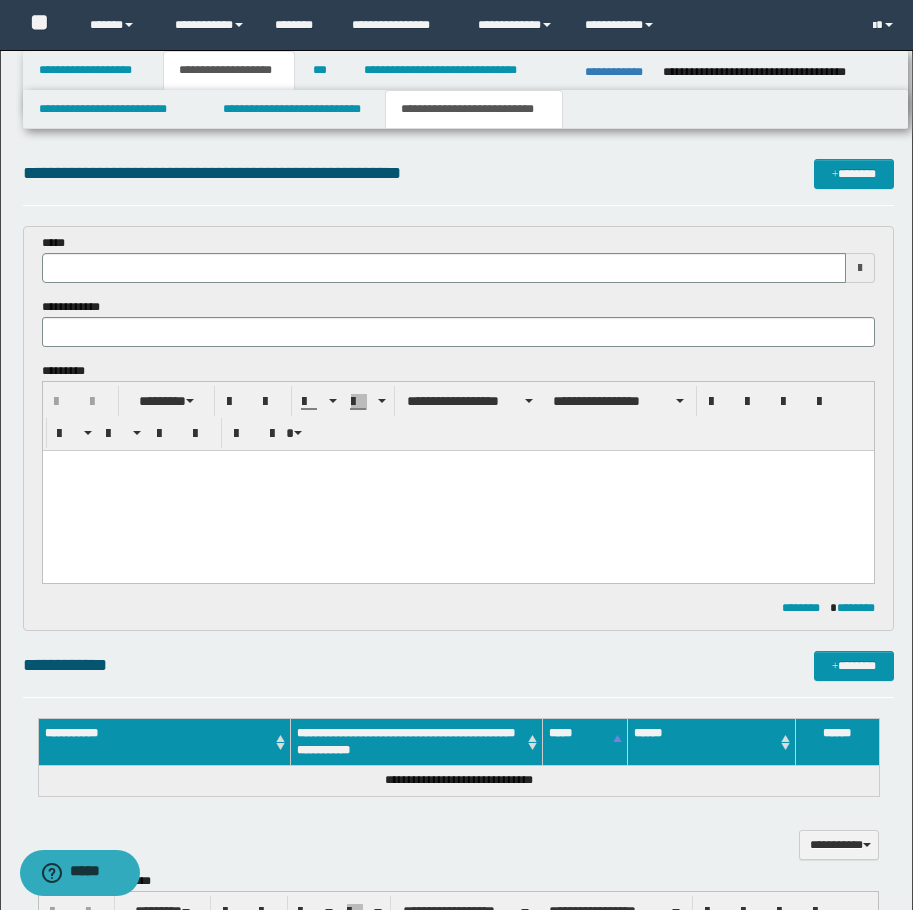 click on "**********" at bounding box center [458, 883] 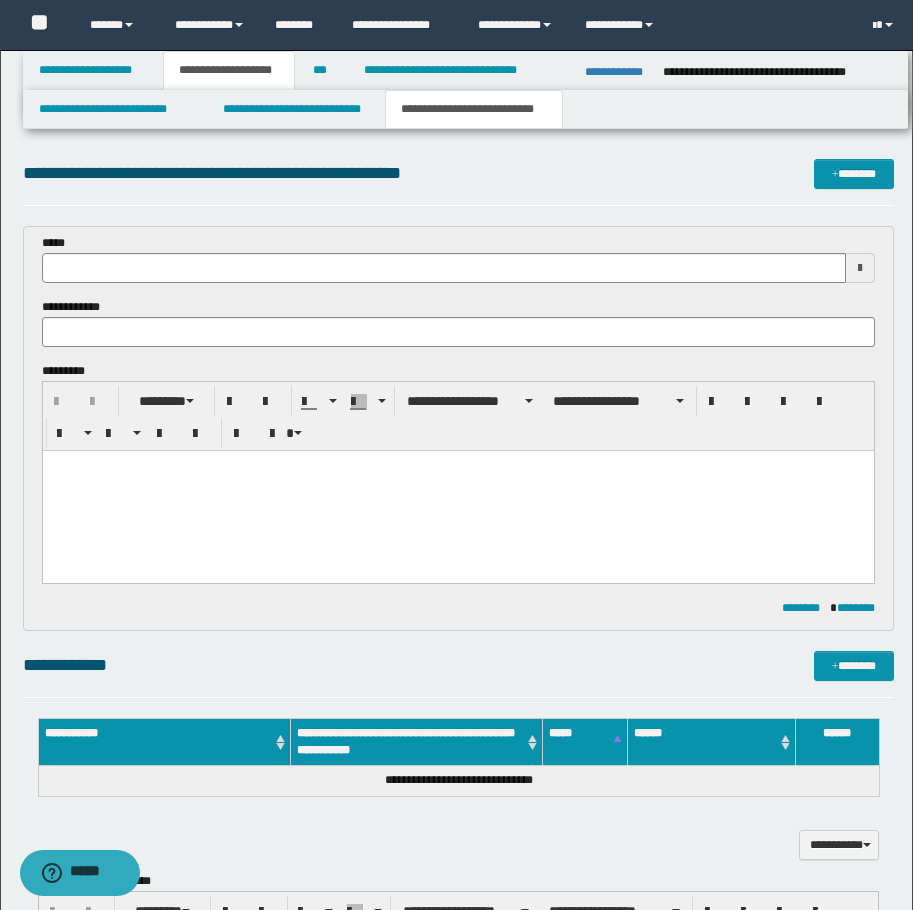 click on "**********" at bounding box center [458, 416] 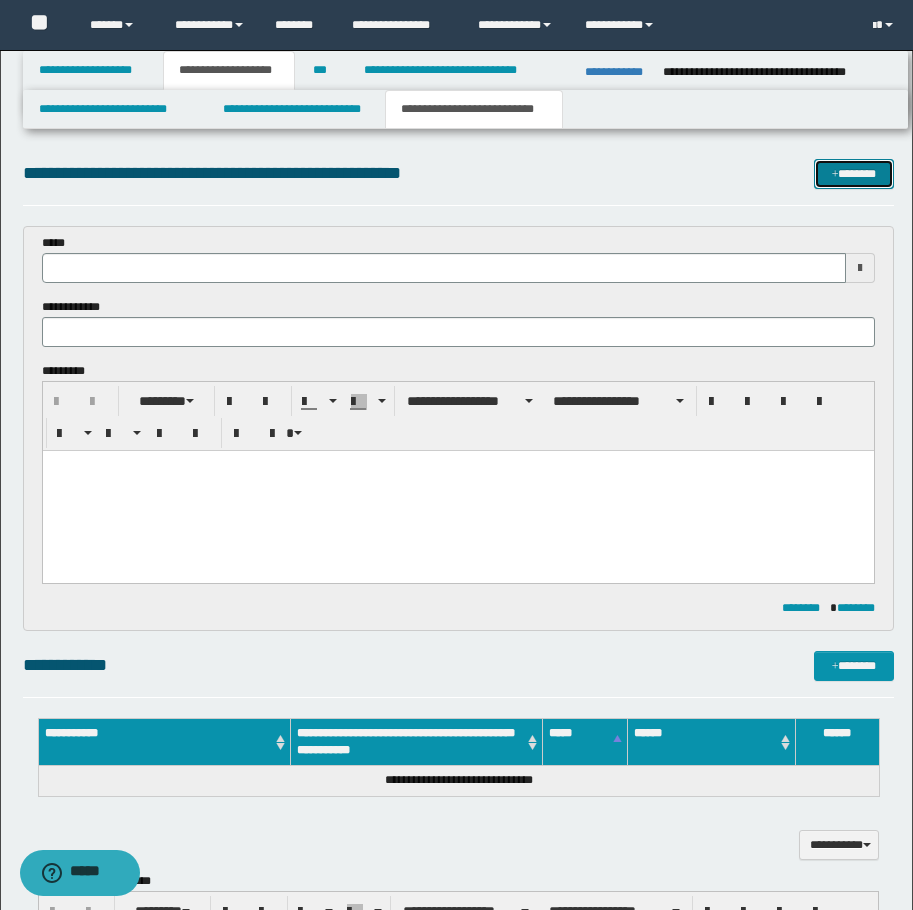 click on "*******" at bounding box center (854, 174) 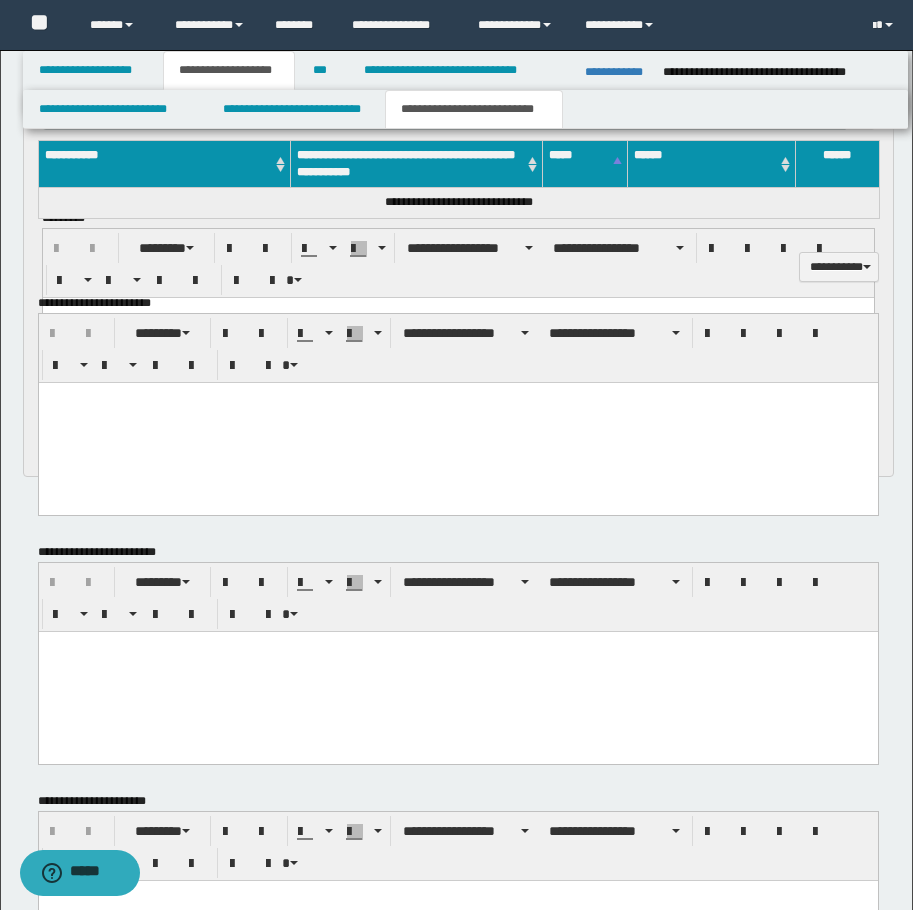 scroll, scrollTop: 0, scrollLeft: 0, axis: both 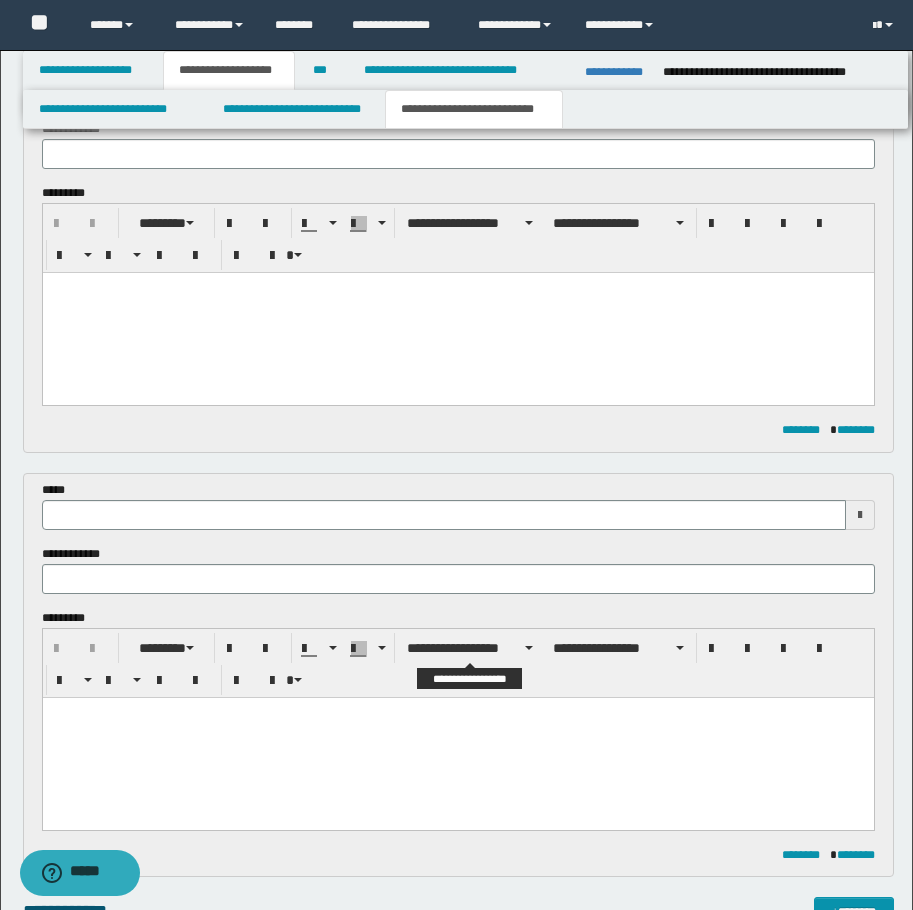 type 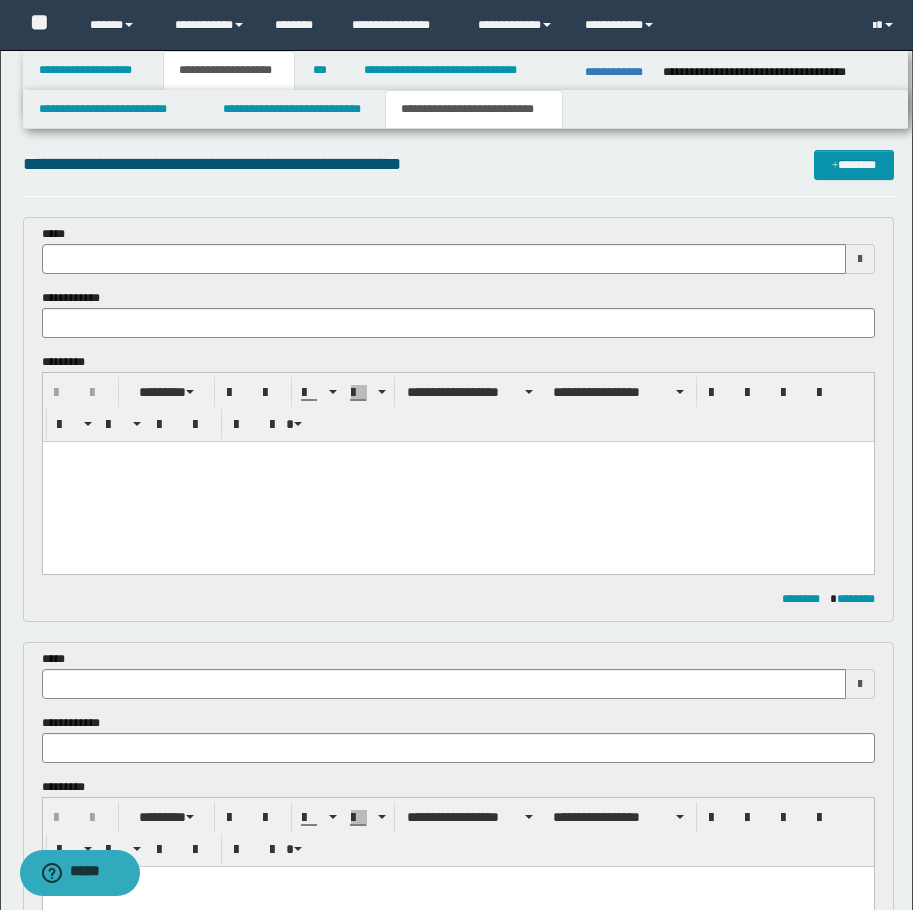 scroll, scrollTop: 0, scrollLeft: 0, axis: both 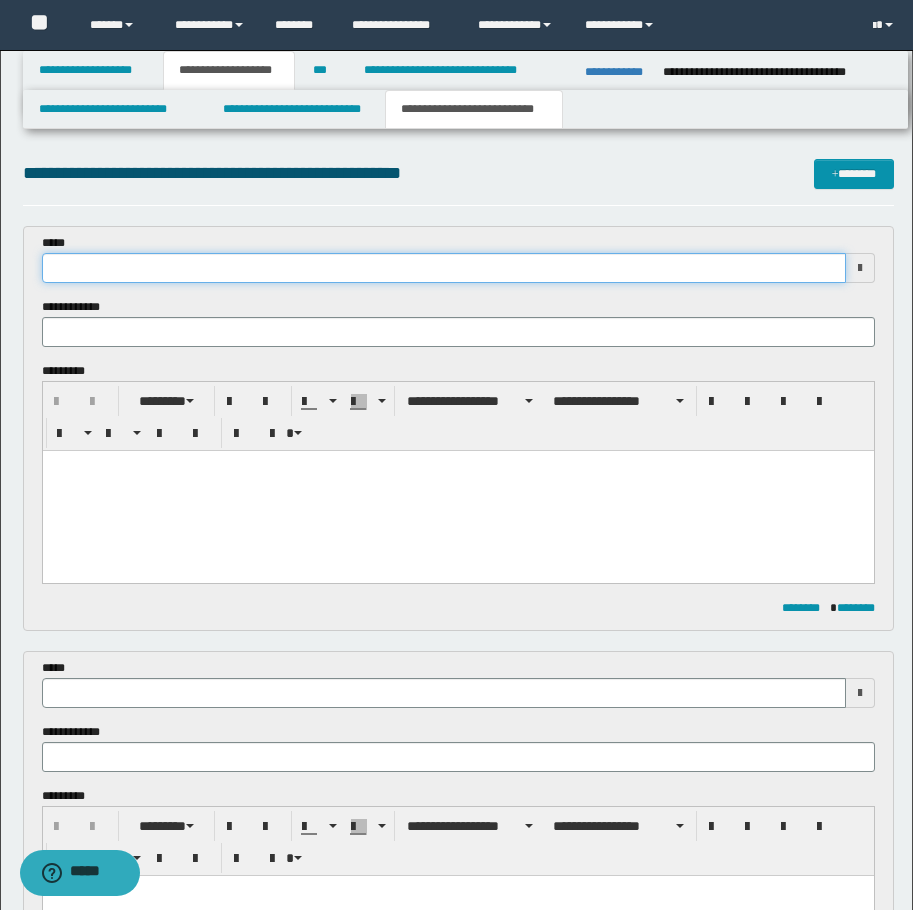 click at bounding box center [444, 268] 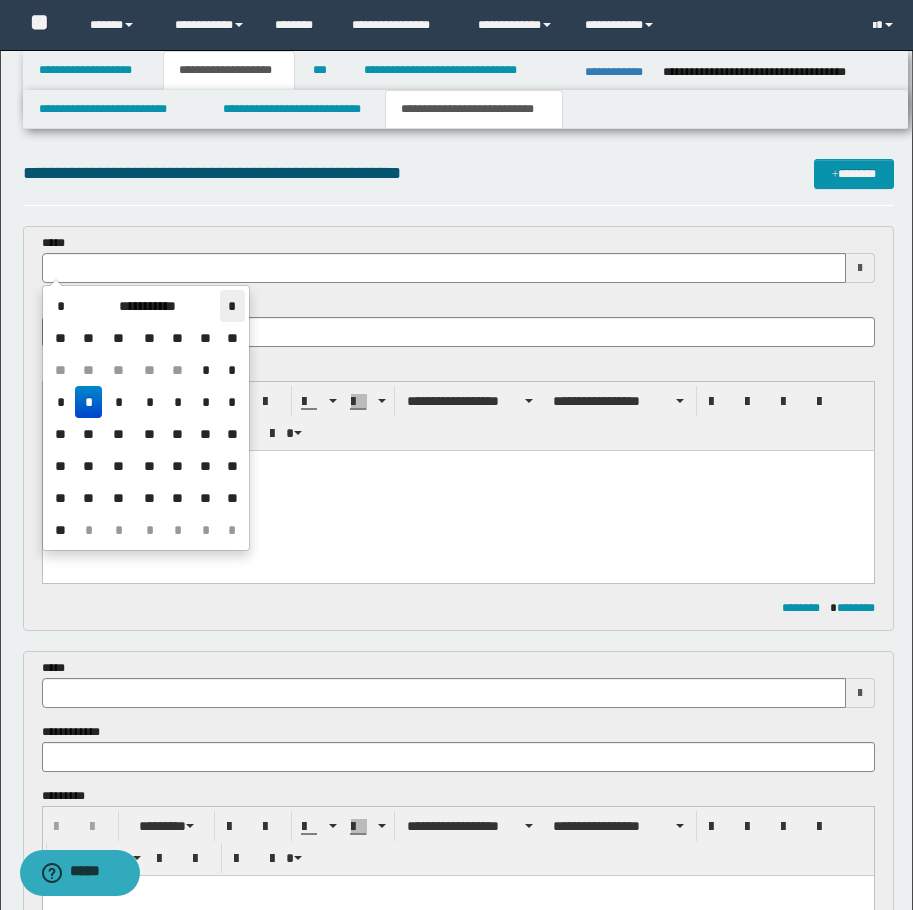 click on "*" at bounding box center [232, 306] 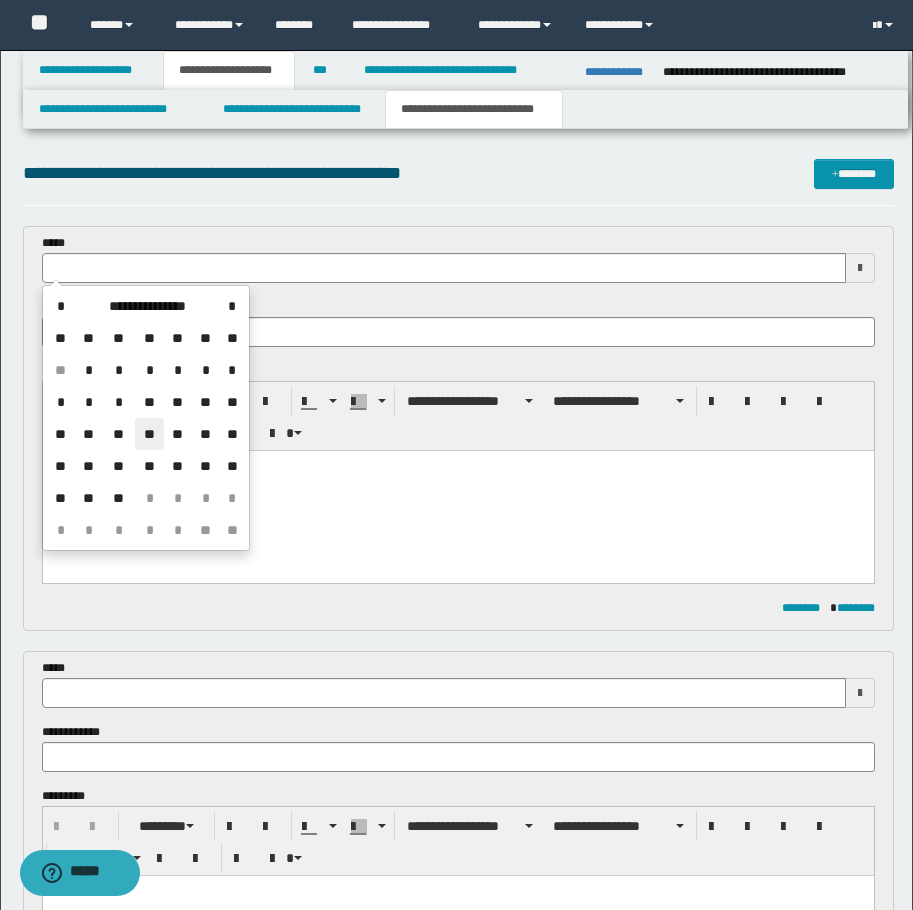 click on "**" at bounding box center [149, 434] 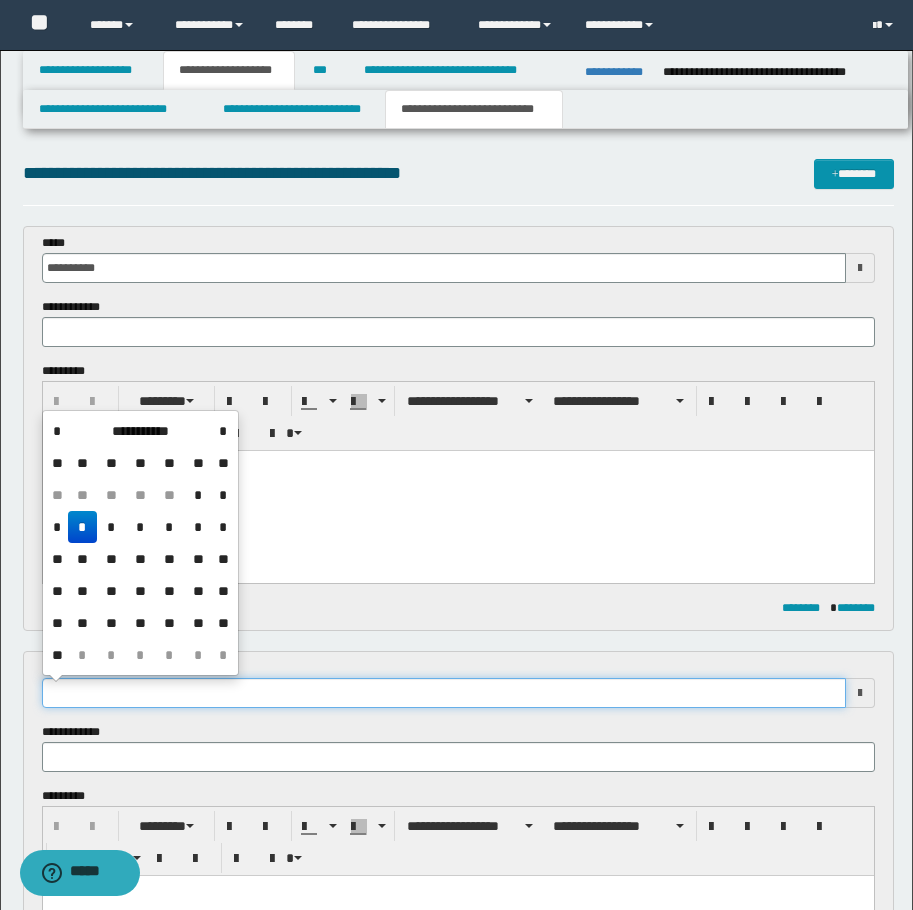 click at bounding box center [444, 693] 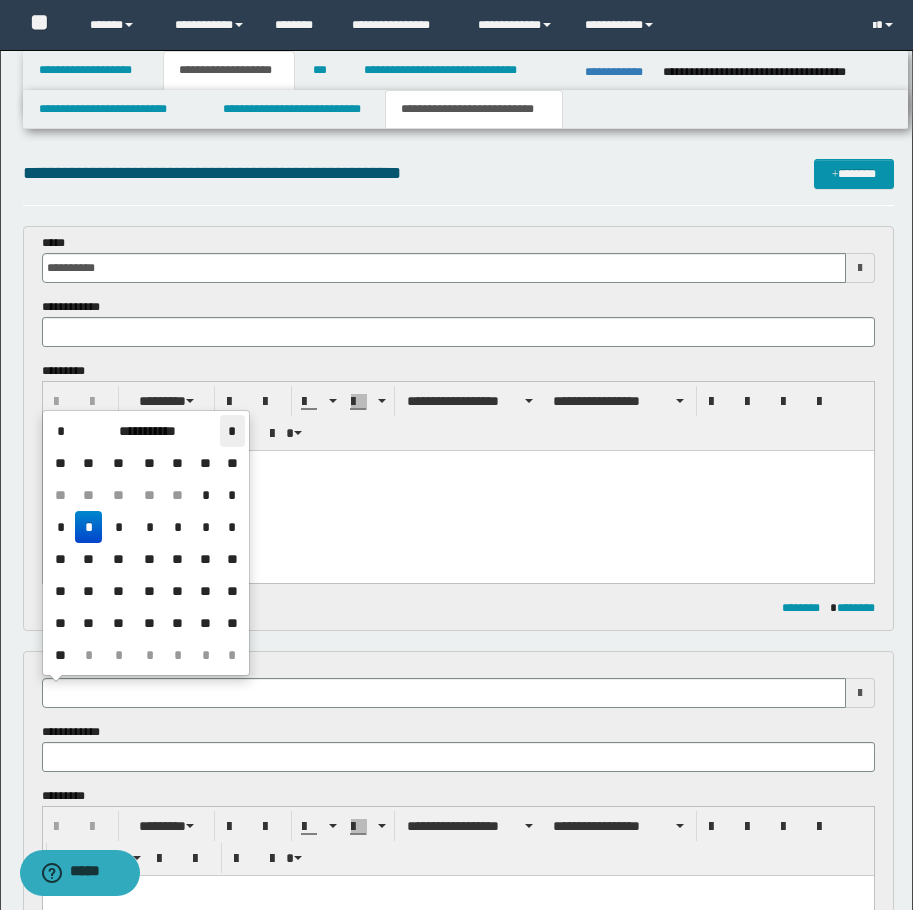 click on "*" at bounding box center (232, 431) 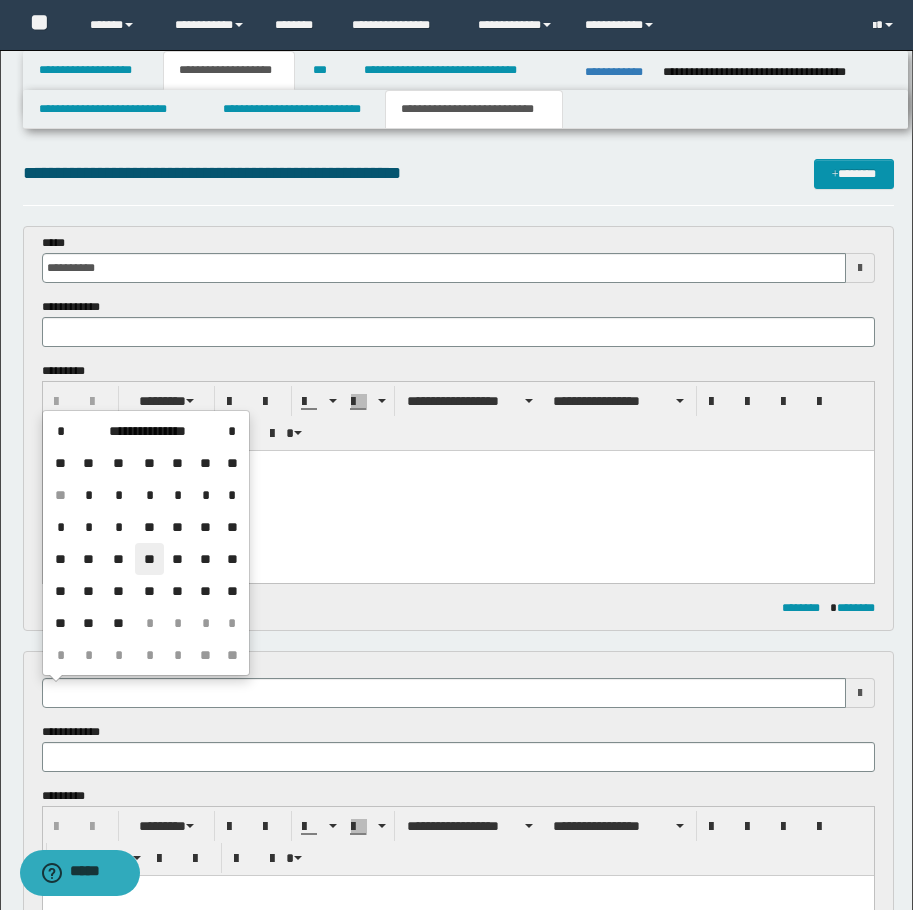 click on "**" at bounding box center [149, 559] 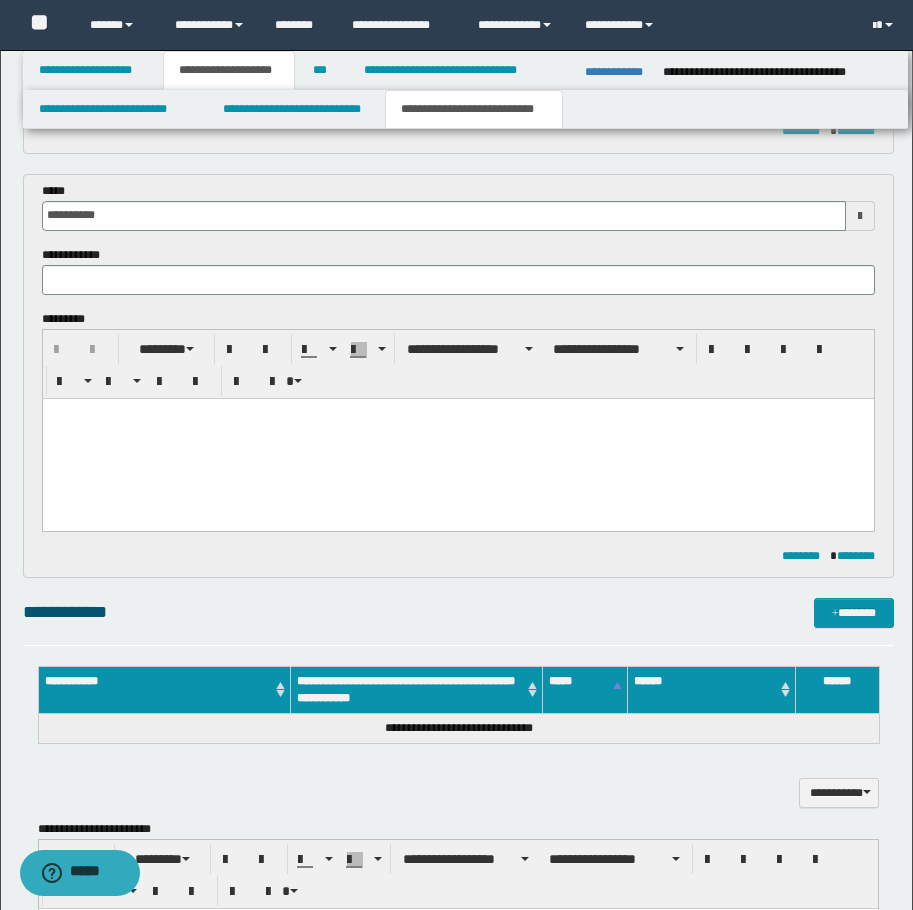 scroll, scrollTop: 600, scrollLeft: 0, axis: vertical 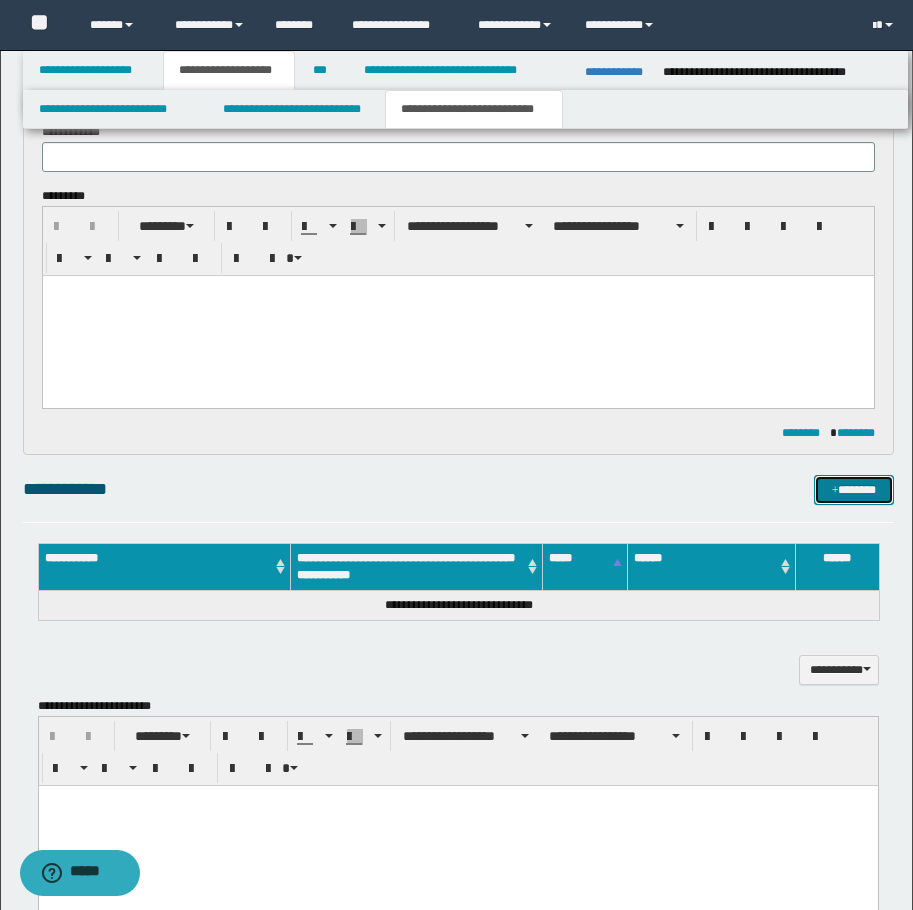 click on "*******" at bounding box center [854, 490] 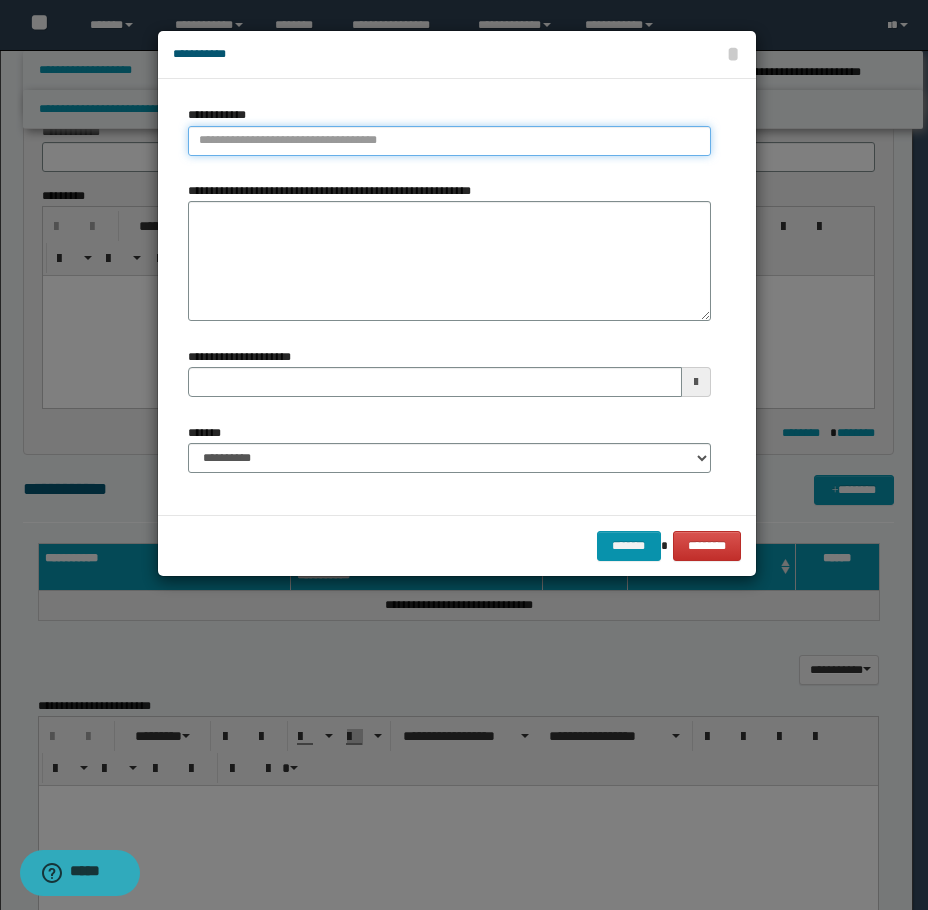 click on "**********" at bounding box center [449, 141] 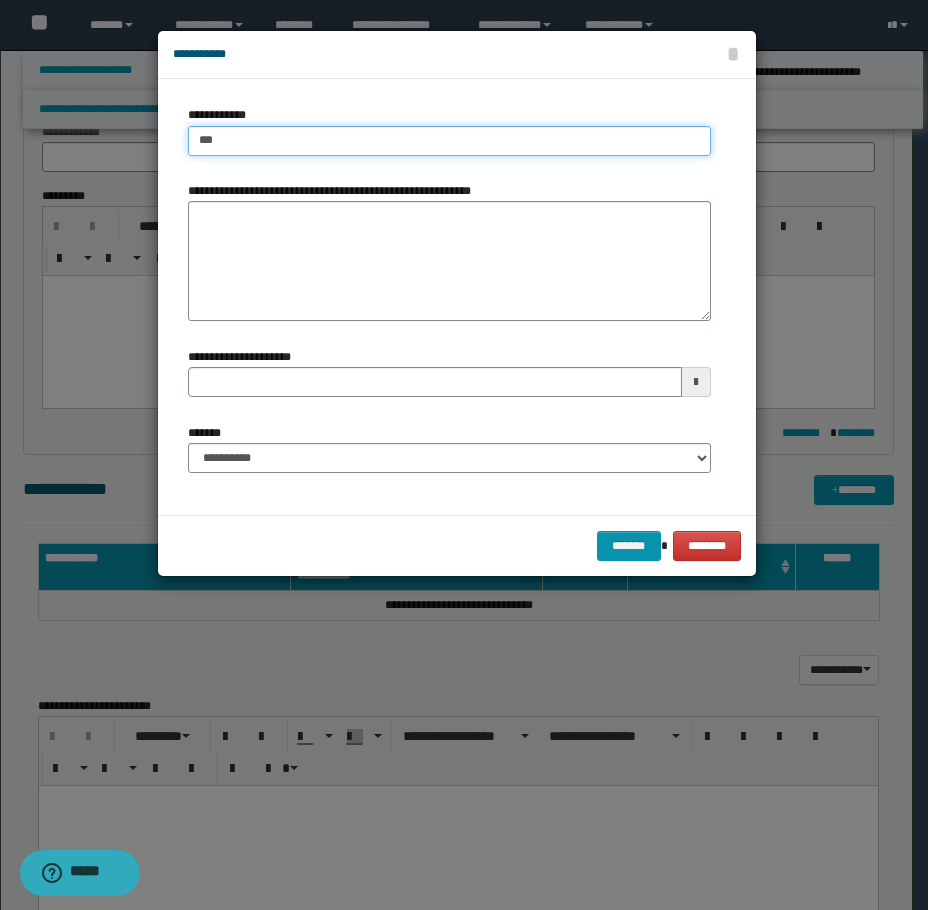 type on "****" 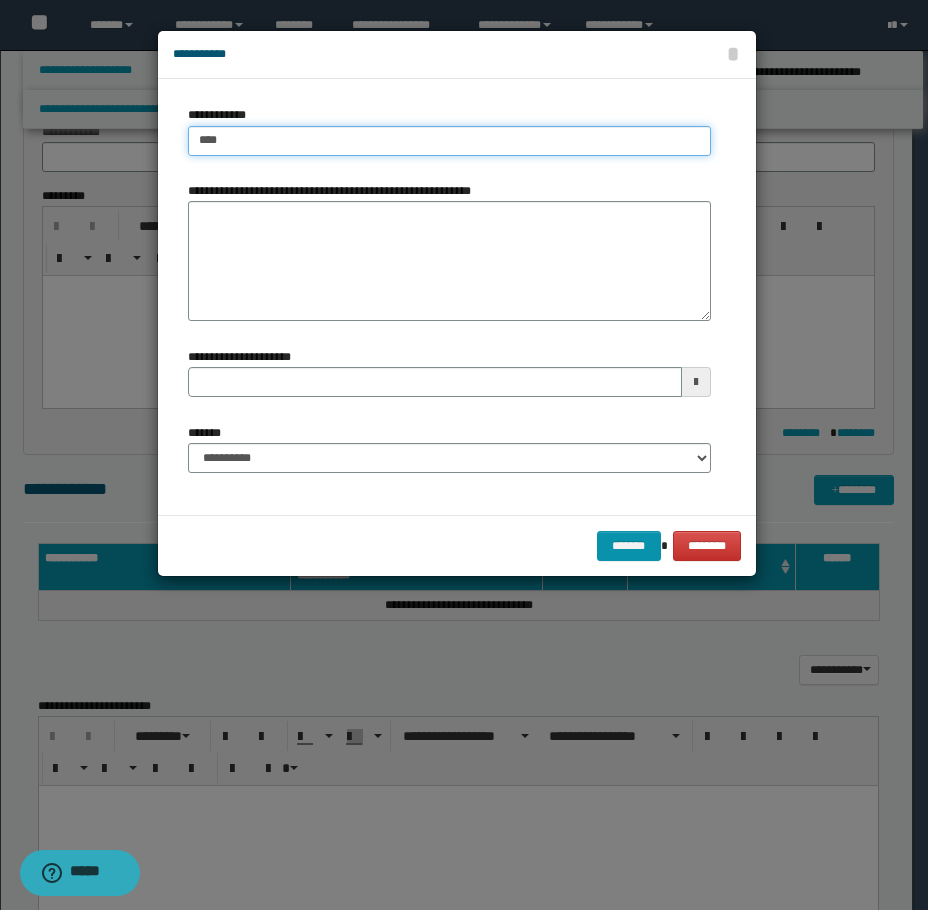 type on "****" 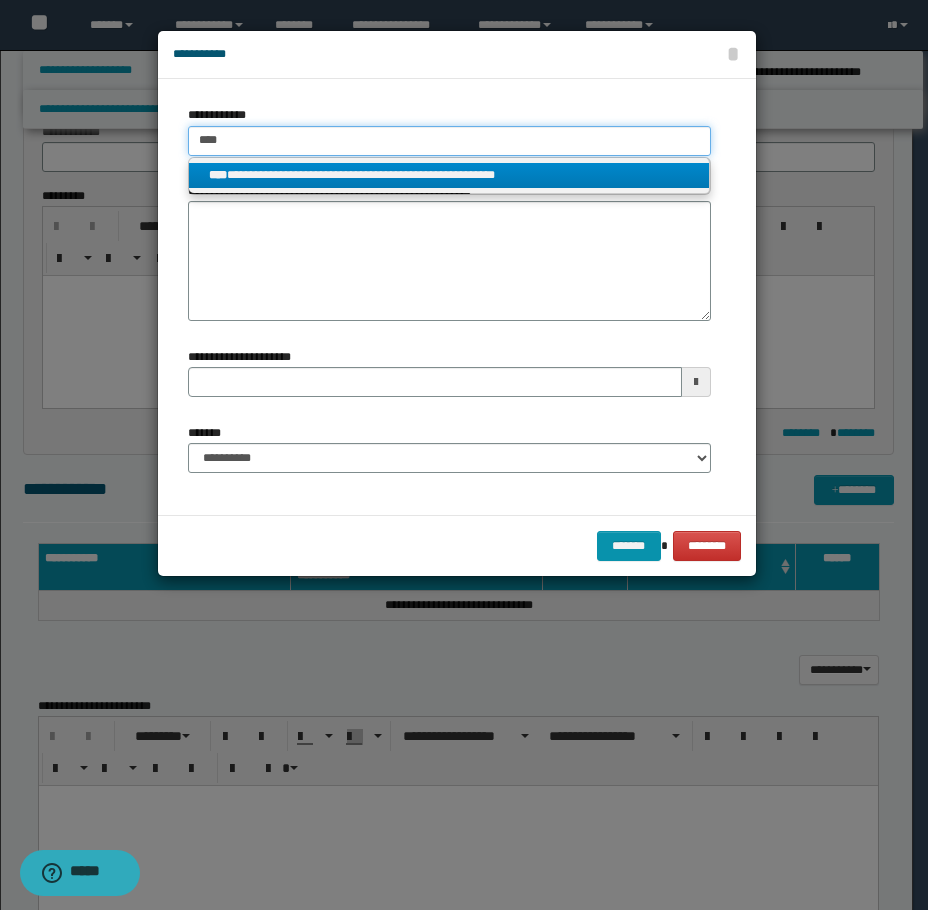 type on "****" 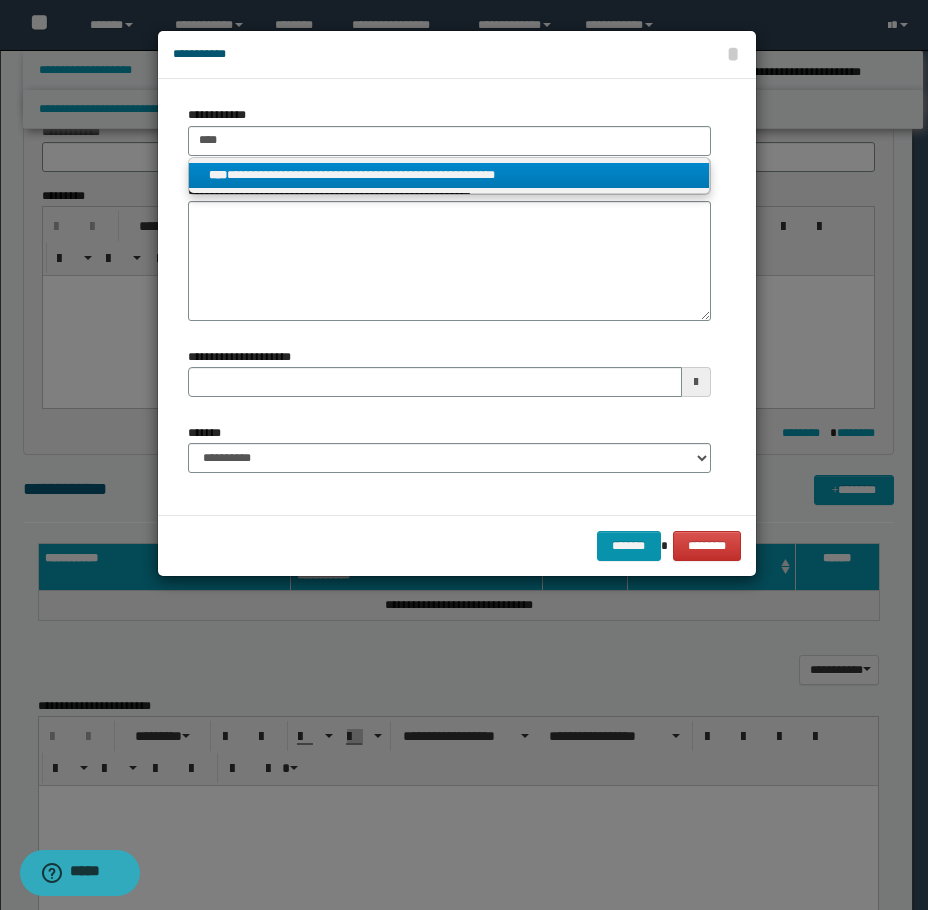 click on "**********" at bounding box center (449, 175) 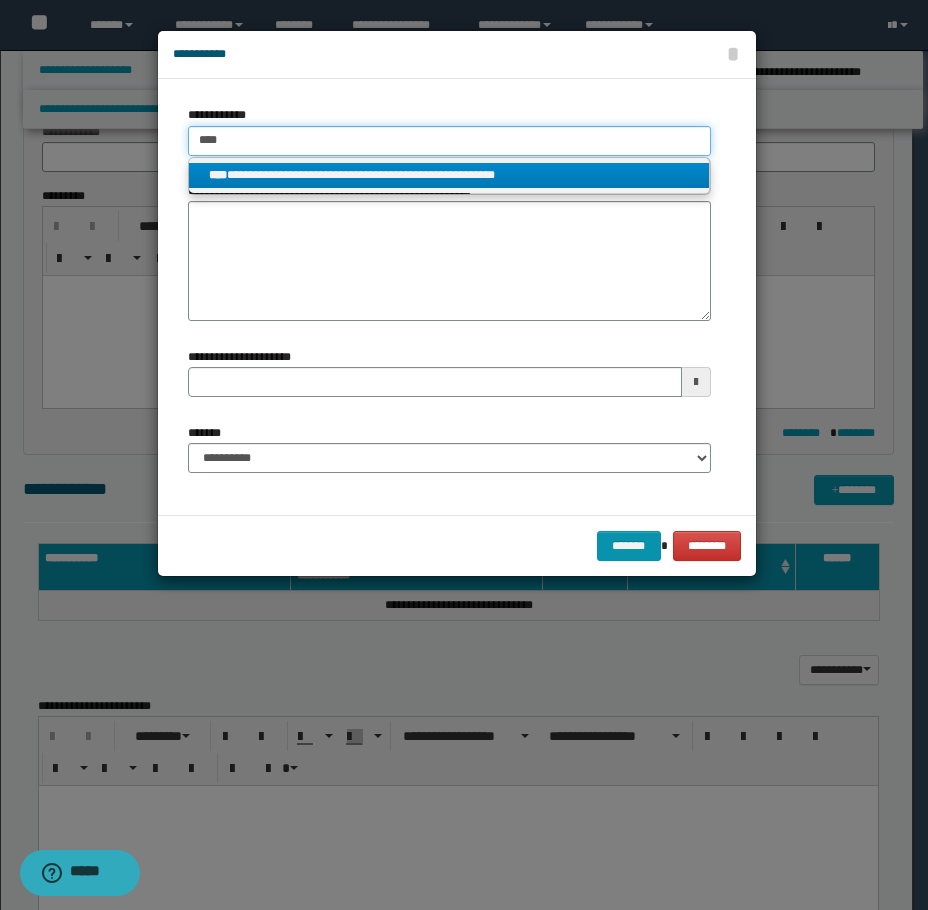 type 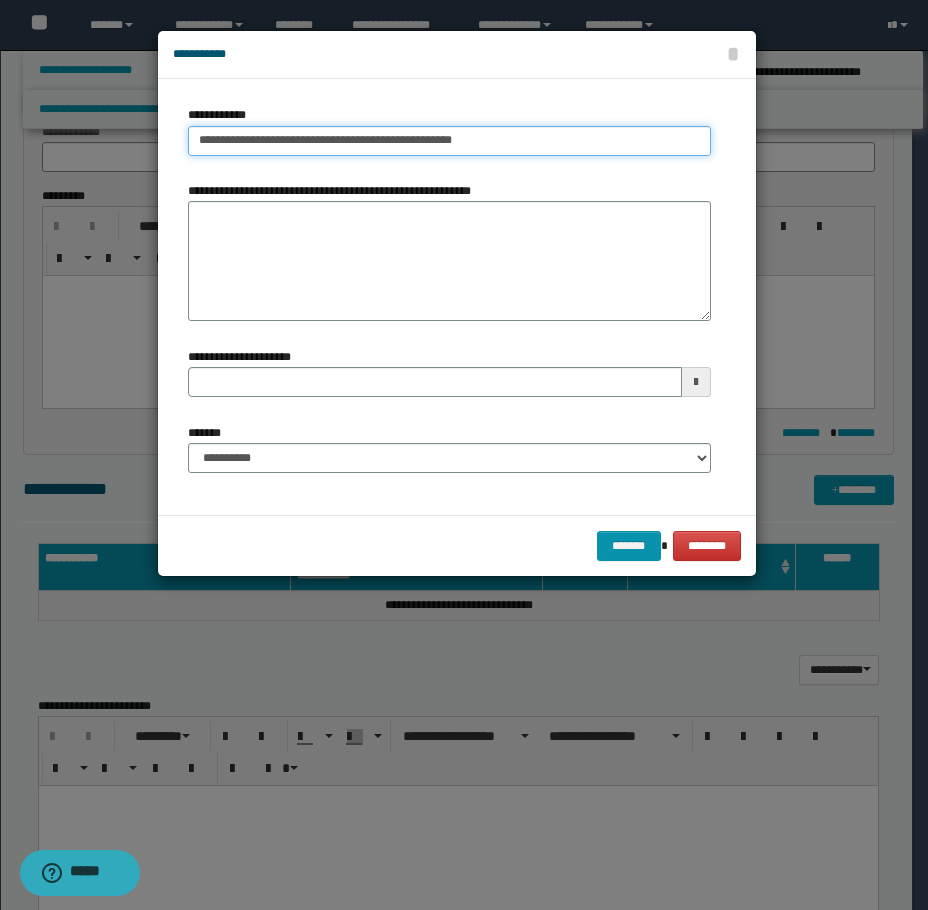 type 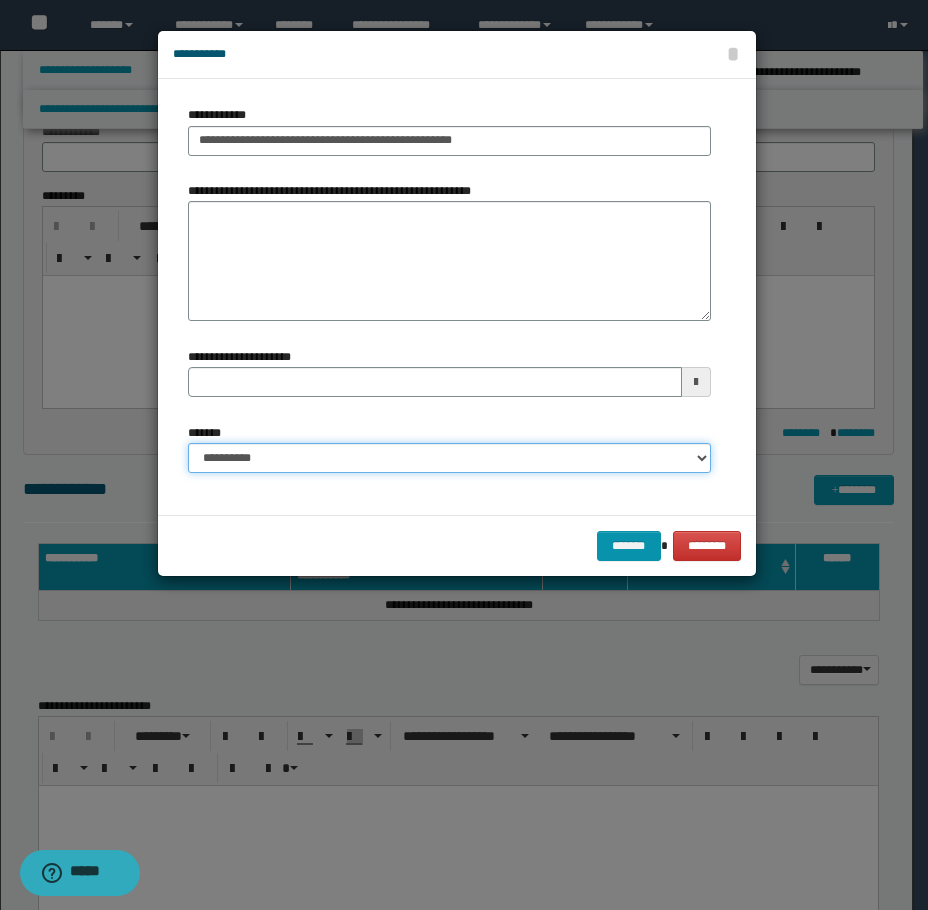 click on "**********" at bounding box center (449, 458) 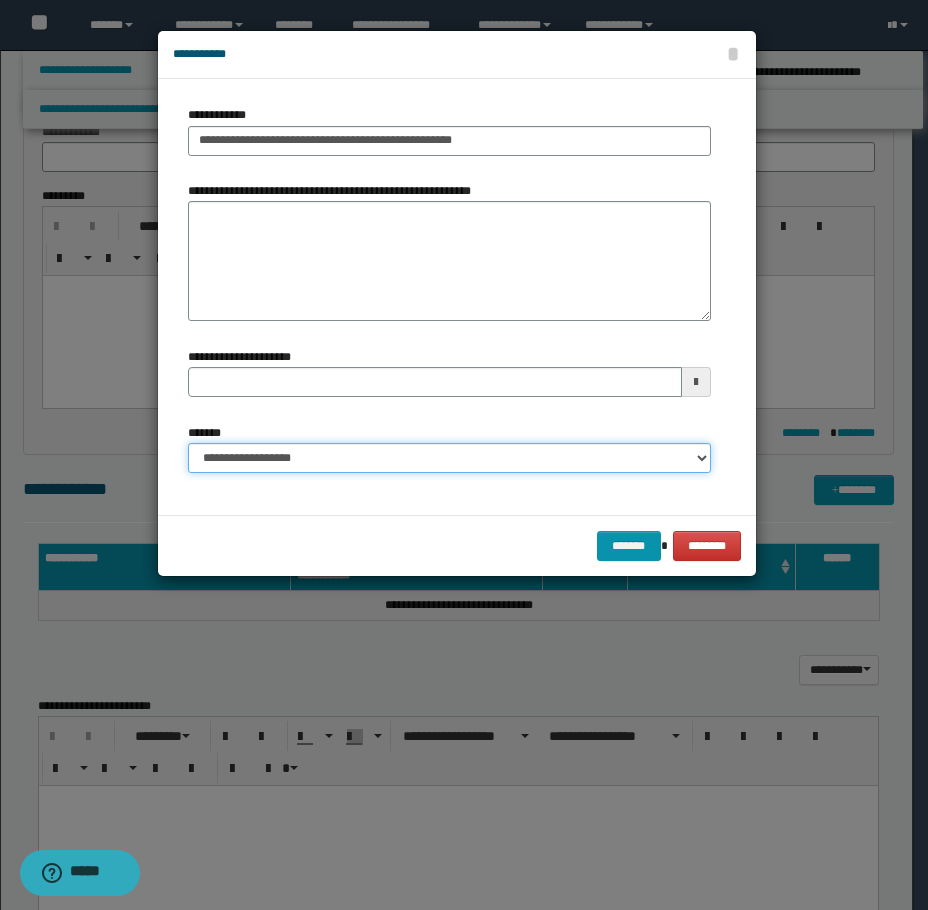 click on "**********" at bounding box center (449, 458) 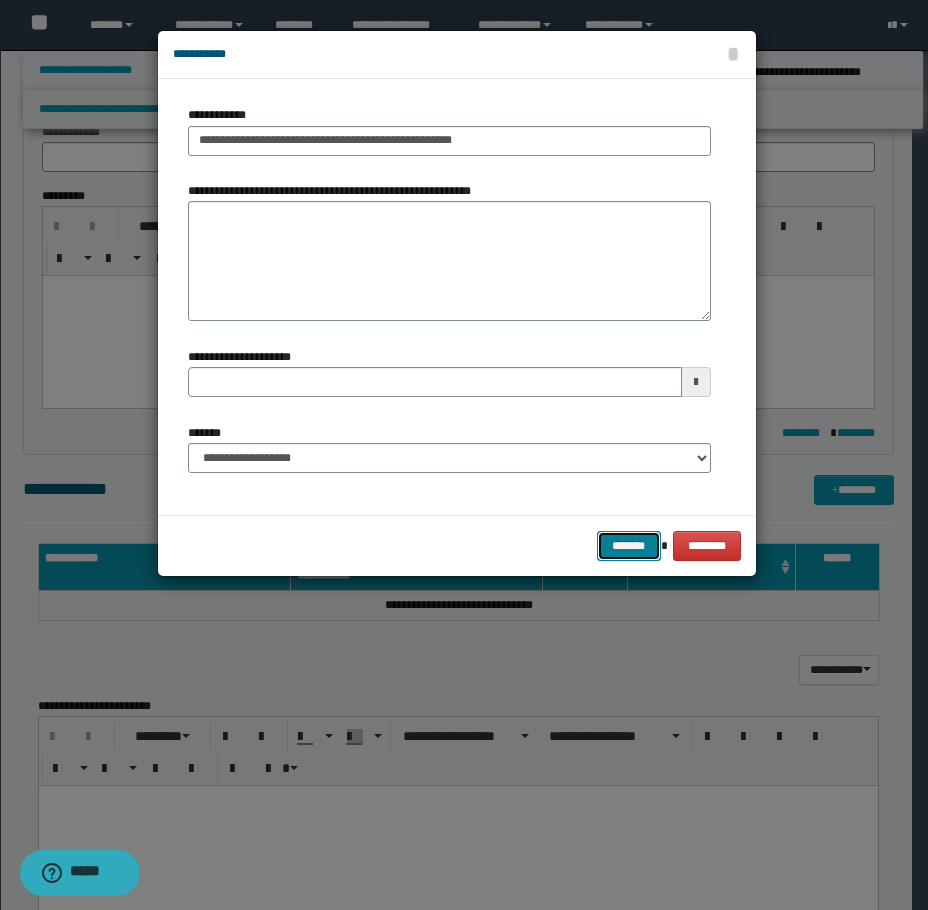 click on "*******" at bounding box center [629, 546] 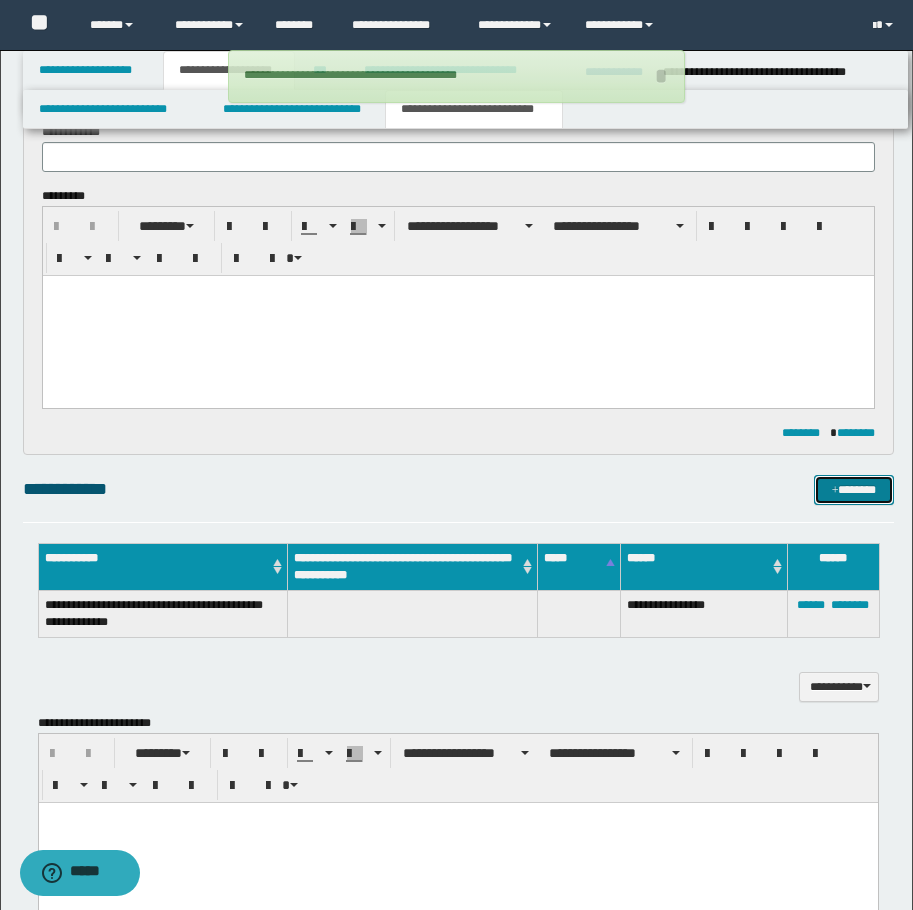 type 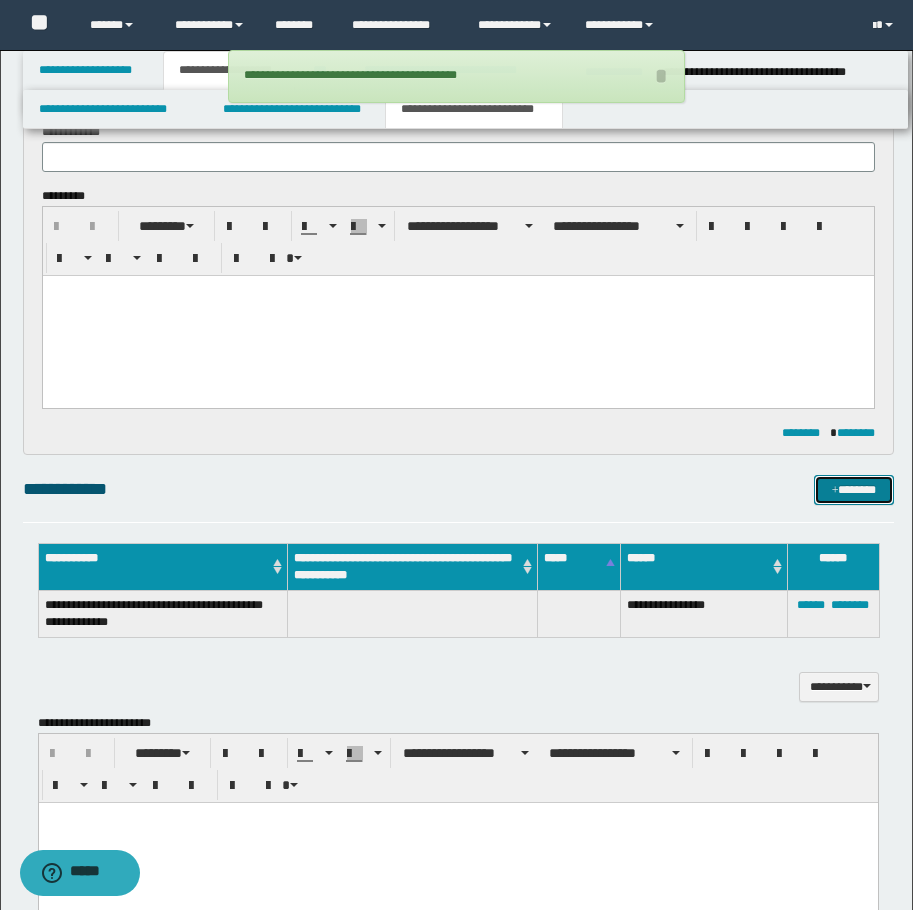 click on "*******" at bounding box center [854, 490] 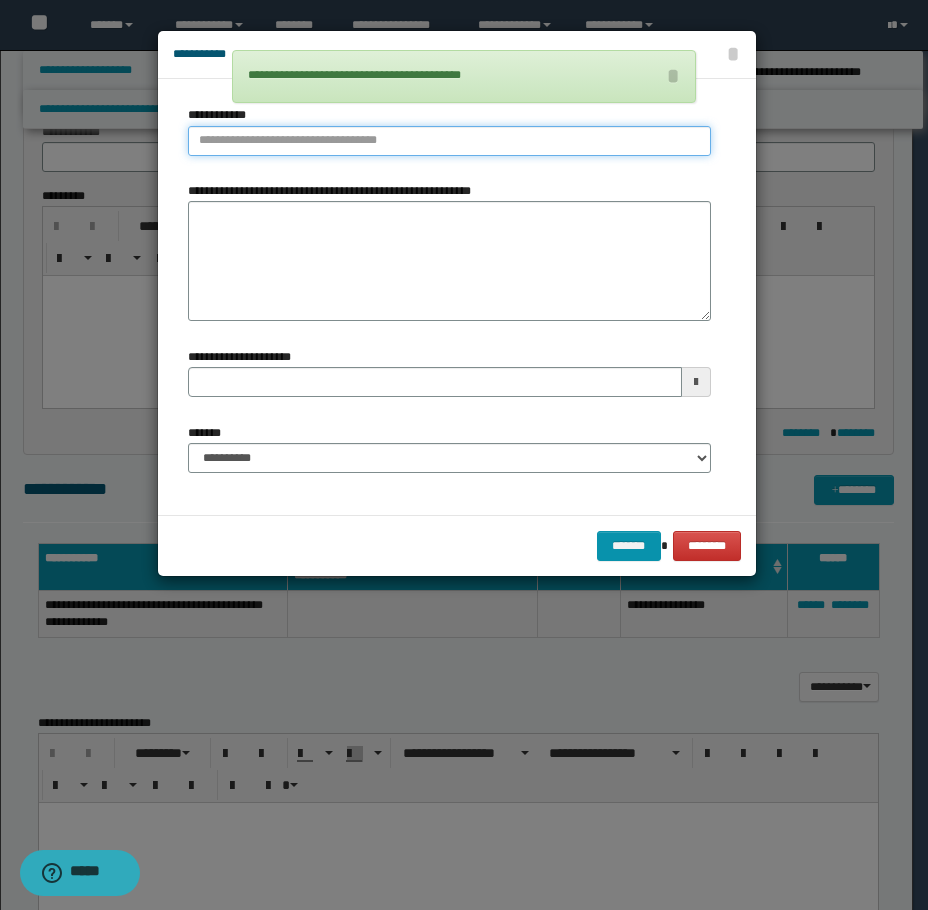 type on "**********" 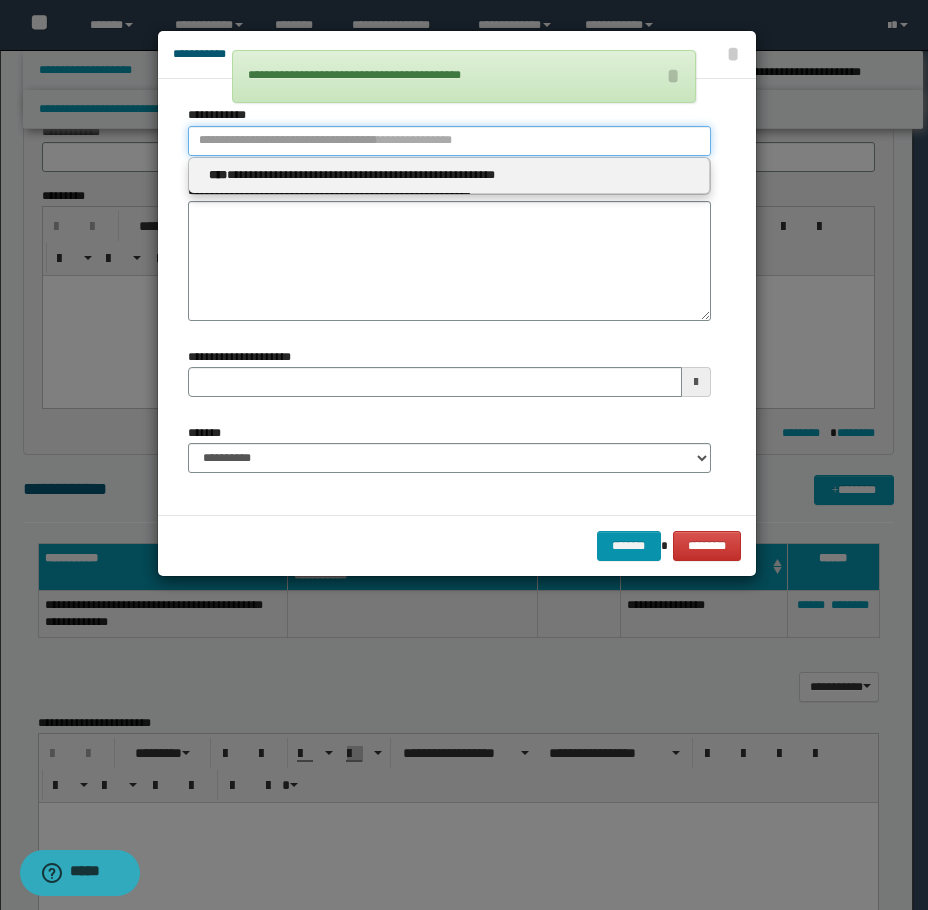 click on "**********" at bounding box center (449, 141) 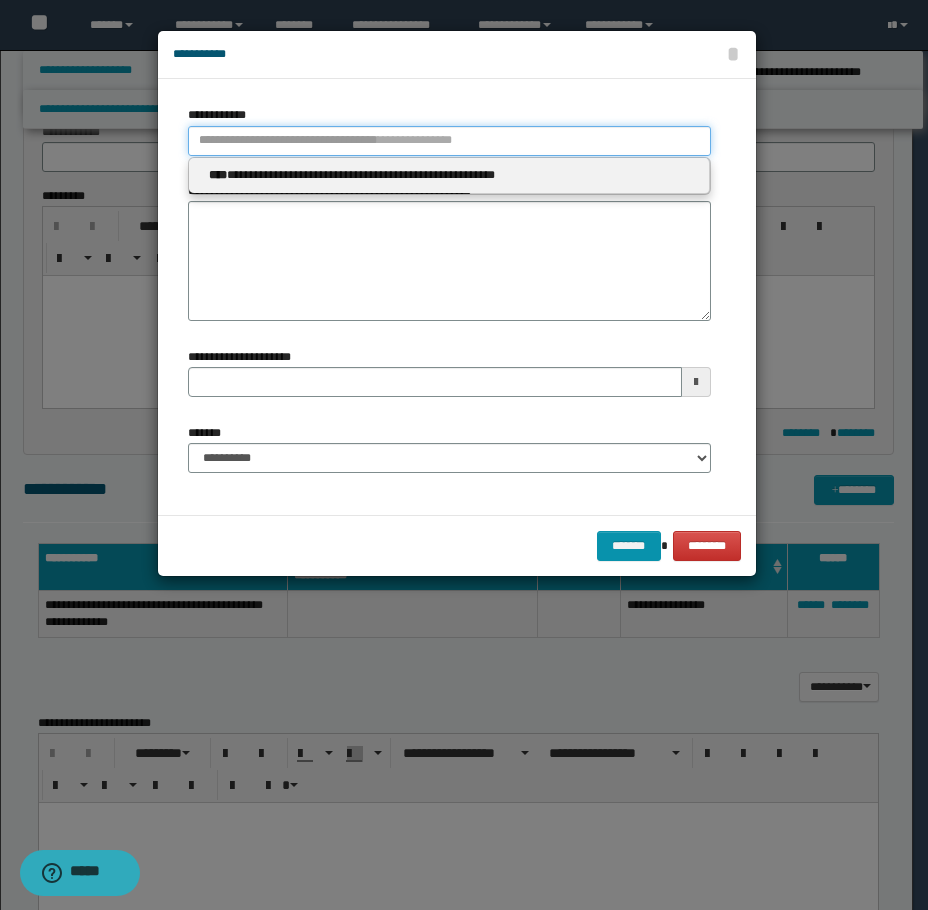 type 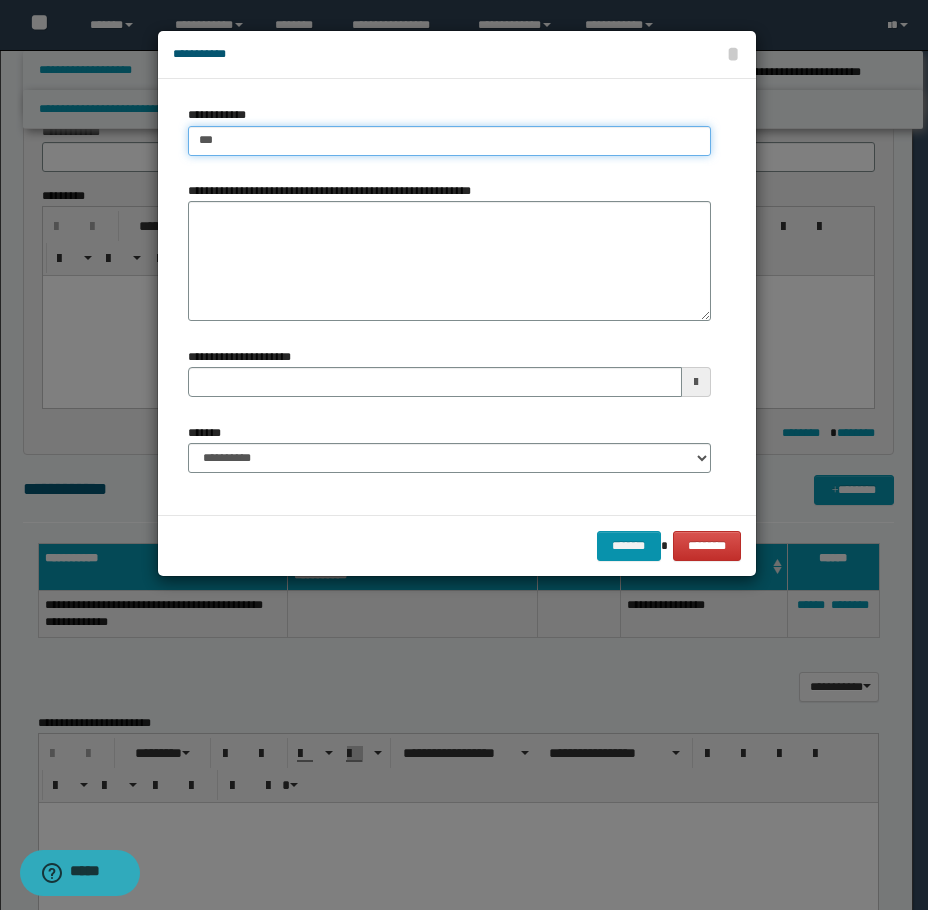 type on "****" 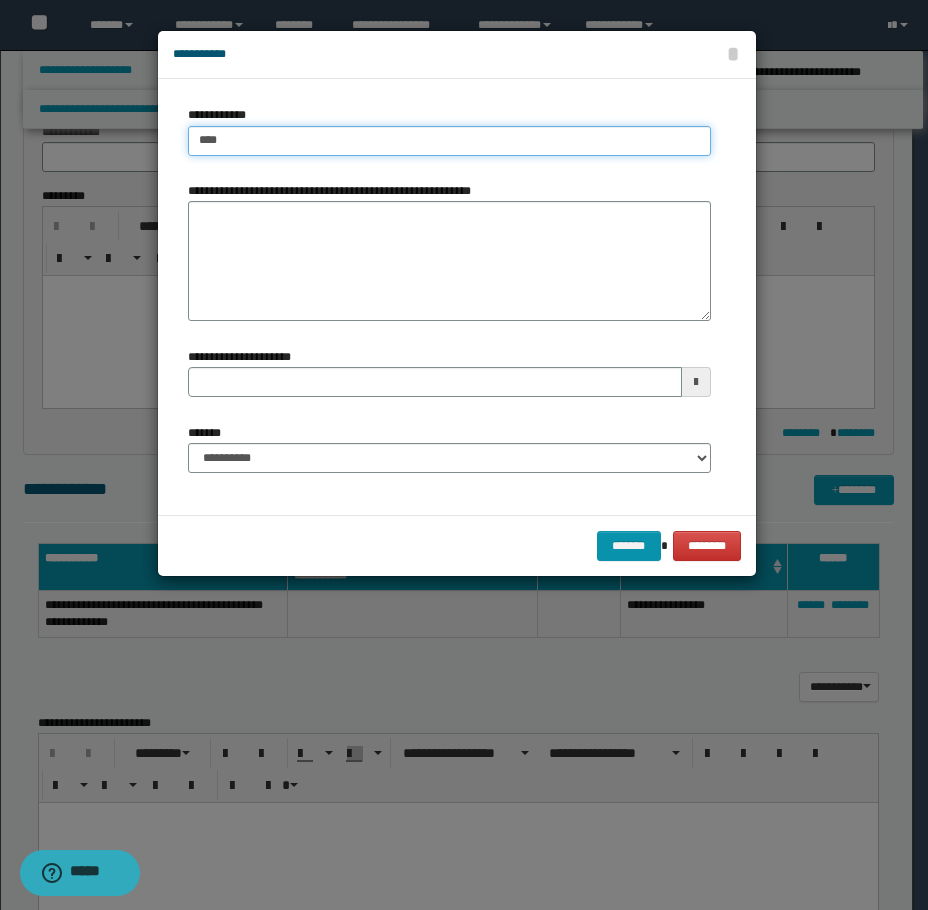 type on "****" 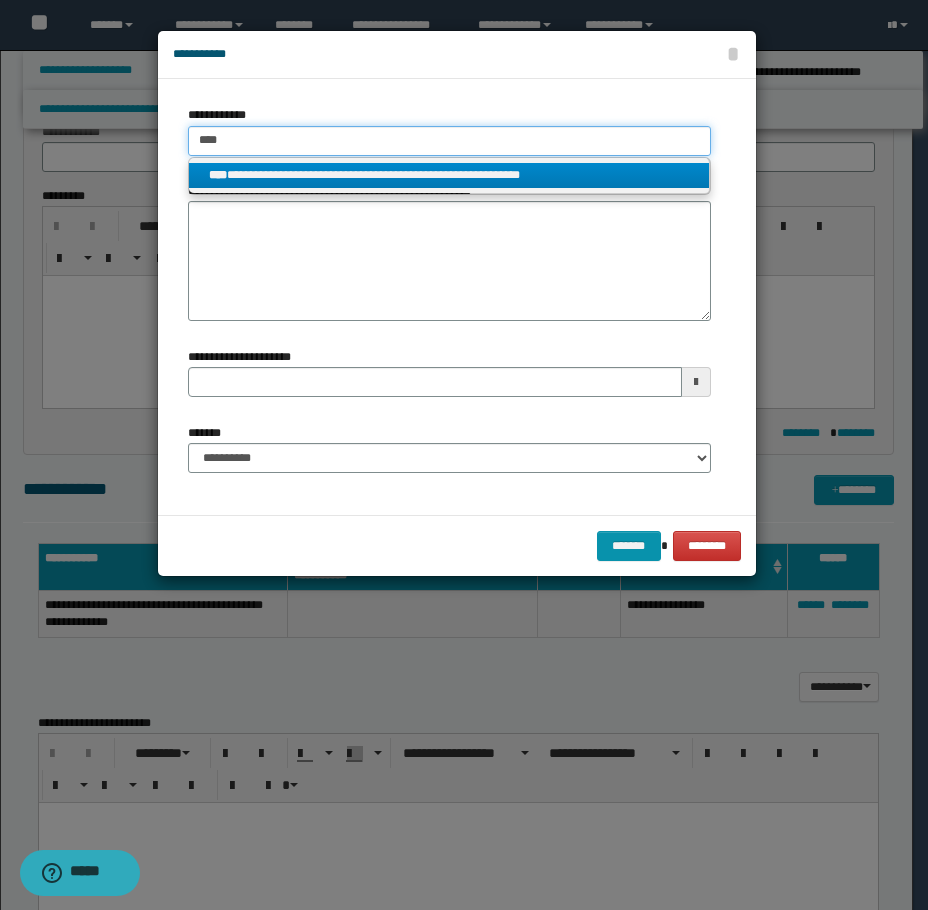 type on "****" 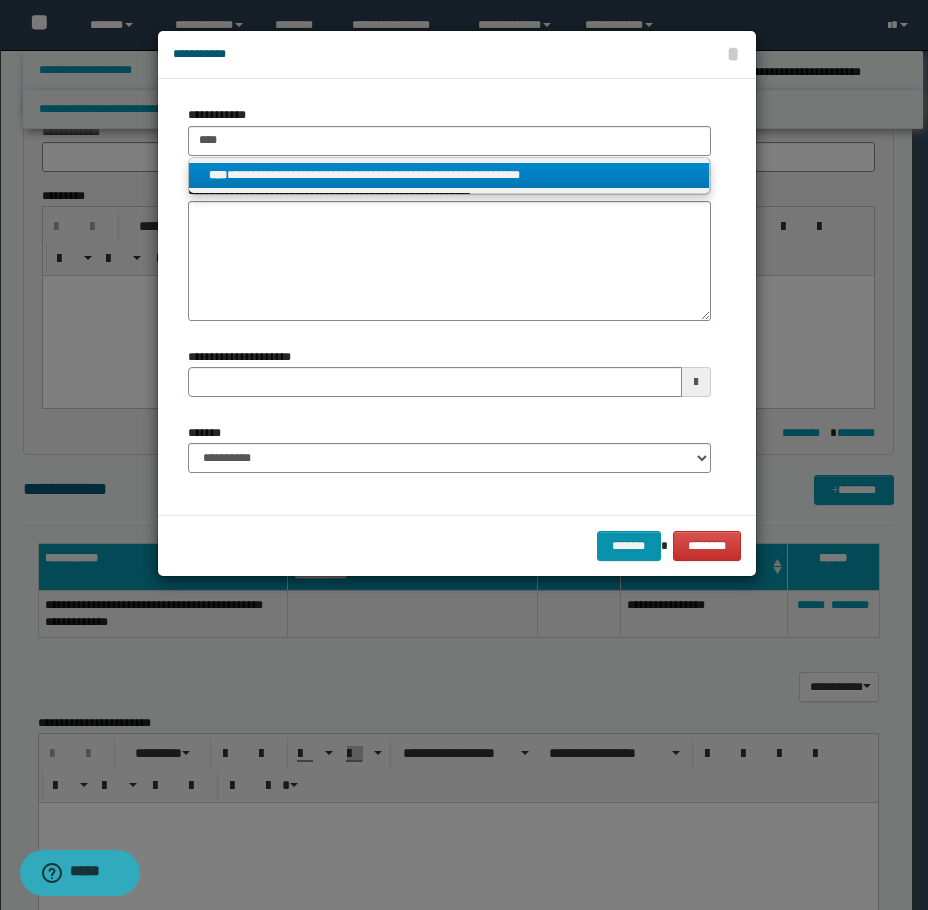 click on "**********" at bounding box center [449, 175] 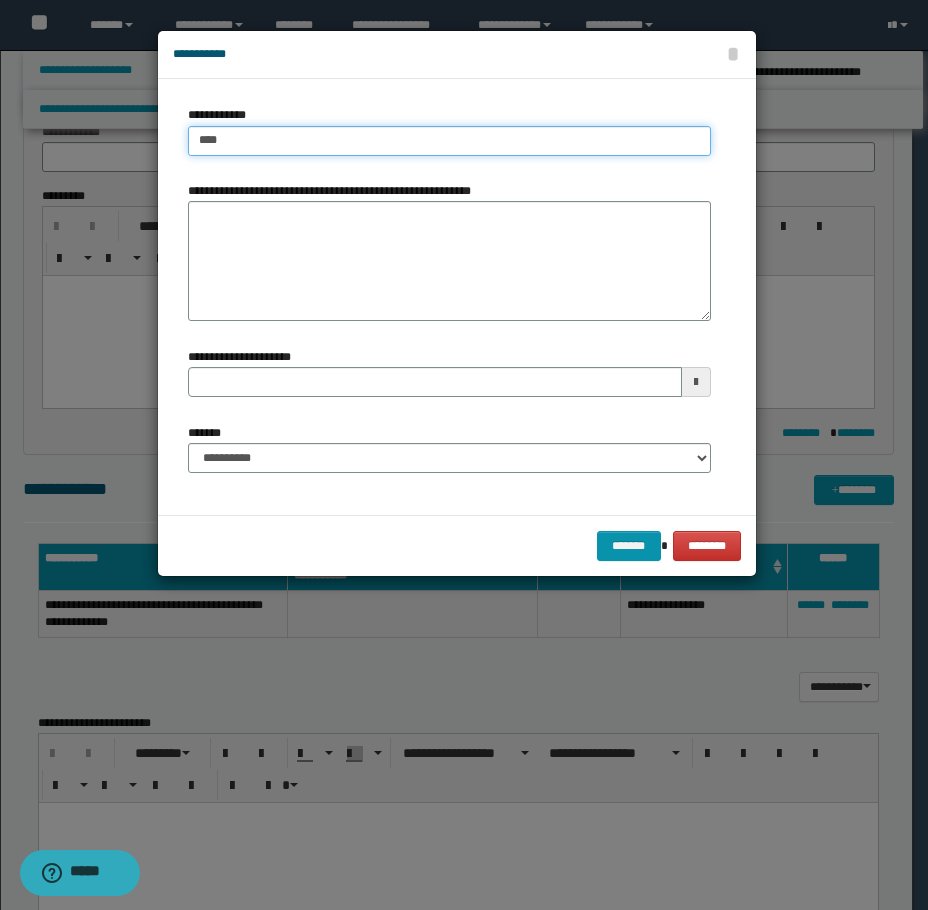 type 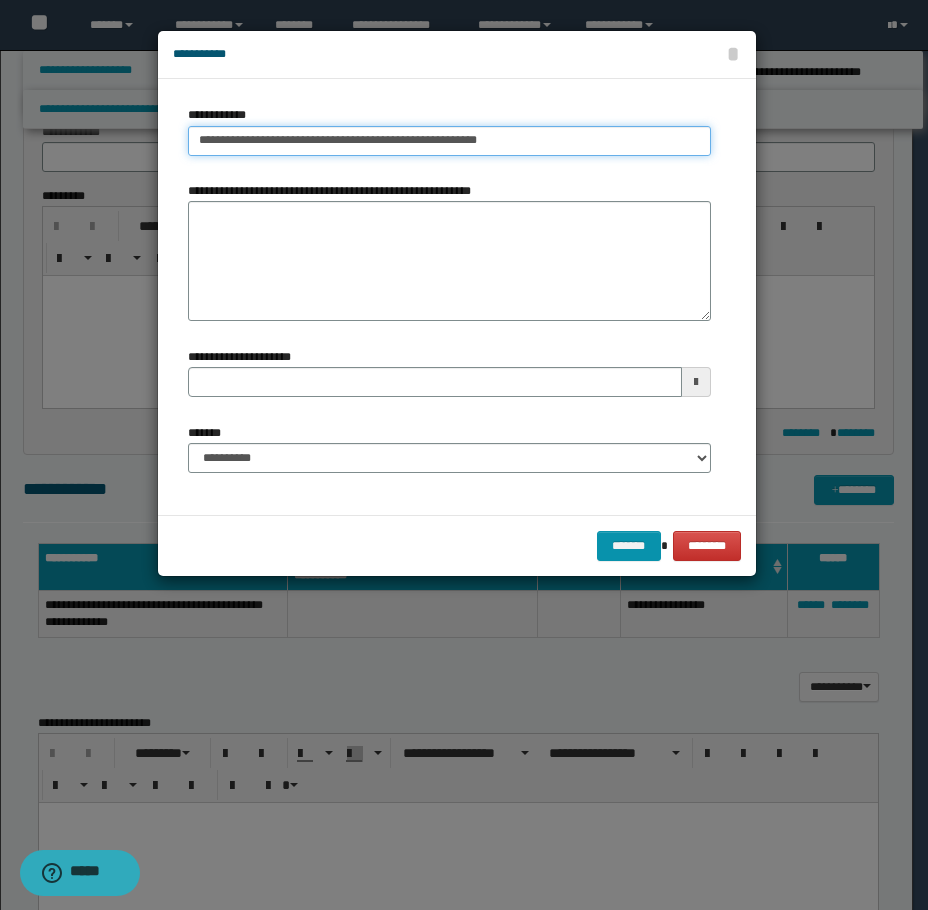 type 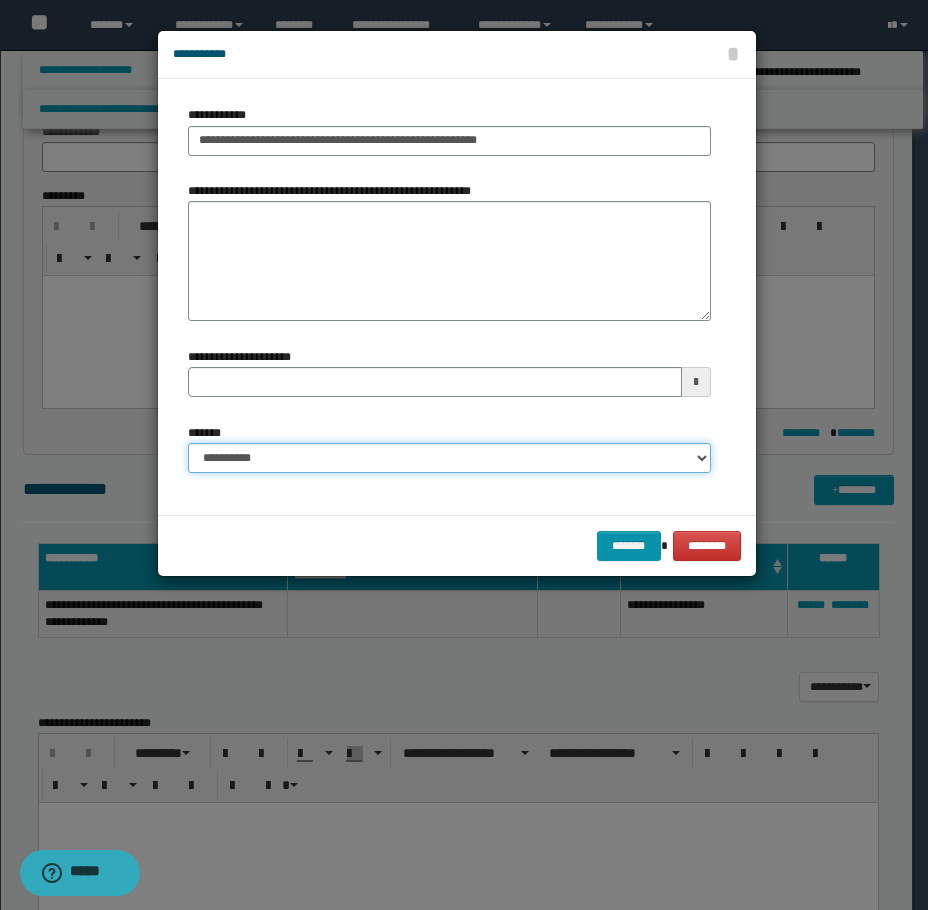 drag, startPoint x: 355, startPoint y: 458, endPoint x: 353, endPoint y: 470, distance: 12.165525 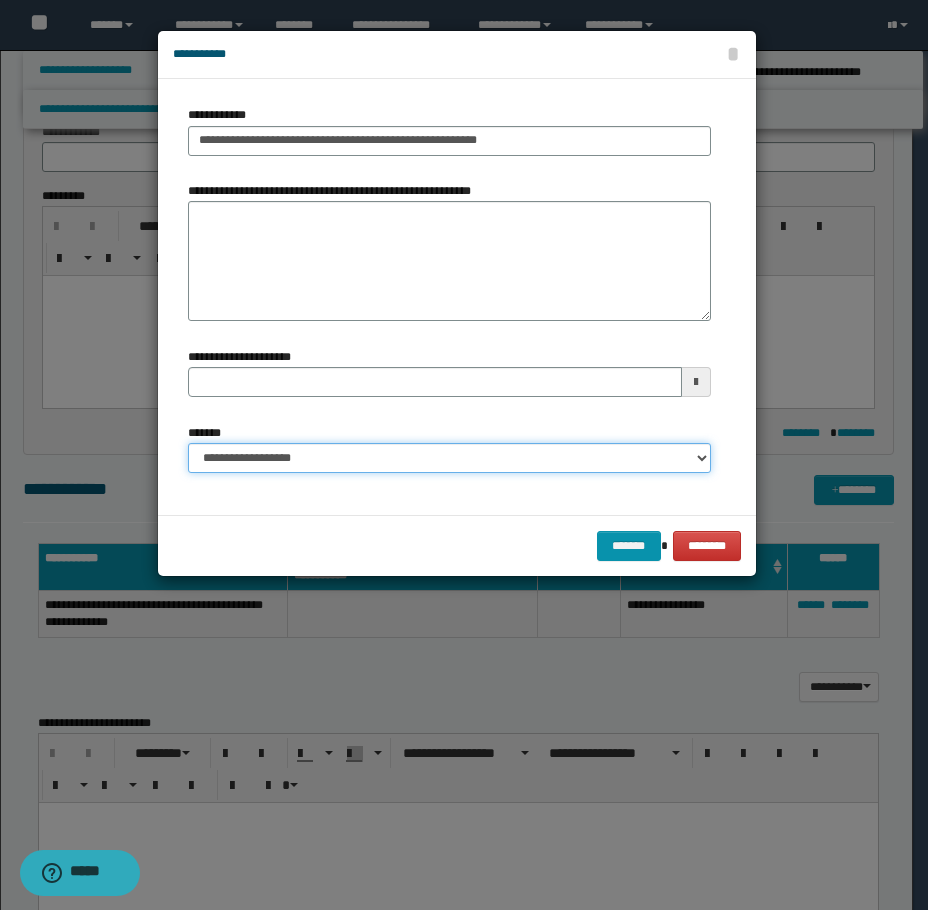 click on "**********" at bounding box center [449, 458] 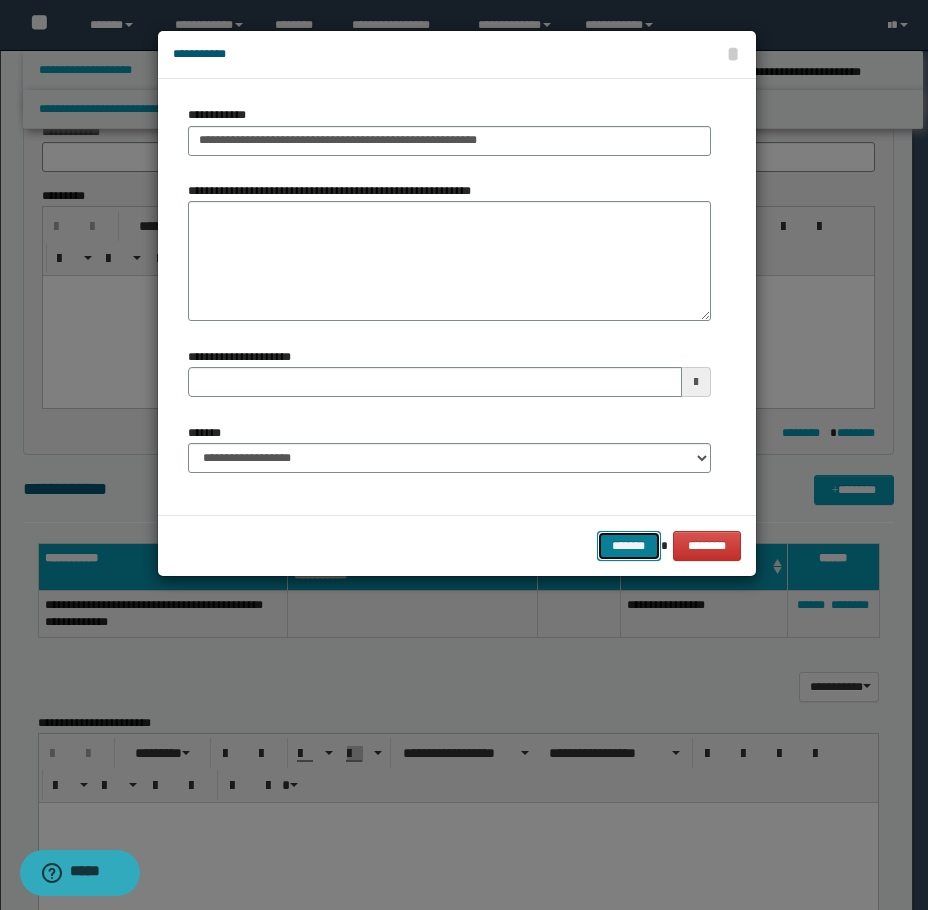click on "*******" at bounding box center (629, 546) 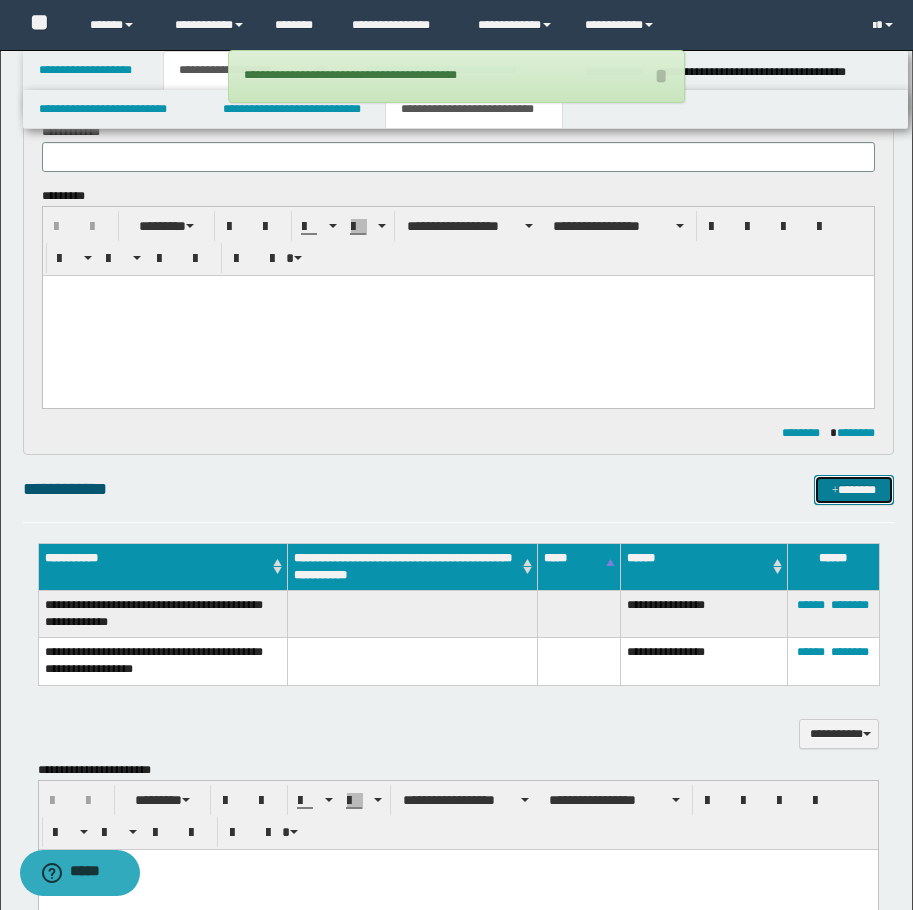 click on "*******" at bounding box center (854, 490) 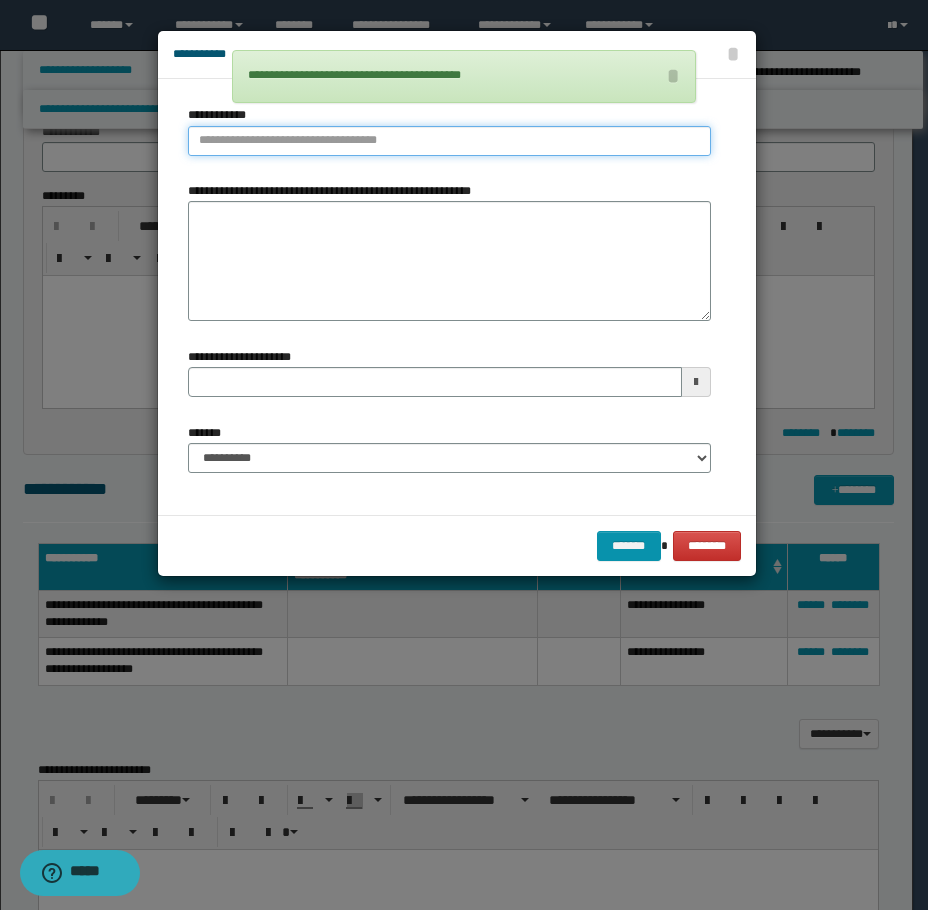 type on "**********" 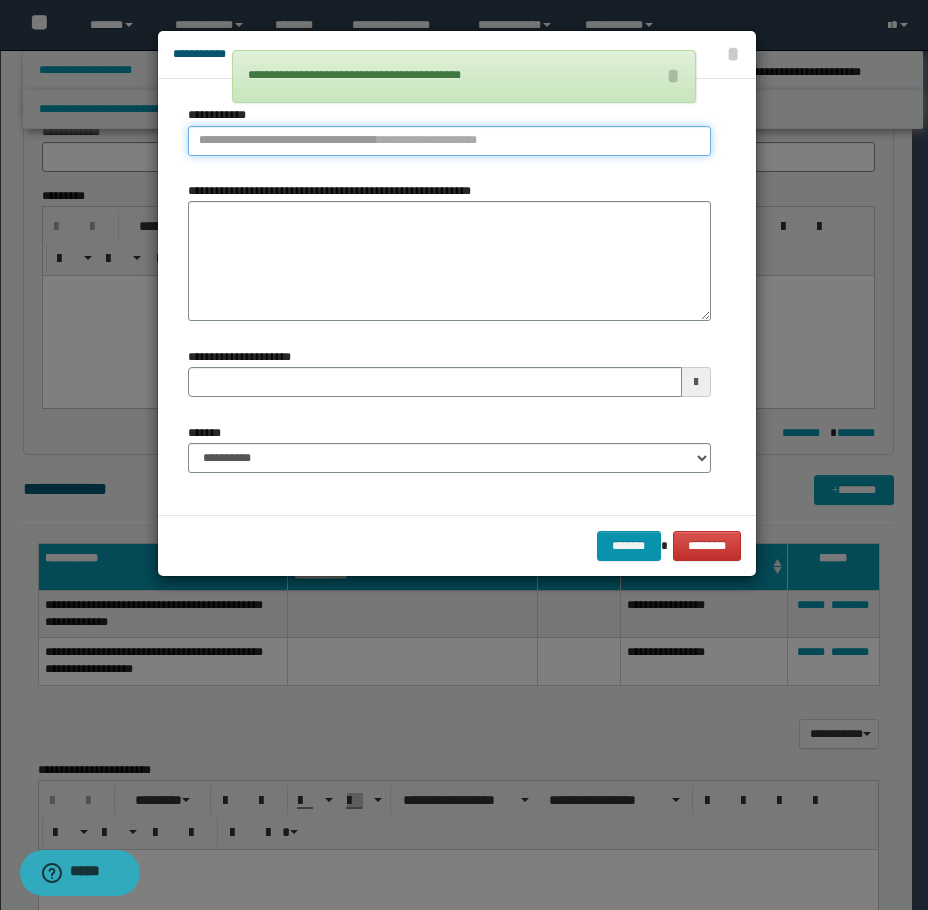 click on "**********" at bounding box center (449, 141) 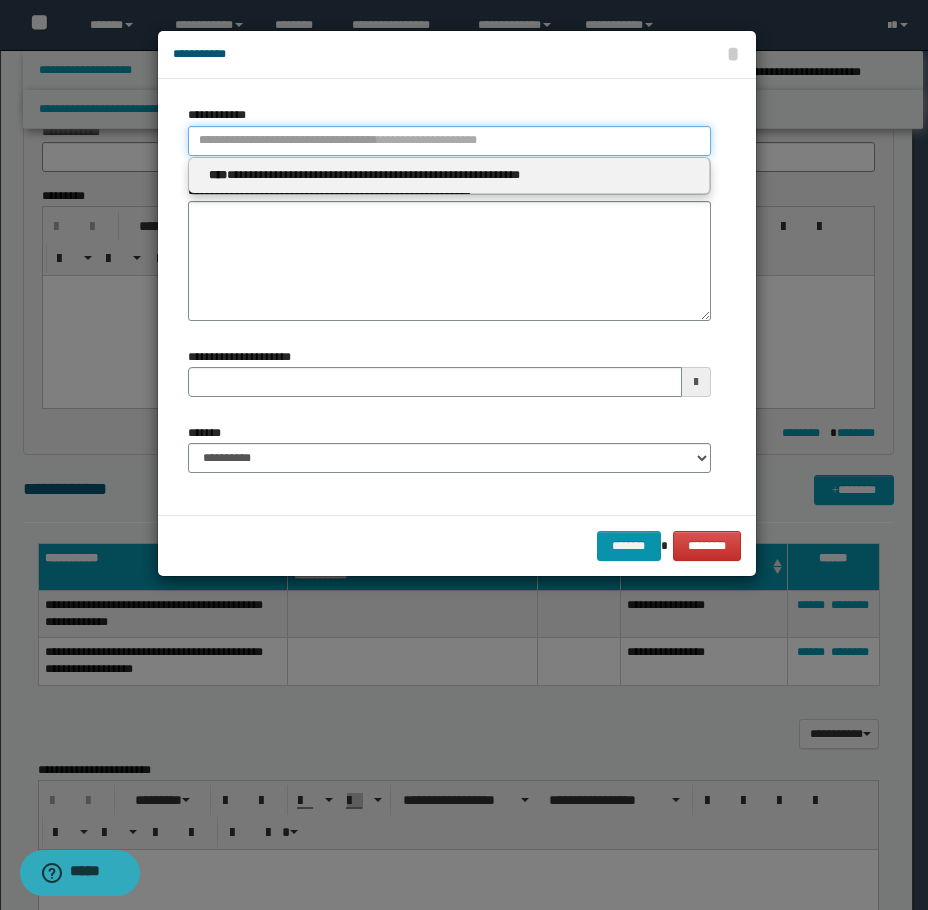 type 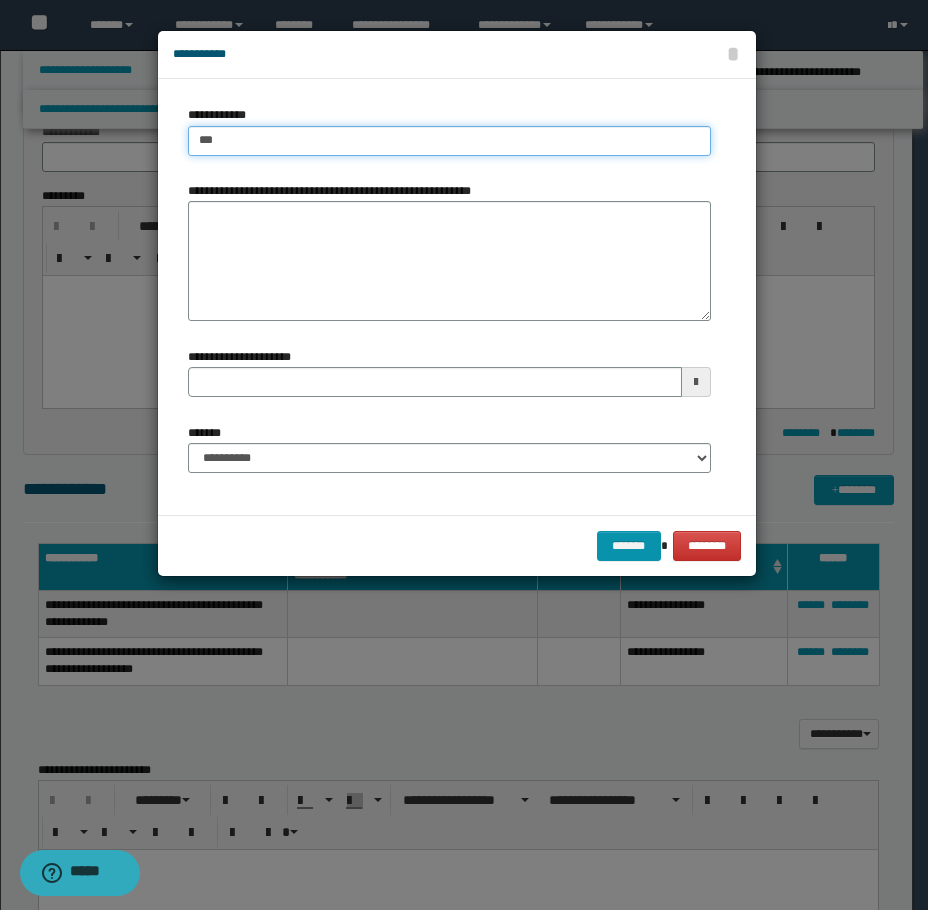 type on "****" 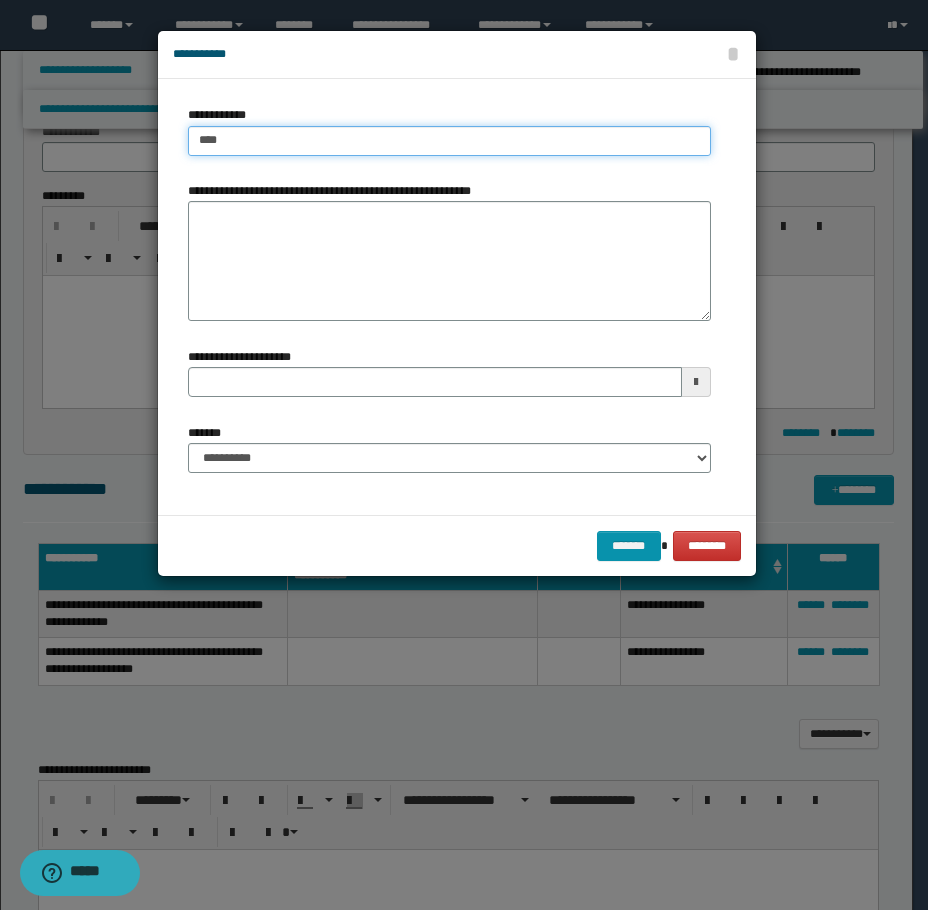 type on "****" 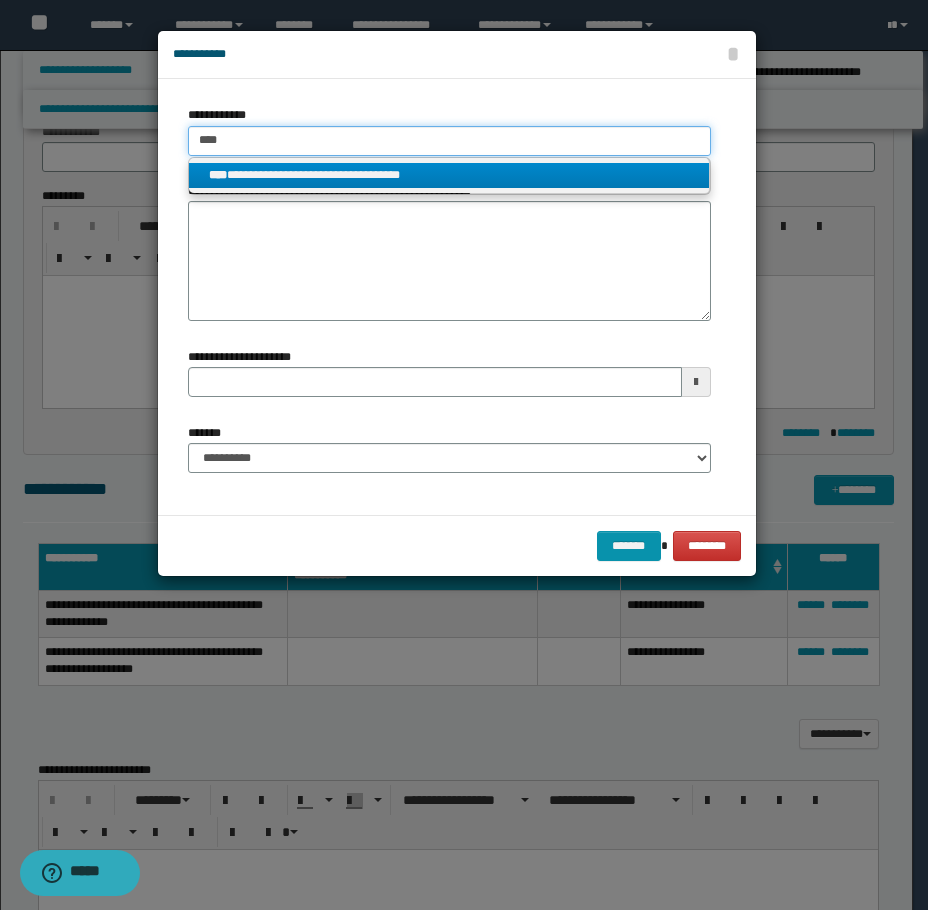 type on "****" 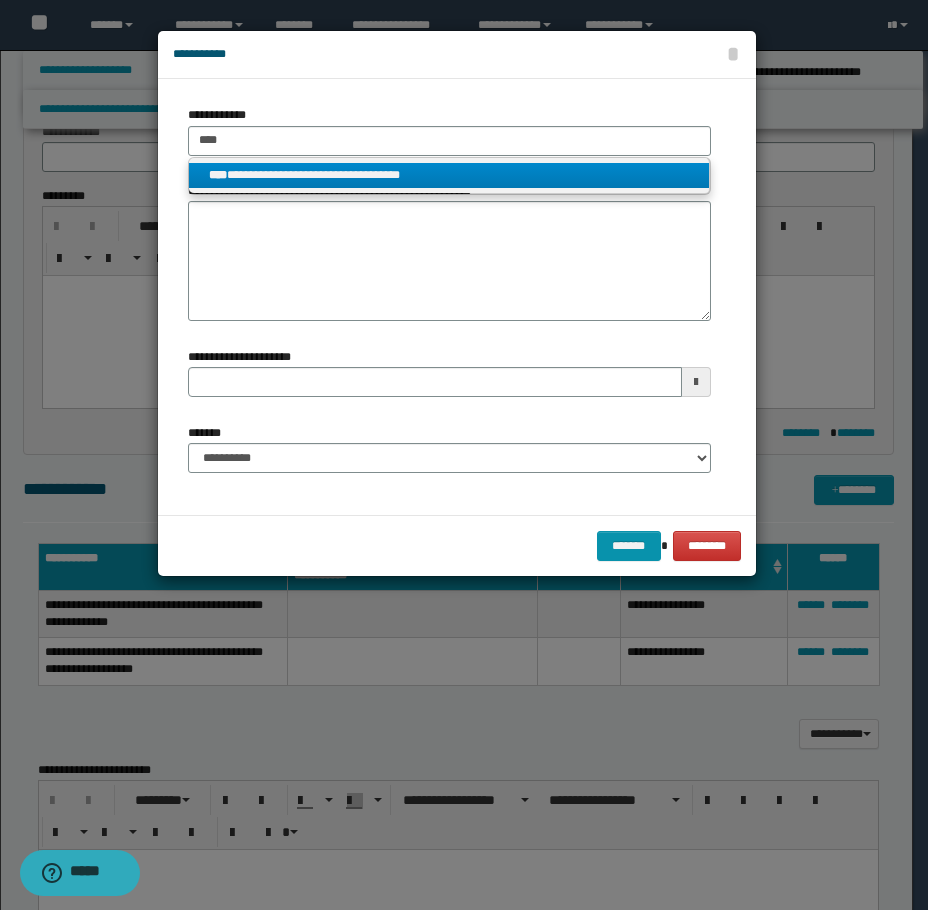 click on "**********" at bounding box center (449, 175) 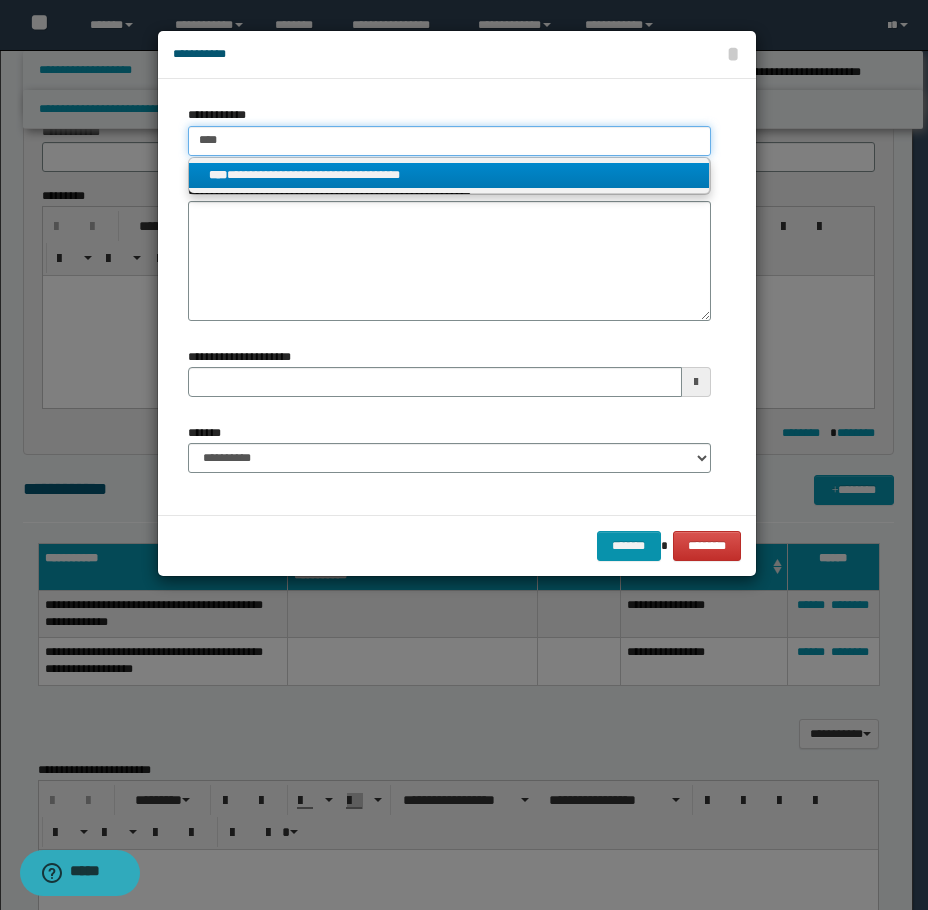 type 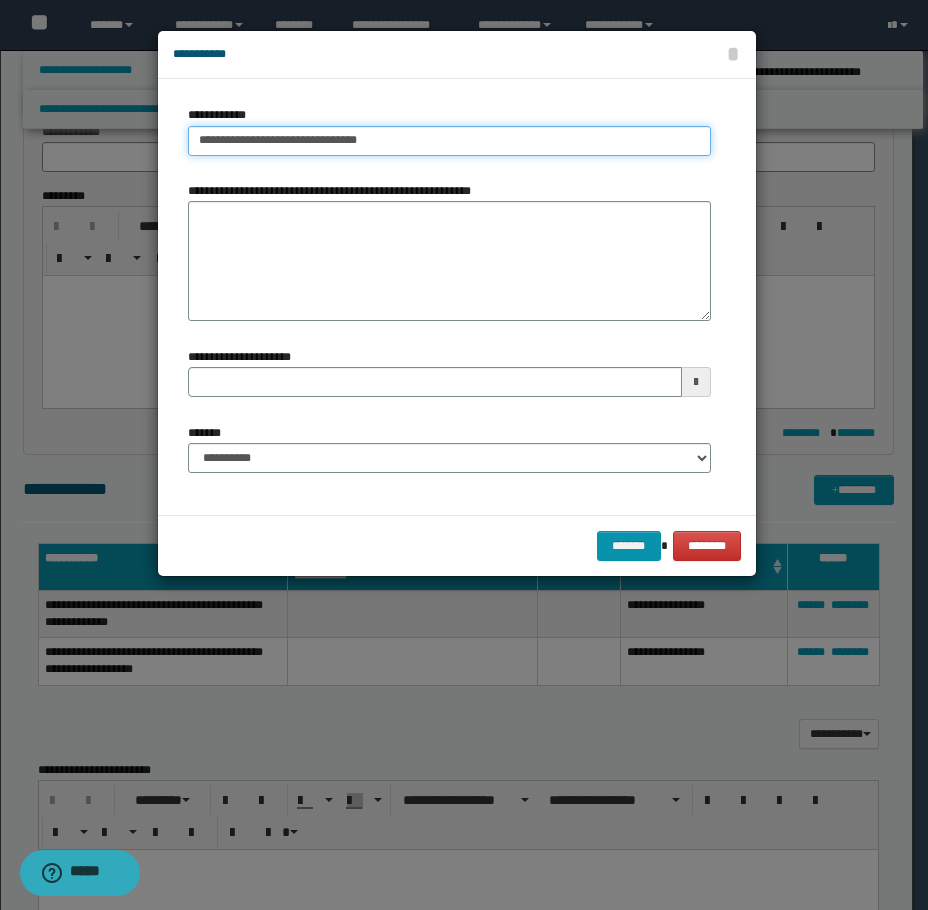 type 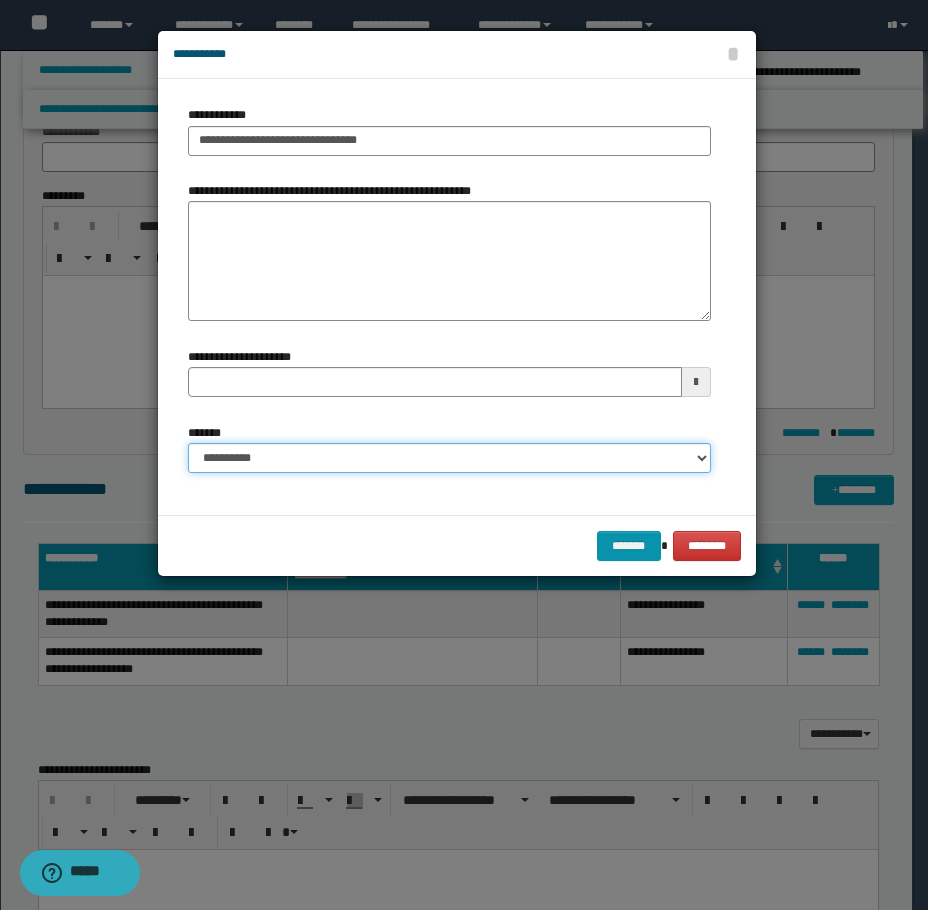 click on "**********" at bounding box center [449, 458] 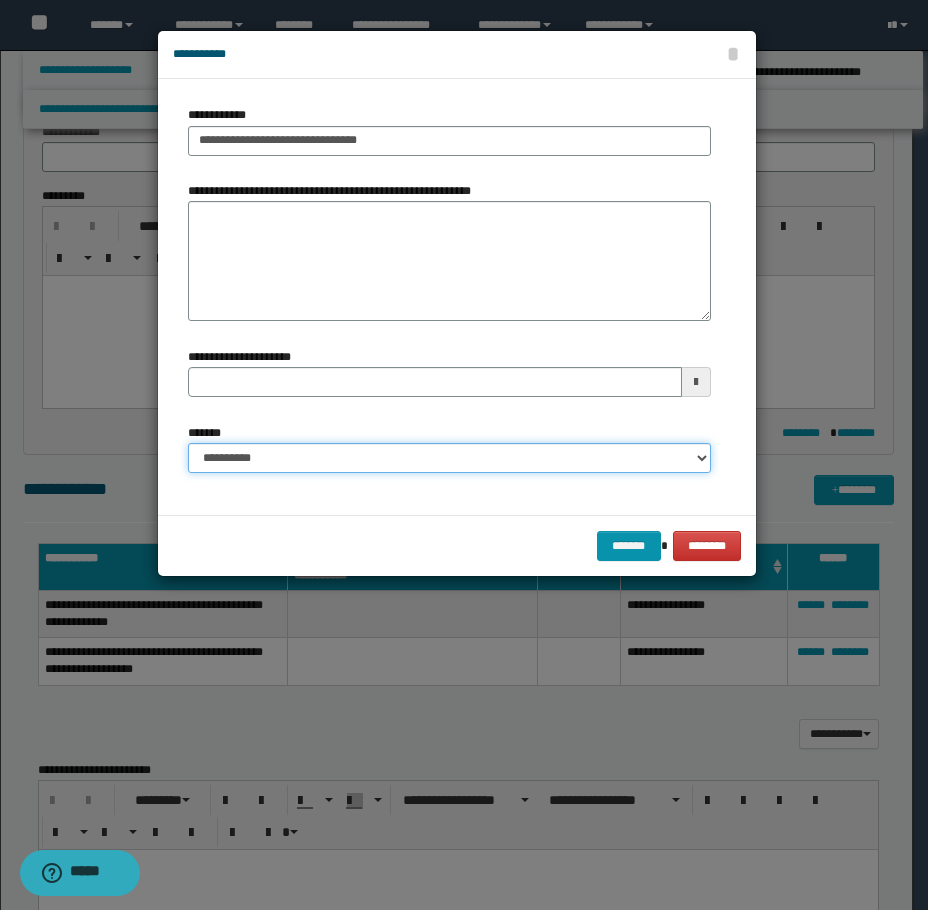 select on "*" 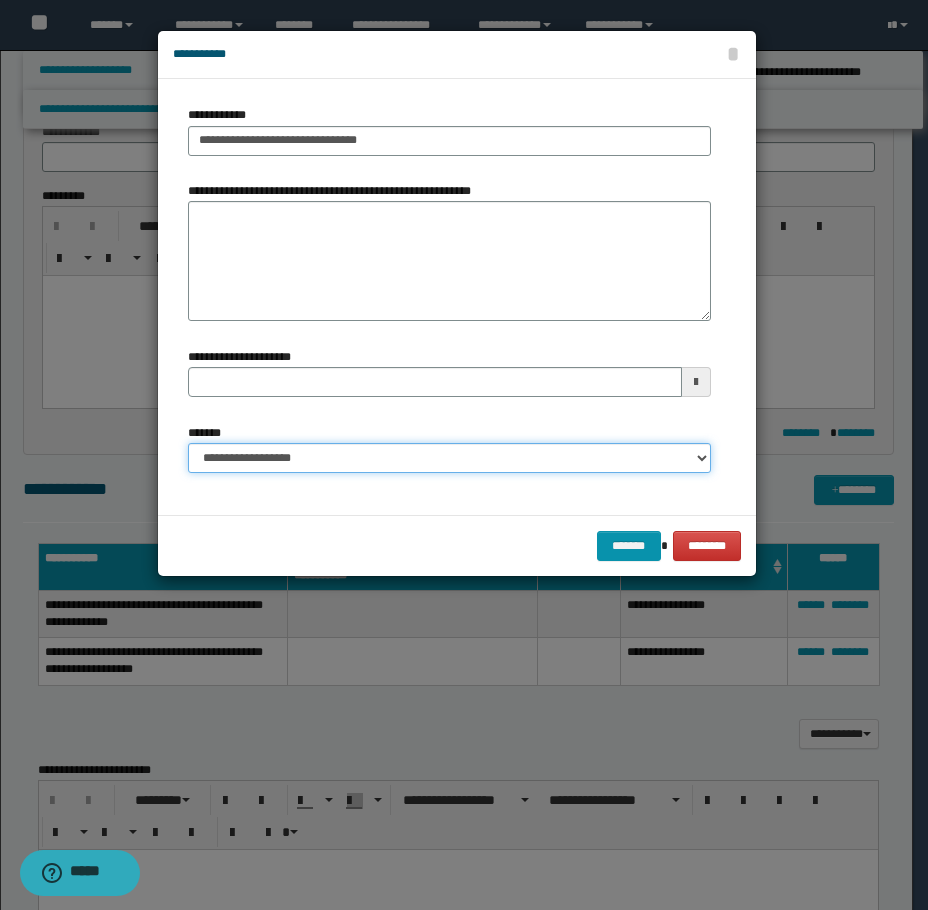 click on "**********" at bounding box center (449, 458) 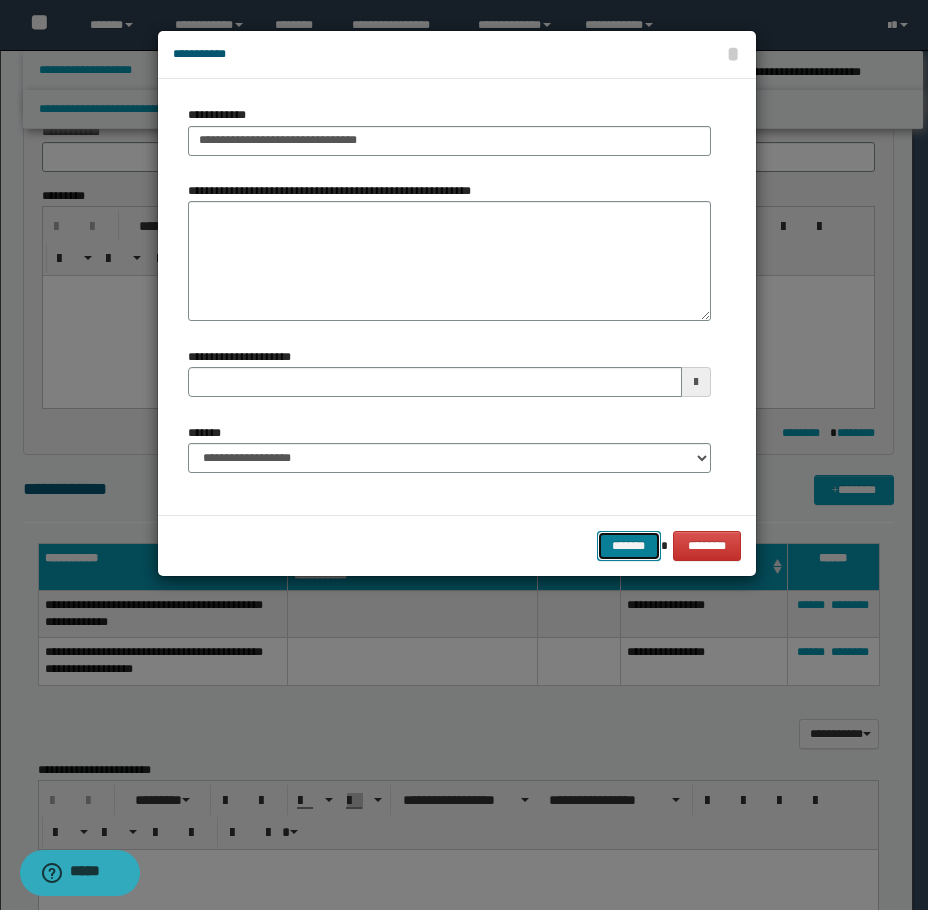 click on "*******" at bounding box center (629, 546) 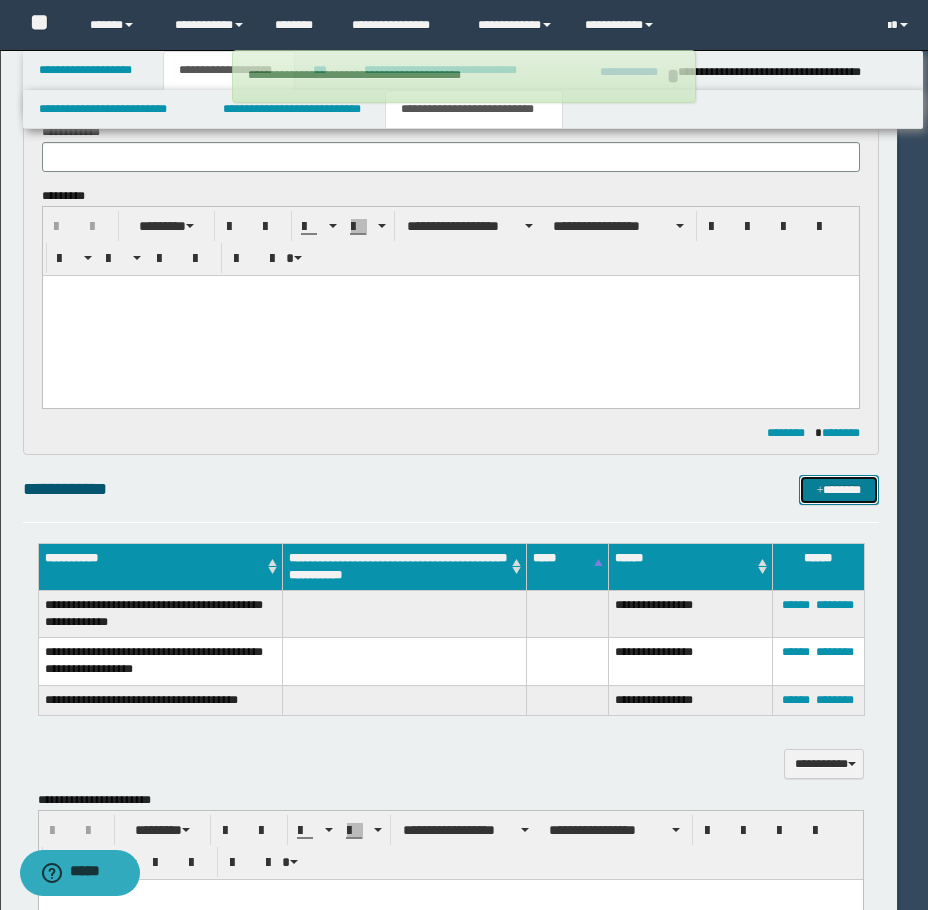 type 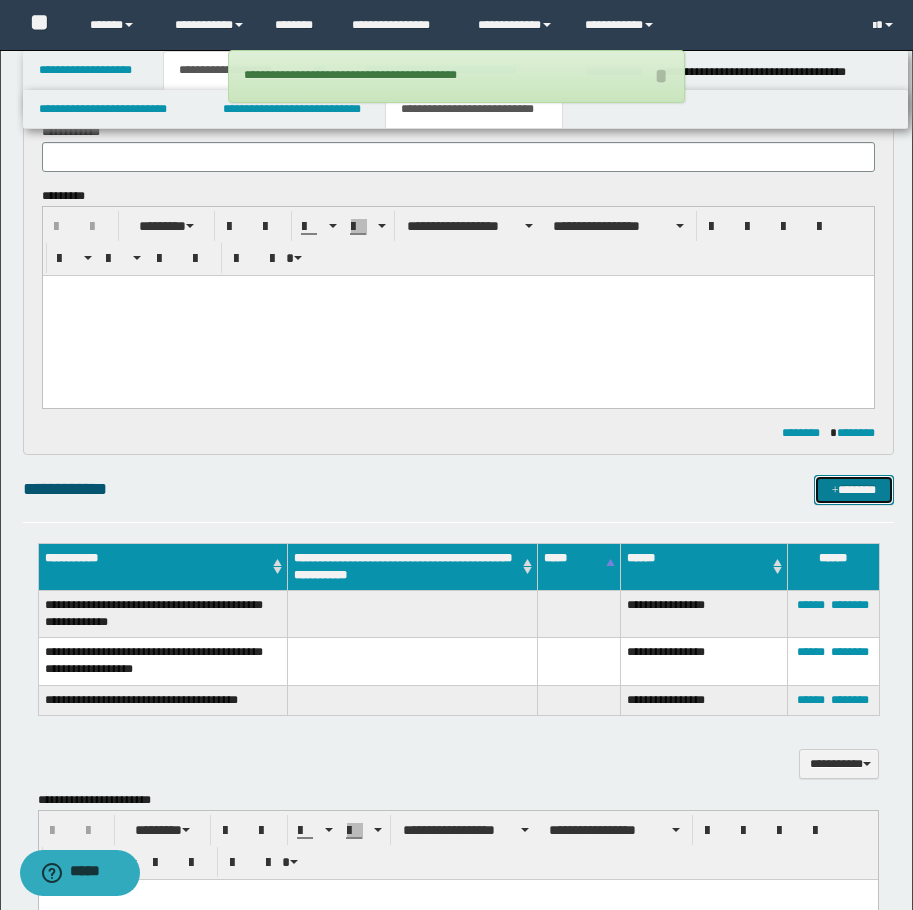 click on "*******" at bounding box center (854, 490) 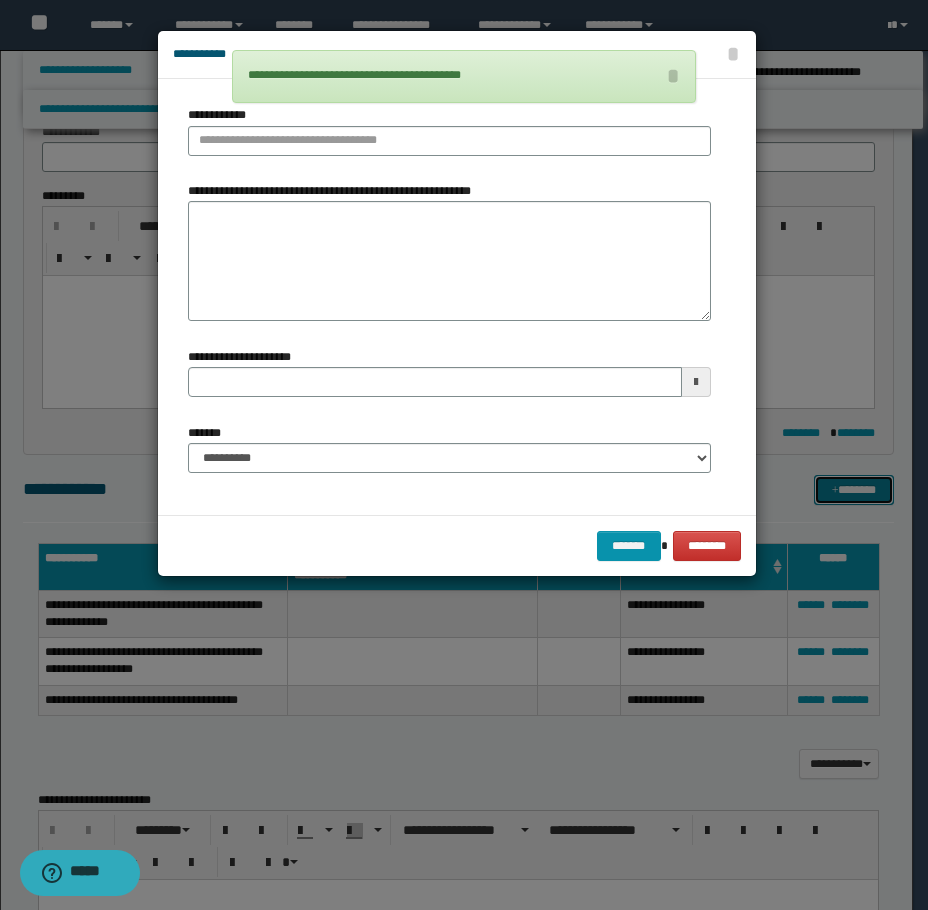 type 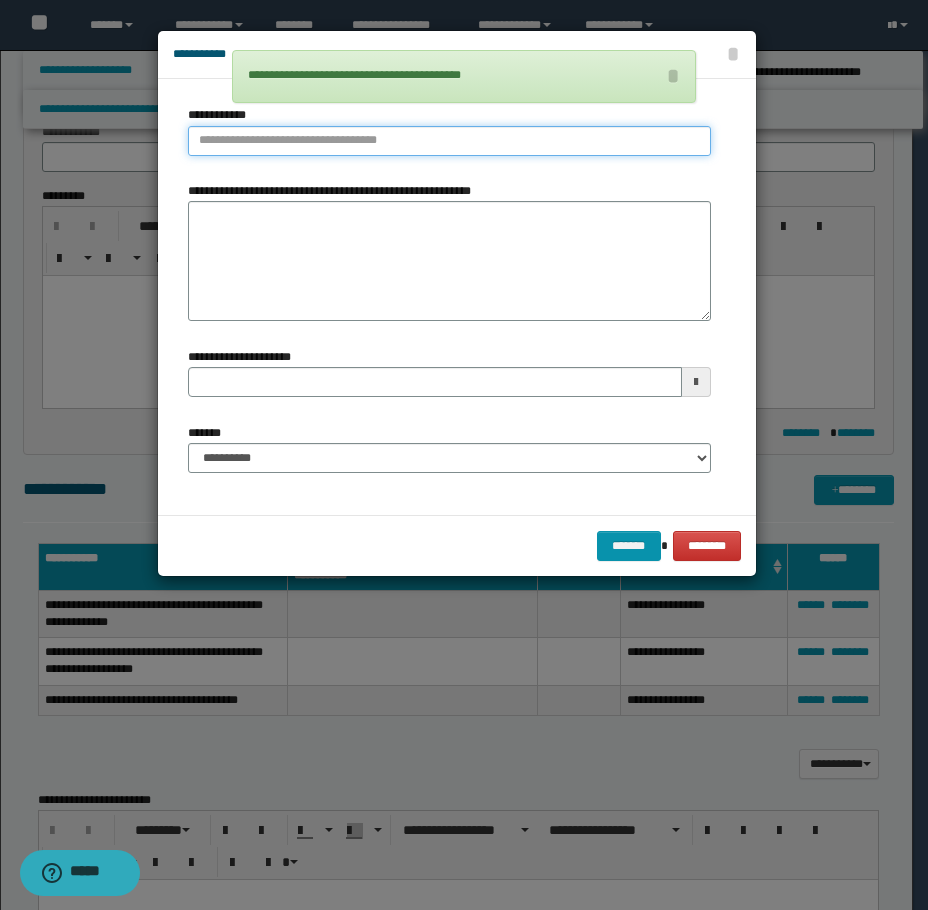 type on "**********" 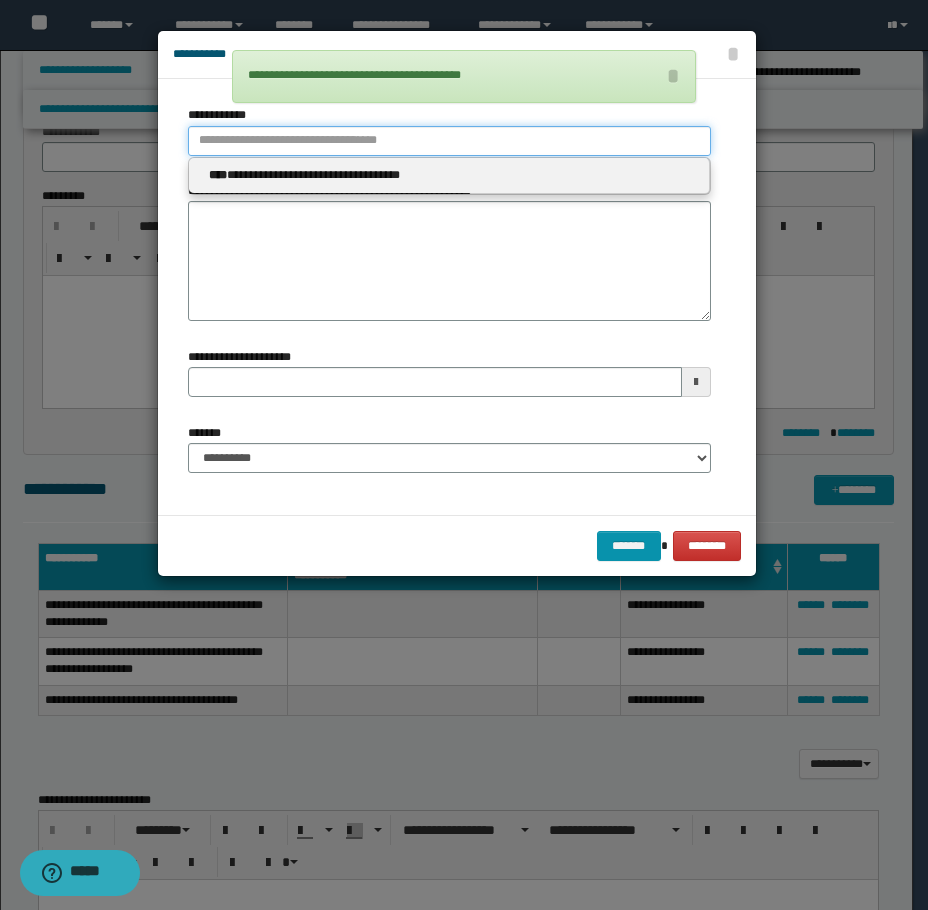 click on "**********" at bounding box center [449, 141] 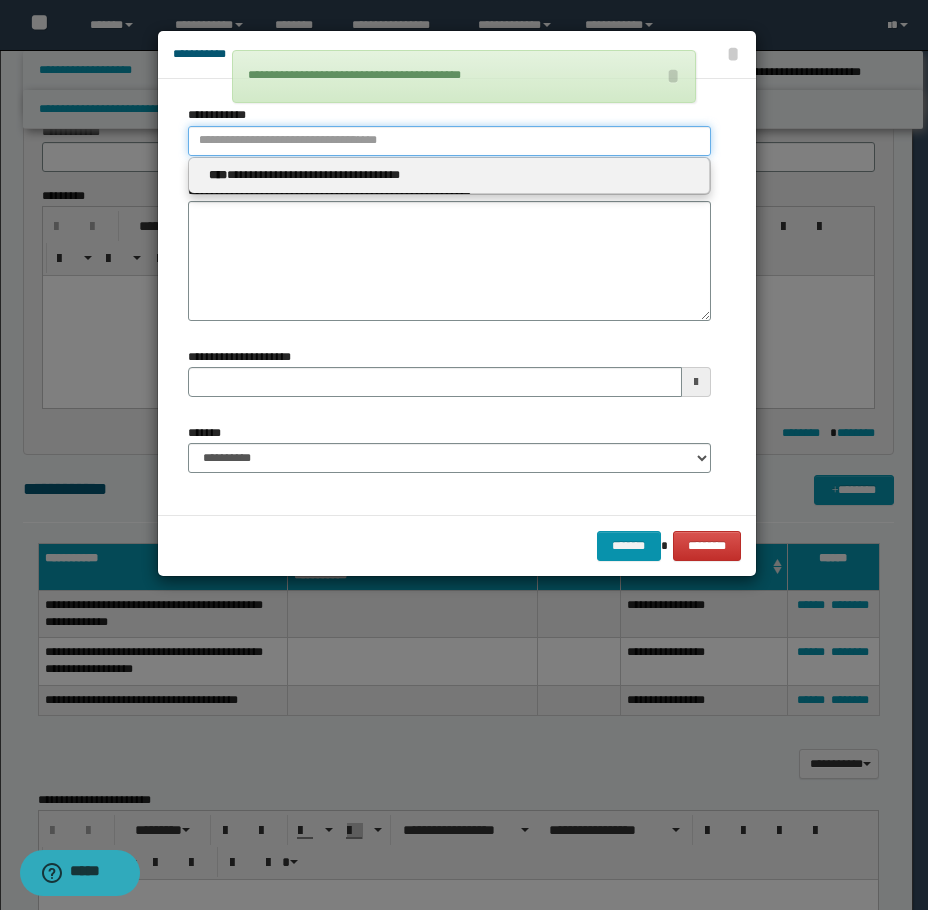 type 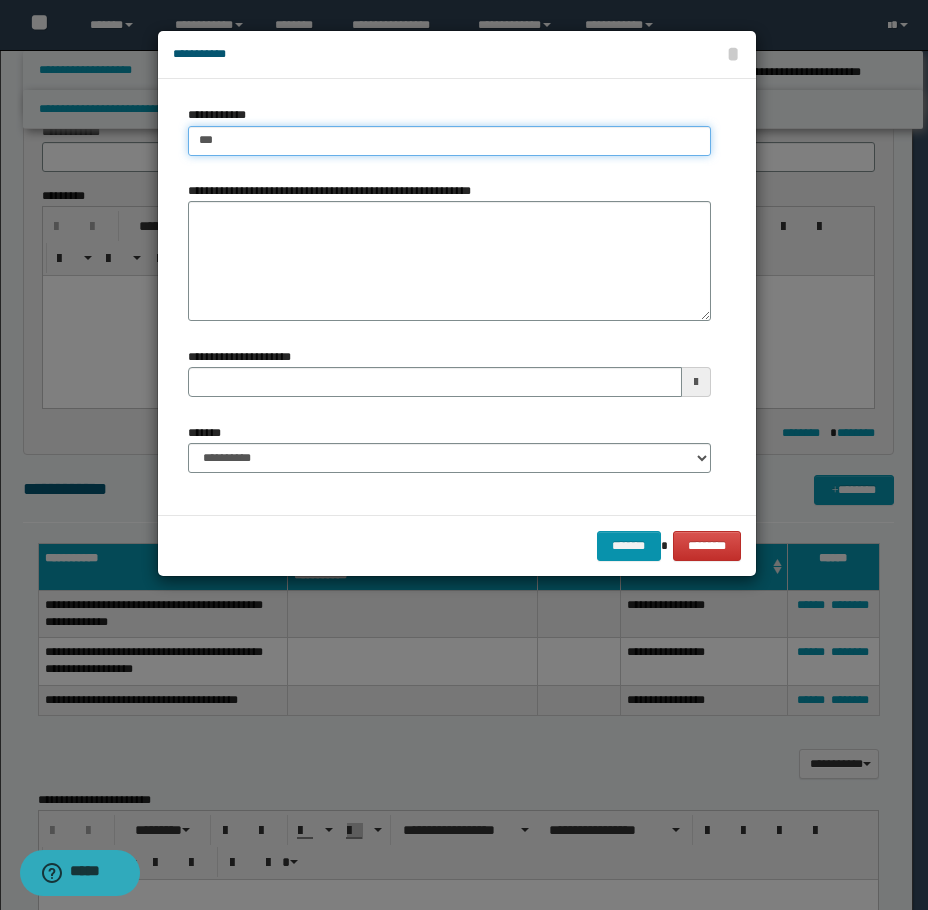 type on "****" 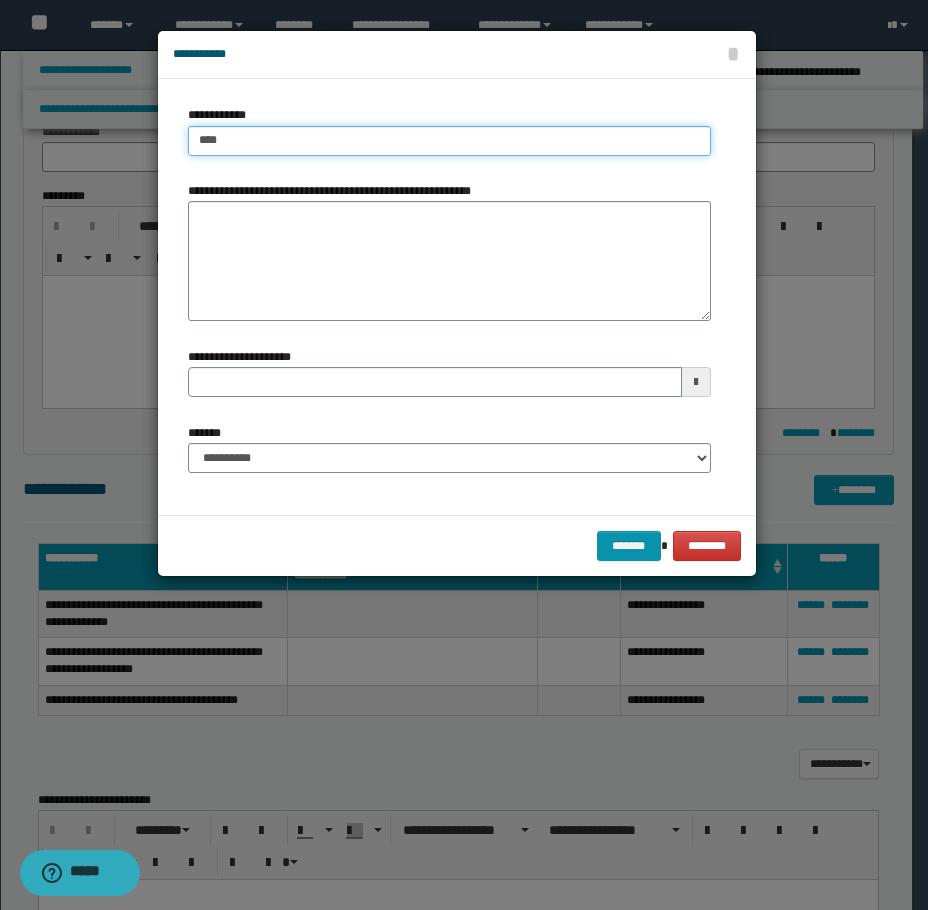 type on "****" 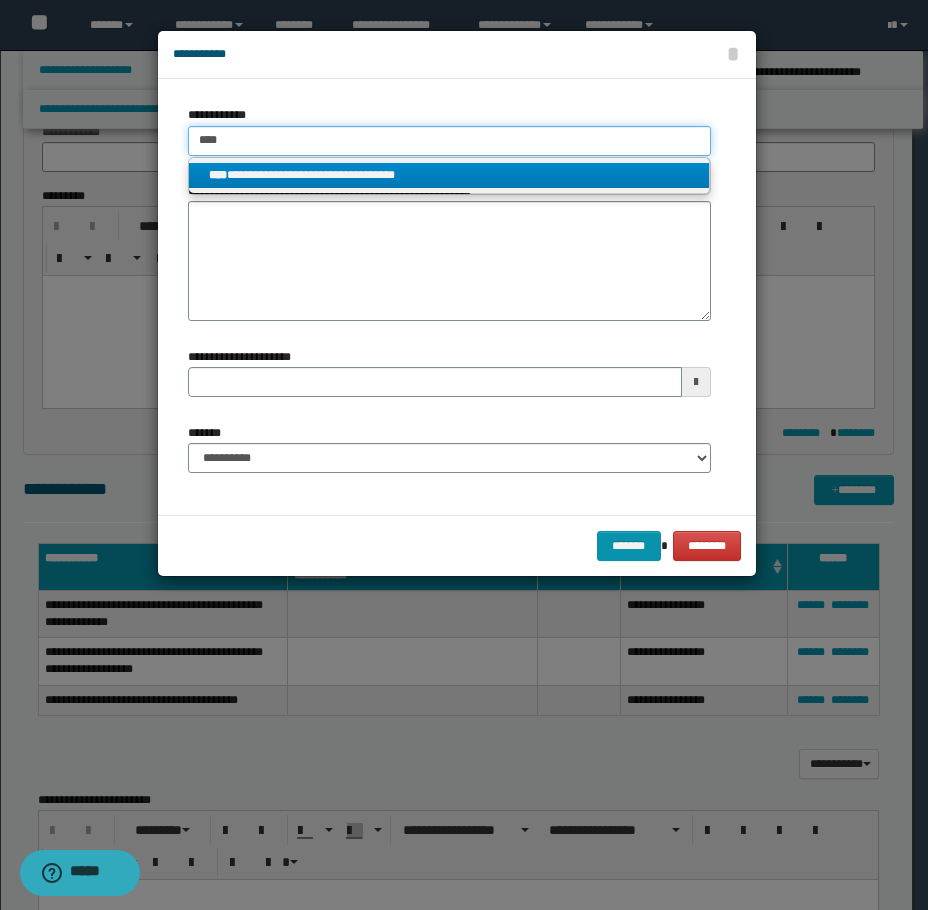 type on "****" 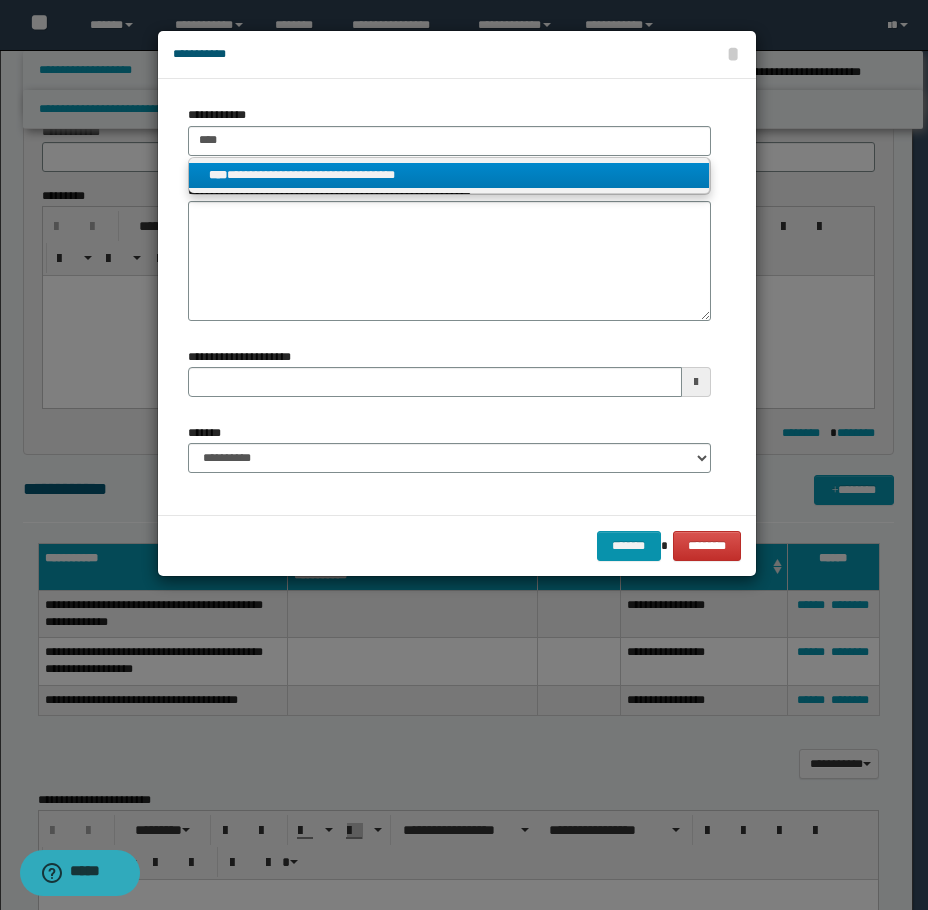 click on "**********" at bounding box center [449, 175] 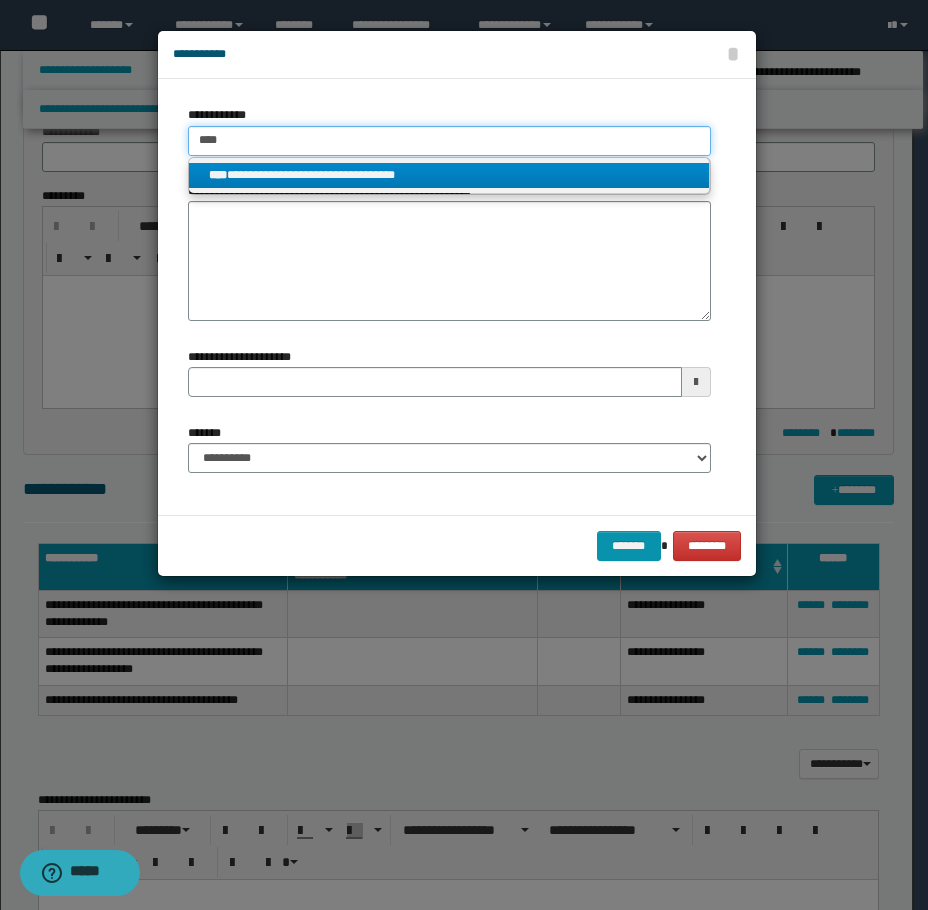 type 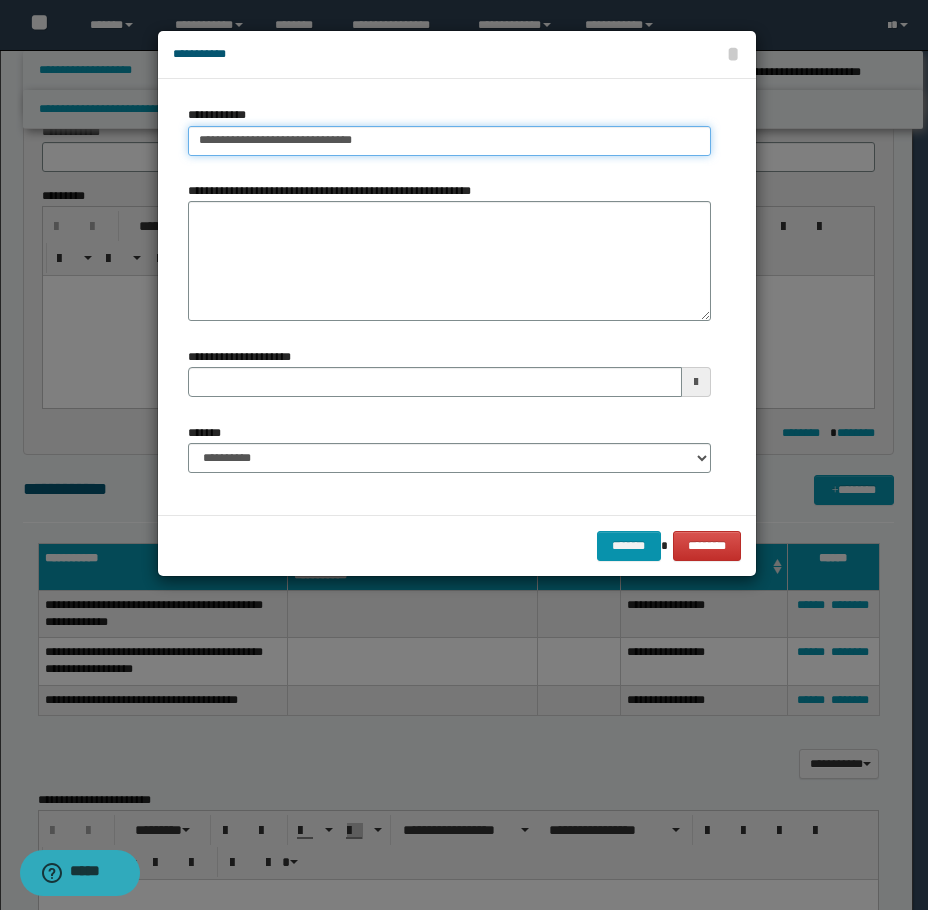type 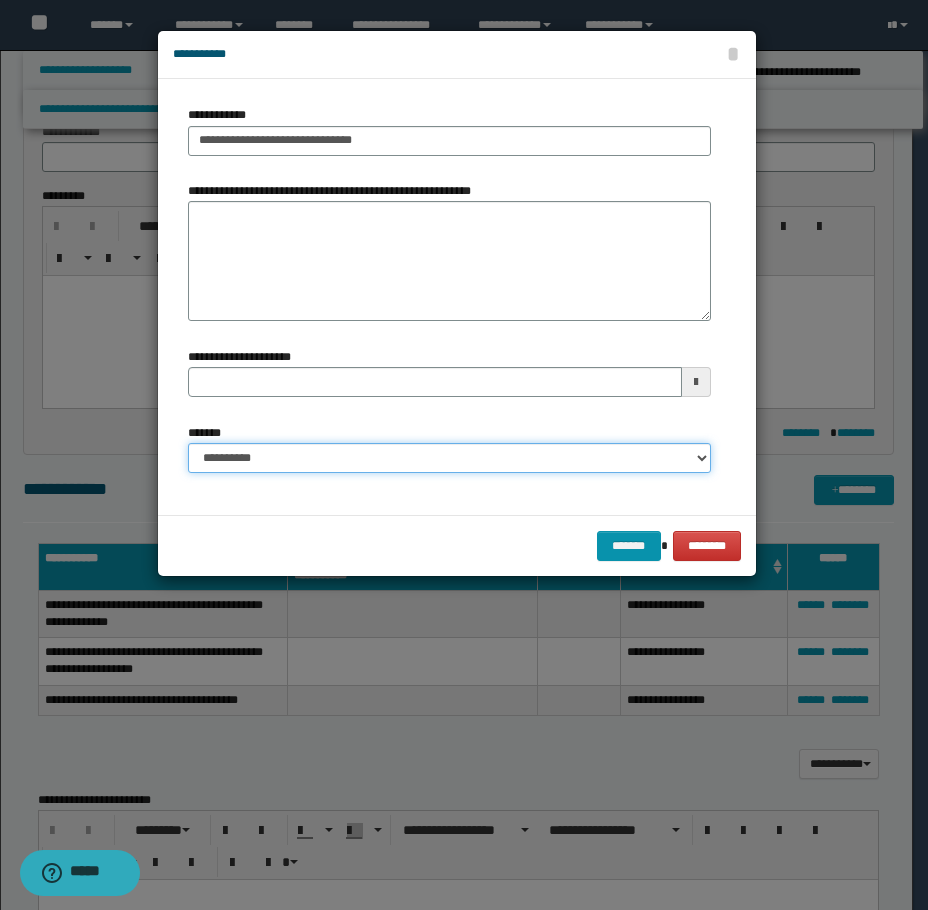 click on "**********" at bounding box center [449, 458] 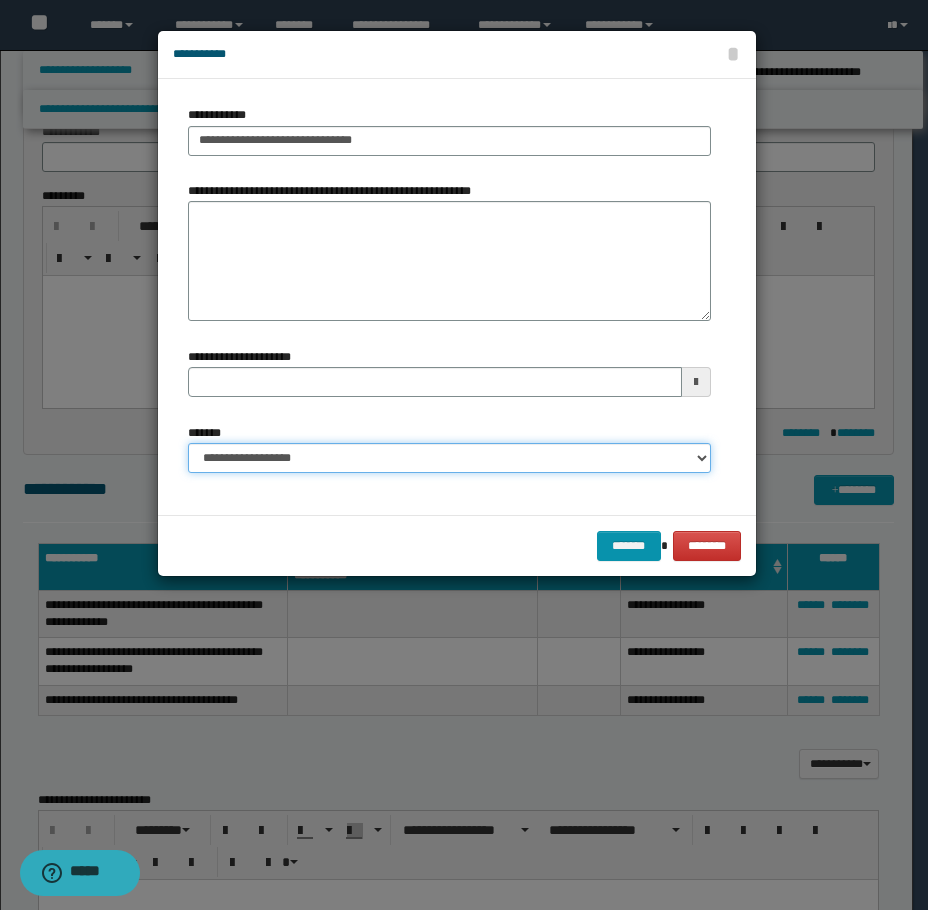 click on "**********" at bounding box center (449, 458) 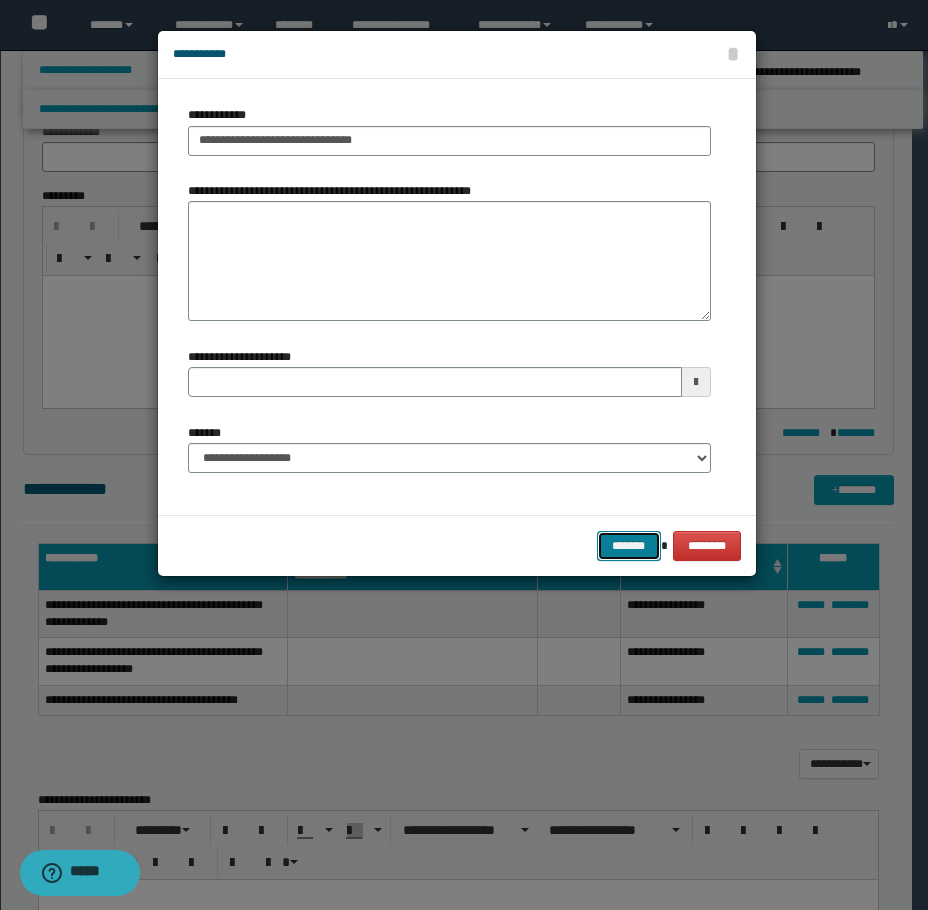 click on "*******" at bounding box center (629, 546) 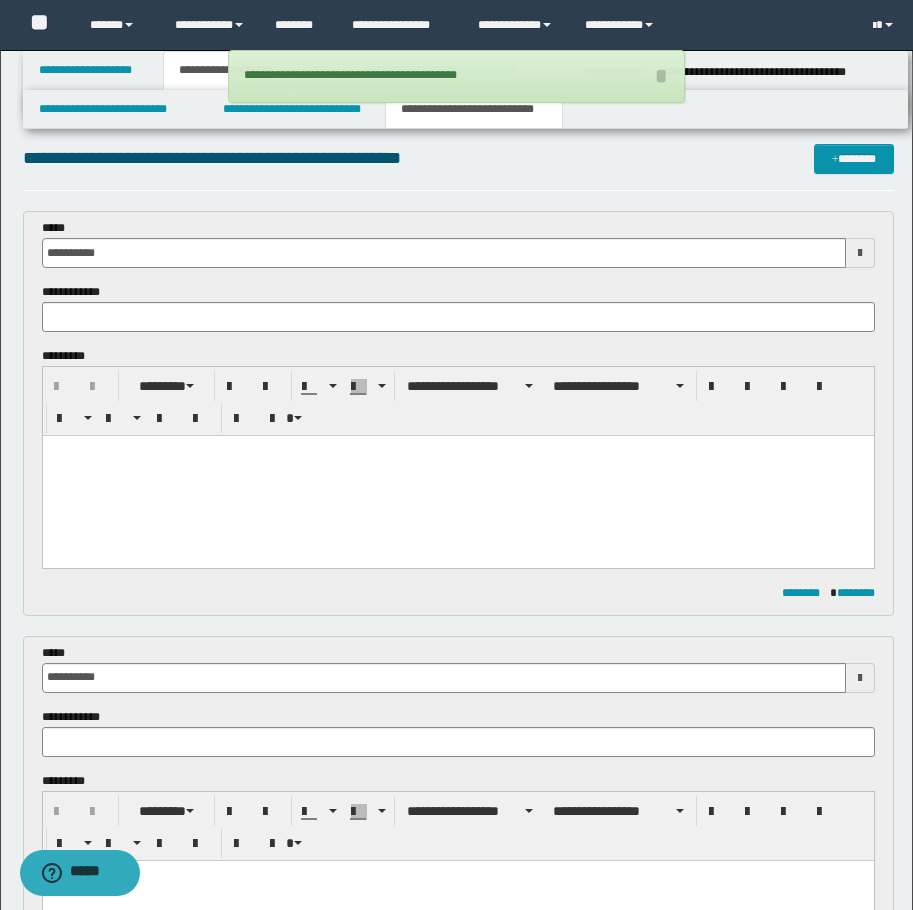 scroll, scrollTop: 0, scrollLeft: 0, axis: both 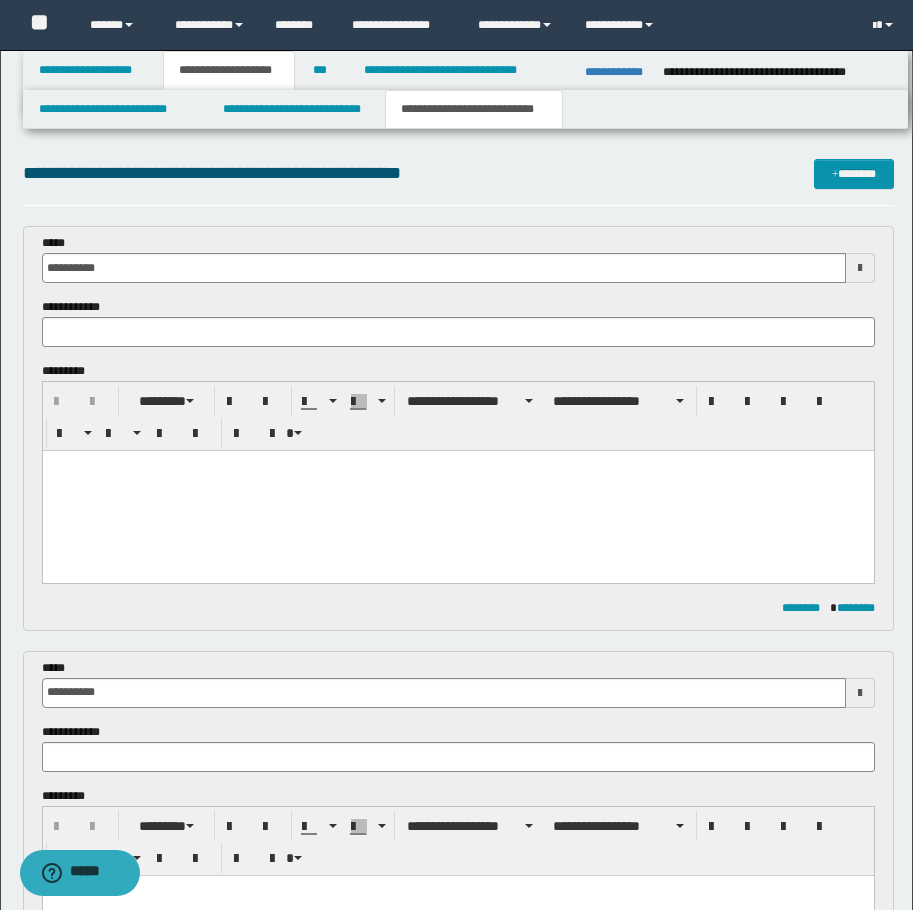 click at bounding box center [457, 491] 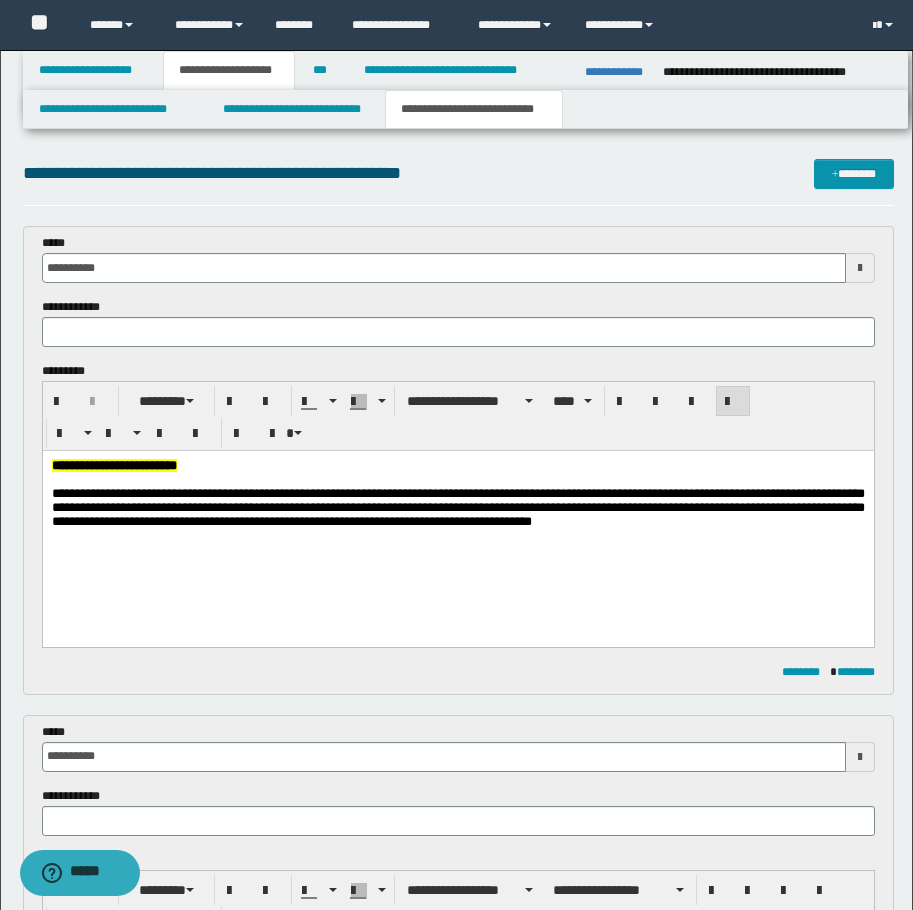 click on "**********" at bounding box center [113, 465] 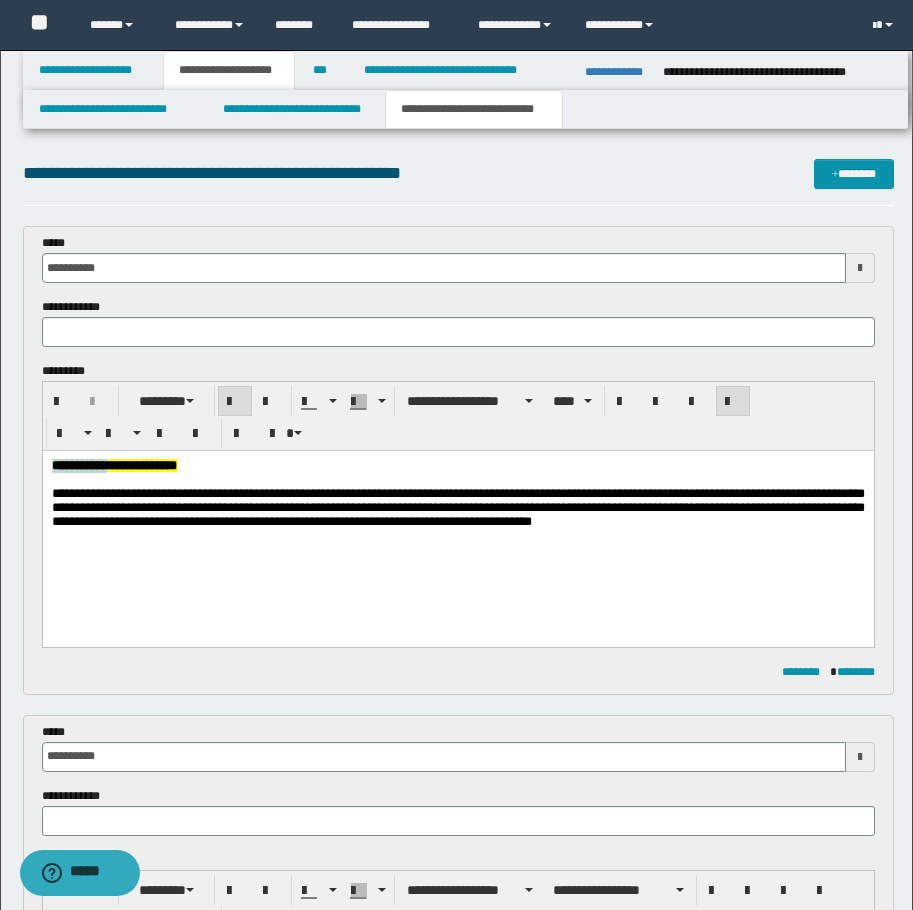 click on "**********" at bounding box center [113, 465] 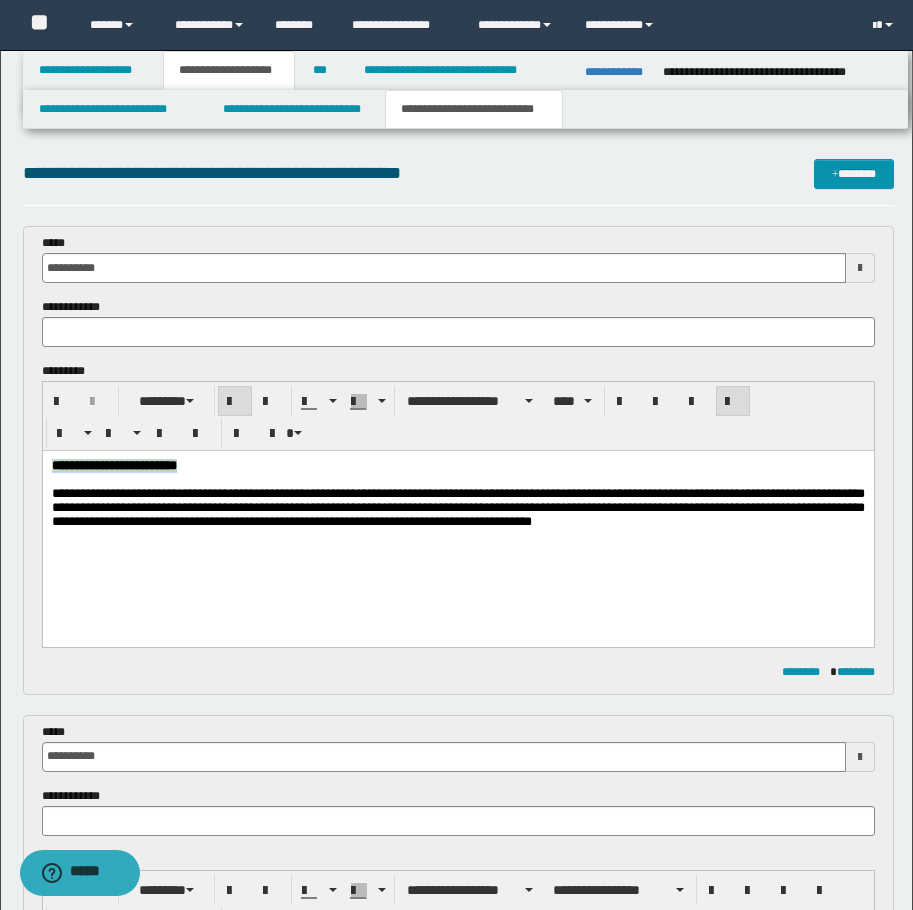 copy on "**********" 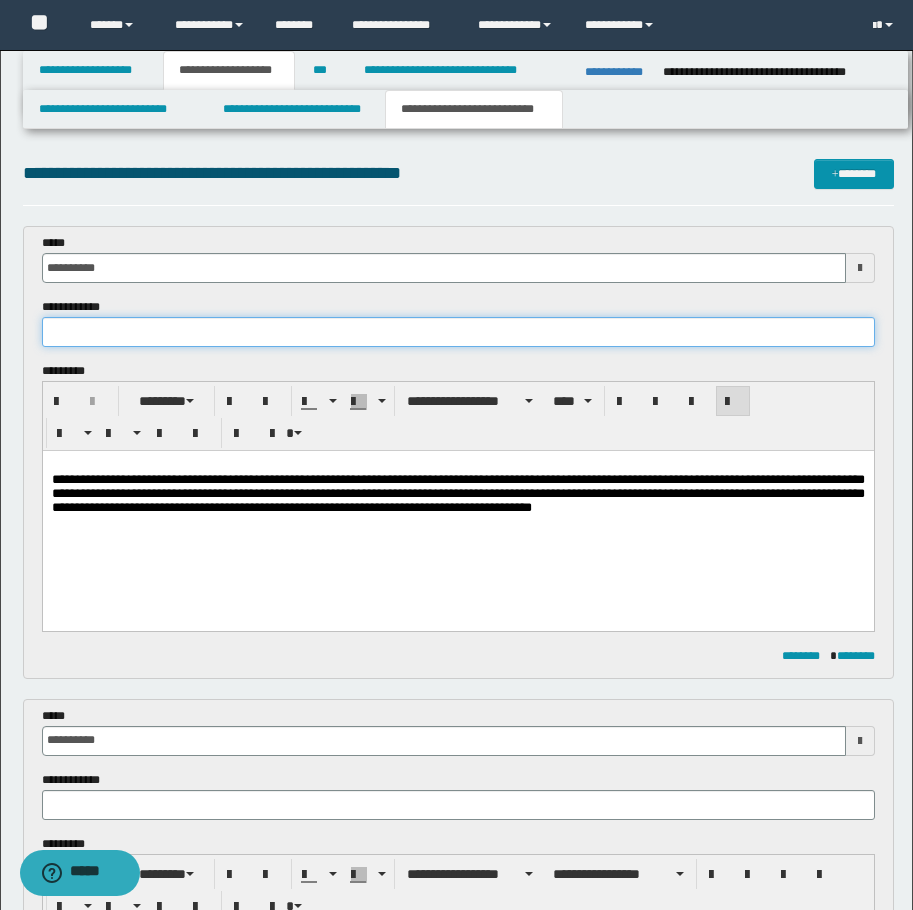 paste on "**********" 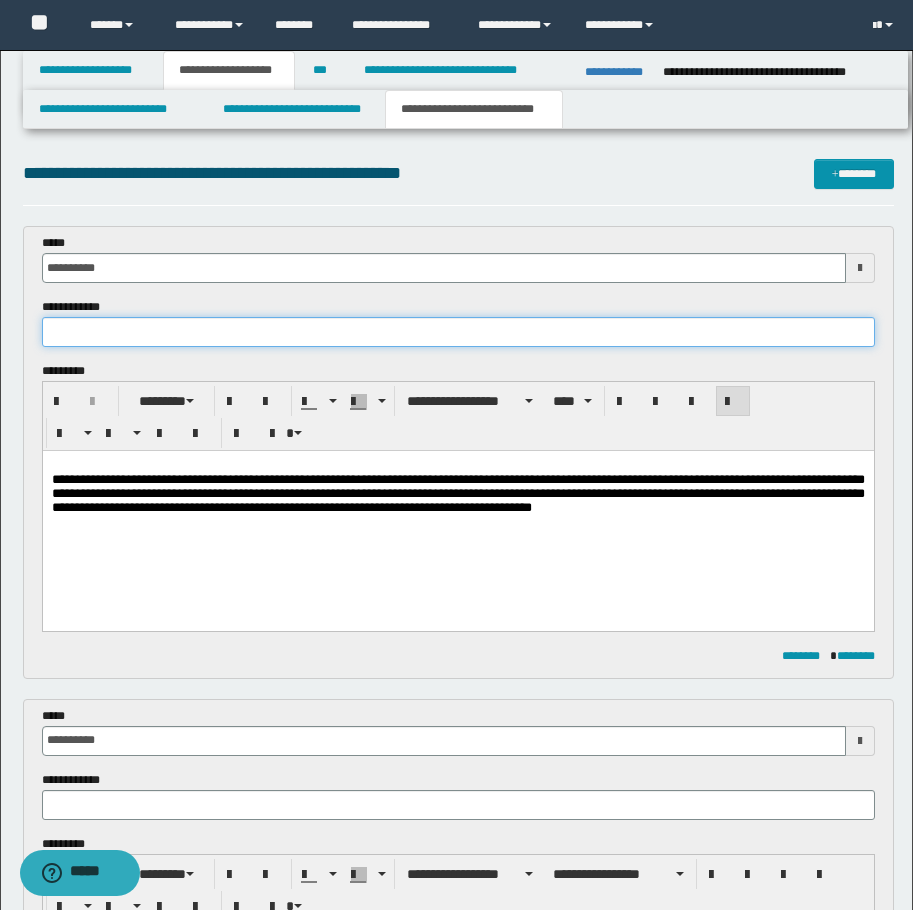 click at bounding box center [458, 332] 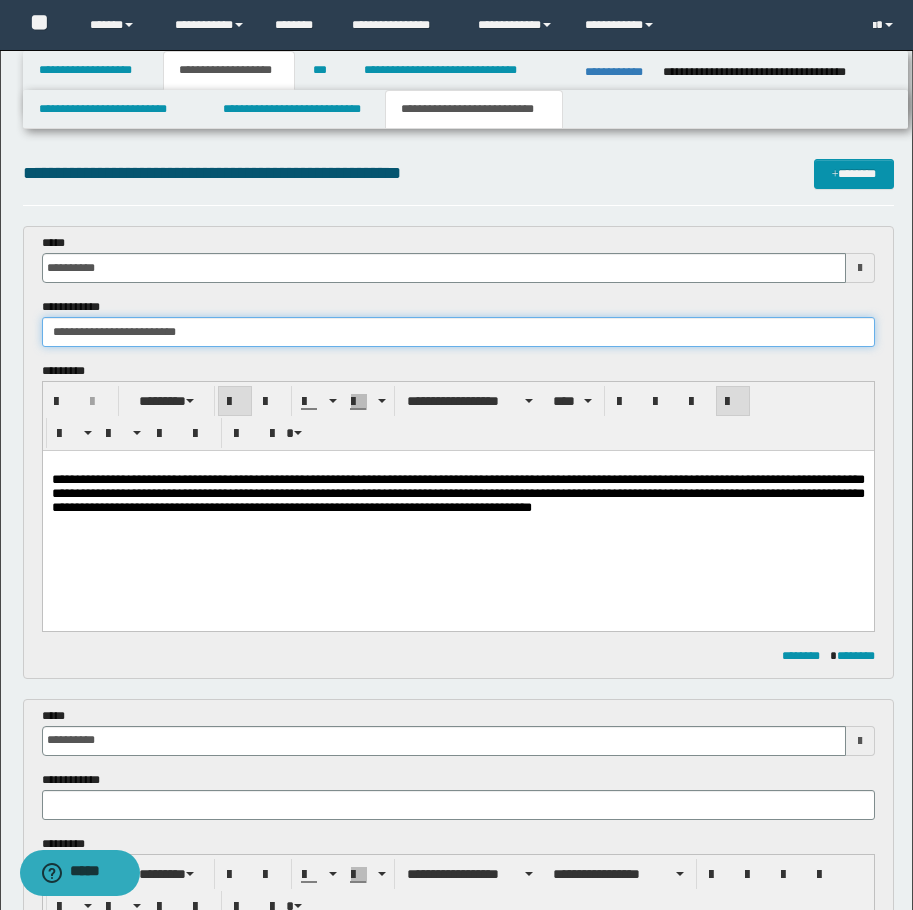 type on "**********" 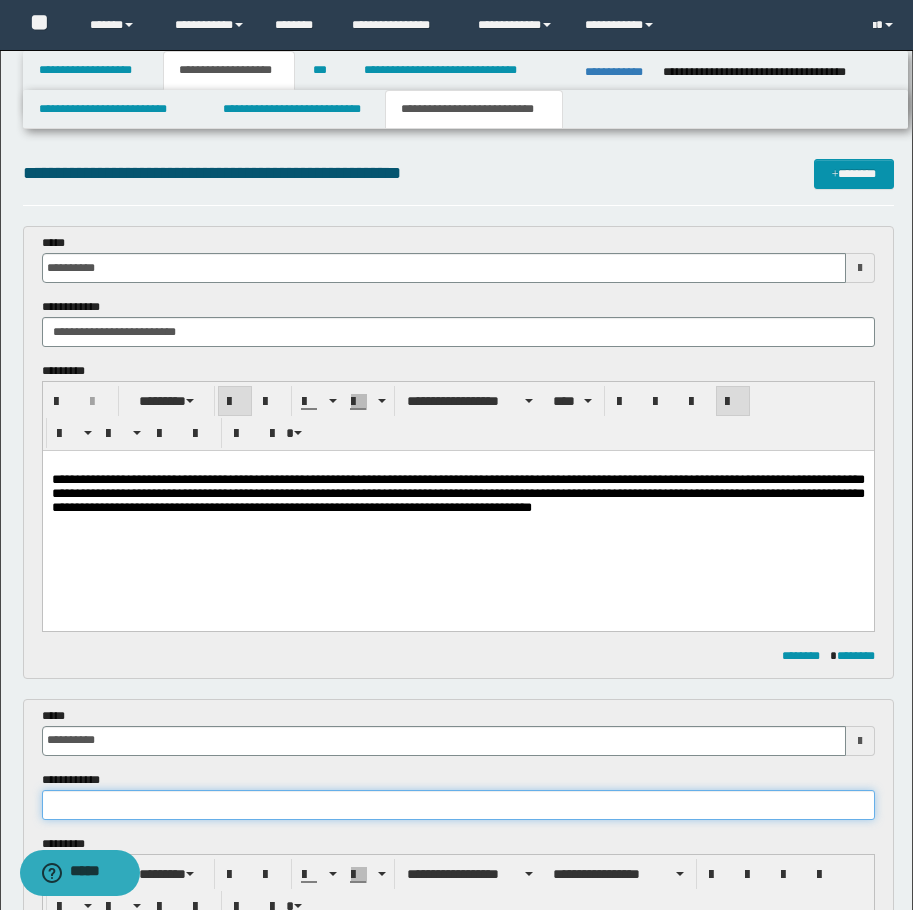 click at bounding box center (458, 805) 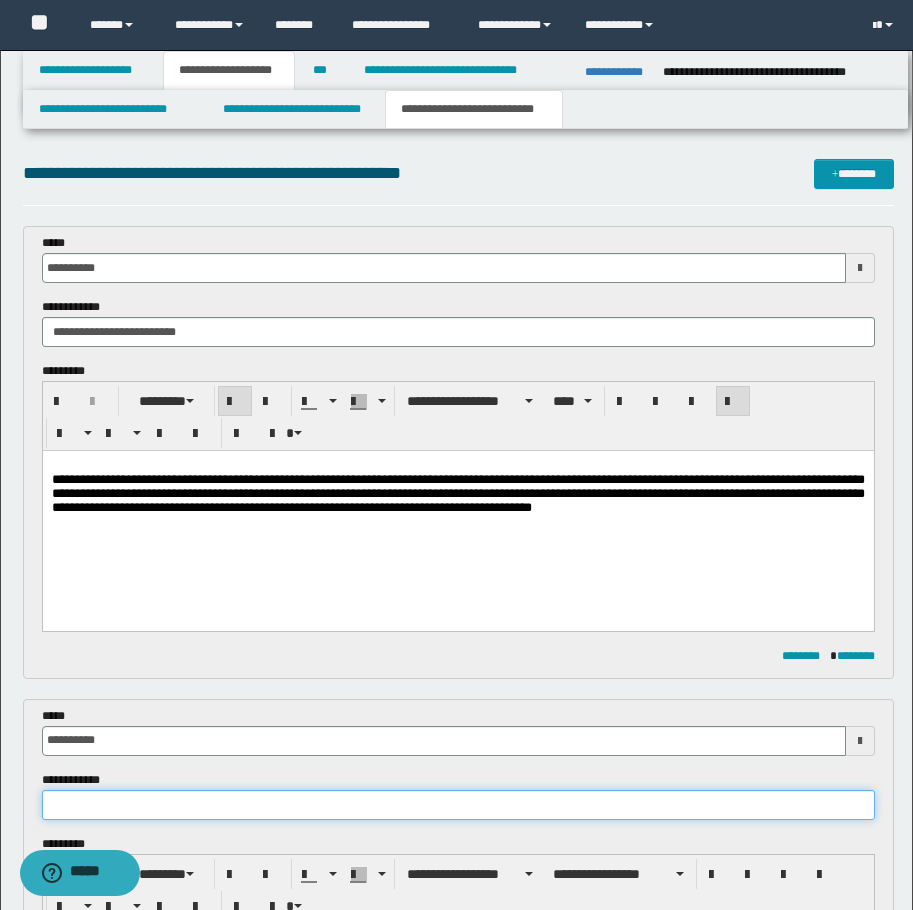 paste on "**********" 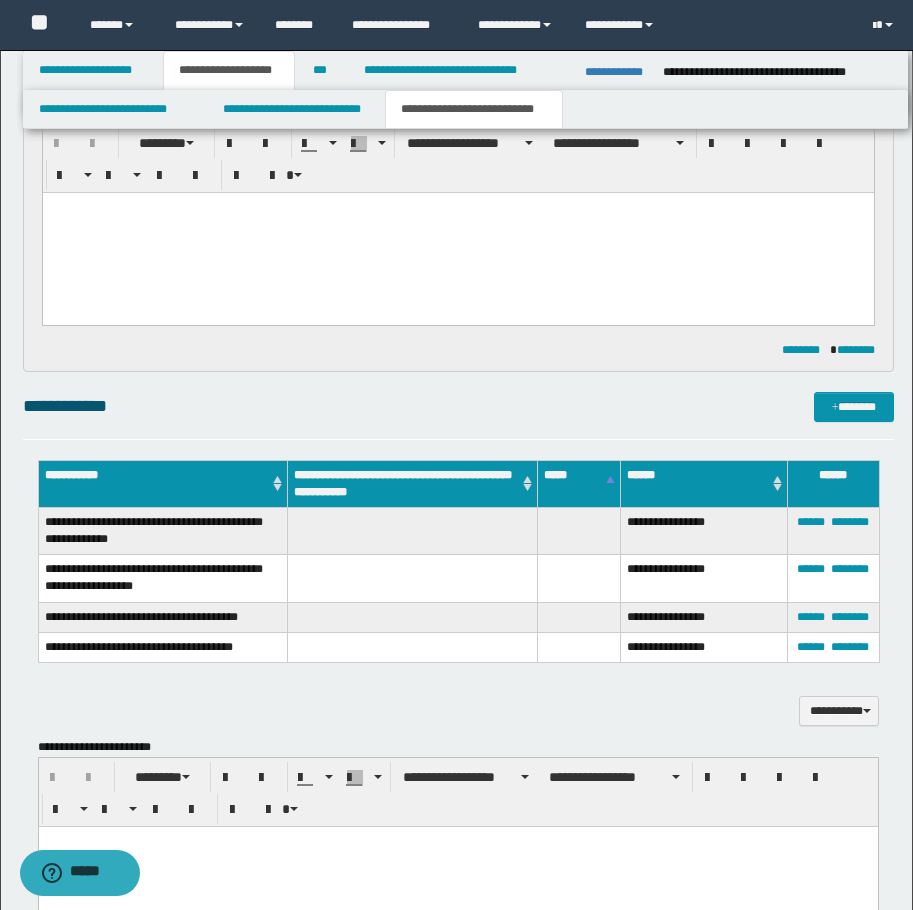 scroll, scrollTop: 1403, scrollLeft: 0, axis: vertical 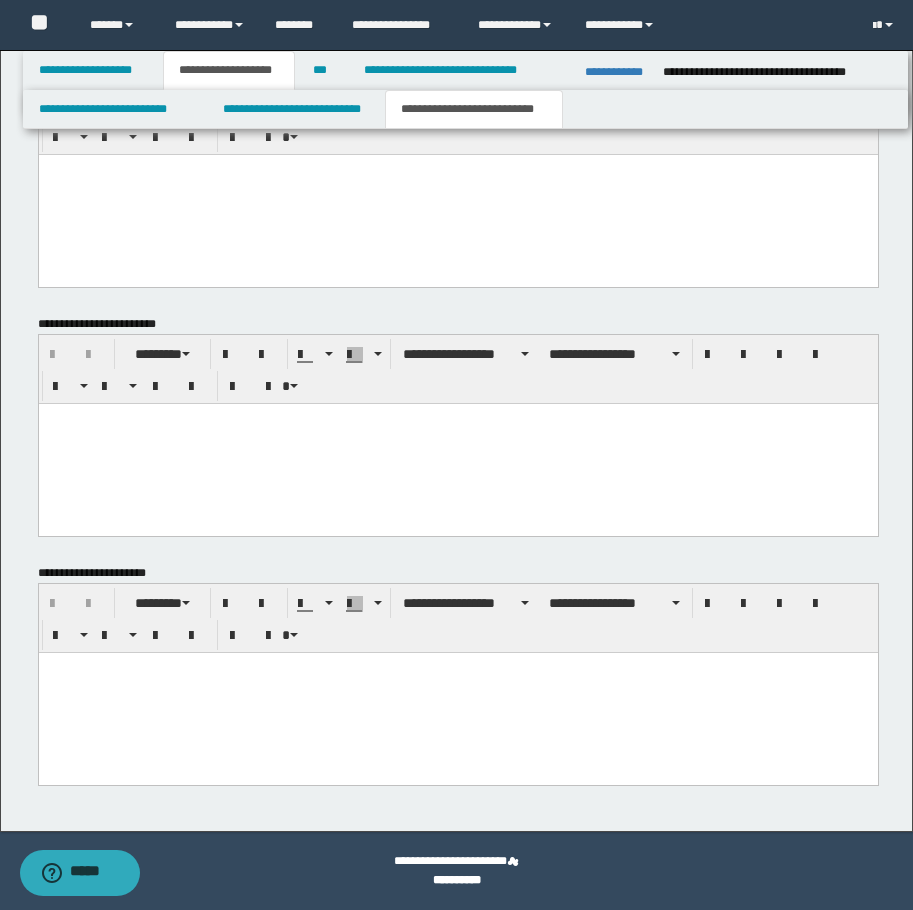 type on "**********" 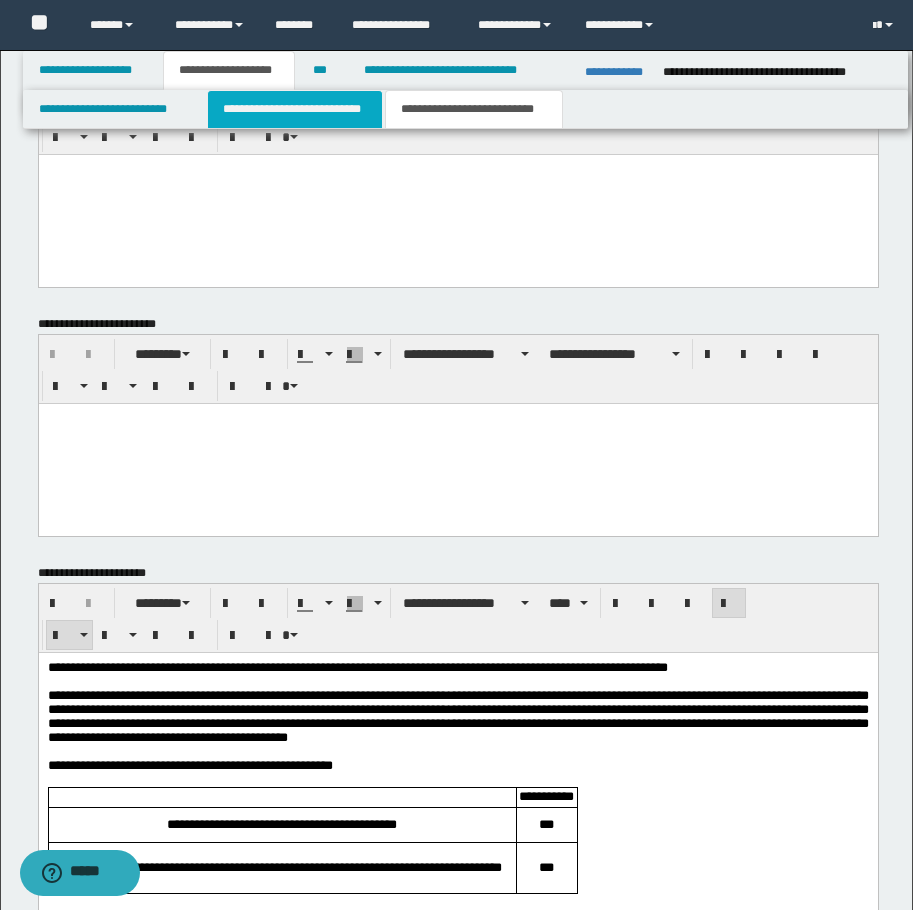 click on "**********" at bounding box center [295, 109] 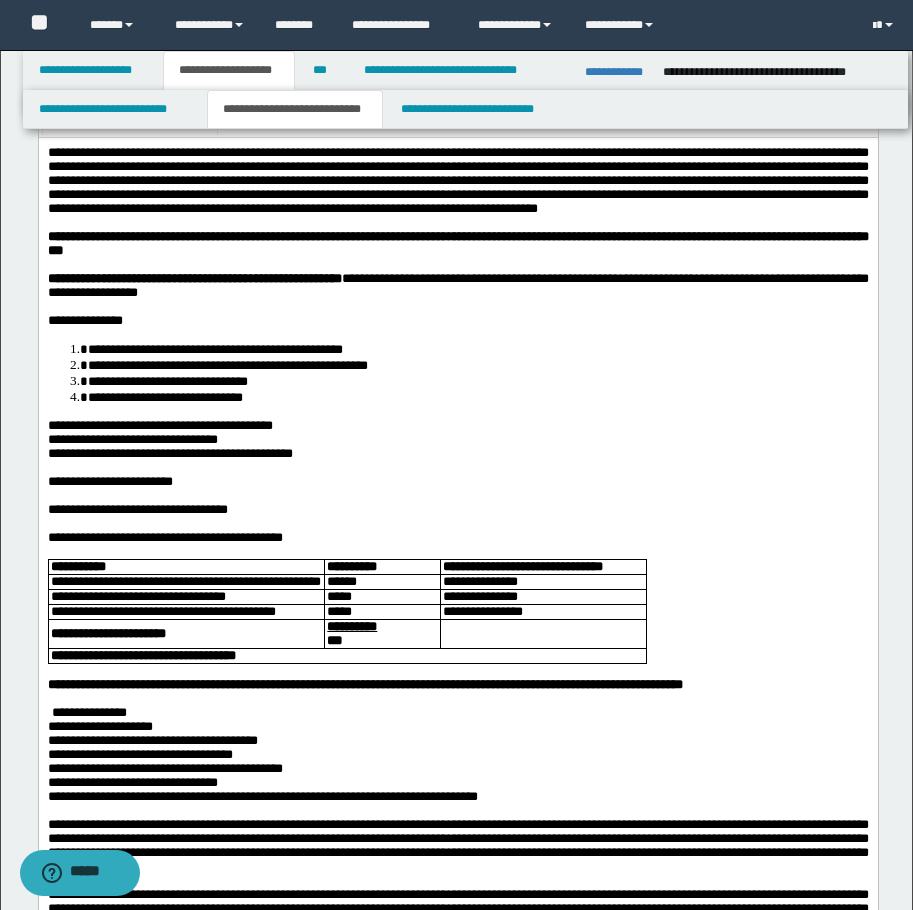 scroll, scrollTop: 103, scrollLeft: 0, axis: vertical 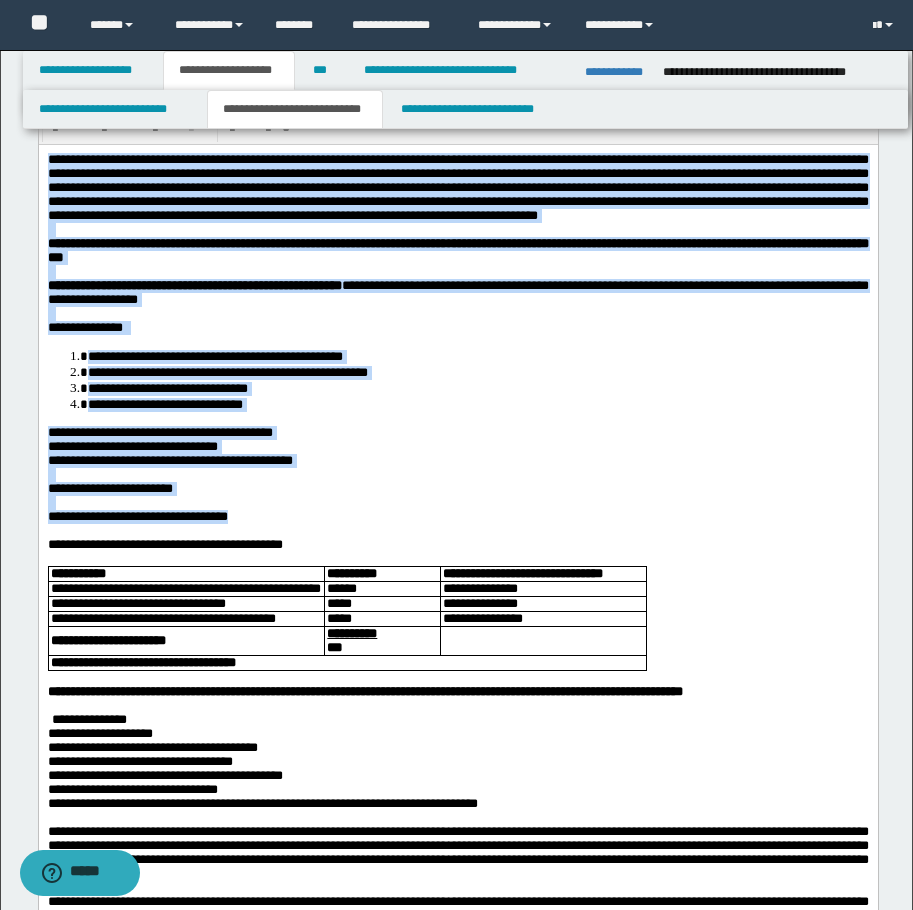 drag, startPoint x: 323, startPoint y: 572, endPoint x: 43, endPoint y: 164, distance: 494.83734 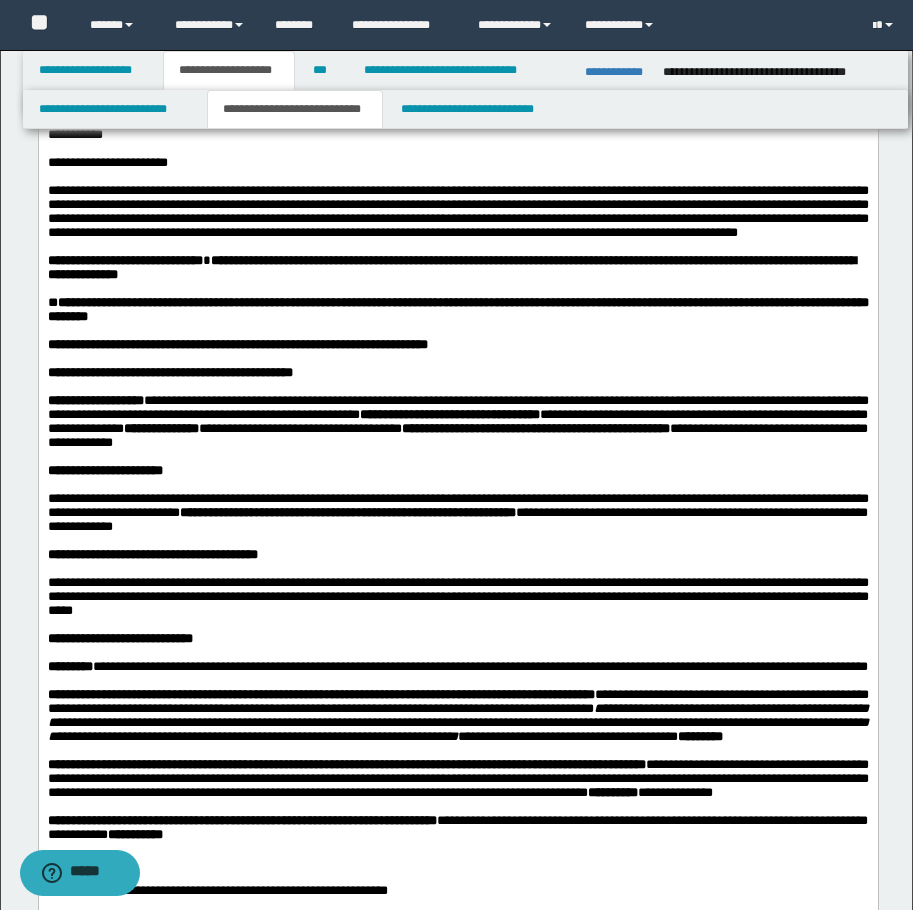 scroll, scrollTop: 1003, scrollLeft: 0, axis: vertical 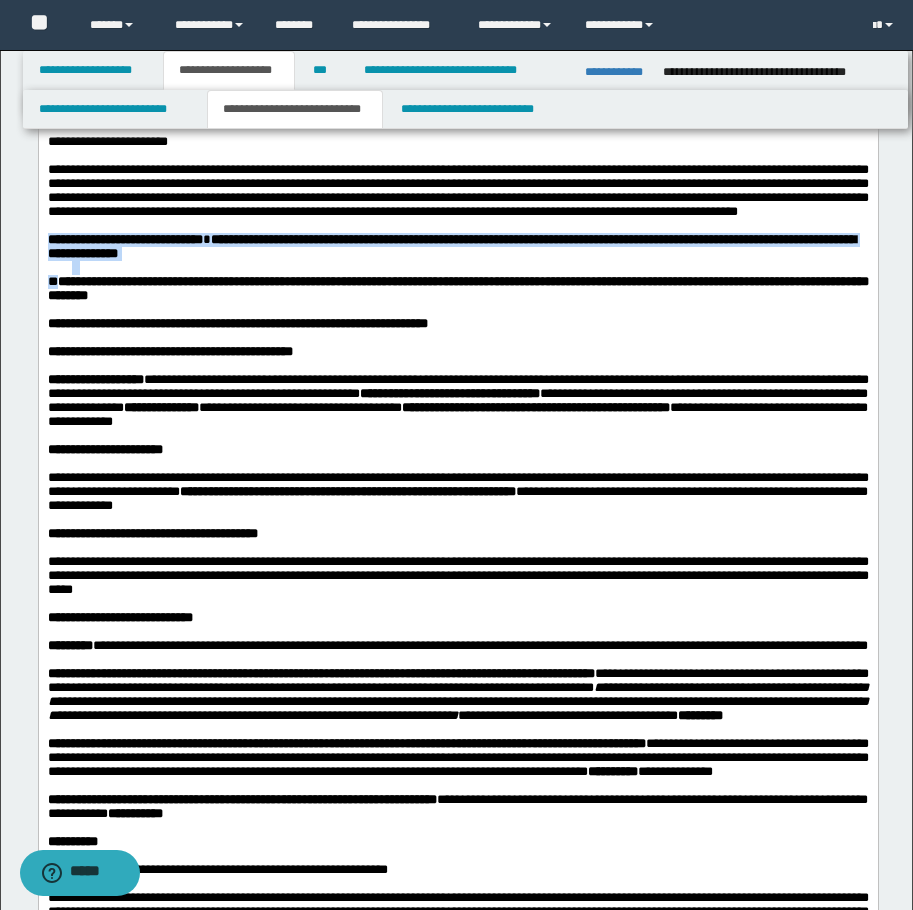 drag, startPoint x: 72, startPoint y: 467, endPoint x: 38, endPoint y: 410, distance: 66.37017 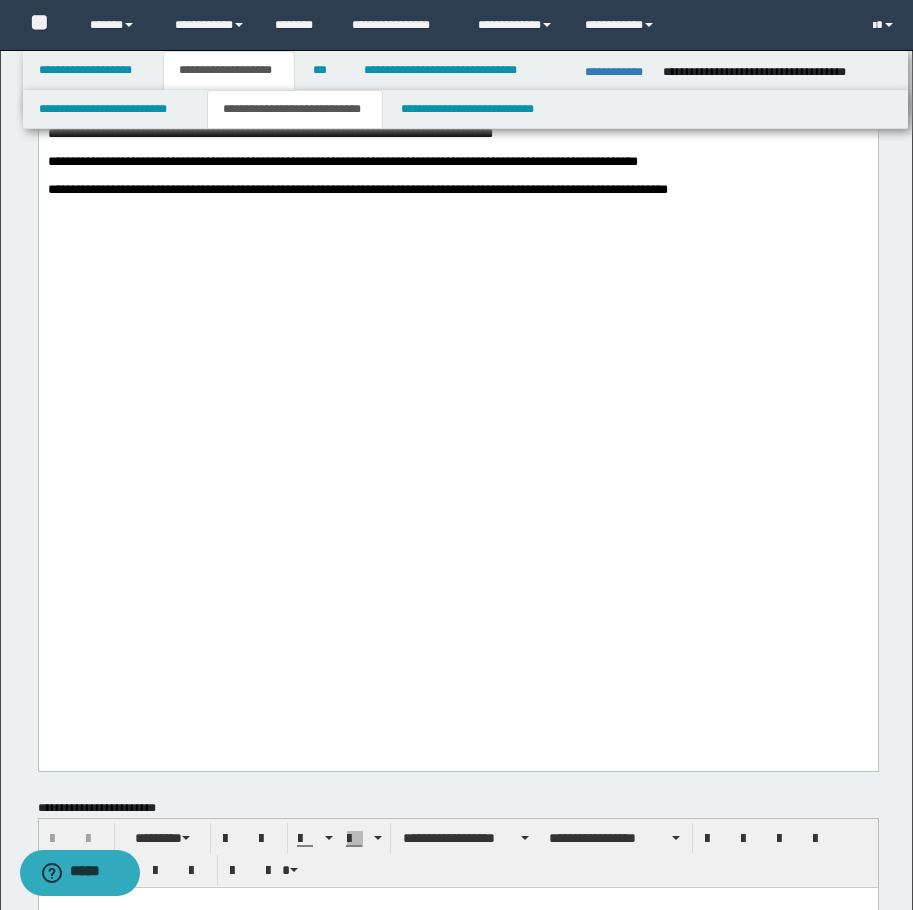 scroll, scrollTop: 2403, scrollLeft: 0, axis: vertical 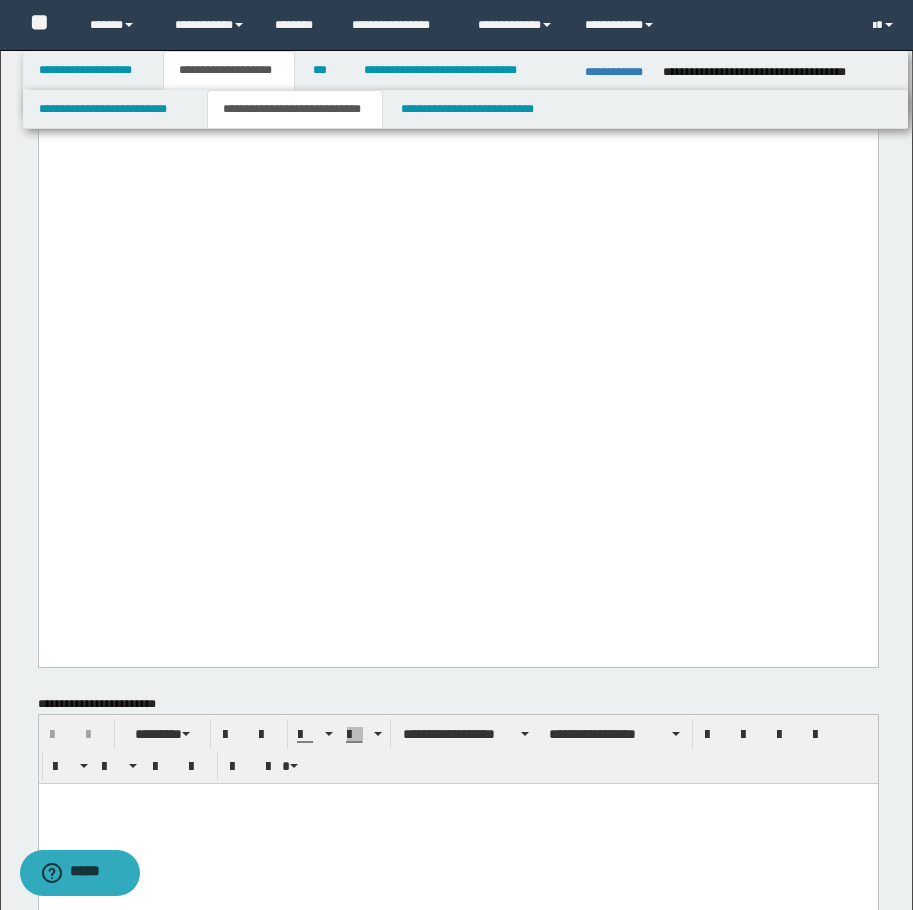 drag, startPoint x: 282, startPoint y: 392, endPoint x: 42, endPoint y: 275, distance: 267 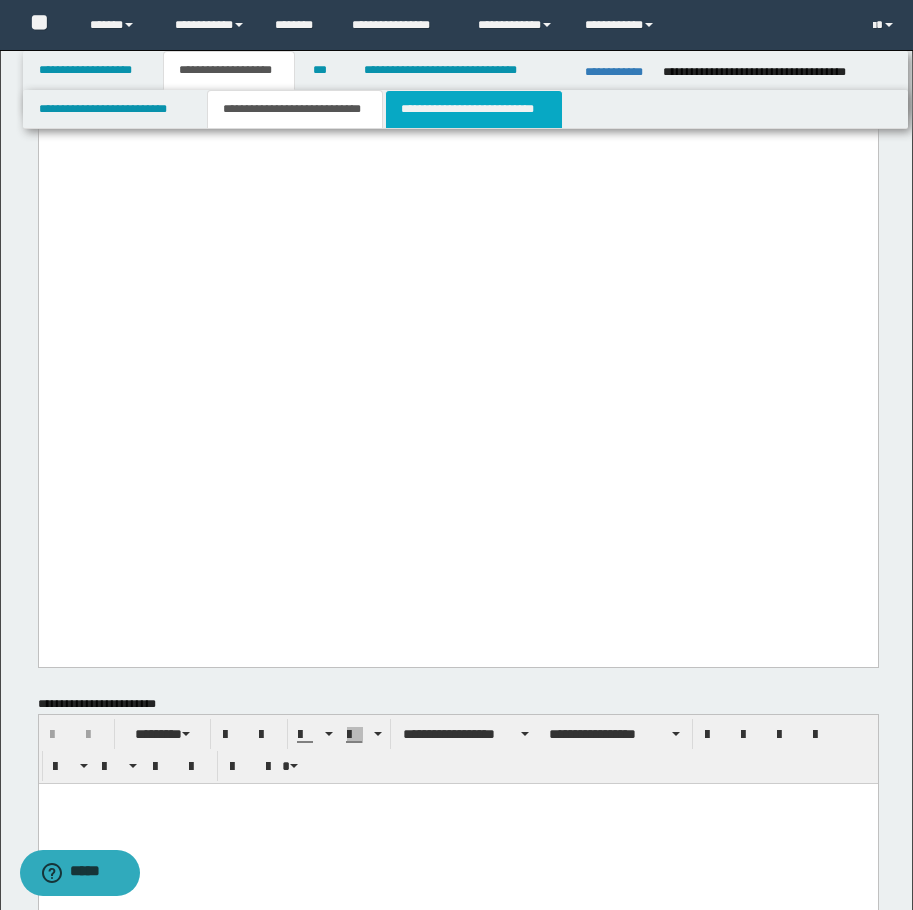 click on "**********" at bounding box center (474, 109) 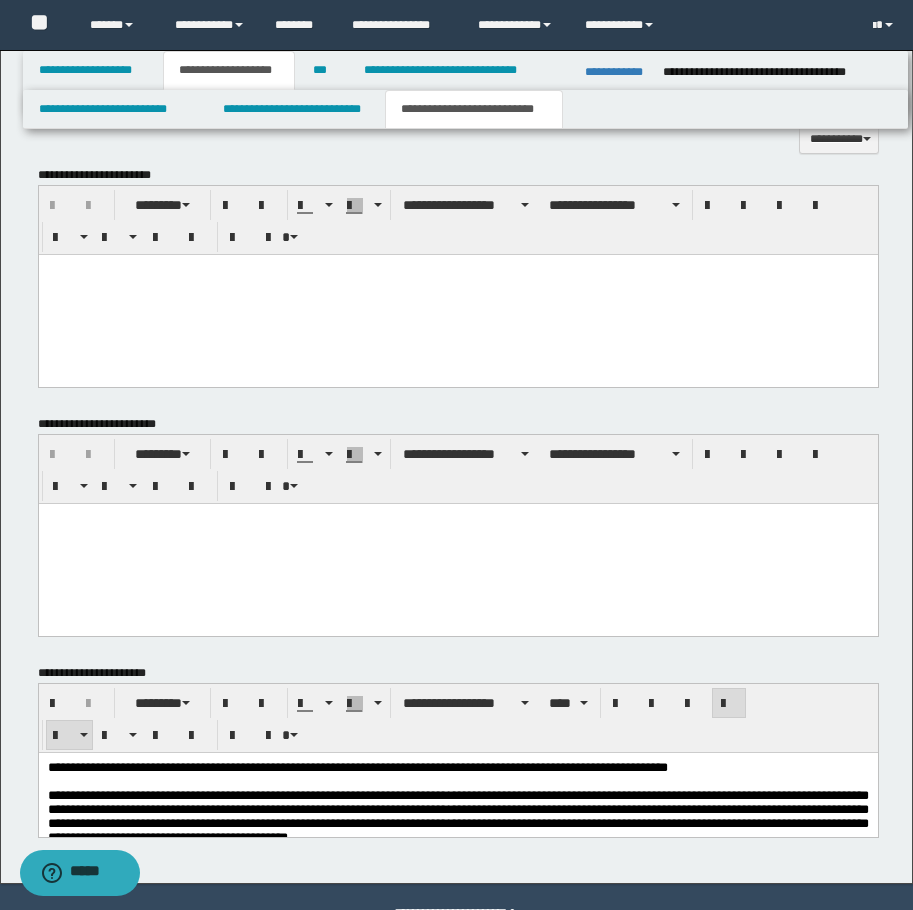 scroll, scrollTop: 1255, scrollLeft: 0, axis: vertical 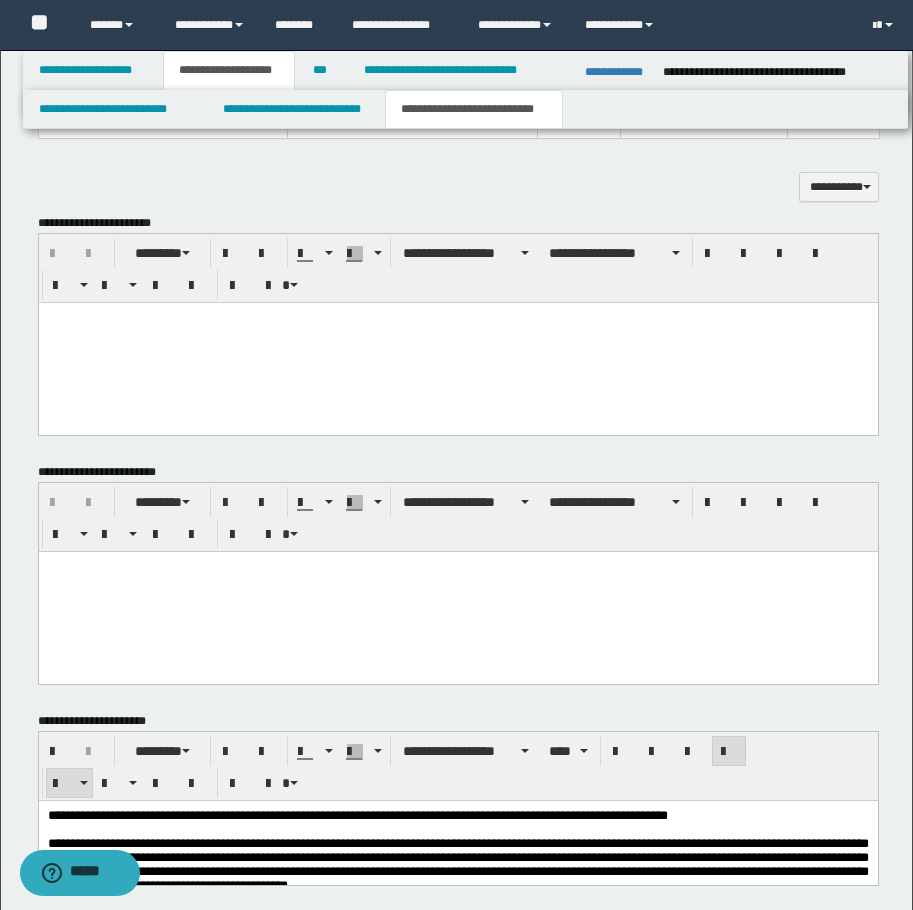 click at bounding box center (457, 343) 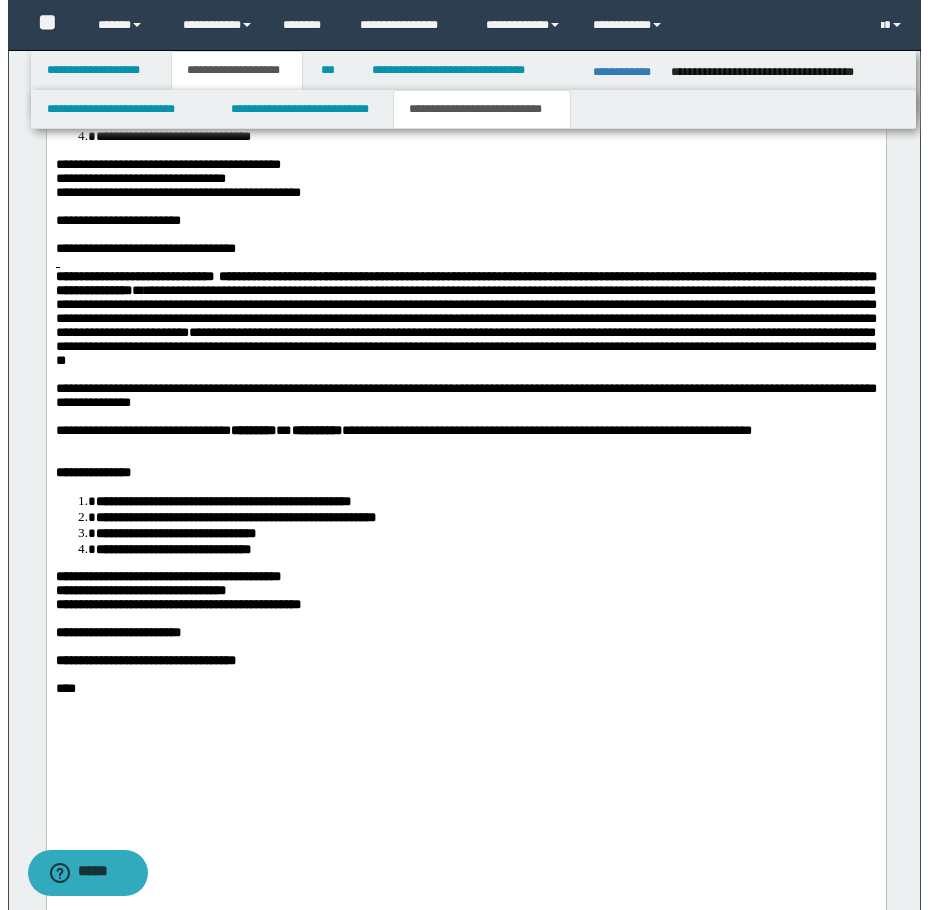 scroll, scrollTop: 1855, scrollLeft: 0, axis: vertical 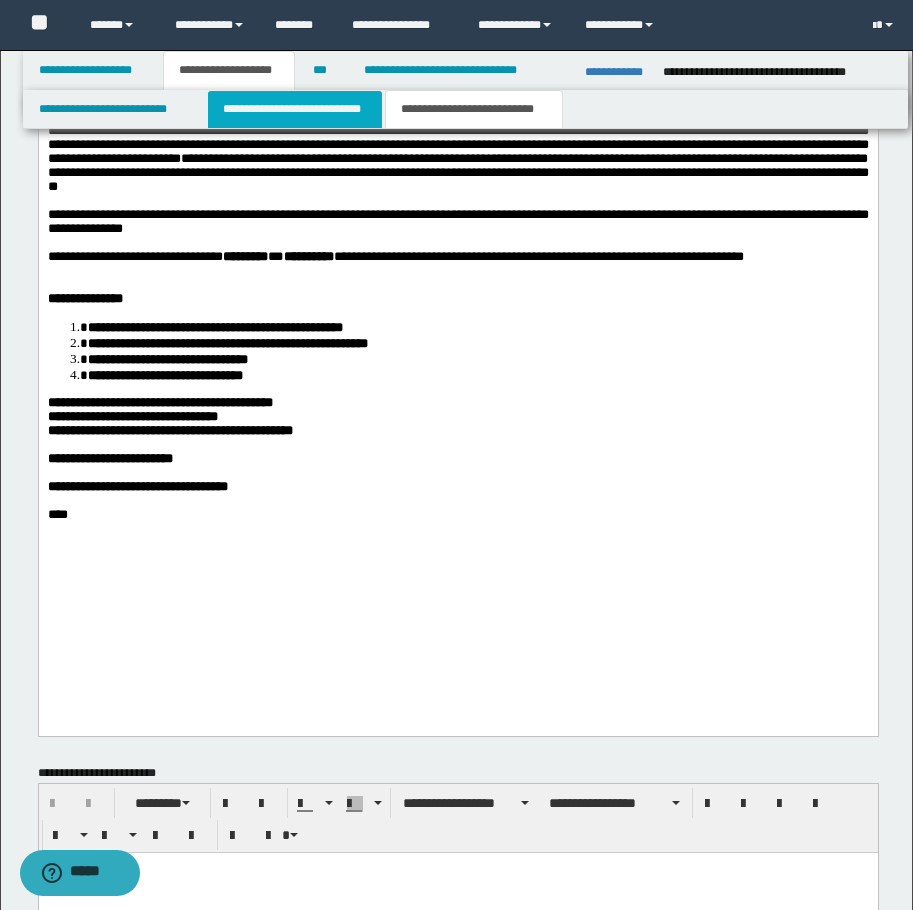 click on "**********" at bounding box center [295, 109] 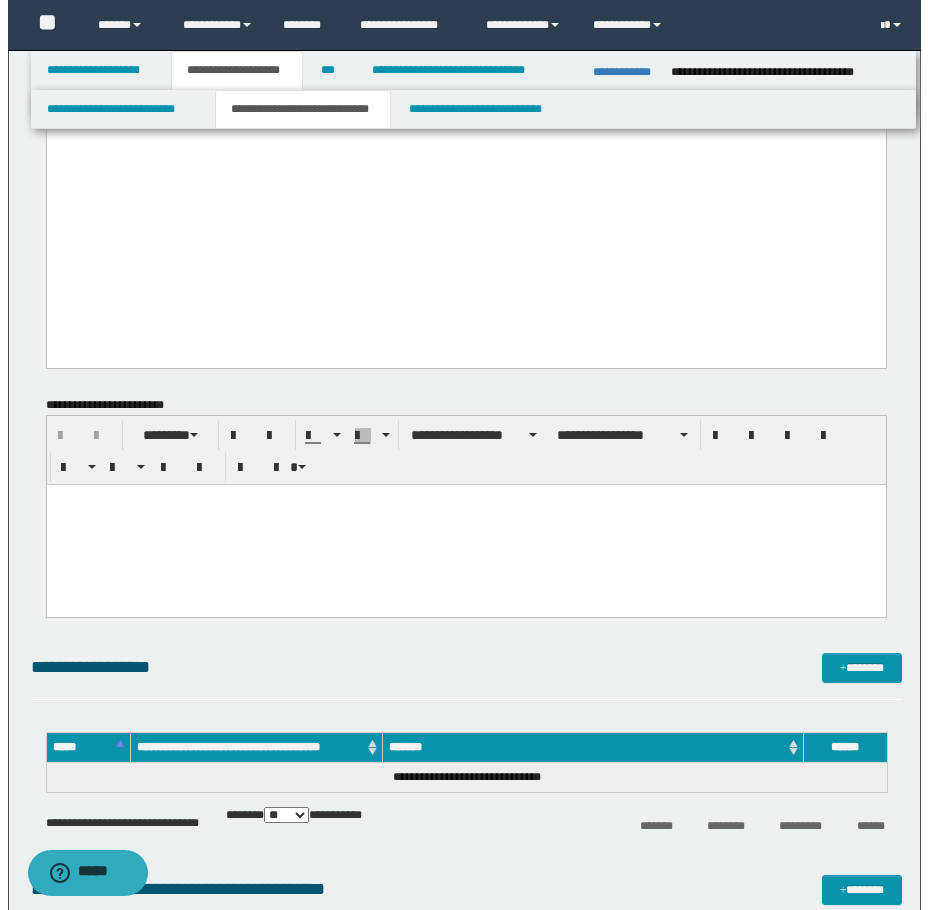scroll, scrollTop: 2855, scrollLeft: 0, axis: vertical 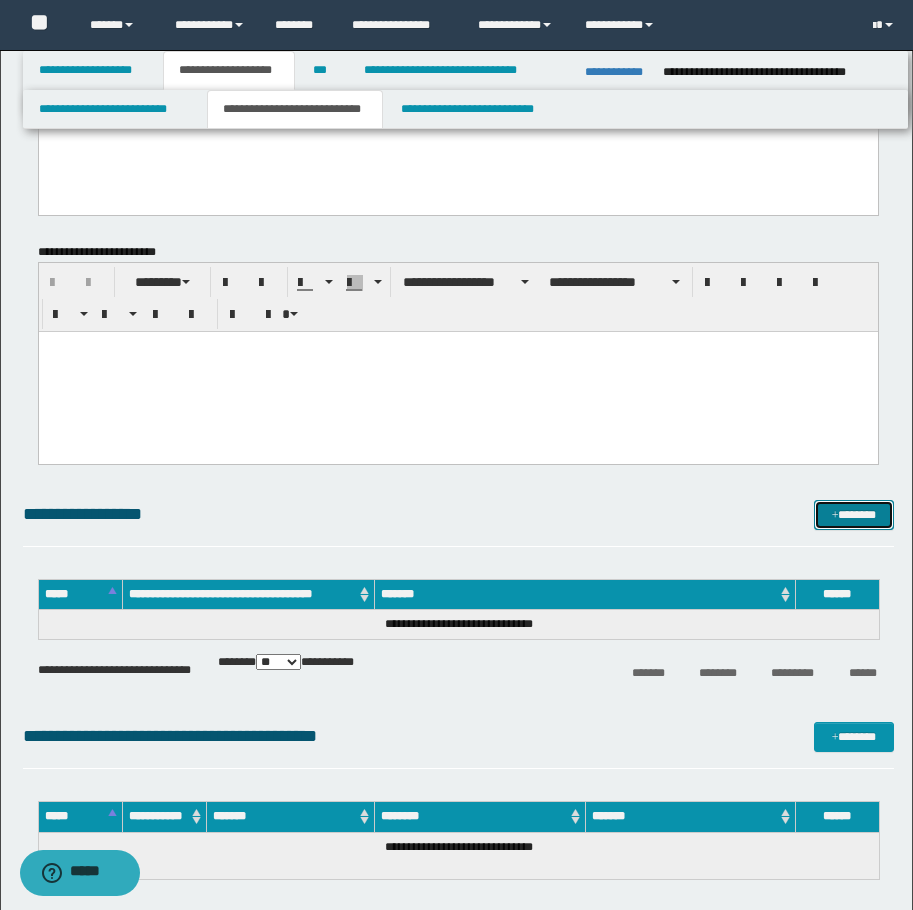 click on "*******" at bounding box center (854, 515) 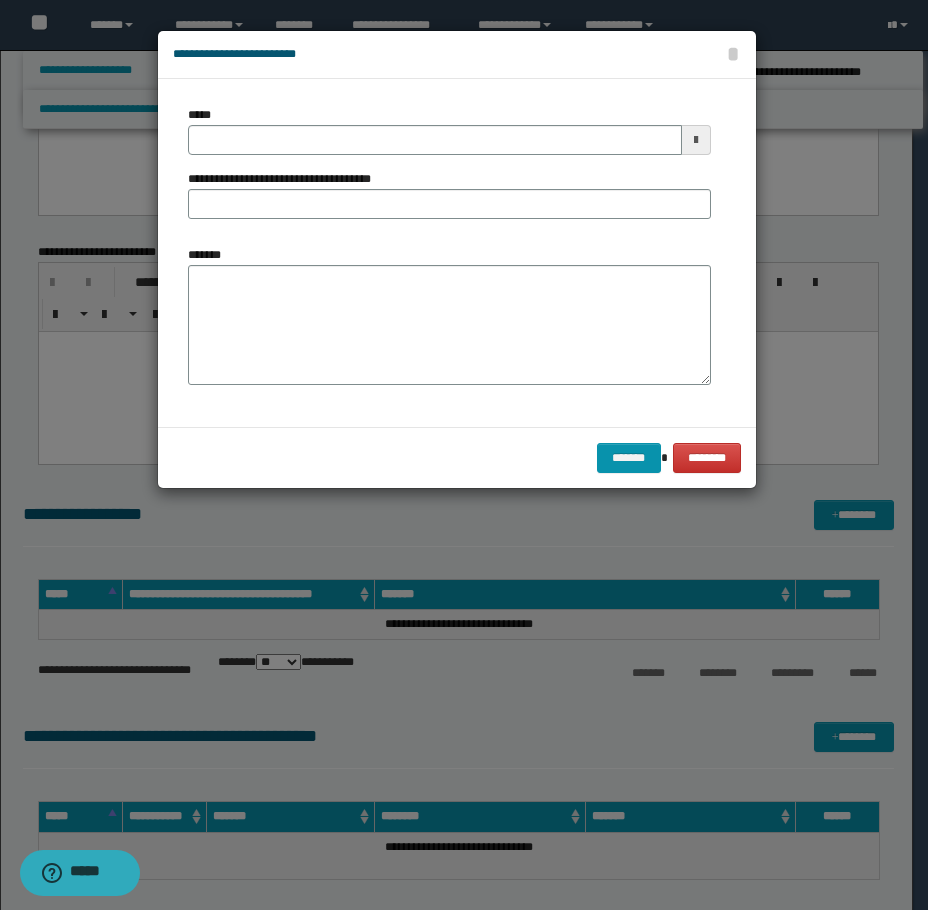 type 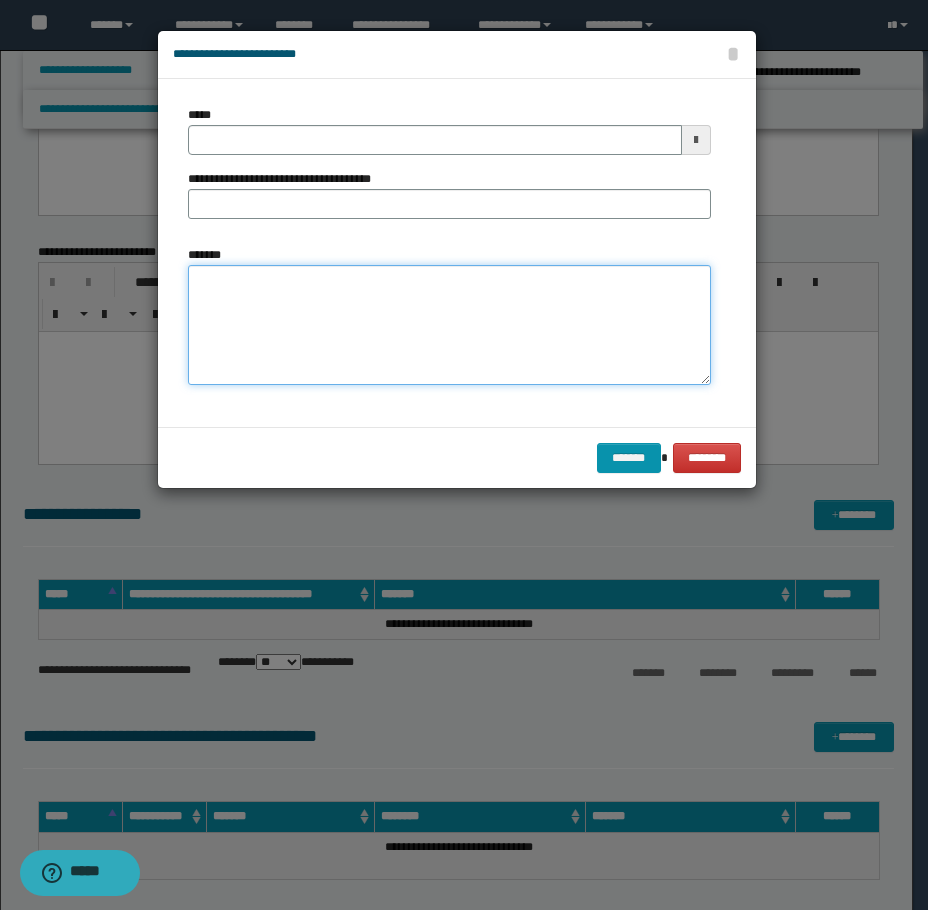 click on "*******" at bounding box center [449, 325] 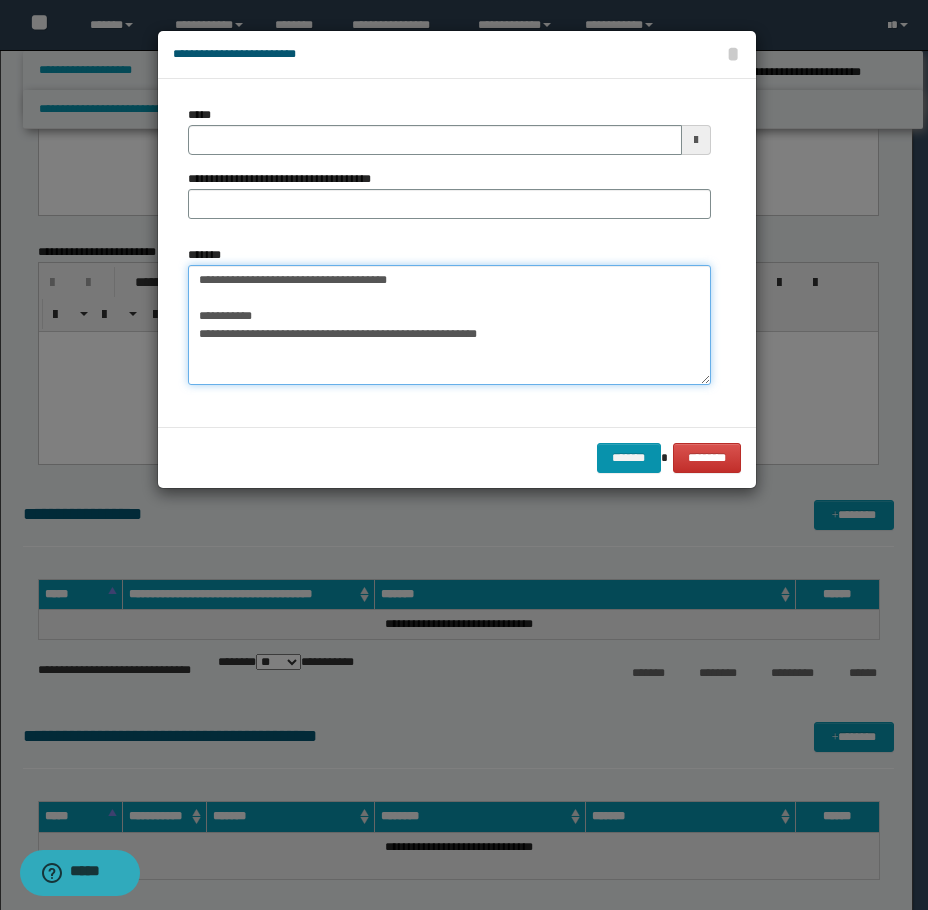 type on "**********" 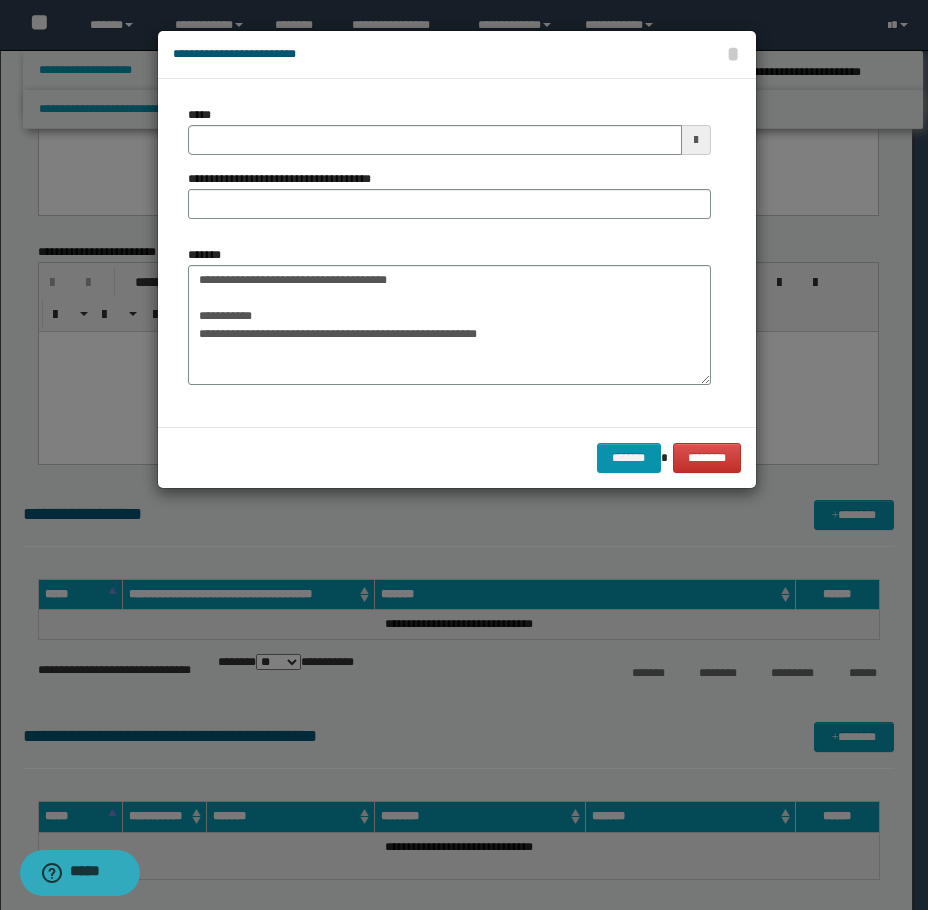 click on "**********" at bounding box center [449, 170] 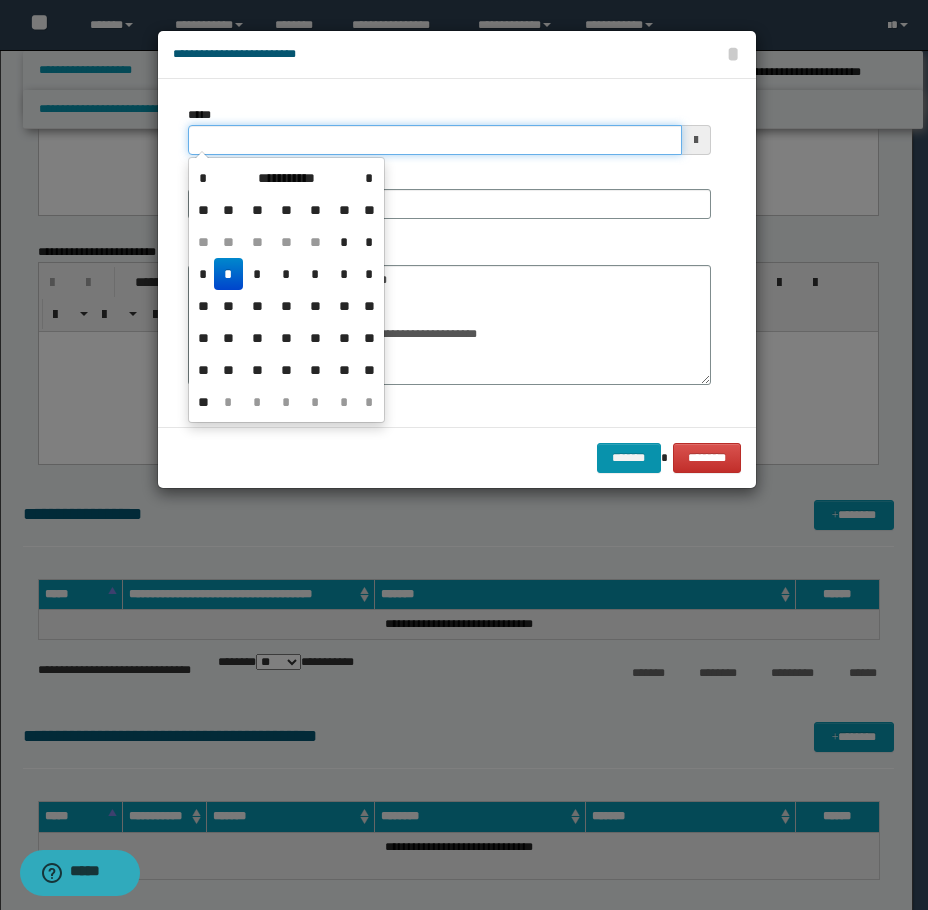 click on "*****" at bounding box center (435, 140) 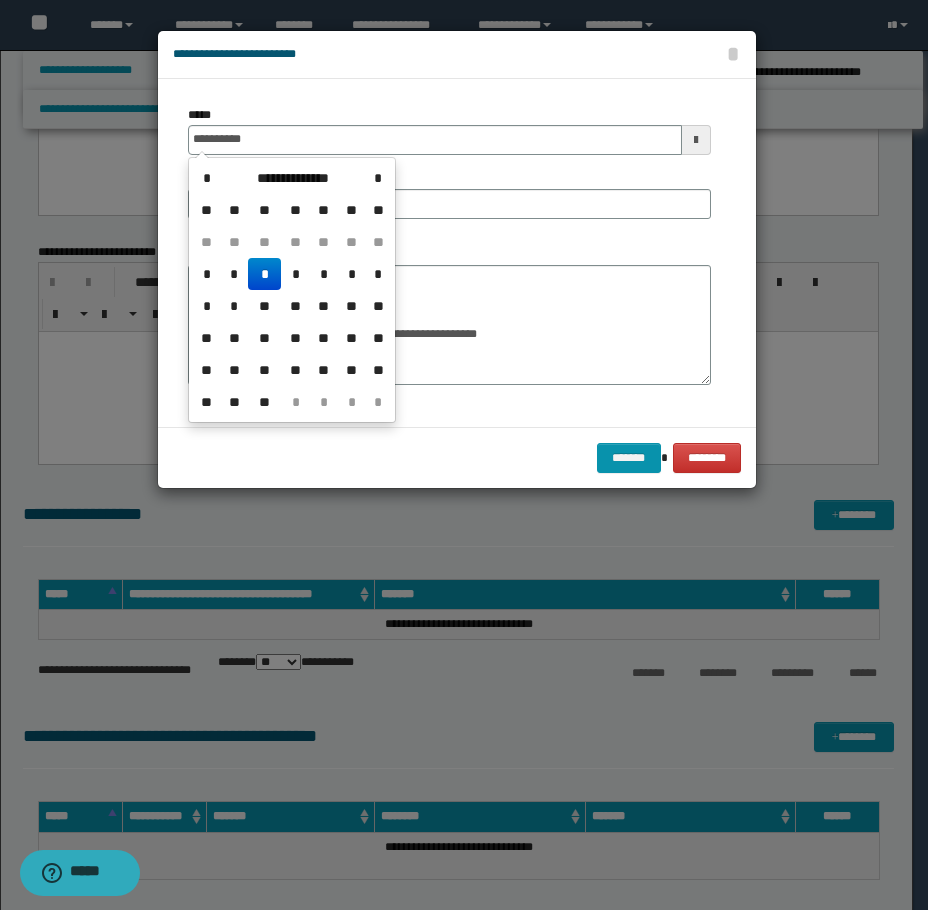 click on "*" at bounding box center [264, 274] 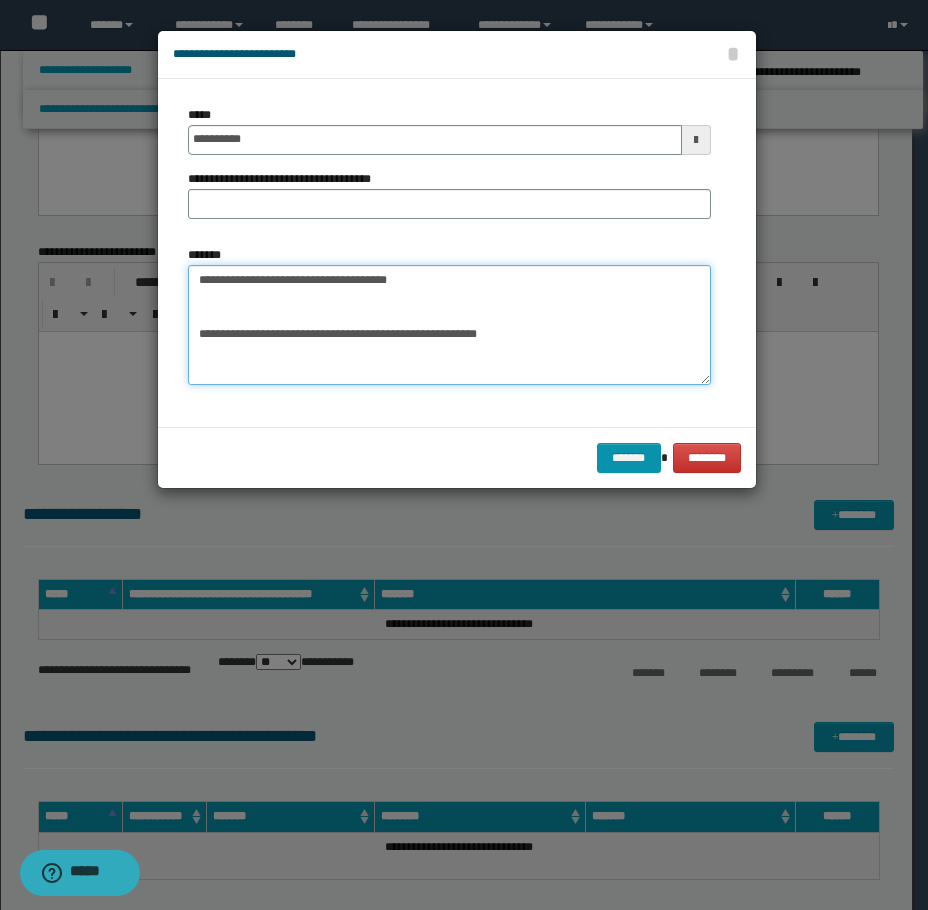 drag, startPoint x: 286, startPoint y: 316, endPoint x: 190, endPoint y: 312, distance: 96.0833 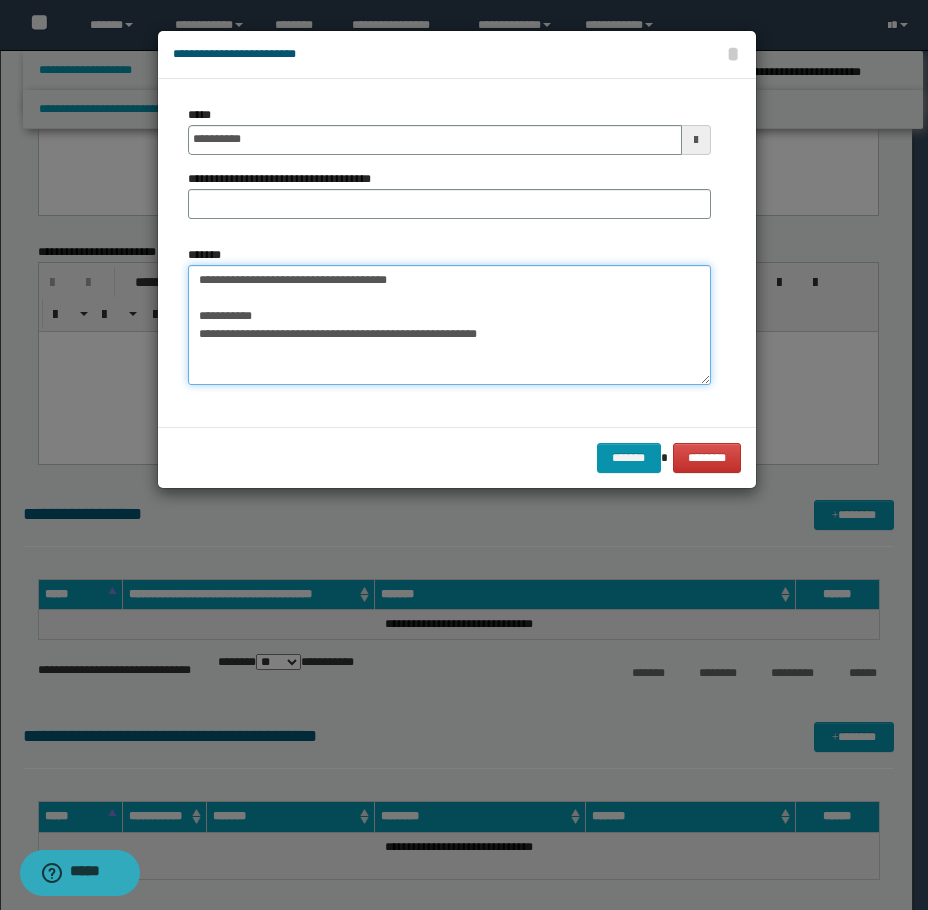 drag, startPoint x: 265, startPoint y: 276, endPoint x: 165, endPoint y: 270, distance: 100.17984 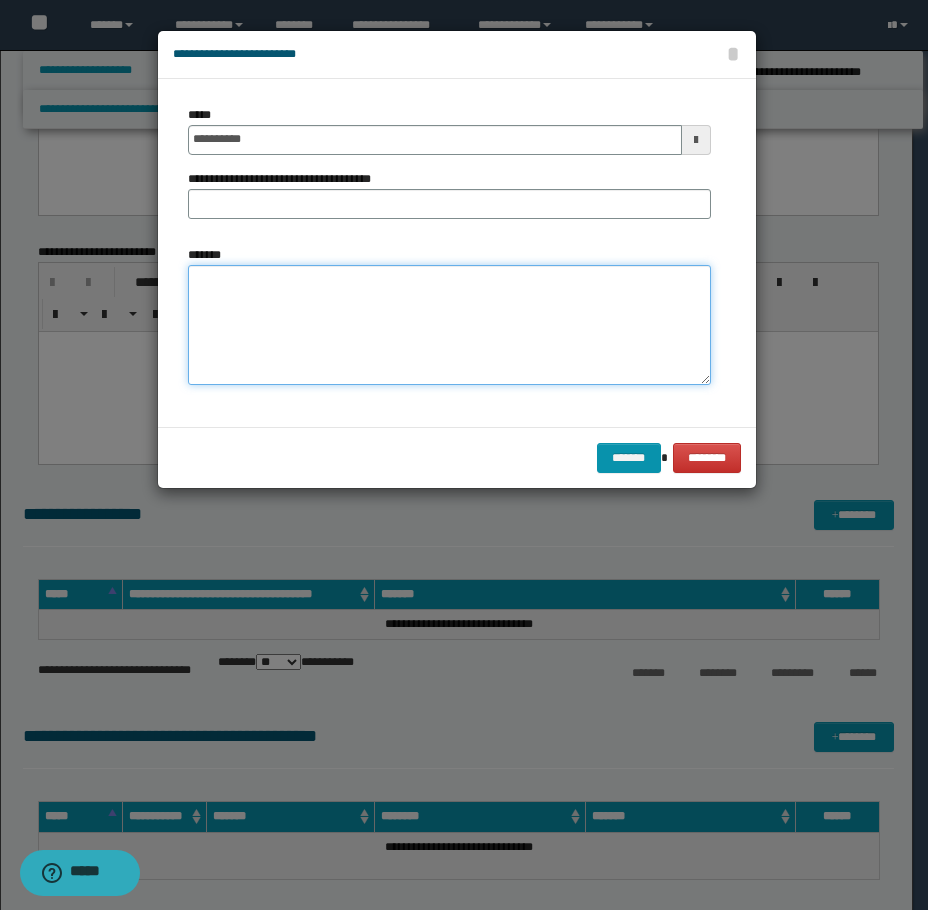 paste on "**********" 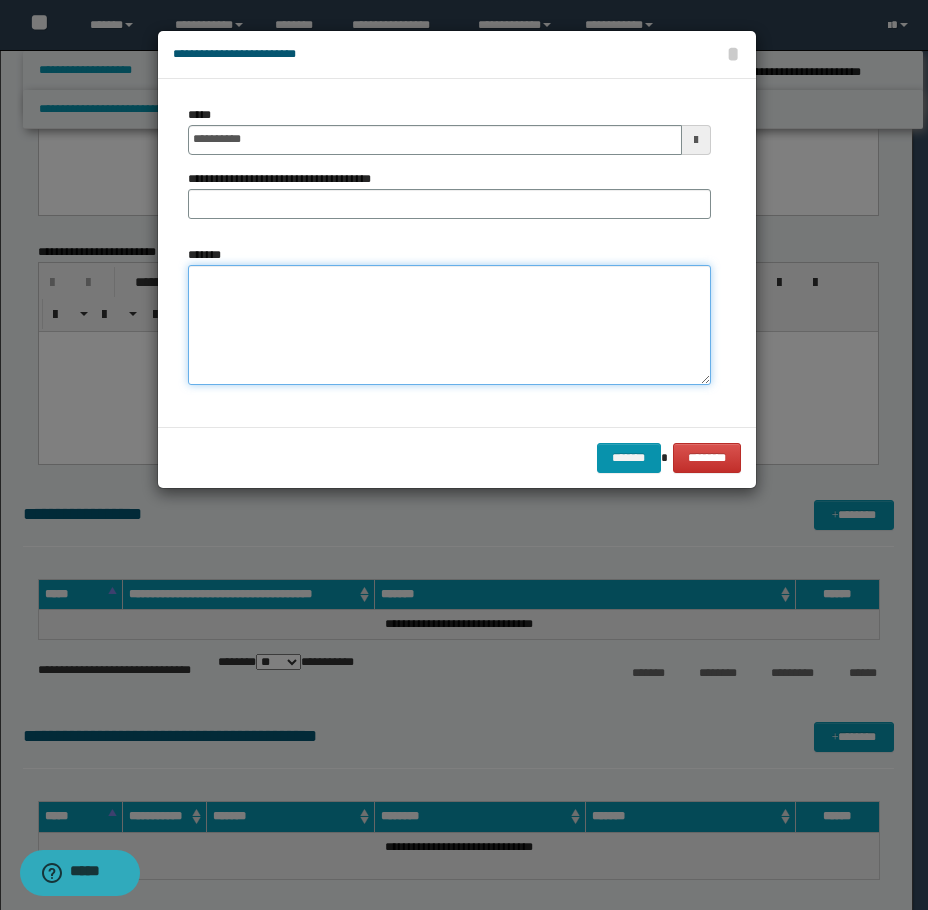drag, startPoint x: 474, startPoint y: 332, endPoint x: 390, endPoint y: 305, distance: 88.23265 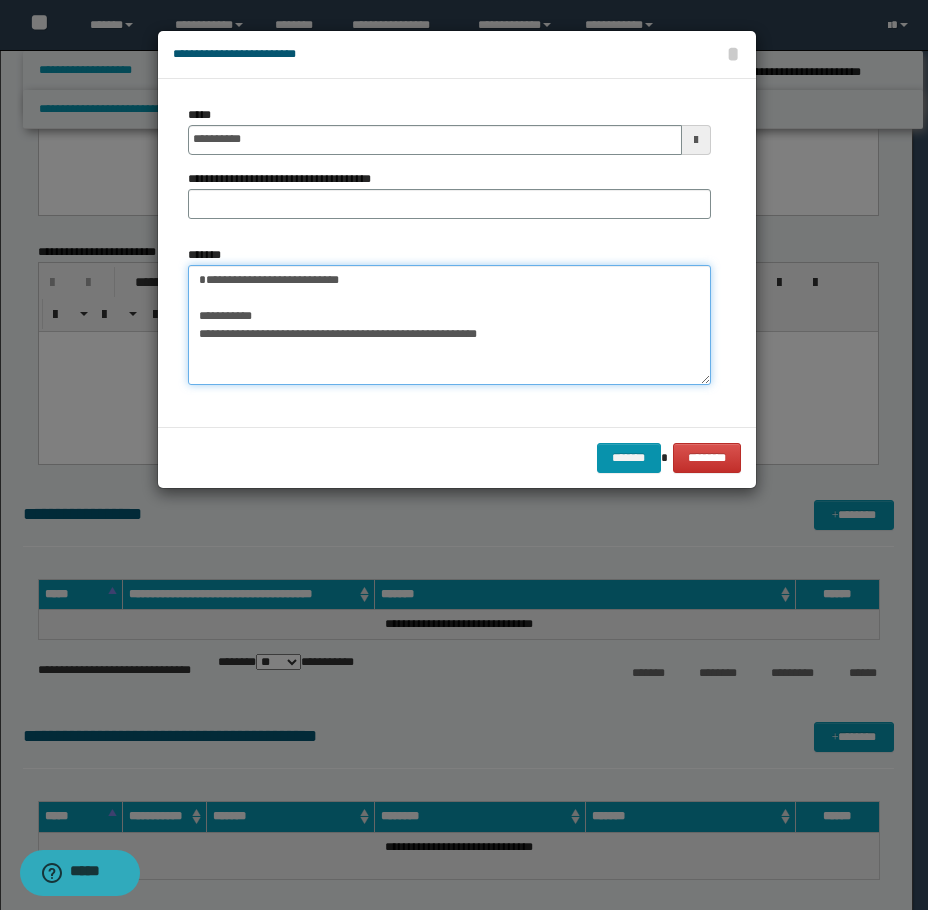 drag, startPoint x: 260, startPoint y: 280, endPoint x: 180, endPoint y: 279, distance: 80.00625 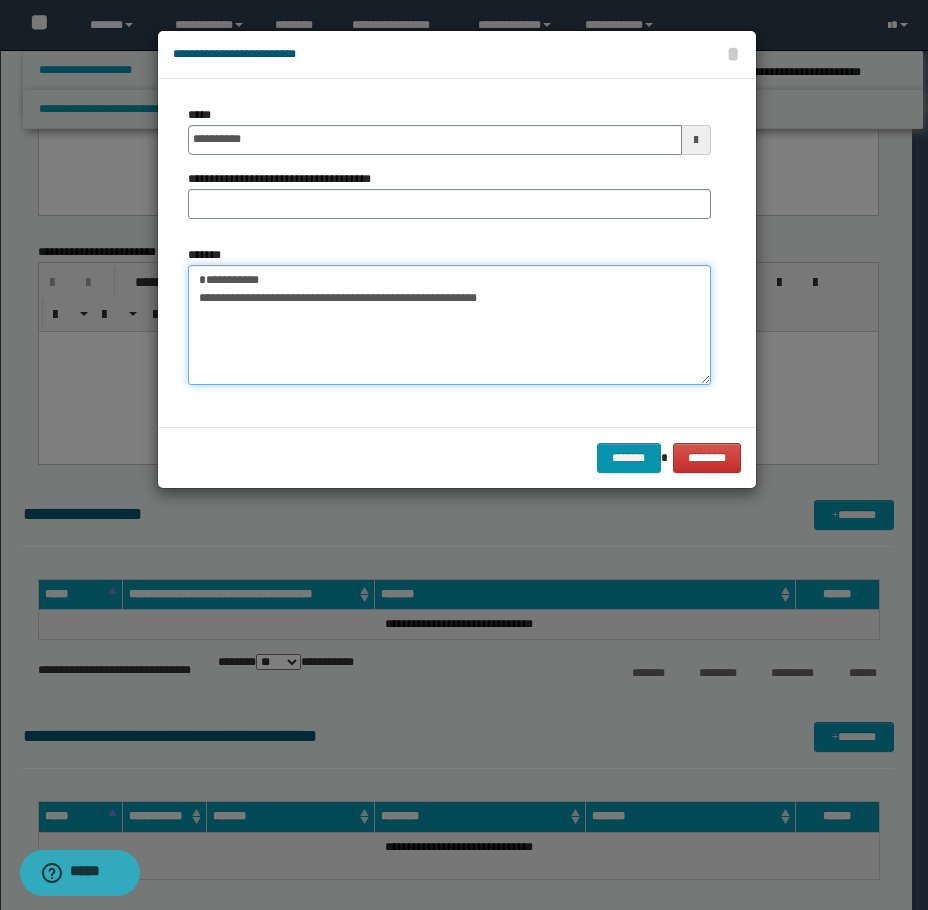 type on "**********" 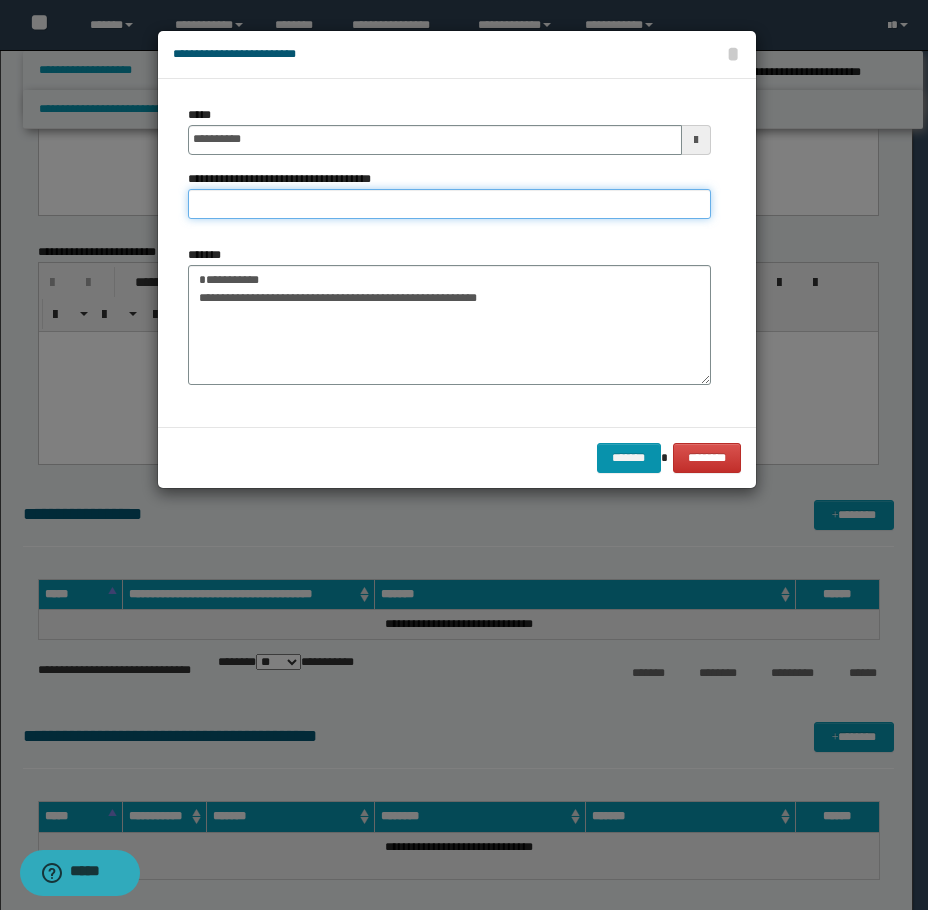 paste on "**********" 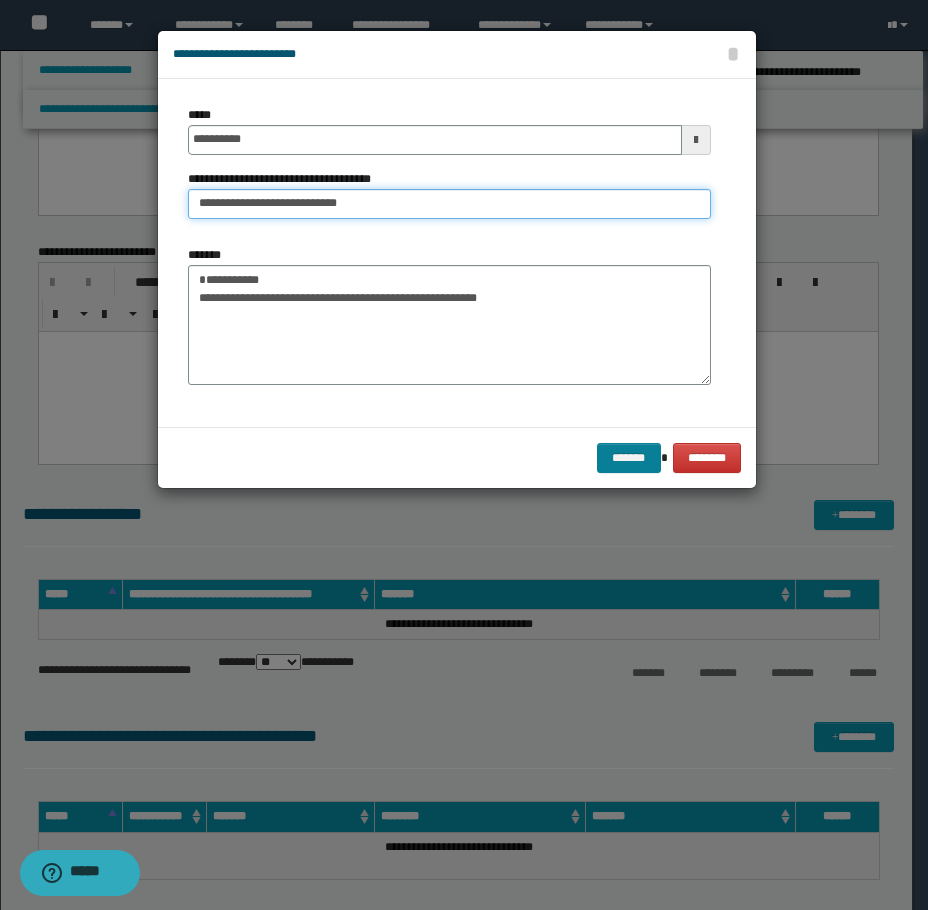 type on "**********" 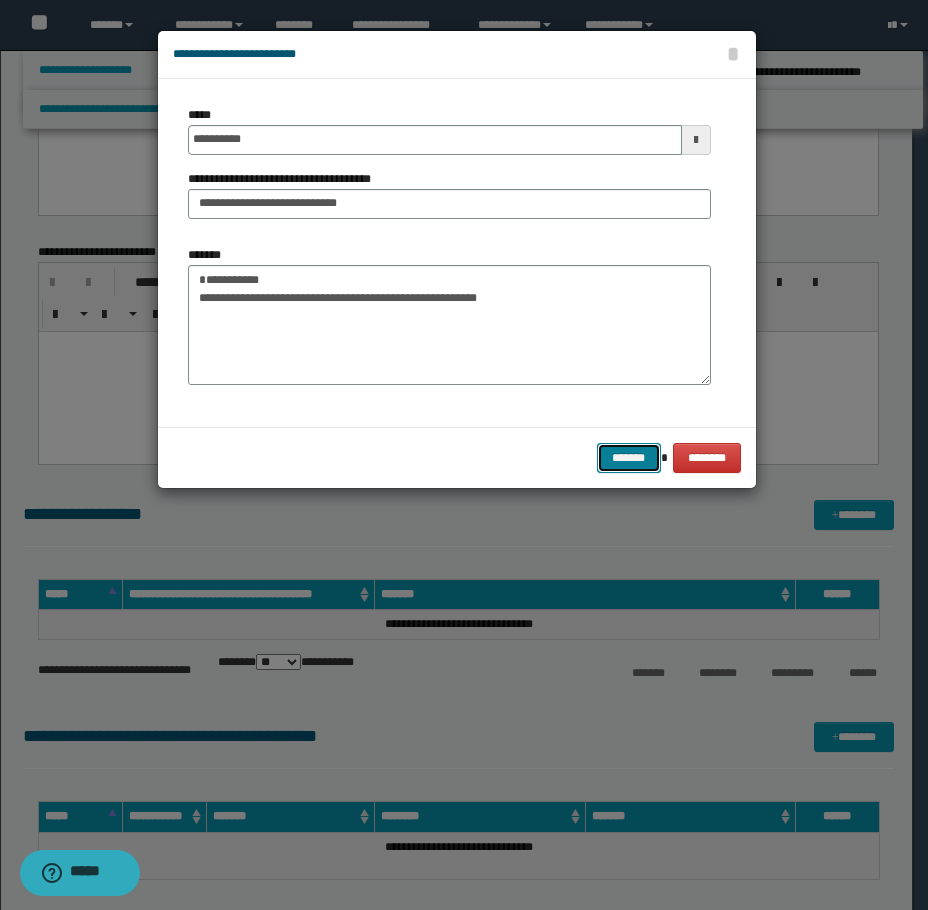 click on "*******" at bounding box center [629, 458] 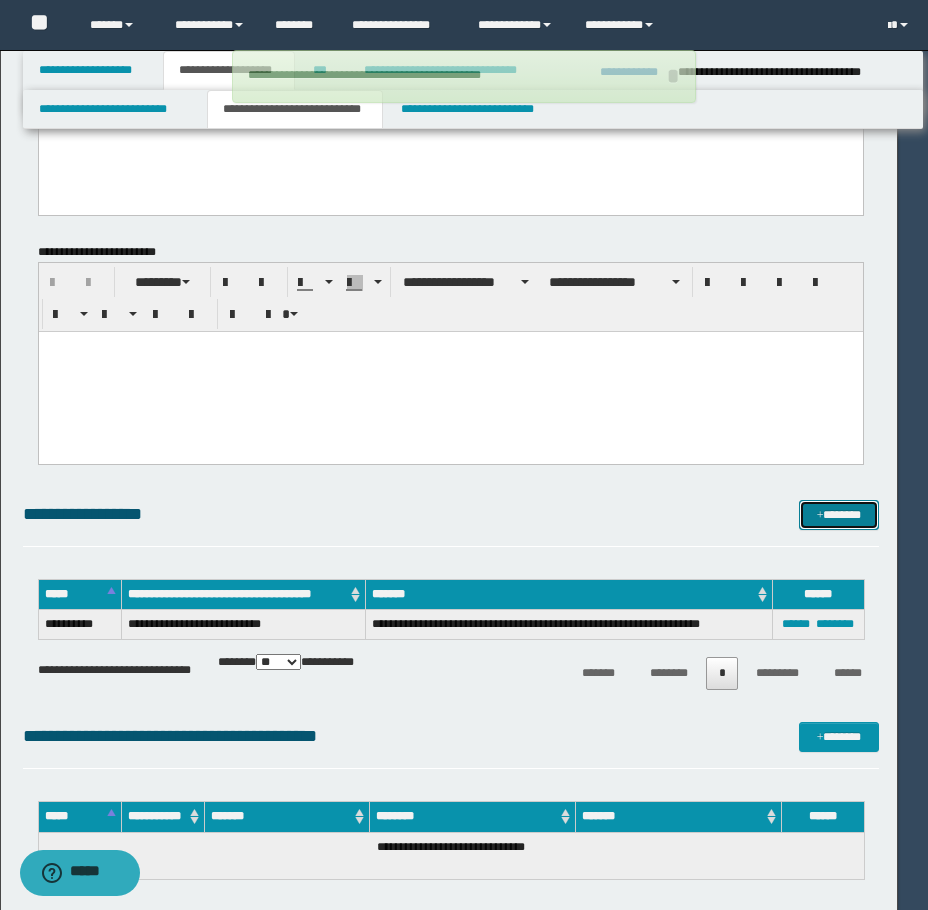 type 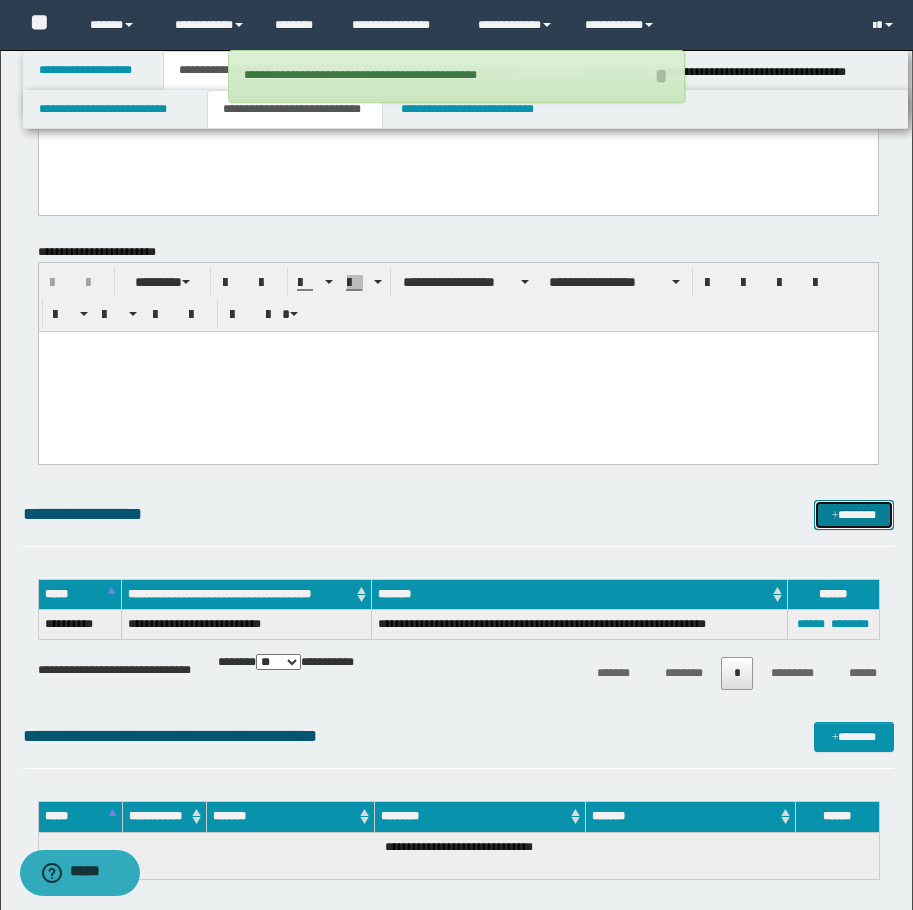 click at bounding box center (835, 516) 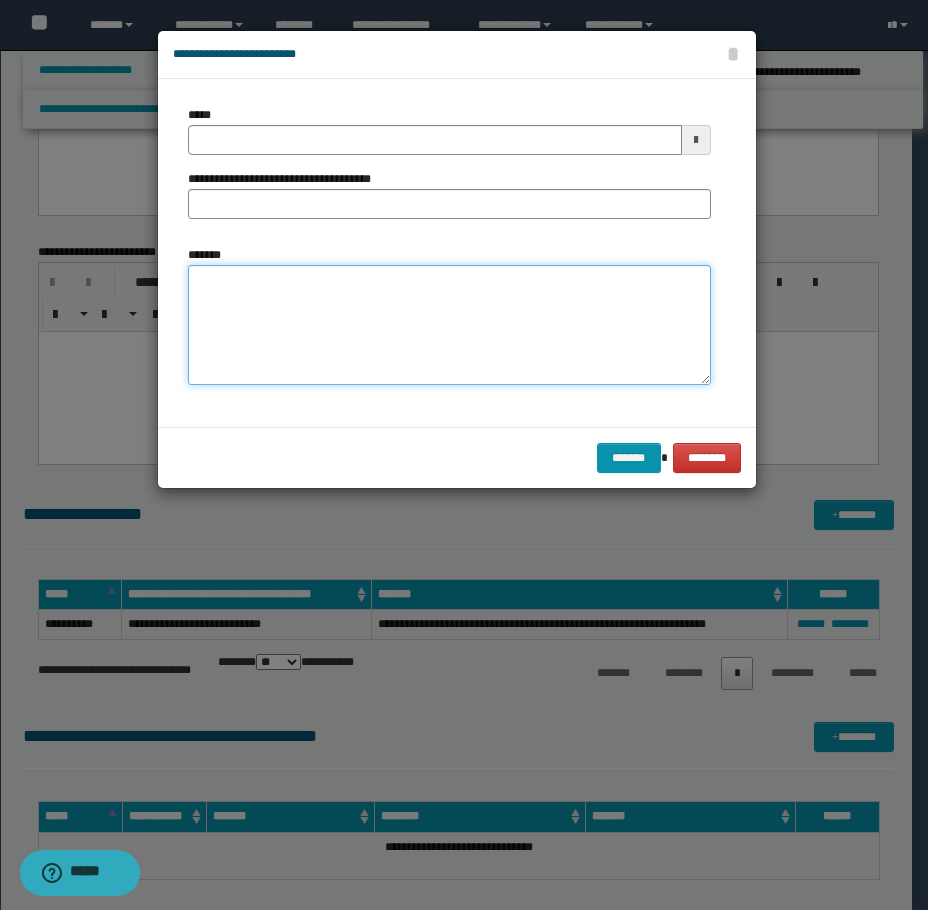 click on "*******" at bounding box center (449, 325) 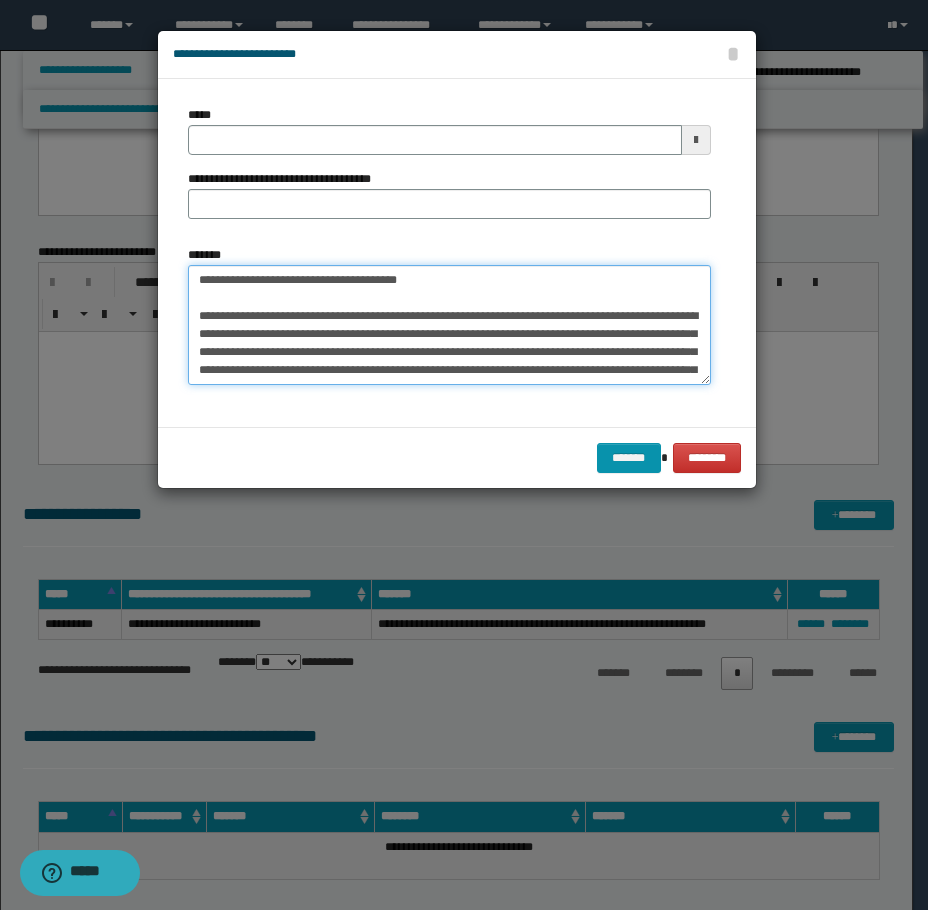 scroll, scrollTop: 66, scrollLeft: 0, axis: vertical 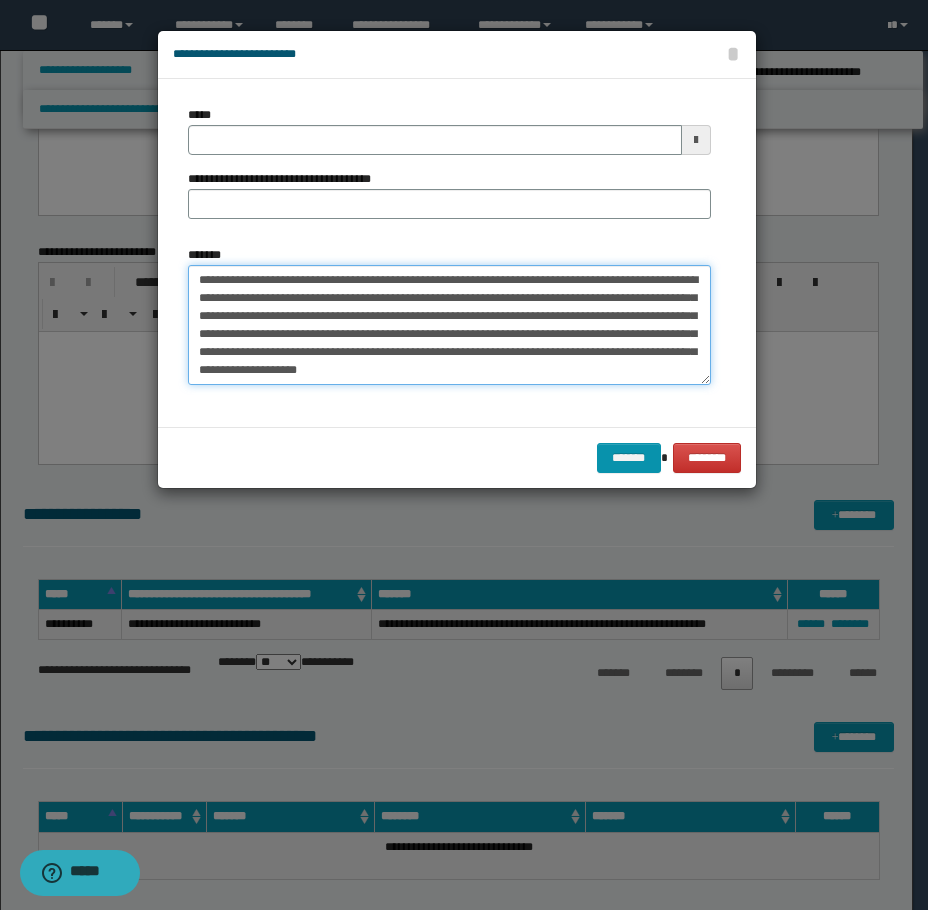 type 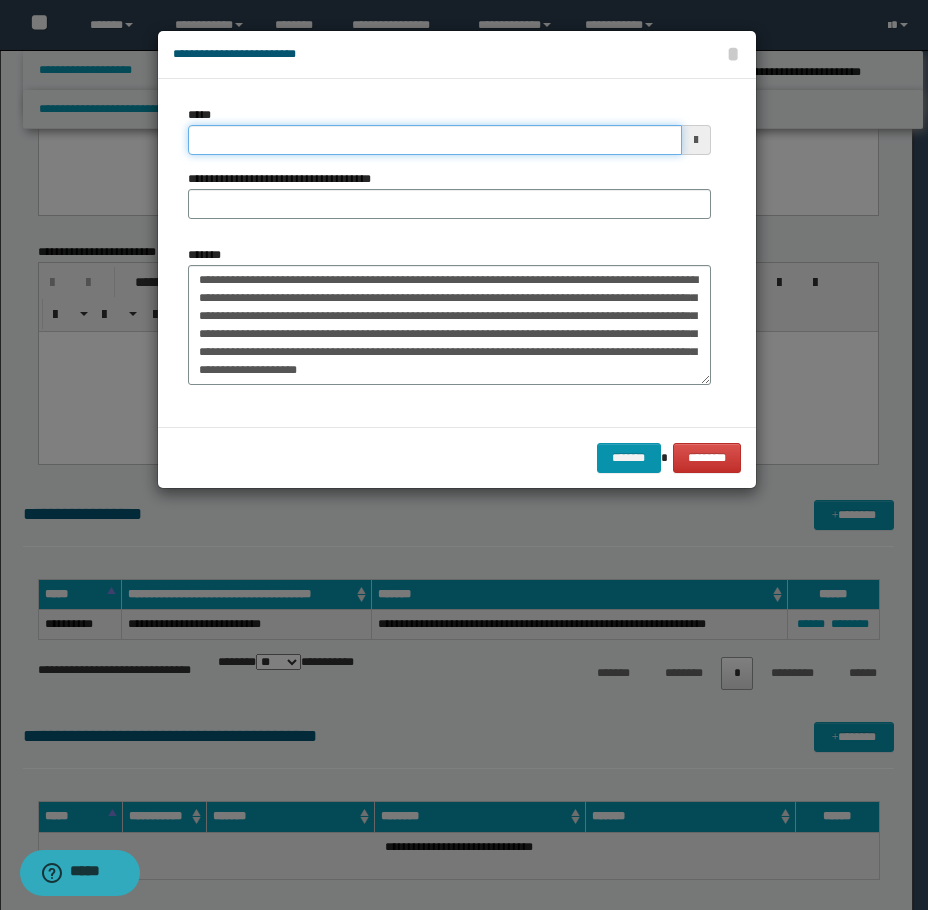 click on "*****" at bounding box center [435, 140] 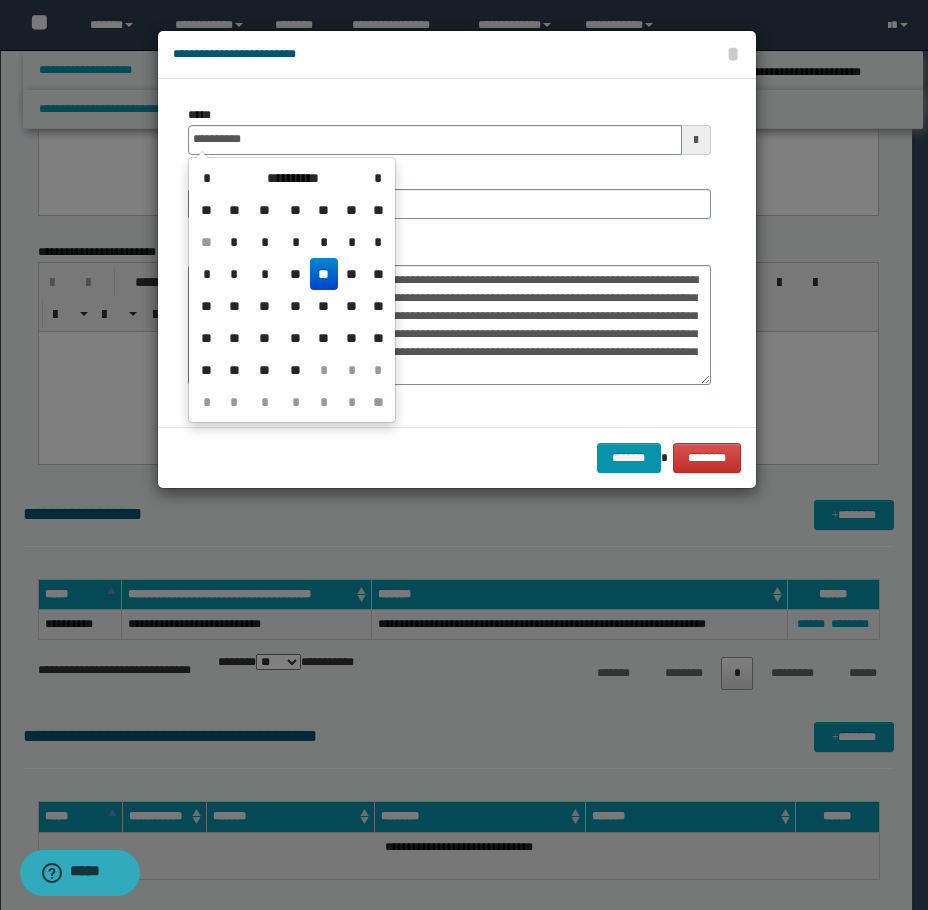 click on "**" at bounding box center (324, 274) 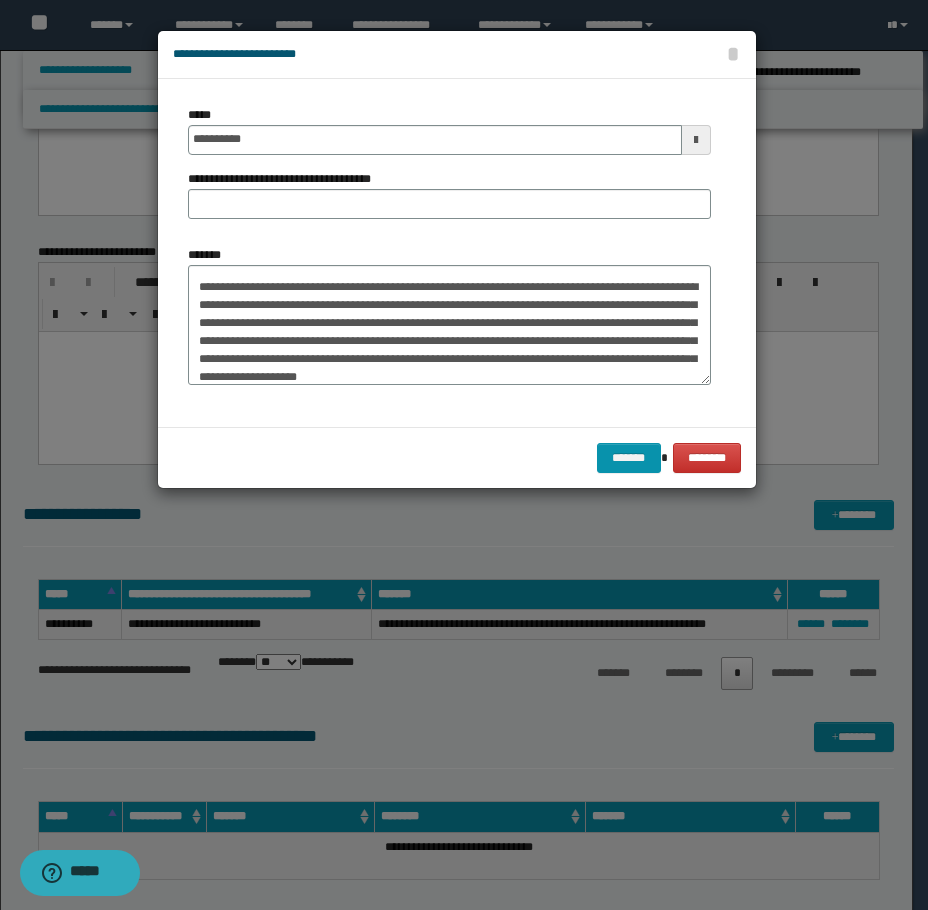 scroll, scrollTop: 0, scrollLeft: 0, axis: both 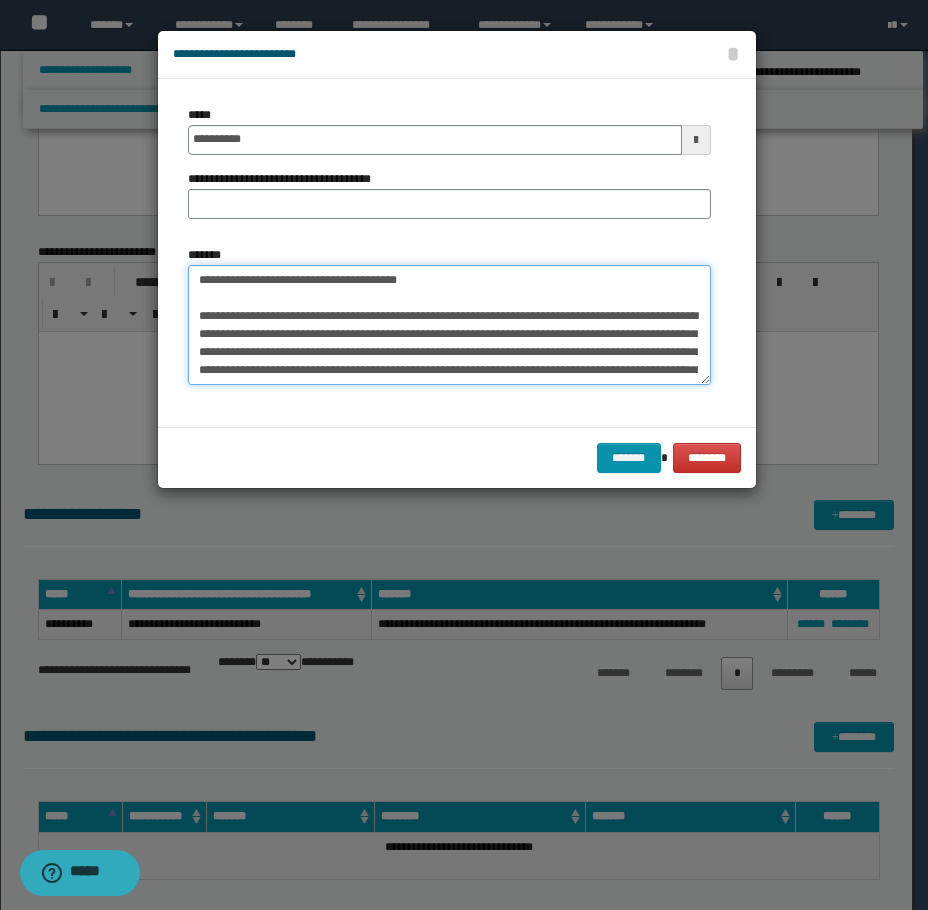 drag, startPoint x: 262, startPoint y: 273, endPoint x: 158, endPoint y: 277, distance: 104.0769 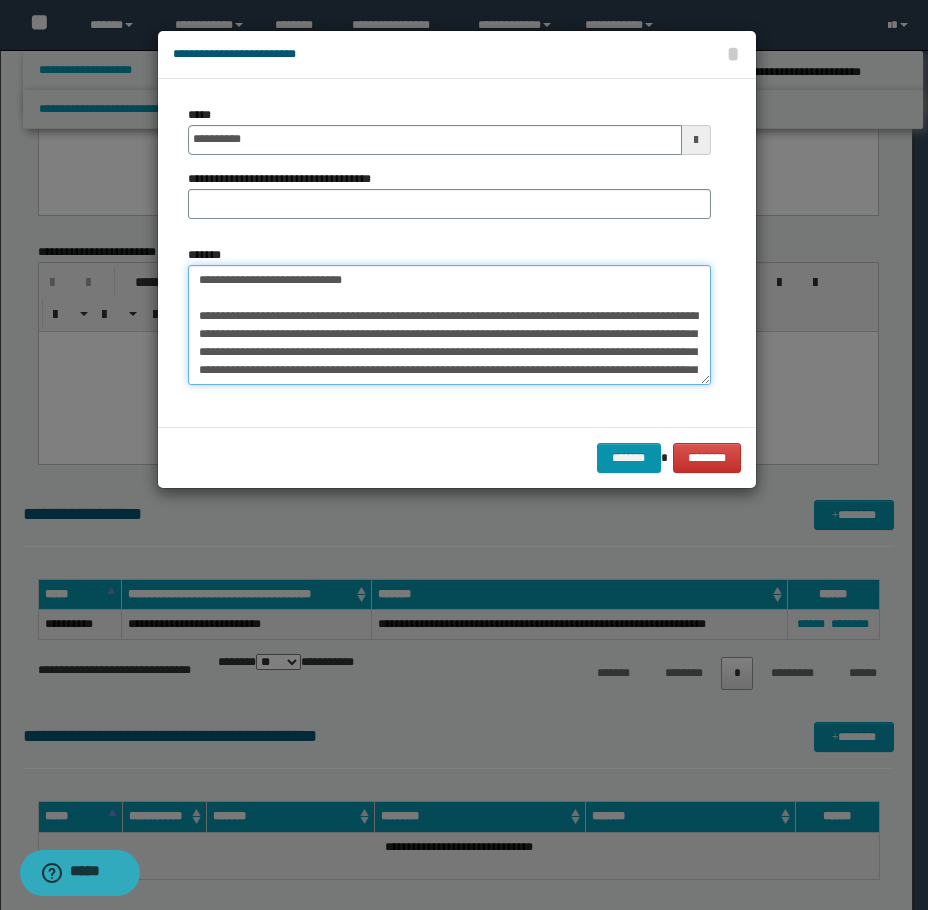 click on "**********" at bounding box center [449, 325] 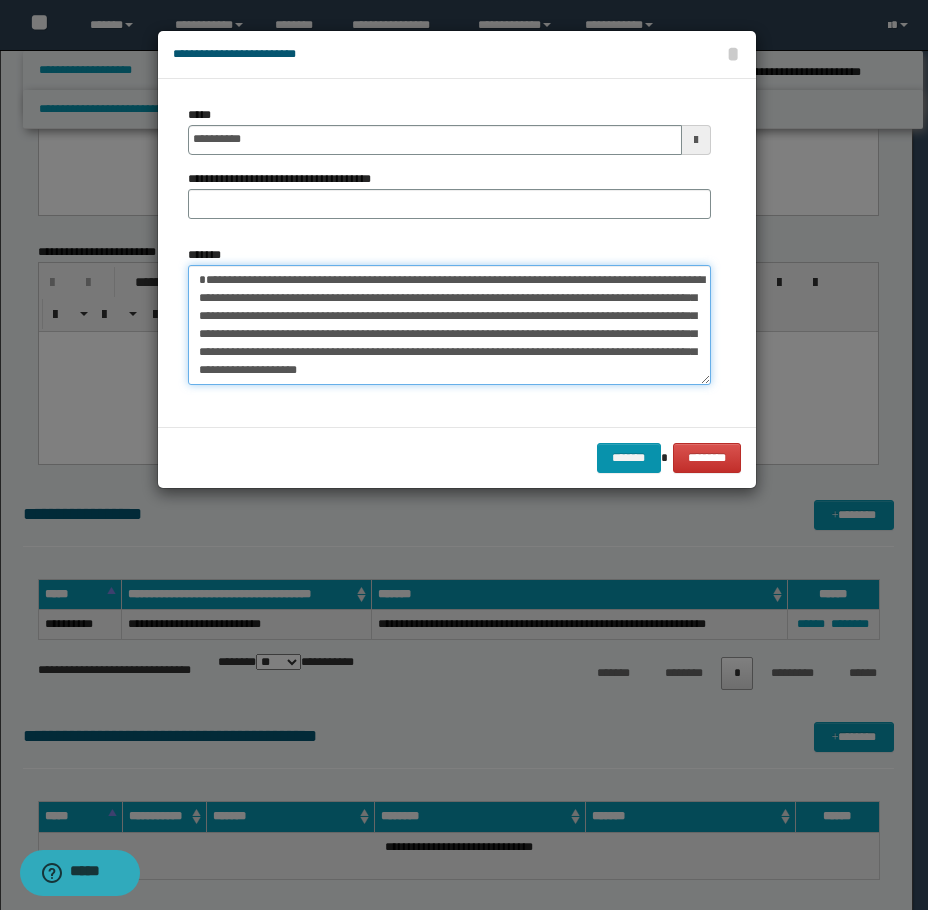 type on "**********" 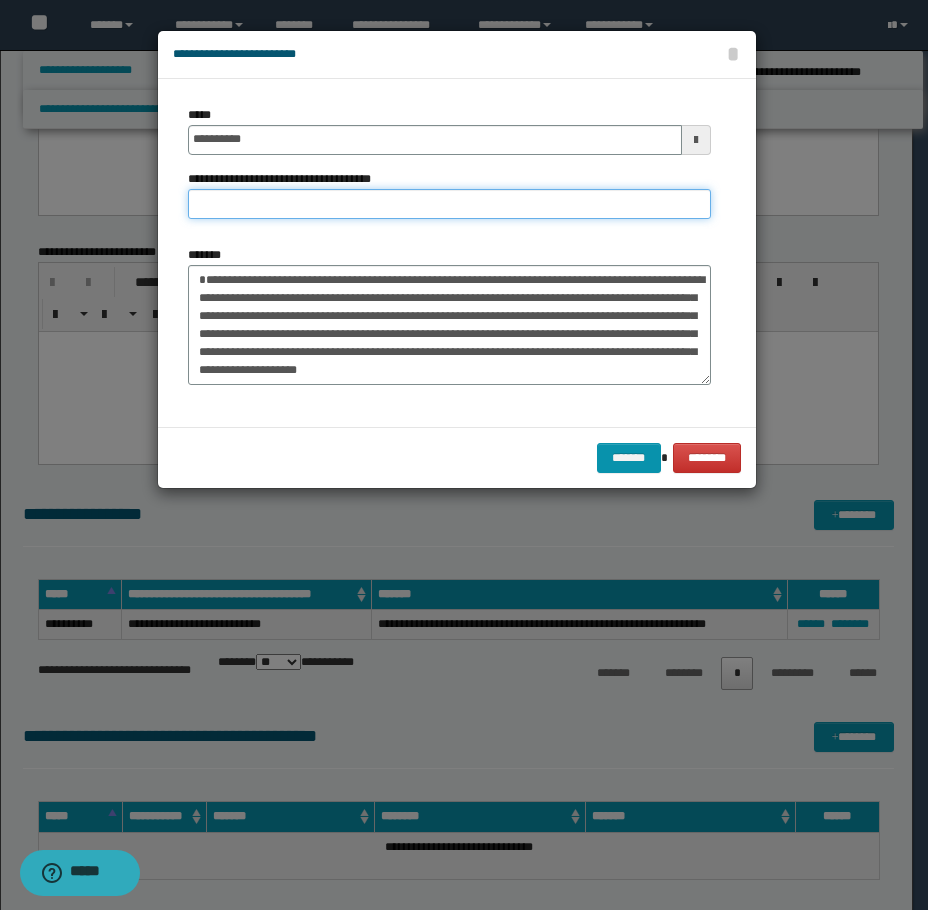 click on "**********" at bounding box center [449, 204] 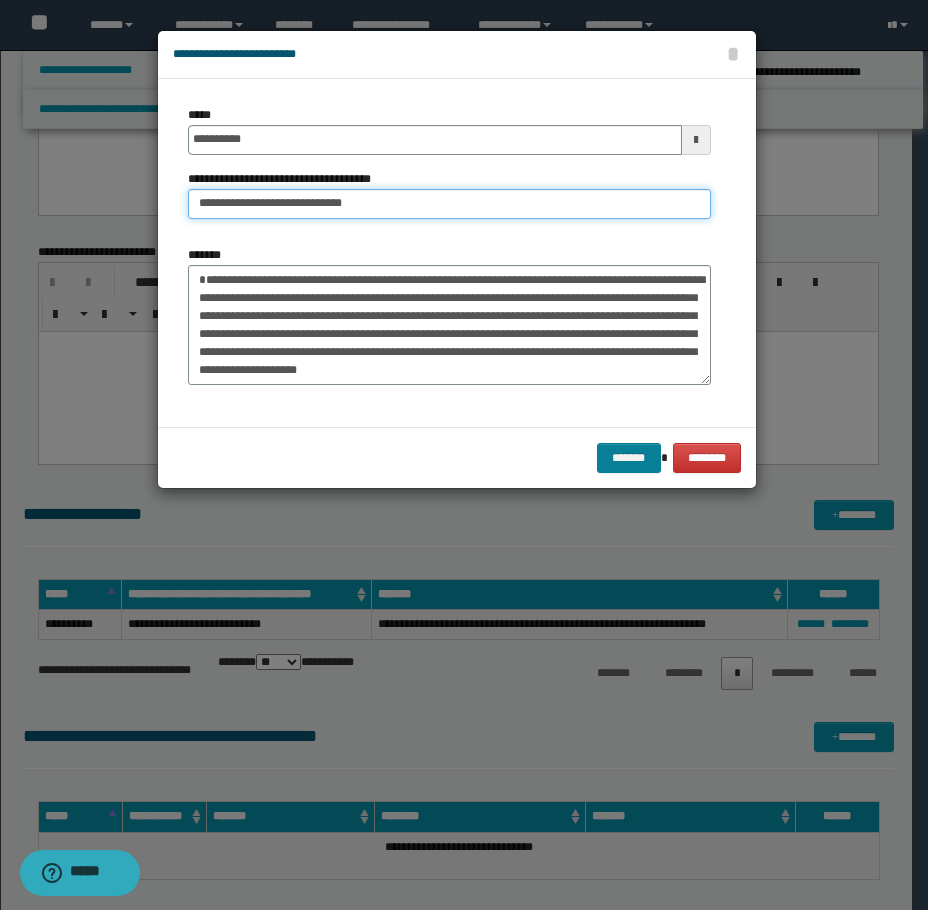 type on "**********" 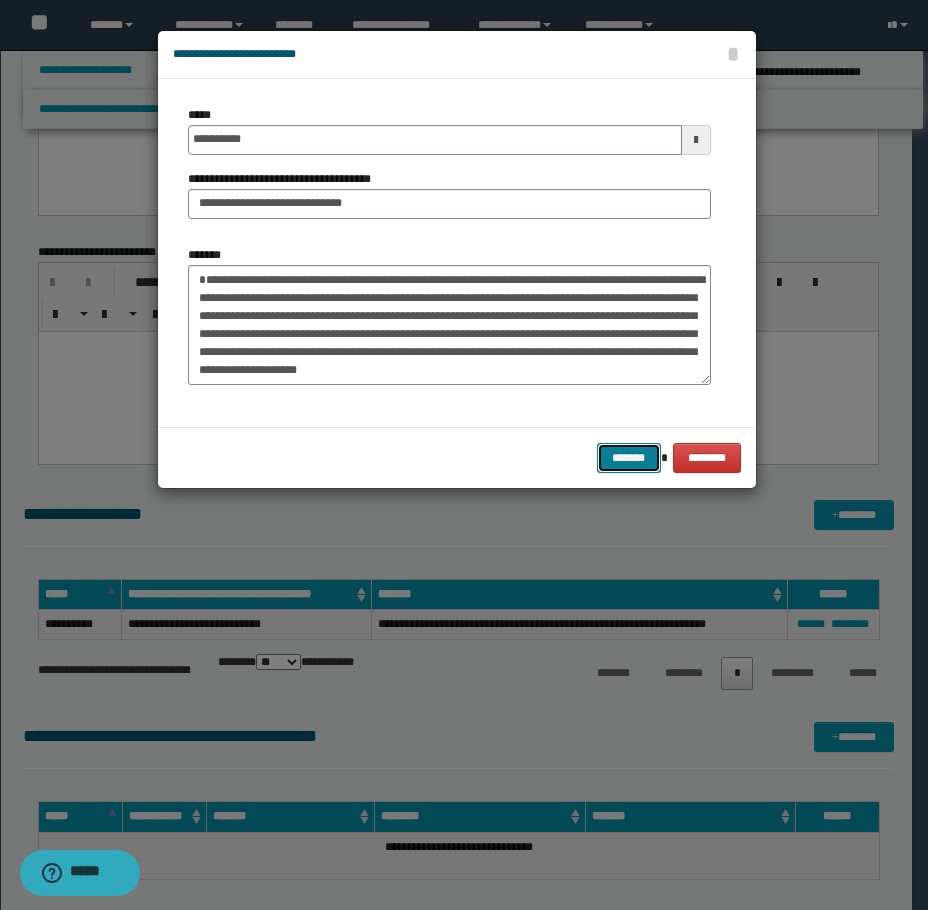 click on "*******" at bounding box center [629, 458] 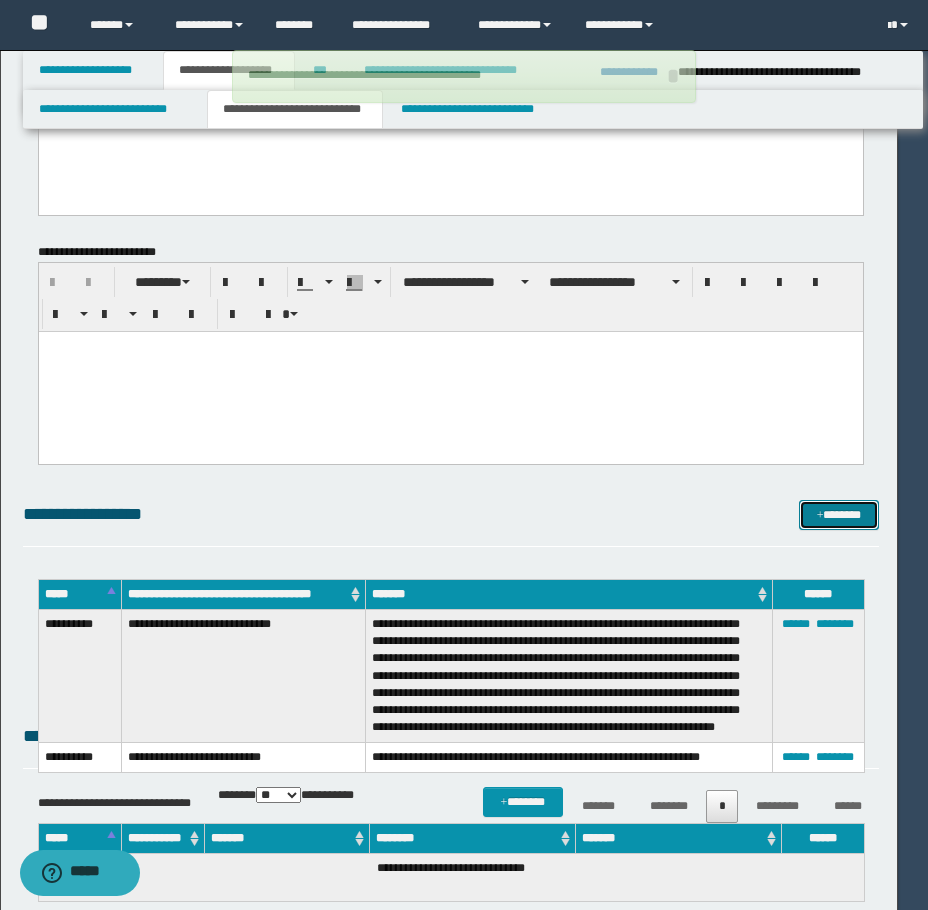 type 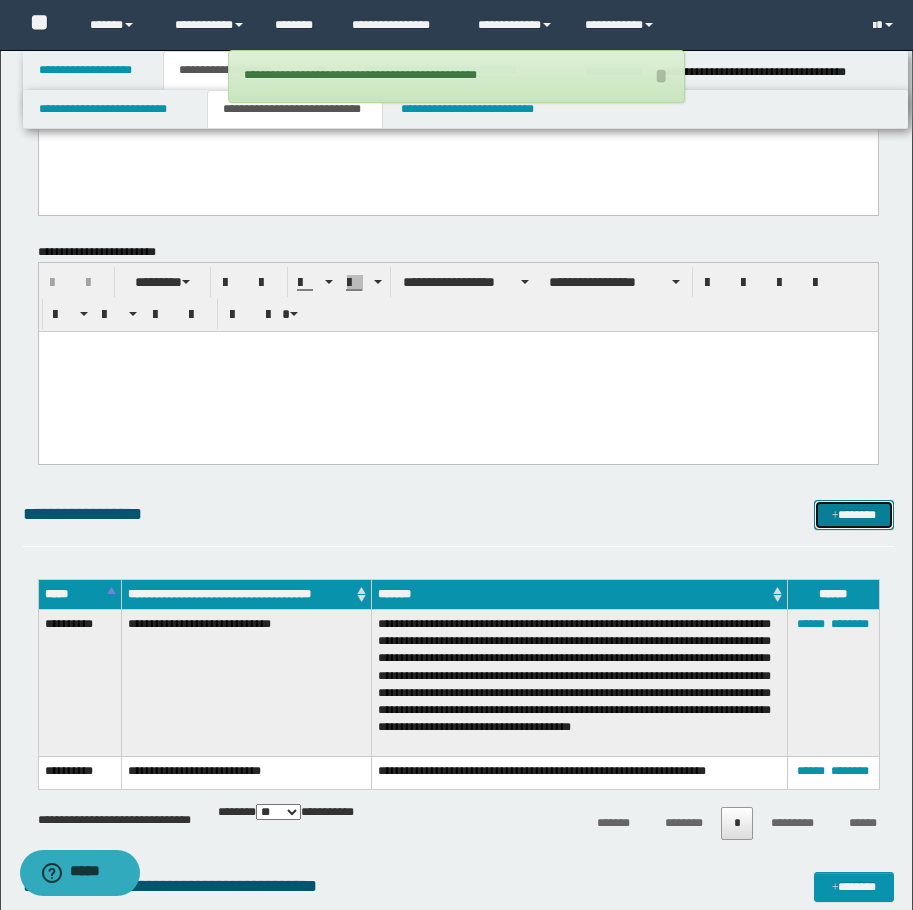 click at bounding box center (835, 516) 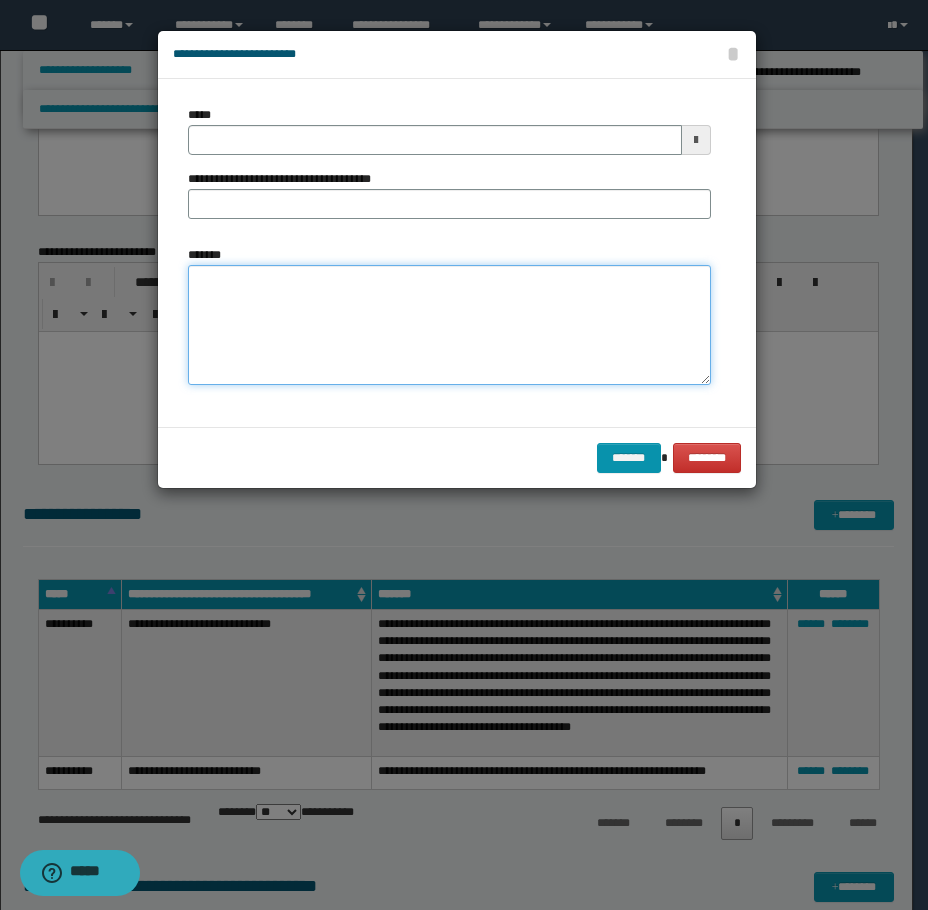 click on "*******" at bounding box center [449, 325] 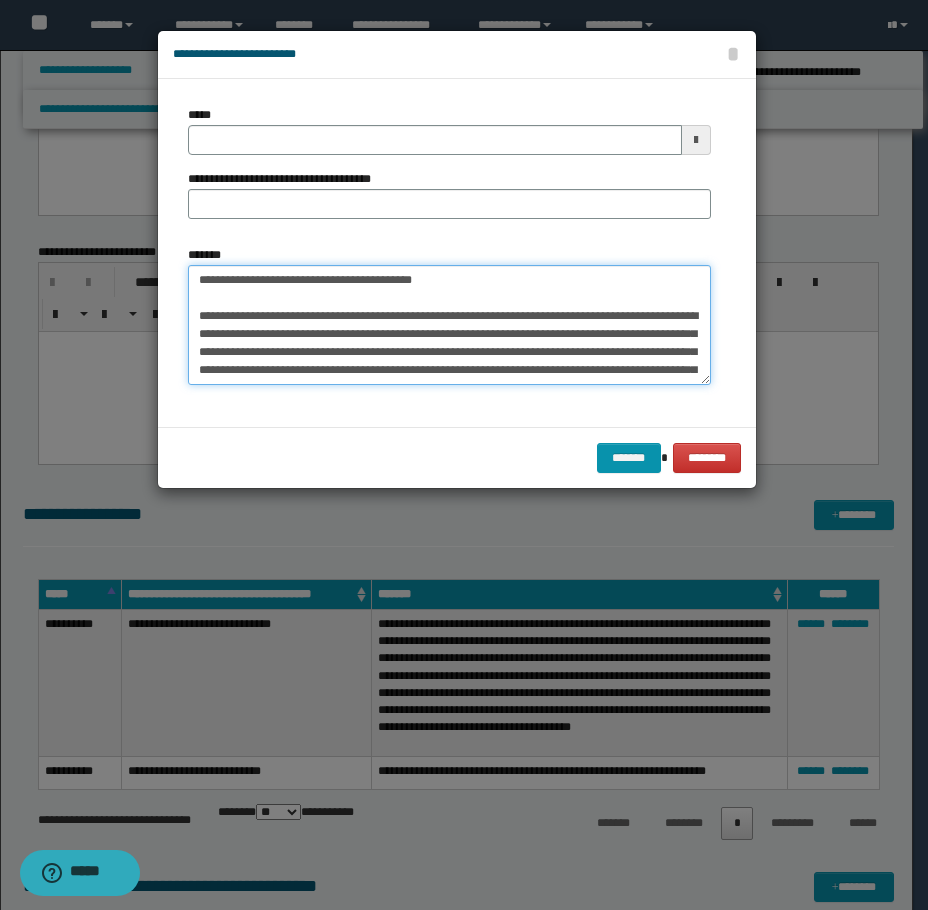 scroll, scrollTop: 138, scrollLeft: 0, axis: vertical 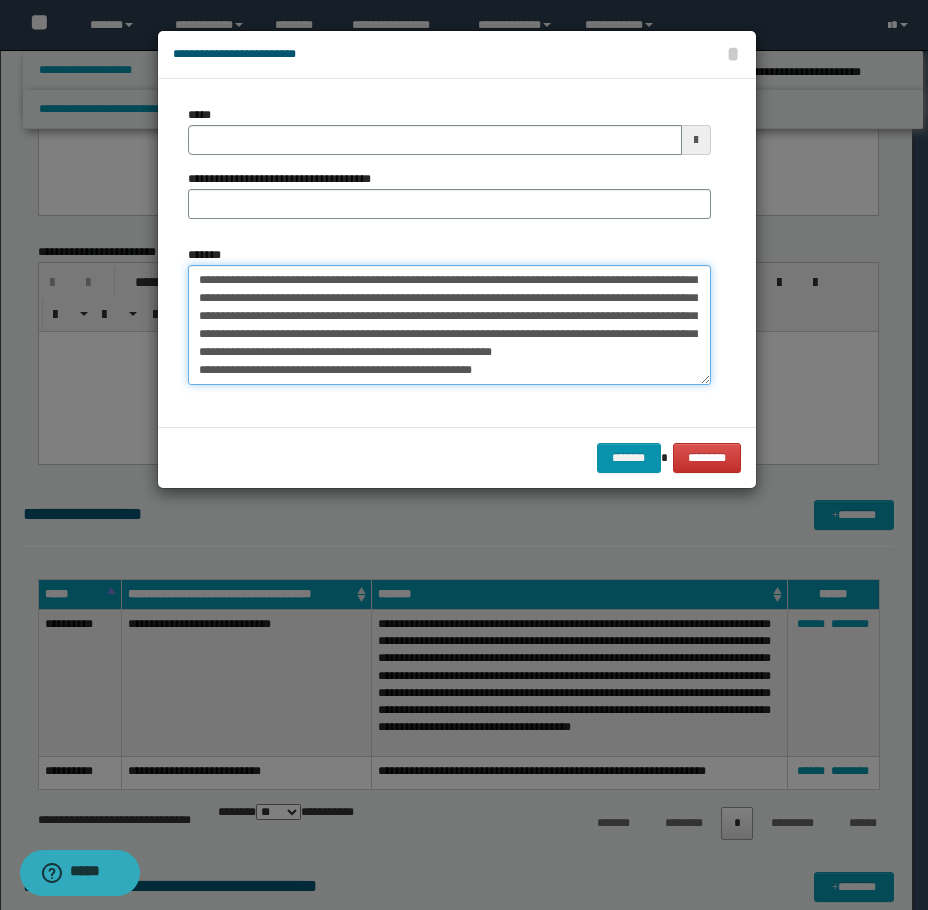 type 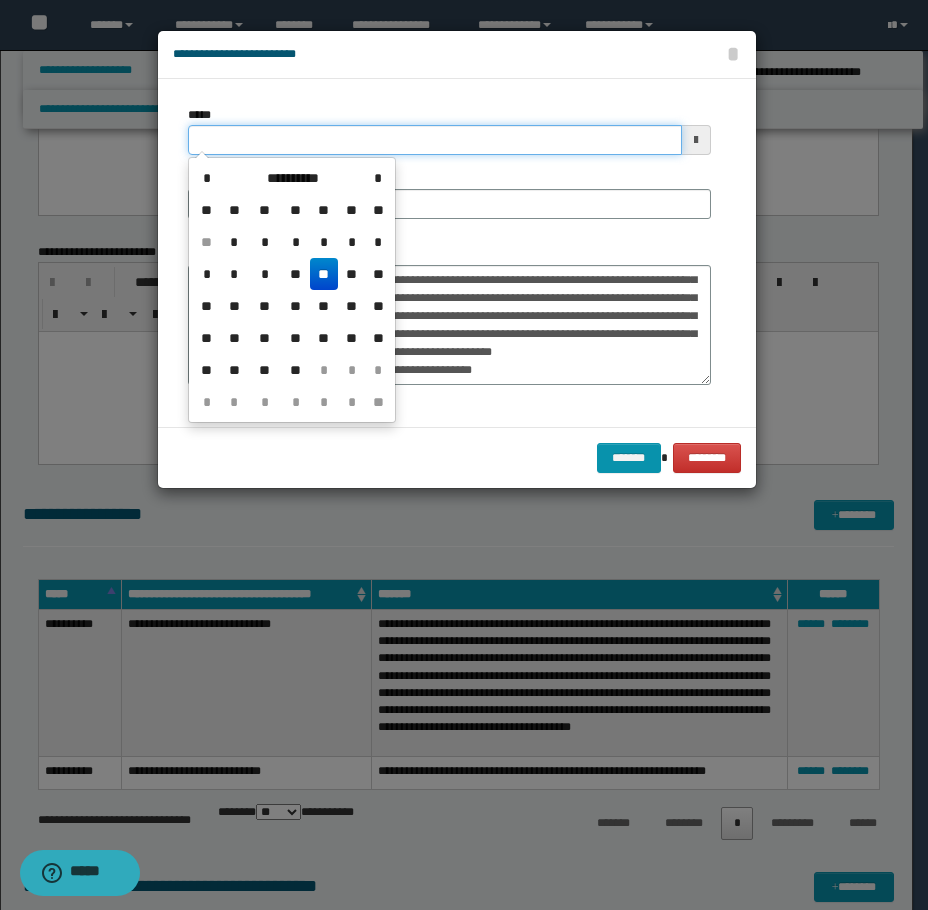 click on "*****" at bounding box center [435, 140] 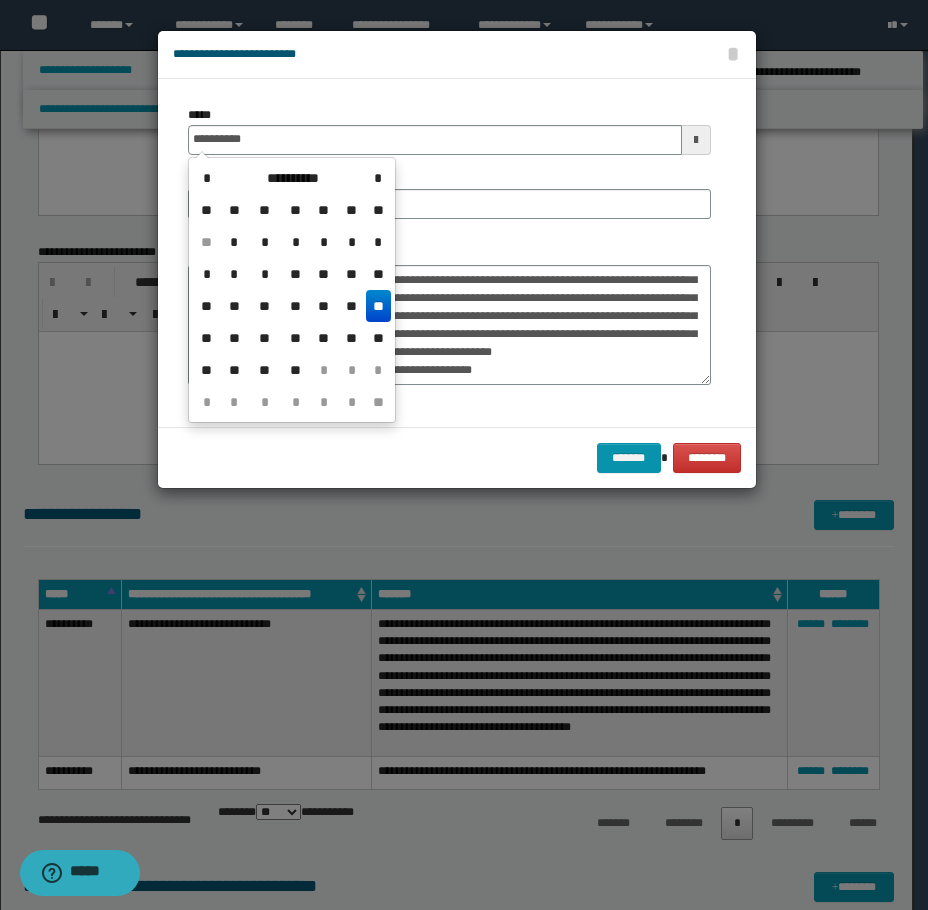 click on "**" at bounding box center (378, 306) 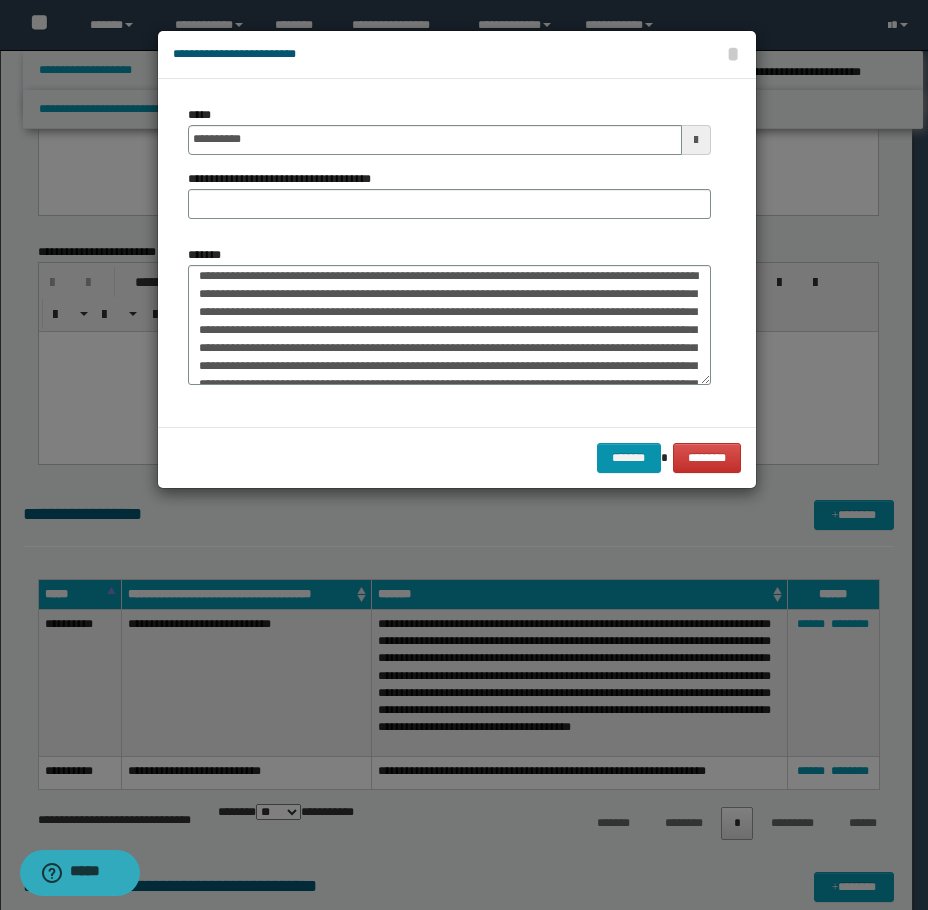 scroll, scrollTop: 0, scrollLeft: 0, axis: both 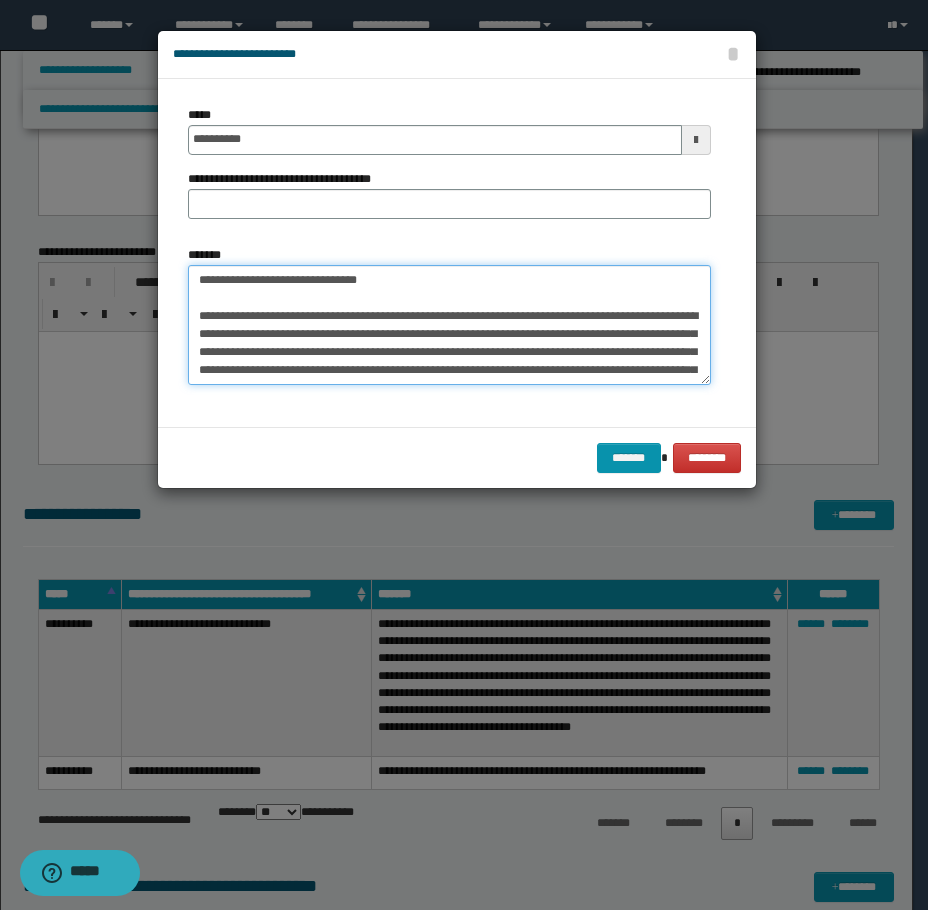 drag, startPoint x: 263, startPoint y: 277, endPoint x: 206, endPoint y: 271, distance: 57.31492 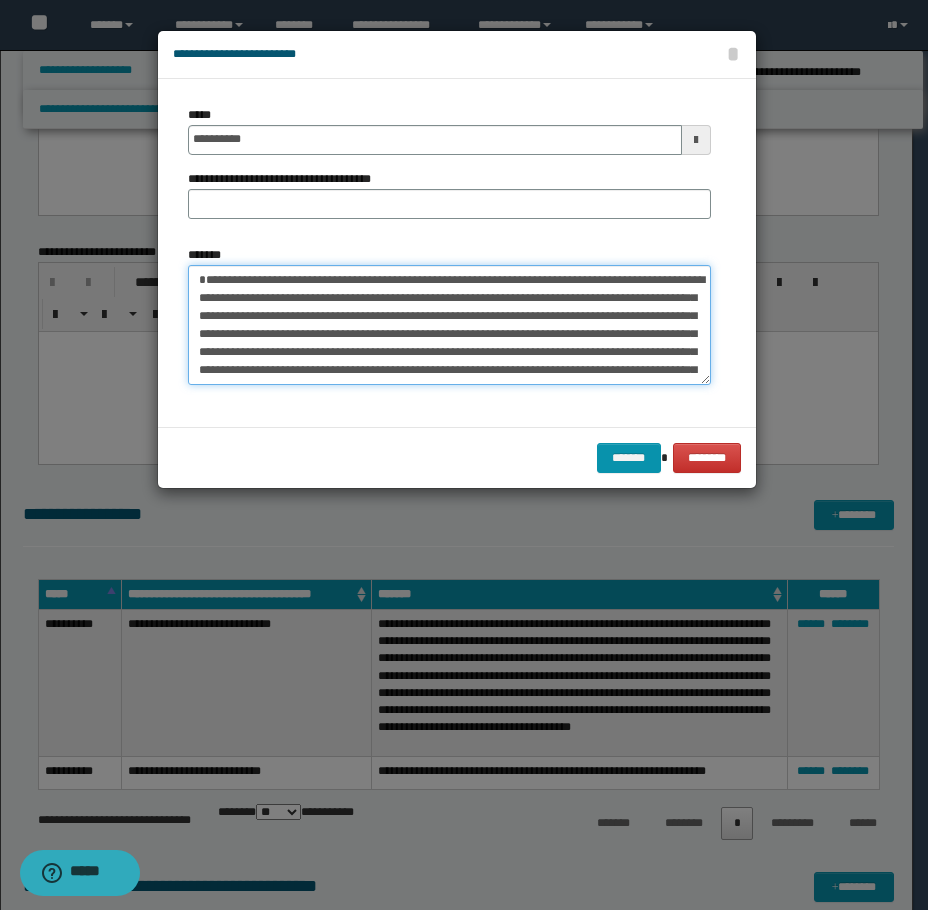 type on "**********" 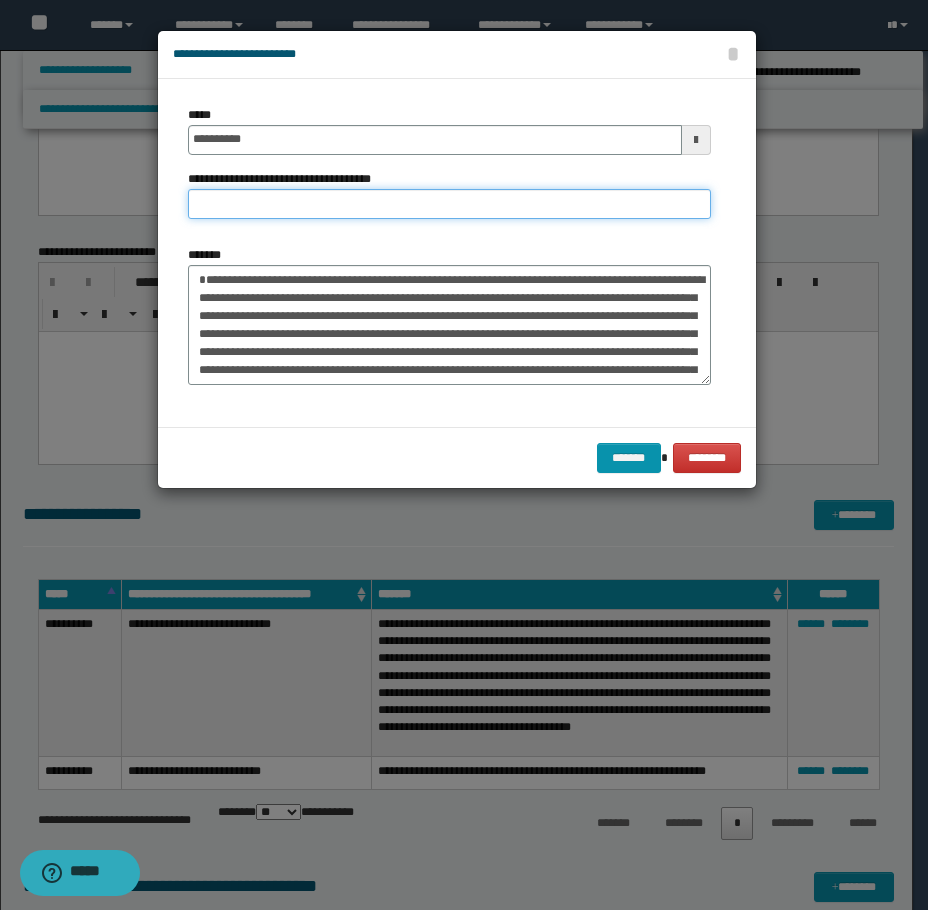 paste on "**********" 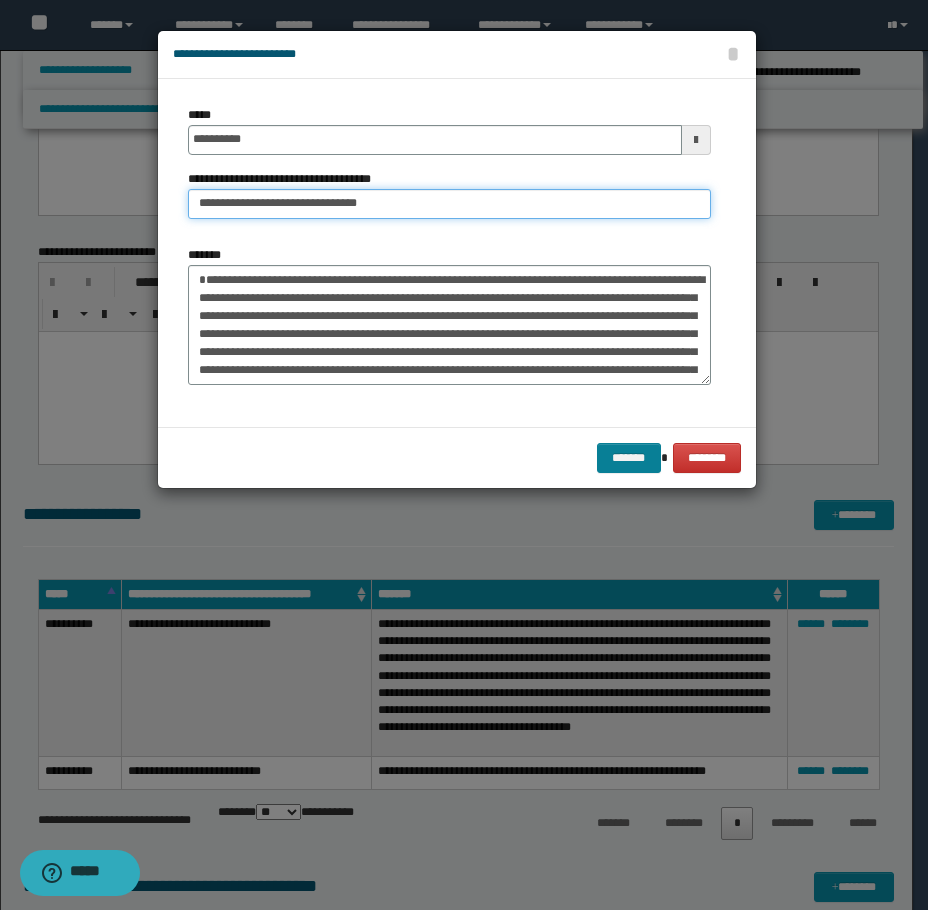 type on "**********" 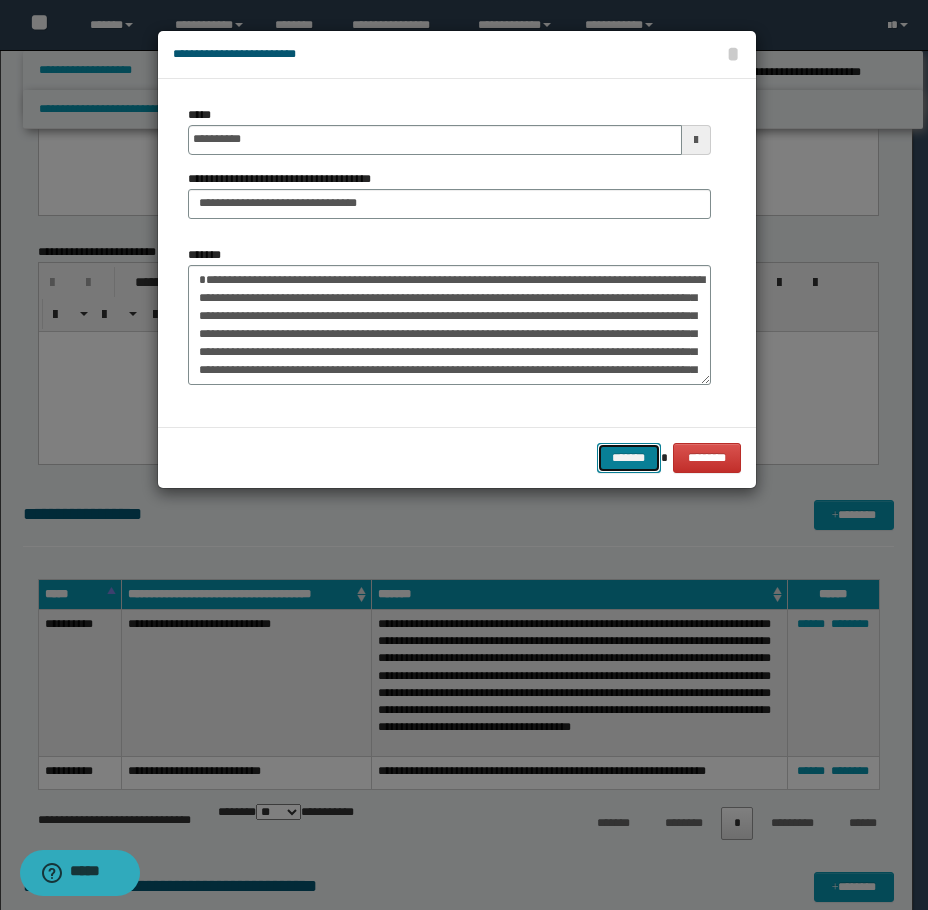 click on "*******" at bounding box center [629, 458] 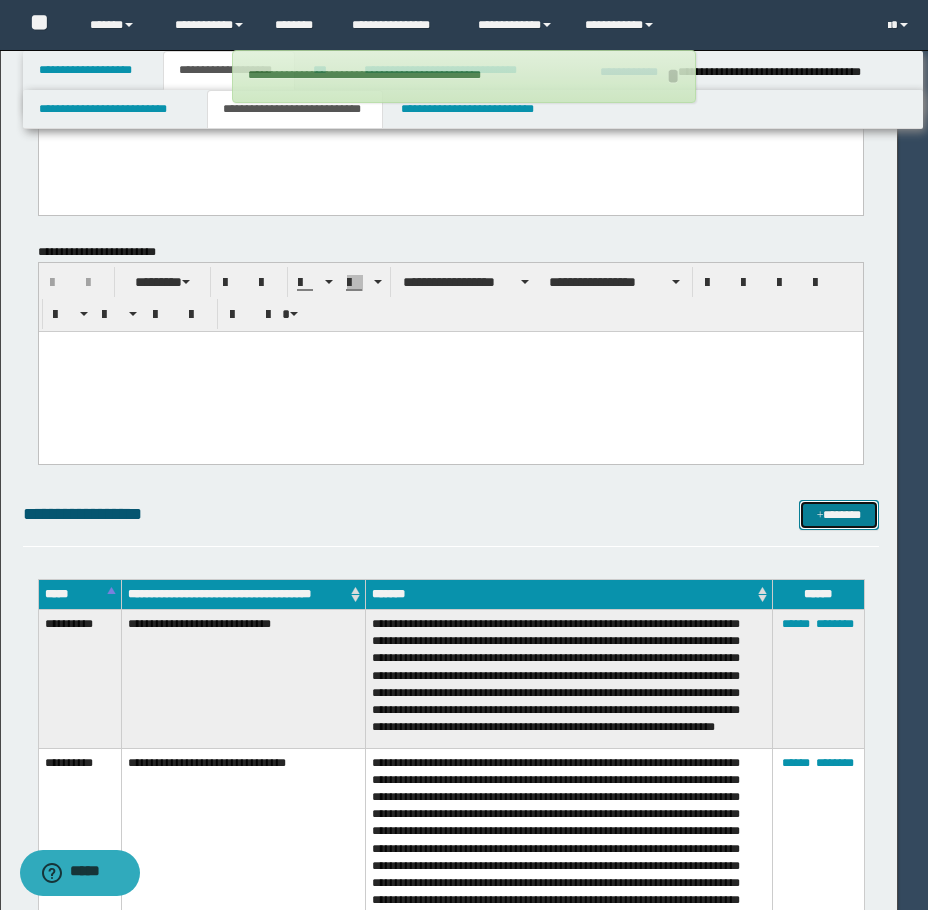 type 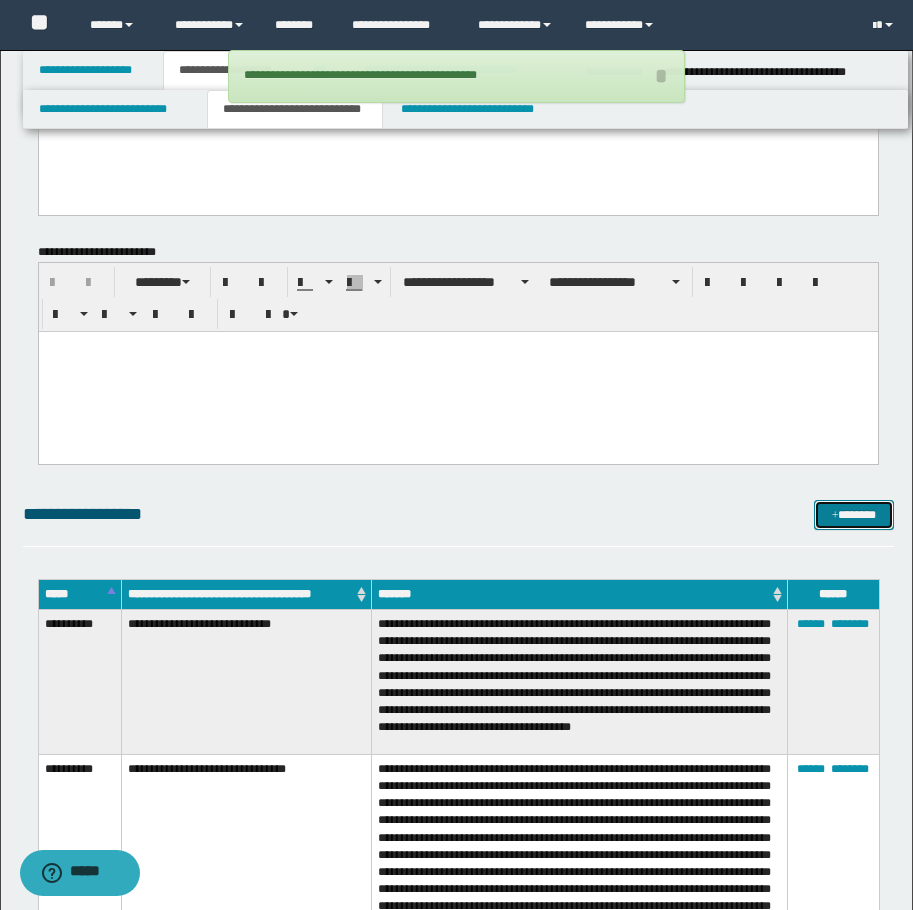 click on "*******" at bounding box center [854, 515] 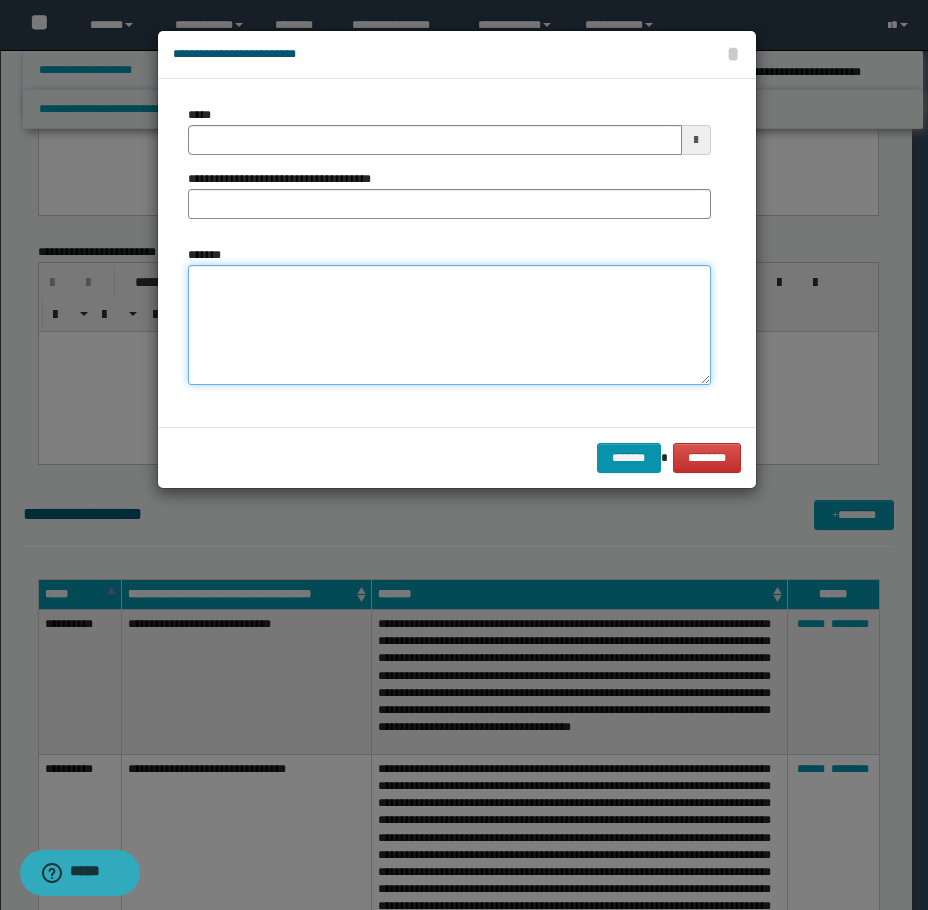 click on "*******" at bounding box center [449, 325] 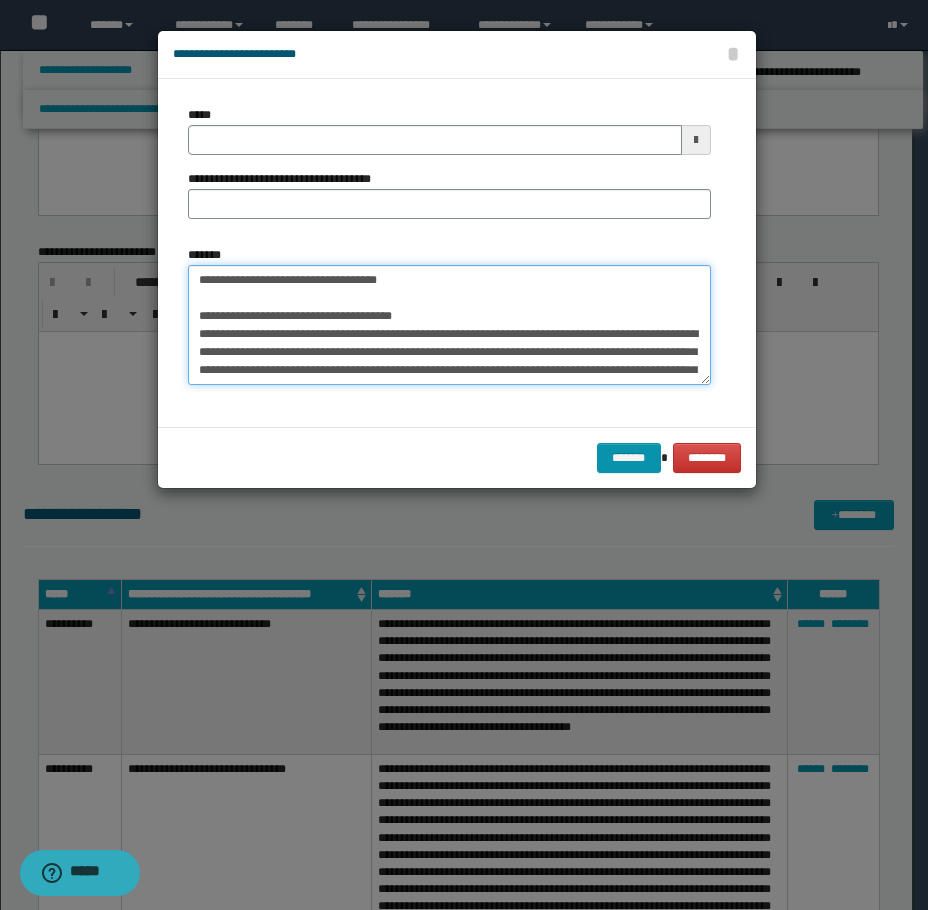 scroll, scrollTop: 48, scrollLeft: 0, axis: vertical 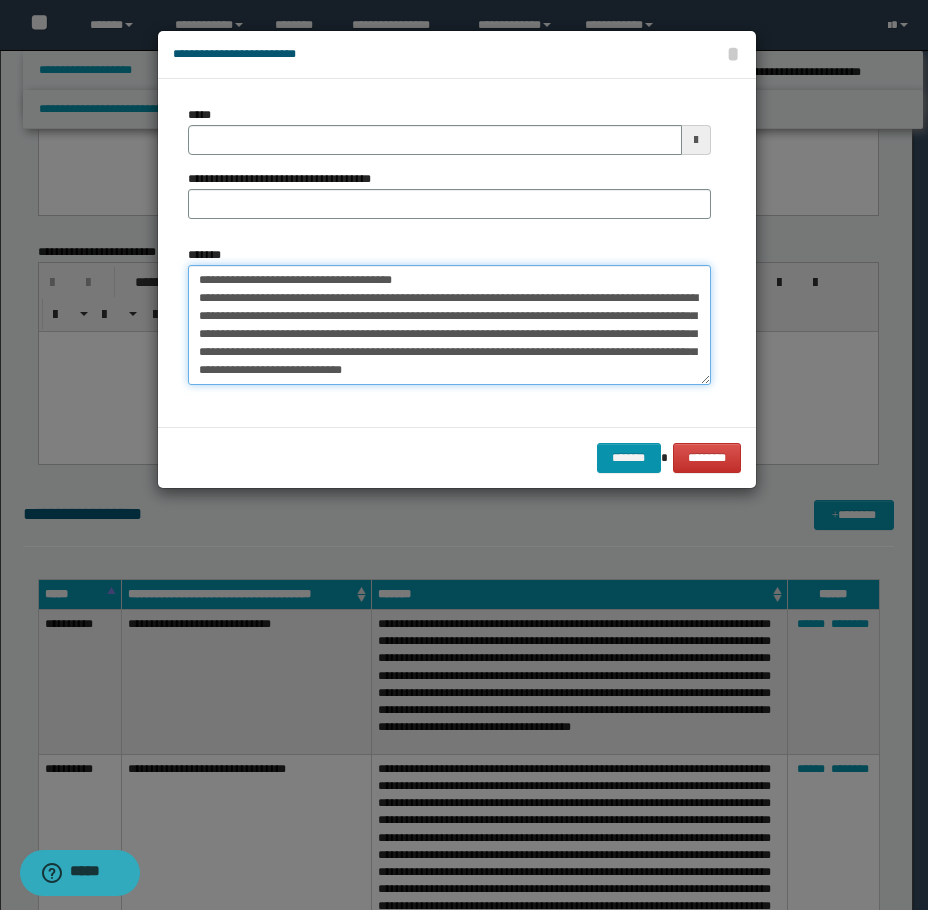 type 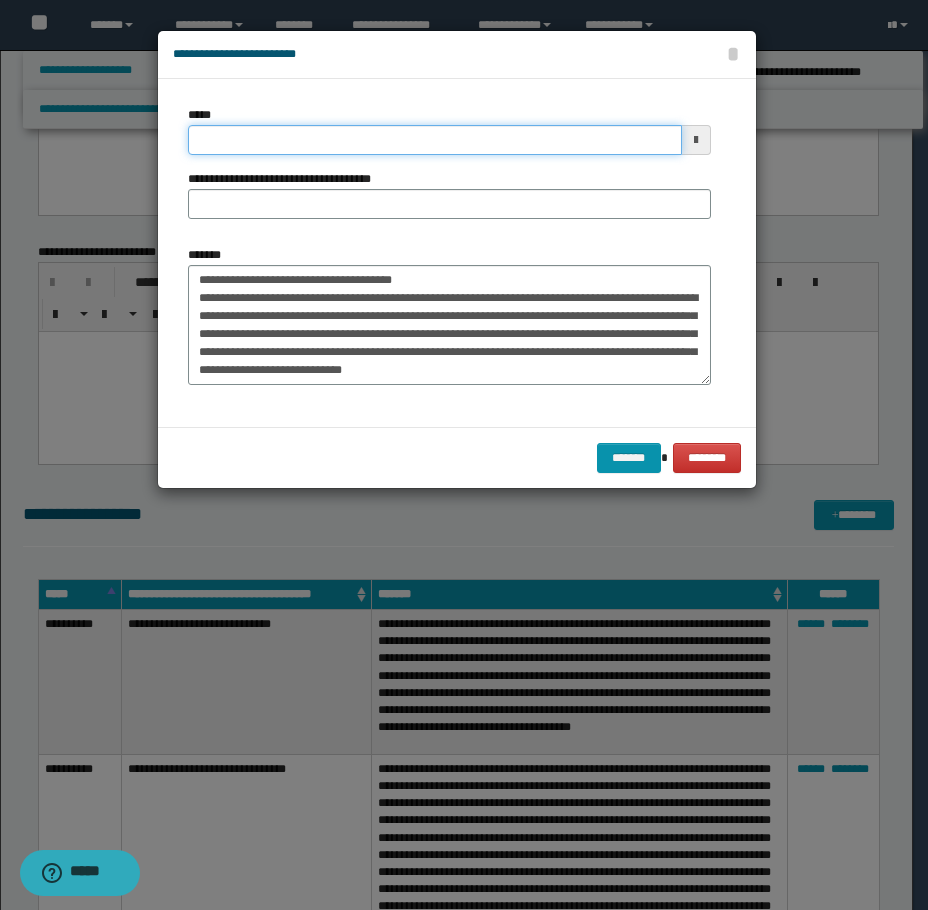 click on "*****" at bounding box center [435, 140] 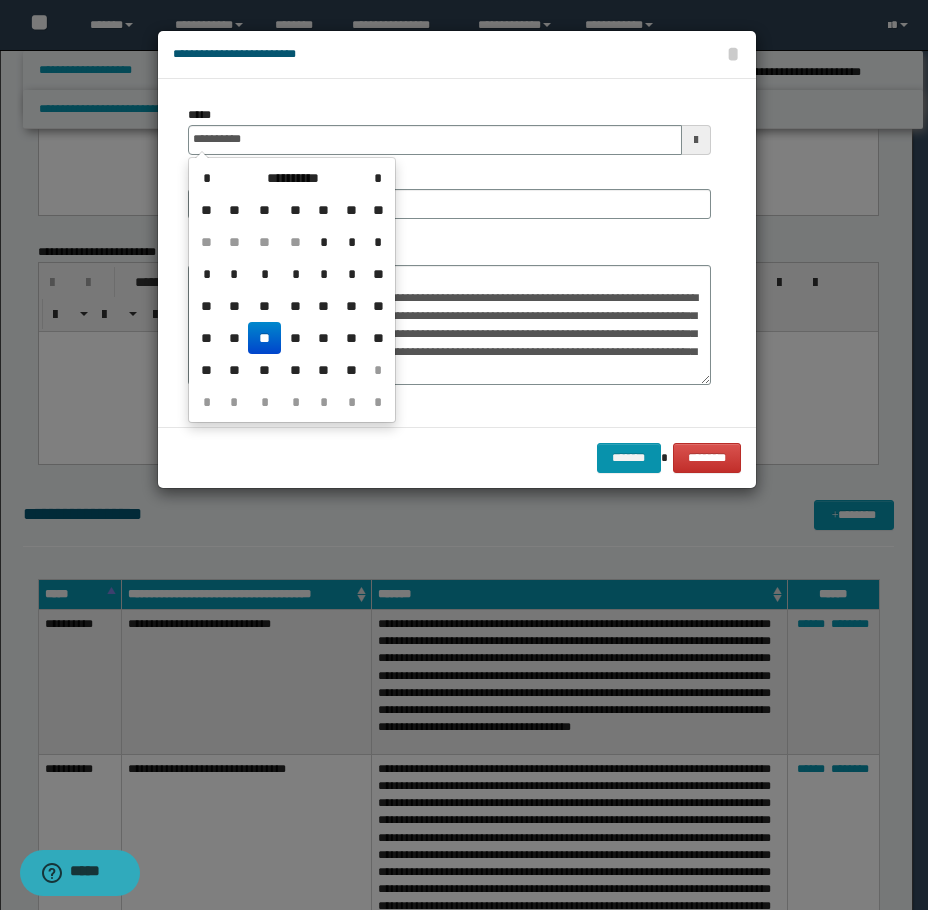 click on "**" at bounding box center [264, 338] 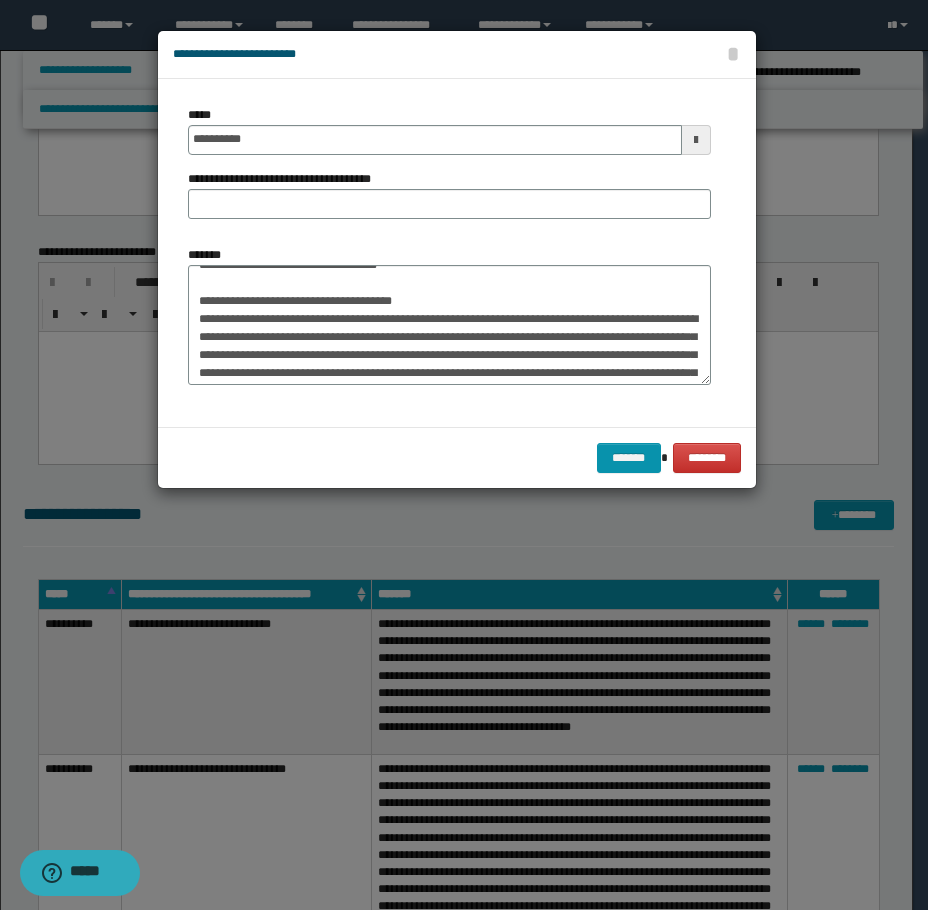 scroll, scrollTop: 0, scrollLeft: 0, axis: both 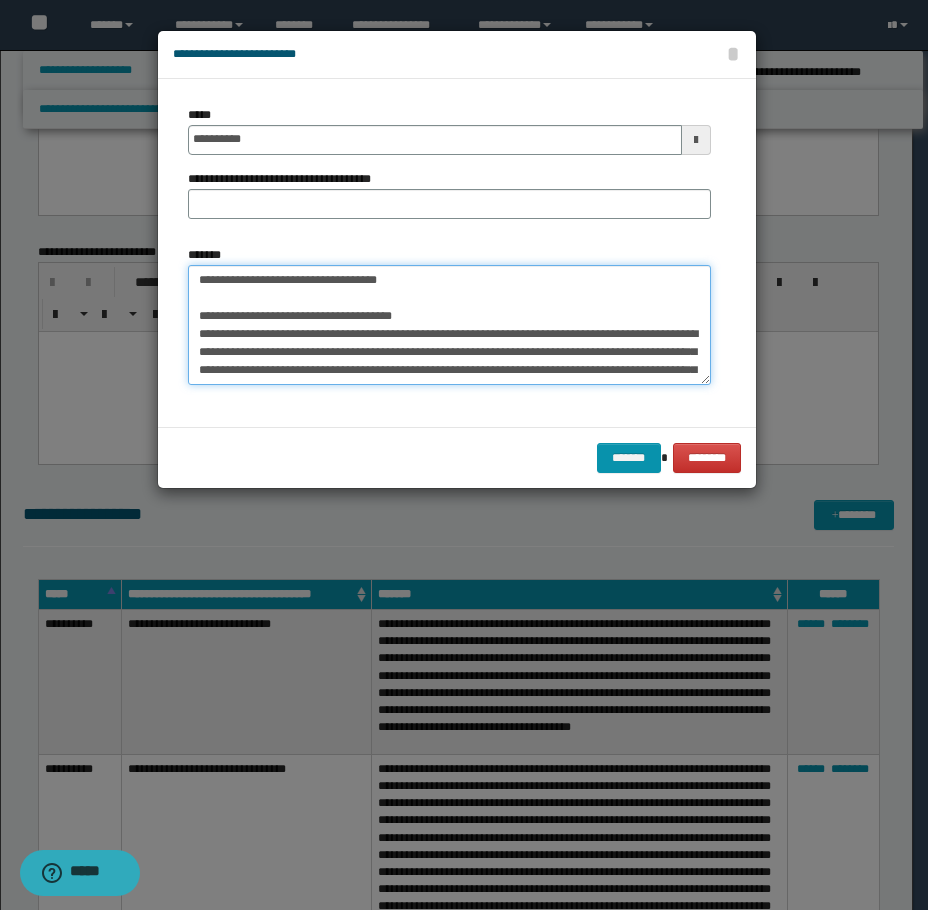 drag, startPoint x: 459, startPoint y: 312, endPoint x: 184, endPoint y: 261, distance: 279.68912 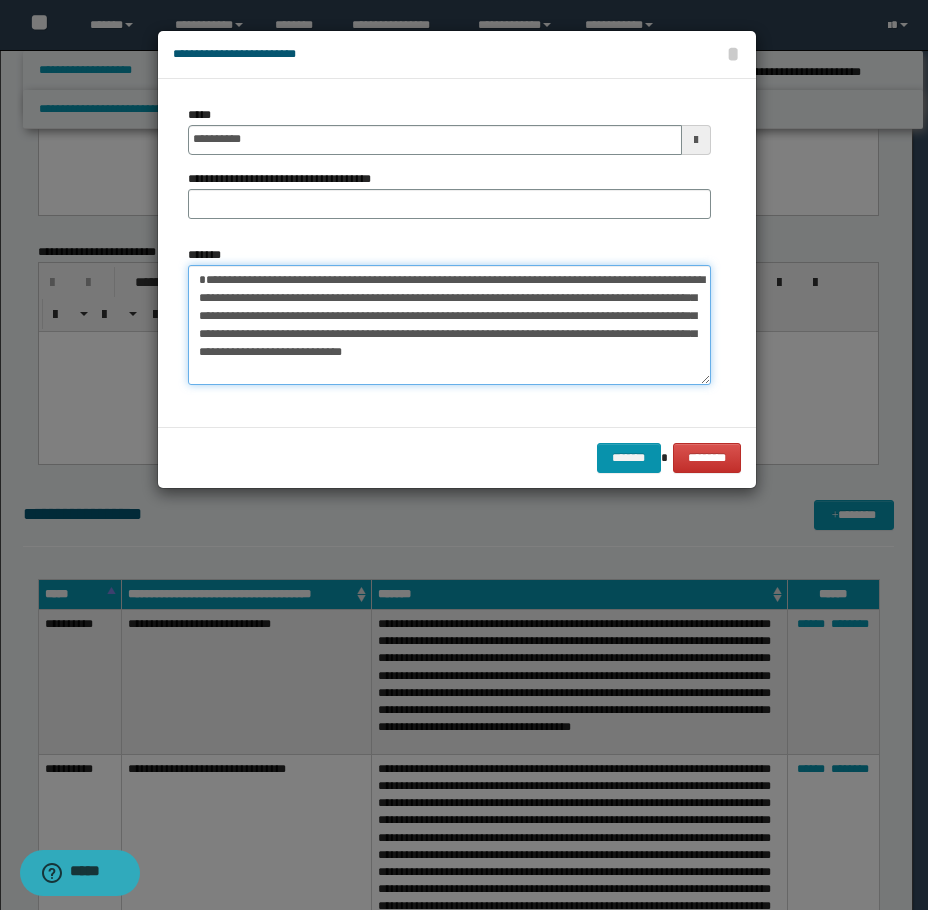 type on "**********" 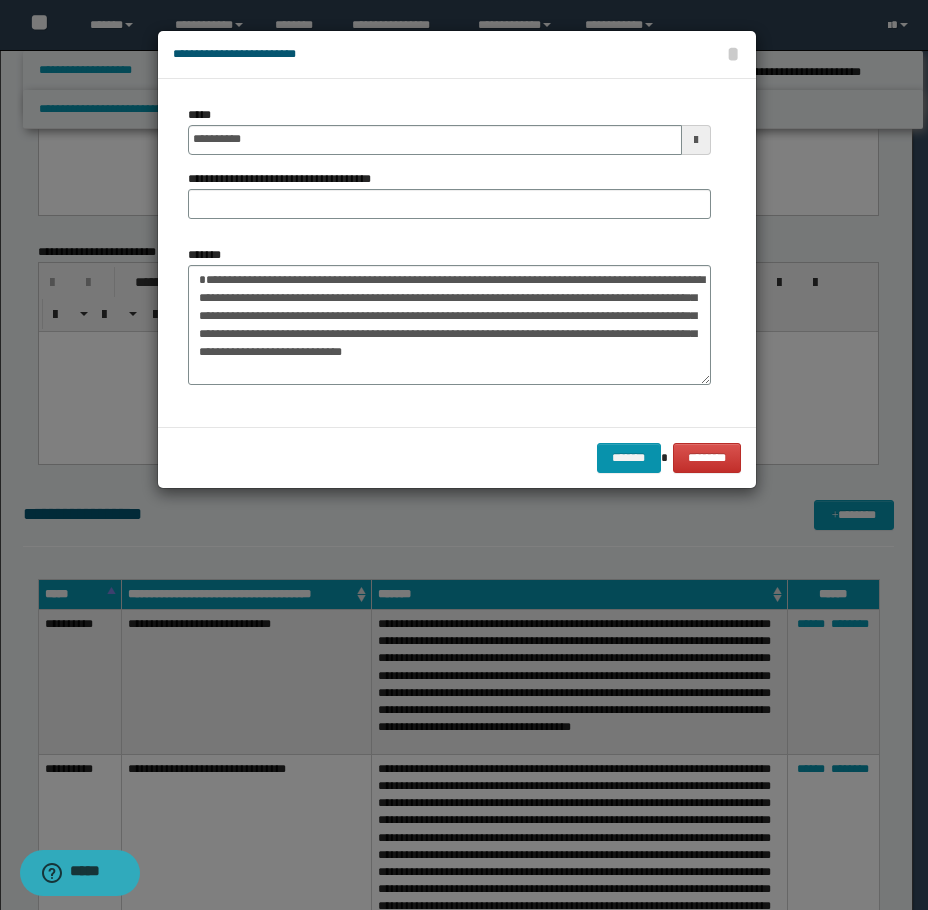click on "**********" at bounding box center [287, 179] 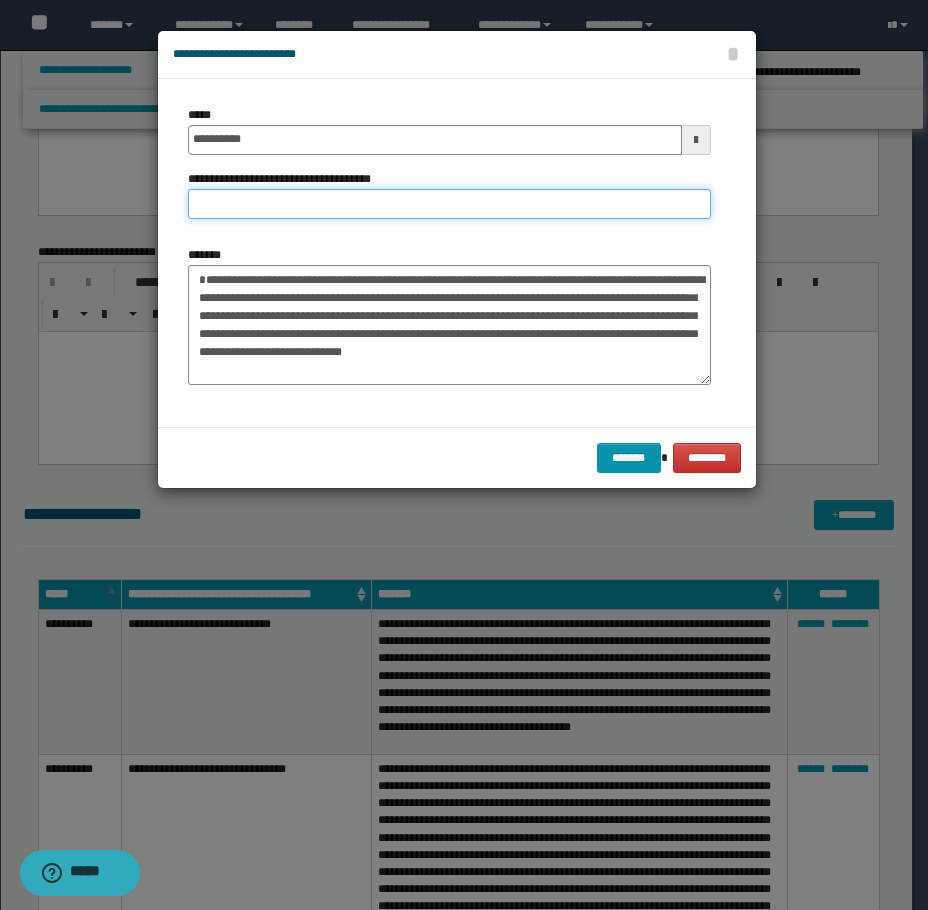 click on "**********" at bounding box center (449, 204) 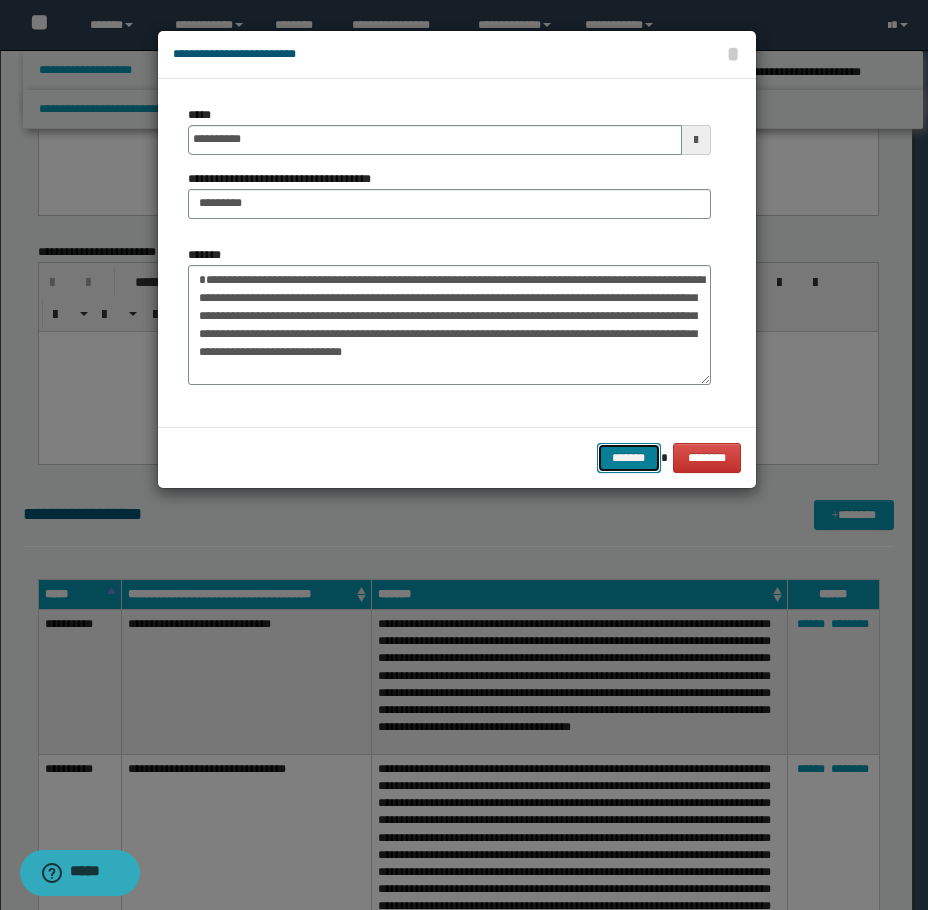 click on "*******" at bounding box center [629, 458] 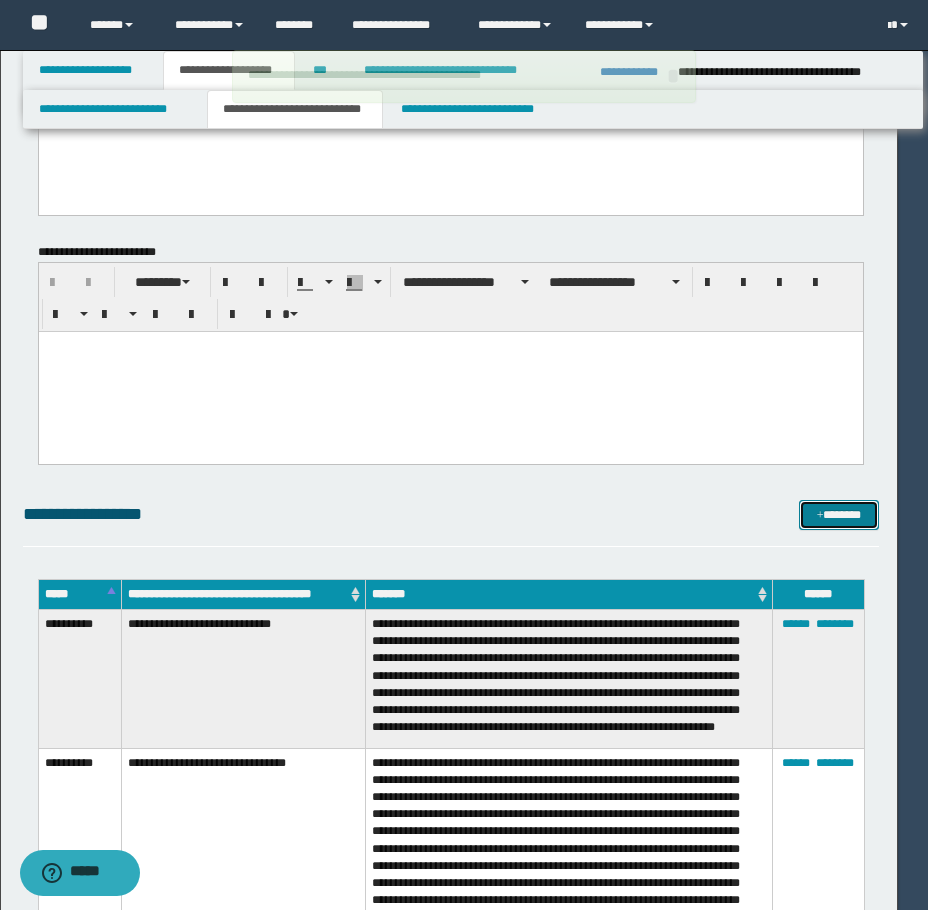 type 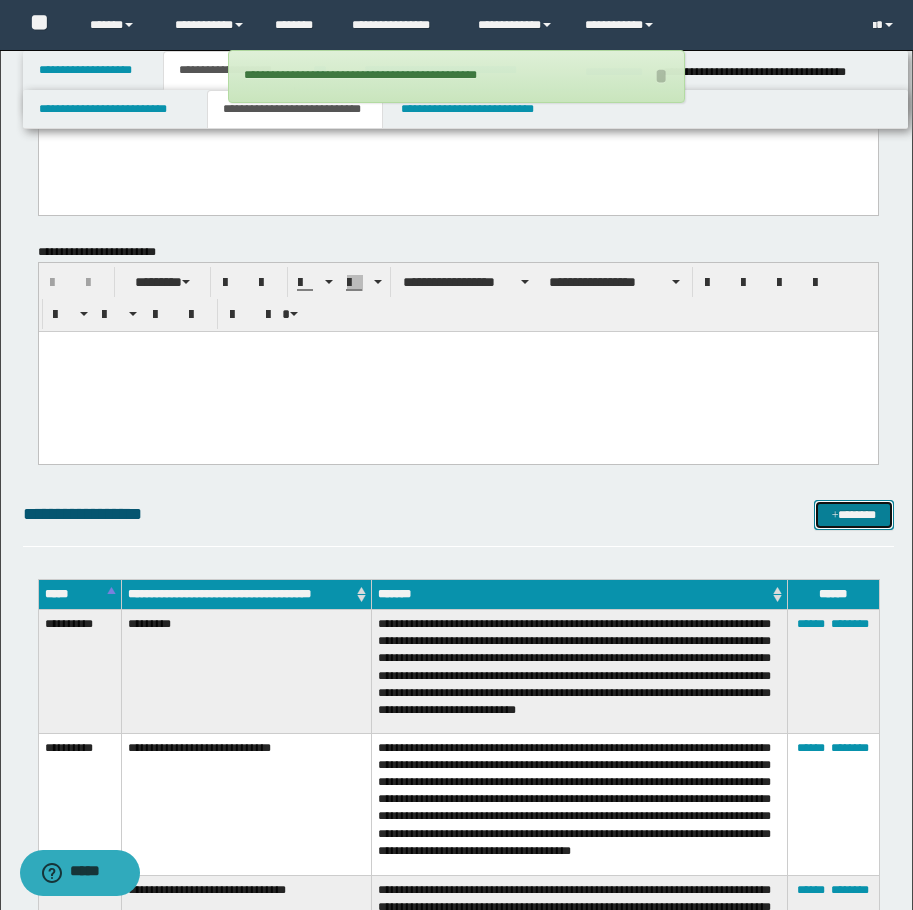 click on "*******" at bounding box center [854, 515] 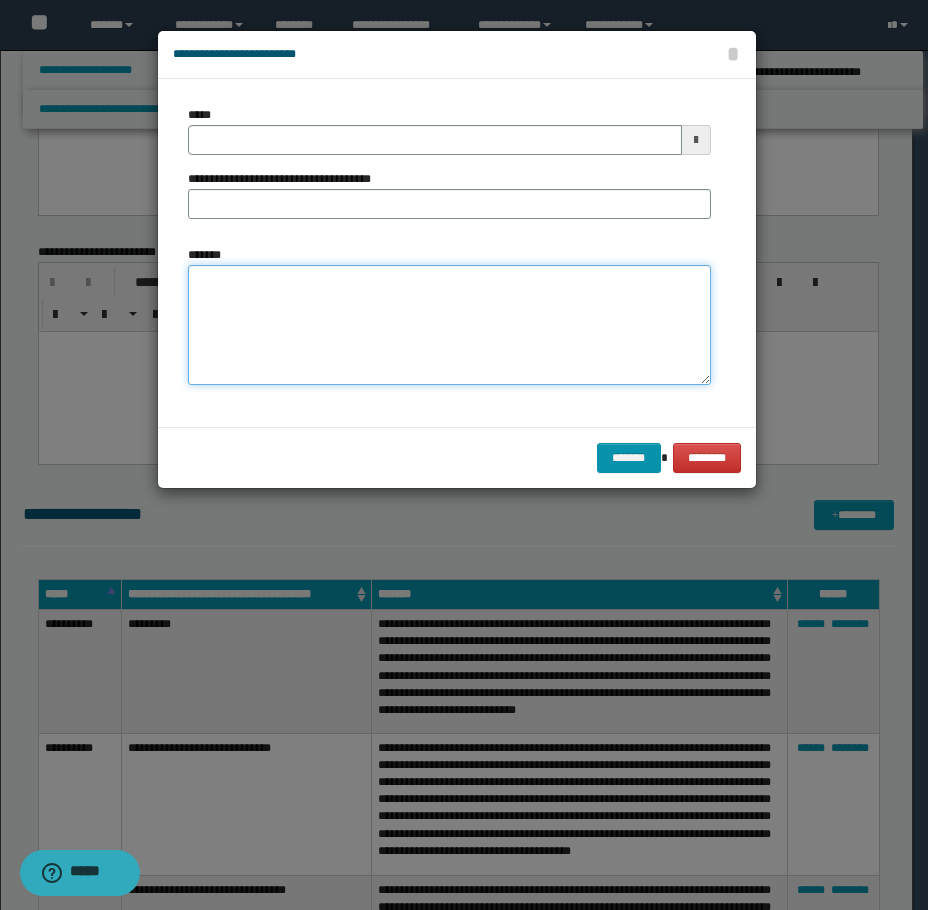 click on "*******" at bounding box center [449, 325] 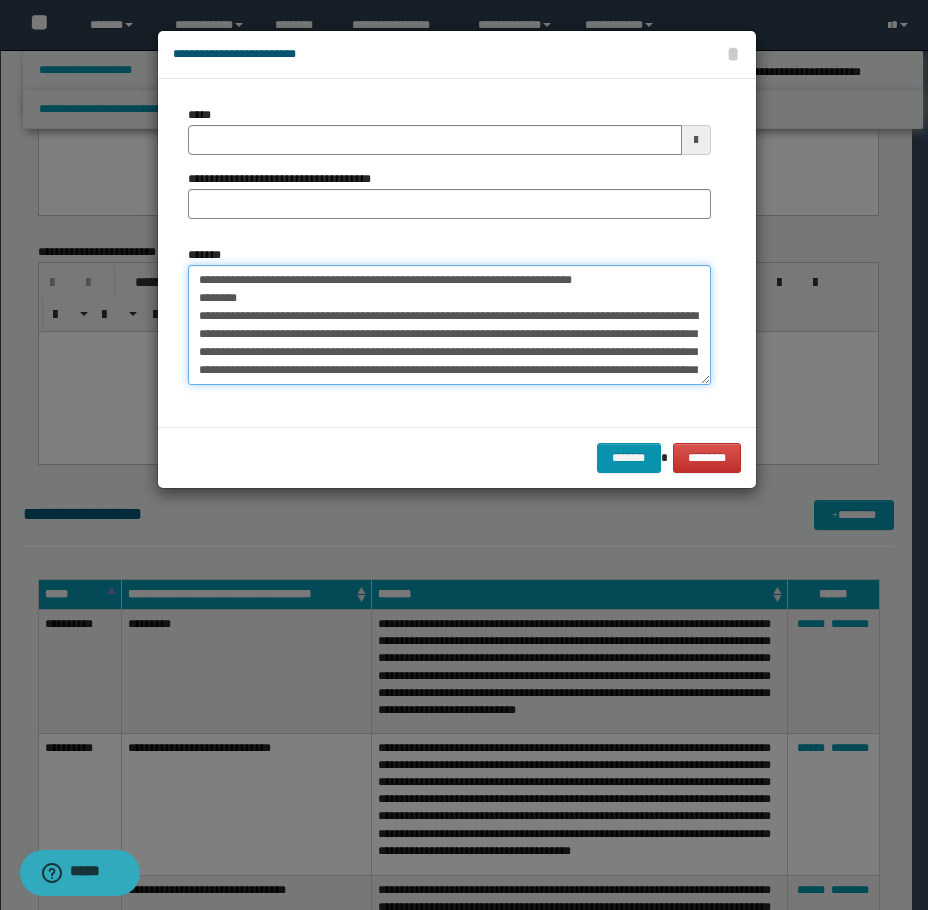 scroll, scrollTop: 282, scrollLeft: 0, axis: vertical 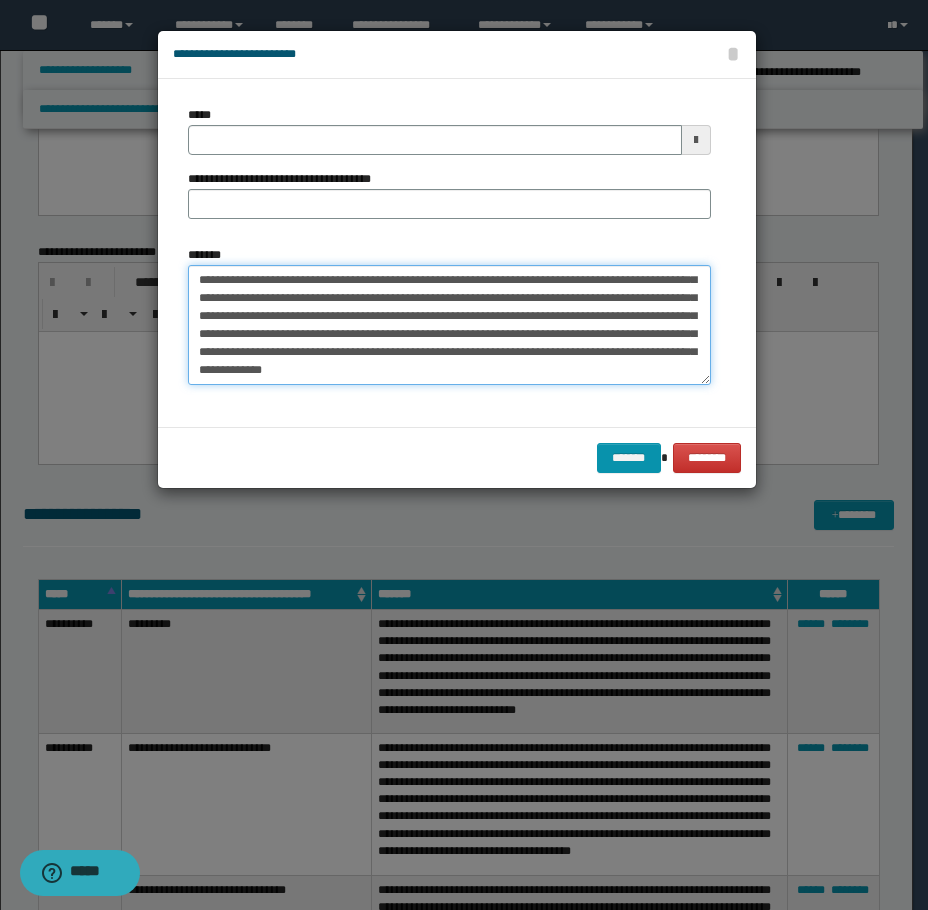 type 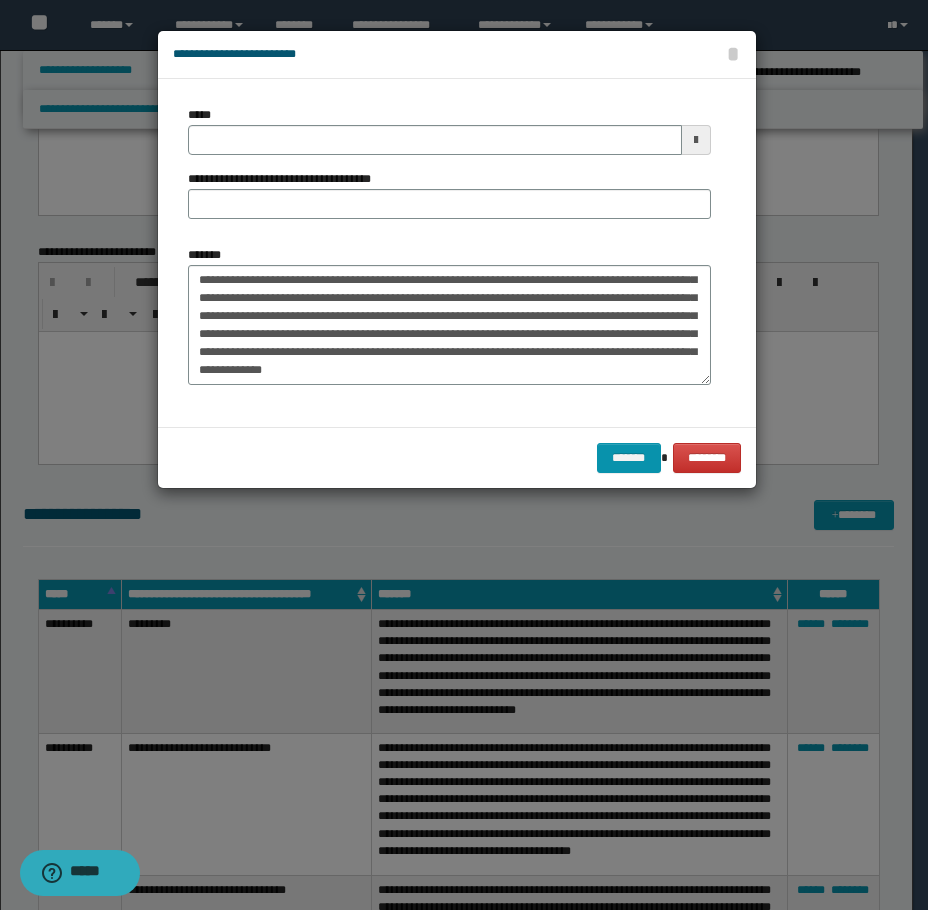 click on "*****" at bounding box center [449, 130] 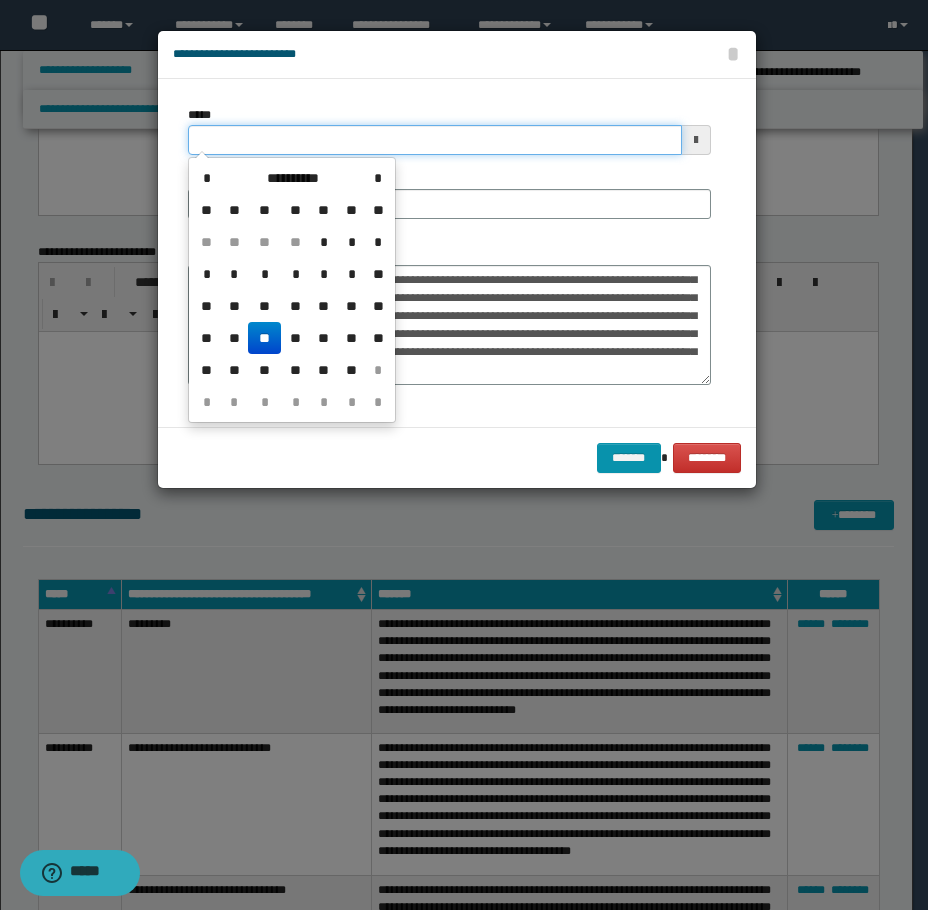 click on "*****" at bounding box center [435, 140] 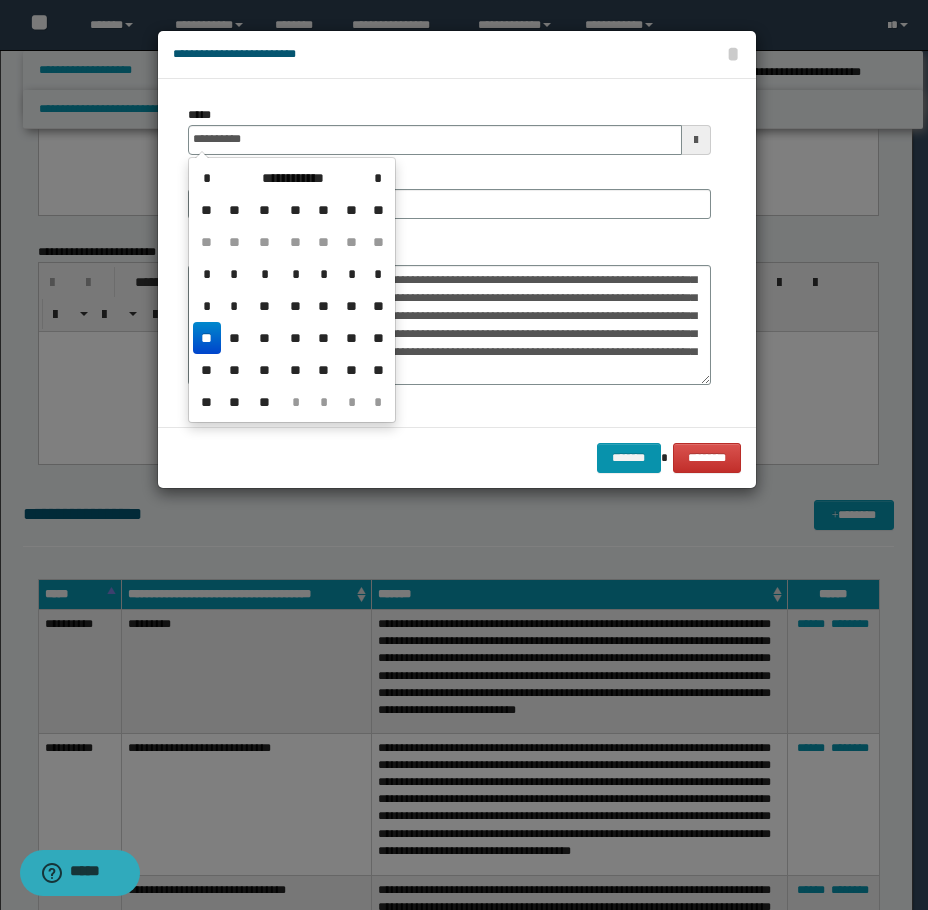 click on "**" at bounding box center [207, 338] 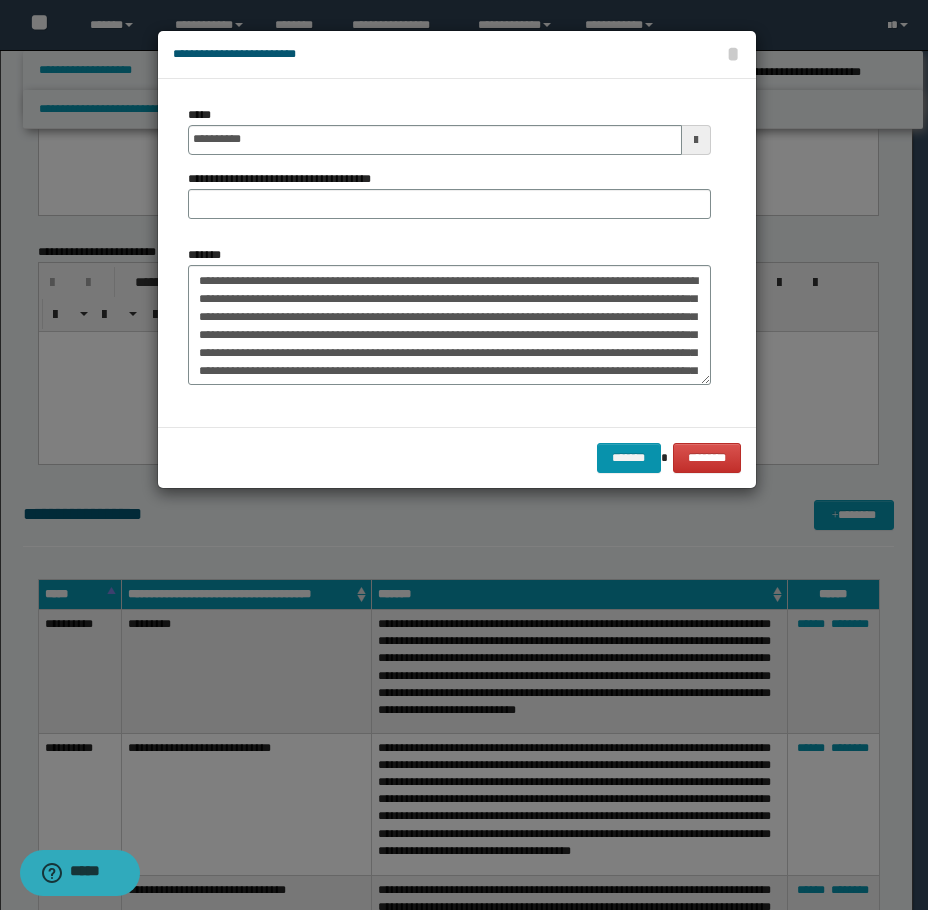 scroll, scrollTop: 0, scrollLeft: 0, axis: both 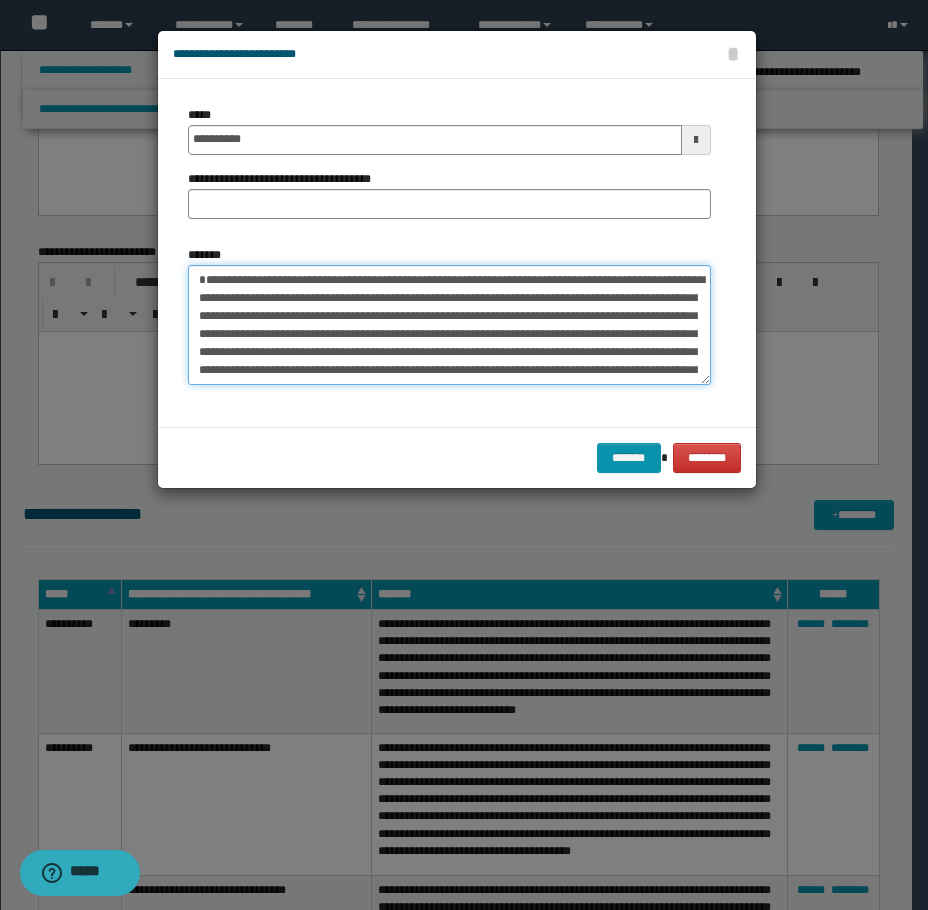 drag, startPoint x: 264, startPoint y: 295, endPoint x: 152, endPoint y: 268, distance: 115.2085 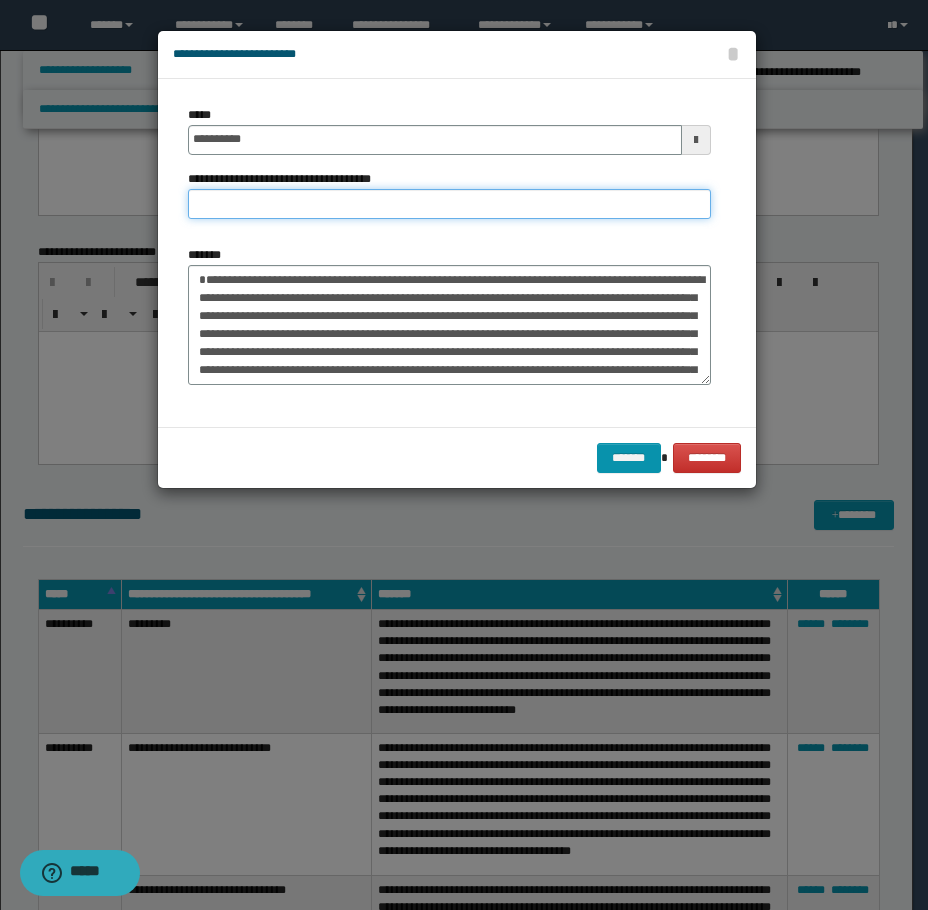 click on "**********" at bounding box center [449, 204] 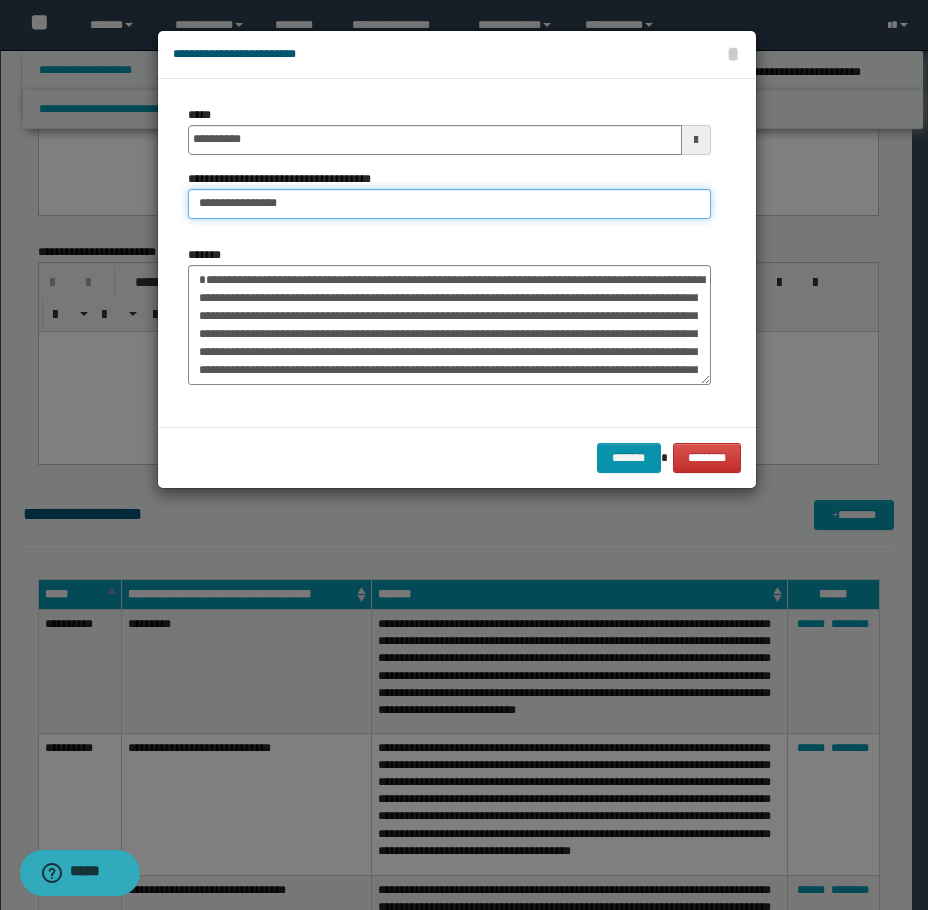 type on "**********" 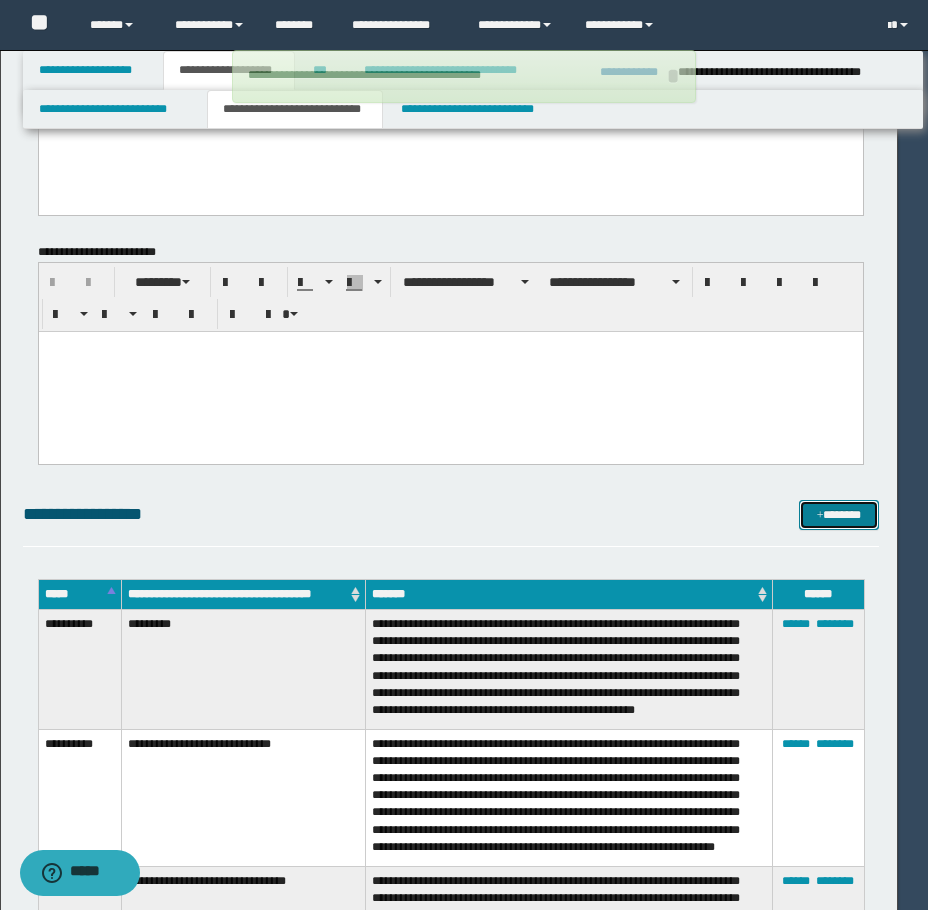 type 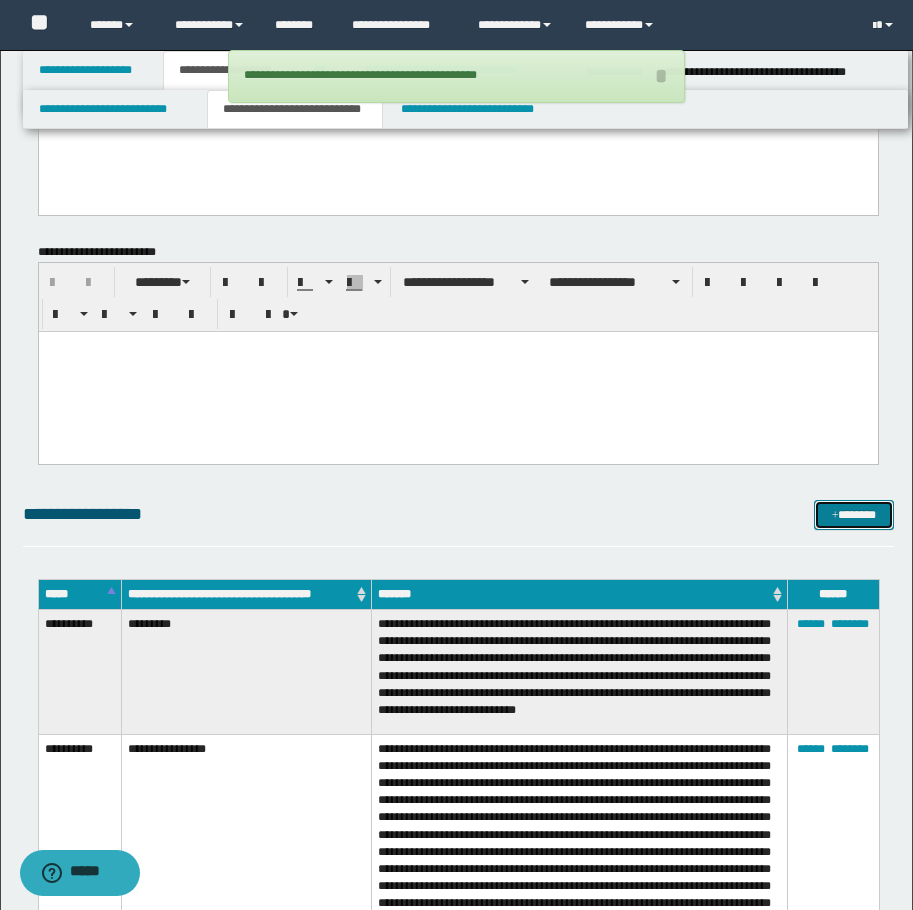 click on "*******" at bounding box center [854, 515] 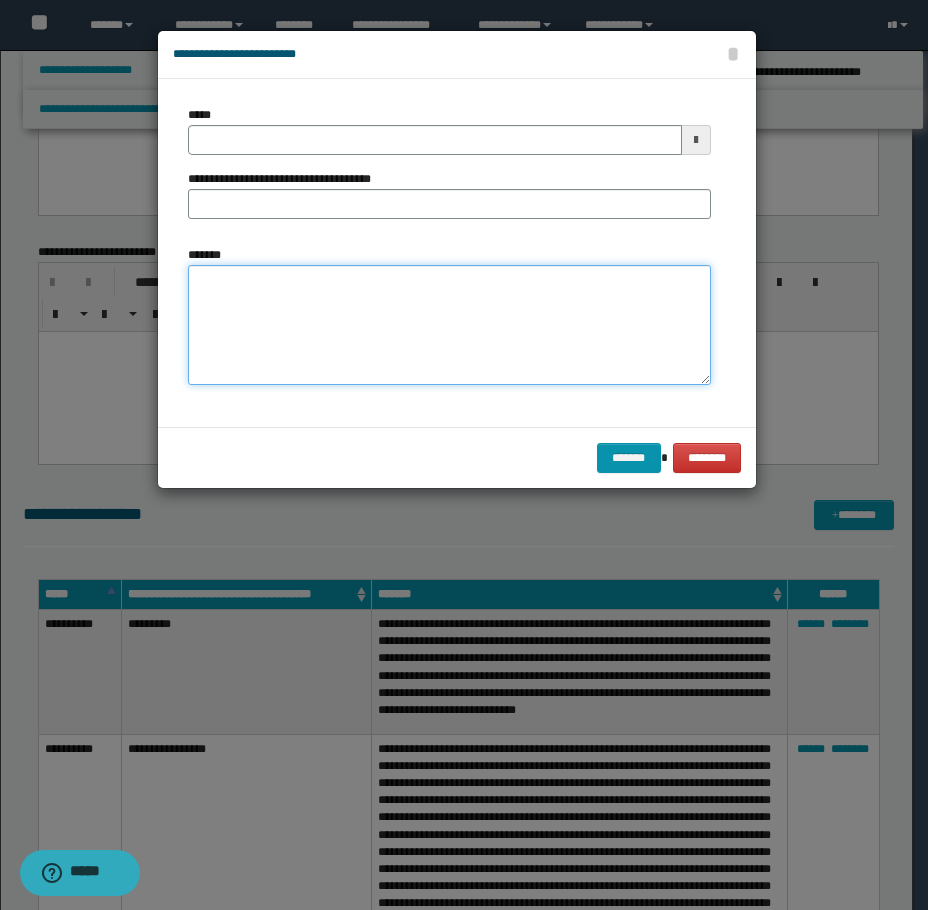 click on "*******" at bounding box center [449, 325] 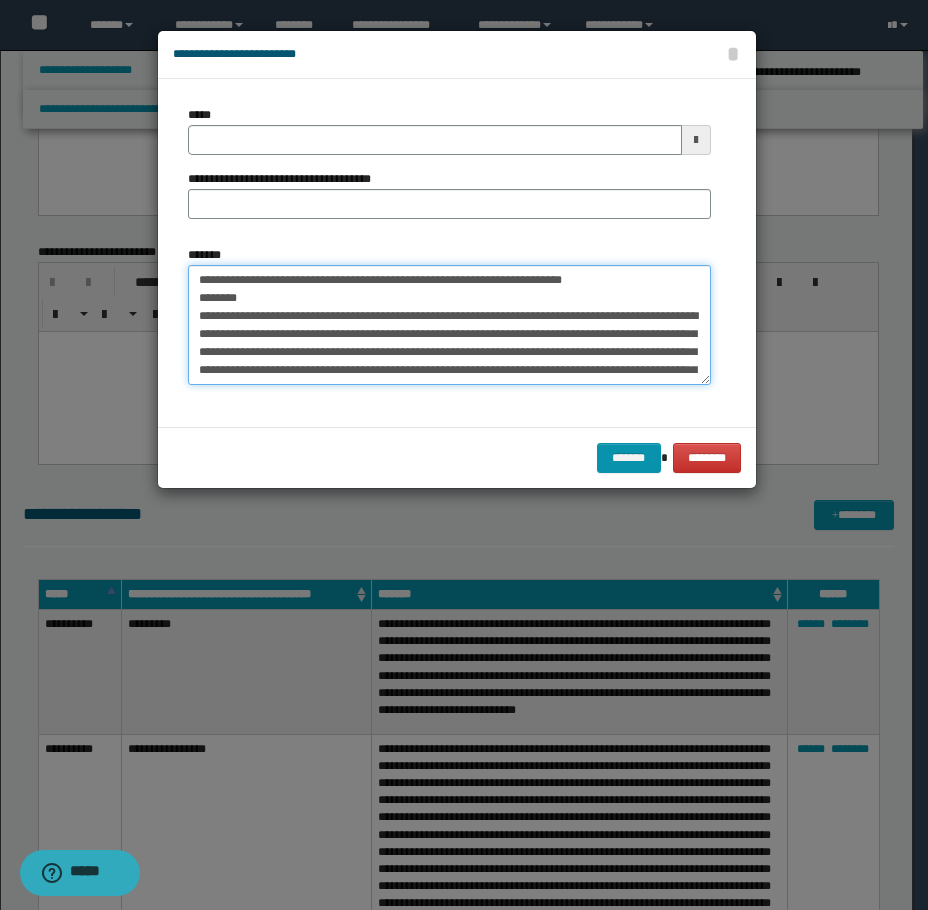 scroll, scrollTop: 156, scrollLeft: 0, axis: vertical 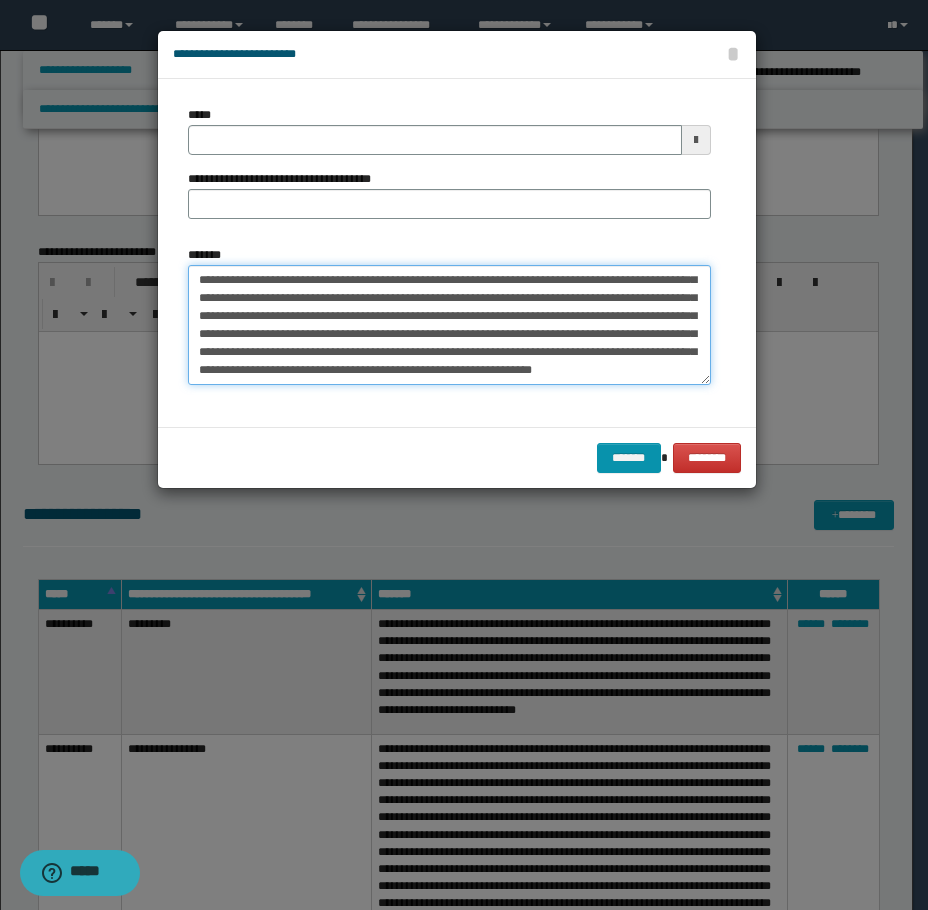 type 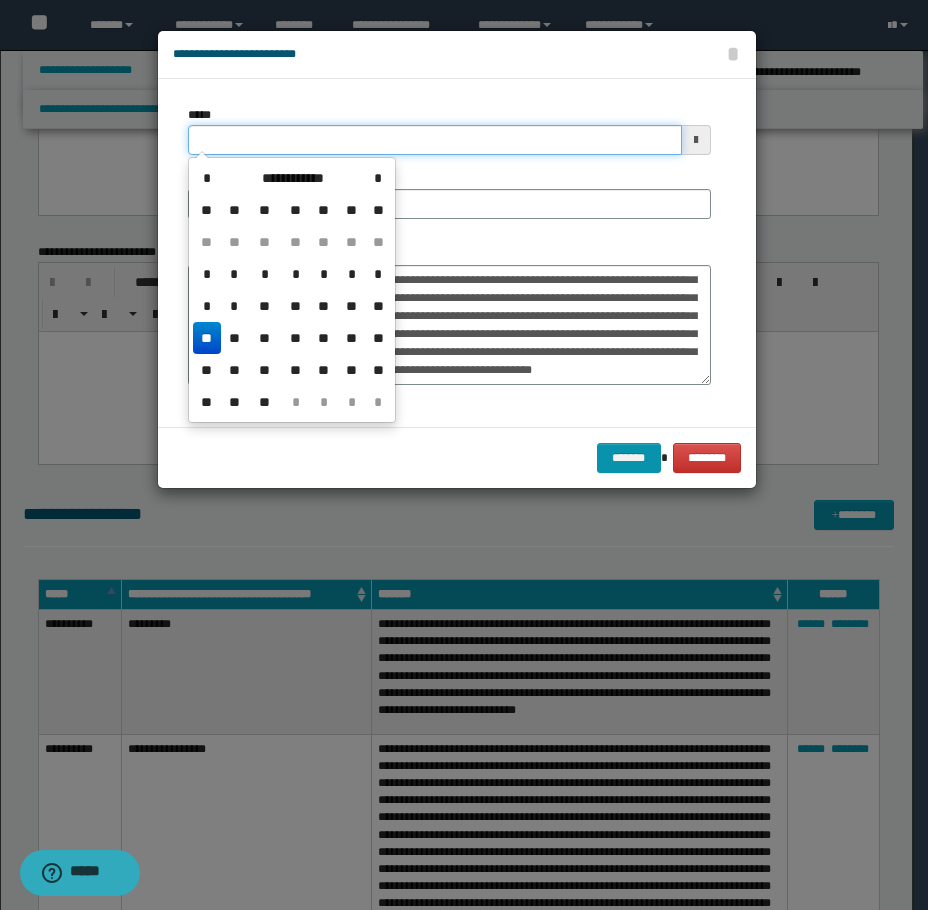 click on "*****" at bounding box center (435, 140) 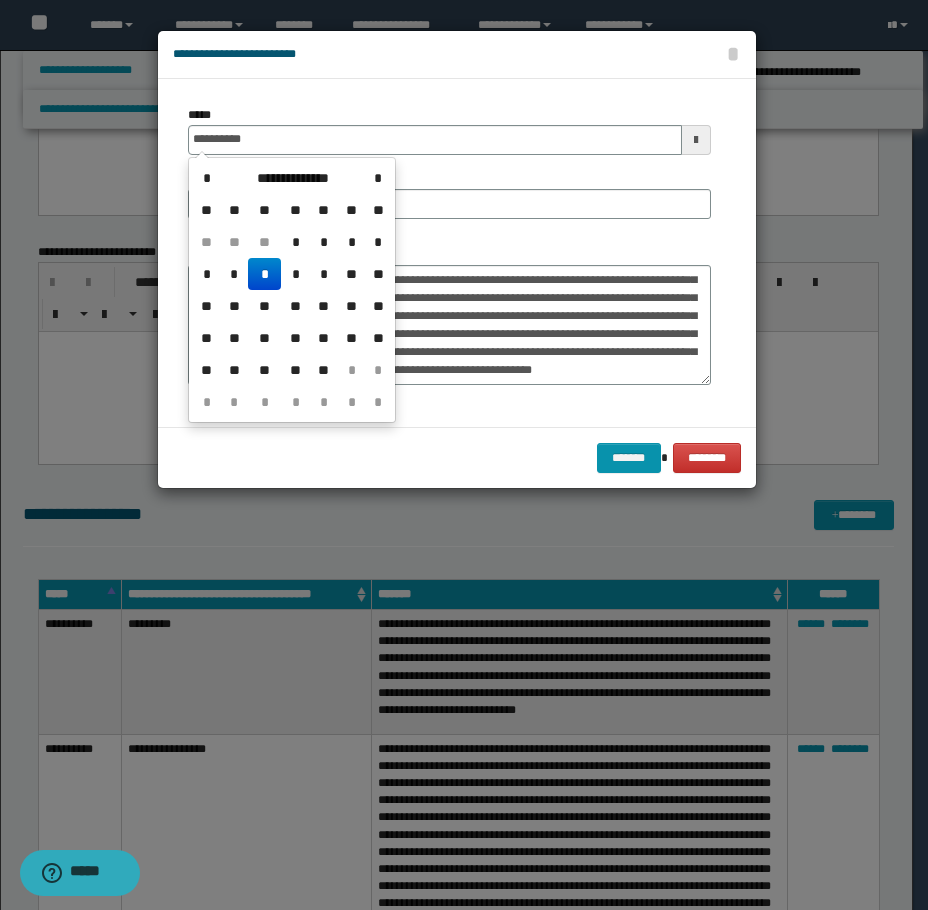click on "*" at bounding box center [264, 274] 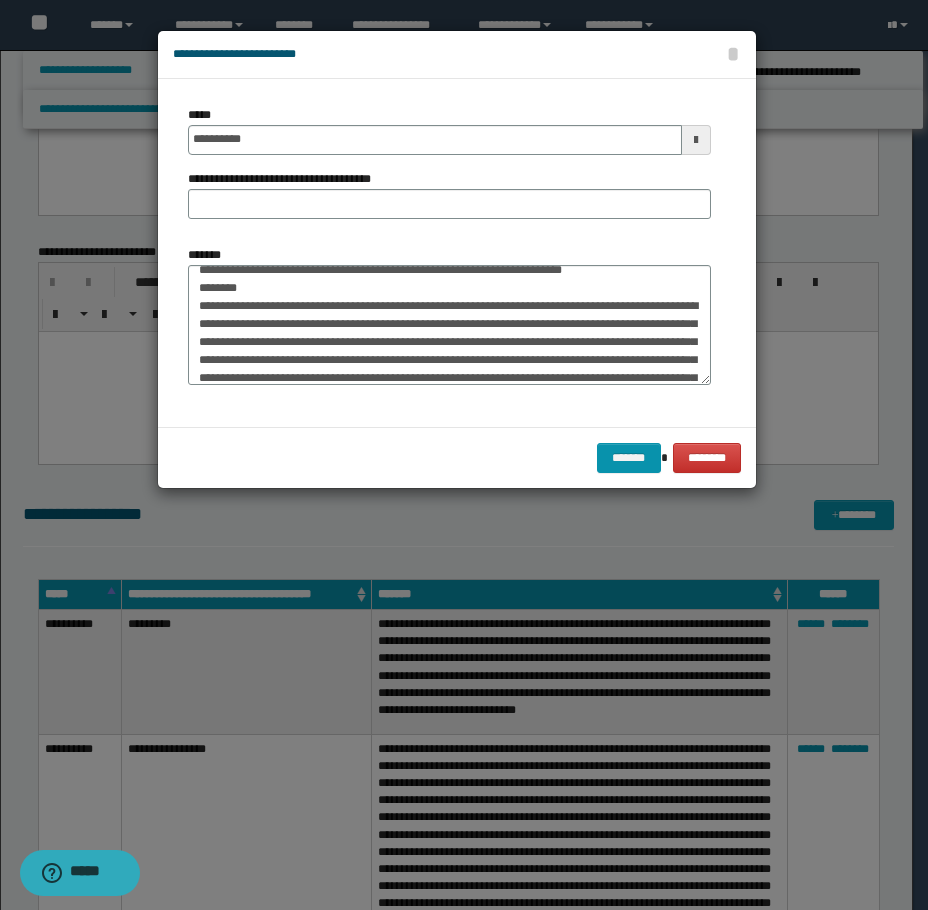 scroll, scrollTop: 0, scrollLeft: 0, axis: both 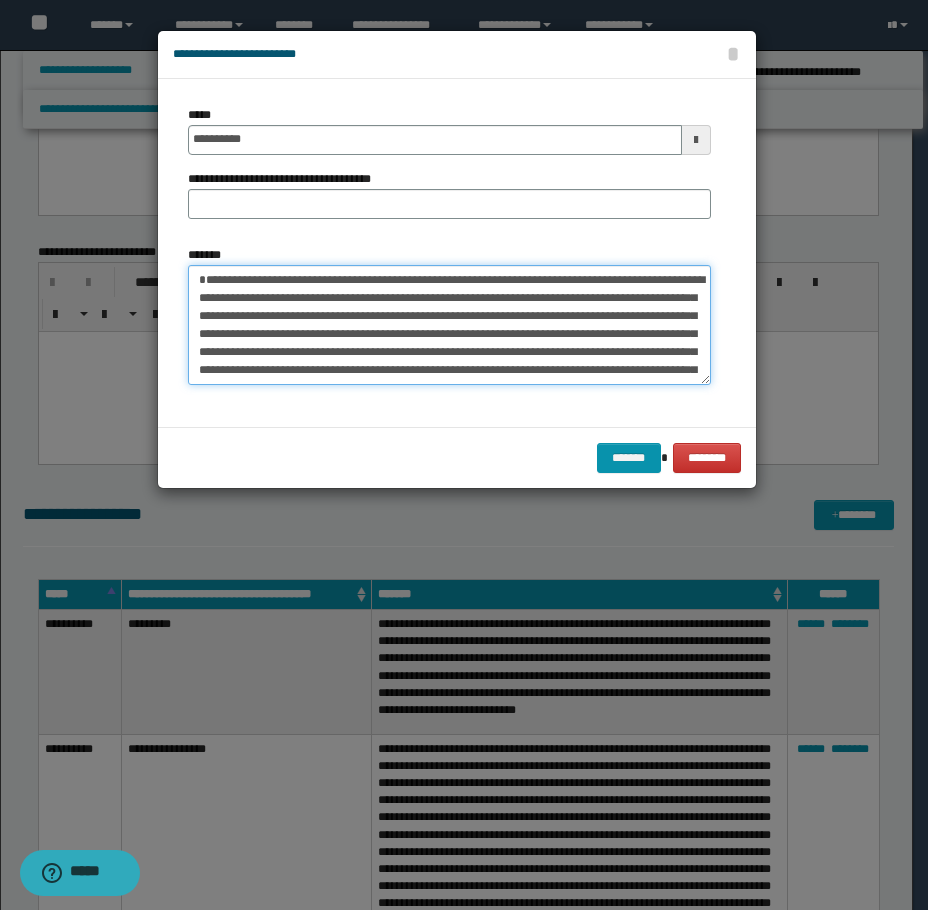 drag, startPoint x: 271, startPoint y: 298, endPoint x: 189, endPoint y: 261, distance: 89.961105 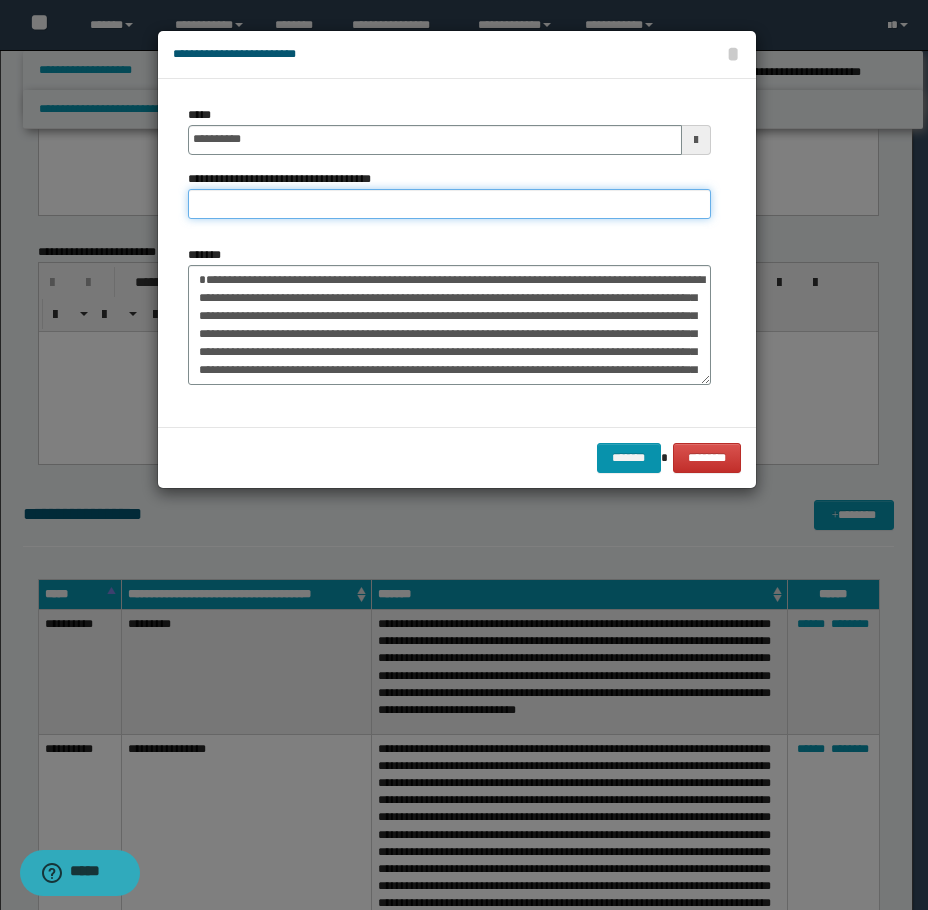 drag, startPoint x: 279, startPoint y: 199, endPoint x: 309, endPoint y: 195, distance: 30.265491 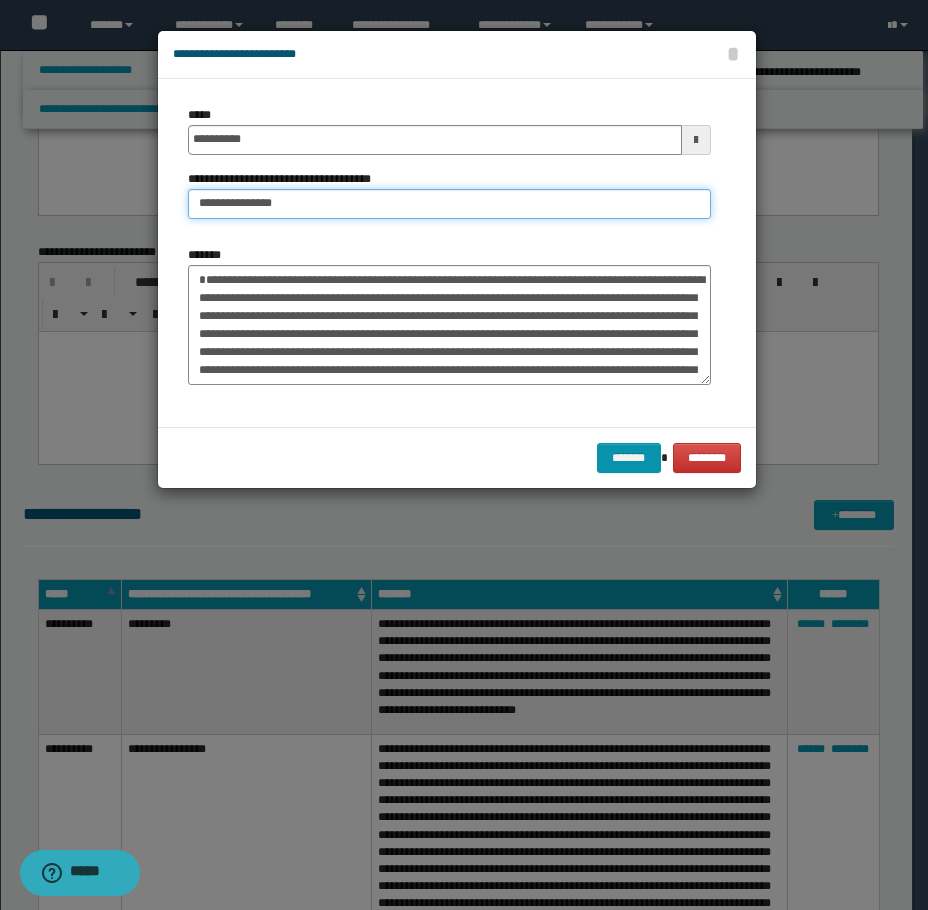 type on "**********" 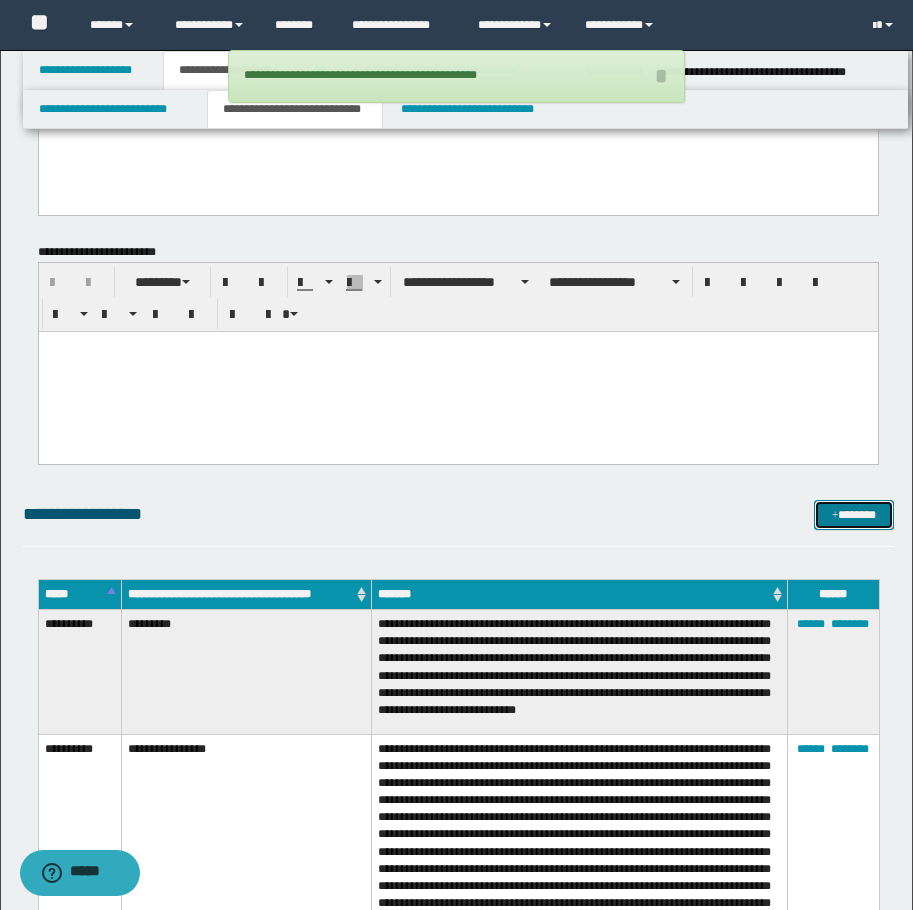 click on "*******" at bounding box center [854, 515] 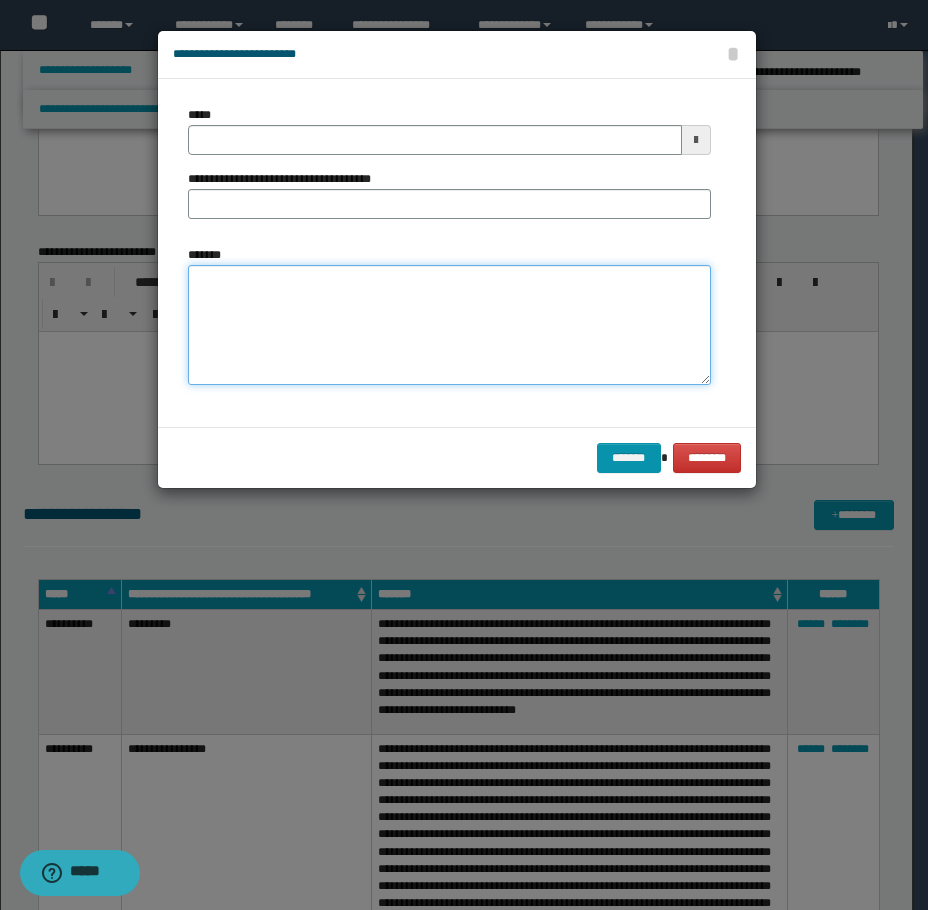 click on "*******" at bounding box center [449, 325] 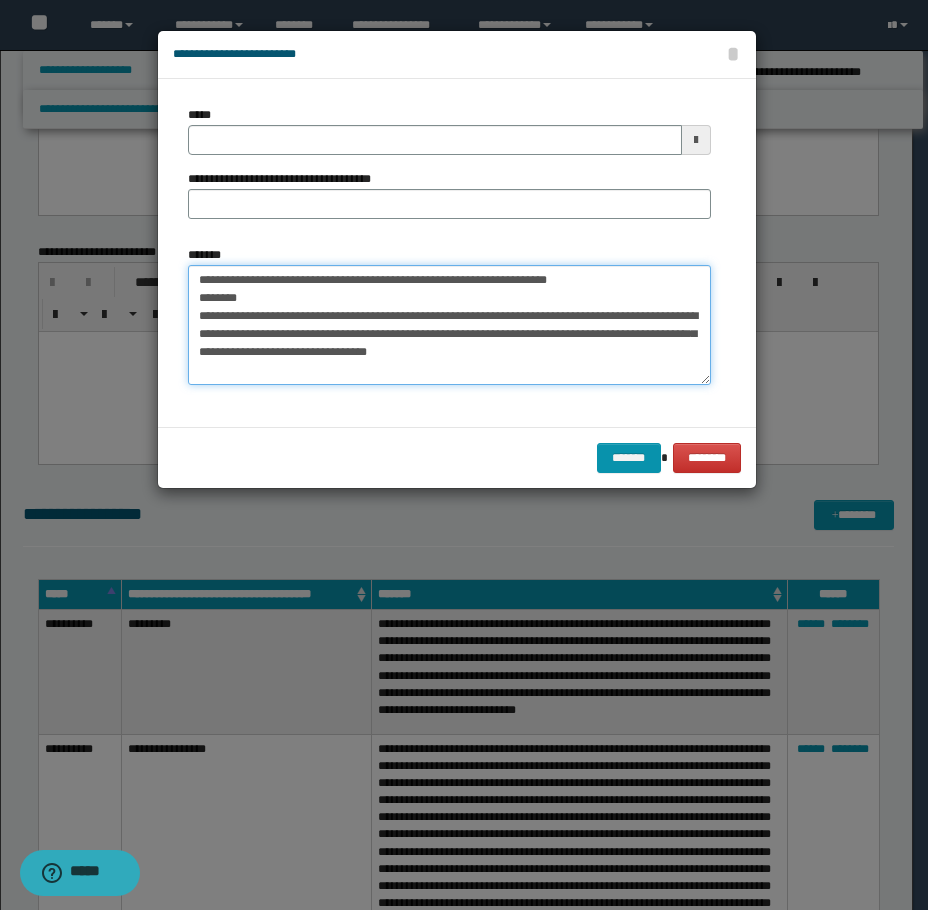 type 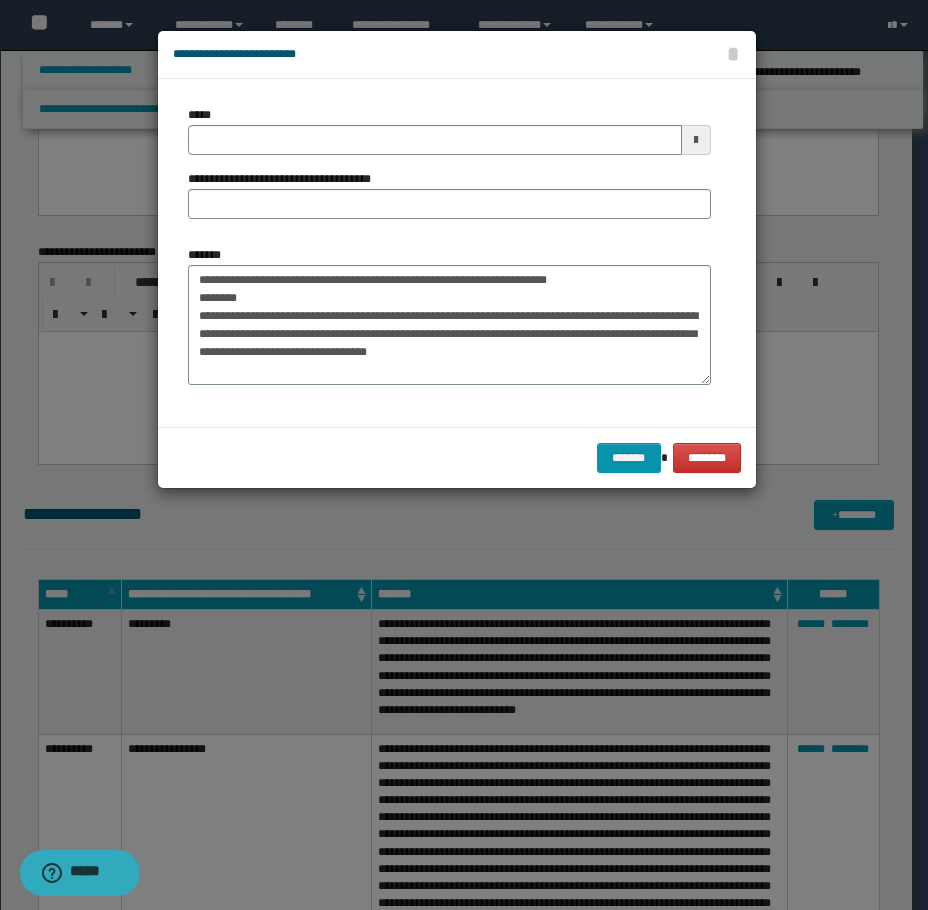 click on "**********" at bounding box center (457, 253) 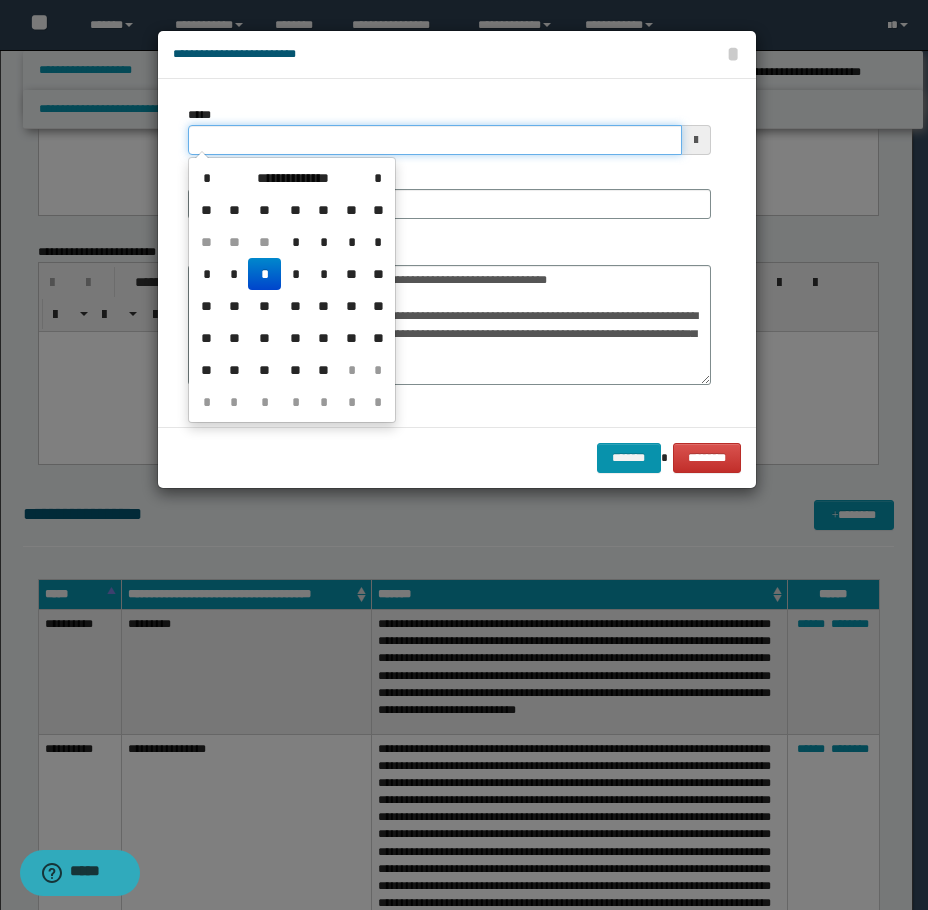 click on "*****" at bounding box center (435, 140) 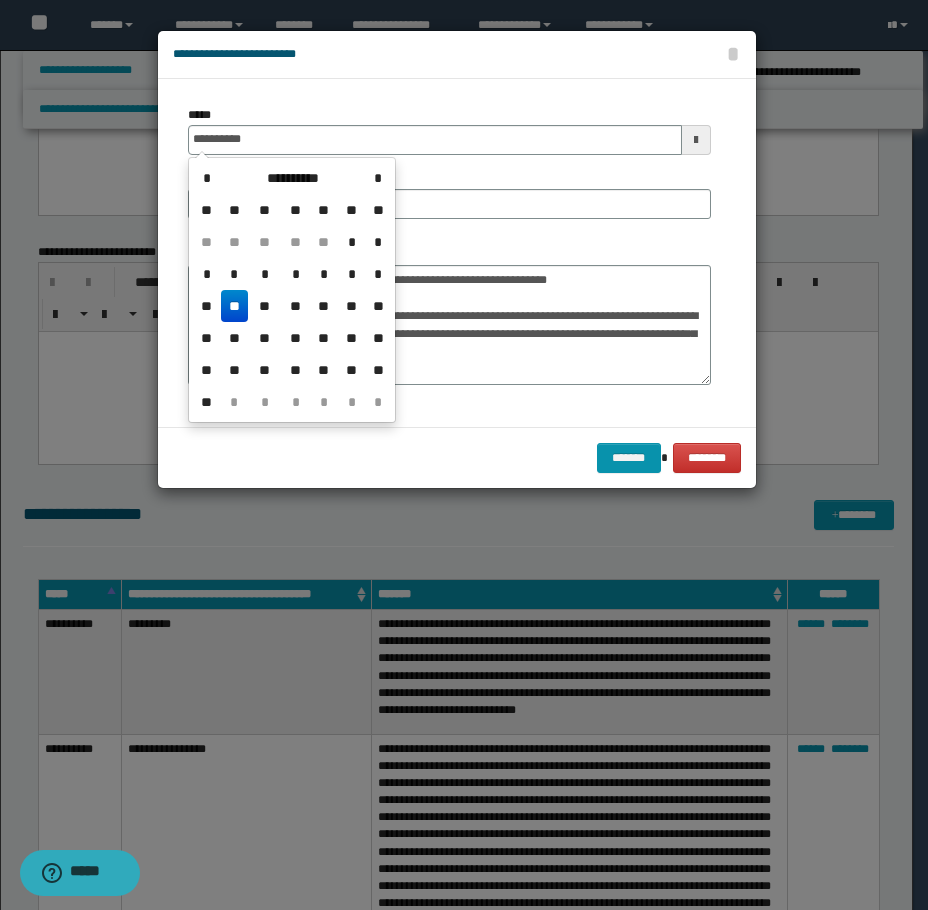 click on "**" at bounding box center [235, 306] 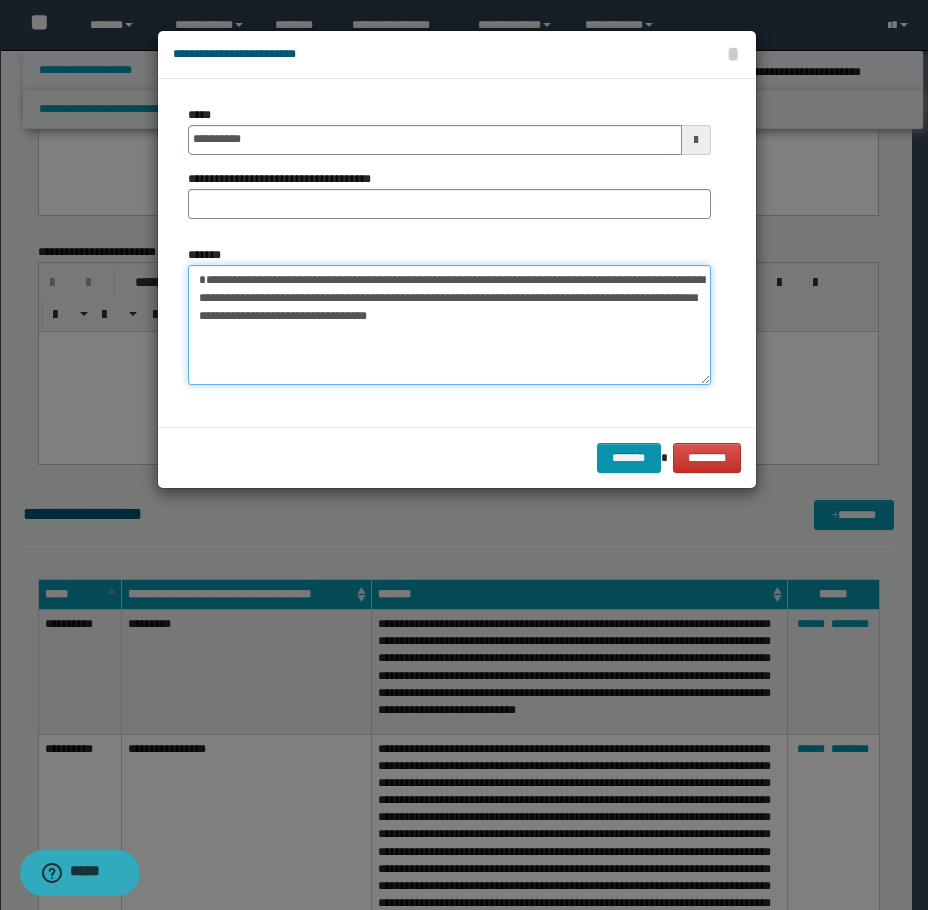 drag, startPoint x: 259, startPoint y: 299, endPoint x: 191, endPoint y: 270, distance: 73.92564 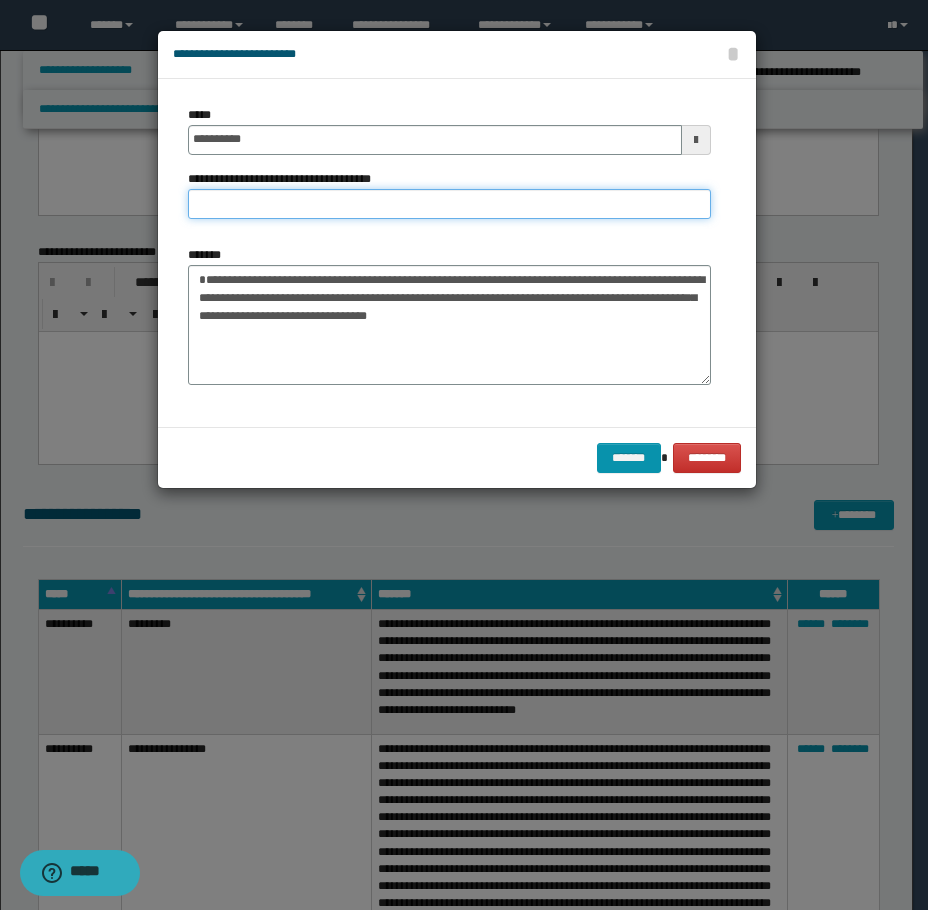 click on "**********" at bounding box center (449, 204) 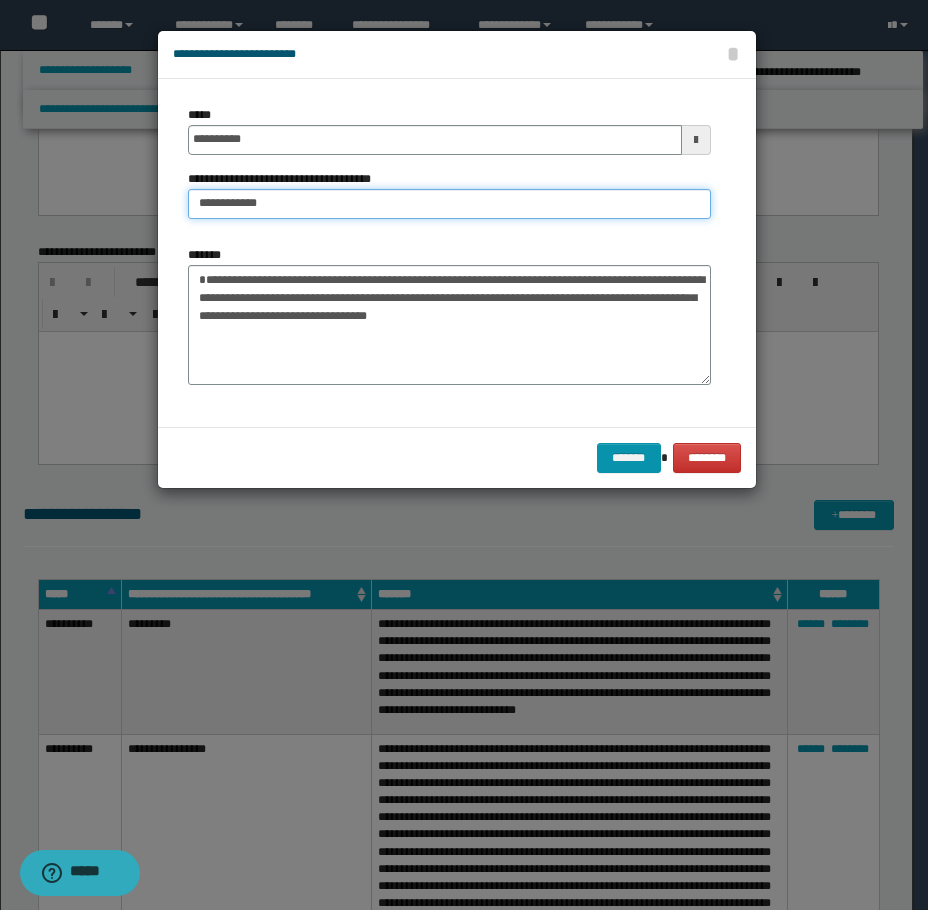 type on "**********" 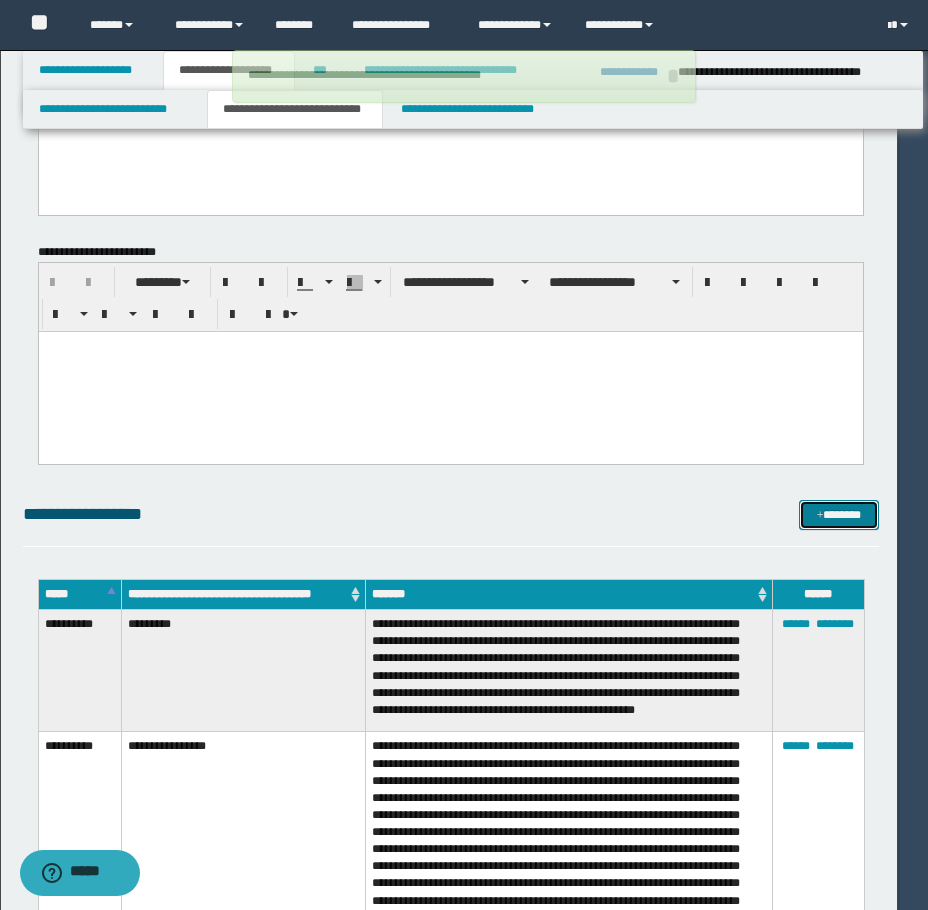 type 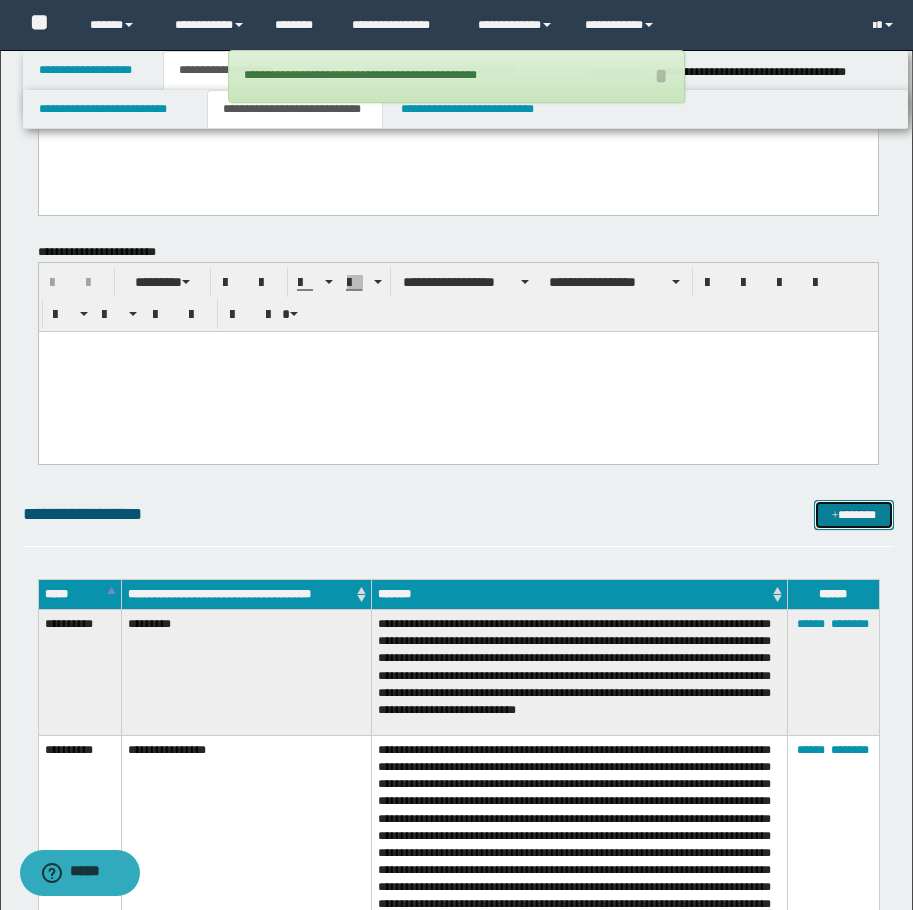 click on "*******" at bounding box center [854, 515] 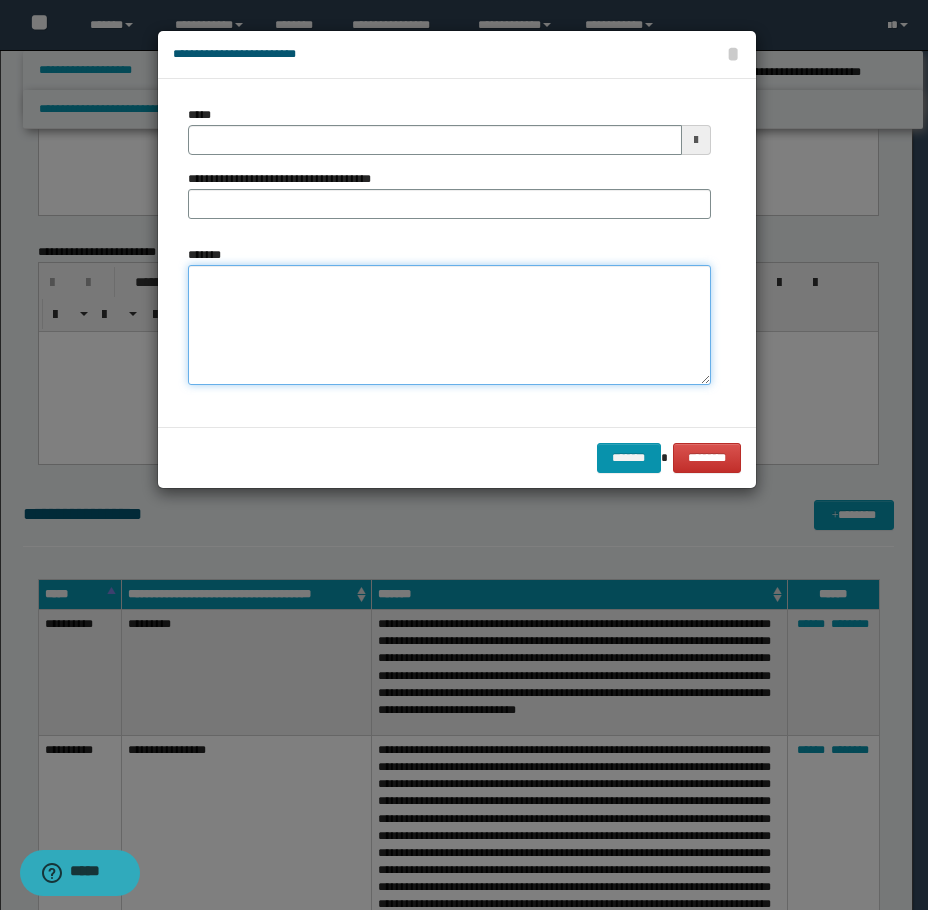 click on "*******" at bounding box center [449, 325] 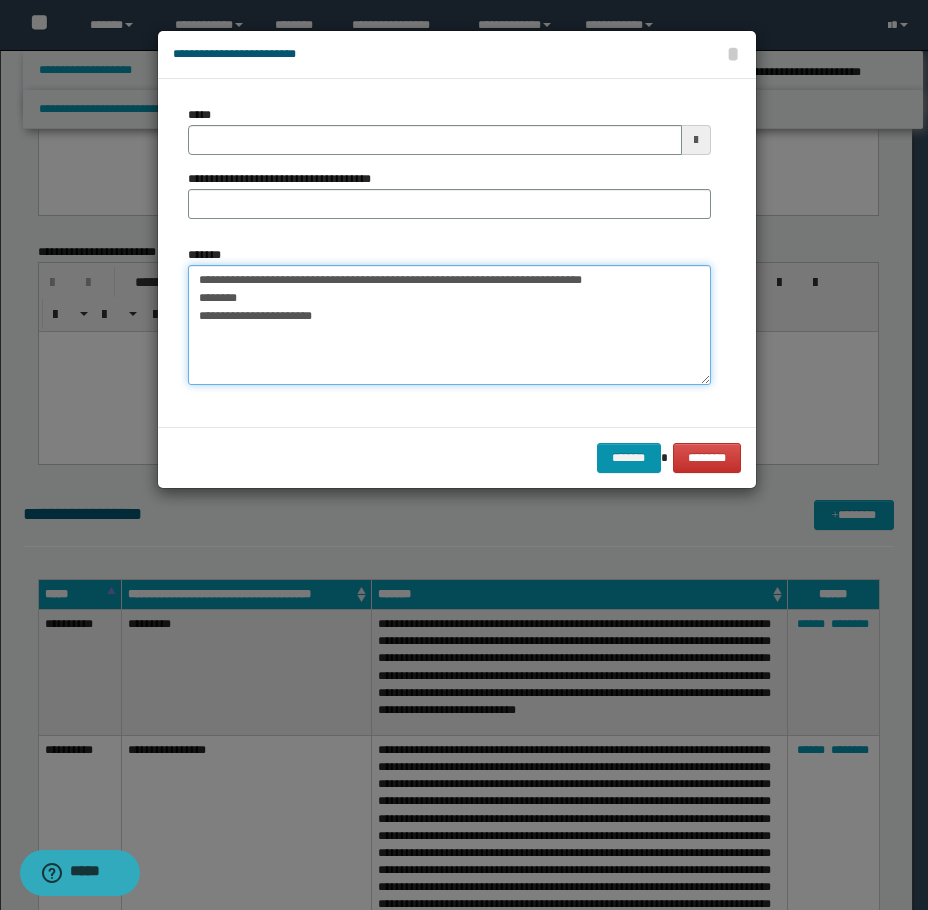 type 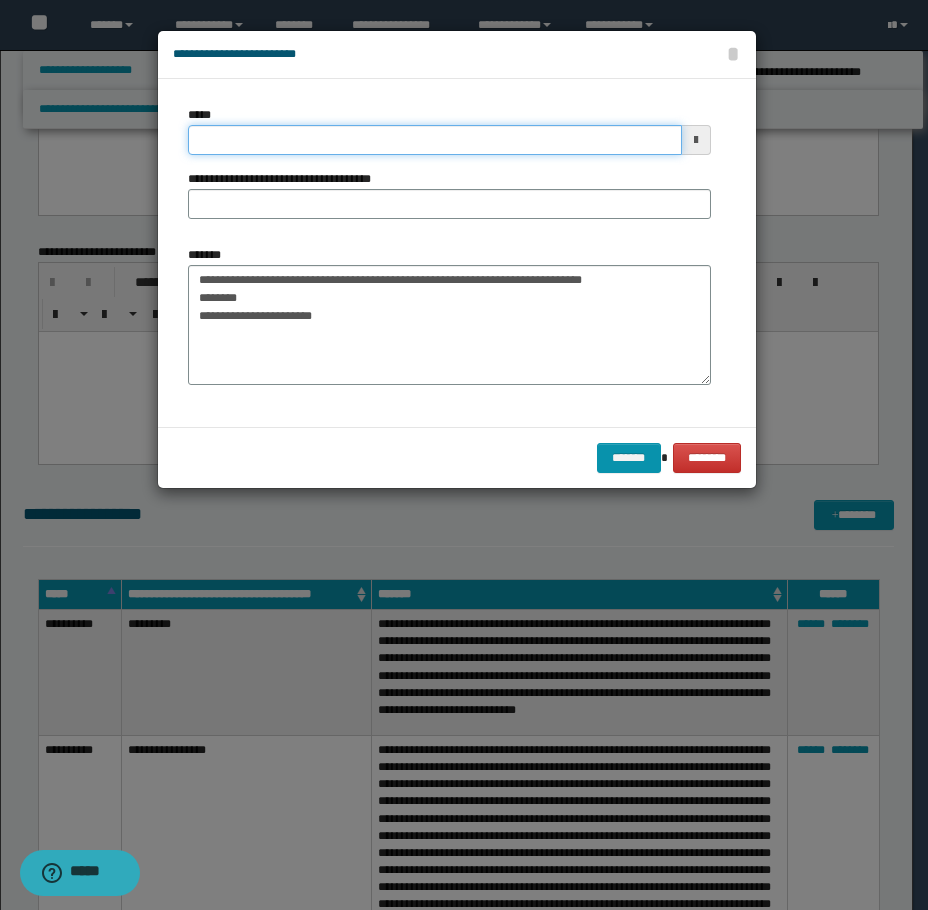 click on "*****" at bounding box center [435, 140] 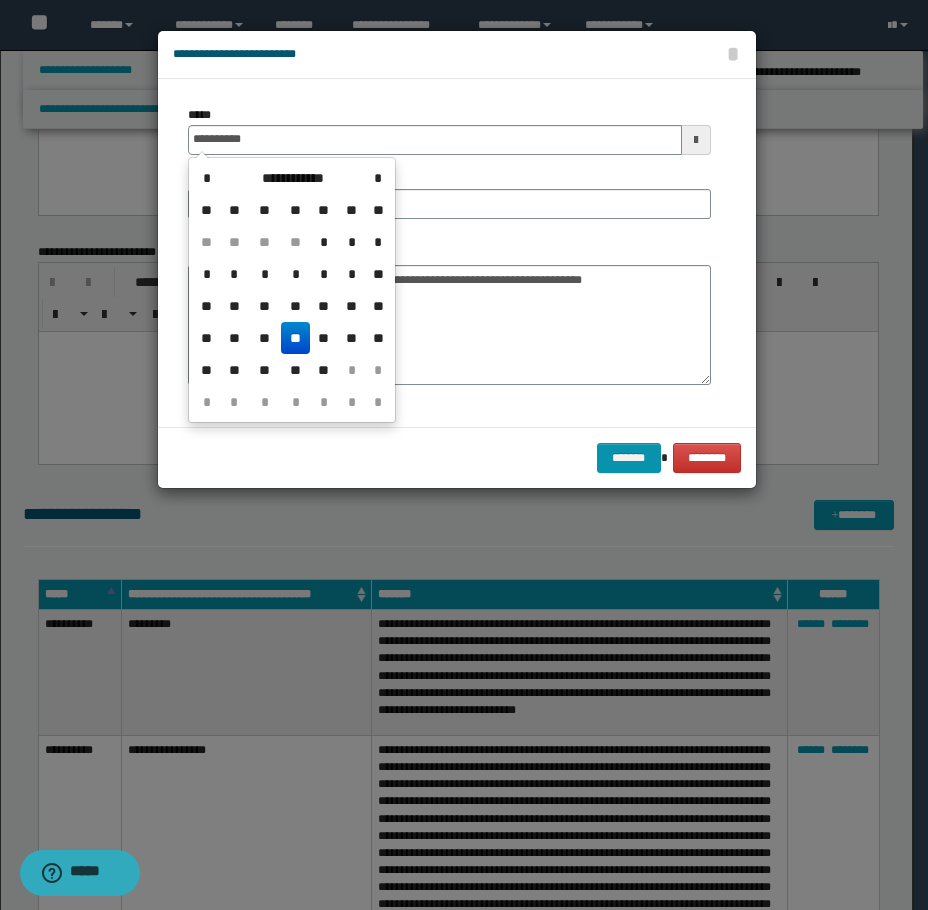 click on "**" at bounding box center [295, 338] 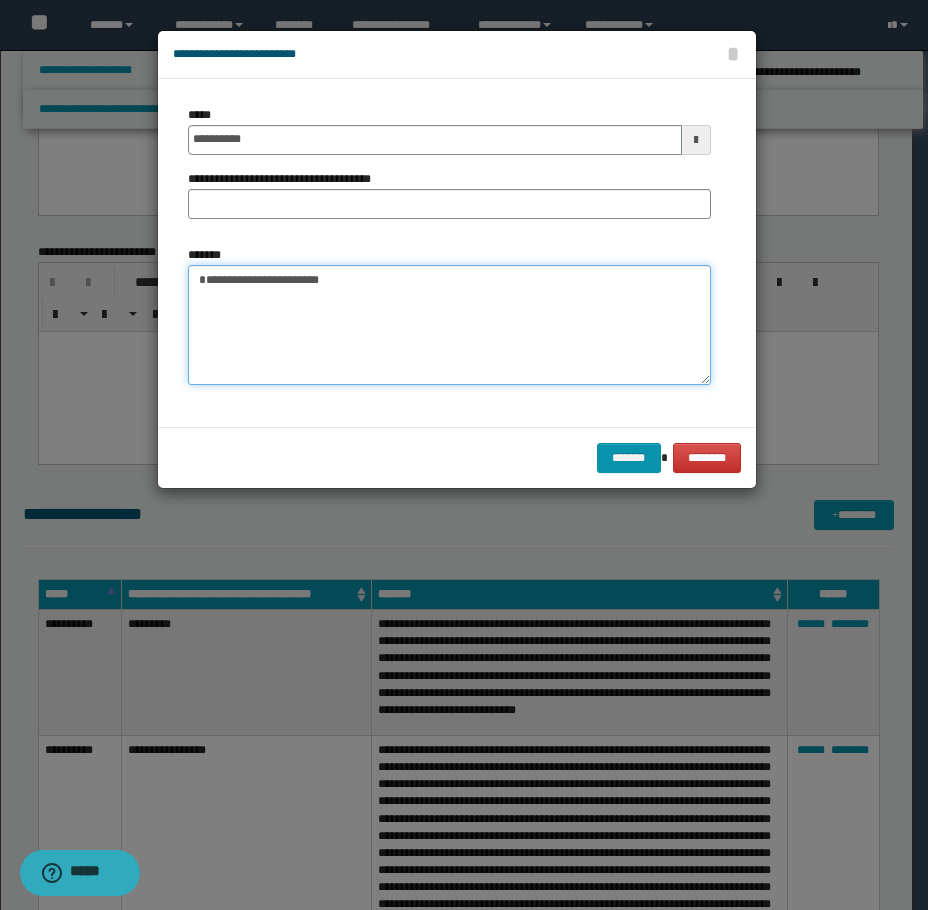 drag, startPoint x: 275, startPoint y: 296, endPoint x: 131, endPoint y: 264, distance: 147.51271 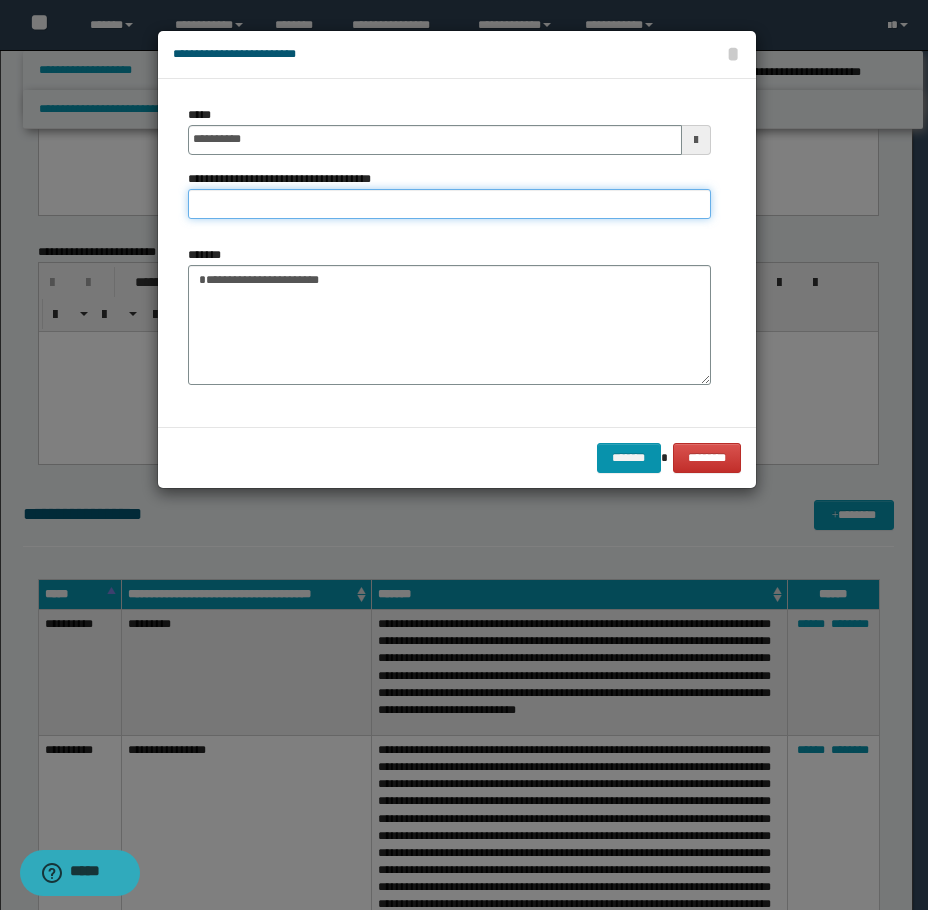 click on "**********" at bounding box center (449, 204) 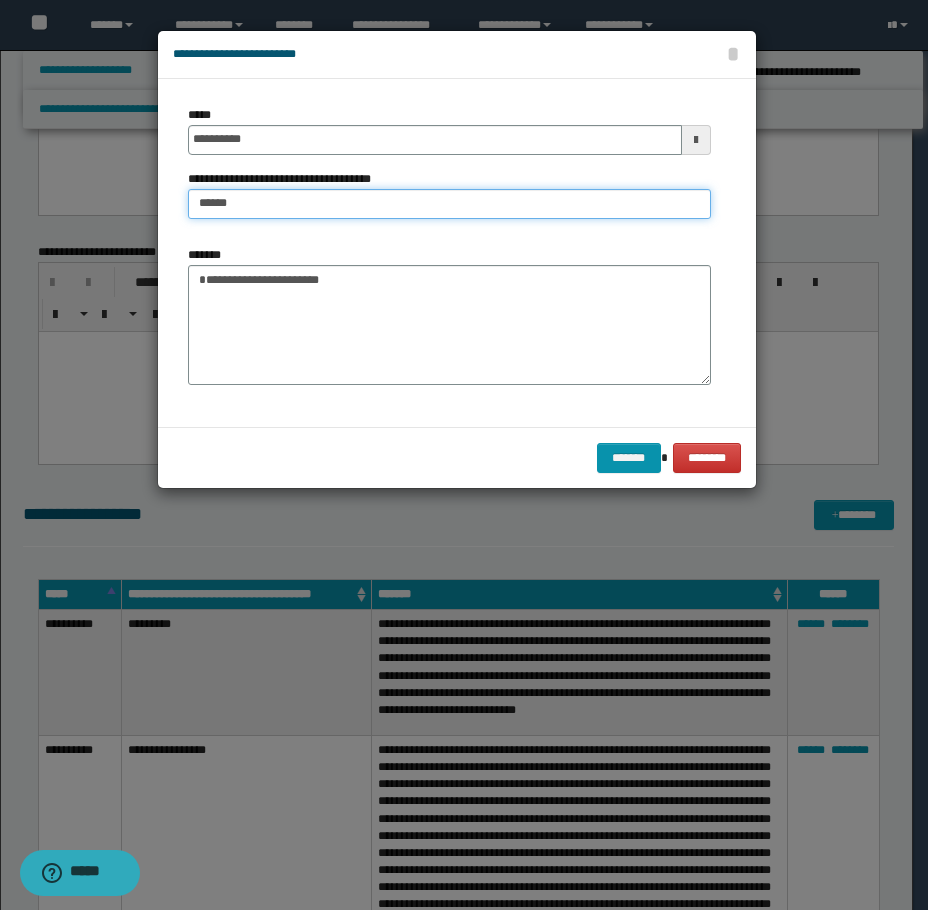 type on "**********" 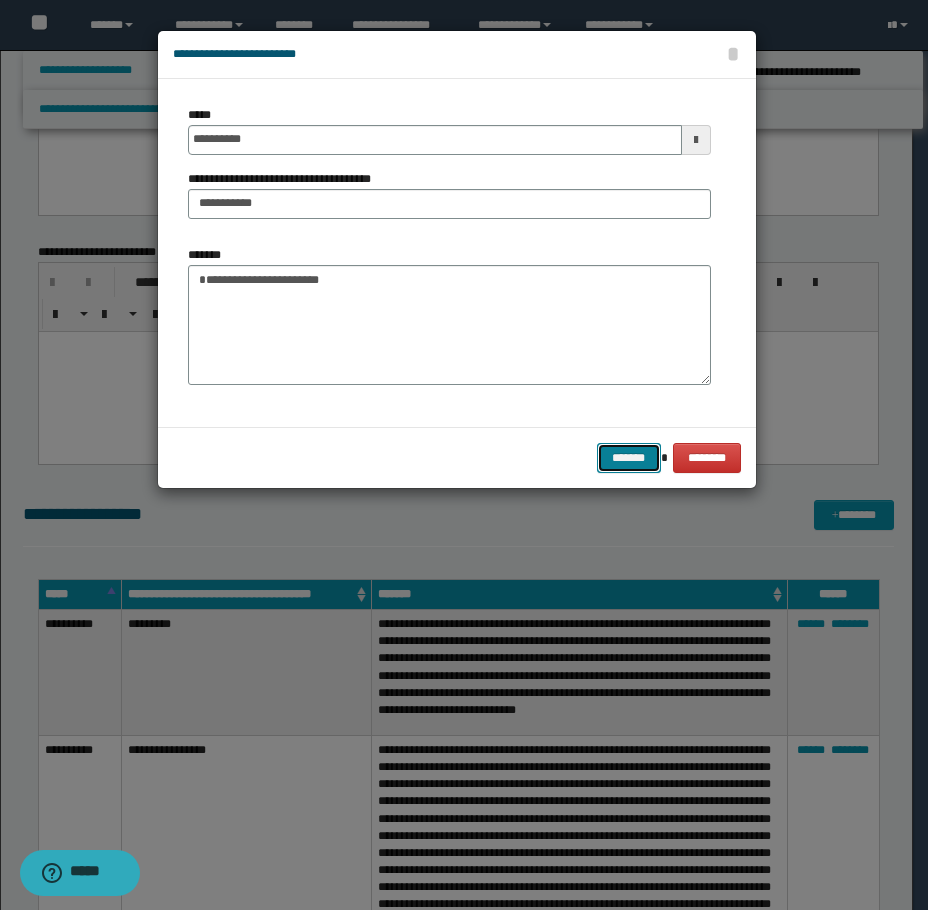 click on "*******" at bounding box center (629, 458) 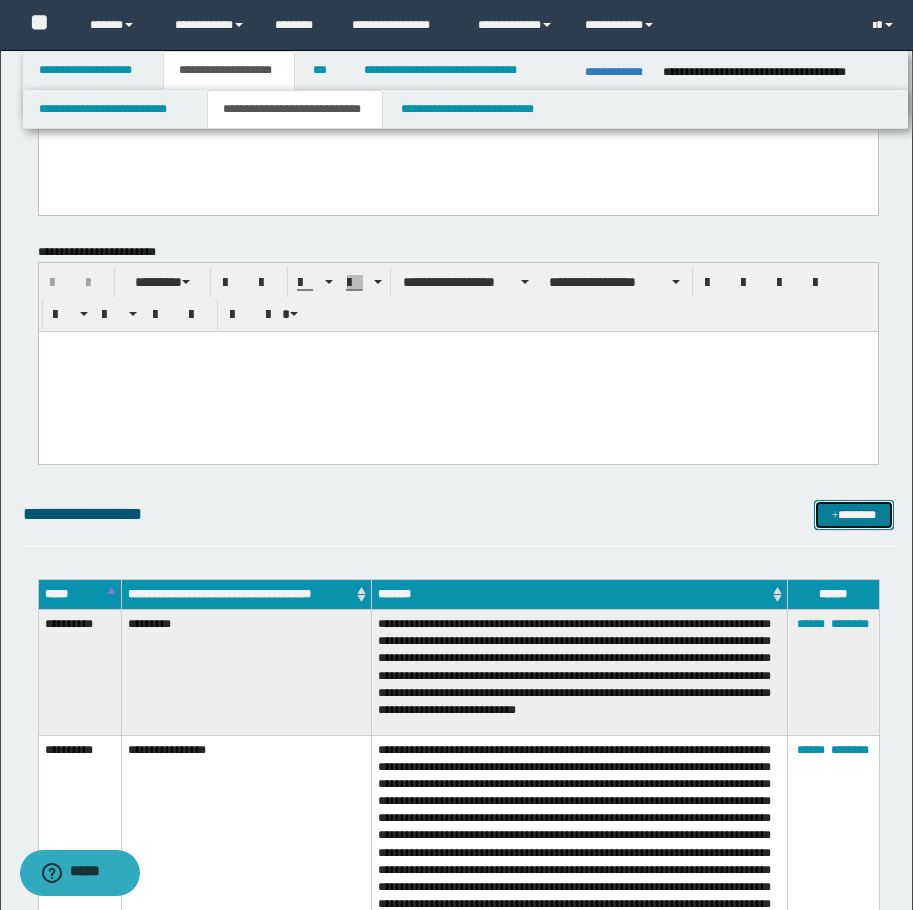 click on "*******" at bounding box center [854, 515] 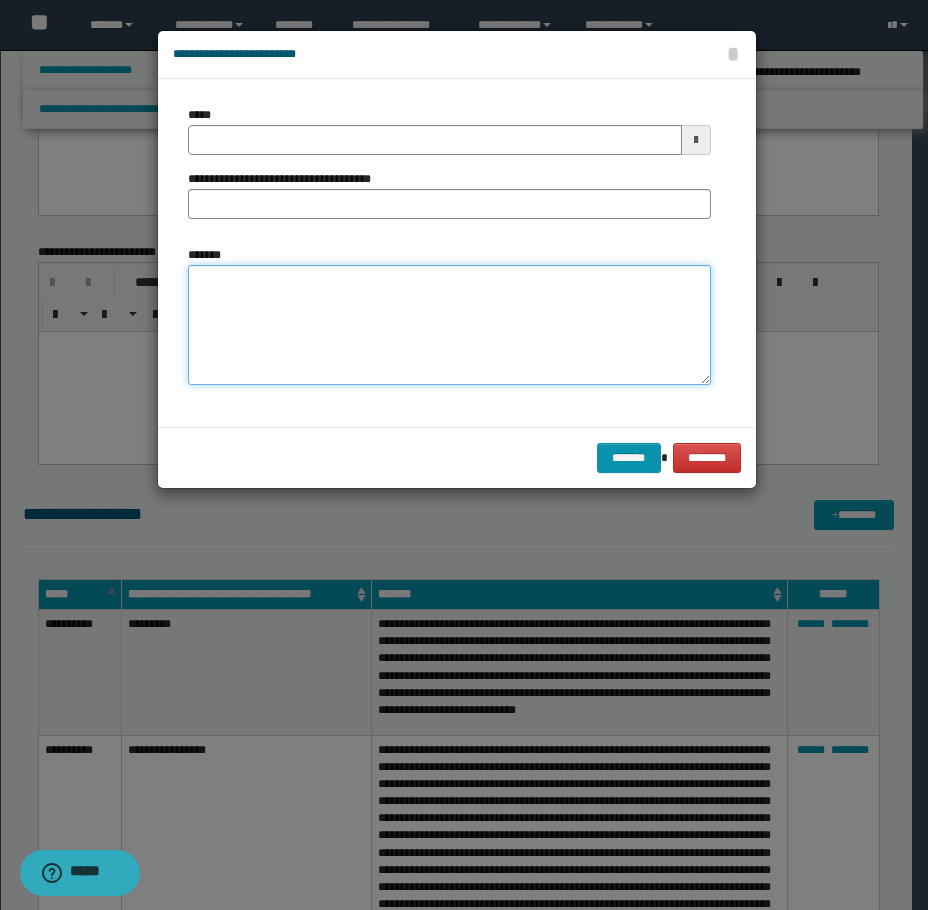 click on "*******" at bounding box center [449, 325] 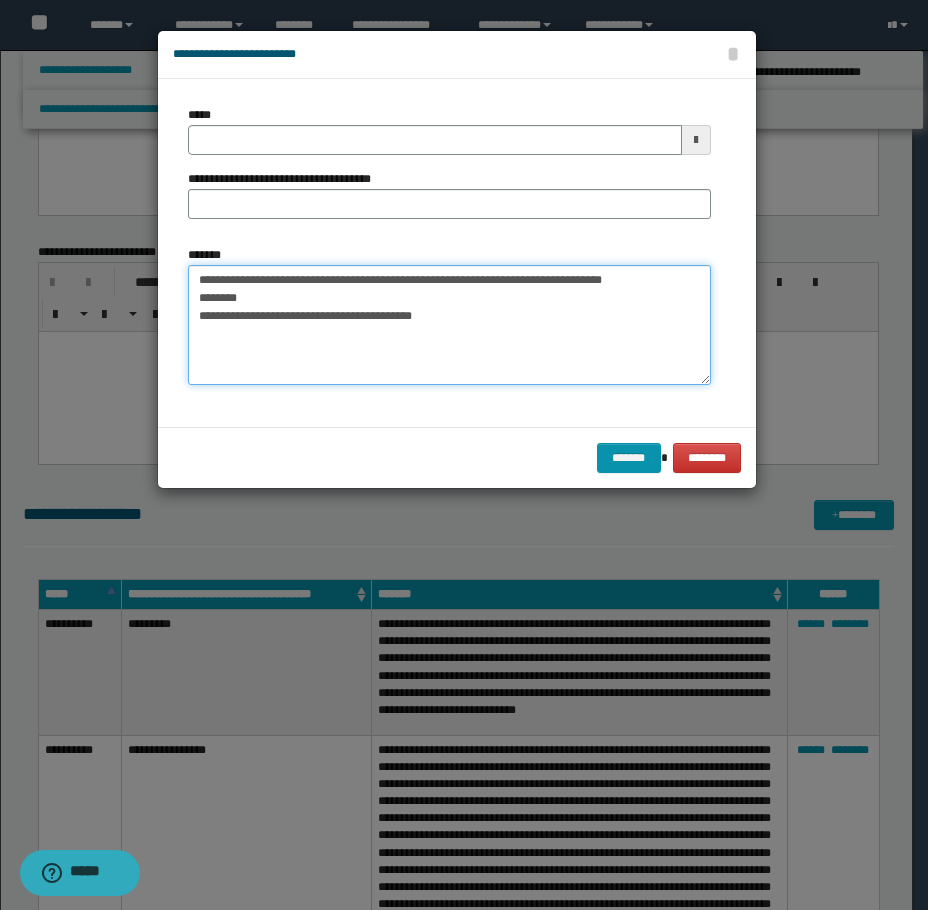 type 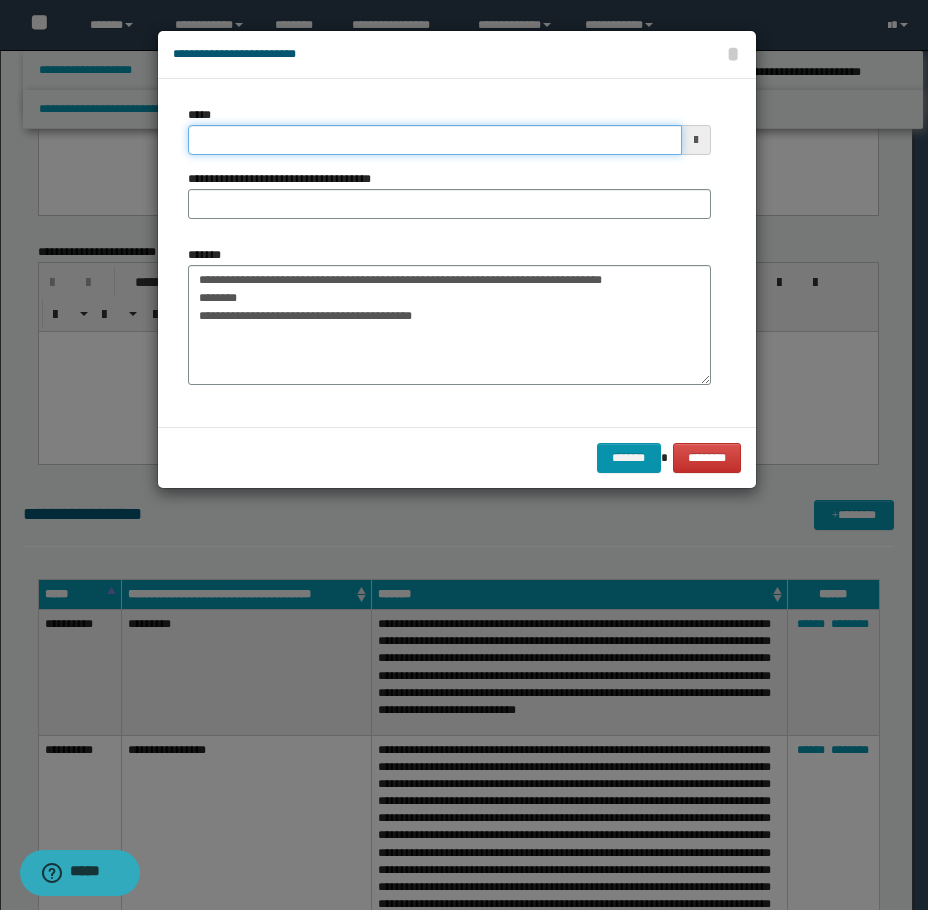 click on "*****" at bounding box center (435, 140) 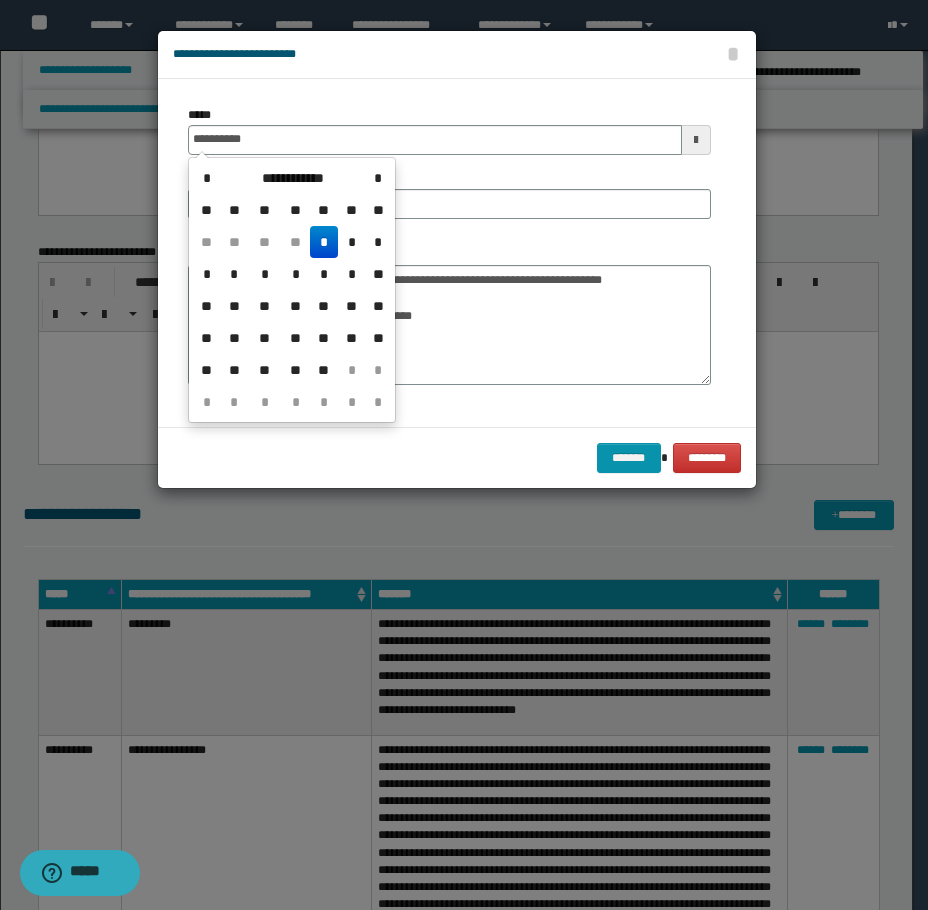 click on "*" at bounding box center (324, 242) 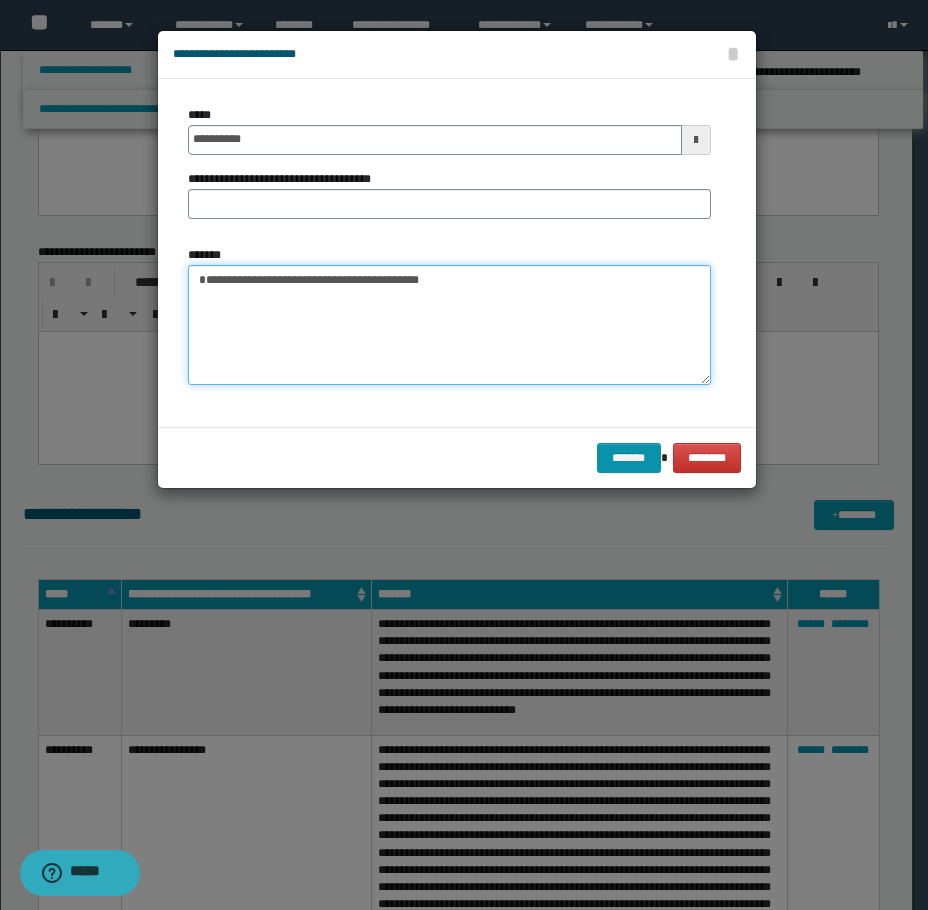drag, startPoint x: 281, startPoint y: 297, endPoint x: 138, endPoint y: 277, distance: 144.39183 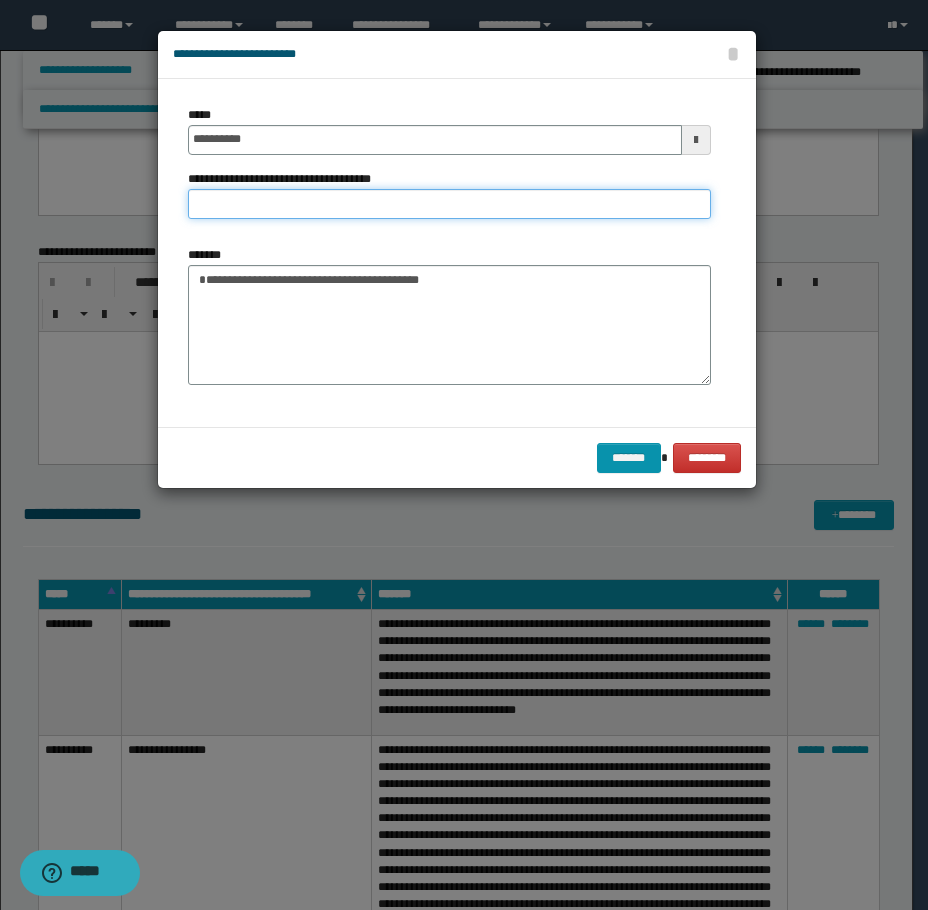 click on "**********" at bounding box center [449, 204] 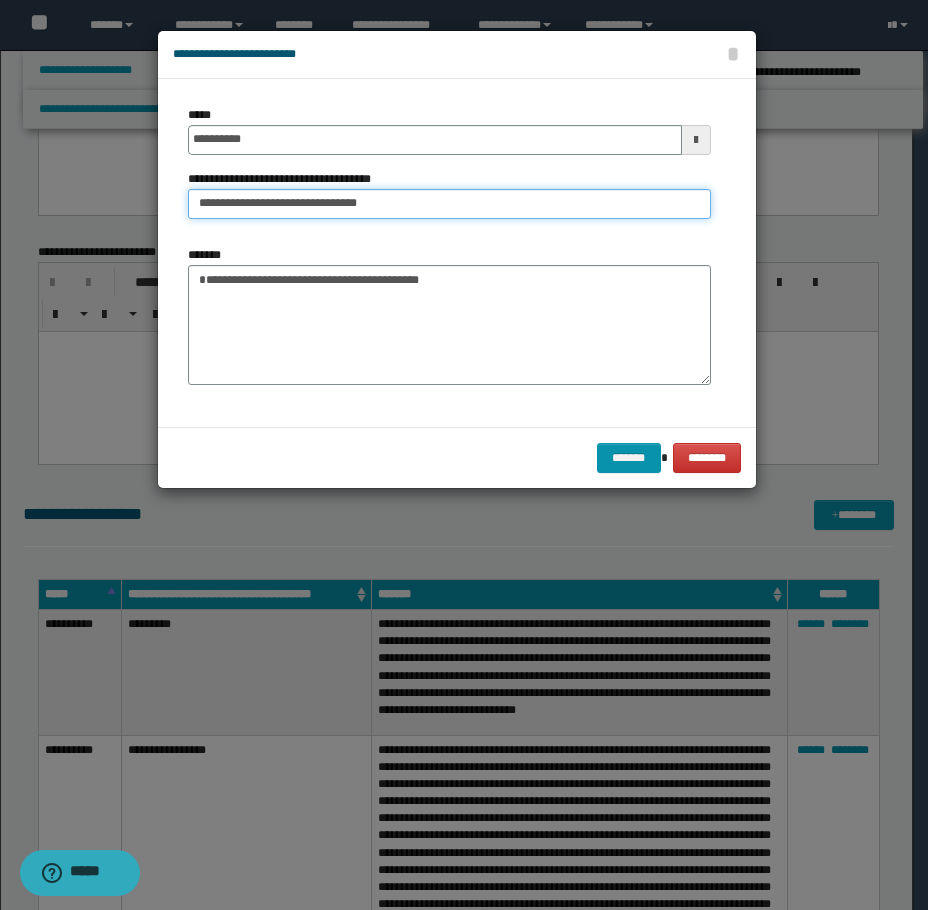 type on "**********" 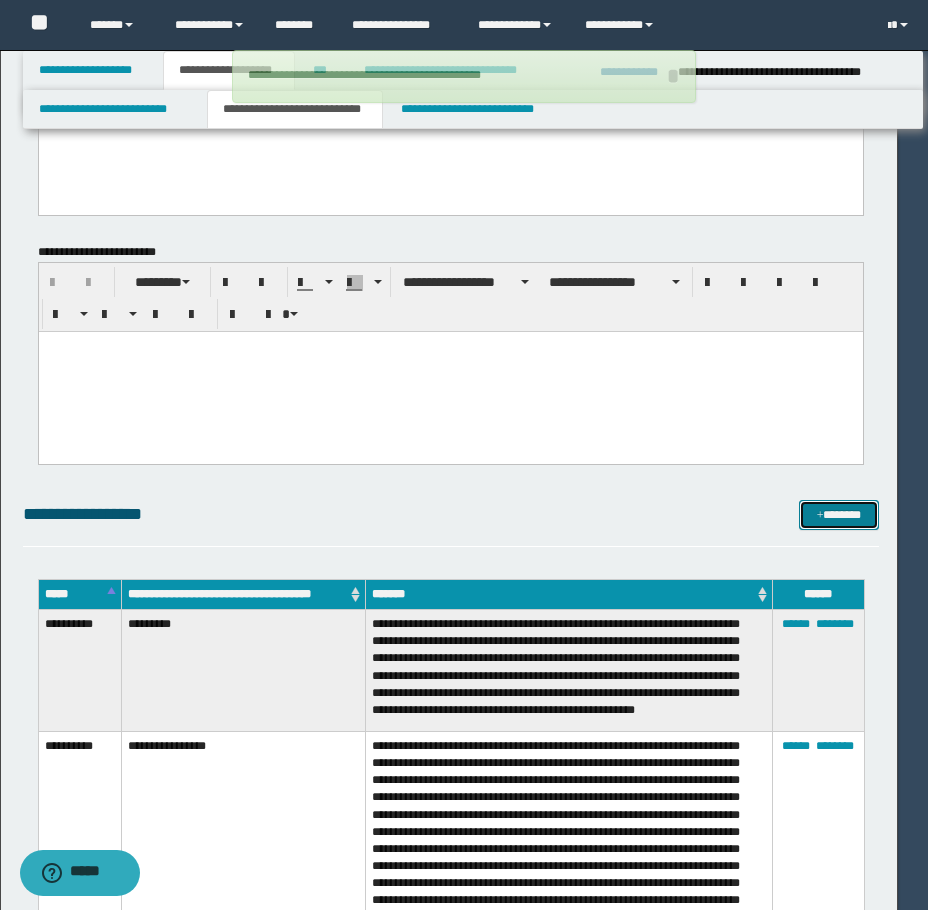 type 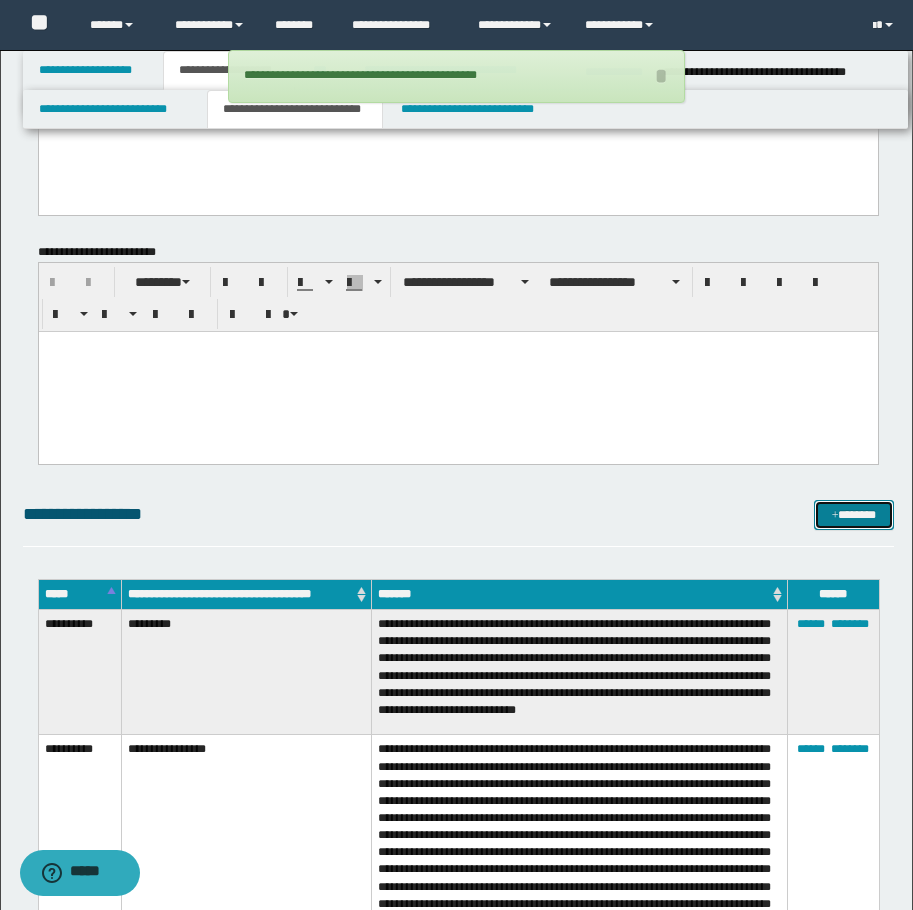 click on "*******" at bounding box center (854, 515) 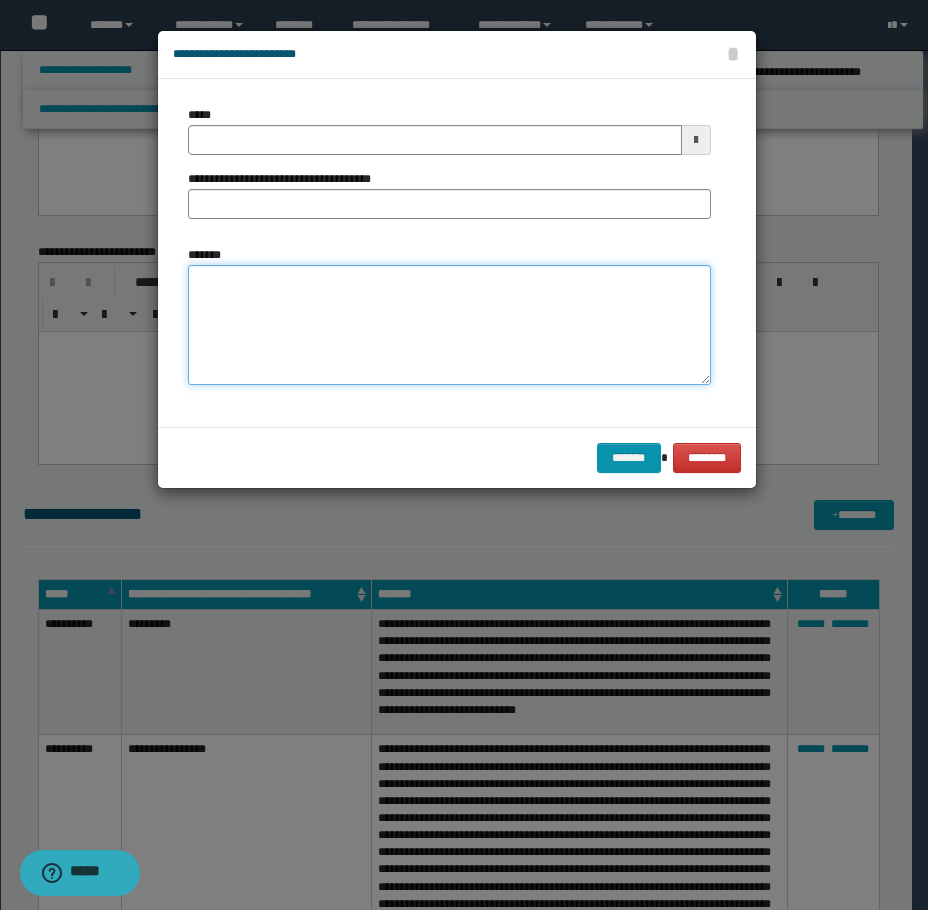 drag, startPoint x: 533, startPoint y: 304, endPoint x: 431, endPoint y: 258, distance: 111.89281 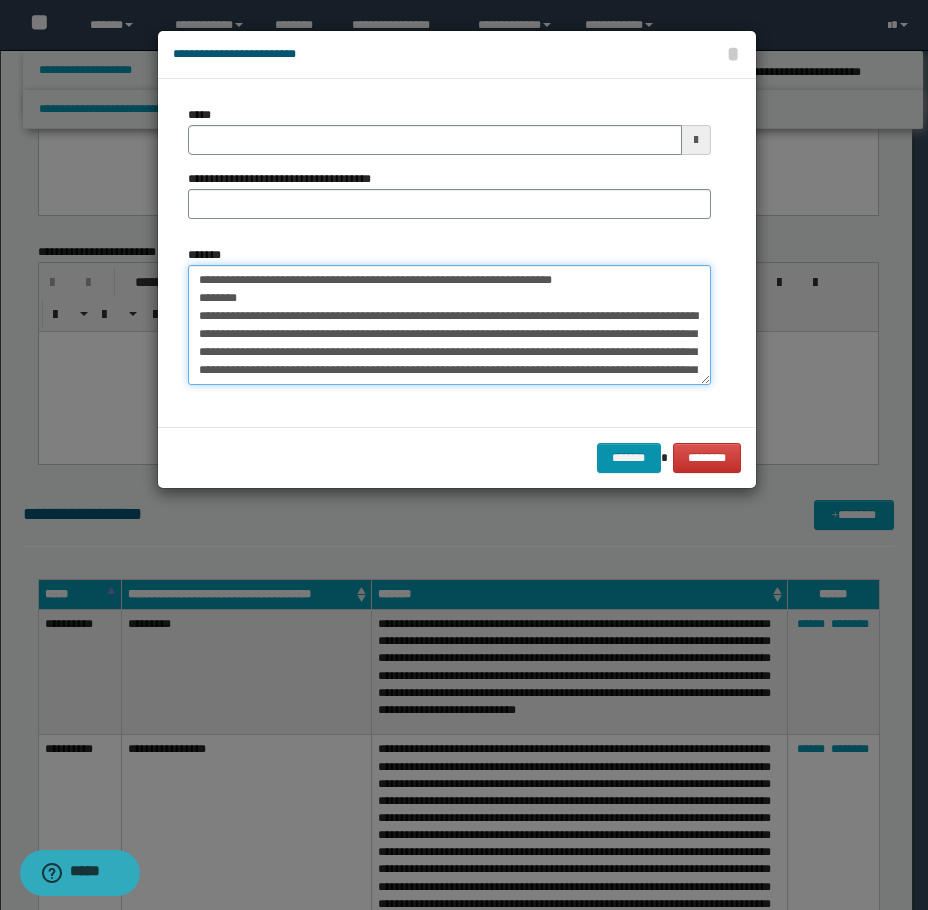 scroll, scrollTop: 336, scrollLeft: 0, axis: vertical 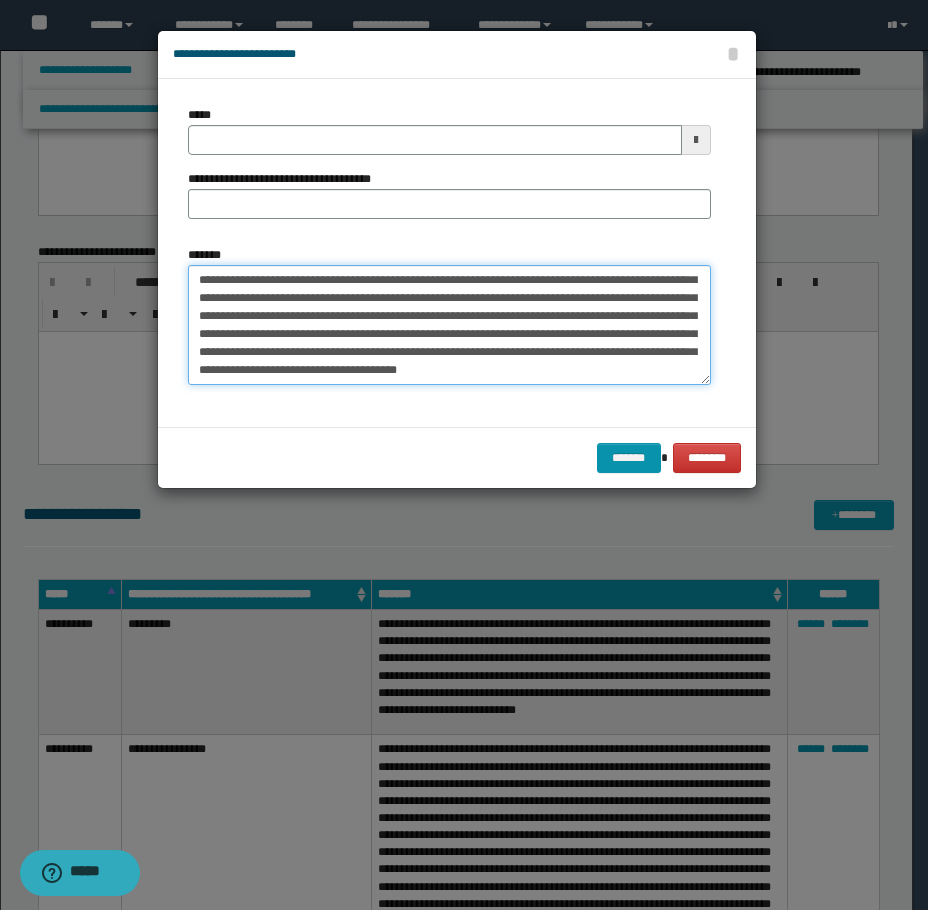 type 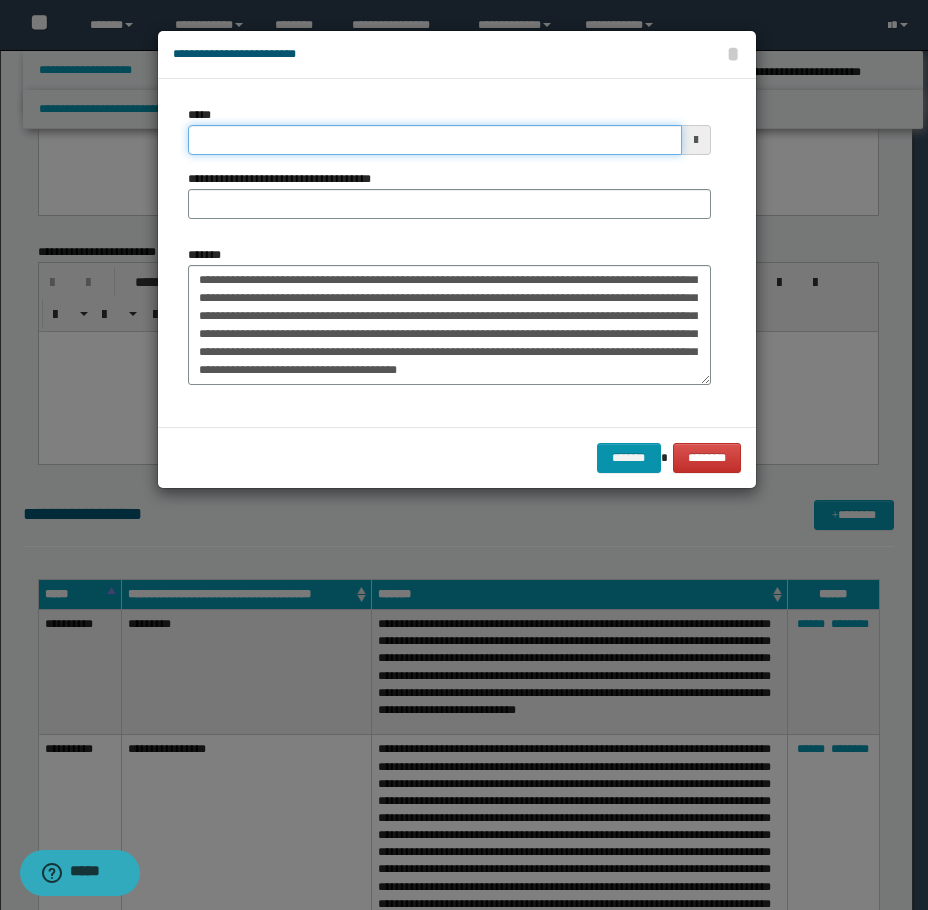 click on "*****" at bounding box center [435, 140] 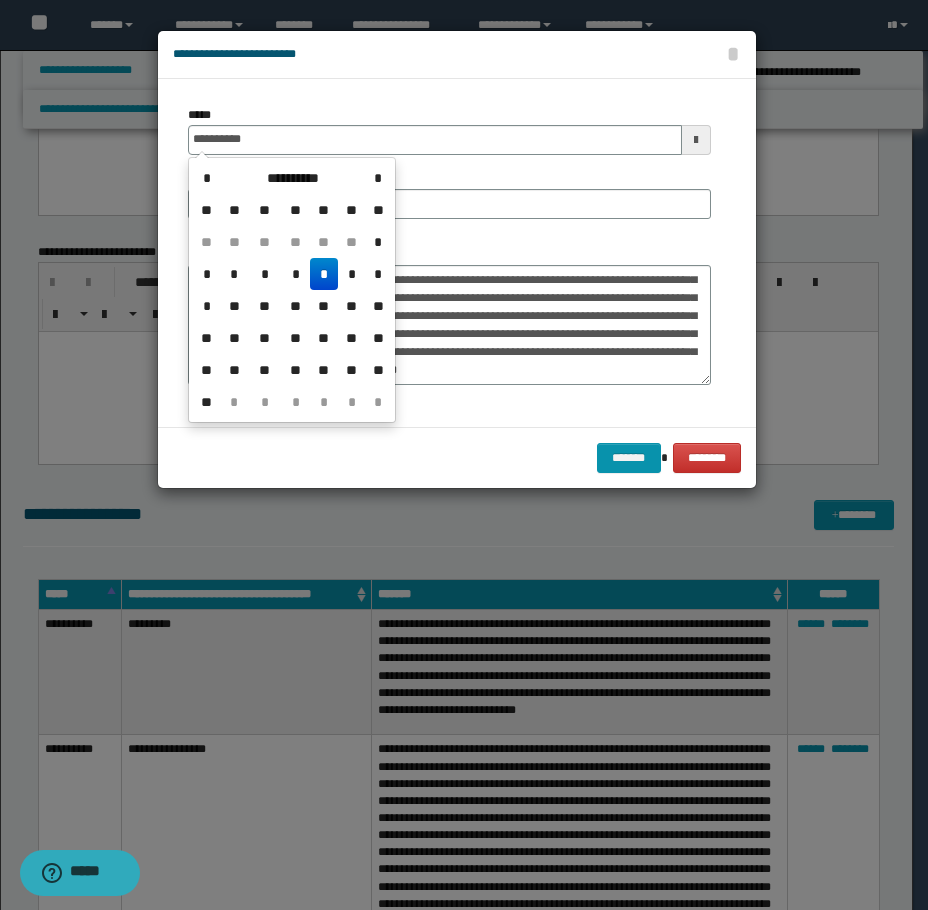 click on "*" at bounding box center [324, 274] 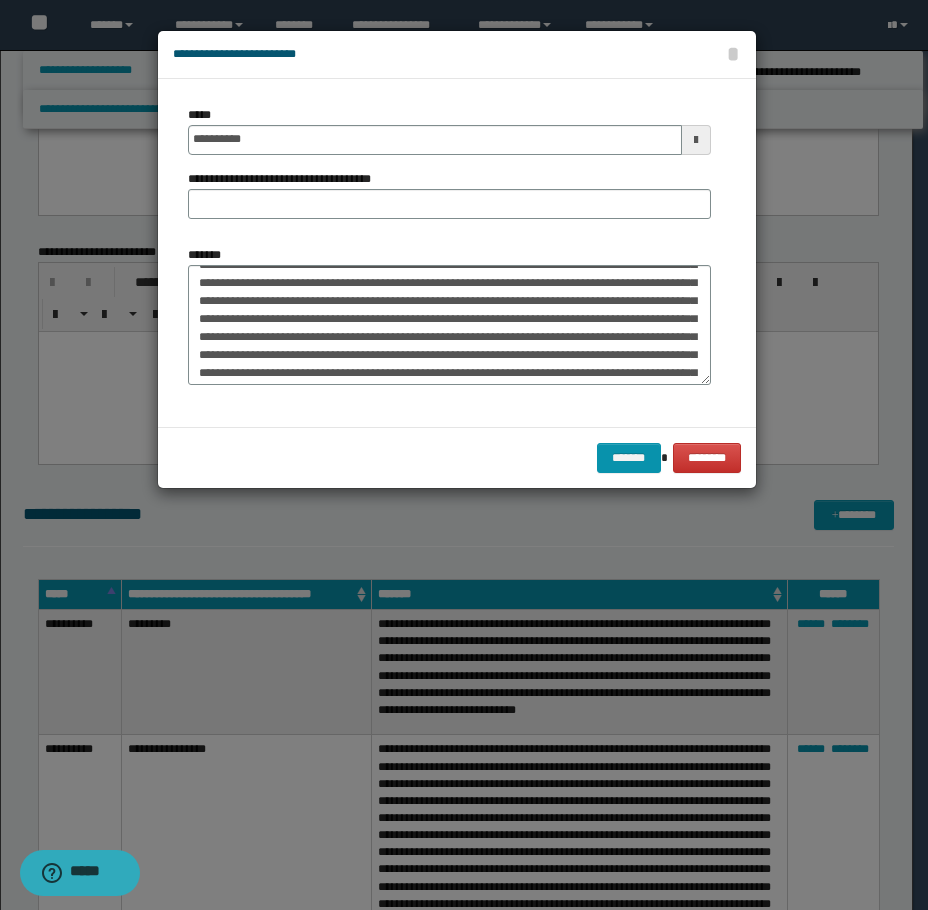 scroll, scrollTop: 0, scrollLeft: 0, axis: both 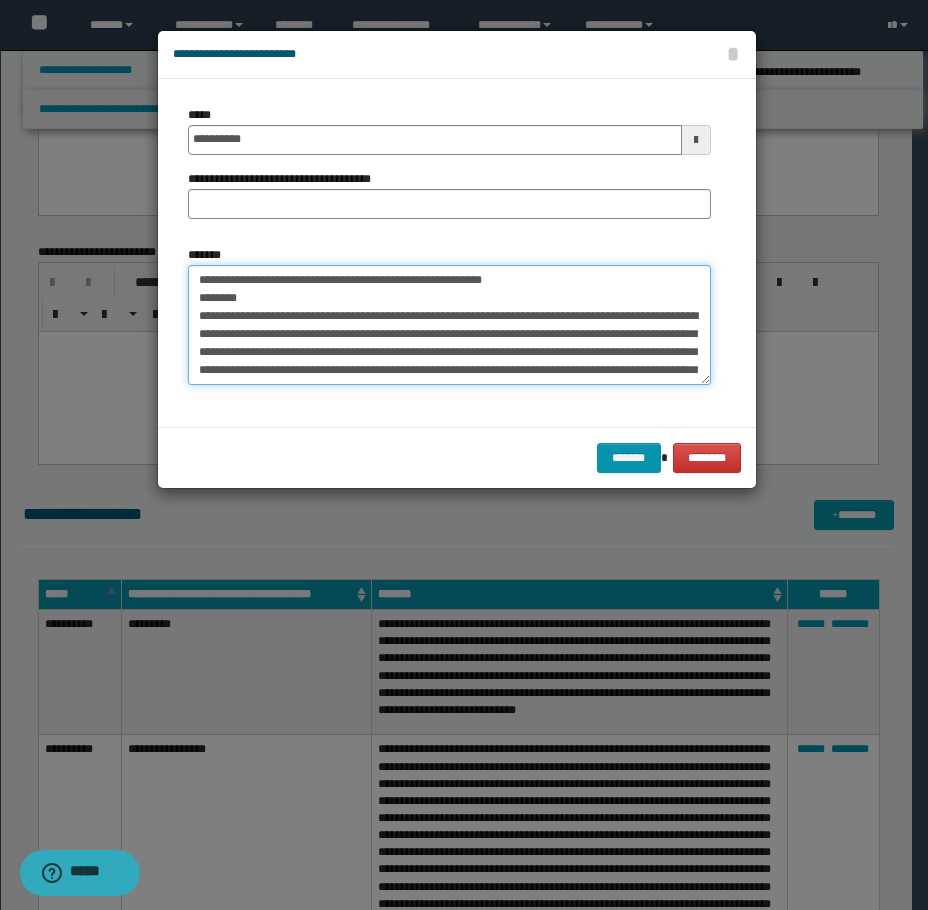 drag, startPoint x: 294, startPoint y: 288, endPoint x: 145, endPoint y: 246, distance: 154.80634 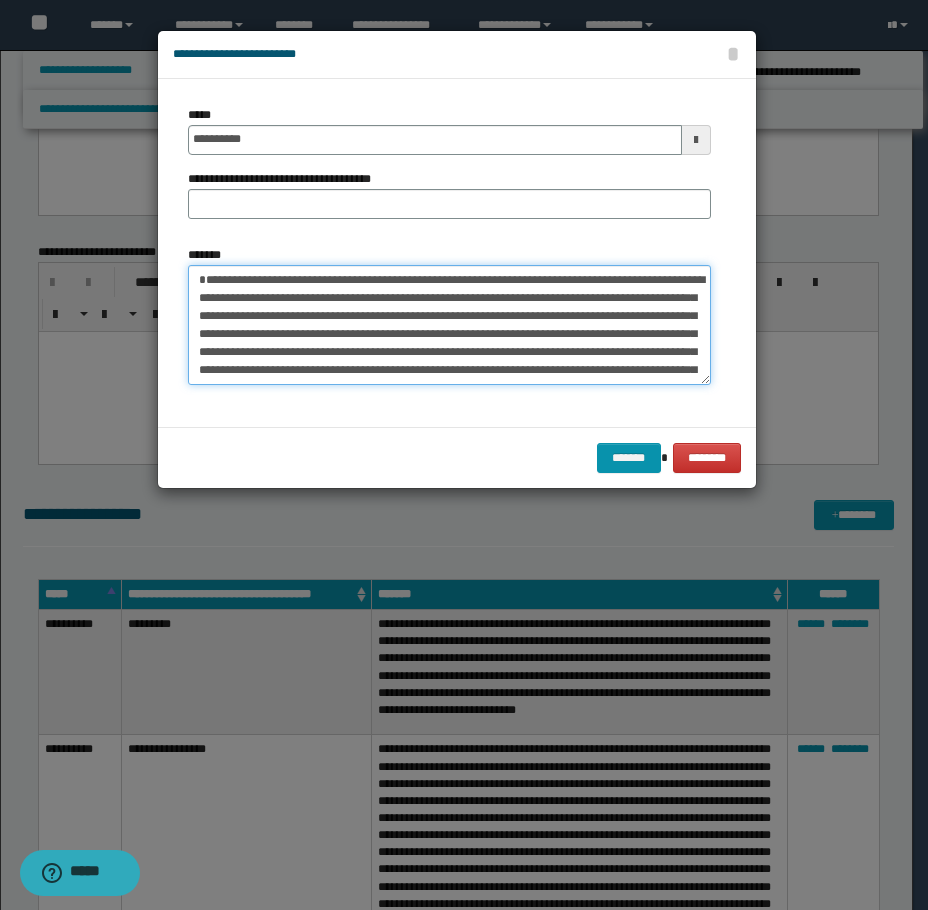 drag, startPoint x: 257, startPoint y: 295, endPoint x: 181, endPoint y: 264, distance: 82.07923 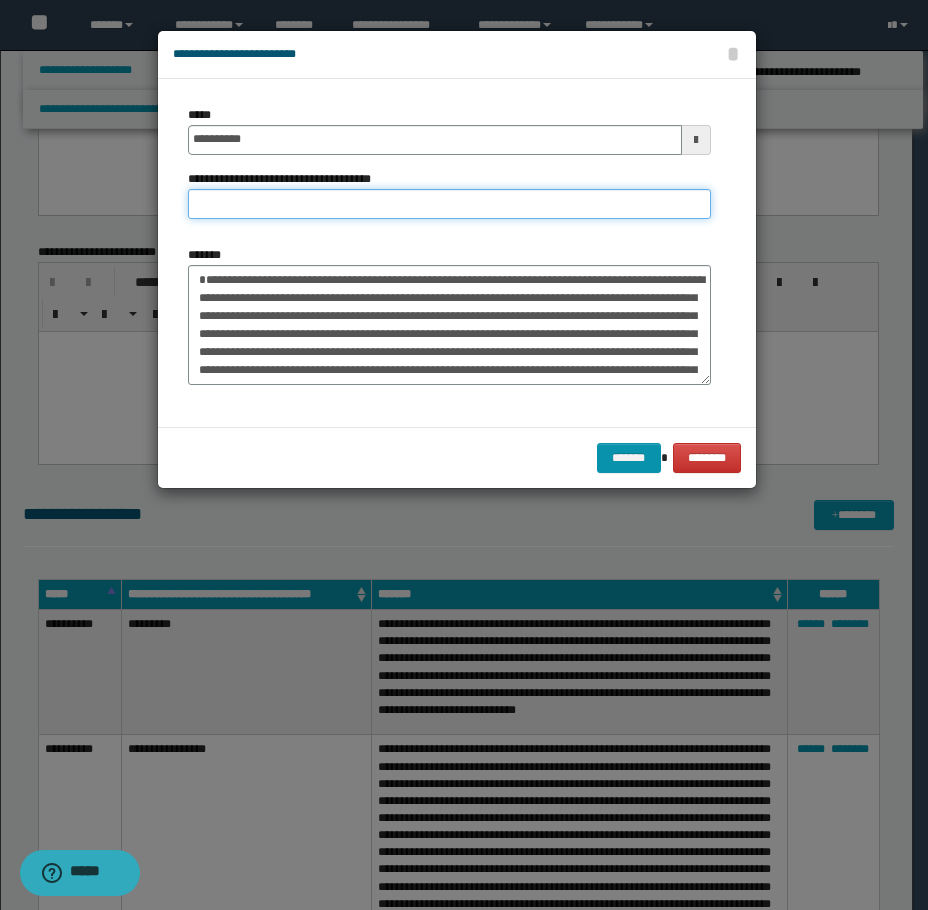 click on "**********" at bounding box center (449, 204) 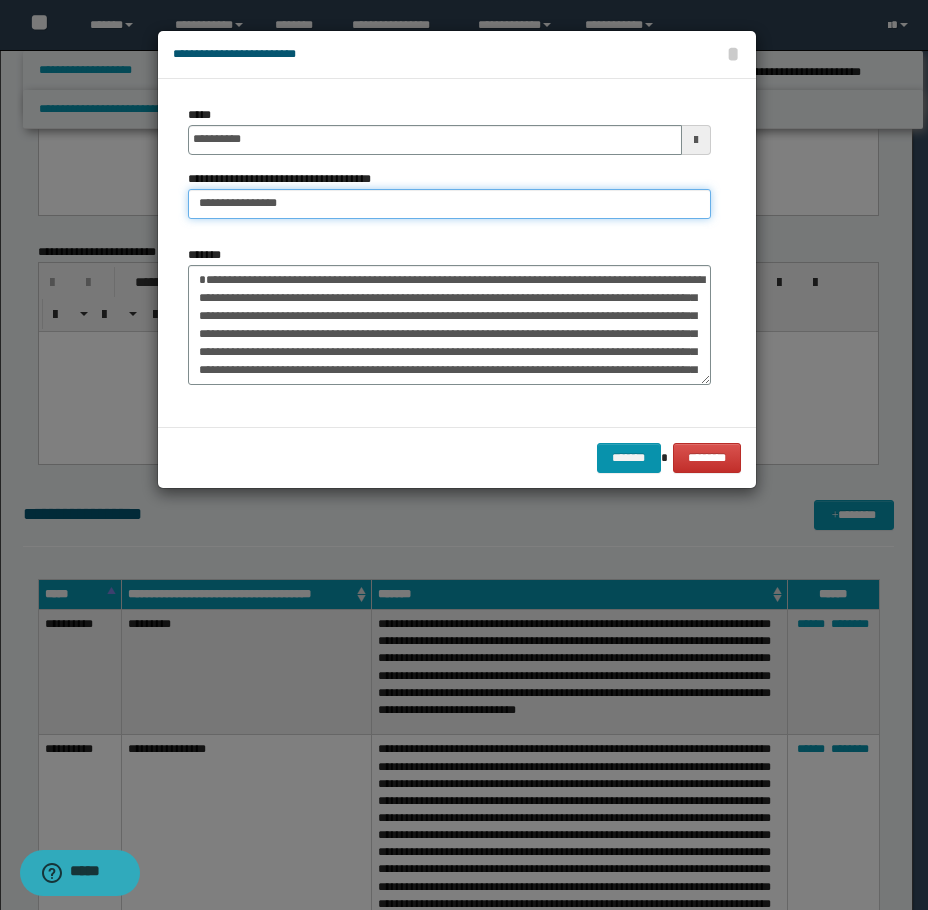 type on "**********" 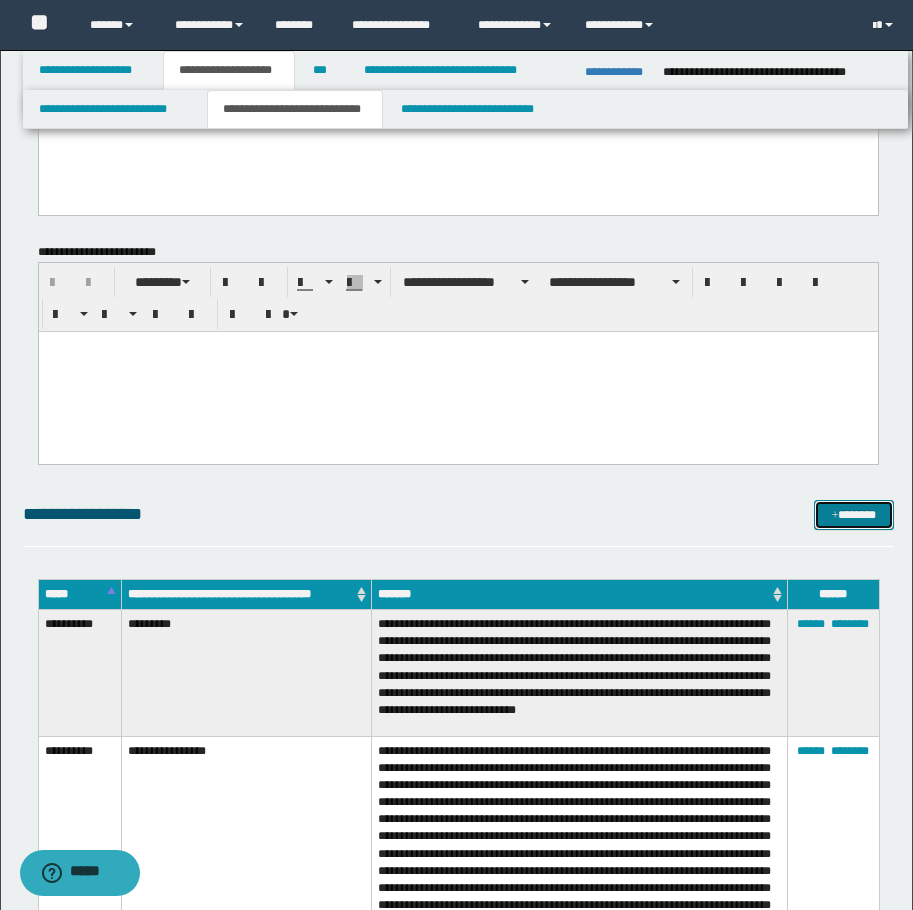 click on "*******" at bounding box center (854, 515) 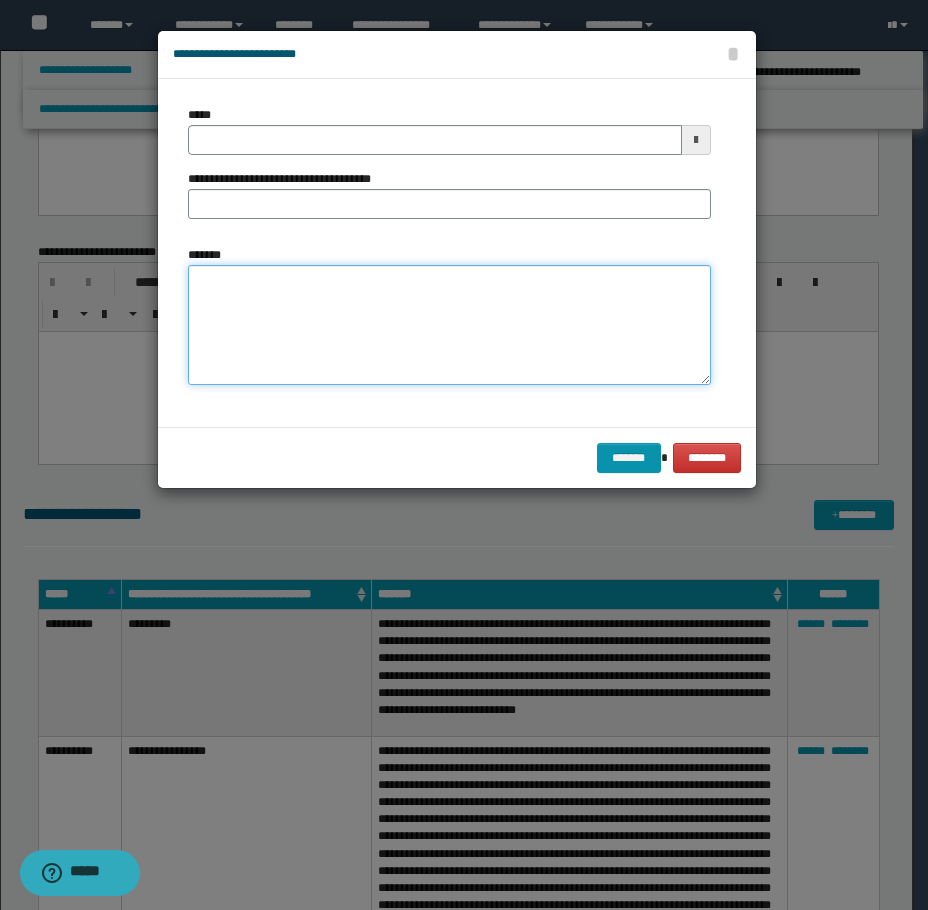 click on "*******" at bounding box center [449, 325] 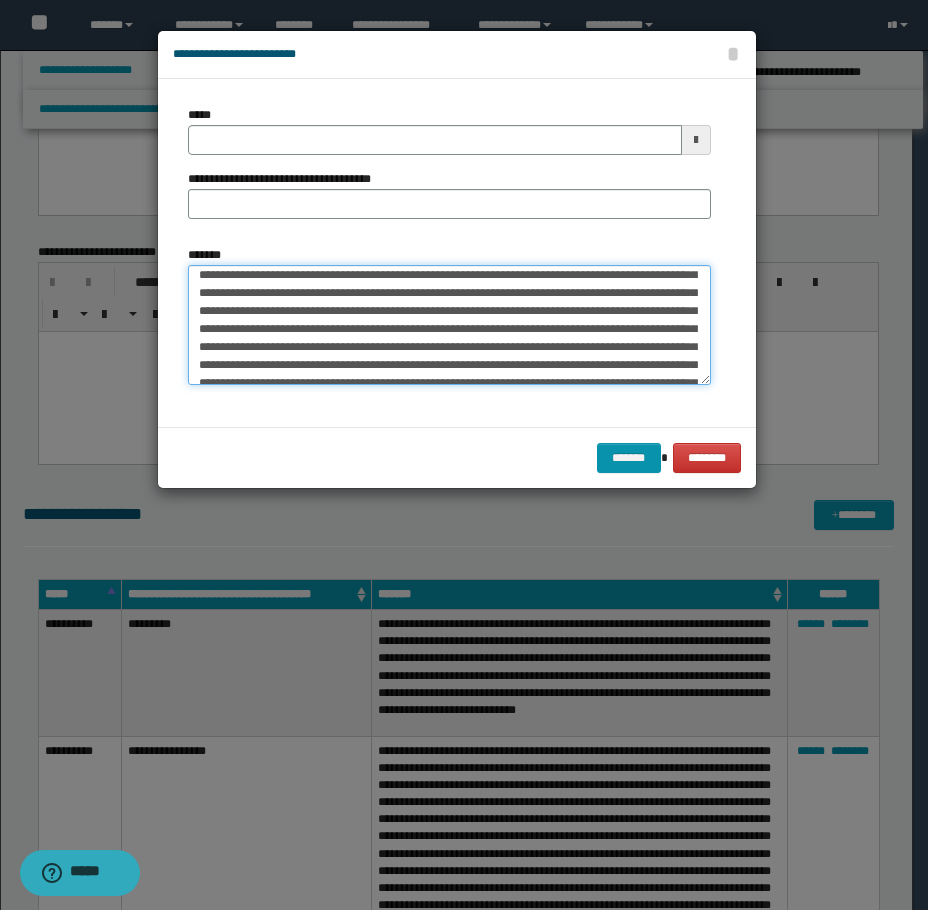scroll, scrollTop: 0, scrollLeft: 0, axis: both 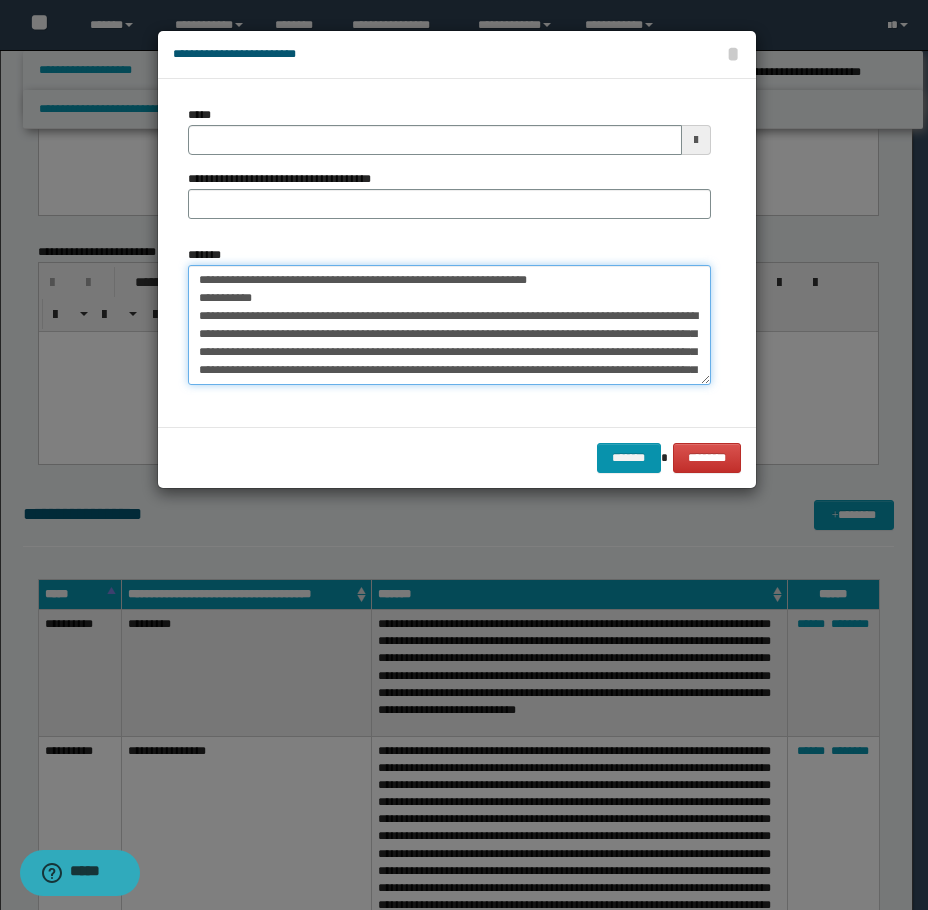 type 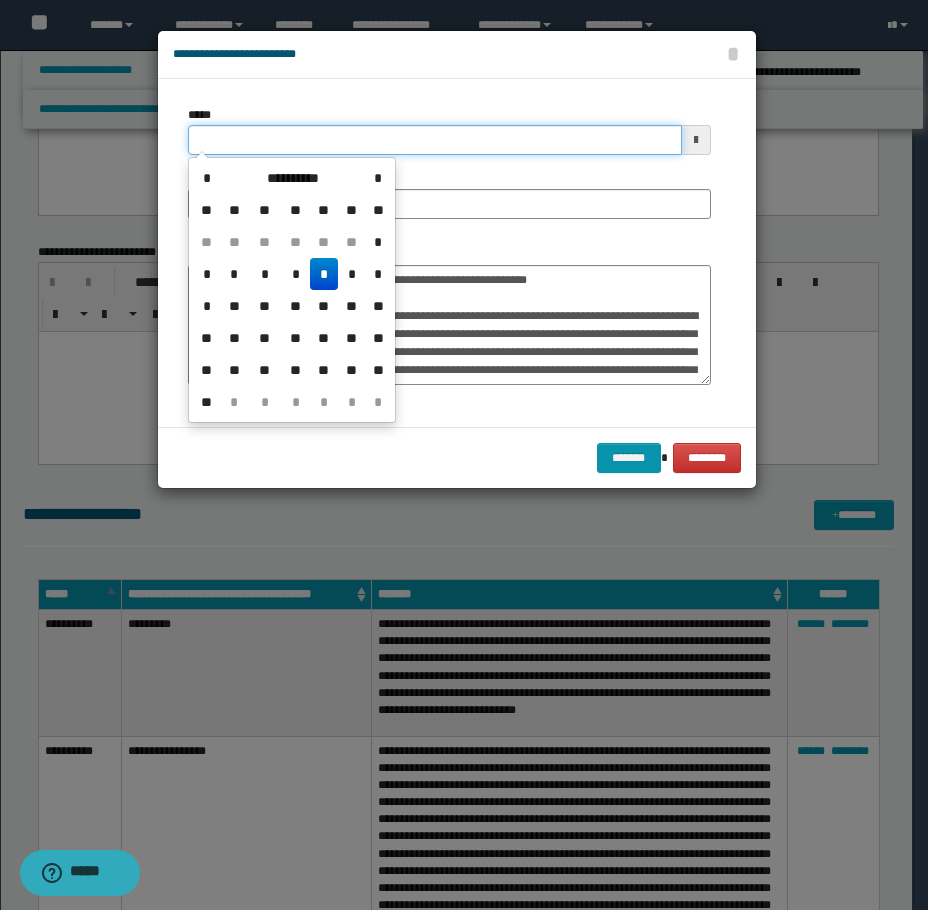 click on "*****" at bounding box center (435, 140) 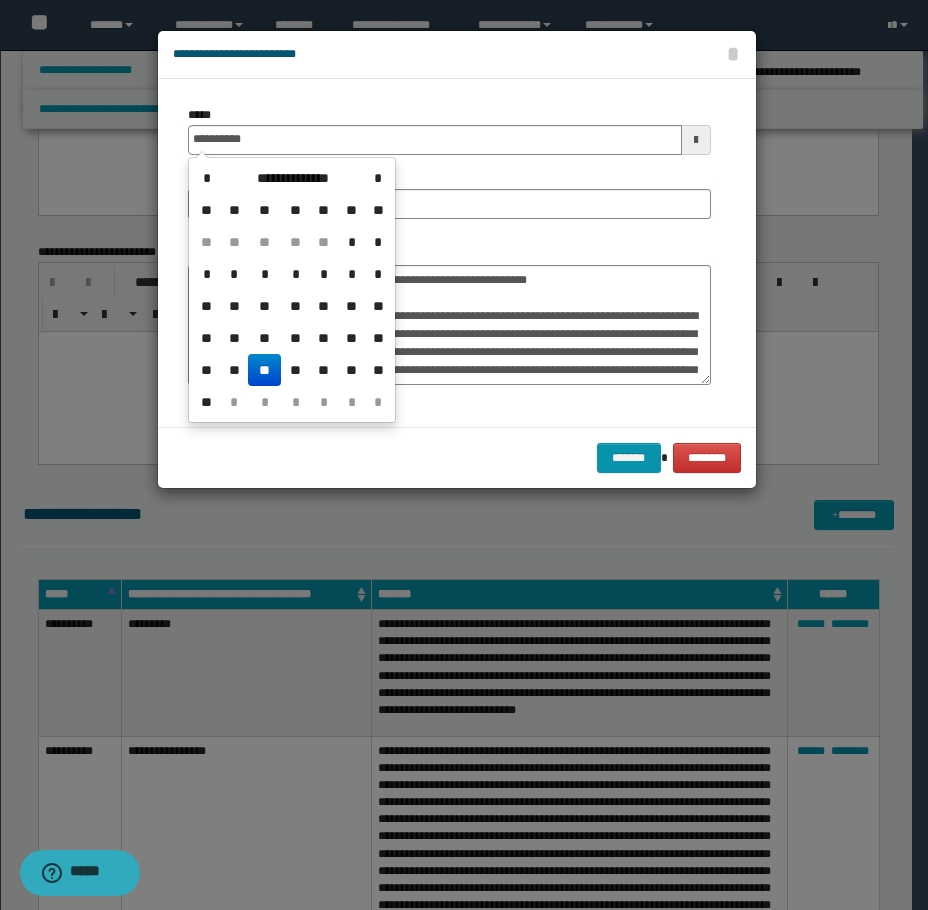 click on "**" at bounding box center (264, 370) 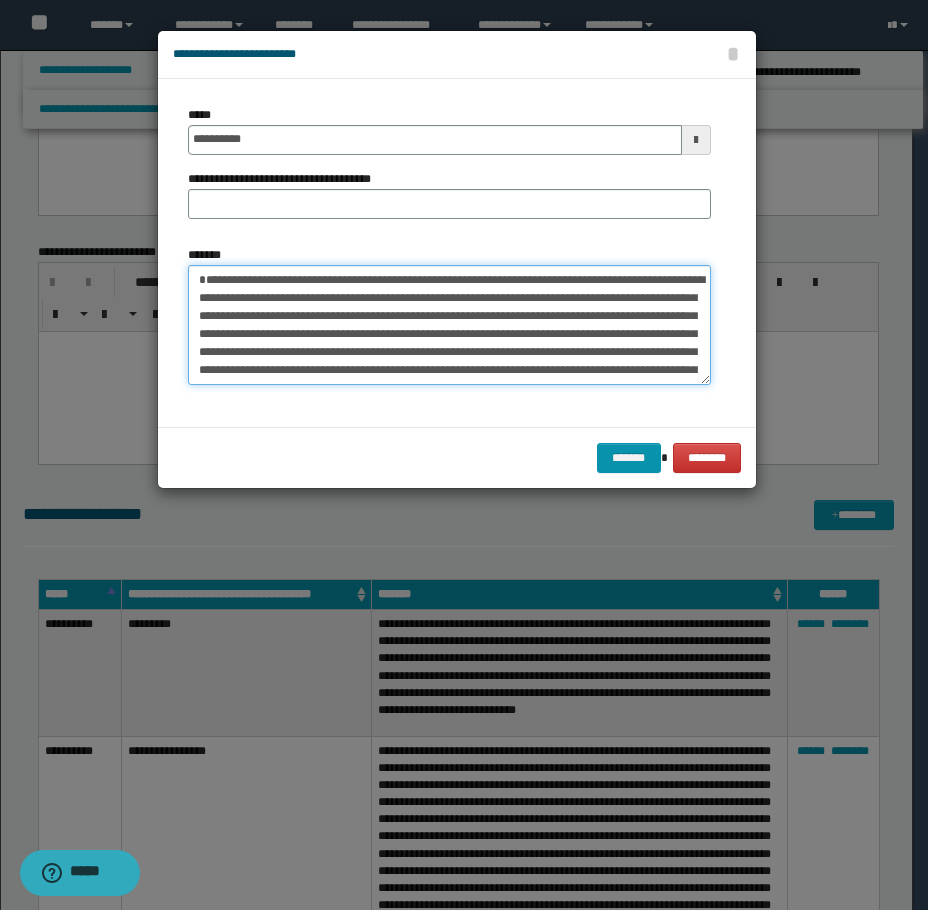 drag, startPoint x: 306, startPoint y: 298, endPoint x: 140, endPoint y: 283, distance: 166.67633 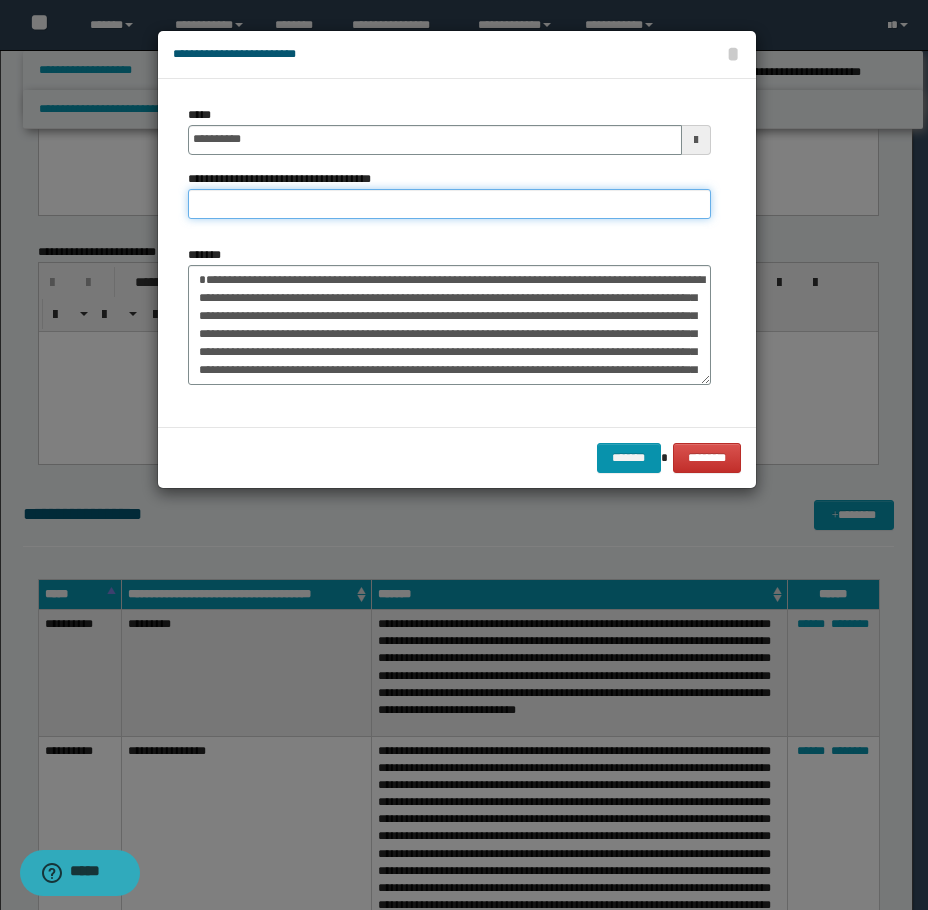click on "**********" at bounding box center [449, 204] 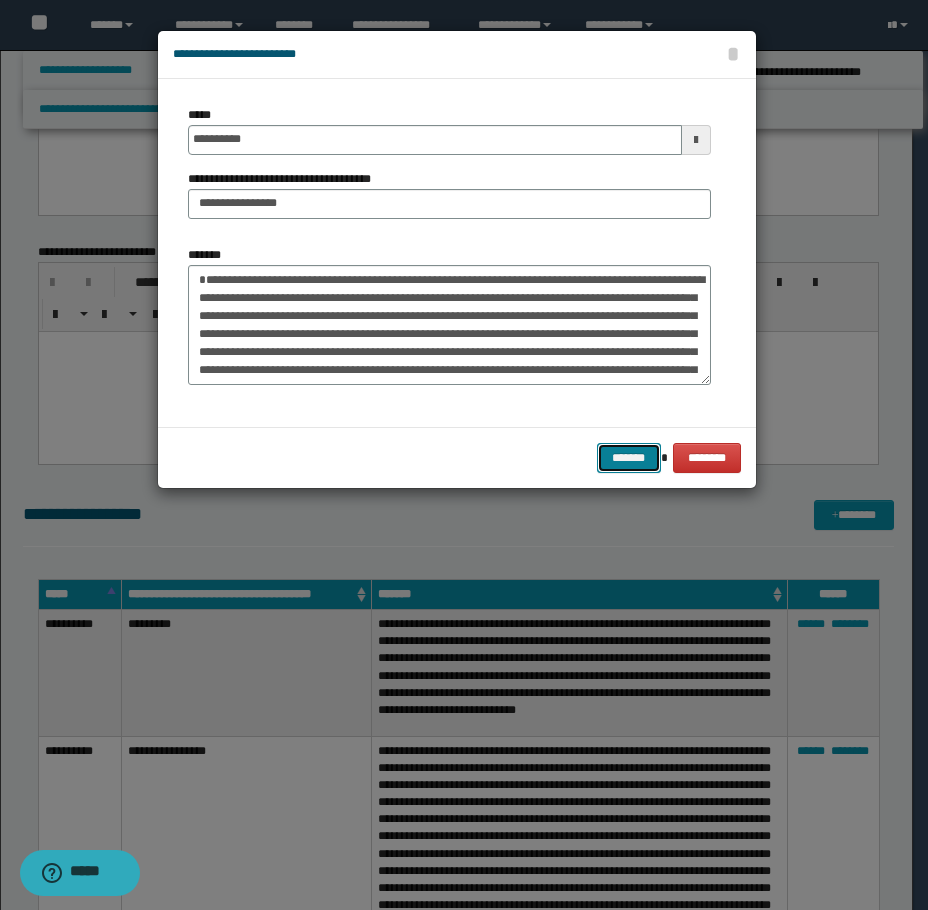 click on "*******" at bounding box center [629, 458] 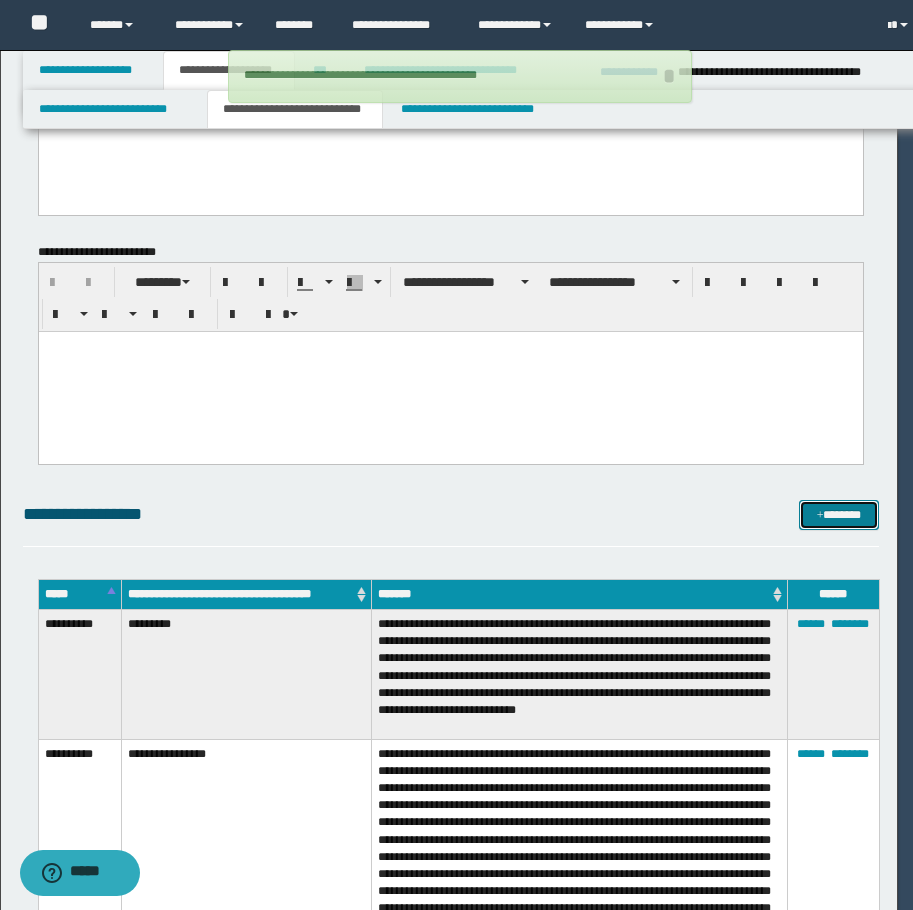 type 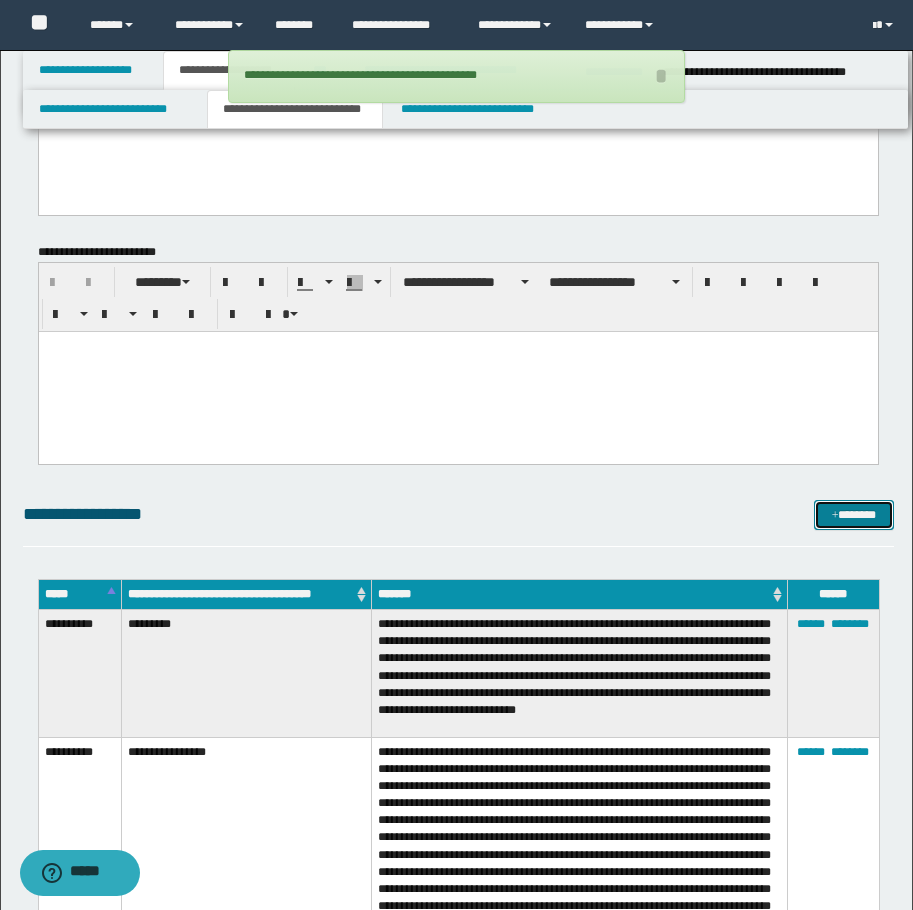 click on "*******" at bounding box center [854, 515] 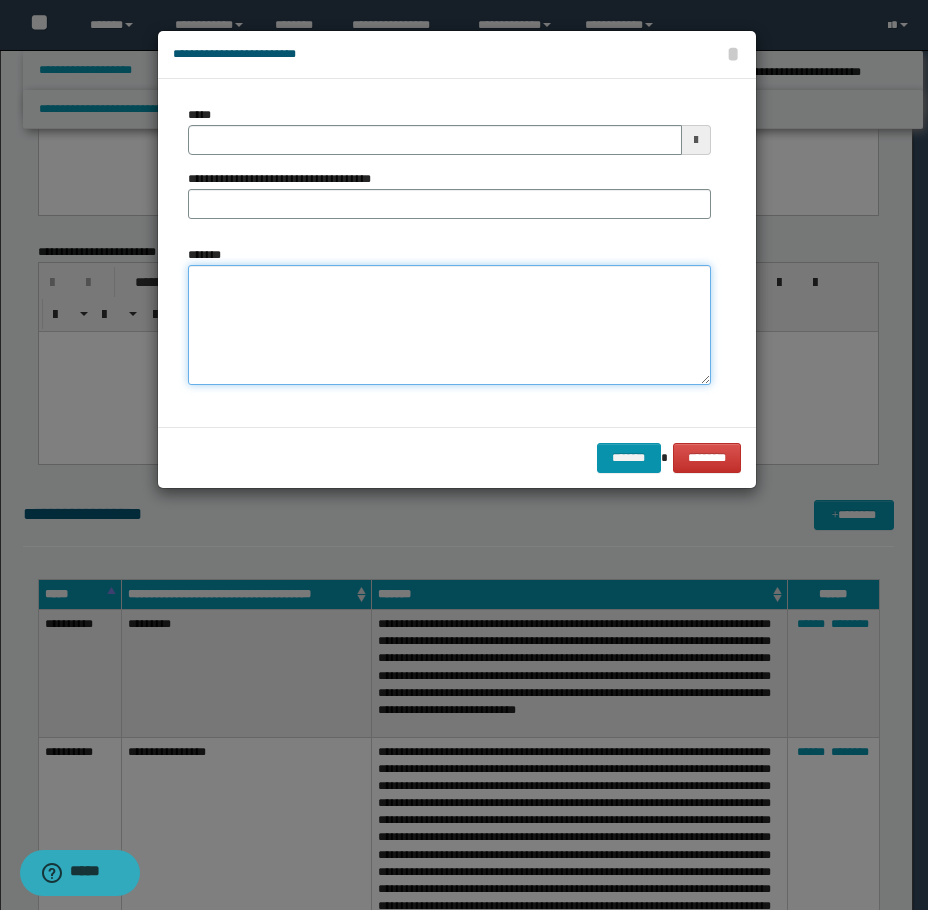 click on "*******" at bounding box center [449, 325] 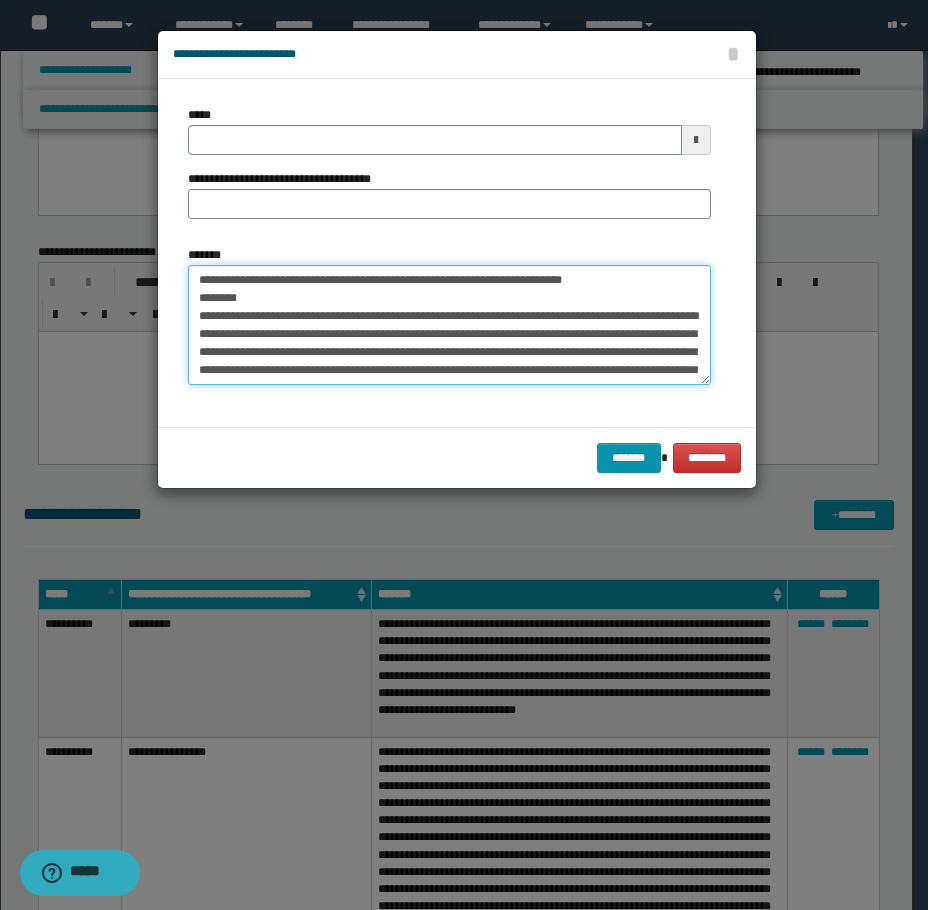 scroll, scrollTop: 336, scrollLeft: 0, axis: vertical 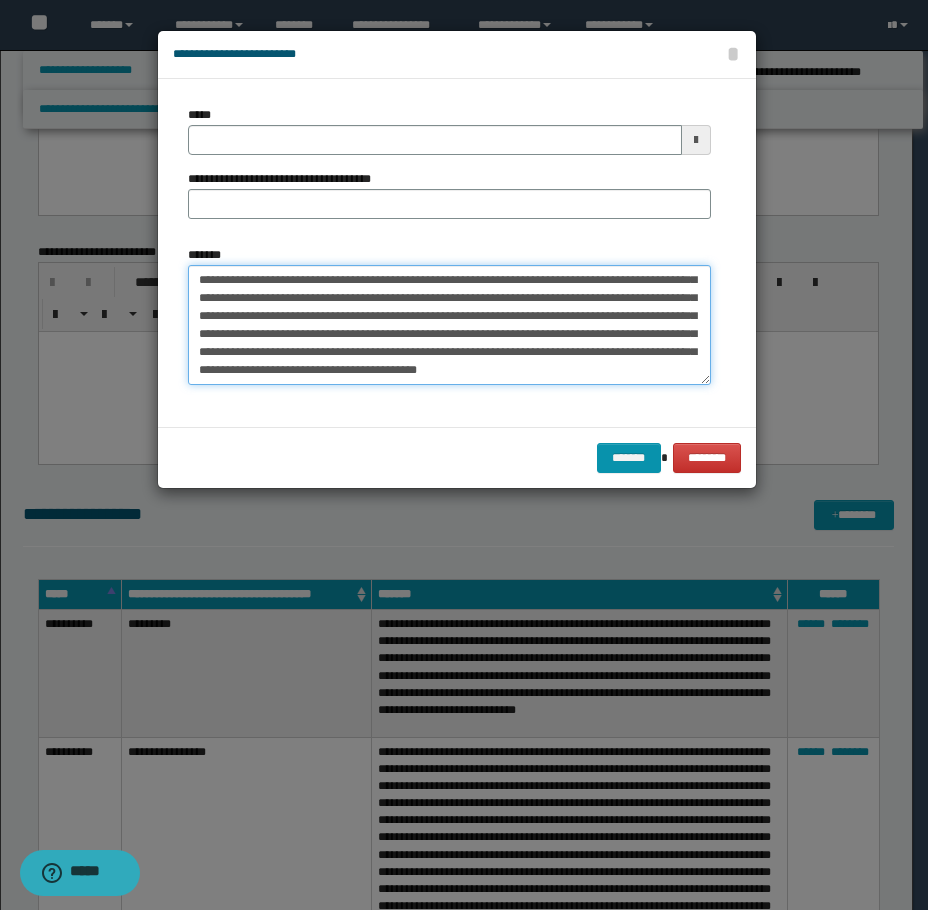 type 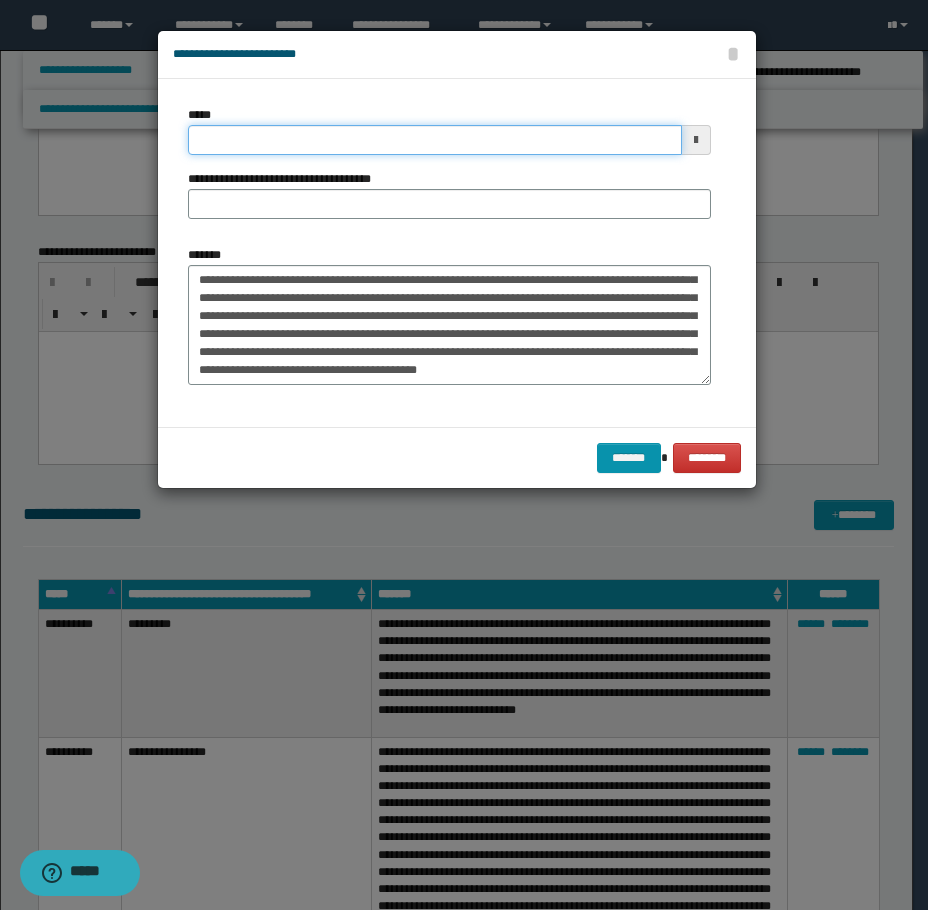 click on "*****" at bounding box center (435, 140) 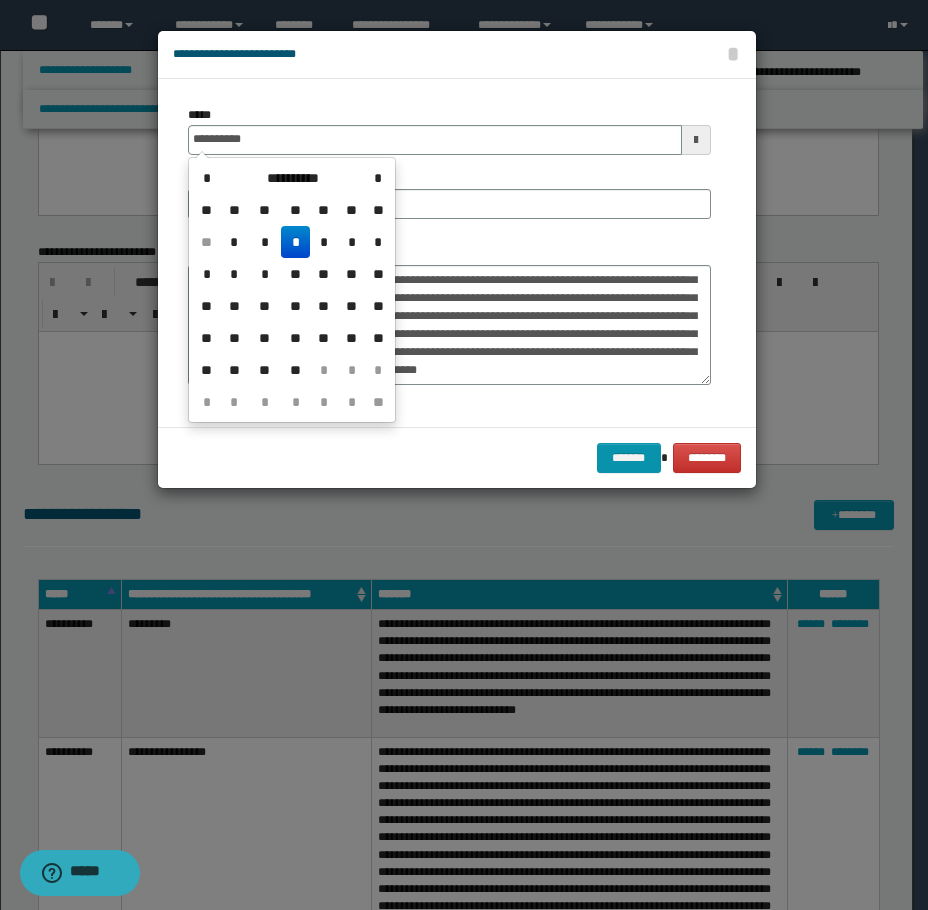 click on "*" at bounding box center [295, 242] 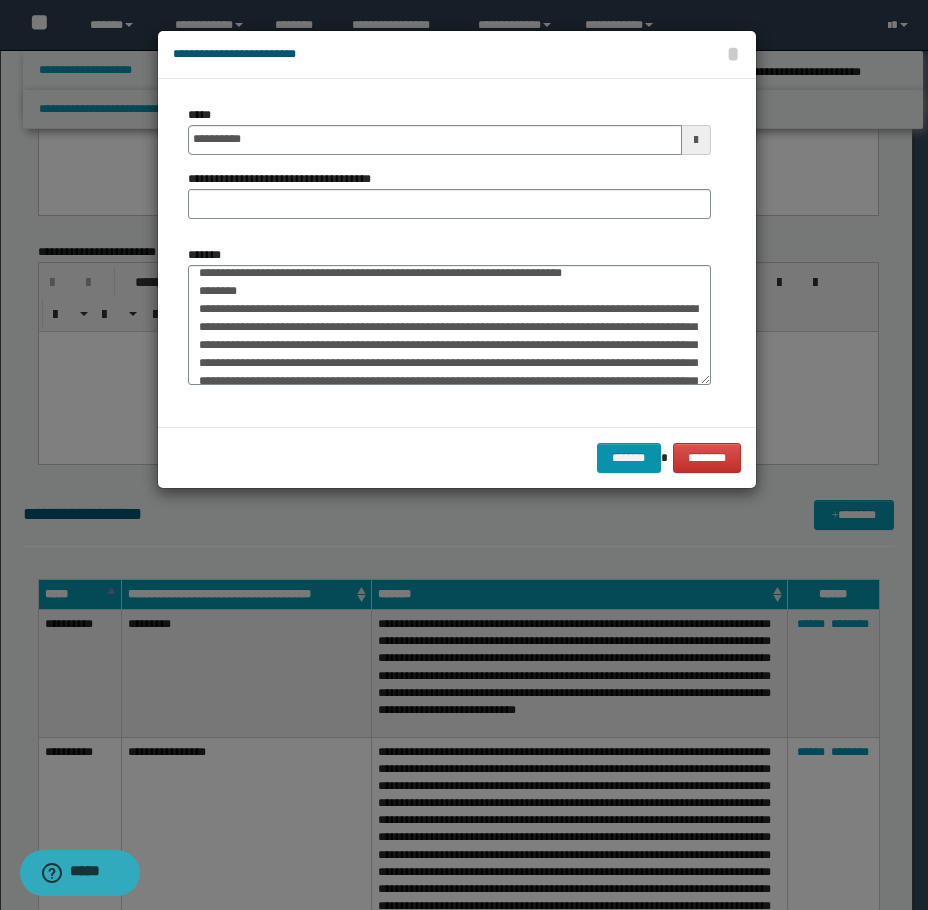 scroll, scrollTop: 0, scrollLeft: 0, axis: both 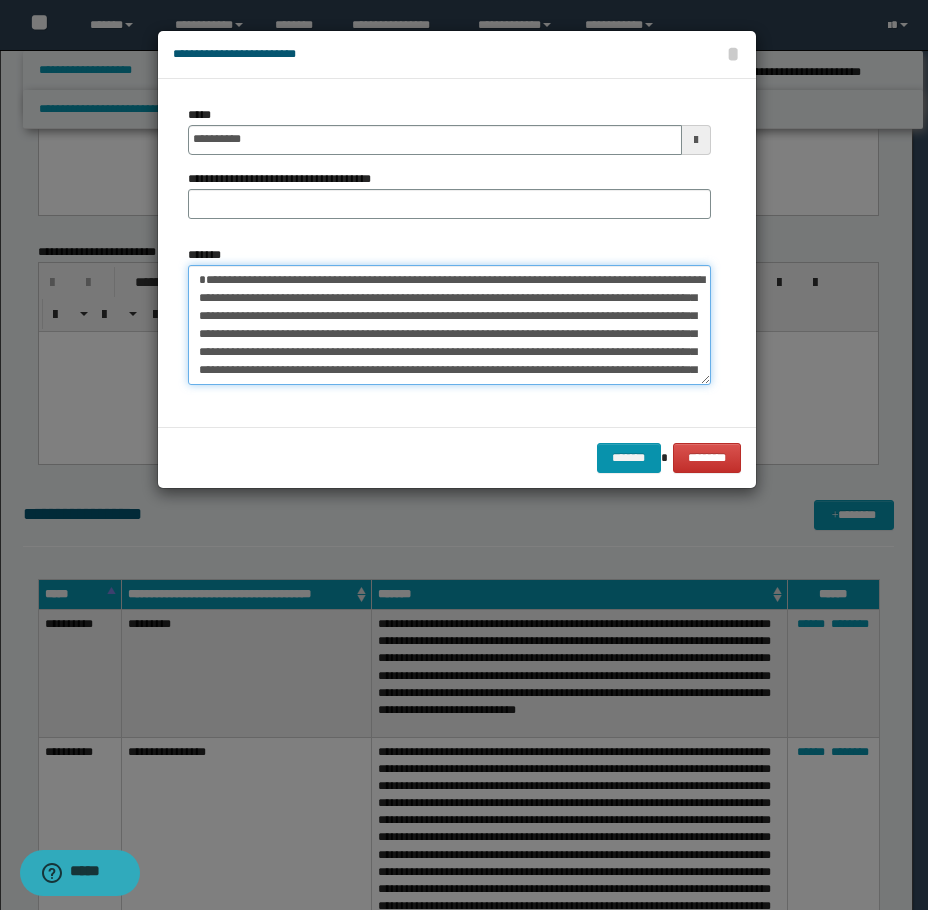 drag, startPoint x: 292, startPoint y: 296, endPoint x: 135, endPoint y: 246, distance: 164.76953 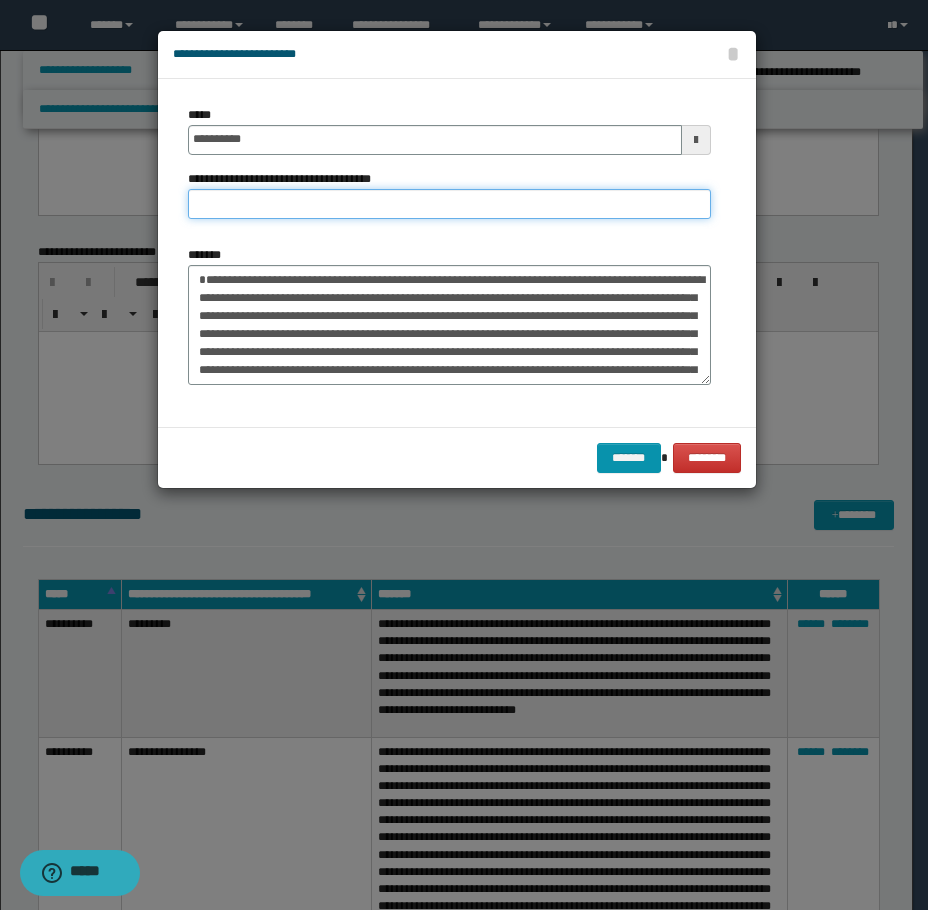 click on "**********" at bounding box center (449, 204) 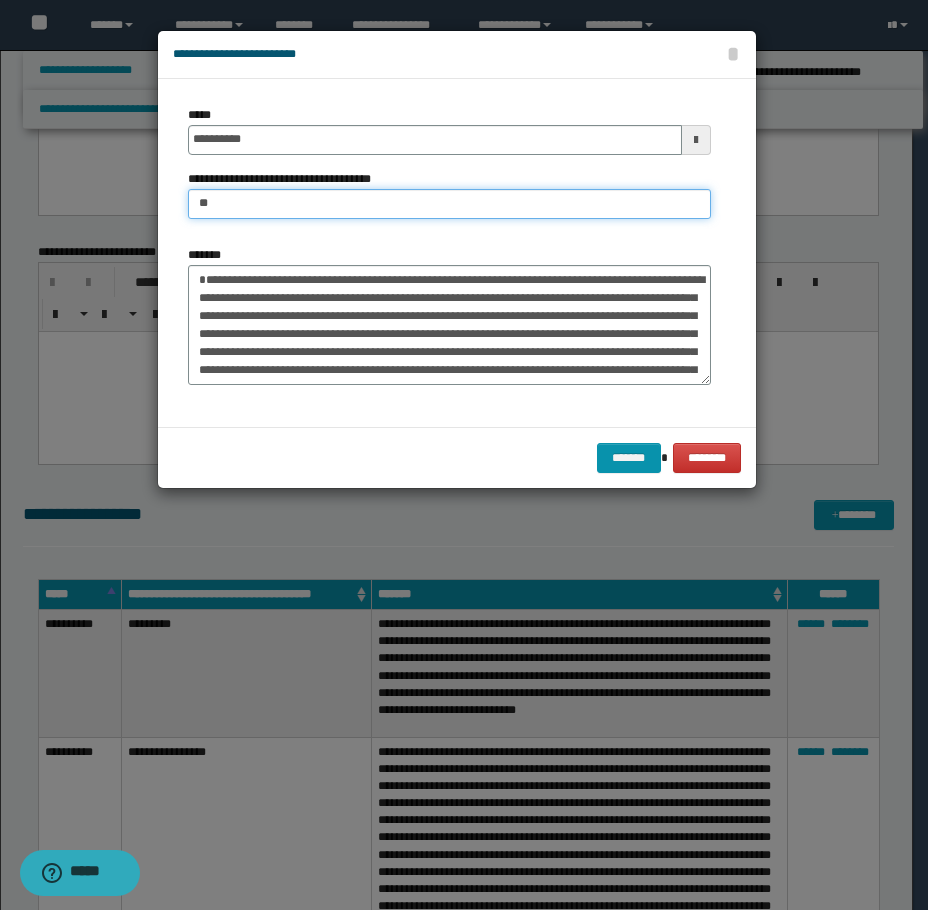 type on "*" 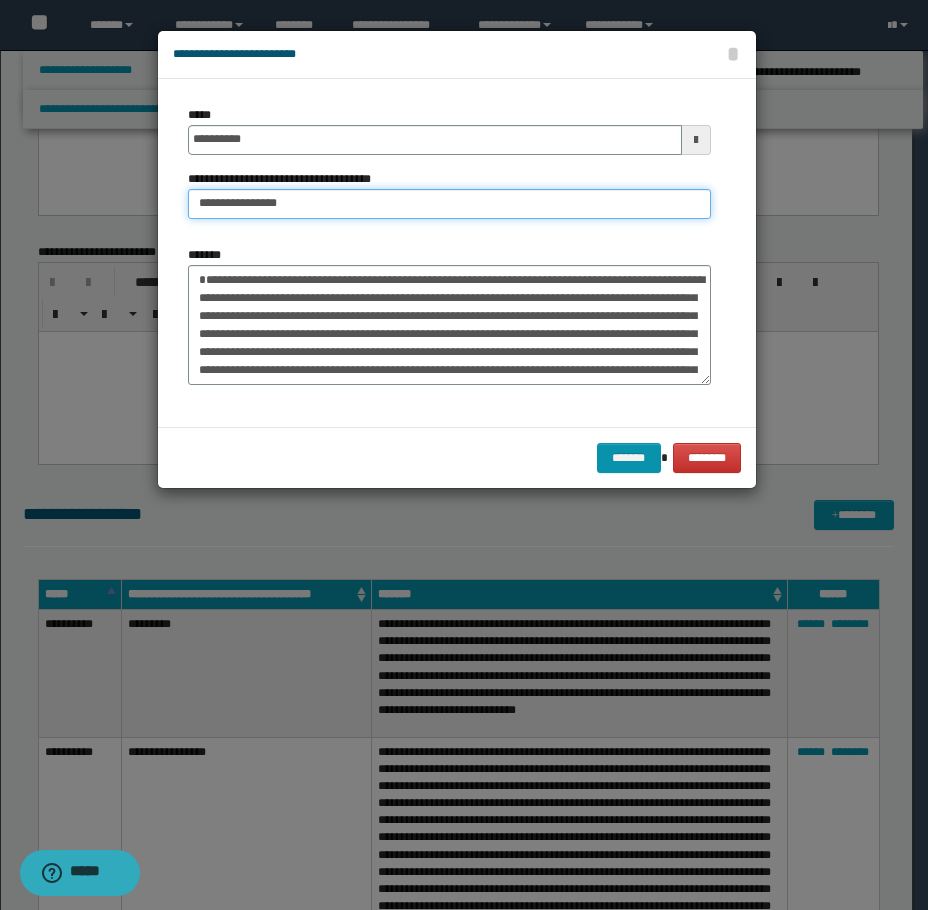 type on "**********" 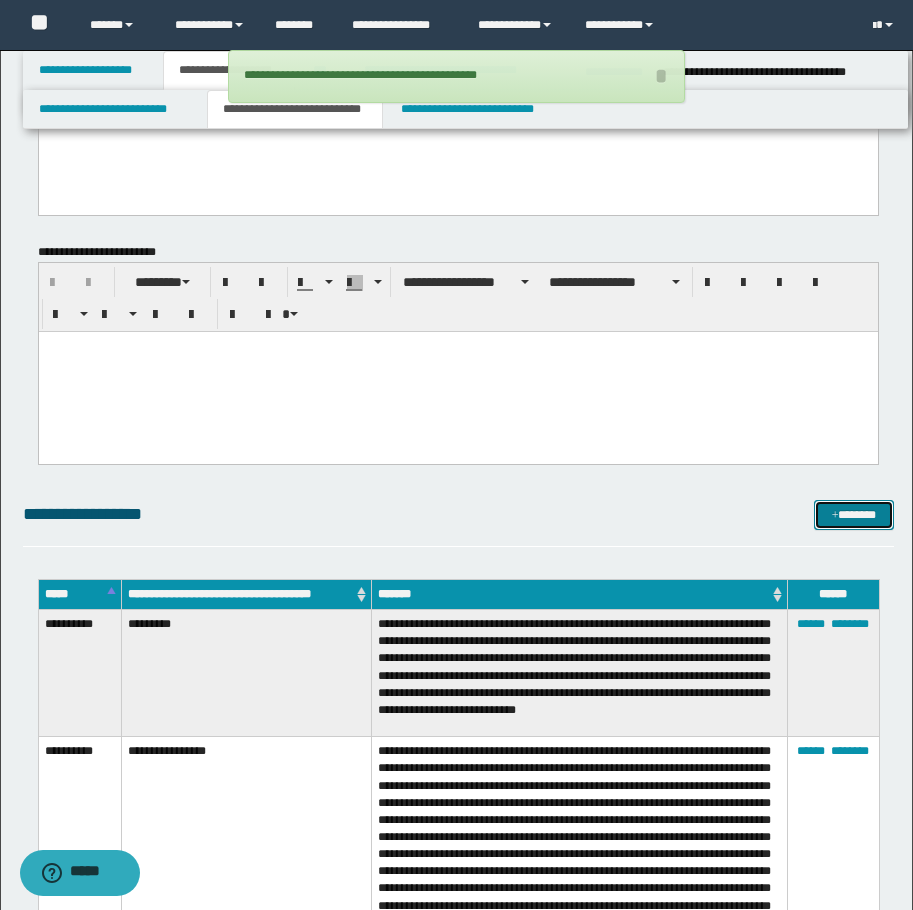 click on "*******" at bounding box center (854, 515) 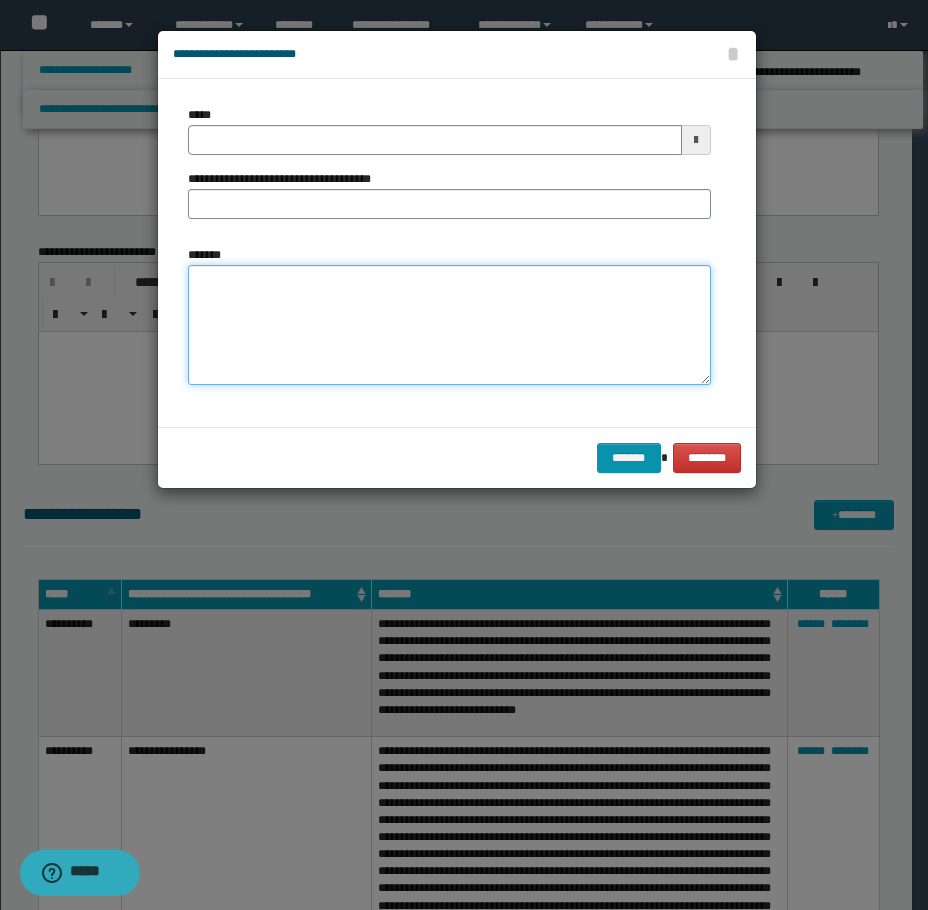 click on "*******" at bounding box center (449, 325) 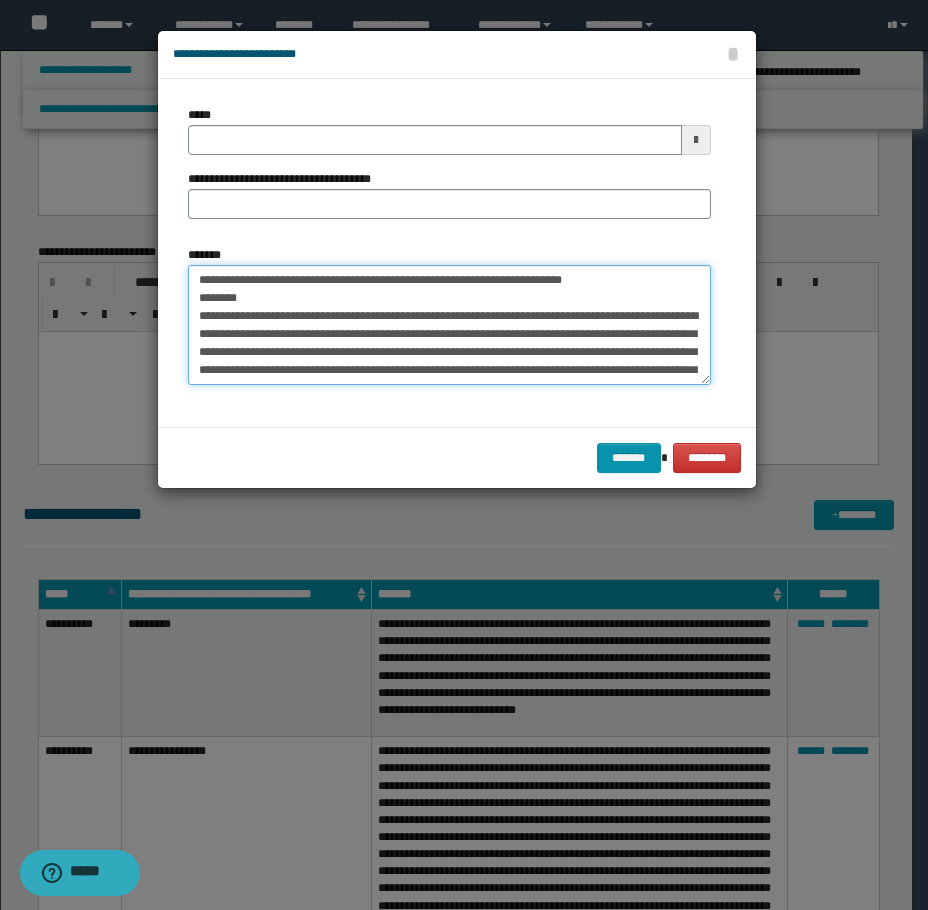 scroll, scrollTop: 66, scrollLeft: 0, axis: vertical 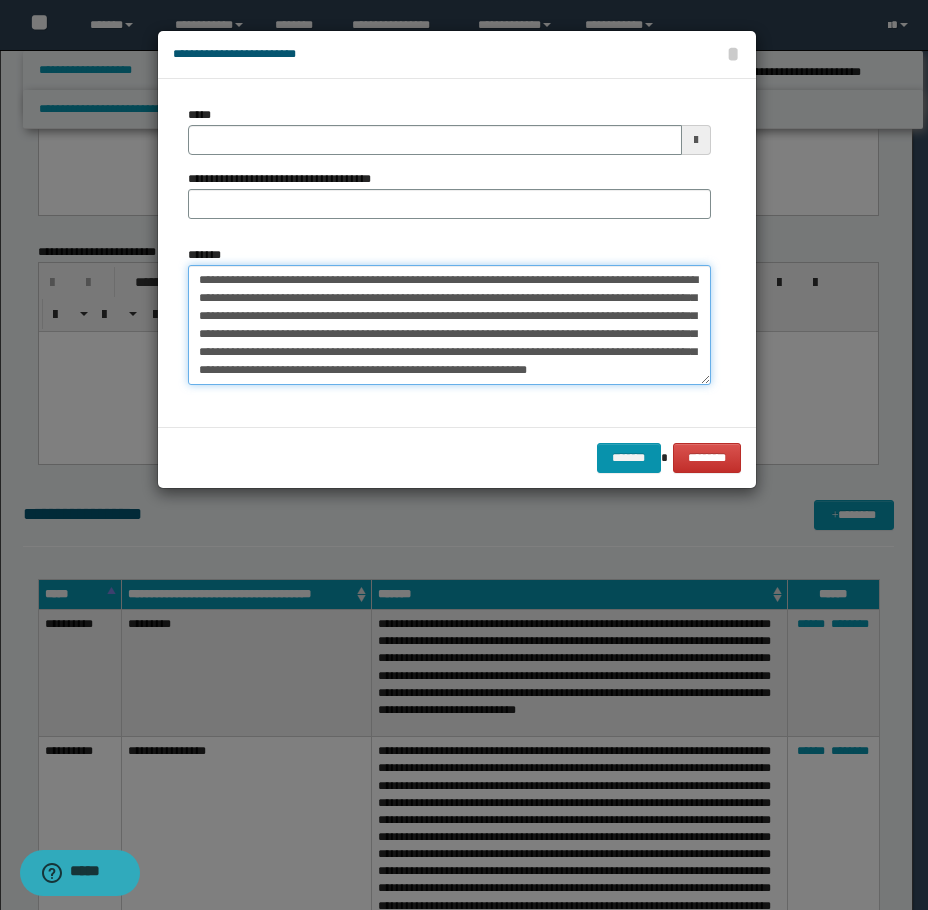 type 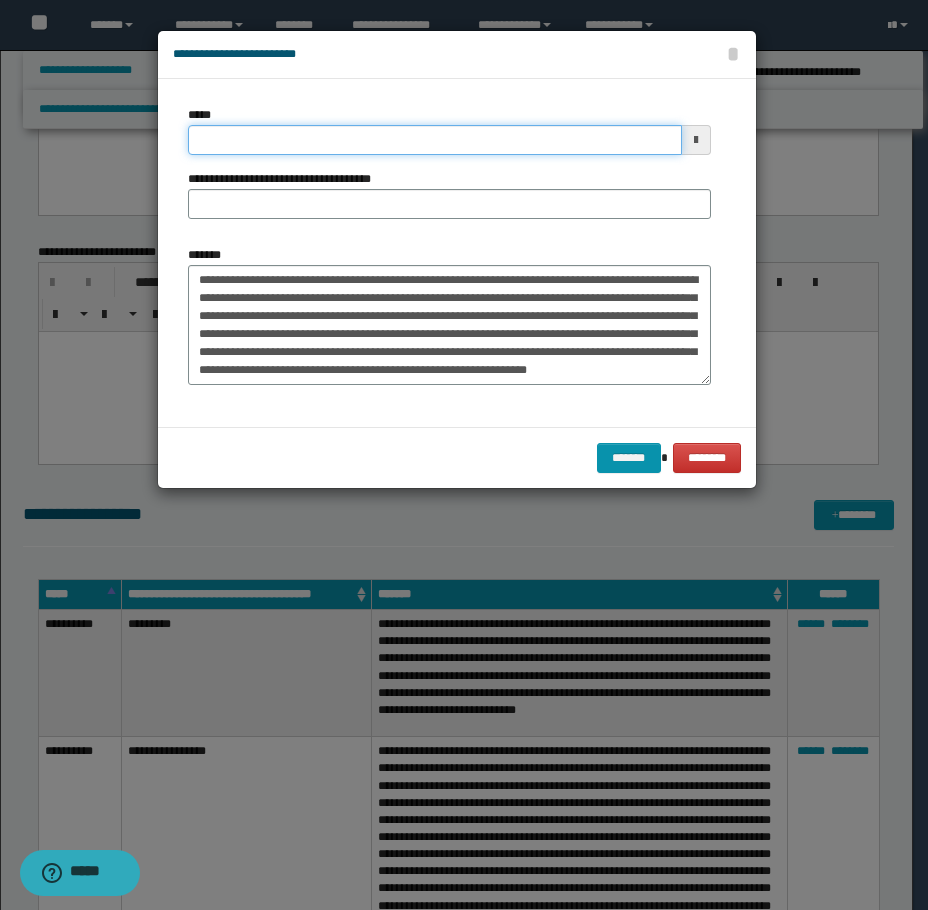 drag, startPoint x: 280, startPoint y: 142, endPoint x: 286, endPoint y: 152, distance: 11.661903 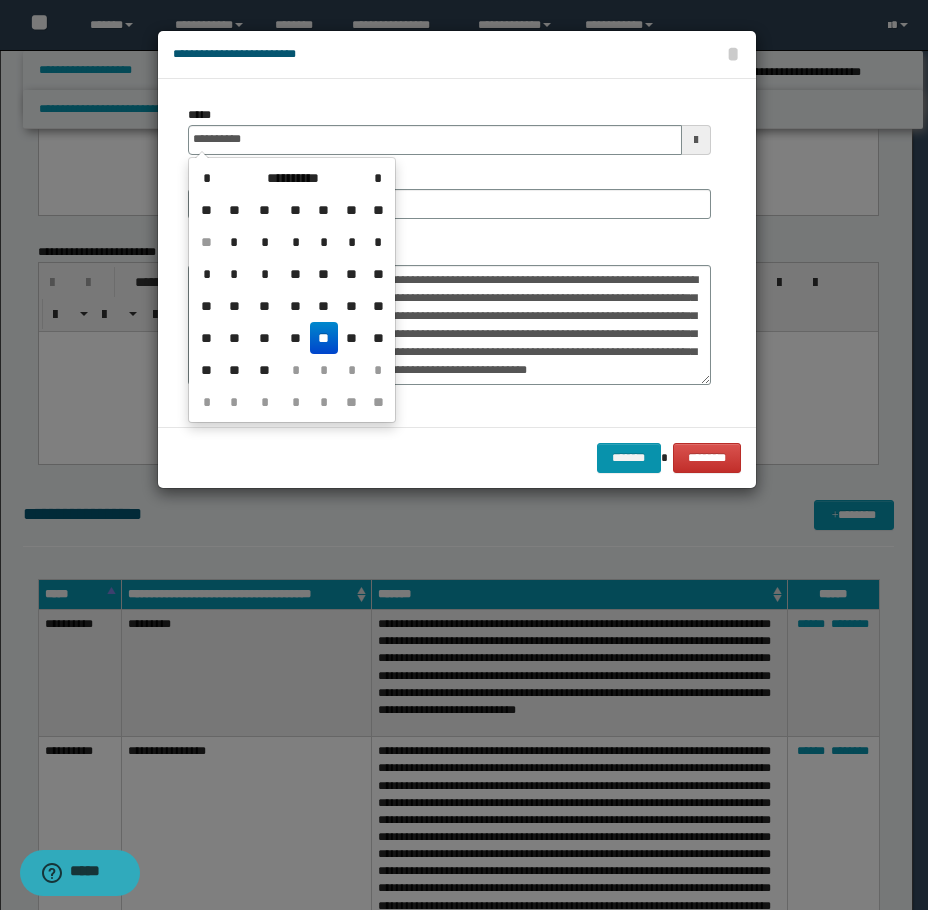 click on "**" at bounding box center (324, 338) 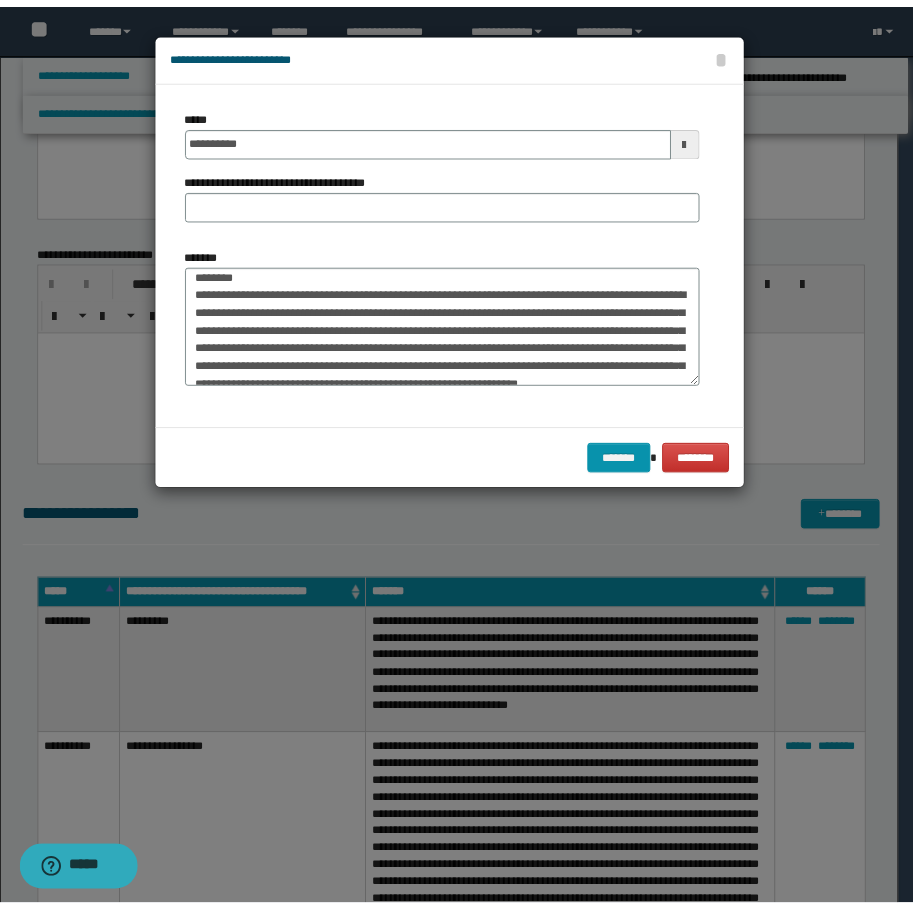 scroll, scrollTop: 0, scrollLeft: 0, axis: both 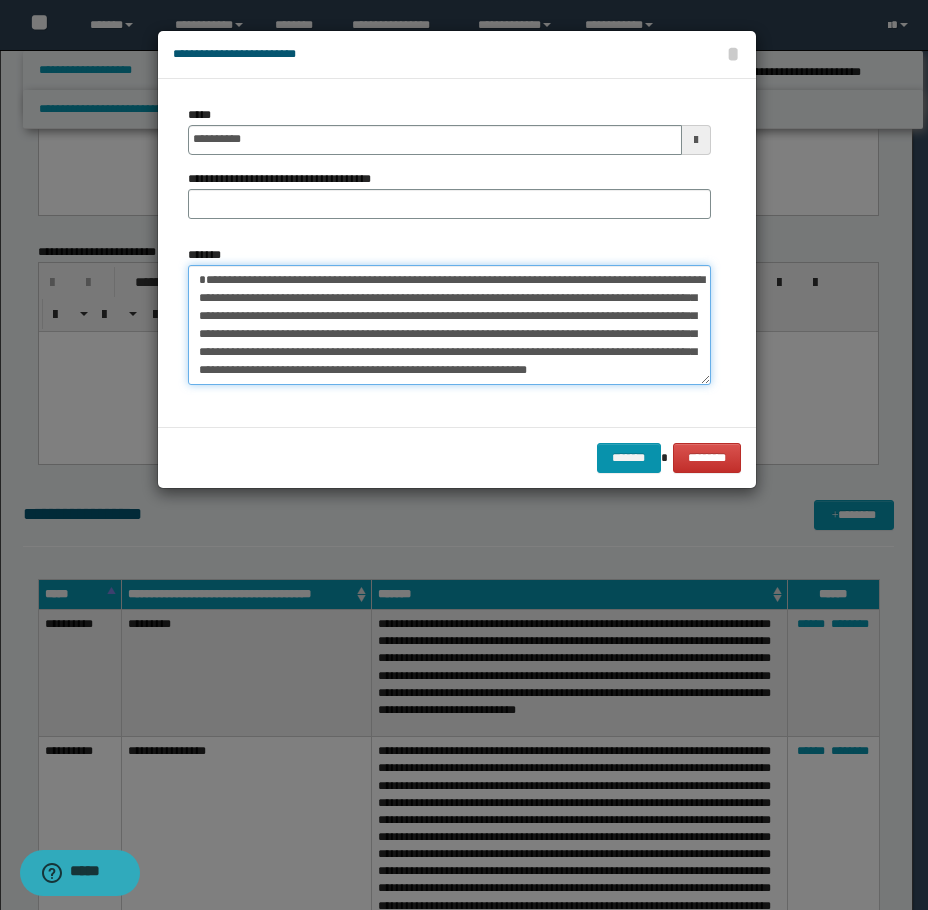 drag, startPoint x: 267, startPoint y: 302, endPoint x: 168, endPoint y: 259, distance: 107.935165 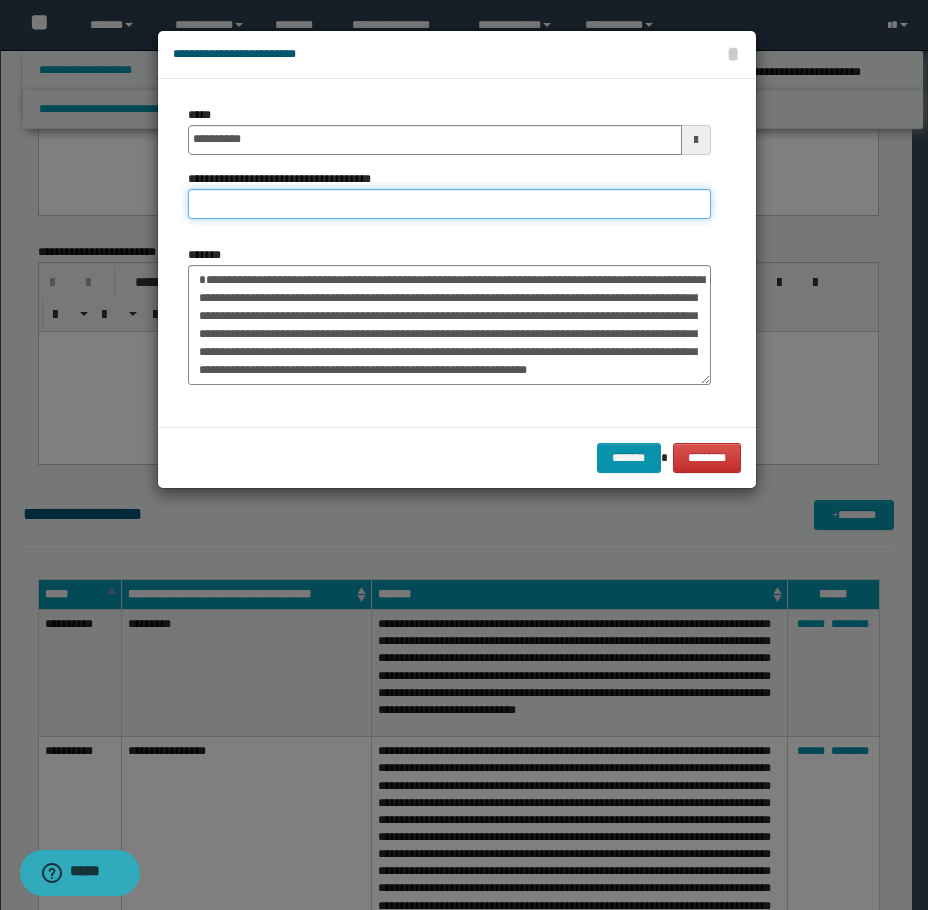 click on "**********" at bounding box center [449, 204] 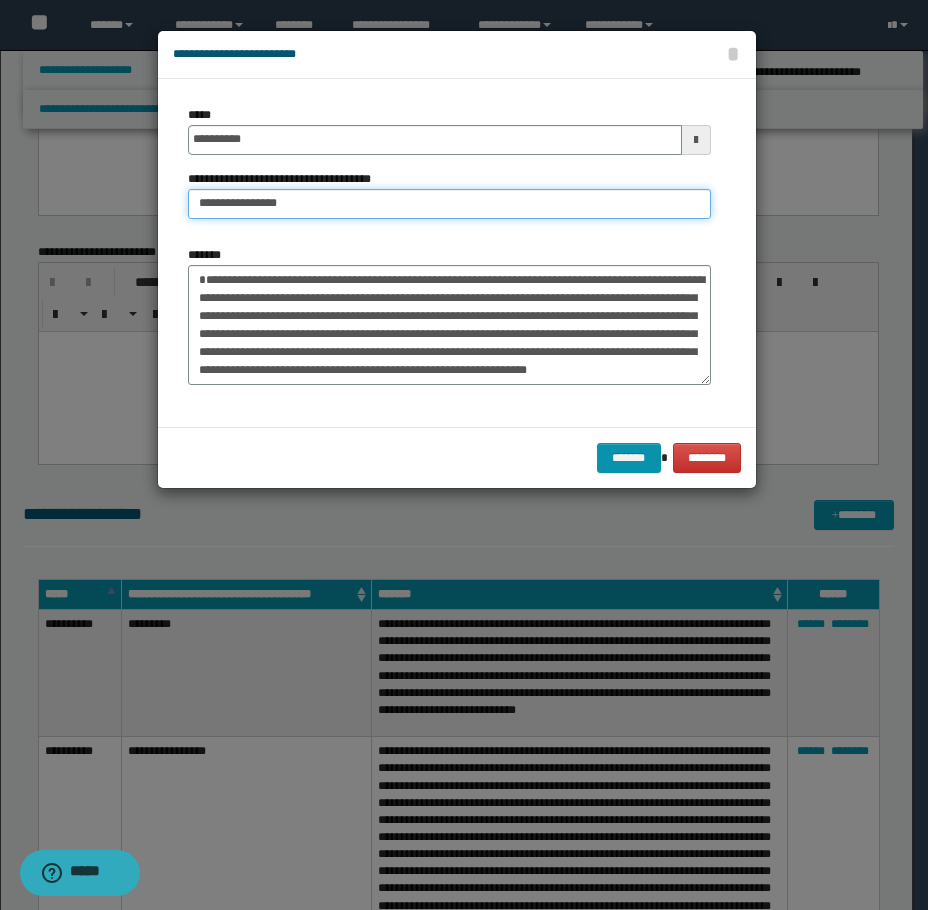 type on "**********" 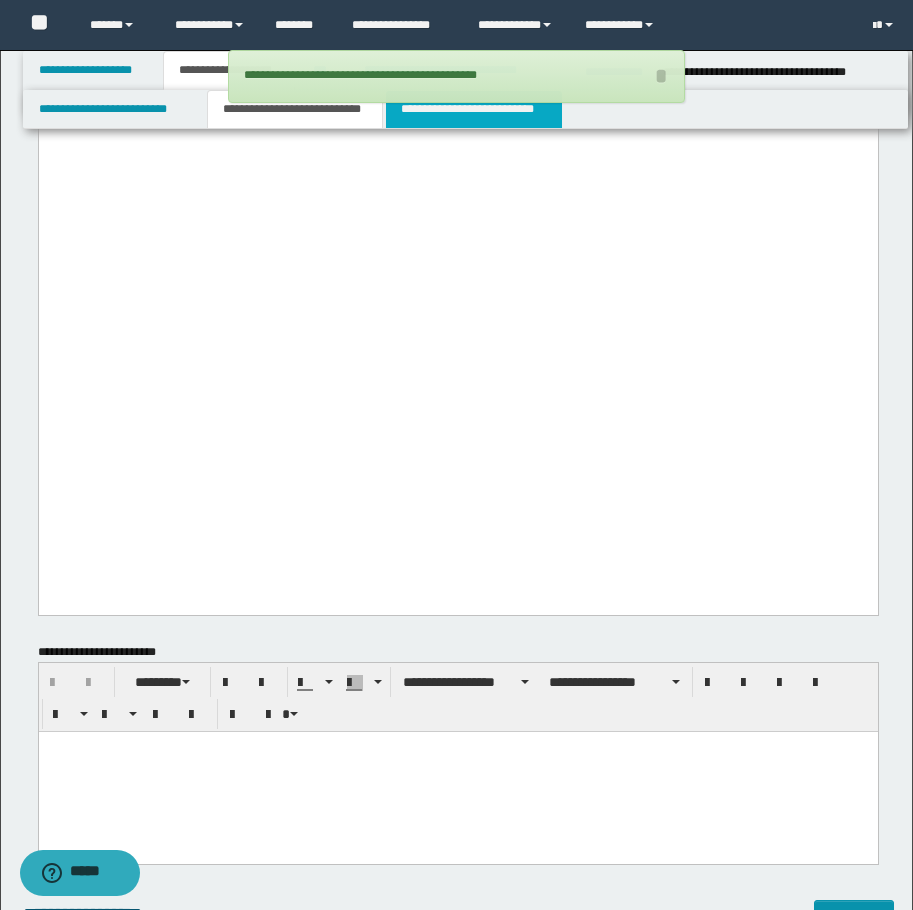 click on "**********" at bounding box center (474, 109) 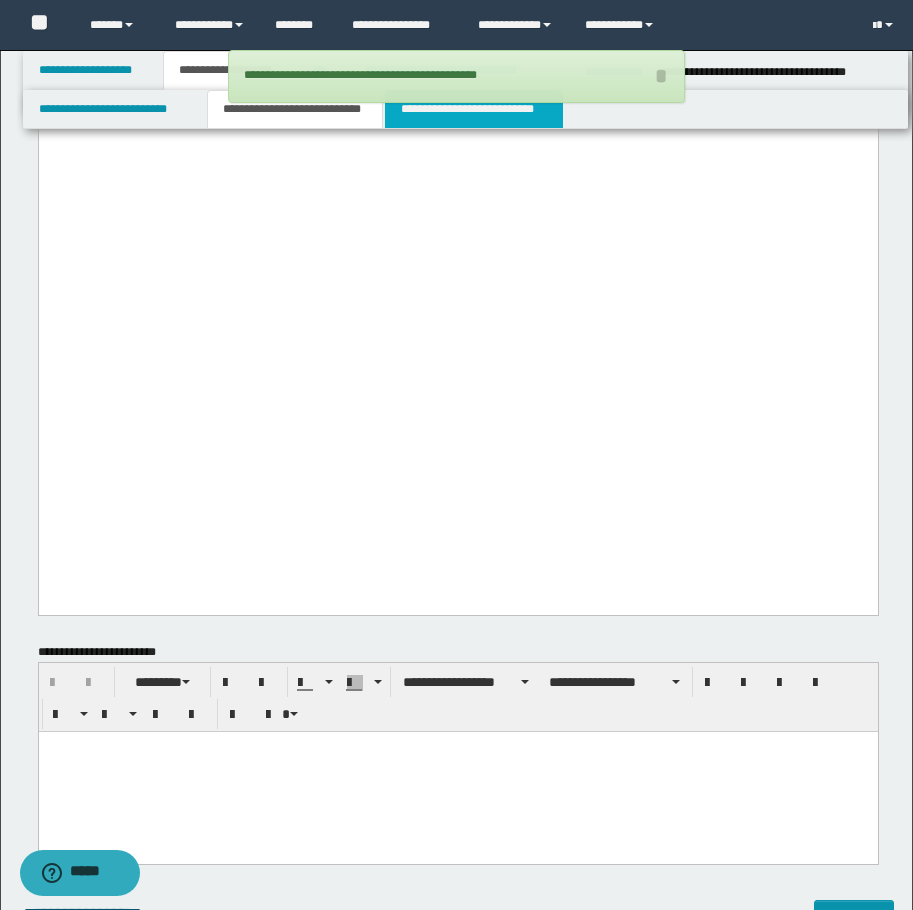 scroll, scrollTop: 2256, scrollLeft: 0, axis: vertical 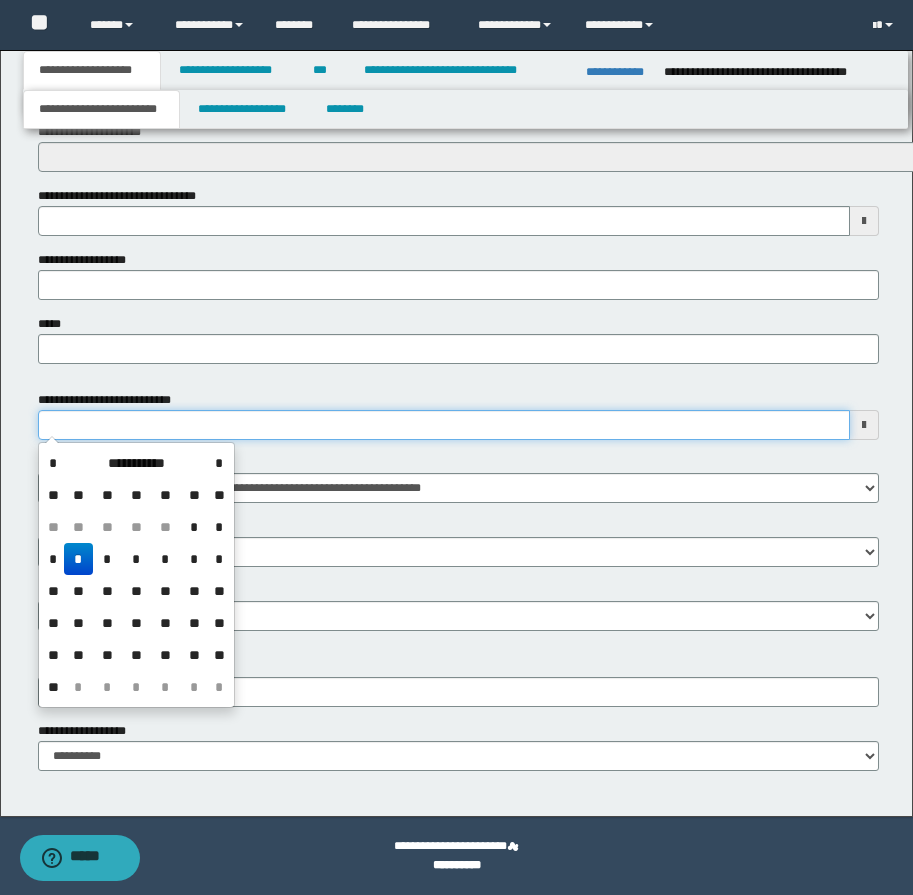 click on "**********" at bounding box center [444, 425] 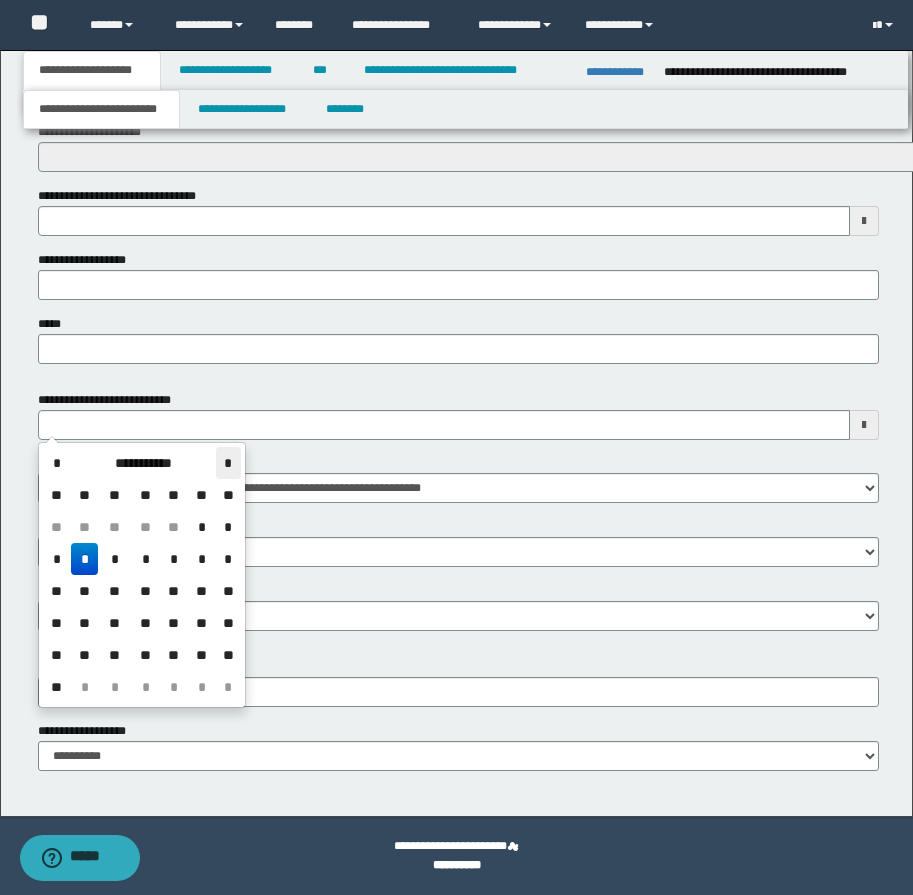 drag, startPoint x: 226, startPoint y: 456, endPoint x: 223, endPoint y: 466, distance: 10.440307 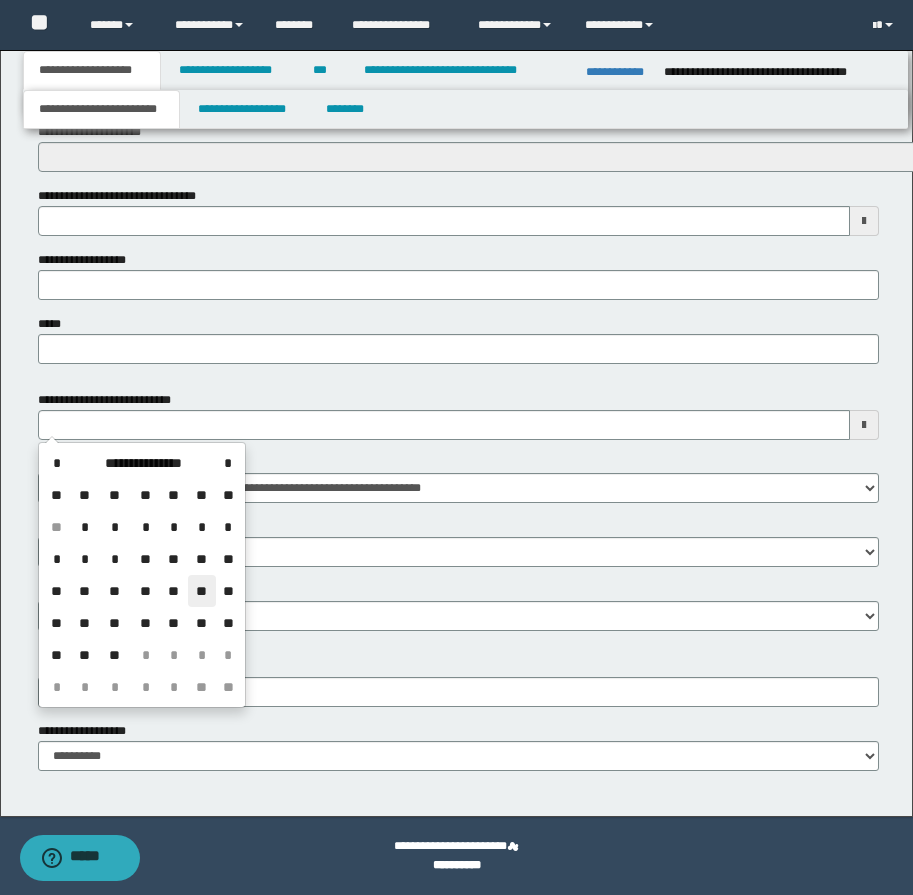 click on "**" at bounding box center (202, 591) 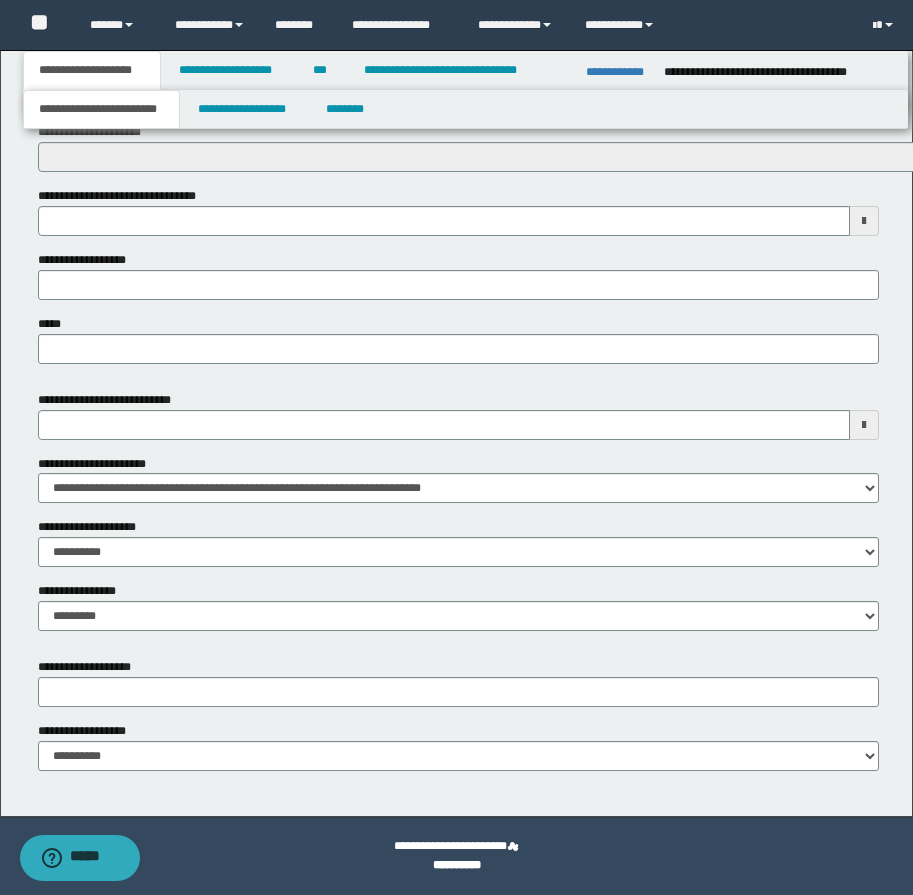click on "**********" at bounding box center (458, 518) 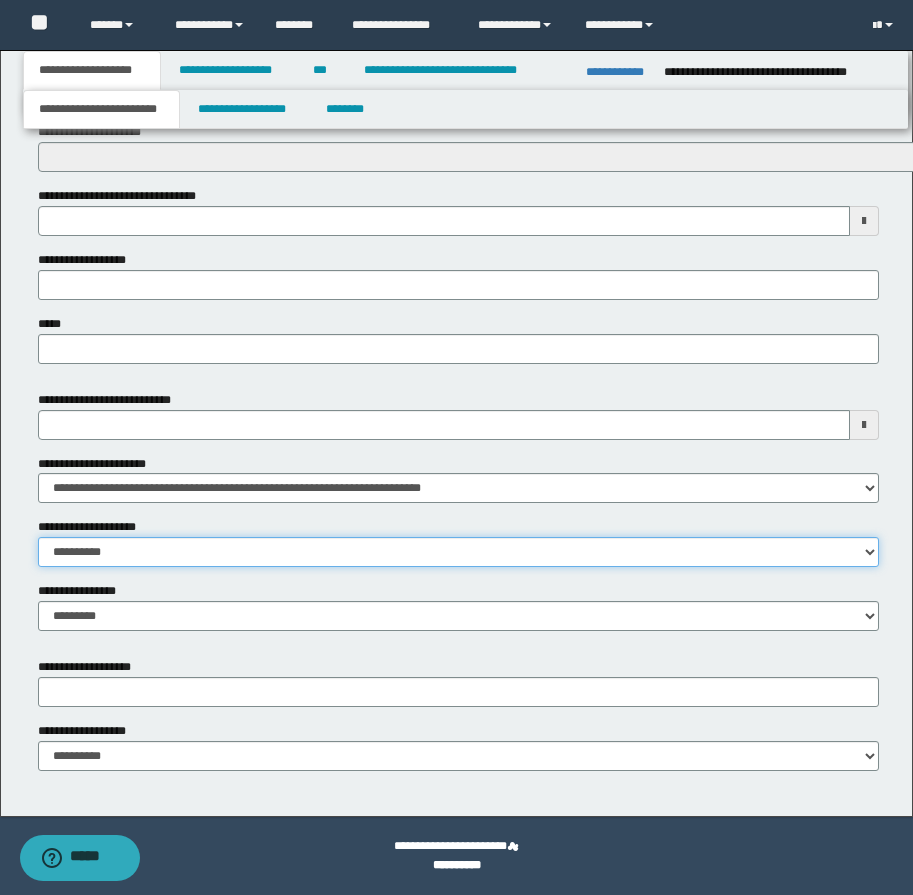 click on "**********" at bounding box center [458, 552] 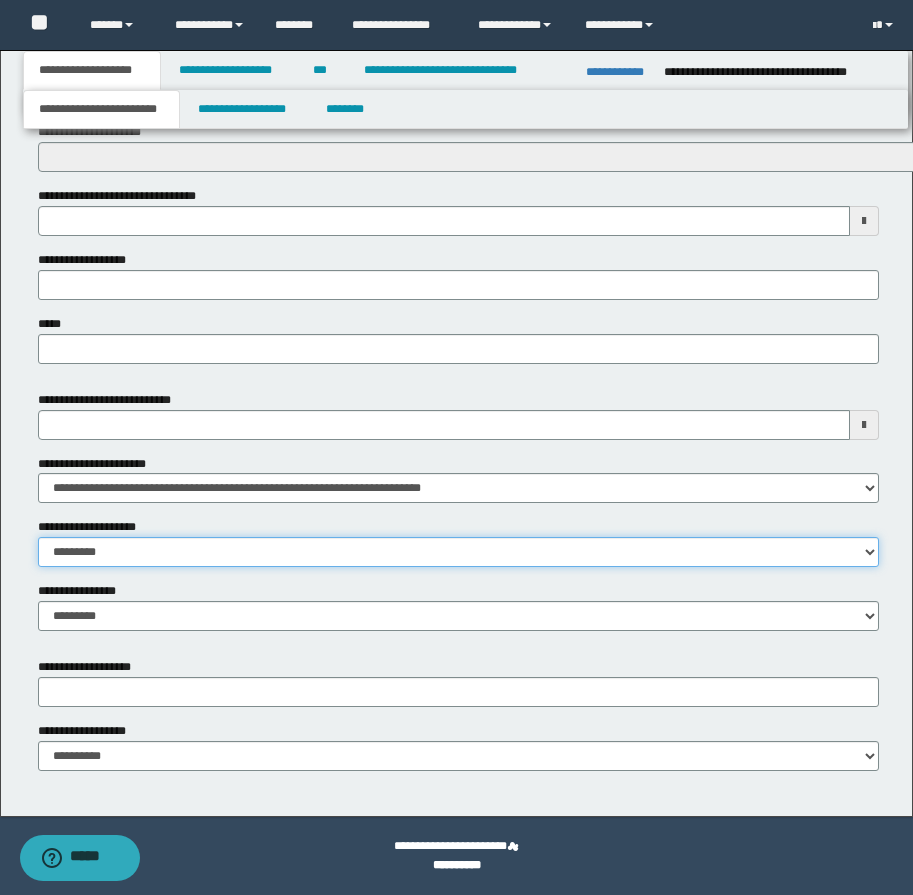 click on "**********" at bounding box center [458, 552] 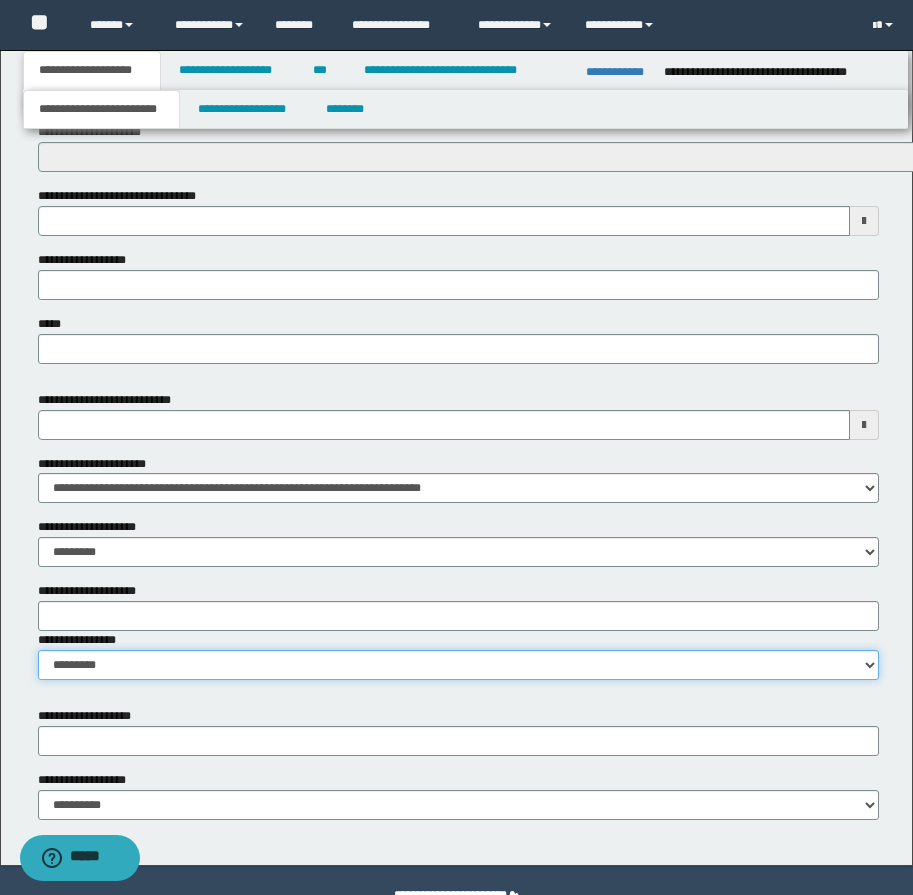 click on "**********" at bounding box center (458, 665) 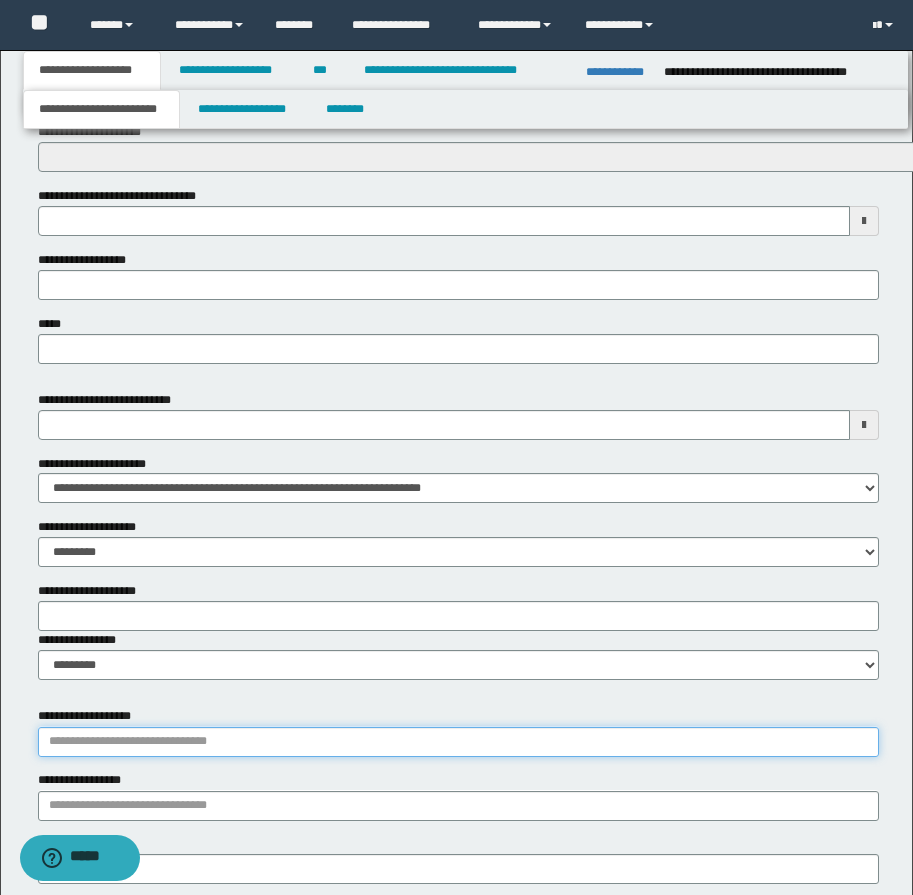 drag, startPoint x: 160, startPoint y: 750, endPoint x: 169, endPoint y: 741, distance: 12.727922 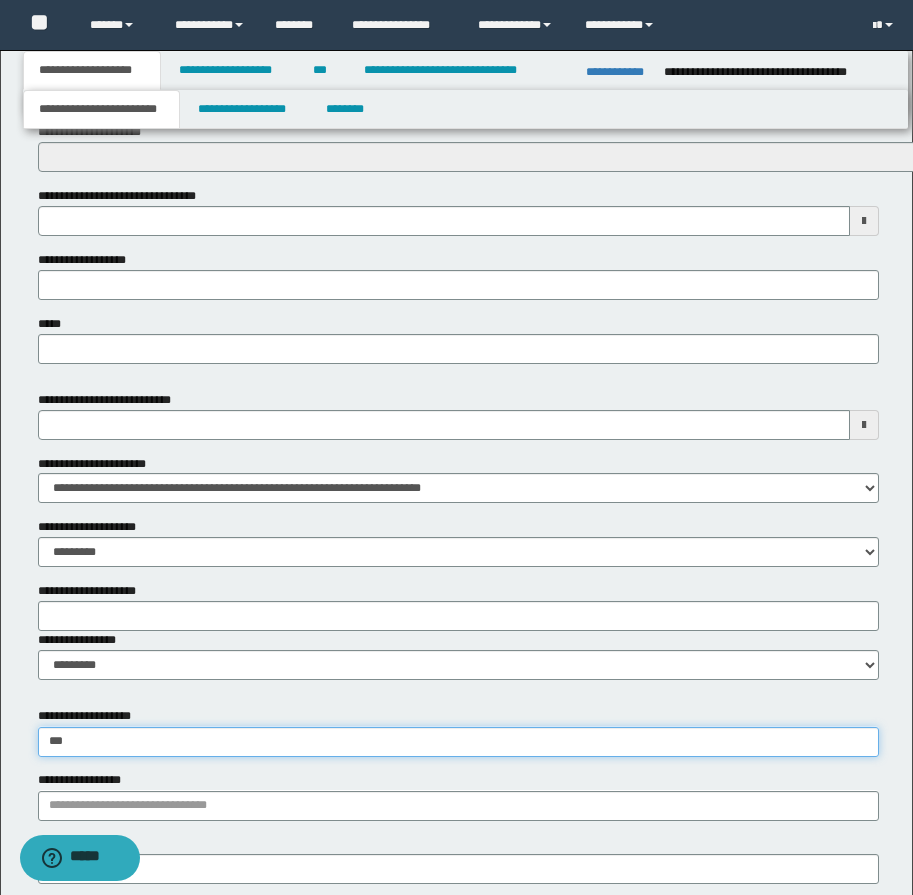 type on "****" 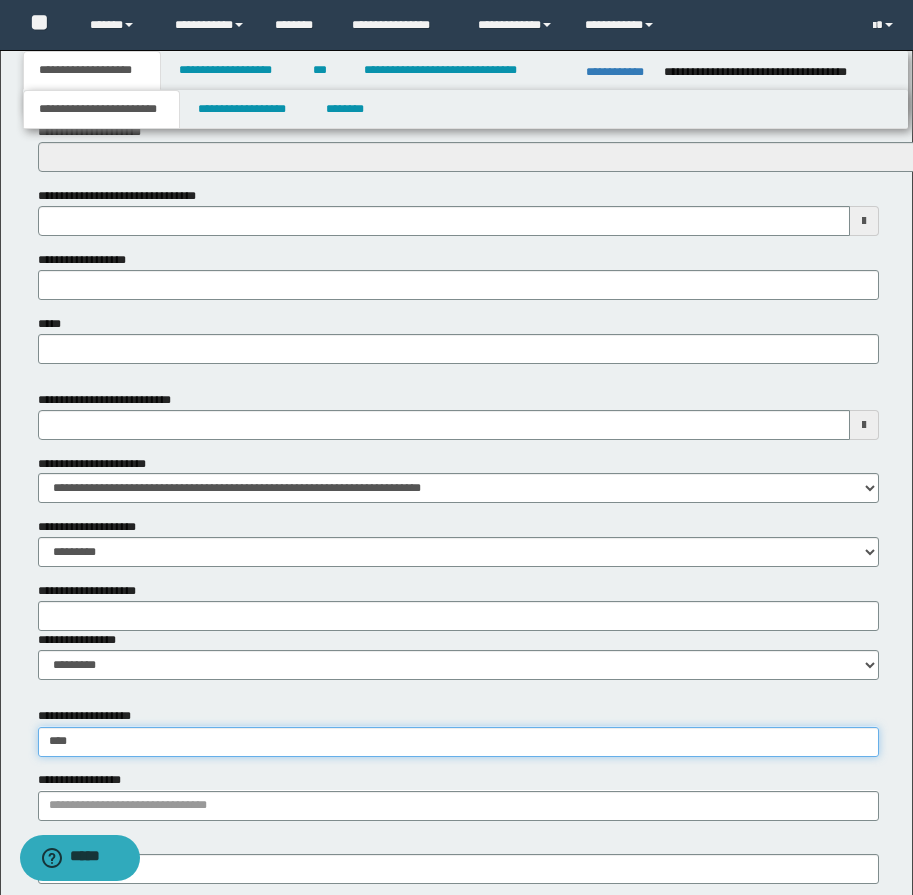 type on "**********" 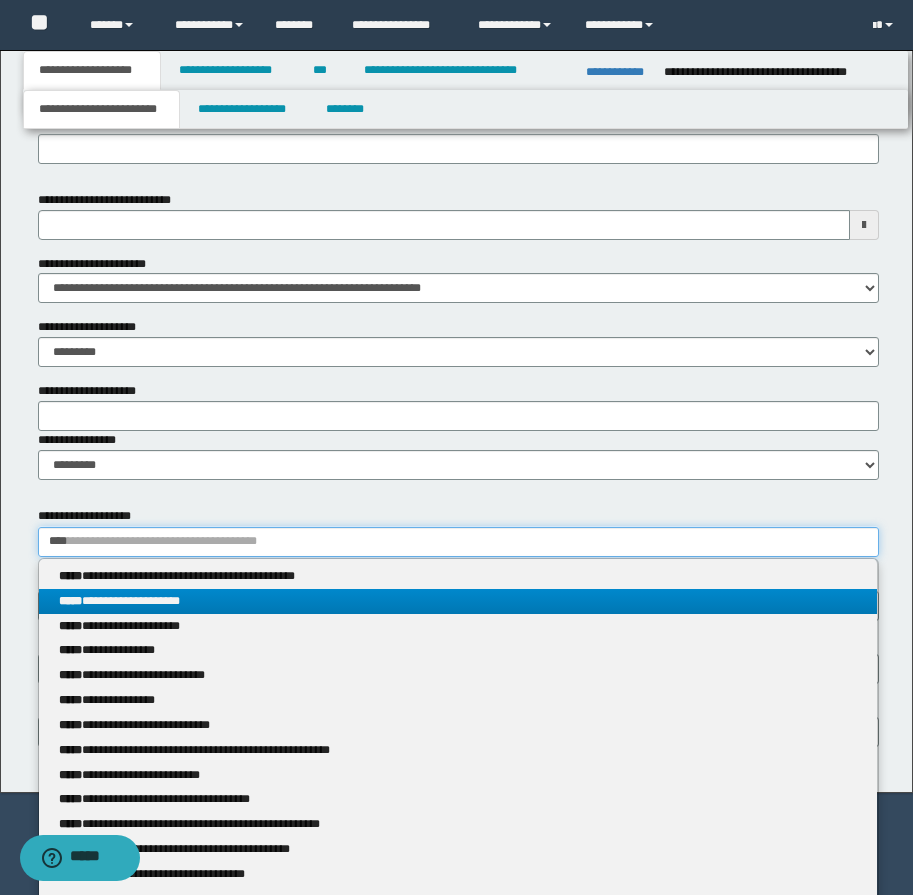 type on "****" 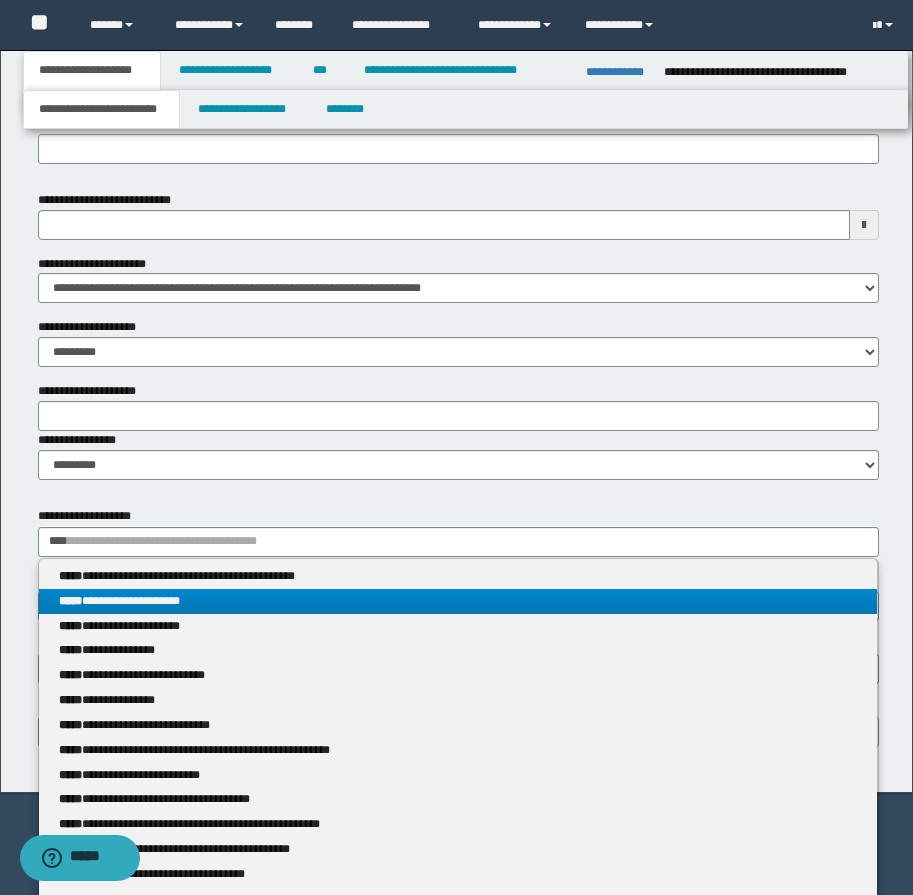 click on "**********" at bounding box center [458, 601] 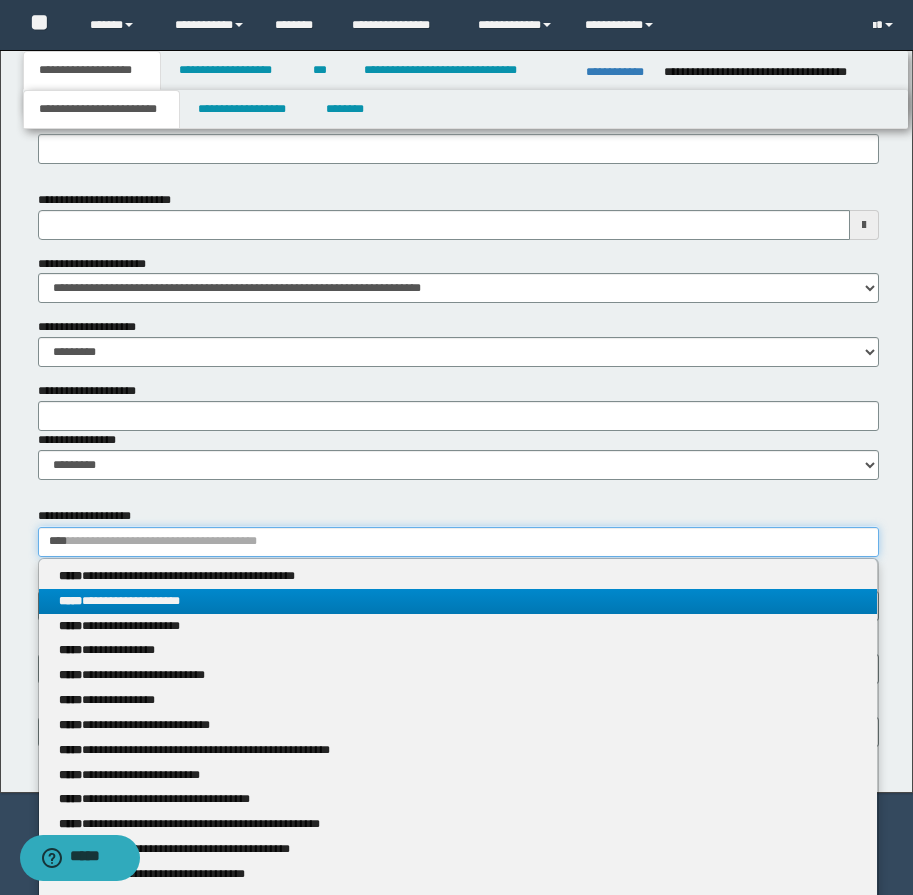 type 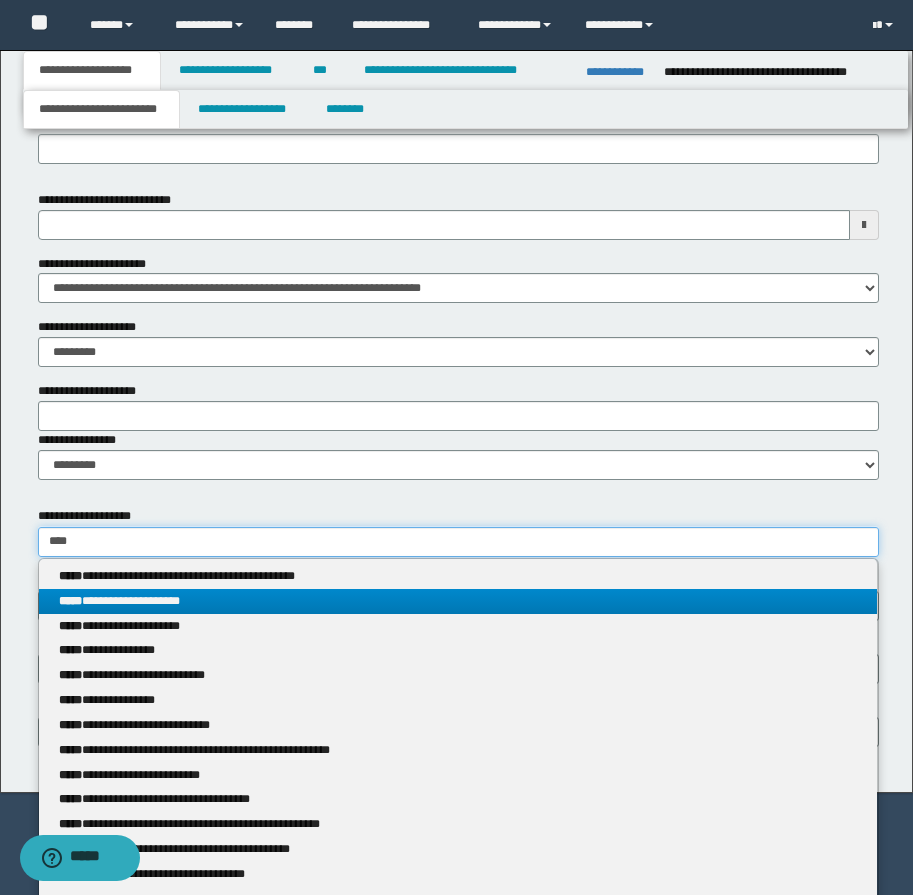 type on "********" 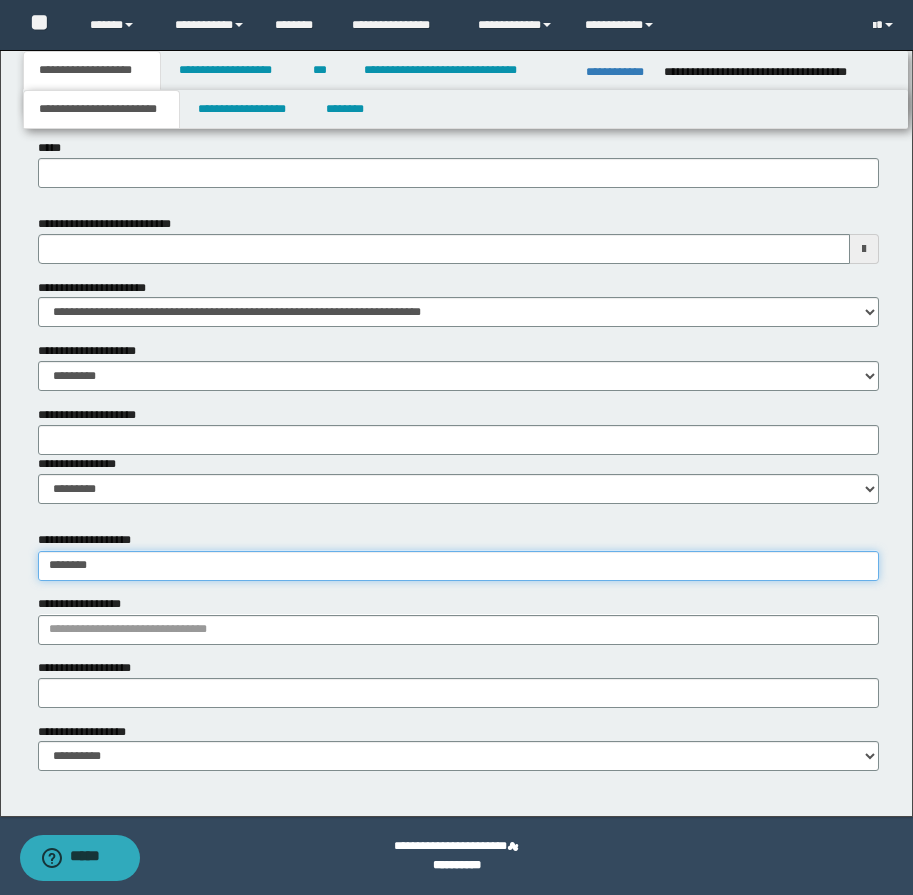 scroll, scrollTop: 908, scrollLeft: 0, axis: vertical 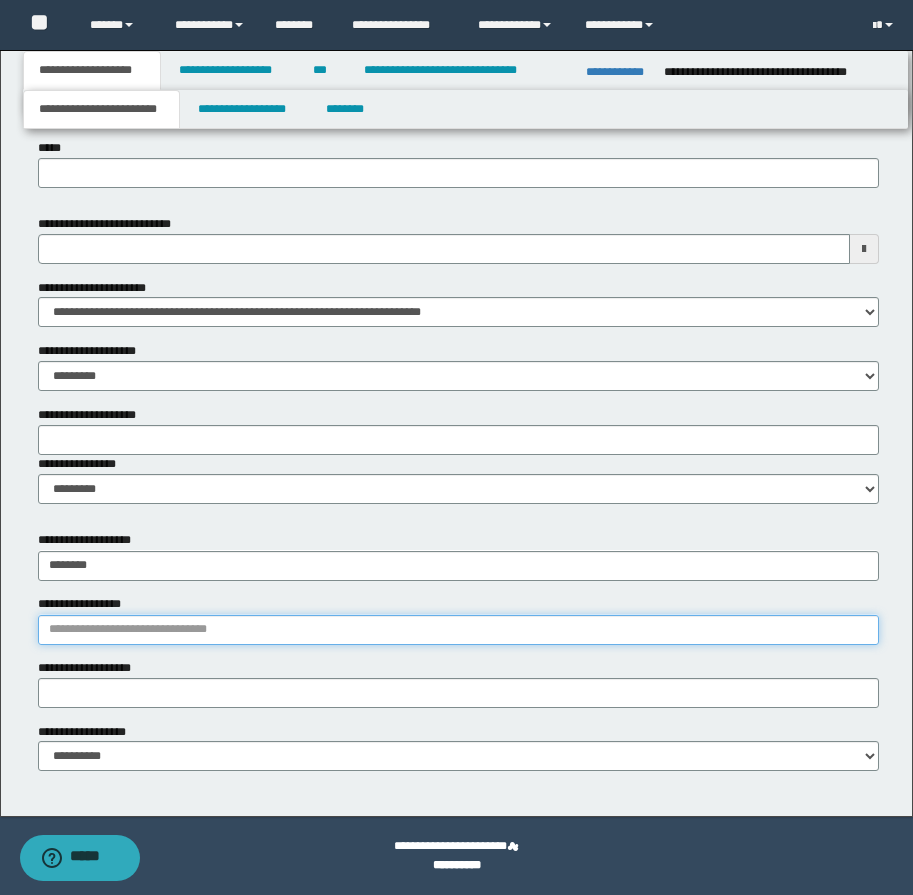 click on "**********" at bounding box center (458, 630) 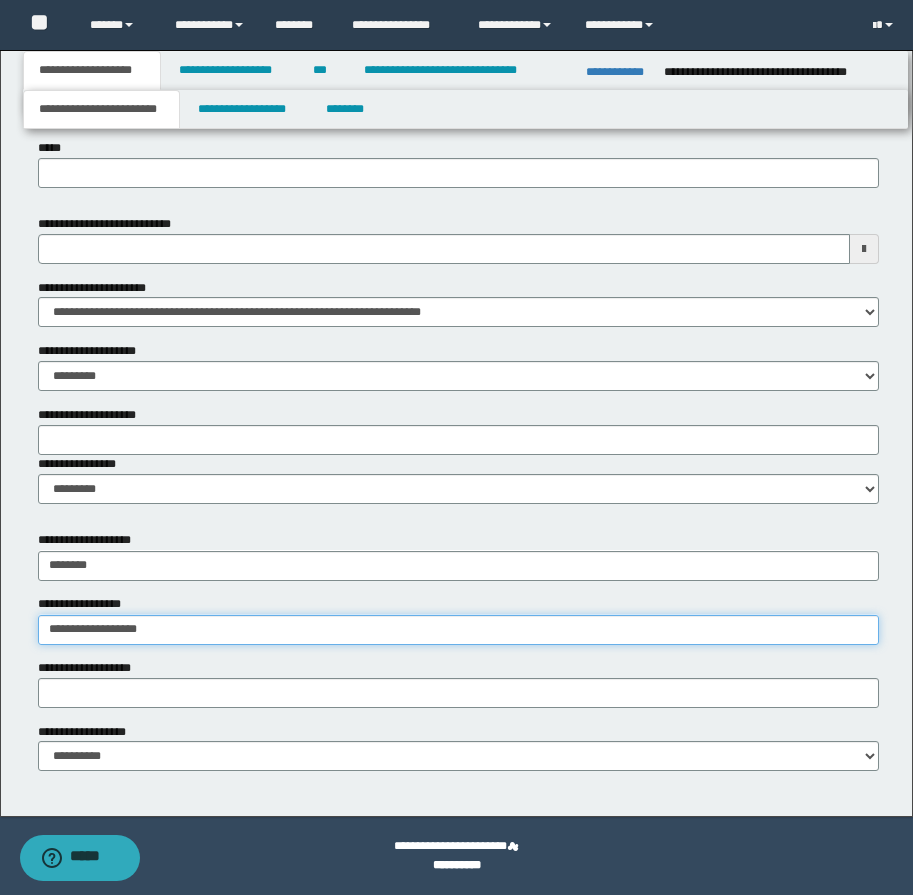 type on "**********" 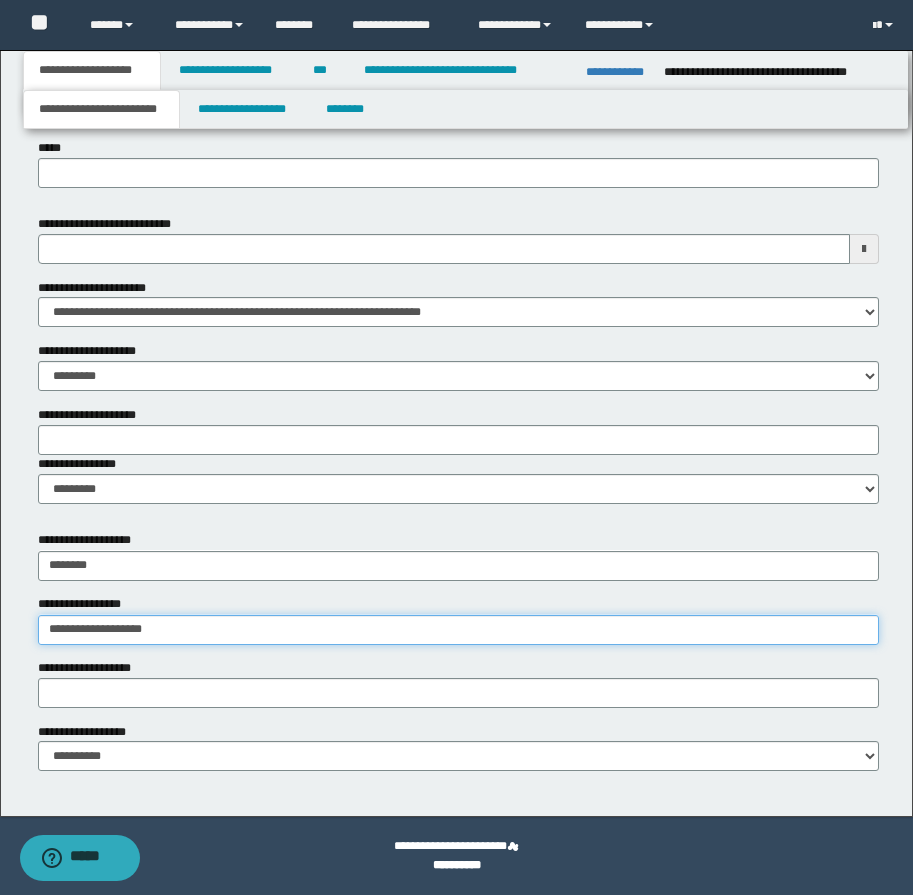 type on "**********" 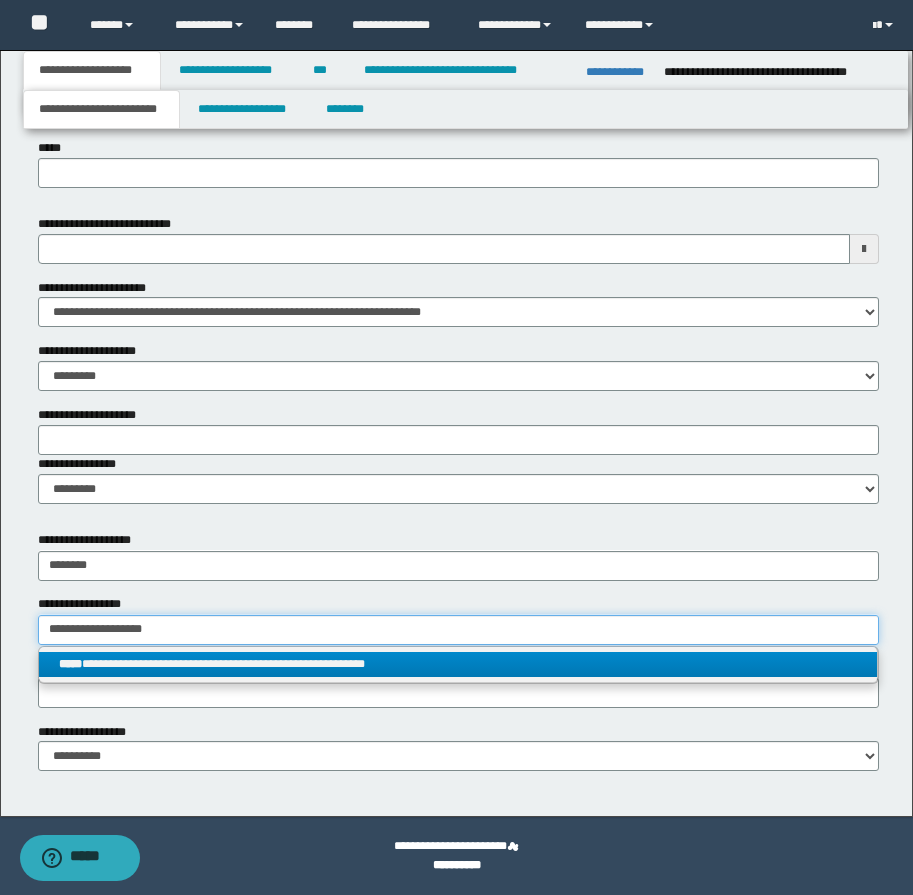 type on "**********" 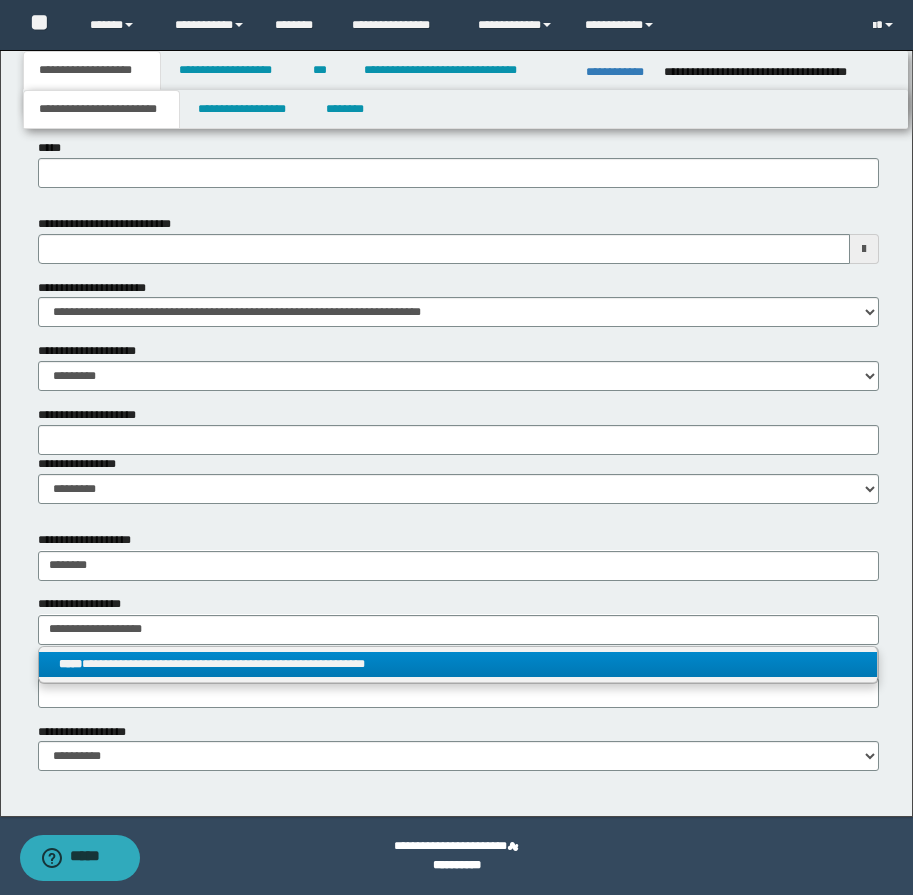 click on "**********" at bounding box center [458, 664] 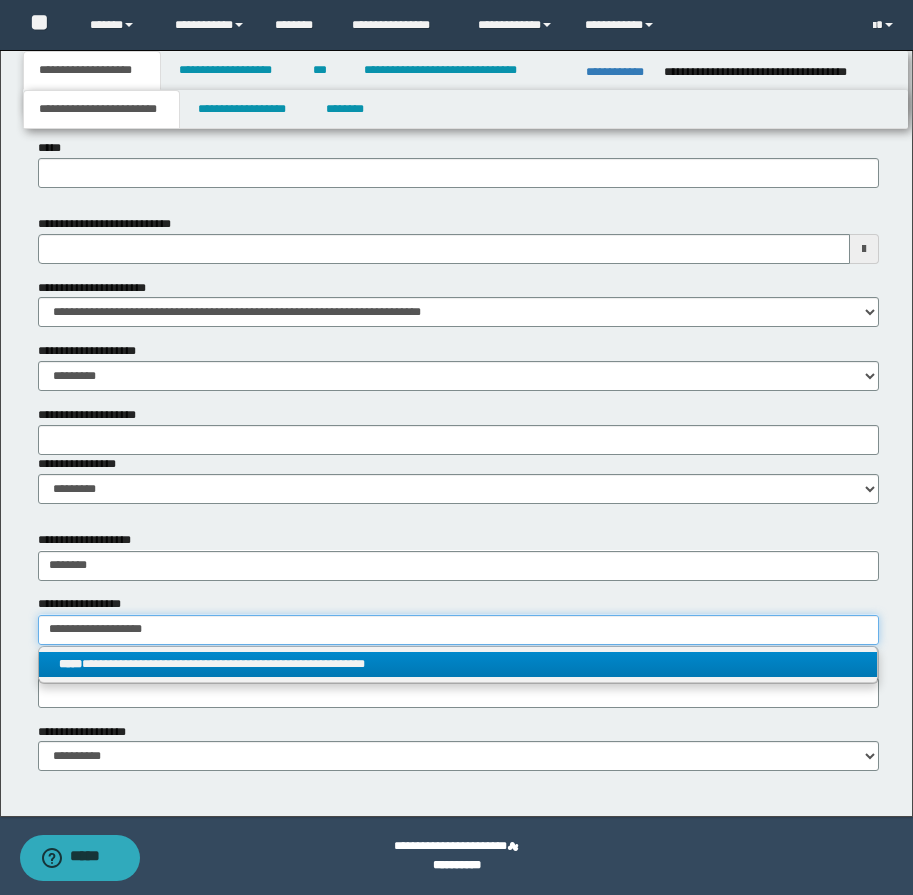 type 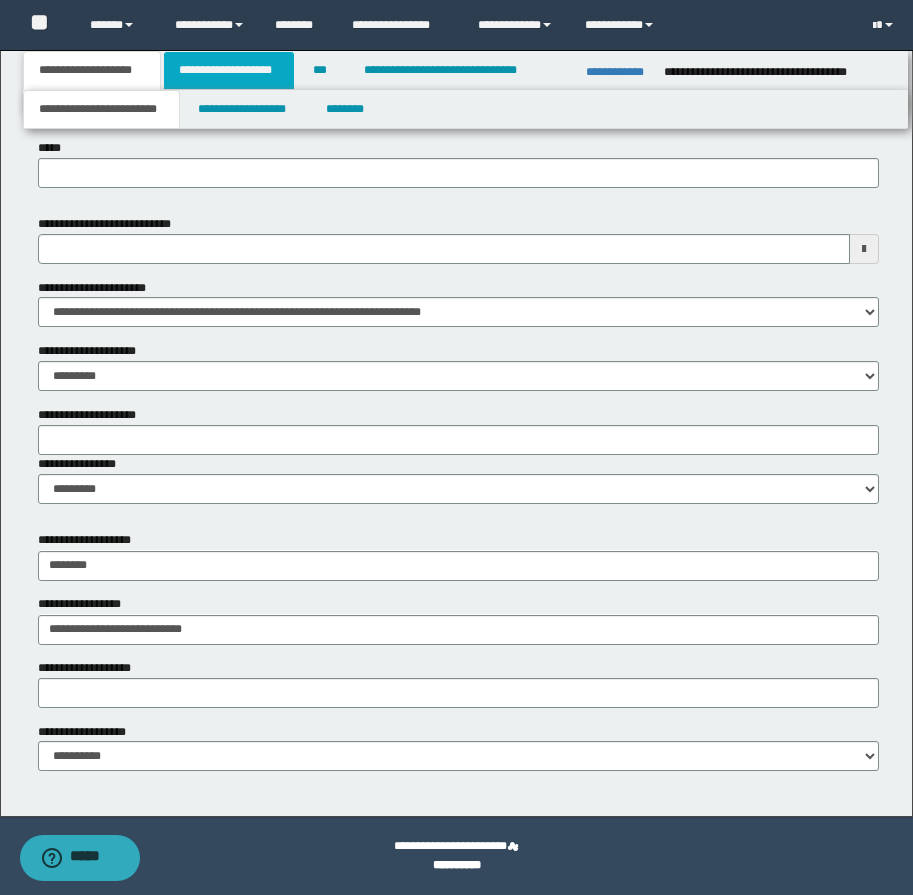 click on "**********" at bounding box center (229, 70) 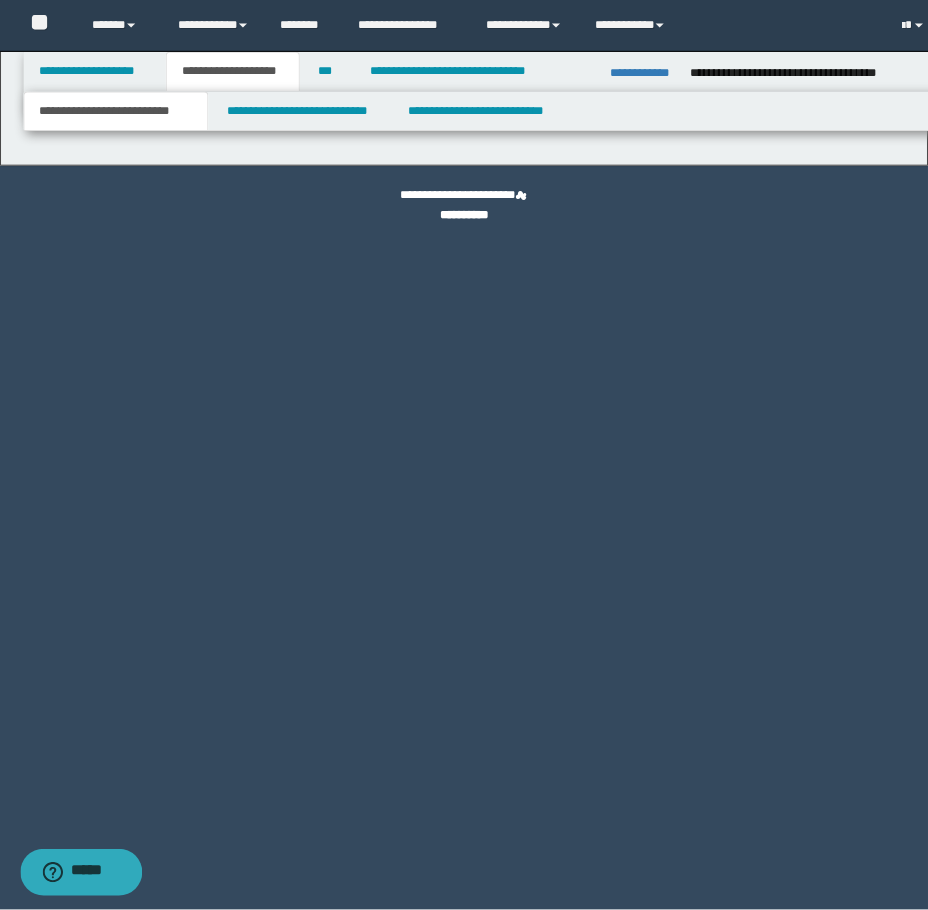 scroll, scrollTop: 0, scrollLeft: 0, axis: both 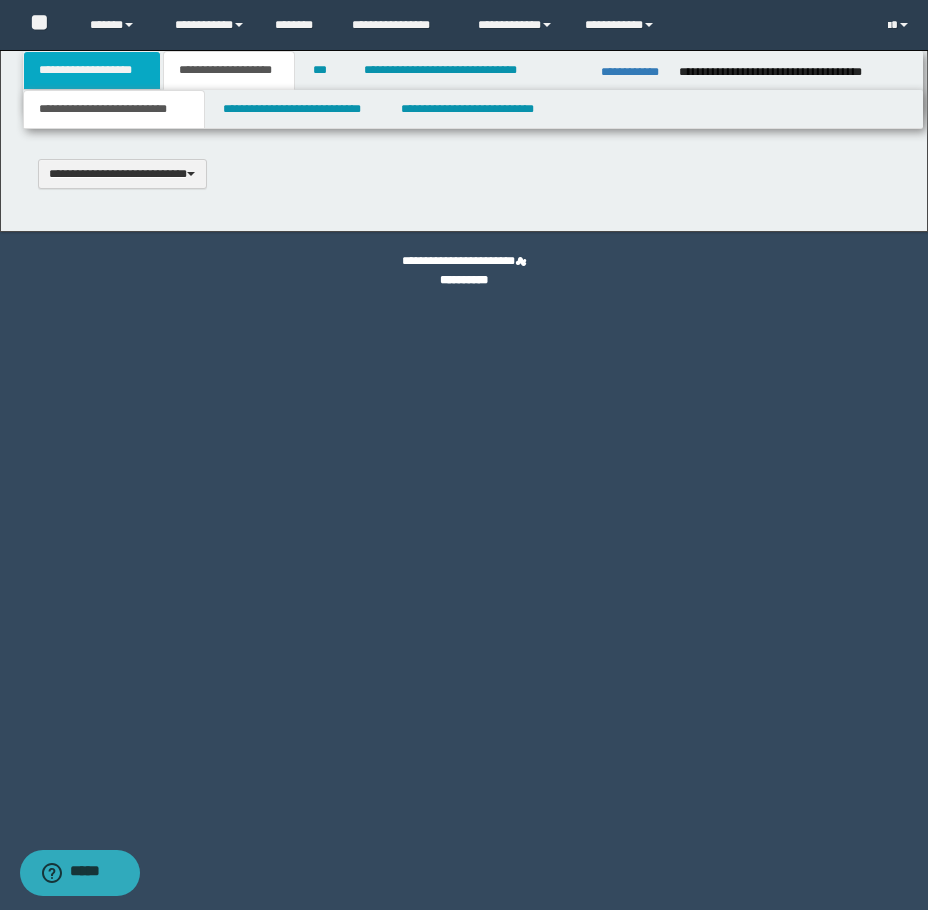 click on "**********" at bounding box center [92, 70] 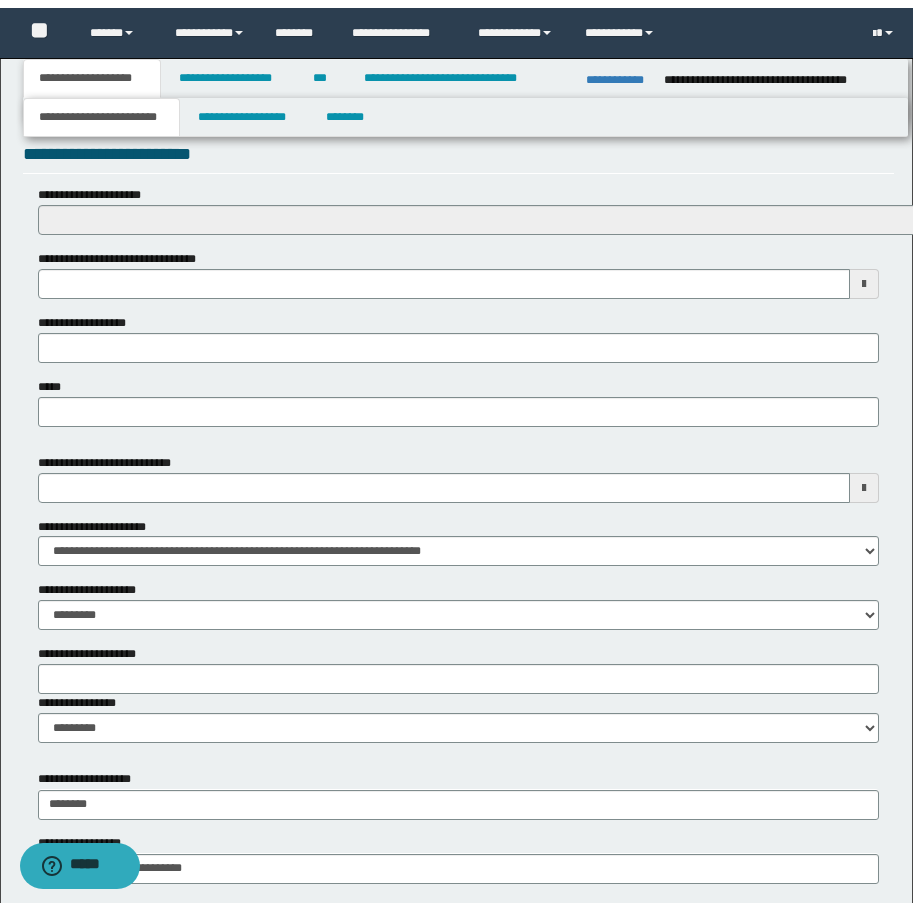 scroll, scrollTop: 800, scrollLeft: 0, axis: vertical 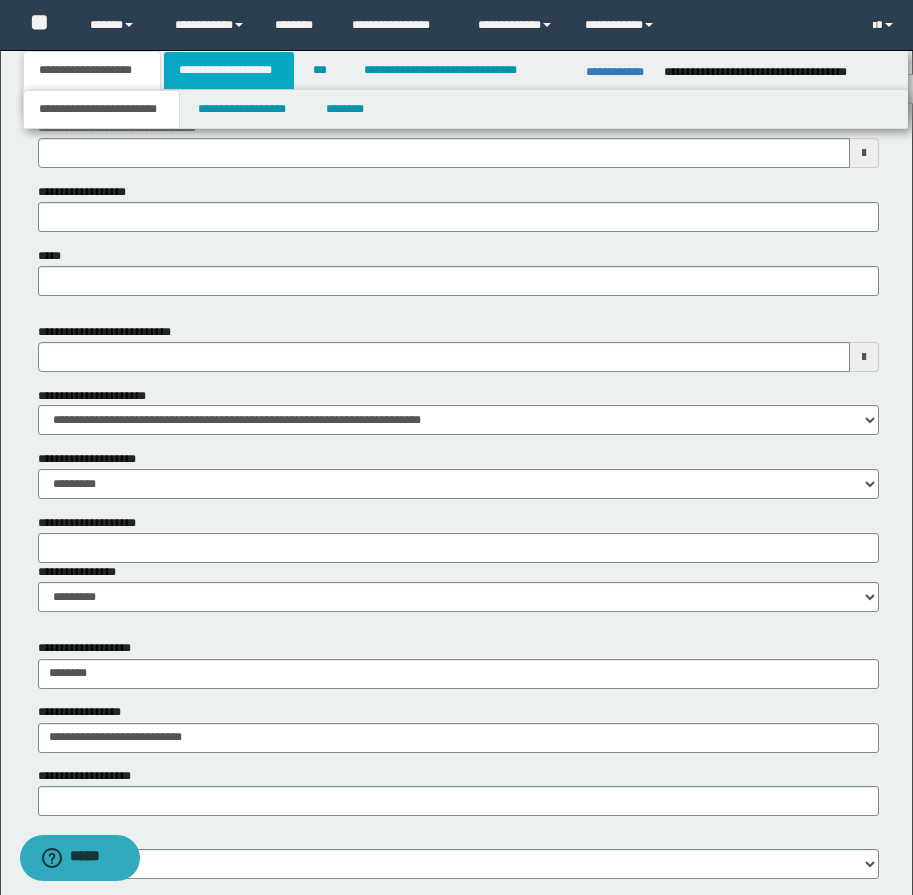 click on "**********" at bounding box center [229, 70] 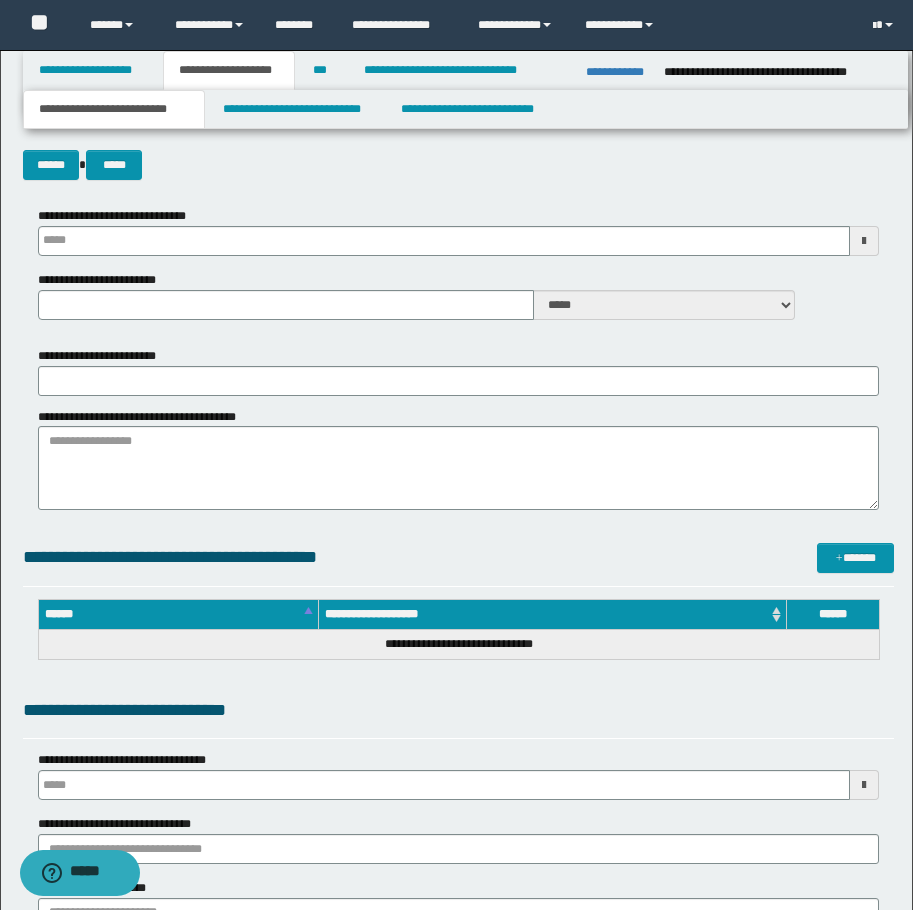 type 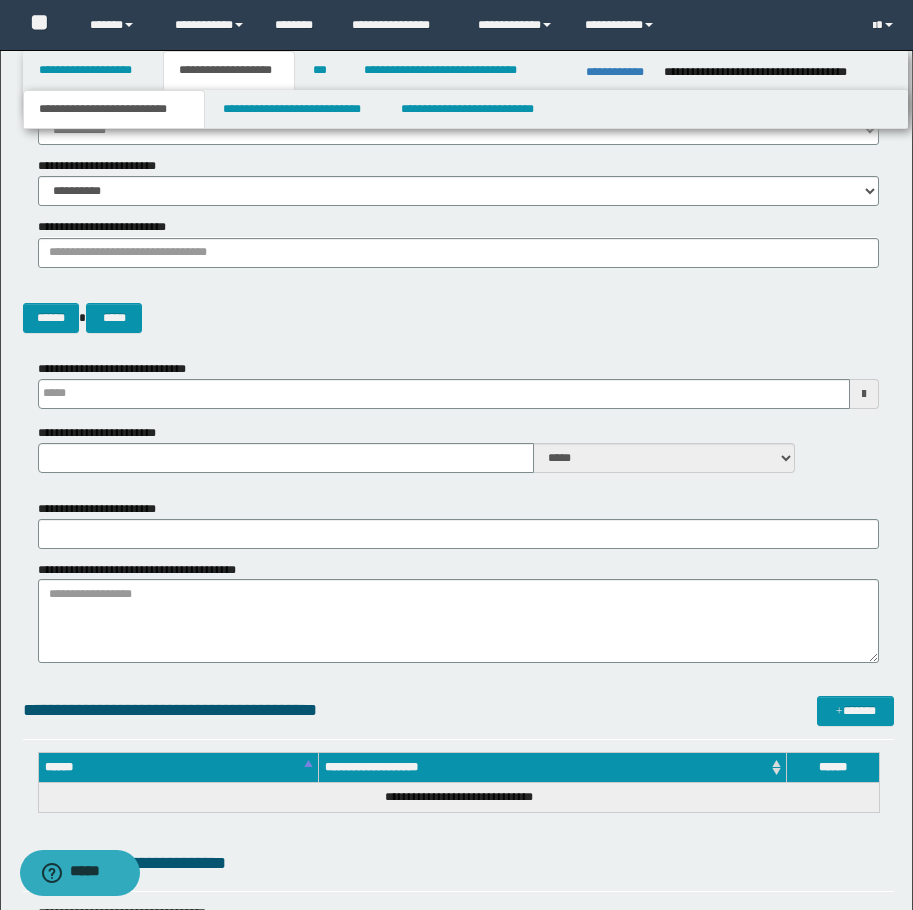 scroll, scrollTop: 0, scrollLeft: 0, axis: both 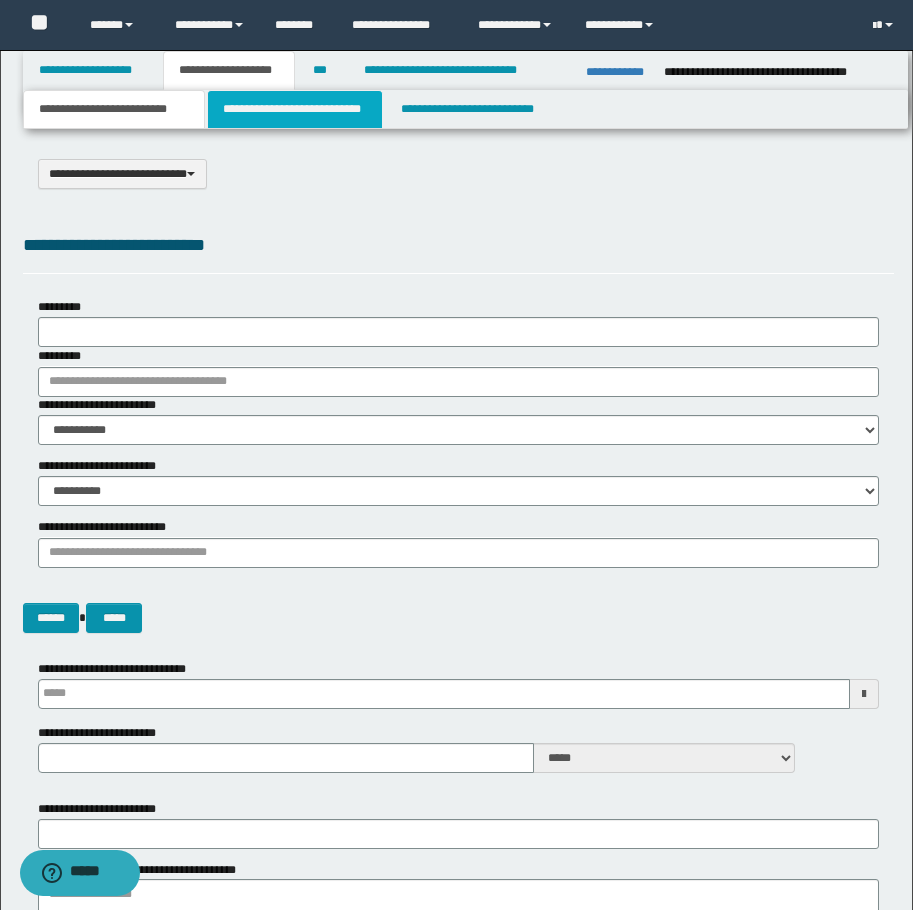 click on "**********" at bounding box center (295, 109) 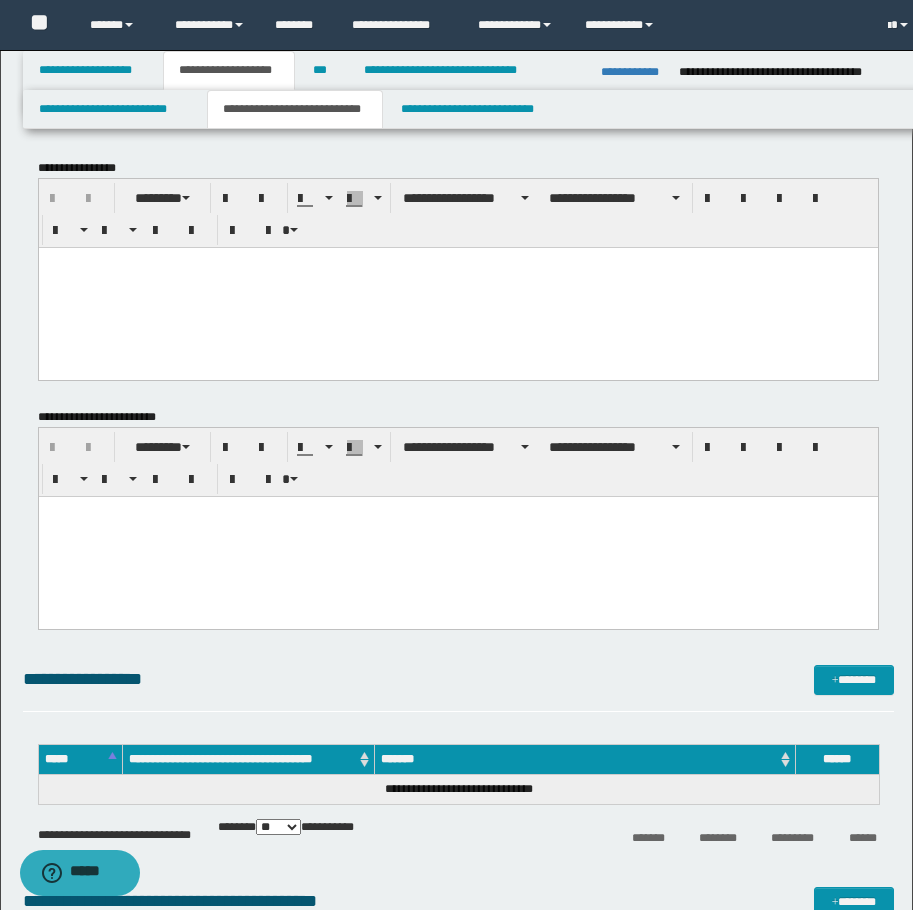 scroll, scrollTop: 0, scrollLeft: 0, axis: both 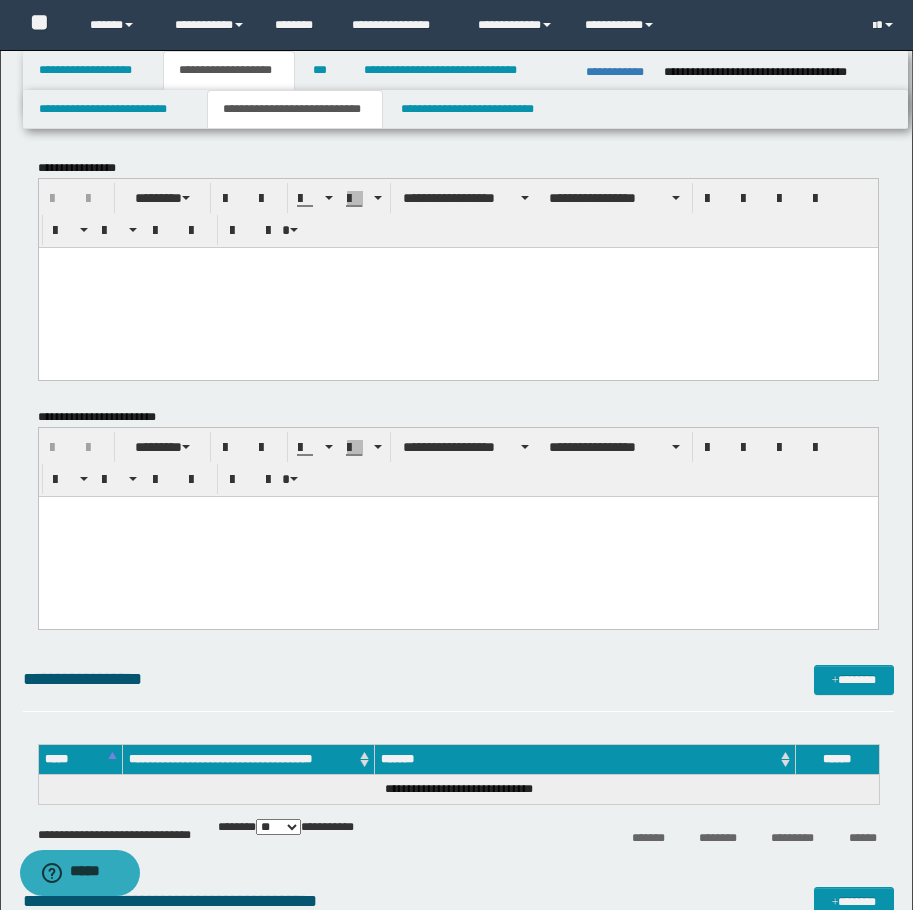 click at bounding box center (457, 287) 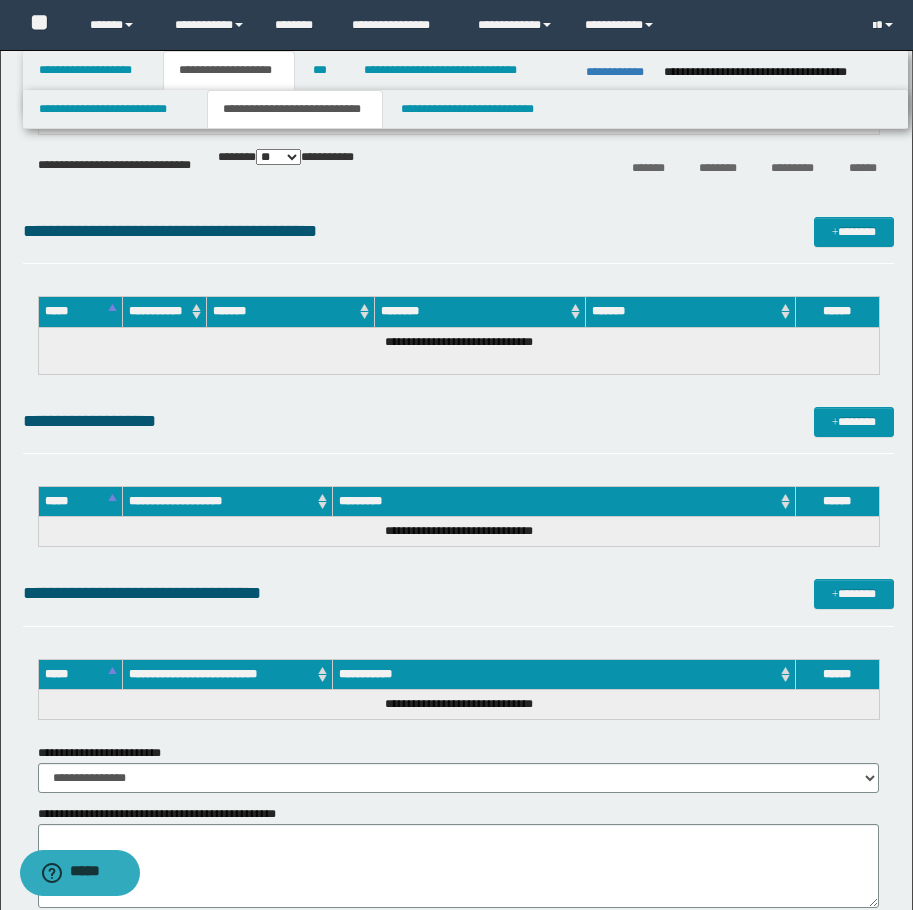 scroll, scrollTop: 2514, scrollLeft: 0, axis: vertical 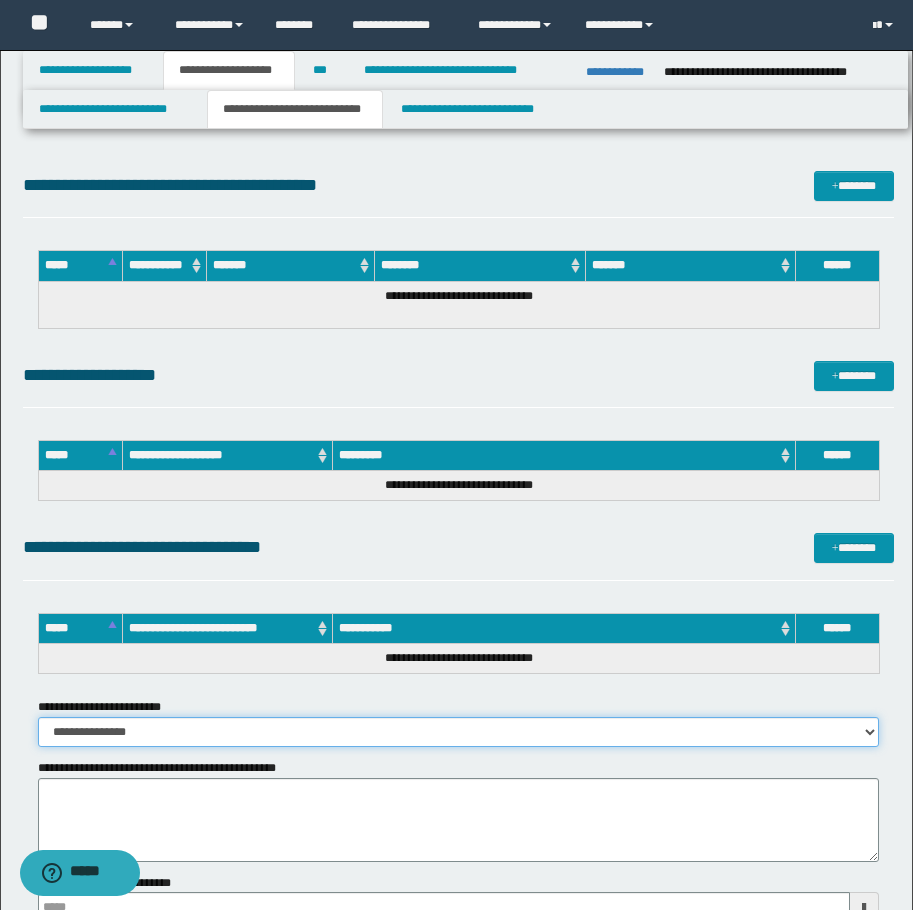 click on "**********" at bounding box center [458, 732] 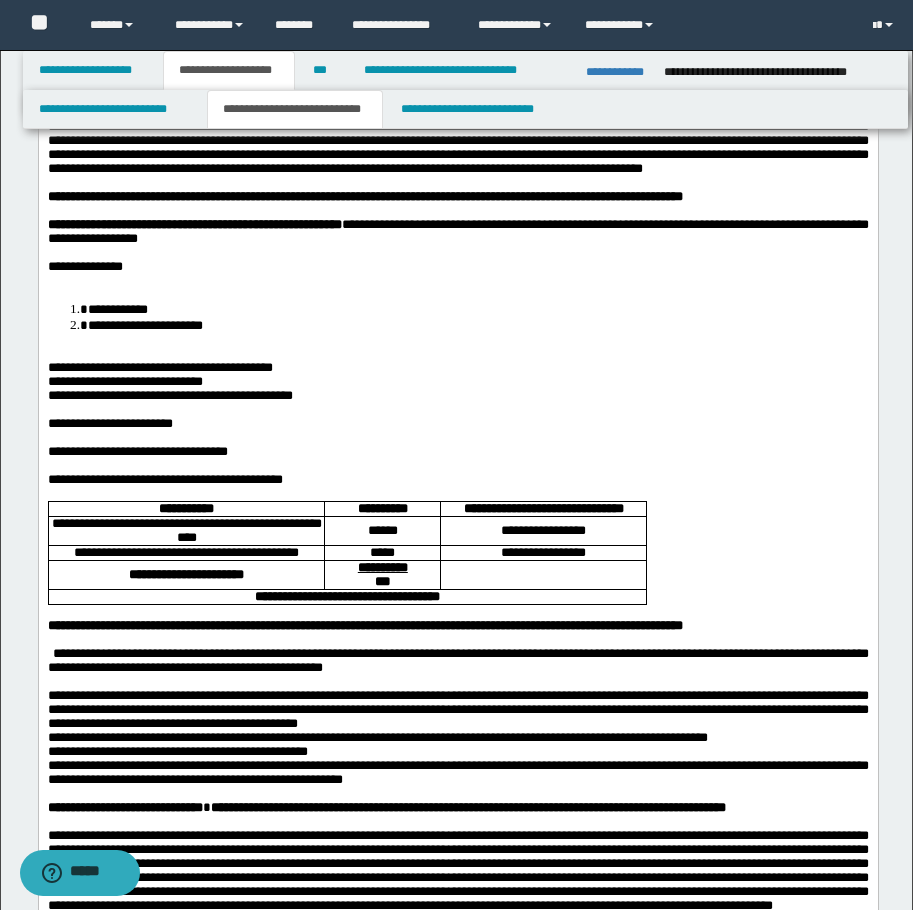 scroll, scrollTop: 14, scrollLeft: 0, axis: vertical 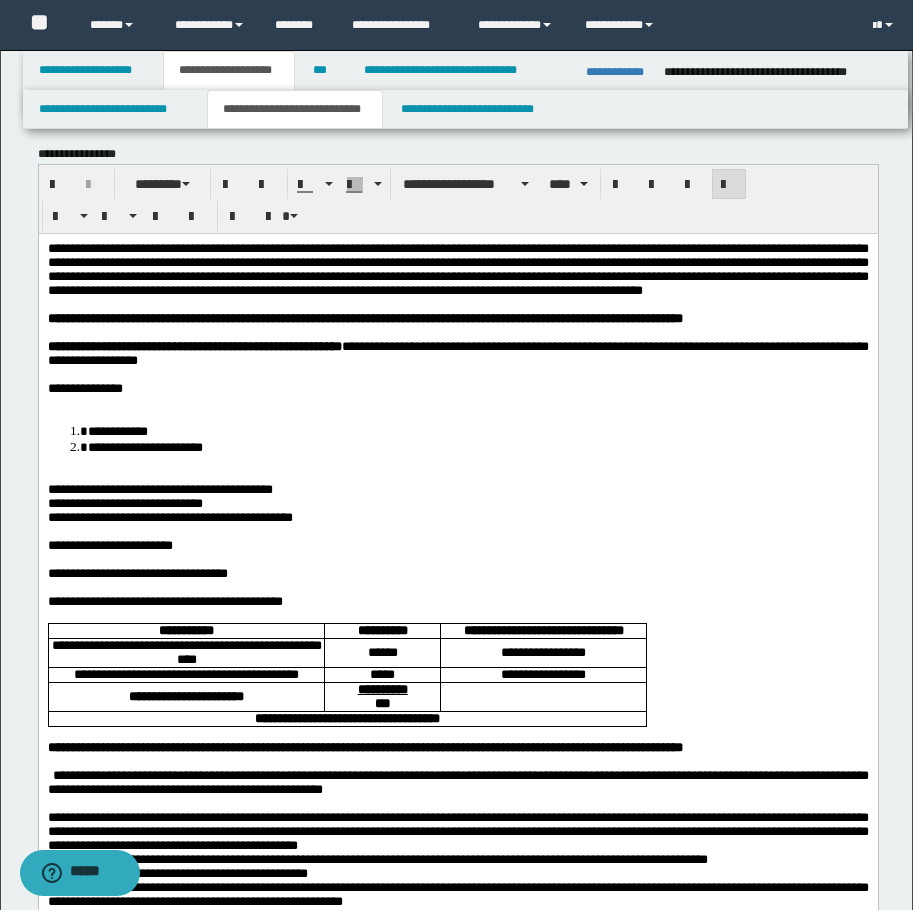 click on "**********" at bounding box center (457, 388) 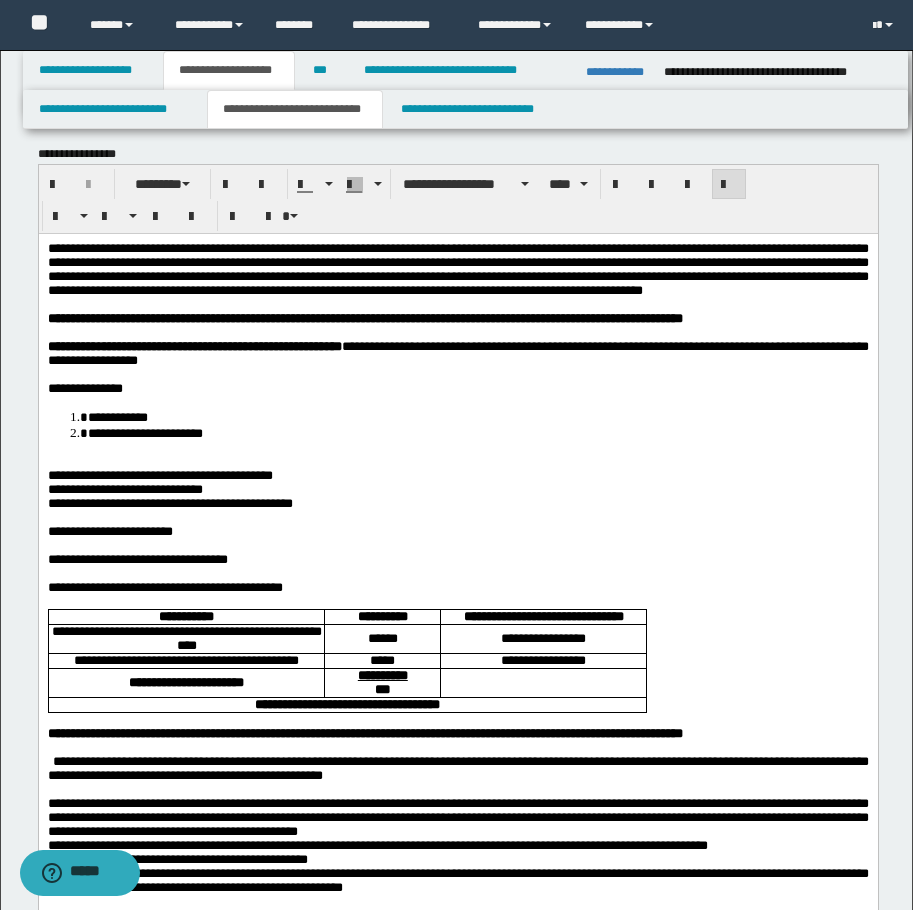 click on "**********" at bounding box center [477, 432] 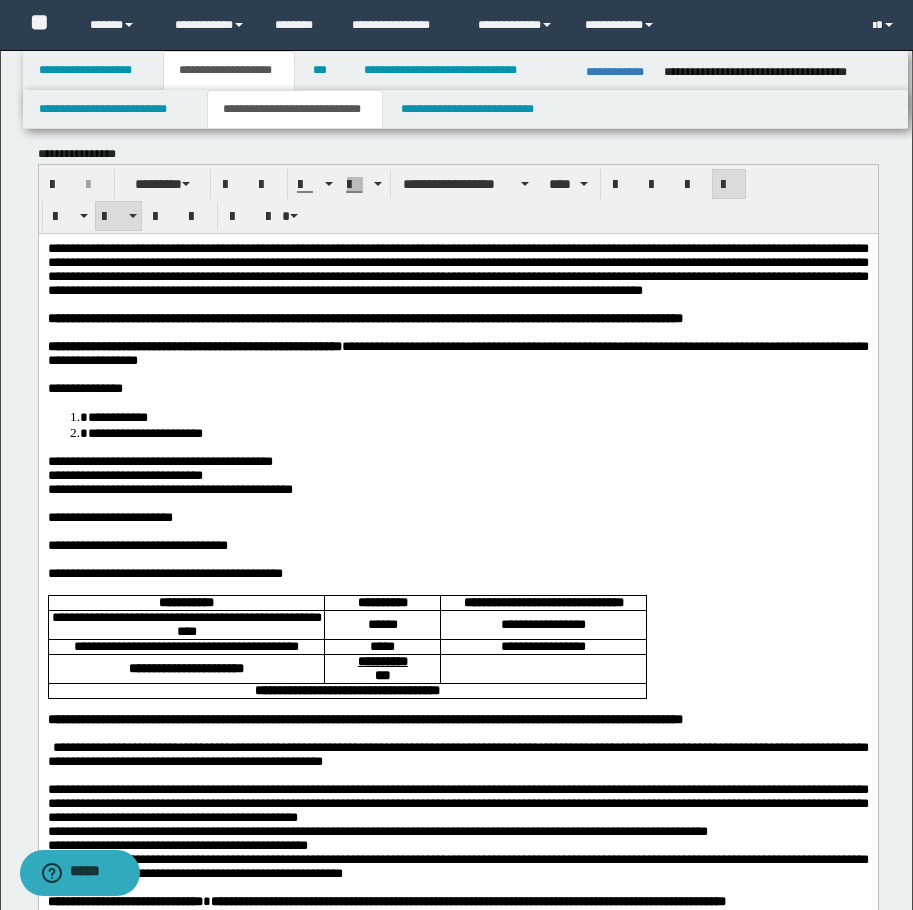 click on "**********" at bounding box center [124, 474] 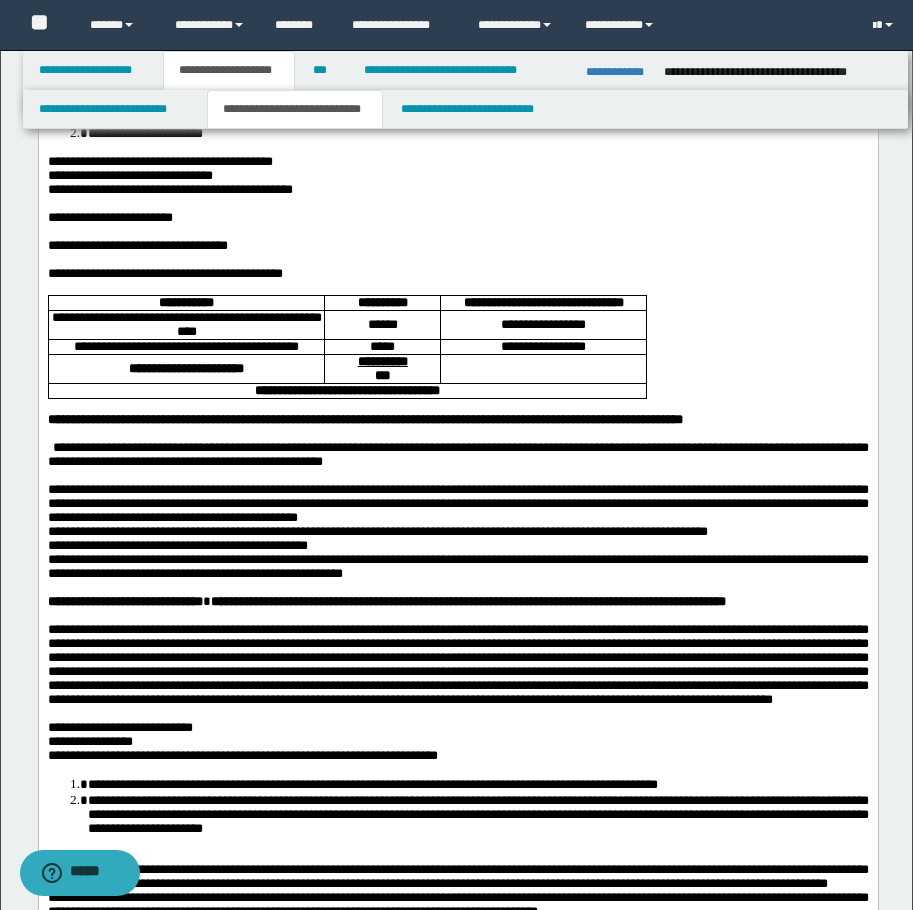 scroll, scrollTop: 514, scrollLeft: 0, axis: vertical 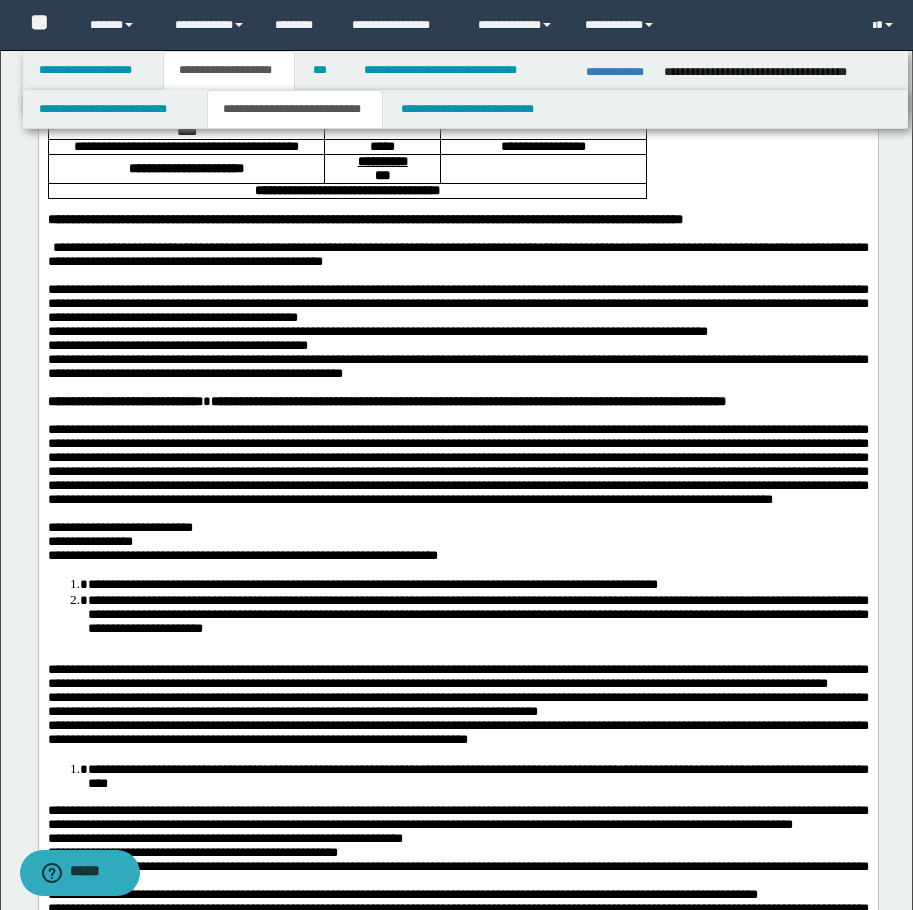 click on "**********" at bounding box center (457, 346) 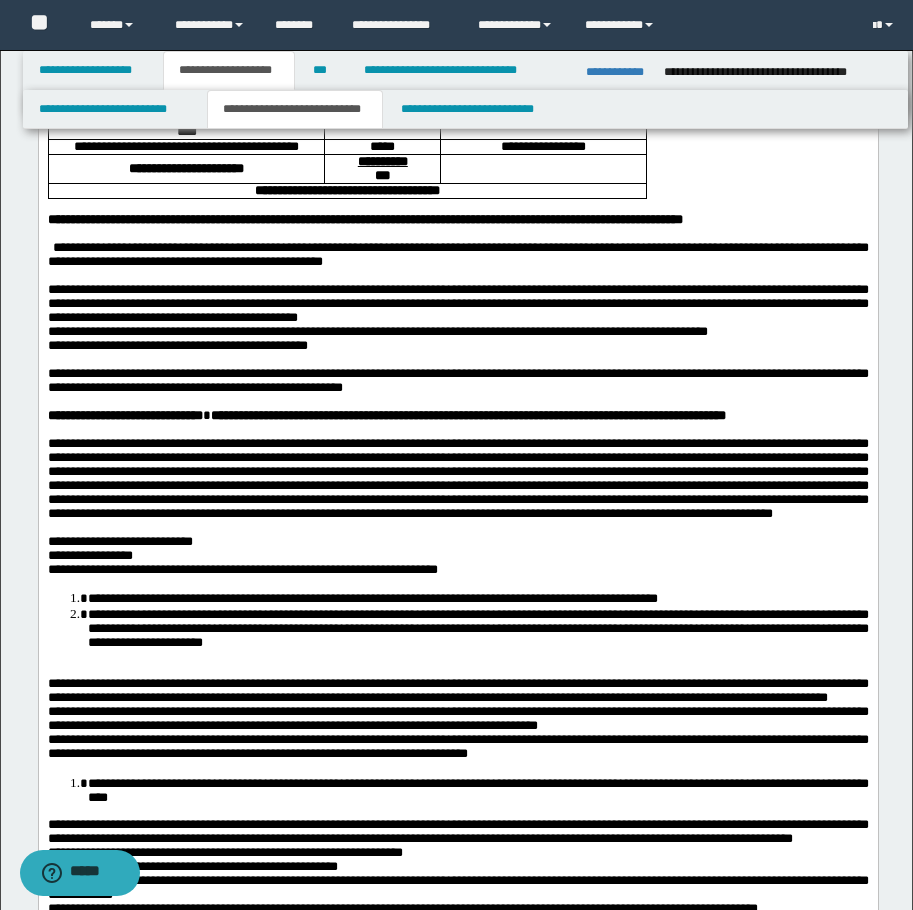 click on "**********" at bounding box center [457, 304] 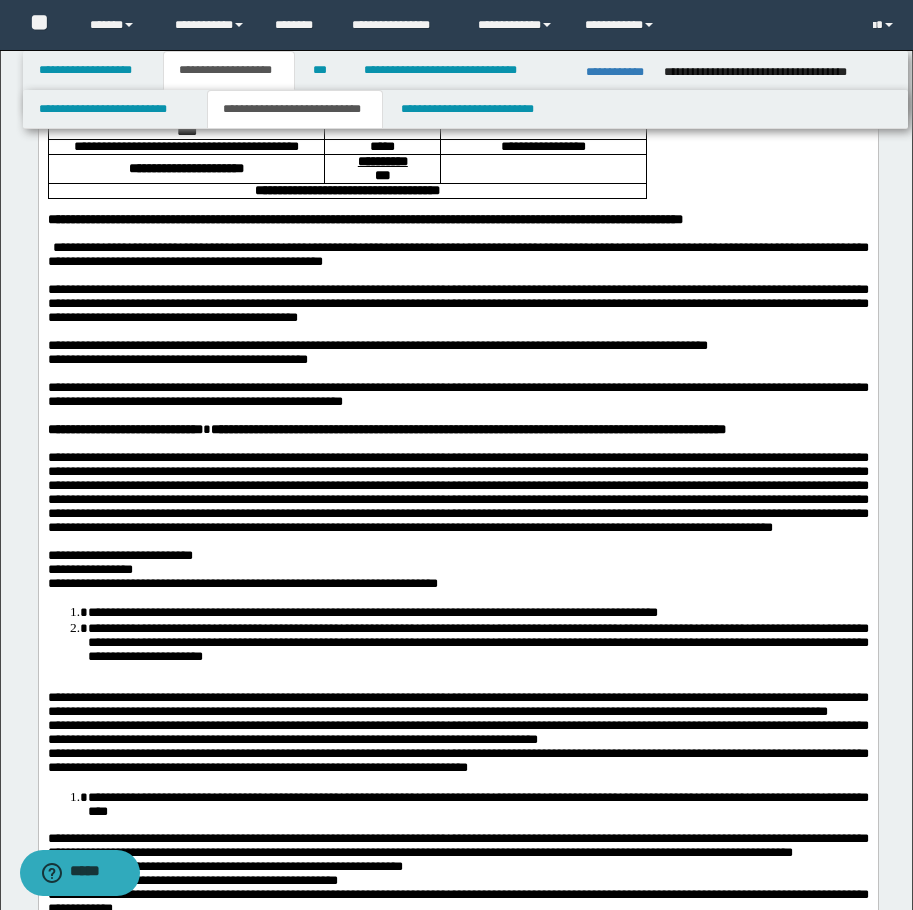 scroll, scrollTop: 714, scrollLeft: 0, axis: vertical 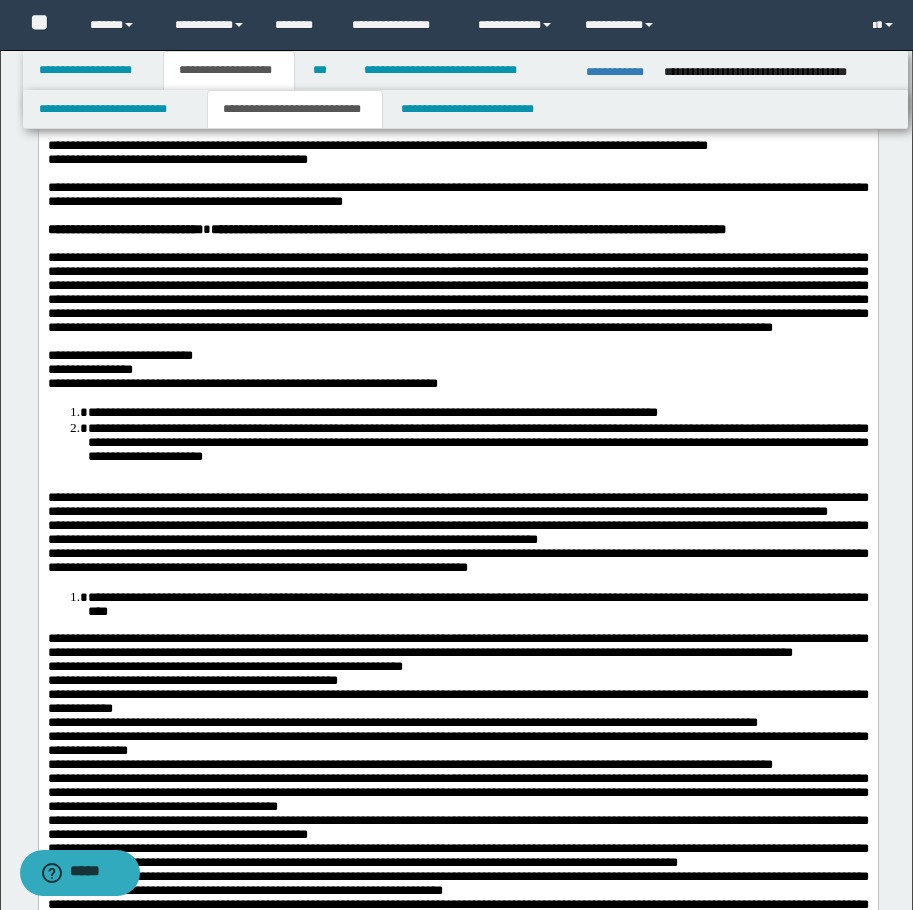 click on "**********" at bounding box center (457, 146) 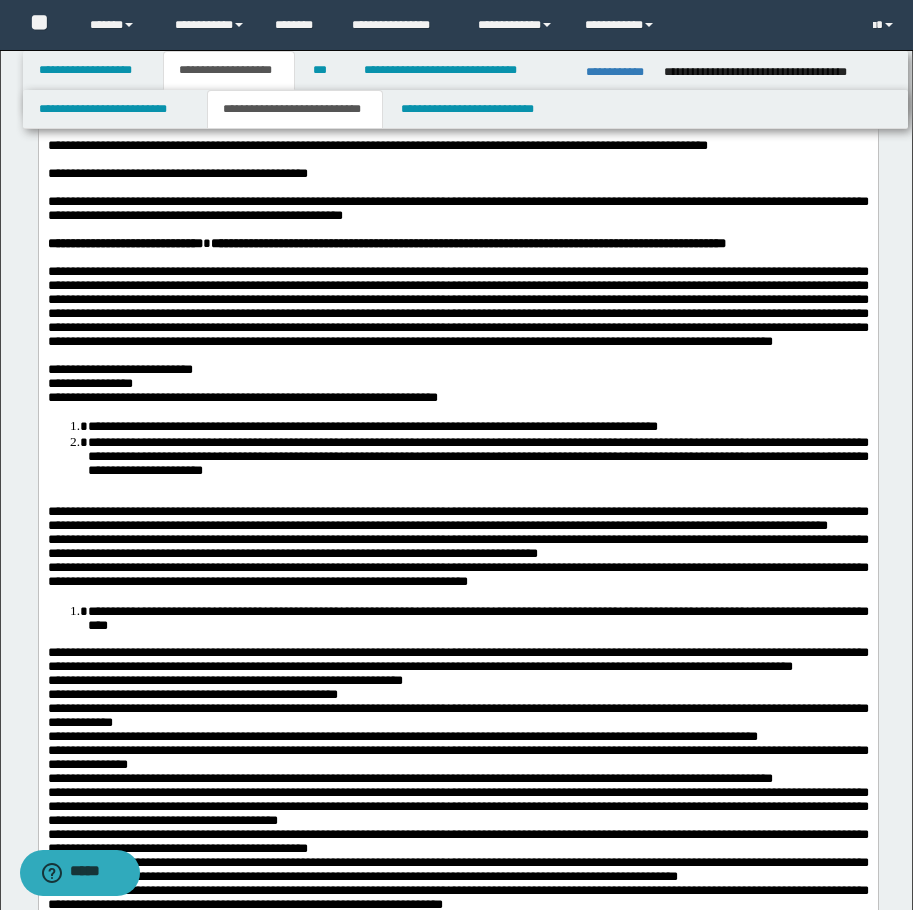 scroll, scrollTop: 914, scrollLeft: 0, axis: vertical 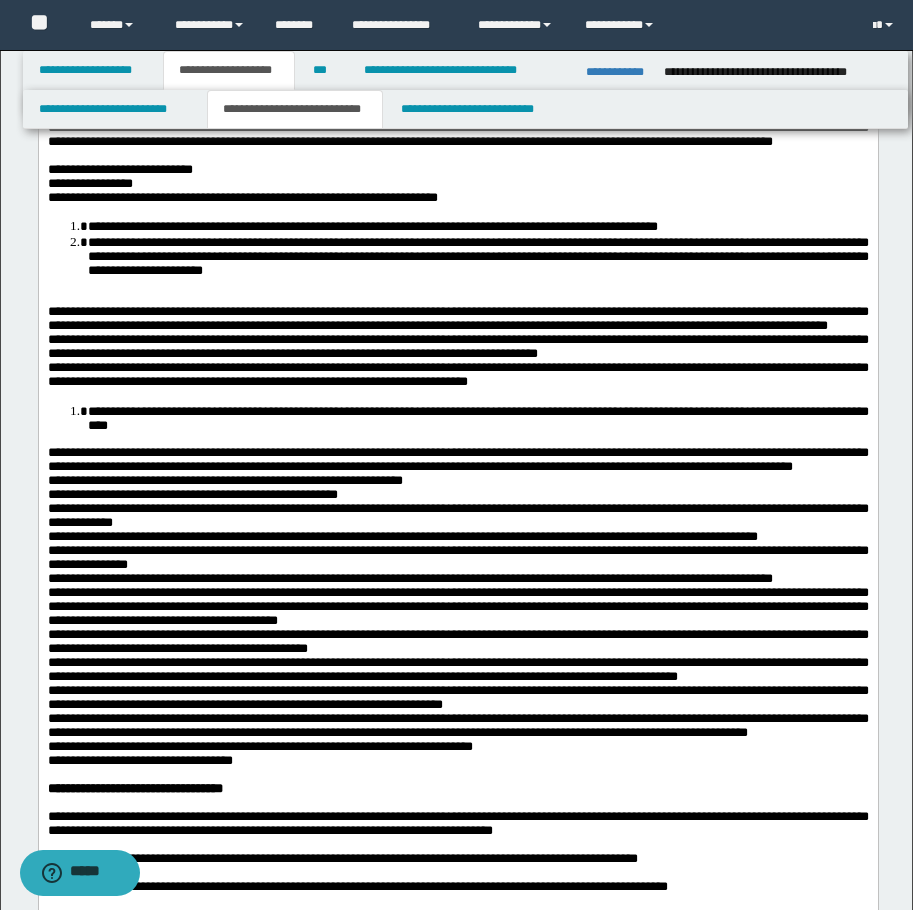 click on "**********" at bounding box center [372, 226] 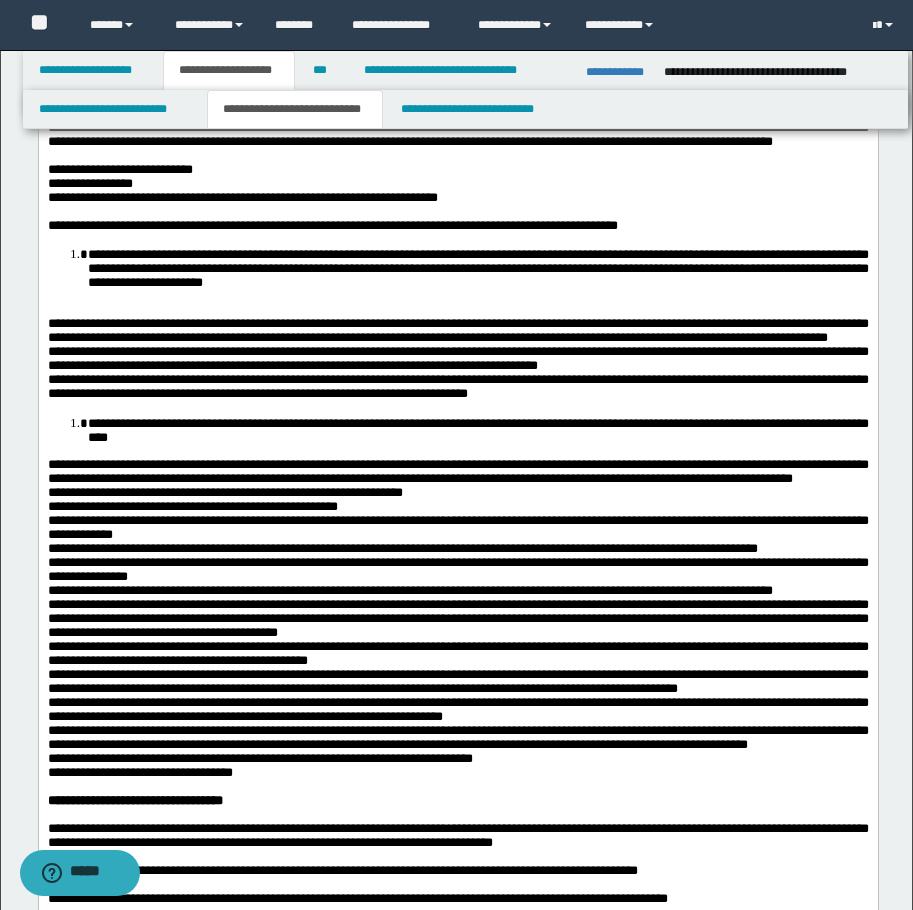click on "**********" at bounding box center [477, 268] 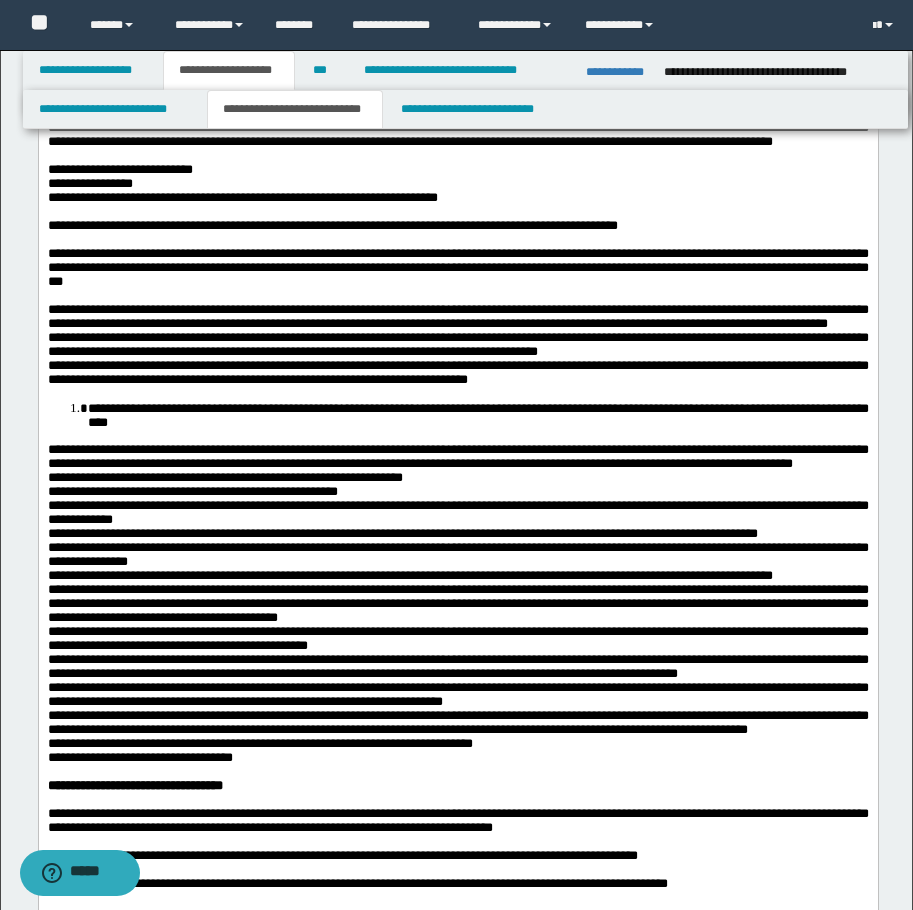 click on "**********" at bounding box center (457, 317) 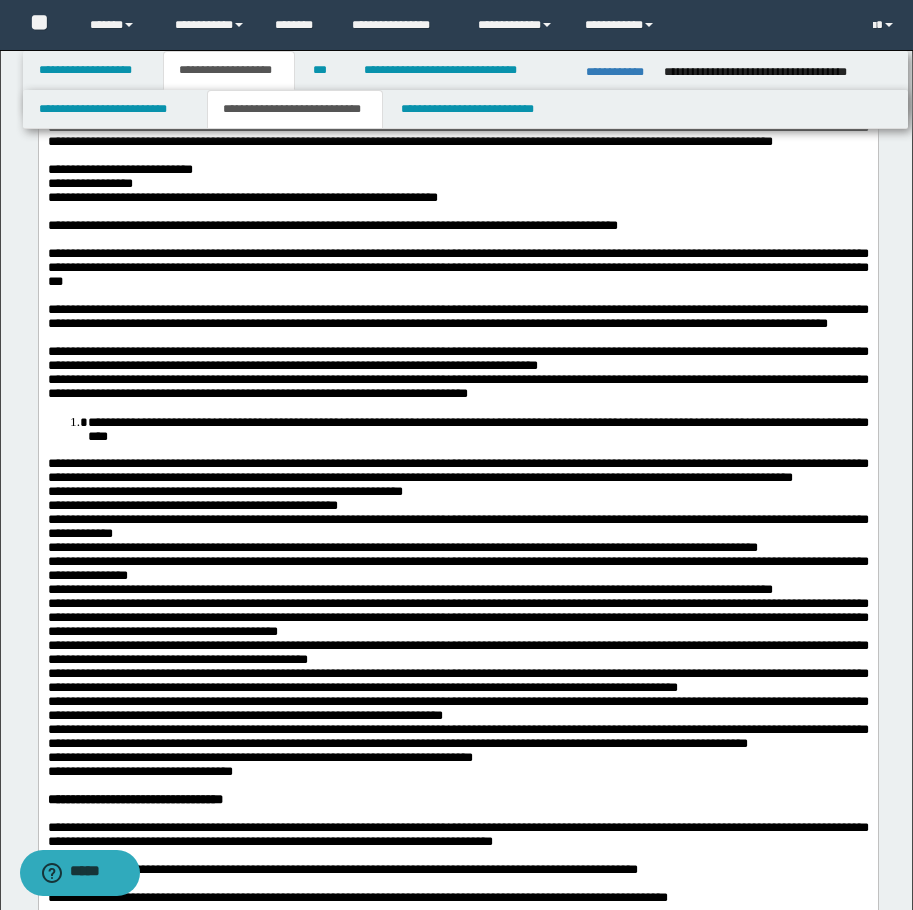 click on "**********" at bounding box center (457, 359) 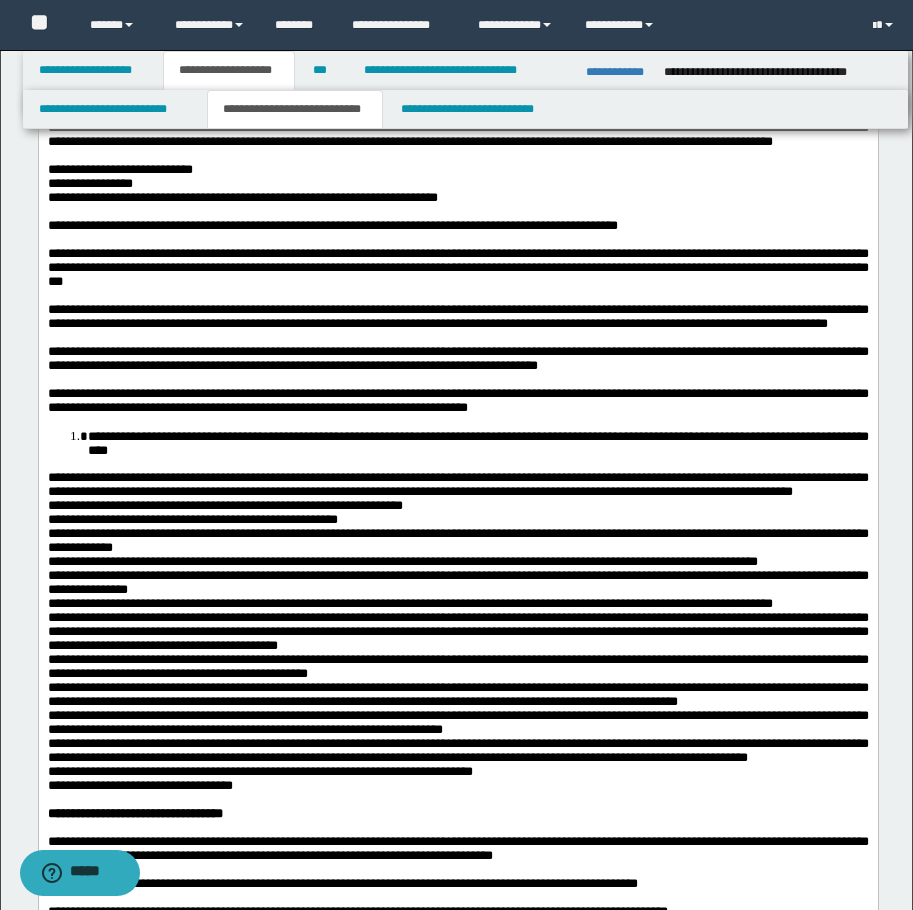 click on "**********" at bounding box center (477, 443) 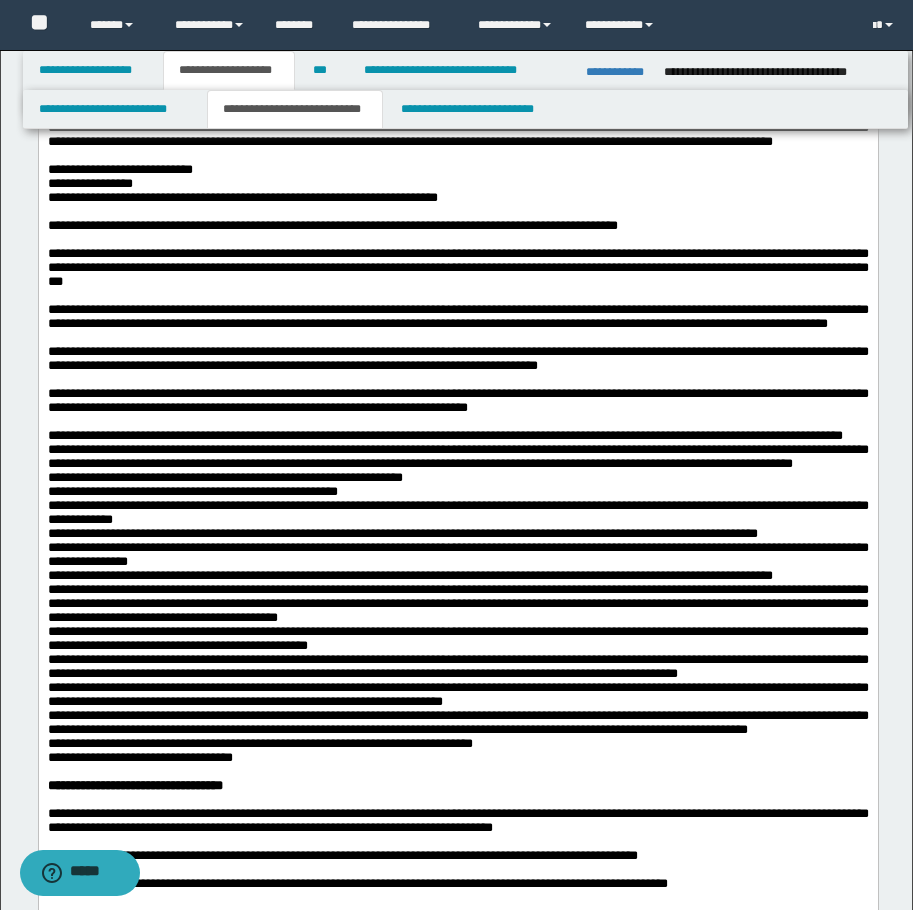 click on "**********" at bounding box center [457, 436] 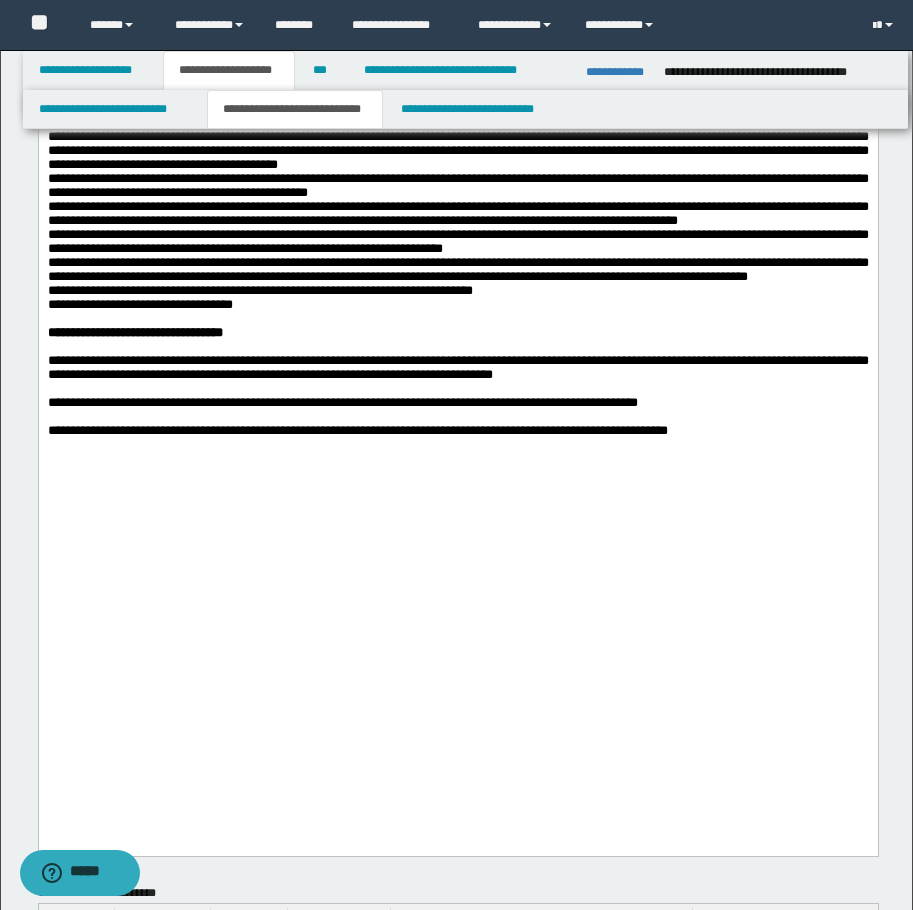 scroll, scrollTop: 1314, scrollLeft: 0, axis: vertical 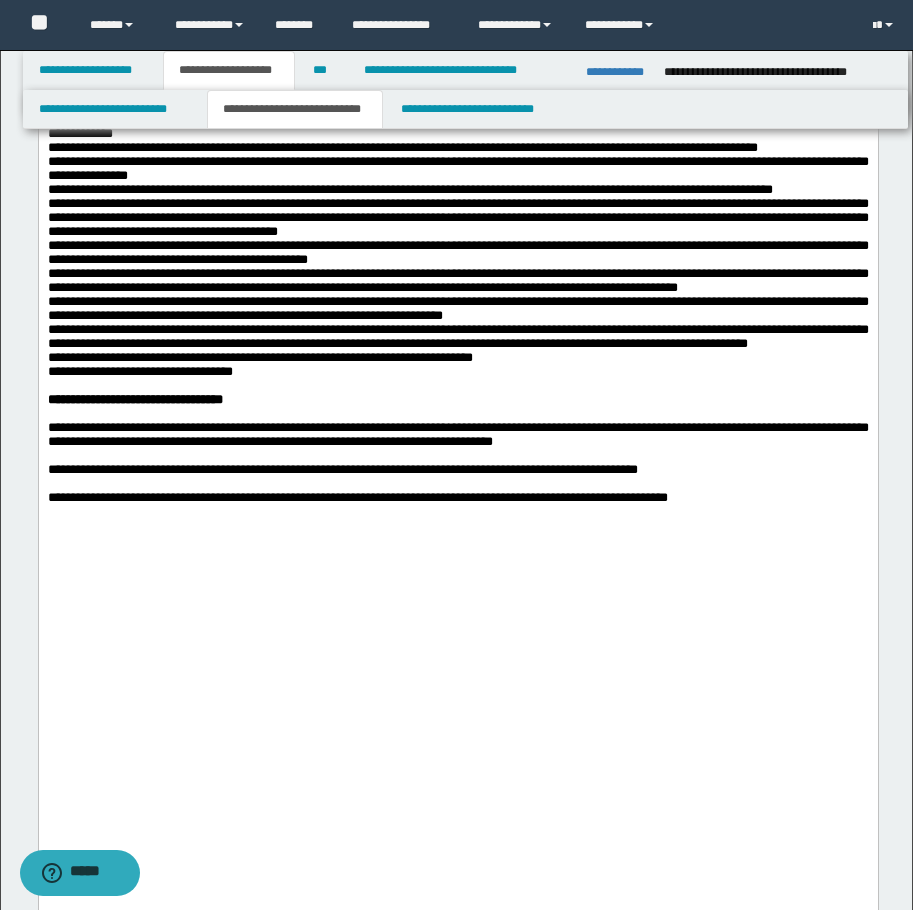 click on "**********" at bounding box center [457, 358] 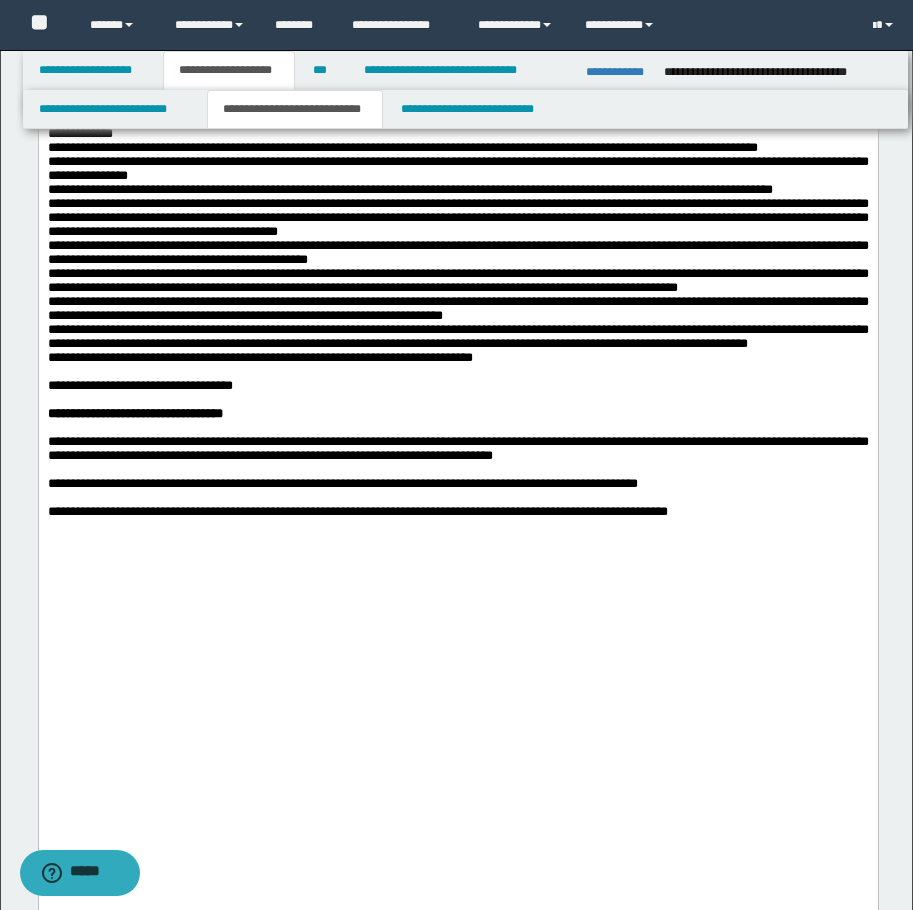 click on "**********" at bounding box center [457, 337] 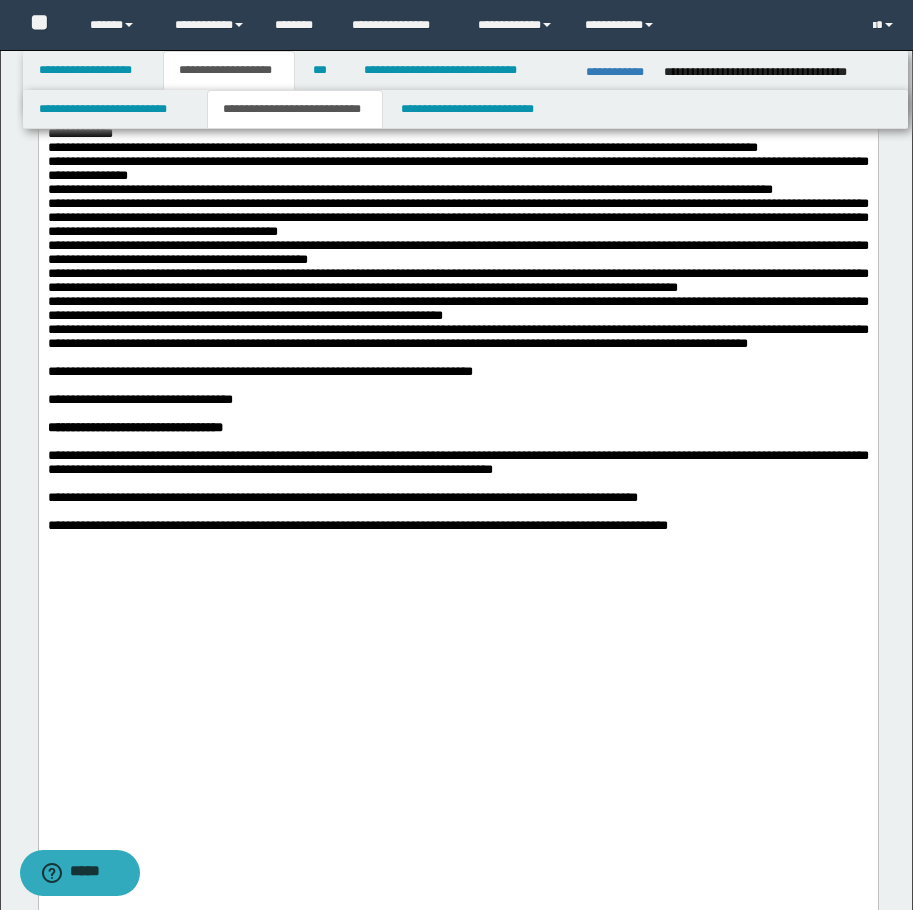 drag, startPoint x: 499, startPoint y: 591, endPoint x: 509, endPoint y: 587, distance: 10.770329 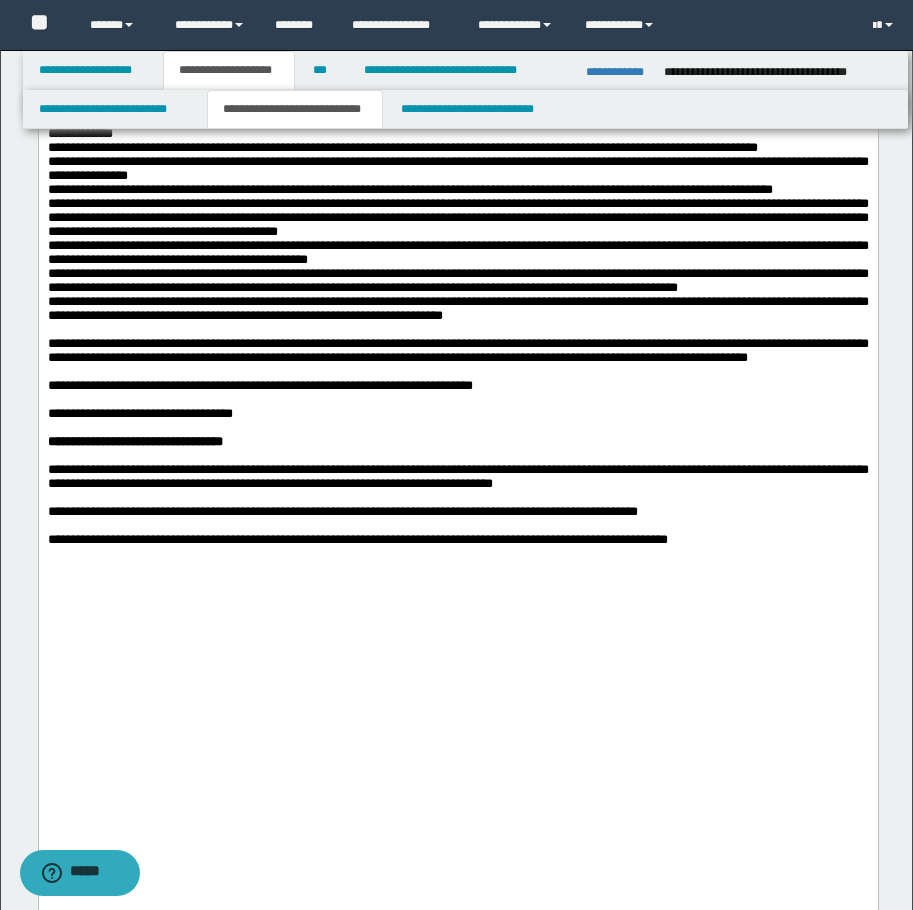 click on "**********" at bounding box center (457, 281) 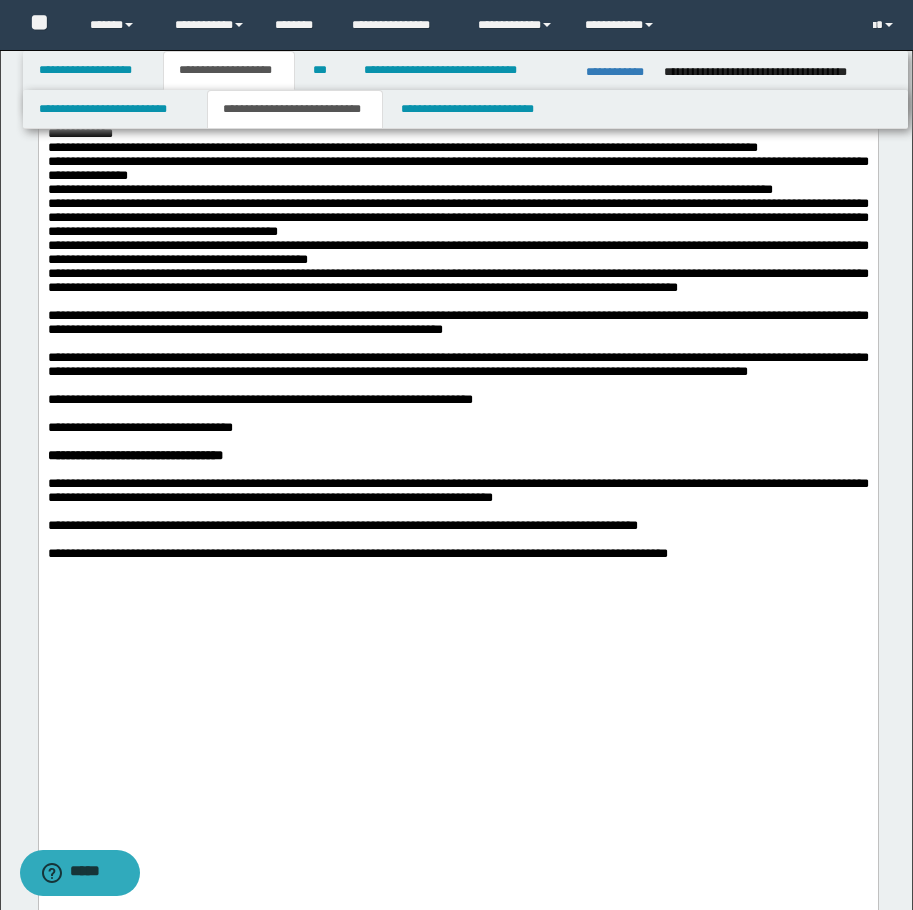 click on "**********" at bounding box center [457, 253] 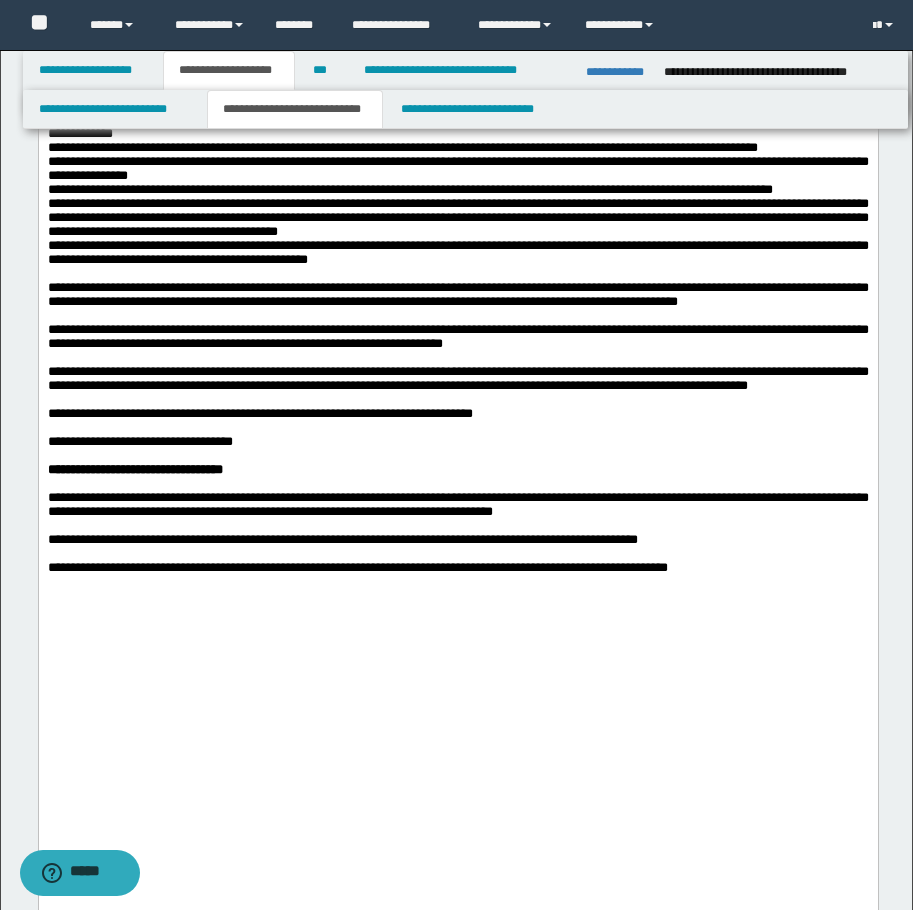 click on "**********" at bounding box center (457, 218) 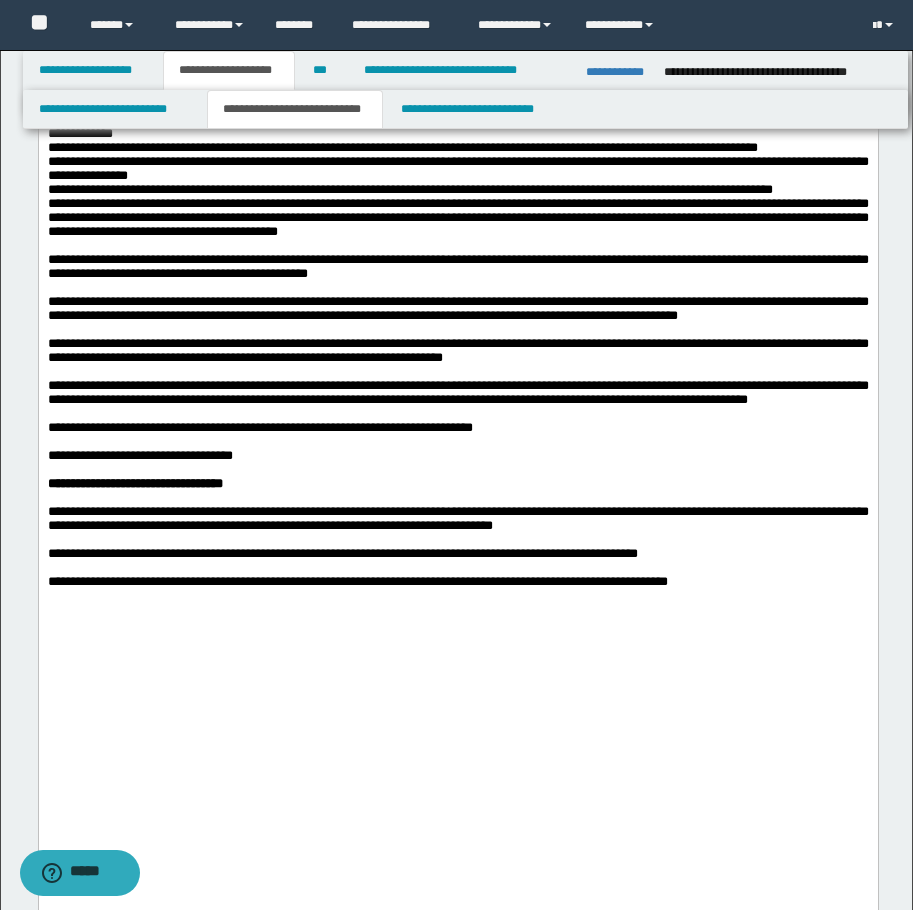 click on "**********" at bounding box center (457, 190) 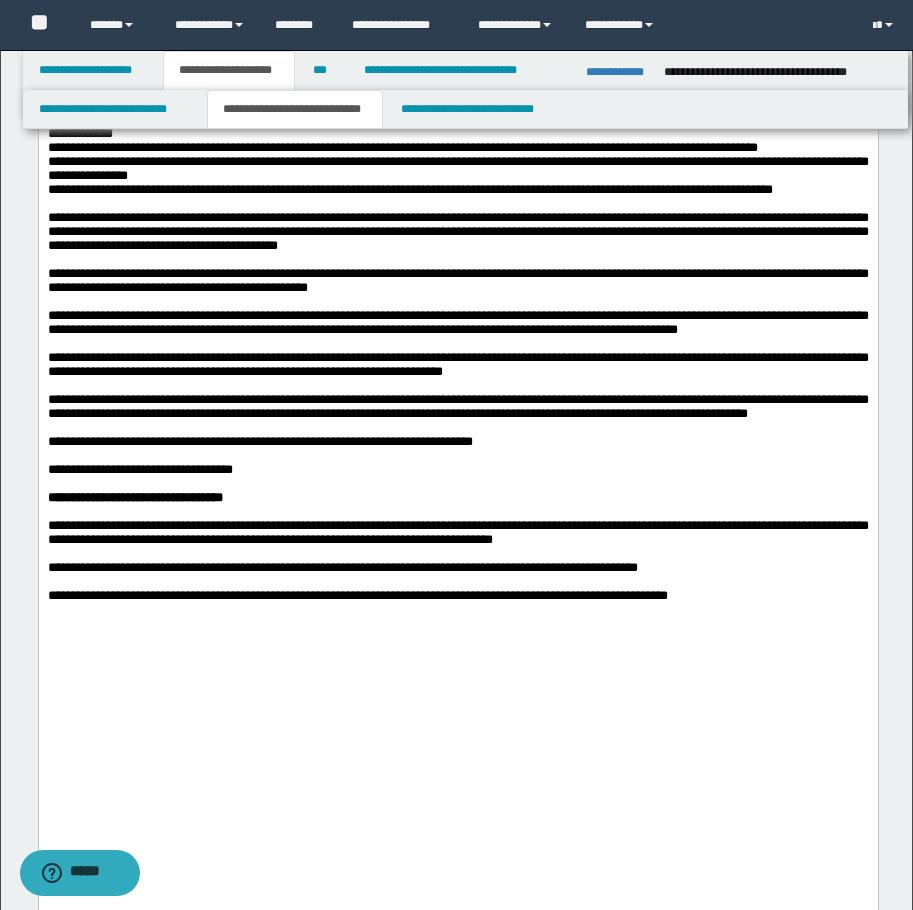 click on "**********" at bounding box center (457, 169) 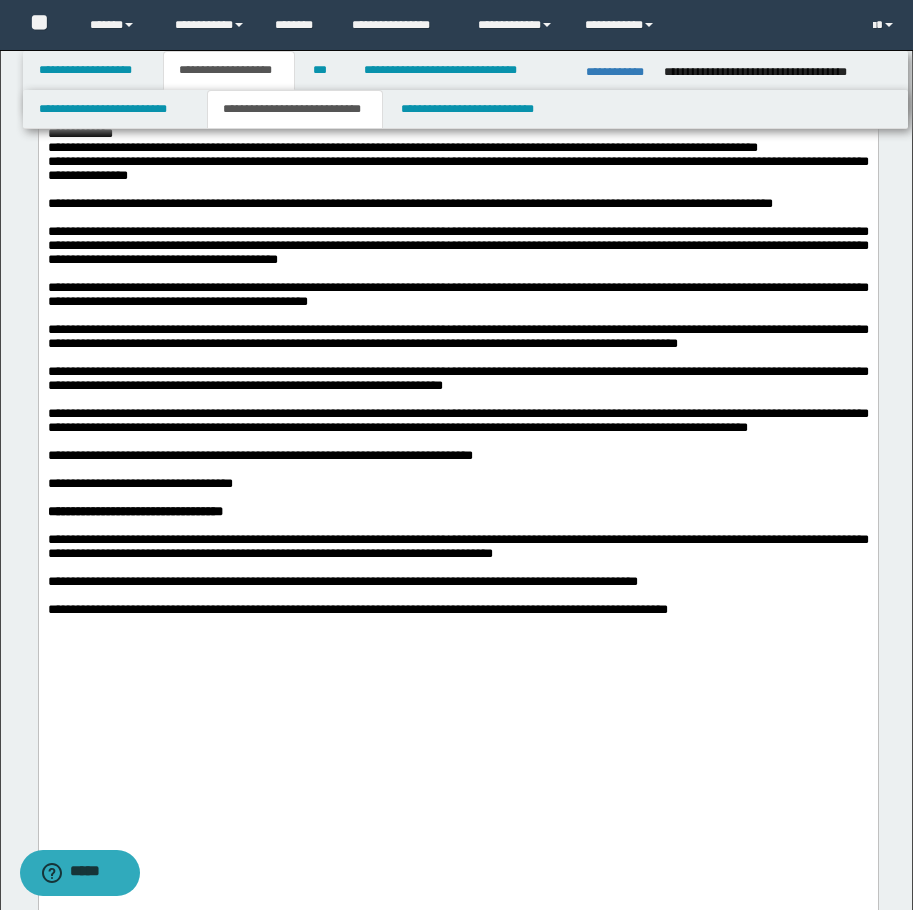 click on "**********" at bounding box center (457, 148) 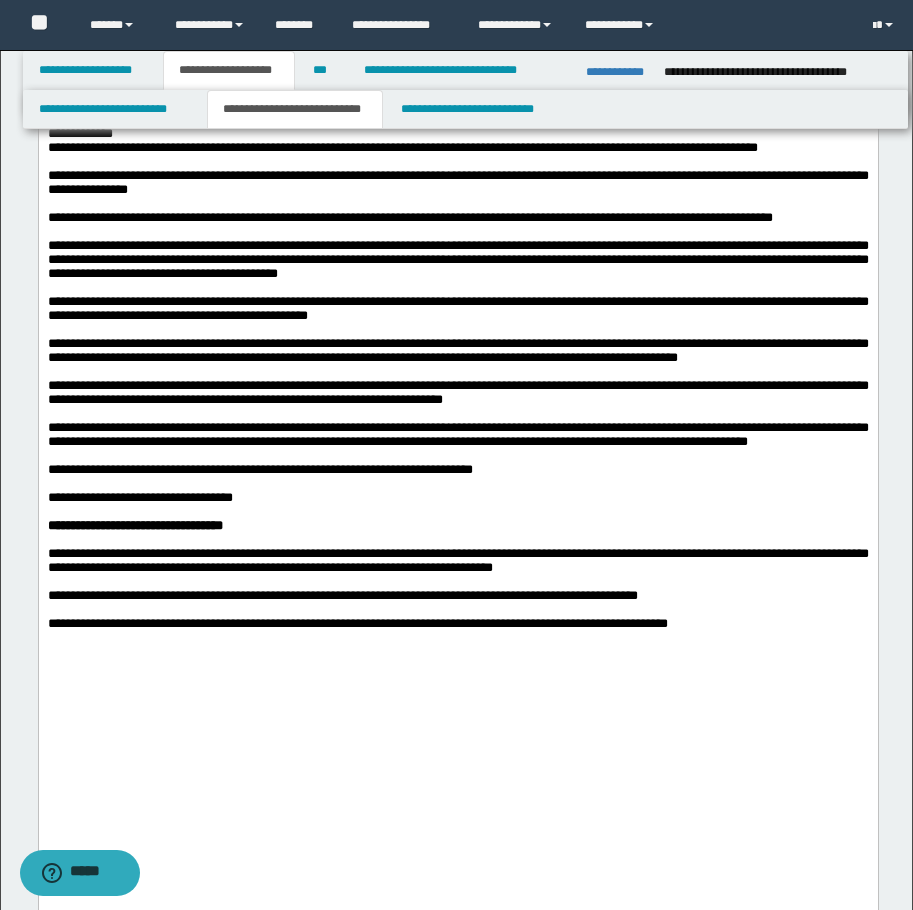 click on "**********" at bounding box center [457, 127] 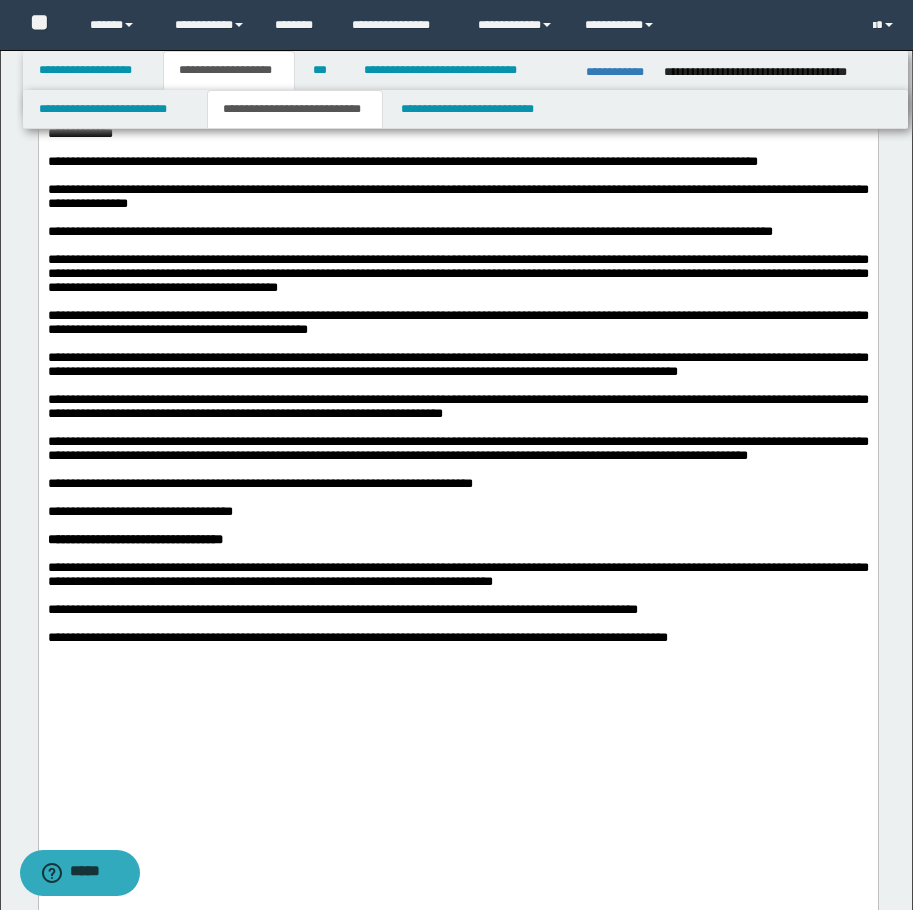 drag, startPoint x: 523, startPoint y: 344, endPoint x: 454, endPoint y: 321, distance: 72.73238 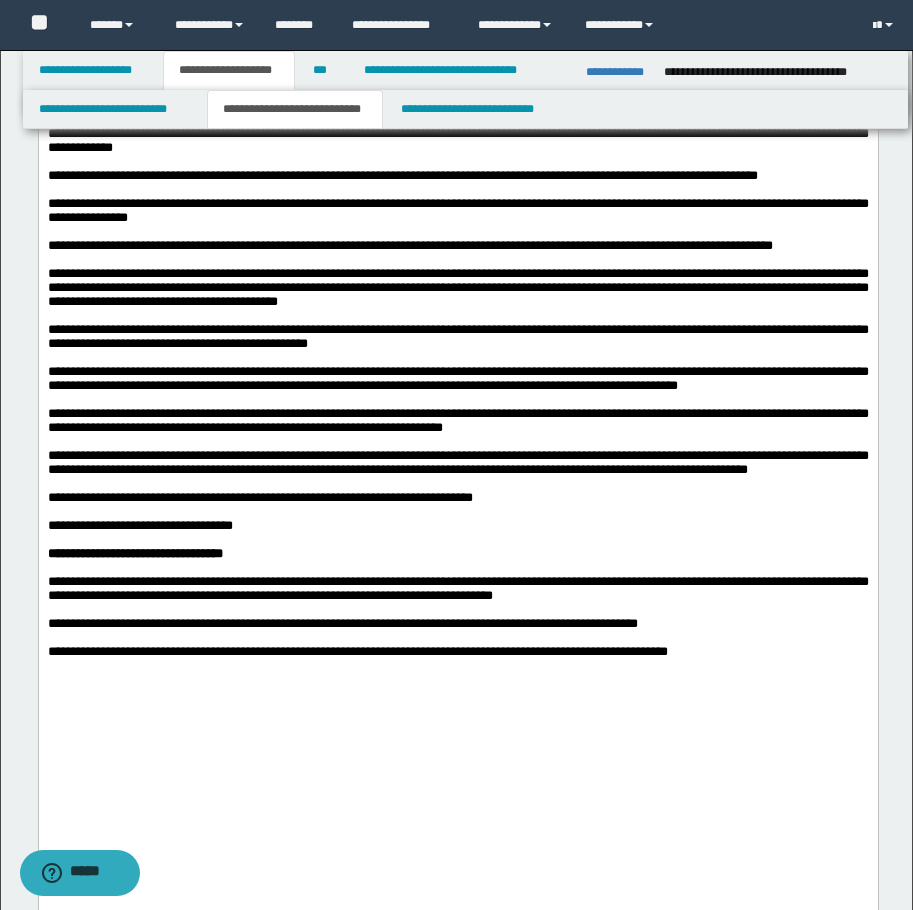 click on "**********" at bounding box center (457, 92) 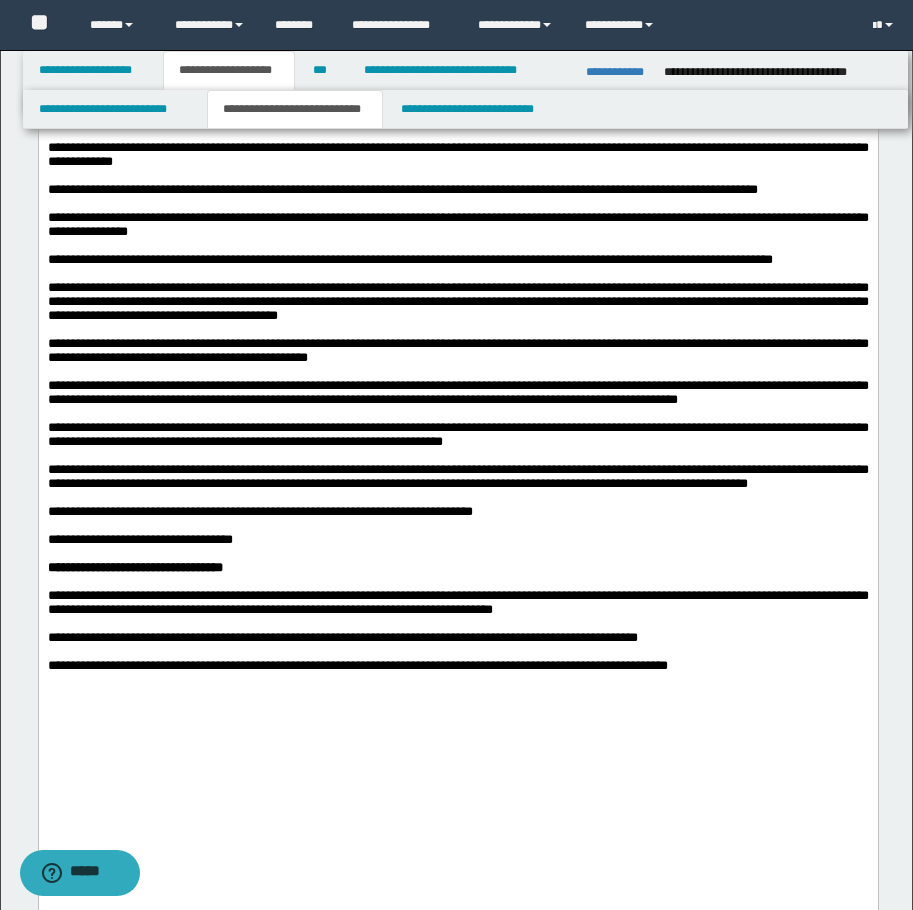 click on "**********" at bounding box center [457, 71] 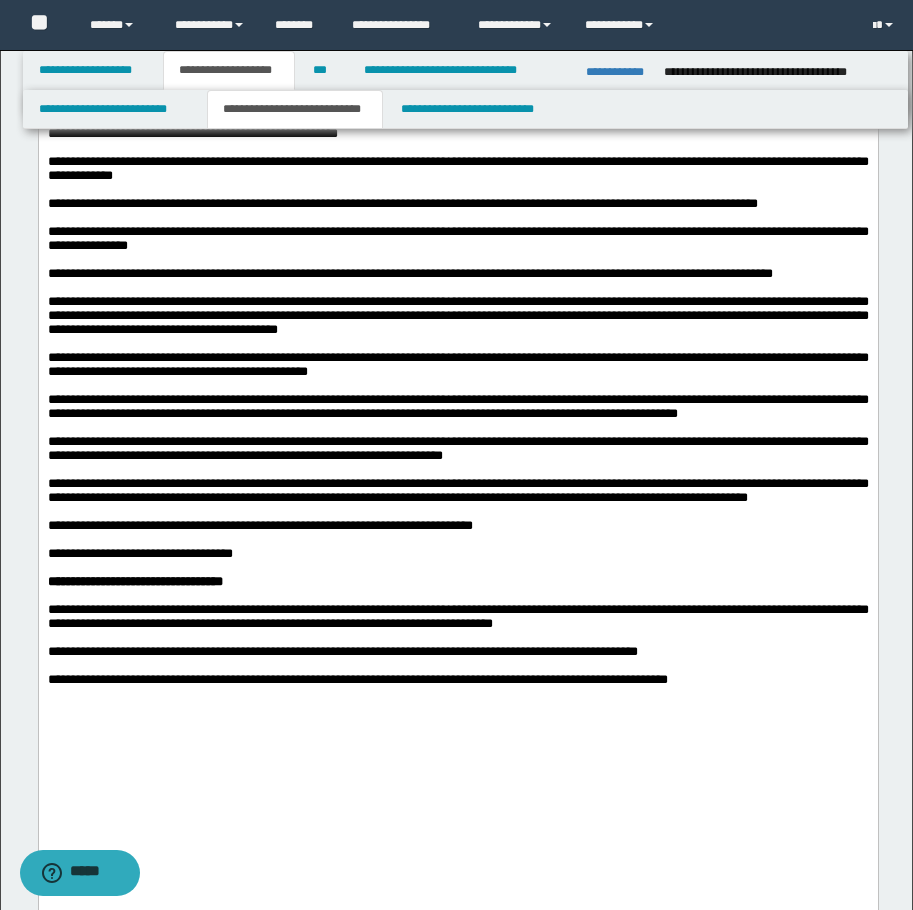 click at bounding box center [457, 50] 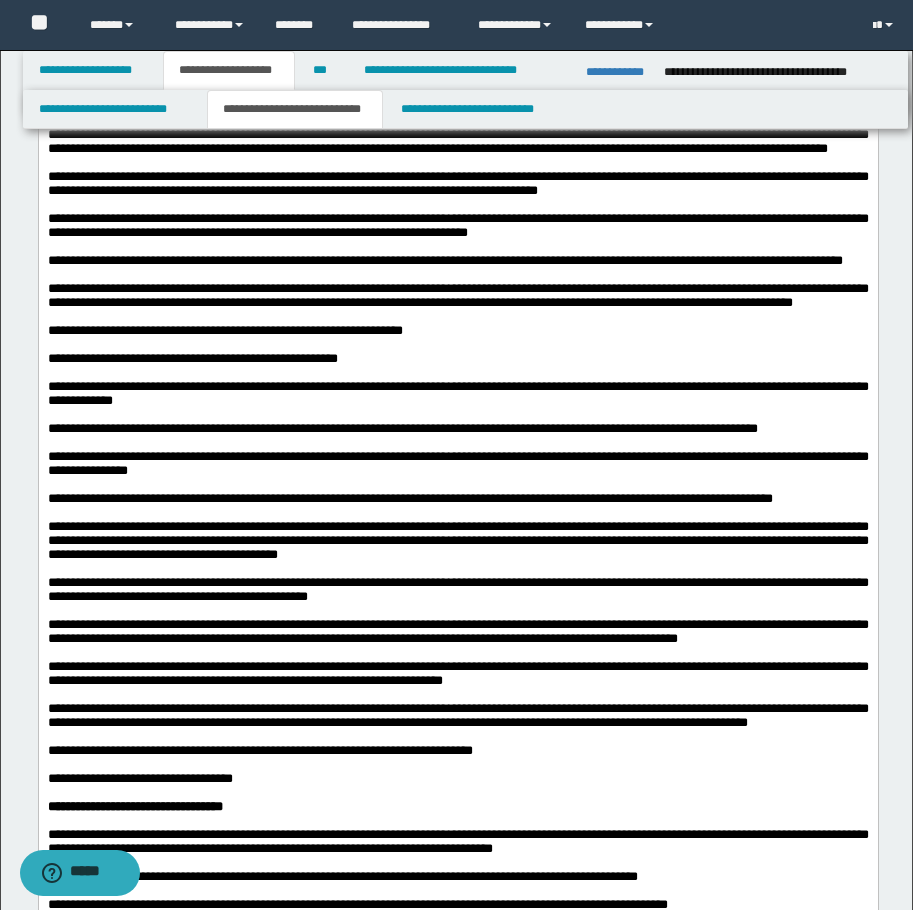 scroll, scrollTop: 1014, scrollLeft: 0, axis: vertical 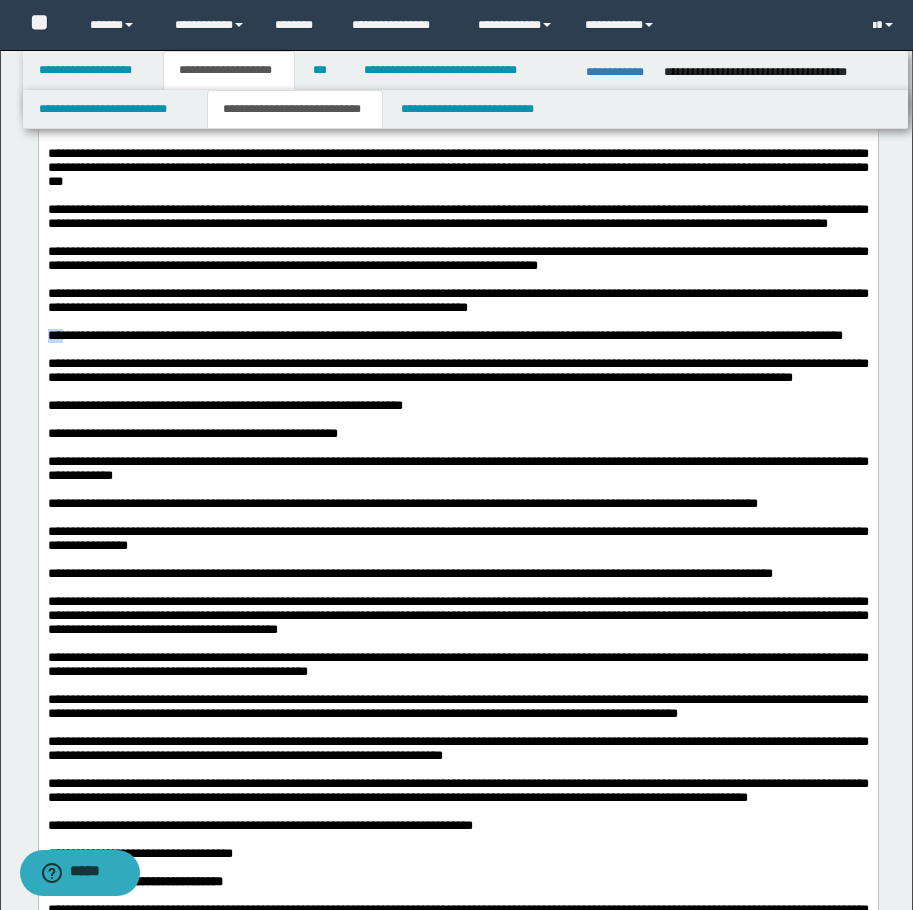 drag, startPoint x: 63, startPoint y: 532, endPoint x: -2, endPoint y: 533, distance: 65.00769 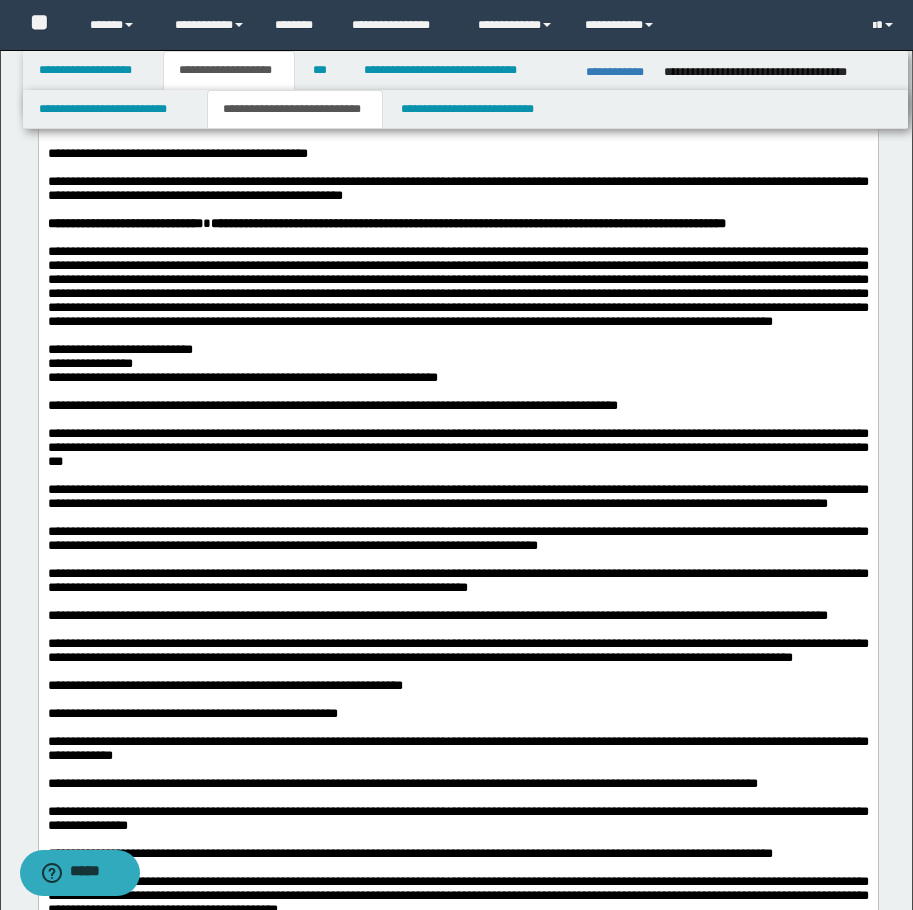scroll, scrollTop: 614, scrollLeft: 0, axis: vertical 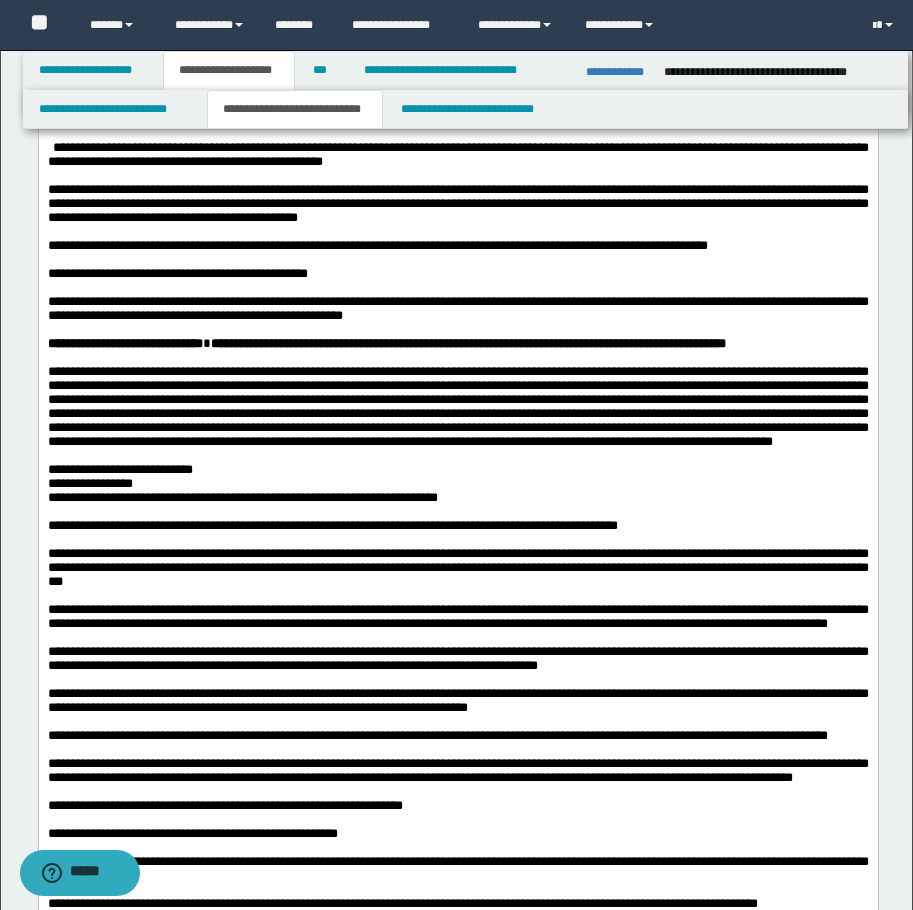 click on "**********" at bounding box center [457, 484] 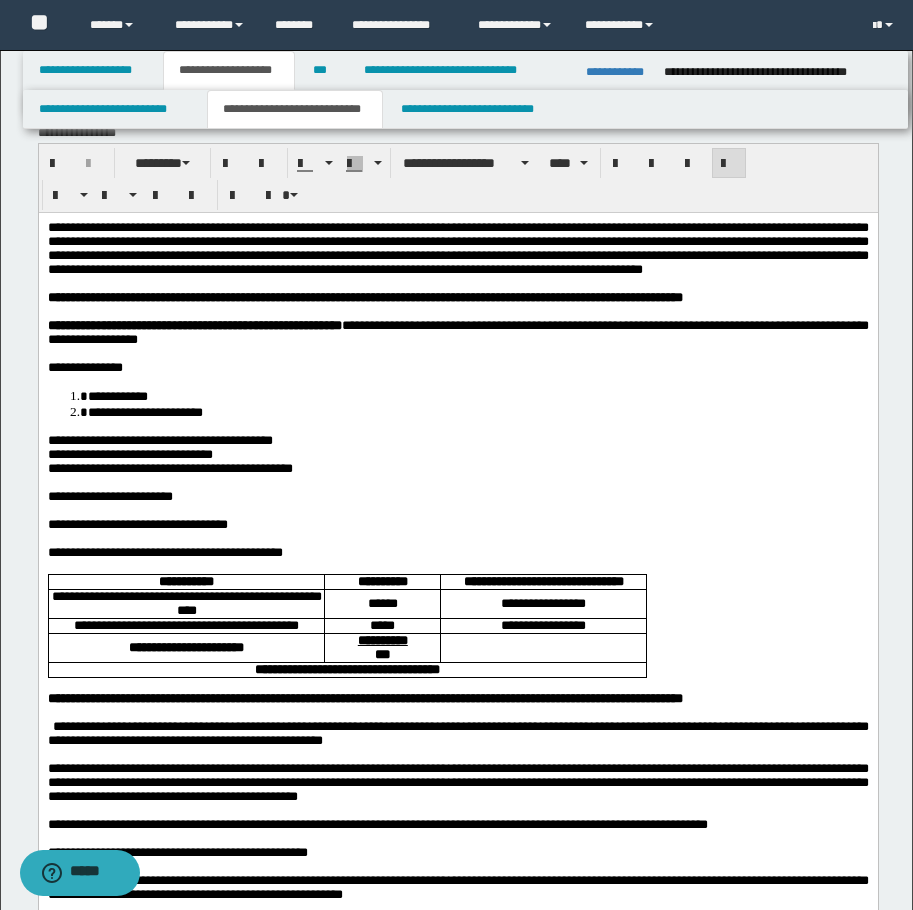 scroll, scrollTop: 0, scrollLeft: 0, axis: both 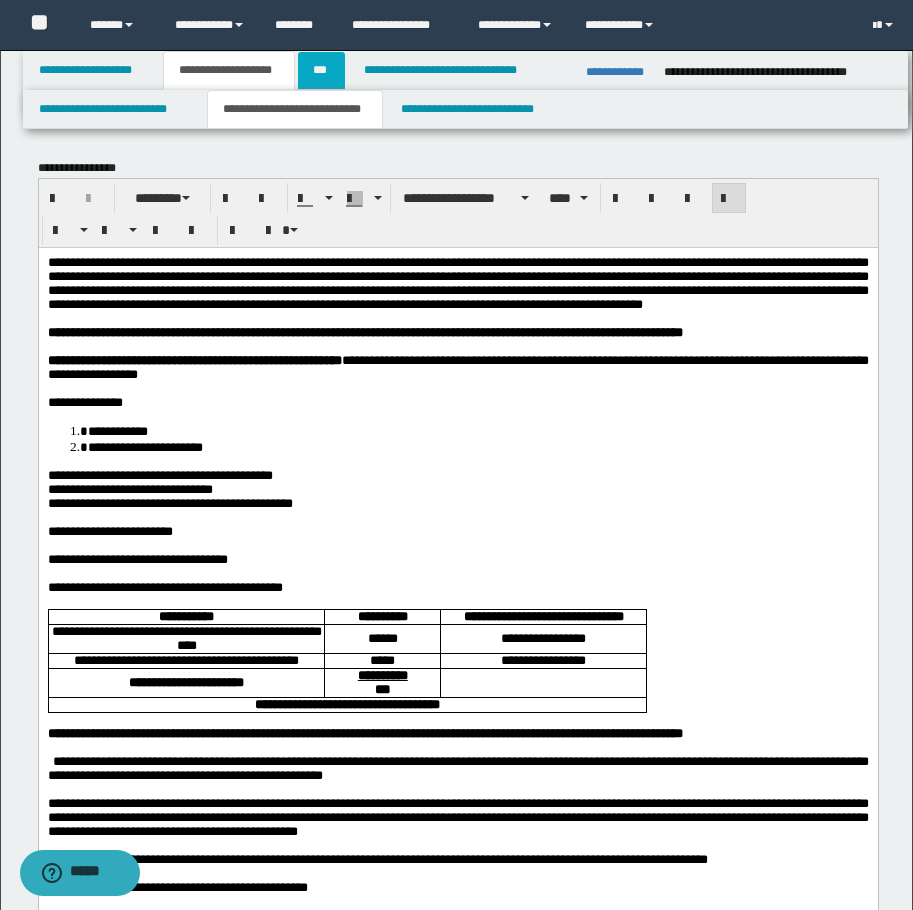 click on "***" at bounding box center [321, 70] 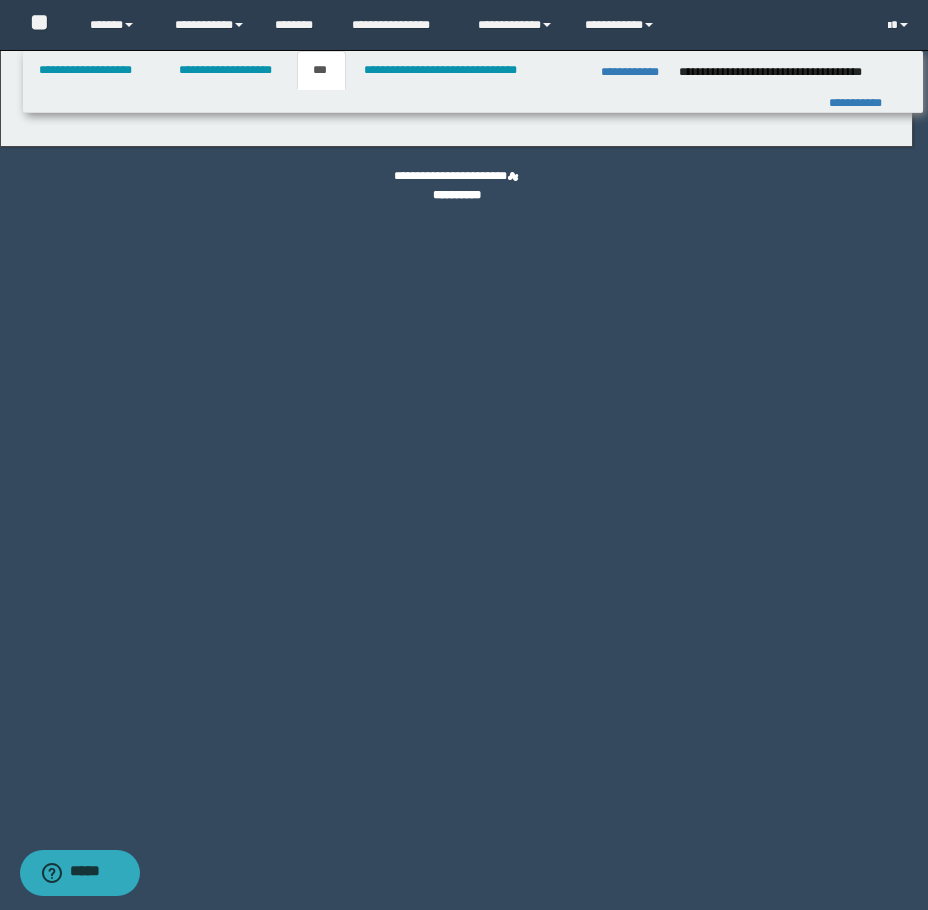 select on "***" 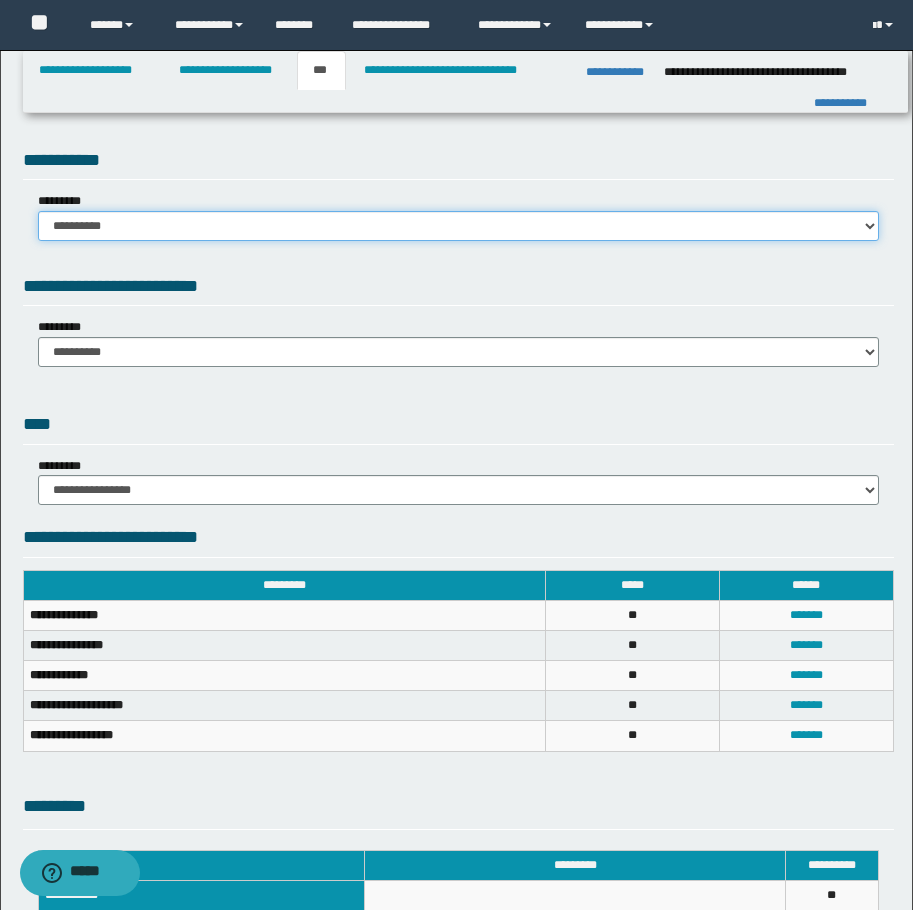 click on "**********" at bounding box center [458, 226] 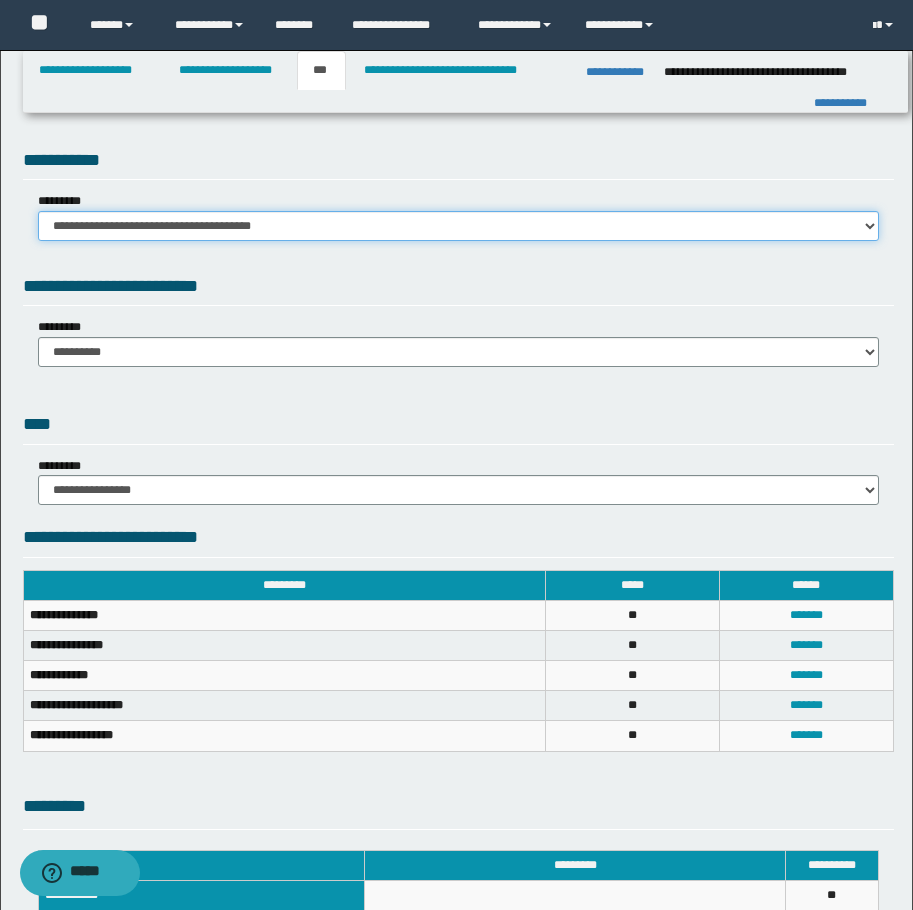 click on "**********" at bounding box center [458, 226] 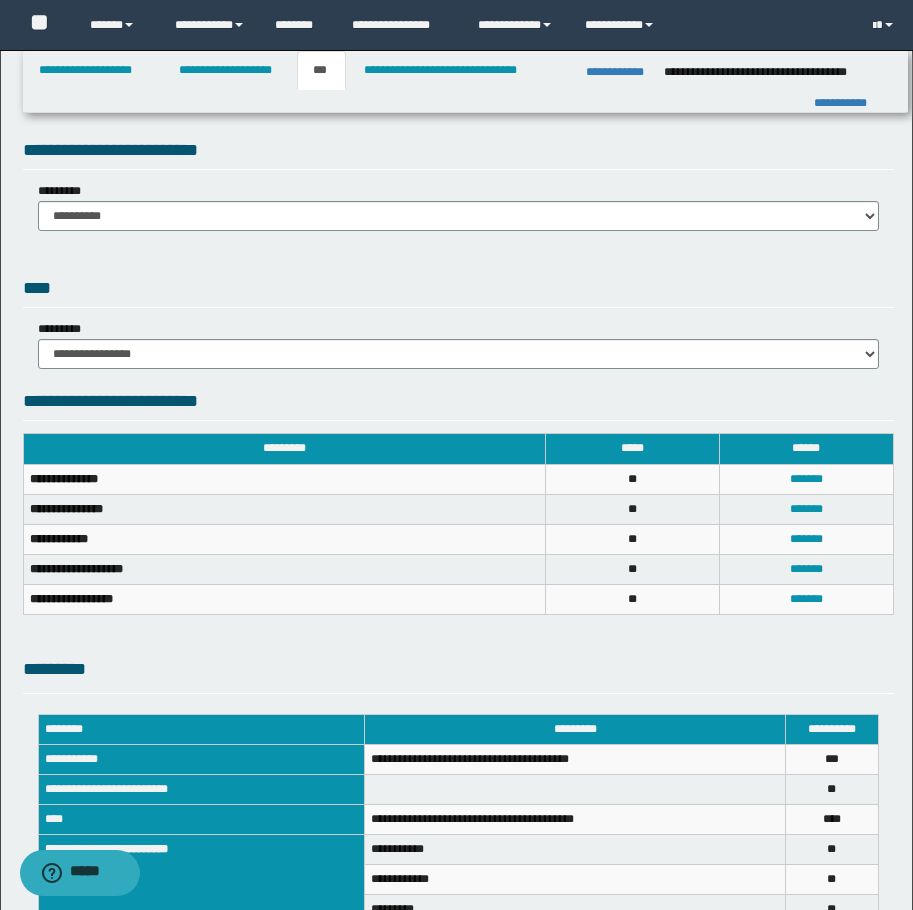 scroll, scrollTop: 200, scrollLeft: 0, axis: vertical 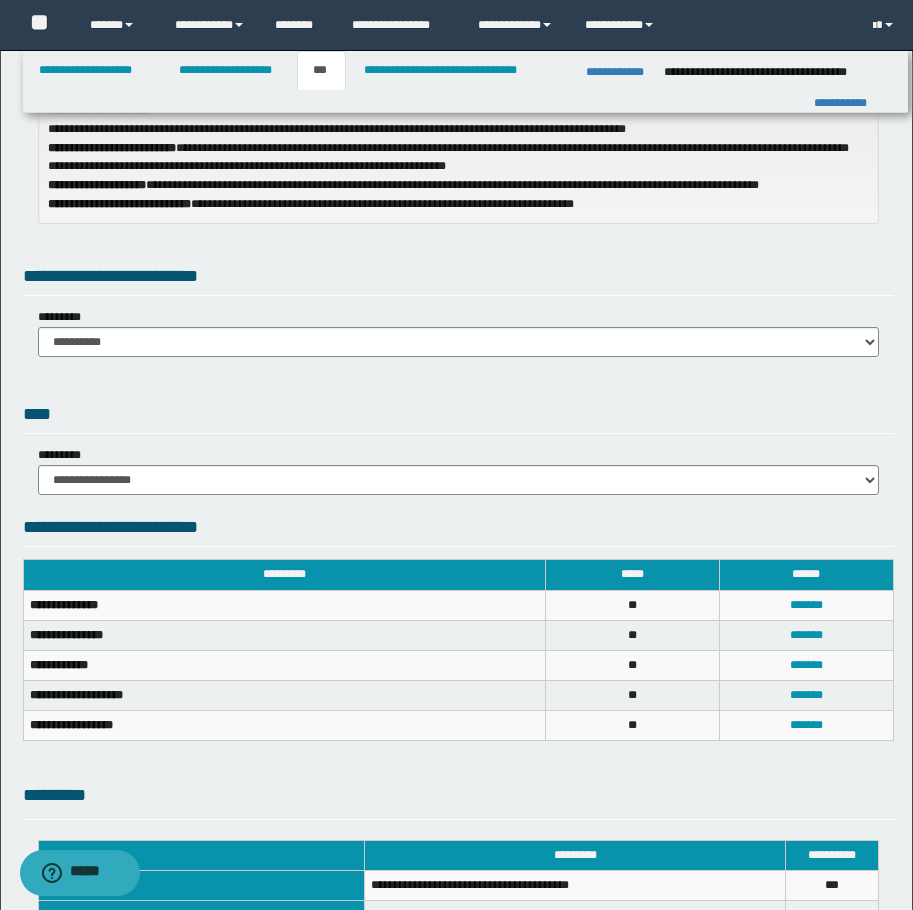 drag, startPoint x: 215, startPoint y: 324, endPoint x: 208, endPoint y: 343, distance: 20.248457 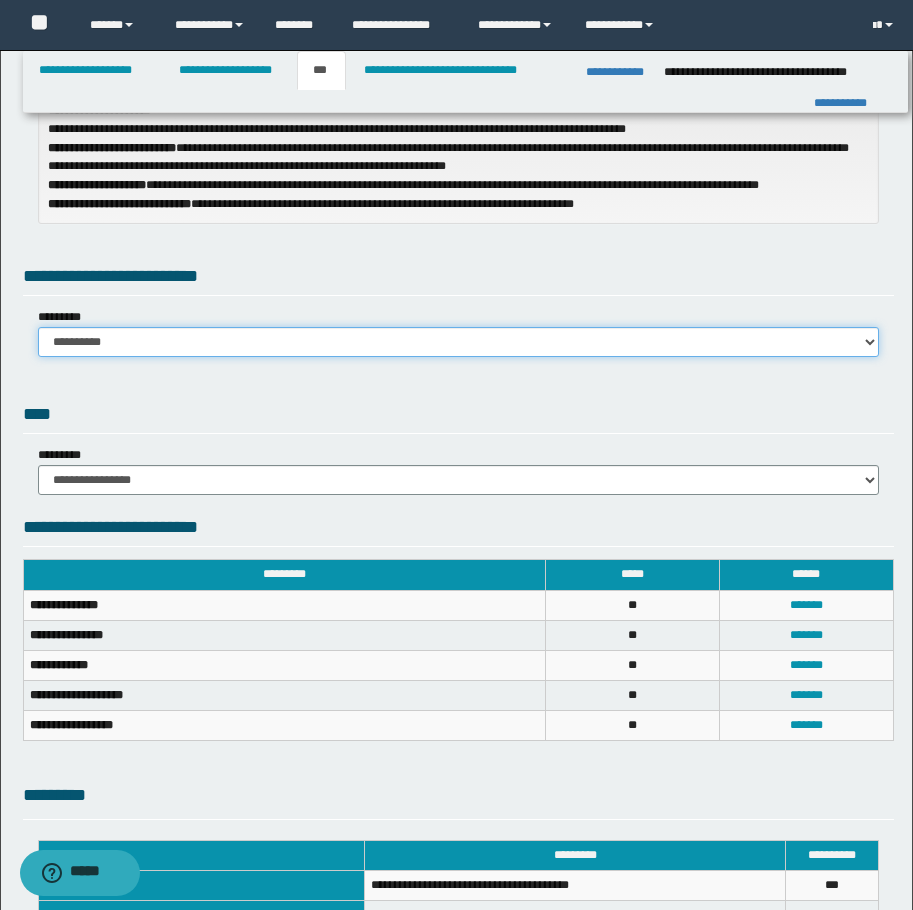 click on "**********" at bounding box center [458, 342] 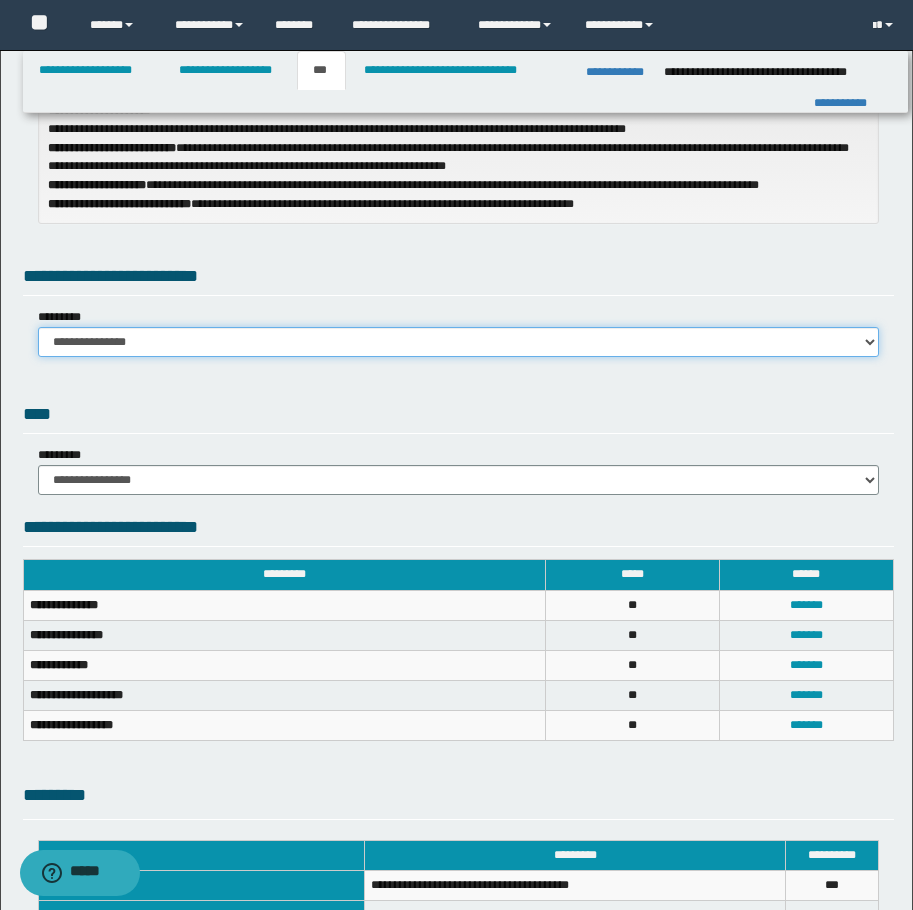 click on "**********" at bounding box center (458, 342) 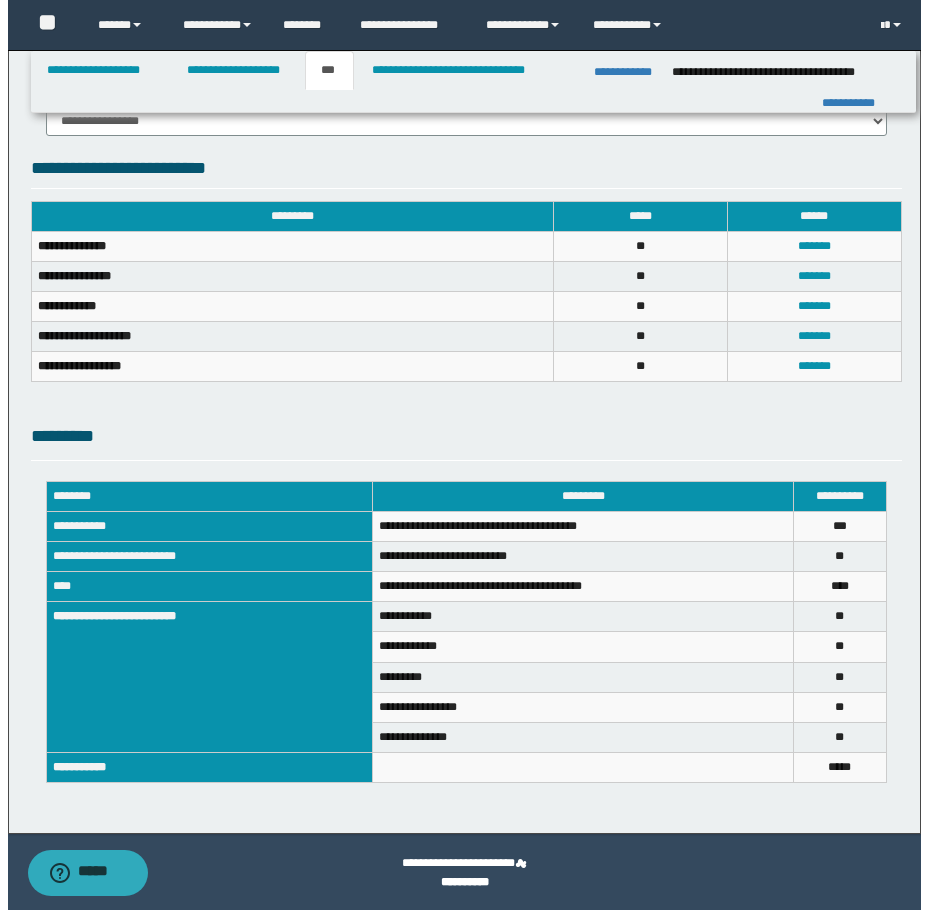 scroll, scrollTop: 694, scrollLeft: 0, axis: vertical 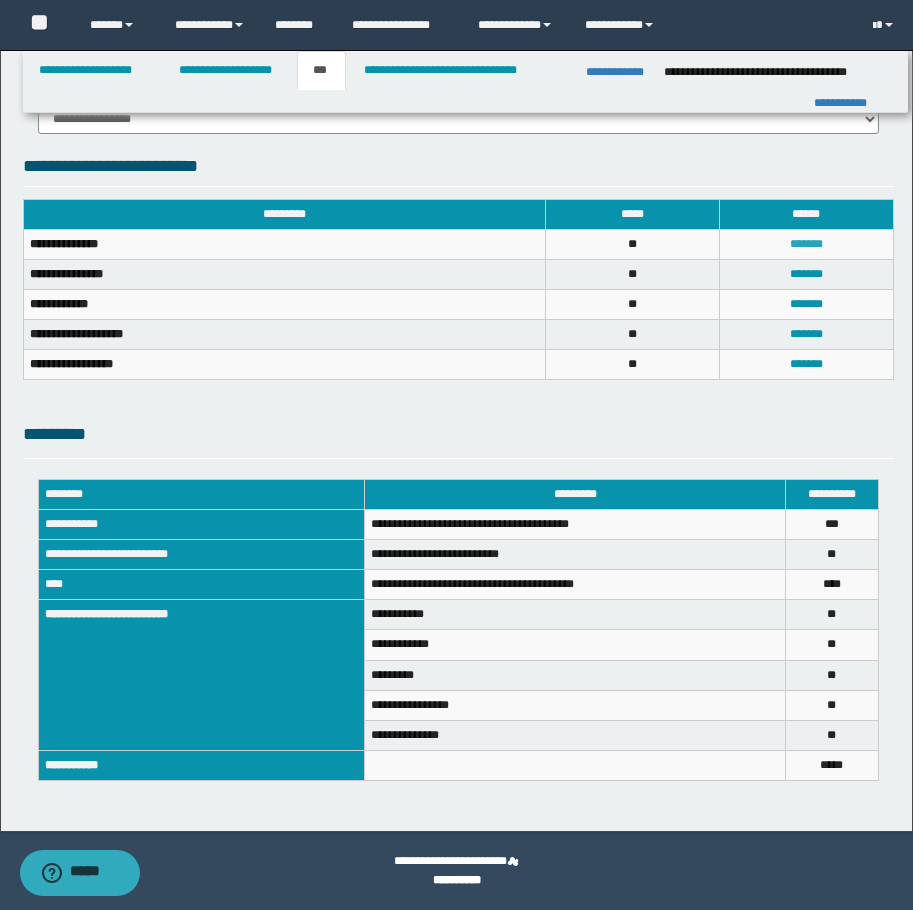 click on "*******" at bounding box center (806, 244) 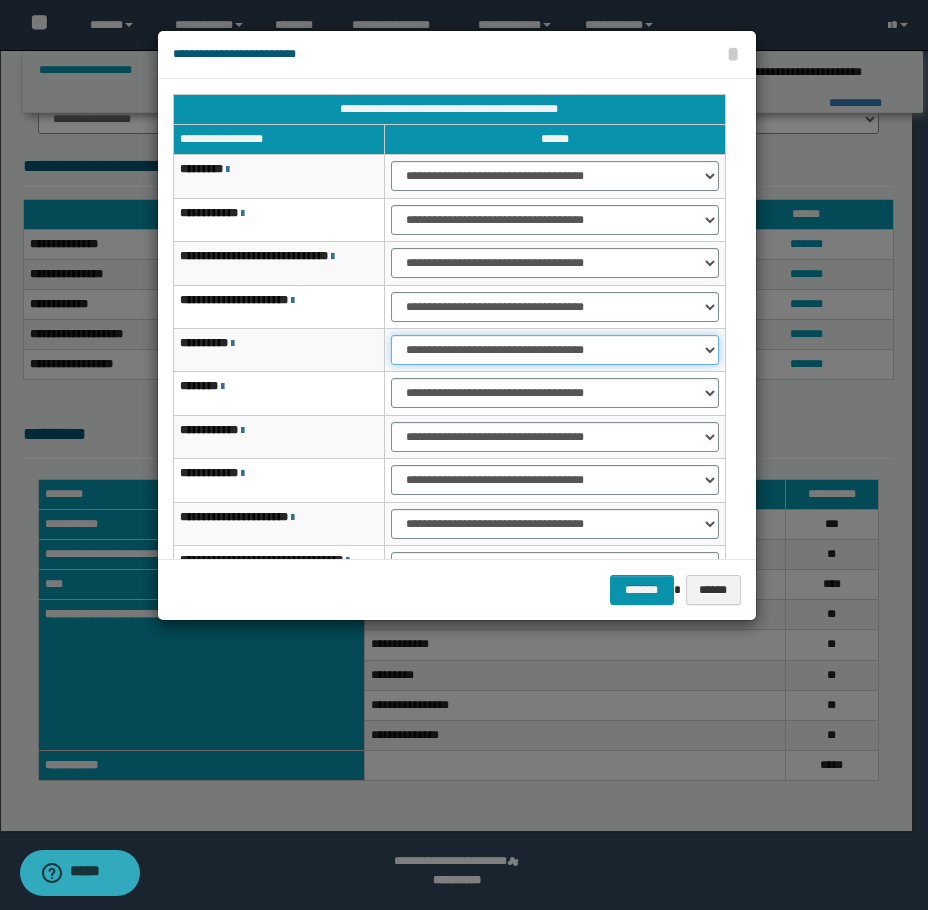 click on "**********" at bounding box center [554, 350] 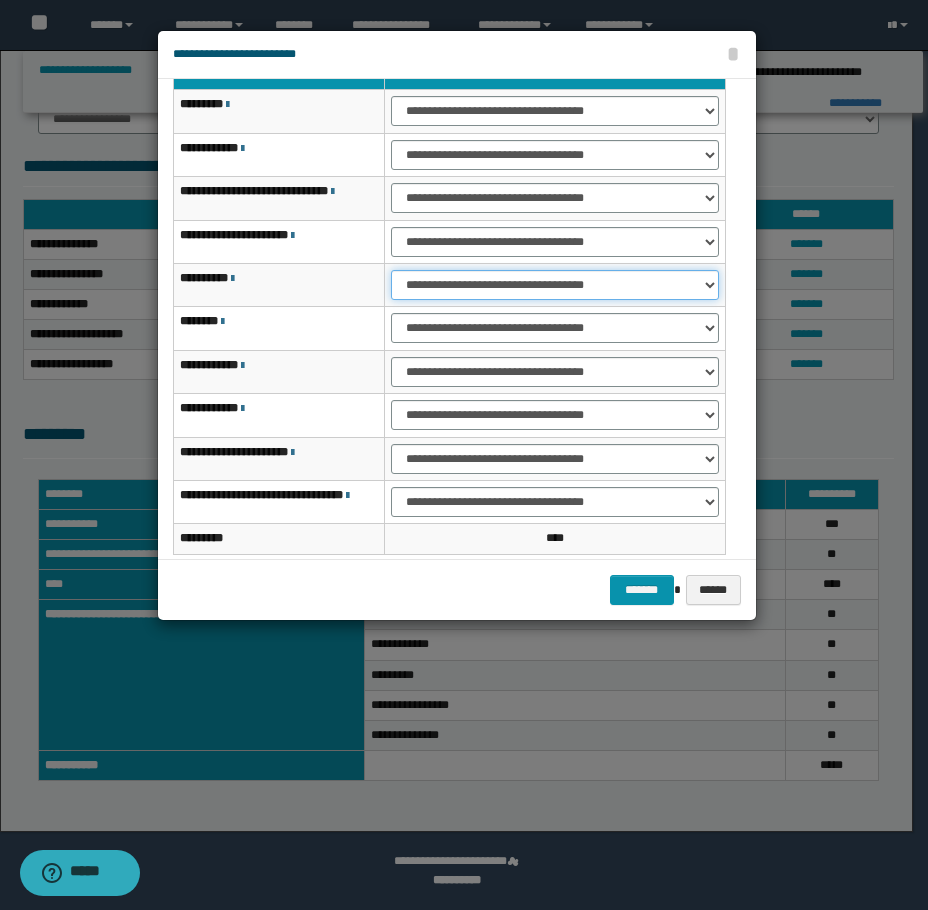 scroll, scrollTop: 127, scrollLeft: 0, axis: vertical 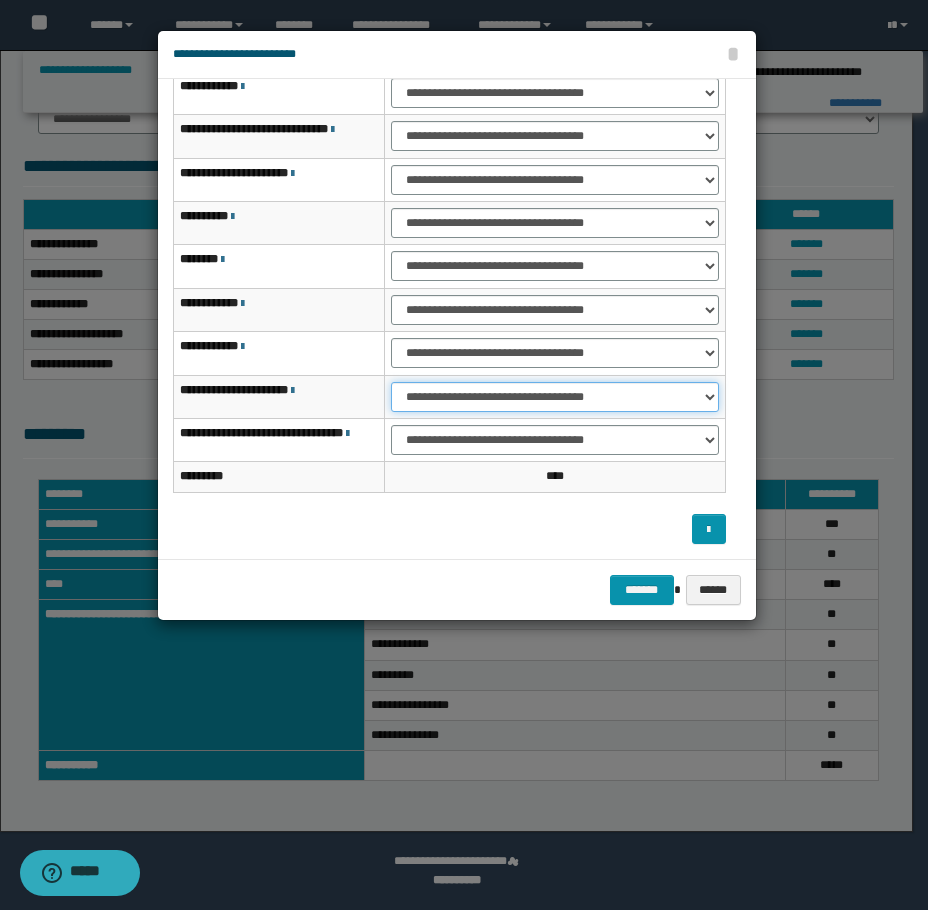 click on "**********" at bounding box center (554, 397) 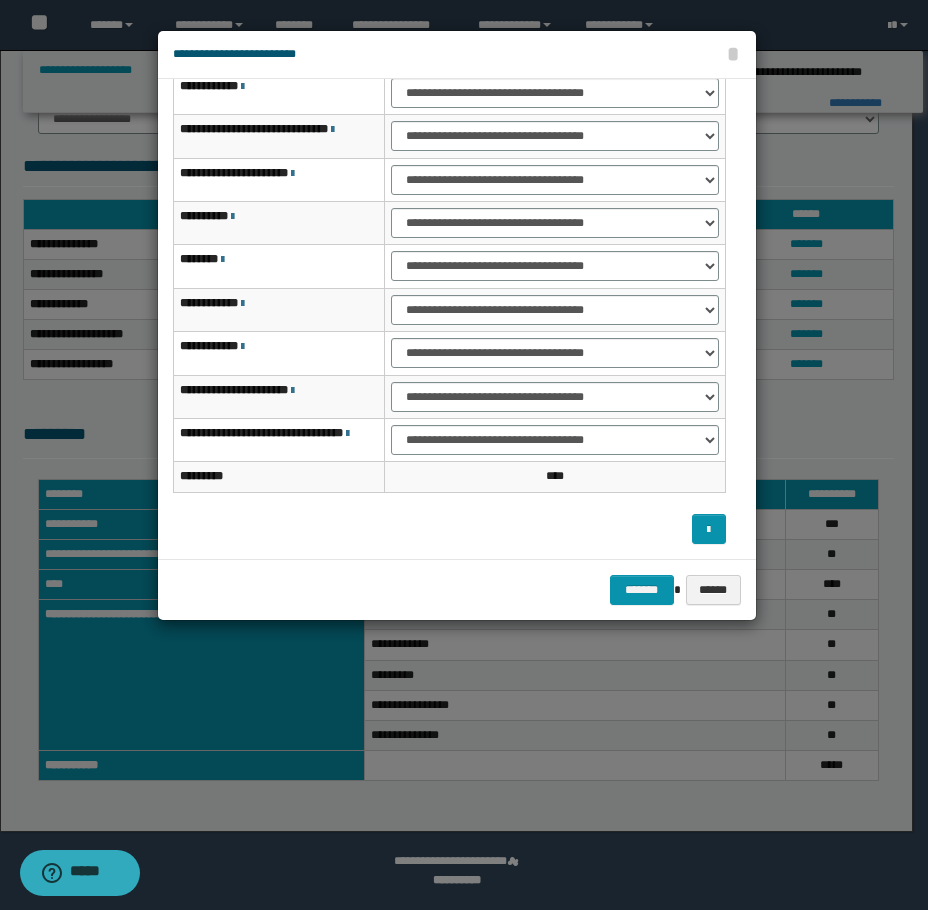 click at bounding box center (449, 529) 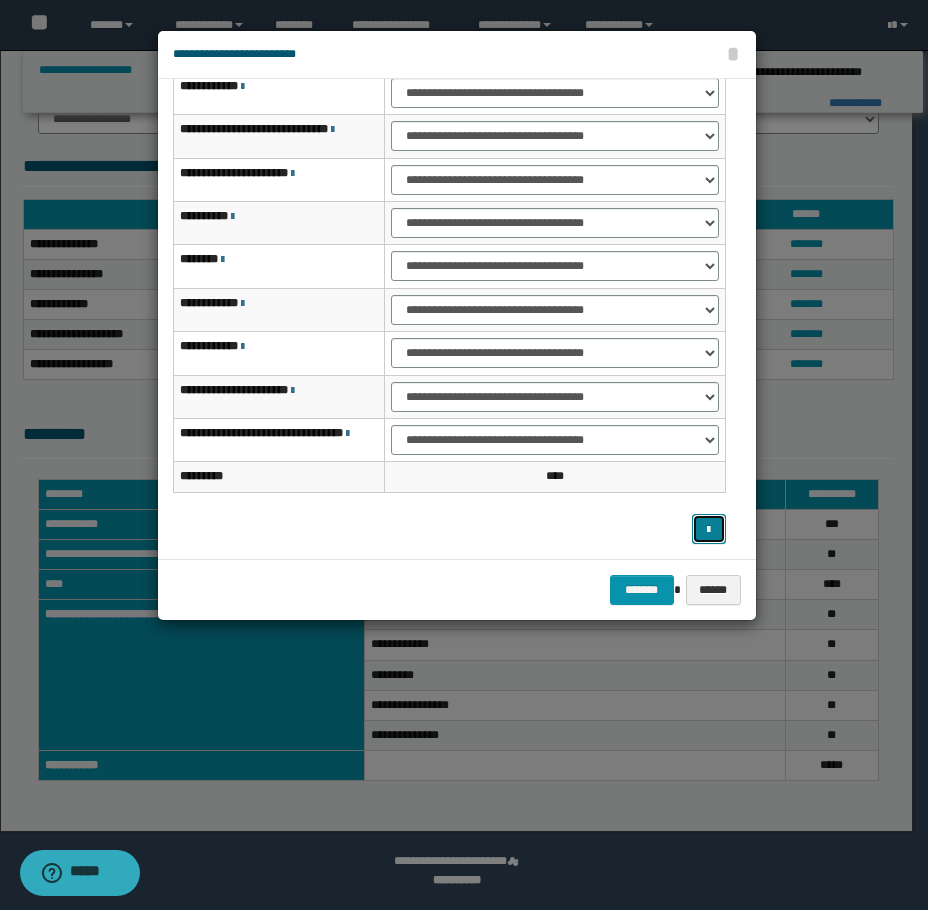 click at bounding box center (709, 529) 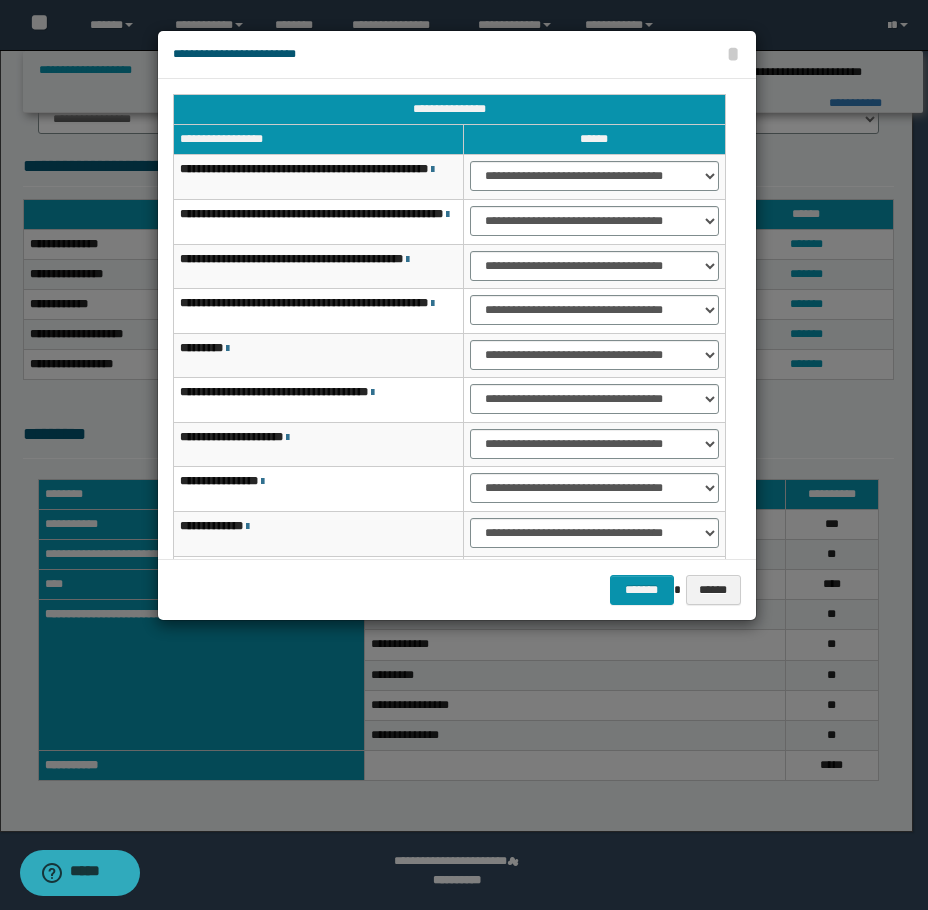 scroll, scrollTop: 173, scrollLeft: 0, axis: vertical 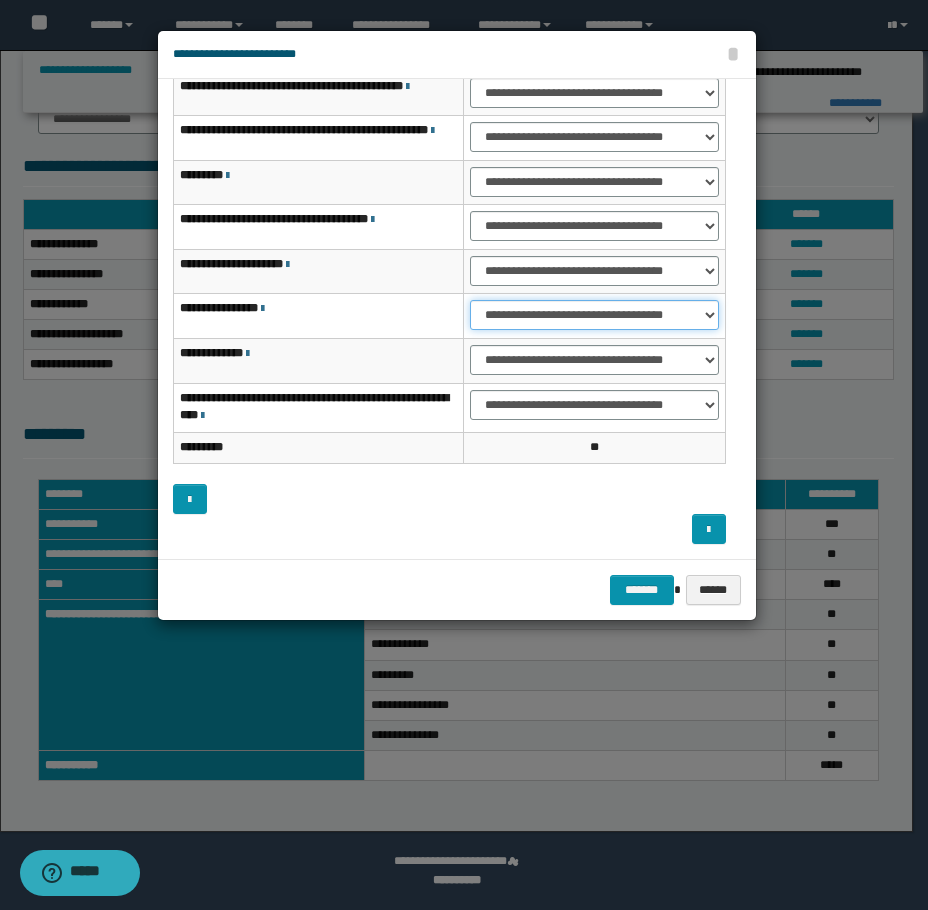 drag, startPoint x: 507, startPoint y: 314, endPoint x: 509, endPoint y: 334, distance: 20.09975 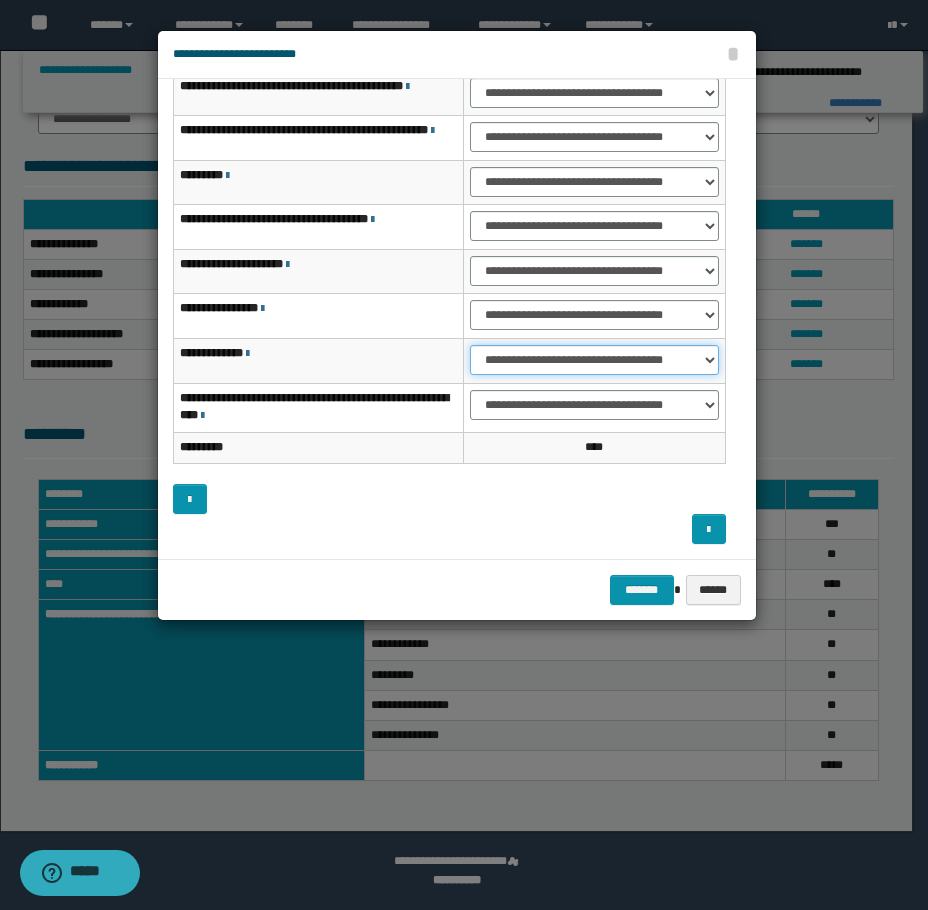 drag, startPoint x: 512, startPoint y: 363, endPoint x: 515, endPoint y: 379, distance: 16.27882 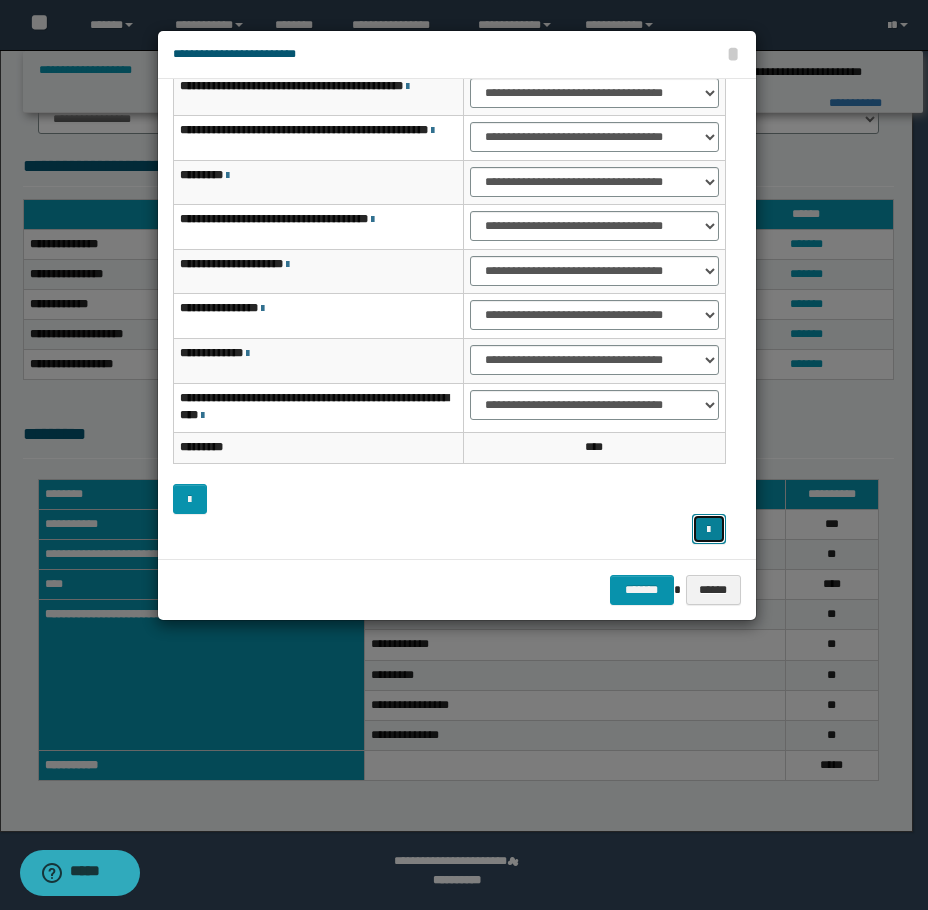 click at bounding box center (708, 530) 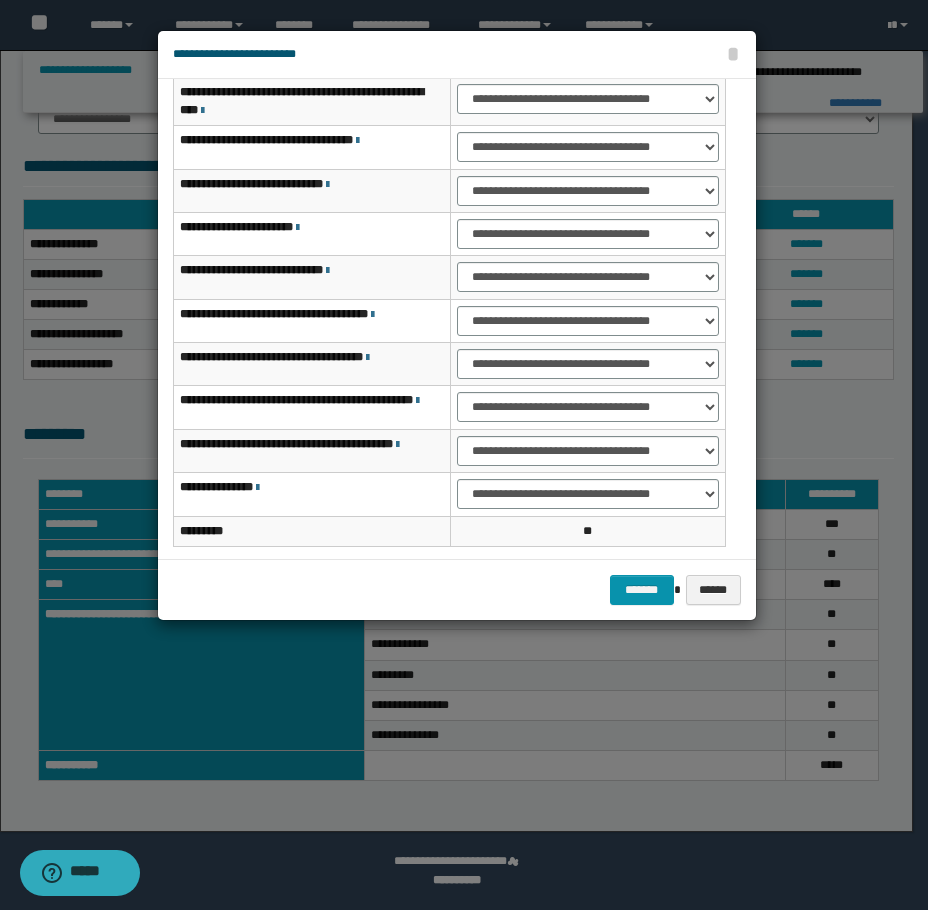 scroll, scrollTop: 0, scrollLeft: 0, axis: both 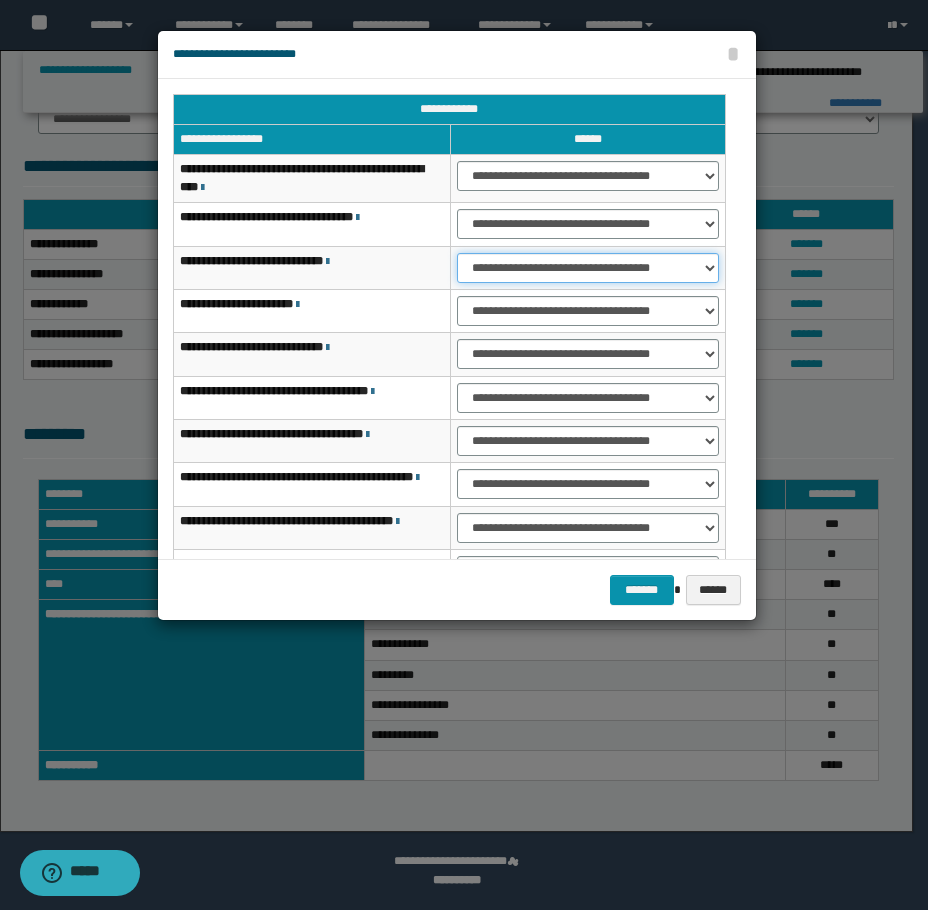 click on "**********" at bounding box center [588, 268] 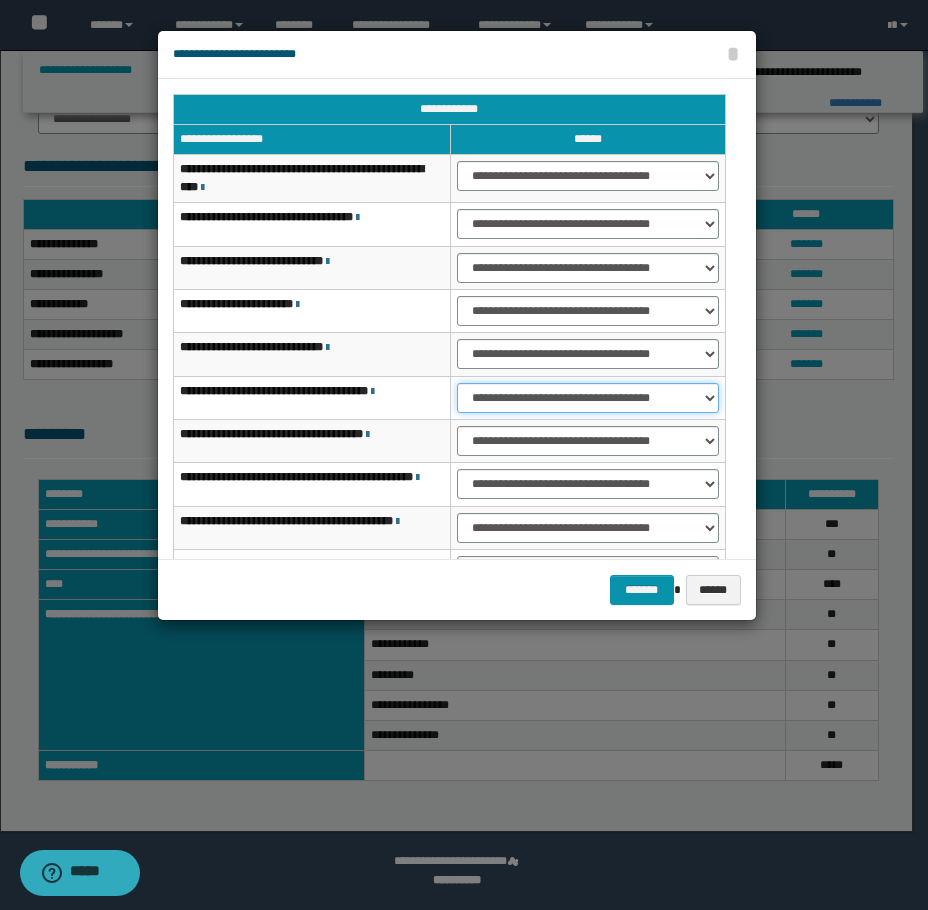 click on "**********" at bounding box center [588, 398] 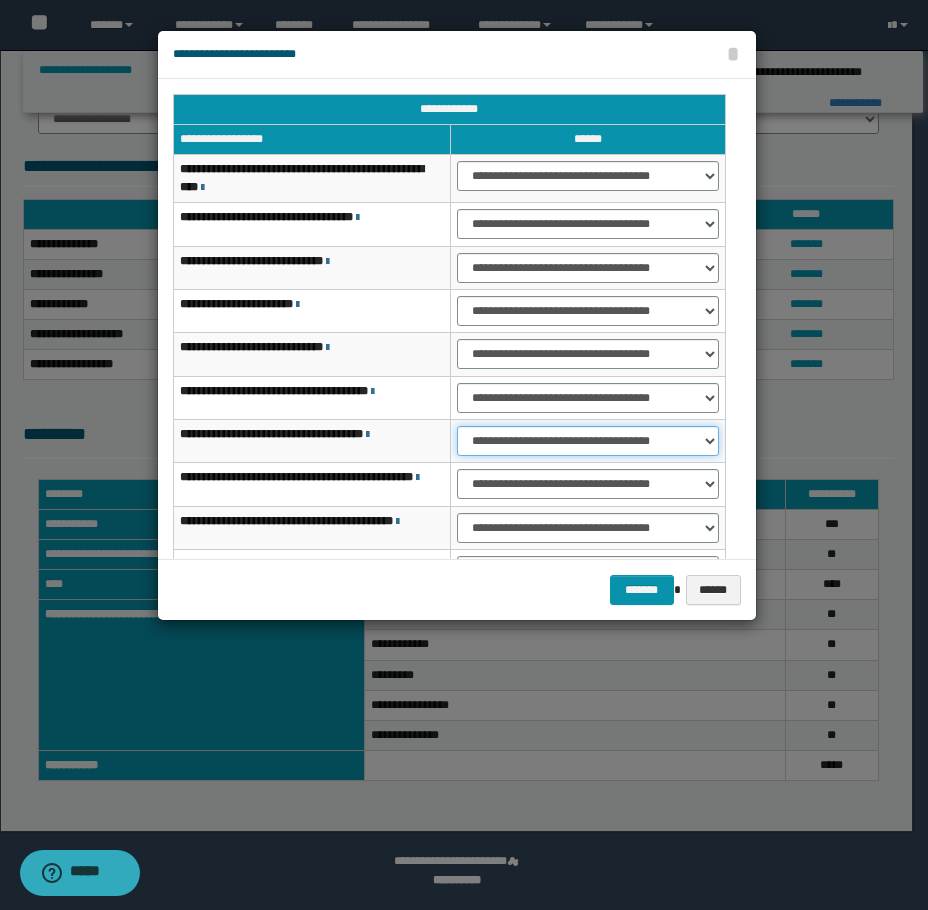 click on "**********" at bounding box center (588, 441) 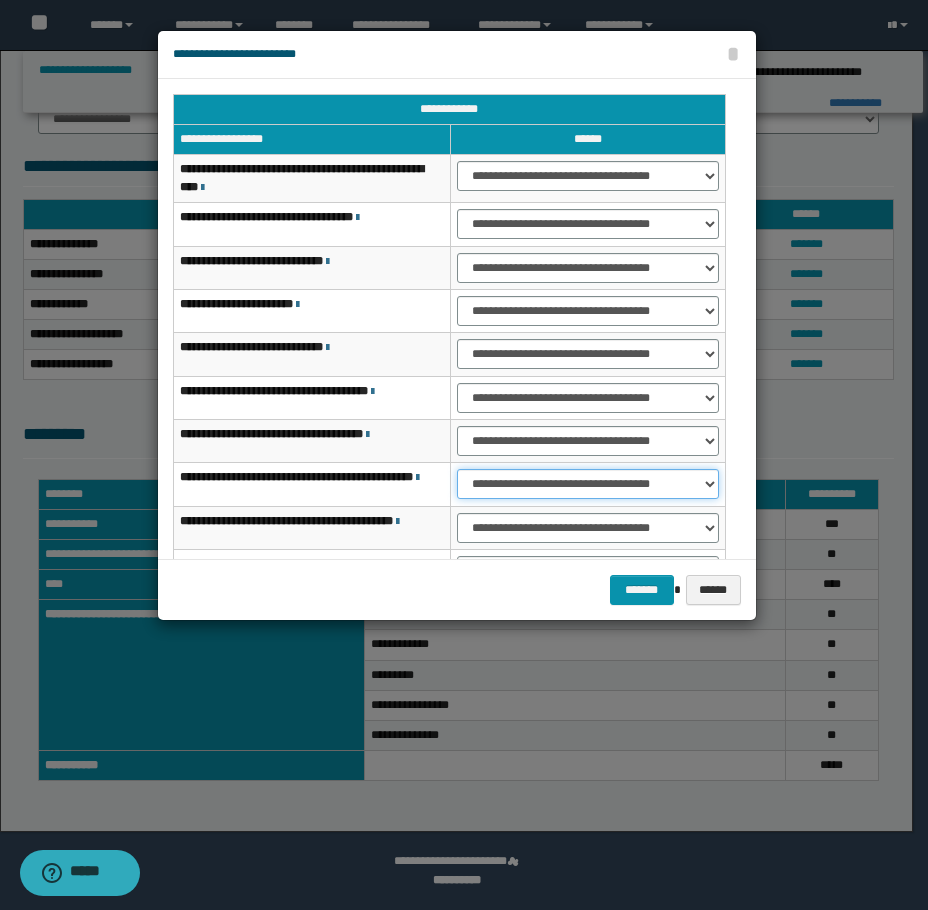 click on "**********" at bounding box center (588, 484) 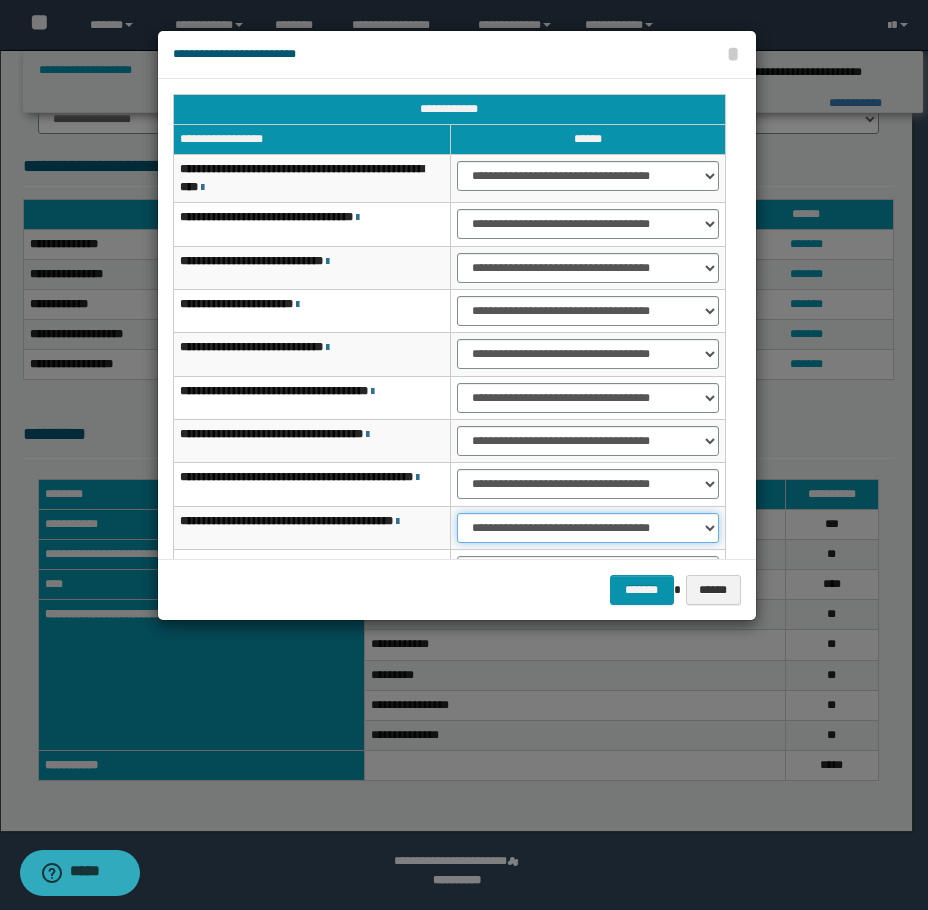 click on "**********" at bounding box center (588, 528) 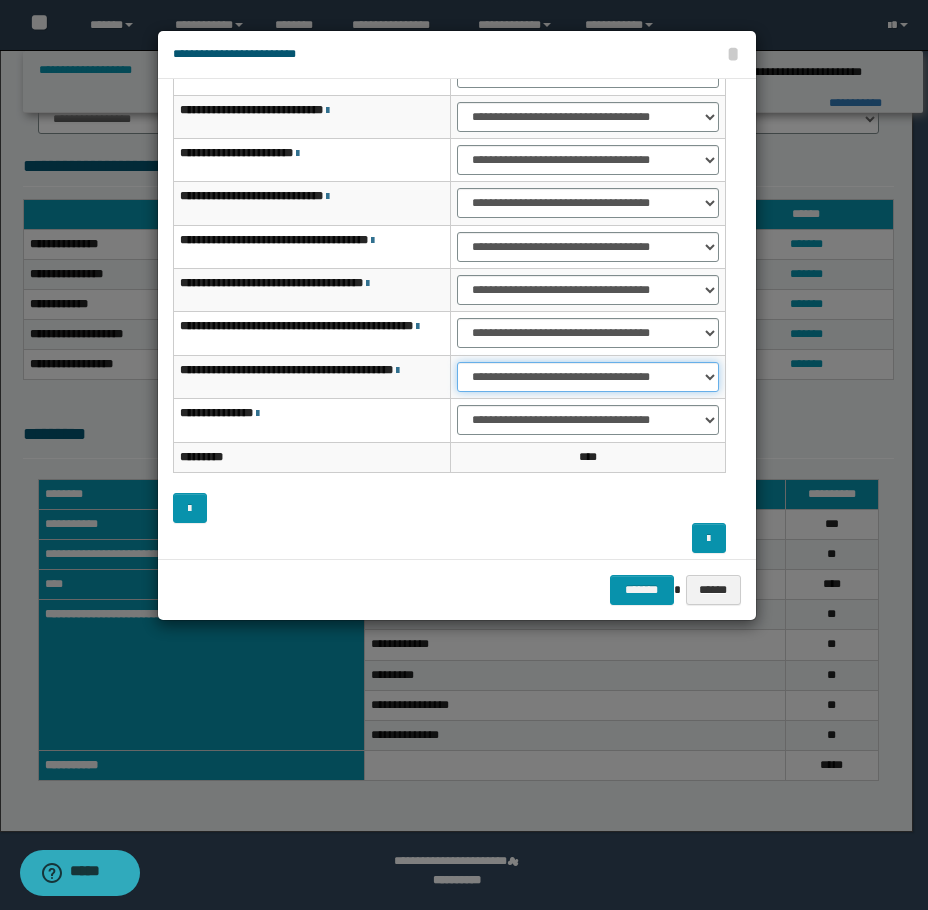 scroll, scrollTop: 160, scrollLeft: 0, axis: vertical 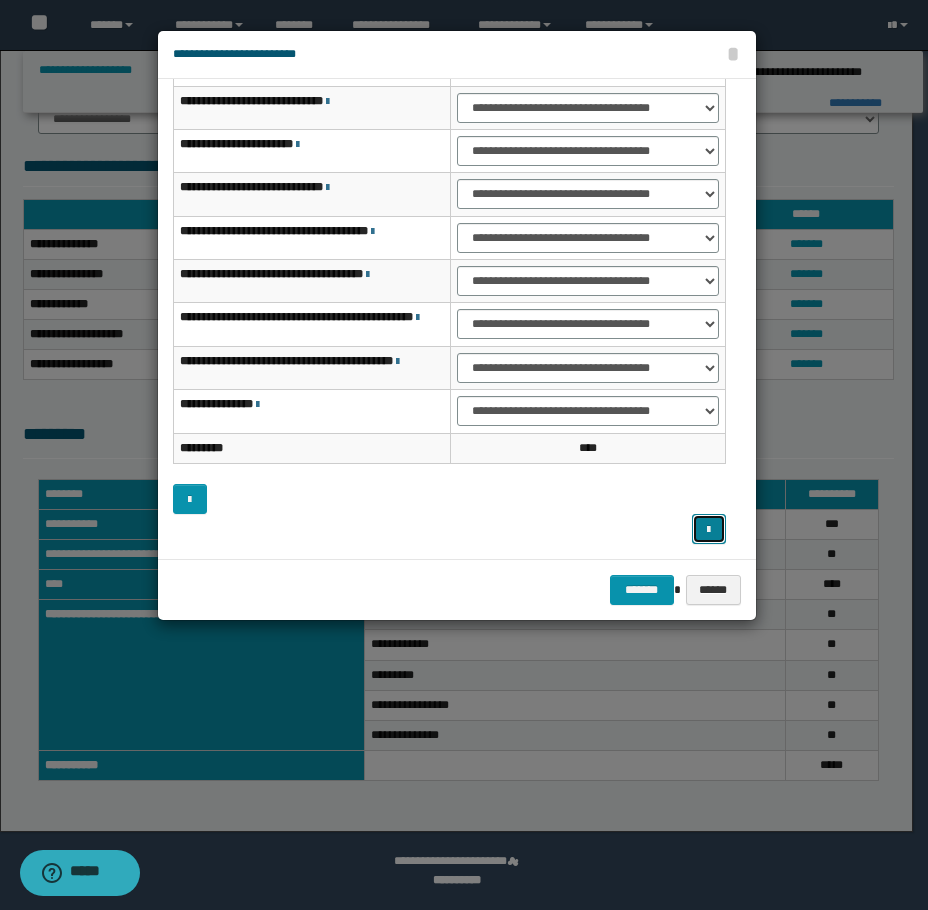 click at bounding box center (709, 529) 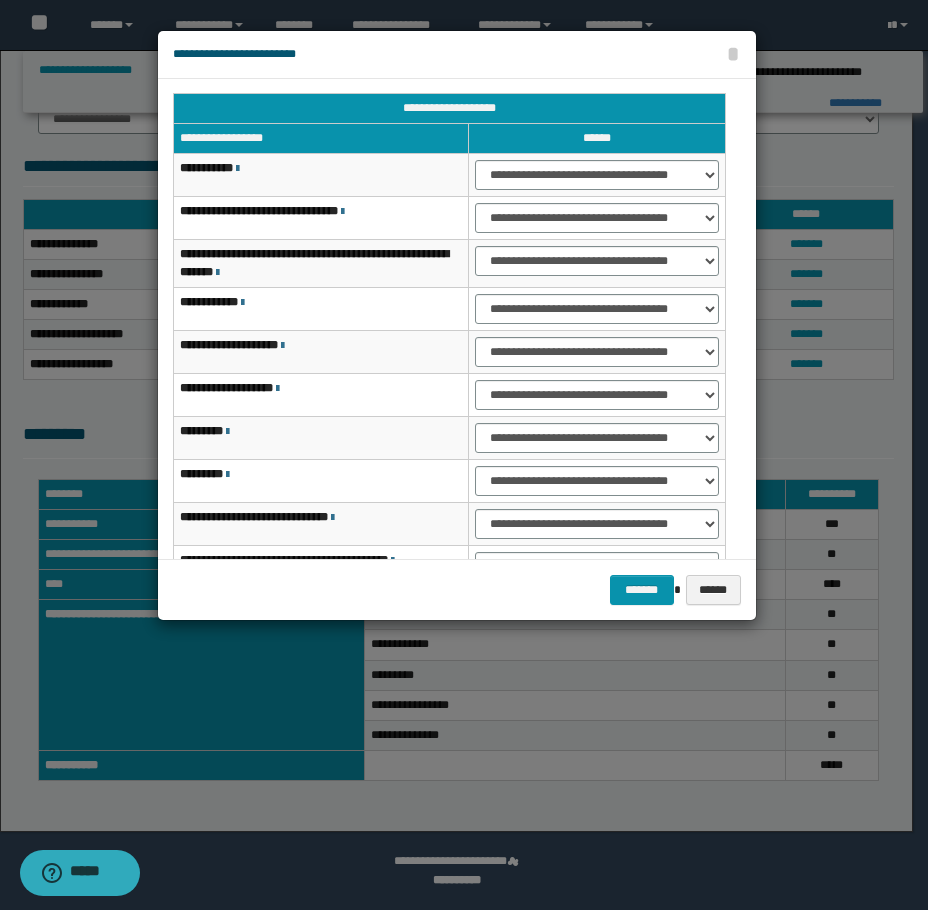 scroll, scrollTop: 0, scrollLeft: 0, axis: both 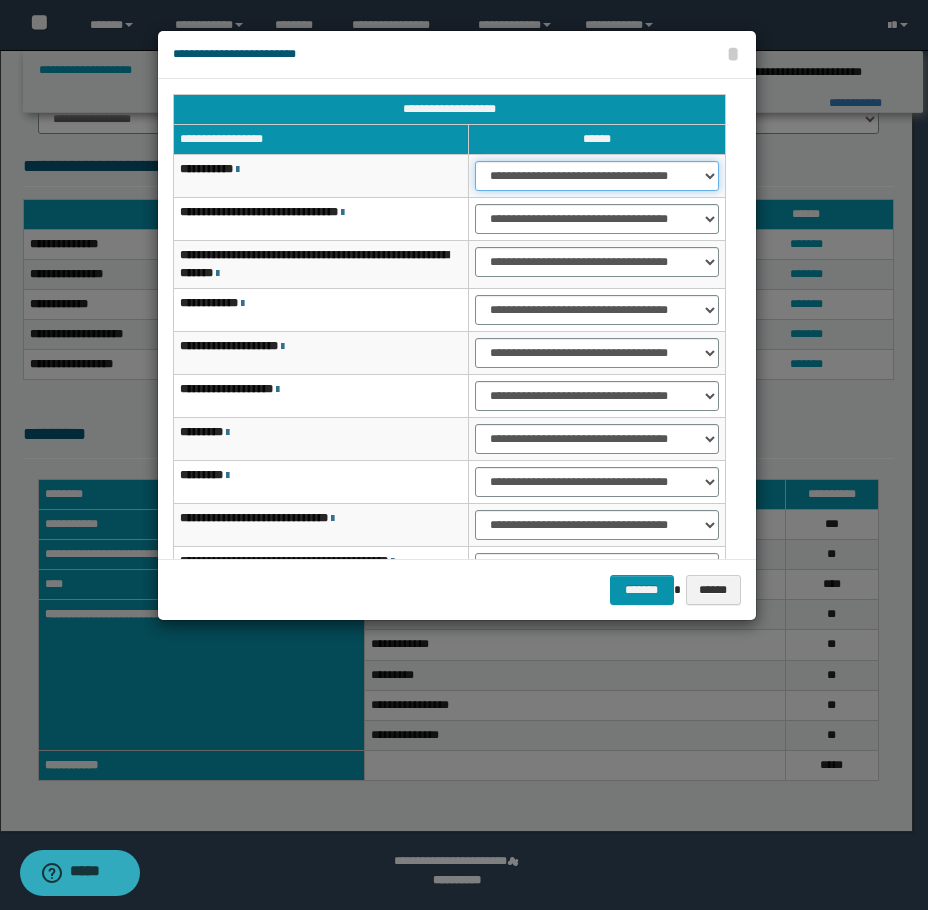 click on "**********" at bounding box center (596, 176) 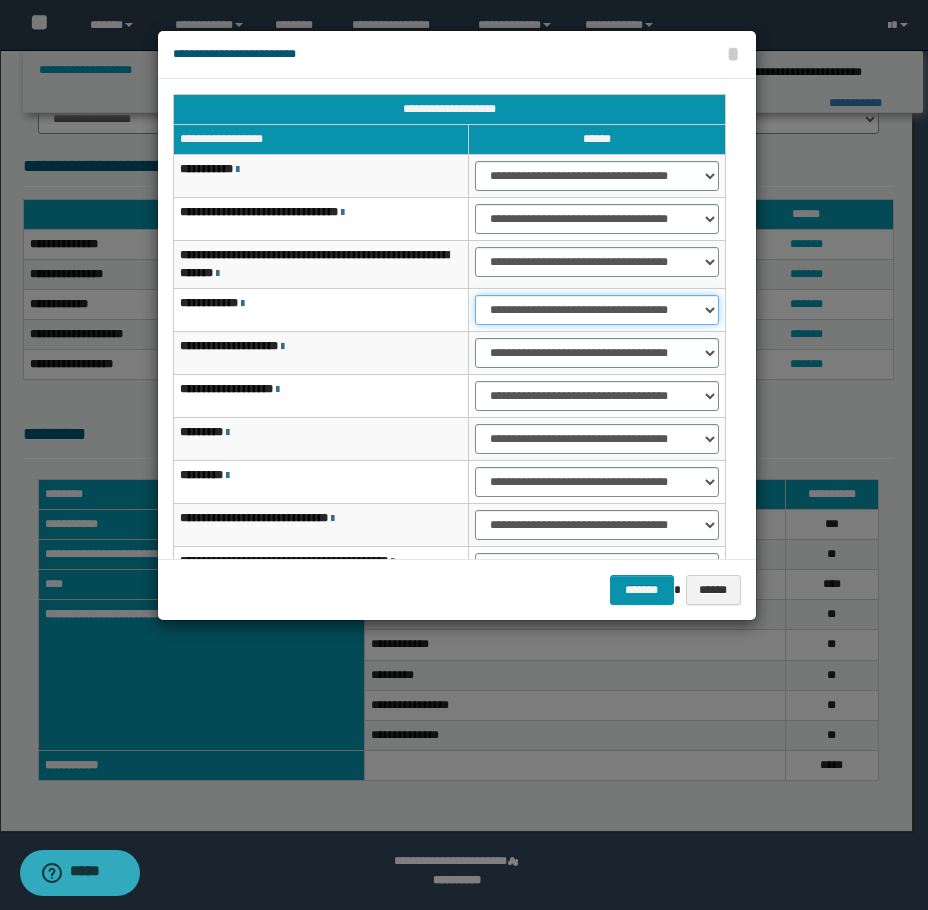 click on "**********" at bounding box center [596, 310] 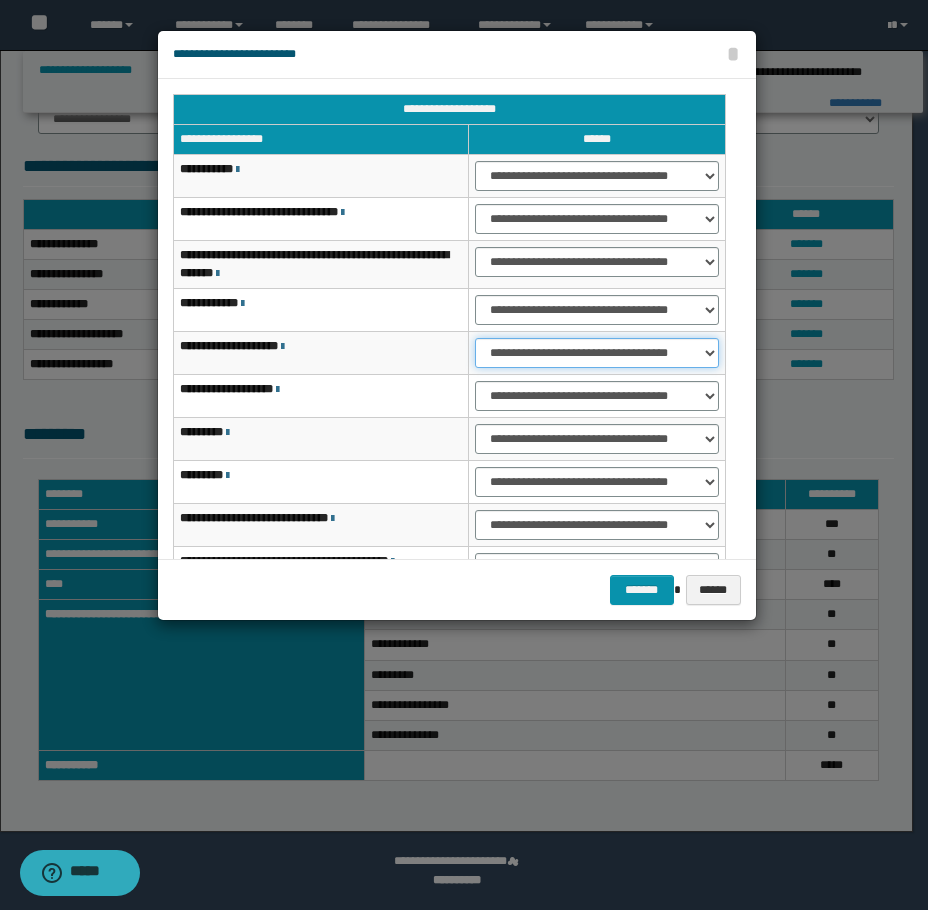 drag, startPoint x: 543, startPoint y: 356, endPoint x: 548, endPoint y: 366, distance: 11.18034 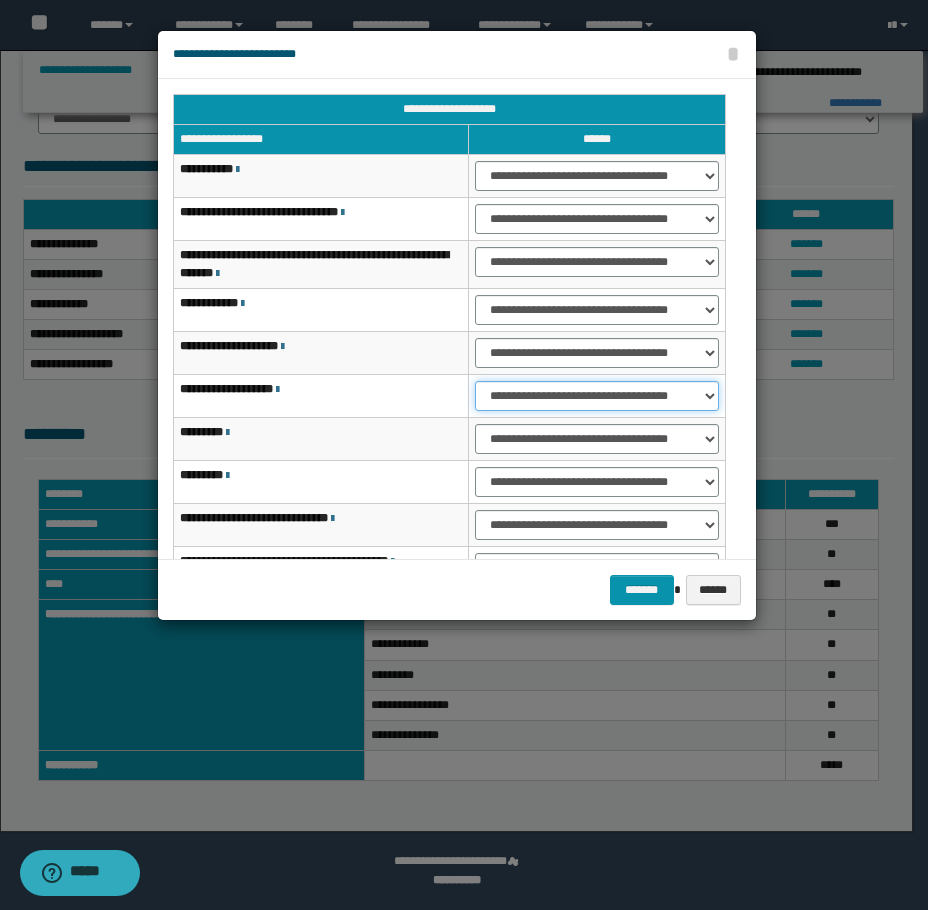 drag, startPoint x: 553, startPoint y: 394, endPoint x: 558, endPoint y: 410, distance: 16.763054 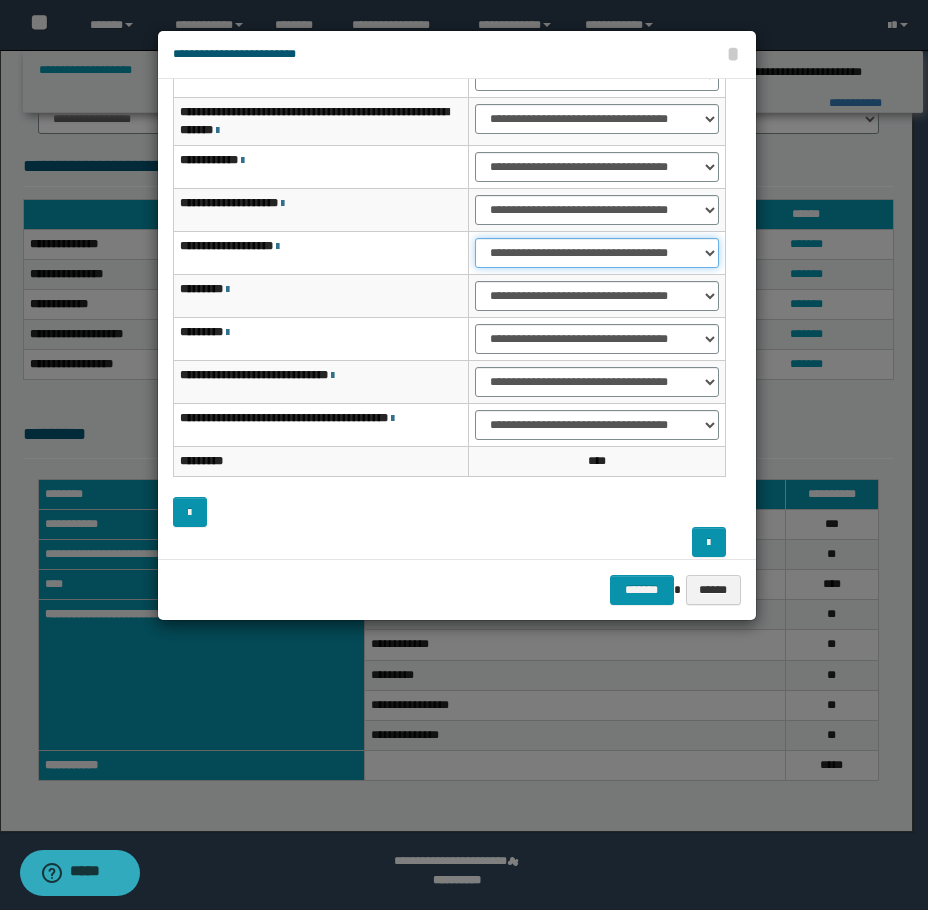 scroll, scrollTop: 156, scrollLeft: 0, axis: vertical 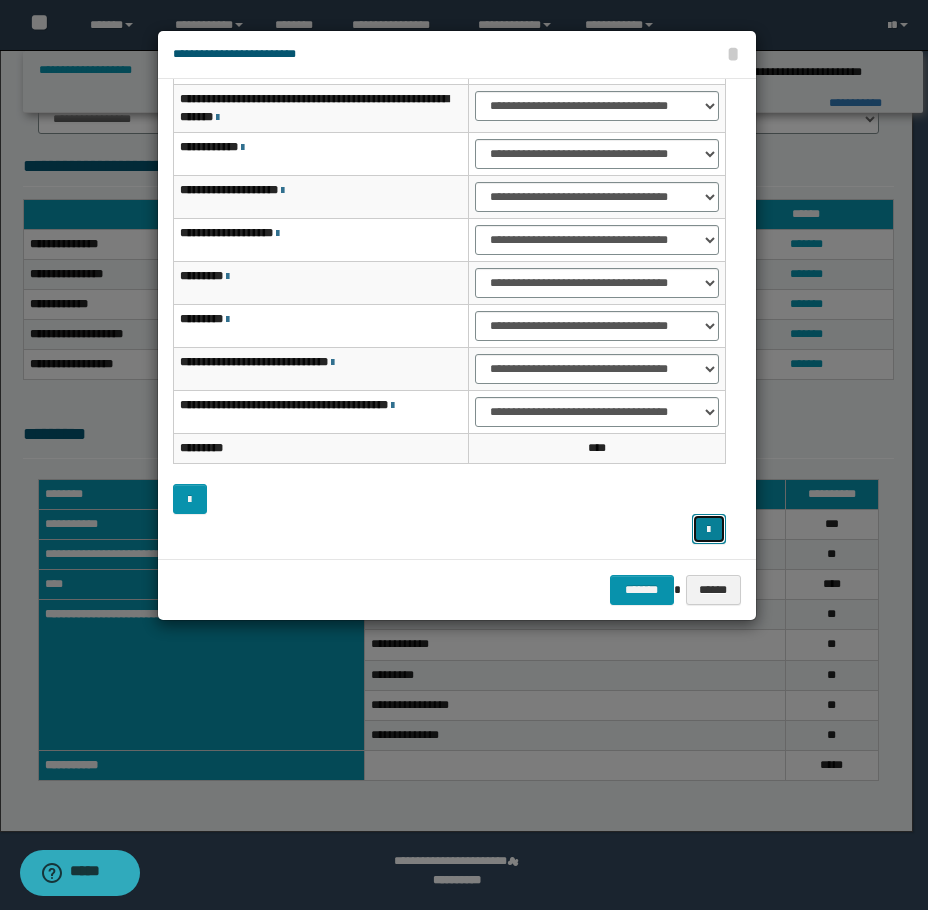 click at bounding box center [709, 529] 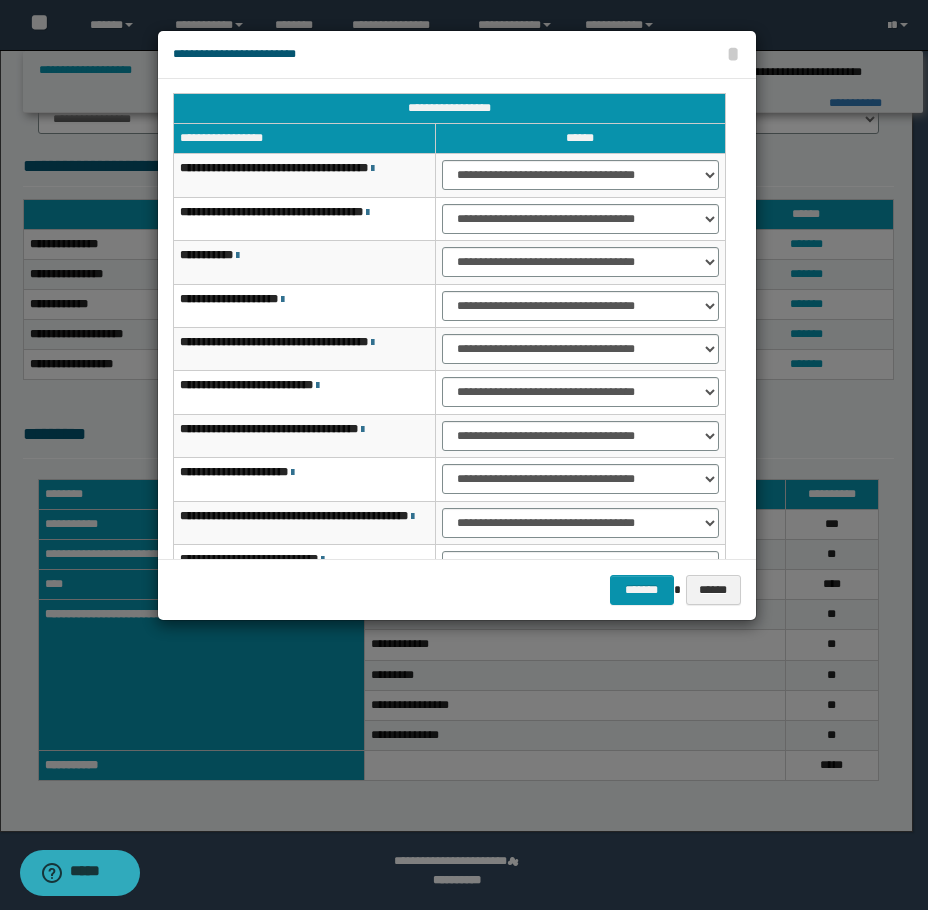 scroll, scrollTop: 0, scrollLeft: 0, axis: both 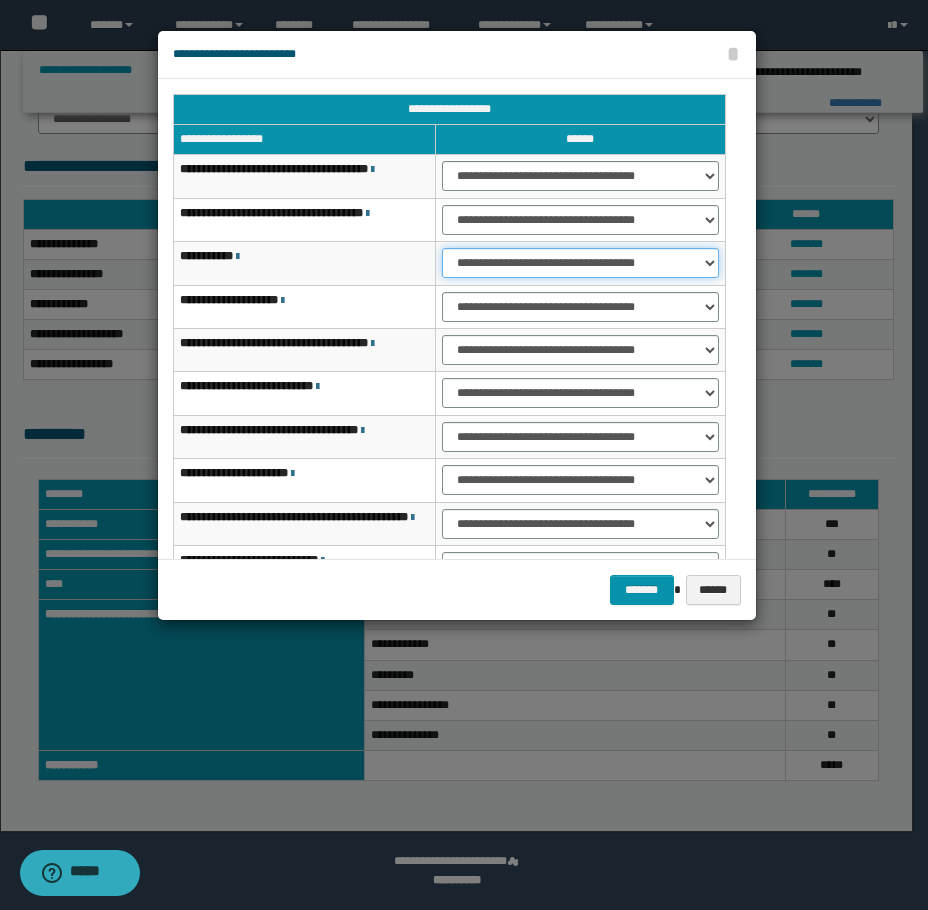 drag, startPoint x: 481, startPoint y: 254, endPoint x: 466, endPoint y: 272, distance: 23.43075 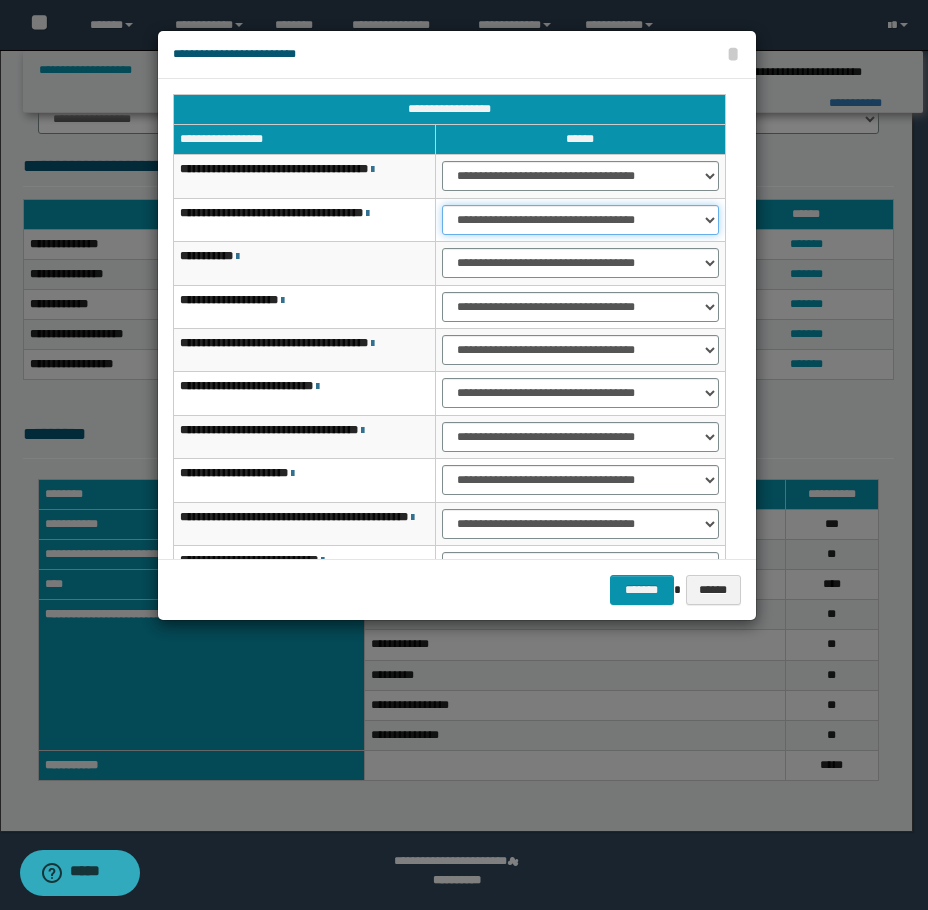 click on "**********" at bounding box center (580, 220) 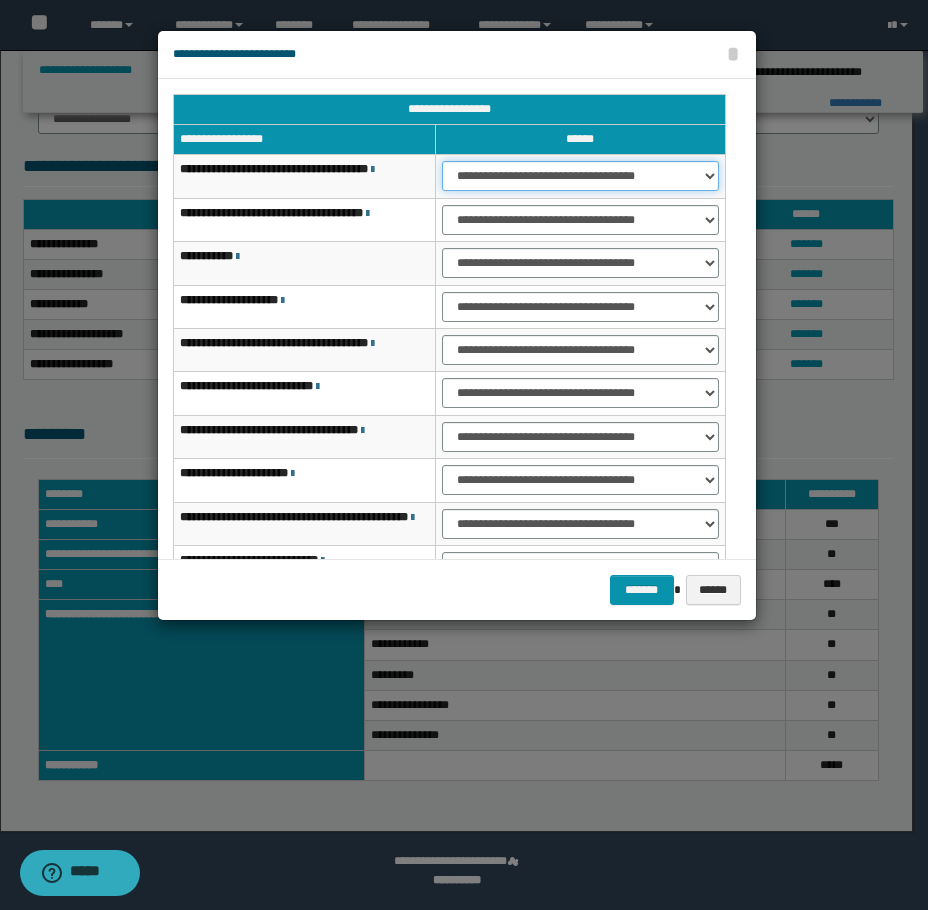 click on "**********" at bounding box center [580, 176] 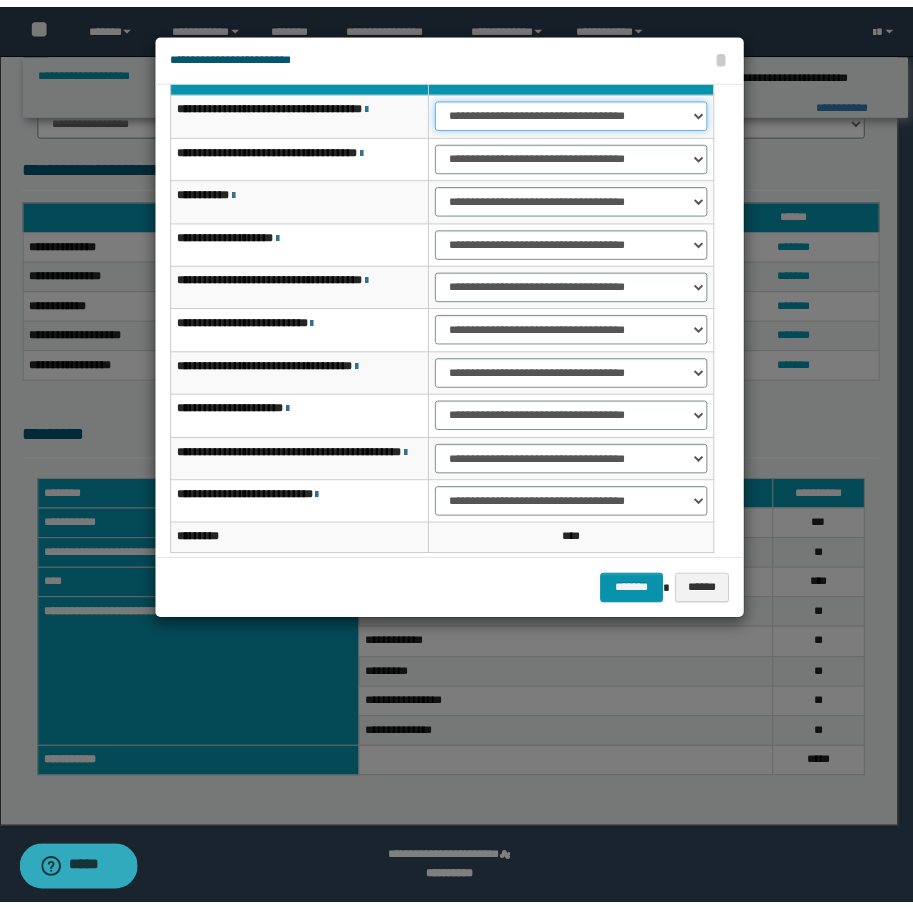 scroll, scrollTop: 127, scrollLeft: 0, axis: vertical 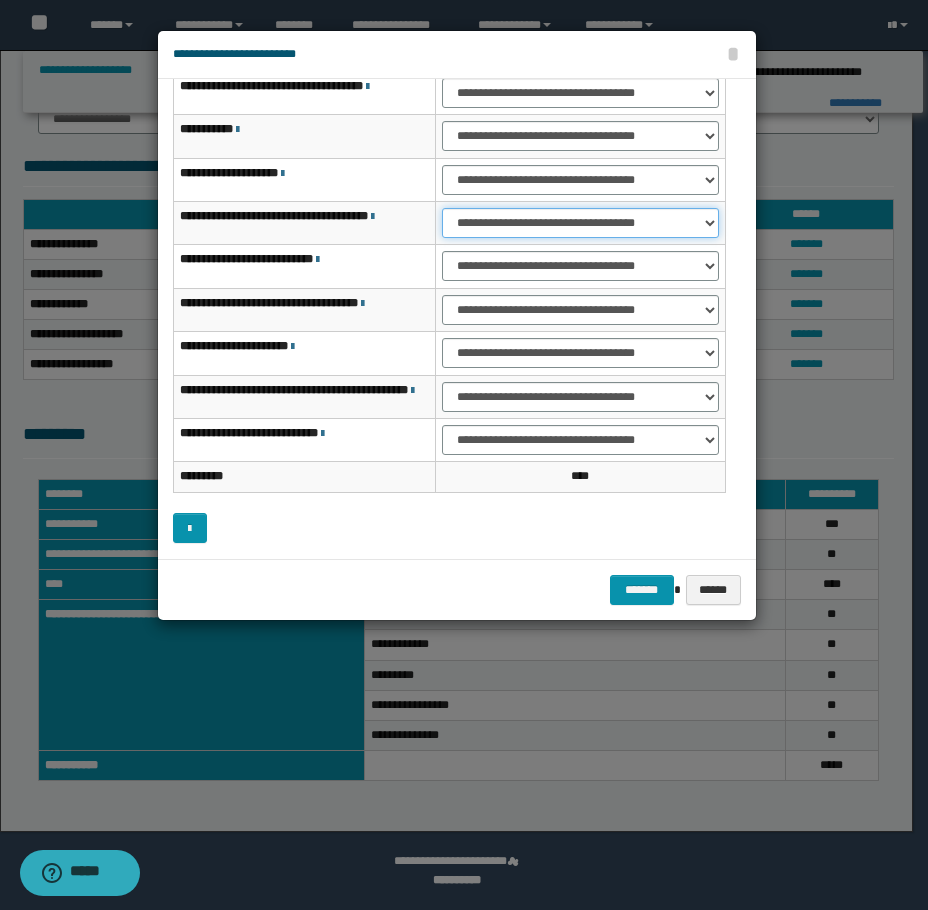 drag, startPoint x: 482, startPoint y: 212, endPoint x: 490, endPoint y: 232, distance: 21.540659 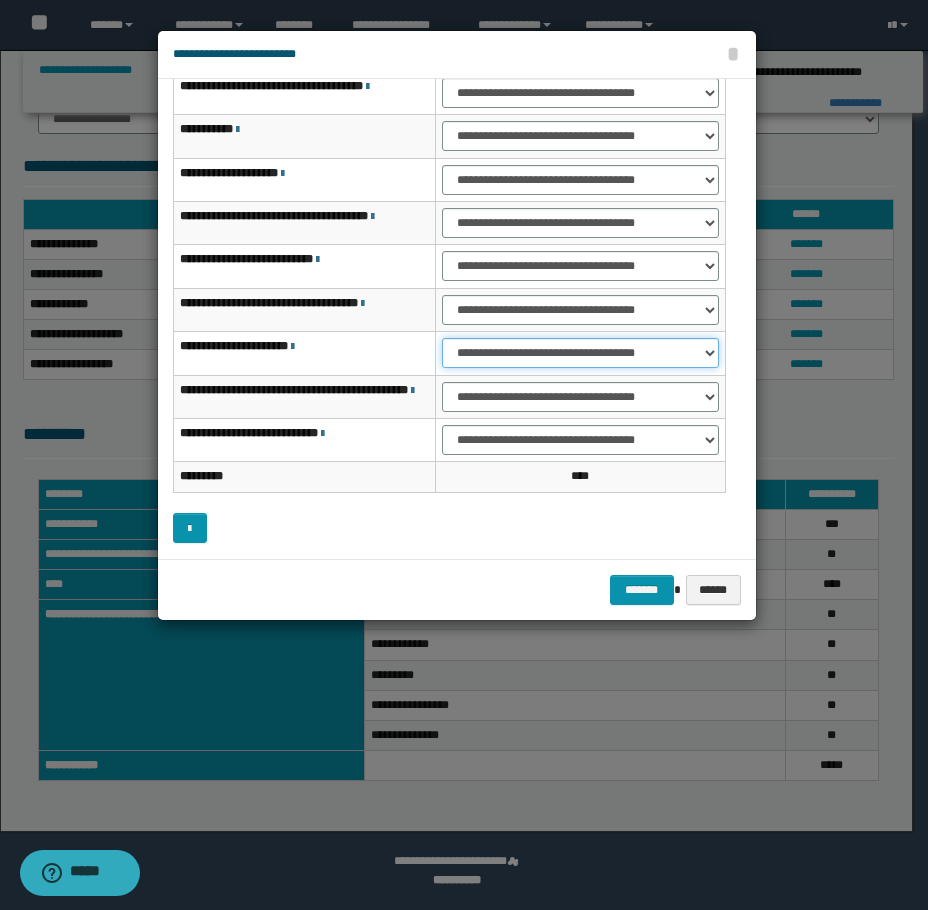 click on "**********" at bounding box center [580, 353] 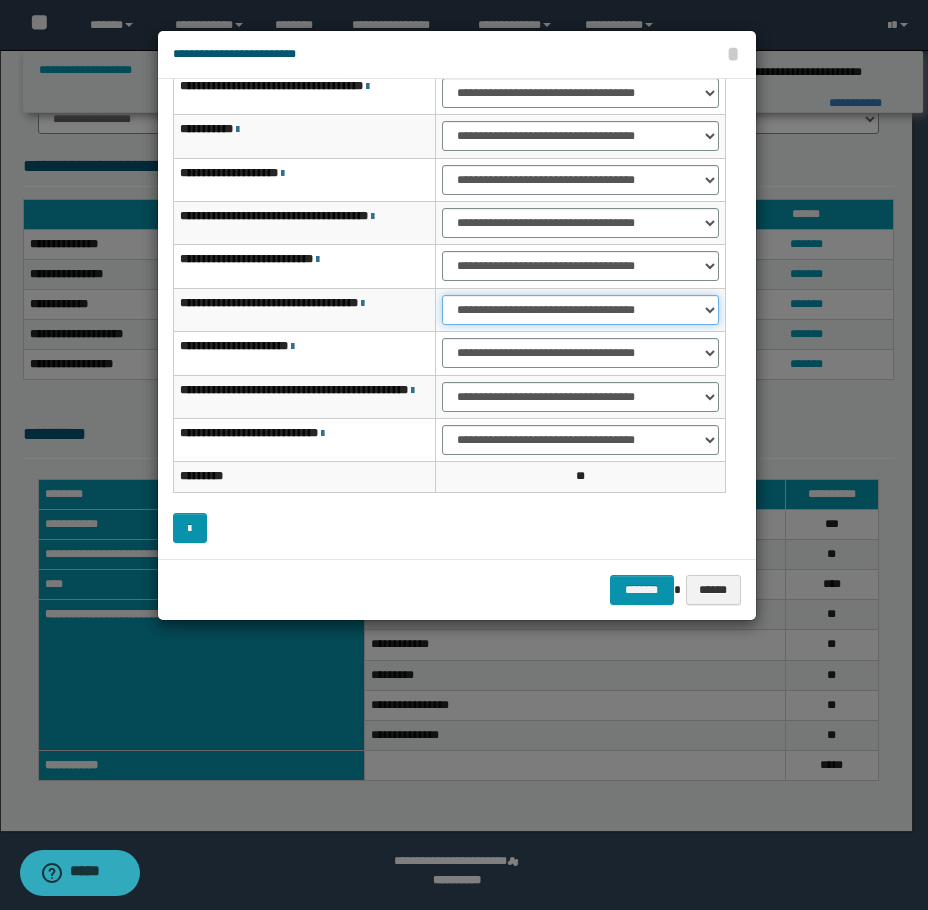 click on "**********" at bounding box center (580, 310) 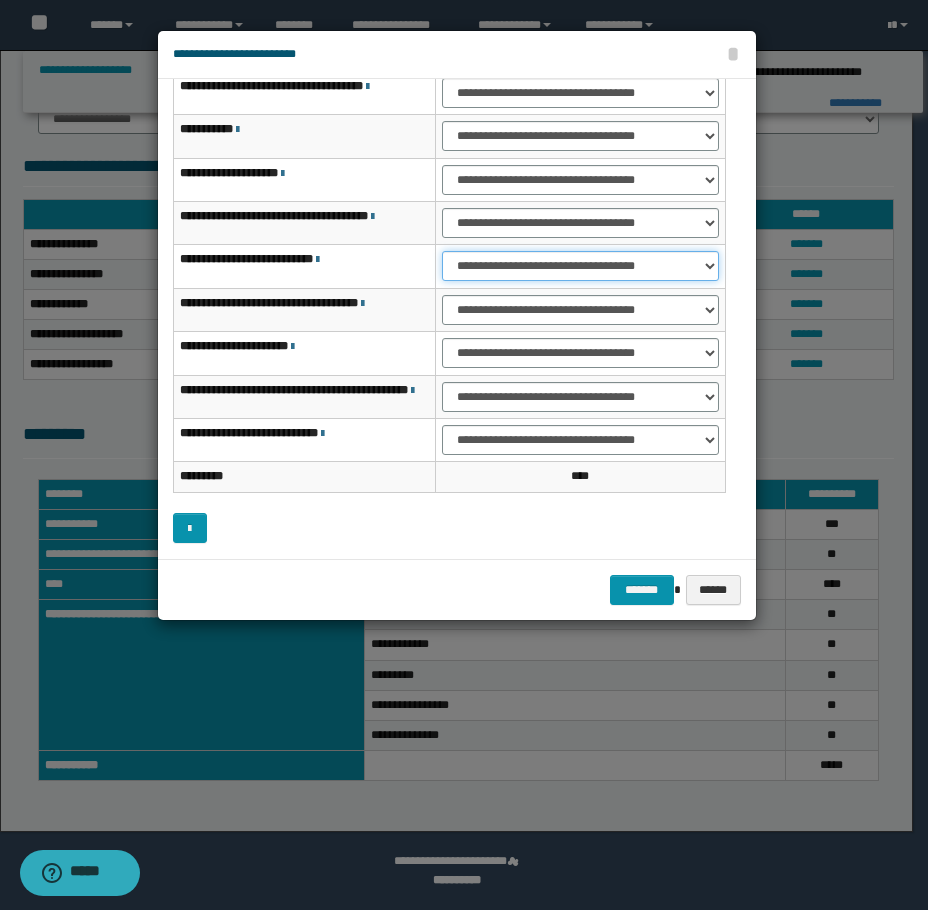 drag, startPoint x: 481, startPoint y: 250, endPoint x: 483, endPoint y: 265, distance: 15.132746 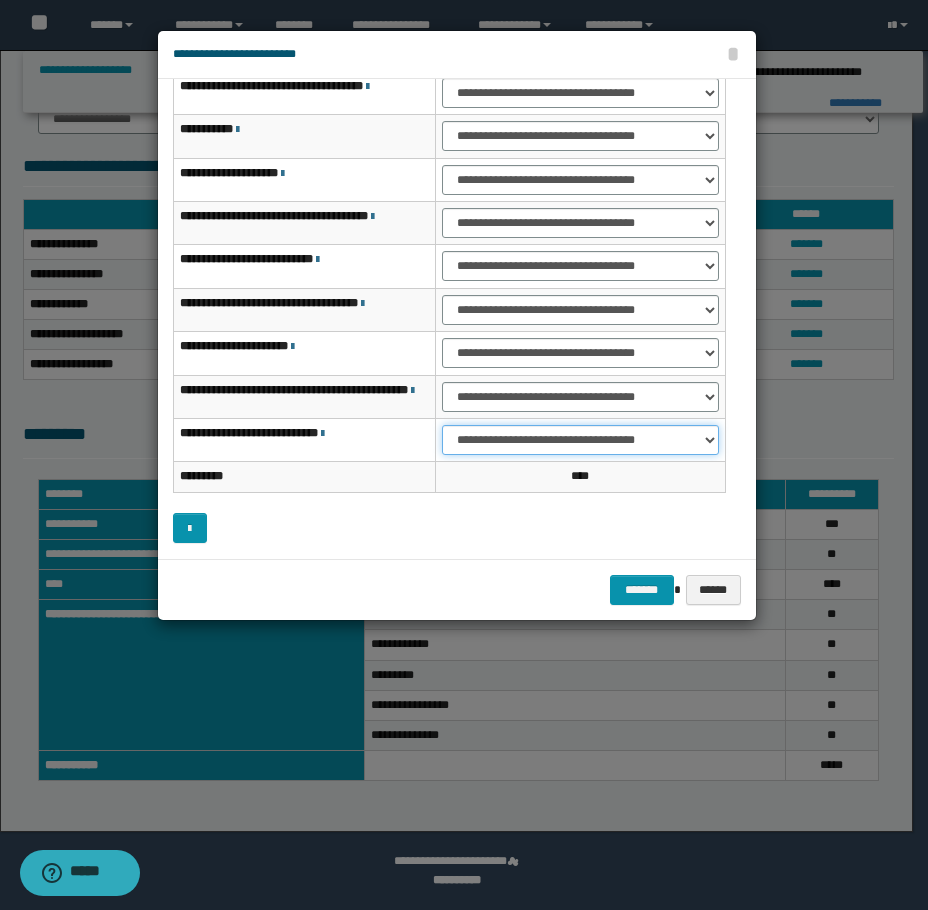 click on "**********" at bounding box center (580, 440) 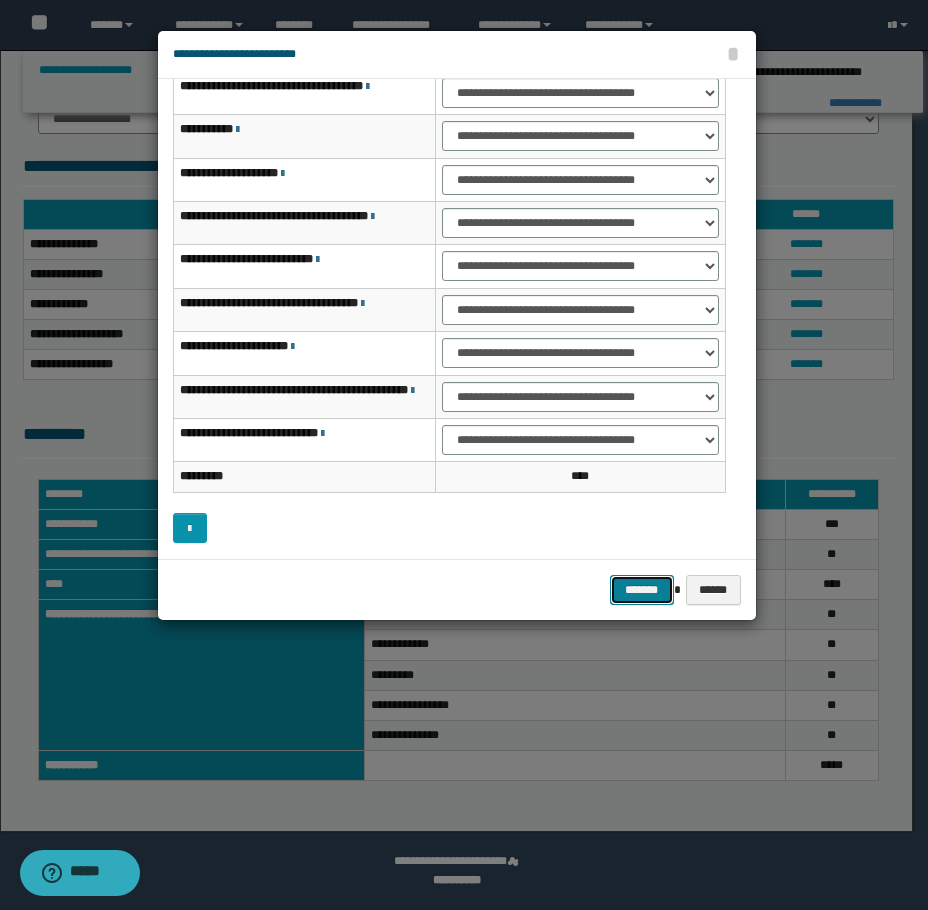 click on "*******" at bounding box center (642, 590) 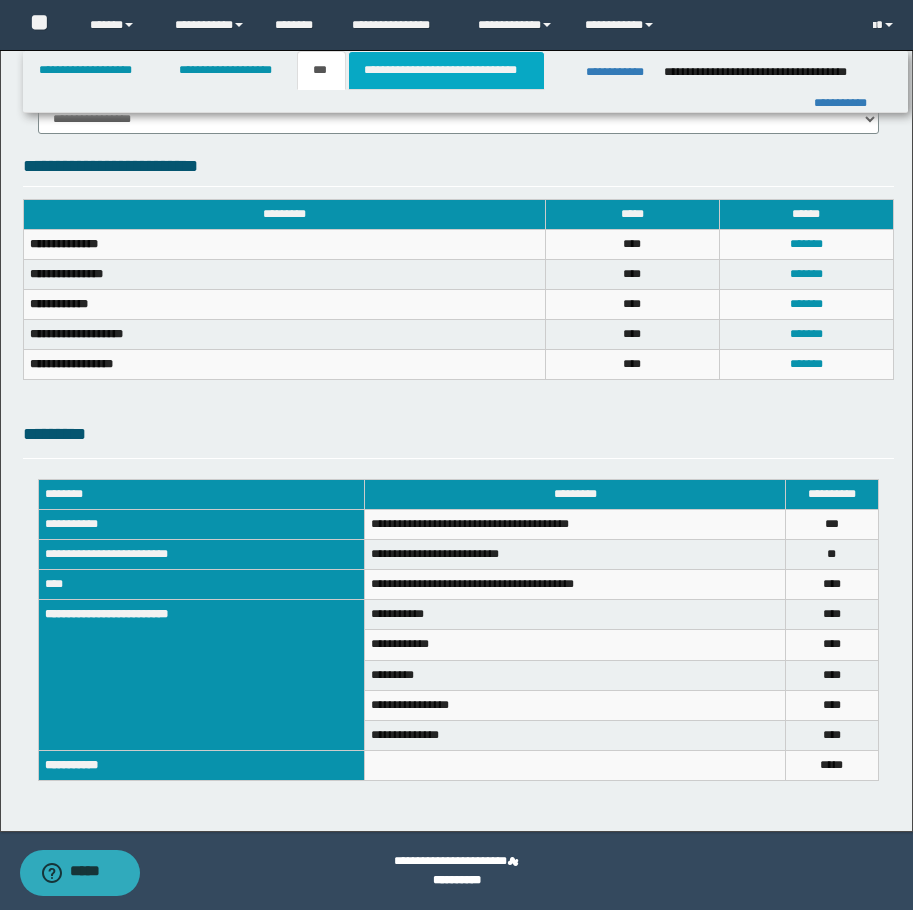 click on "**********" at bounding box center (446, 70) 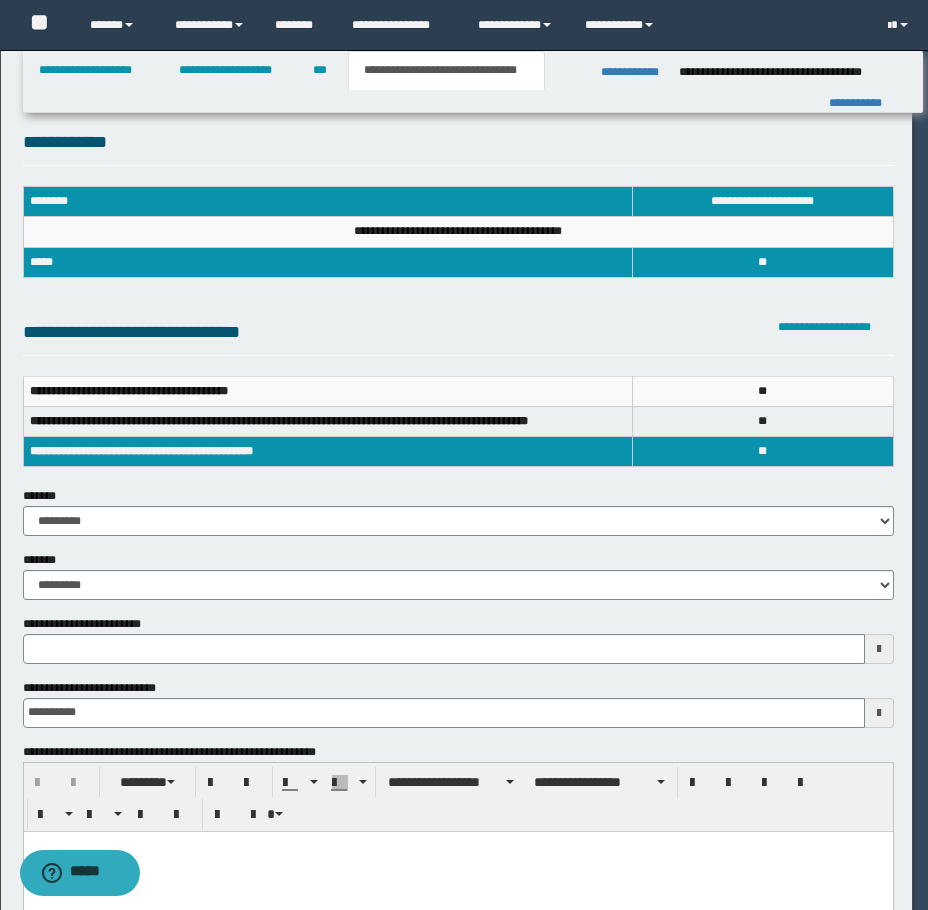 scroll, scrollTop: 0, scrollLeft: 0, axis: both 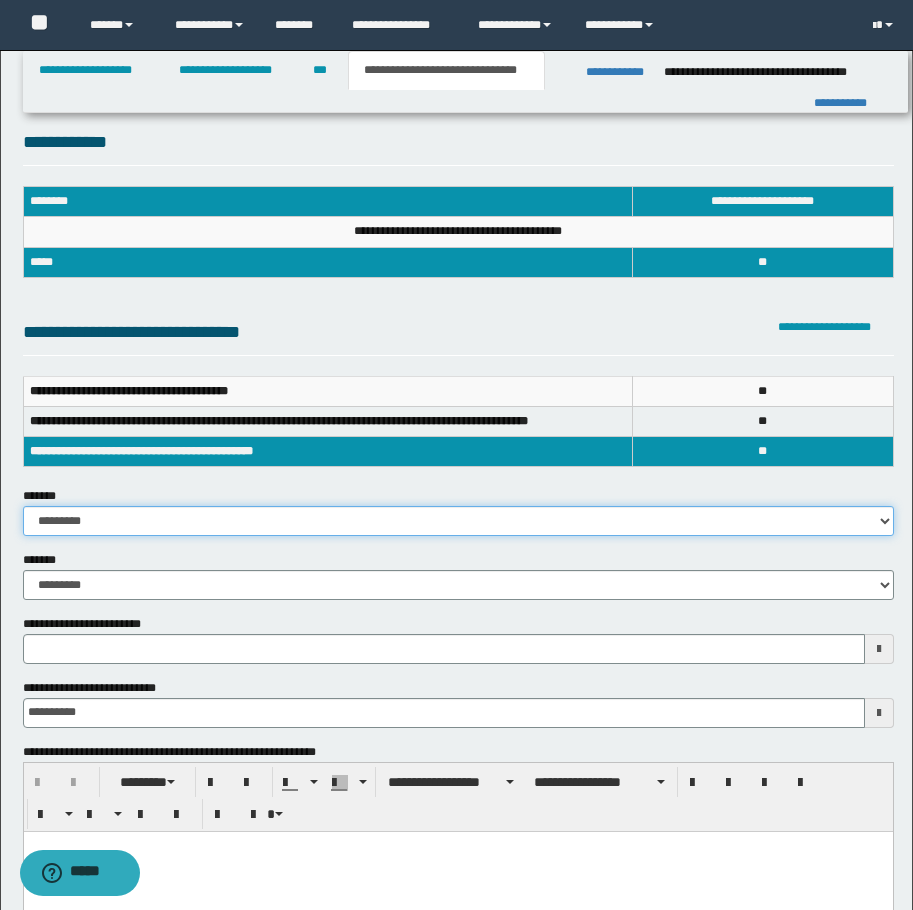 drag, startPoint x: 164, startPoint y: 513, endPoint x: 165, endPoint y: 534, distance: 21.023796 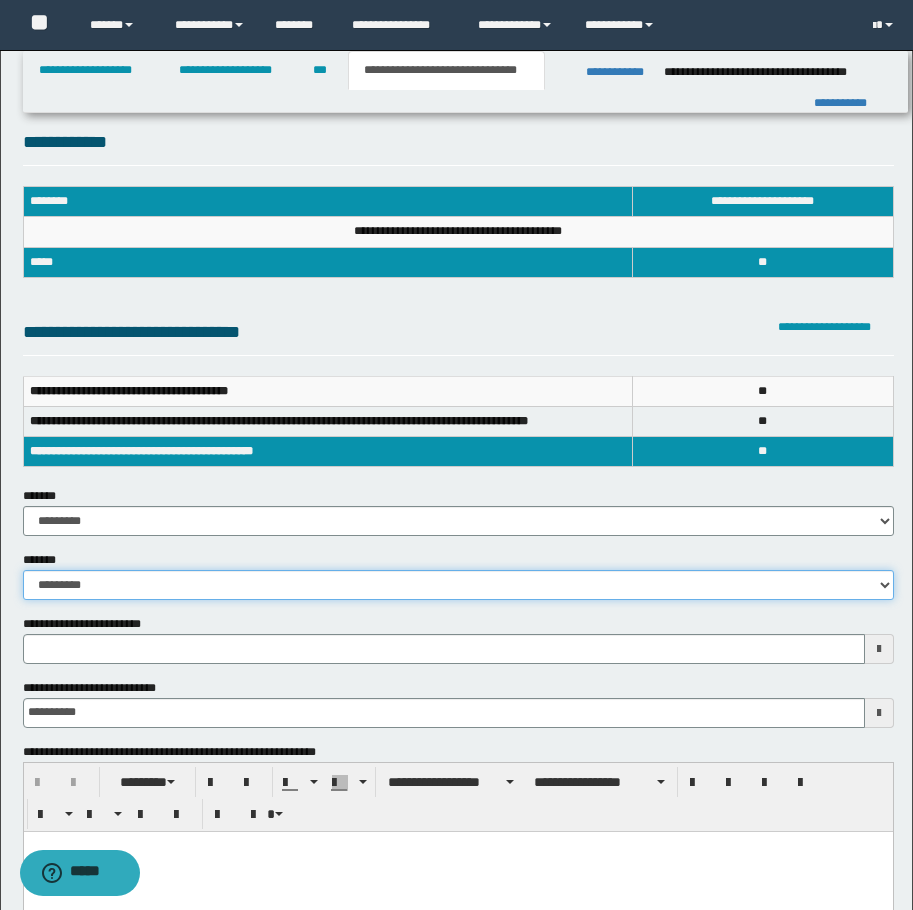 click on "**********" at bounding box center [458, 585] 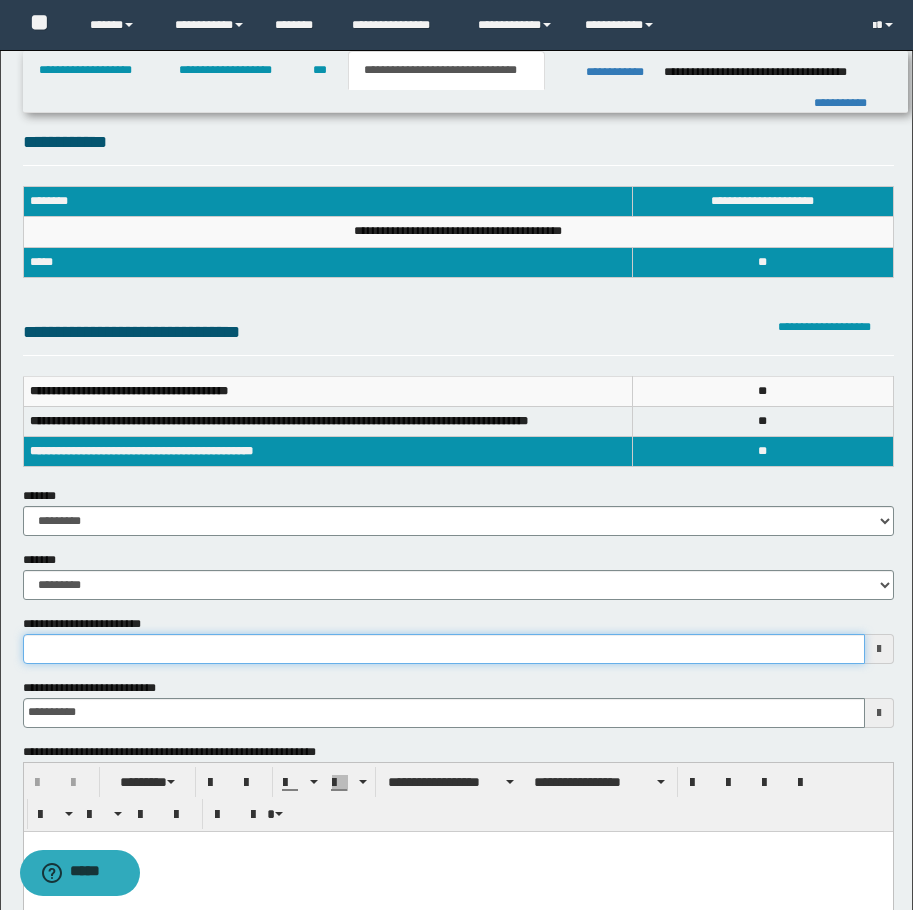 click on "**********" at bounding box center (444, 649) 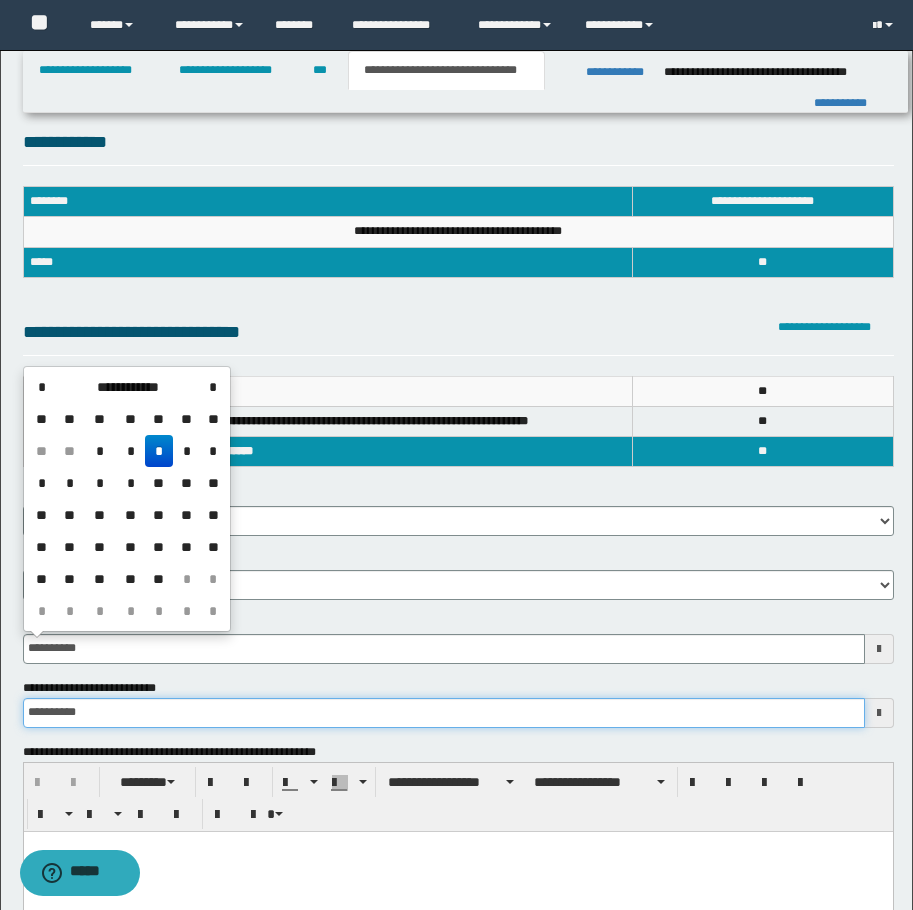 type on "**********" 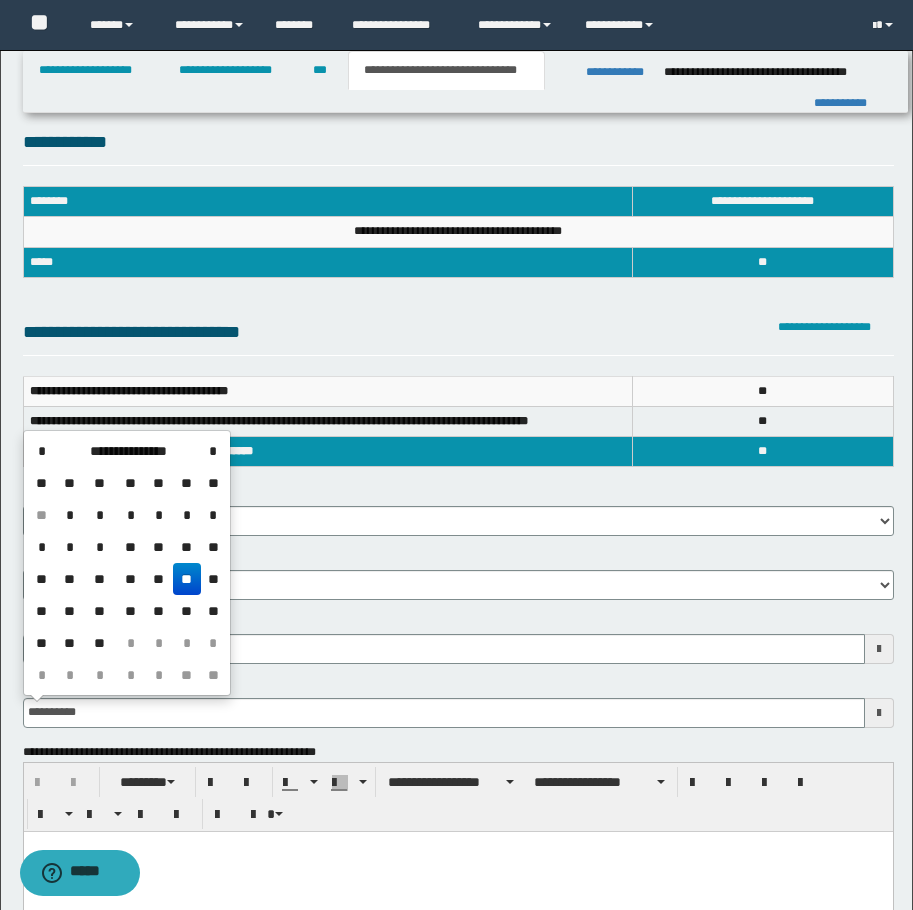 type on "**********" 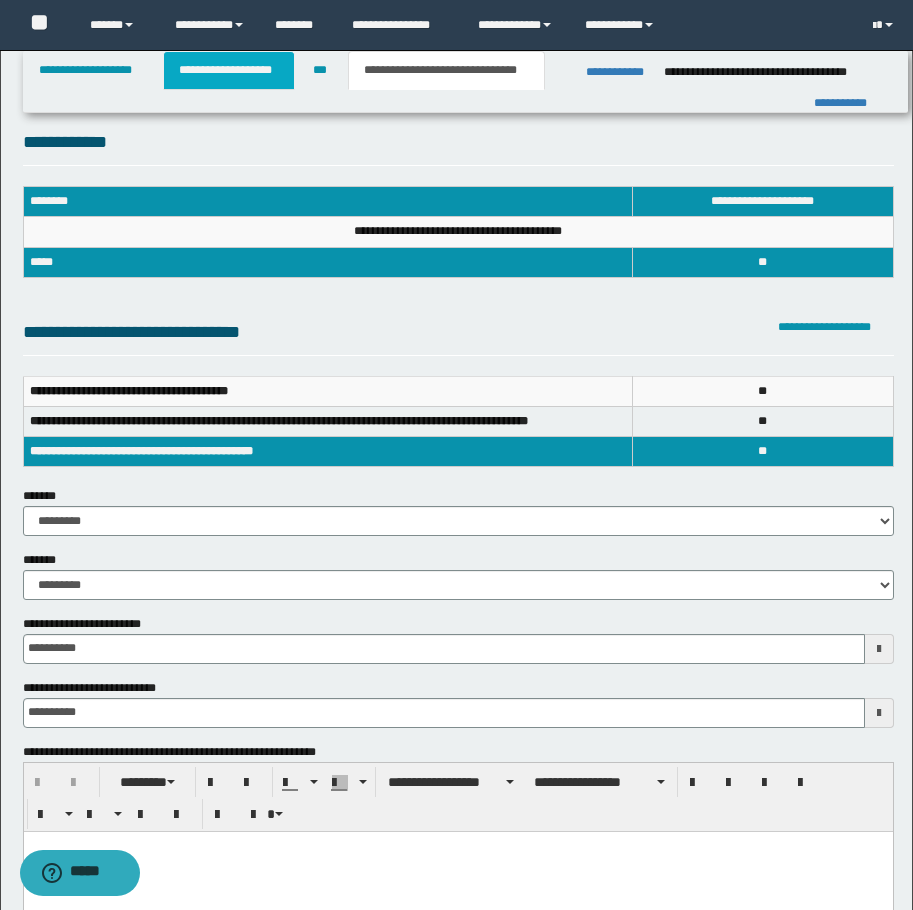 click on "**********" at bounding box center (229, 70) 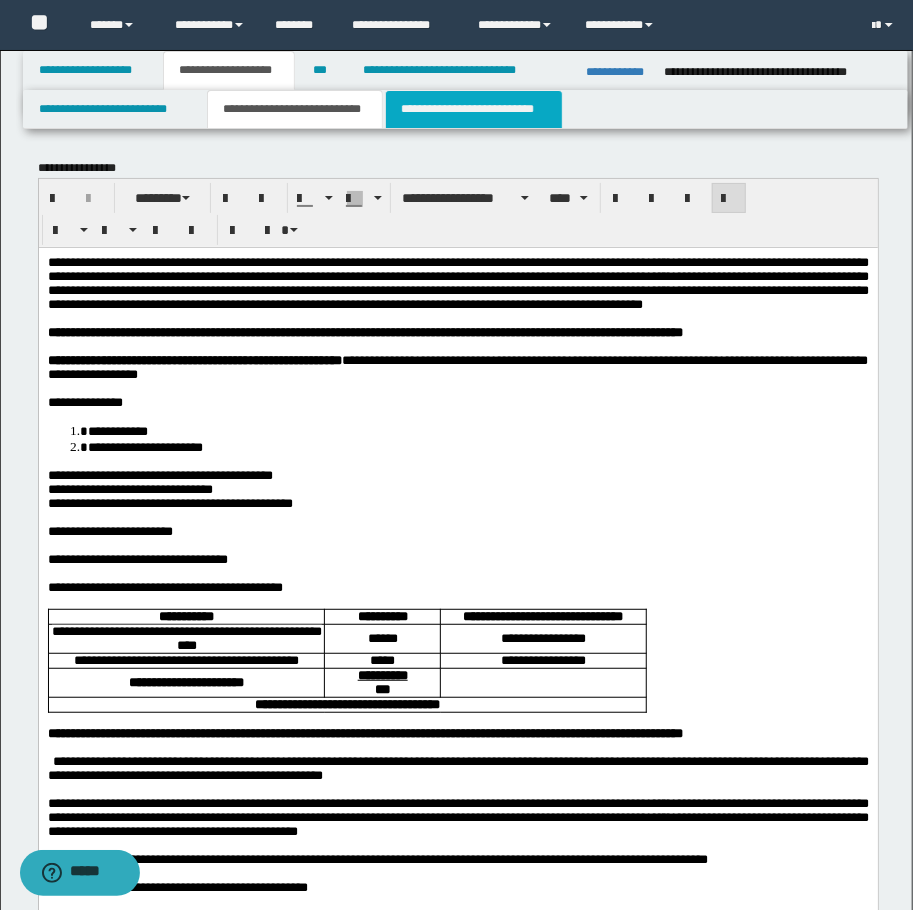 click on "**********" at bounding box center (474, 109) 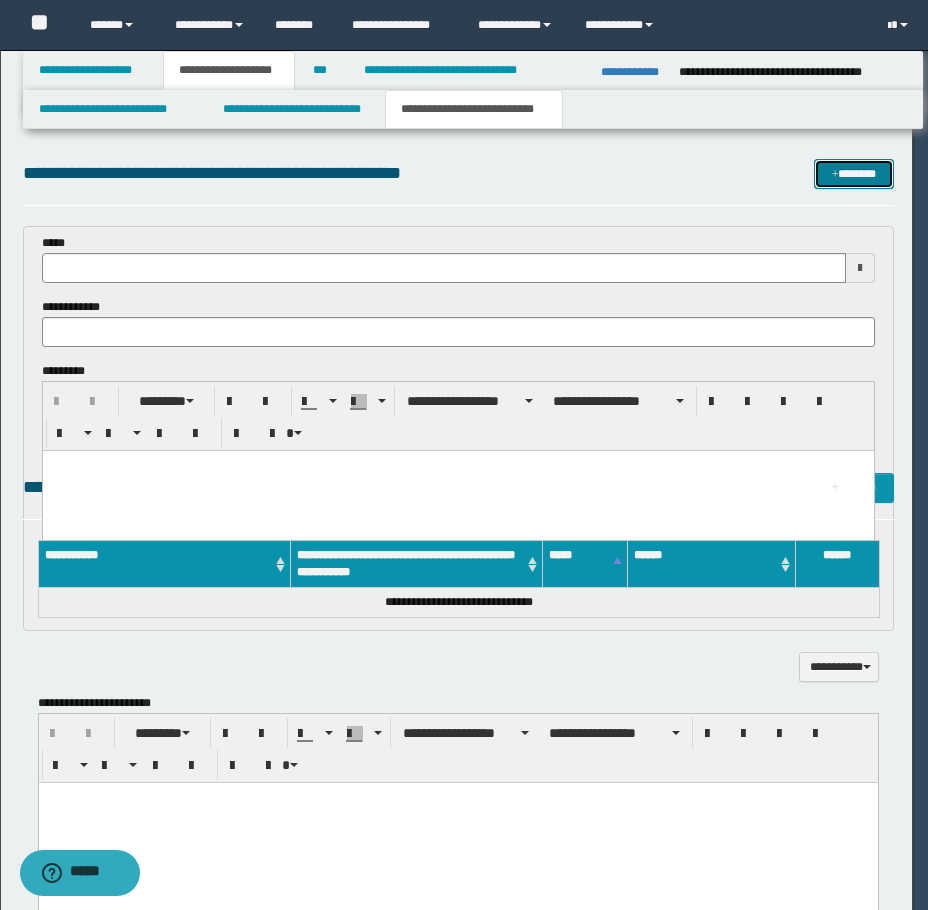 click on "*******" at bounding box center (854, 174) 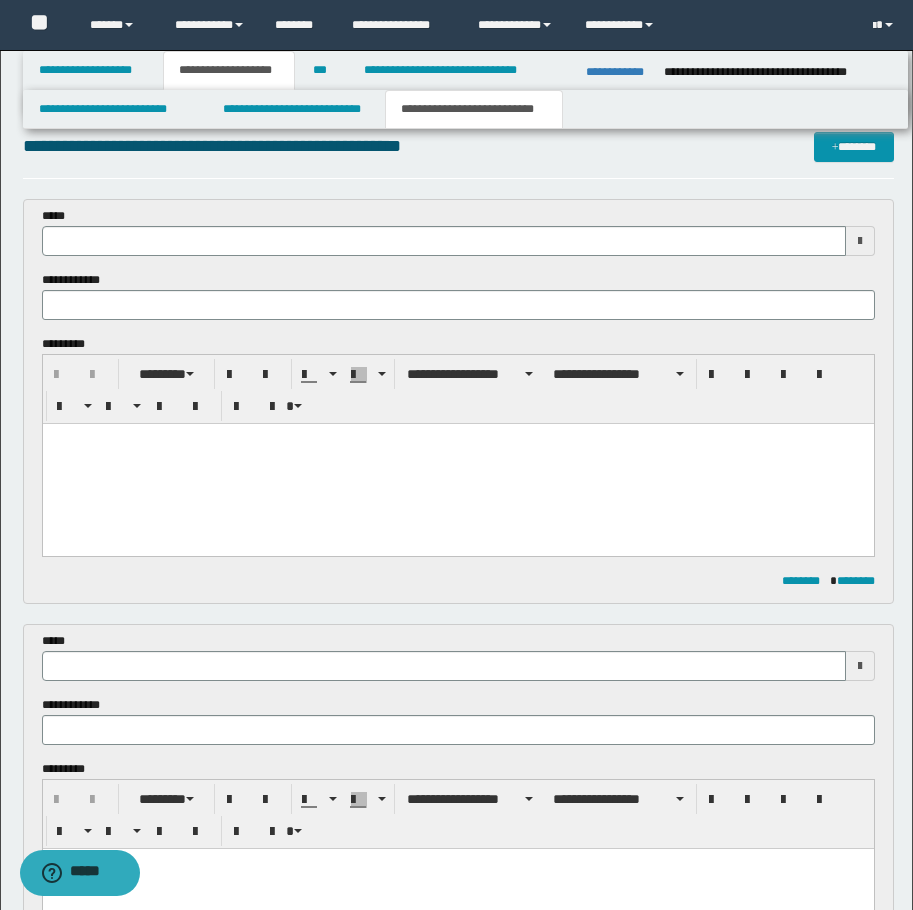 scroll, scrollTop: 0, scrollLeft: 0, axis: both 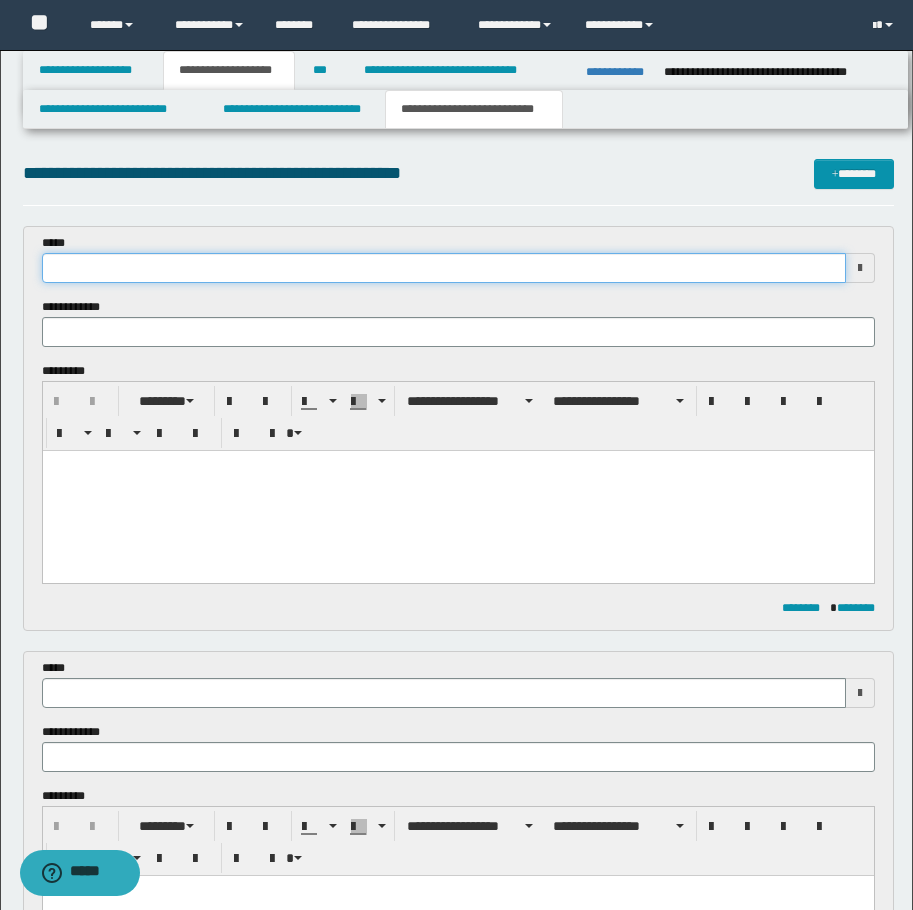 click at bounding box center [444, 268] 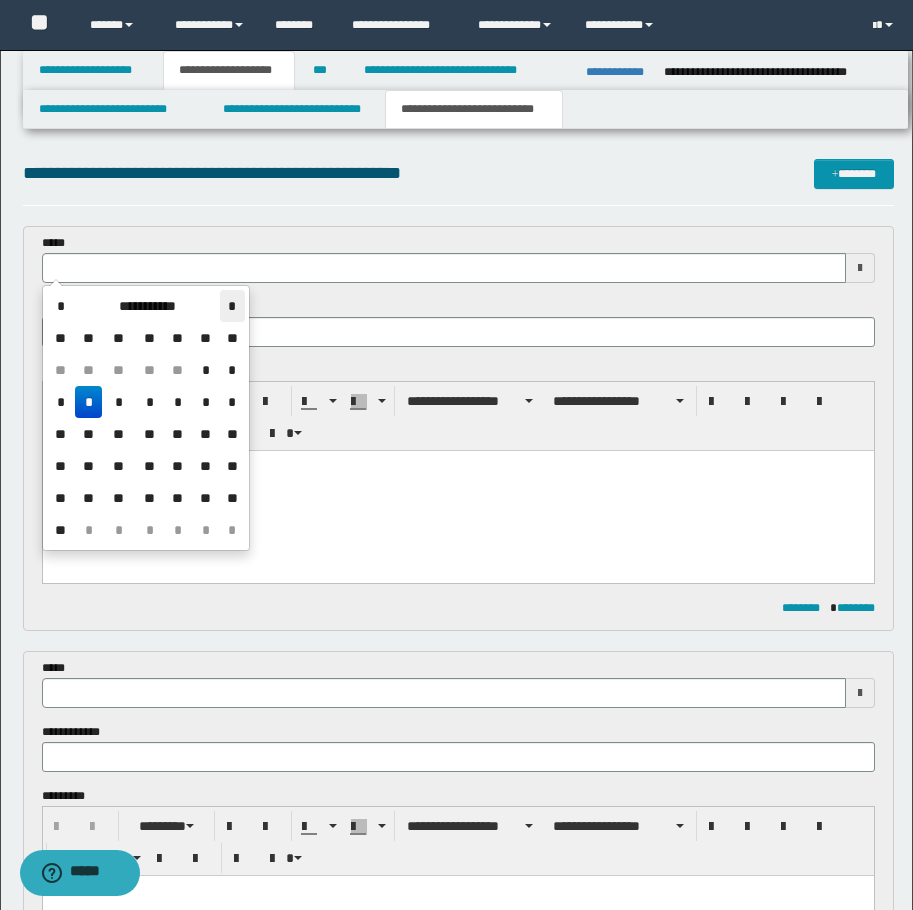 click on "*" at bounding box center [232, 306] 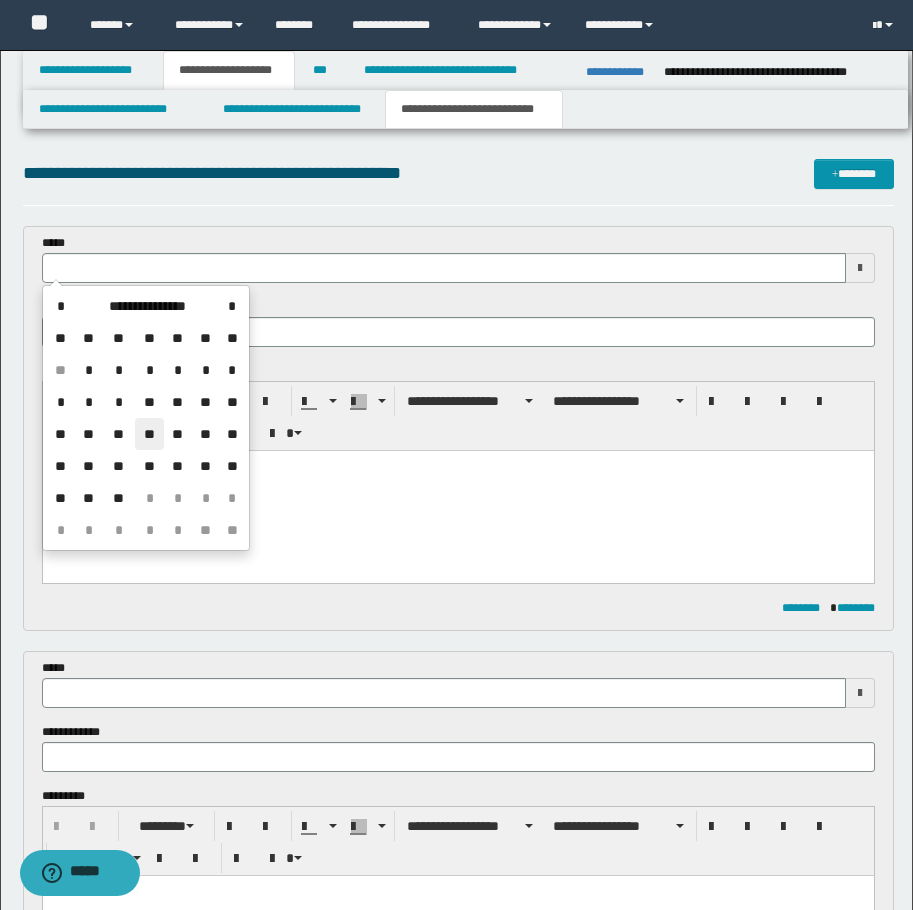 click on "**" at bounding box center (149, 434) 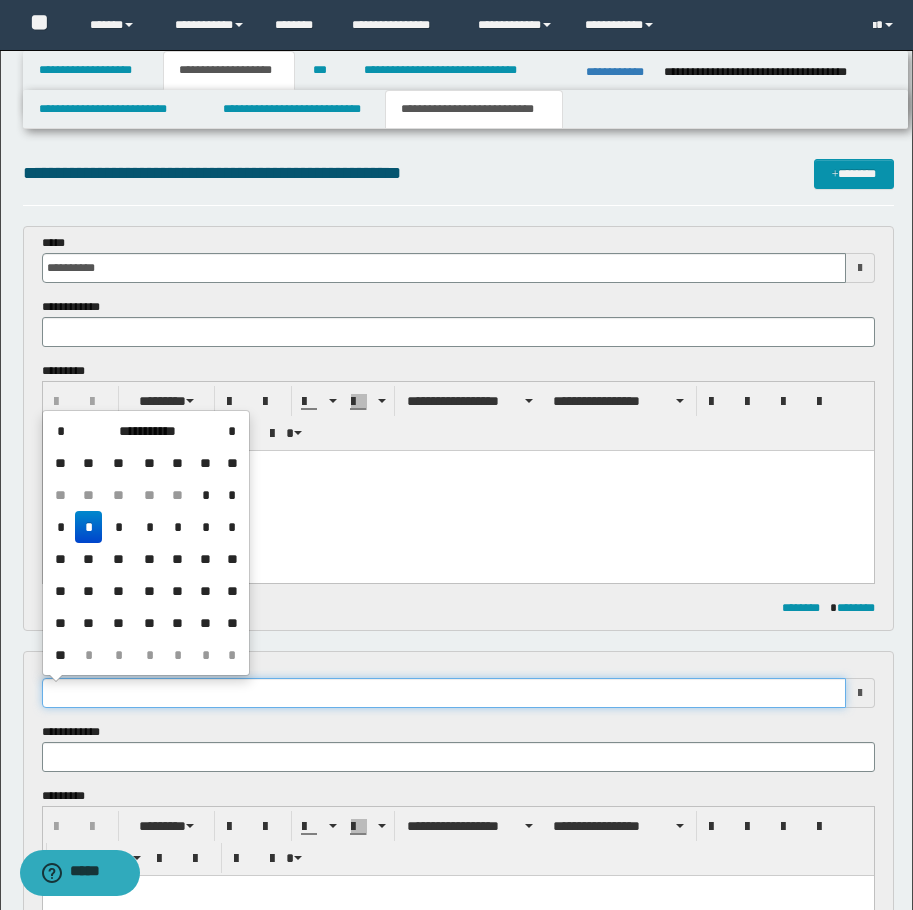 click at bounding box center (444, 693) 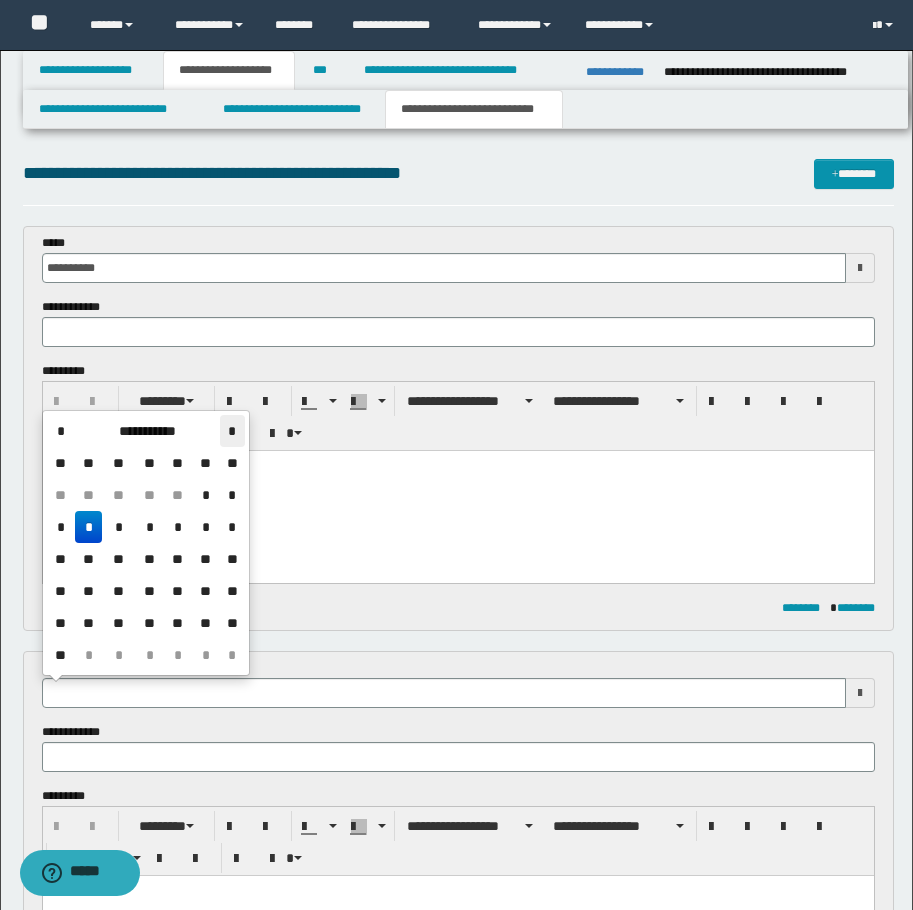 click on "*" at bounding box center [232, 431] 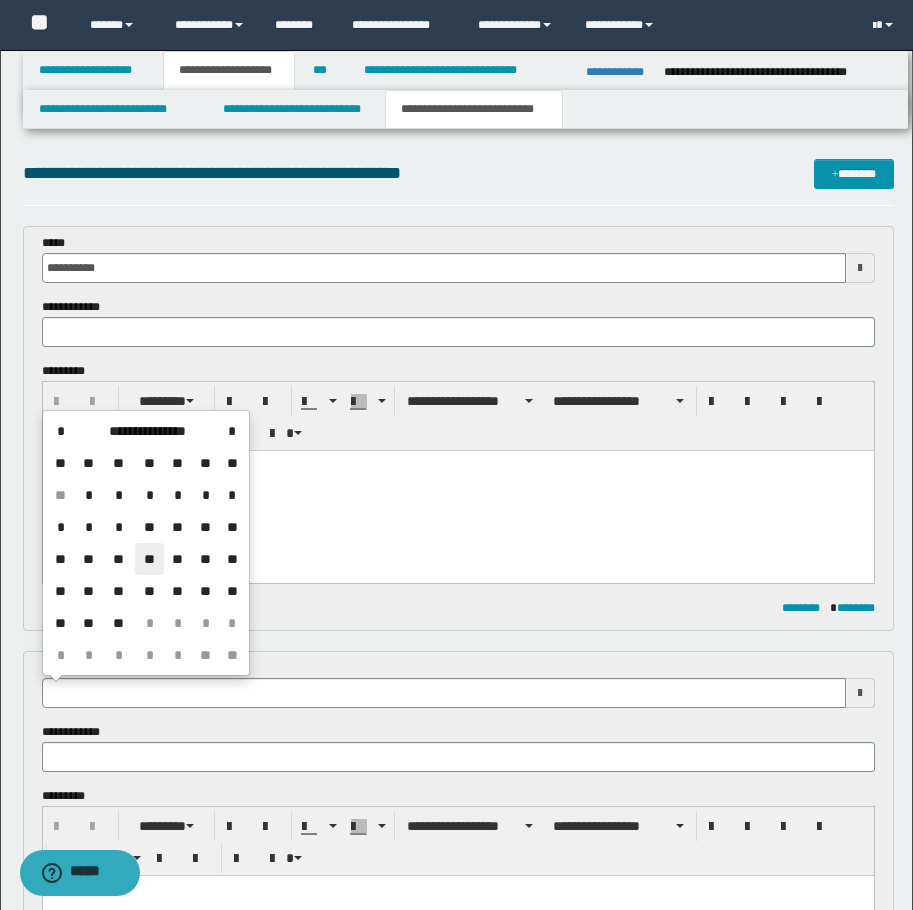 click on "**" at bounding box center [149, 559] 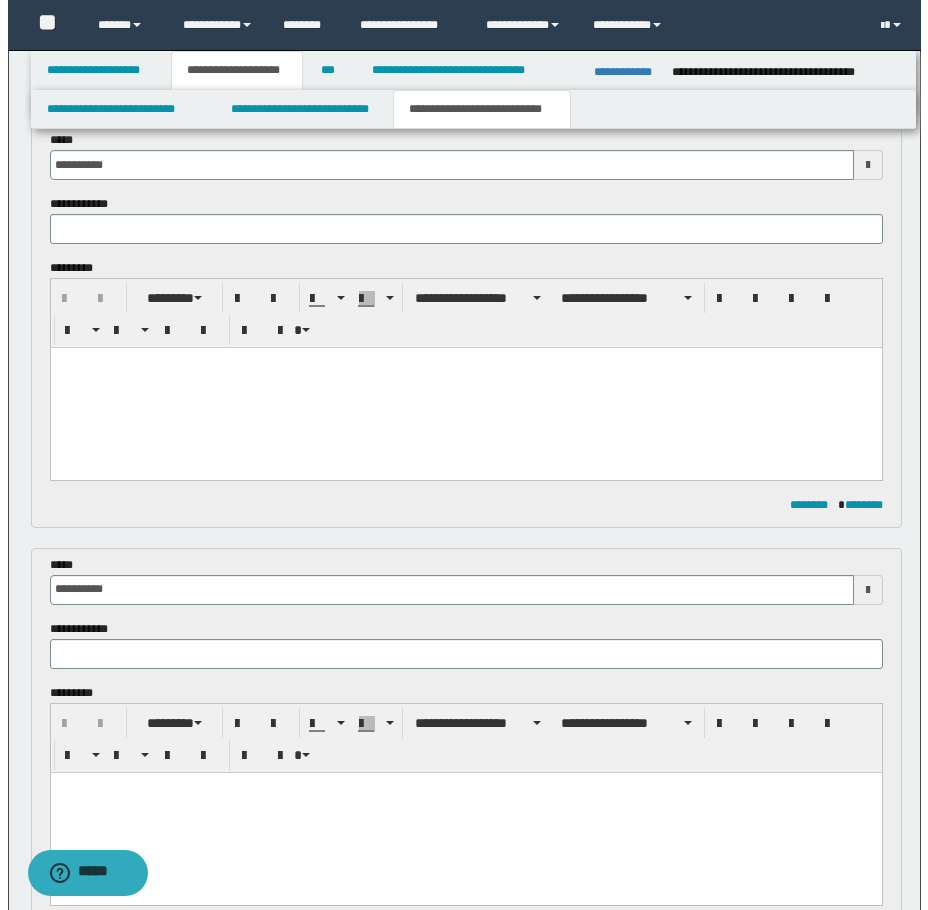 scroll, scrollTop: 400, scrollLeft: 0, axis: vertical 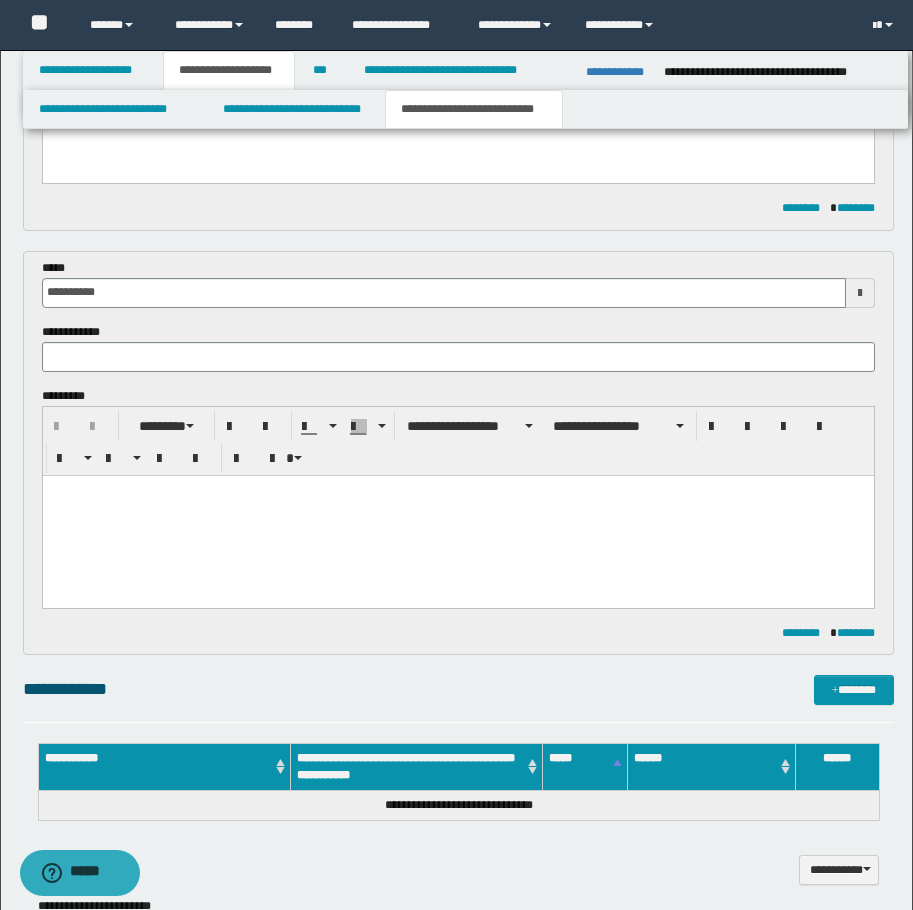 click on "**********" at bounding box center [458, 698] 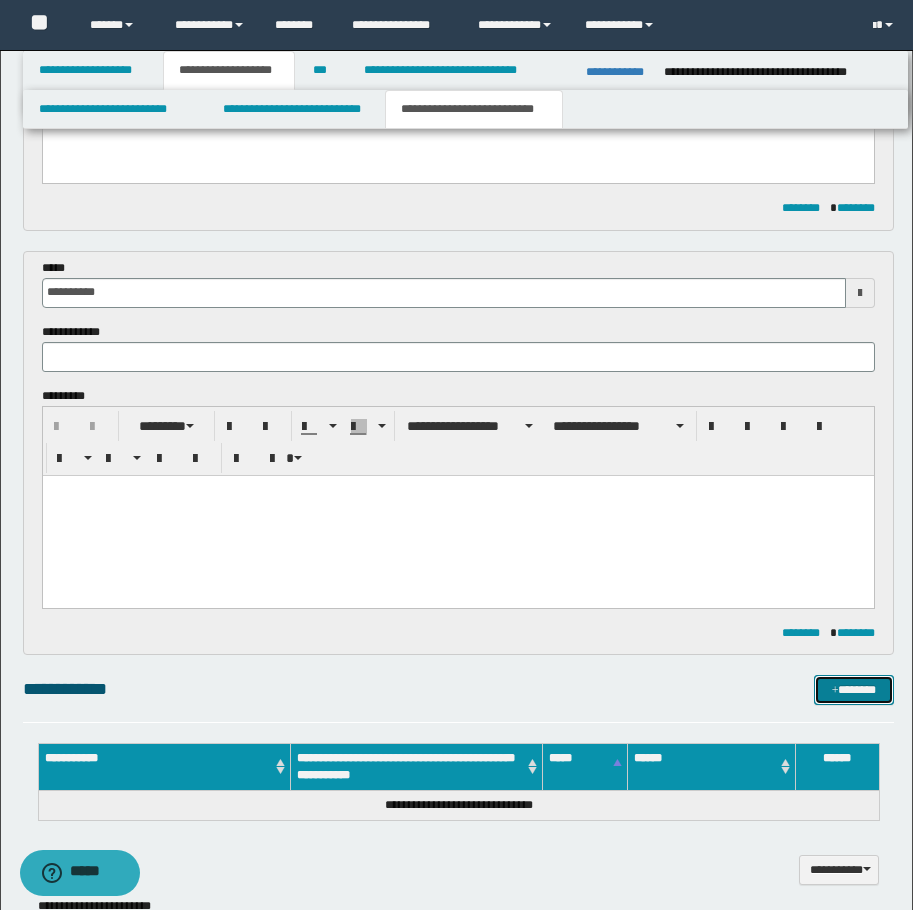 drag, startPoint x: 848, startPoint y: 696, endPoint x: 918, endPoint y: 696, distance: 70 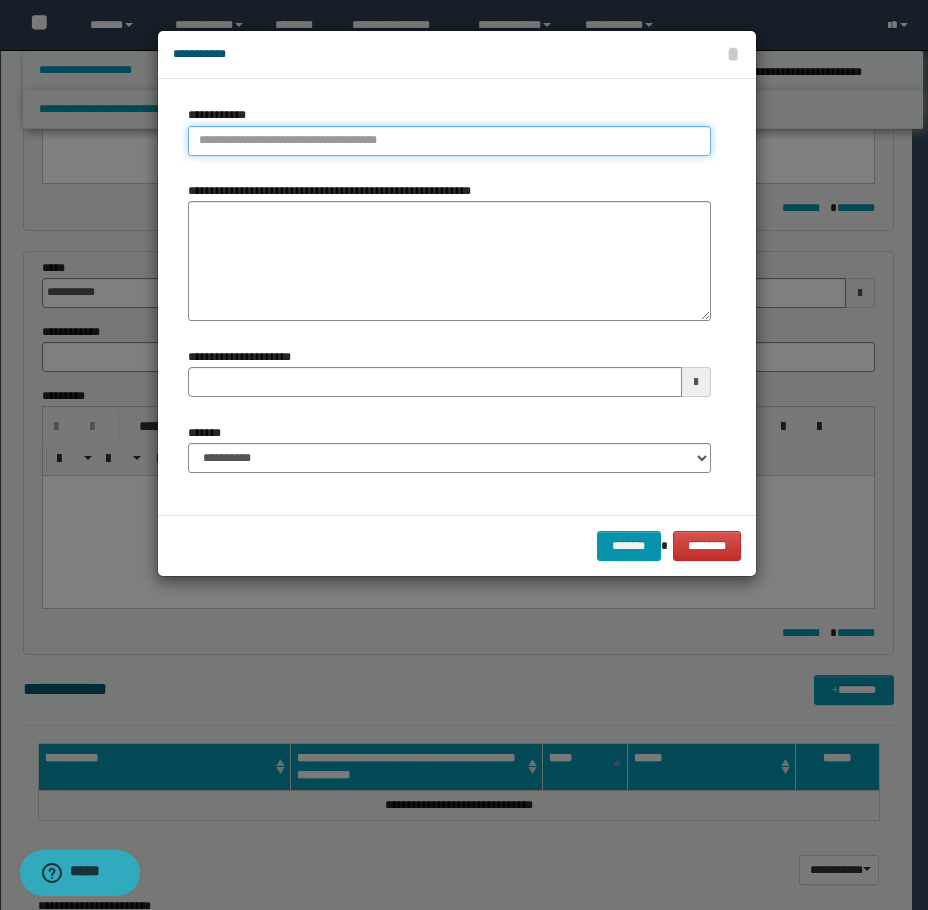 click on "**********" at bounding box center (449, 141) 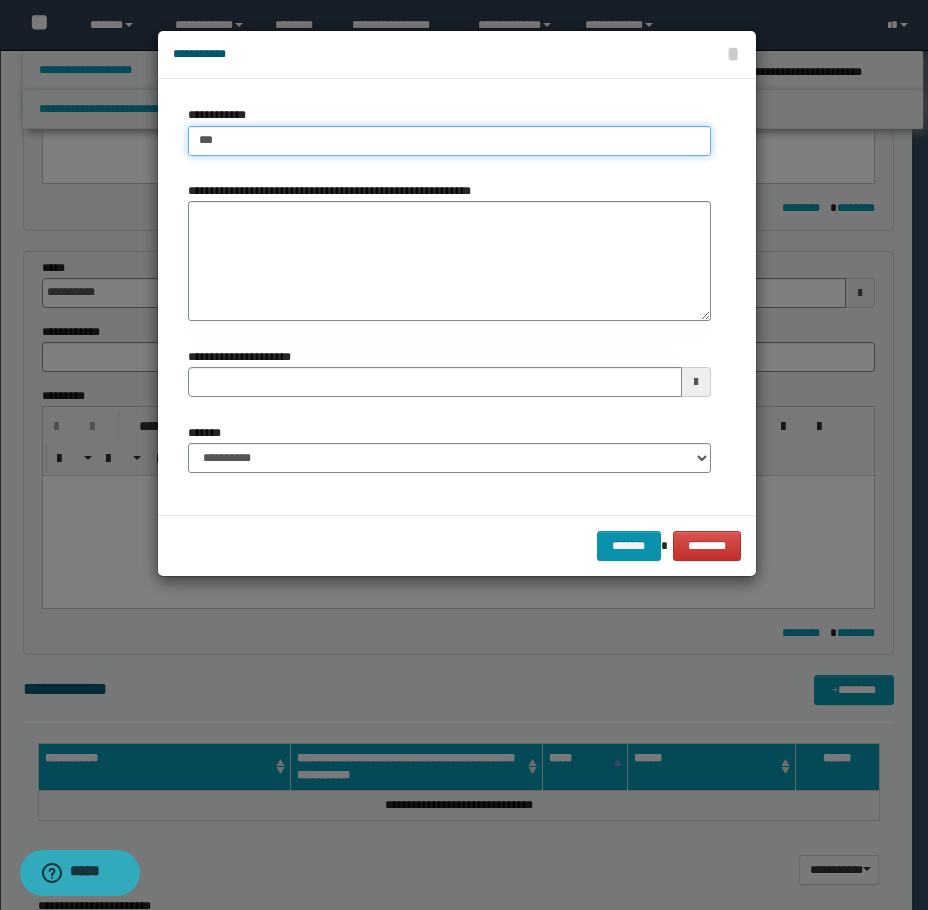 type on "****" 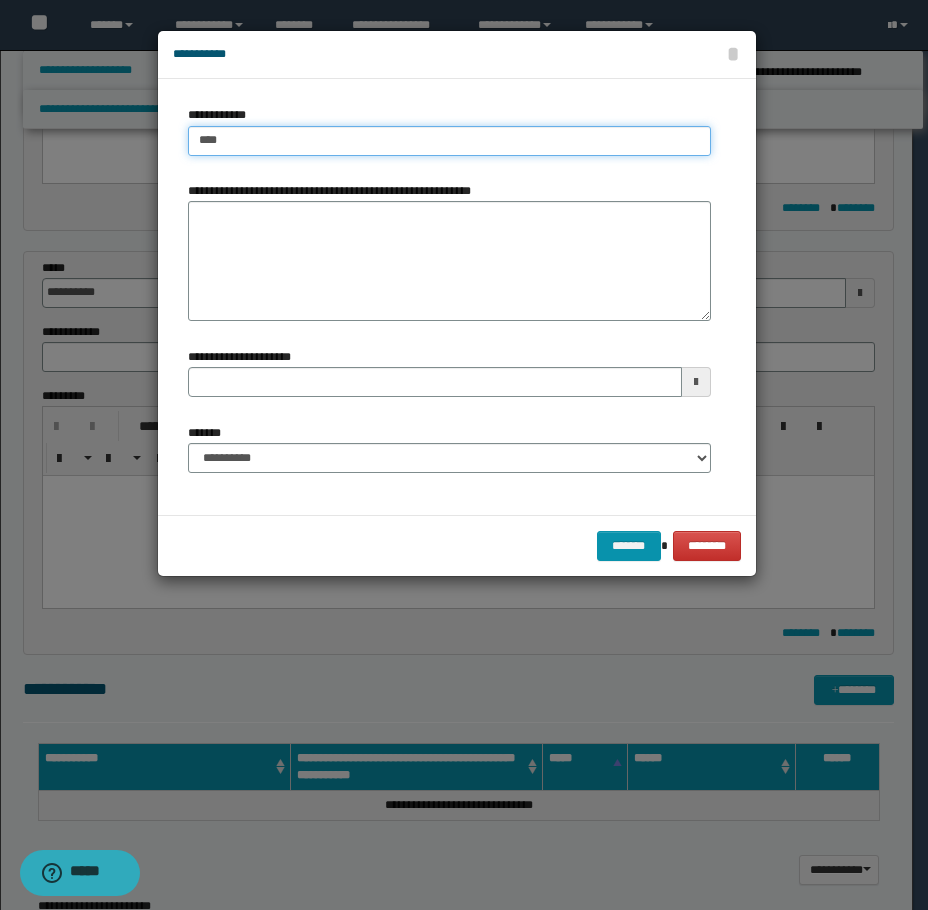 type on "****" 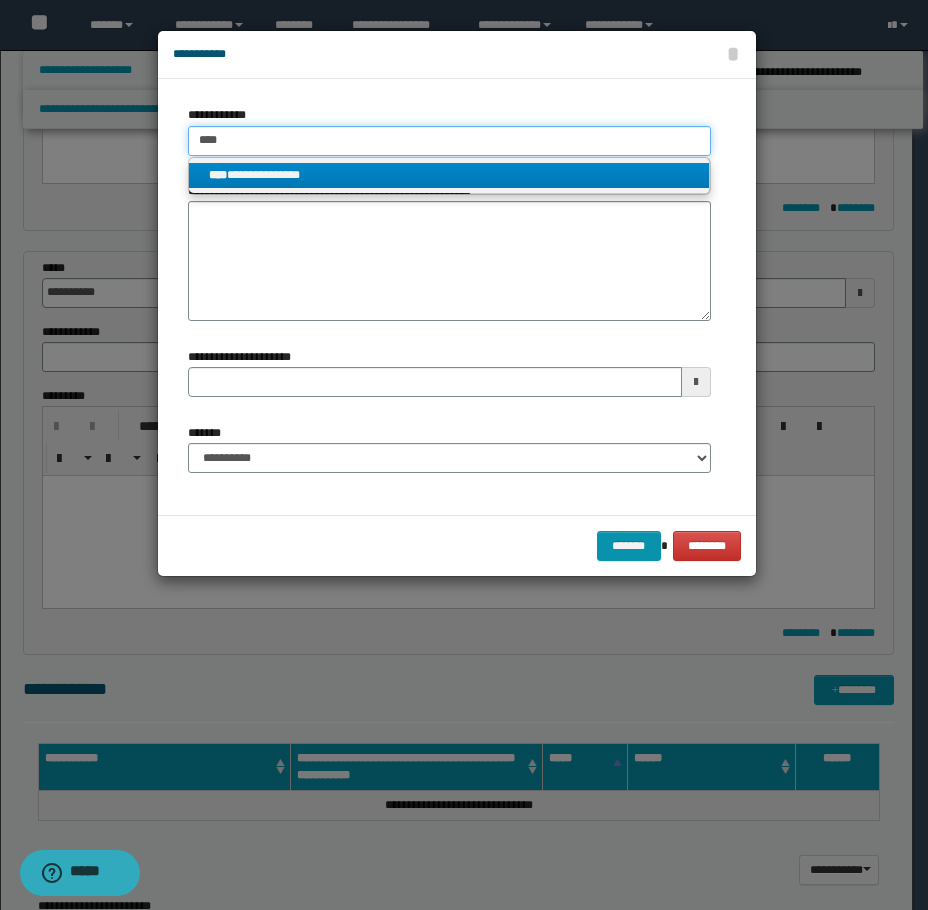 type on "****" 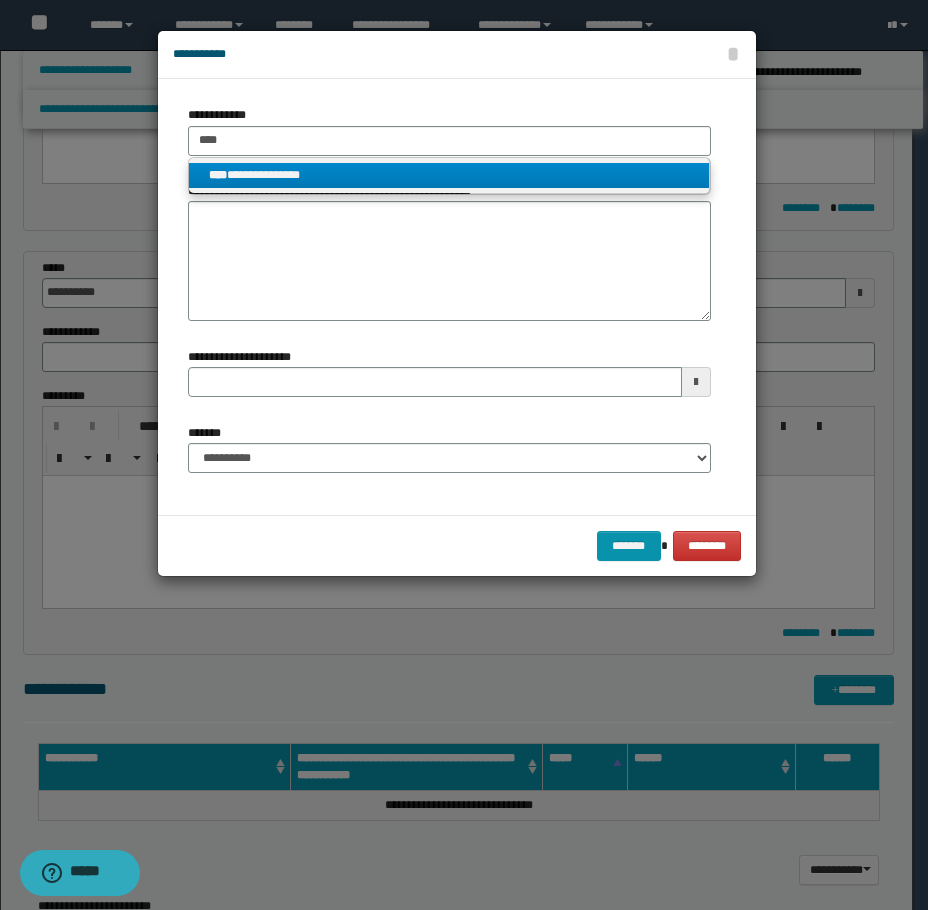 click on "**********" at bounding box center (449, 175) 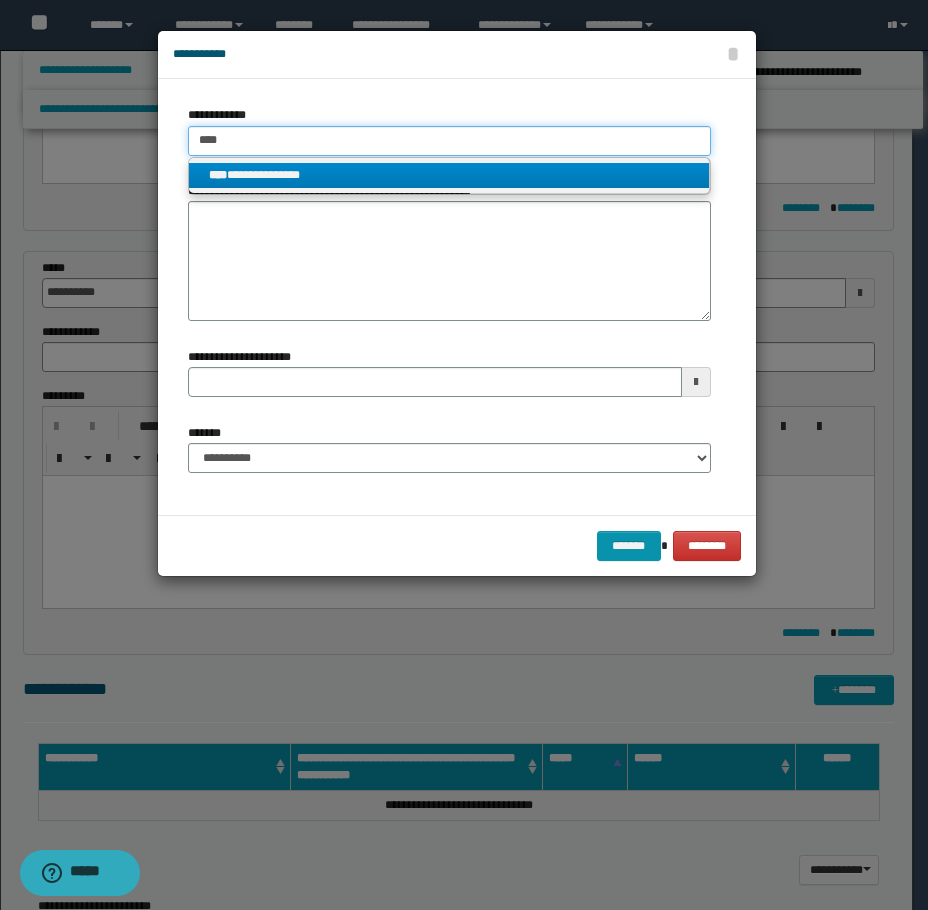 type 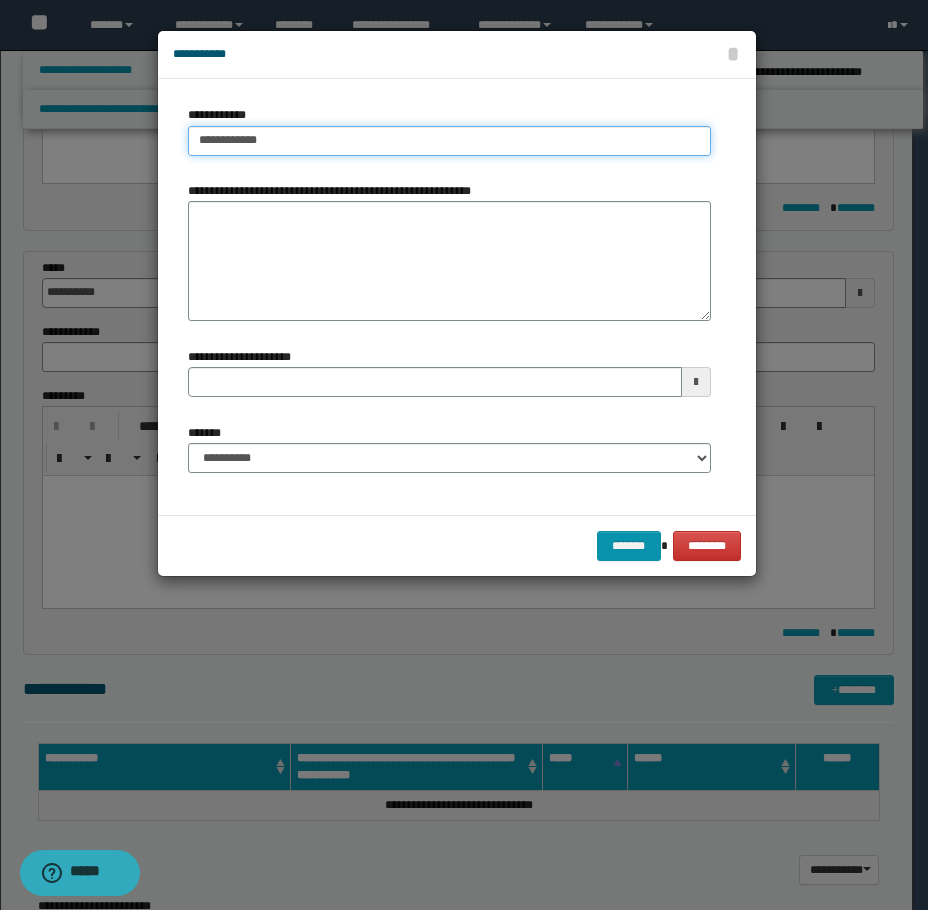 type 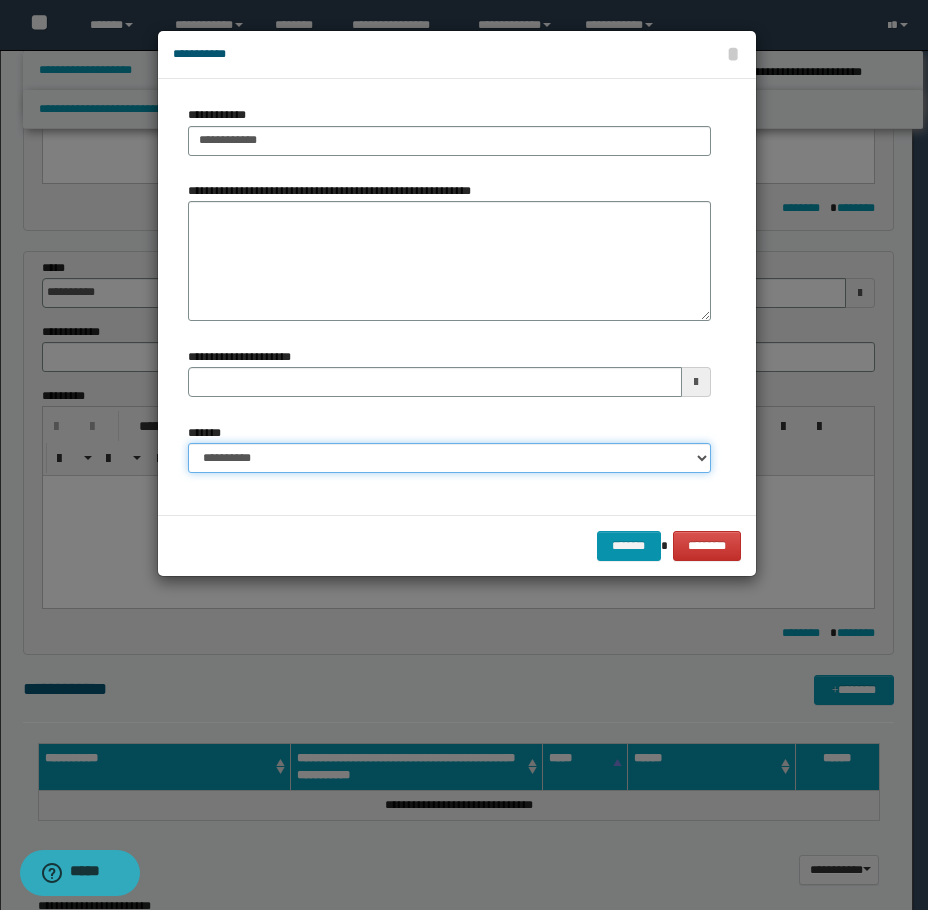click on "**********" at bounding box center [449, 458] 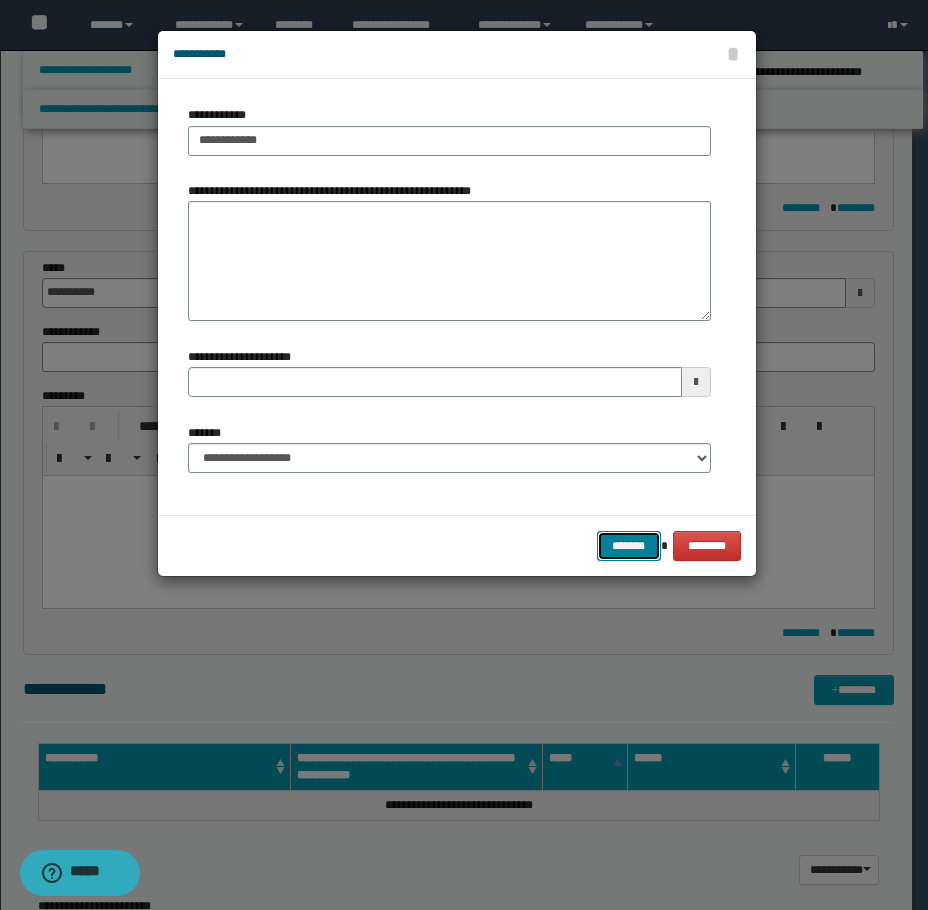 click on "*******" at bounding box center (629, 546) 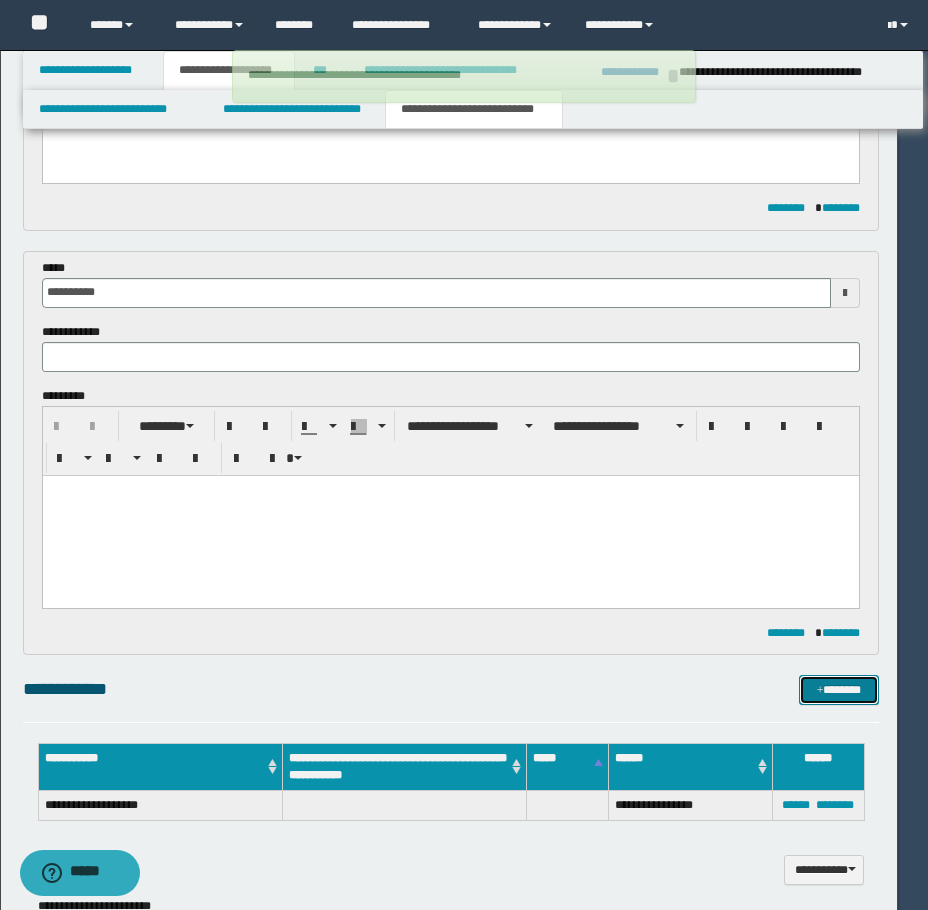 type 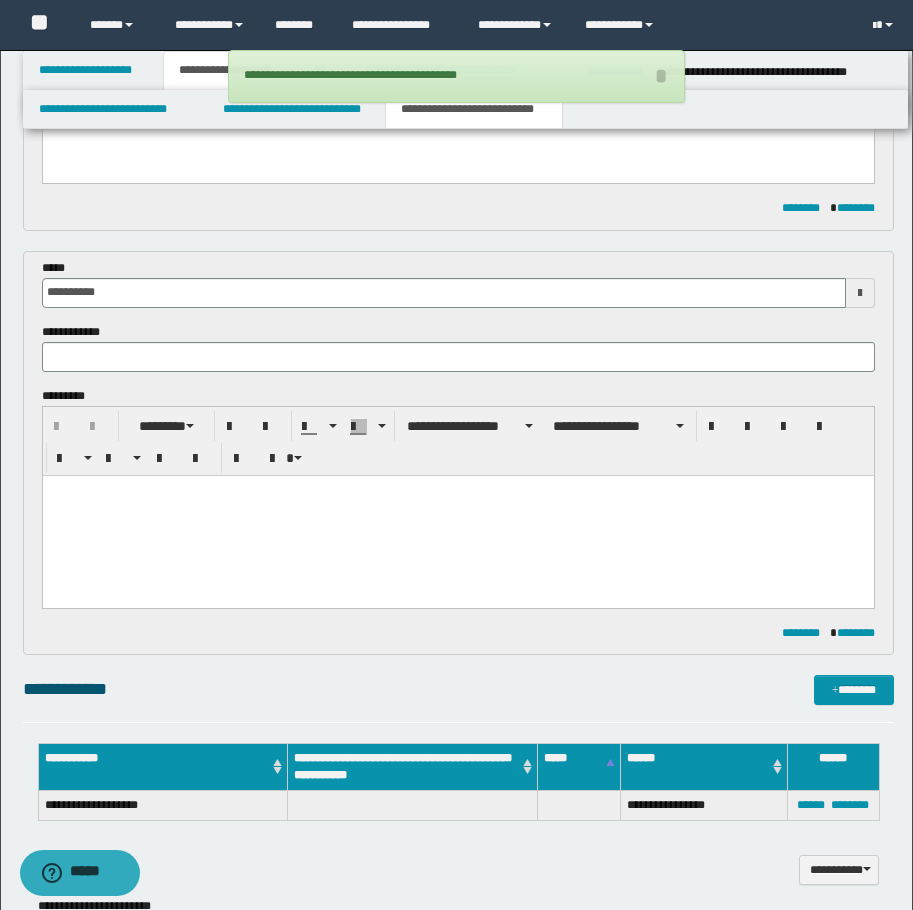 click on "**********" at bounding box center [458, 698] 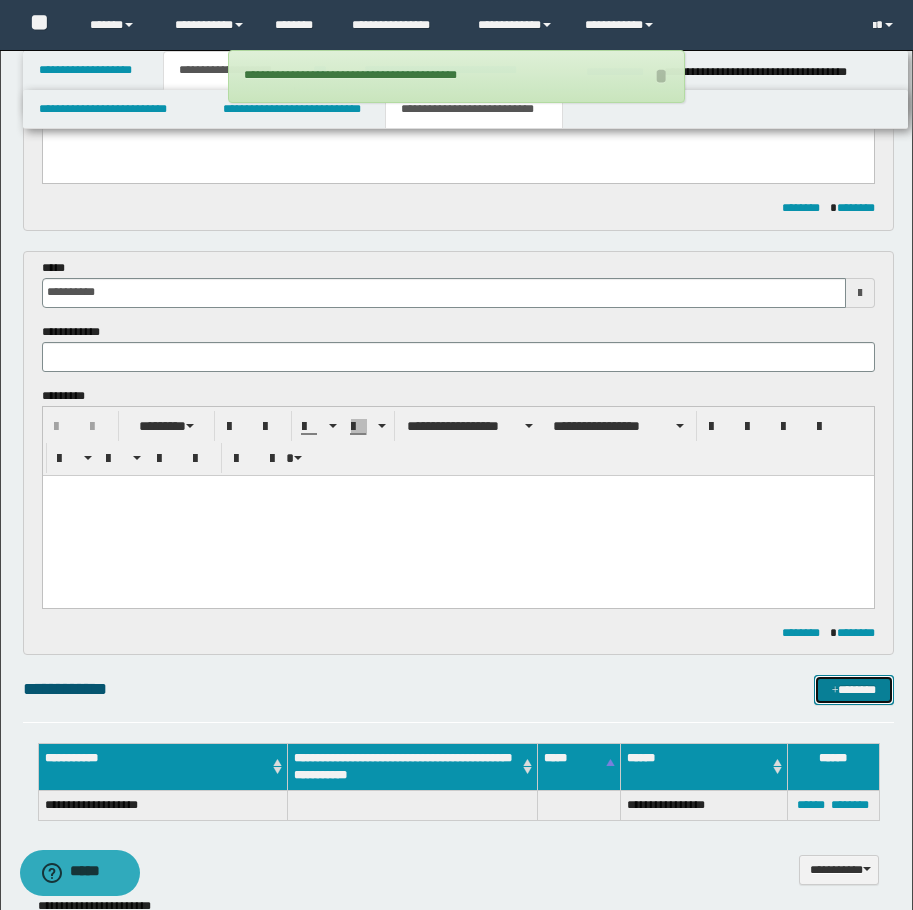 click on "*******" at bounding box center [854, 690] 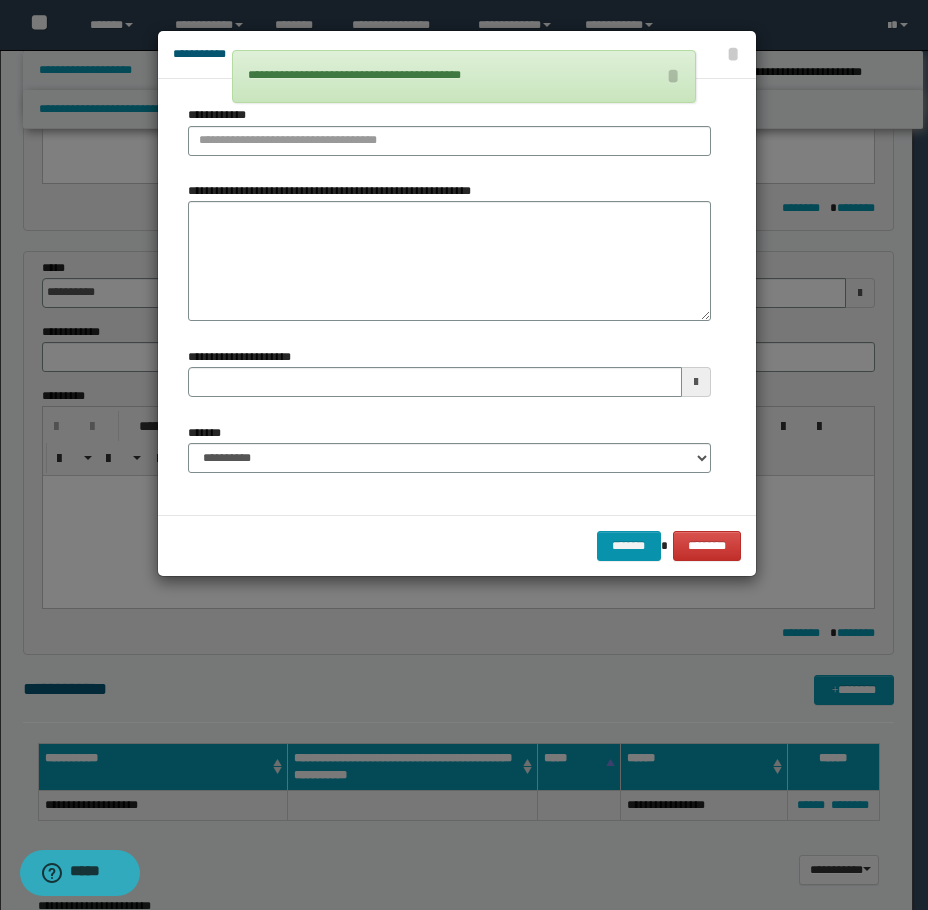 type 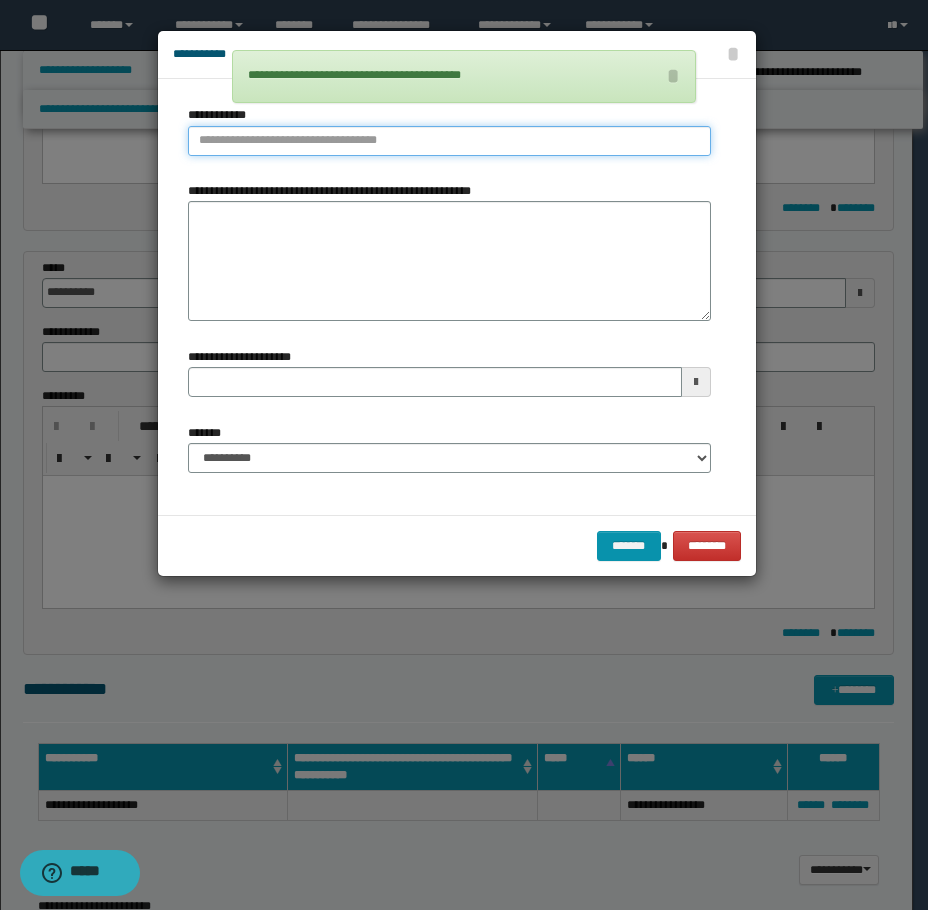 type on "**********" 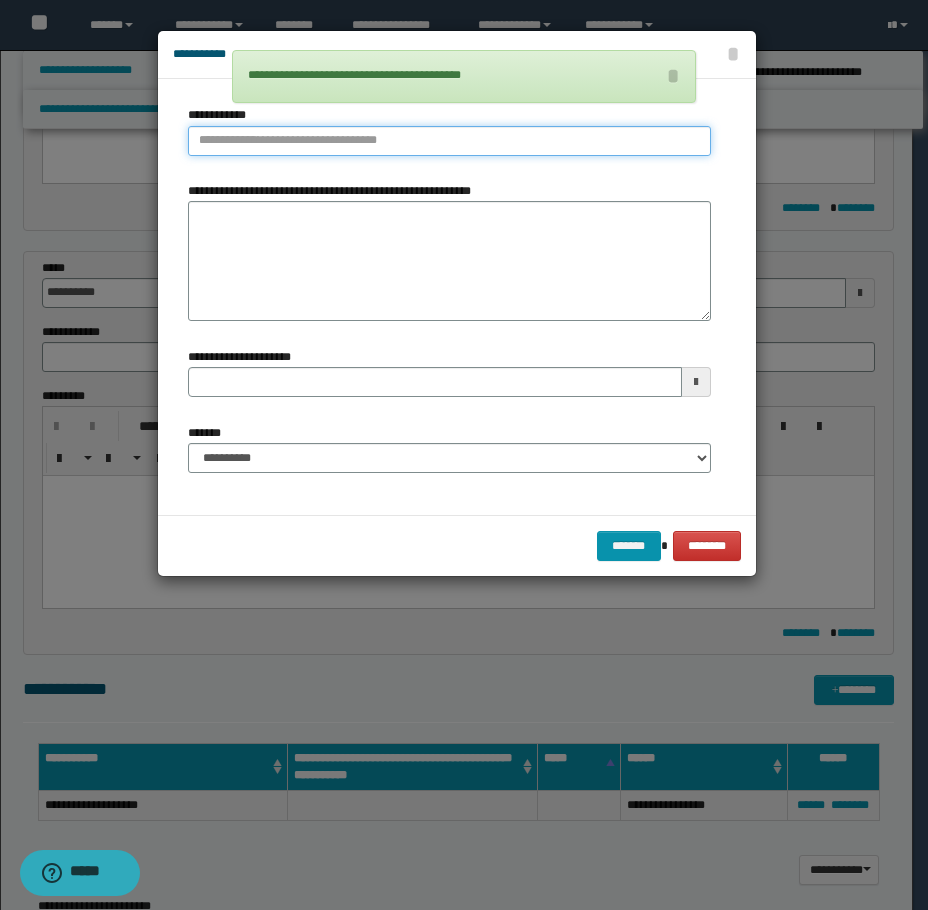 click on "**********" at bounding box center (449, 141) 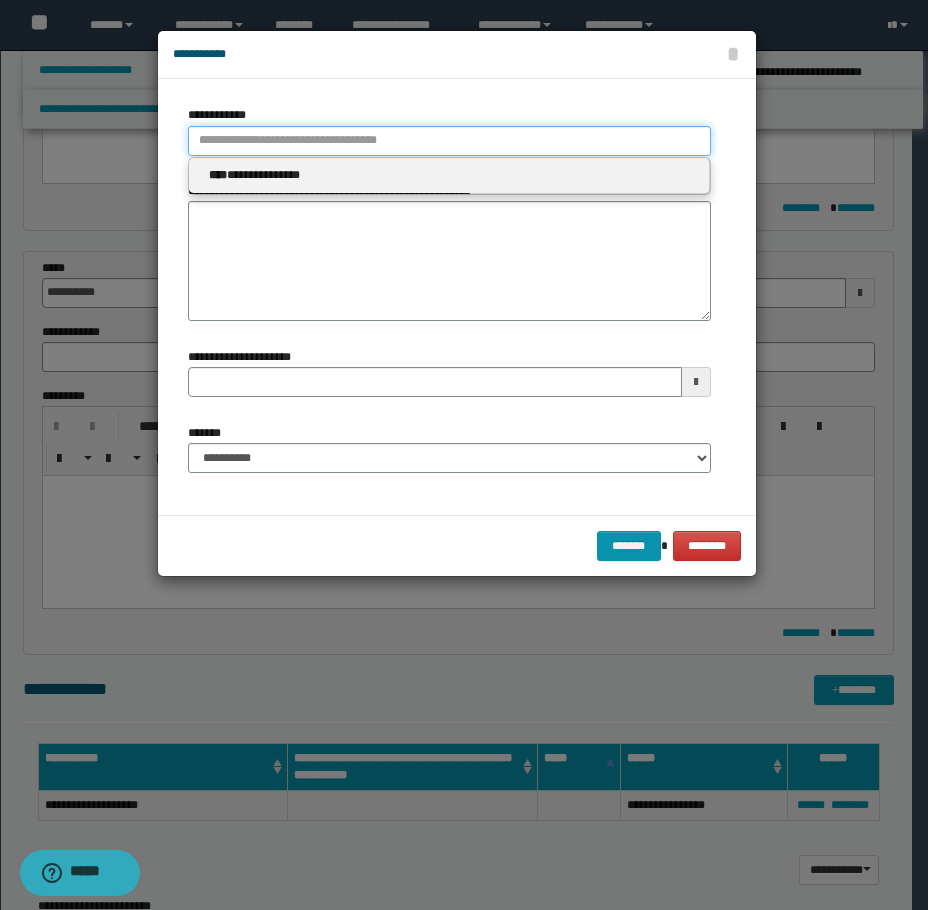 type 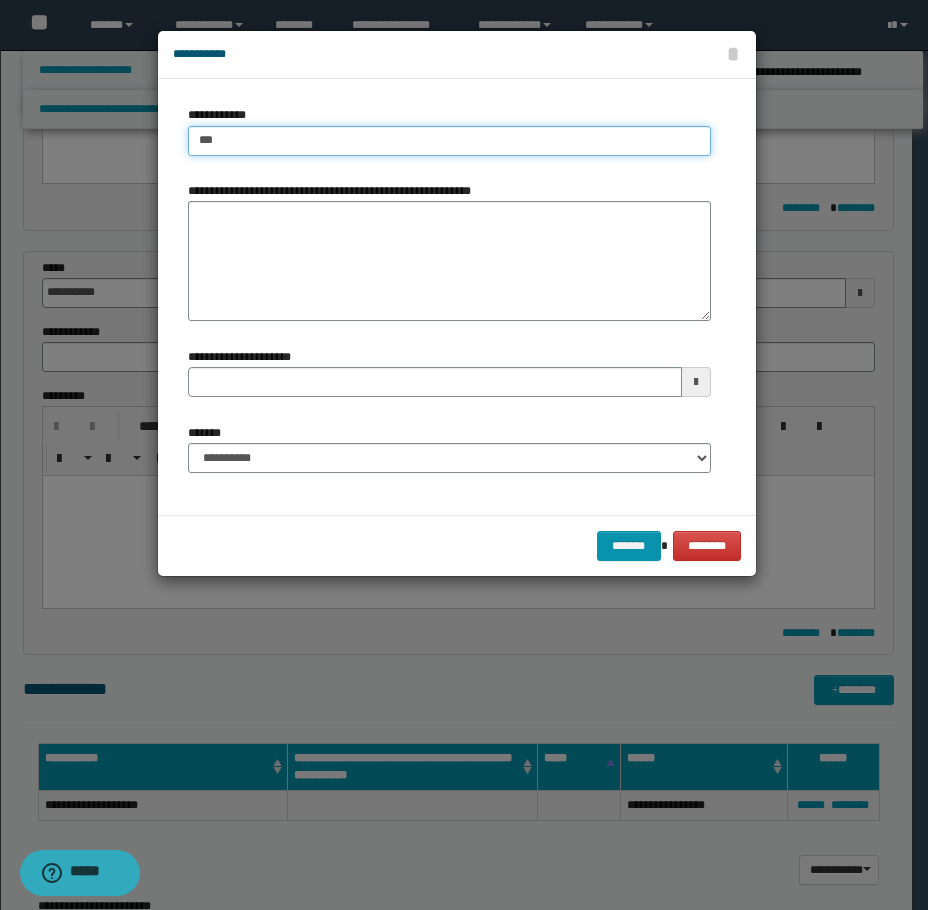 type on "****" 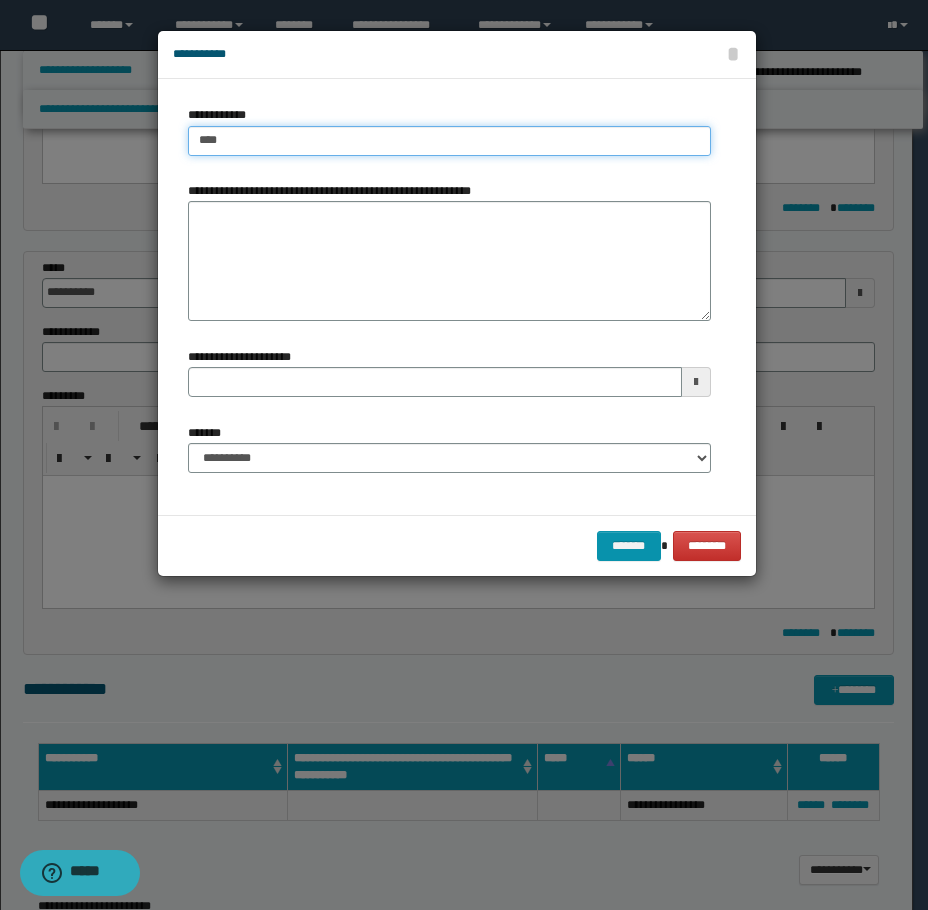 type on "****" 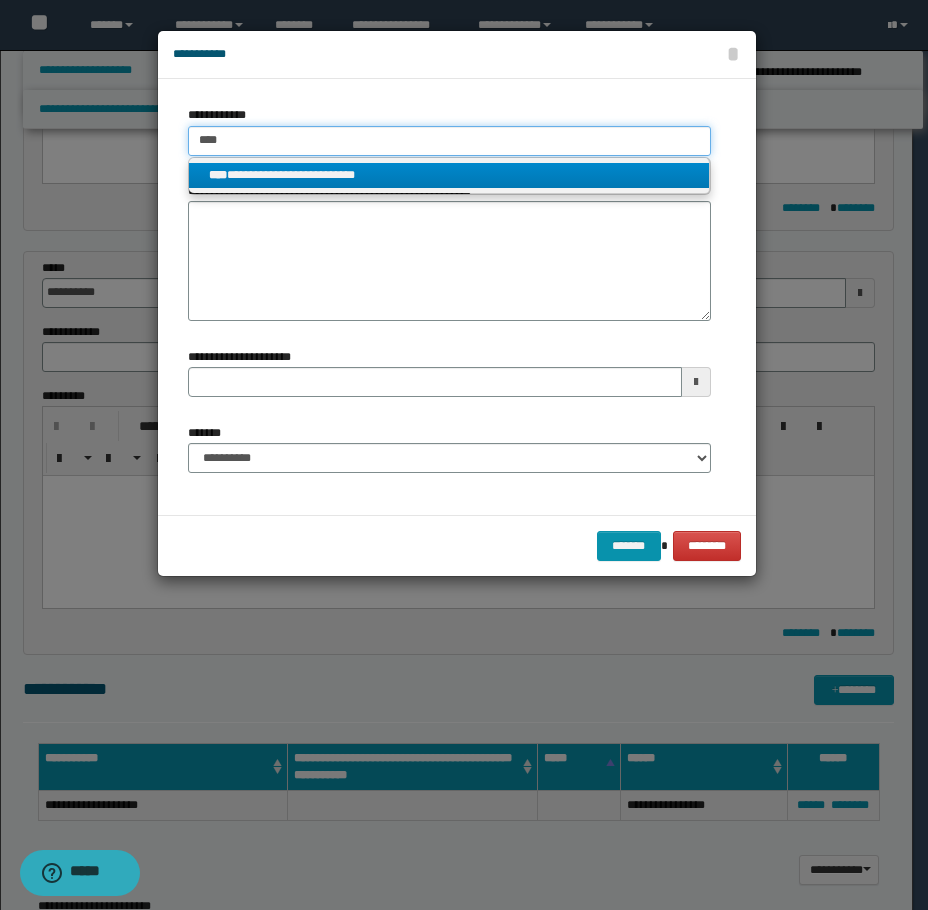 type on "****" 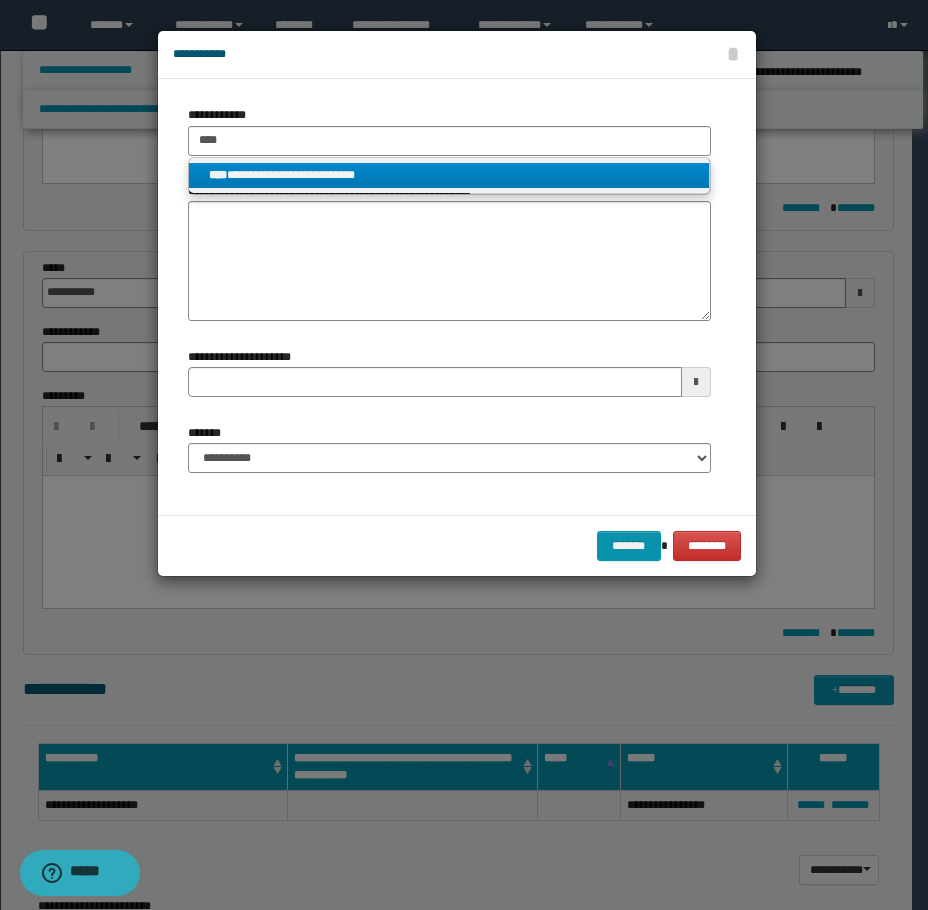 click on "**********" at bounding box center [449, 175] 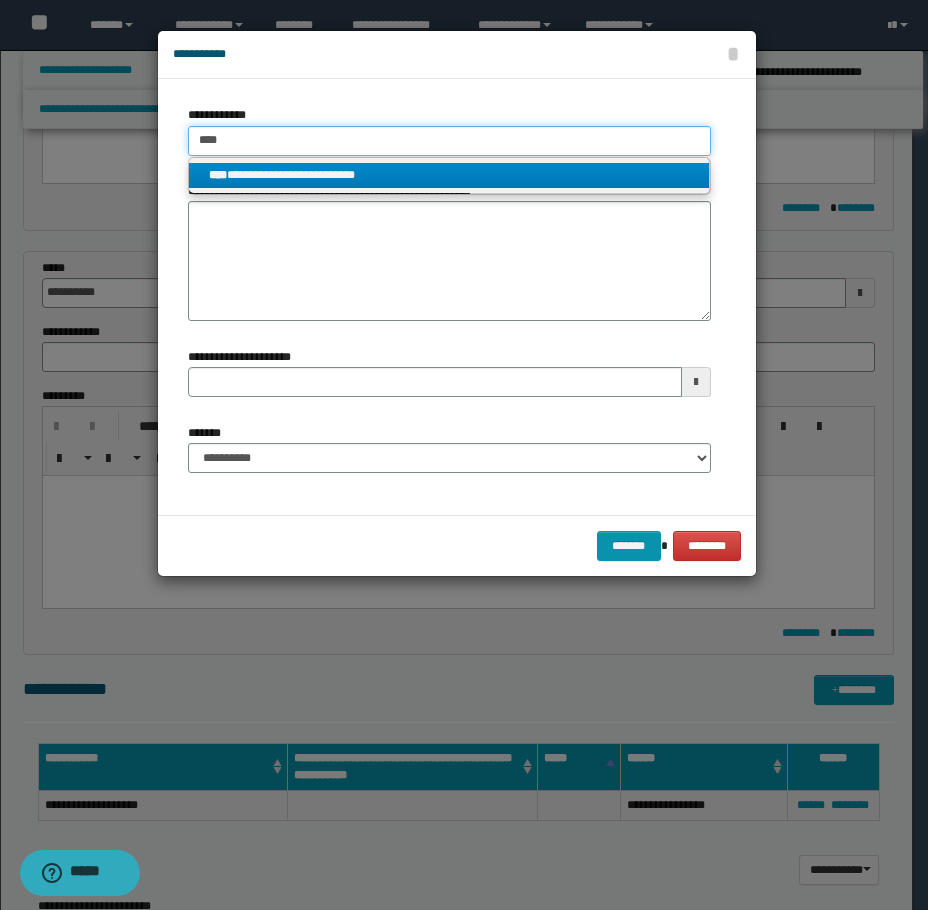 type 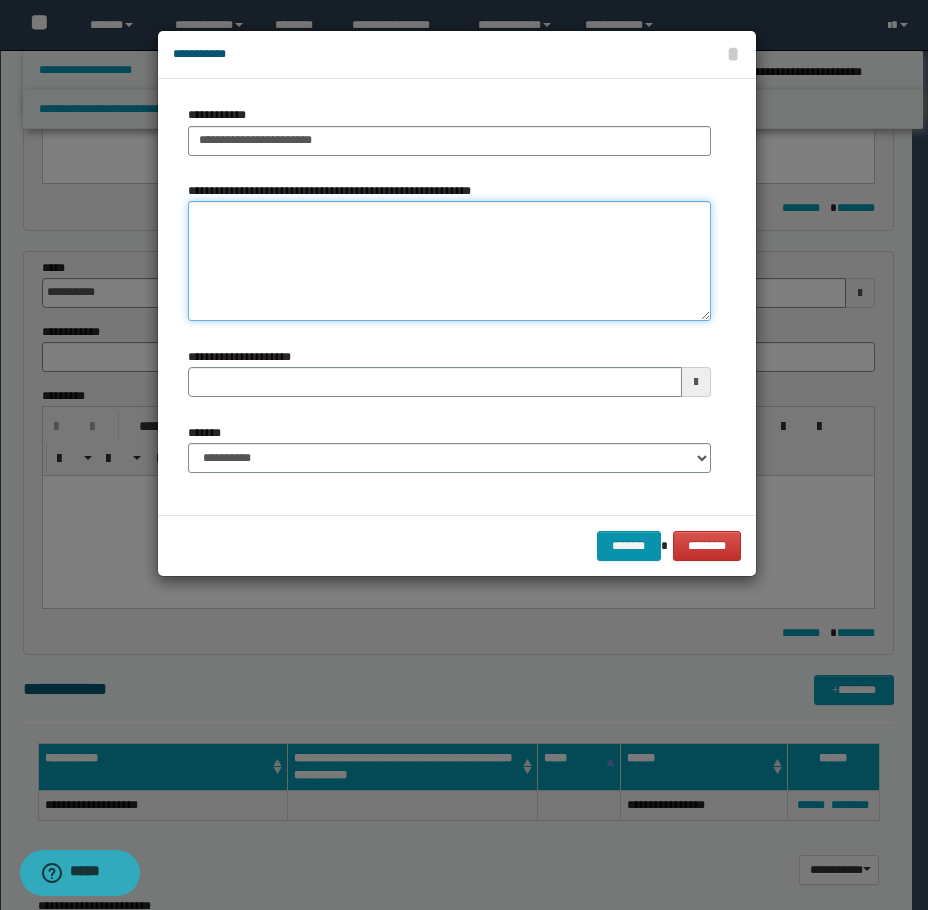 click on "**********" at bounding box center [449, 261] 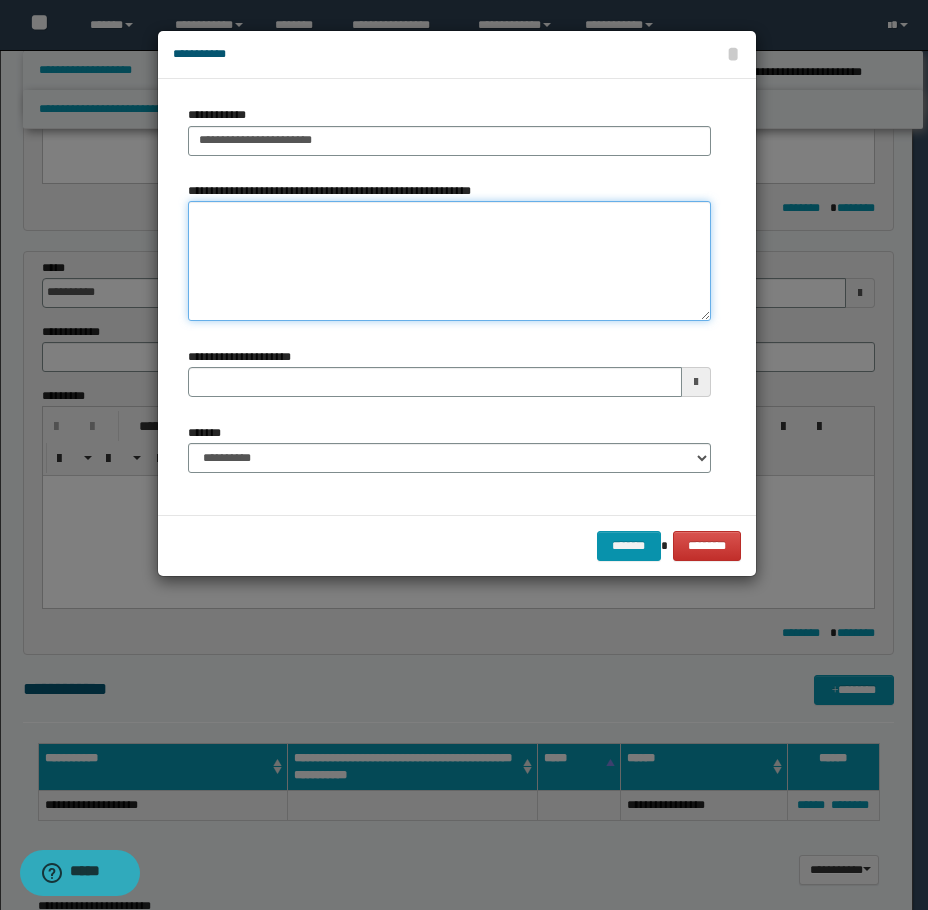 type 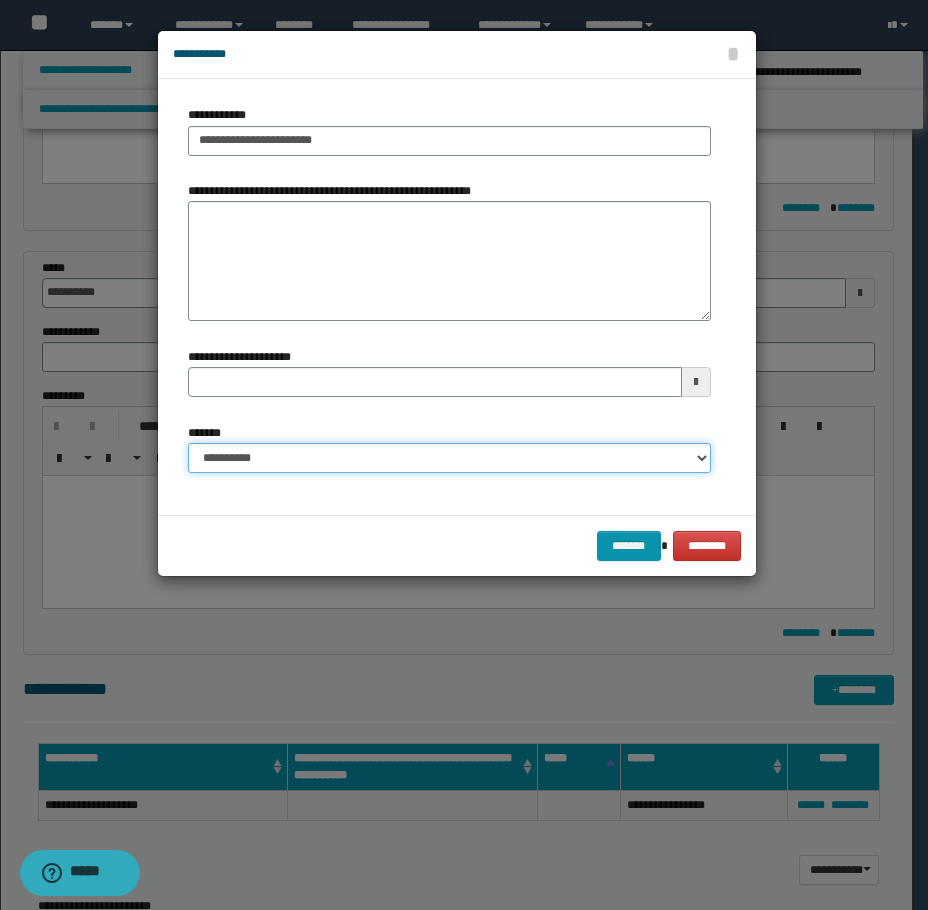 click on "**********" at bounding box center [449, 458] 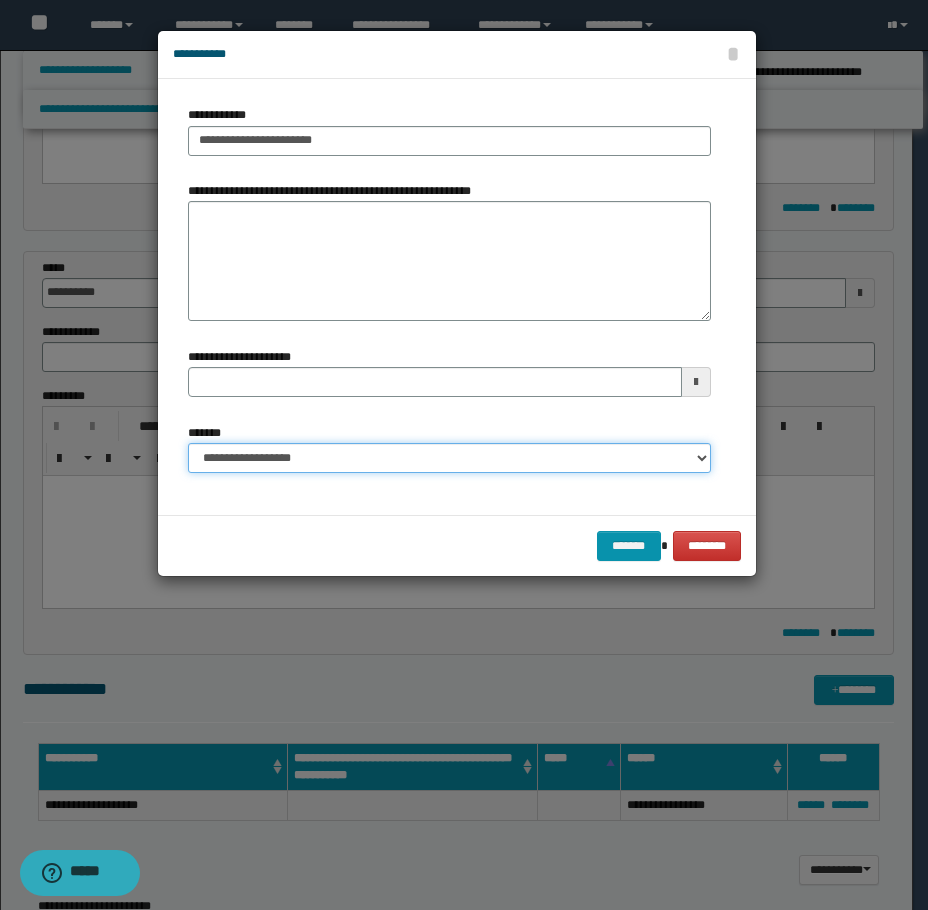click on "**********" at bounding box center [449, 458] 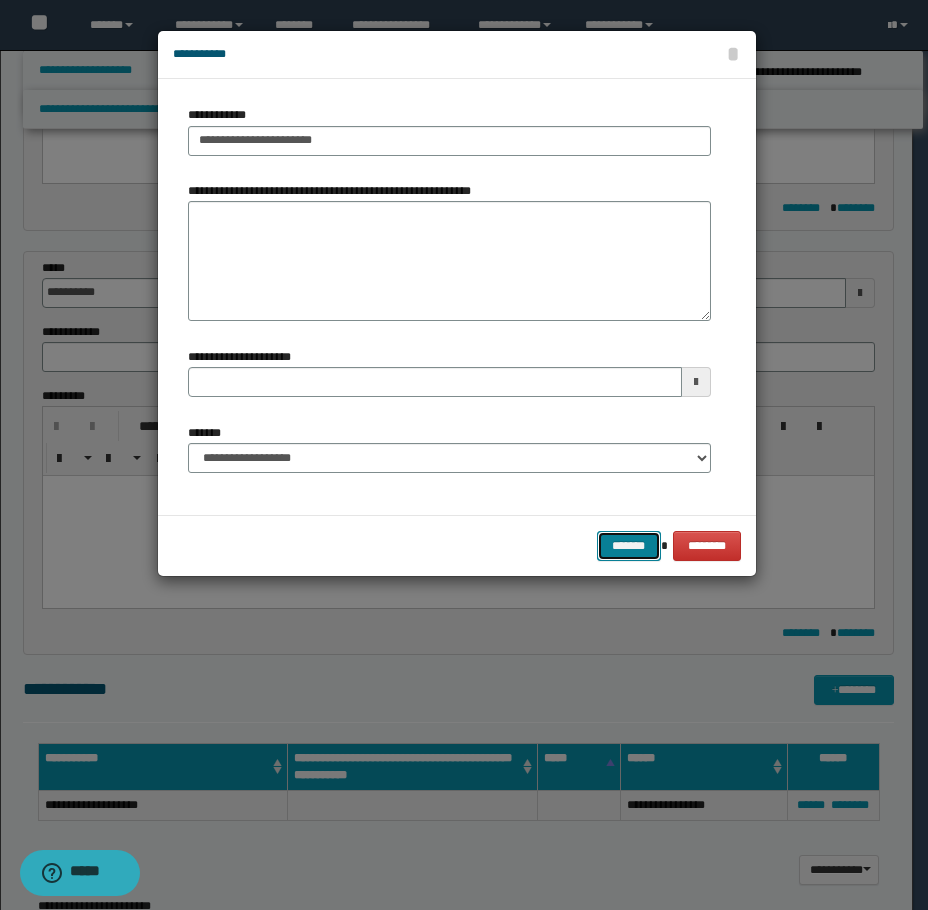 click on "*******" at bounding box center [629, 546] 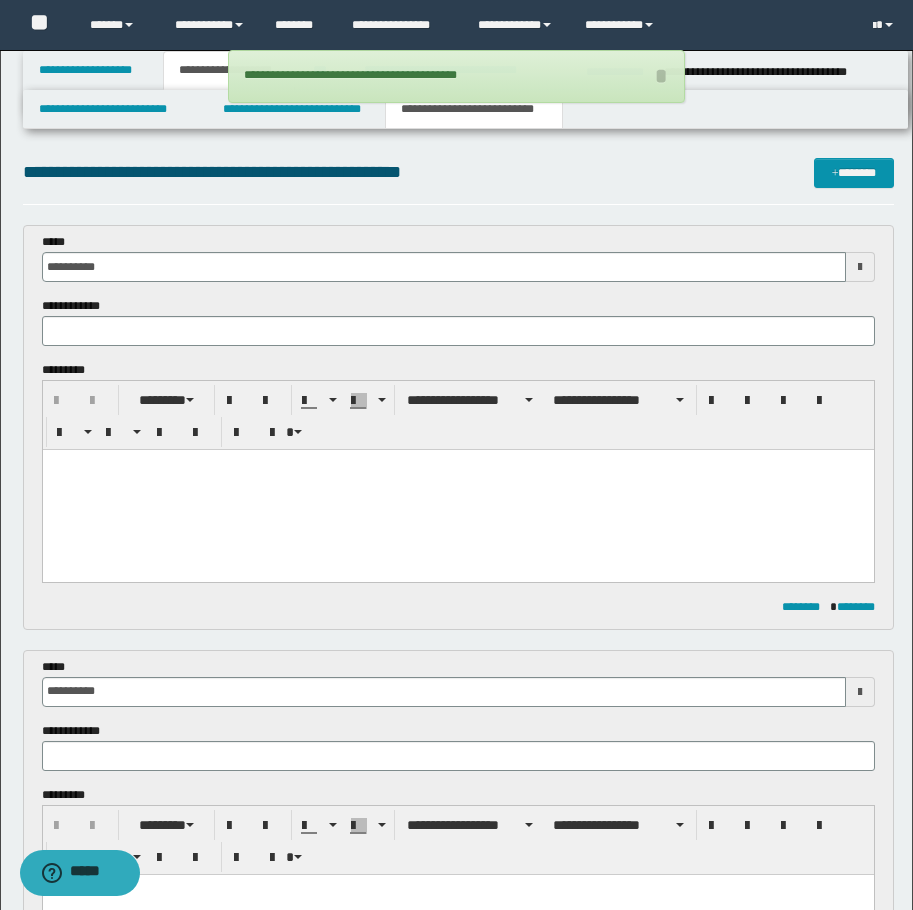 scroll, scrollTop: 0, scrollLeft: 0, axis: both 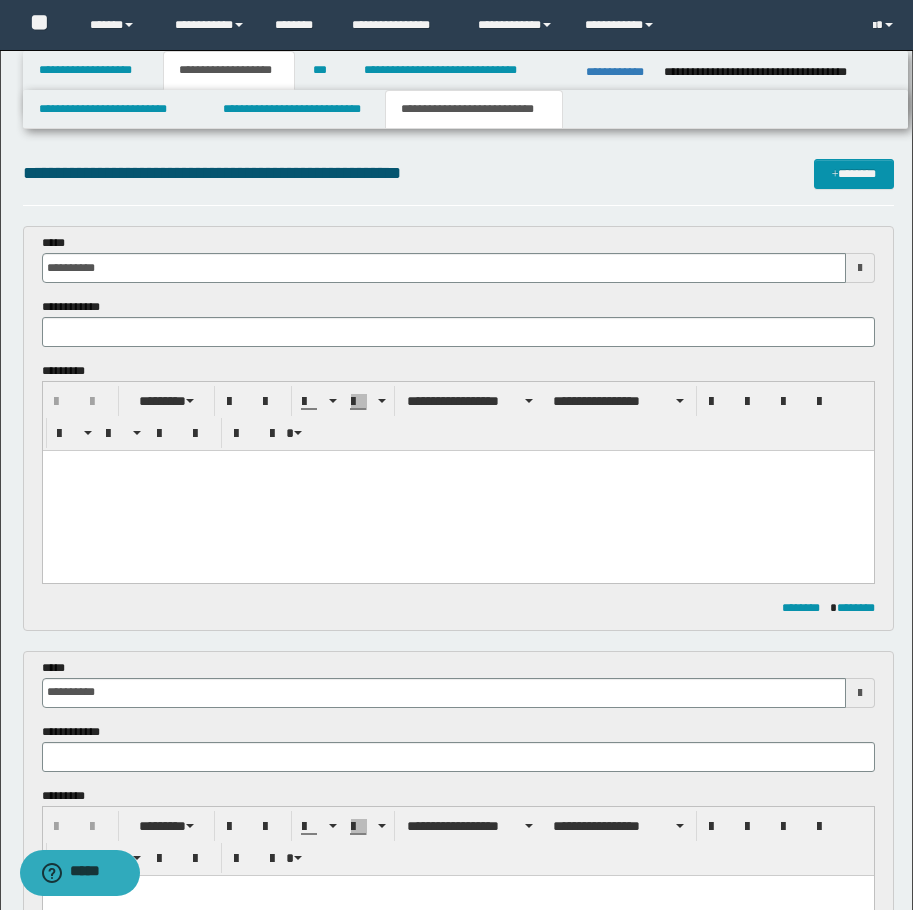 drag, startPoint x: 407, startPoint y: 460, endPoint x: 310, endPoint y: 451, distance: 97.41663 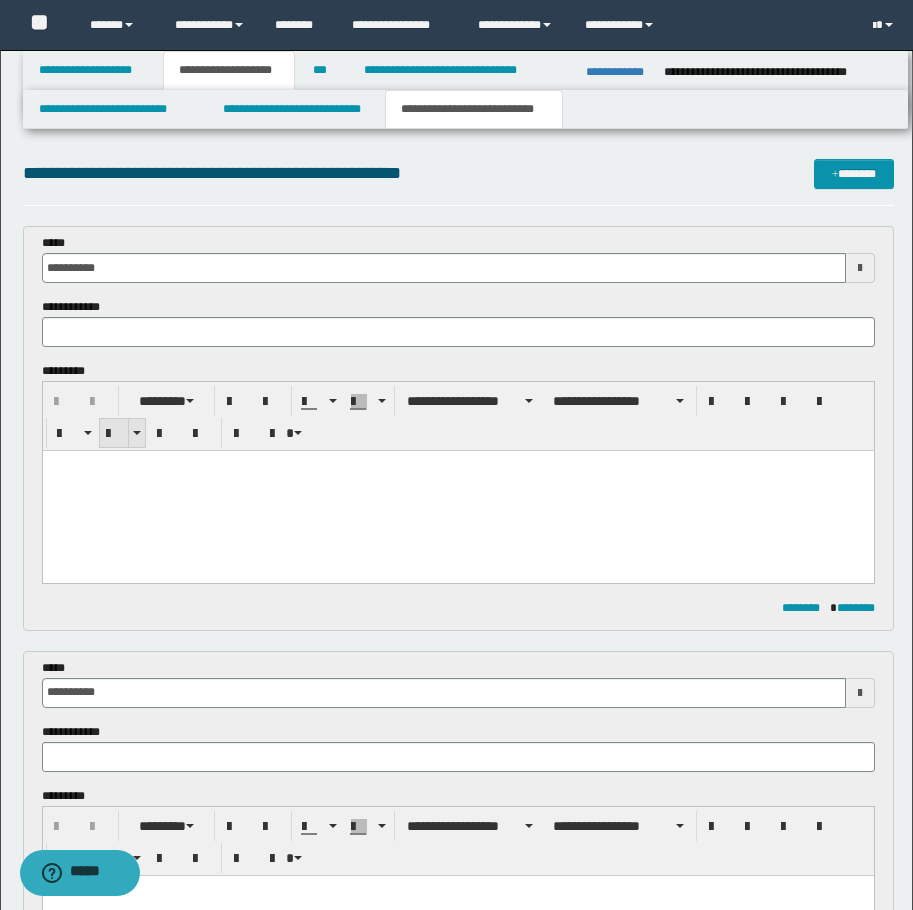 type 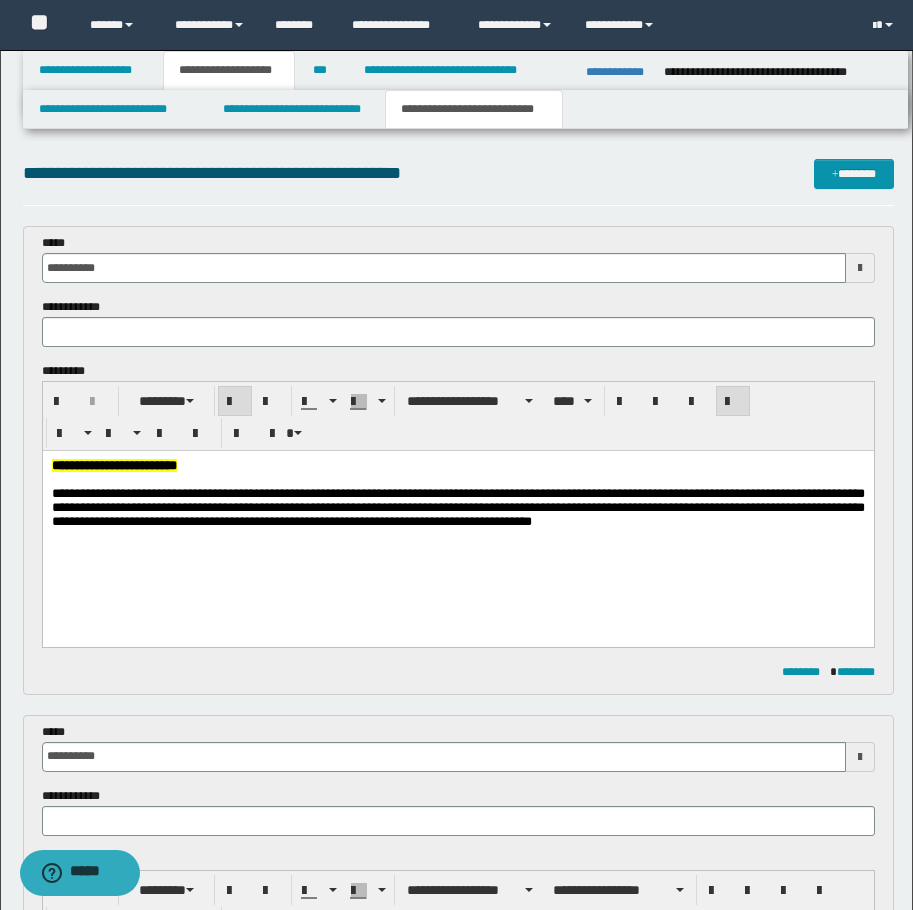 click on "**********" at bounding box center [457, 519] 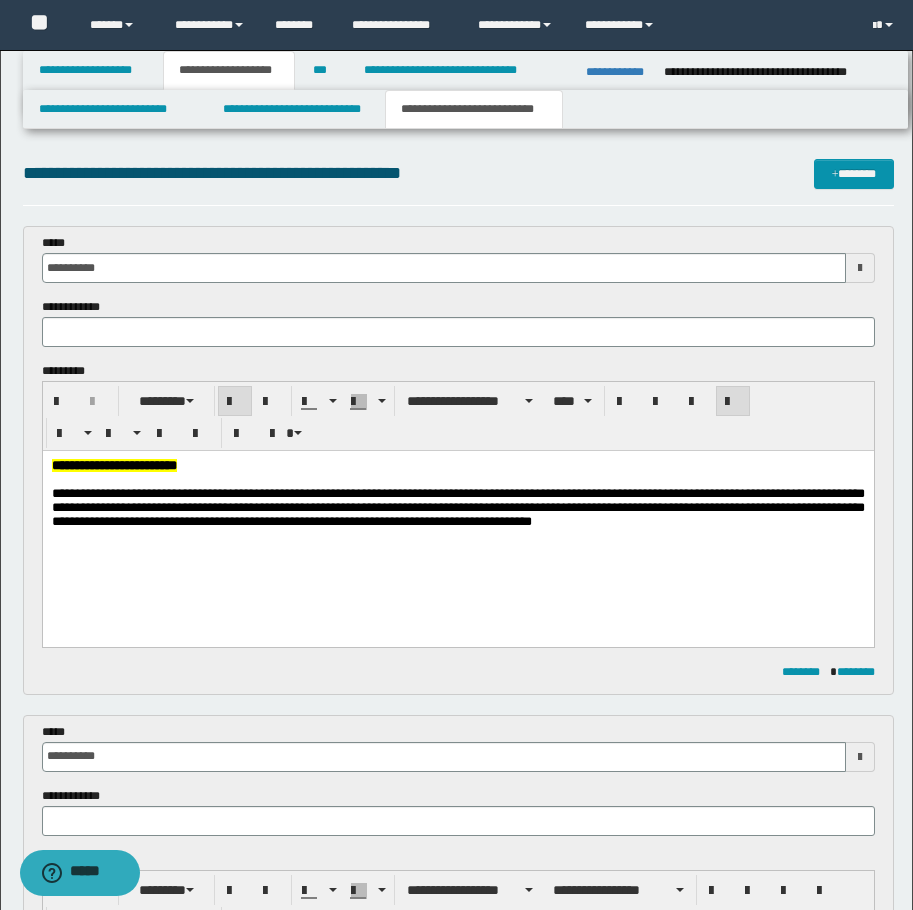 click on "**********" at bounding box center (457, 519) 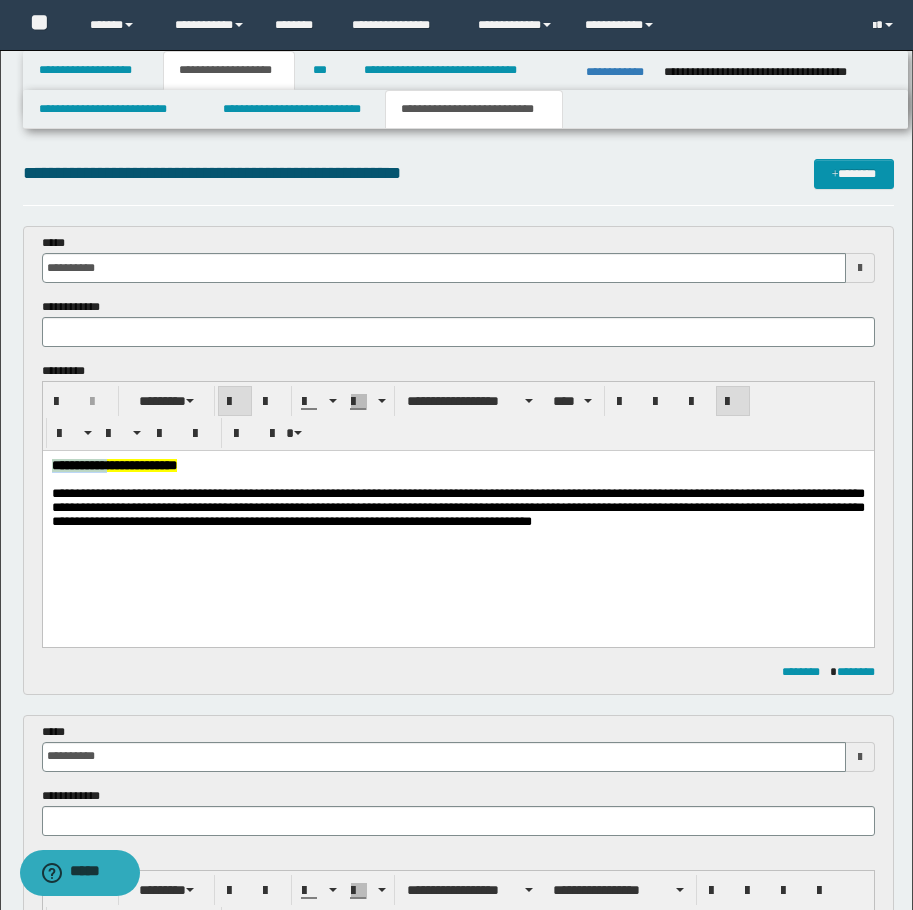 click on "**********" at bounding box center [457, 519] 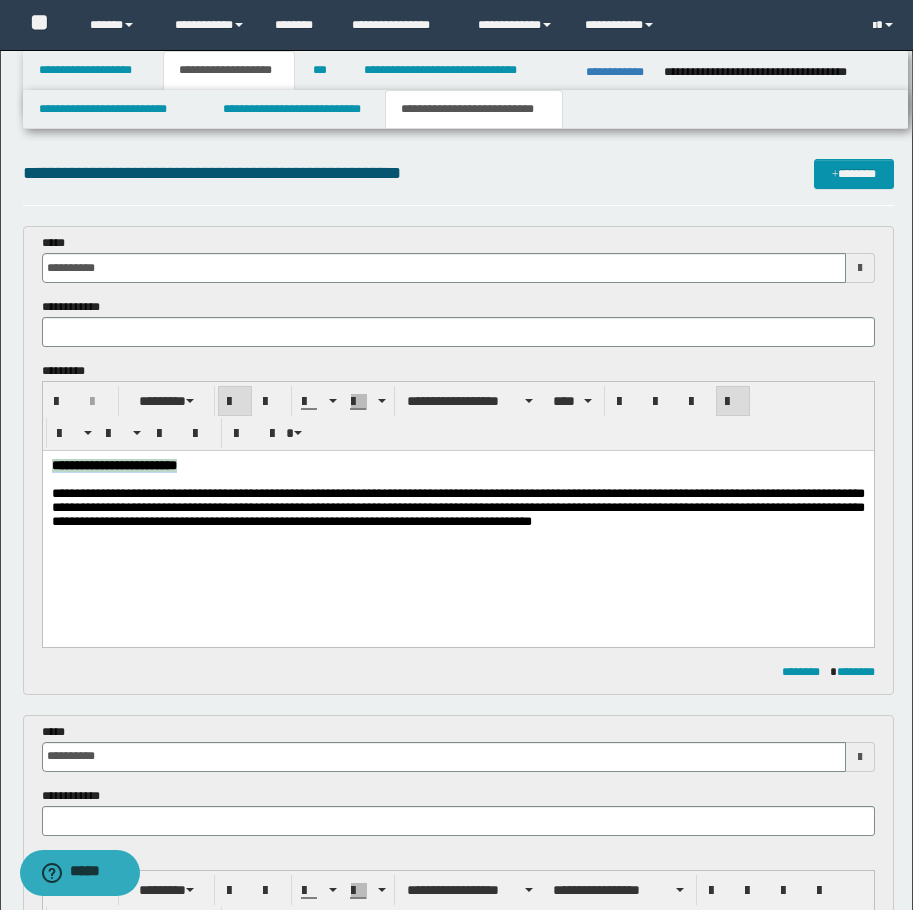 drag, startPoint x: 117, startPoint y: 457, endPoint x: 157, endPoint y: 901, distance: 445.79816 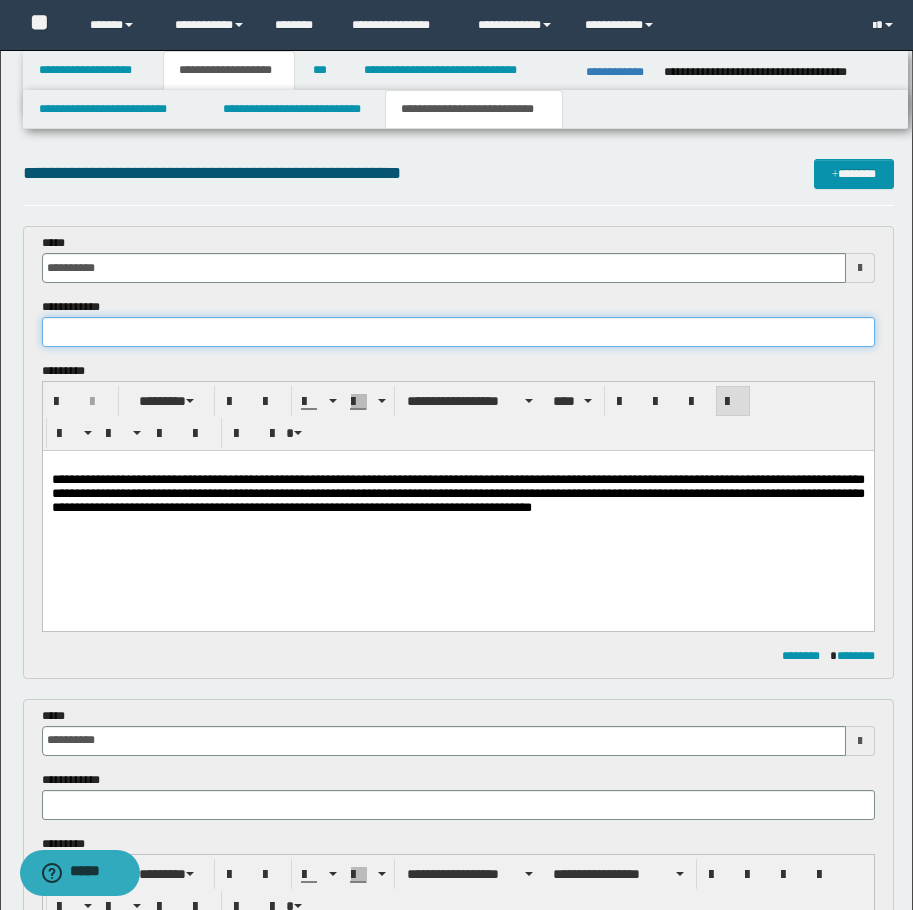 click at bounding box center [458, 332] 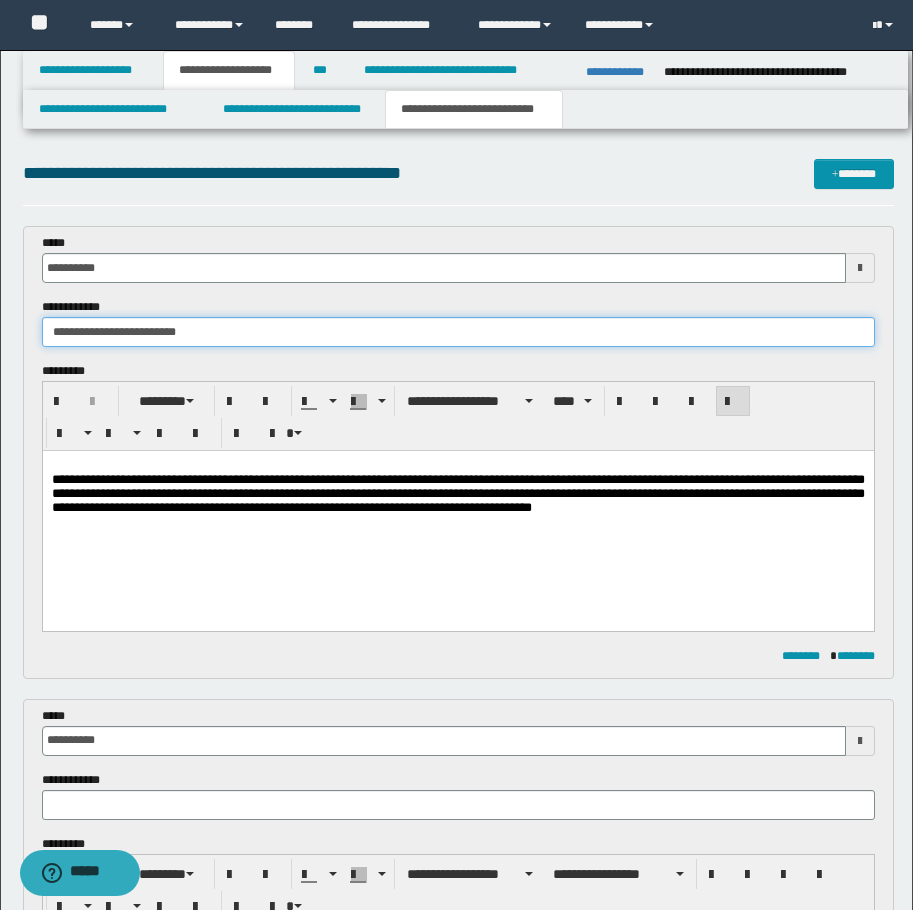 type on "**********" 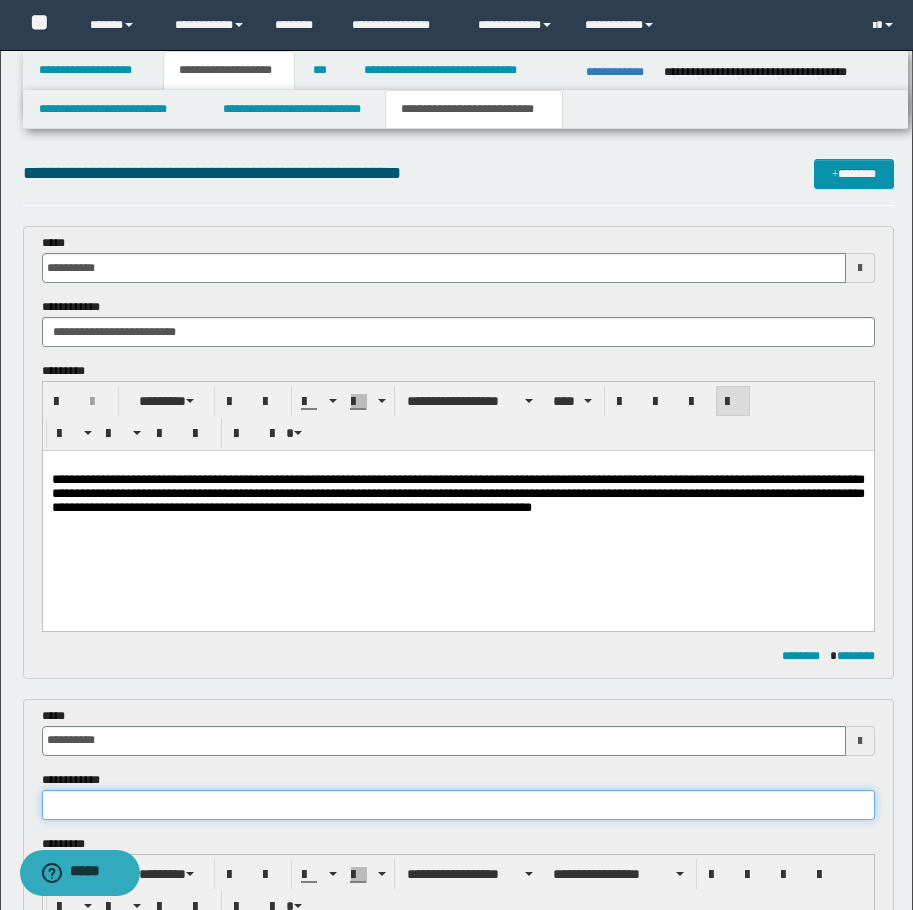 click at bounding box center [458, 805] 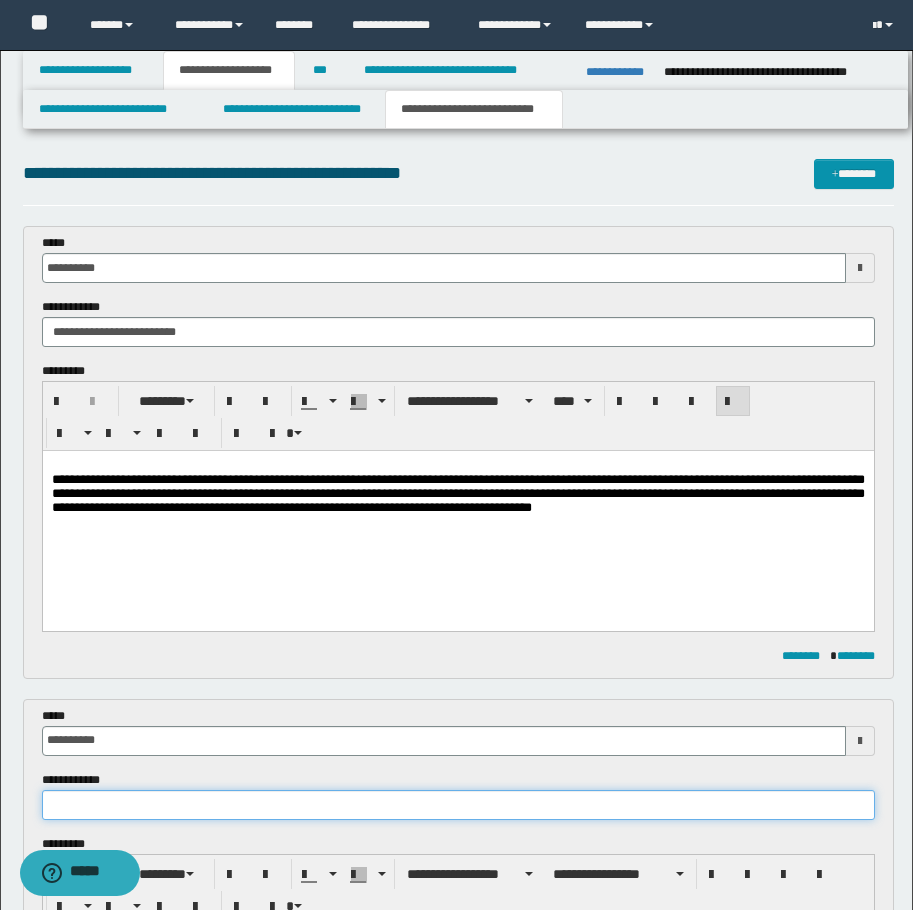paste on "**********" 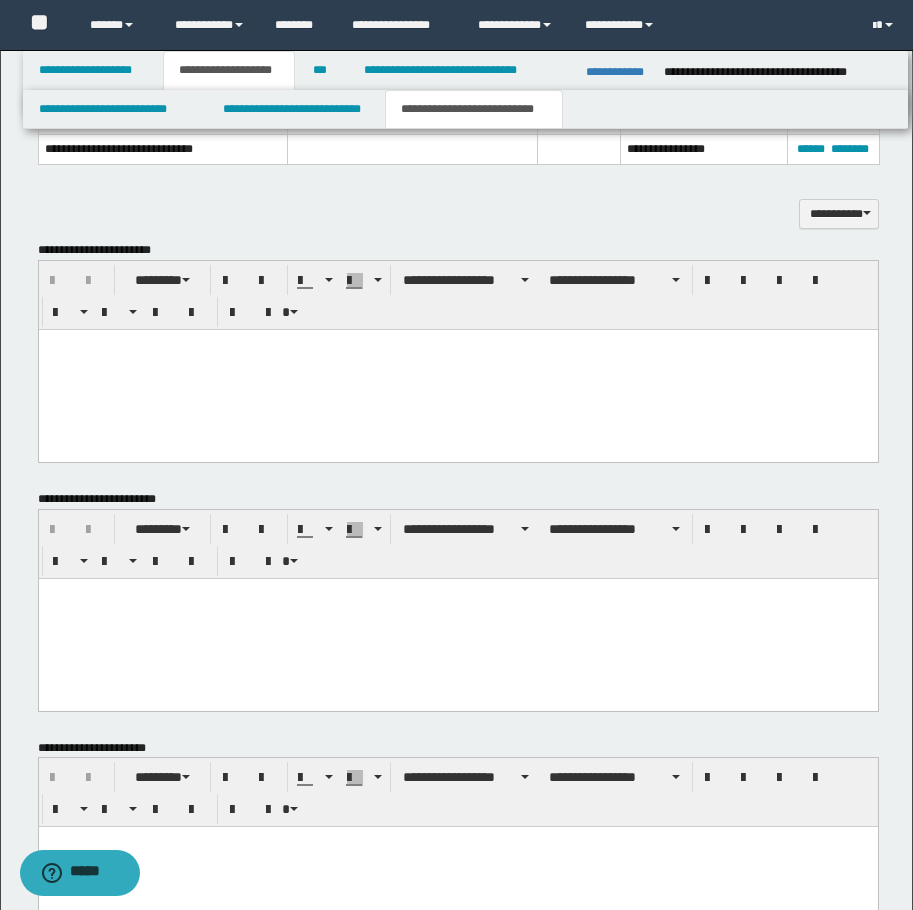 scroll, scrollTop: 1308, scrollLeft: 0, axis: vertical 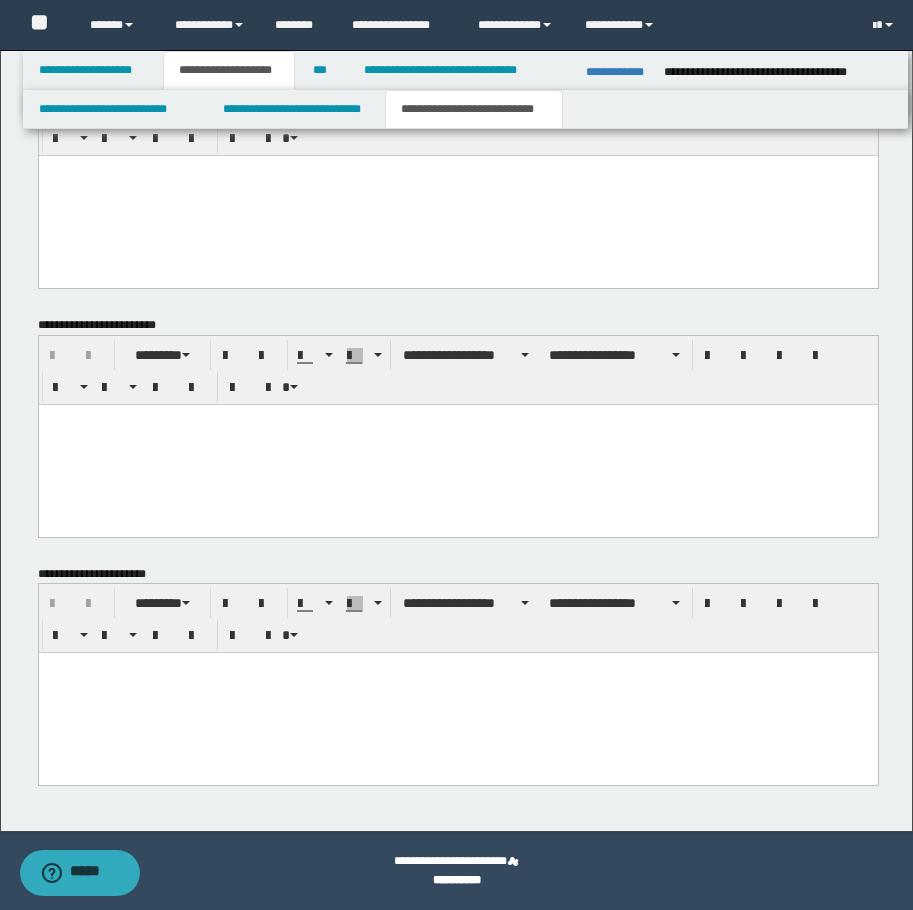 type on "**********" 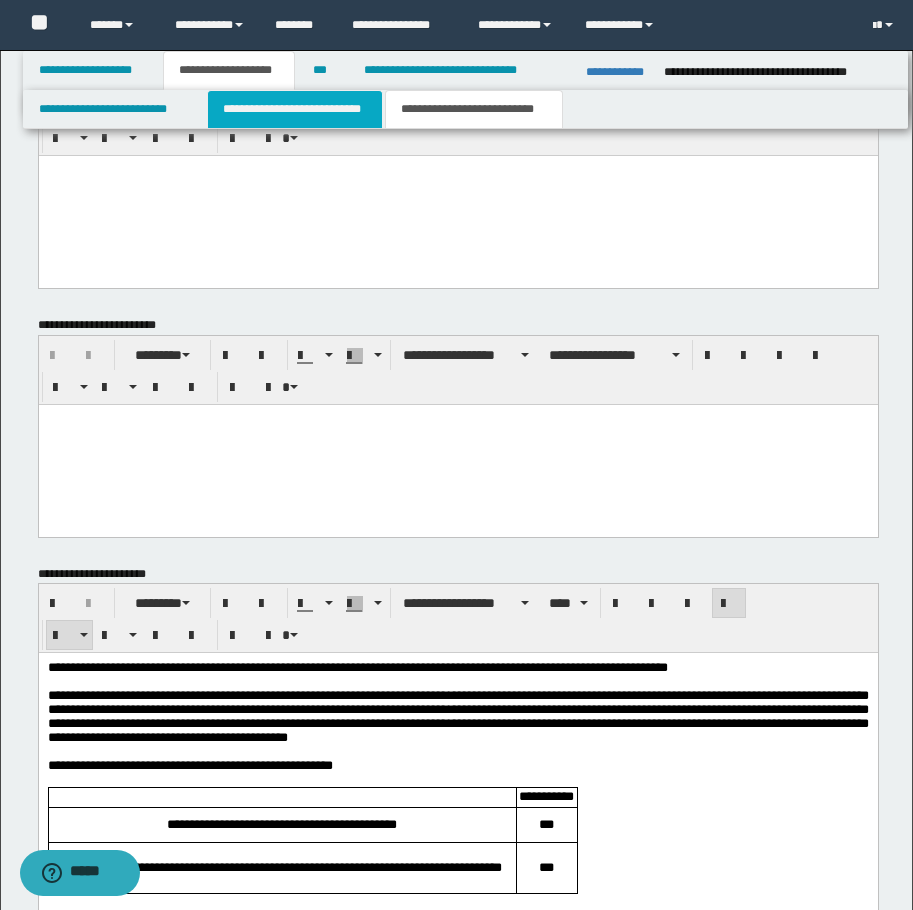 click on "**********" at bounding box center [295, 109] 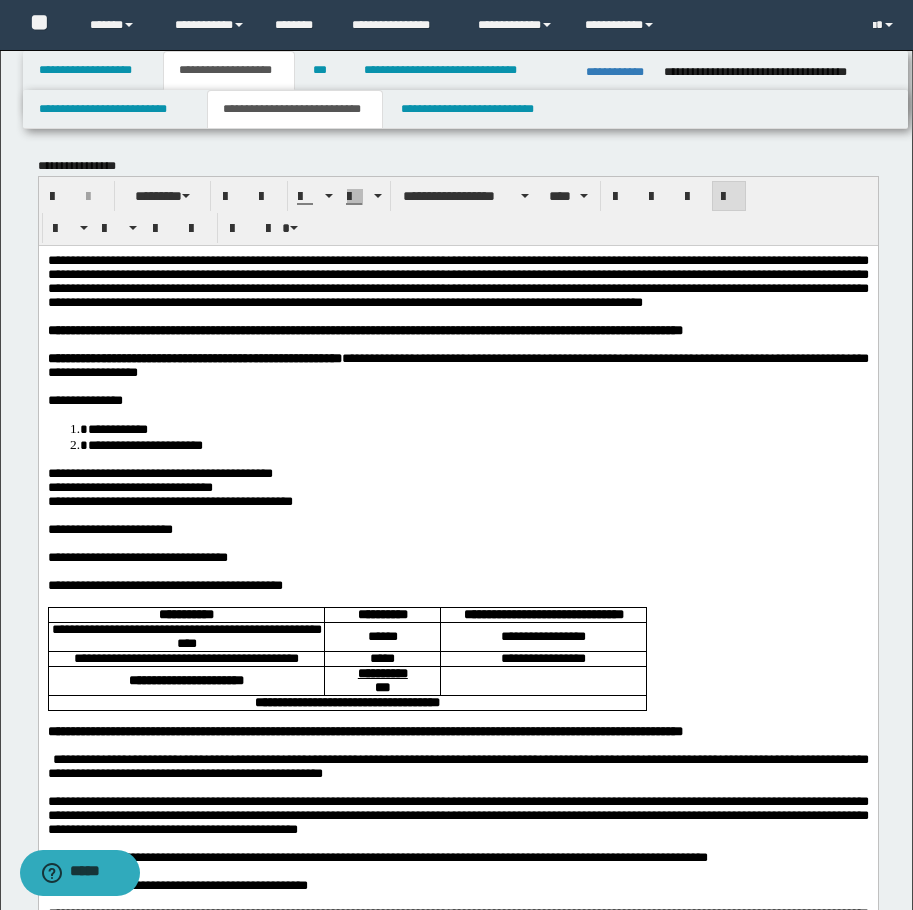 scroll, scrollTop: 0, scrollLeft: 0, axis: both 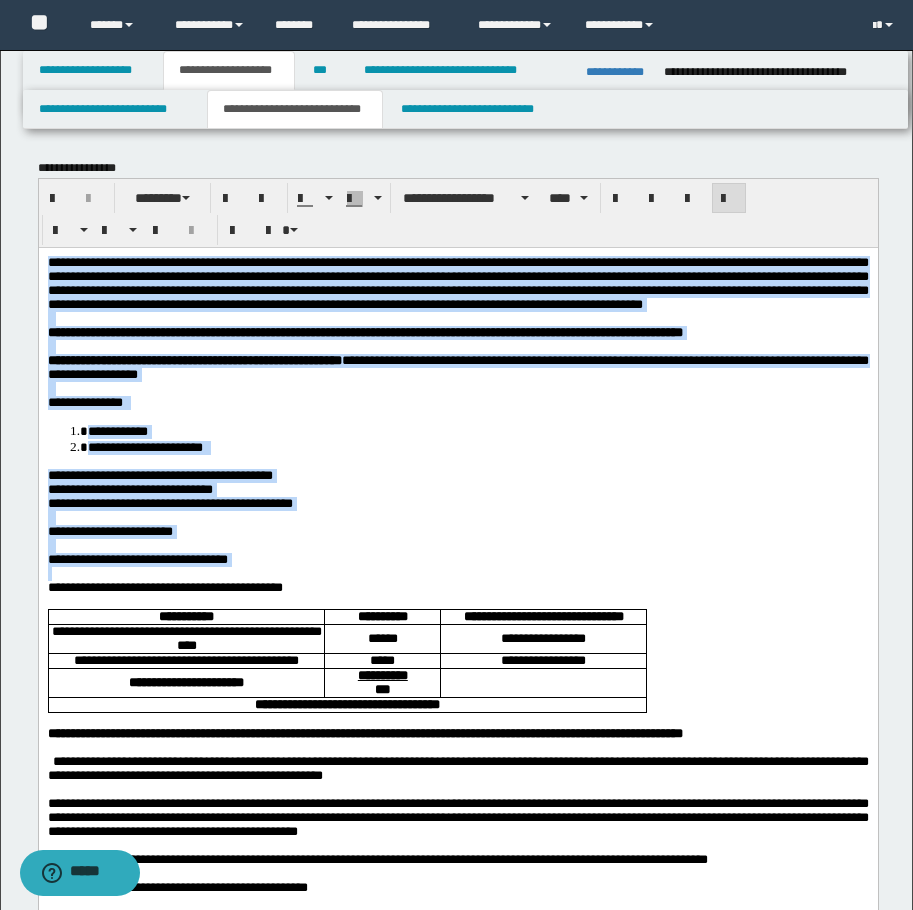 drag, startPoint x: 336, startPoint y: 618, endPoint x: 26, endPoint y: 257, distance: 475.83716 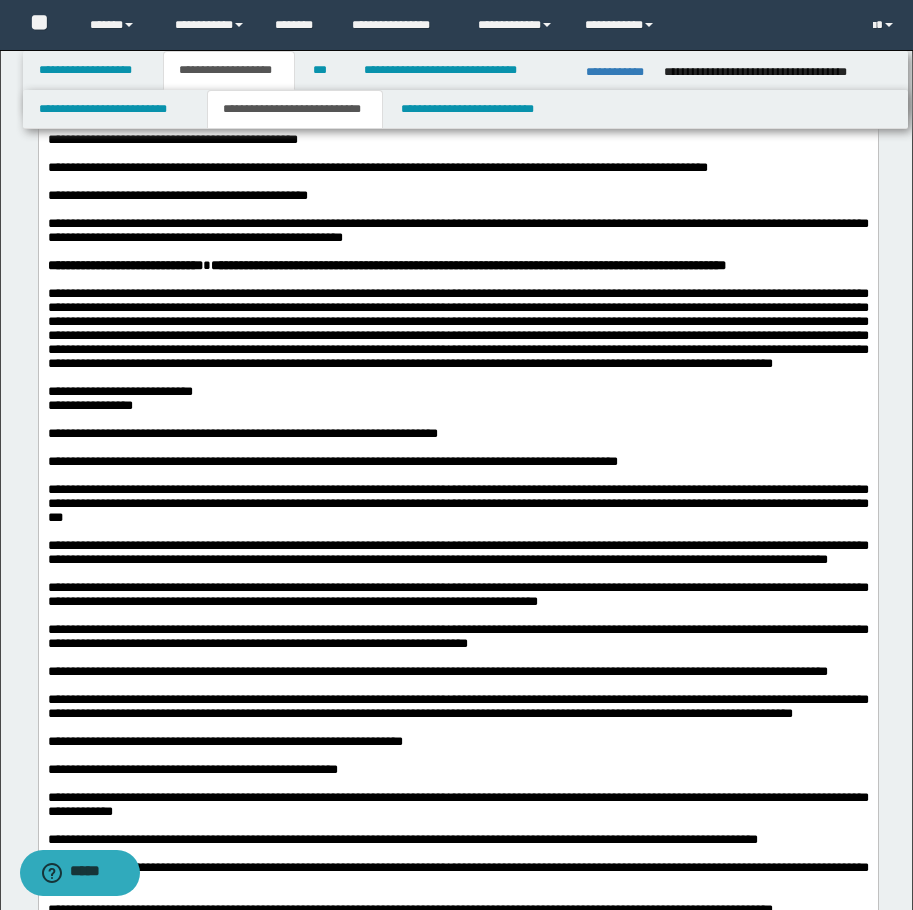 scroll, scrollTop: 700, scrollLeft: 0, axis: vertical 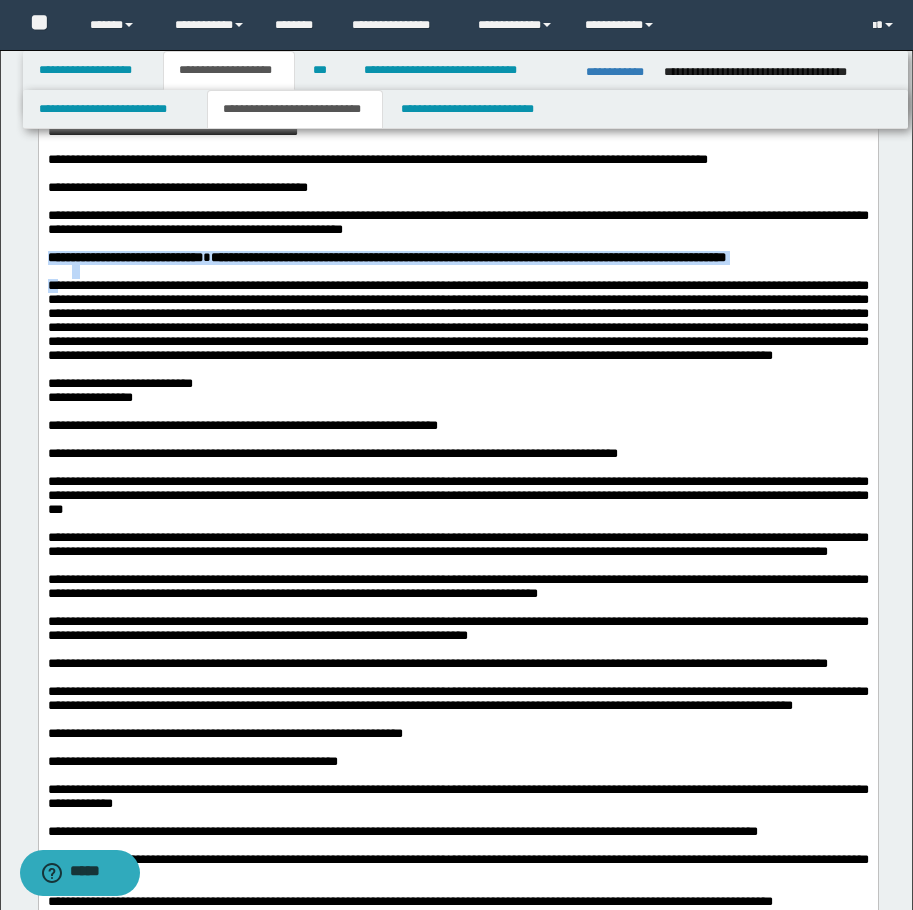 drag, startPoint x: 65, startPoint y: 393, endPoint x: 45, endPoint y: 361, distance: 37.735924 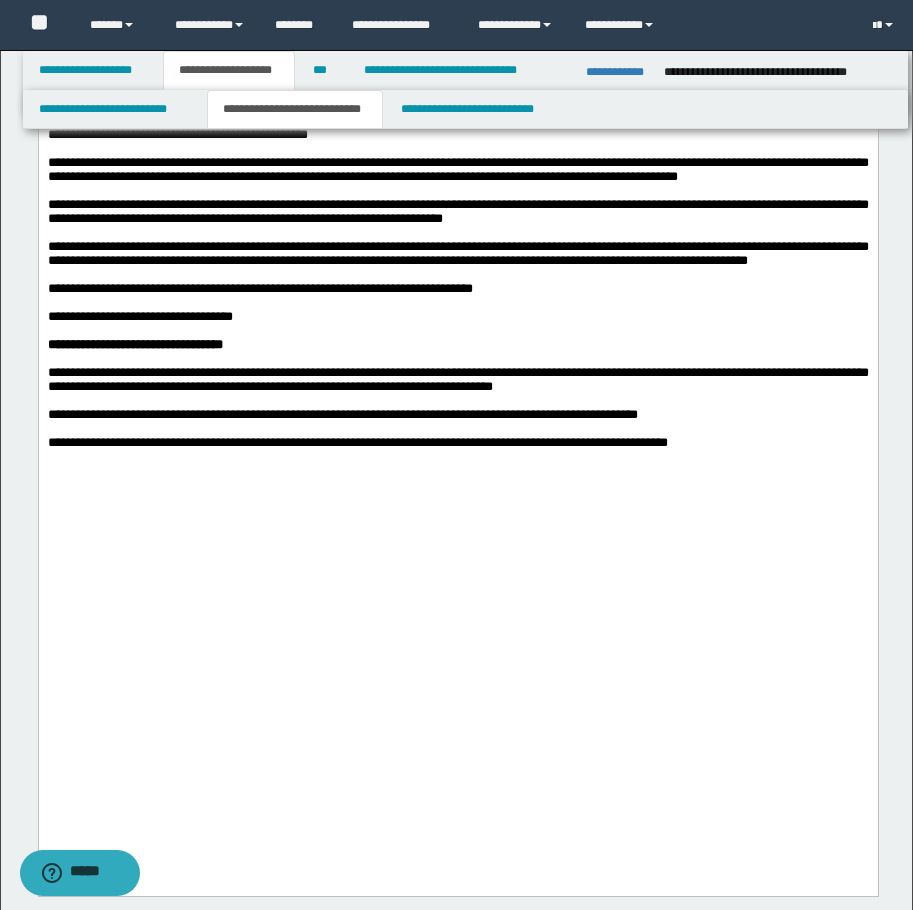 scroll, scrollTop: 1600, scrollLeft: 0, axis: vertical 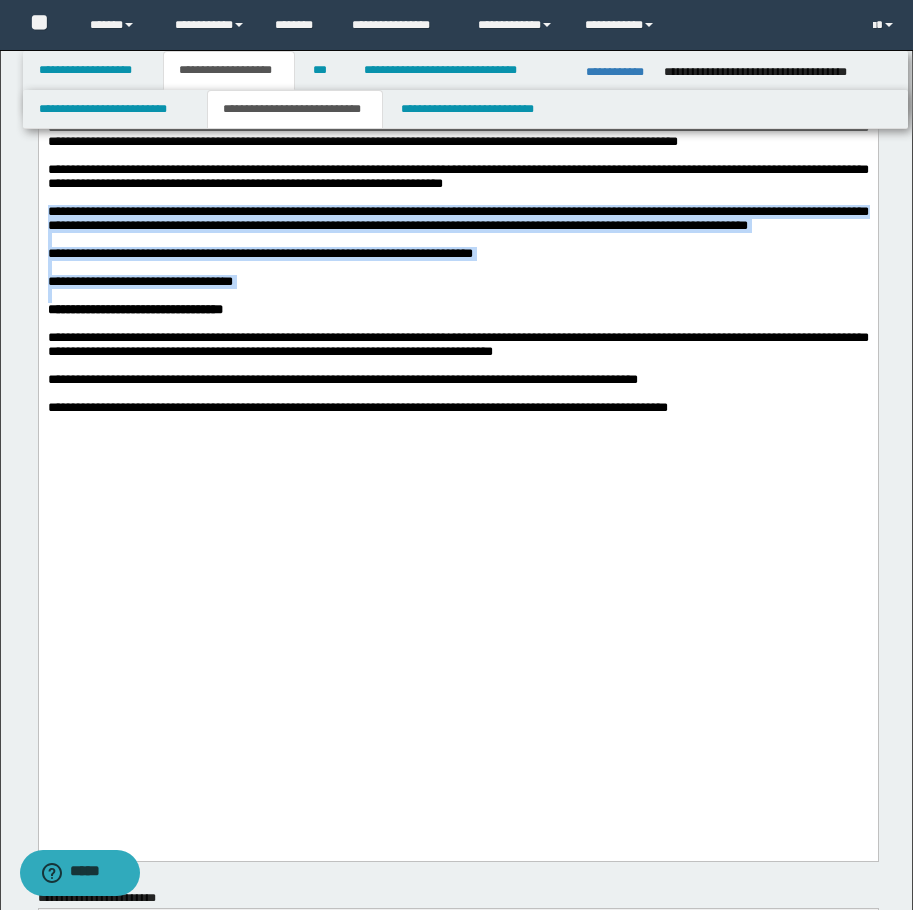 drag, startPoint x: 376, startPoint y: 594, endPoint x: 75, endPoint y: -840, distance: 1465.2498 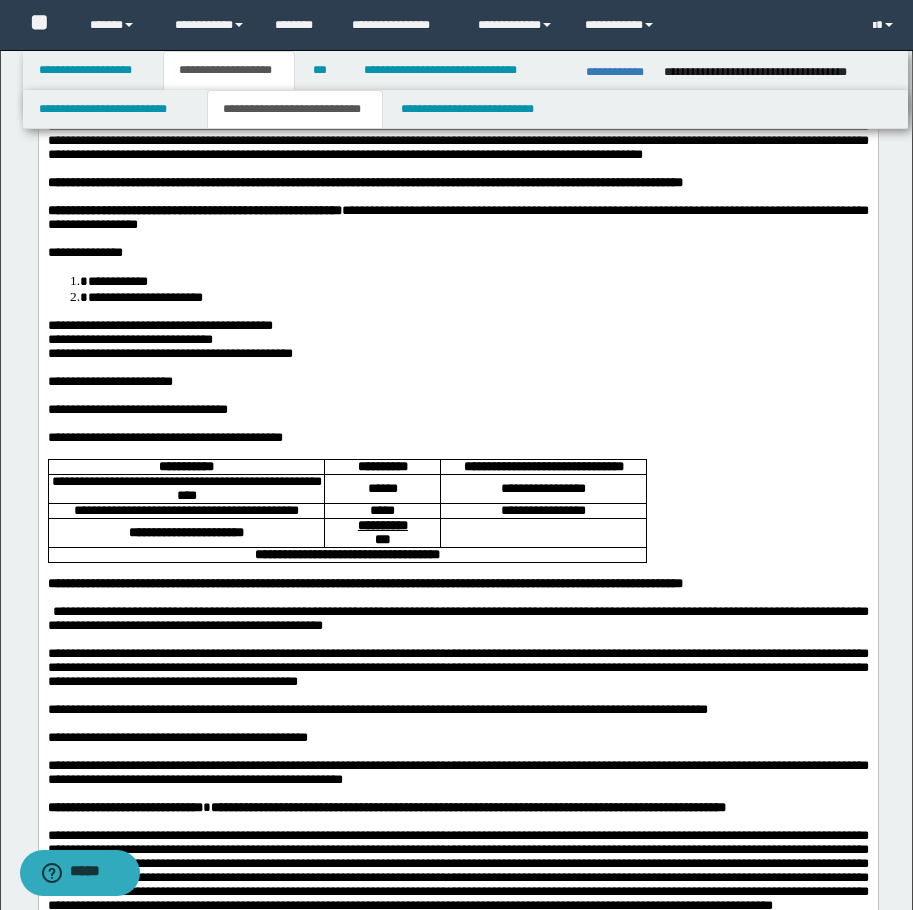 scroll, scrollTop: 0, scrollLeft: 0, axis: both 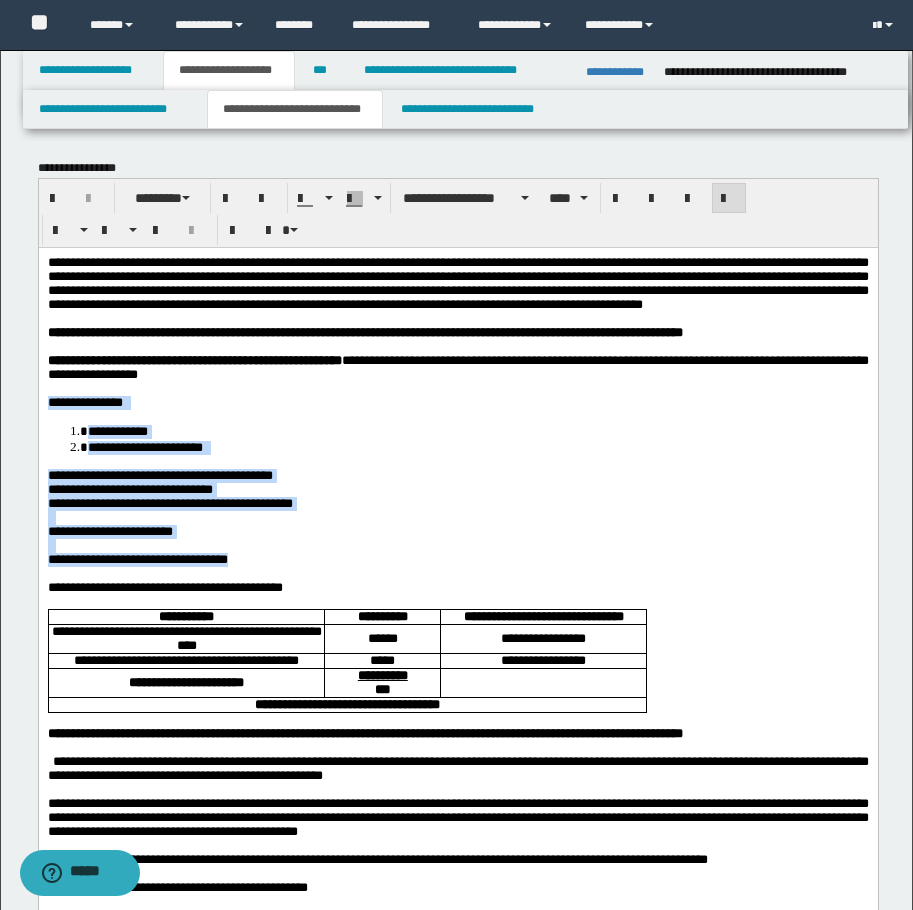drag, startPoint x: 340, startPoint y: 606, endPoint x: 44, endPoint y: 431, distance: 343.86188 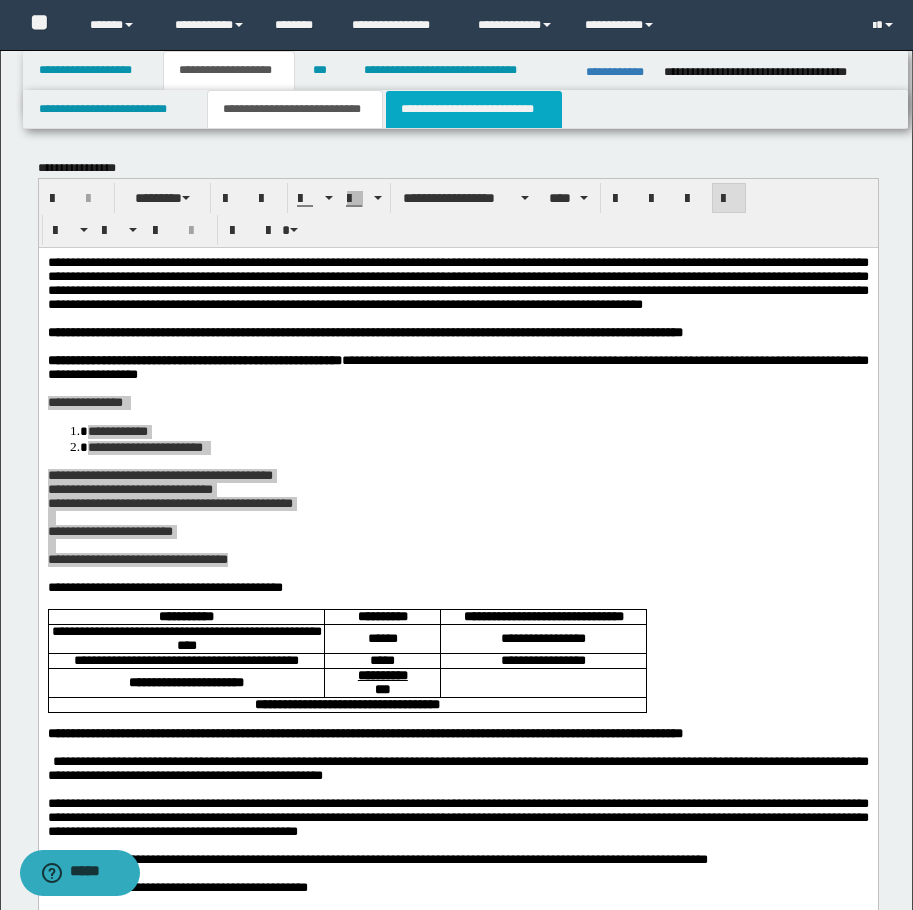 click on "**********" at bounding box center (474, 109) 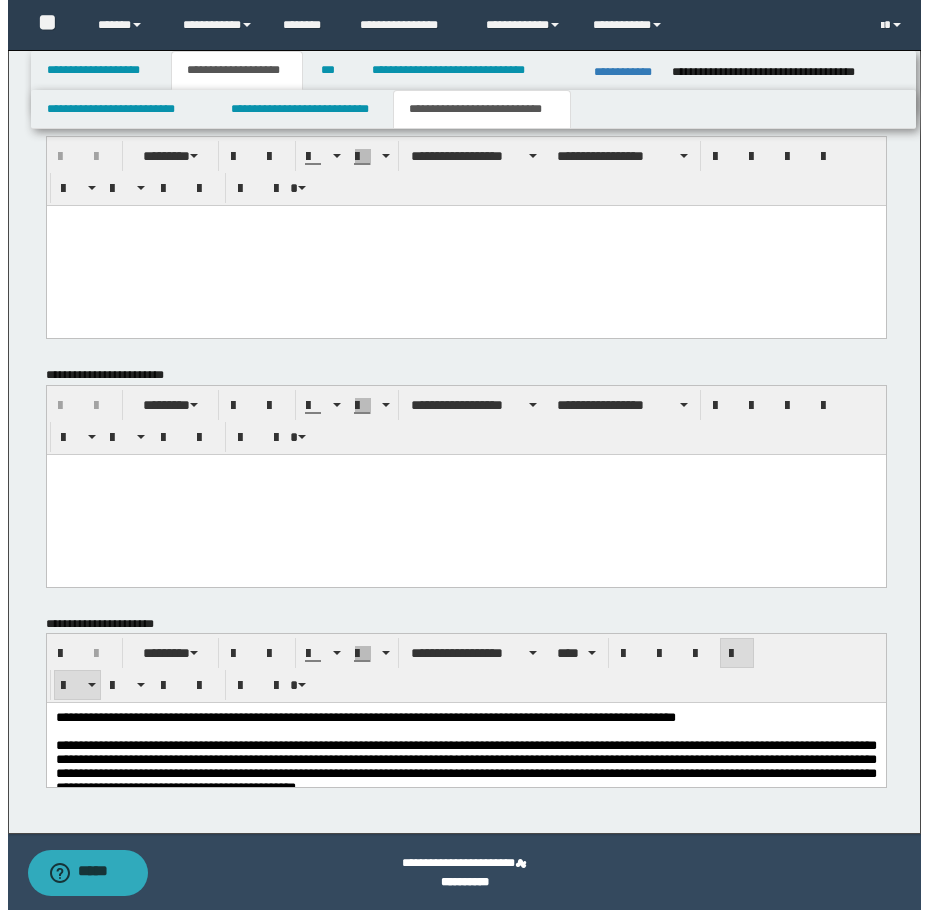 scroll, scrollTop: 1260, scrollLeft: 0, axis: vertical 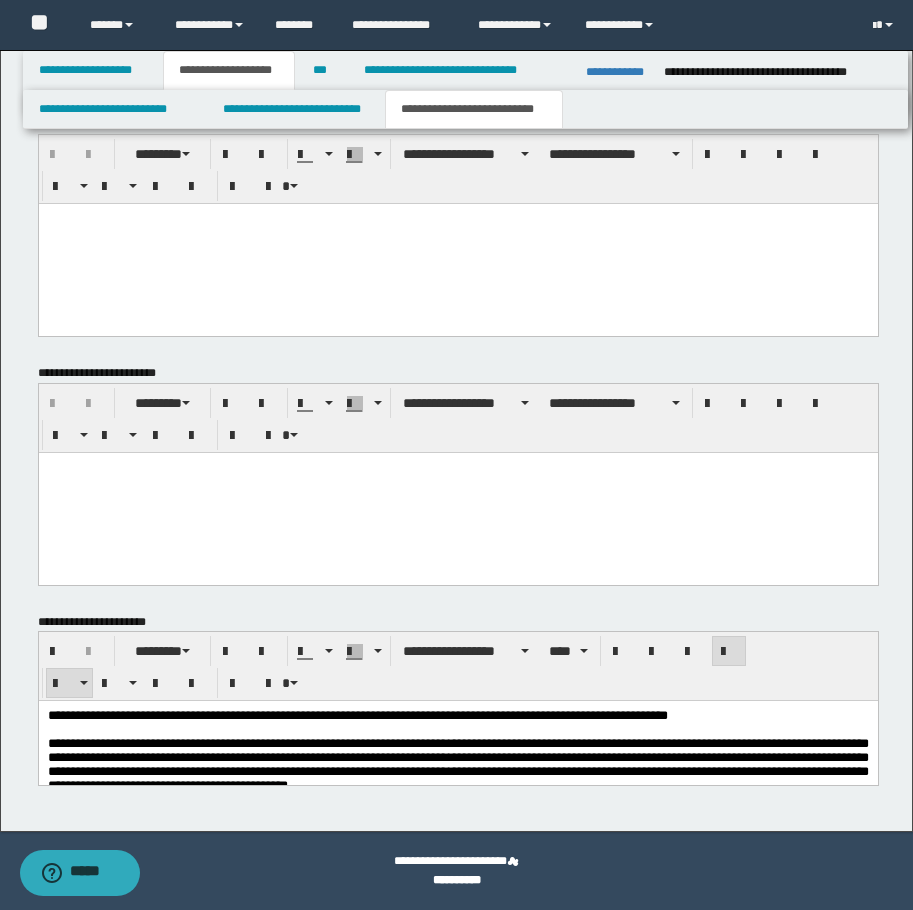 click at bounding box center [457, 243] 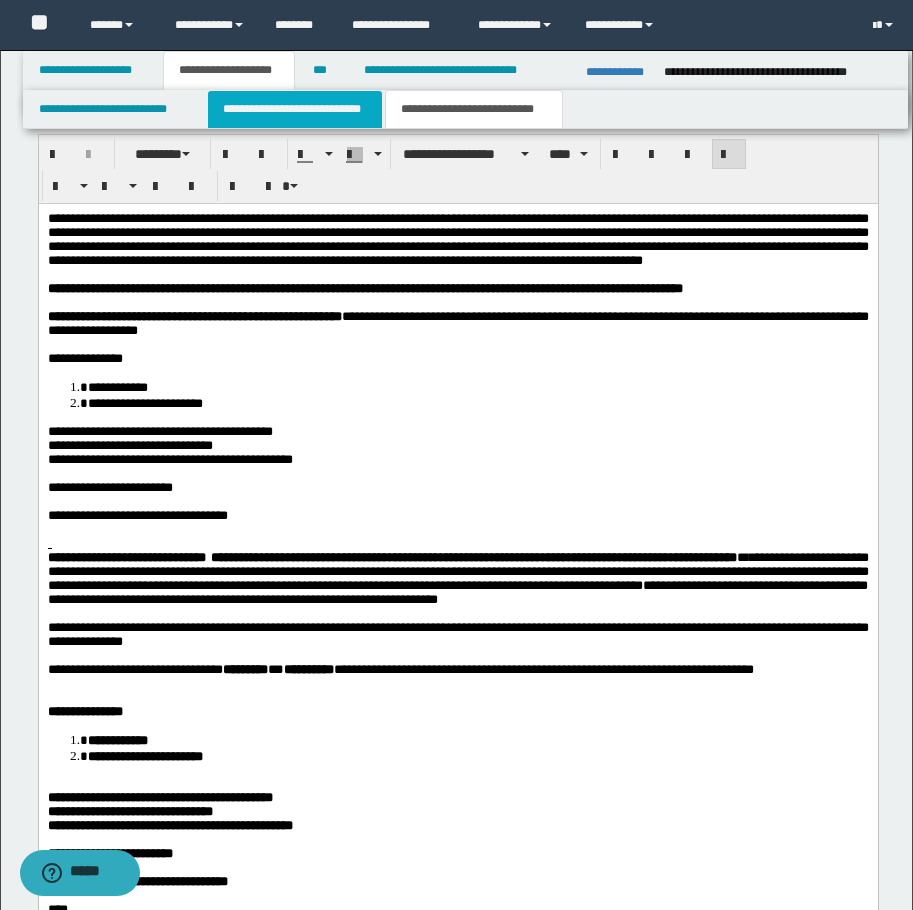click on "**********" at bounding box center [295, 109] 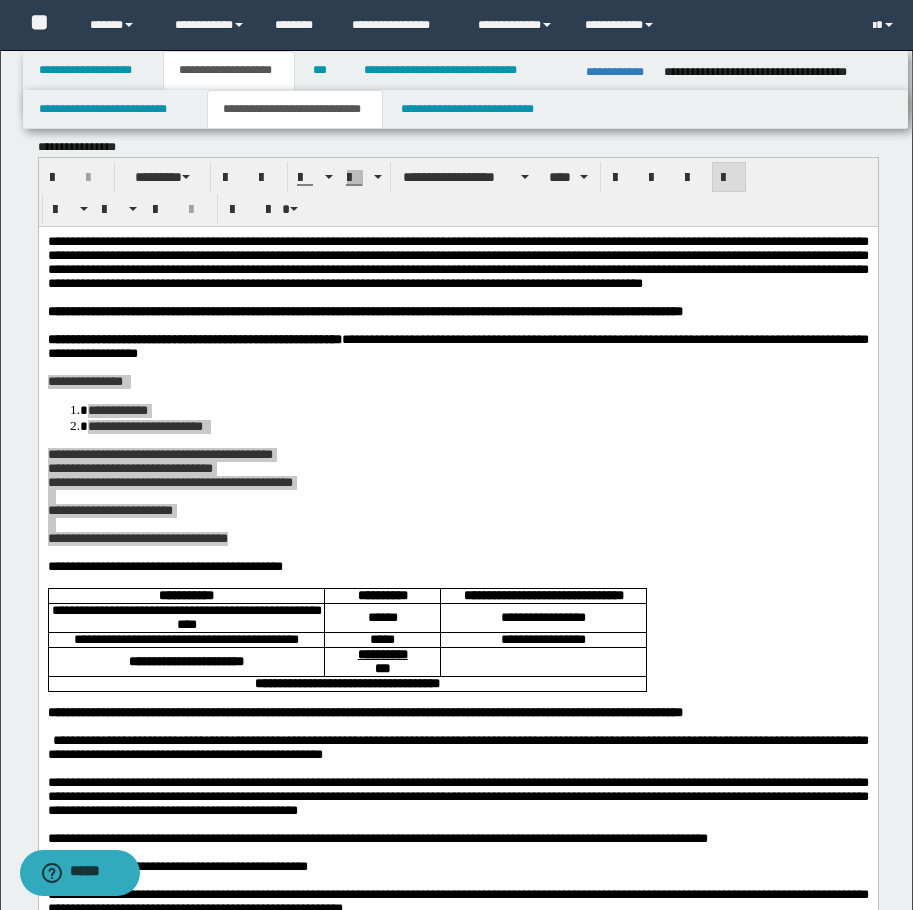 scroll, scrollTop: 0, scrollLeft: 0, axis: both 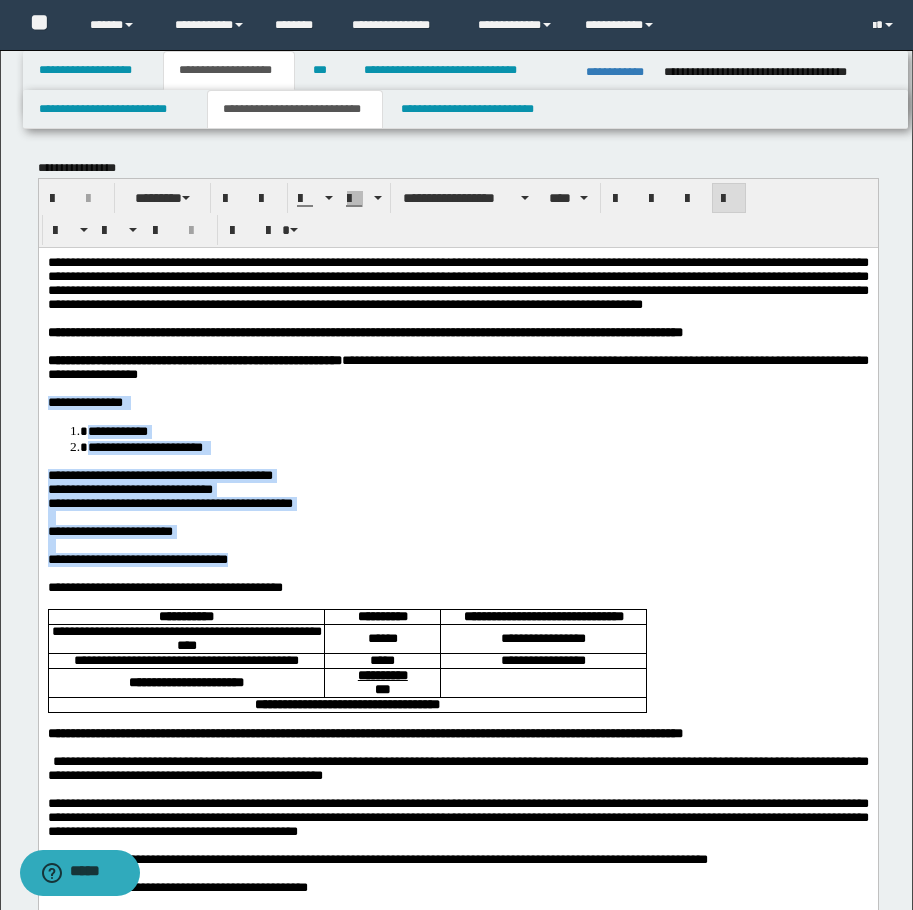 click on "**********" at bounding box center [457, 475] 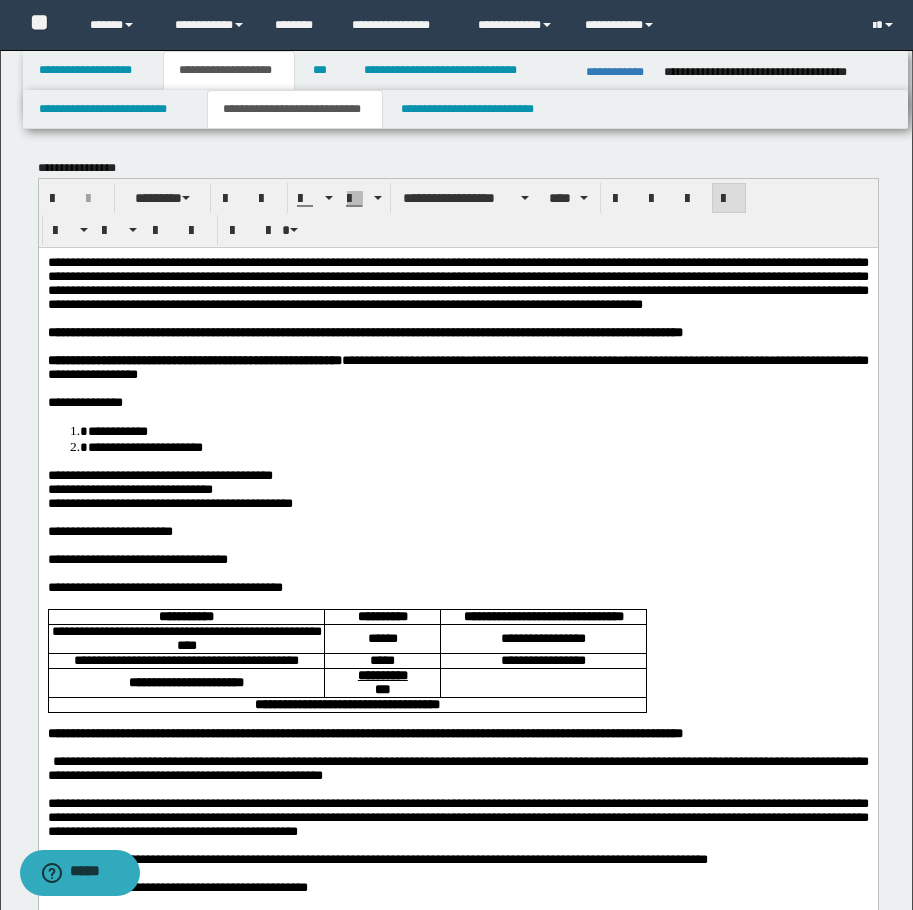 drag, startPoint x: 850, startPoint y: 327, endPoint x: 927, endPoint y: 528, distance: 215.24405 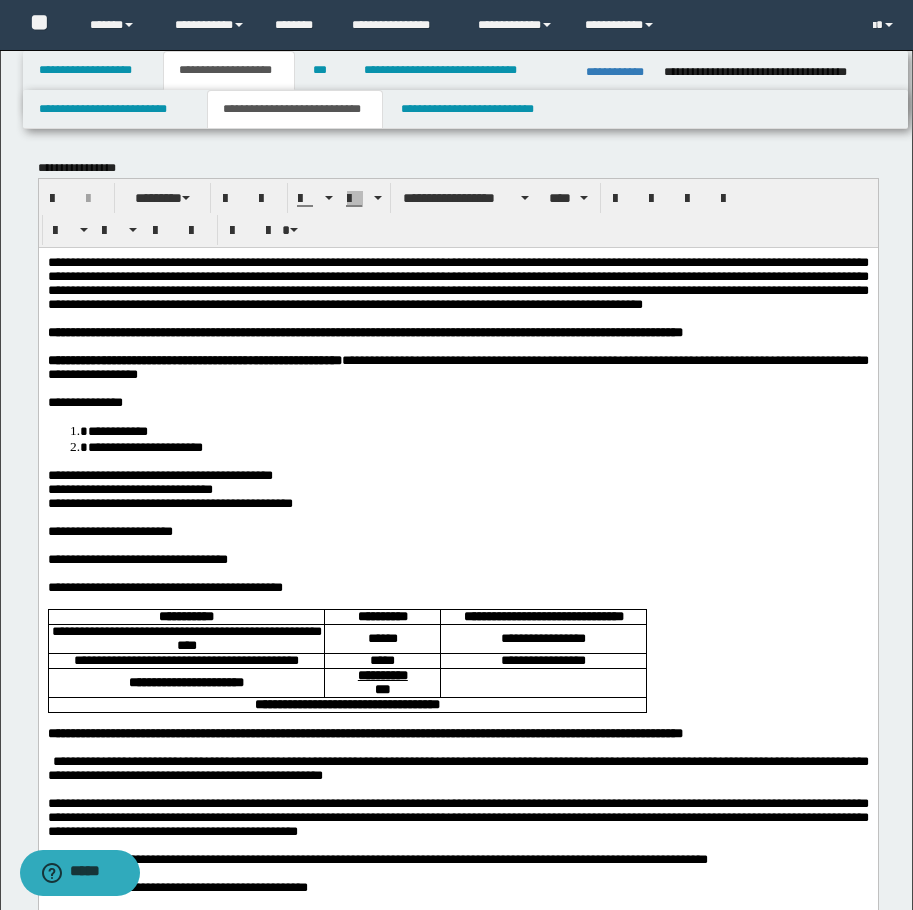 click at bounding box center [457, 517] 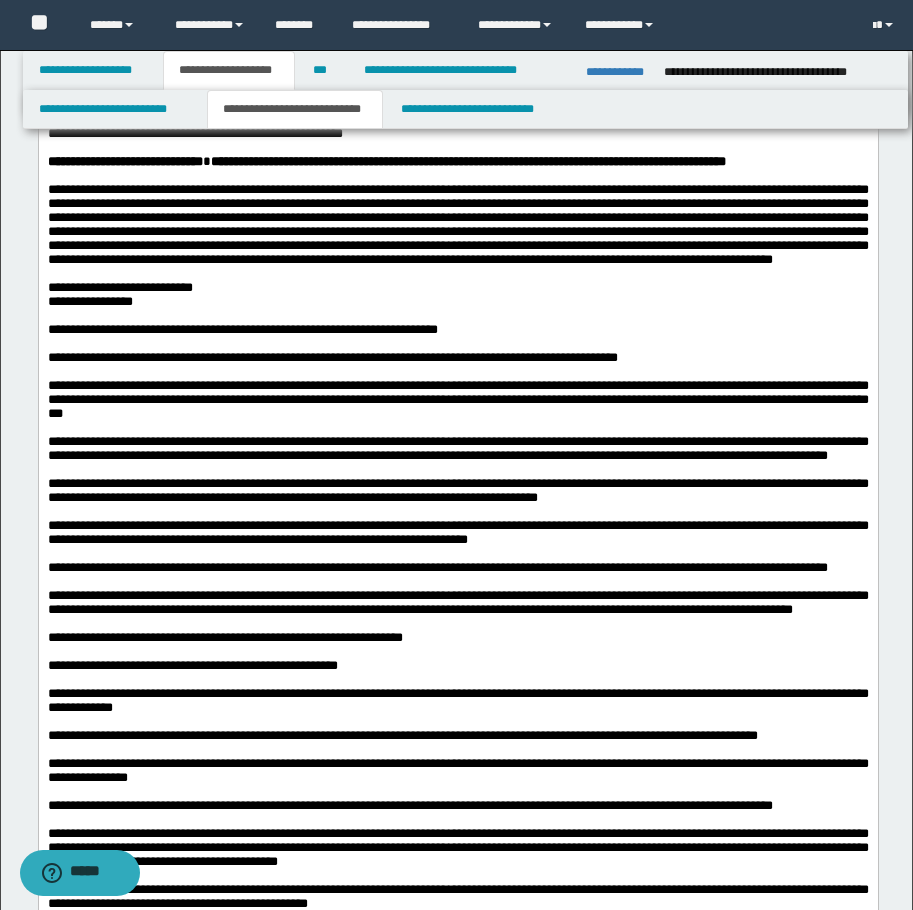 scroll, scrollTop: 1857, scrollLeft: 0, axis: vertical 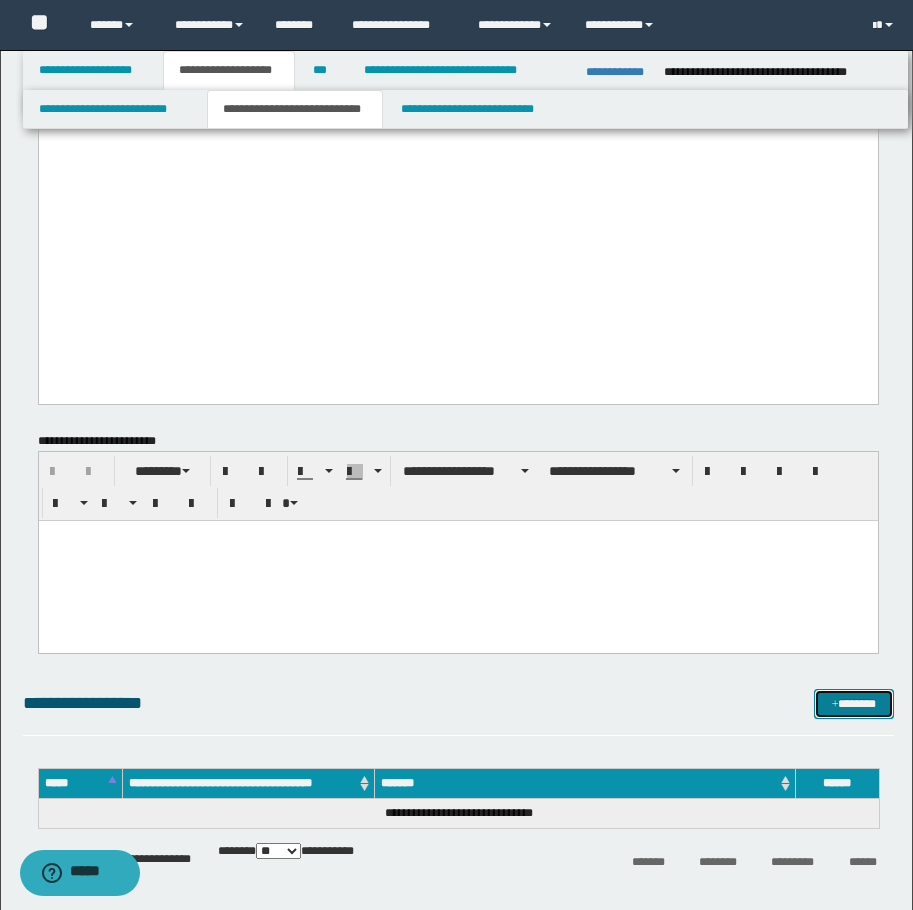 click on "*******" at bounding box center [854, 704] 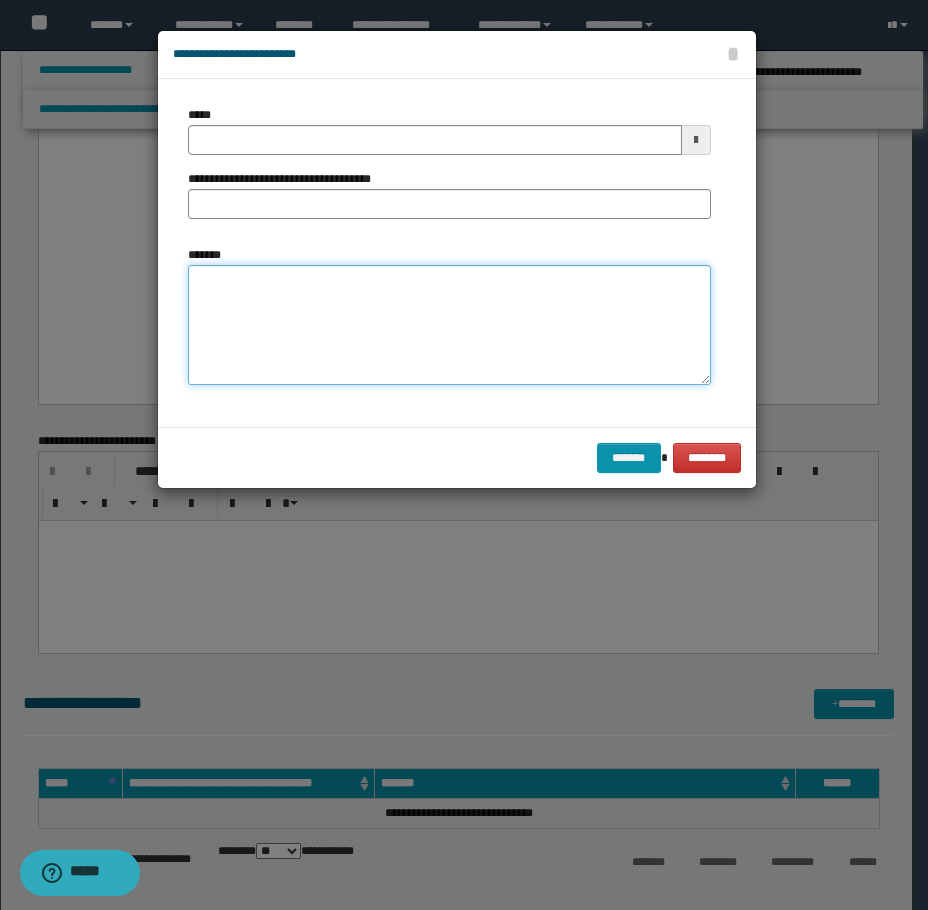 click on "*******" at bounding box center (449, 325) 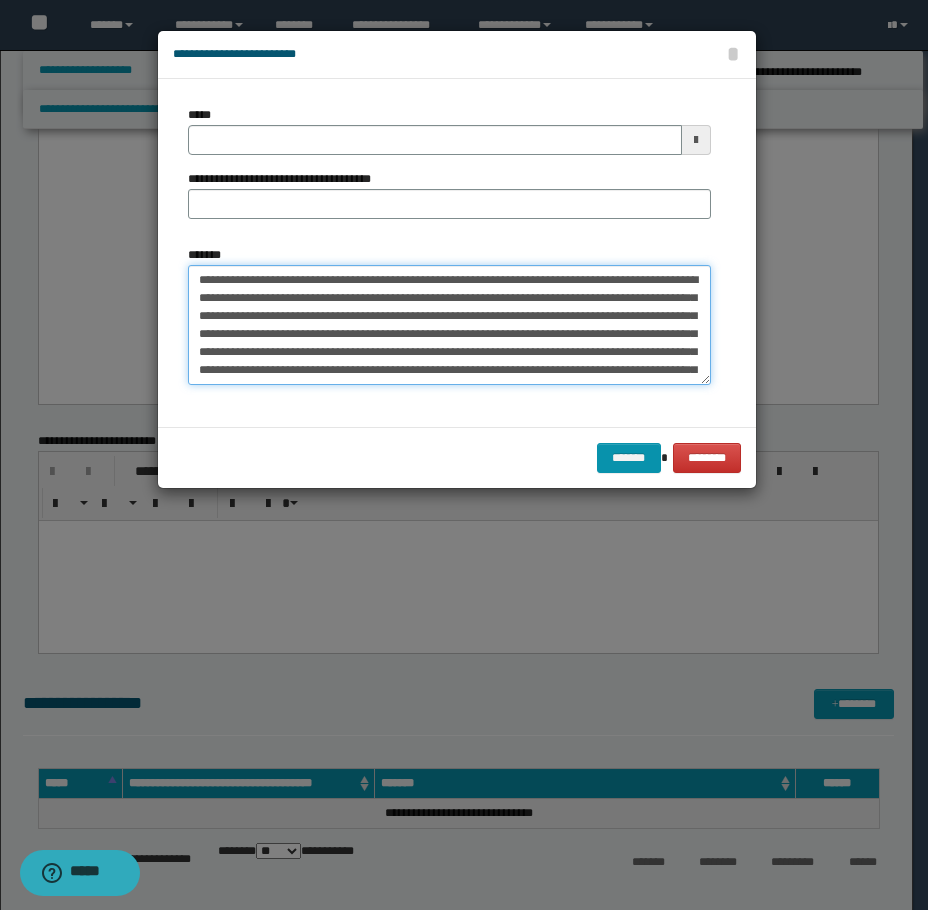 scroll, scrollTop: 264, scrollLeft: 0, axis: vertical 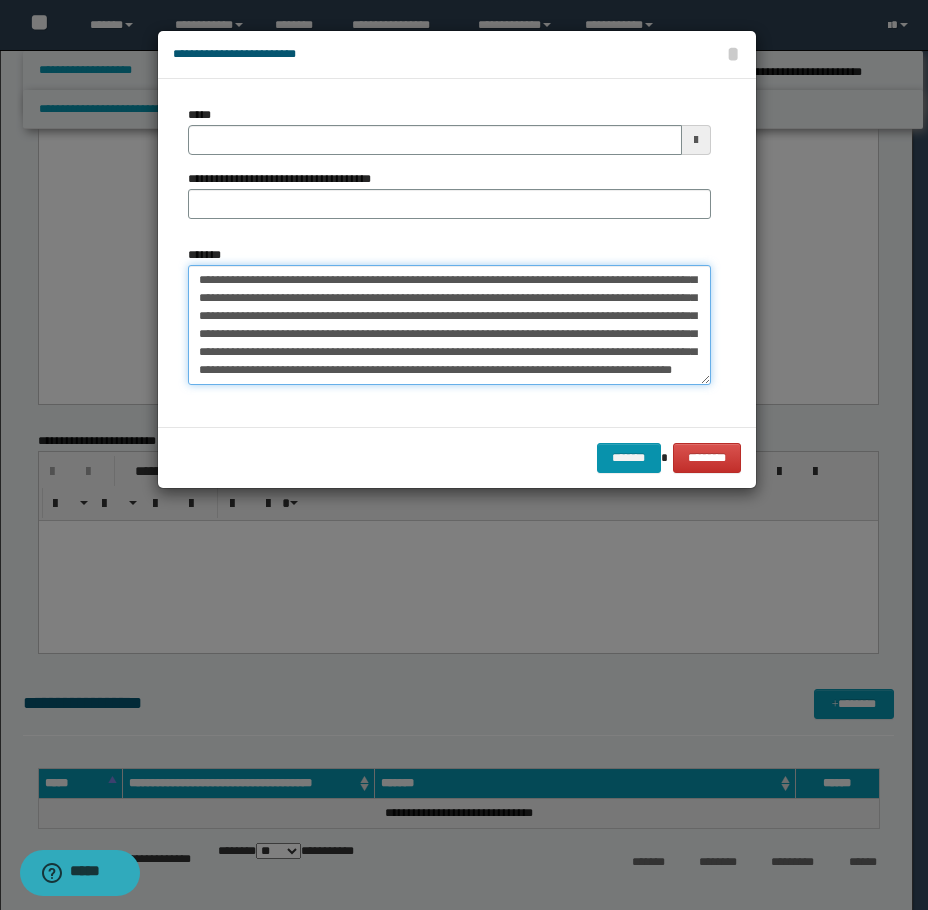 type 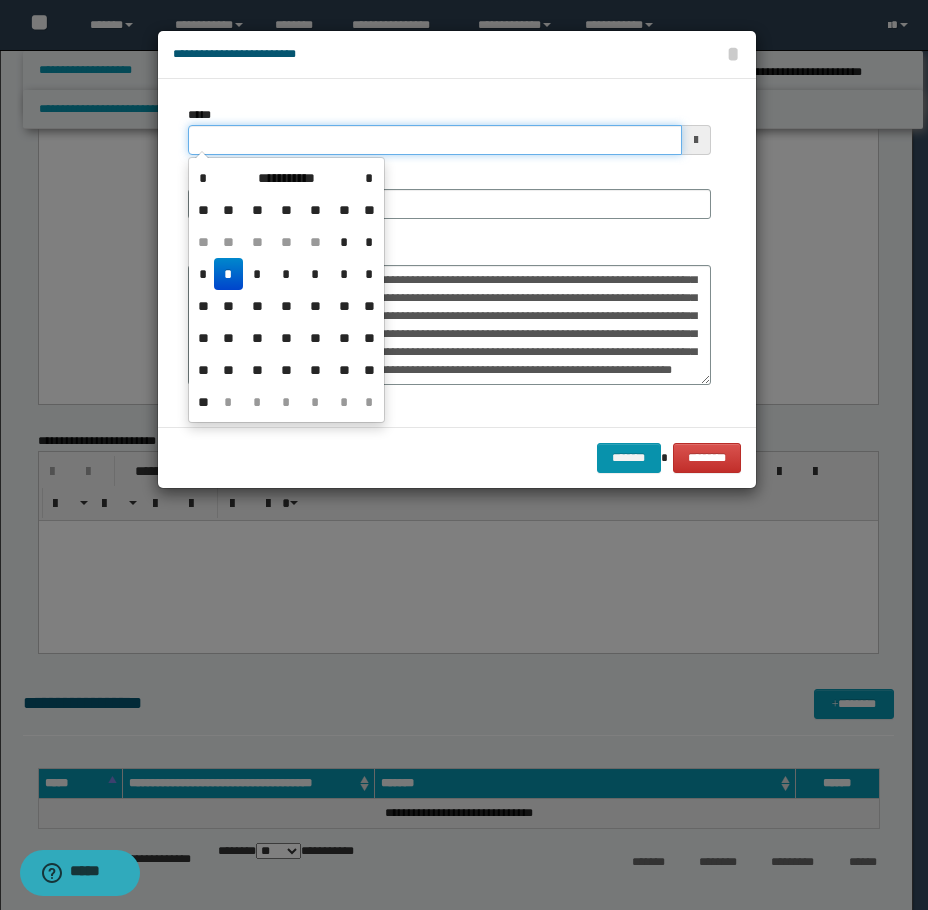 click on "*****" at bounding box center [435, 140] 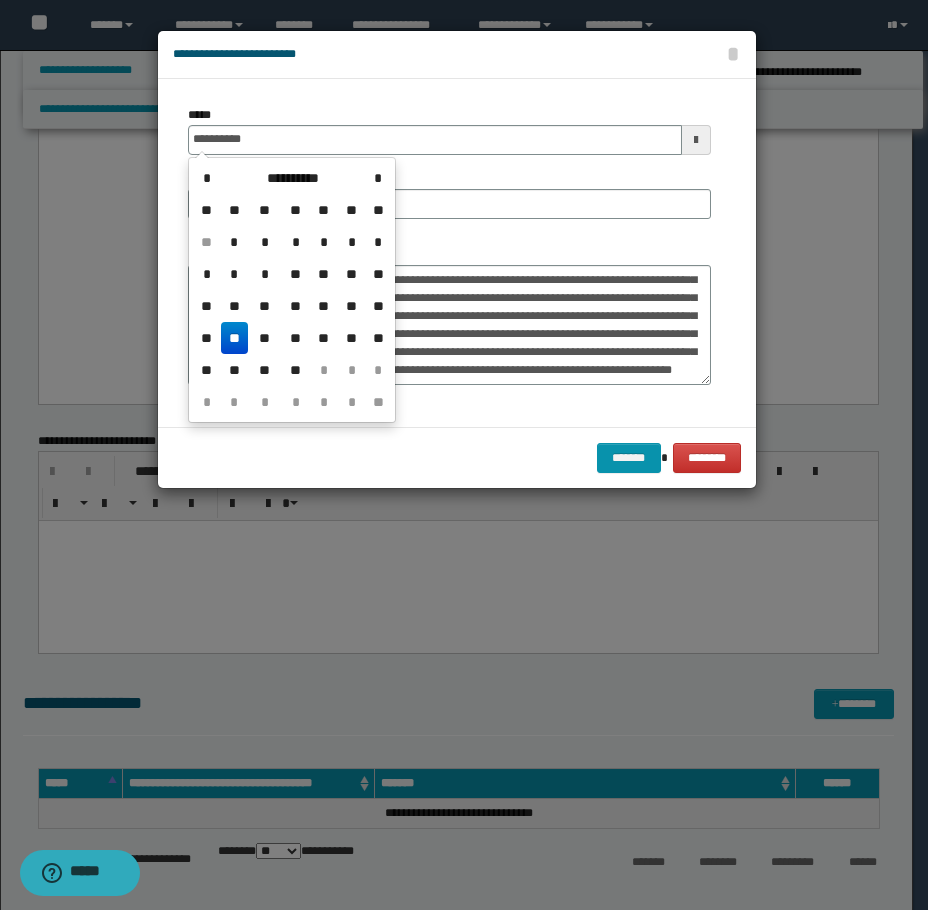 click on "**" at bounding box center (235, 338) 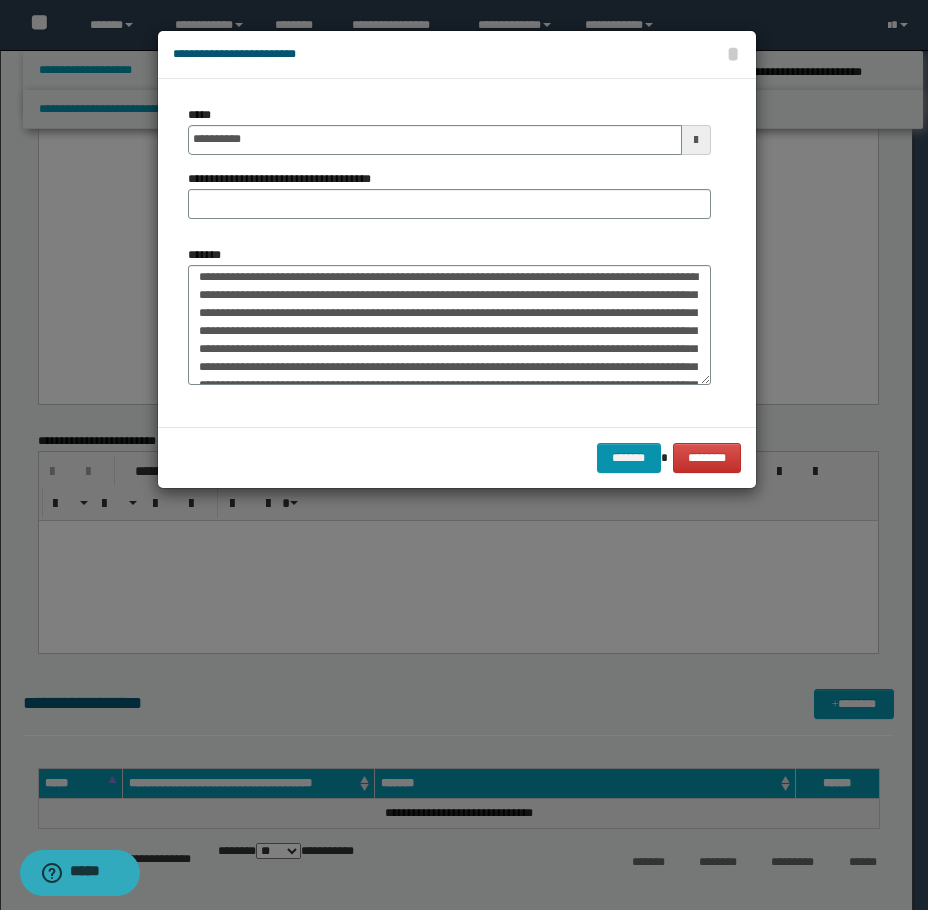 scroll, scrollTop: 0, scrollLeft: 0, axis: both 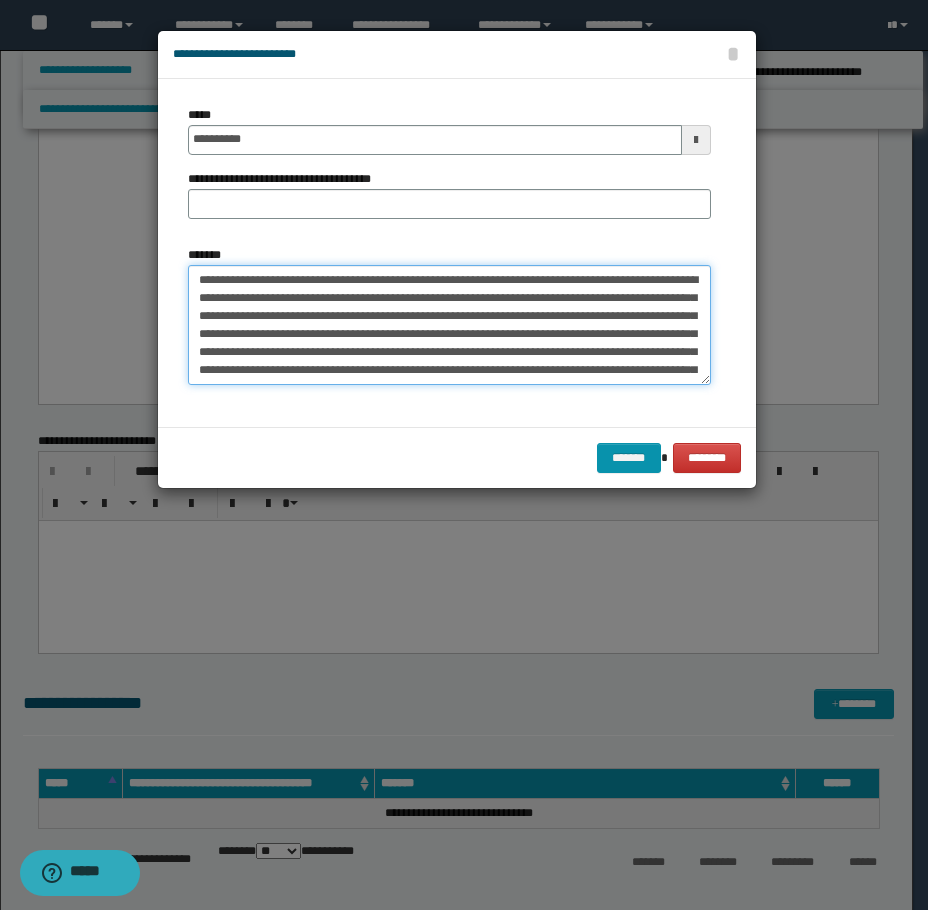 drag, startPoint x: 266, startPoint y: 278, endPoint x: 135, endPoint y: 269, distance: 131.30879 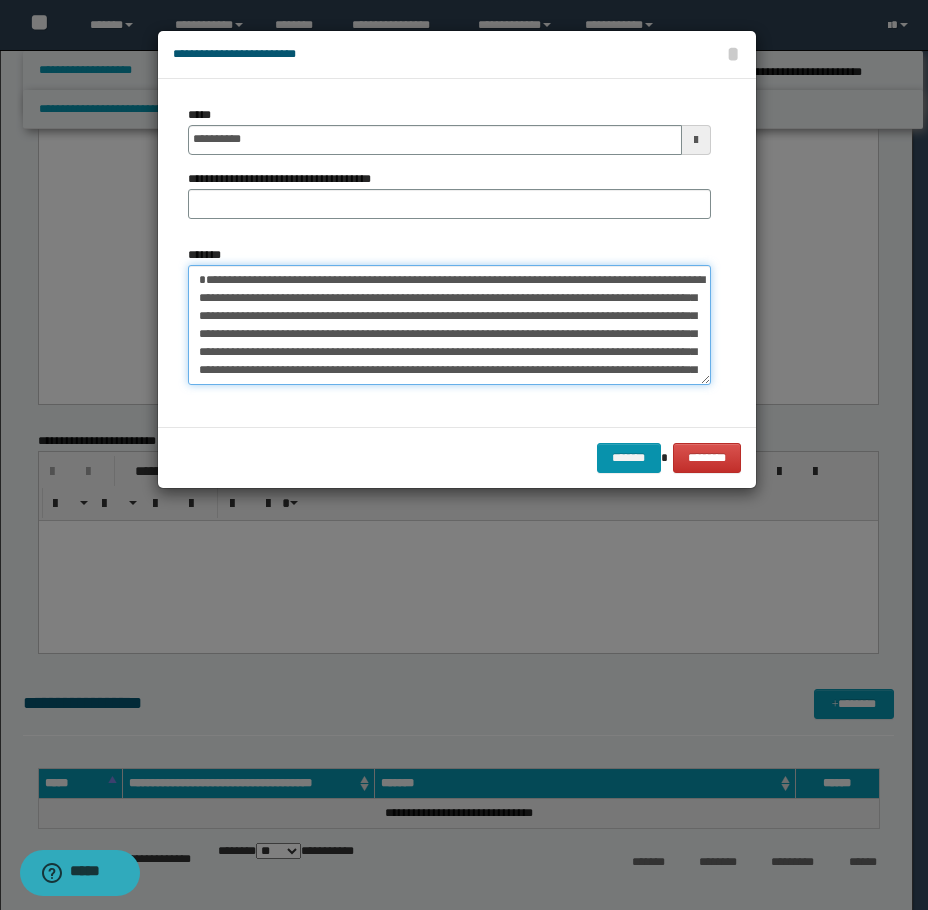type on "**********" 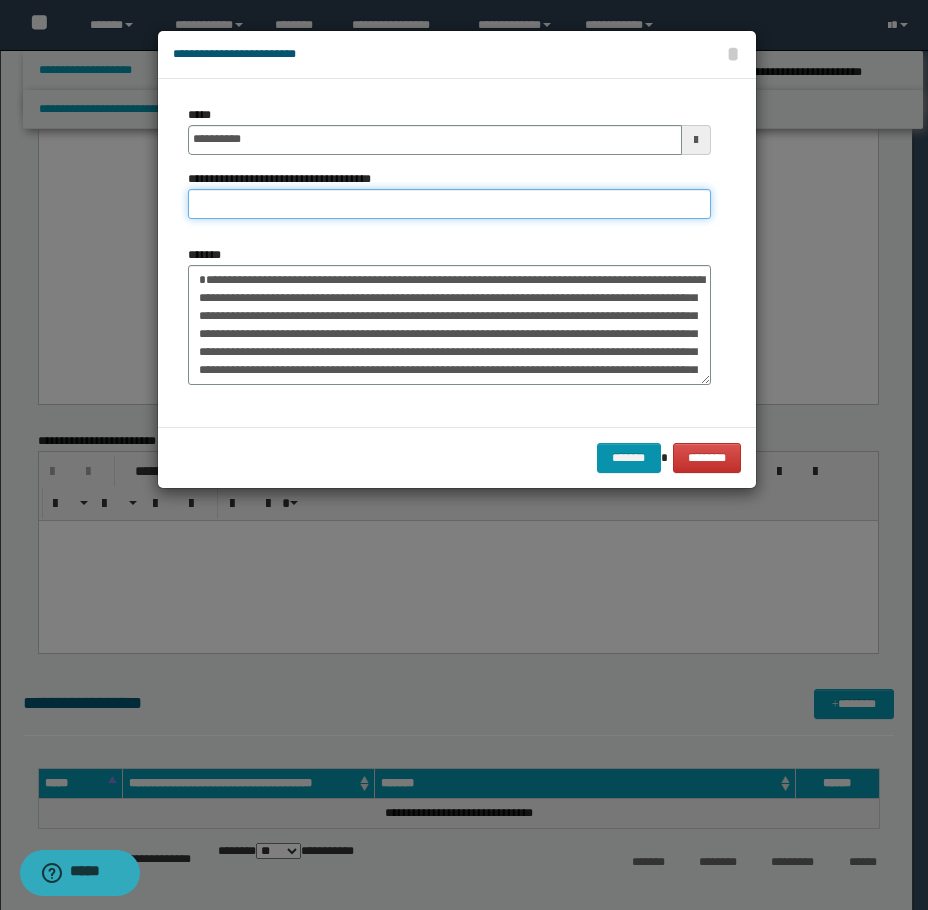 click on "**********" at bounding box center [449, 204] 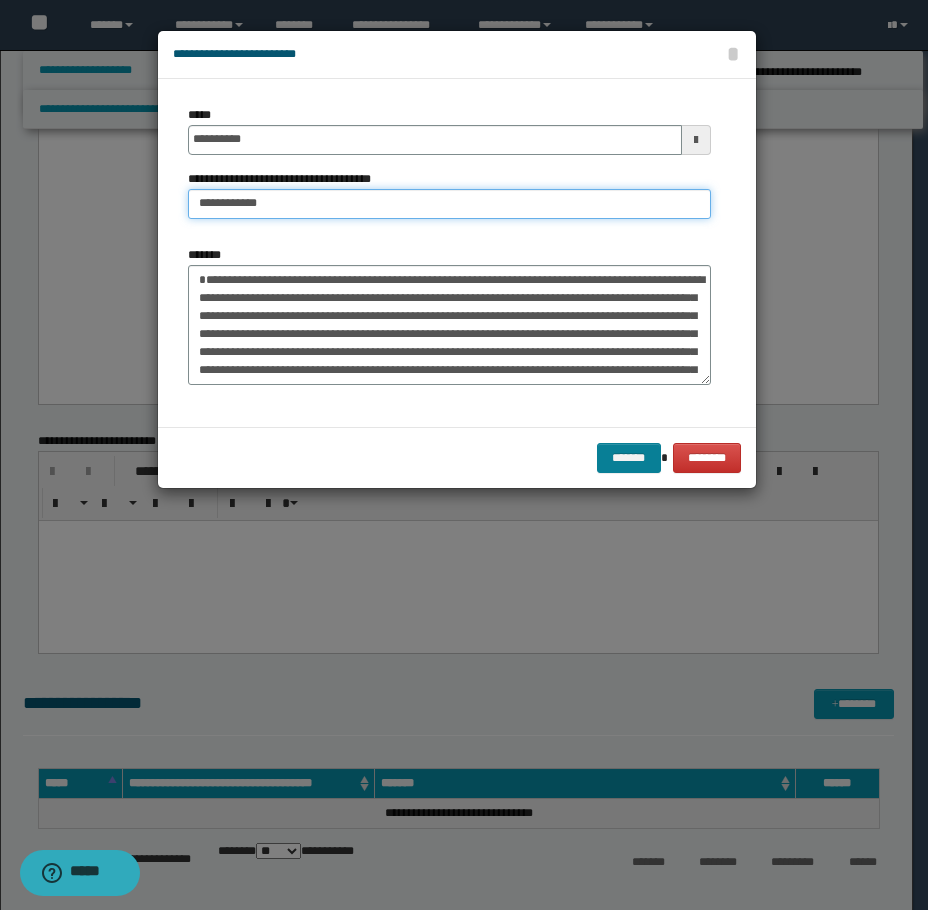 type on "**********" 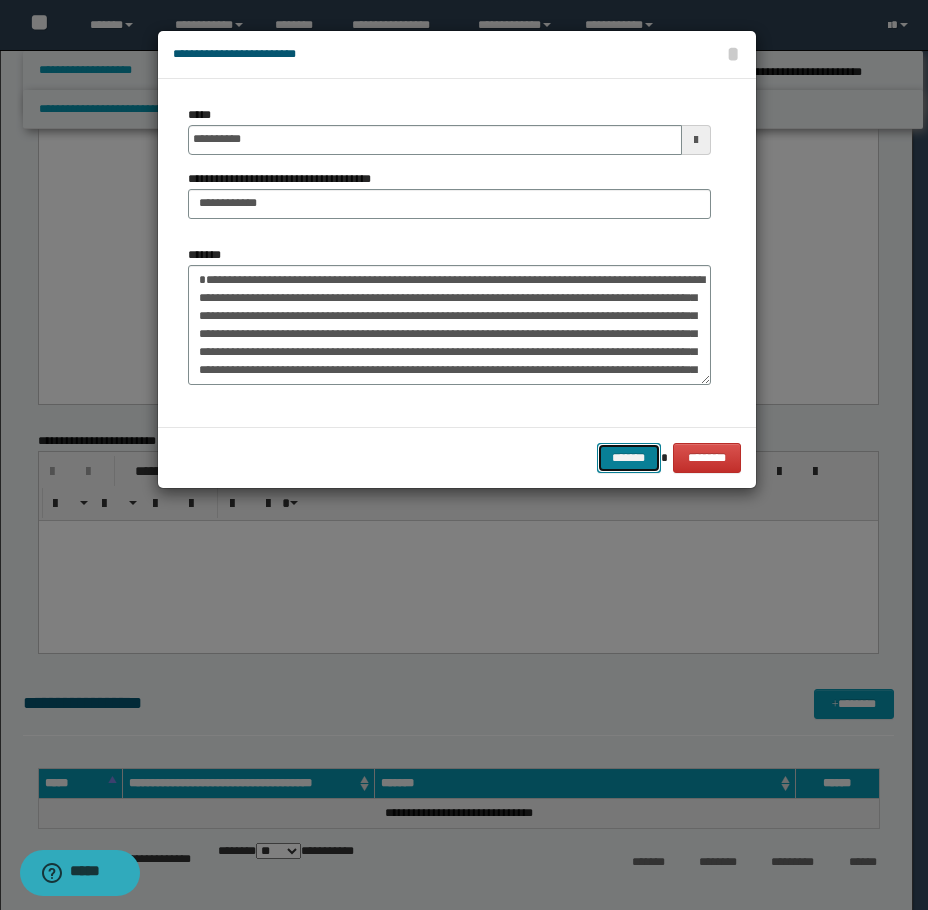 drag, startPoint x: 628, startPoint y: 455, endPoint x: 653, endPoint y: 457, distance: 25.079872 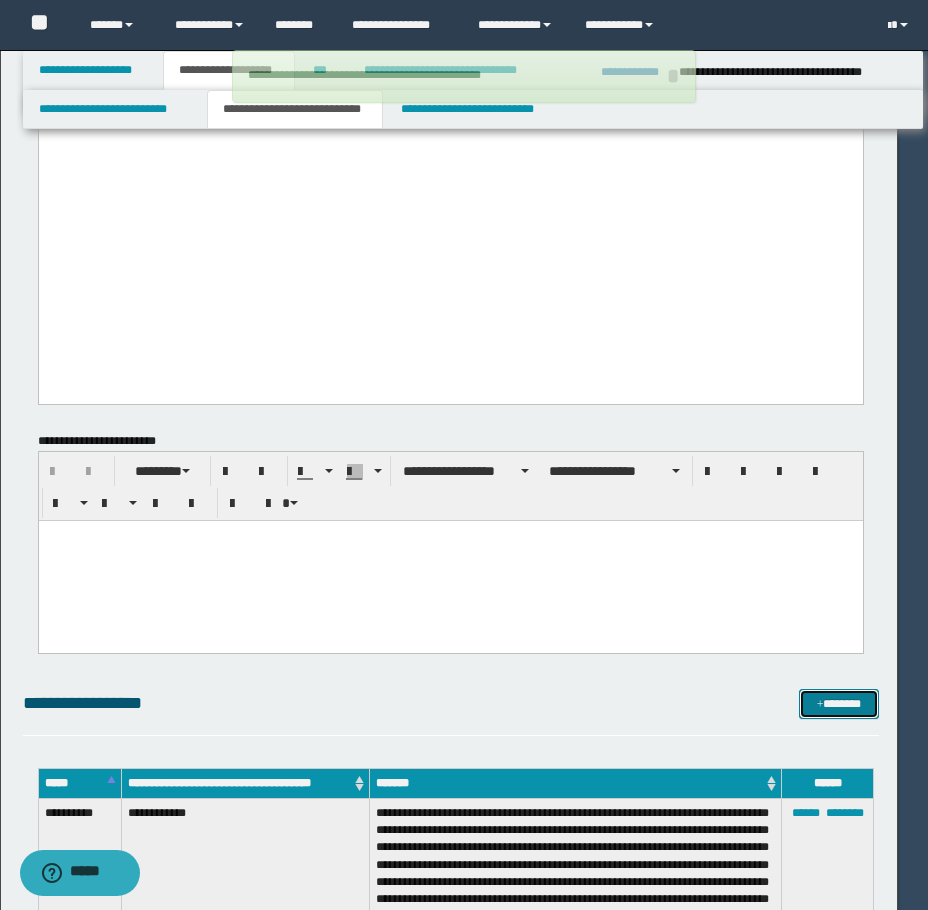 type 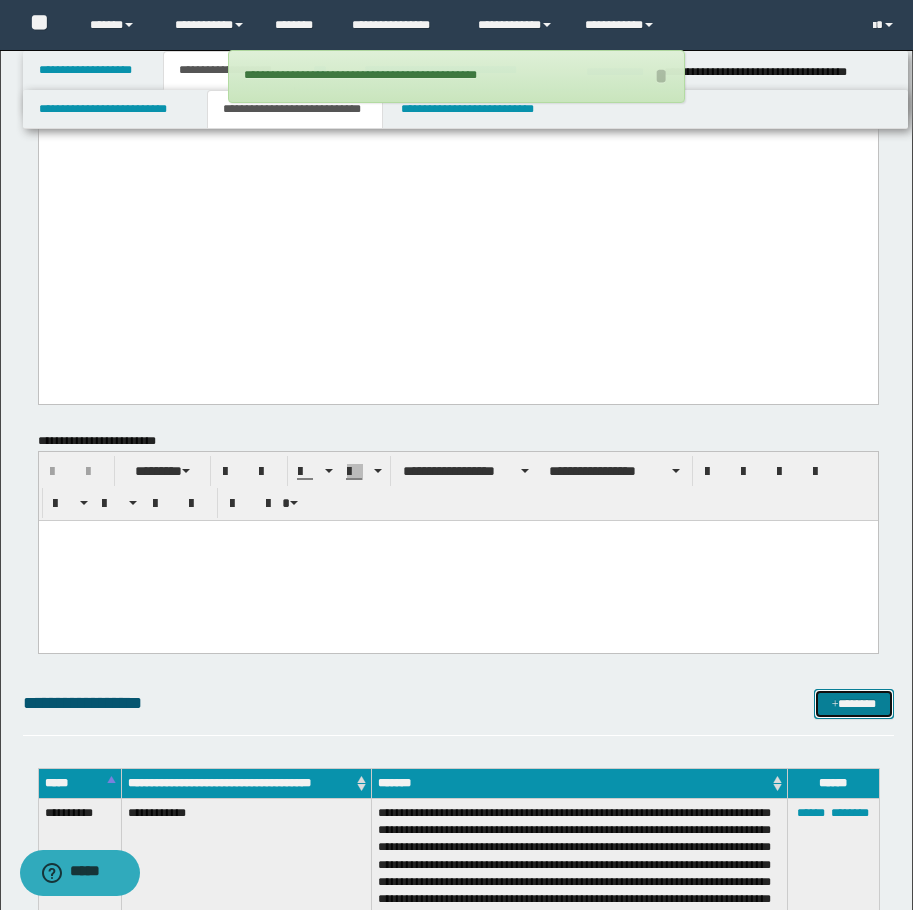 click on "*******" at bounding box center (854, 704) 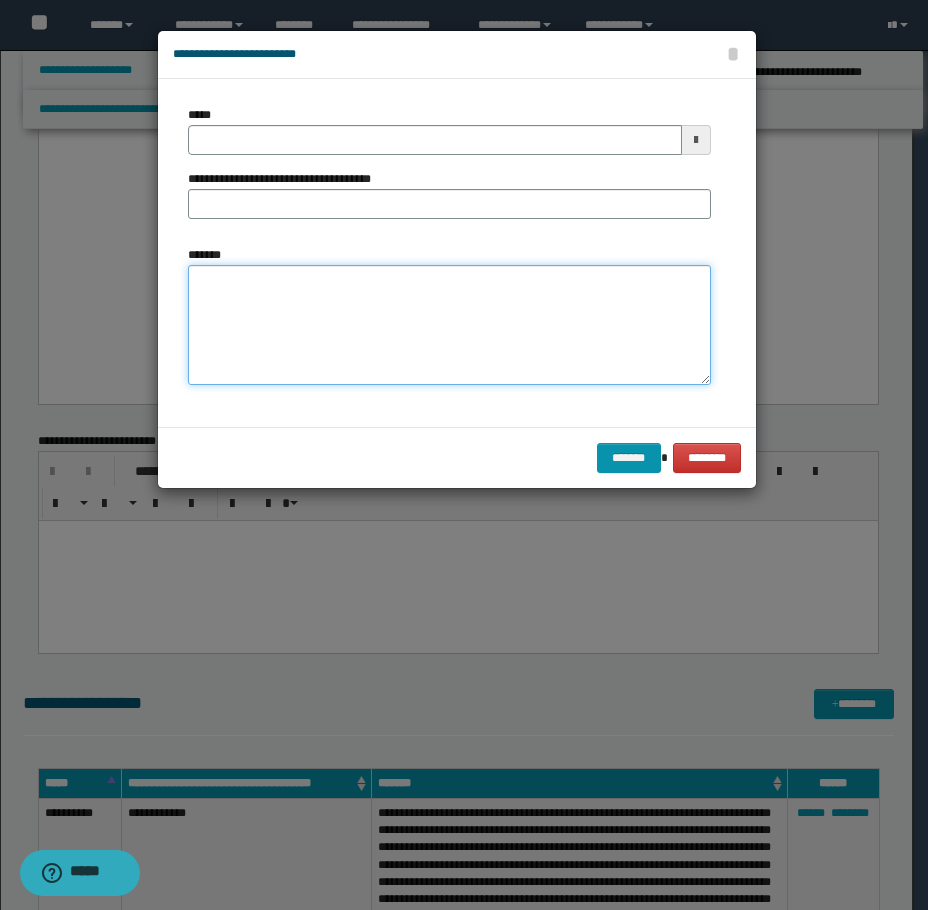 drag, startPoint x: 493, startPoint y: 308, endPoint x: 349, endPoint y: 182, distance: 191.34262 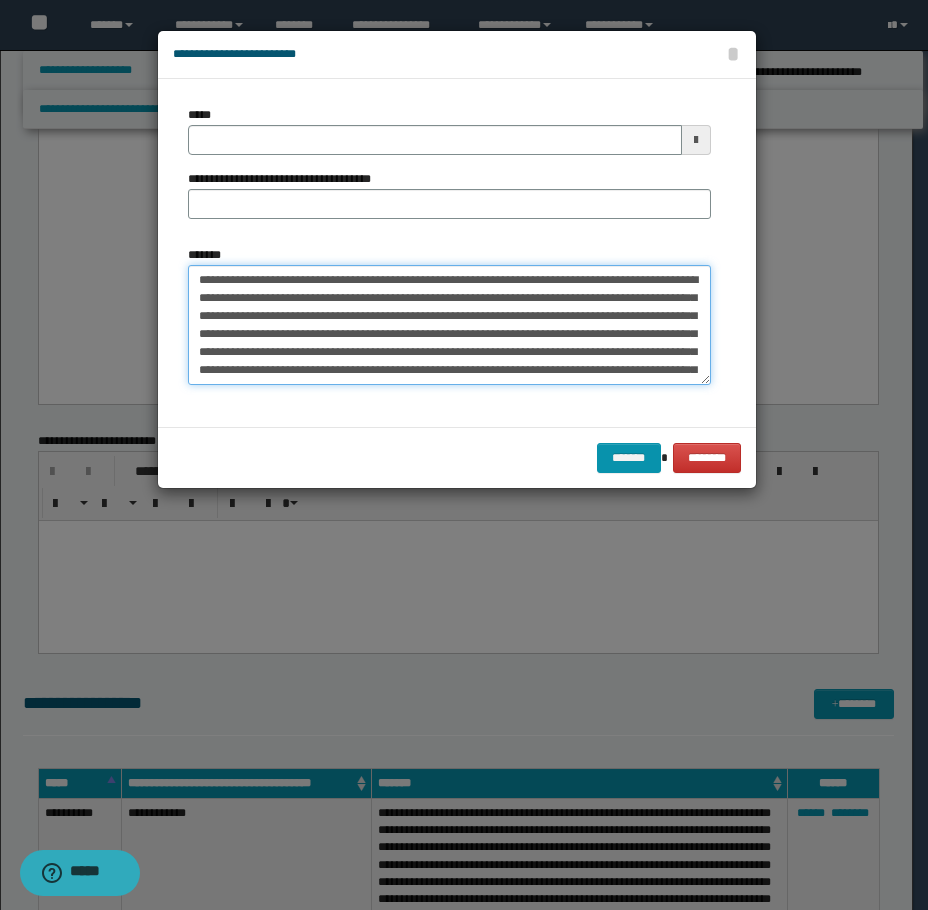 type 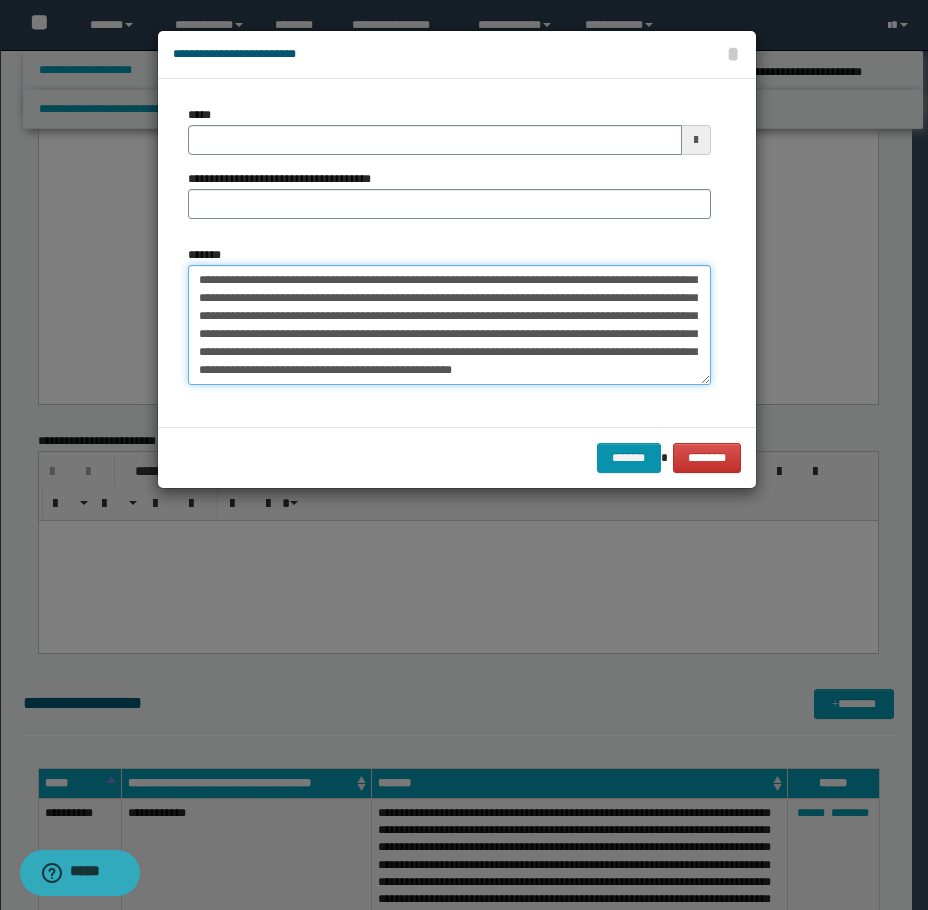 type on "**********" 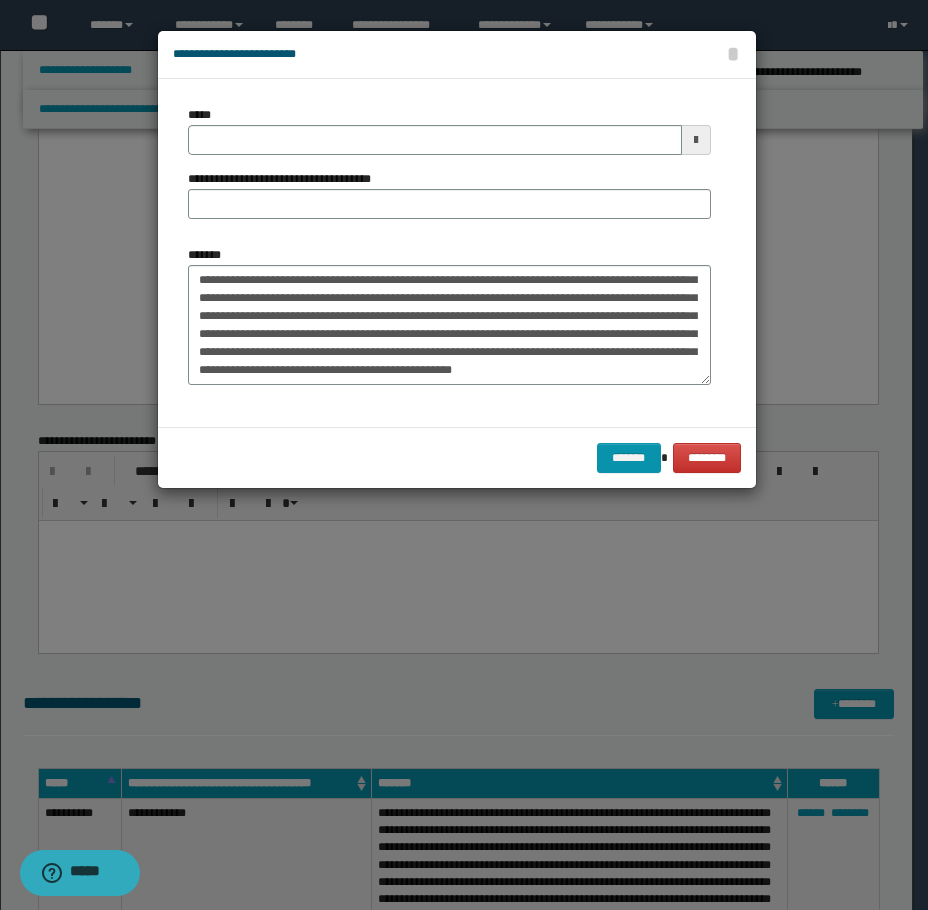 click on "*****" at bounding box center [449, 130] 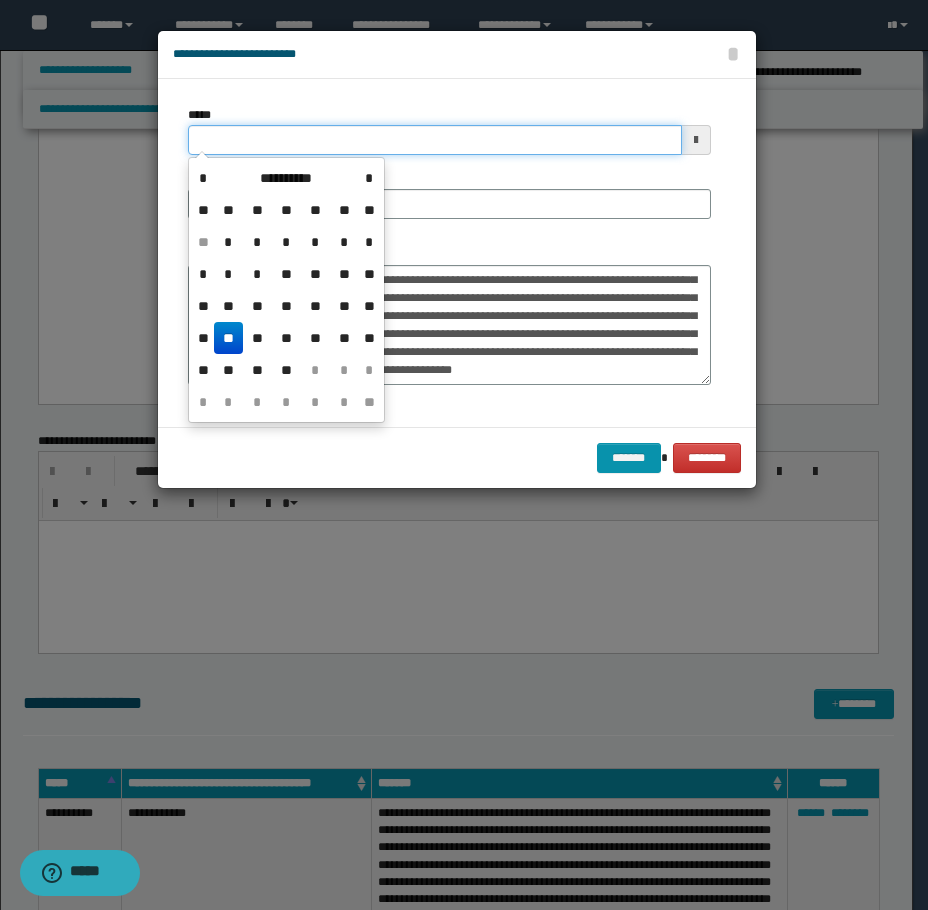 click on "*****" at bounding box center [435, 140] 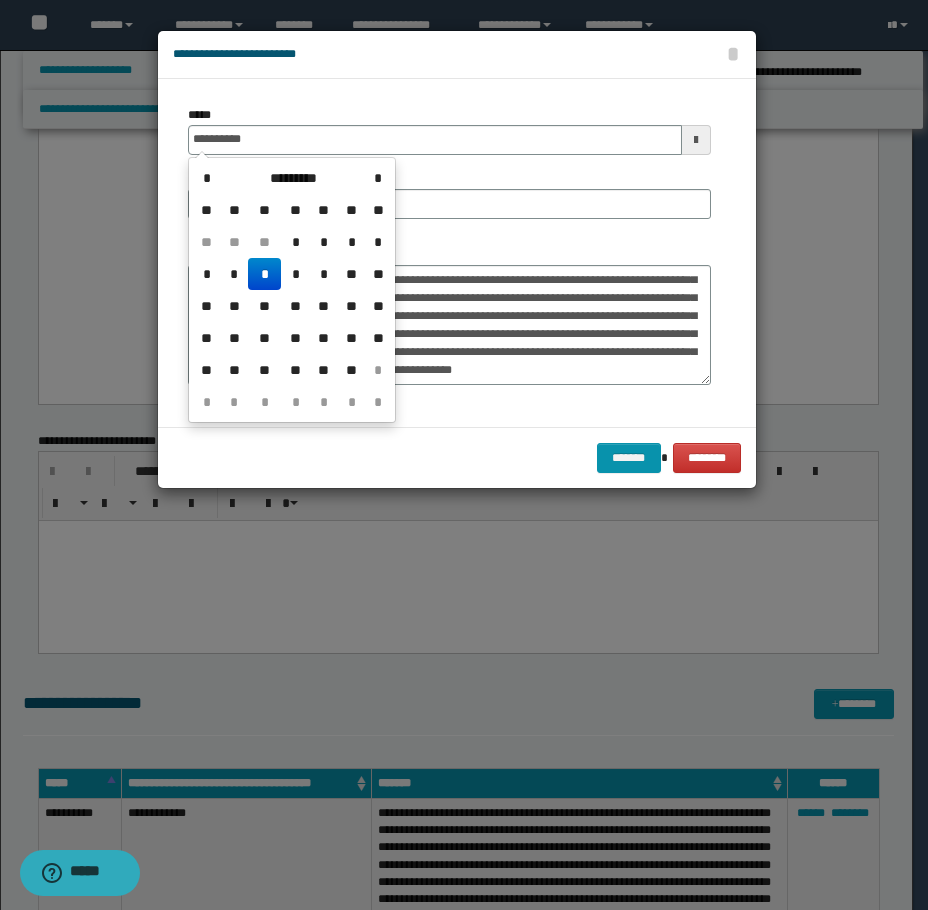 click on "*" at bounding box center (264, 274) 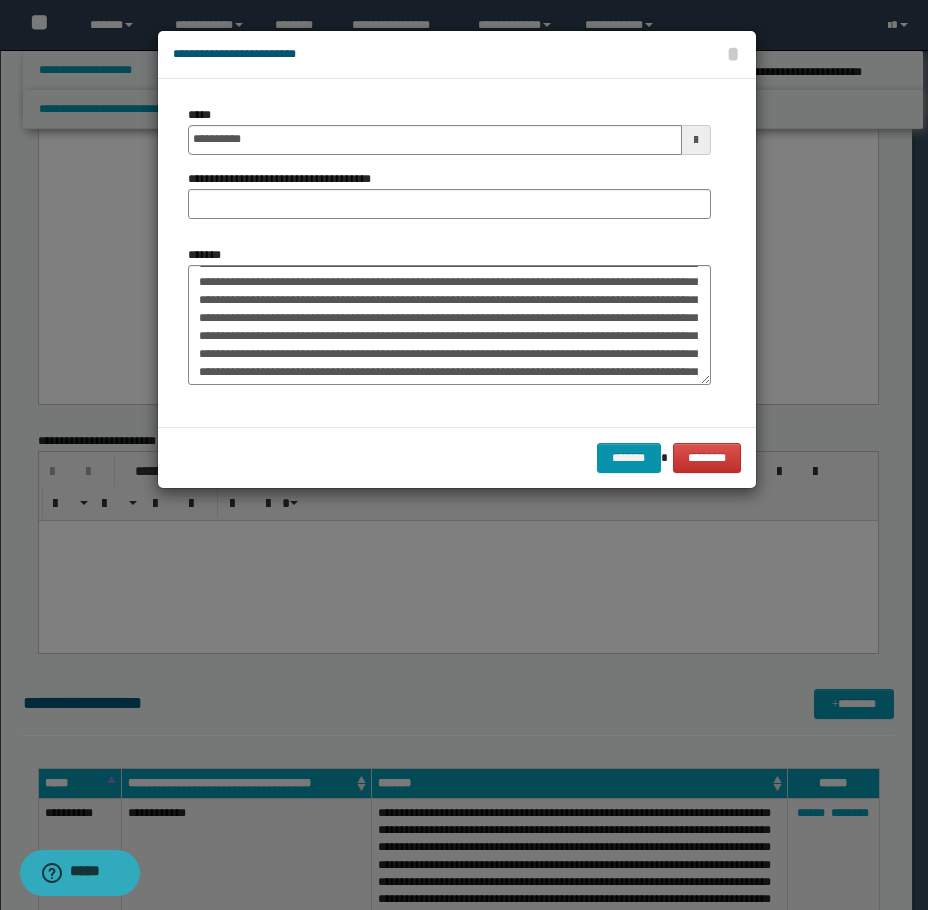 scroll, scrollTop: 0, scrollLeft: 0, axis: both 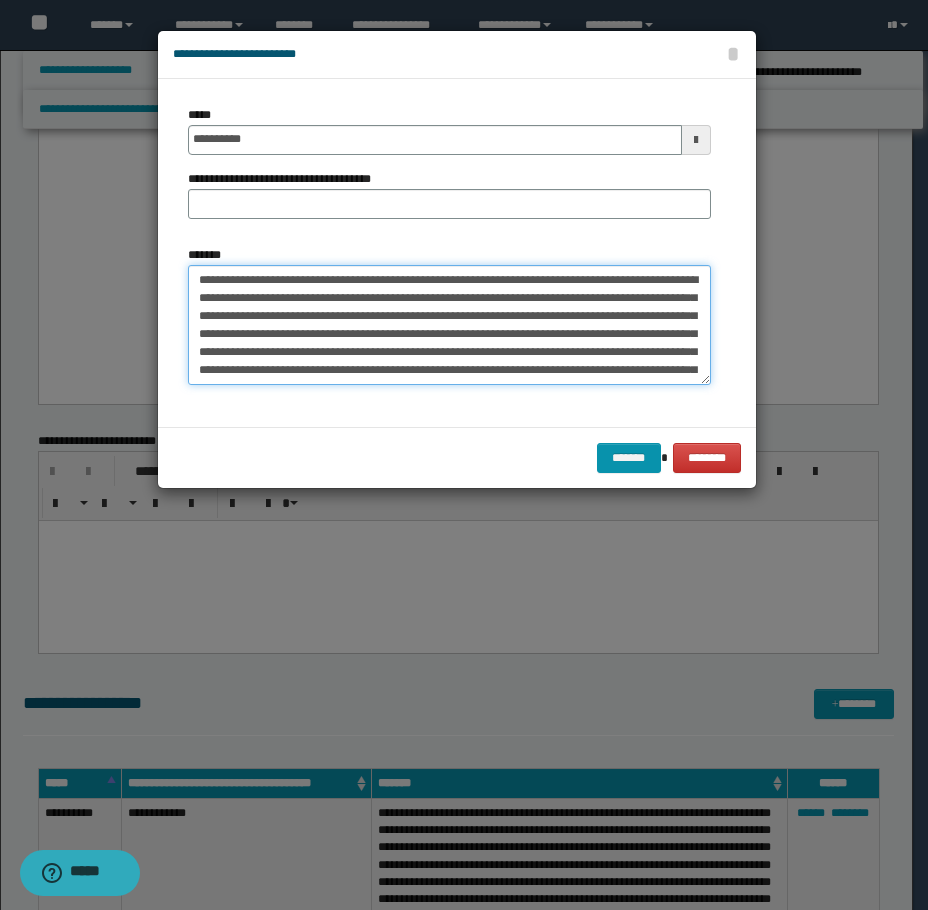 drag, startPoint x: 382, startPoint y: 278, endPoint x: 260, endPoint y: 267, distance: 122.494896 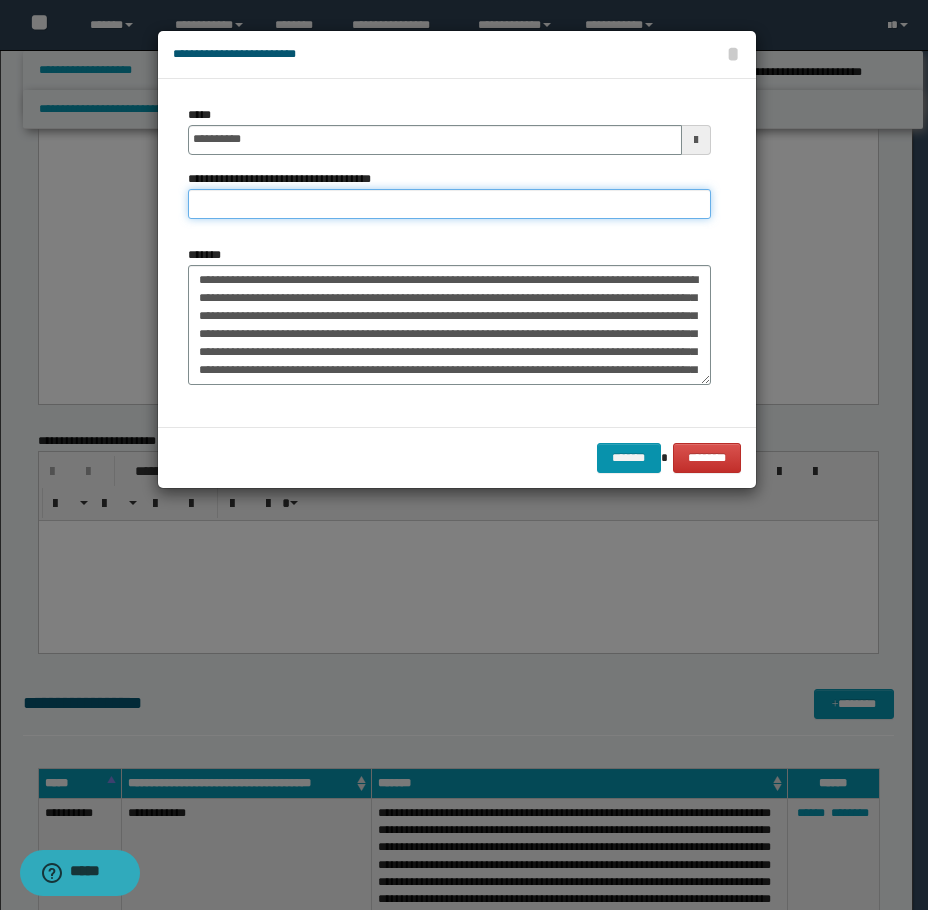 paste on "**********" 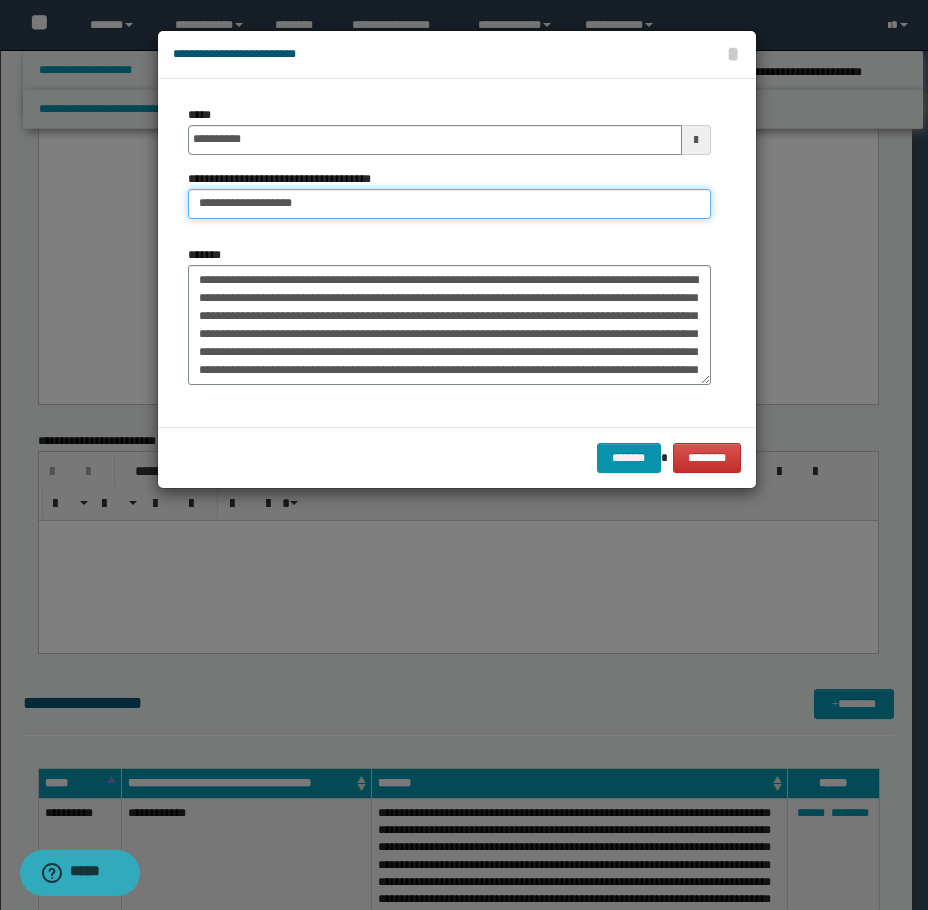 type on "**********" 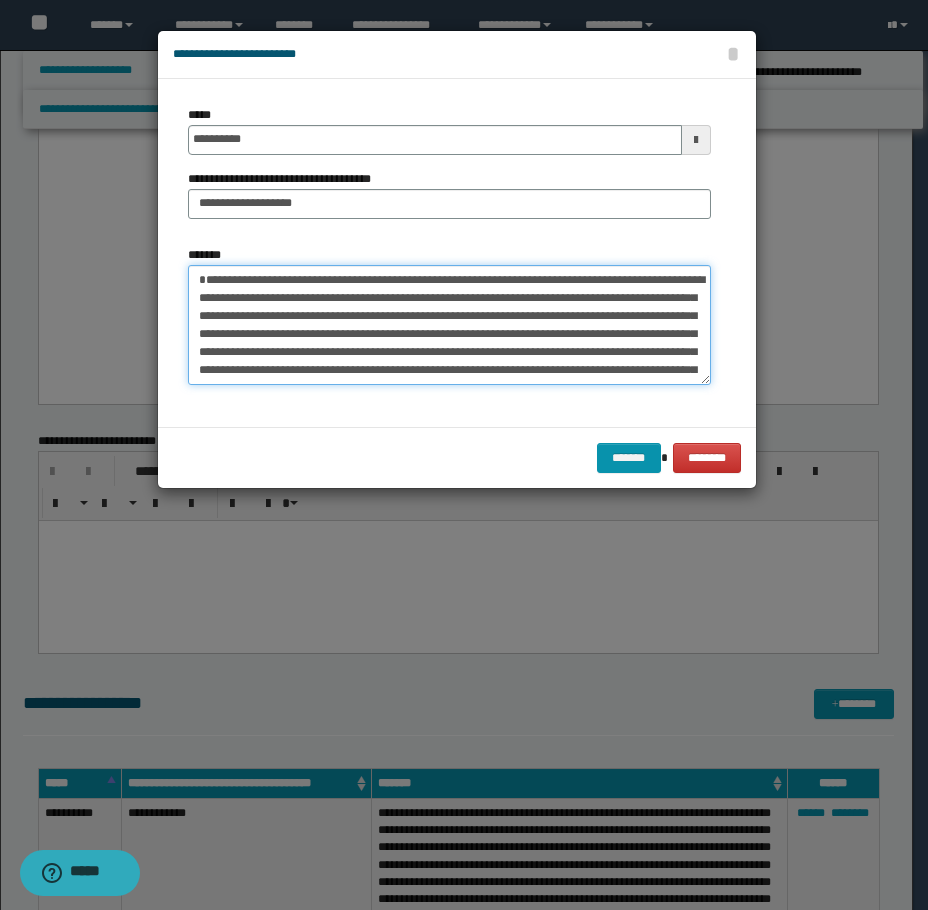 drag, startPoint x: 263, startPoint y: 272, endPoint x: 104, endPoint y: 262, distance: 159.31415 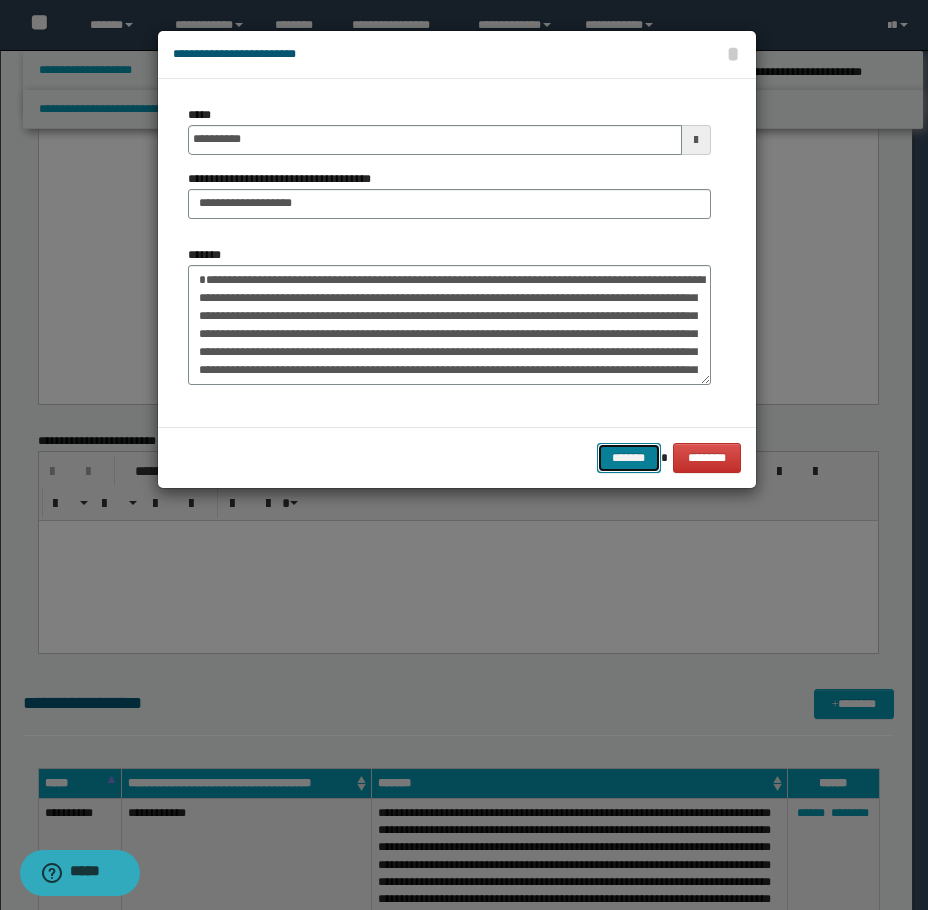 click on "*******" at bounding box center [629, 458] 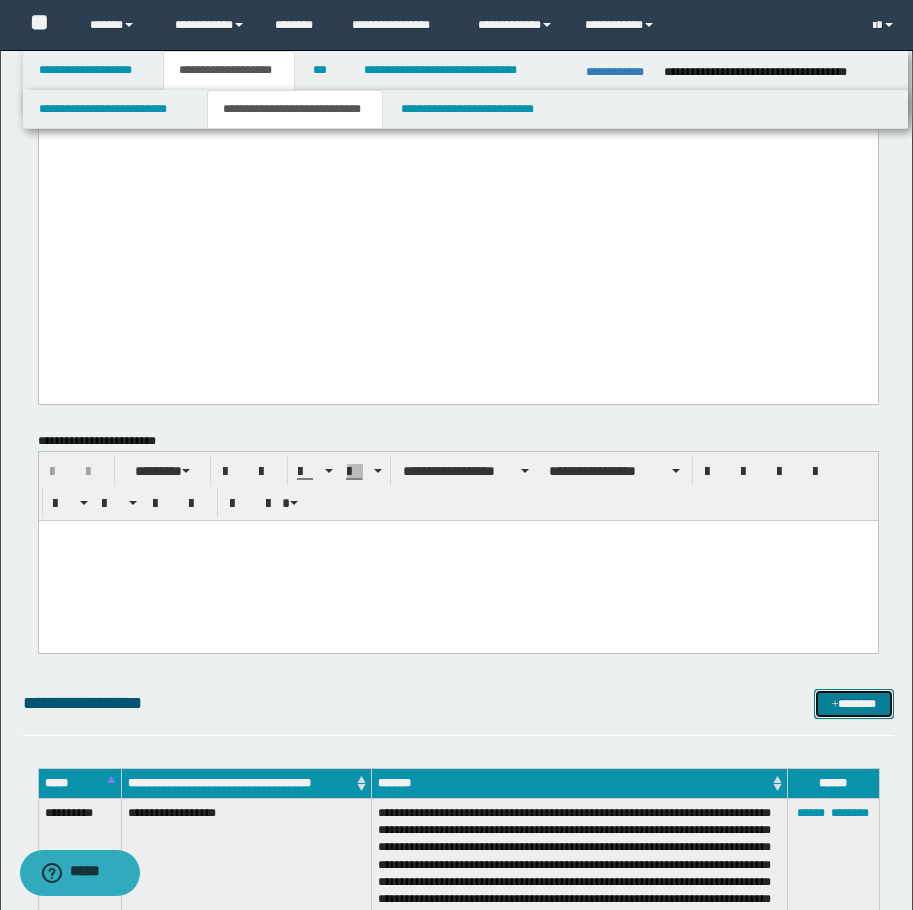 click on "*******" at bounding box center [854, 704] 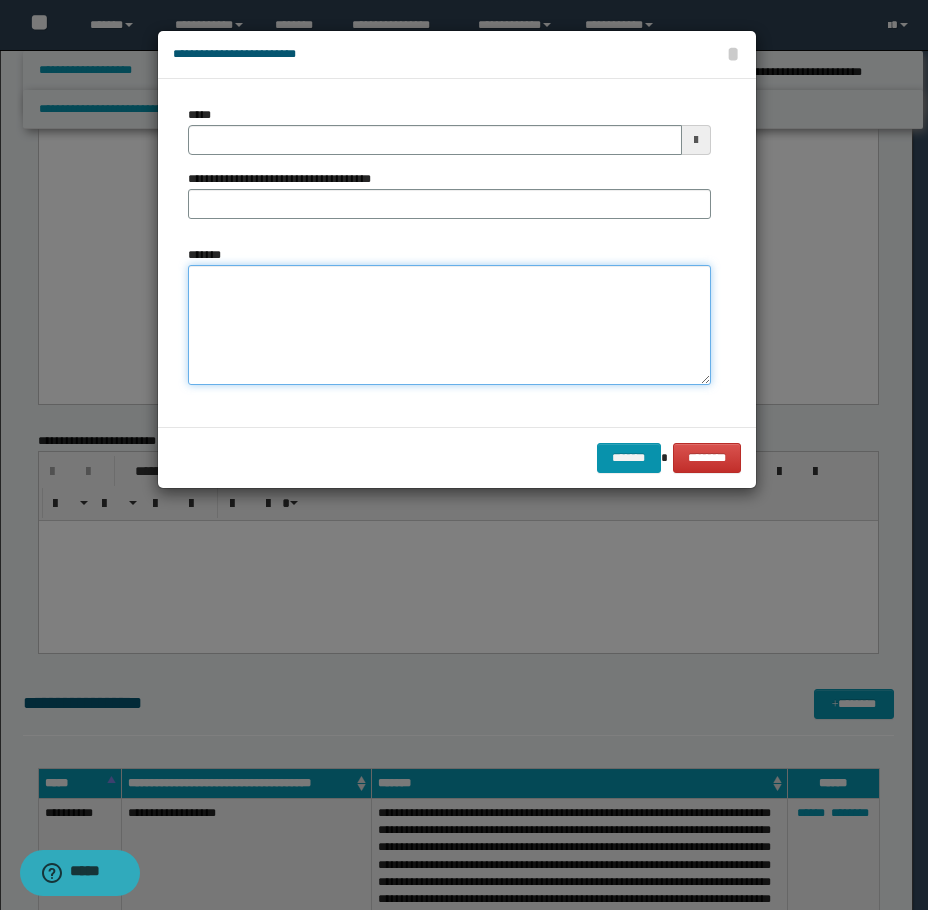 click on "*******" at bounding box center (449, 325) 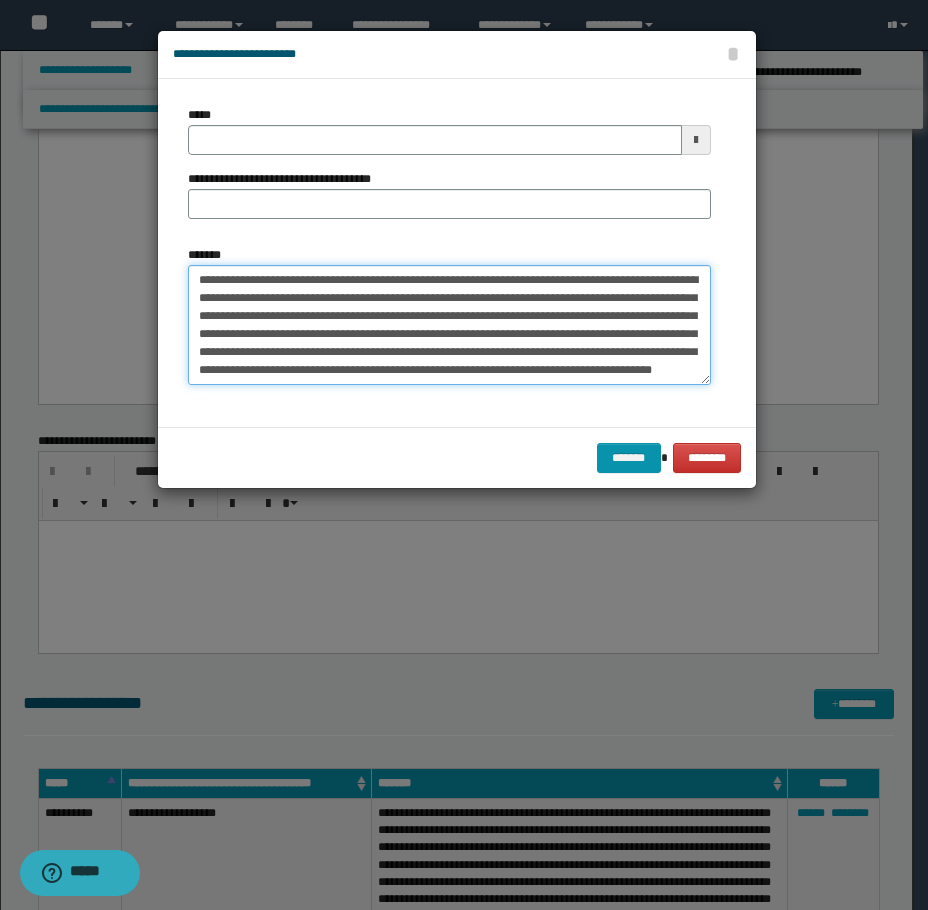 type 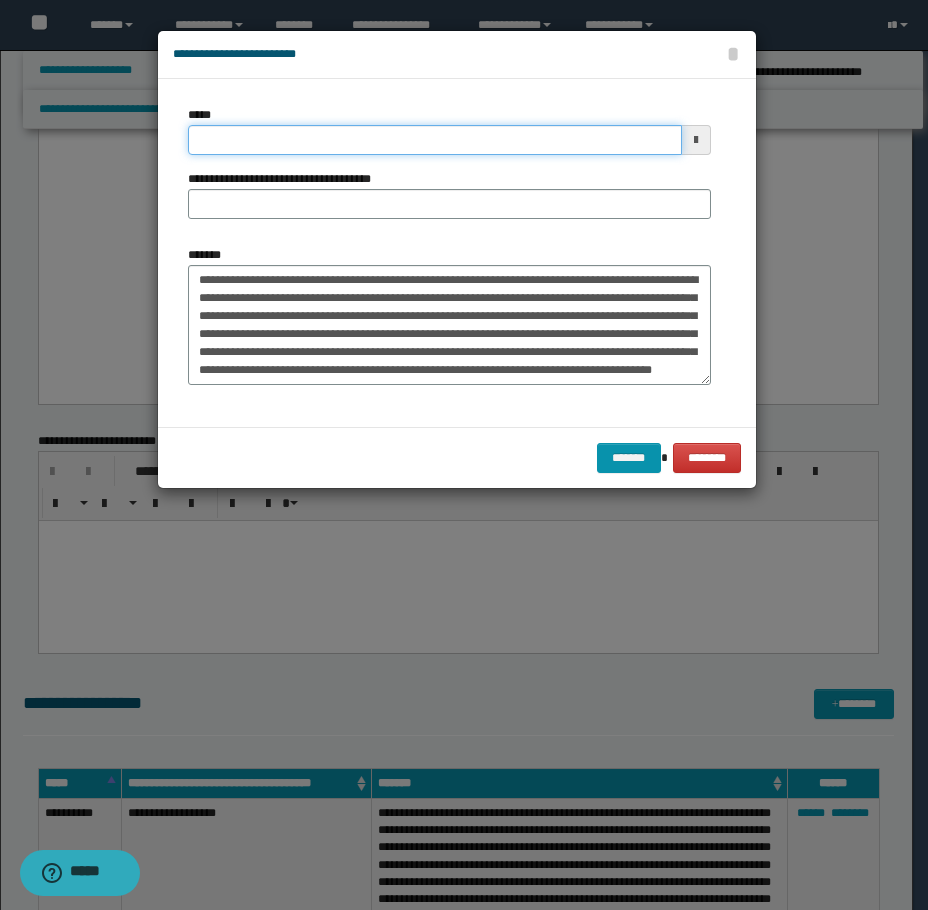 click on "*****" at bounding box center [435, 140] 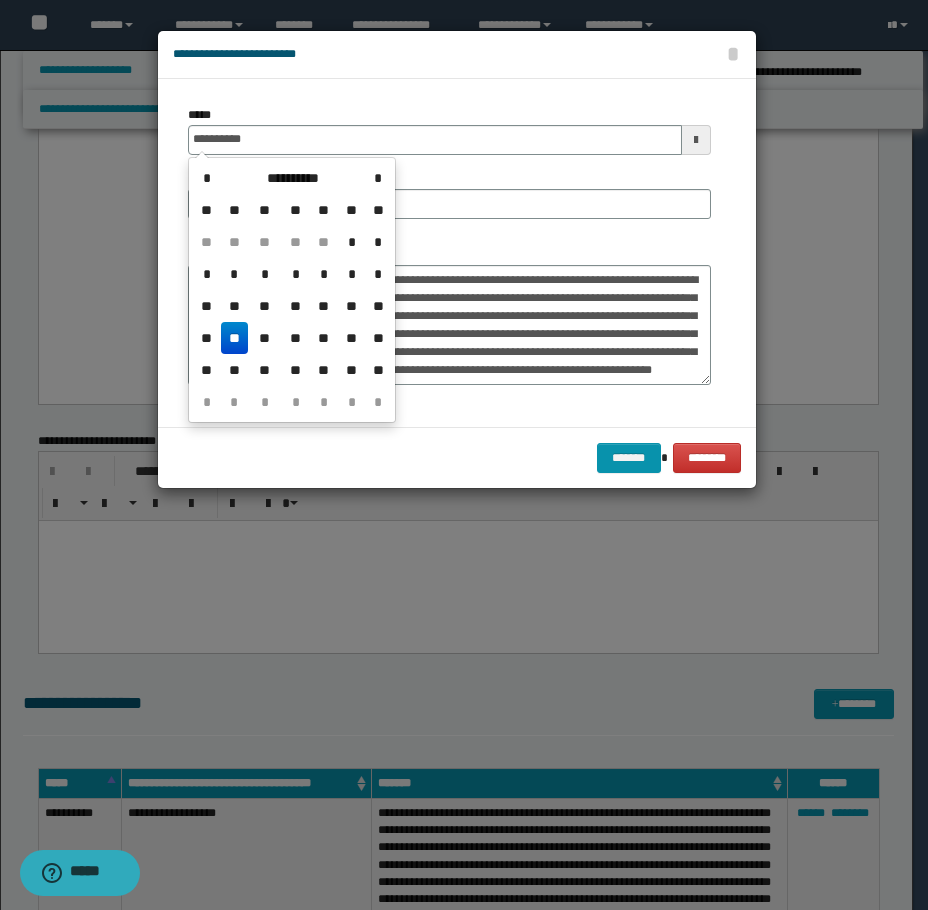 click on "**" at bounding box center [235, 338] 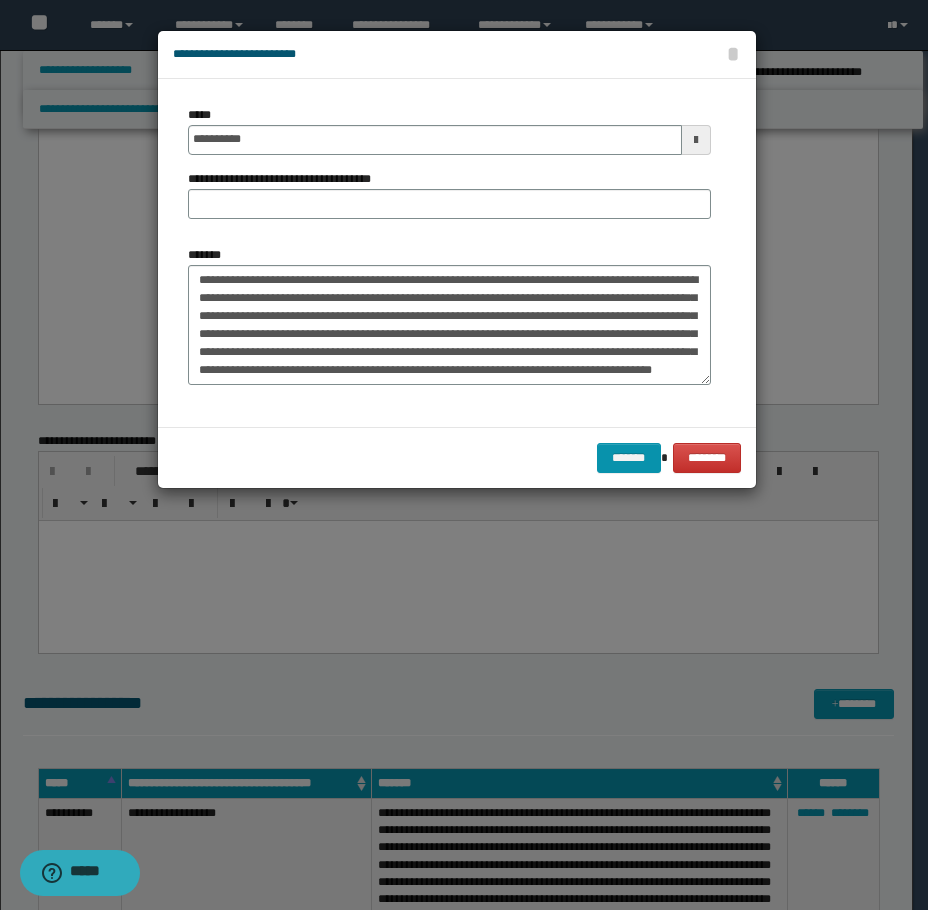 scroll, scrollTop: 0, scrollLeft: 0, axis: both 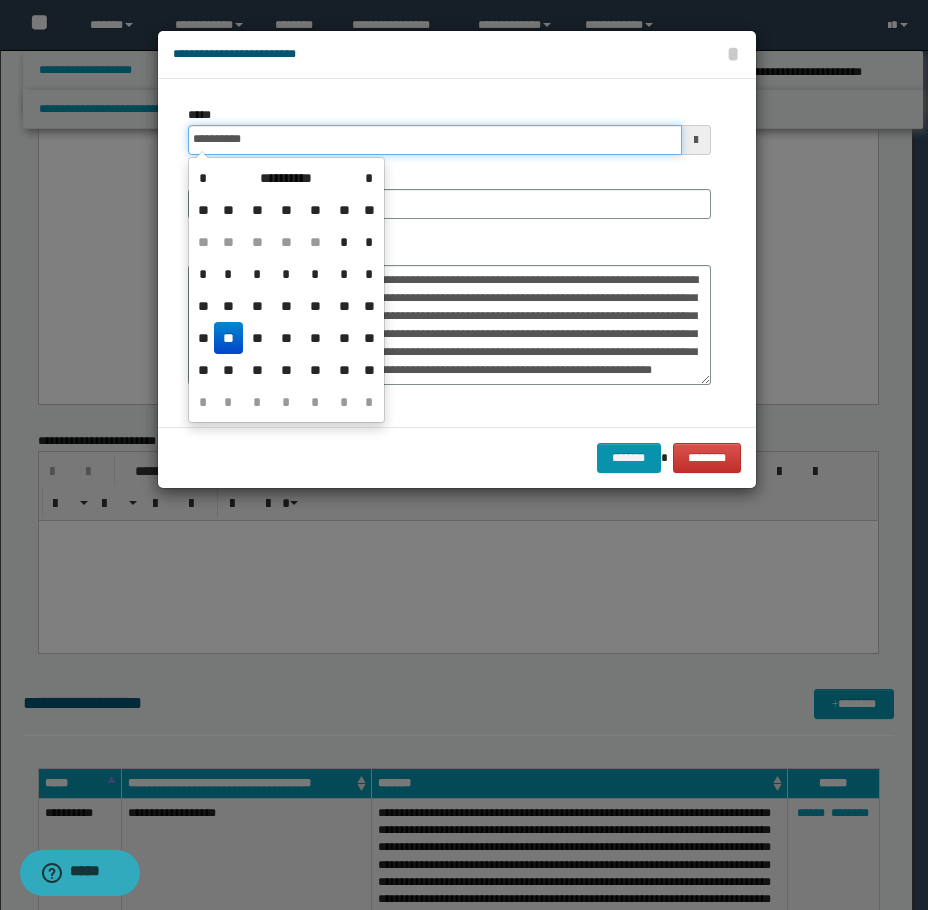 click on "**********" at bounding box center [435, 140] 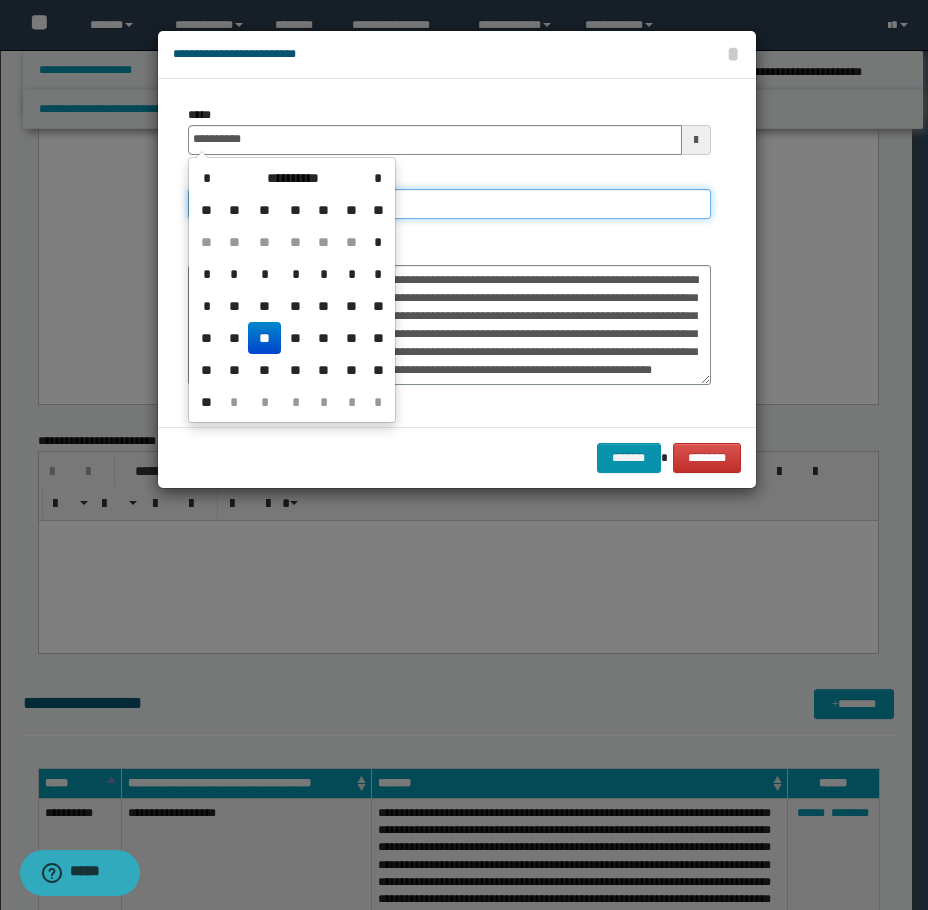 type on "**********" 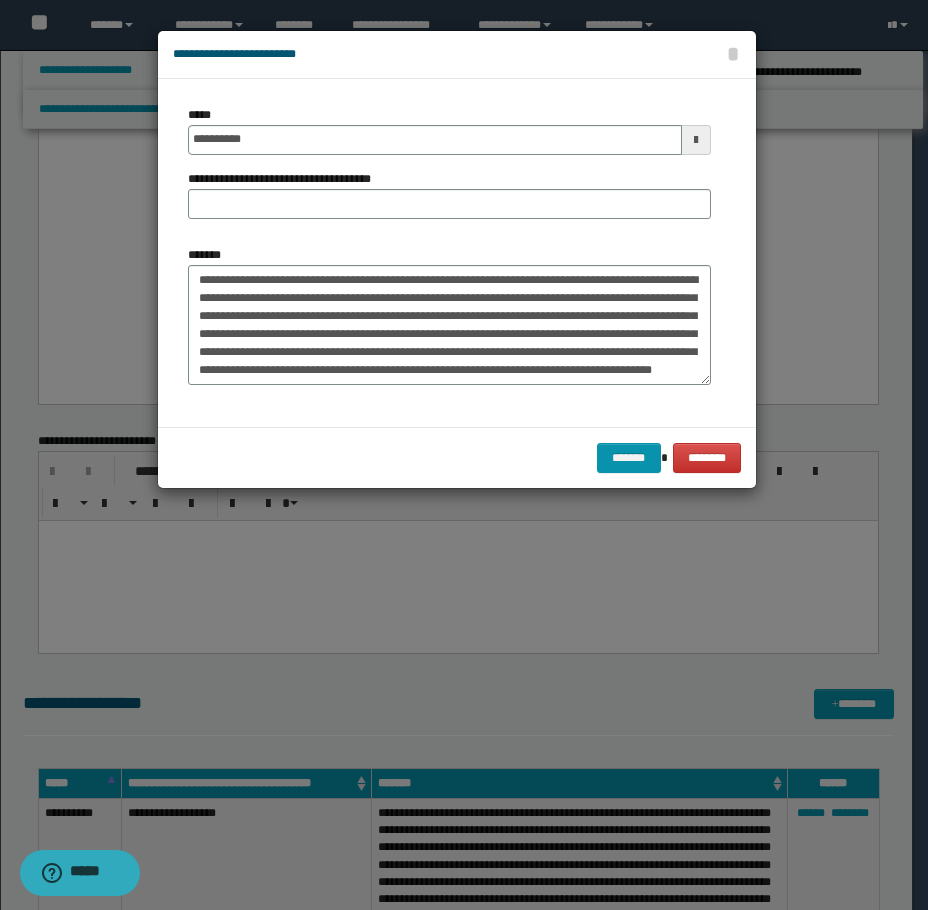 click on "**********" at bounding box center [449, 170] 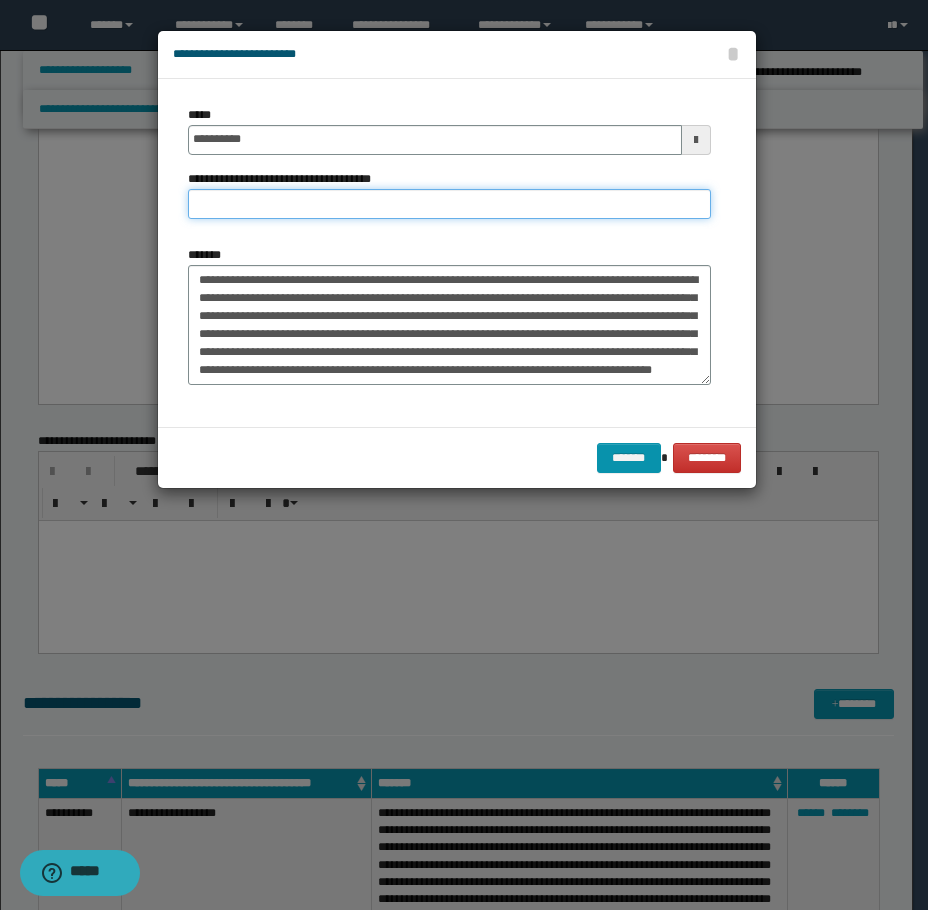 click on "**********" at bounding box center (449, 204) 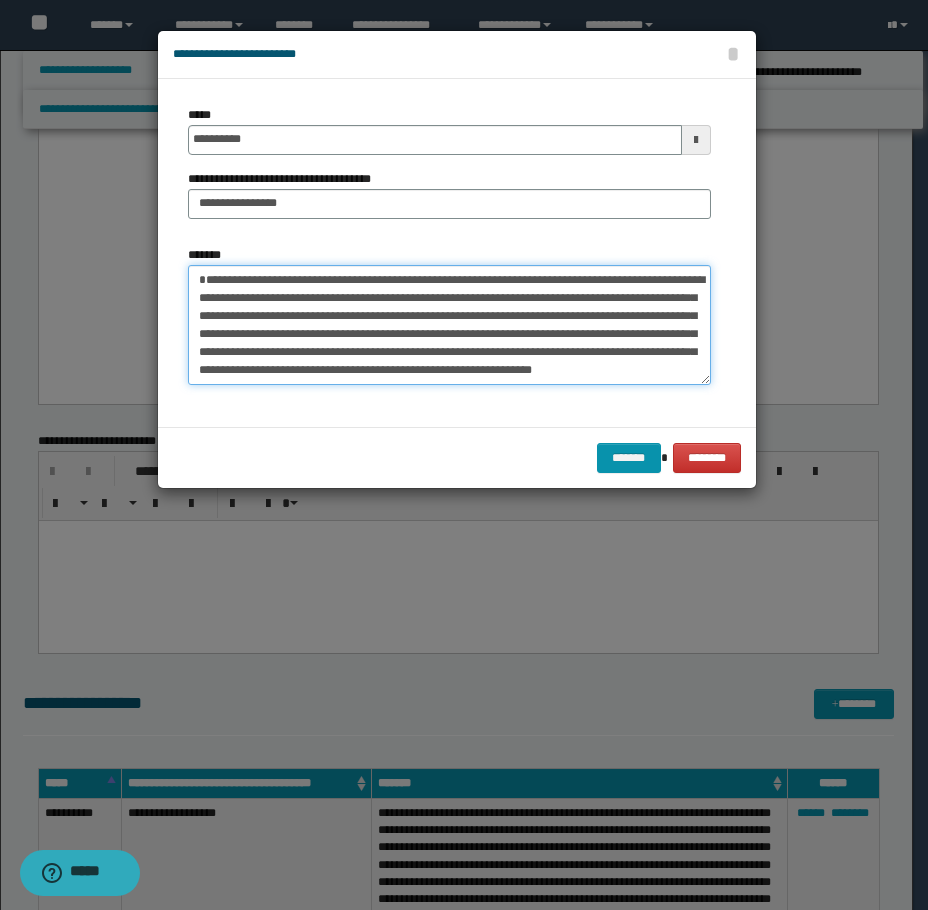 drag, startPoint x: 323, startPoint y: 275, endPoint x: 177, endPoint y: 286, distance: 146.4138 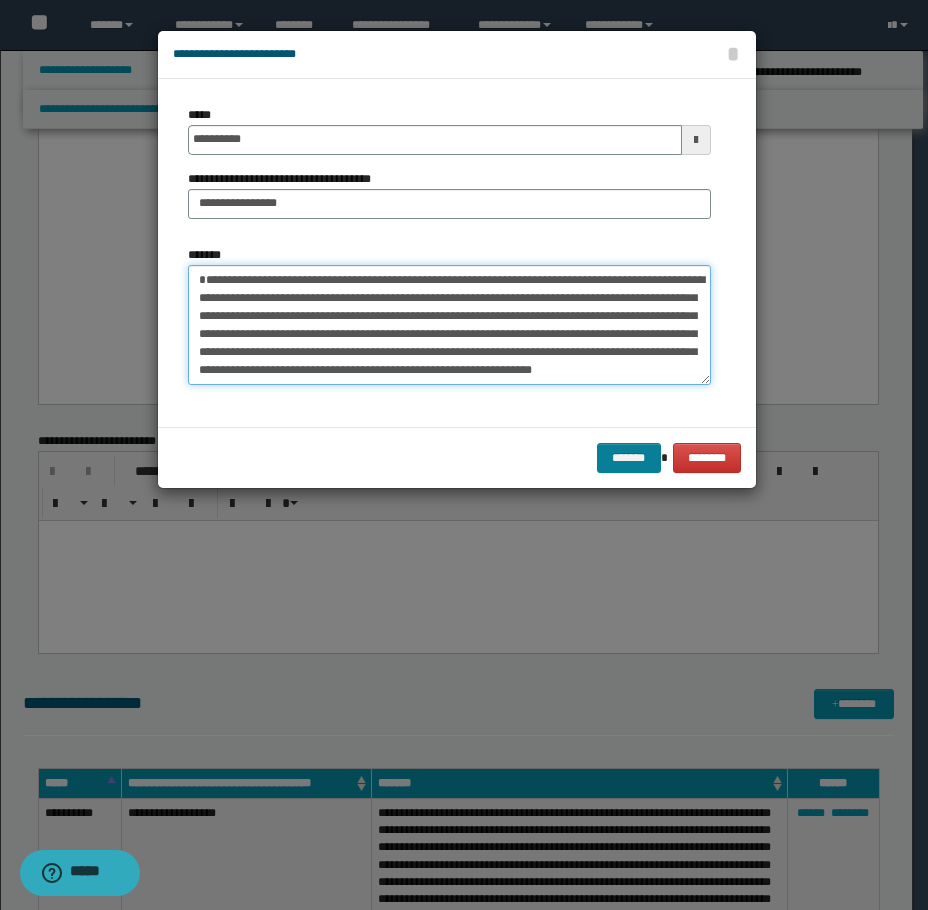 type on "**********" 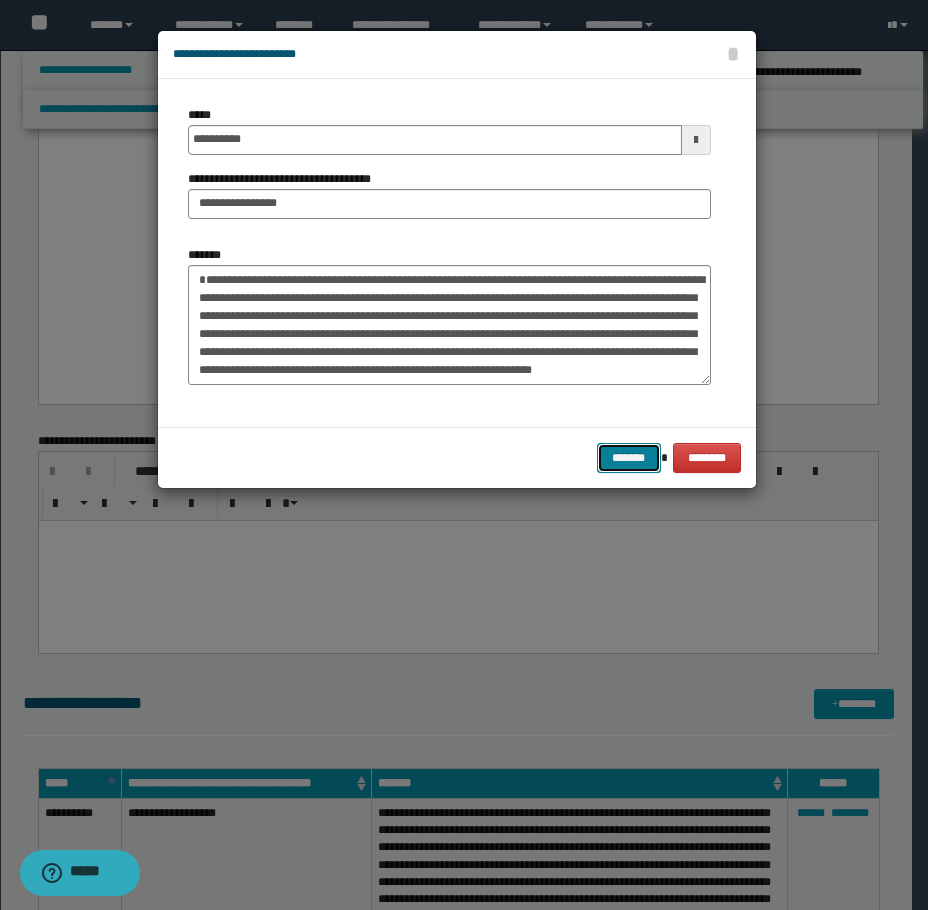 click on "*******" at bounding box center (629, 458) 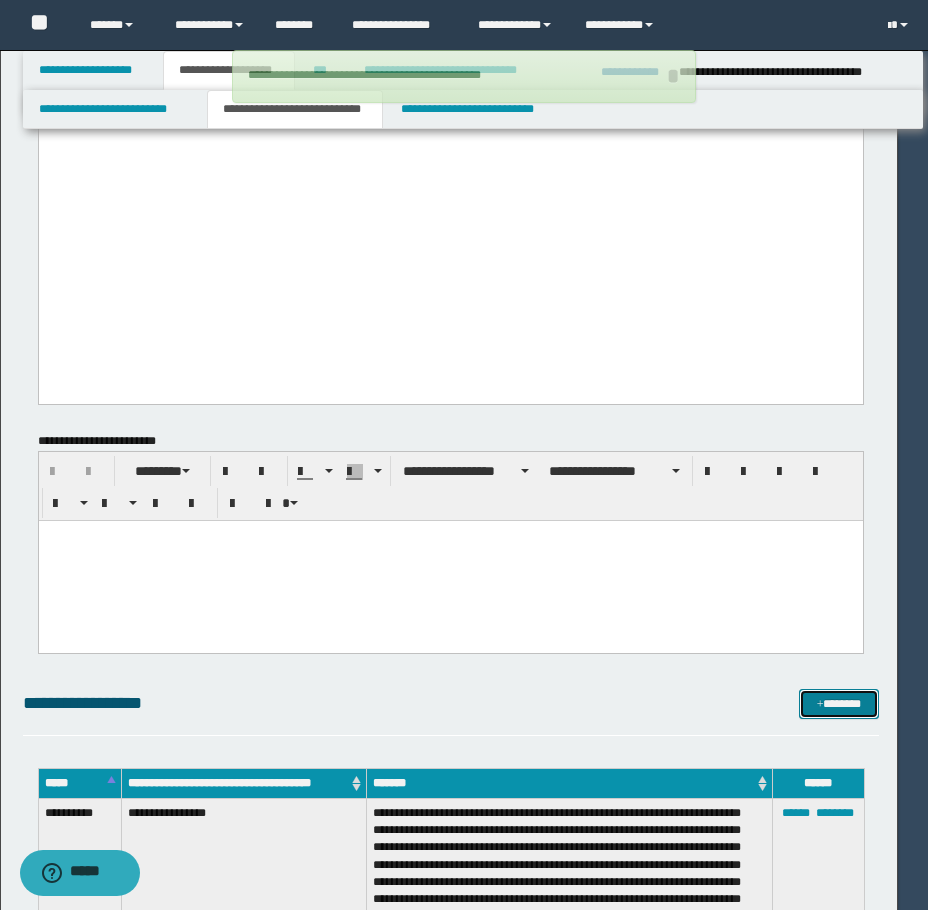 type 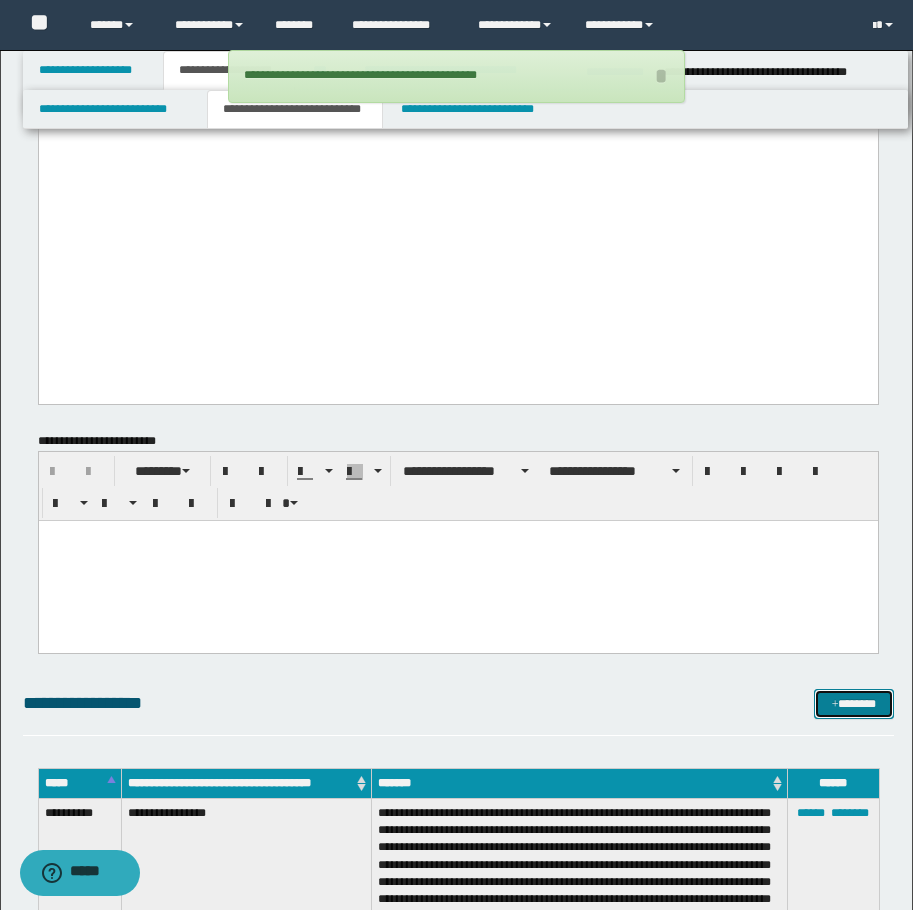 click at bounding box center [835, 705] 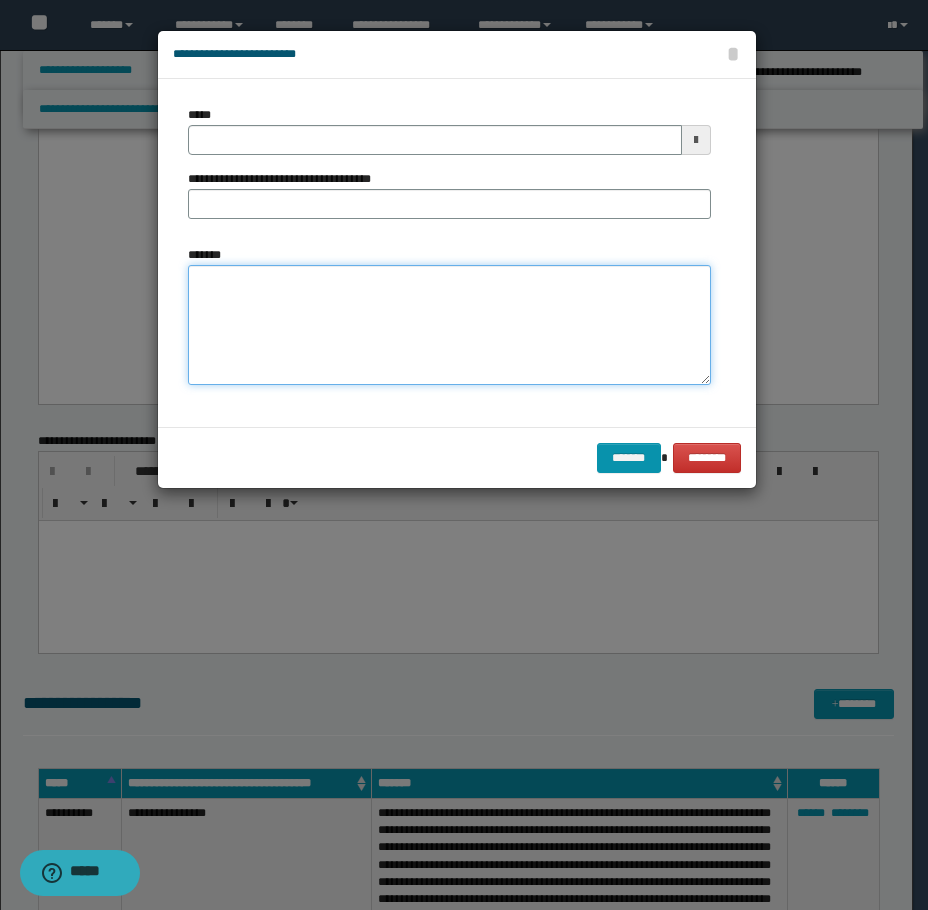 click on "*******" at bounding box center [449, 325] 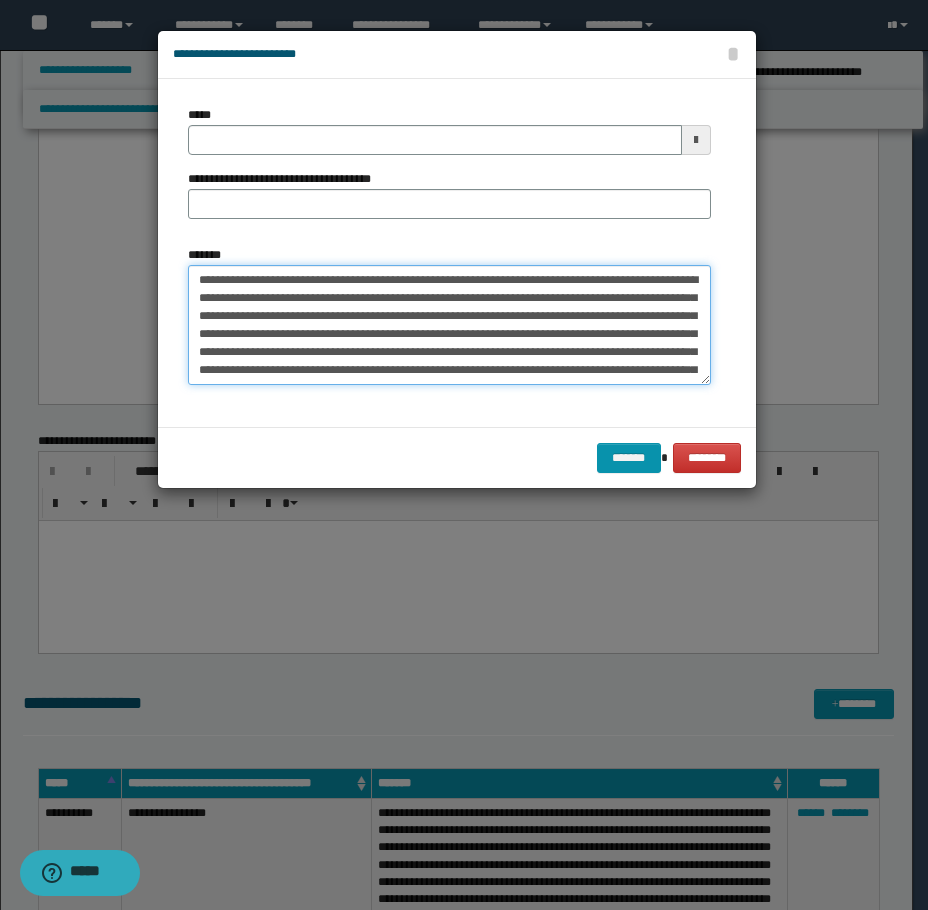 scroll, scrollTop: 210, scrollLeft: 0, axis: vertical 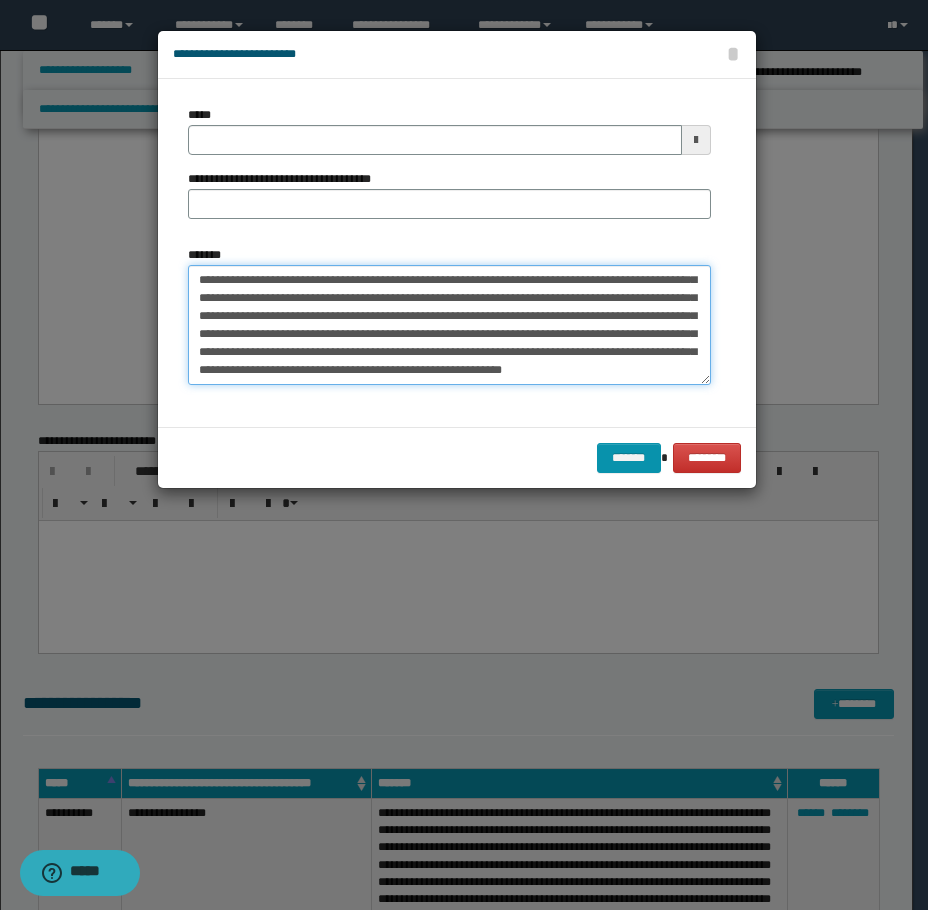 type 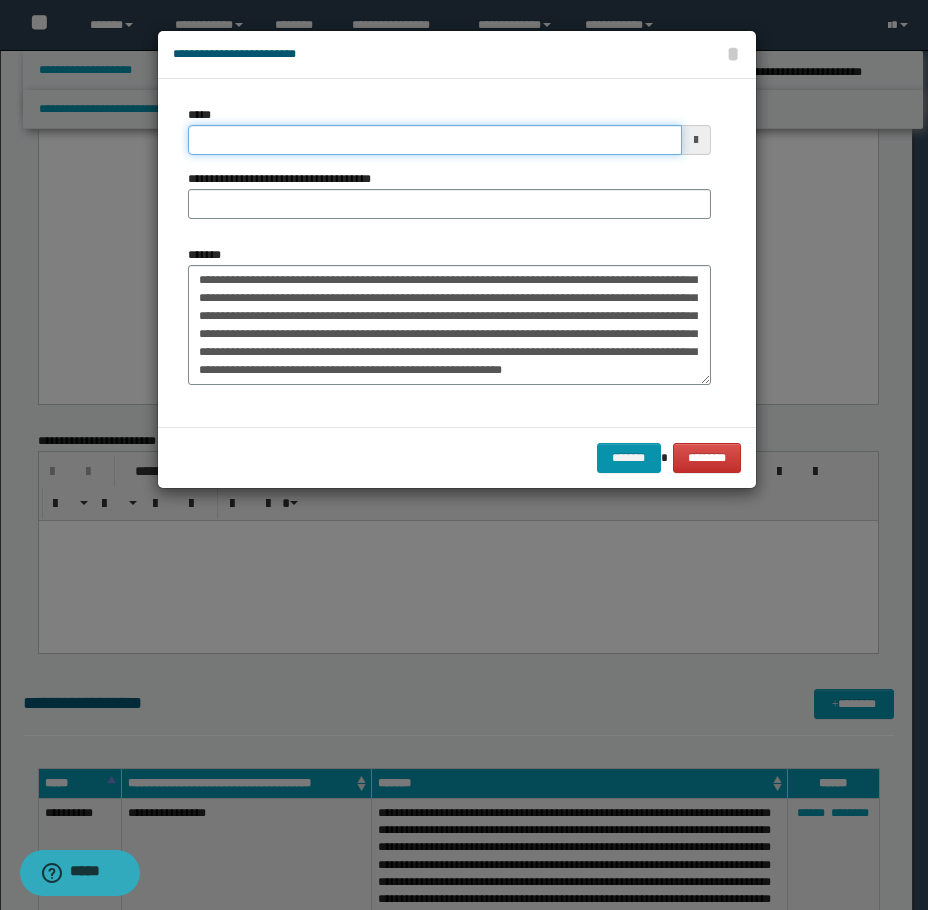 click on "*****" at bounding box center [435, 140] 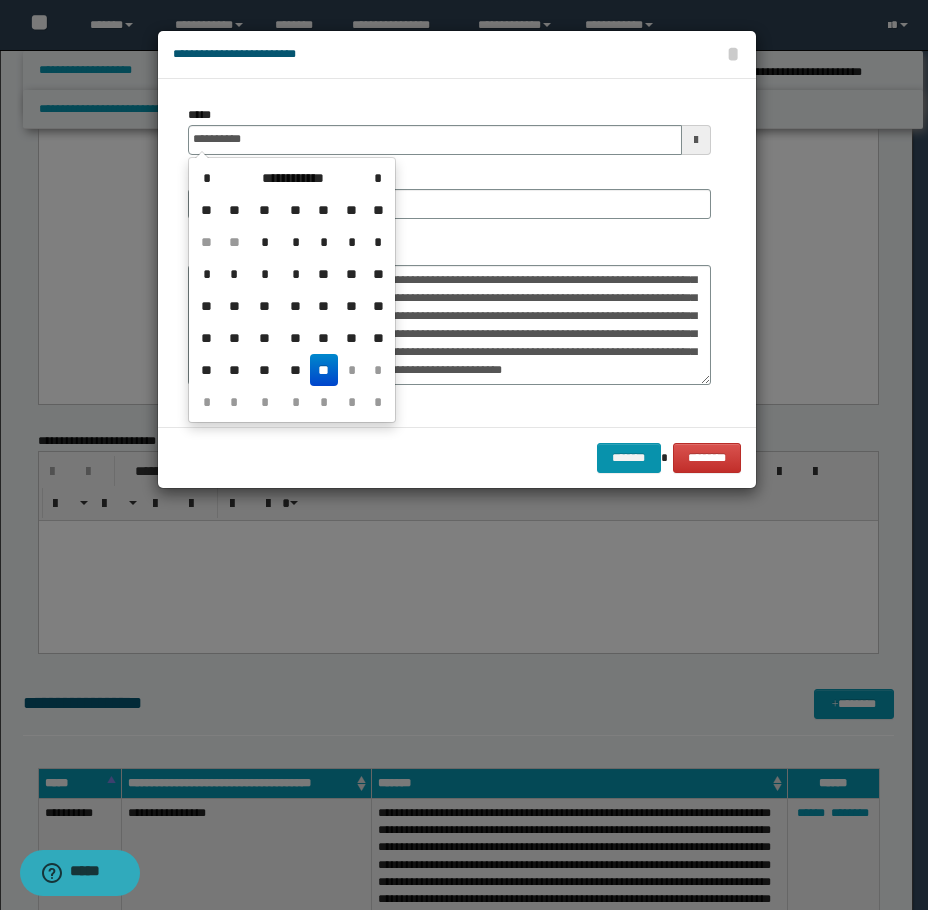 click on "**" at bounding box center (324, 370) 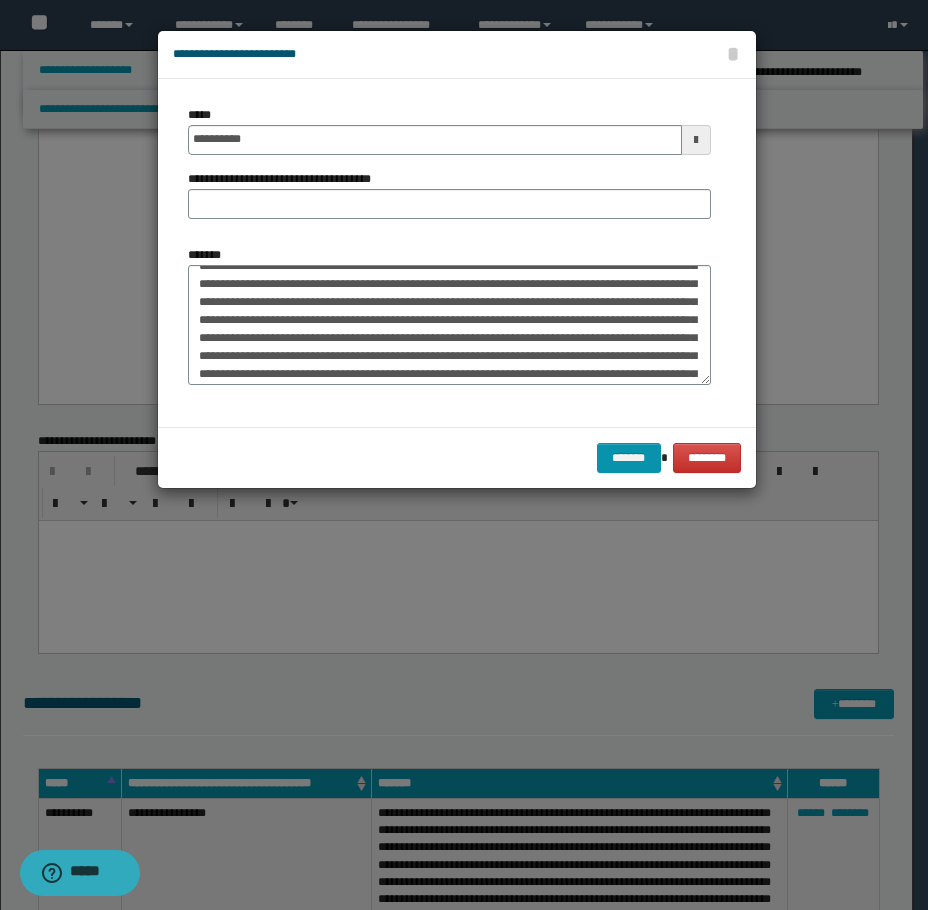 scroll, scrollTop: 0, scrollLeft: 0, axis: both 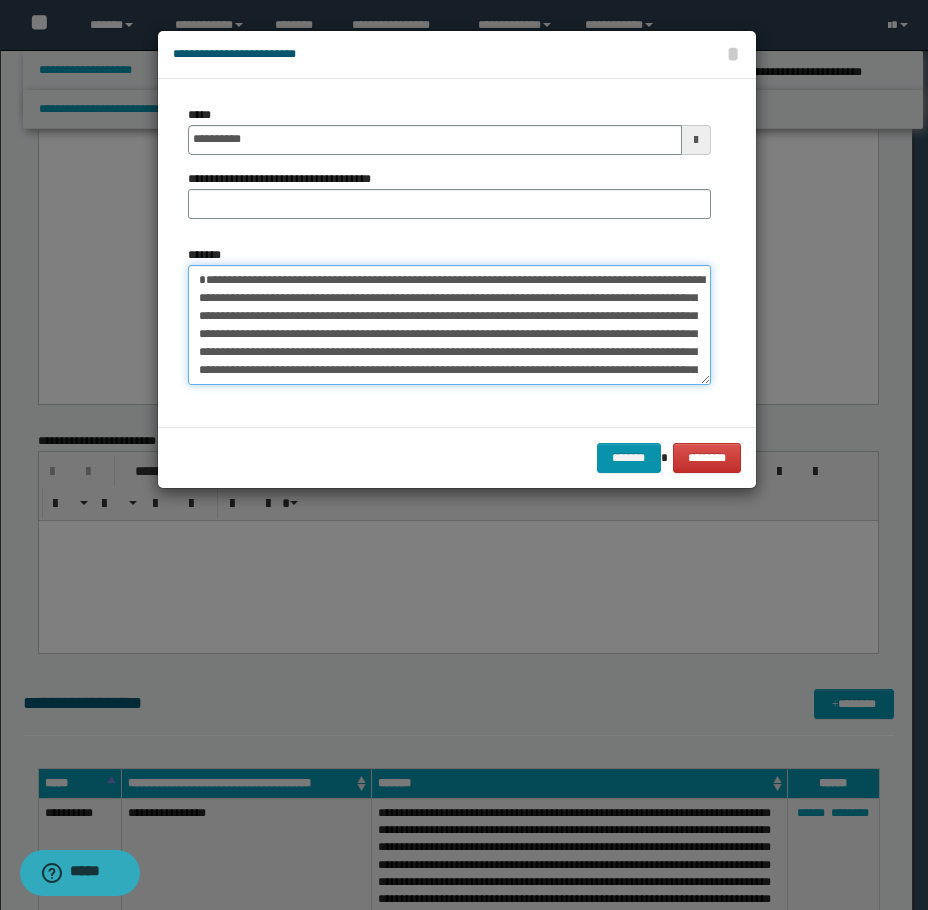 drag, startPoint x: 259, startPoint y: 282, endPoint x: 112, endPoint y: 264, distance: 148.09795 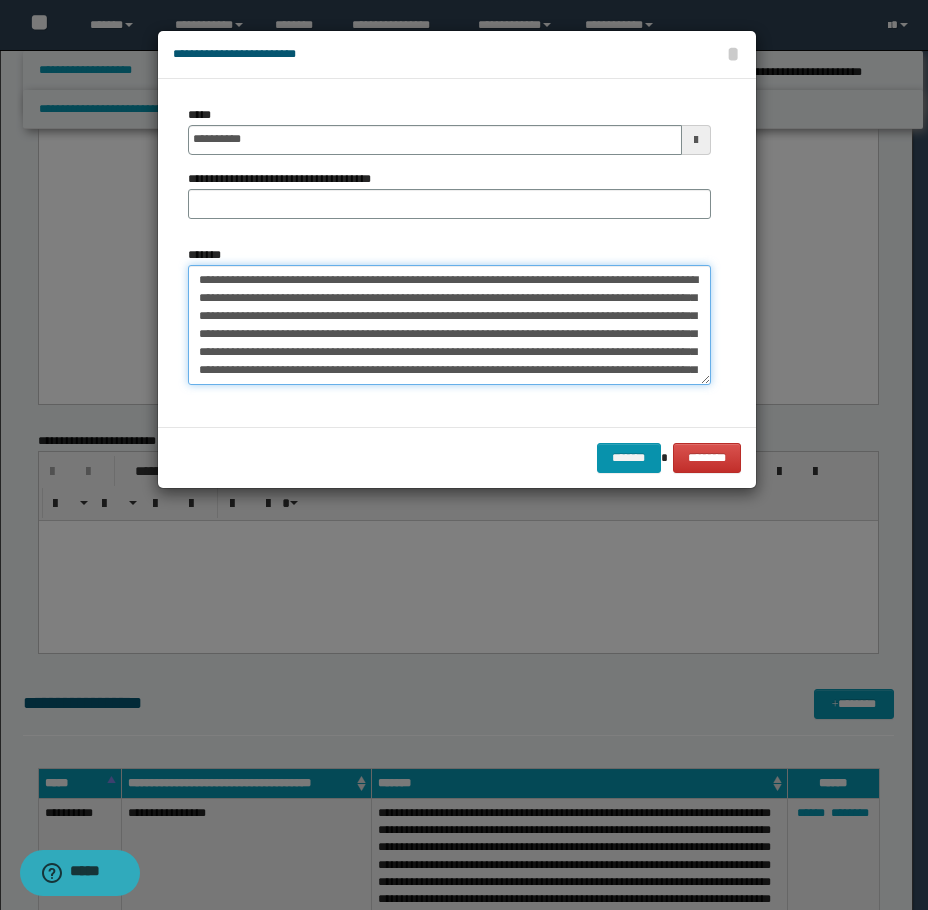type on "**********" 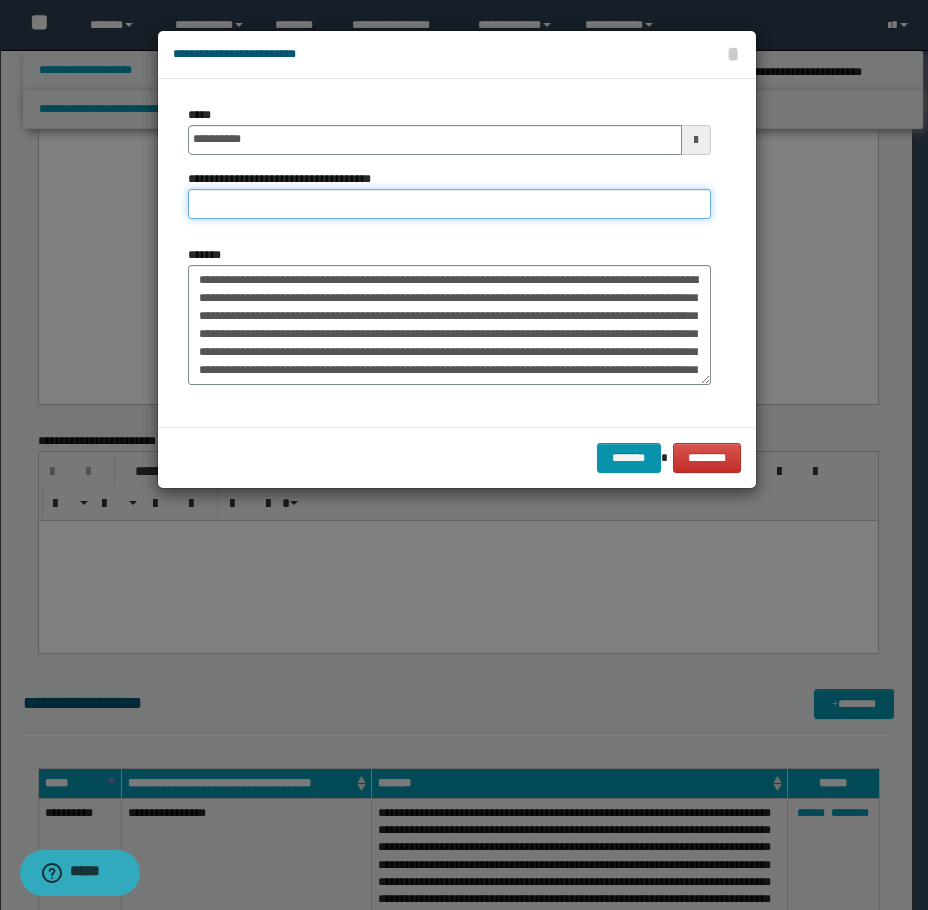 paste on "*********" 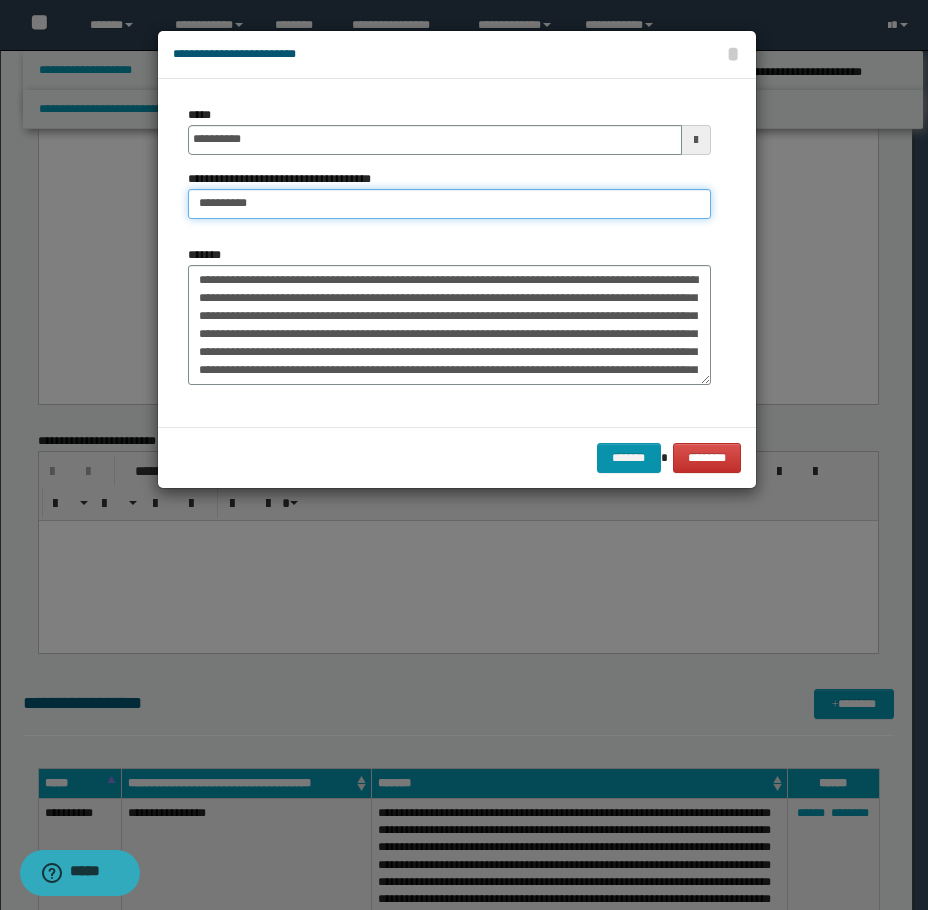 type on "*********" 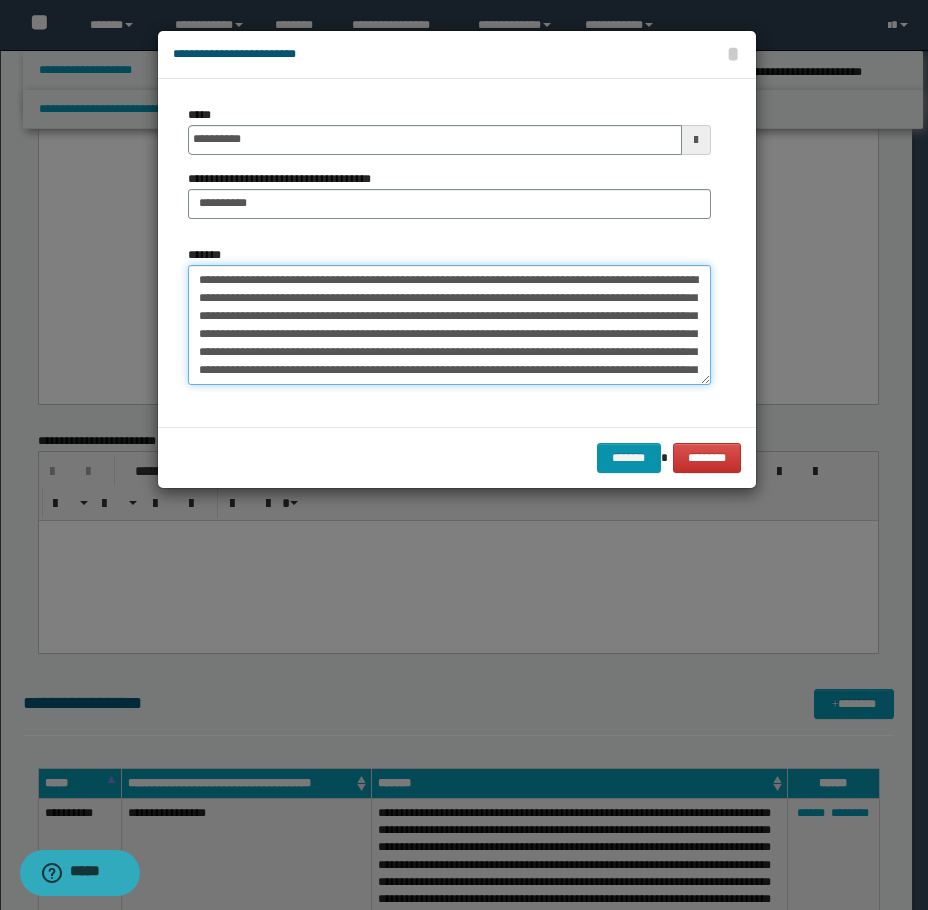 drag, startPoint x: 192, startPoint y: 277, endPoint x: 129, endPoint y: 272, distance: 63.1981 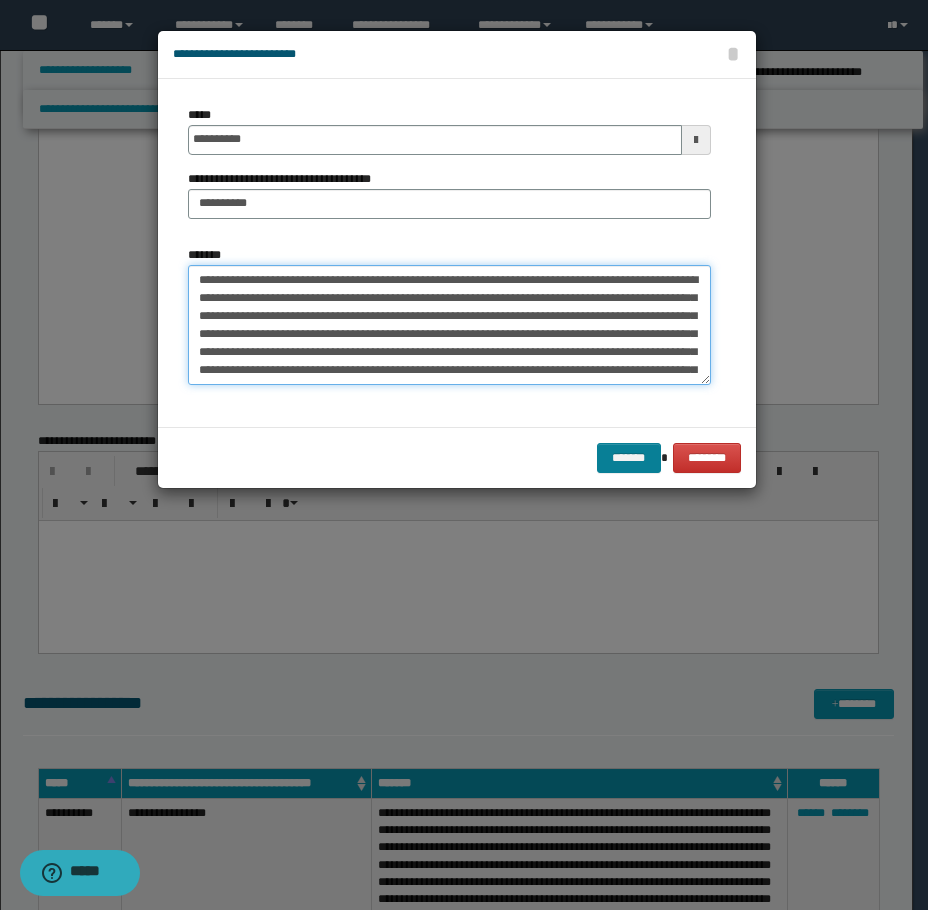 type on "**********" 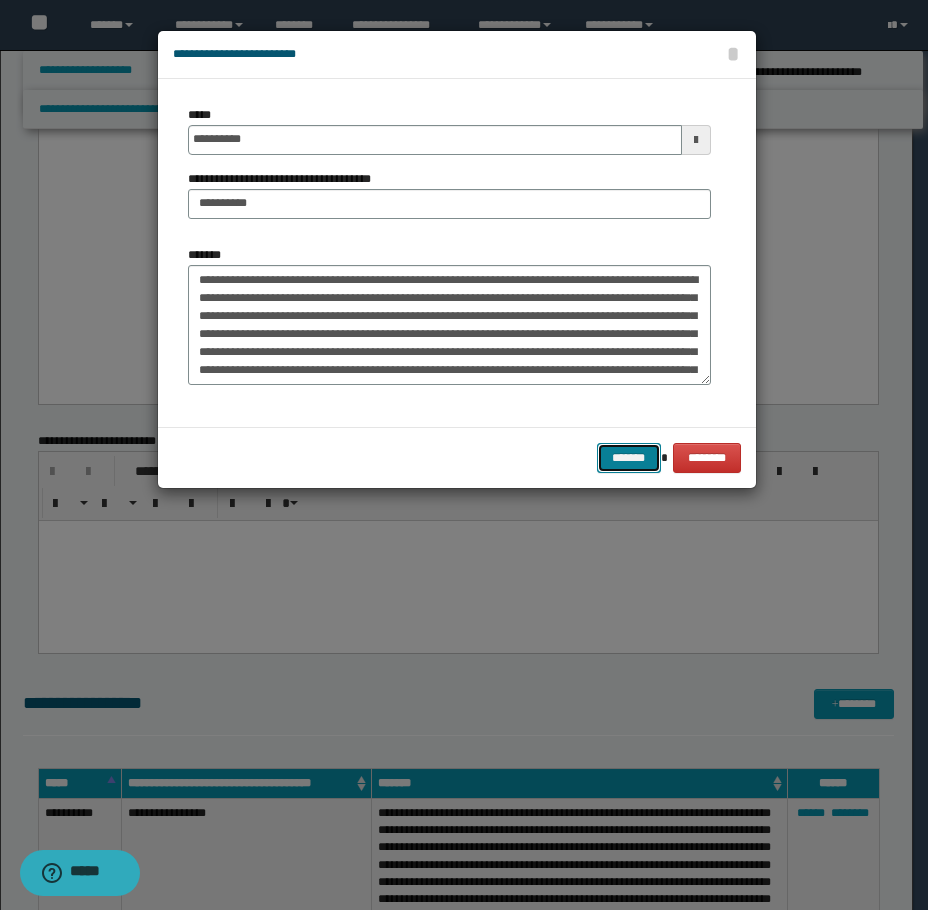 click on "*******" at bounding box center [629, 458] 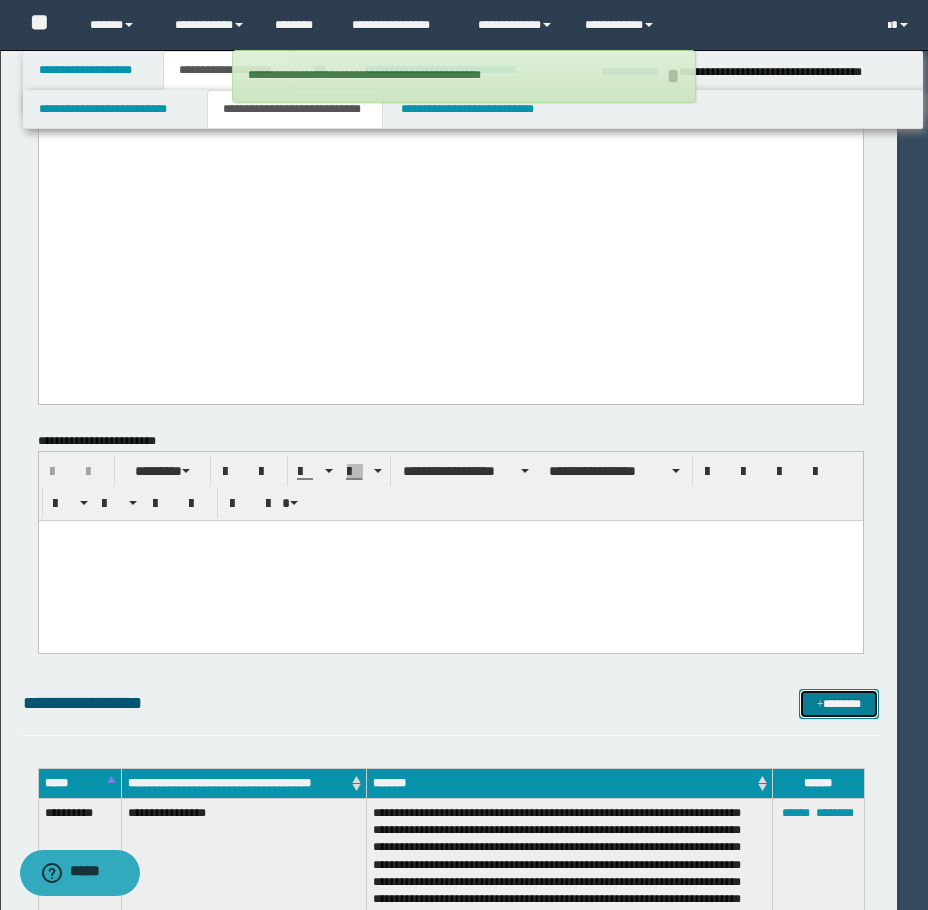 type 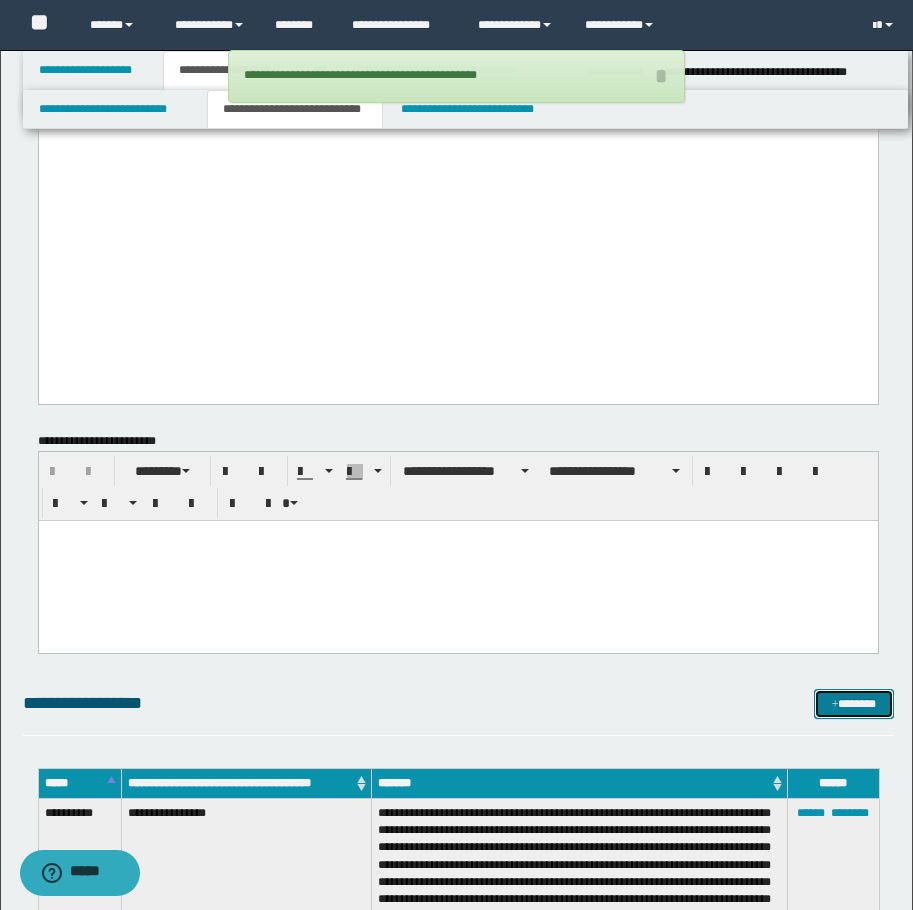 click at bounding box center [835, 705] 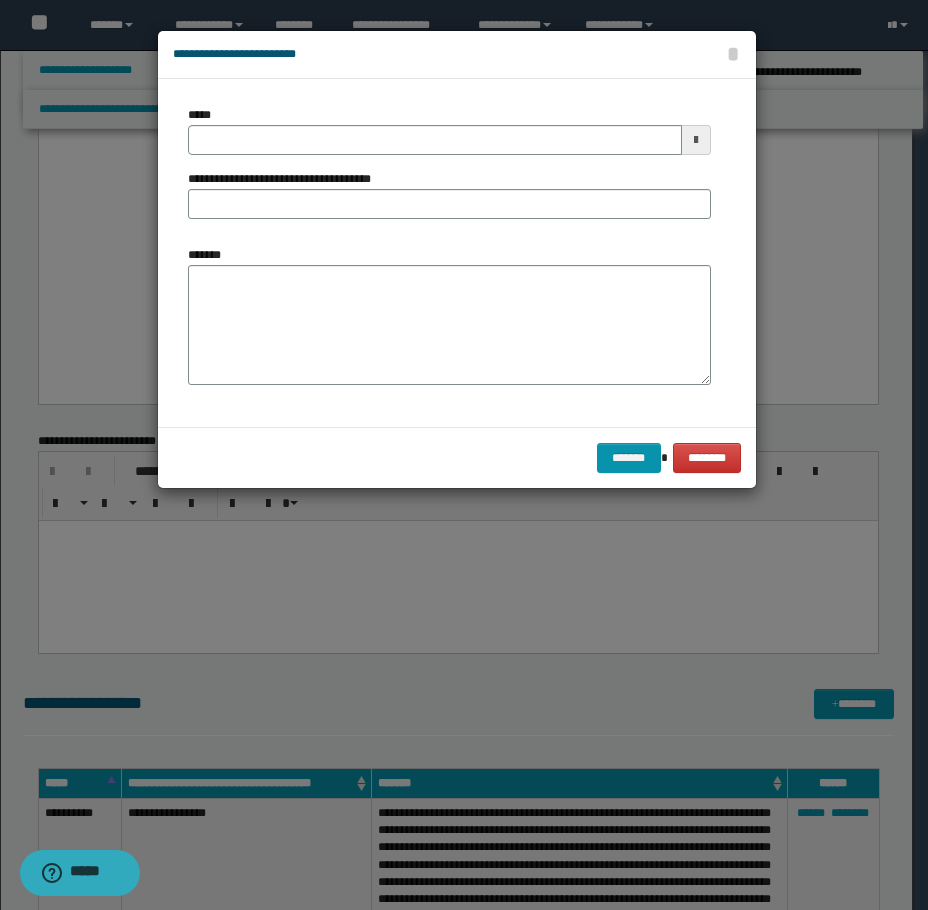 click on "*******" at bounding box center [449, 315] 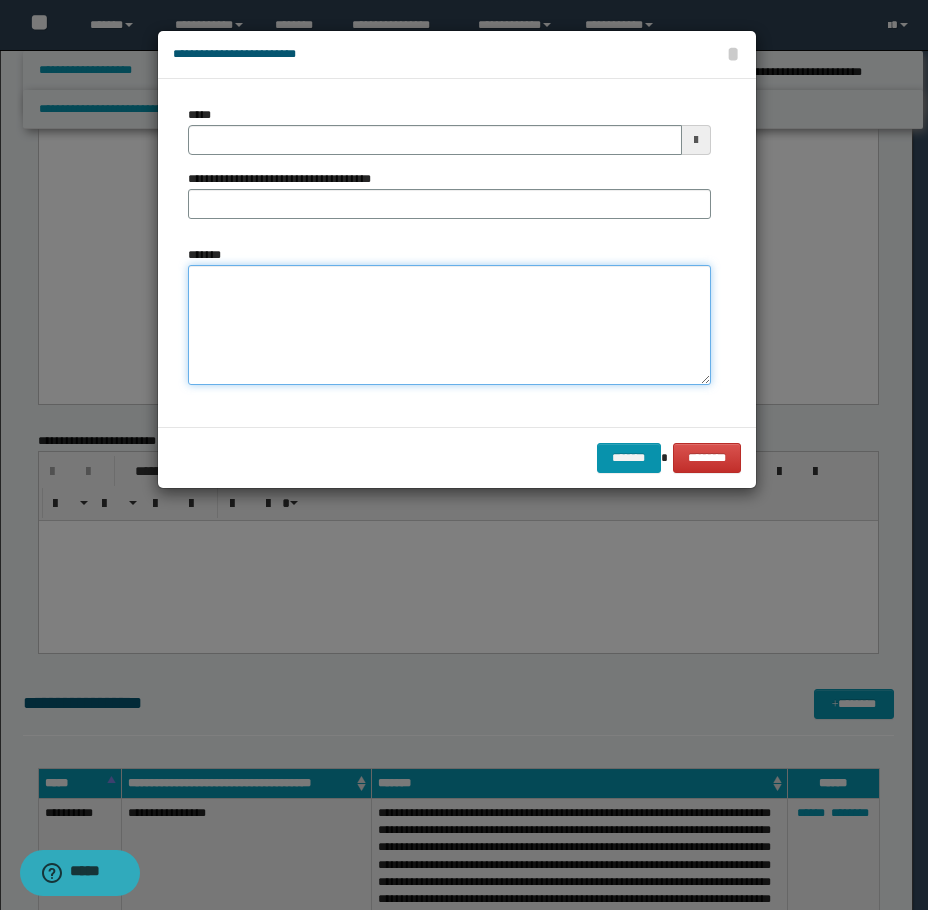 click on "*******" at bounding box center [449, 325] 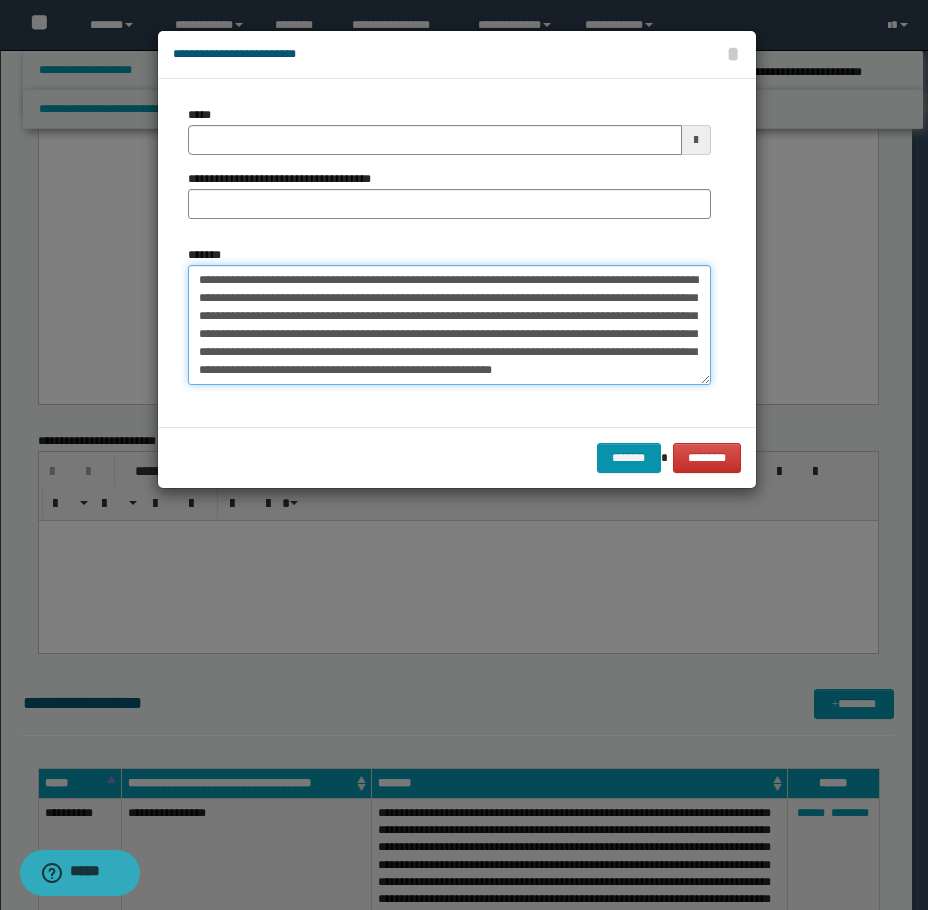 scroll, scrollTop: 12, scrollLeft: 0, axis: vertical 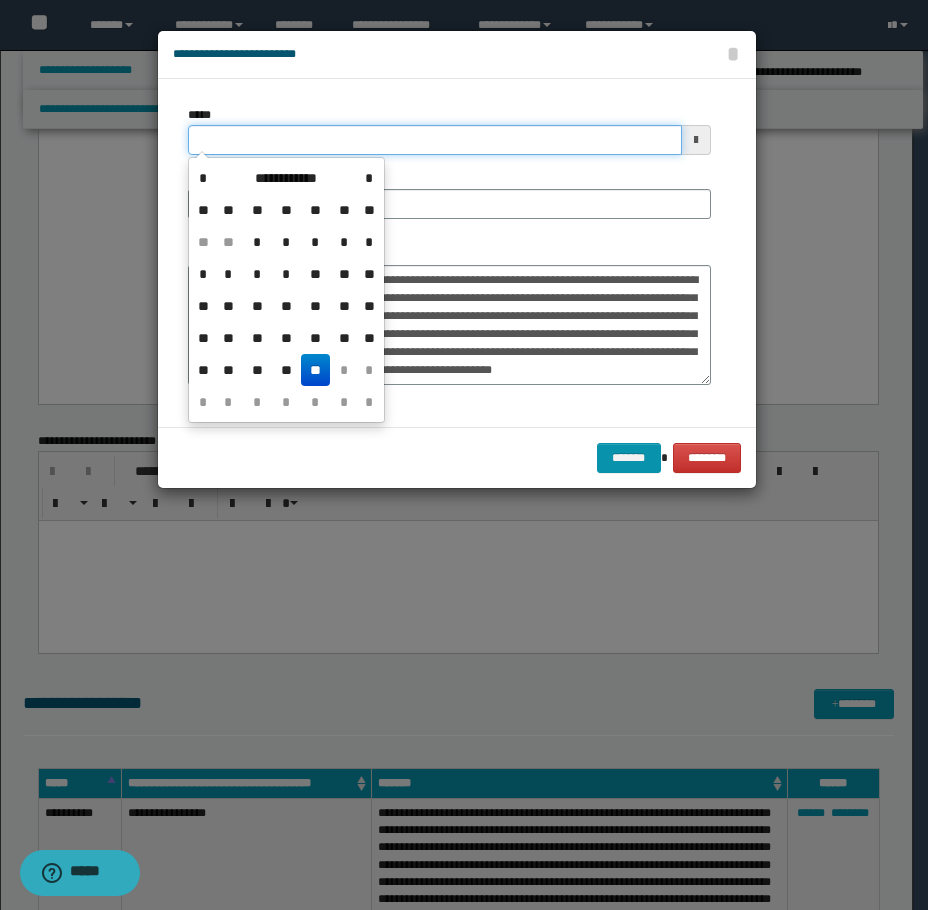 click on "*****" at bounding box center (435, 140) 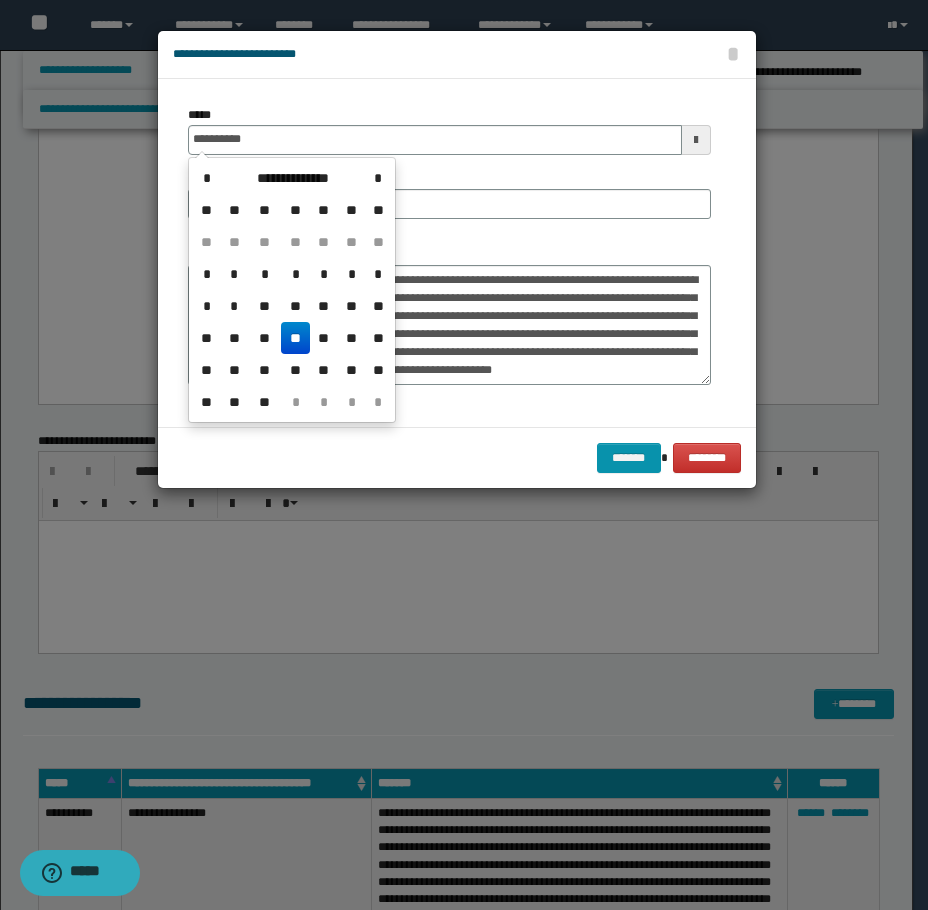 click on "**" at bounding box center [295, 338] 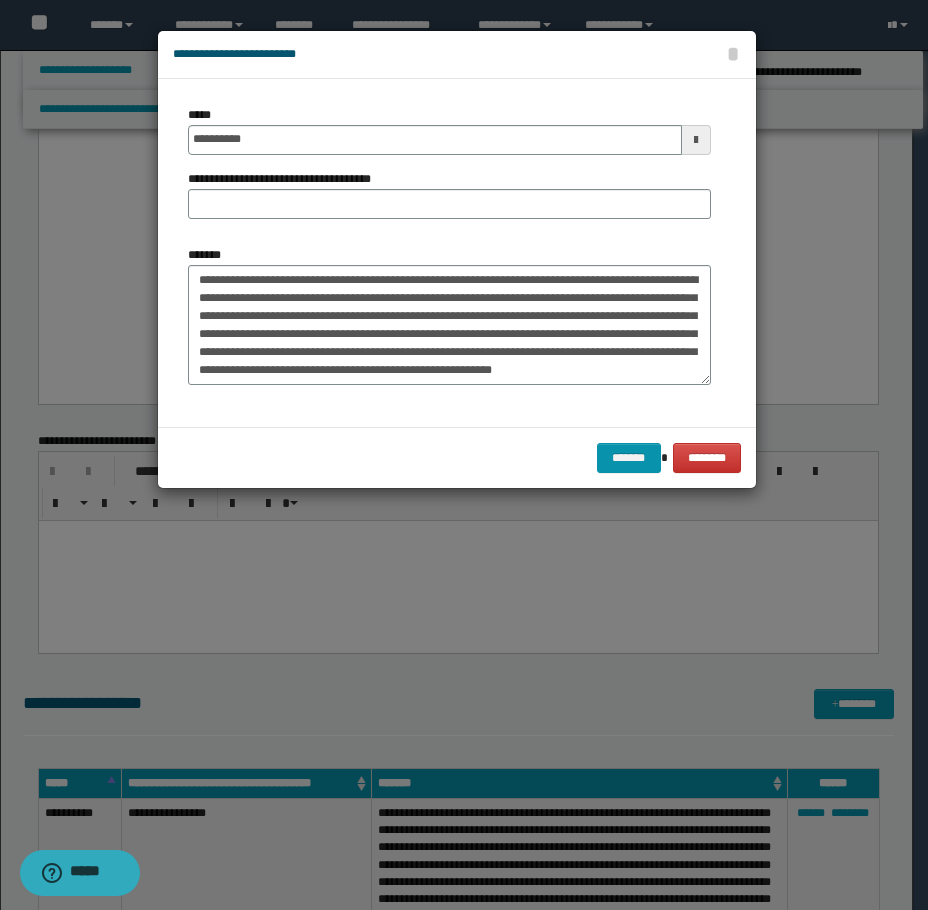 scroll, scrollTop: 0, scrollLeft: 0, axis: both 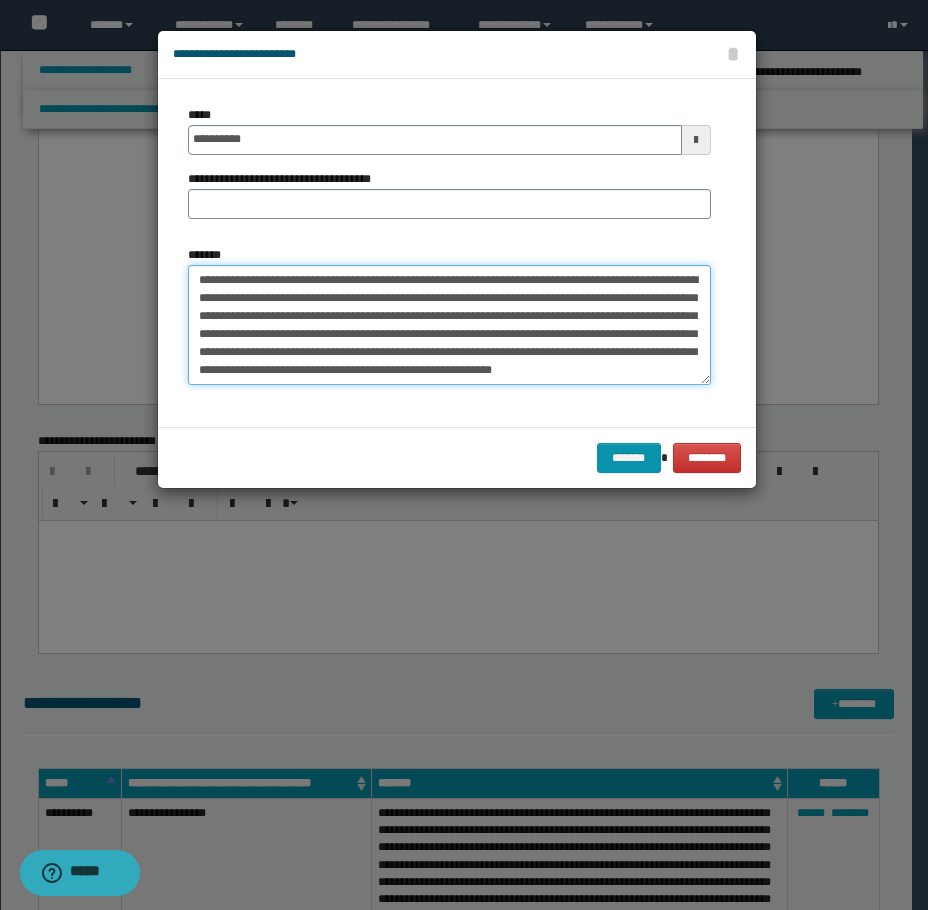 drag, startPoint x: 260, startPoint y: 280, endPoint x: 133, endPoint y: 277, distance: 127.03543 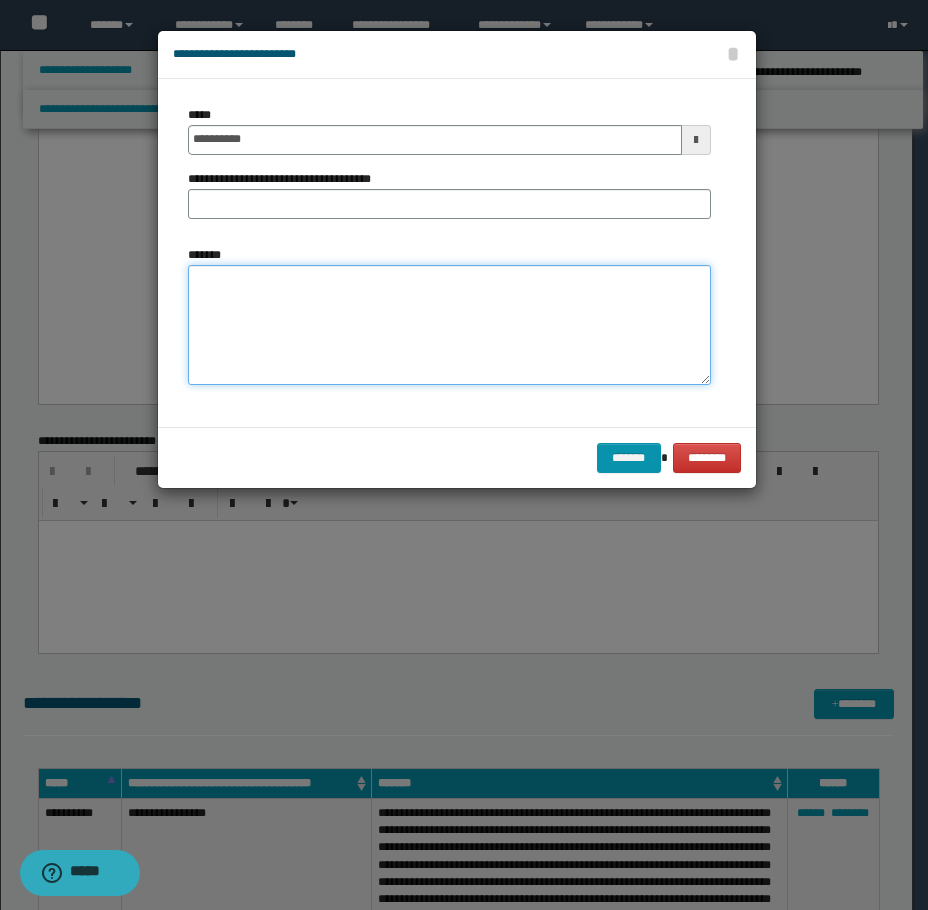 paste on "**********" 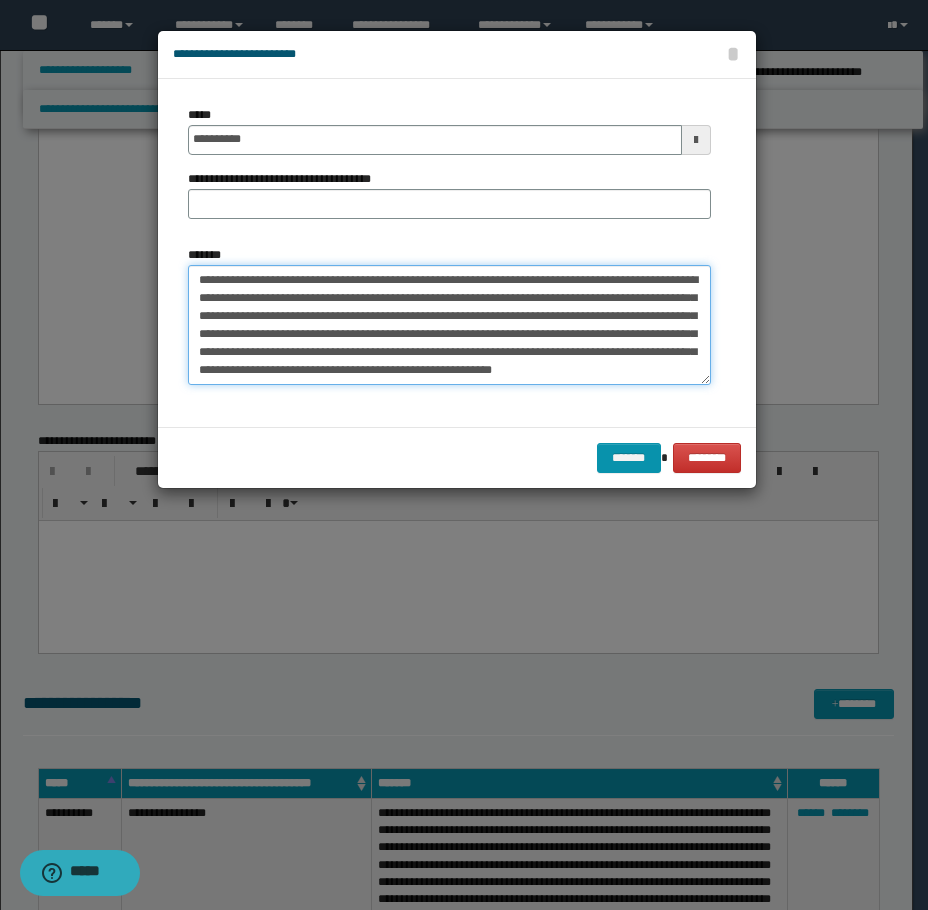 scroll, scrollTop: 0, scrollLeft: 0, axis: both 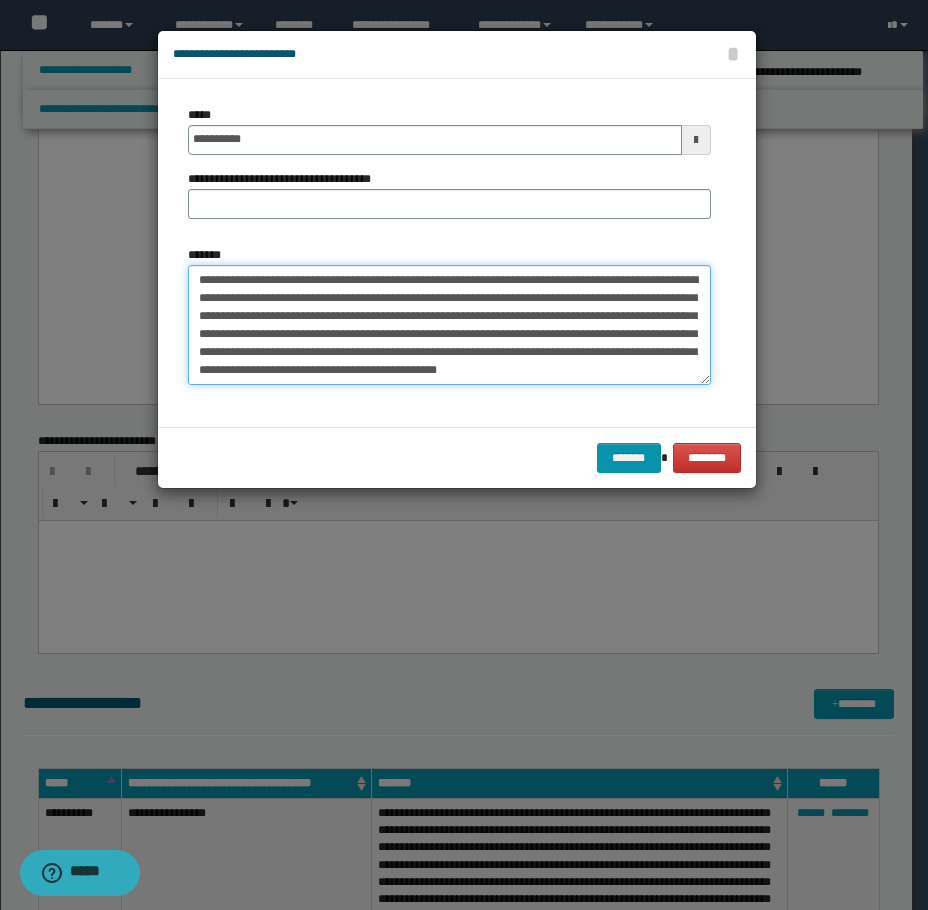 drag, startPoint x: 262, startPoint y: 285, endPoint x: 154, endPoint y: 277, distance: 108.29589 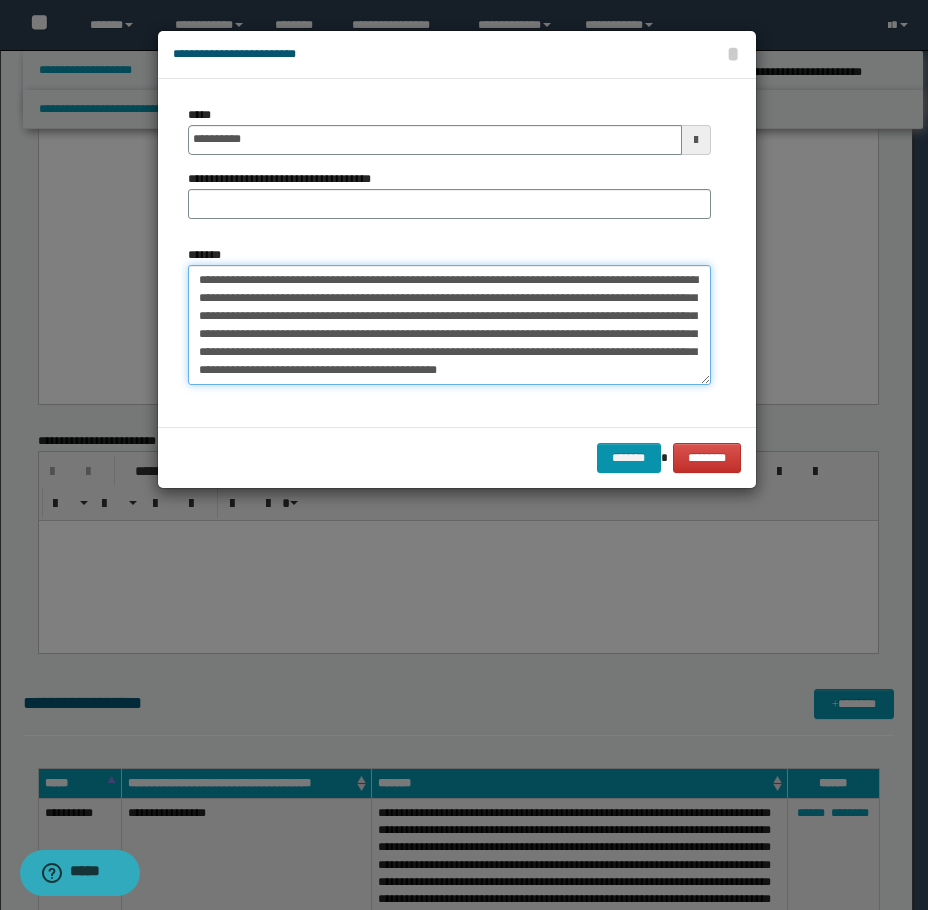 drag, startPoint x: 251, startPoint y: 280, endPoint x: 134, endPoint y: 279, distance: 117.00427 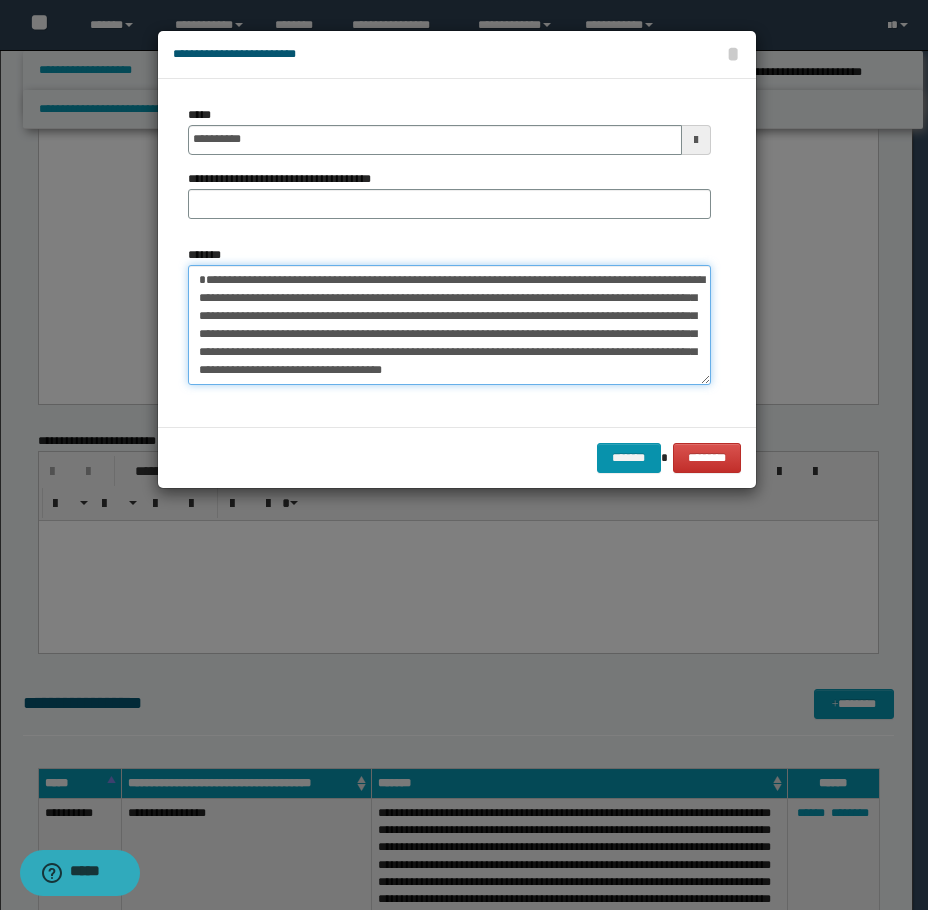 type on "**********" 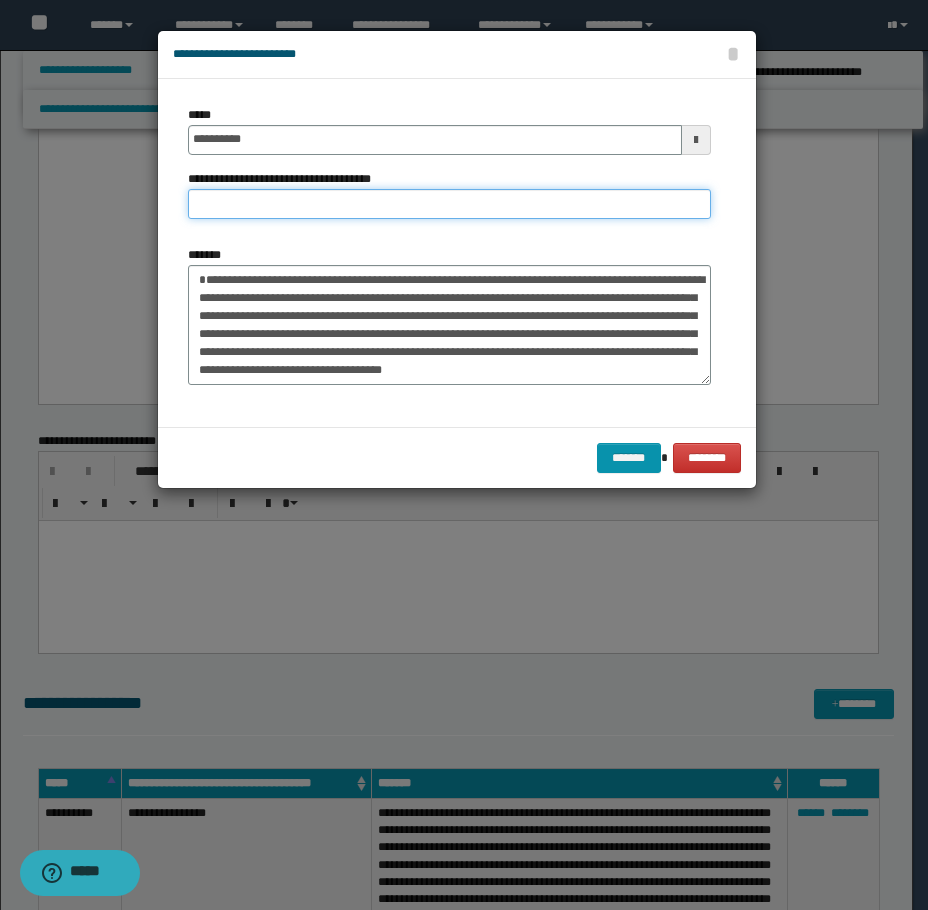 paste on "**********" 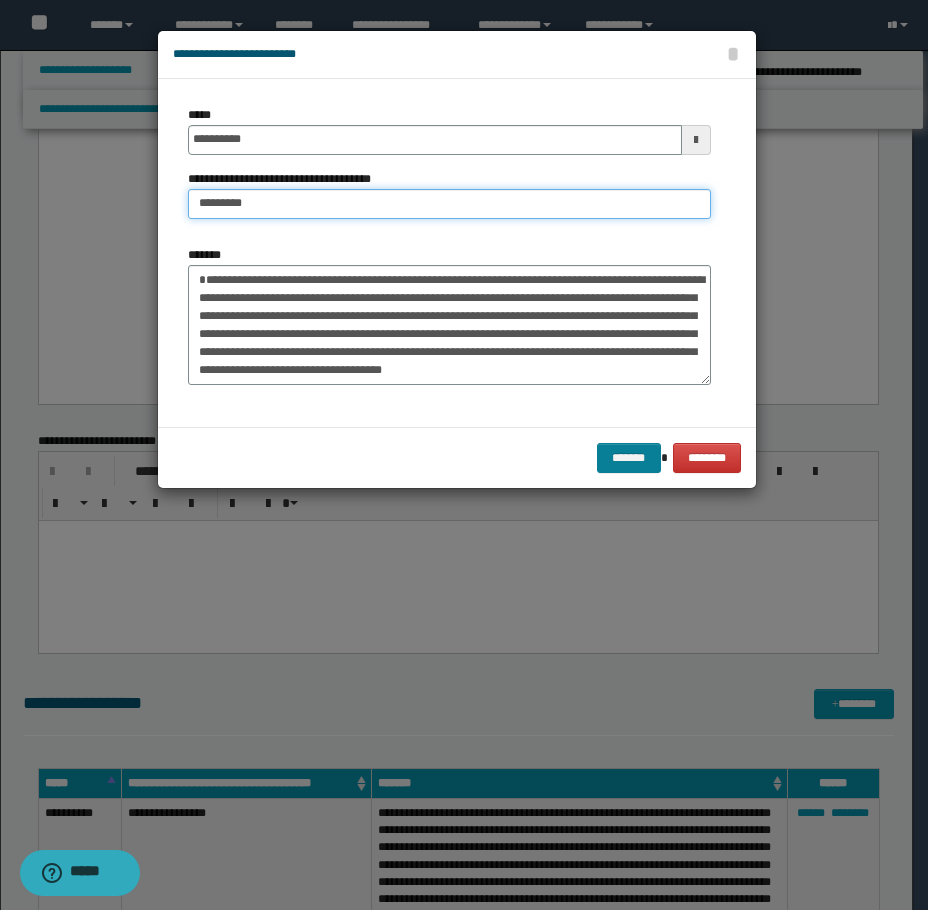 type on "*********" 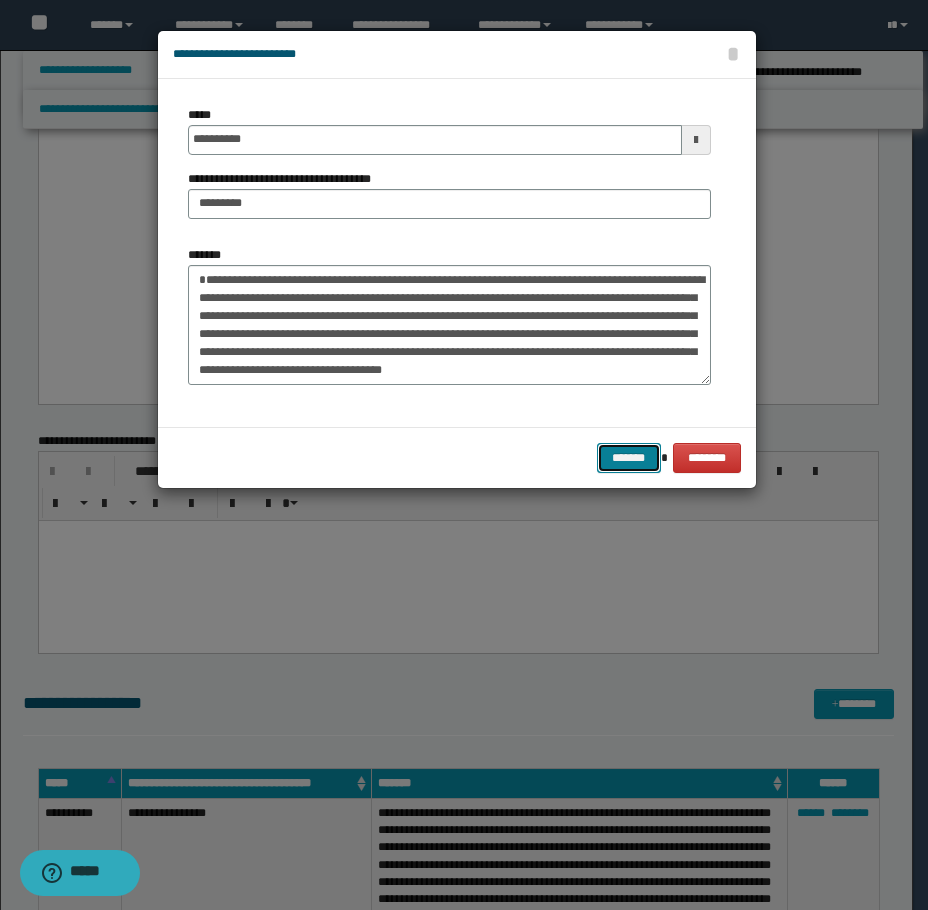 click on "*******" at bounding box center (629, 458) 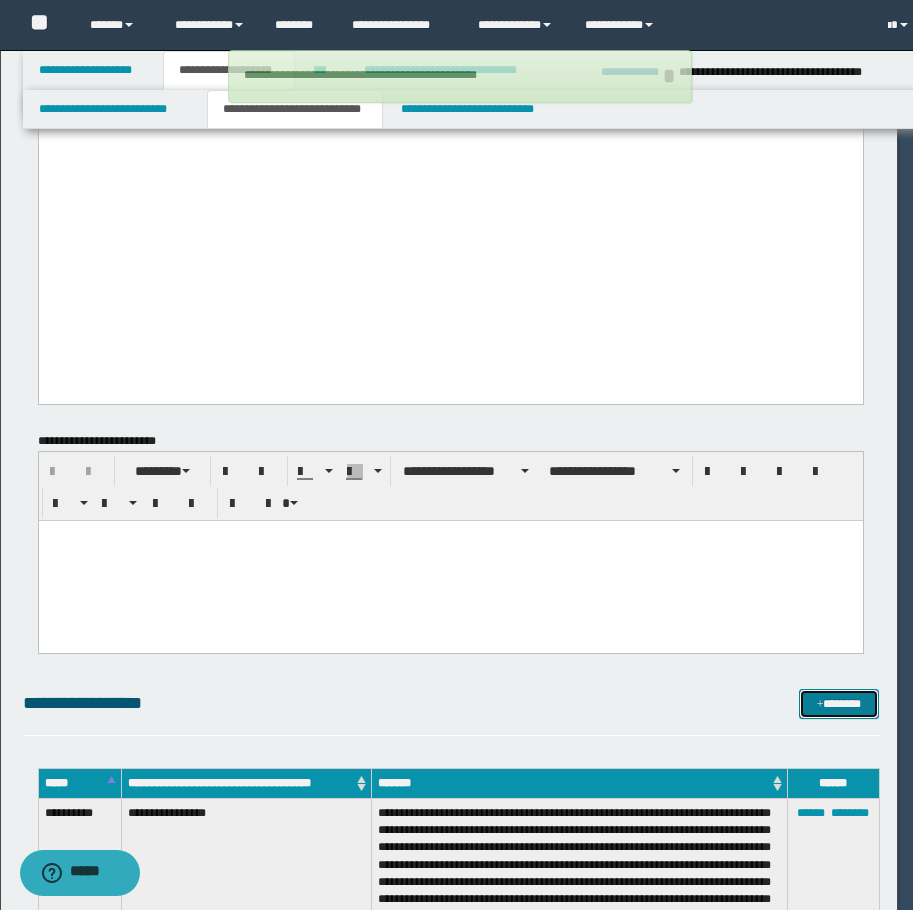 type 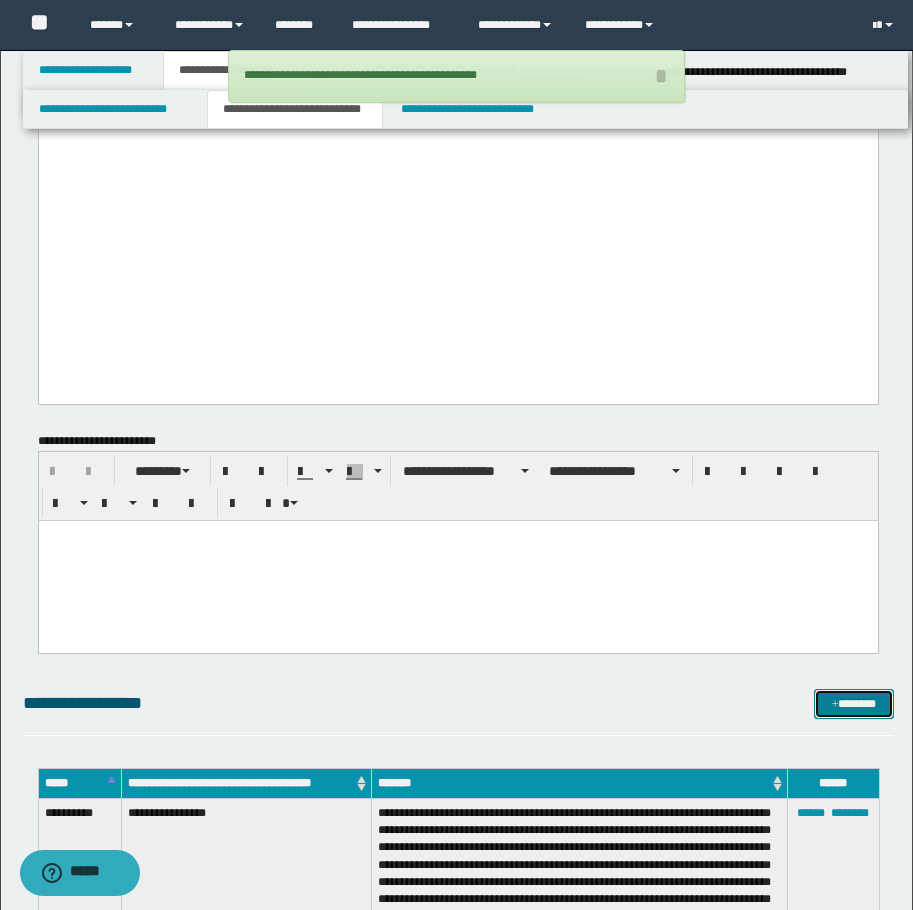 click on "*******" at bounding box center (854, 704) 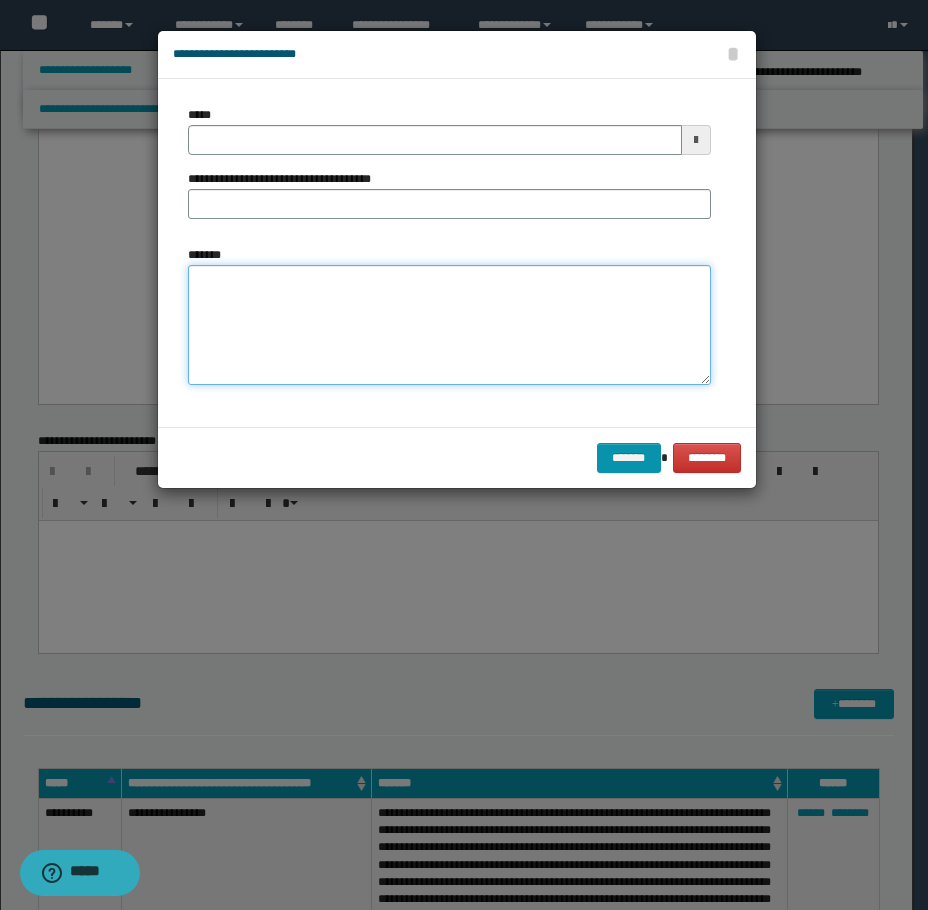 click on "*******" at bounding box center (449, 325) 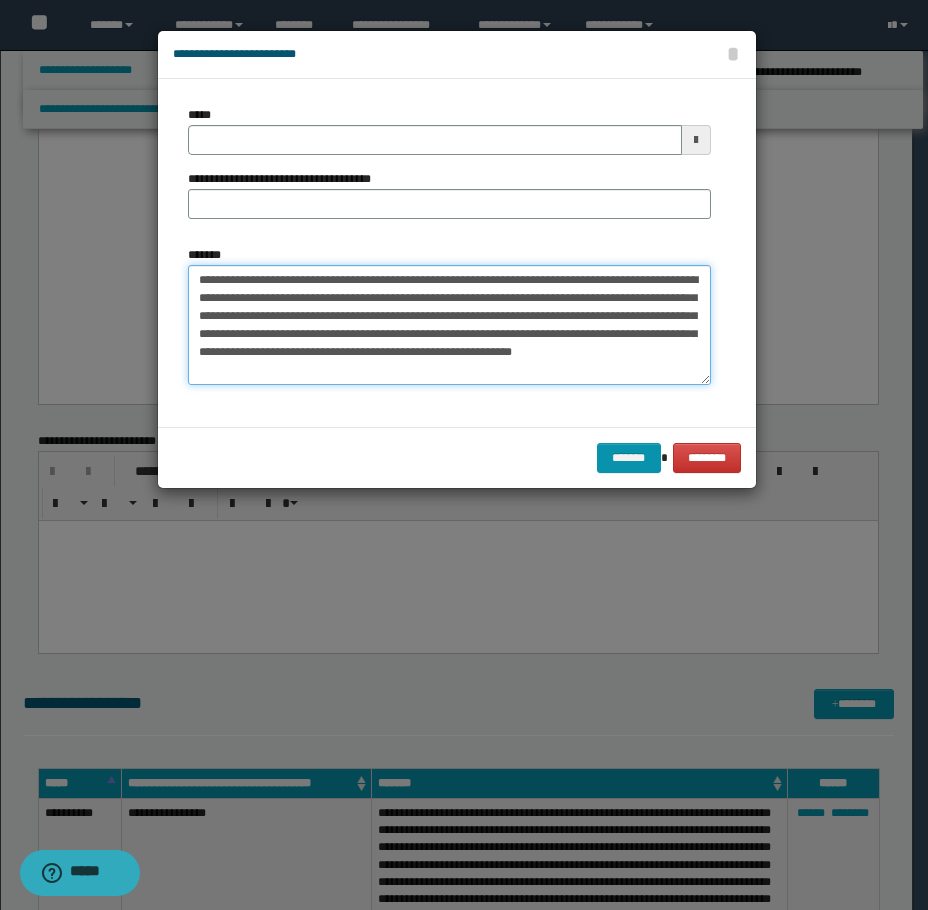 type 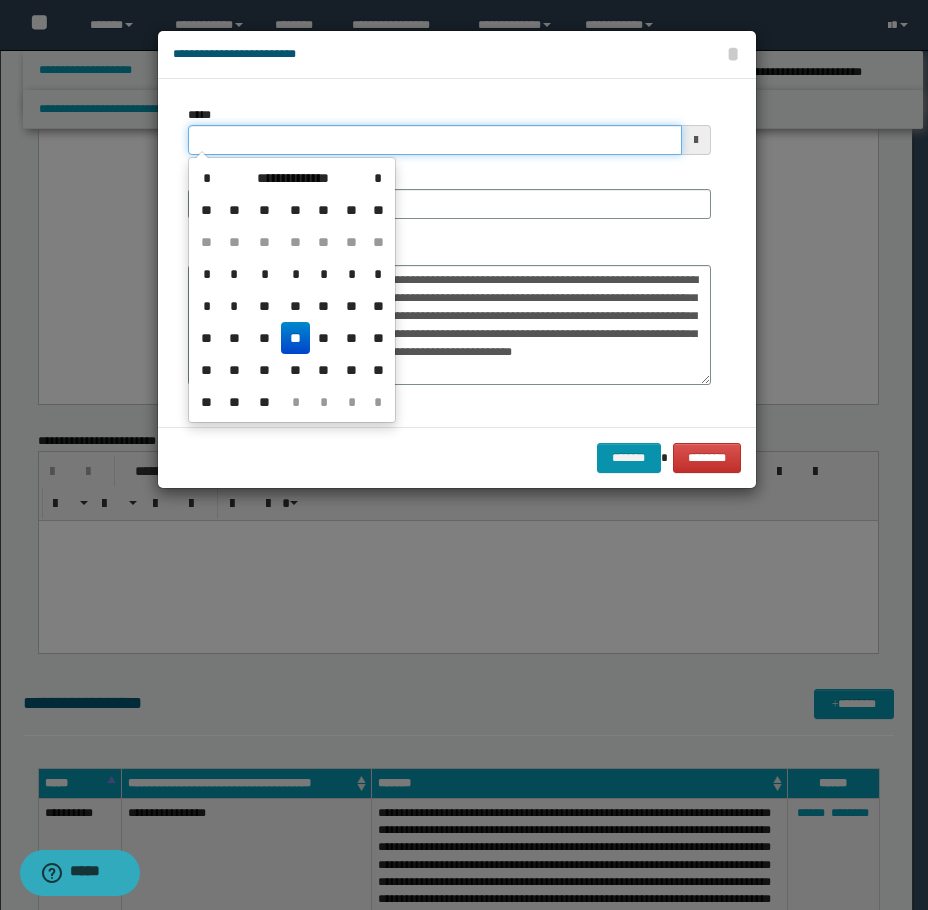 click on "*****" at bounding box center [435, 140] 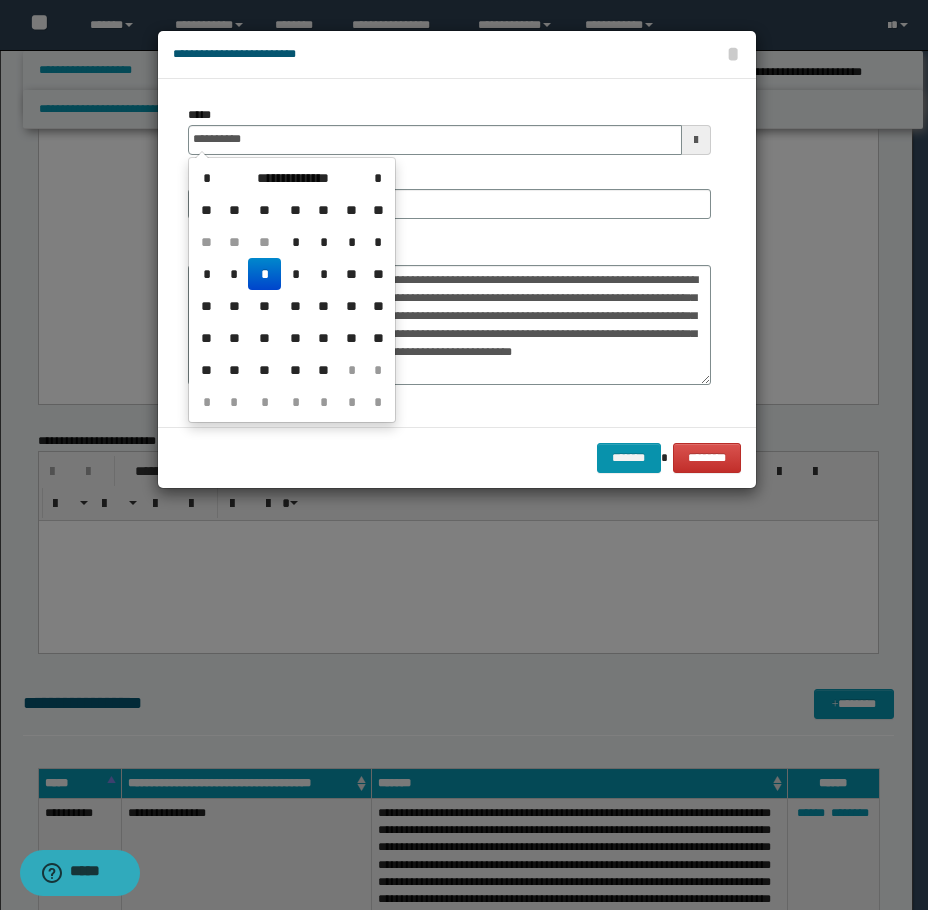click on "*" at bounding box center (264, 274) 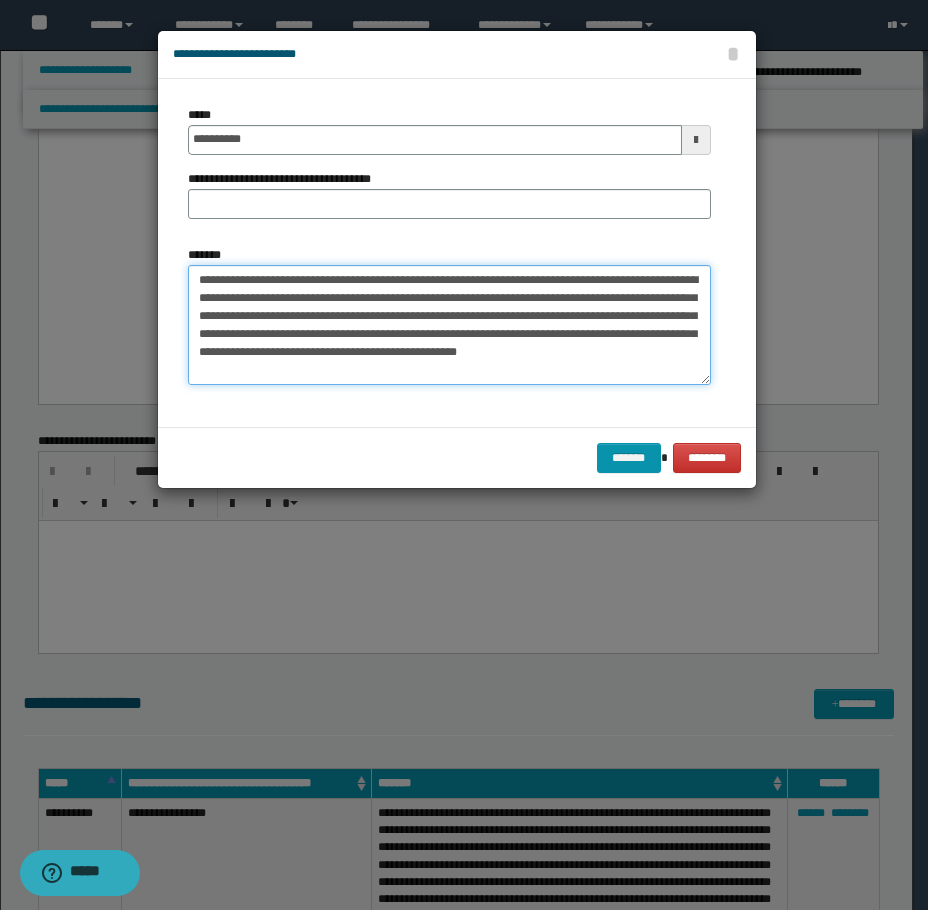 drag, startPoint x: 262, startPoint y: 282, endPoint x: 207, endPoint y: 277, distance: 55.226807 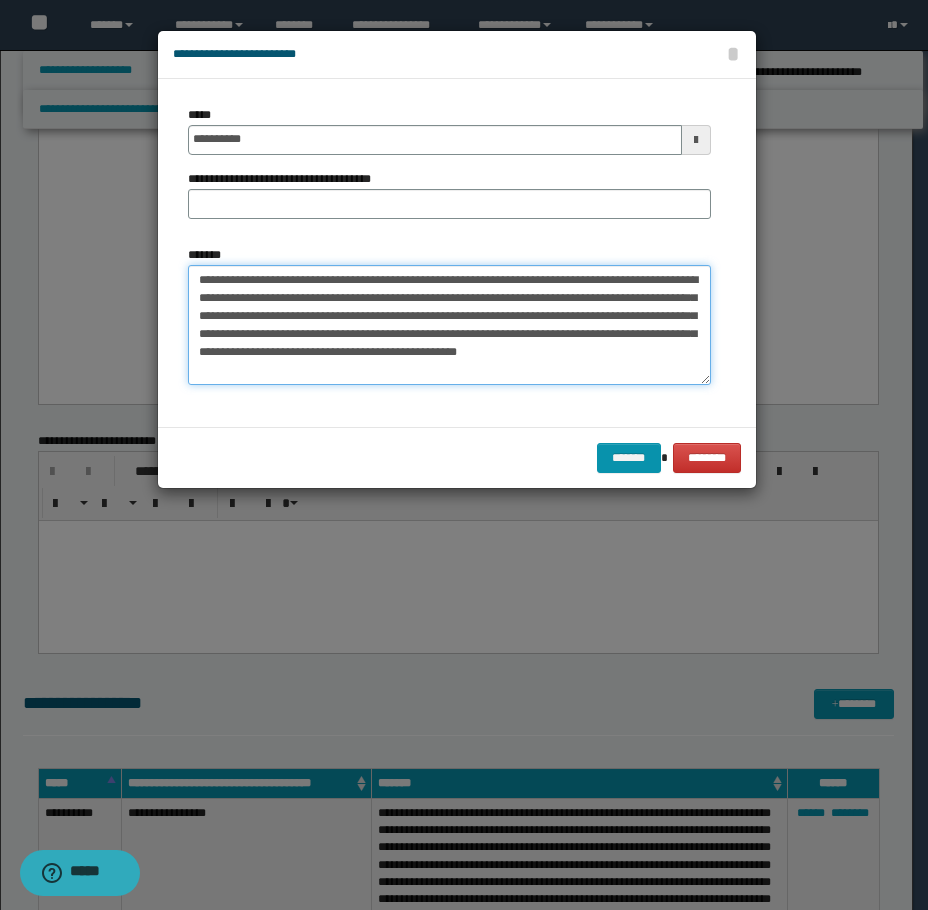 drag, startPoint x: 286, startPoint y: 281, endPoint x: 172, endPoint y: 263, distance: 115.41231 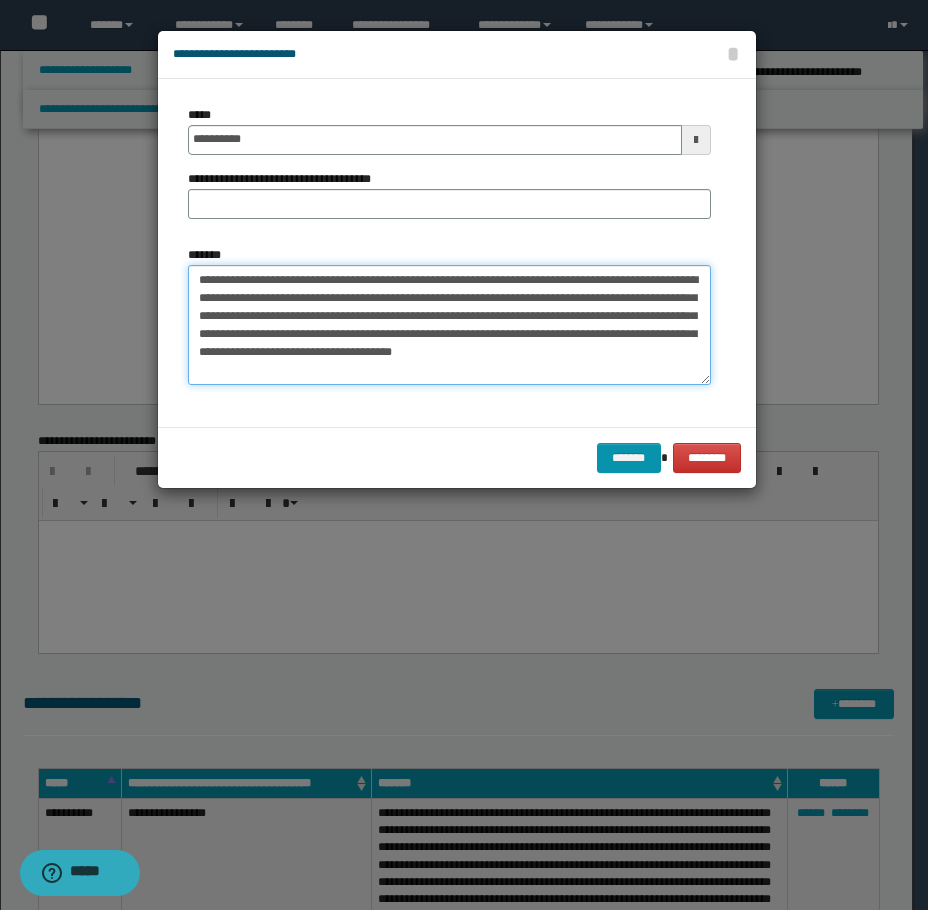 type on "**********" 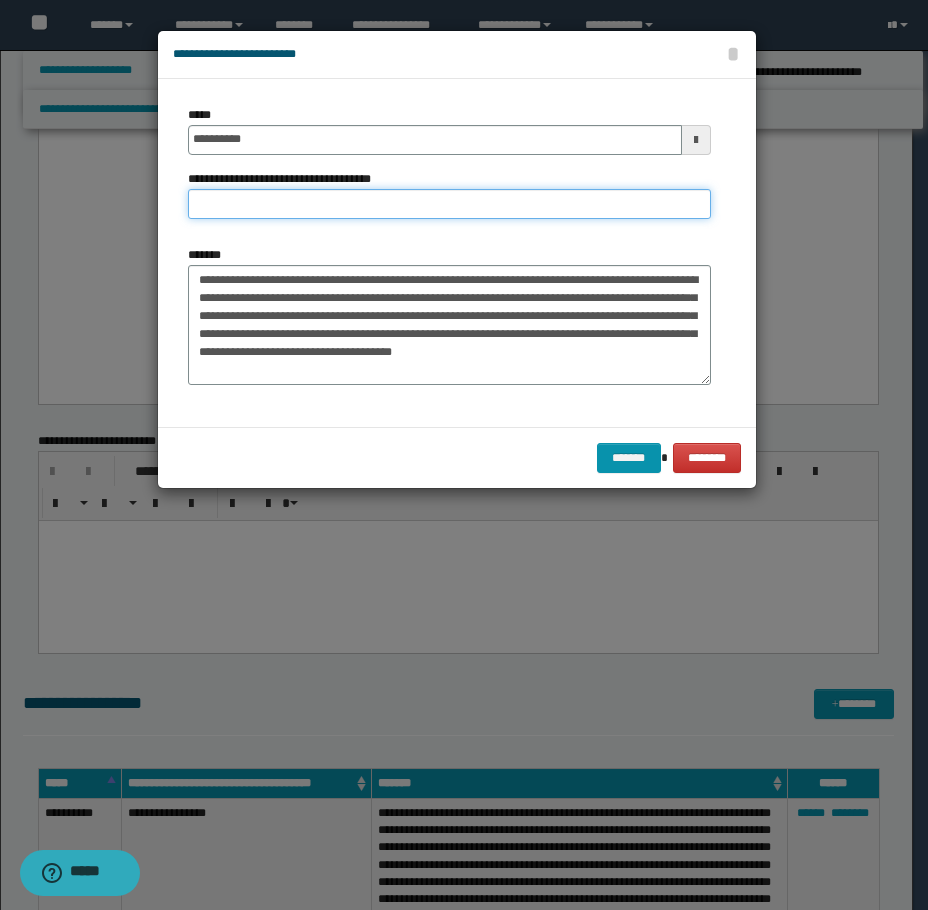 paste on "**********" 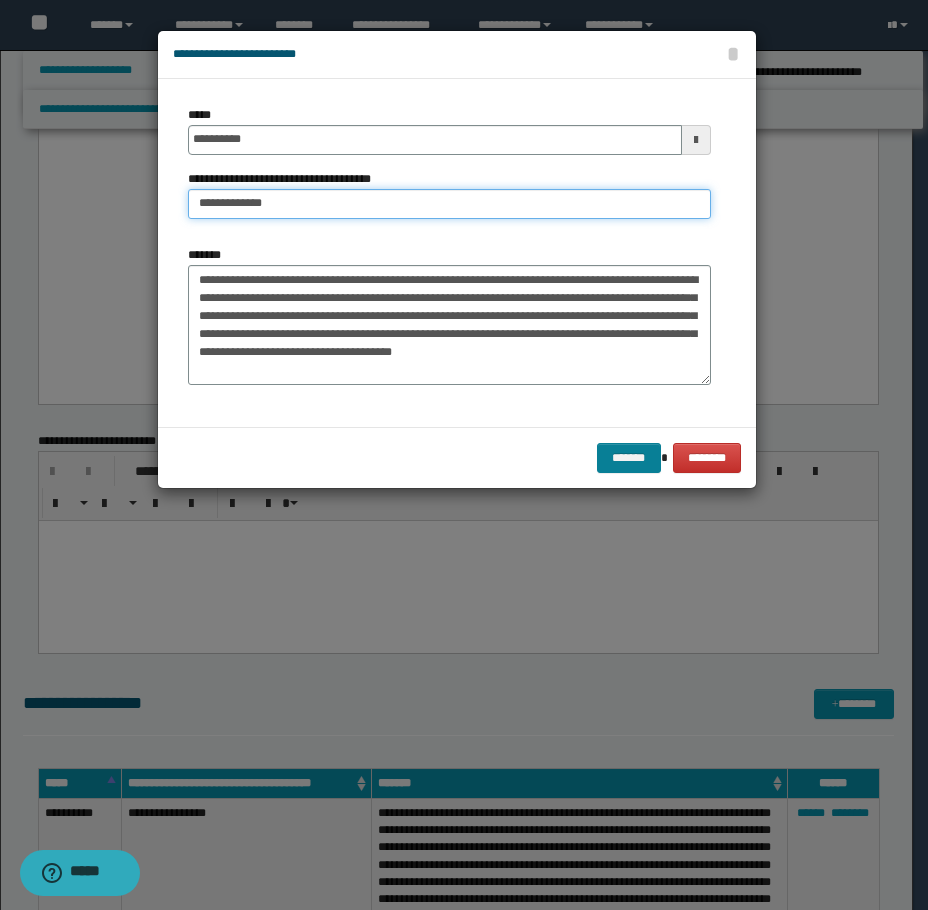 type on "**********" 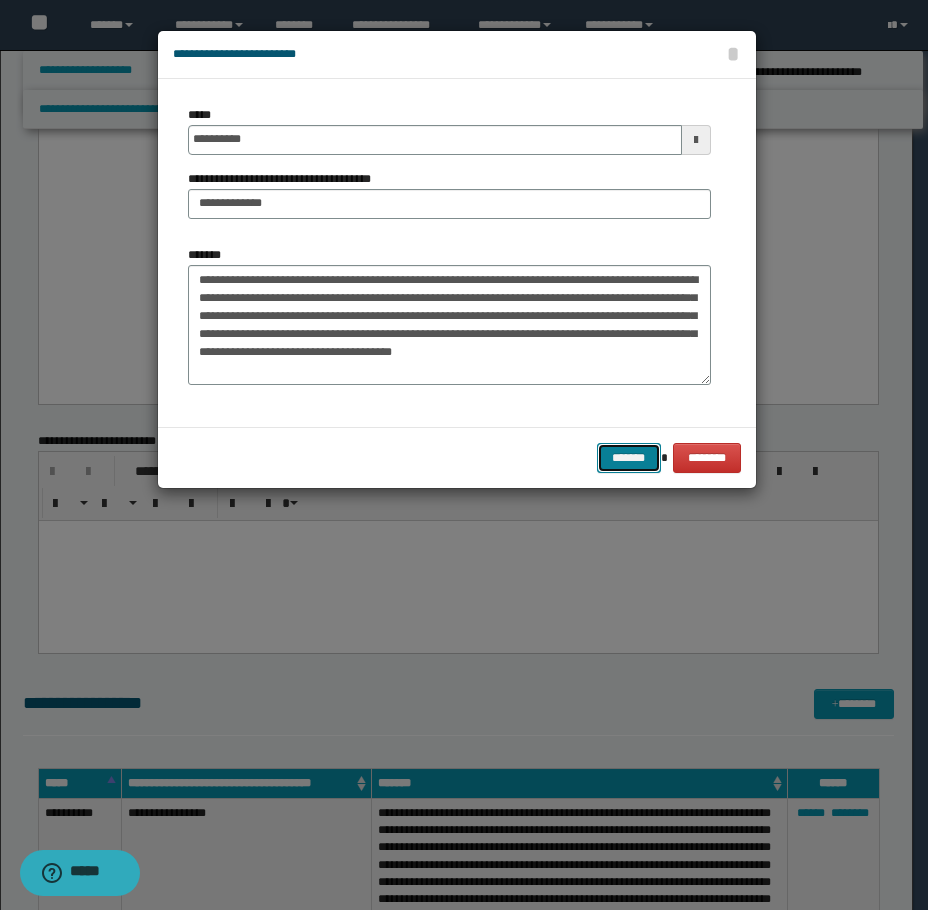 click on "*******" at bounding box center [629, 458] 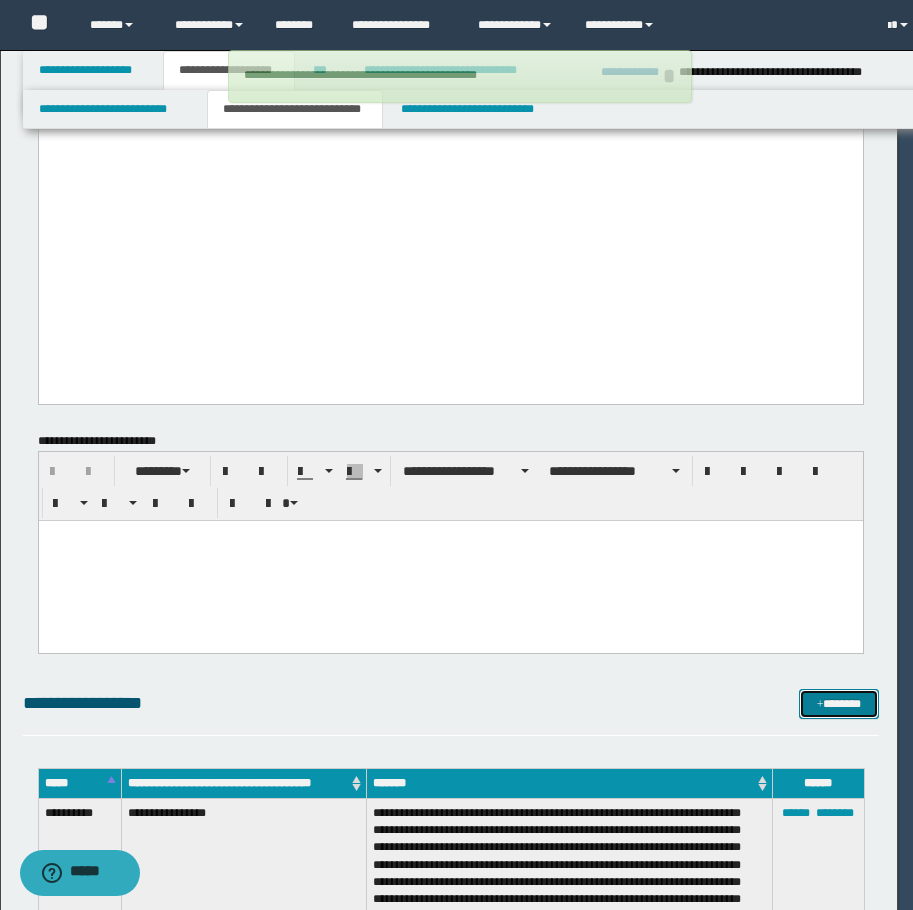 type 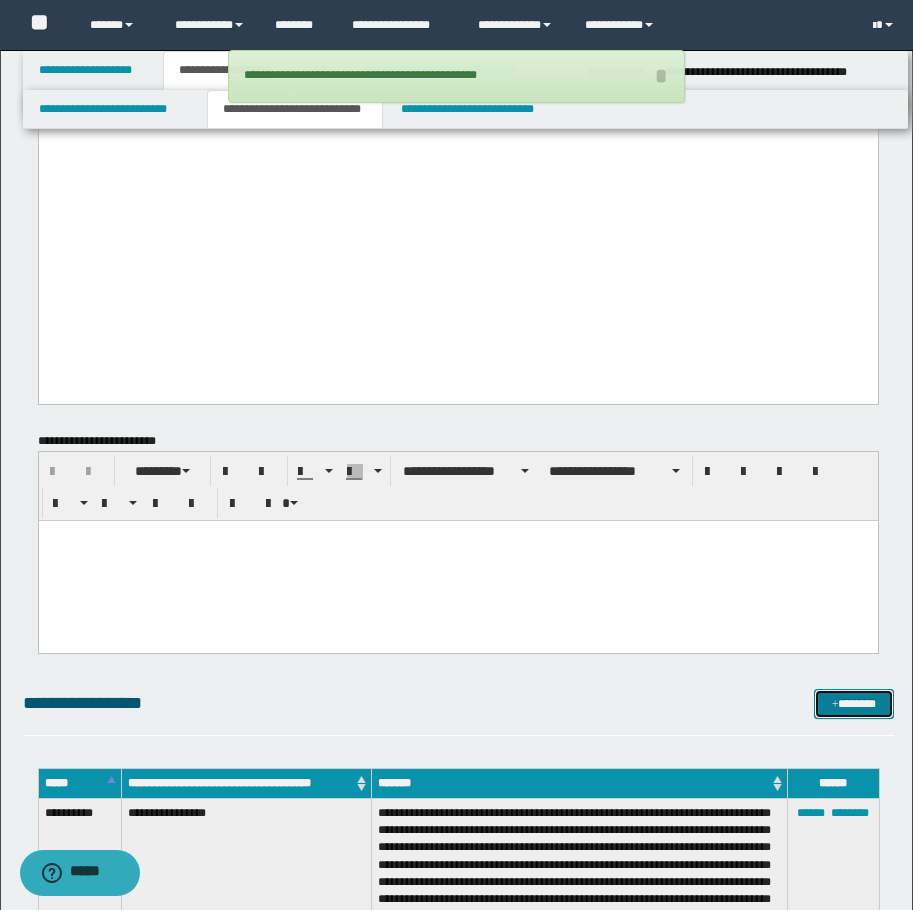 click at bounding box center [835, 705] 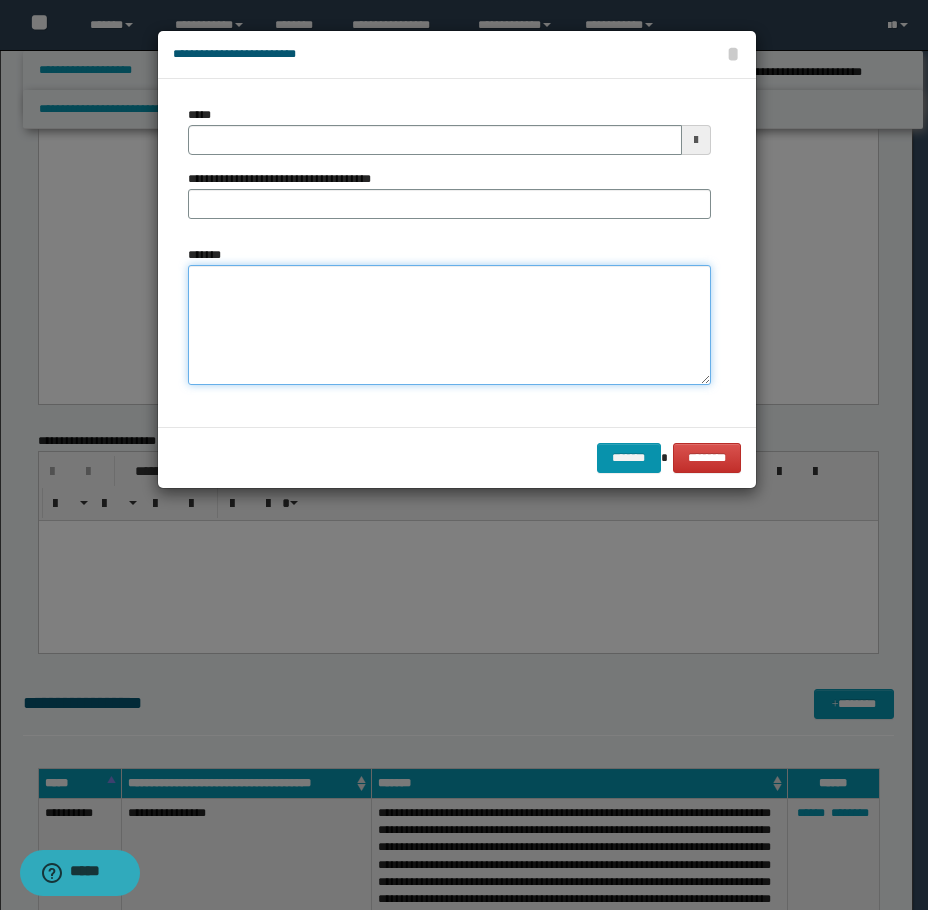 click on "*******" at bounding box center [449, 325] 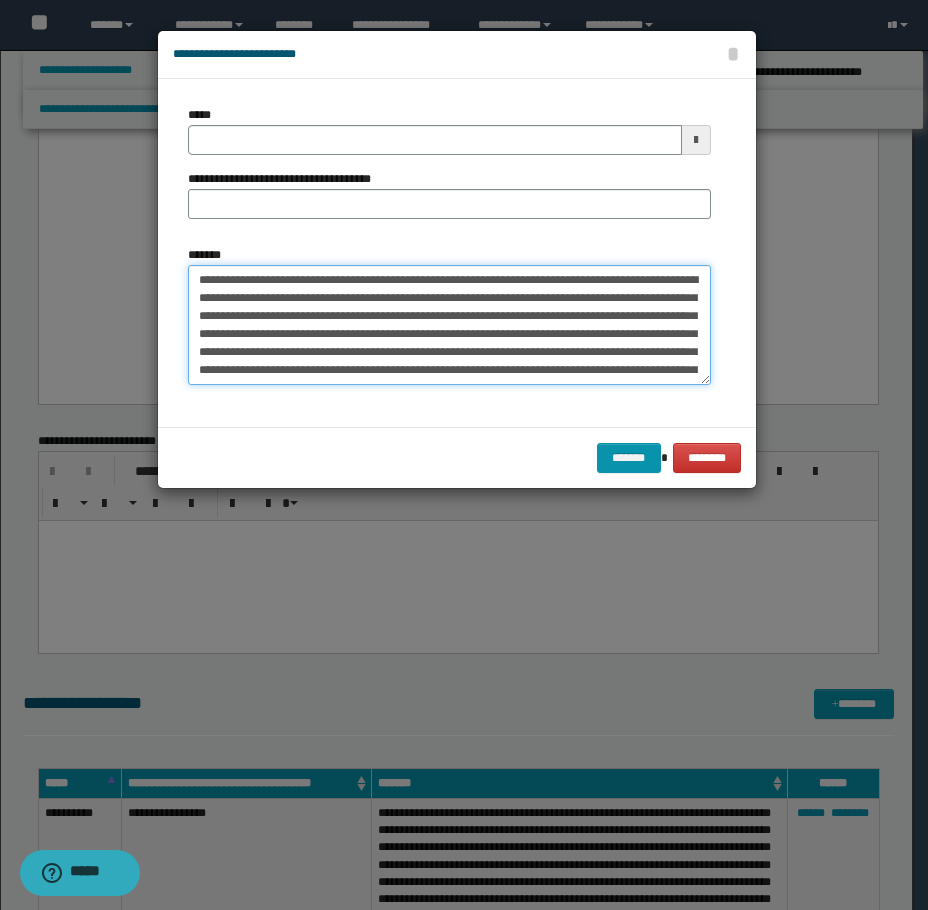 scroll, scrollTop: 30, scrollLeft: 0, axis: vertical 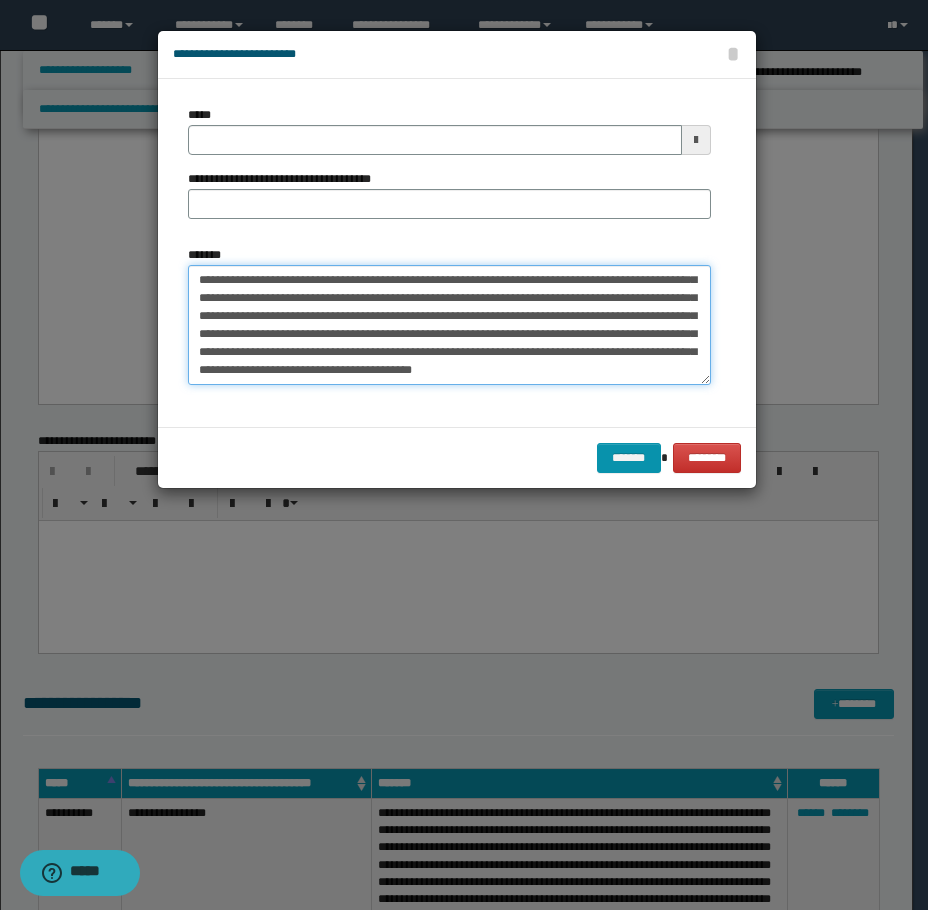 type 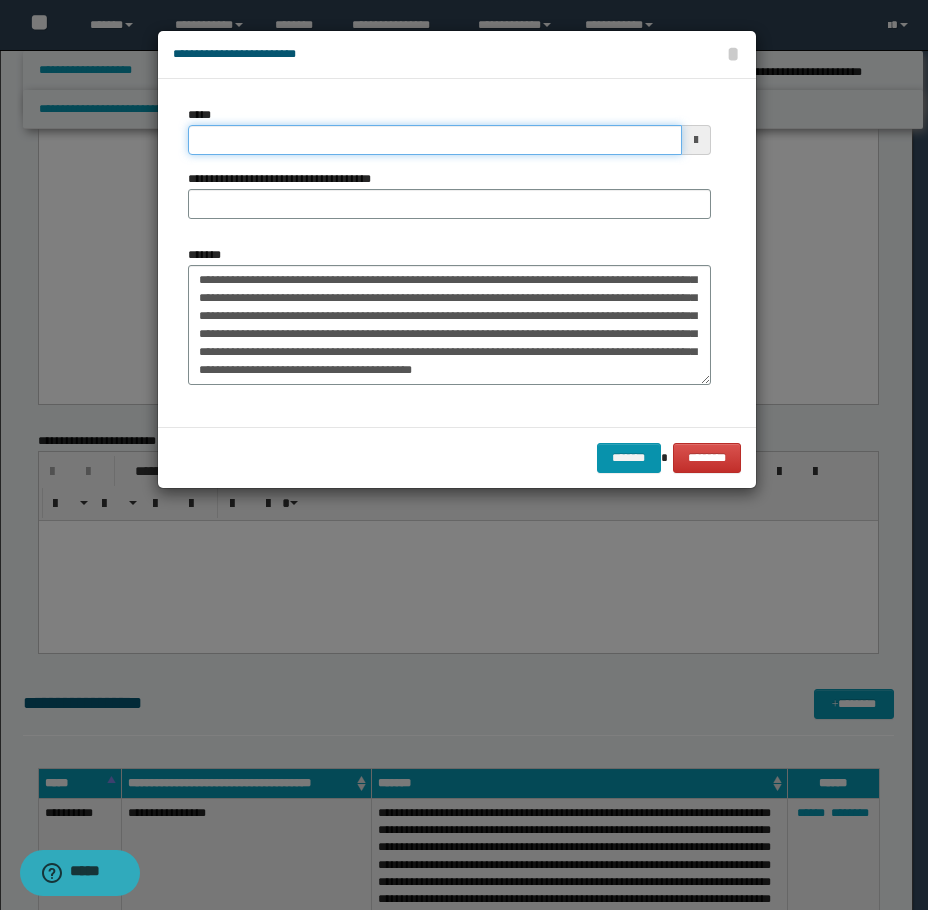 click on "*****" at bounding box center (435, 140) 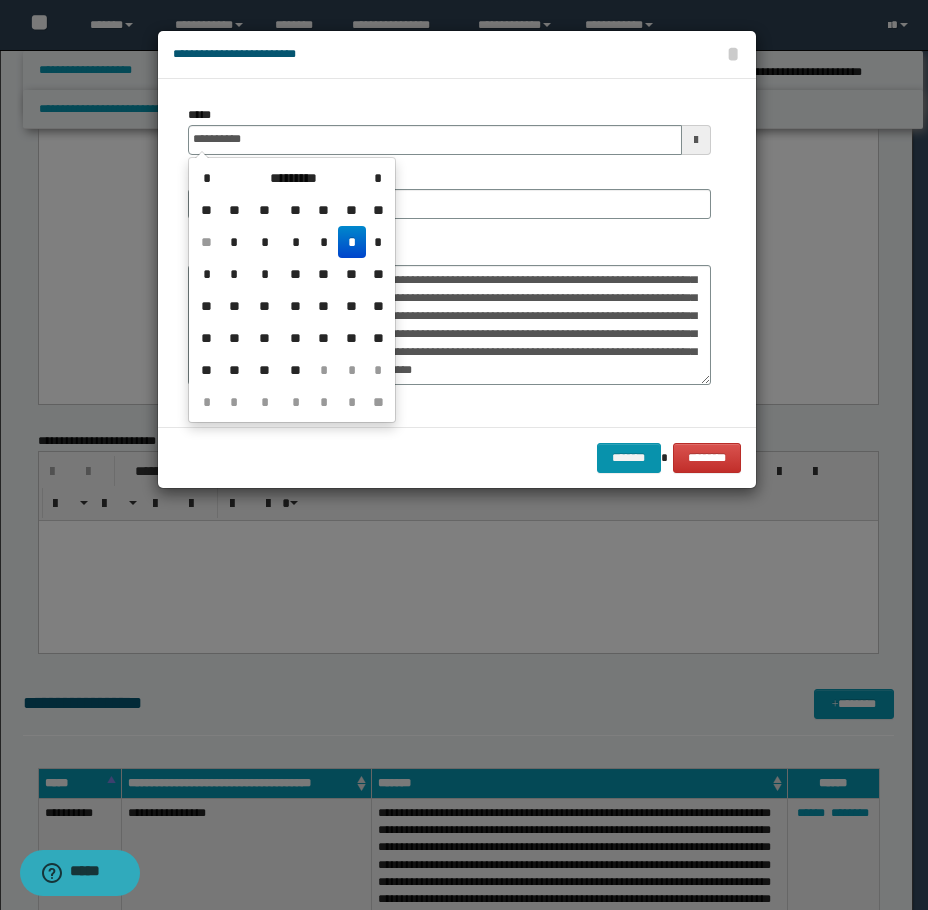 click on "*" at bounding box center [352, 242] 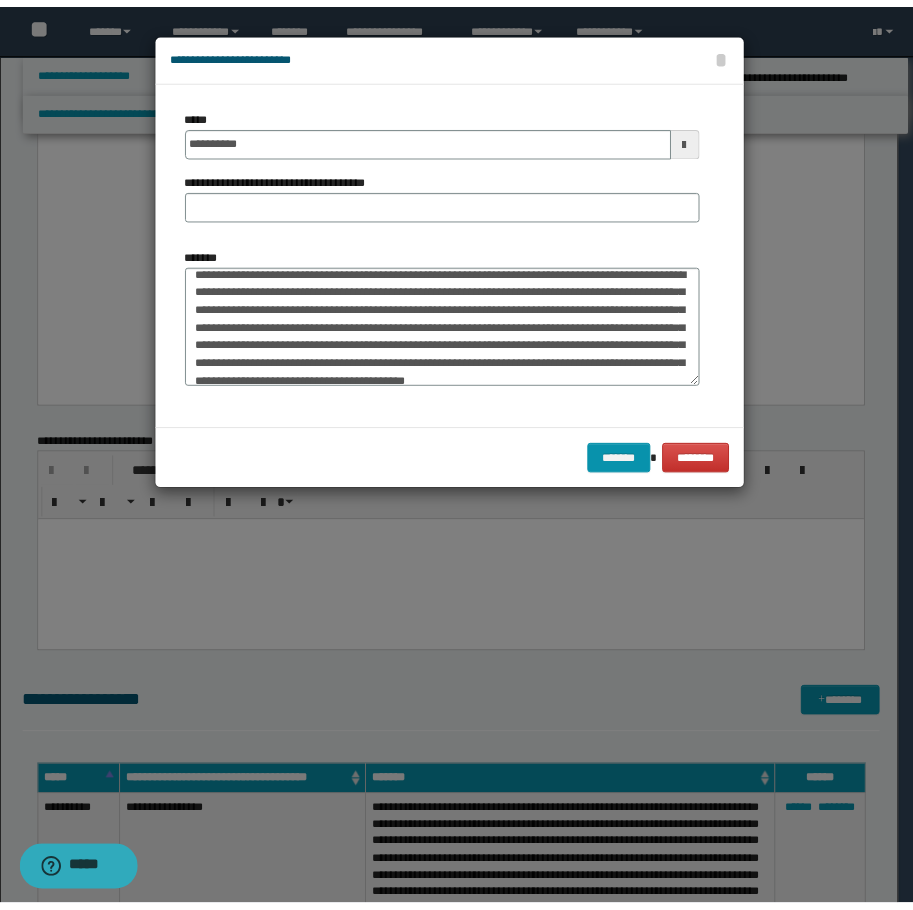 scroll, scrollTop: 0, scrollLeft: 0, axis: both 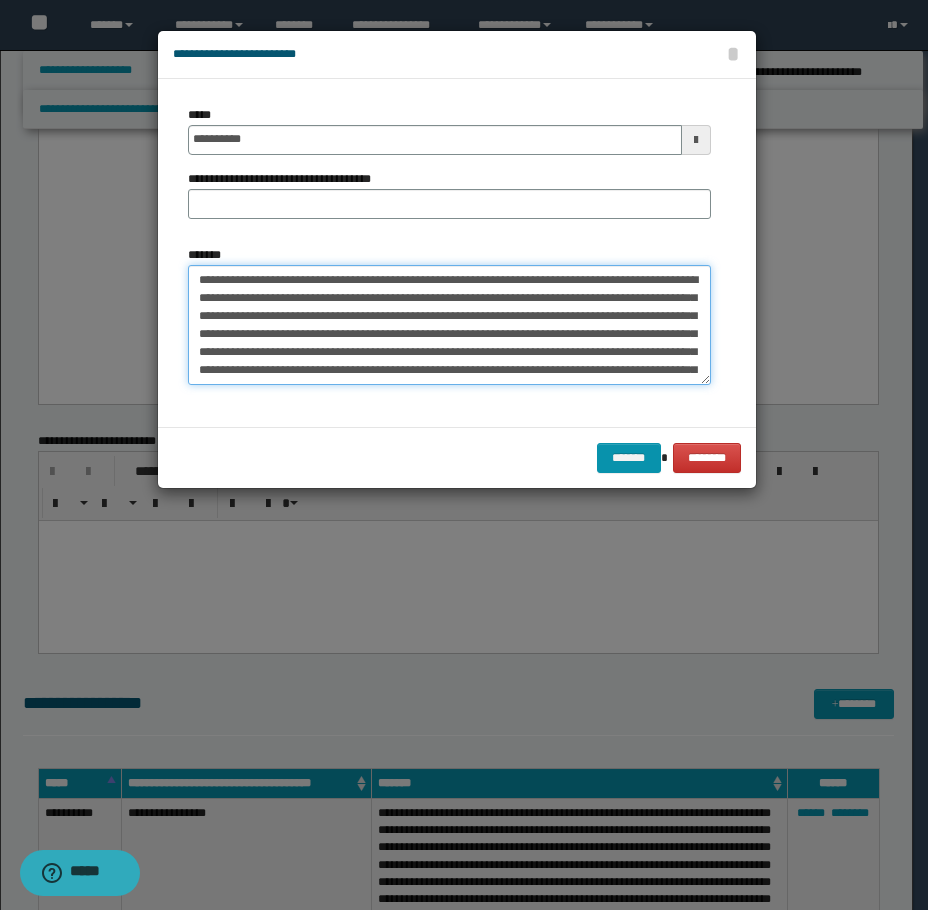 drag, startPoint x: 400, startPoint y: 279, endPoint x: 154, endPoint y: 239, distance: 249.23082 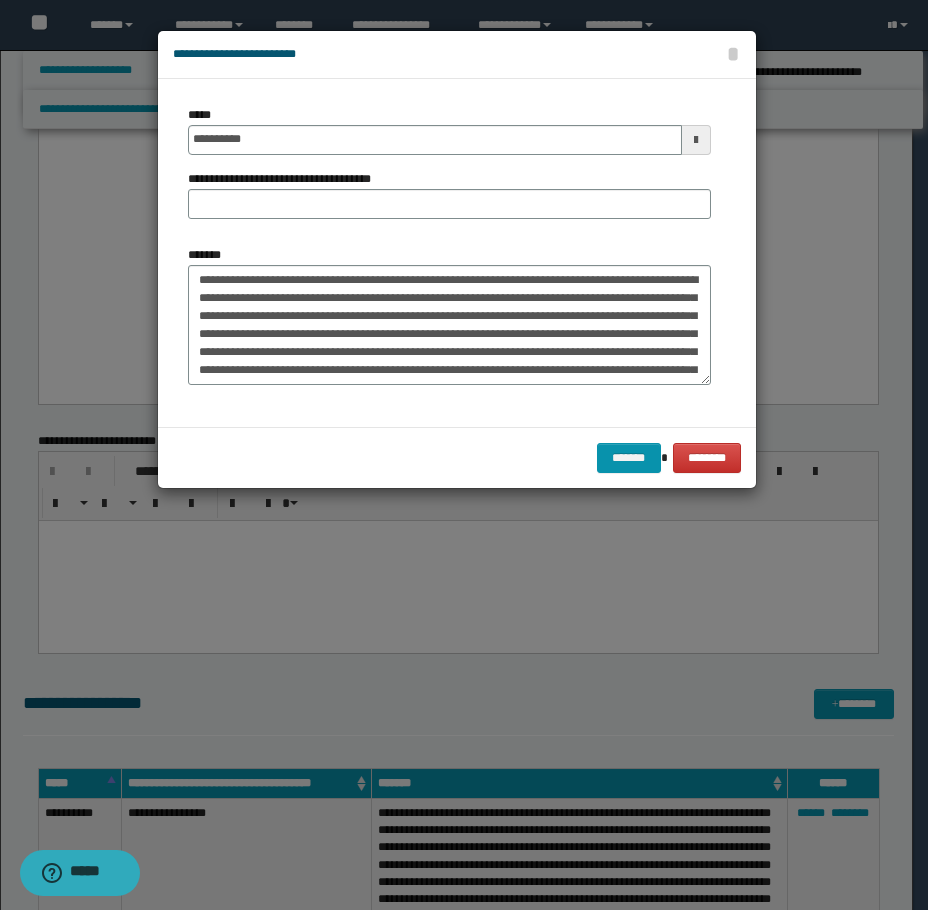 drag, startPoint x: 248, startPoint y: 173, endPoint x: 244, endPoint y: 193, distance: 20.396078 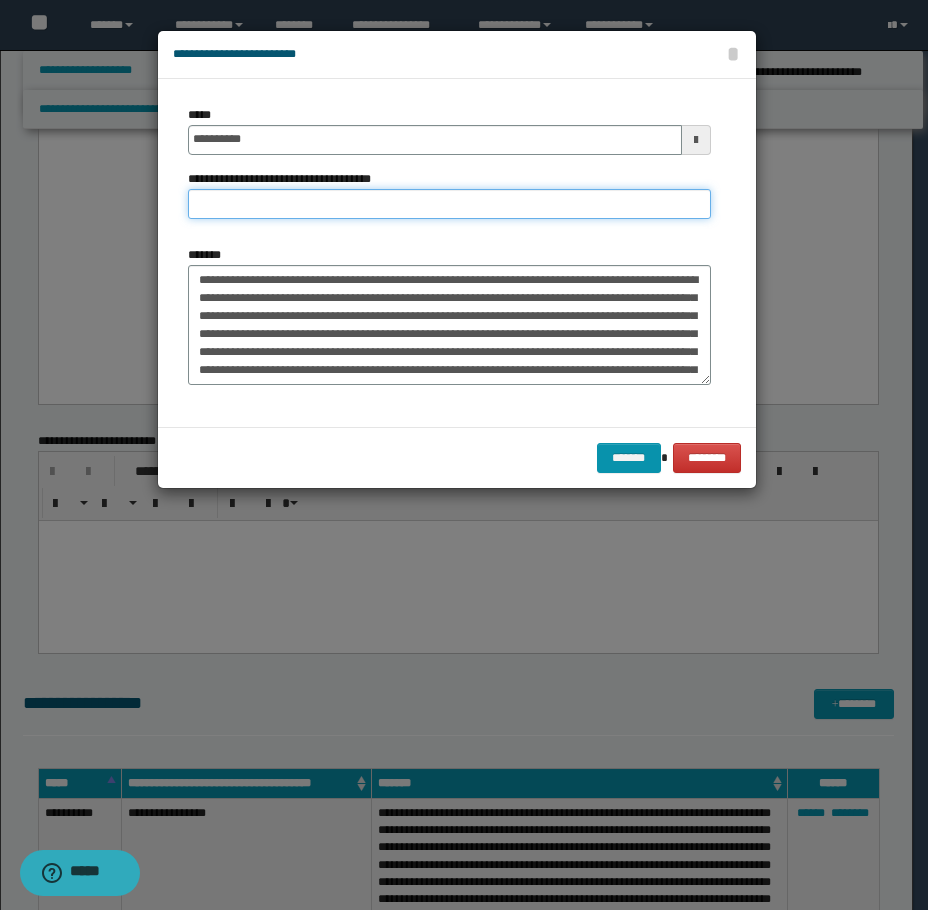 click on "**********" at bounding box center (449, 204) 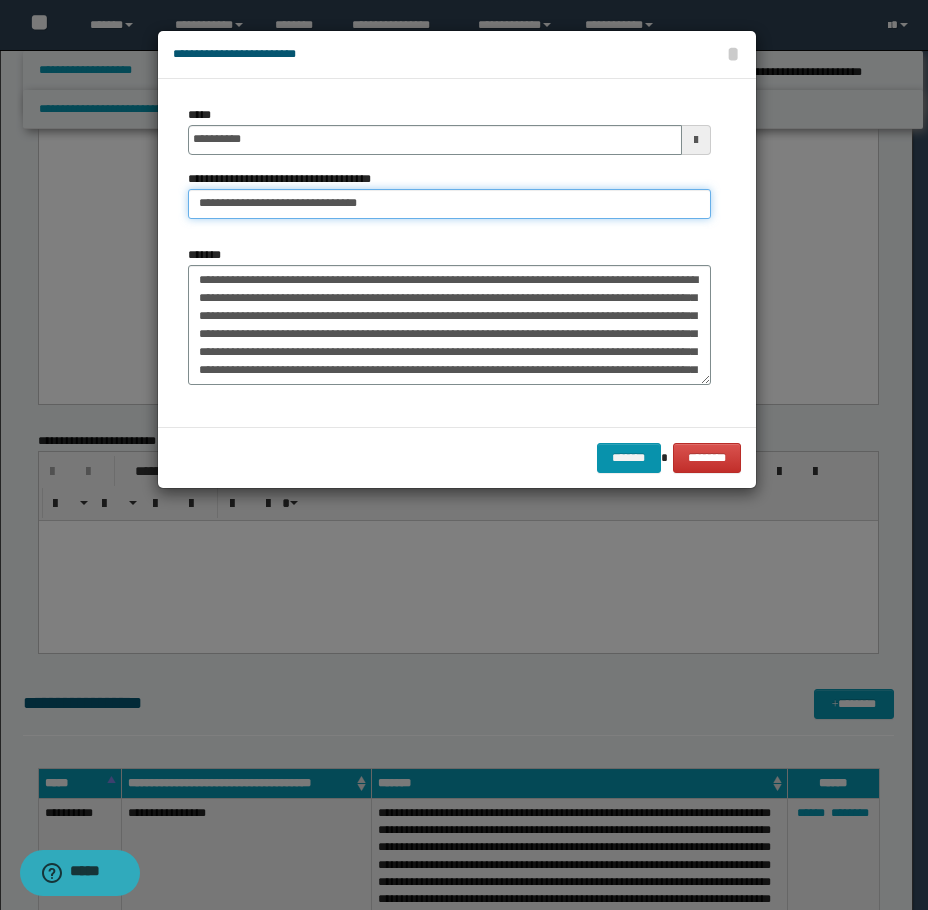 type on "**********" 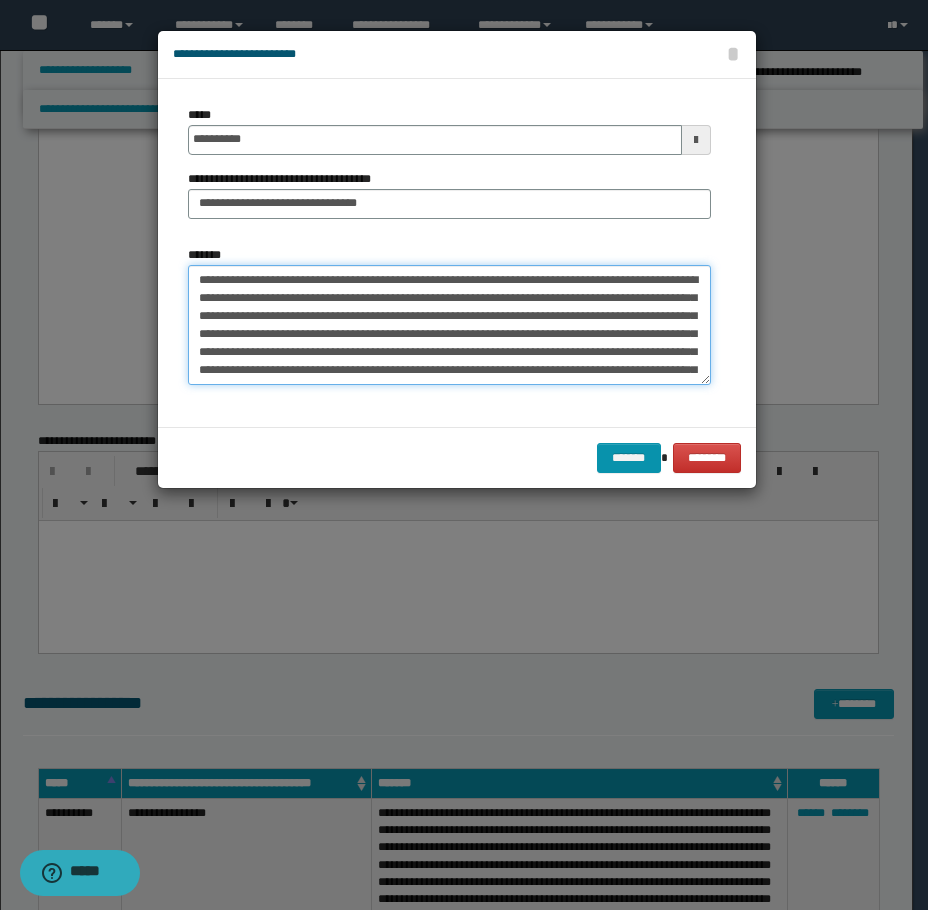 drag, startPoint x: 204, startPoint y: 283, endPoint x: 135, endPoint y: 294, distance: 69.87131 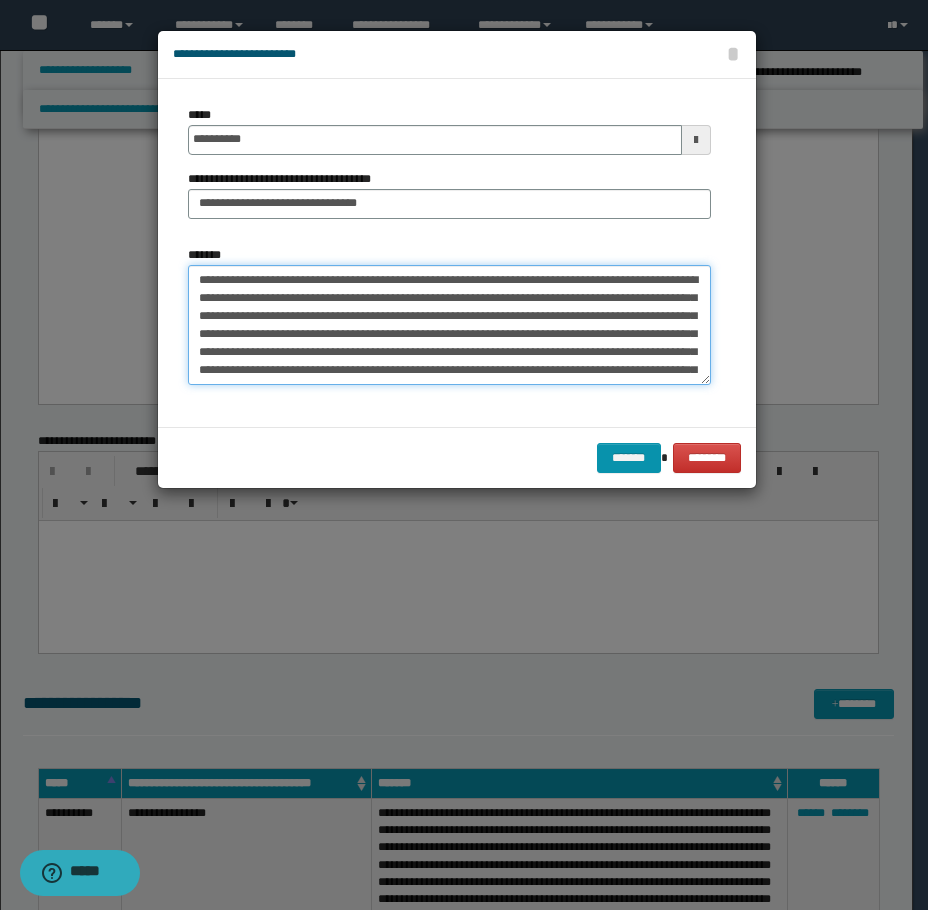 click on "**********" at bounding box center (449, 325) 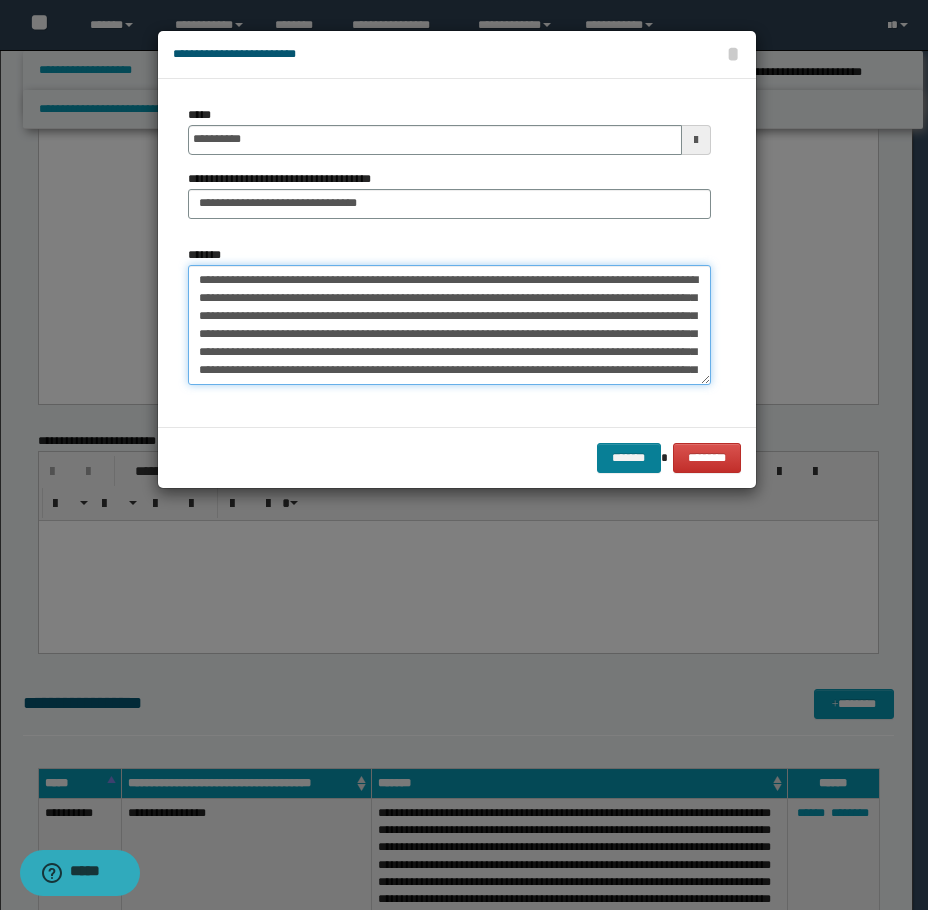 type on "**********" 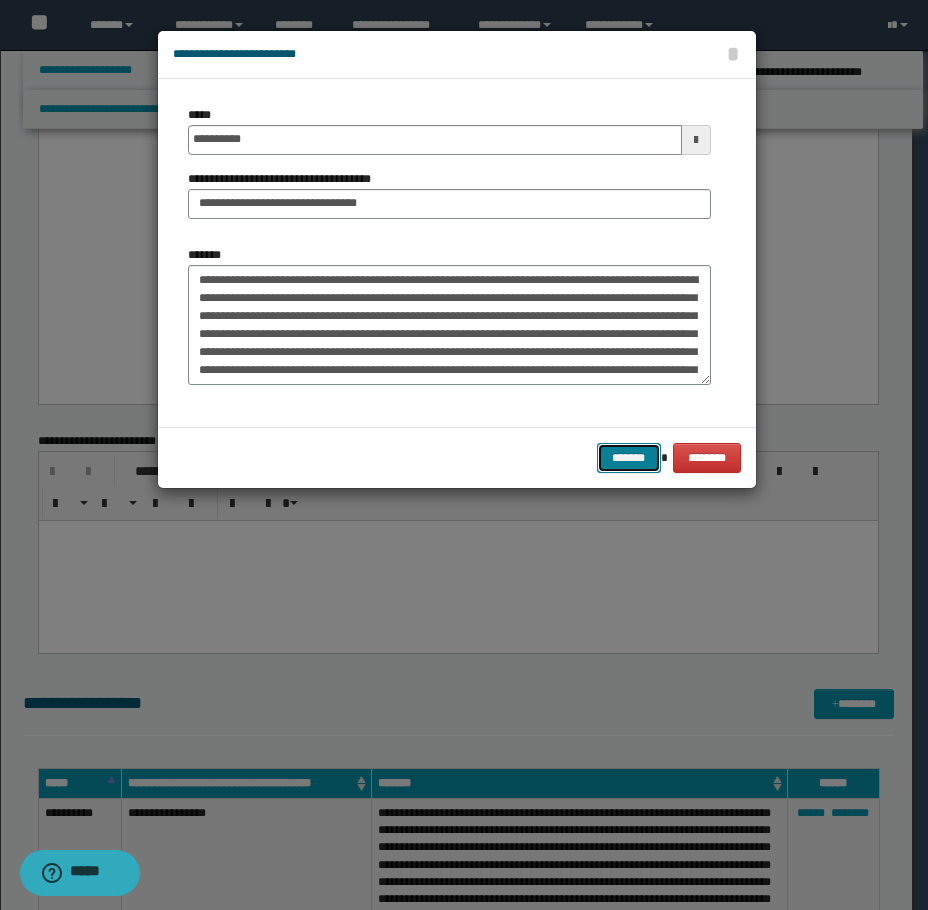 click on "*******" at bounding box center (629, 458) 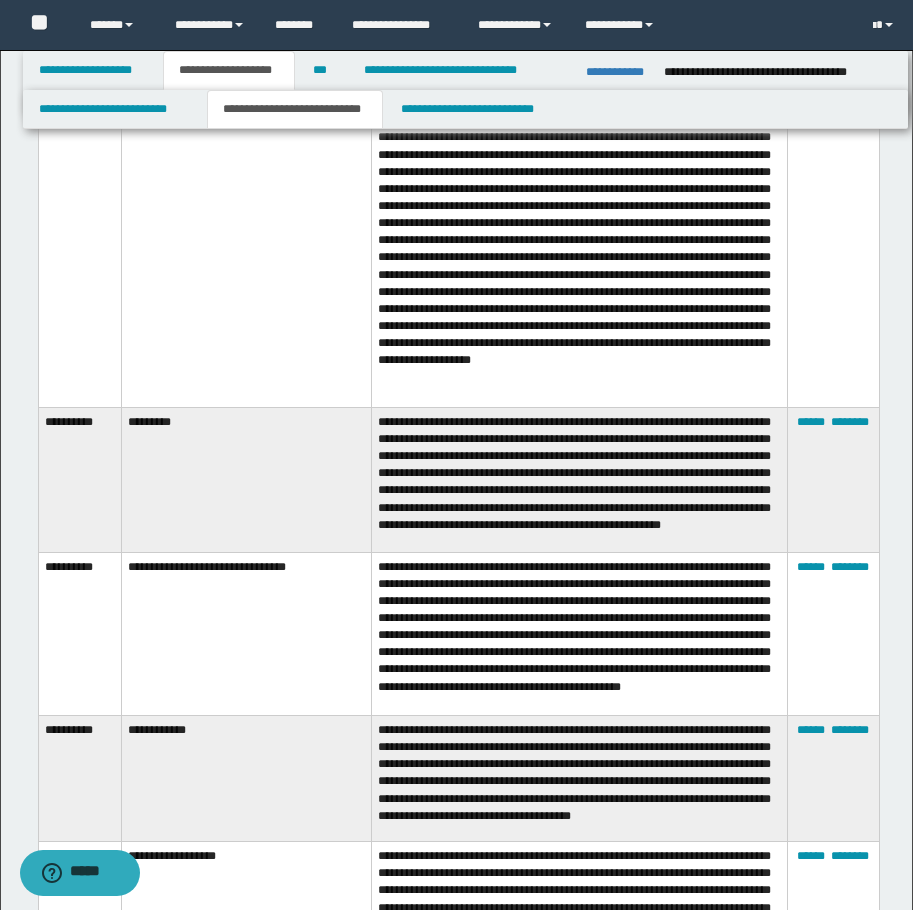 scroll, scrollTop: 3057, scrollLeft: 0, axis: vertical 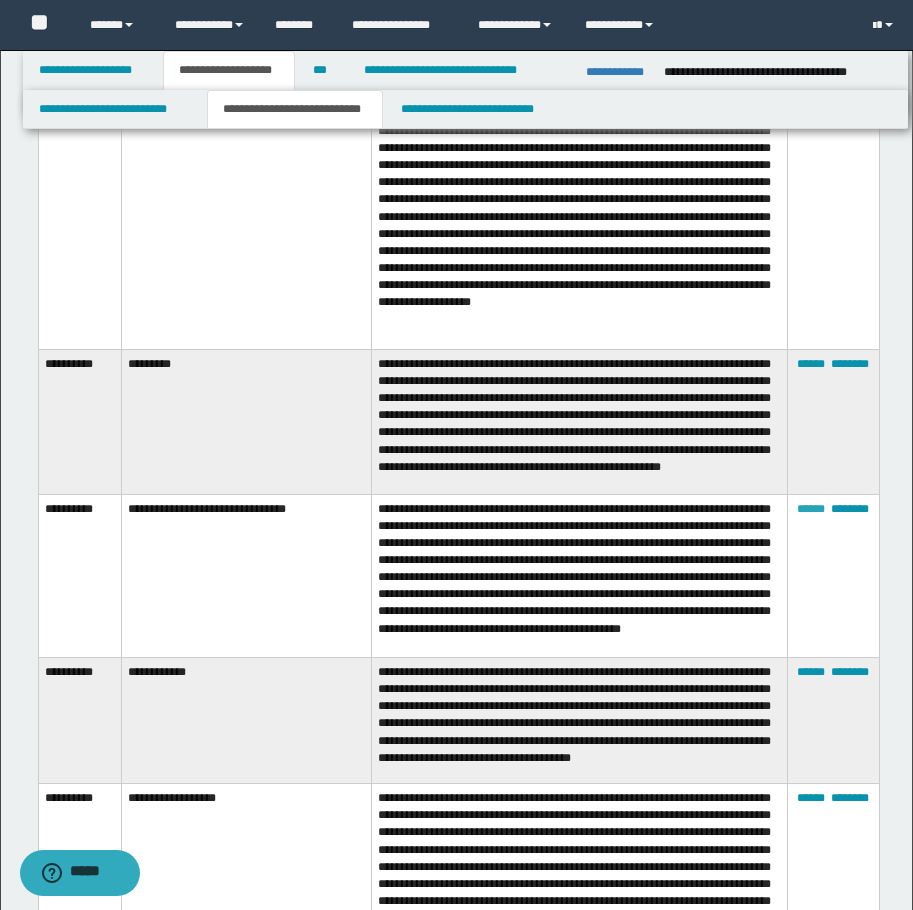 click on "******" at bounding box center [811, 509] 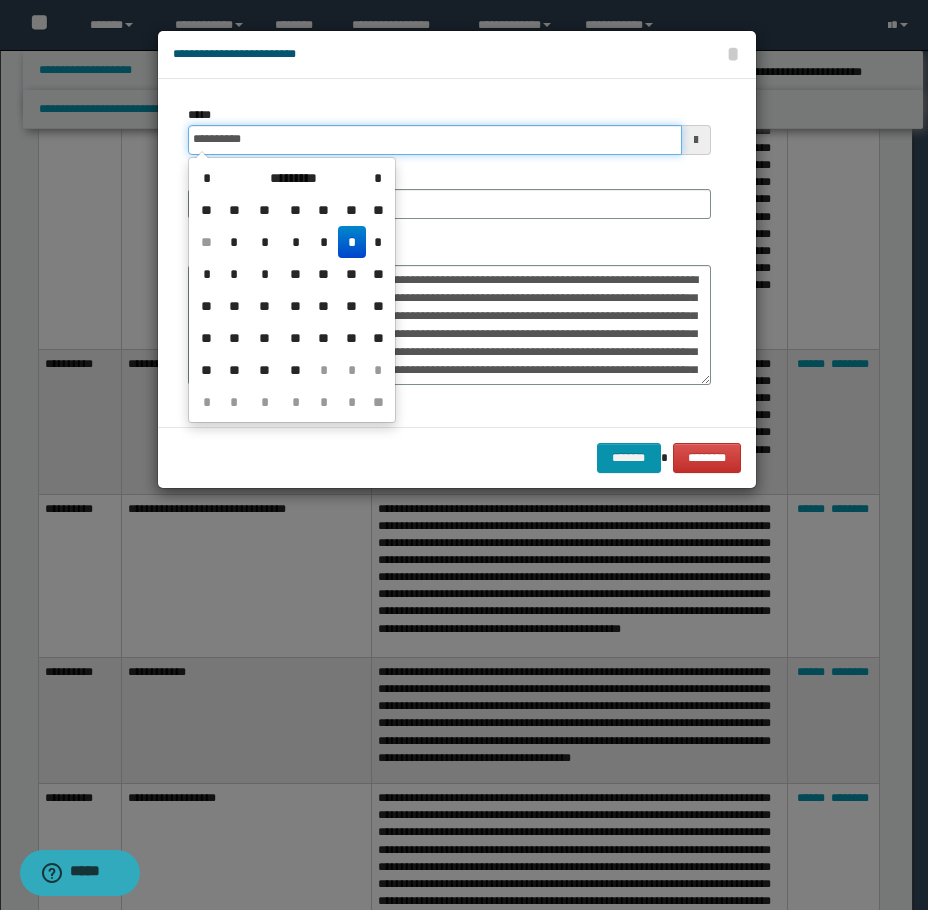 drag, startPoint x: 268, startPoint y: 142, endPoint x: 145, endPoint y: 143, distance: 123.00407 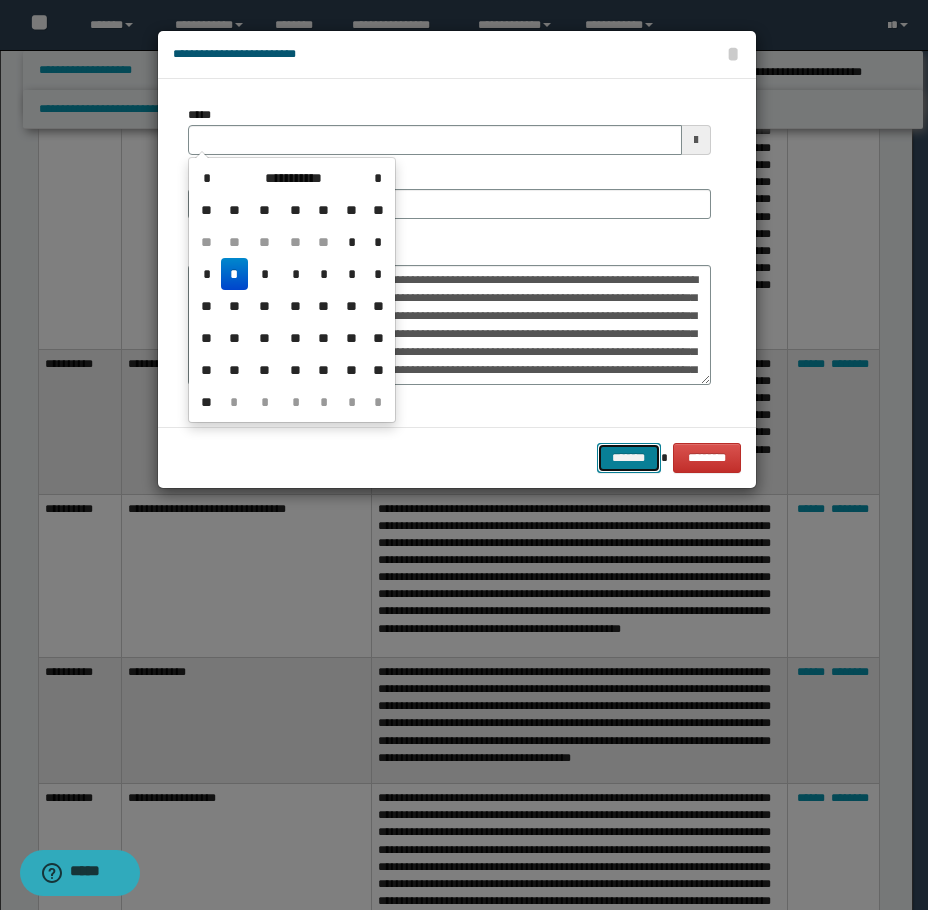 click on "*******" at bounding box center [629, 458] 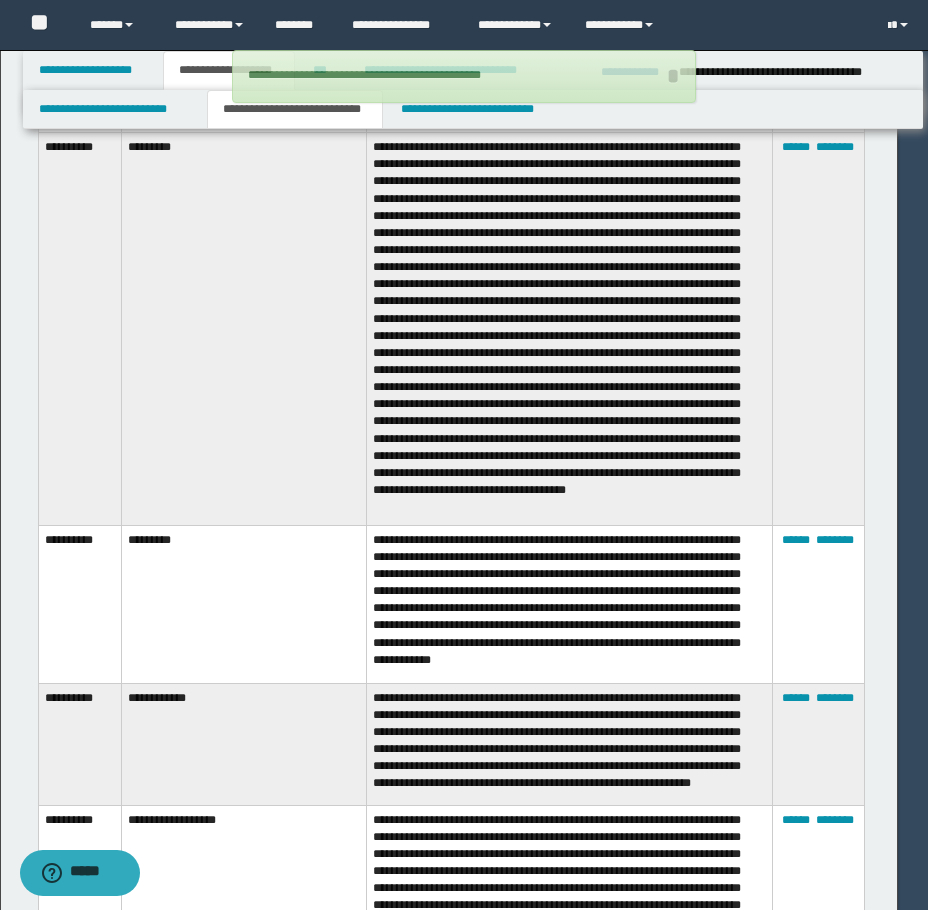 type 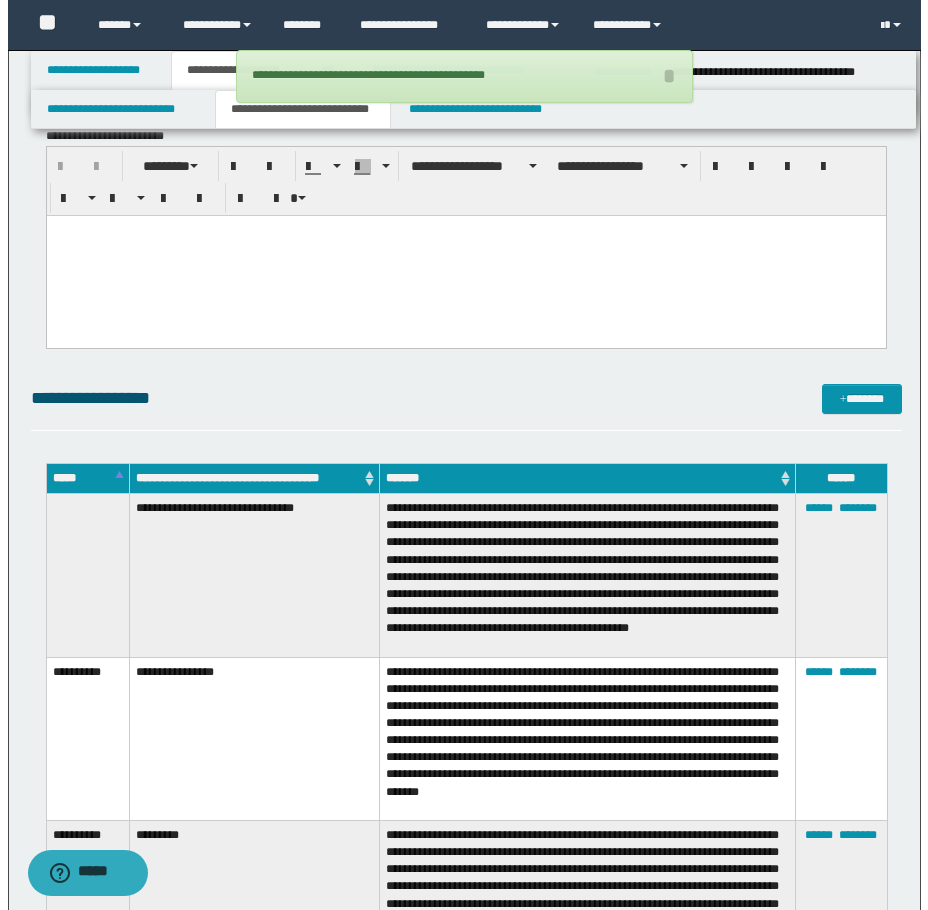 scroll, scrollTop: 2257, scrollLeft: 0, axis: vertical 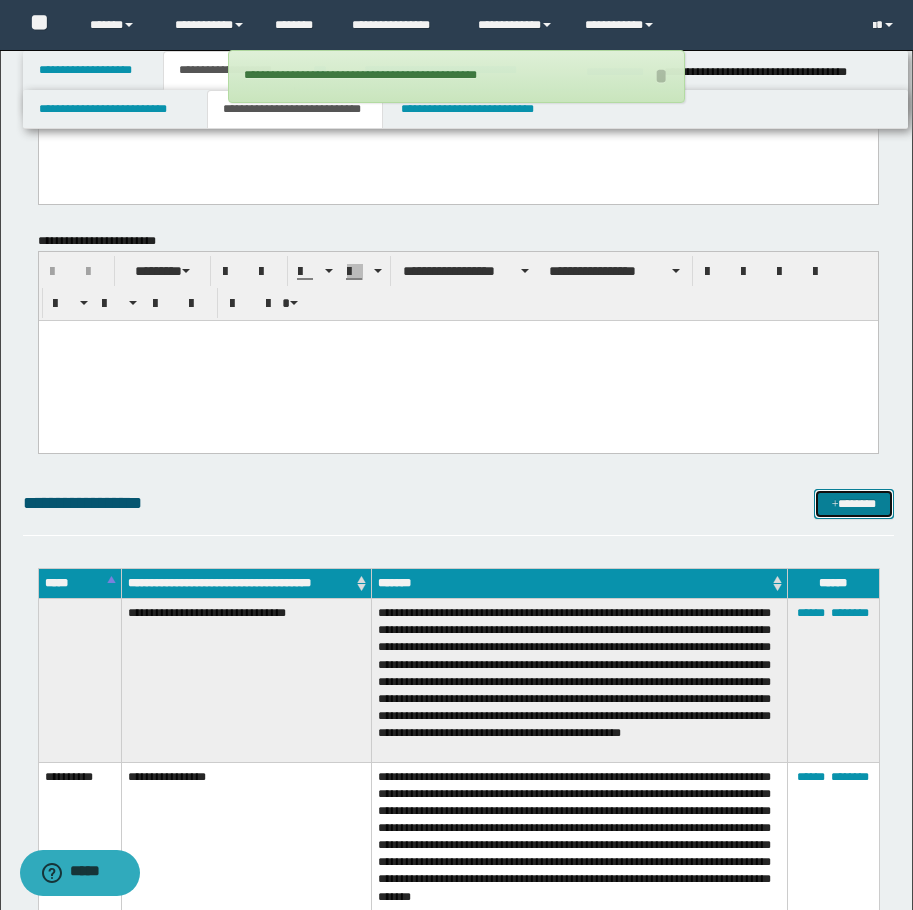 click on "*******" at bounding box center (854, 504) 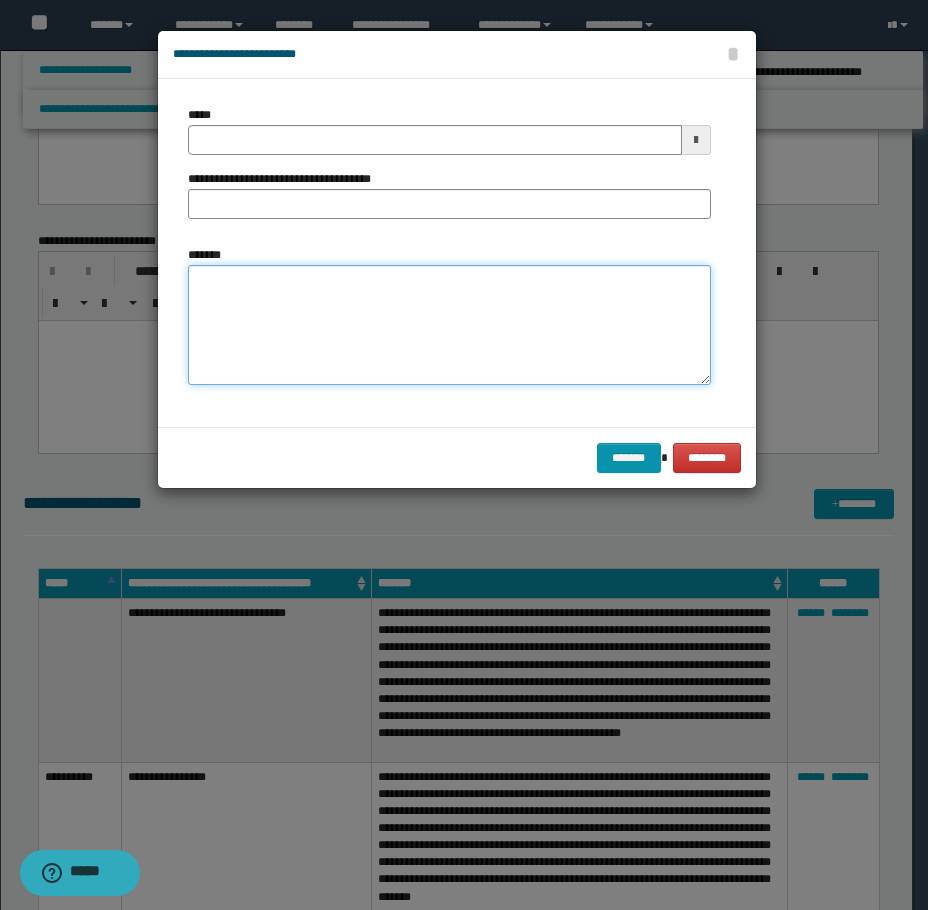 drag, startPoint x: 447, startPoint y: 323, endPoint x: 343, endPoint y: 220, distance: 146.37282 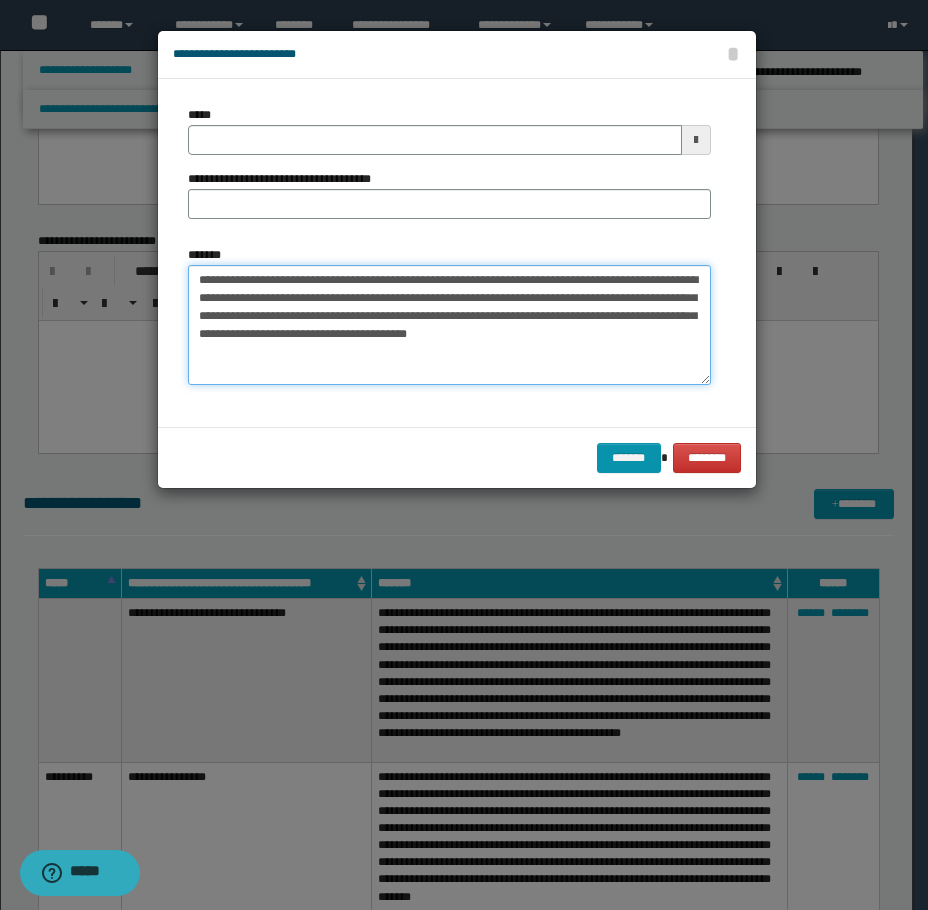 type 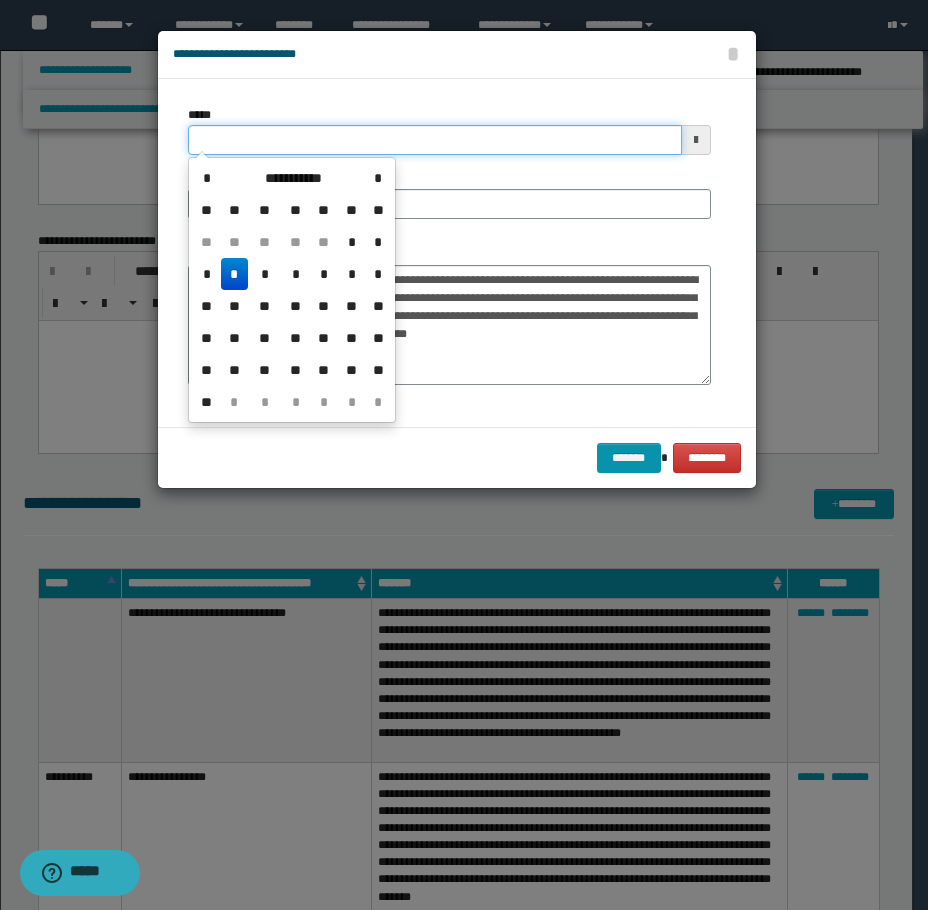 click on "*****" at bounding box center (435, 140) 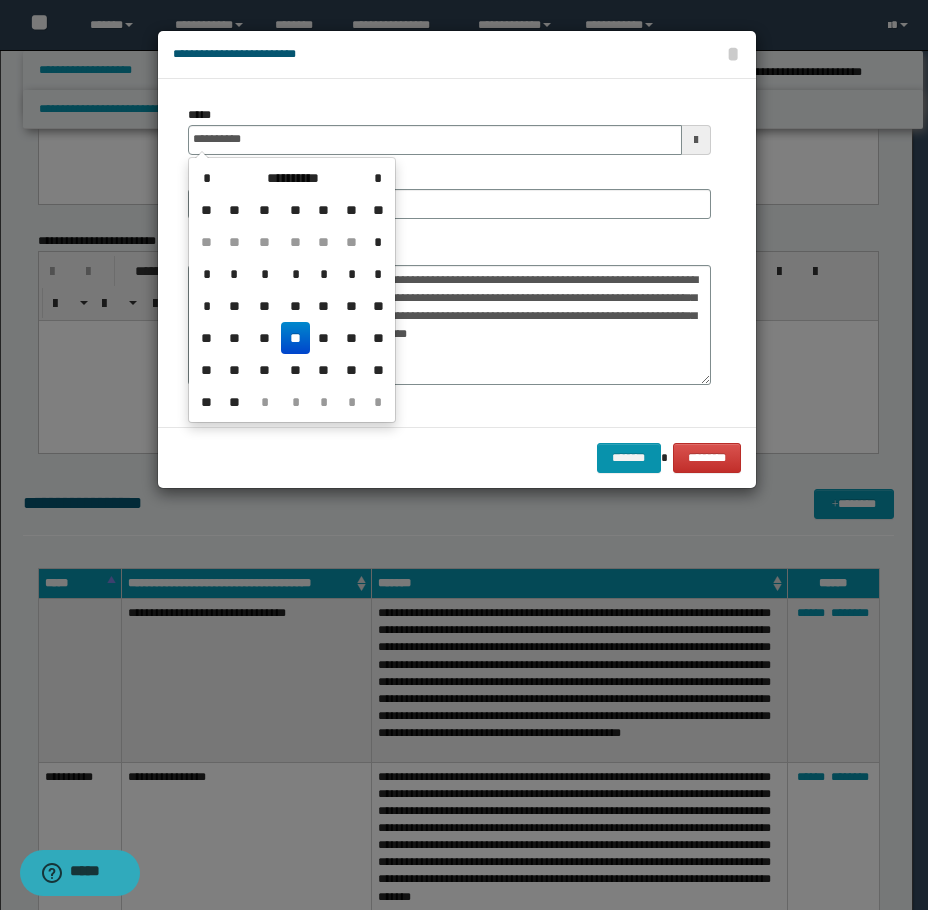 click on "**" at bounding box center (295, 338) 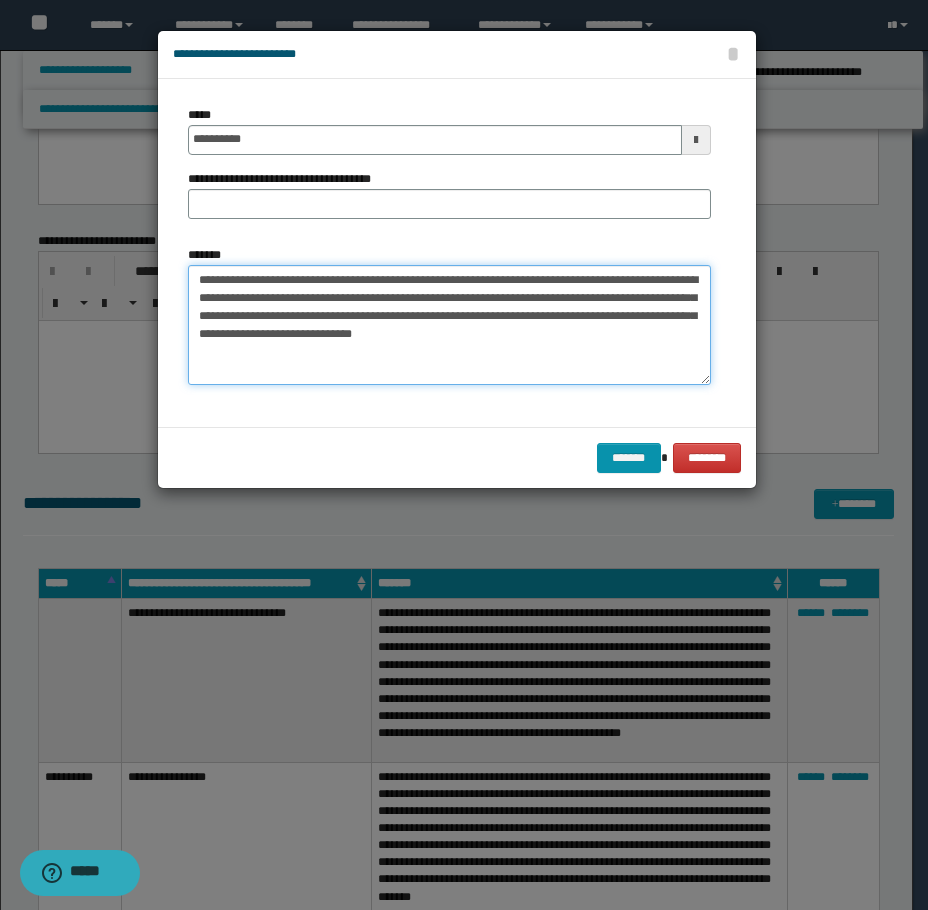 drag, startPoint x: 262, startPoint y: 276, endPoint x: 164, endPoint y: 267, distance: 98.4124 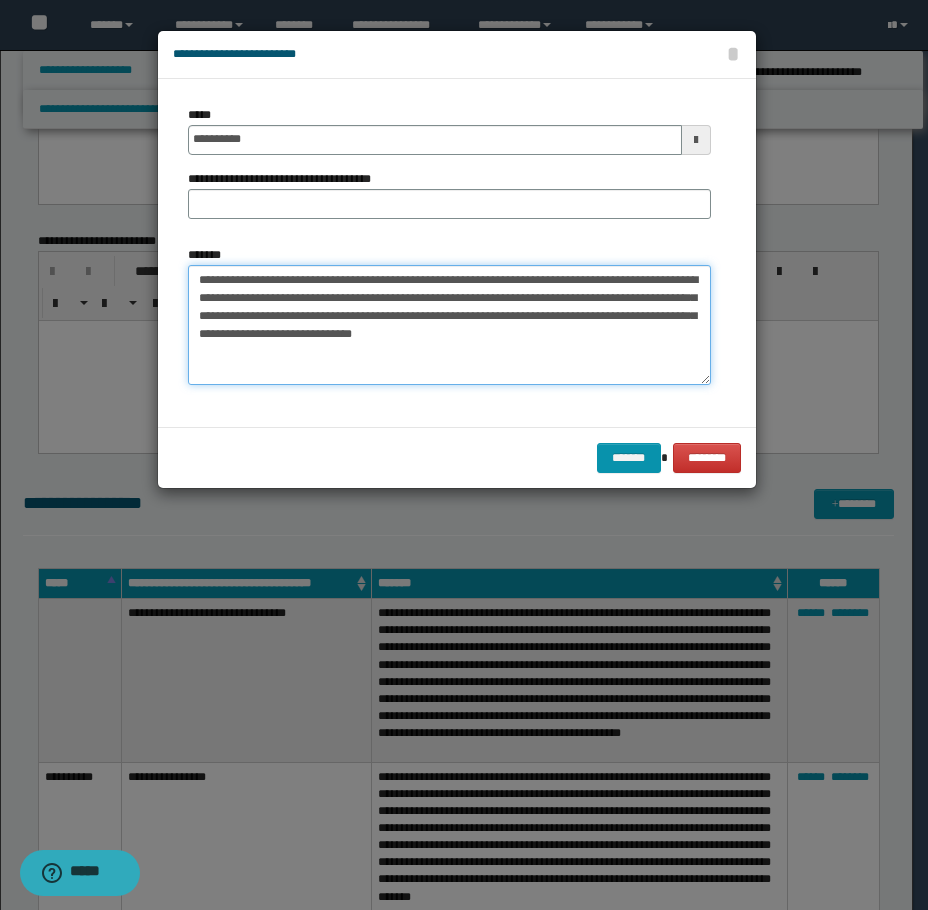 drag, startPoint x: 481, startPoint y: 282, endPoint x: 175, endPoint y: 263, distance: 306.5893 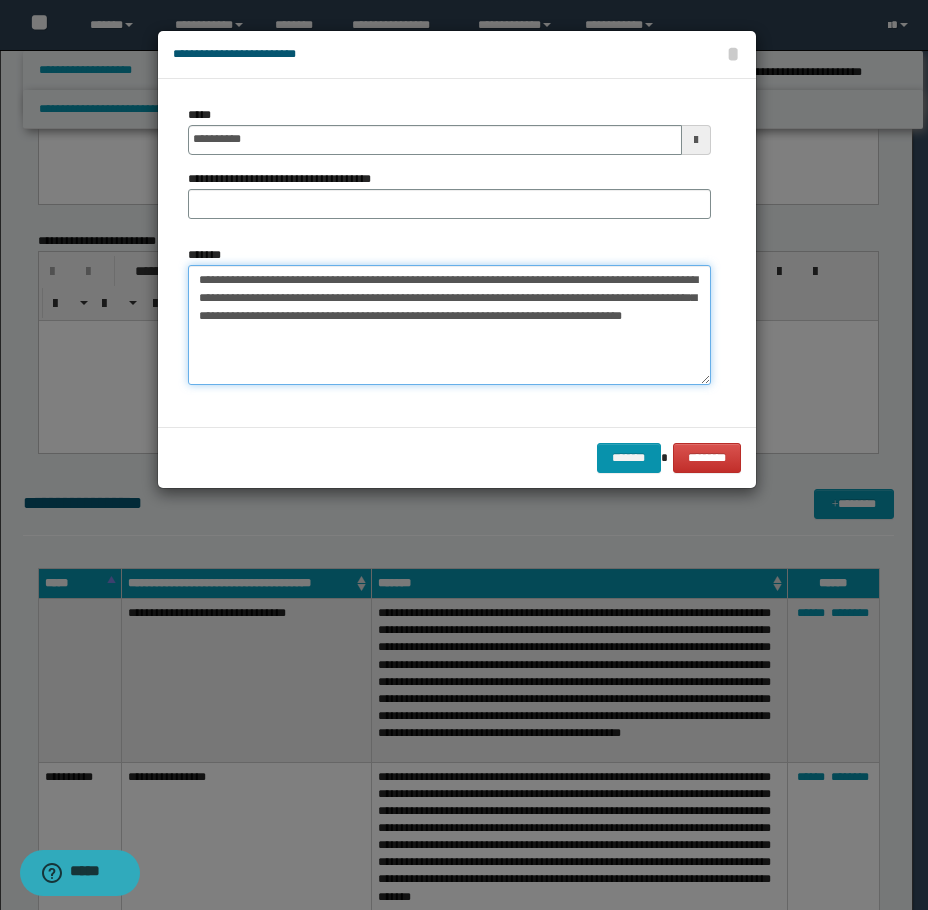 type on "**********" 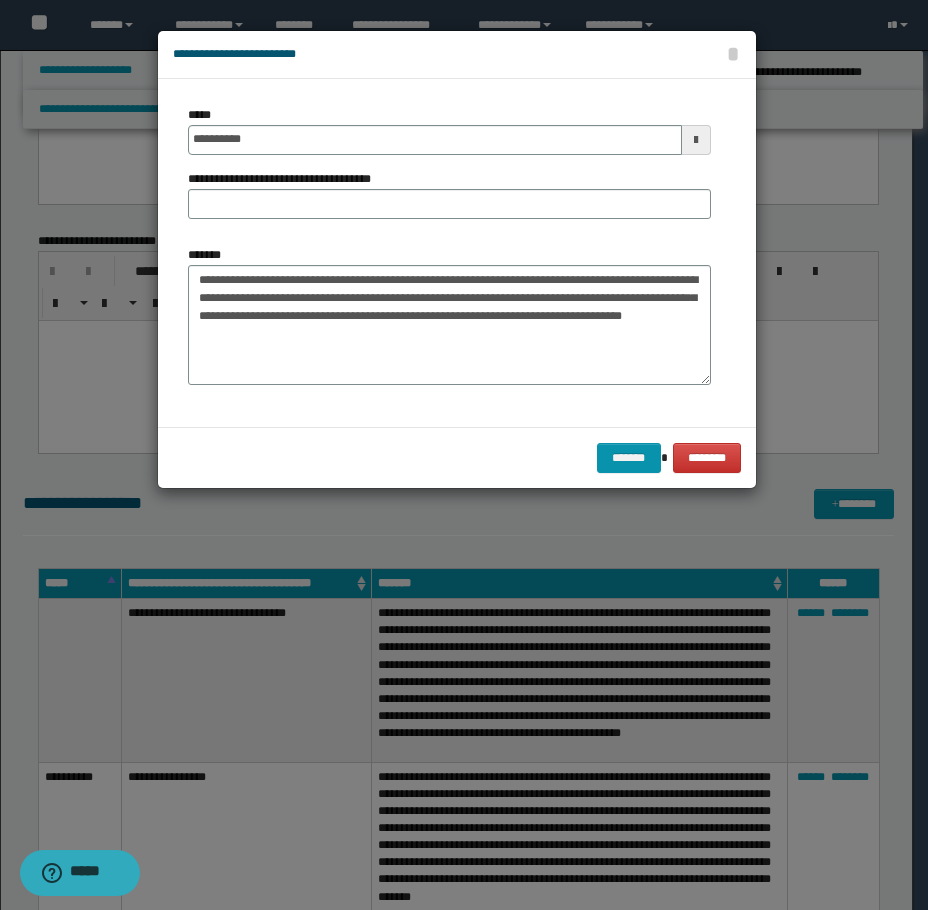 click on "**********" at bounding box center [287, 179] 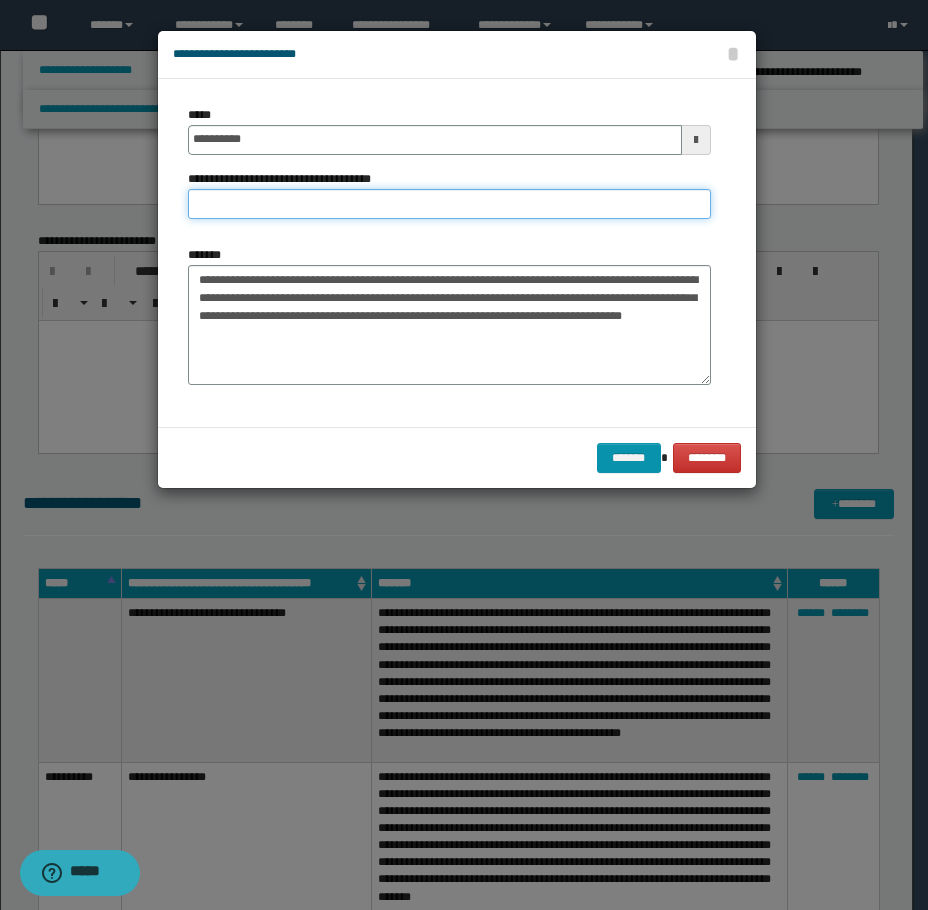 click on "**********" at bounding box center [449, 204] 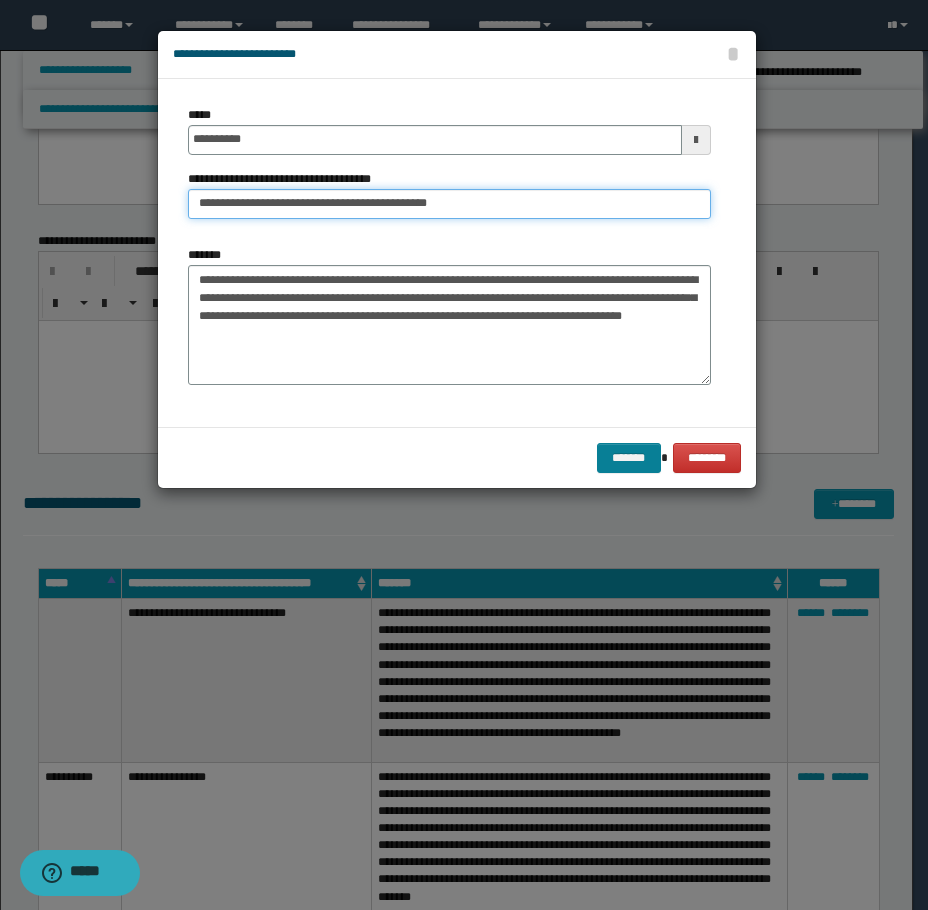 type on "**********" 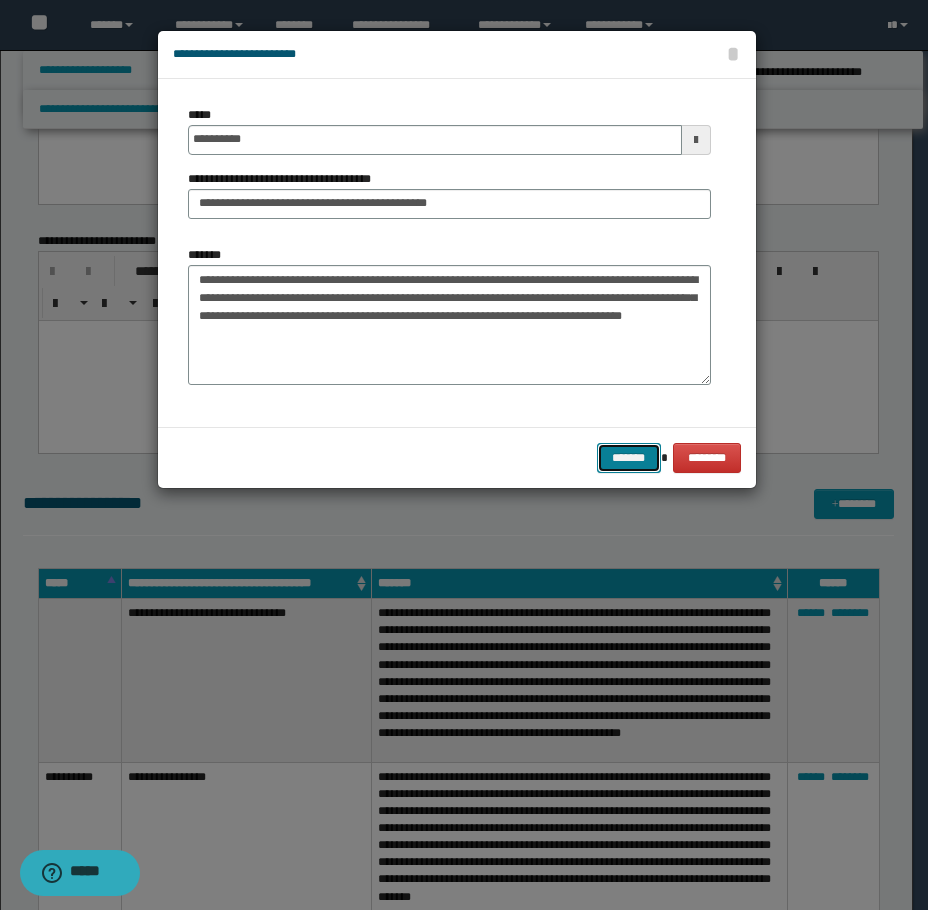 click on "*******" at bounding box center [629, 458] 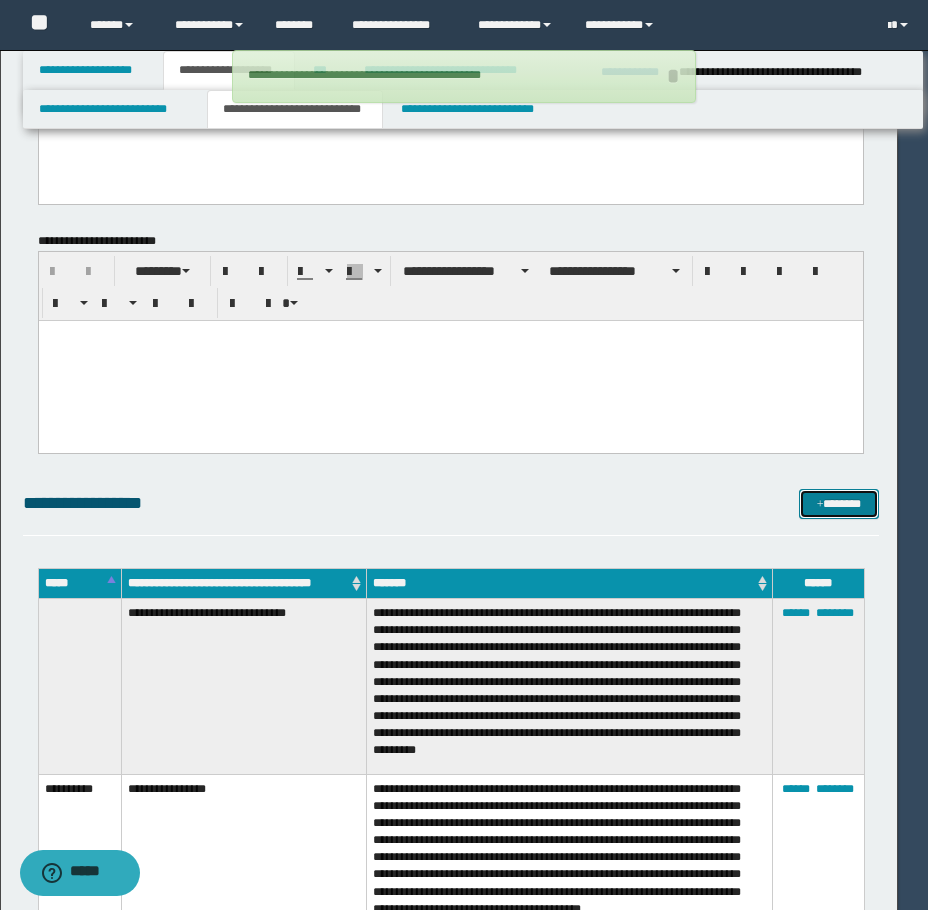 type 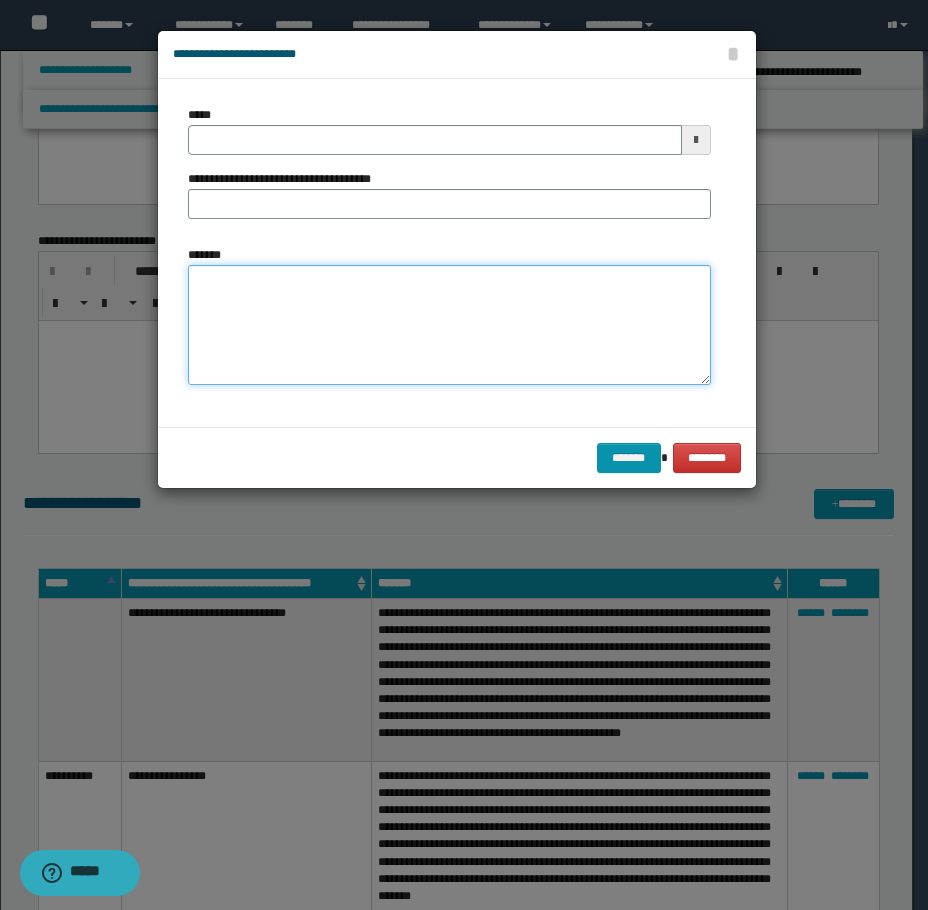 drag, startPoint x: 447, startPoint y: 341, endPoint x: 275, endPoint y: 206, distance: 218.6527 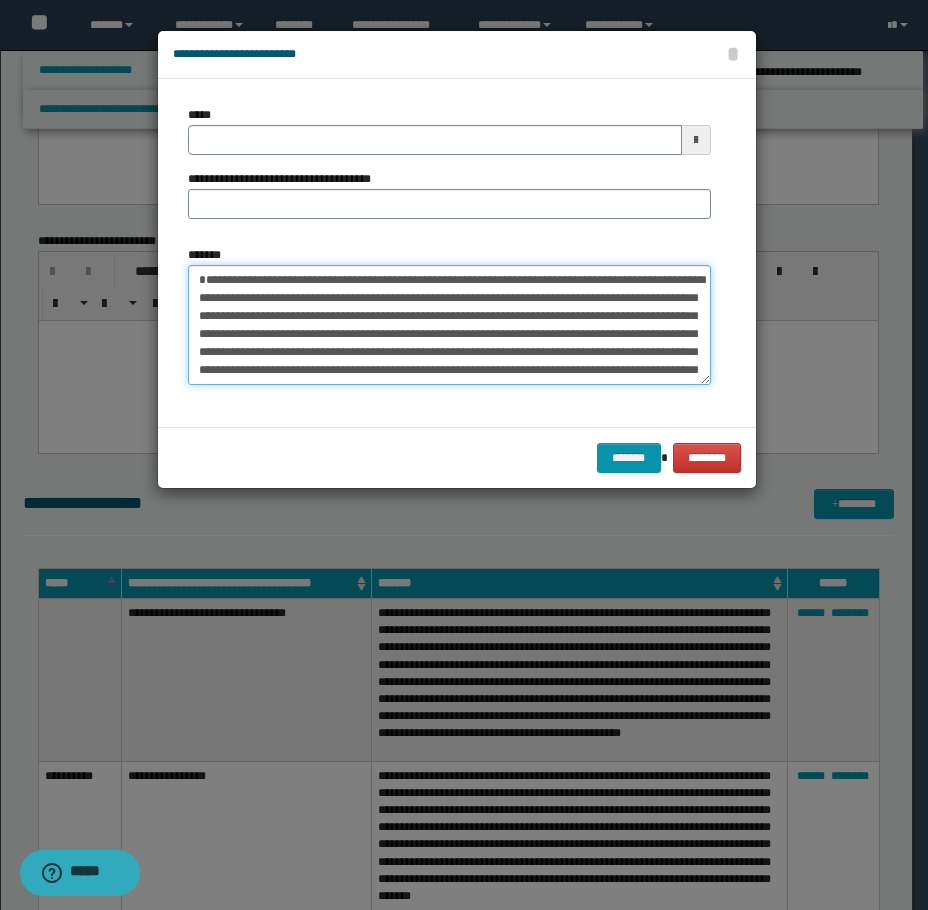 scroll, scrollTop: 120, scrollLeft: 0, axis: vertical 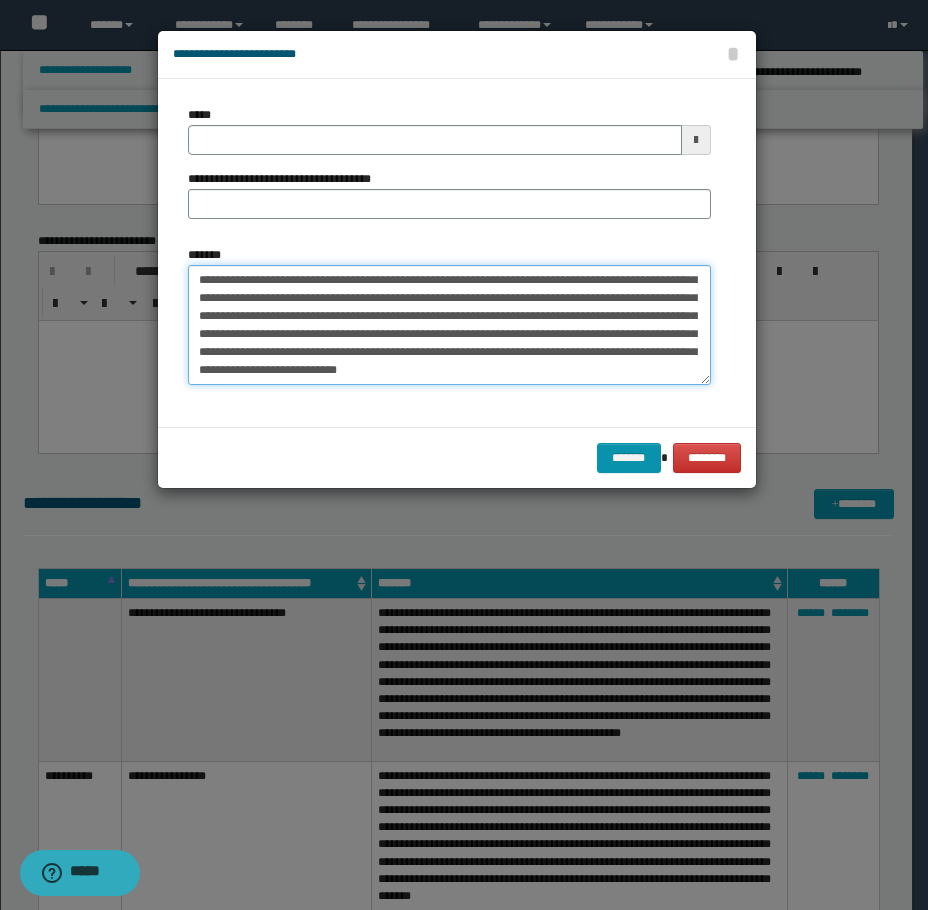 type 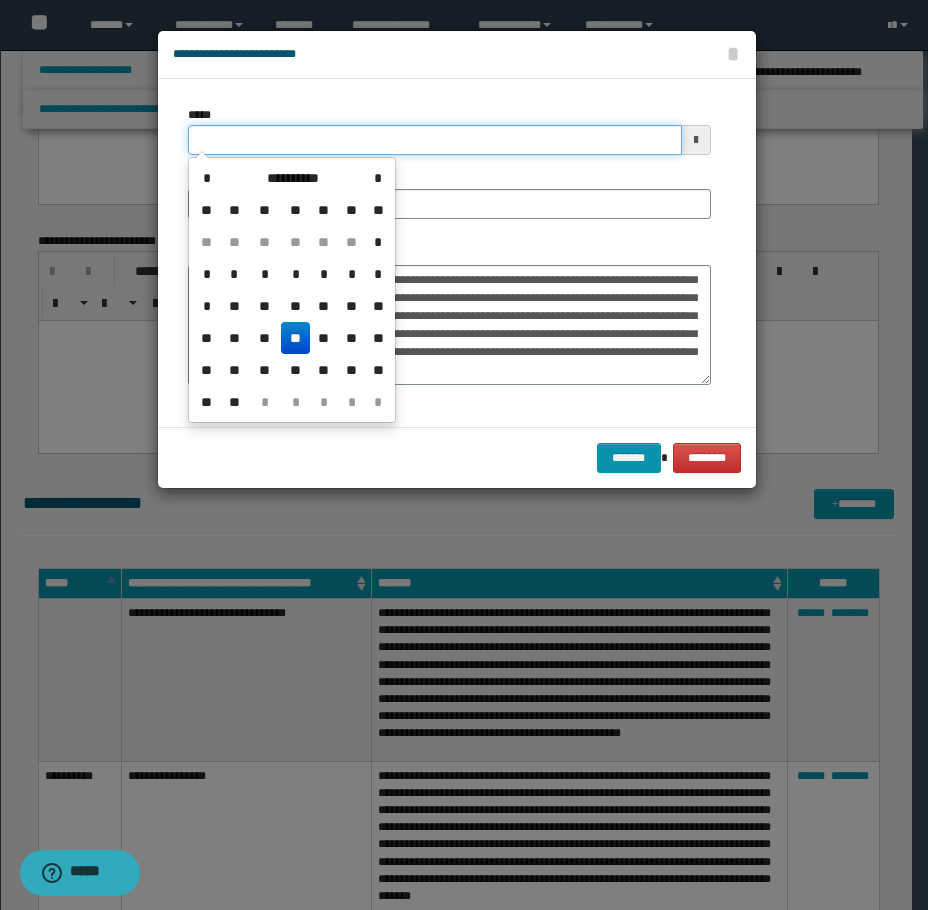 click on "*****" at bounding box center [435, 140] 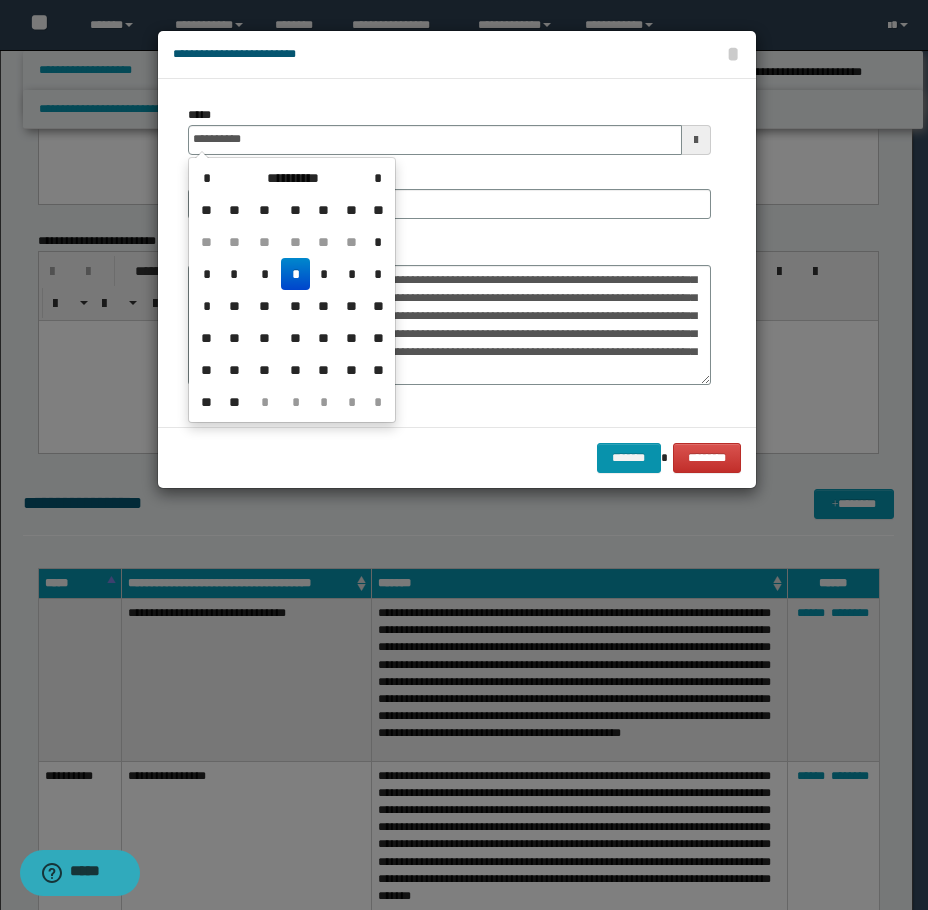 click on "*" at bounding box center [295, 274] 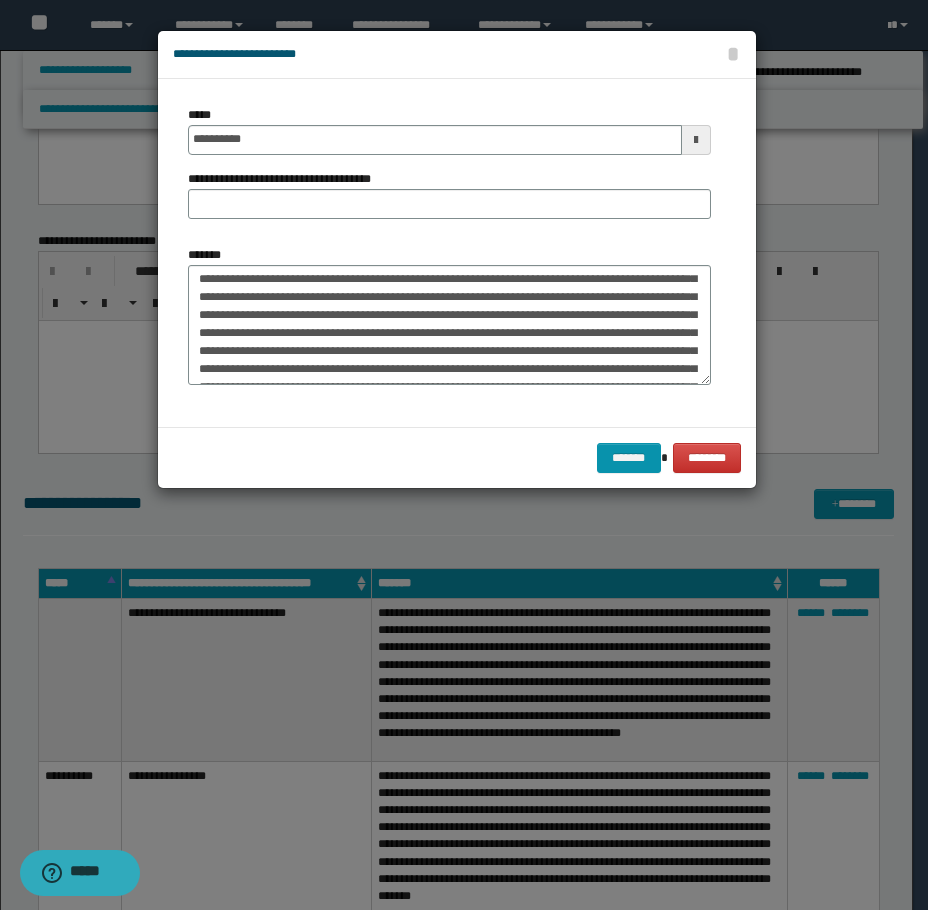 scroll, scrollTop: 0, scrollLeft: 0, axis: both 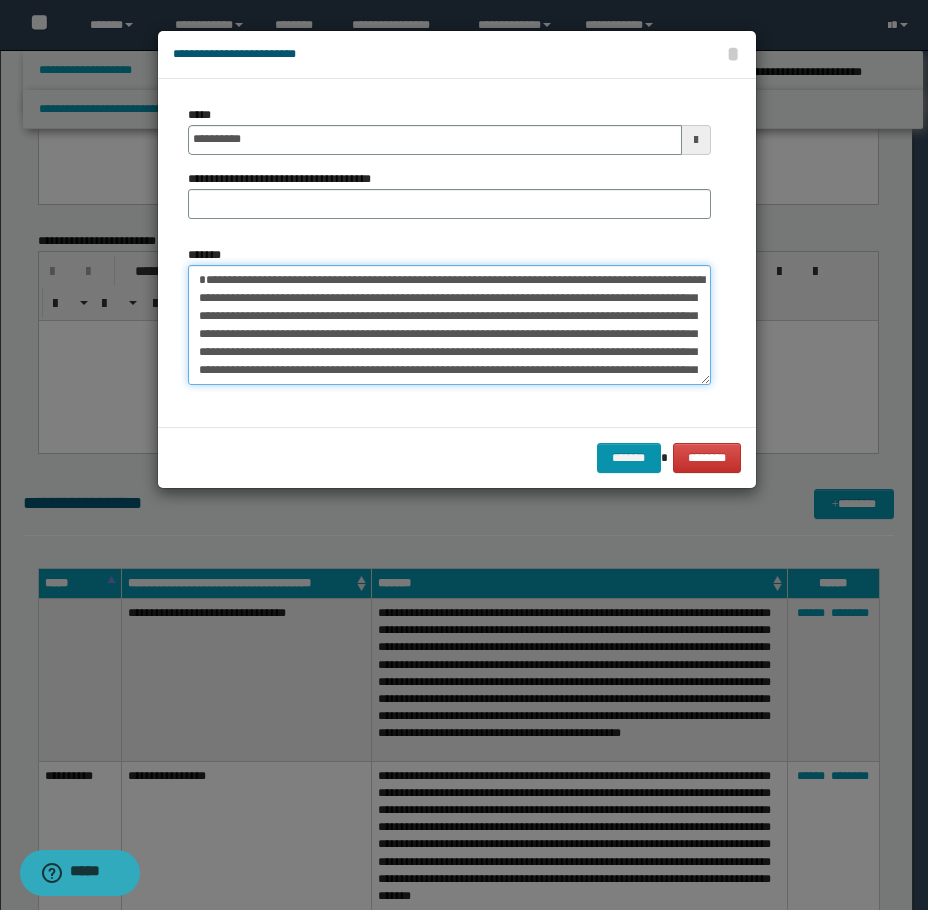 drag, startPoint x: 263, startPoint y: 297, endPoint x: 148, endPoint y: 296, distance: 115.00435 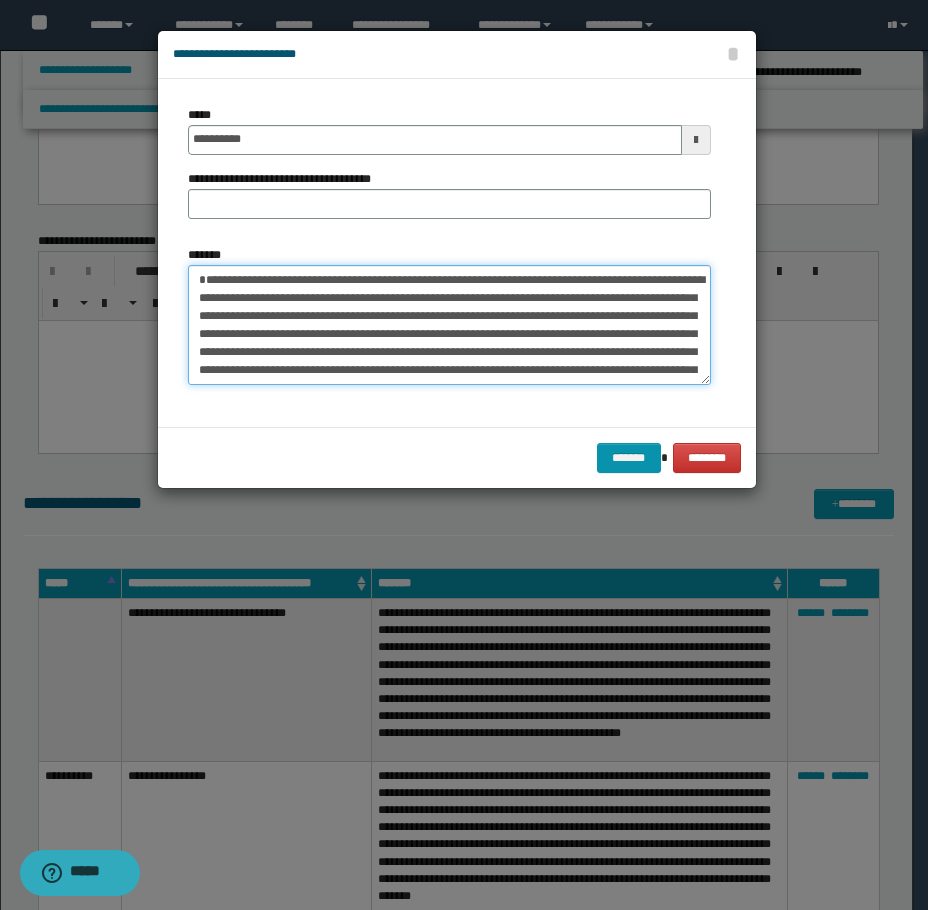 drag, startPoint x: 320, startPoint y: 292, endPoint x: 194, endPoint y: 223, distance: 143.65584 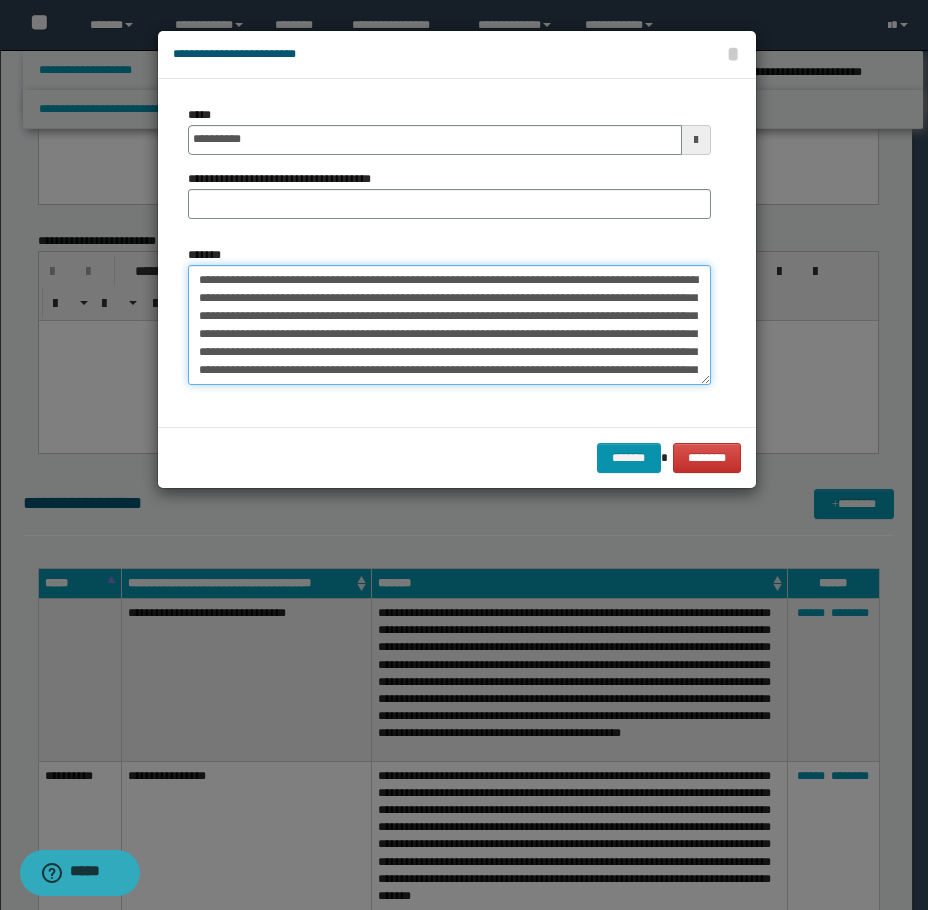 type on "**********" 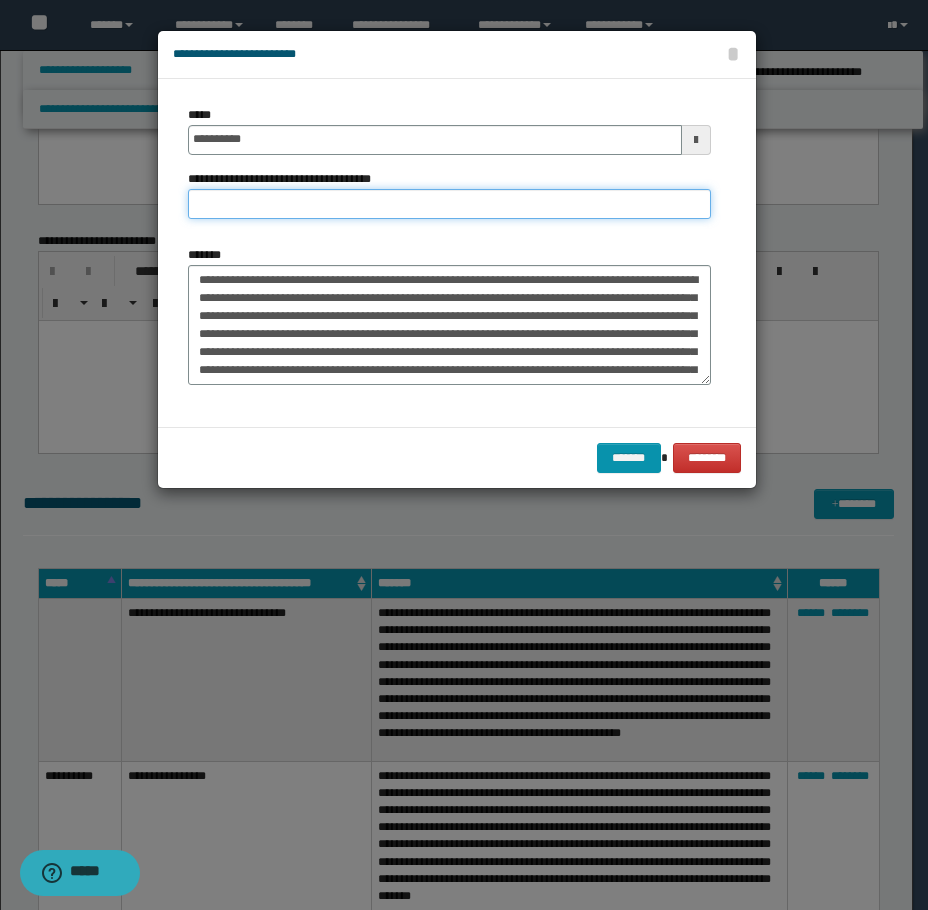 paste on "**********" 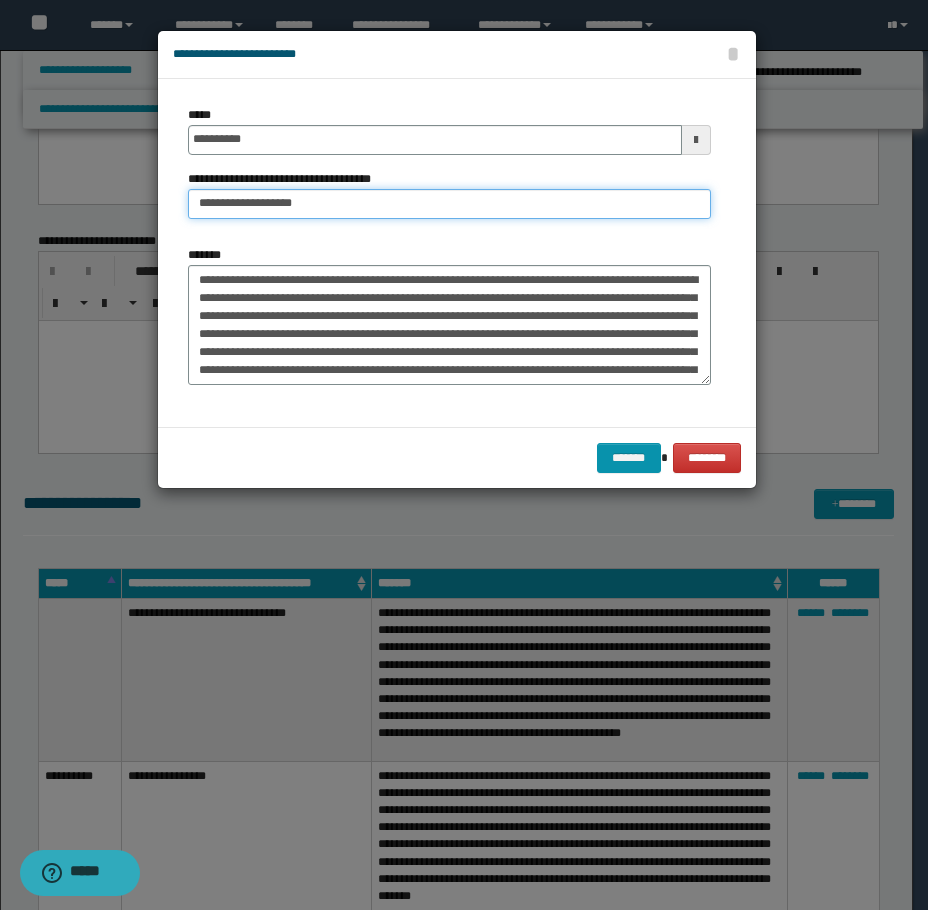 click on "**********" at bounding box center (449, 204) 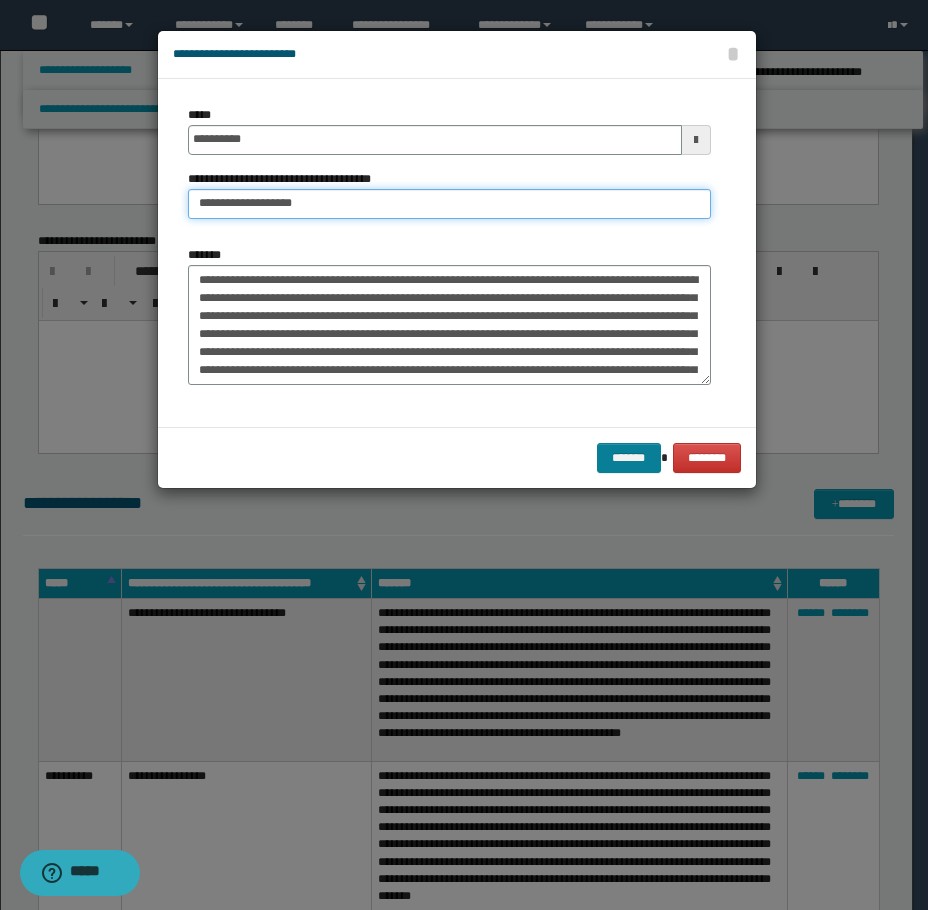 type on "**********" 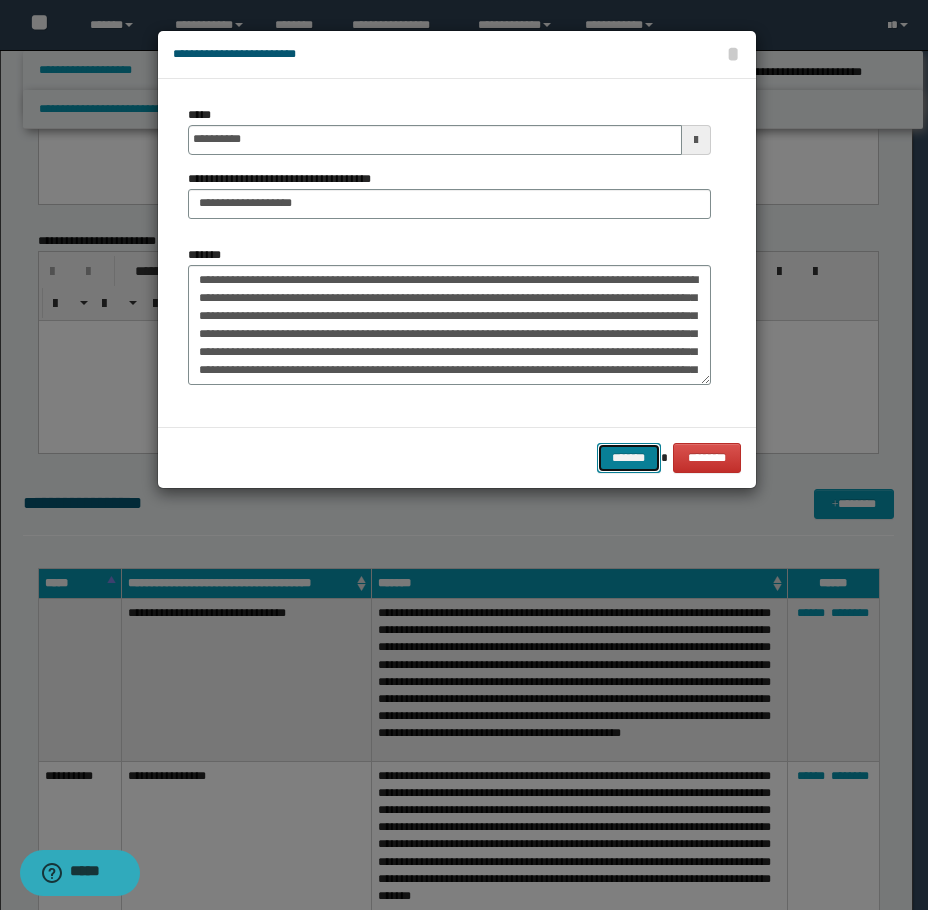 click on "*******" at bounding box center [629, 458] 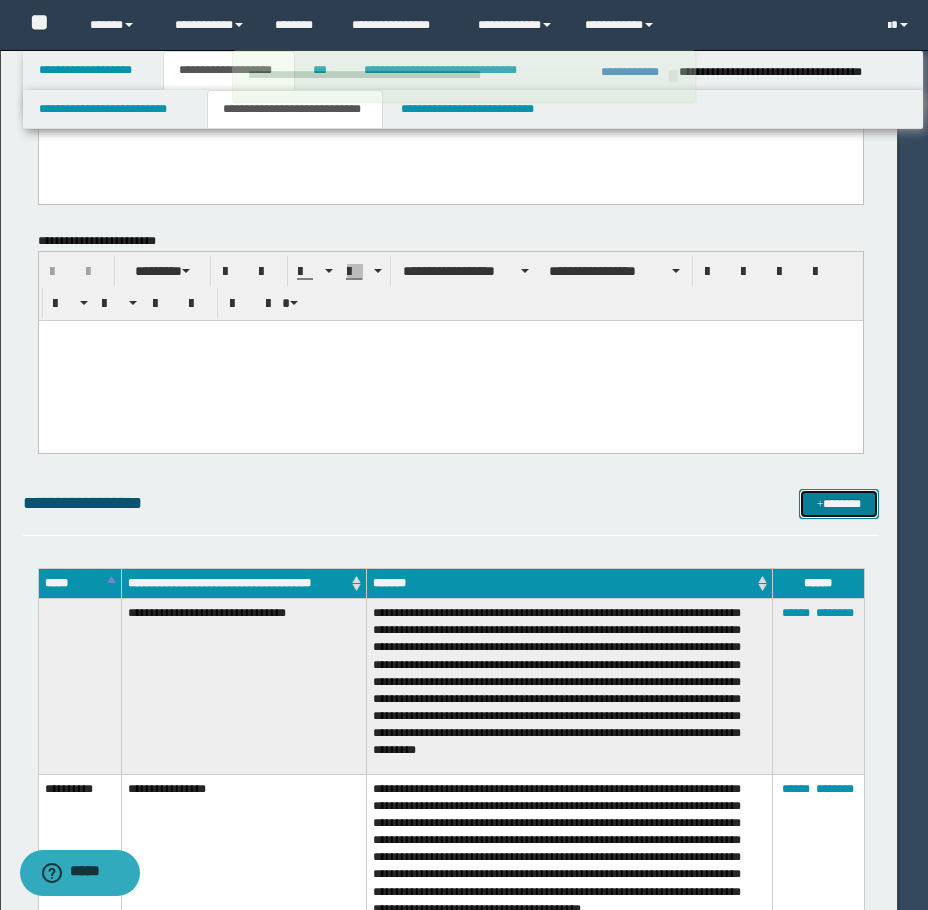 type 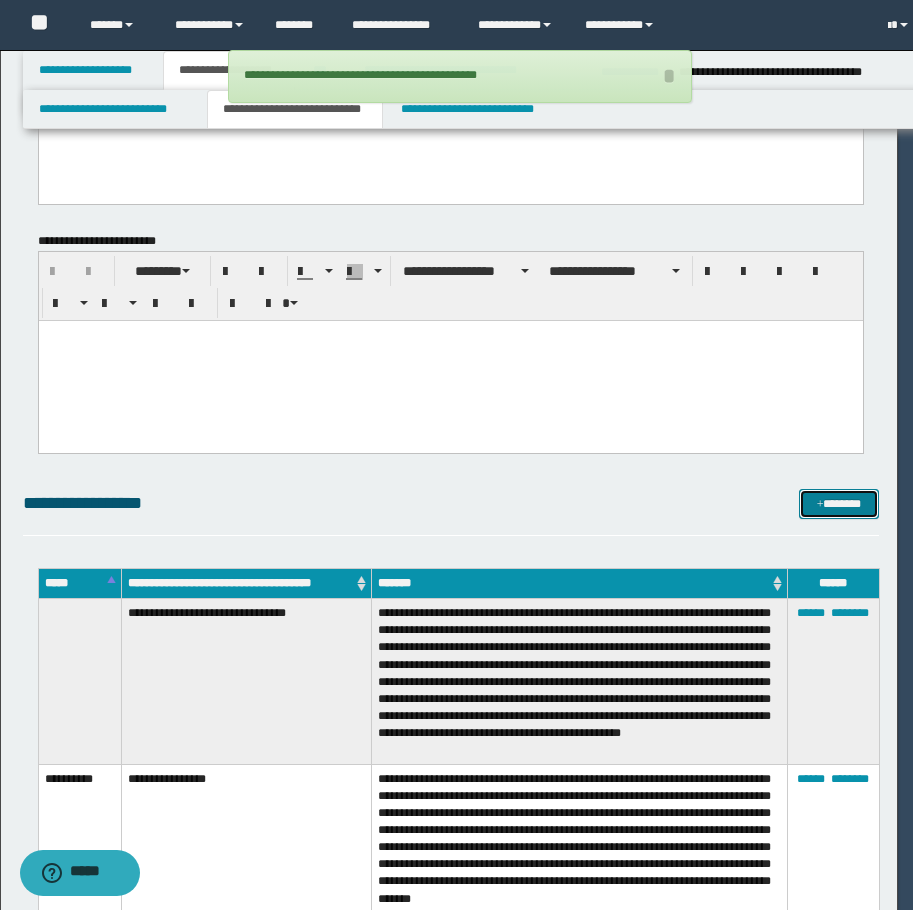 click on "*******" at bounding box center [839, 504] 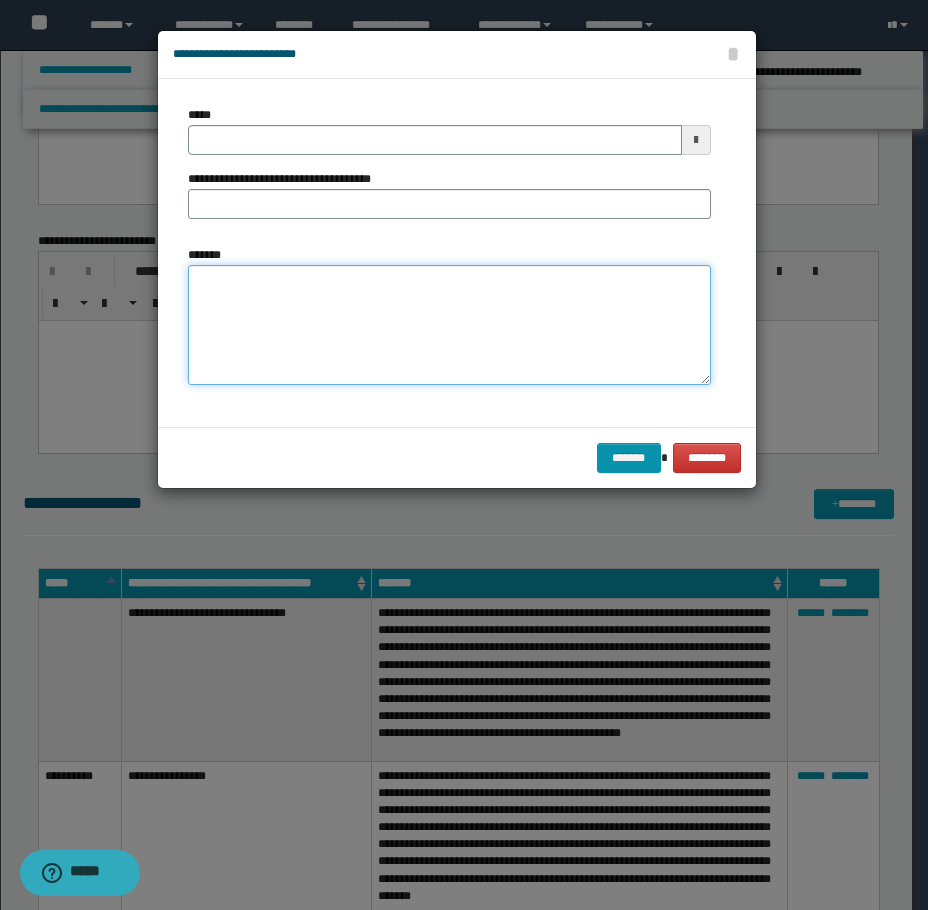 click on "*******" at bounding box center (449, 325) 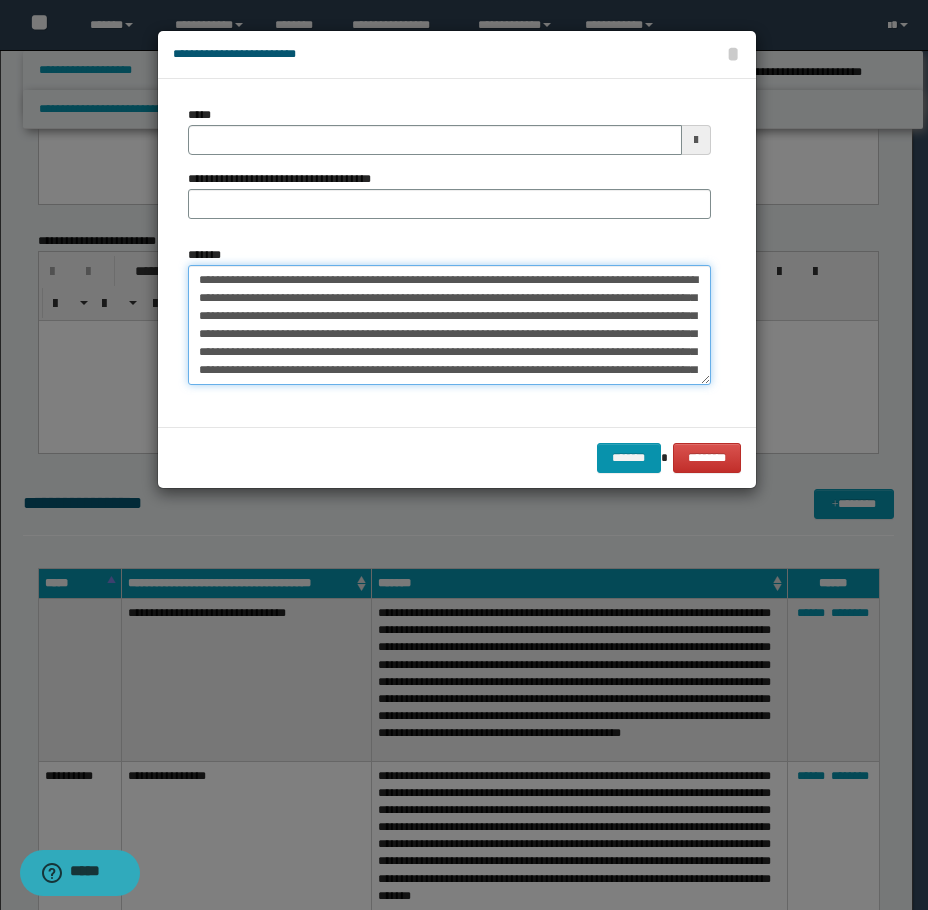 scroll, scrollTop: 192, scrollLeft: 0, axis: vertical 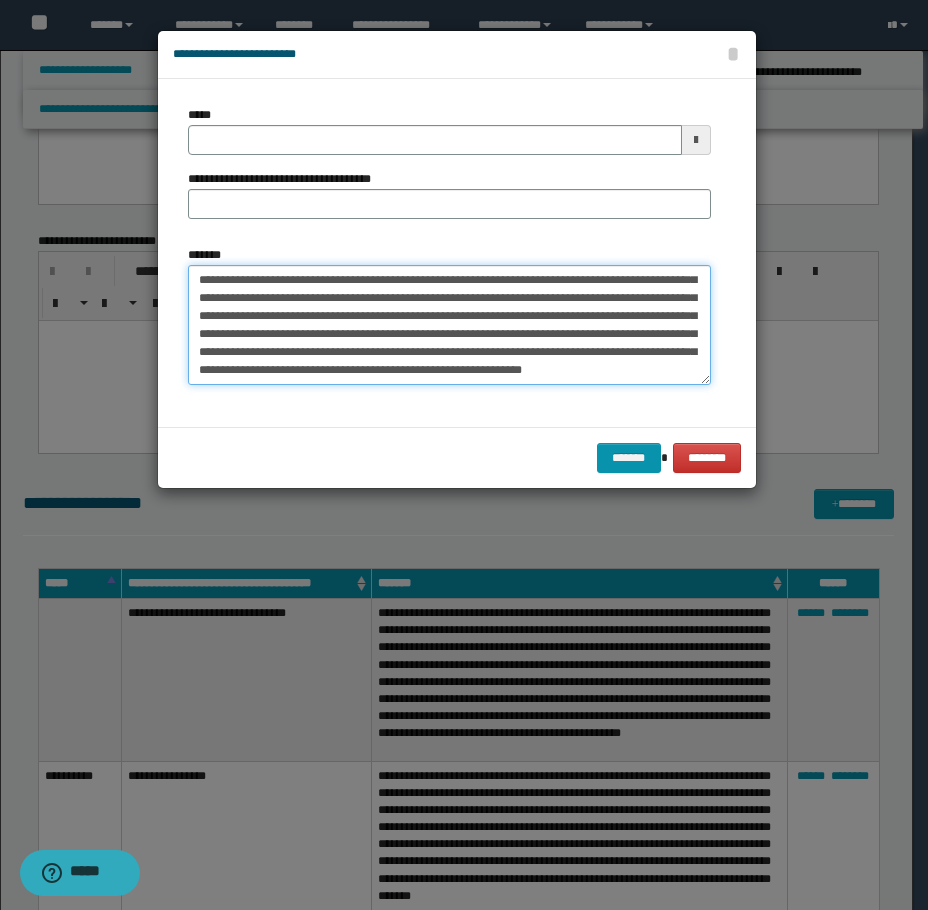 type 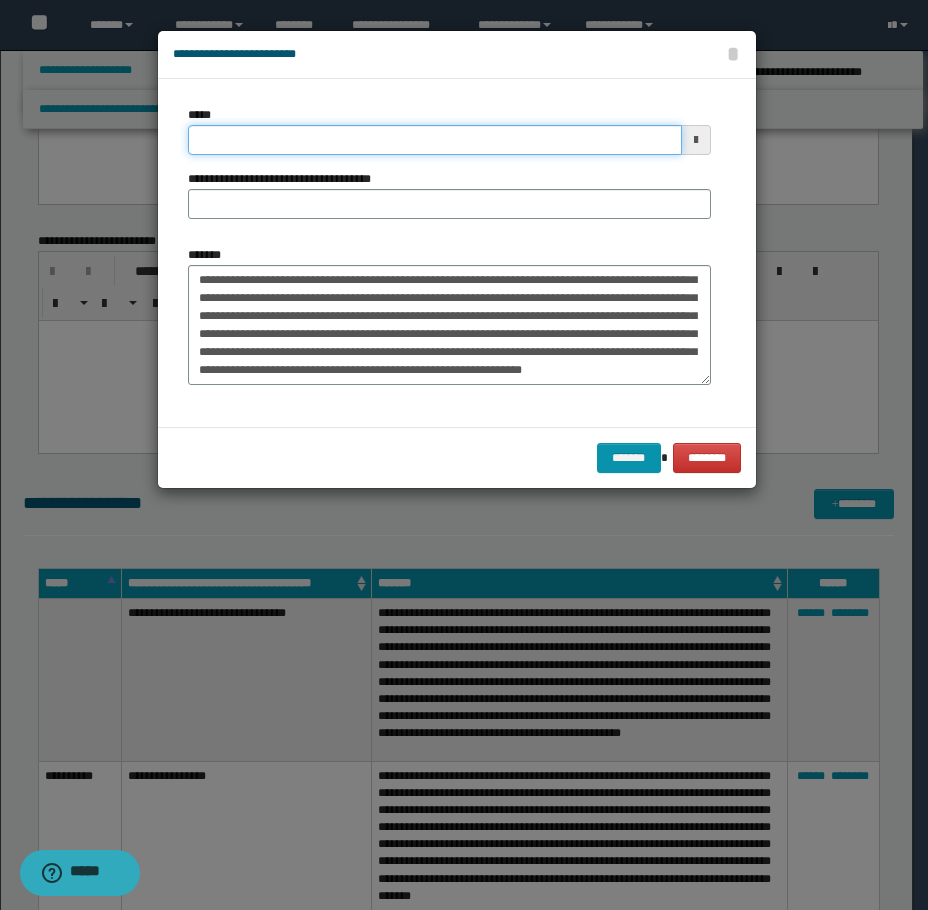 click on "*****" at bounding box center (435, 140) 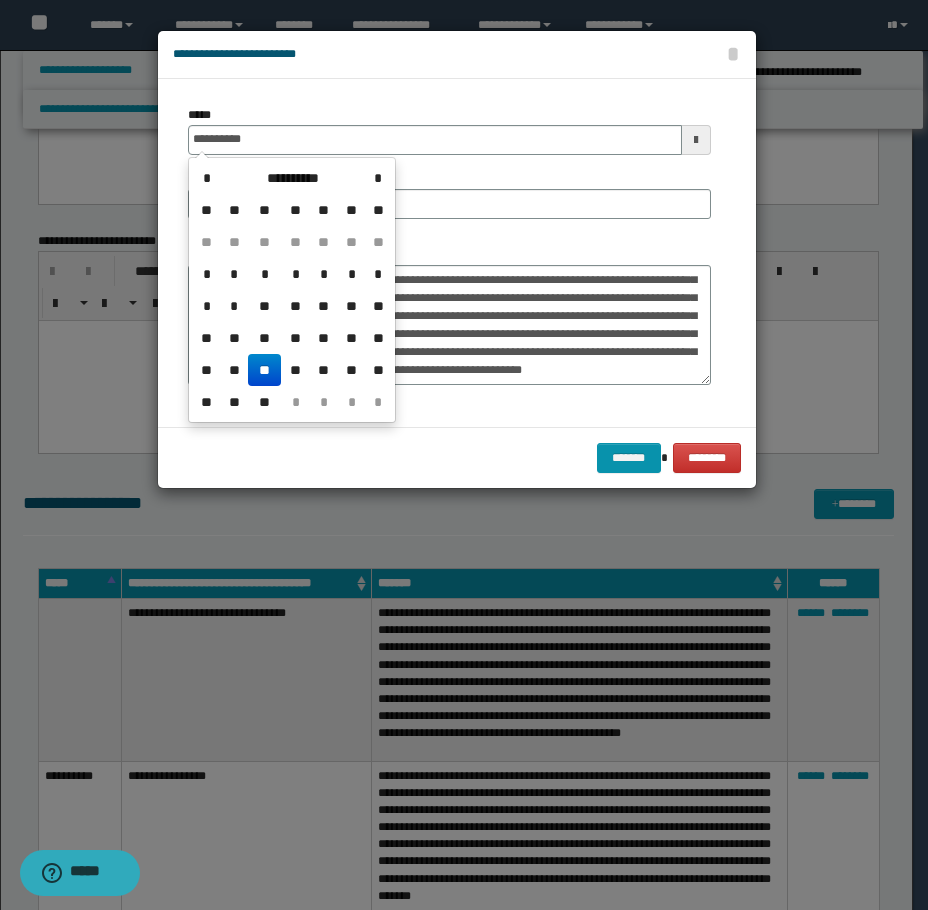 click on "**" at bounding box center (264, 370) 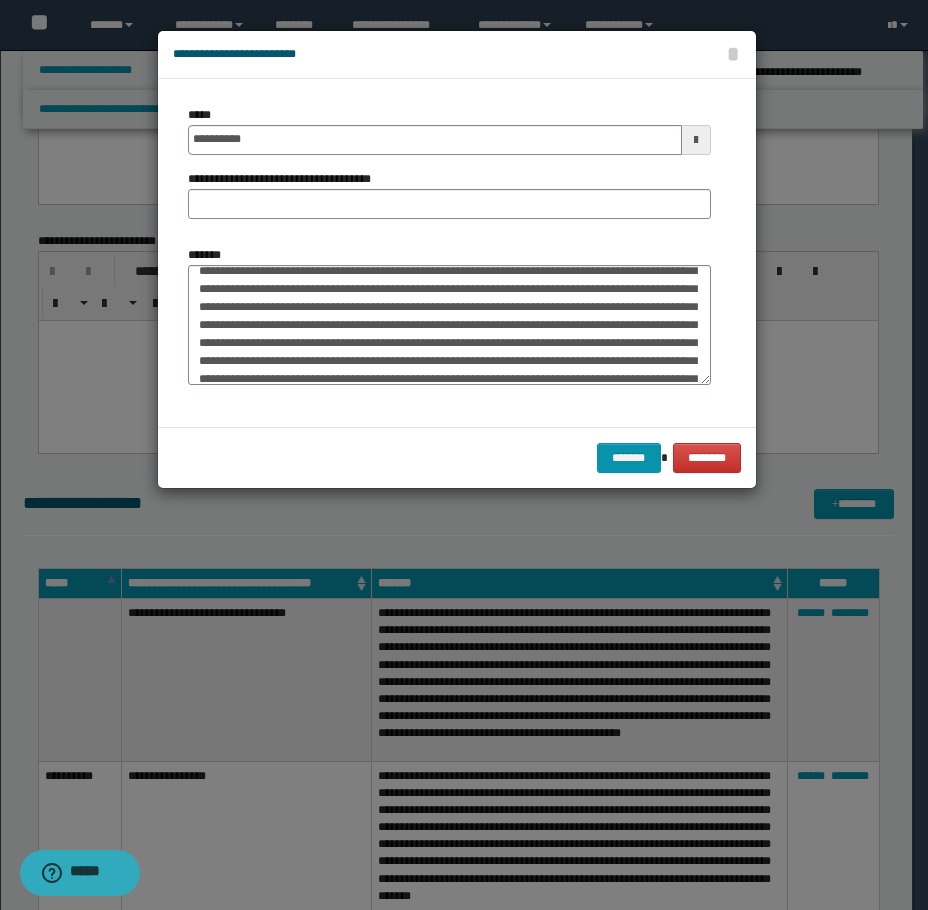 scroll, scrollTop: 0, scrollLeft: 0, axis: both 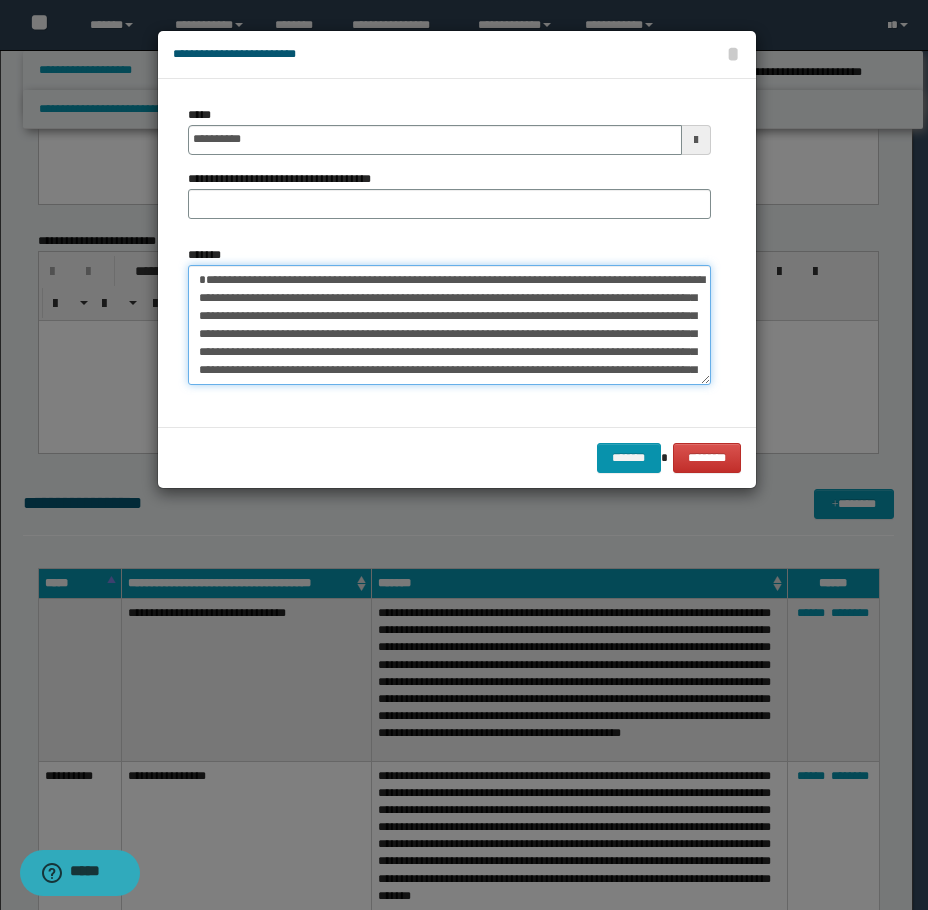 drag, startPoint x: 259, startPoint y: 281, endPoint x: 179, endPoint y: 263, distance: 82 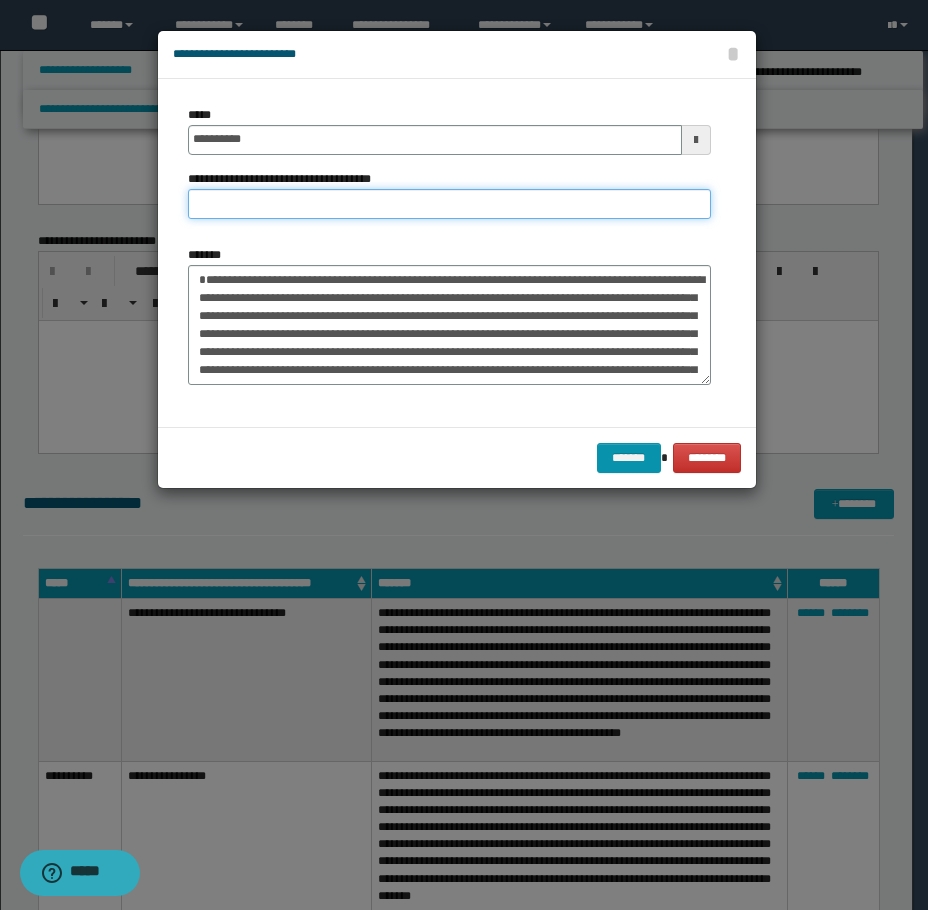 click on "**********" at bounding box center [449, 204] 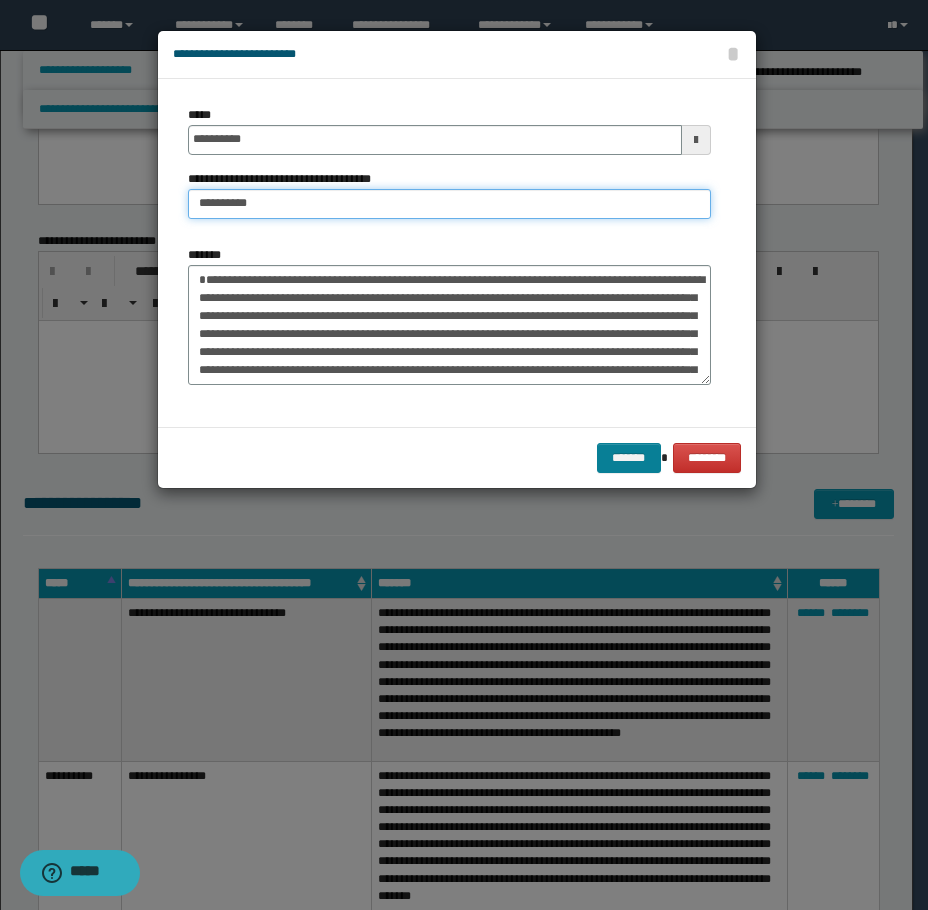 type on "*********" 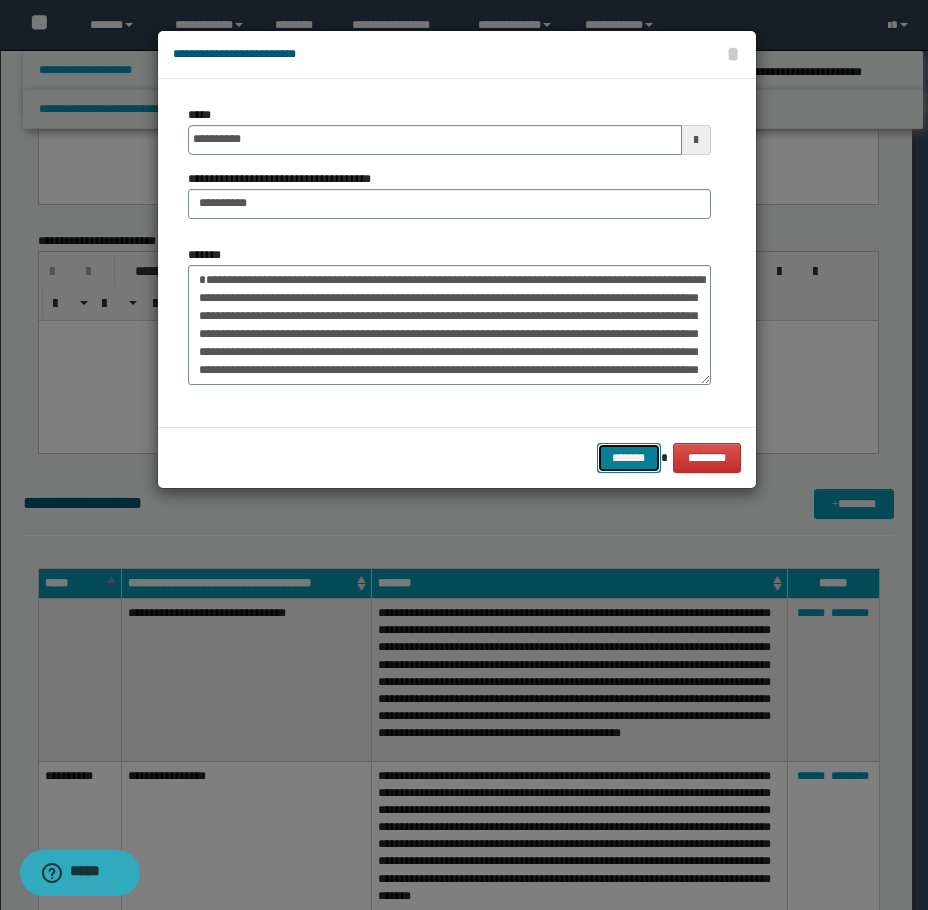 click on "*******" at bounding box center [629, 458] 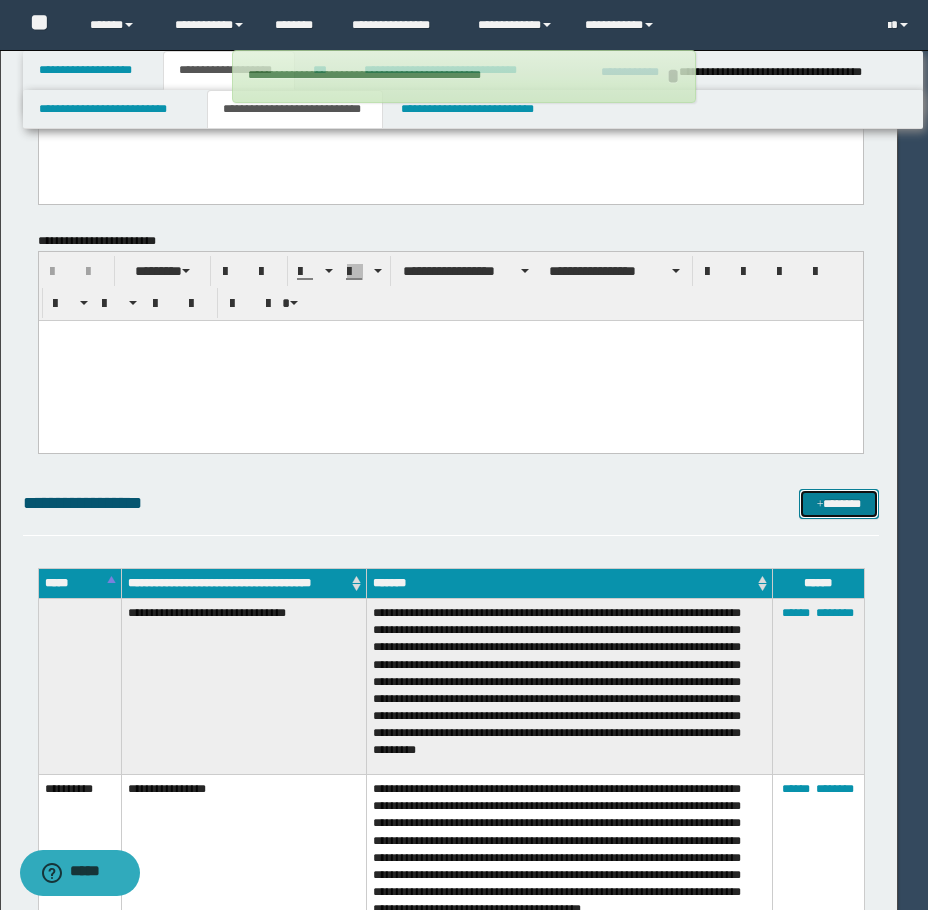 type 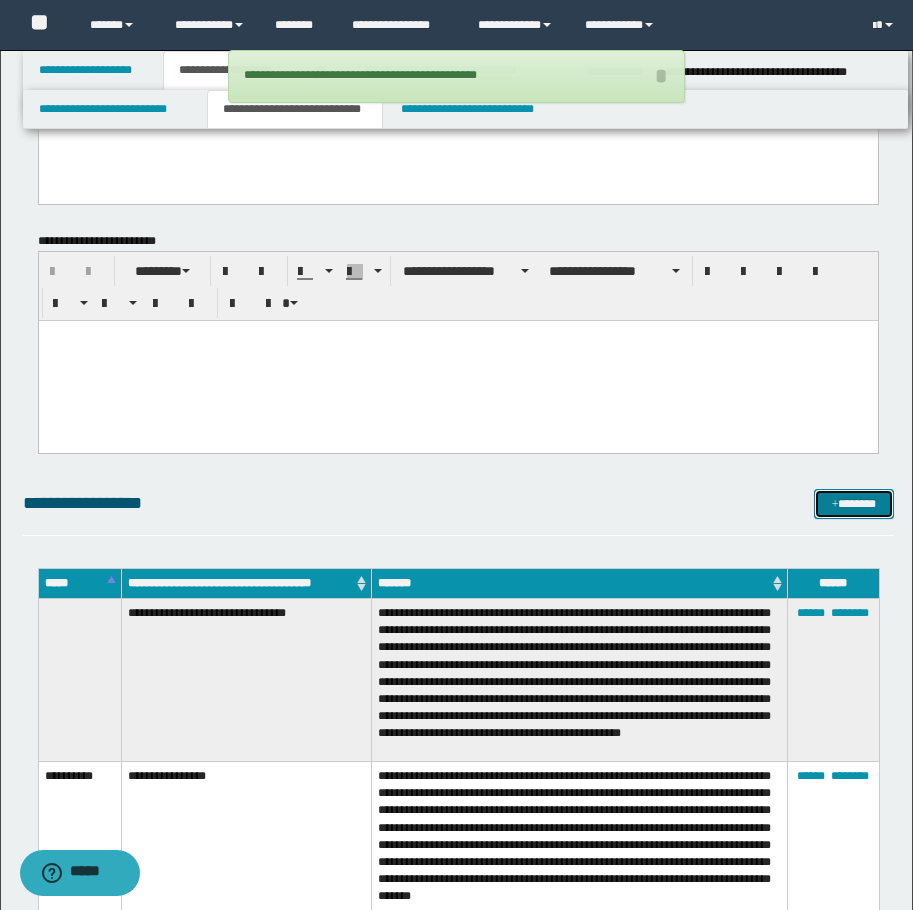 click on "*******" at bounding box center [854, 504] 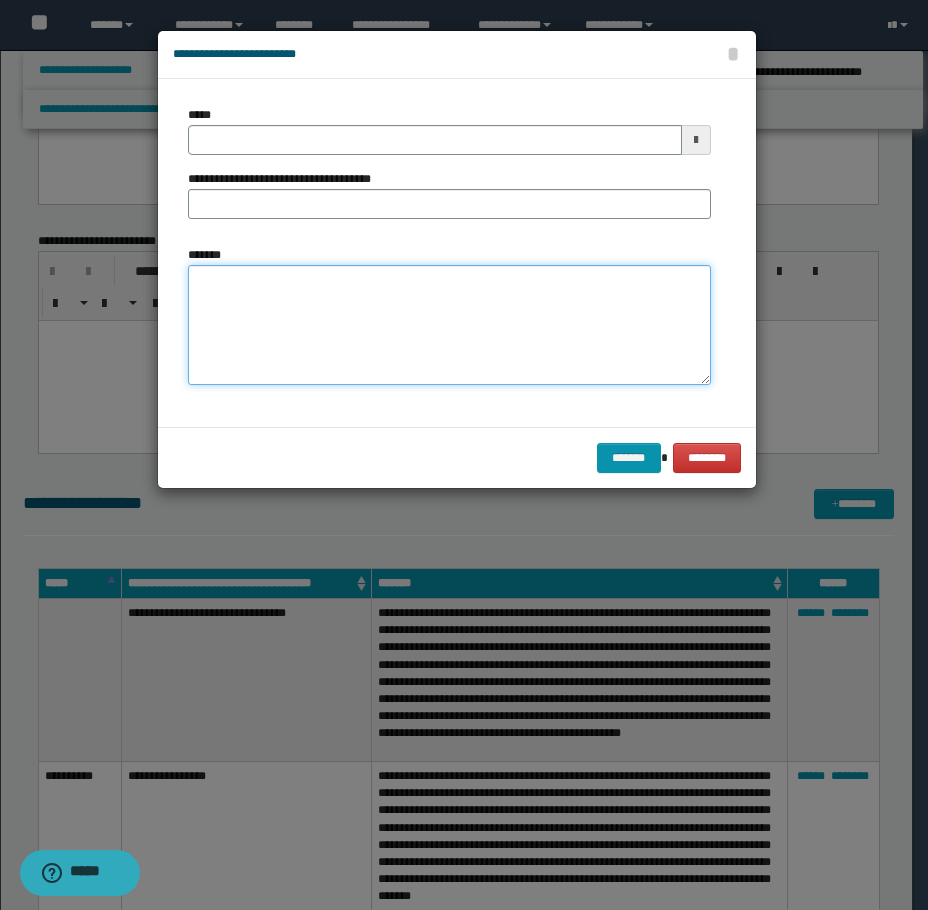 click on "*******" at bounding box center (449, 325) 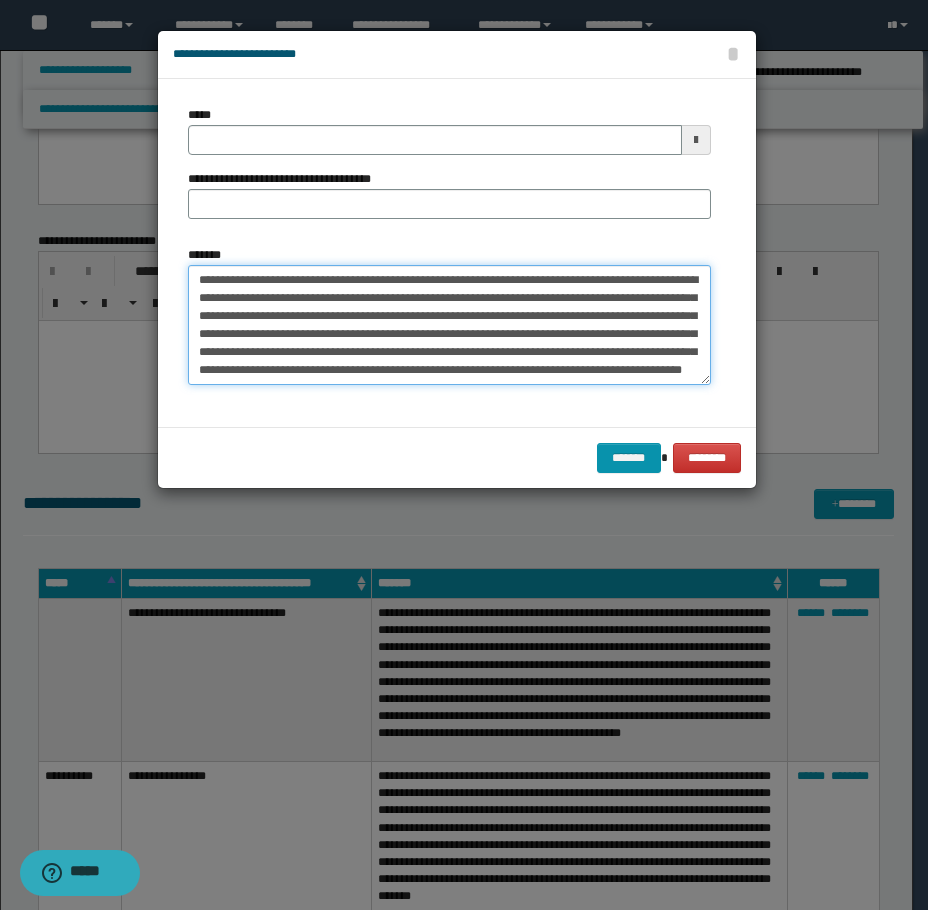scroll, scrollTop: 12, scrollLeft: 0, axis: vertical 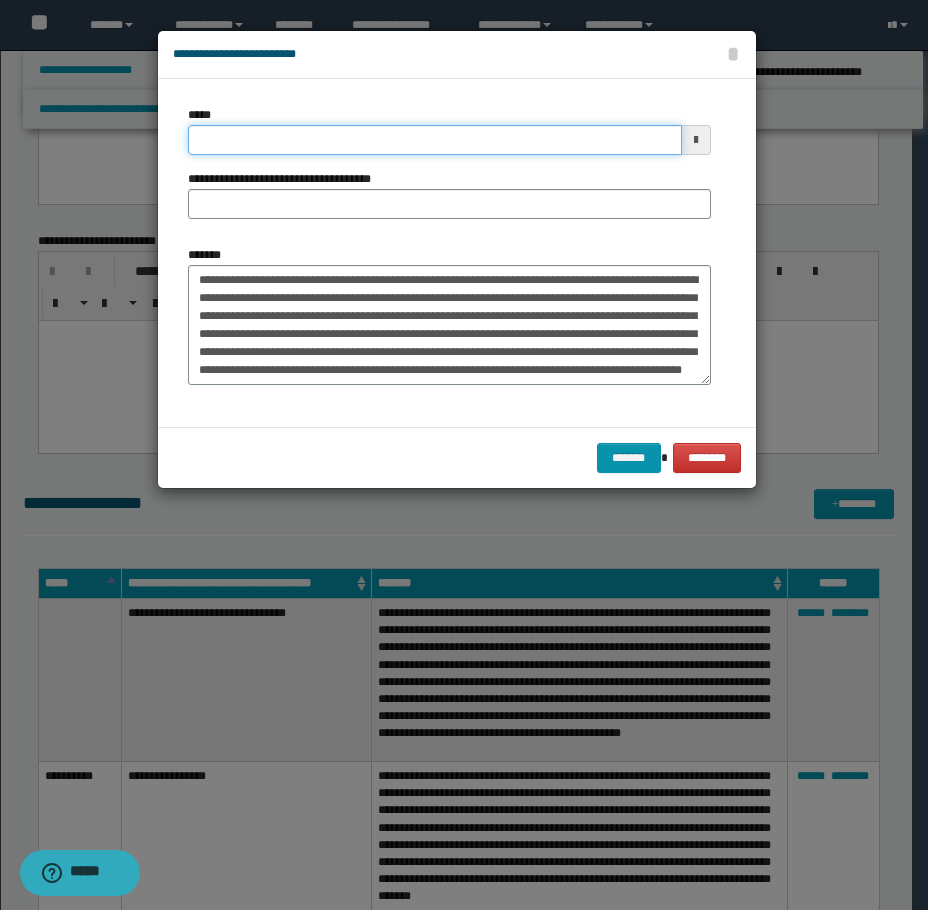 click on "*****" at bounding box center [435, 140] 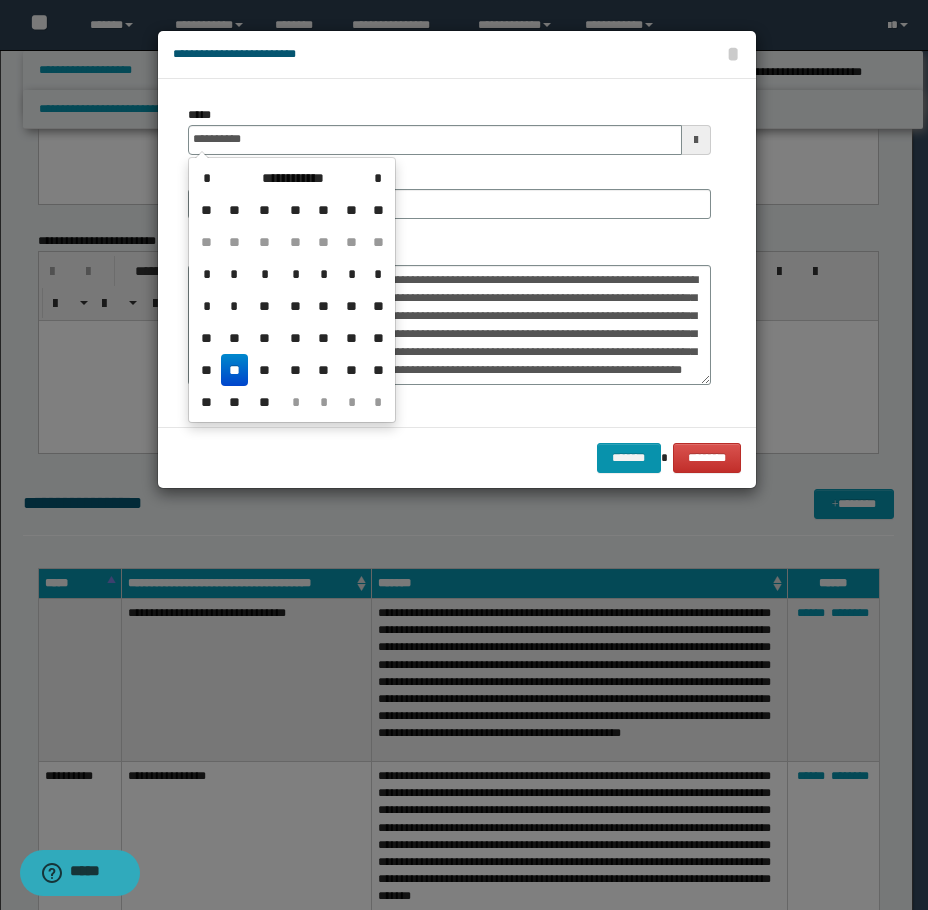 click on "**" at bounding box center (235, 370) 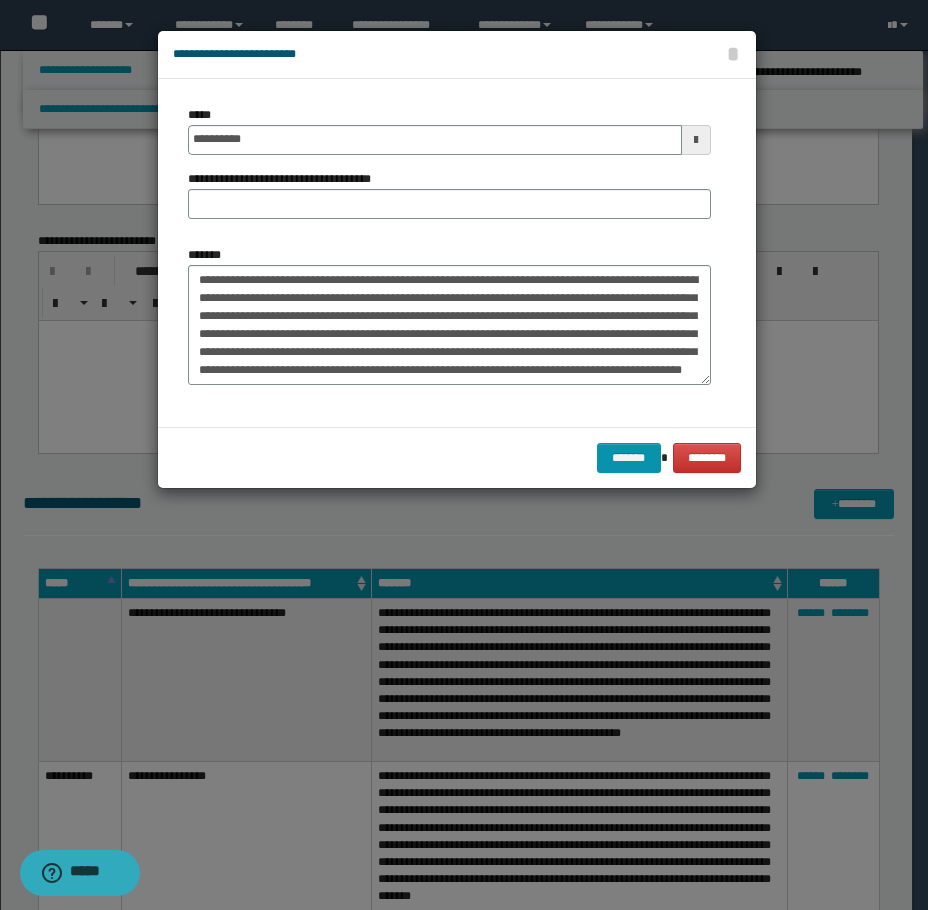 scroll, scrollTop: 0, scrollLeft: 0, axis: both 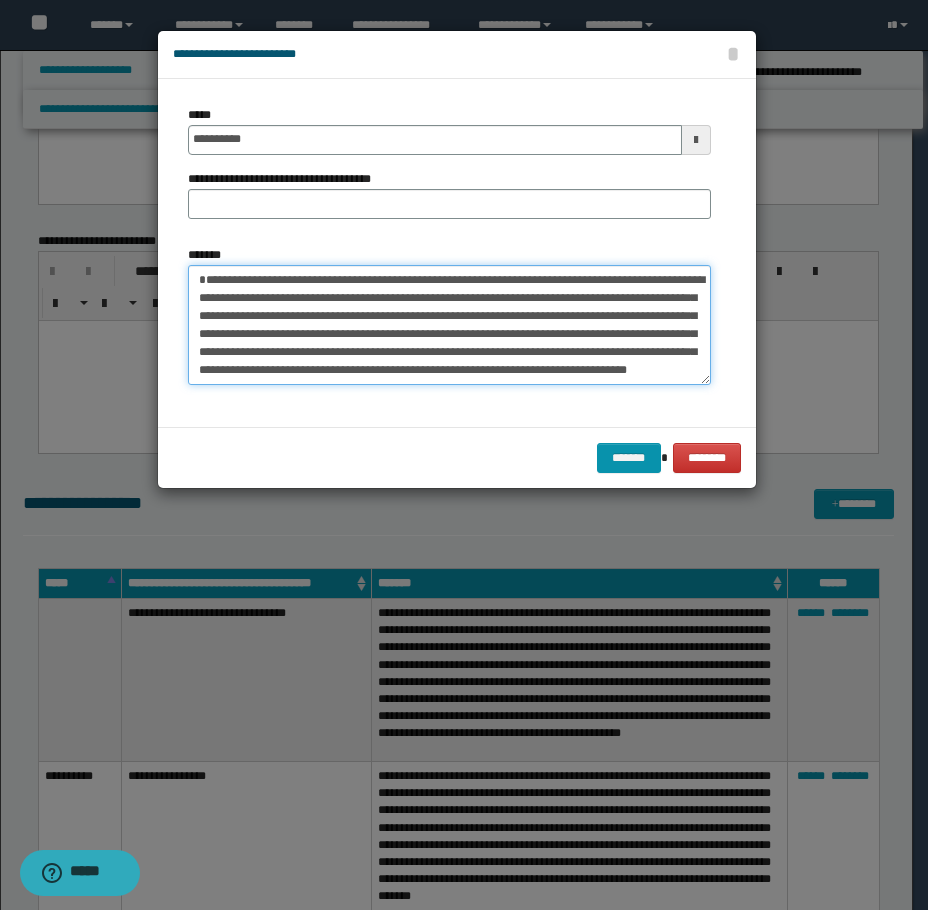 drag, startPoint x: 264, startPoint y: 280, endPoint x: 86, endPoint y: 270, distance: 178.28067 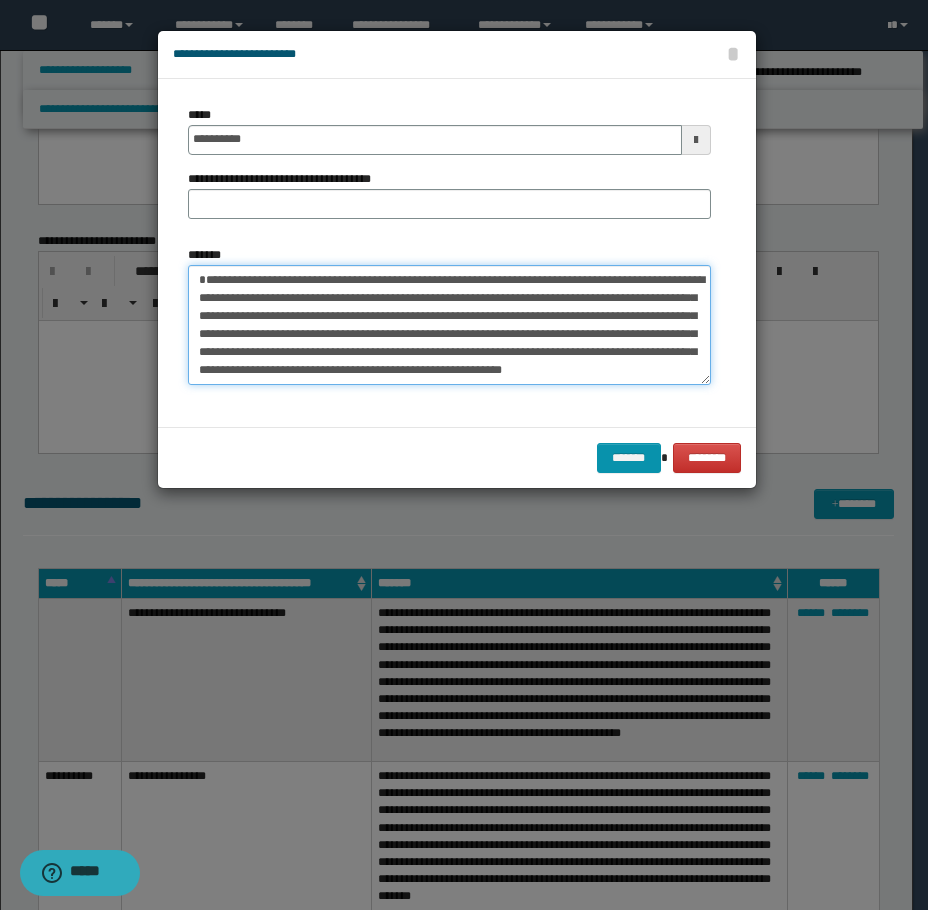type on "**********" 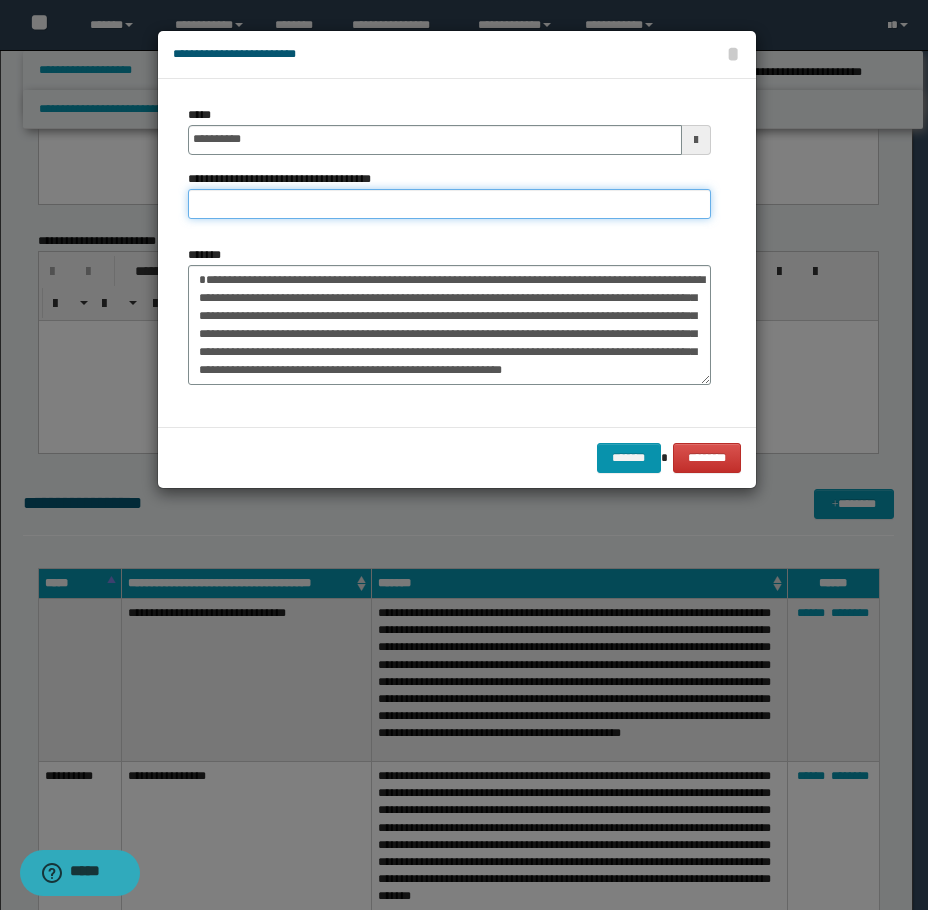 paste on "**********" 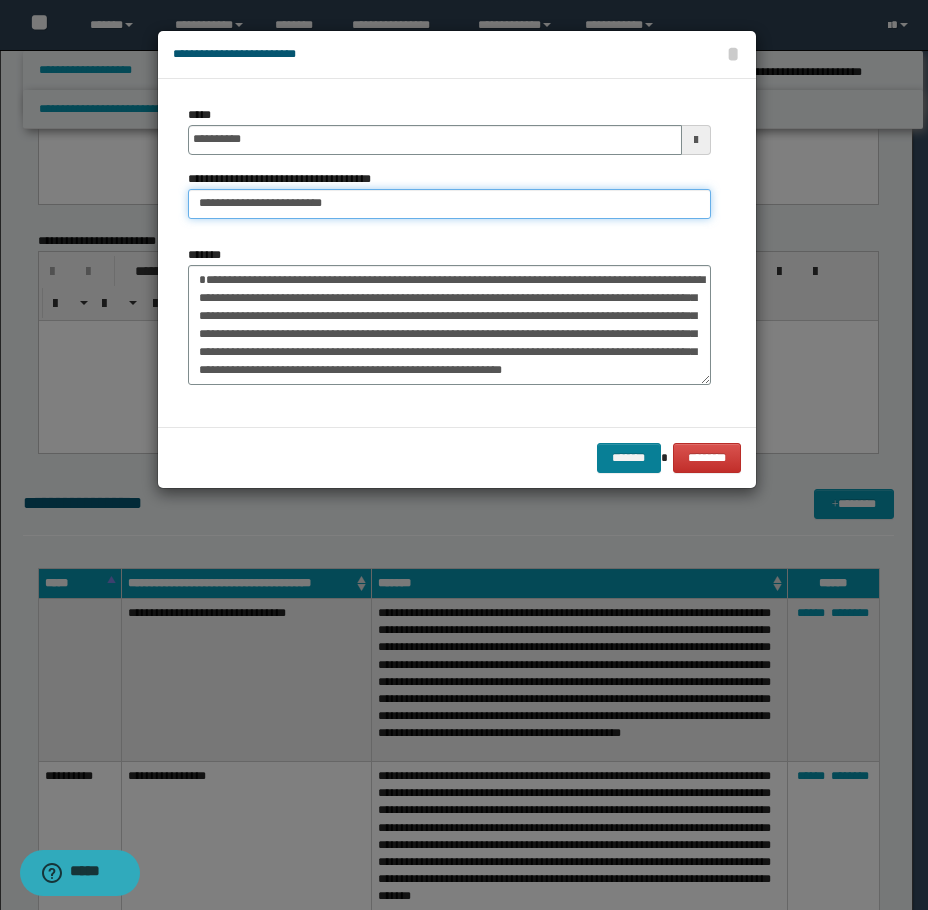 type on "**********" 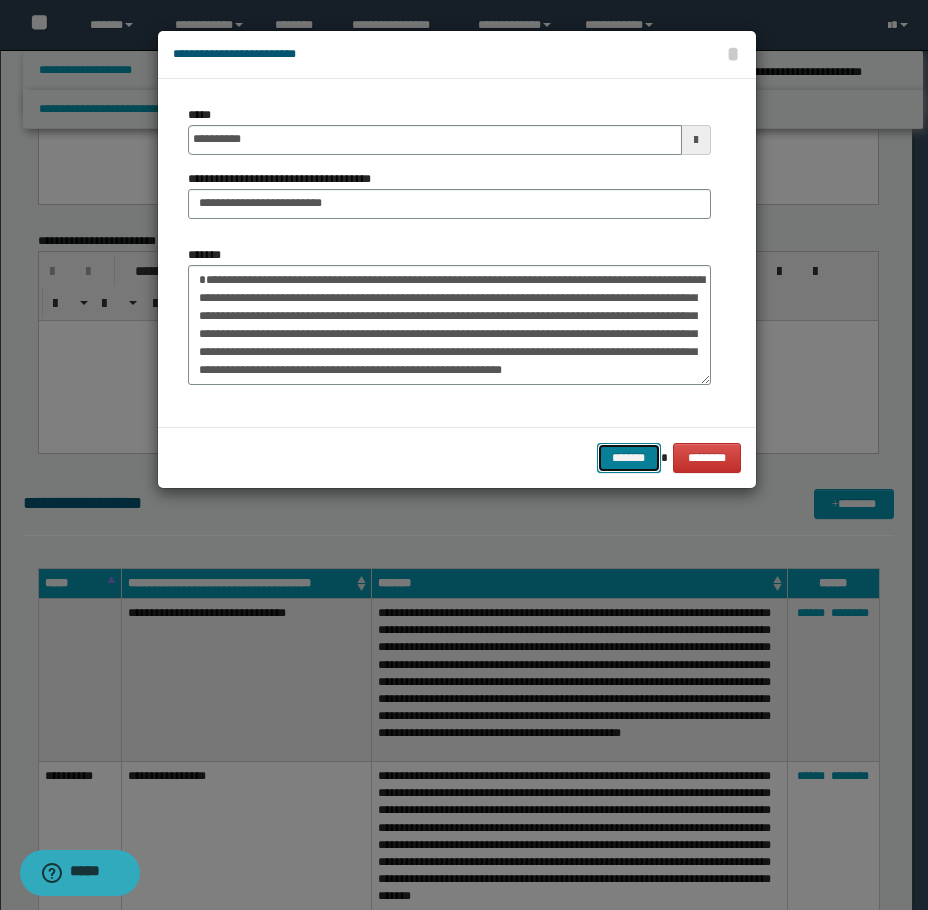 click on "*******" at bounding box center [629, 458] 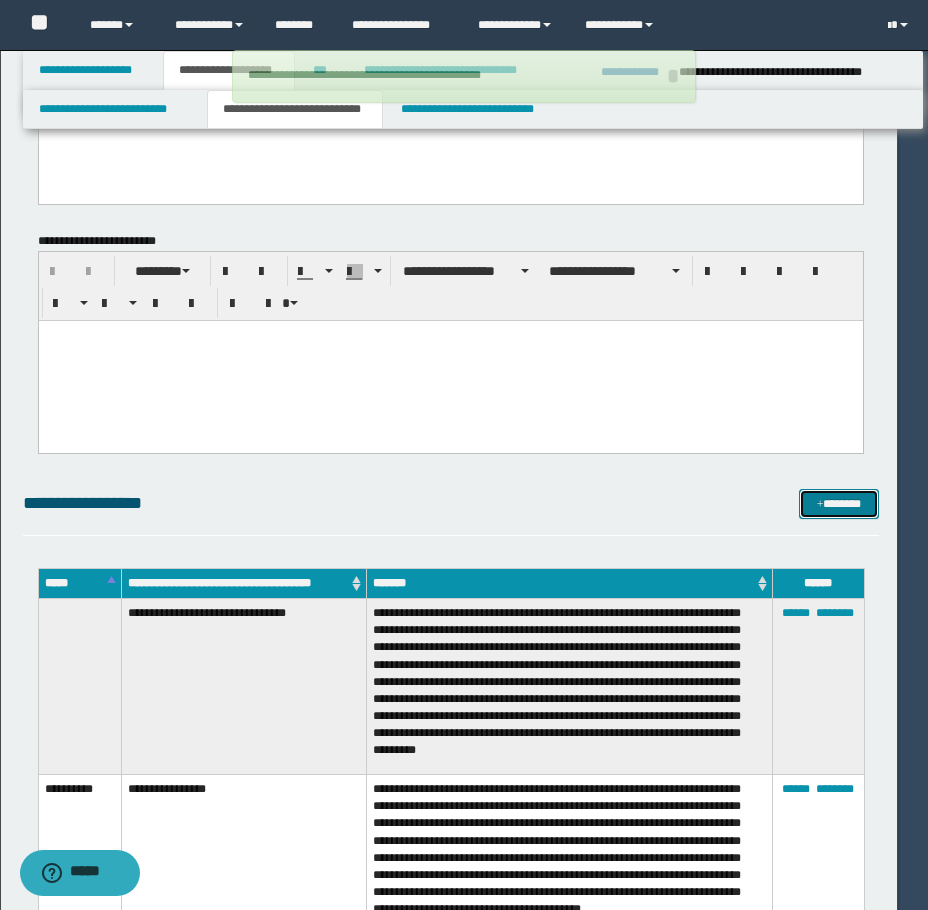 type 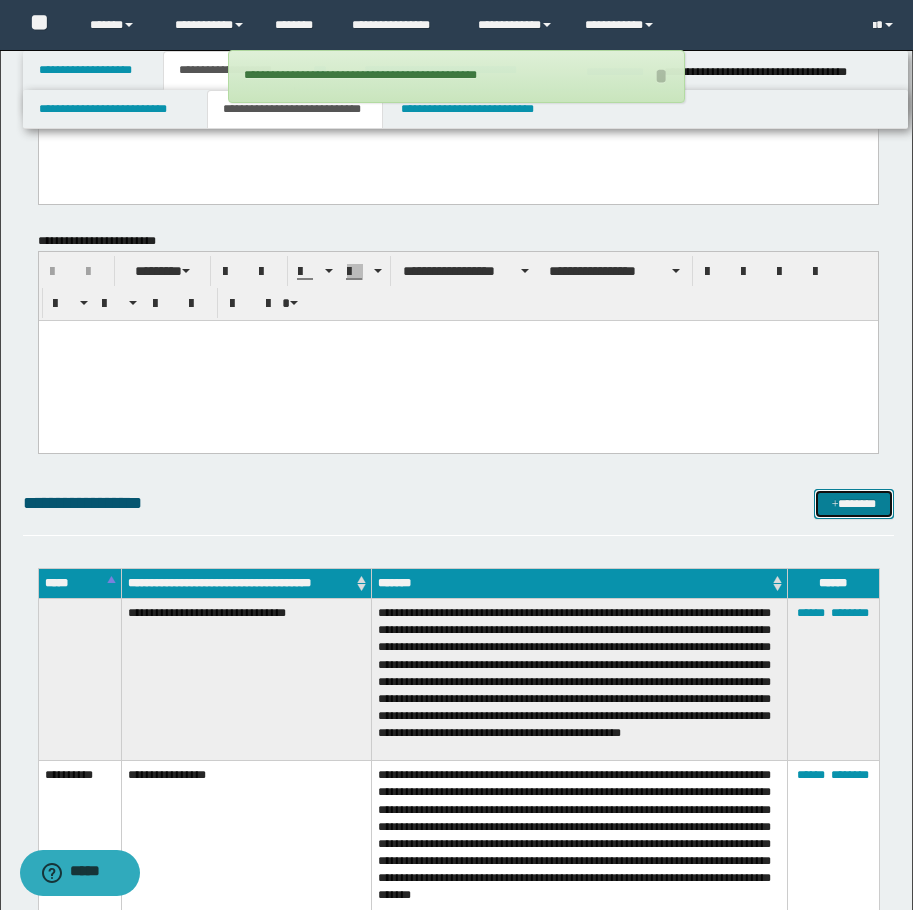 click on "*******" at bounding box center [854, 504] 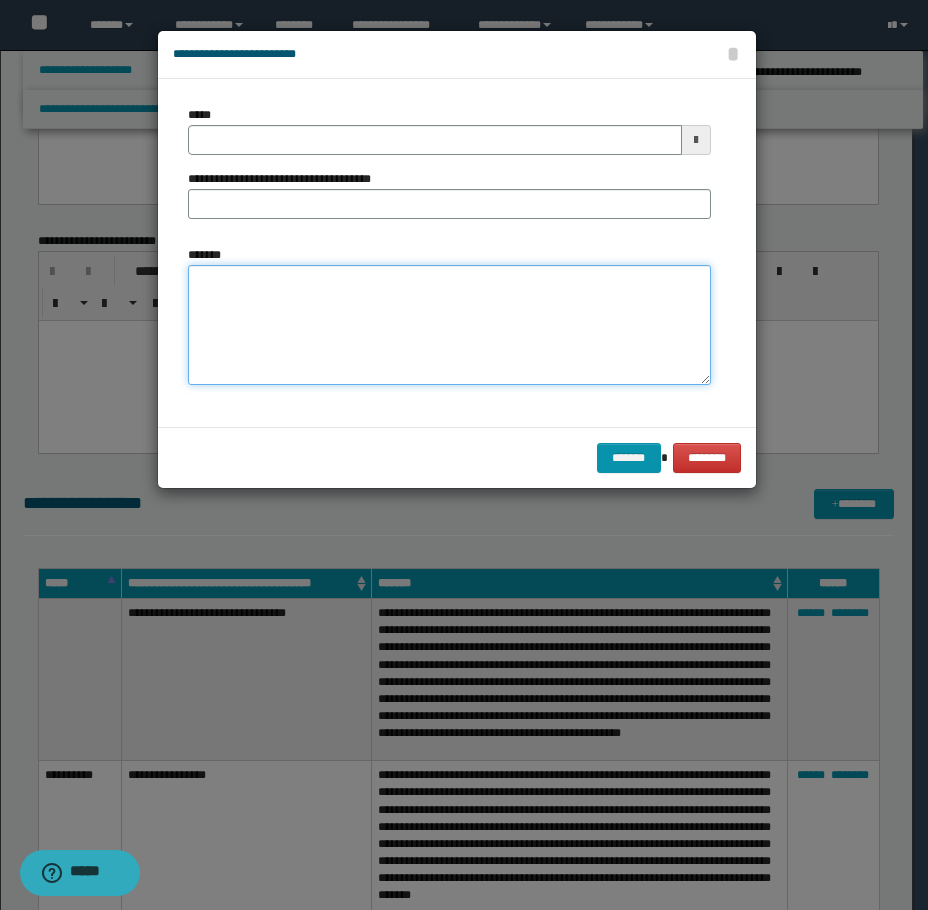 drag, startPoint x: 331, startPoint y: 324, endPoint x: 310, endPoint y: 309, distance: 25.806976 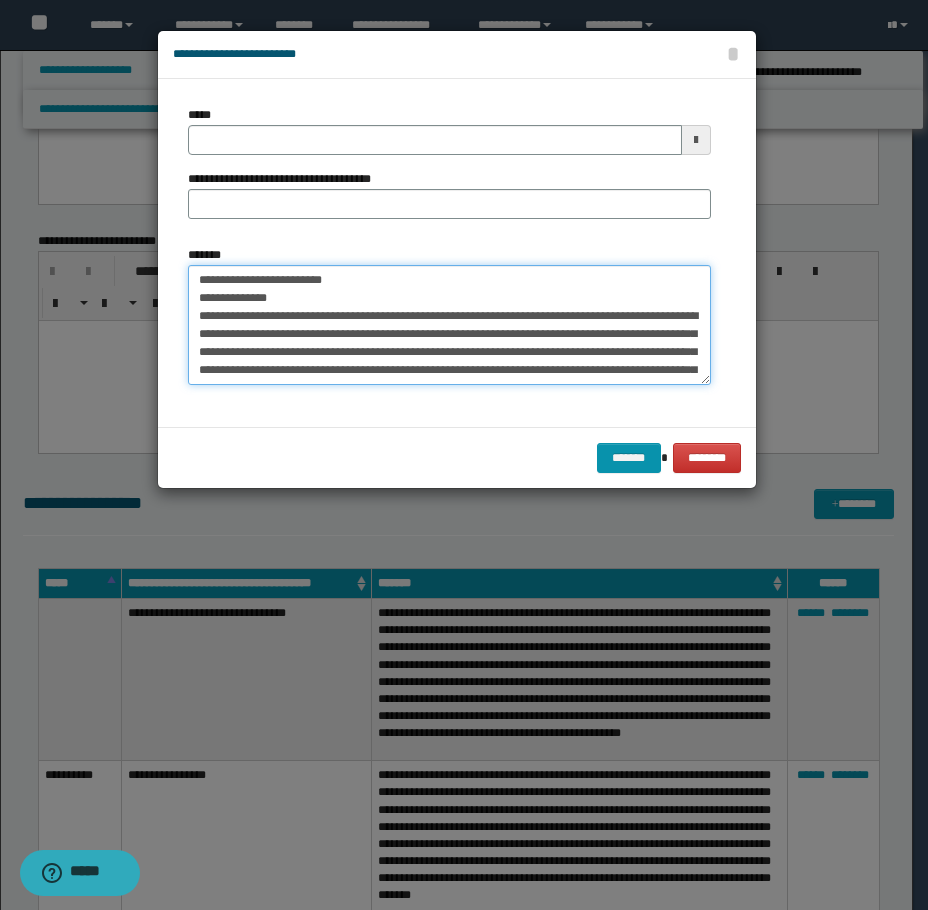 scroll, scrollTop: 102, scrollLeft: 0, axis: vertical 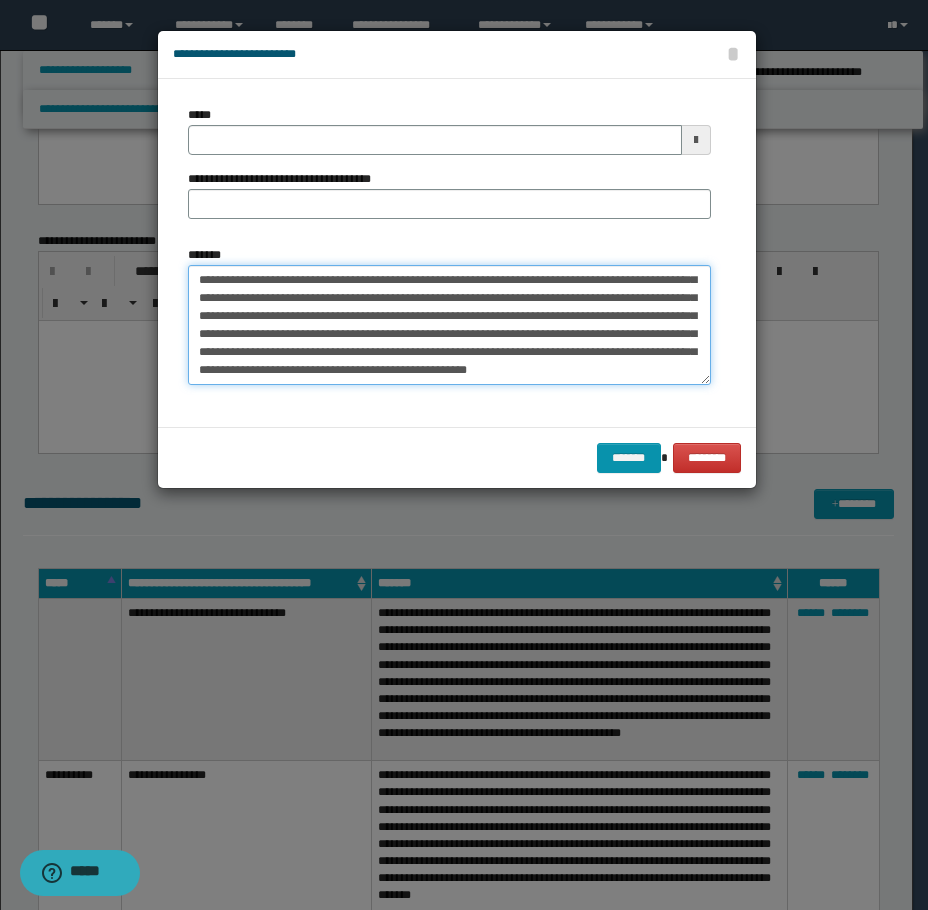type 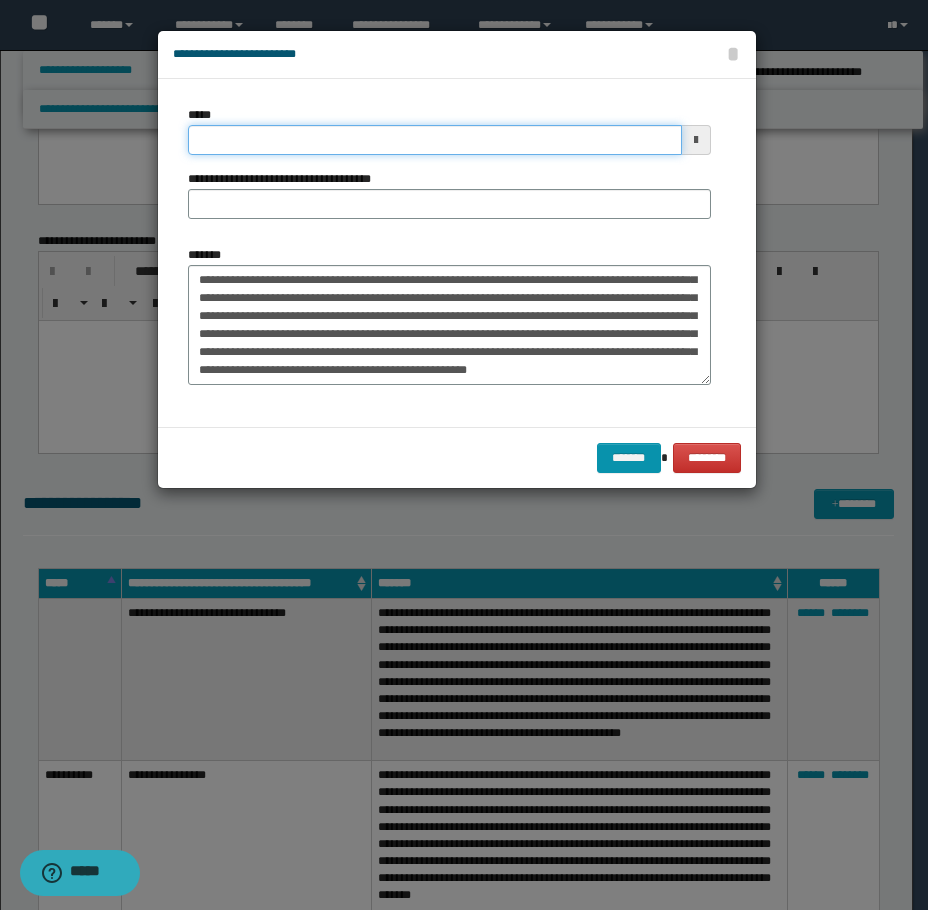 click on "*****" at bounding box center (435, 140) 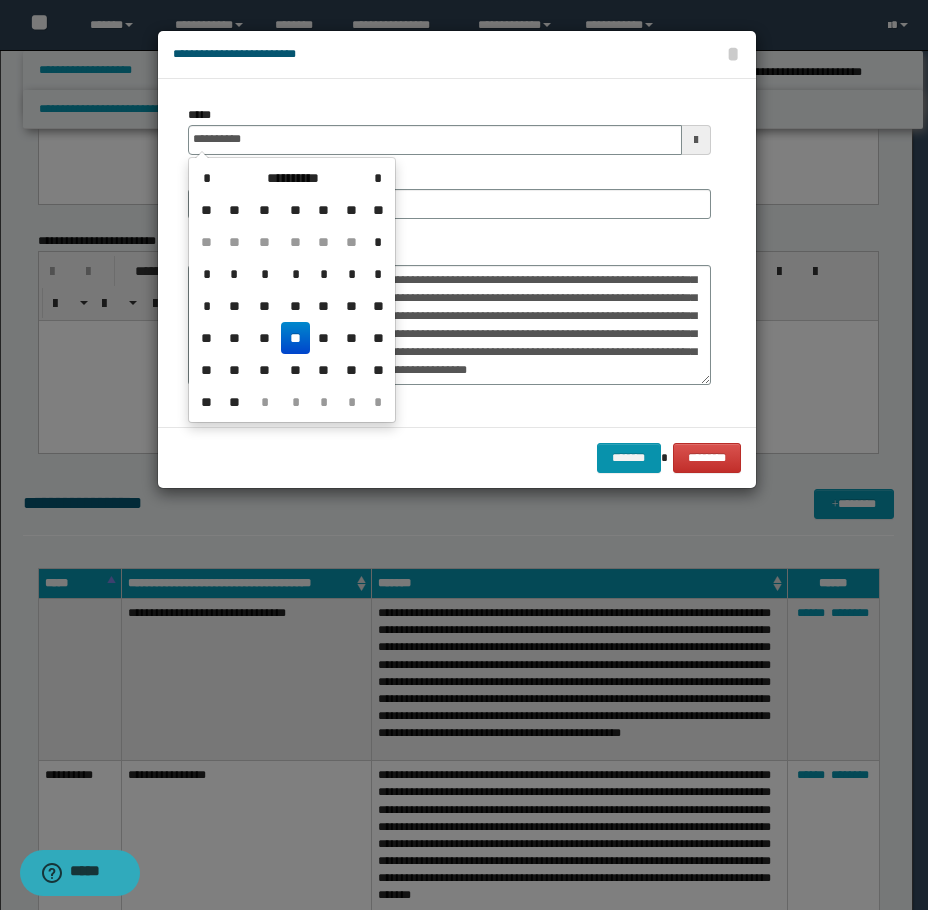 click on "**" at bounding box center (295, 338) 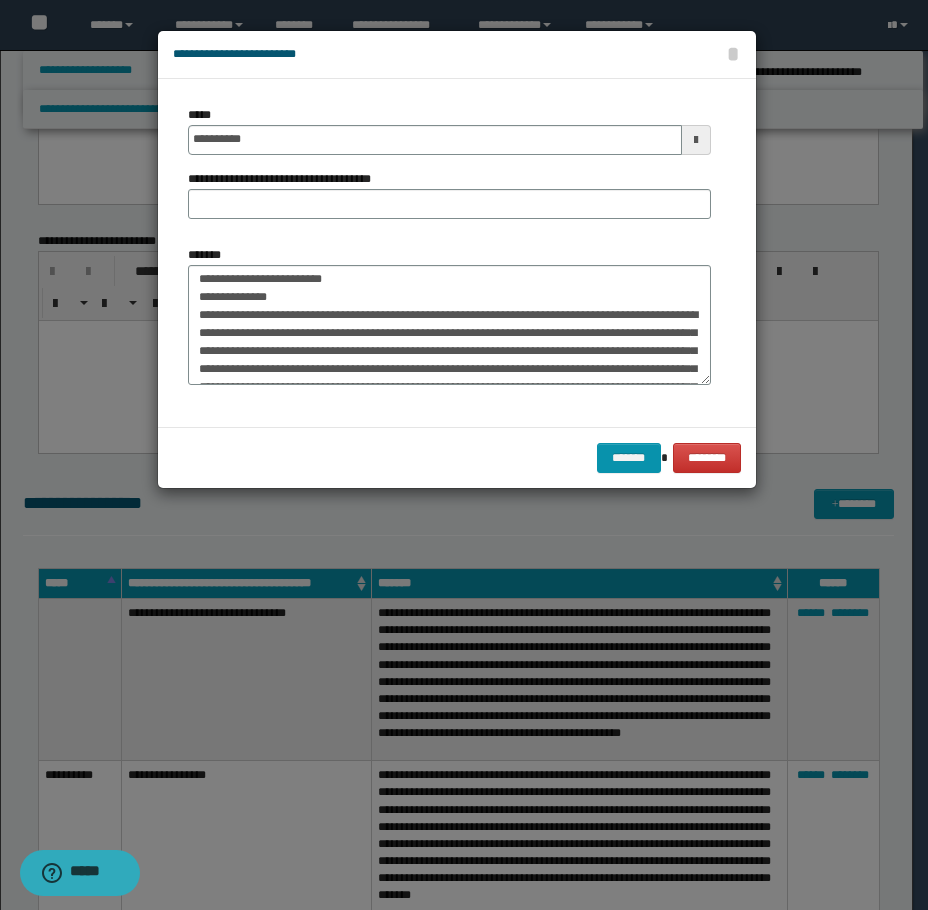scroll, scrollTop: 0, scrollLeft: 0, axis: both 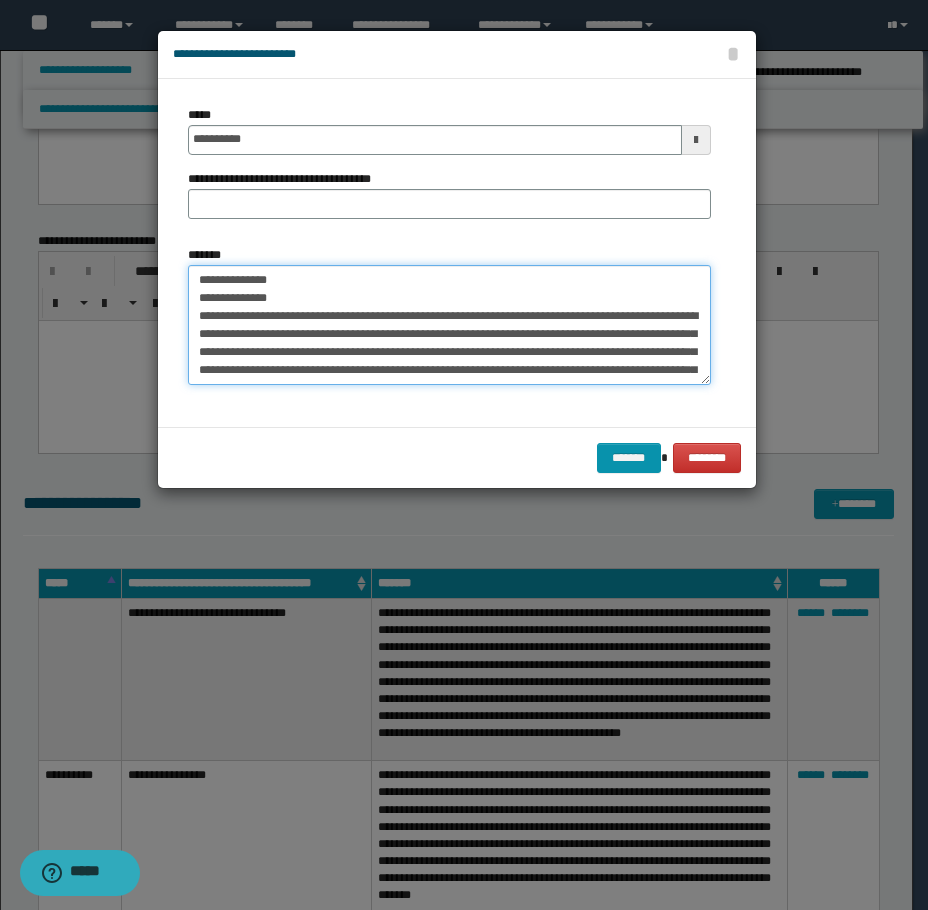 drag, startPoint x: 269, startPoint y: 285, endPoint x: 138, endPoint y: 275, distance: 131.38112 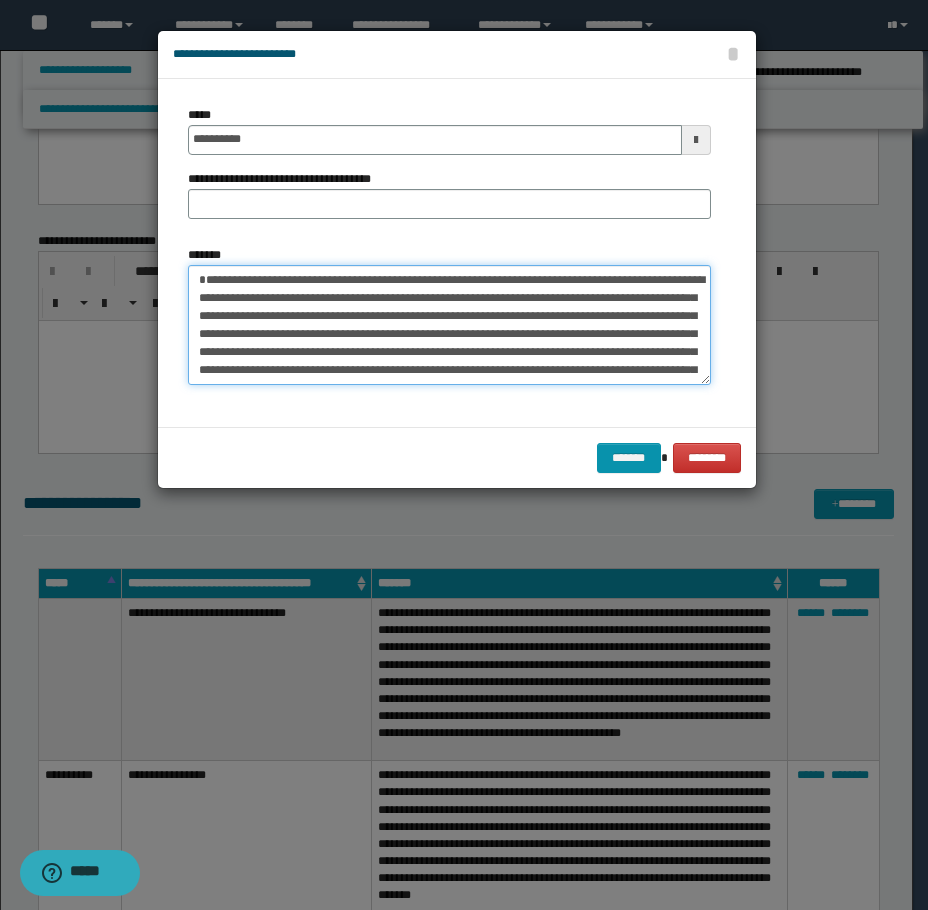 type on "**********" 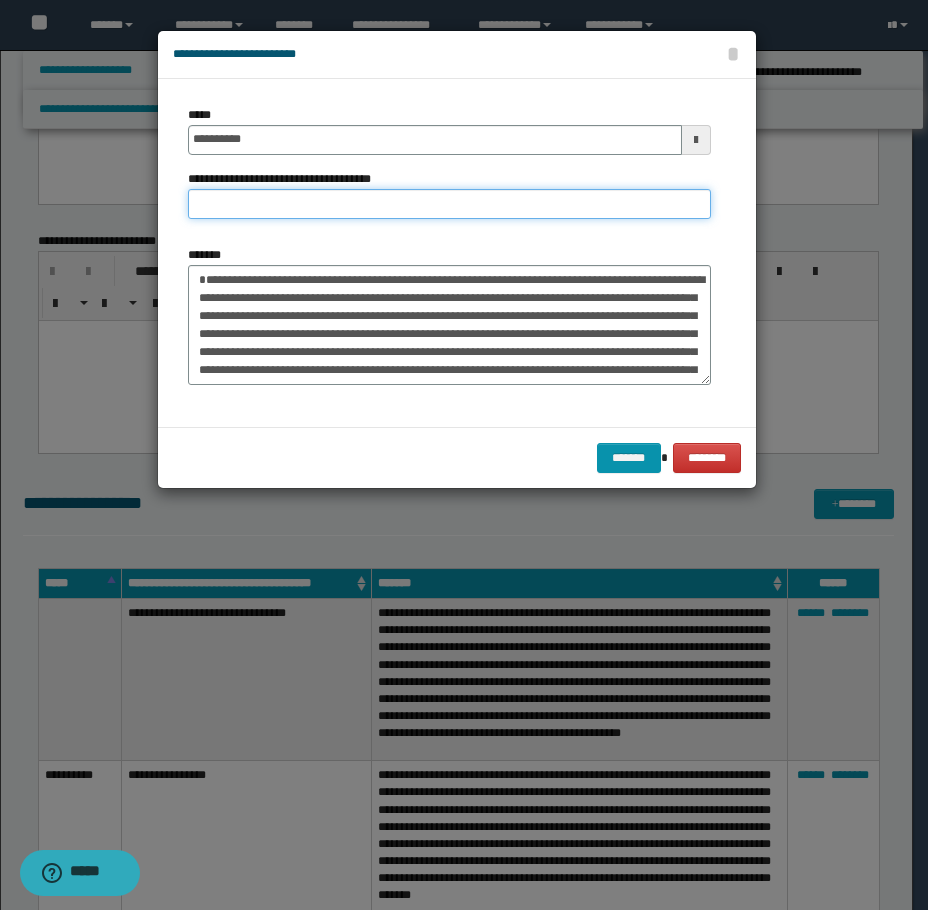 click on "**********" at bounding box center [449, 204] 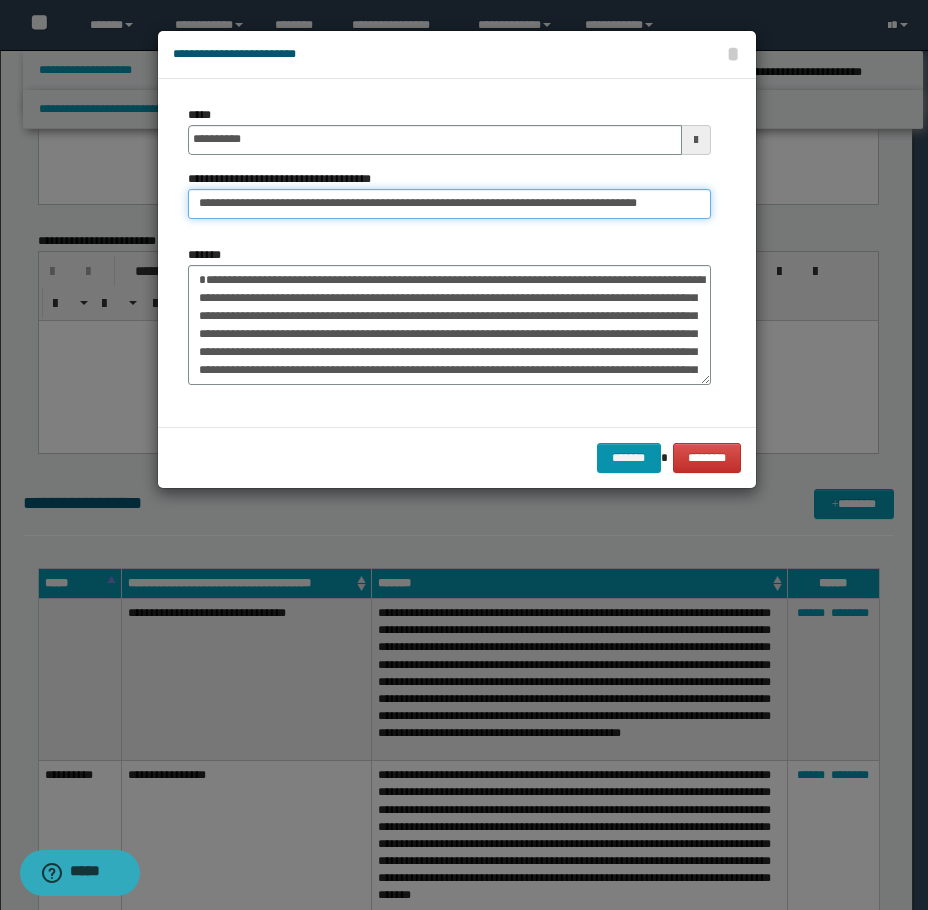 scroll, scrollTop: 0, scrollLeft: 67, axis: horizontal 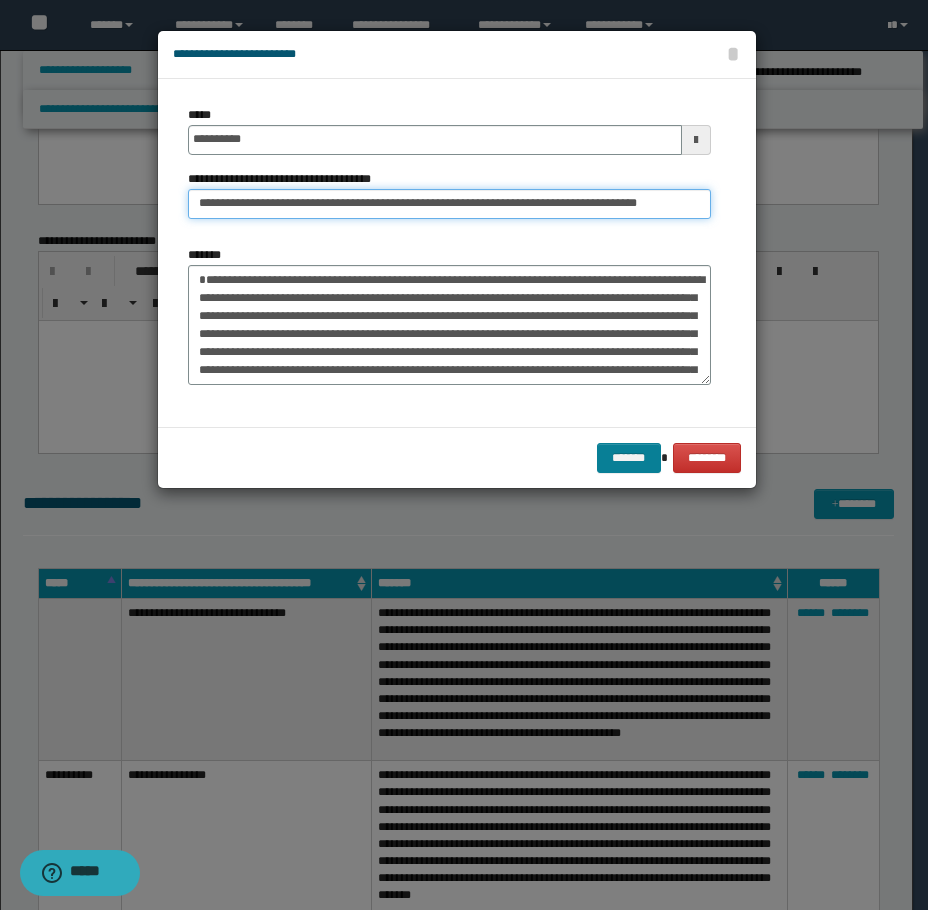 type on "**********" 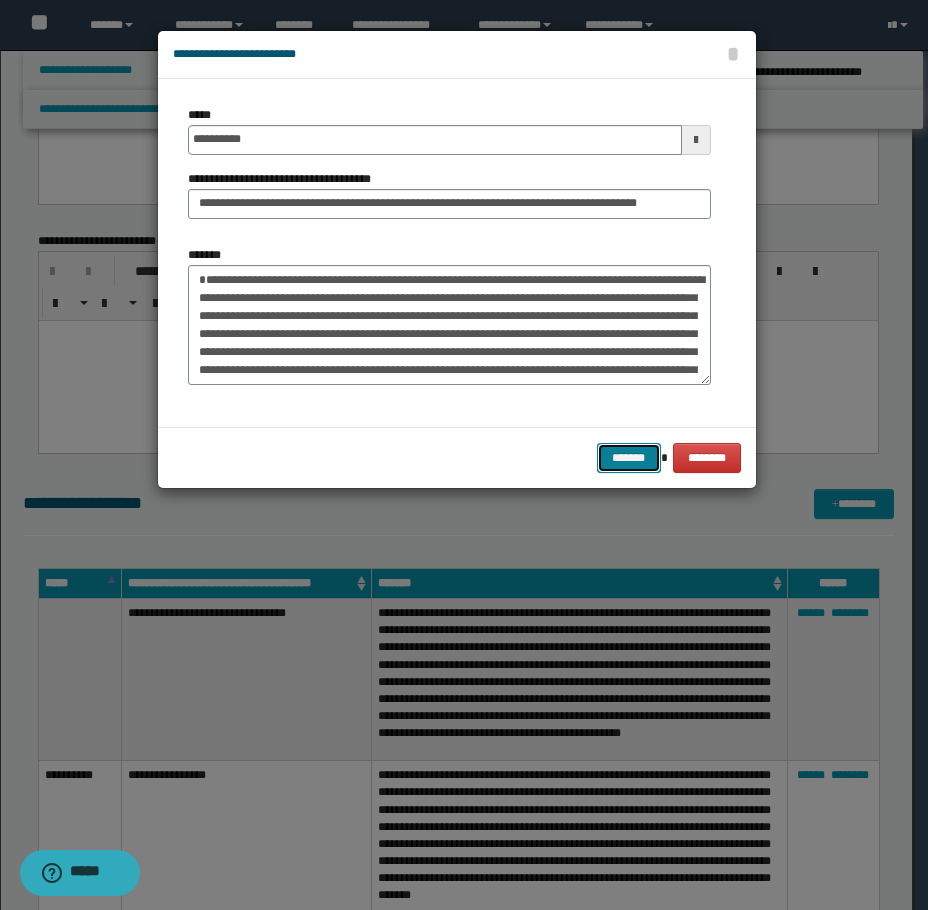 click on "*******" at bounding box center [629, 458] 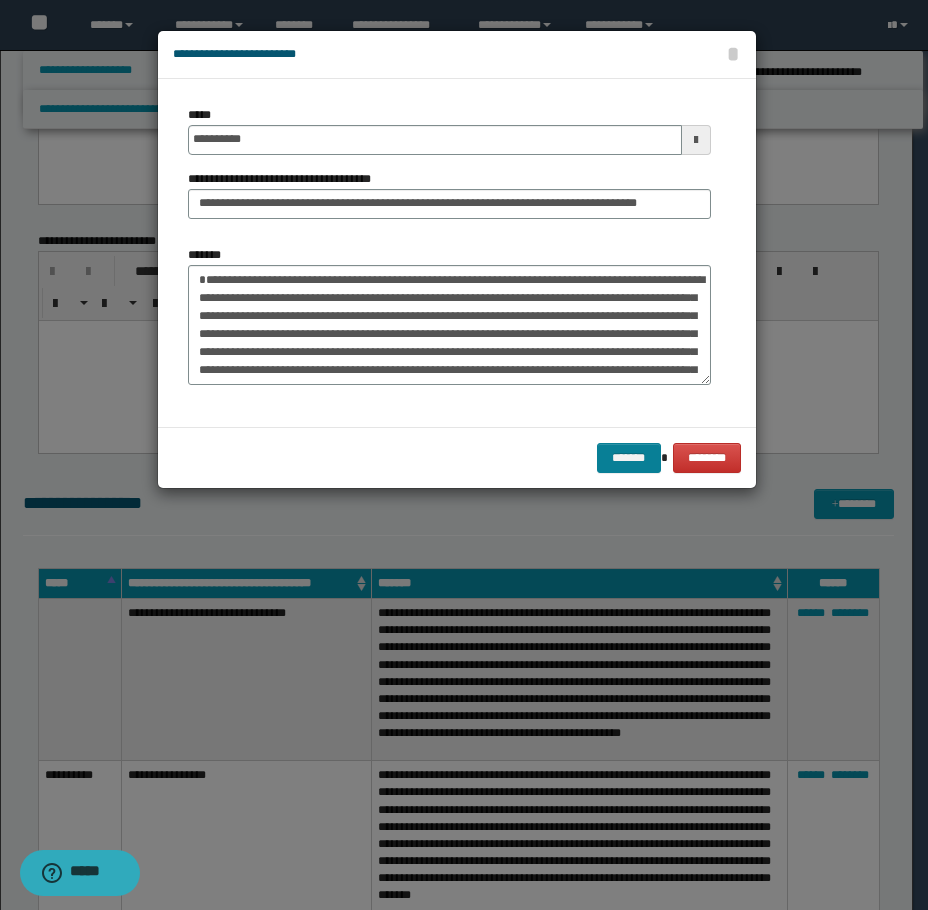 scroll, scrollTop: 0, scrollLeft: 0, axis: both 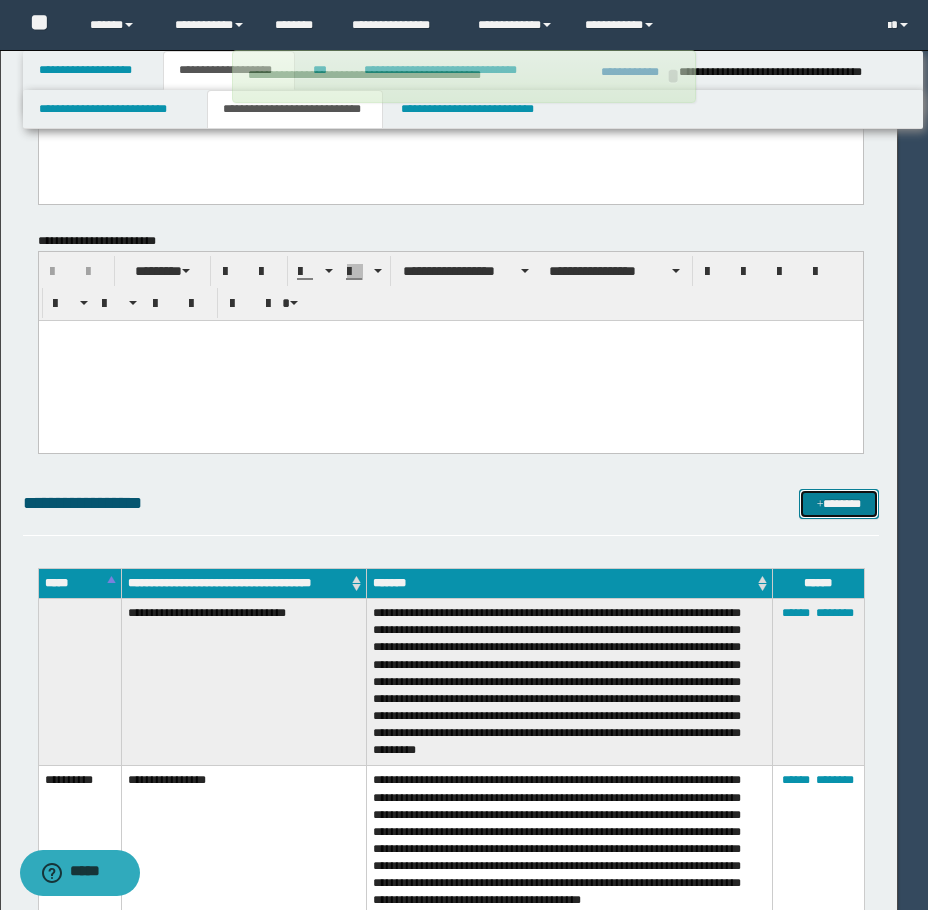 type 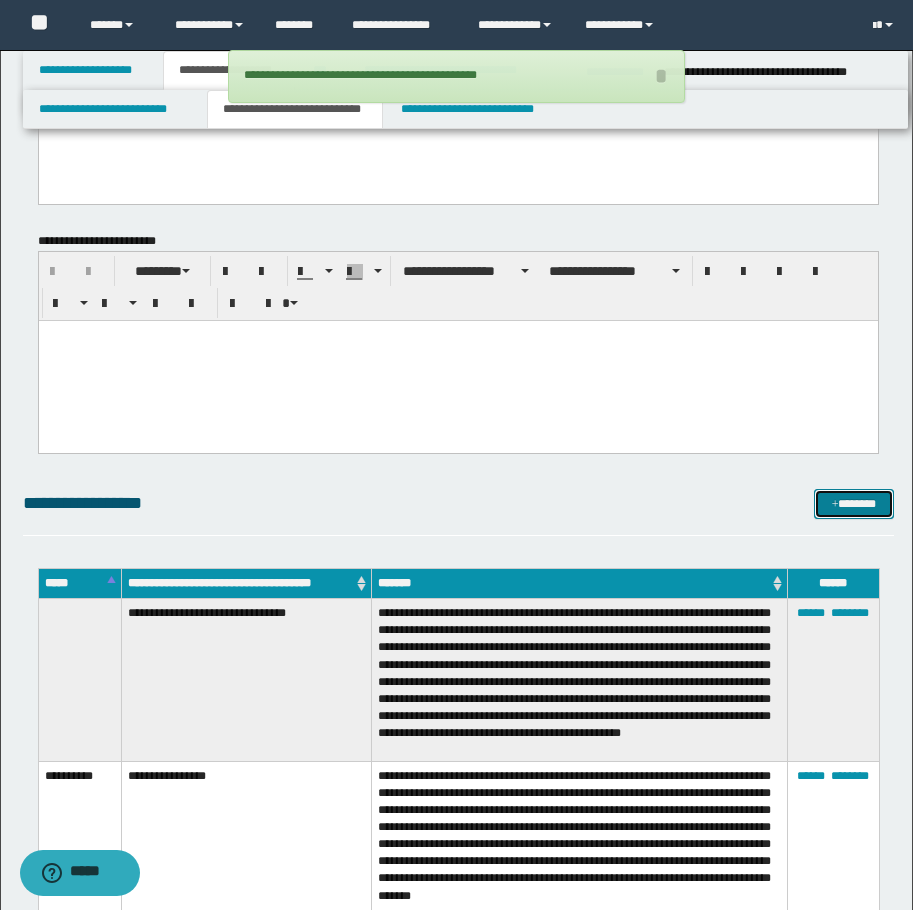 click on "*******" at bounding box center [854, 504] 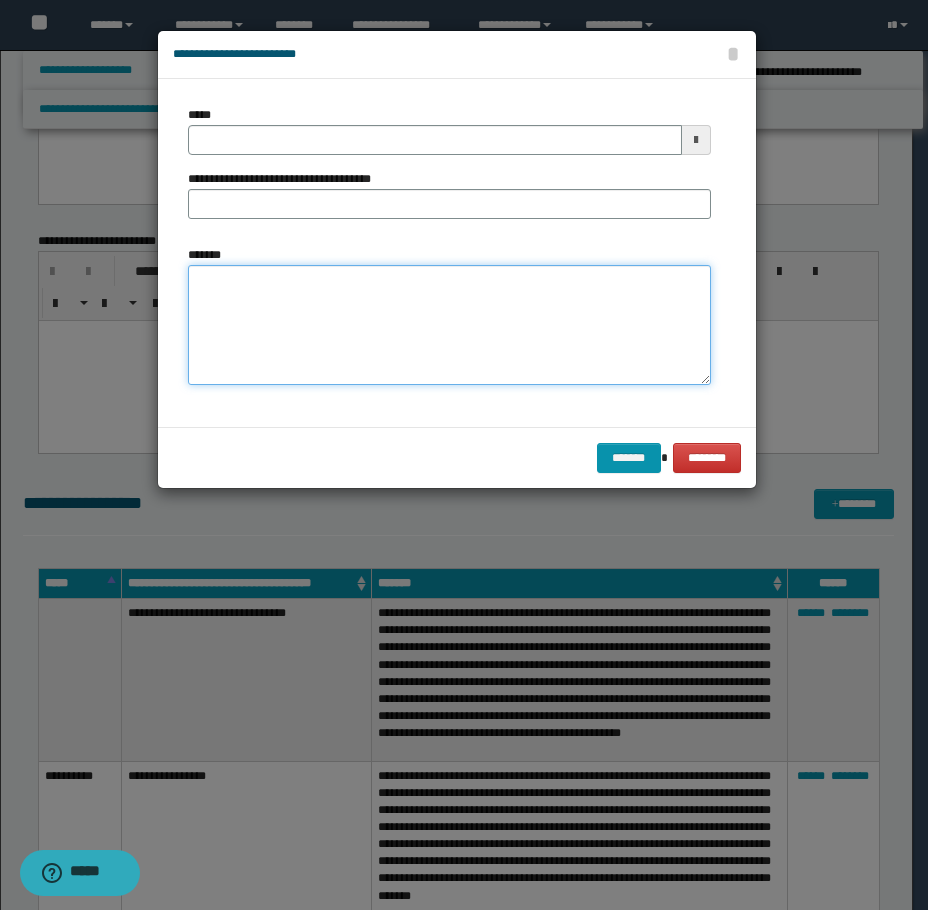 click on "*******" at bounding box center (449, 325) 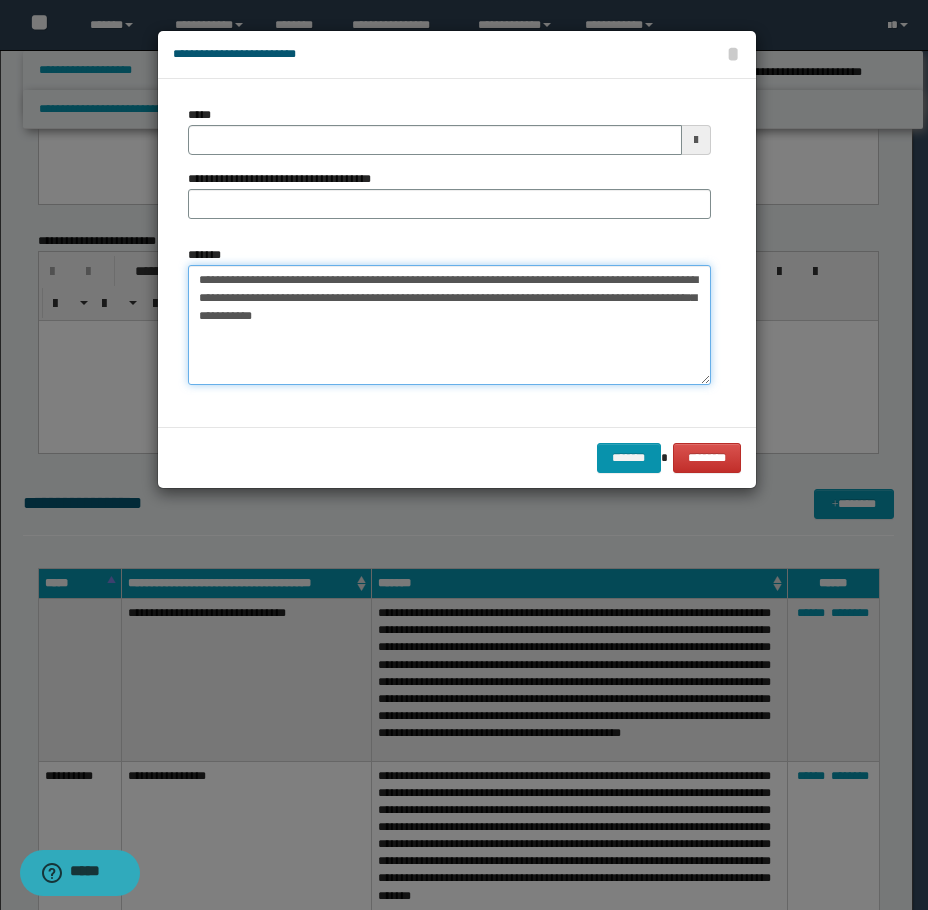 type 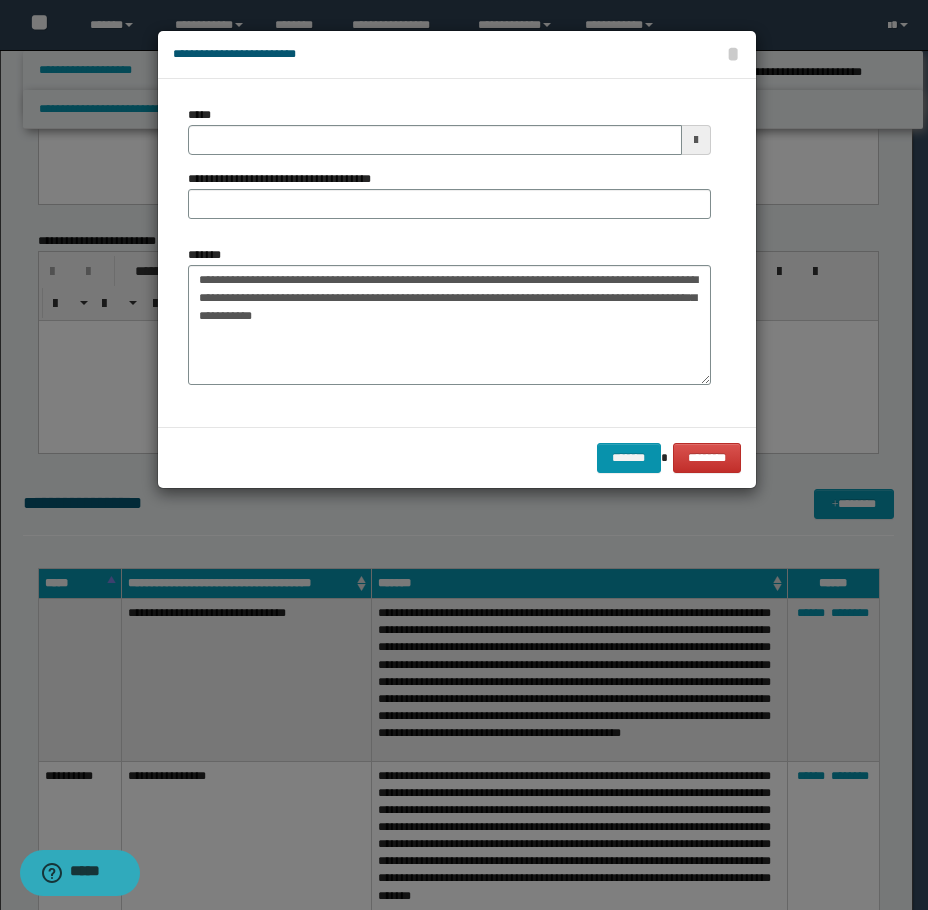 click on "**********" at bounding box center [449, 253] 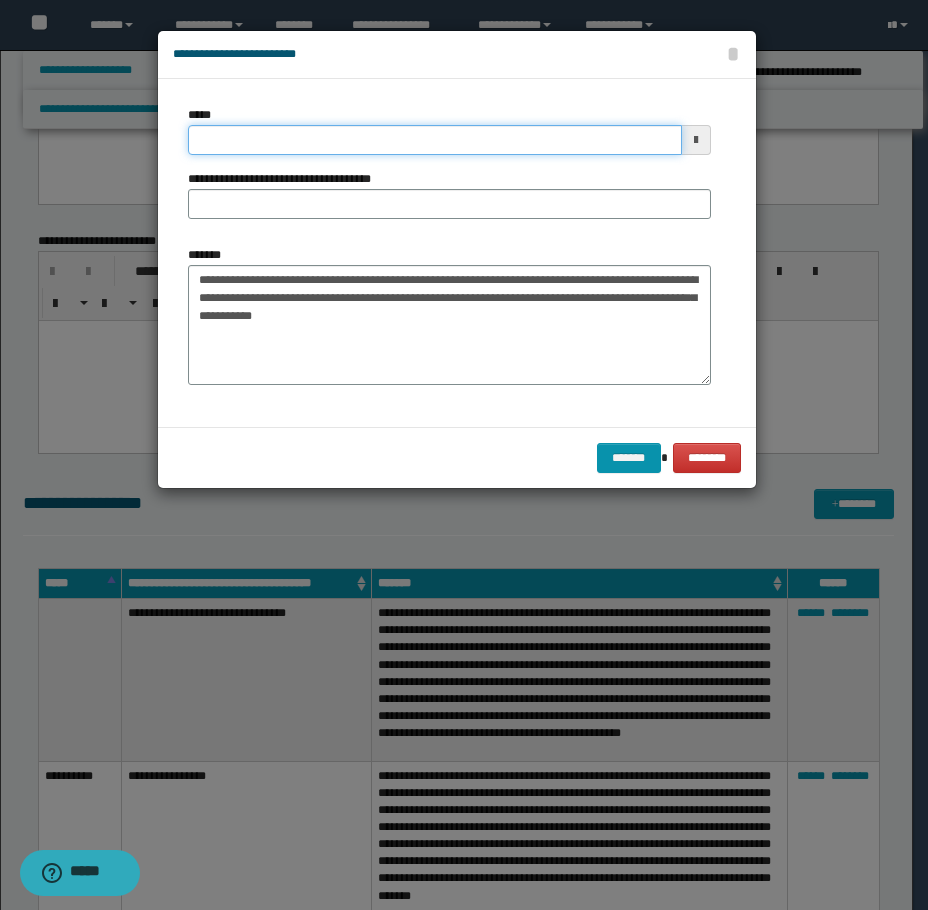 click on "*****" at bounding box center [435, 140] 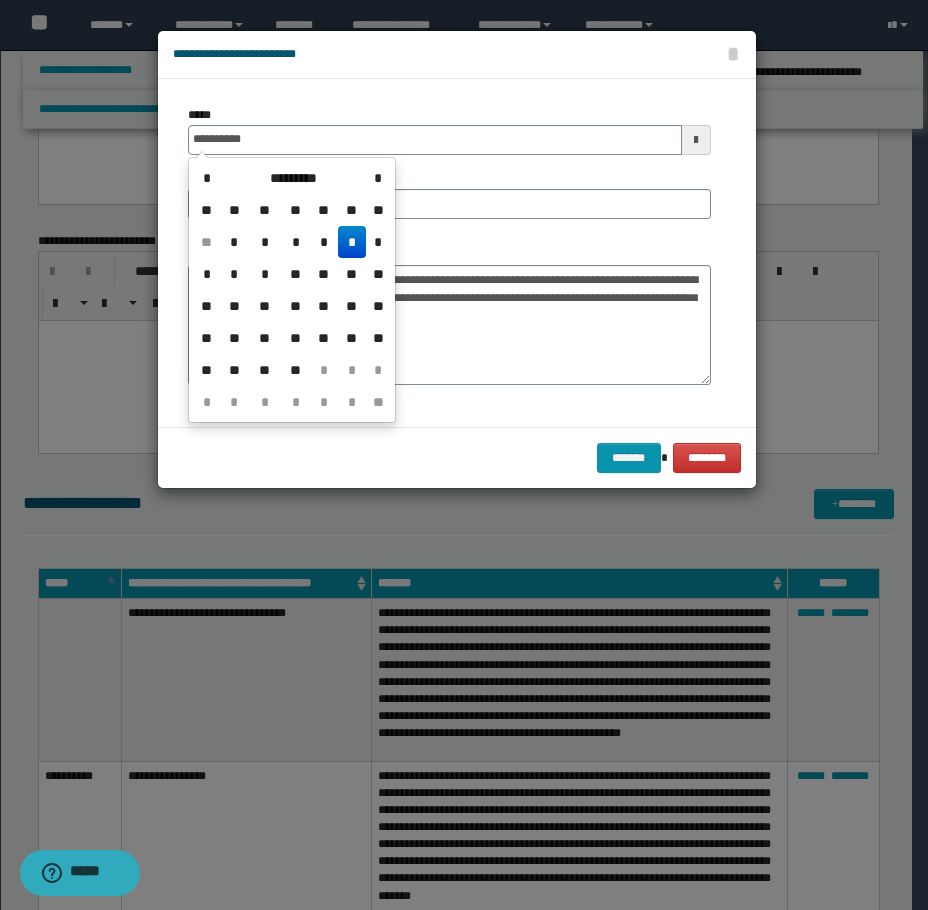 click on "*" at bounding box center [352, 242] 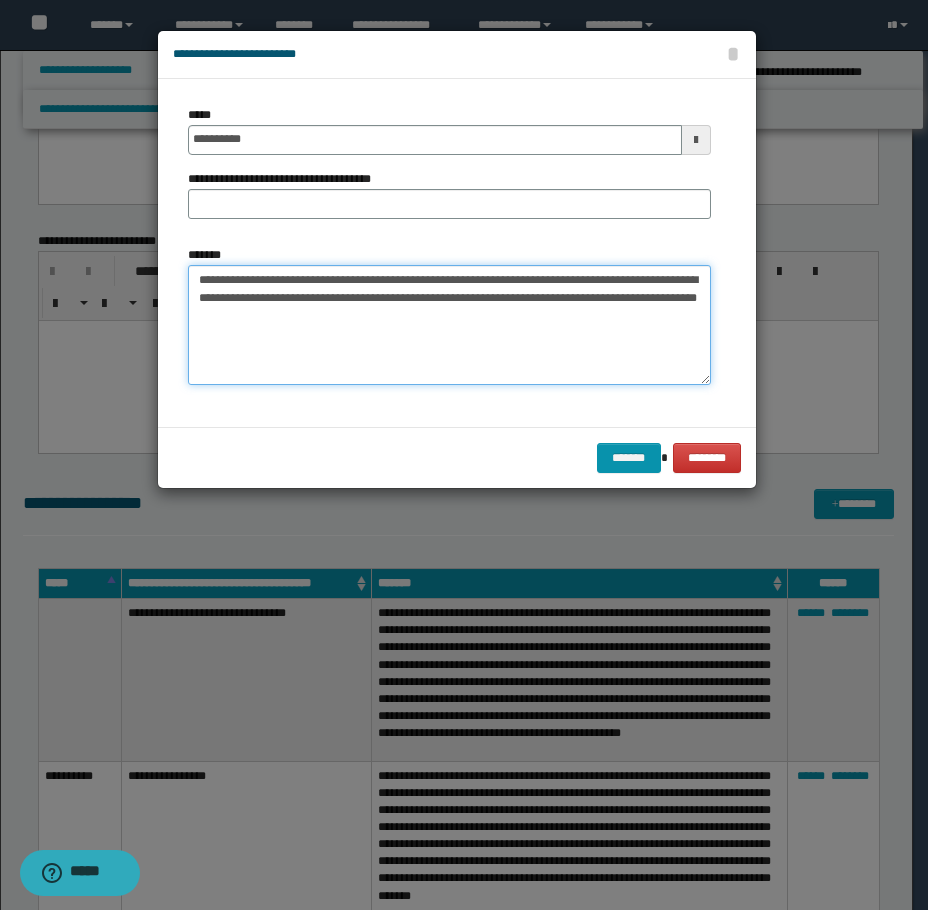 drag, startPoint x: 274, startPoint y: 280, endPoint x: 57, endPoint y: 281, distance: 217.0023 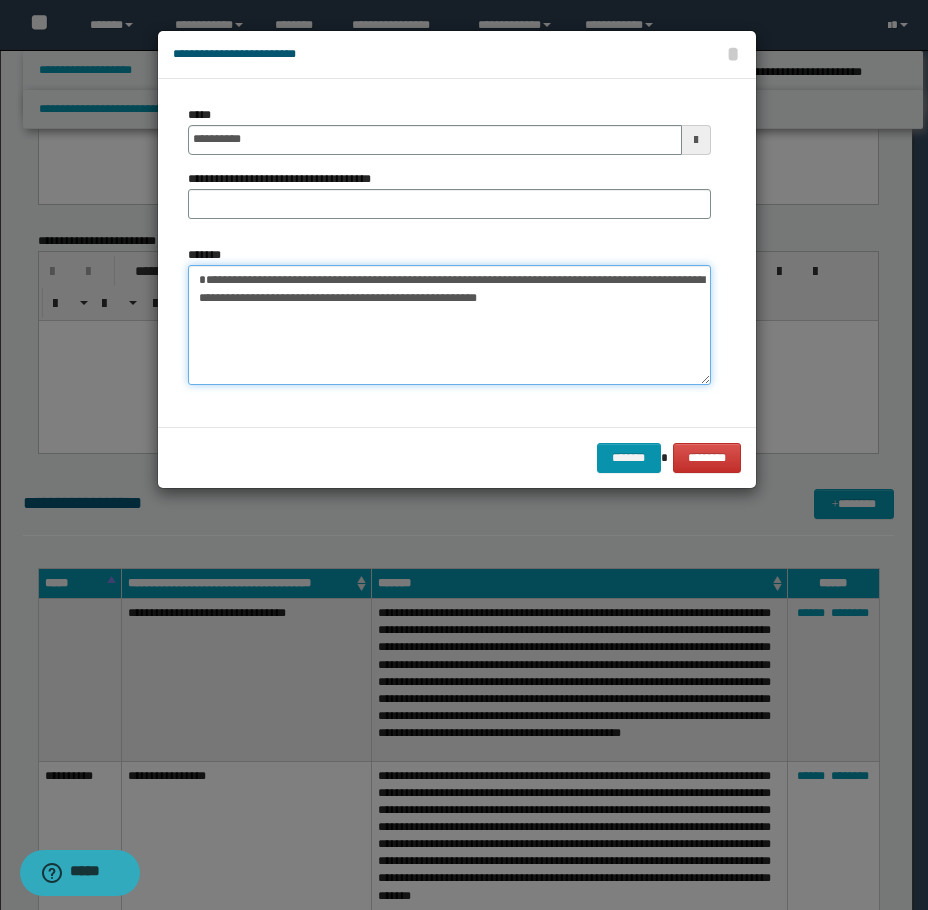 type on "**********" 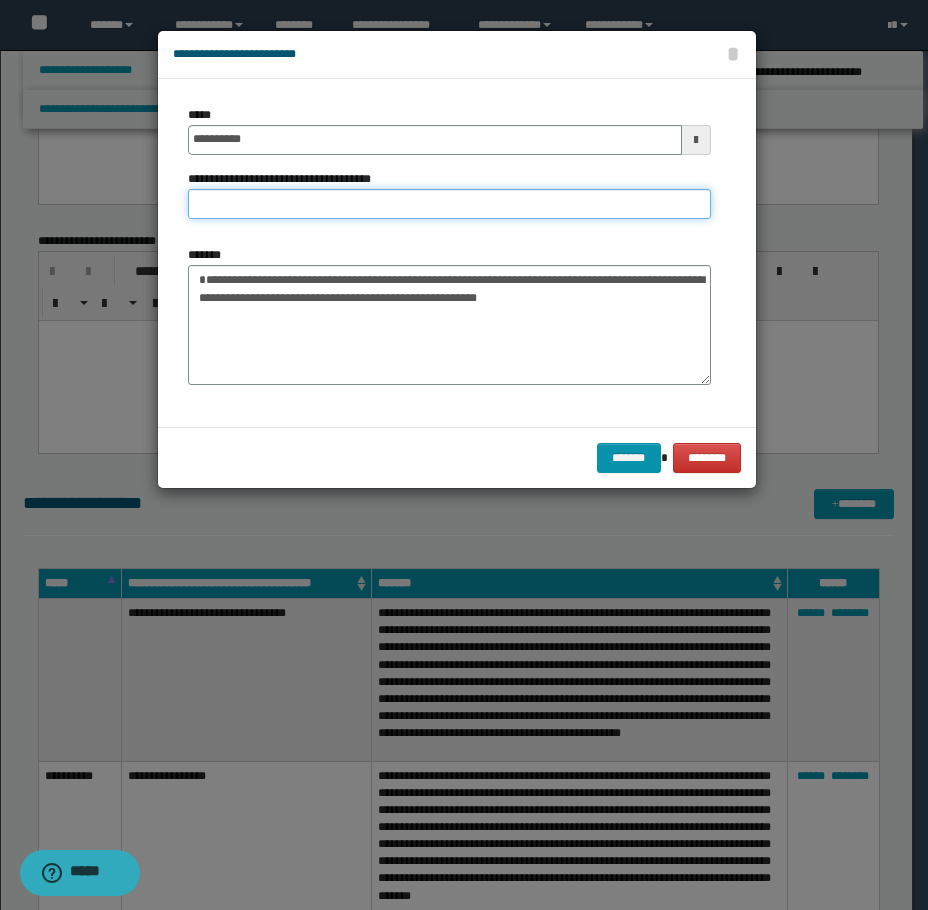 click on "**********" at bounding box center (449, 204) 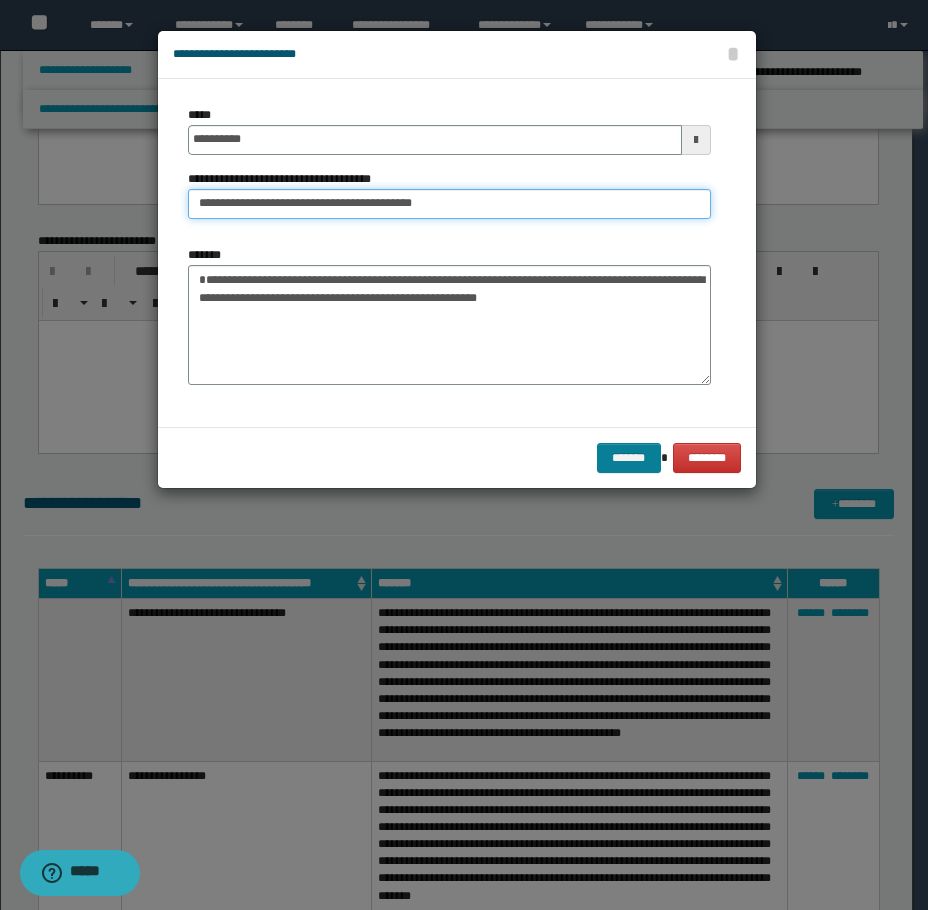 type on "**********" 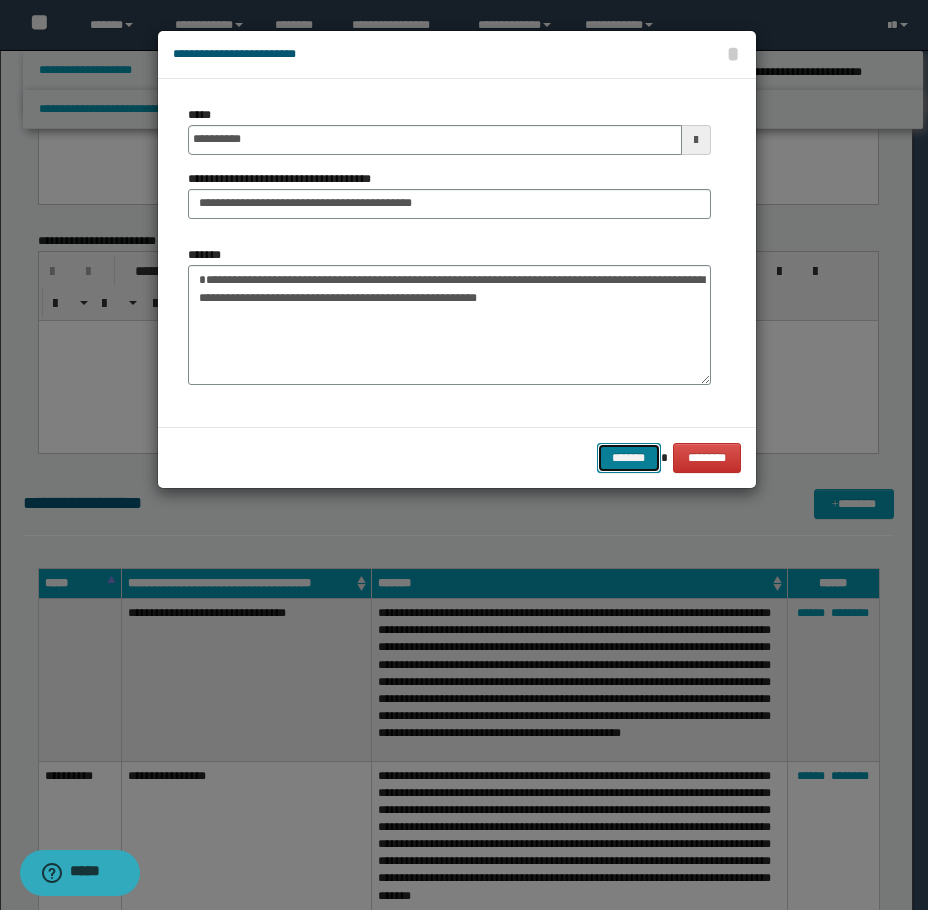 click on "*******" at bounding box center [629, 458] 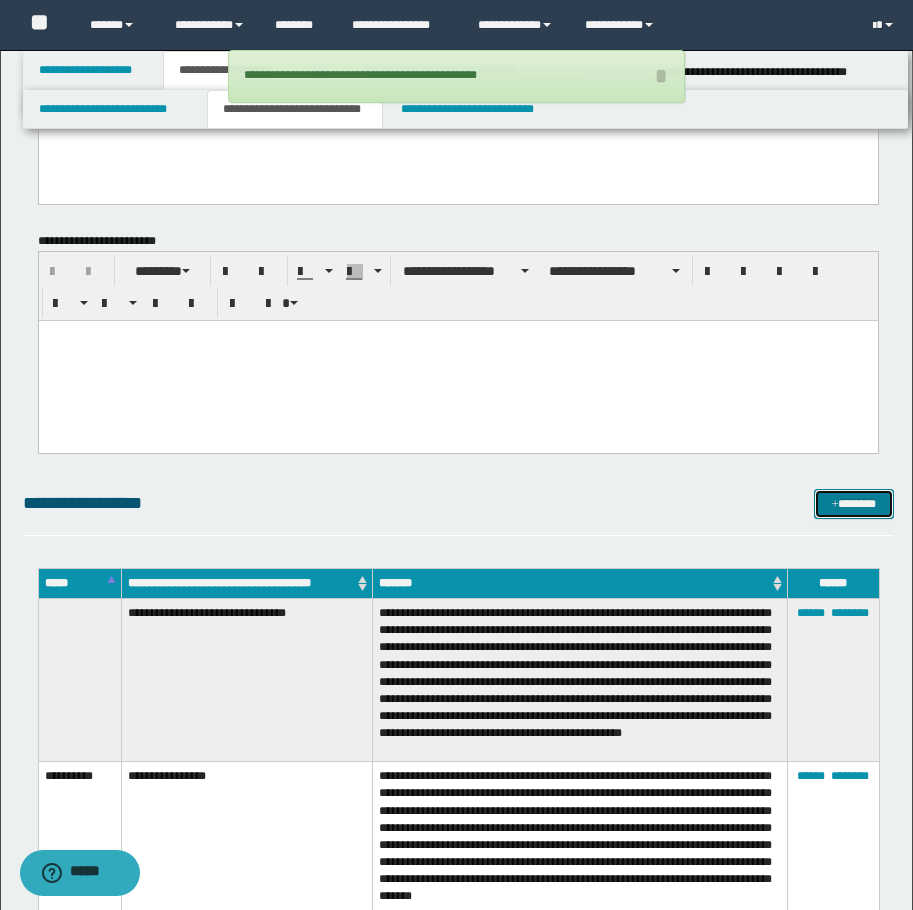 click on "*******" at bounding box center (854, 504) 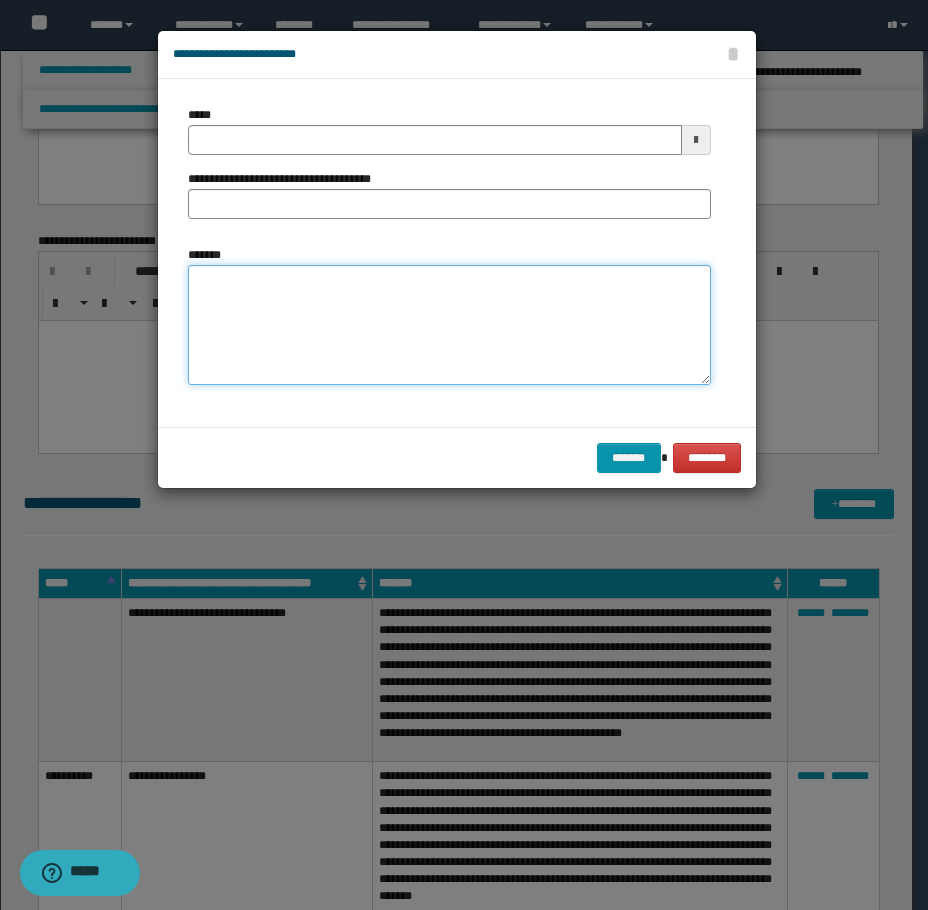 drag, startPoint x: 418, startPoint y: 349, endPoint x: 307, endPoint y: 304, distance: 119.77479 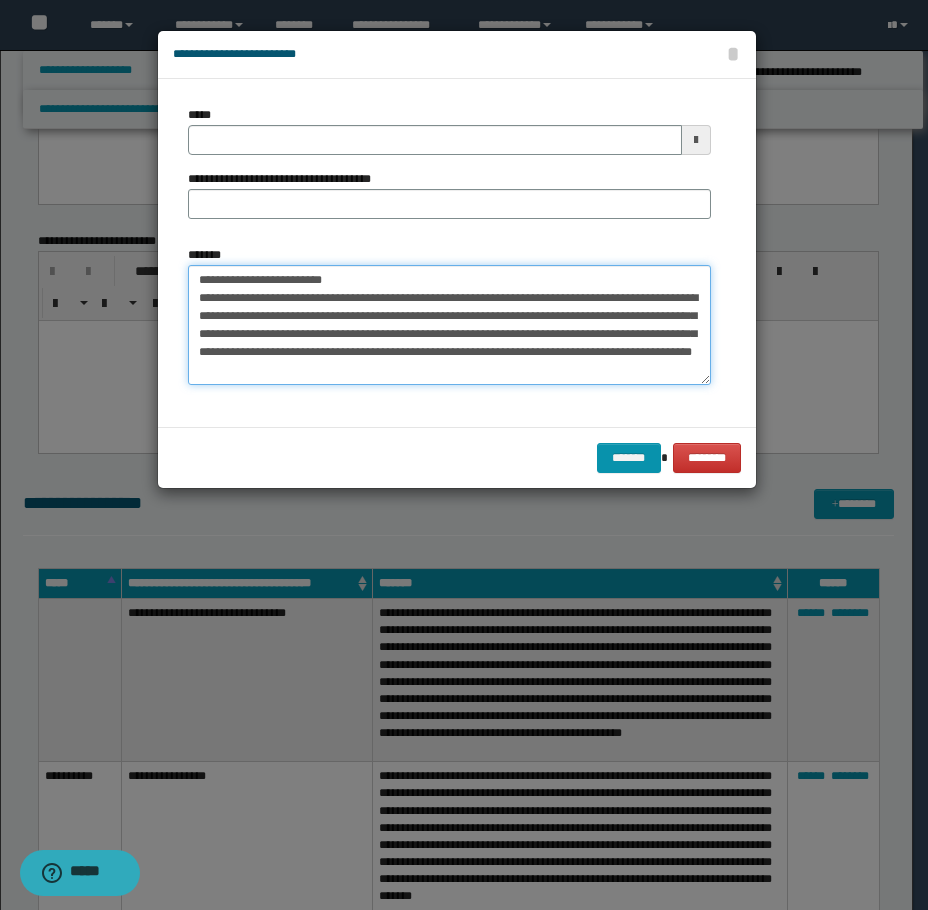 scroll, scrollTop: 12, scrollLeft: 0, axis: vertical 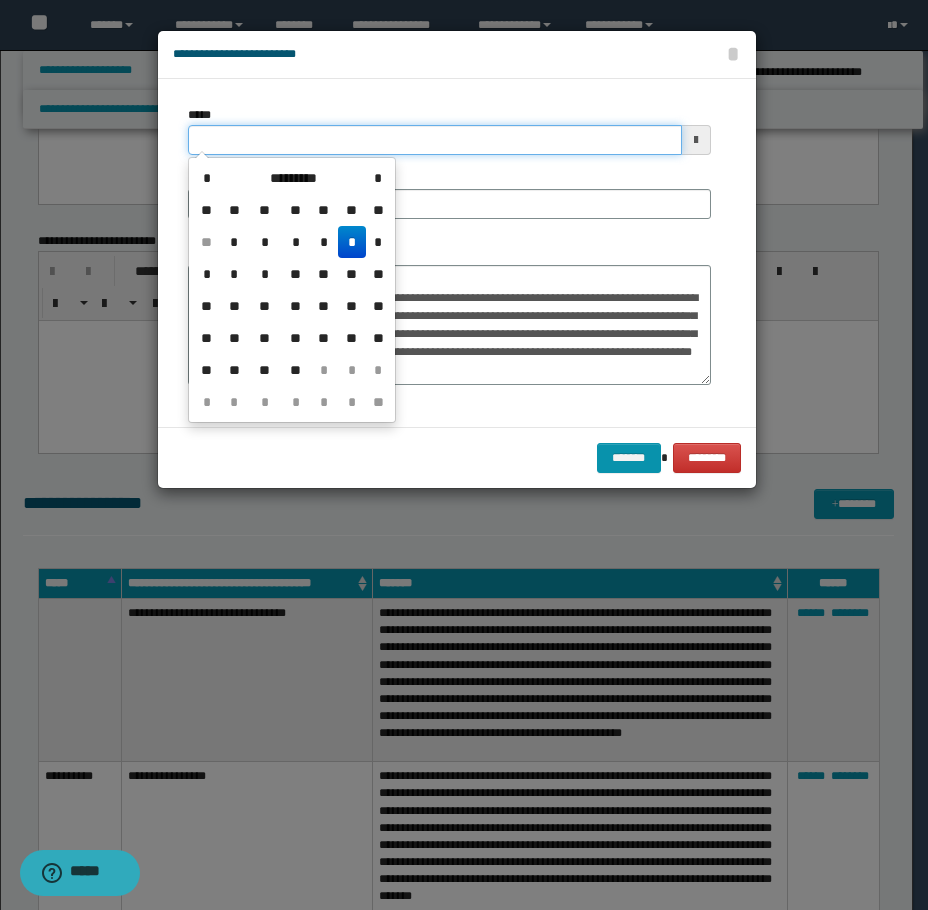 click on "*****" at bounding box center [435, 140] 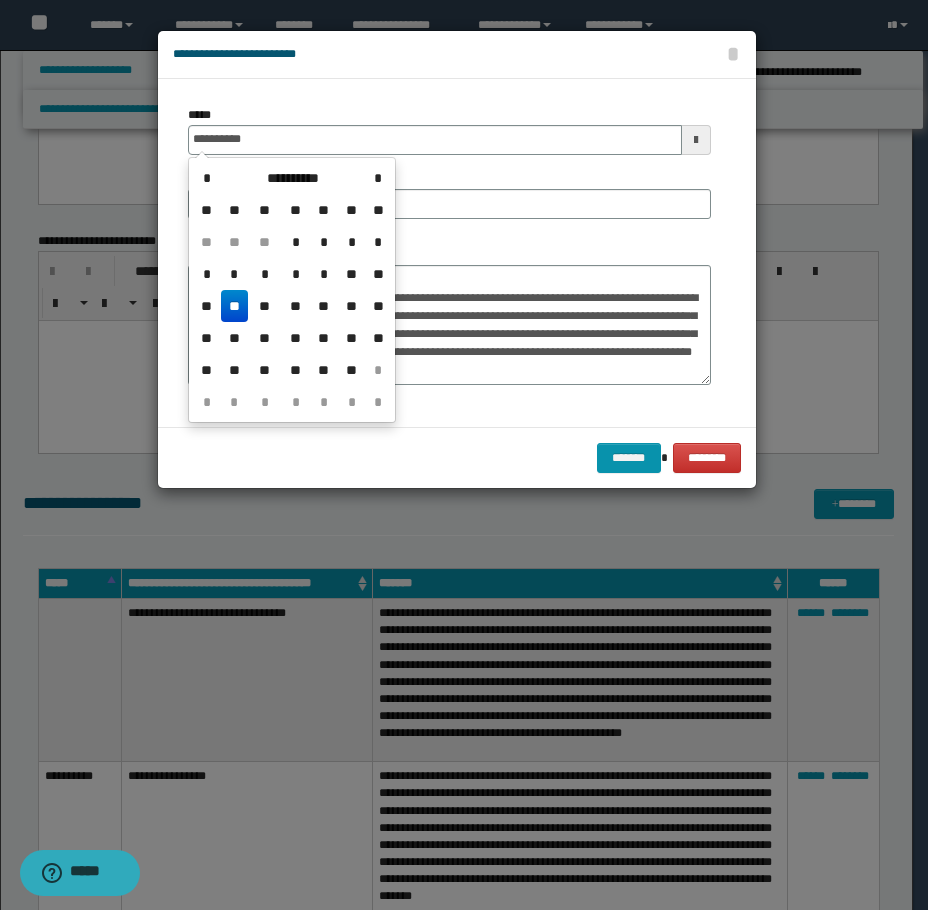 click on "**" at bounding box center [235, 306] 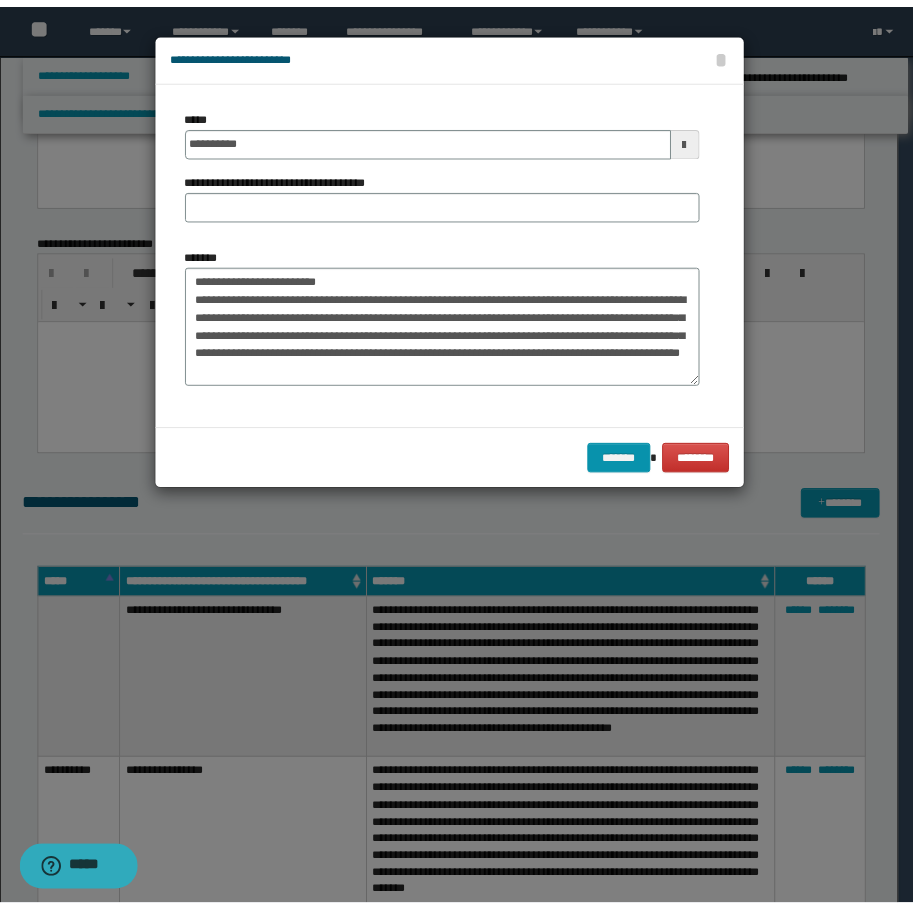 scroll, scrollTop: 0, scrollLeft: 0, axis: both 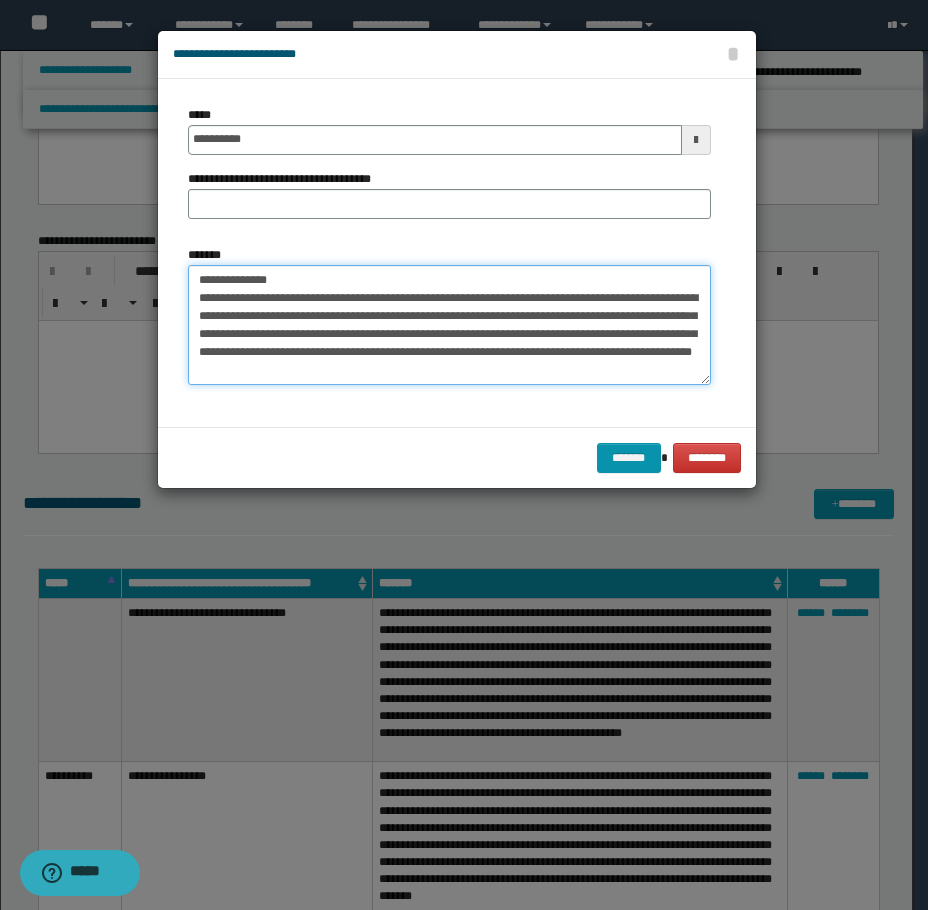 drag, startPoint x: 271, startPoint y: 281, endPoint x: 170, endPoint y: 272, distance: 101.4002 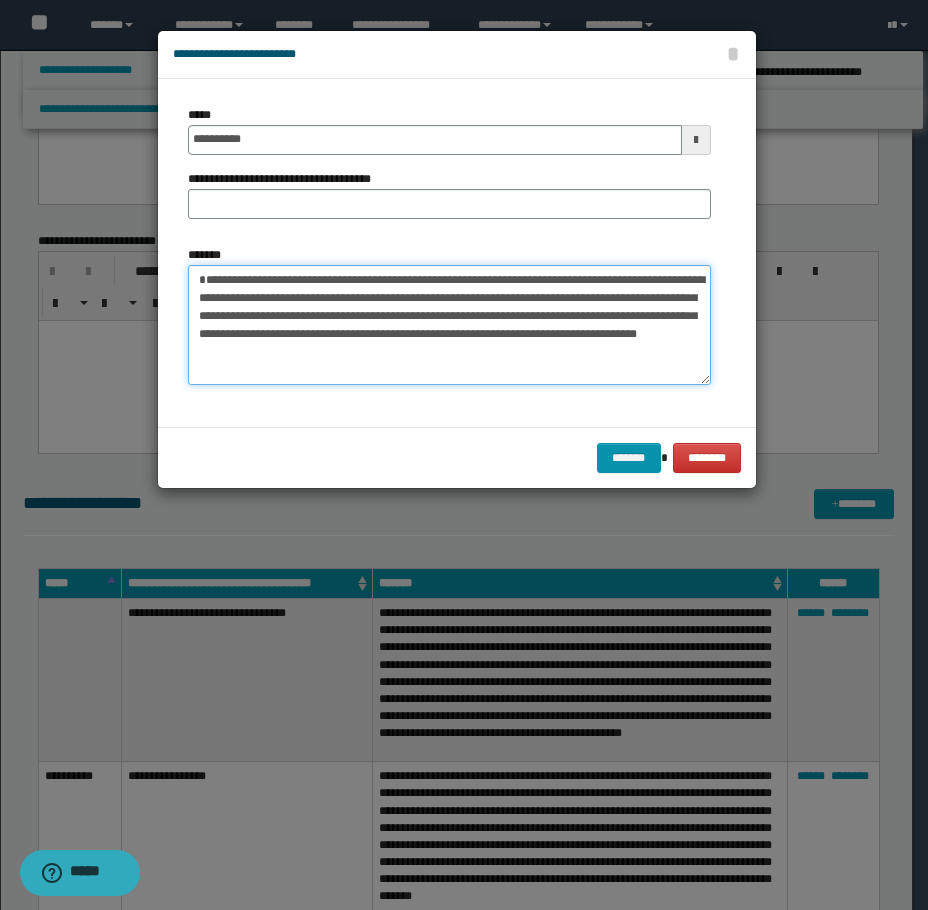 type on "**********" 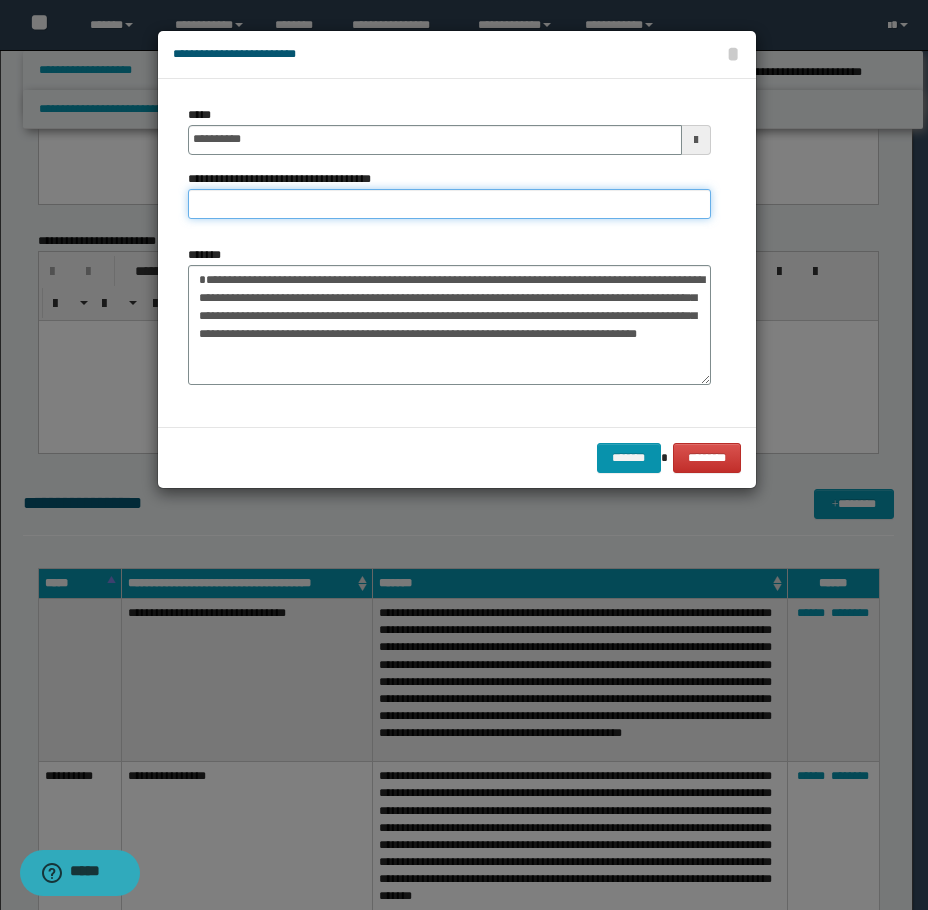 paste on "**********" 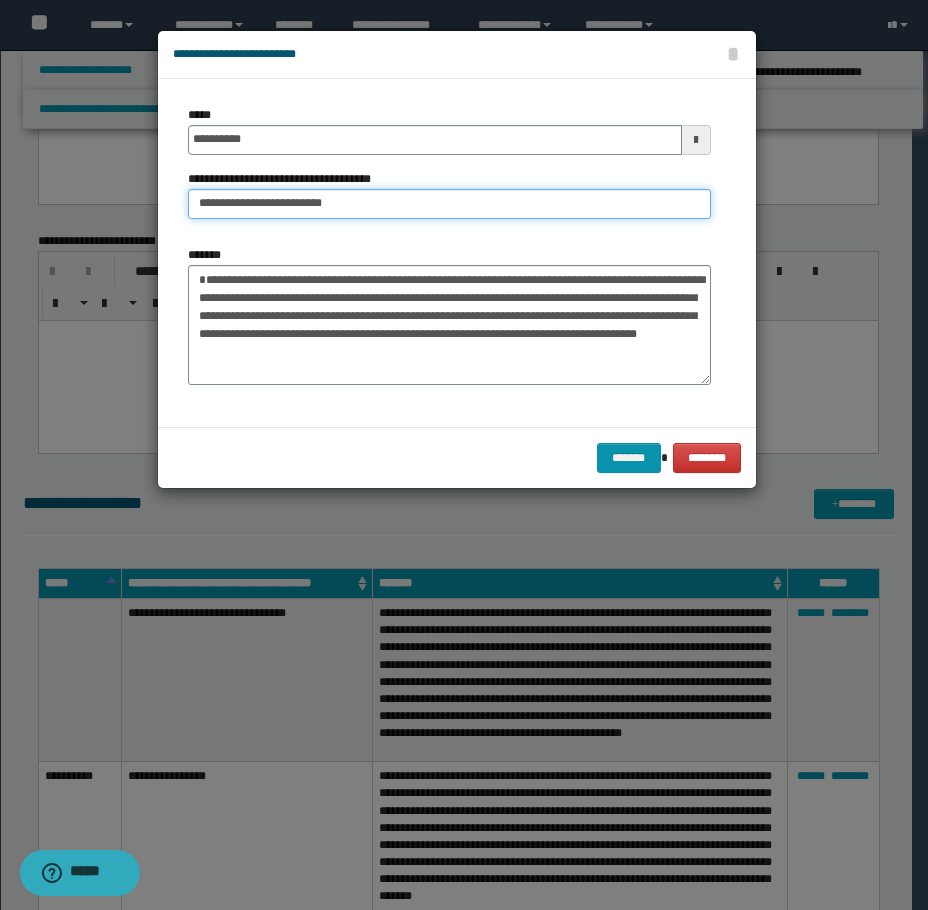 click on "**********" at bounding box center [449, 204] 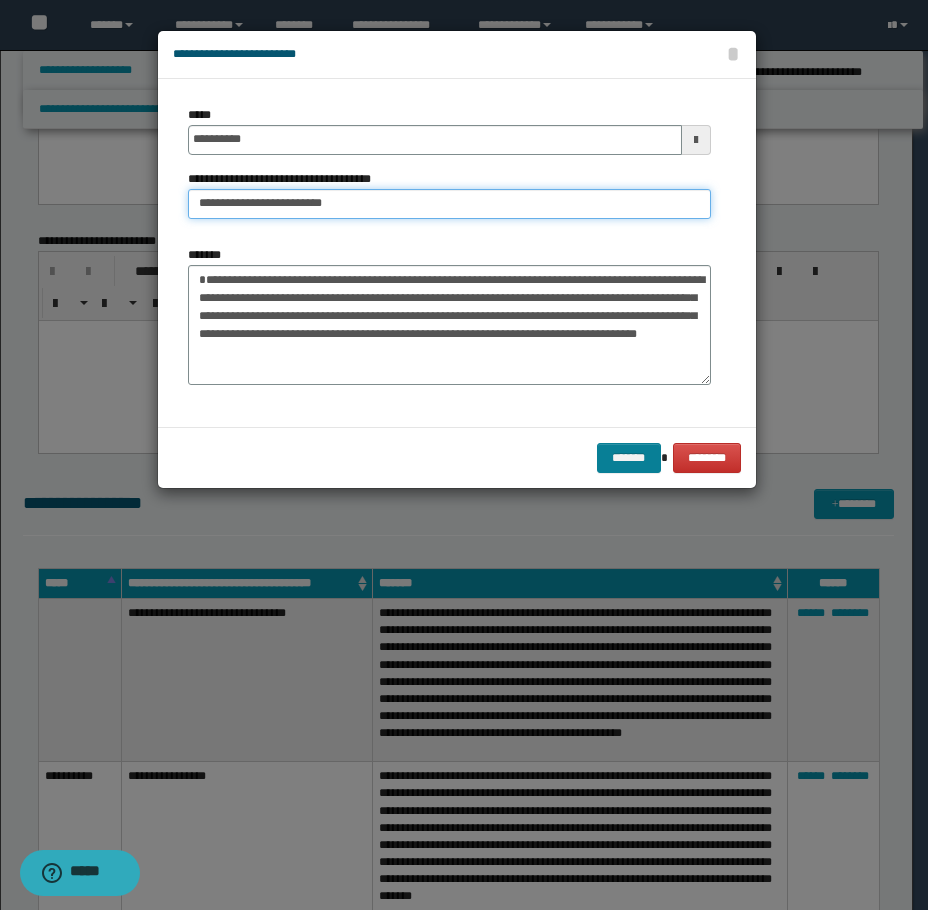 type on "**********" 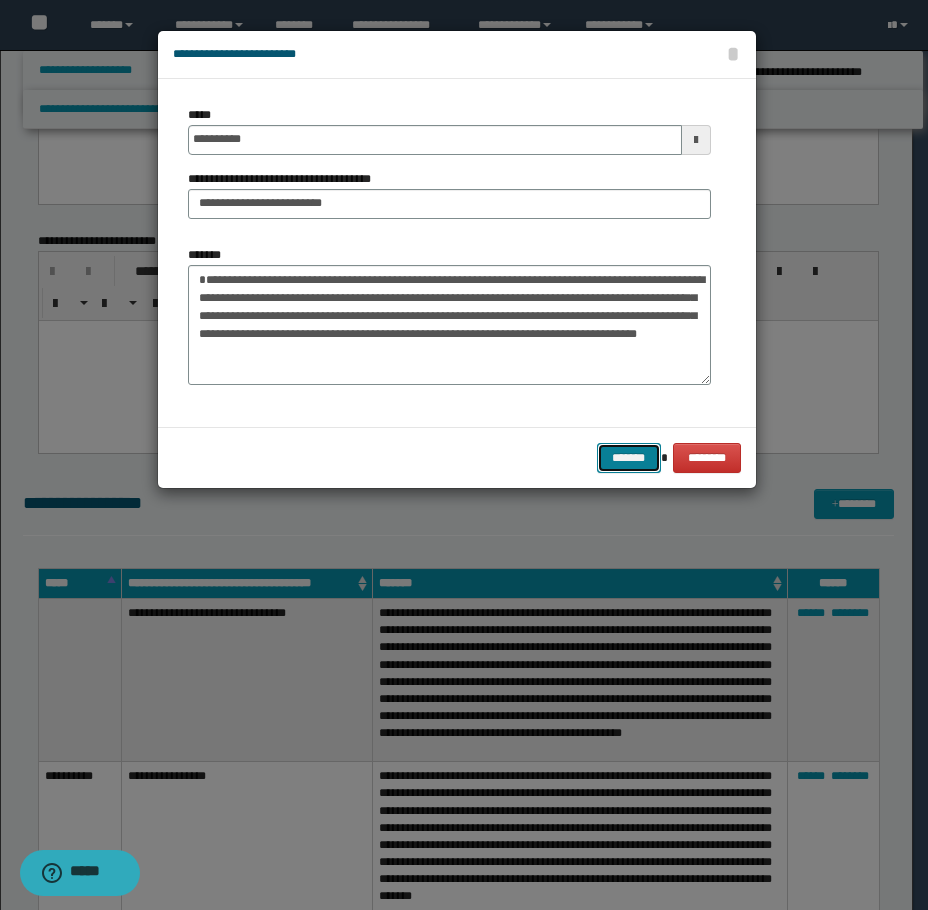click on "*******" at bounding box center (629, 458) 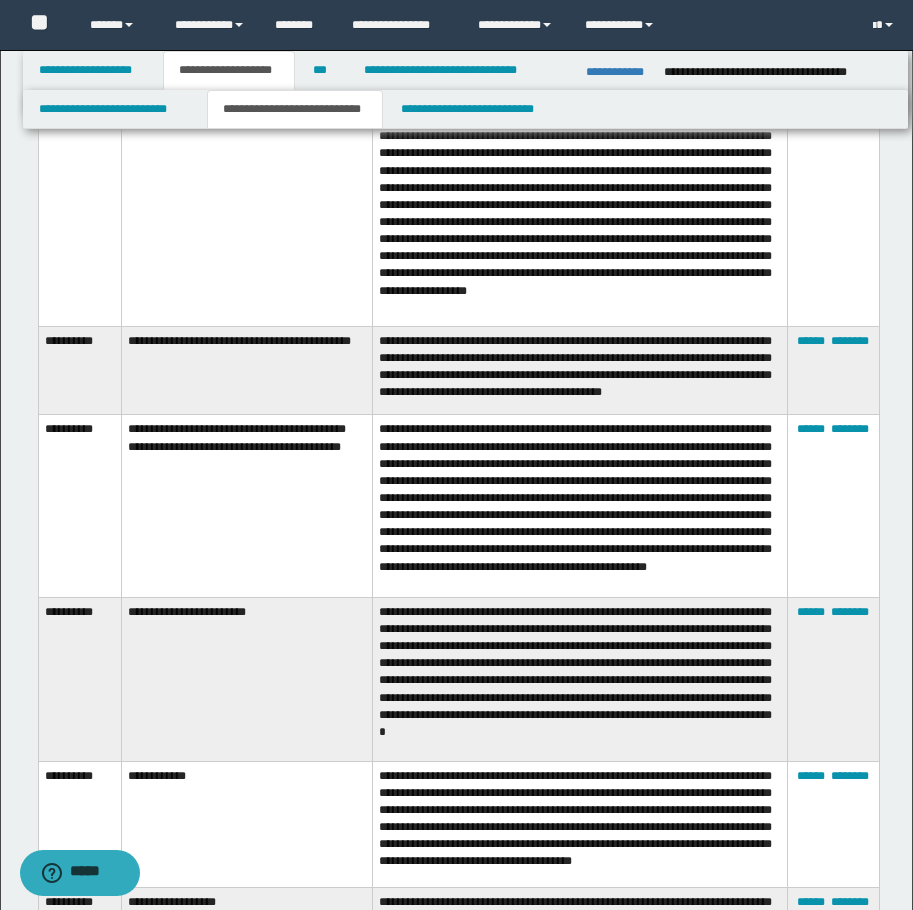 scroll, scrollTop: 4257, scrollLeft: 0, axis: vertical 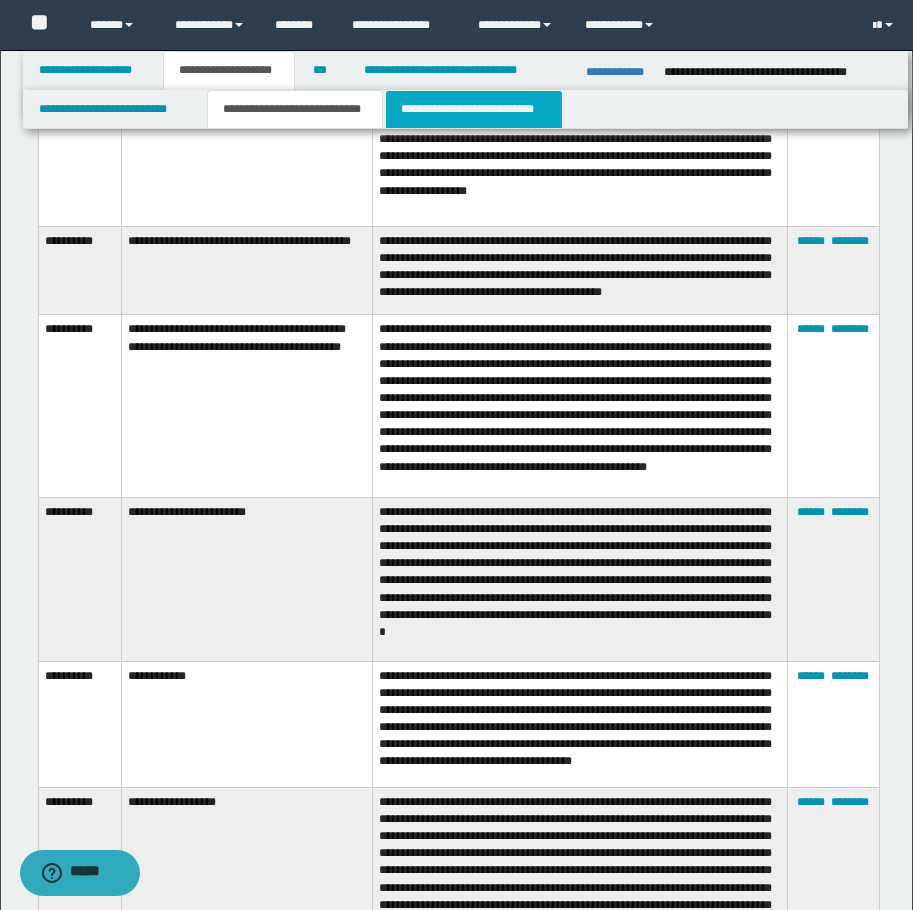 click on "**********" at bounding box center [474, 109] 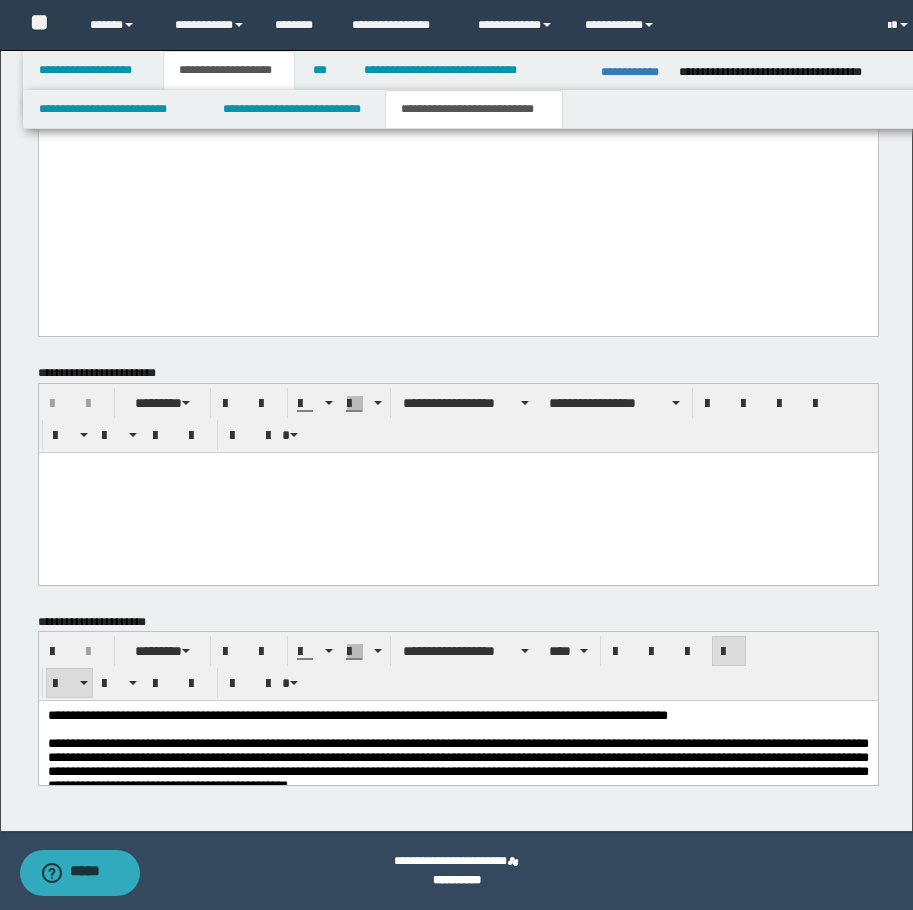 scroll, scrollTop: 2065, scrollLeft: 0, axis: vertical 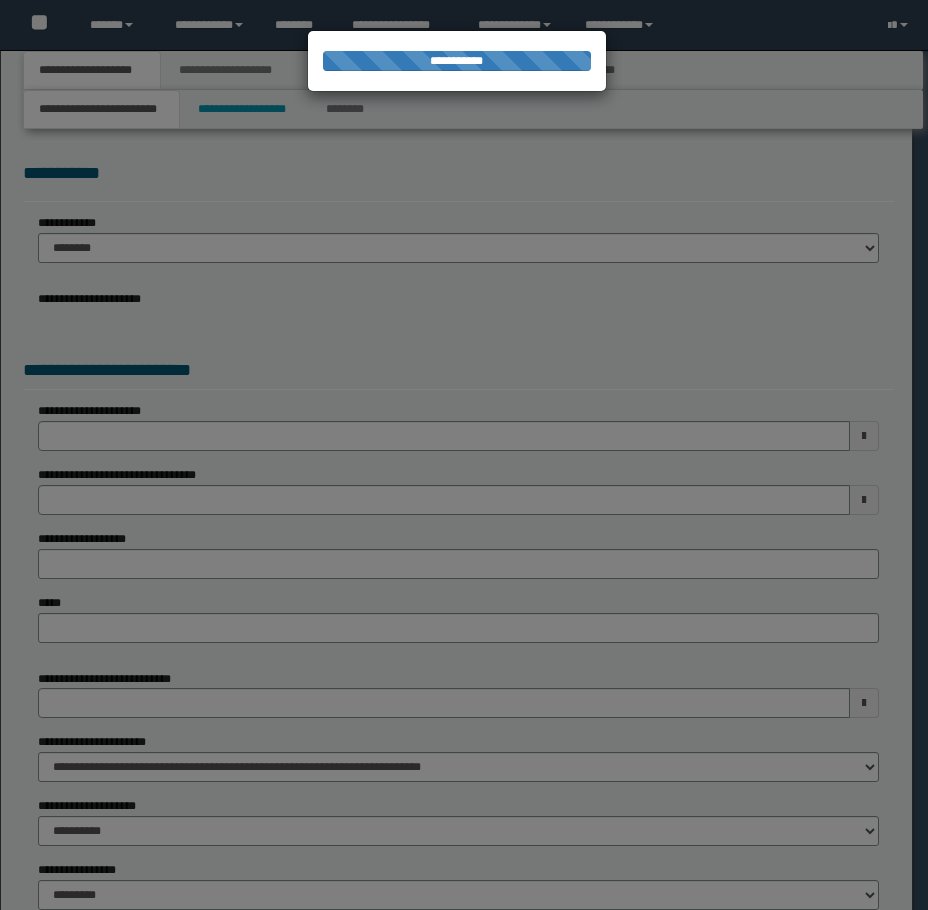 select on "*" 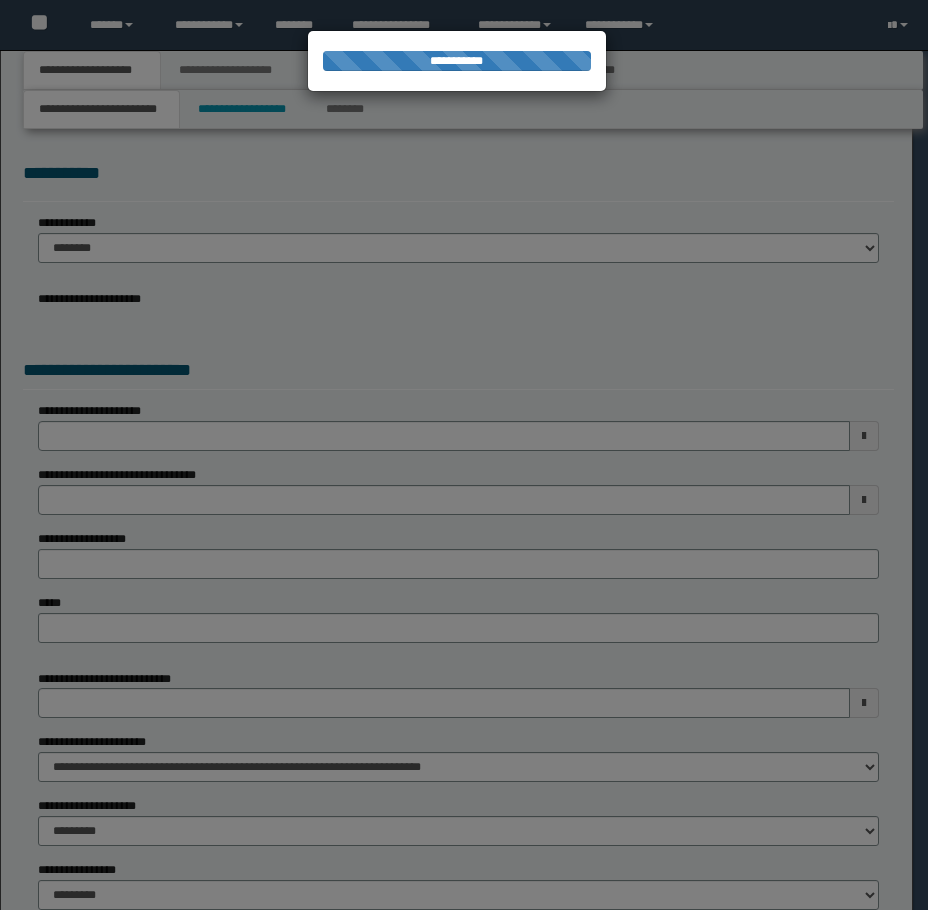 select on "*" 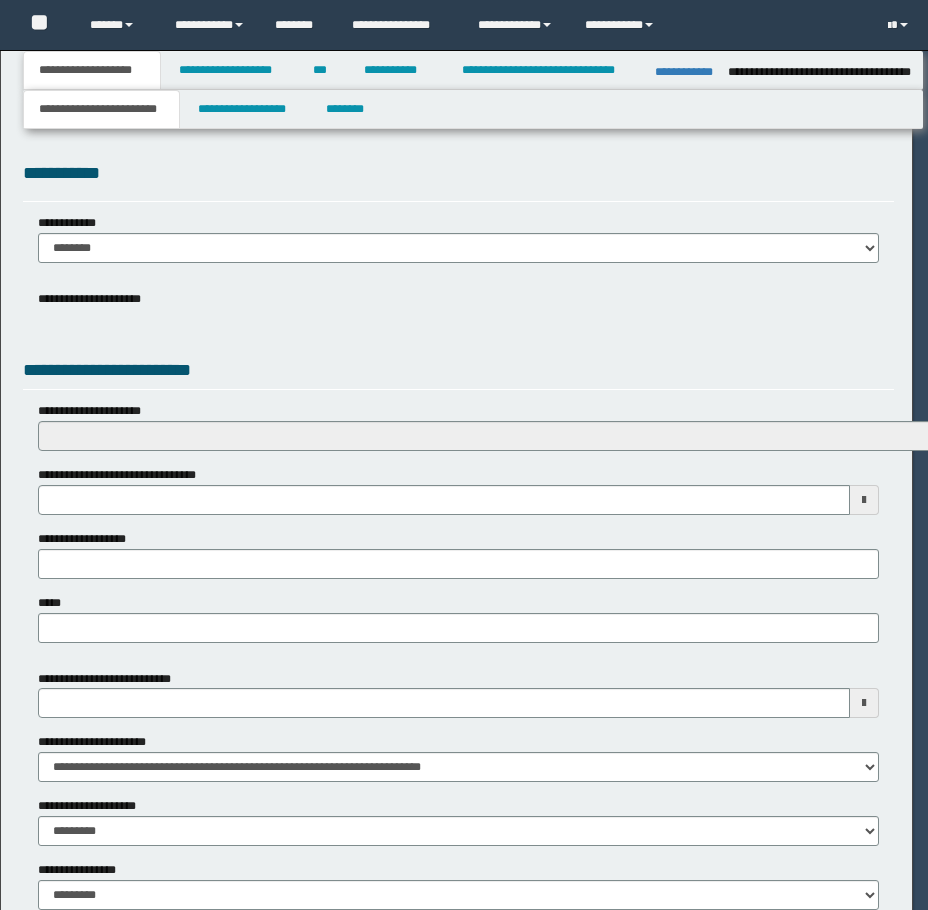 scroll, scrollTop: 0, scrollLeft: 0, axis: both 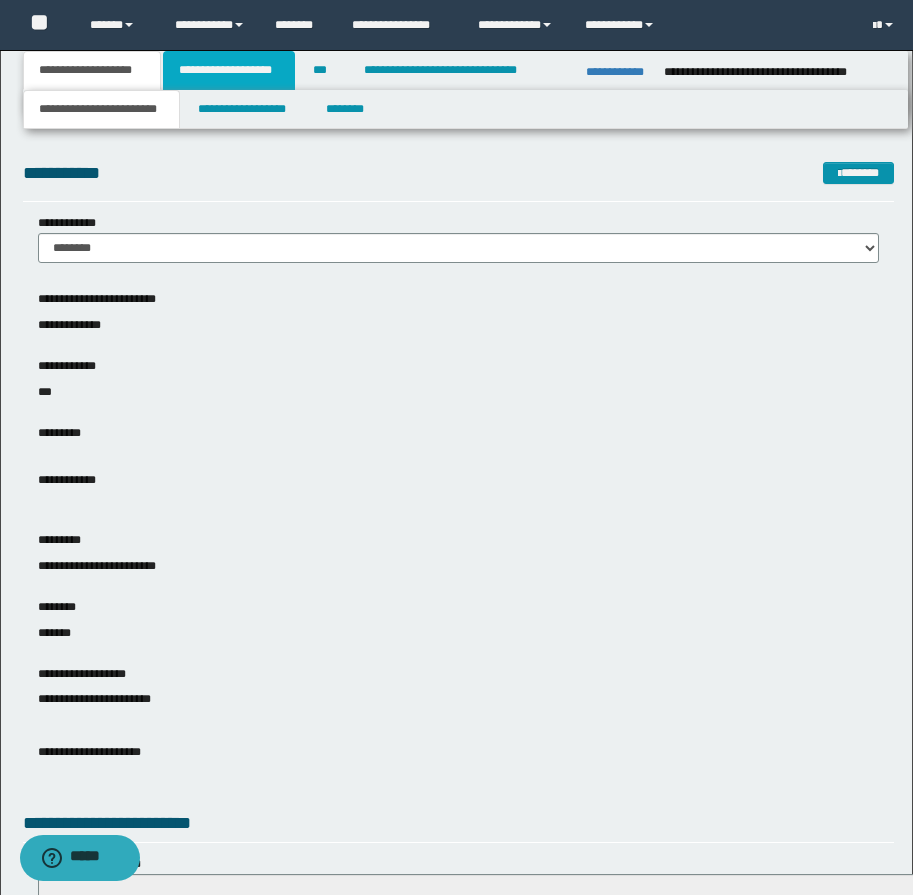 click on "**********" at bounding box center (229, 70) 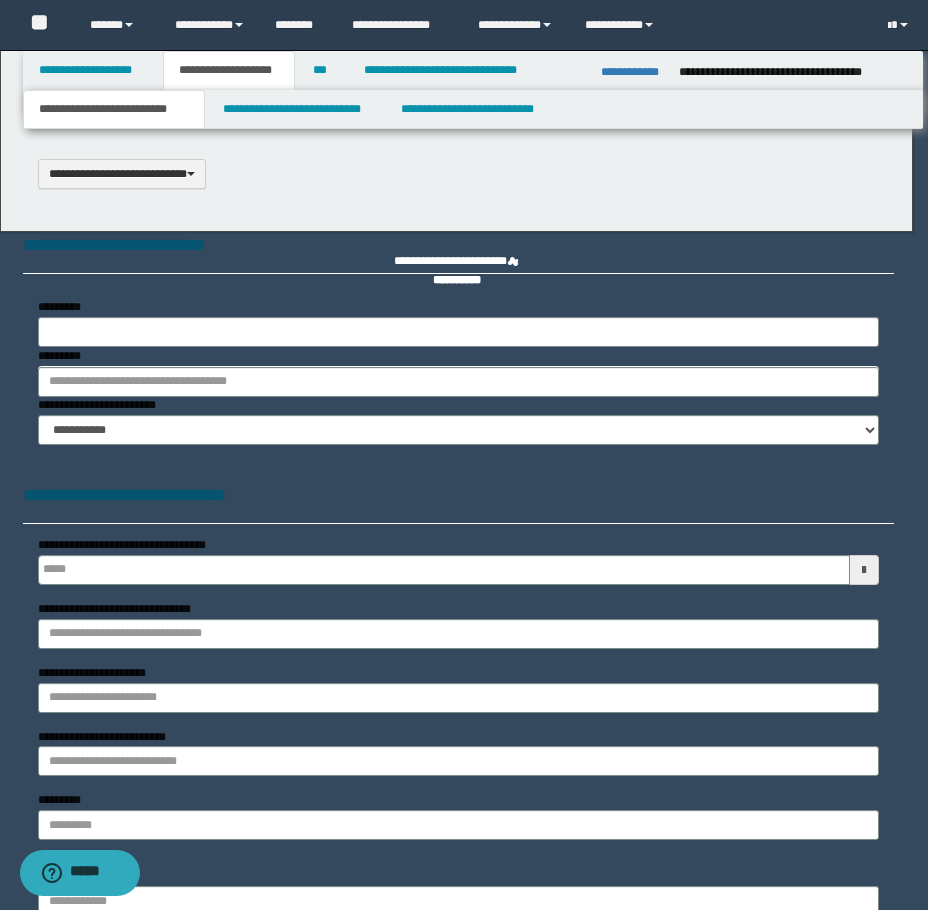 type 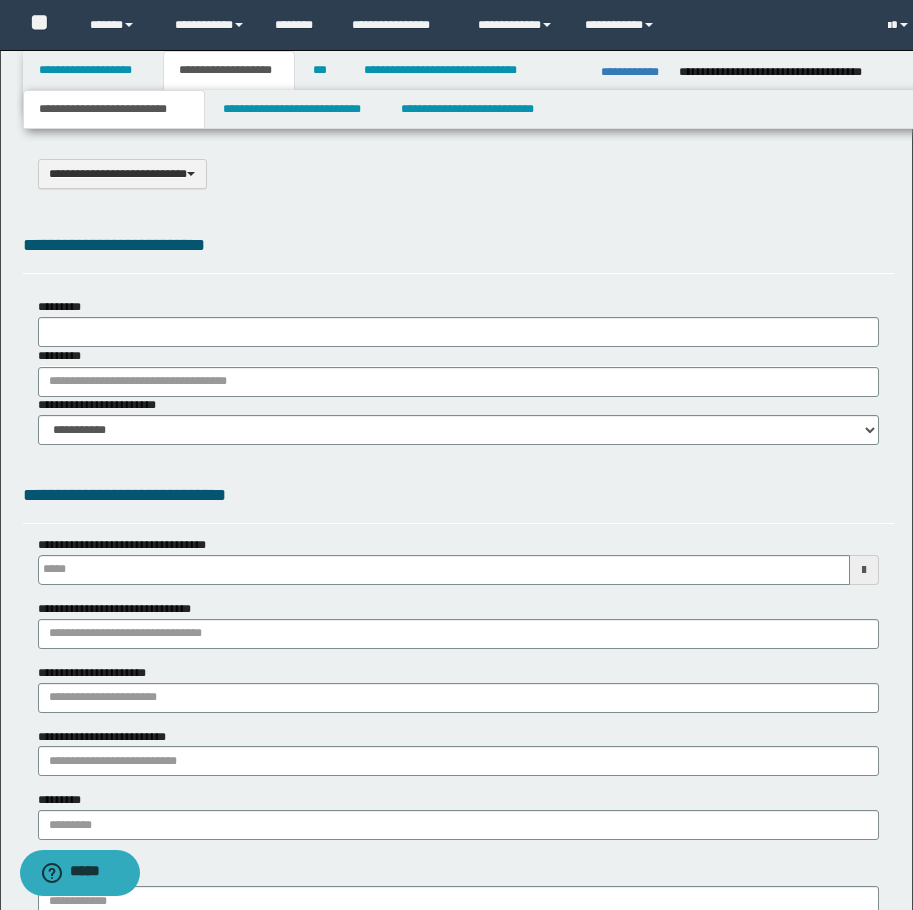 select on "*" 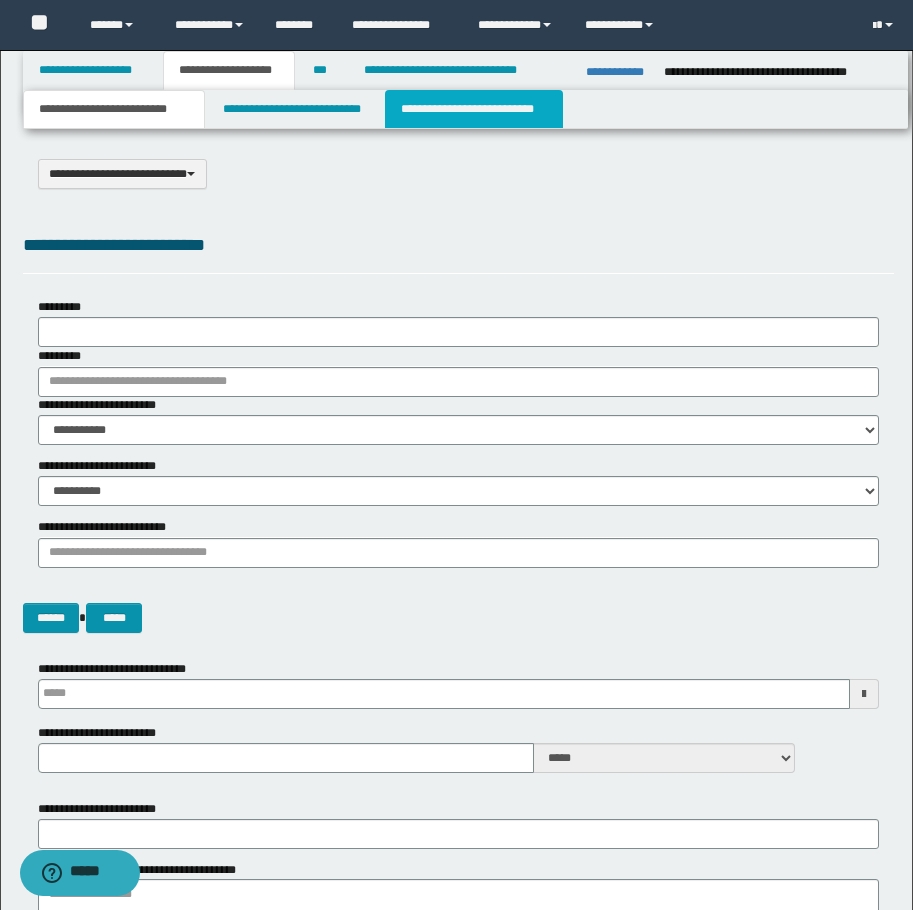 click on "**********" at bounding box center [474, 109] 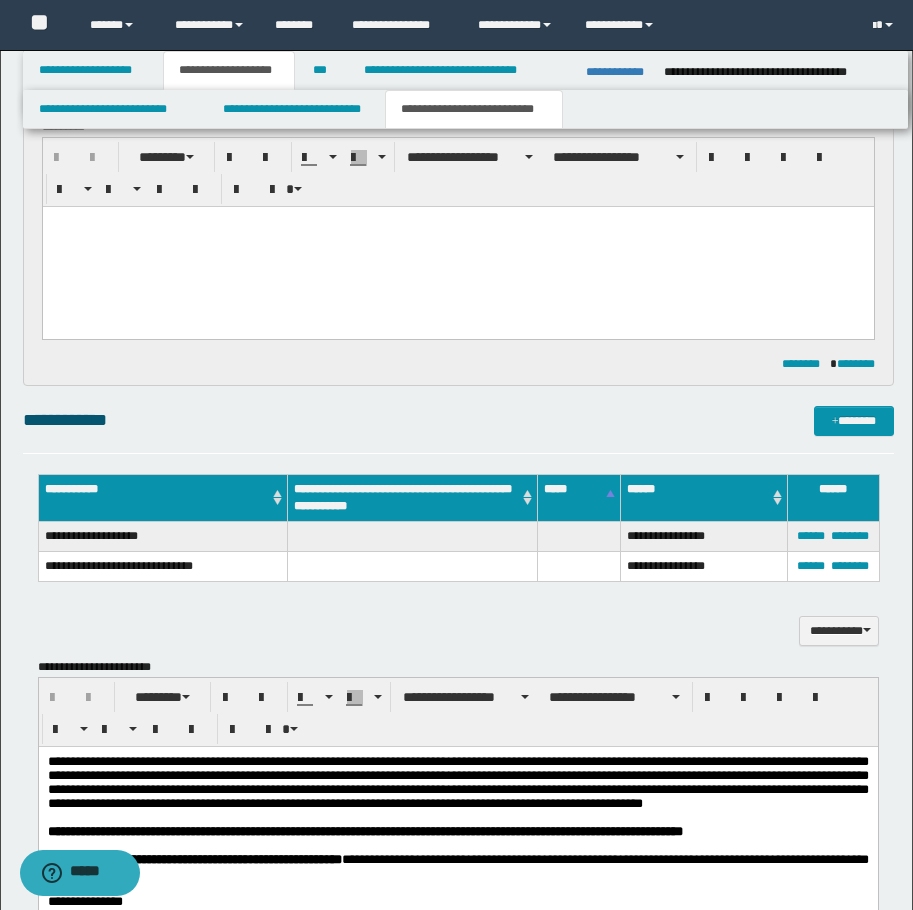 scroll, scrollTop: 800, scrollLeft: 0, axis: vertical 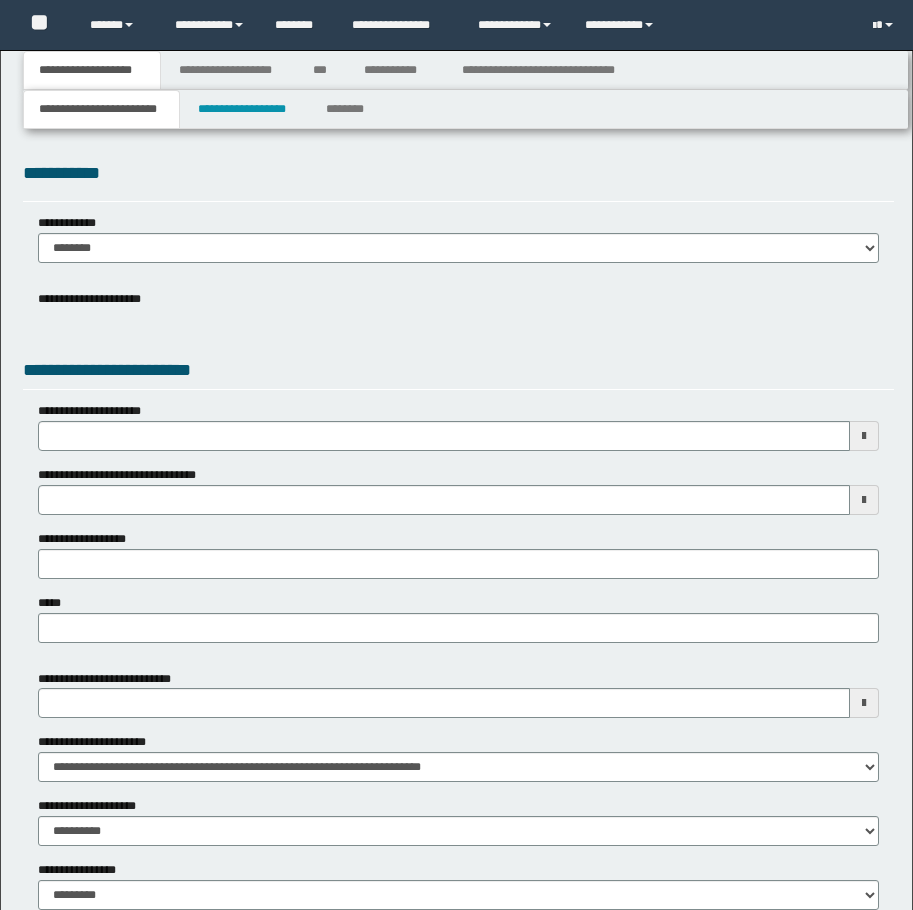 type 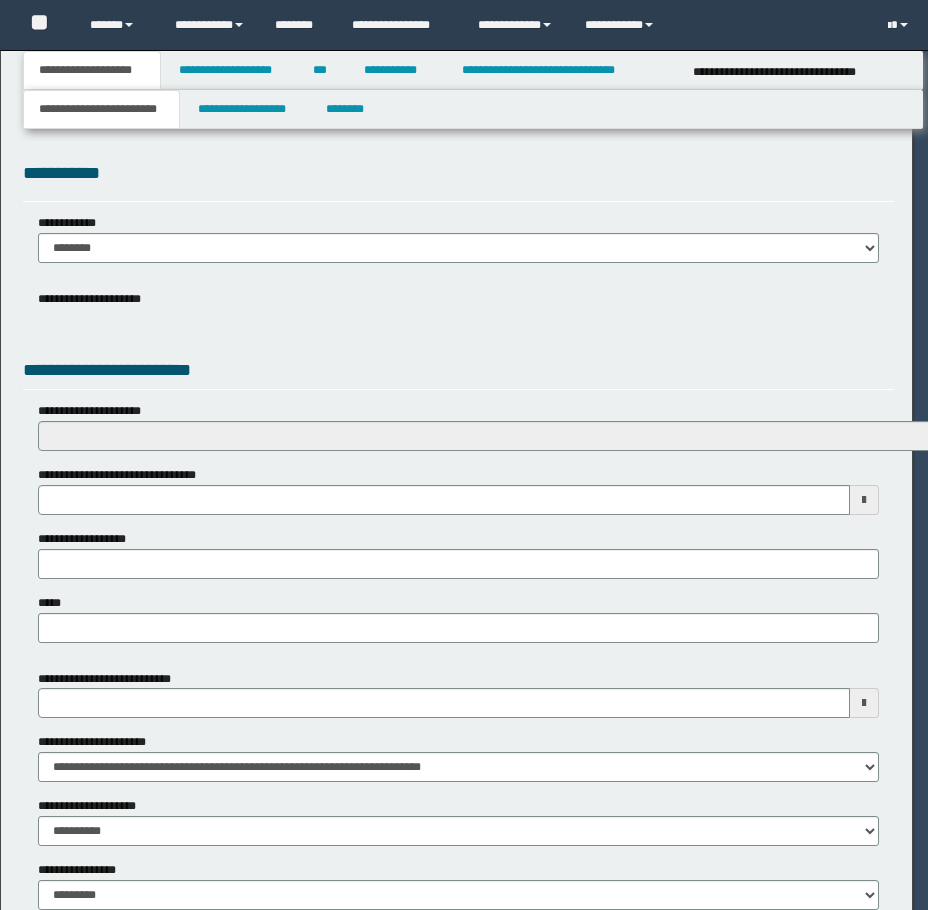 type on "**********" 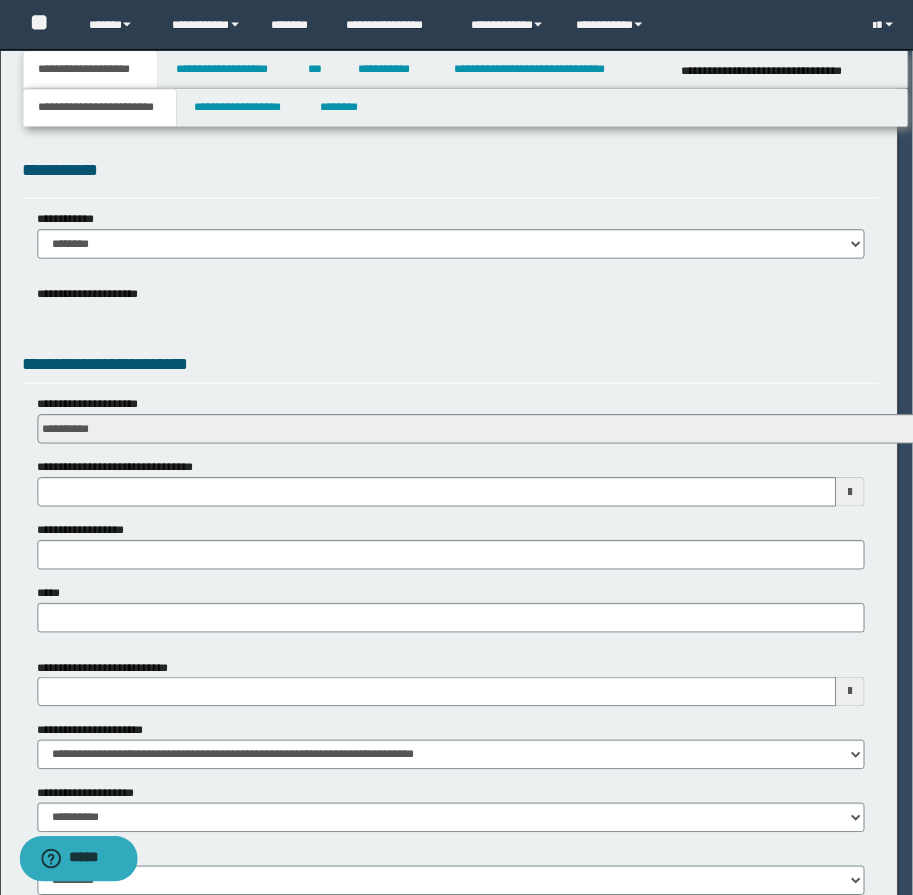 scroll, scrollTop: 0, scrollLeft: 0, axis: both 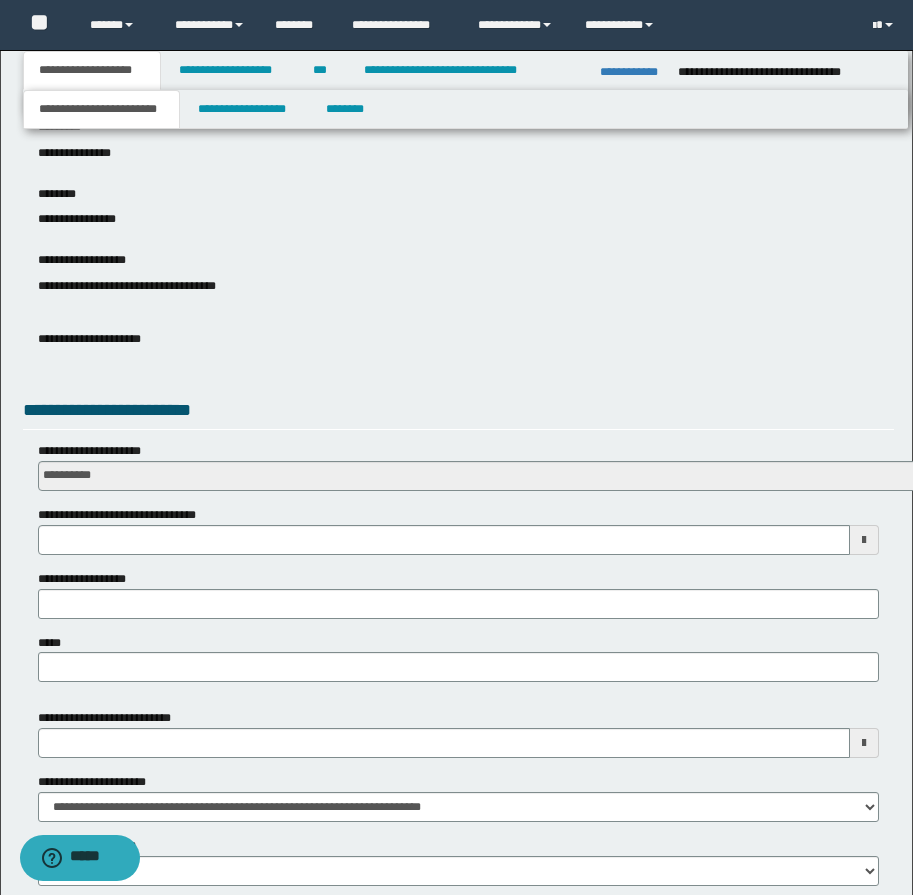 type 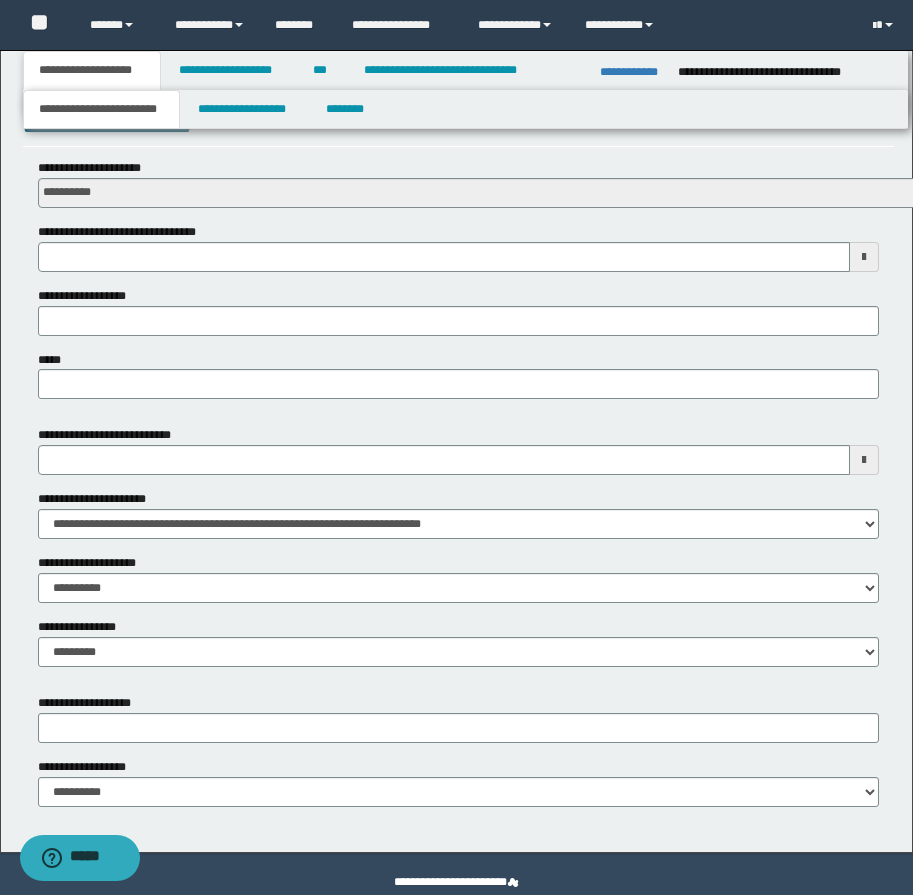 scroll, scrollTop: 769, scrollLeft: 0, axis: vertical 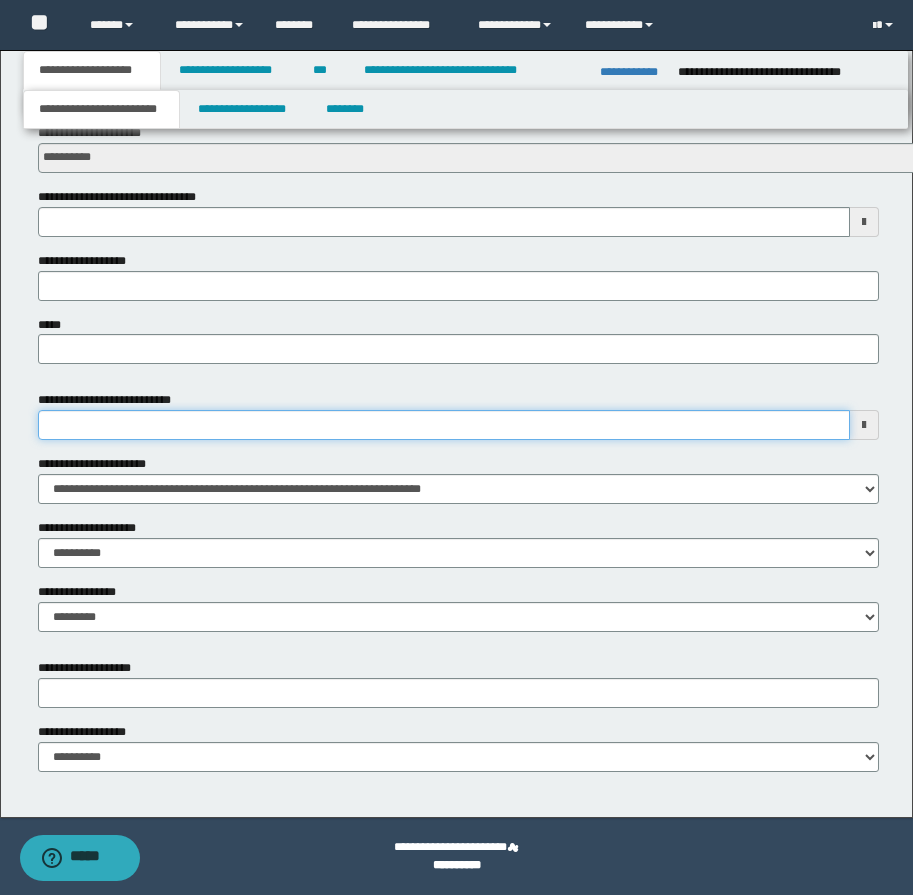 click on "**********" at bounding box center (444, 425) 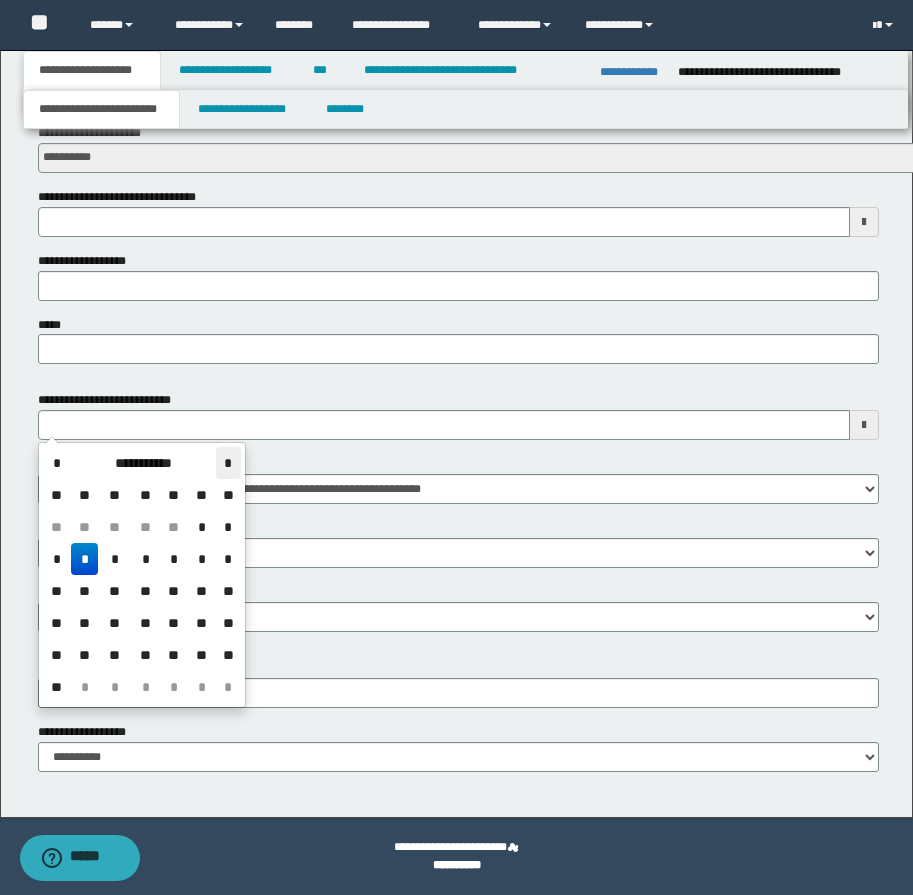 click on "*" at bounding box center (228, 463) 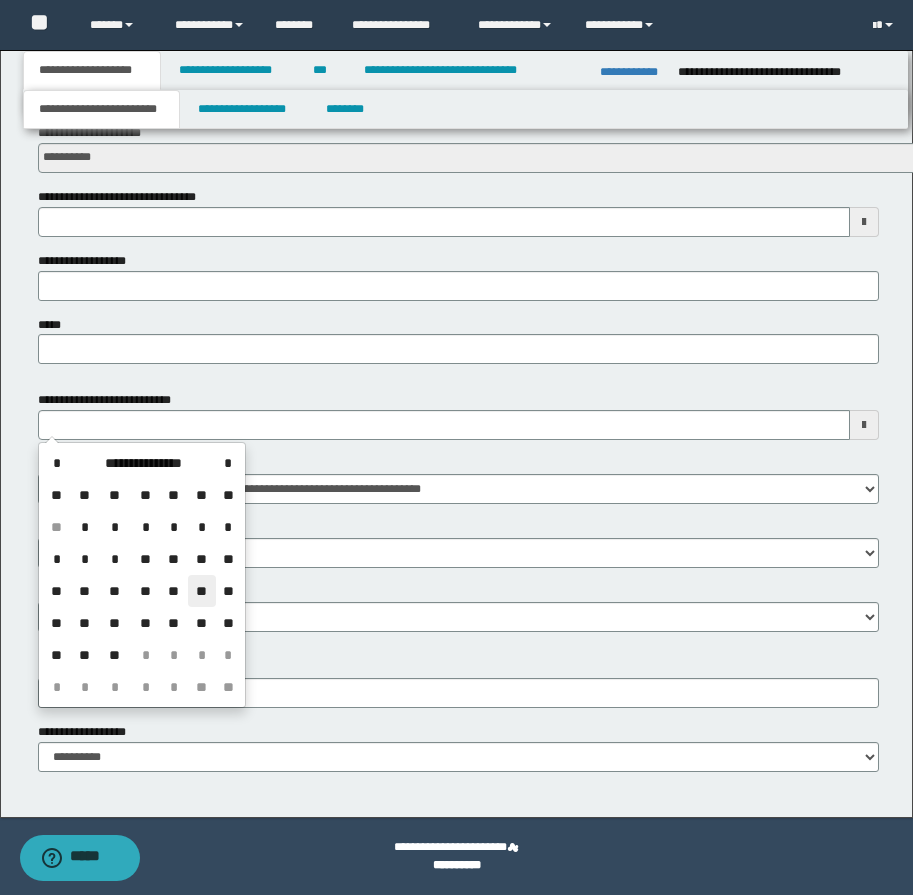click on "**" at bounding box center [202, 591] 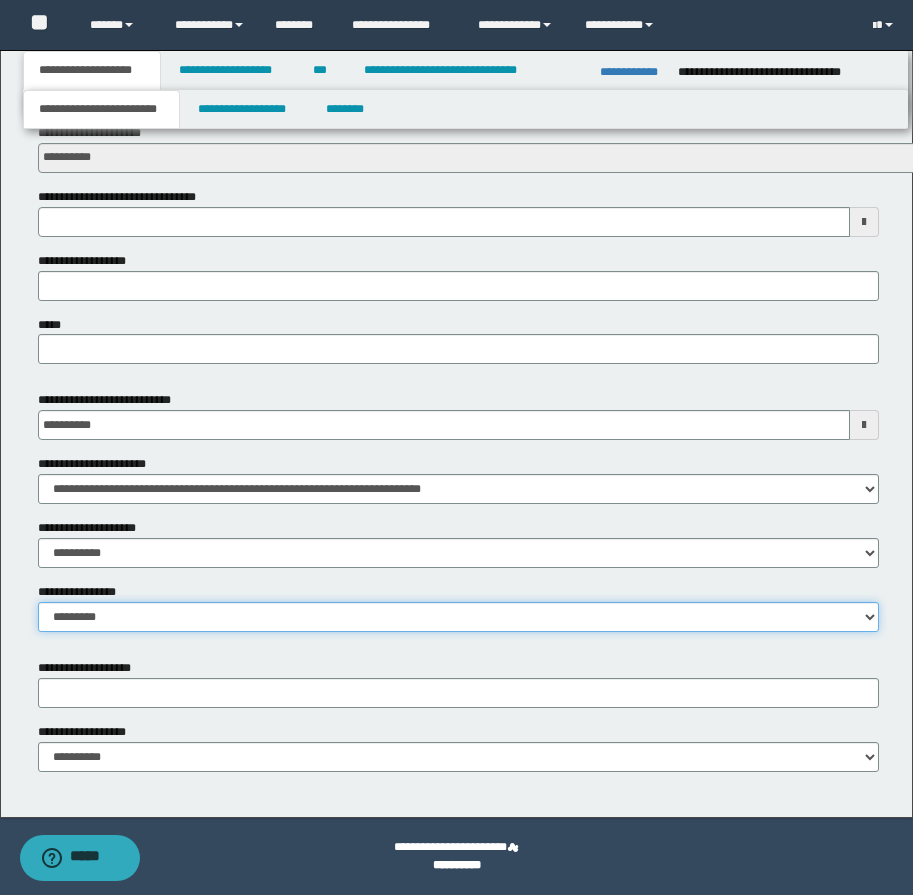 drag, startPoint x: 145, startPoint y: 608, endPoint x: 133, endPoint y: 628, distance: 23.323807 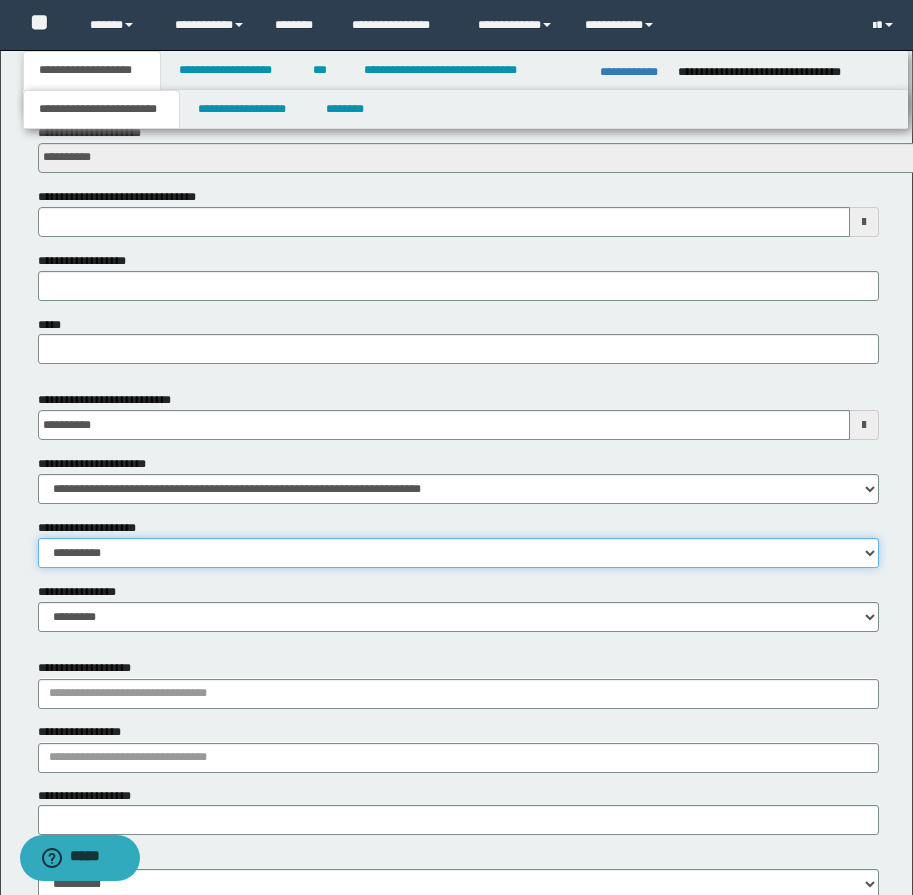 click on "**********" at bounding box center [458, 553] 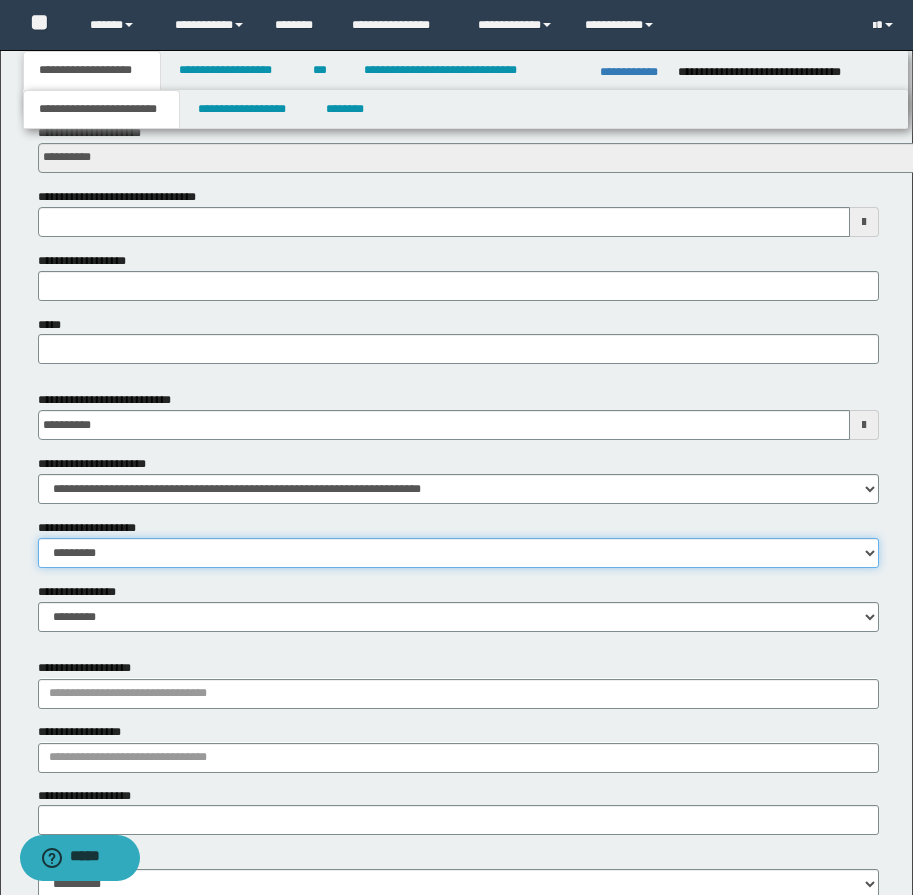 click on "**********" at bounding box center (458, 553) 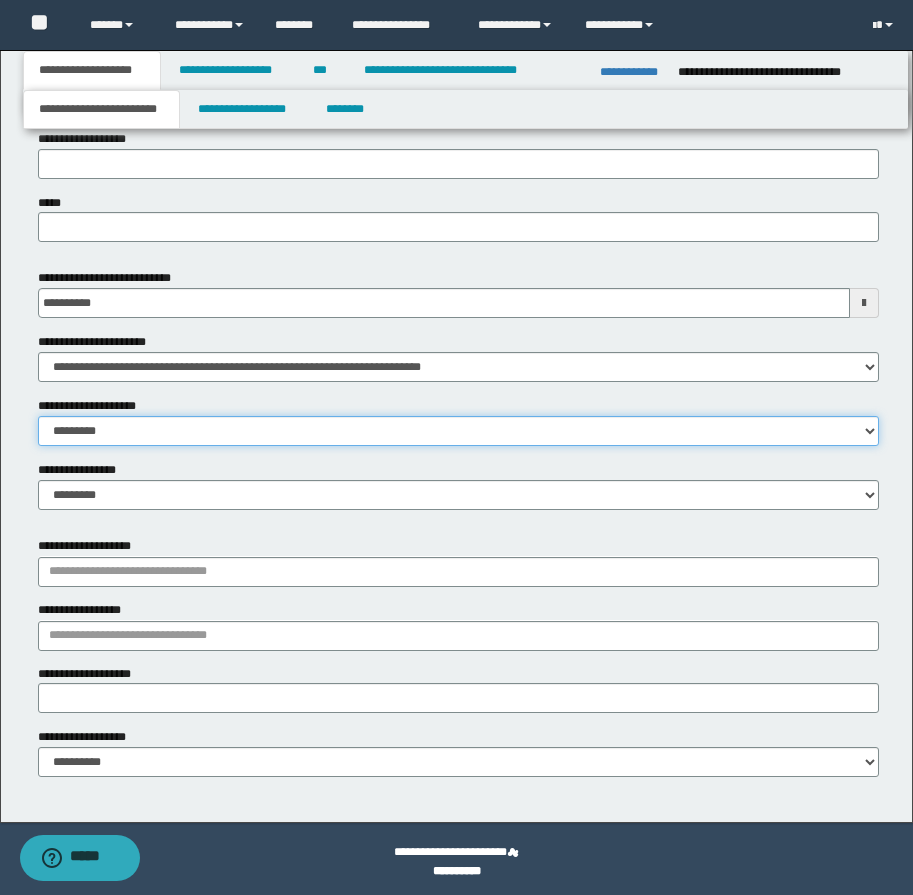 scroll, scrollTop: 897, scrollLeft: 0, axis: vertical 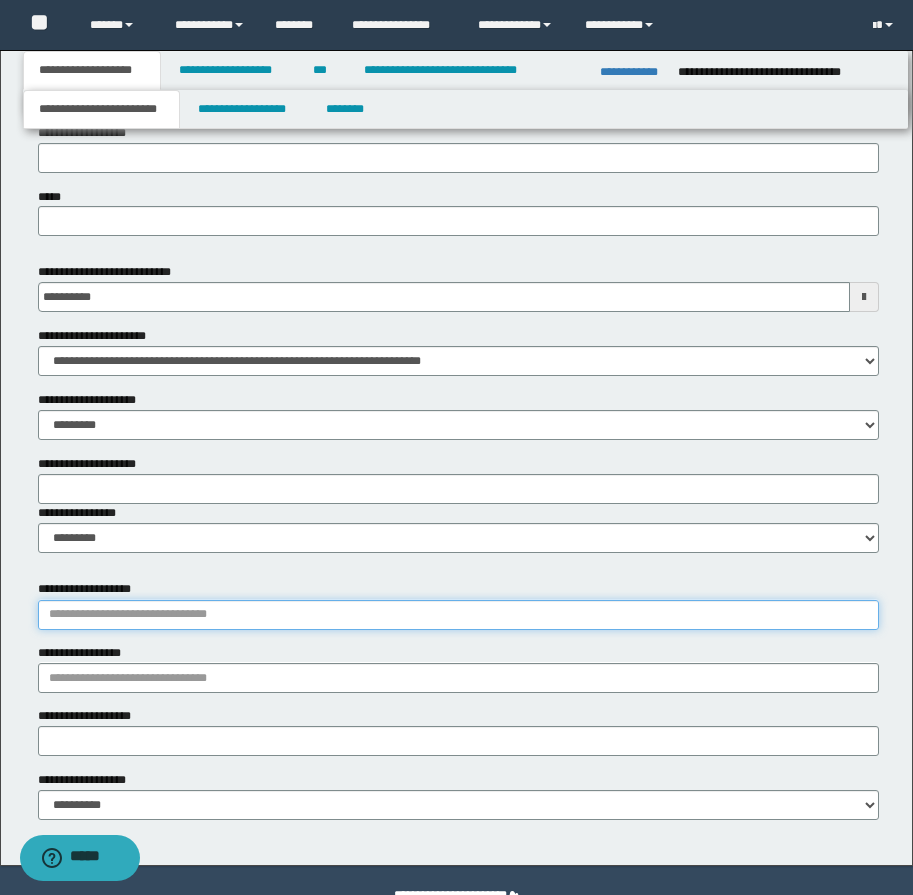click on "**********" at bounding box center [458, 615] 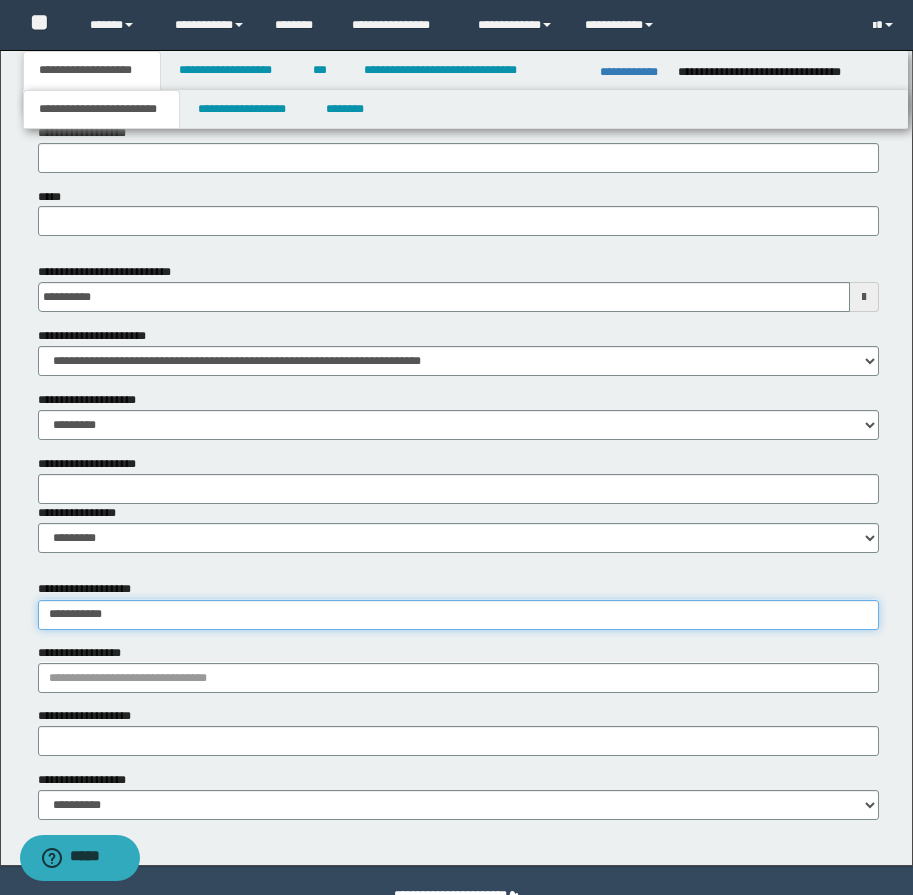 type on "**********" 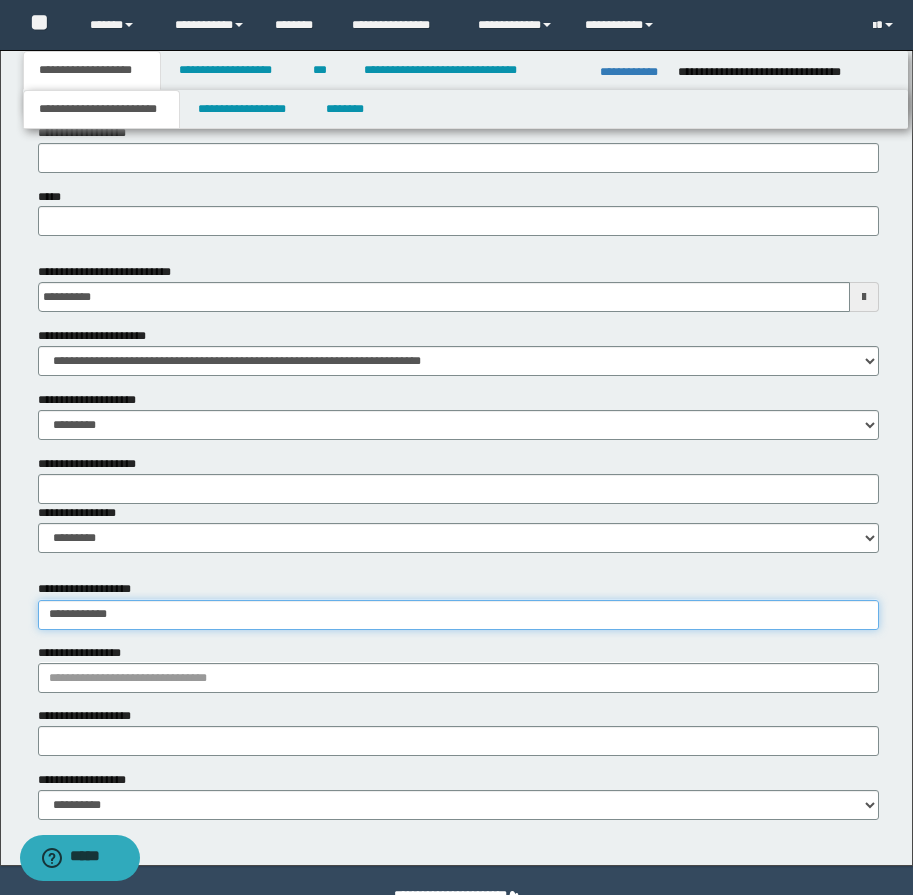 type on "**********" 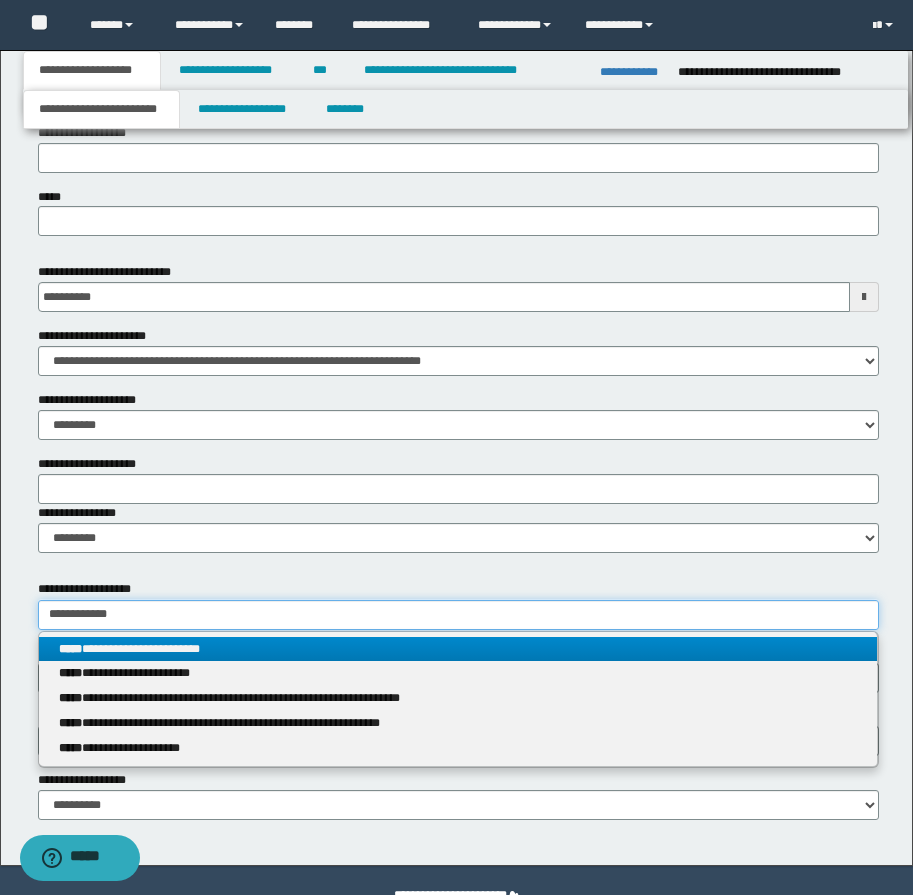 type on "**********" 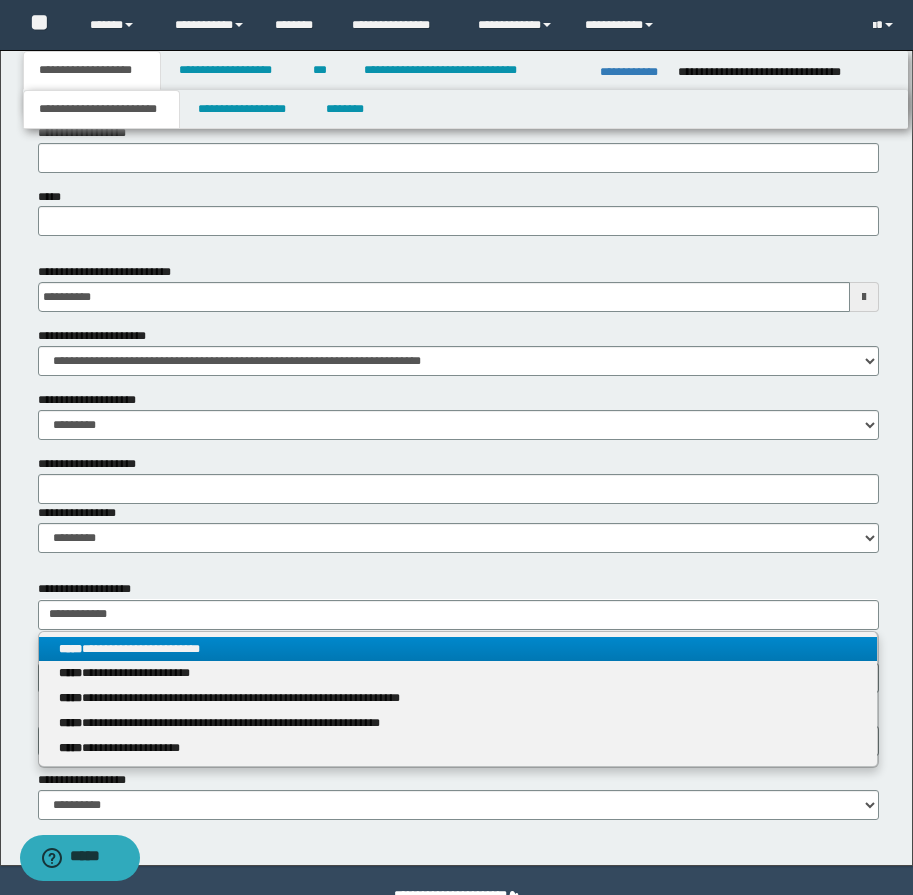 click on "**********" at bounding box center [458, 649] 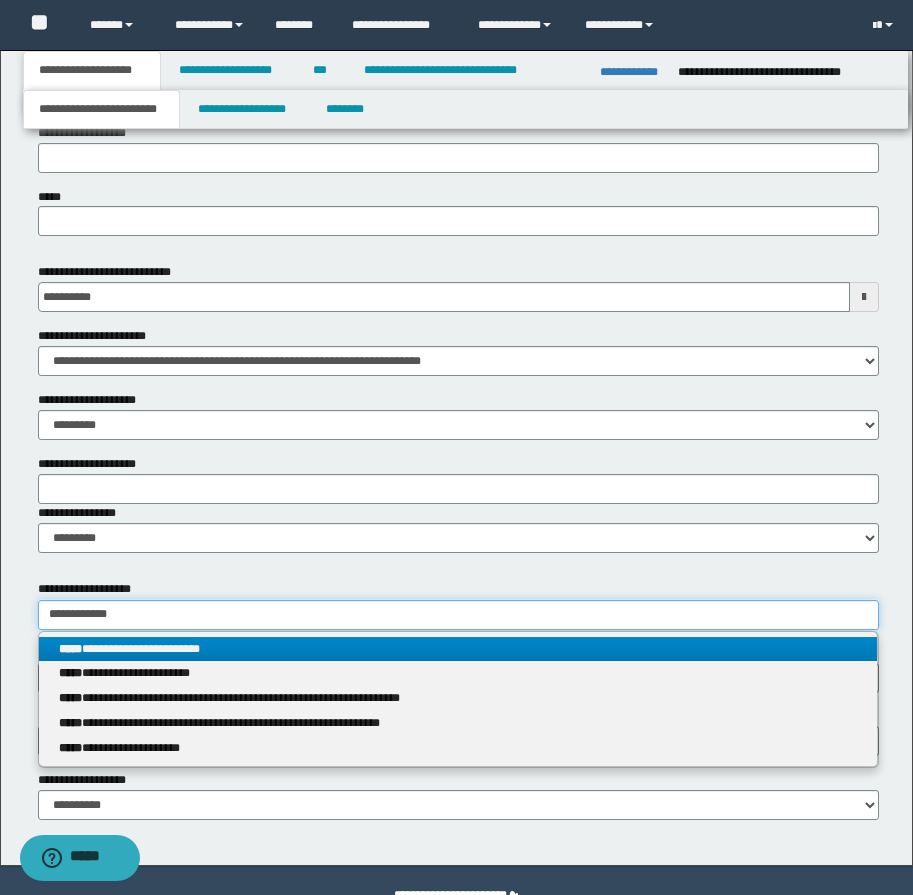 type 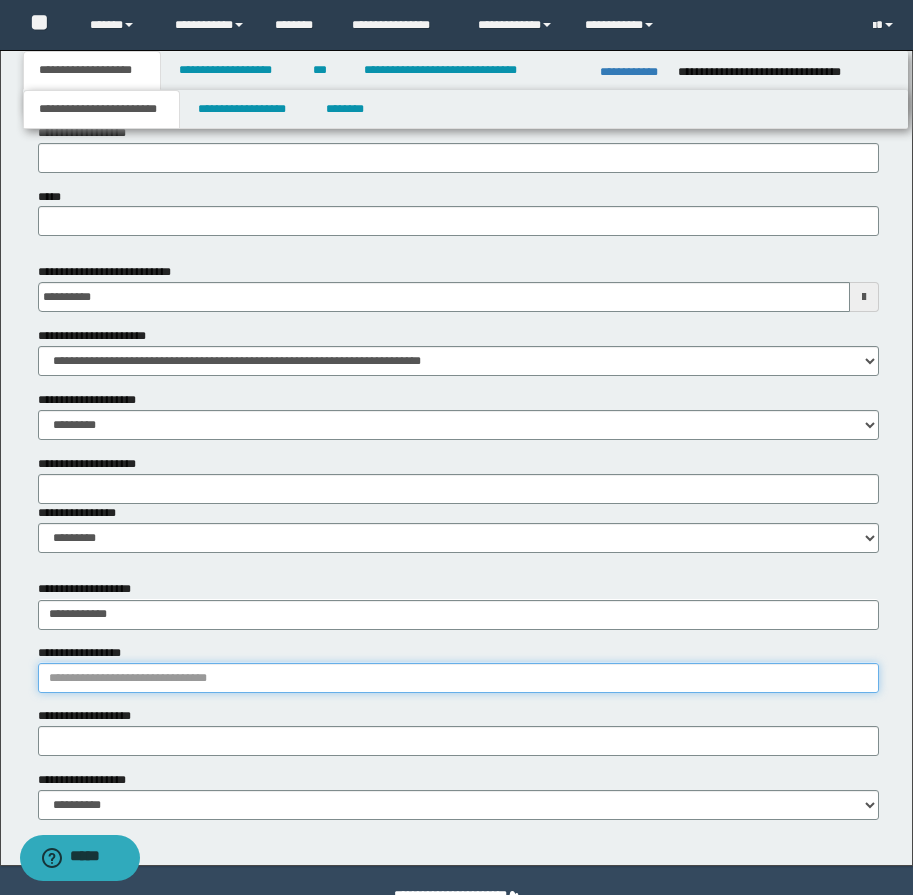 click on "**********" at bounding box center (458, 678) 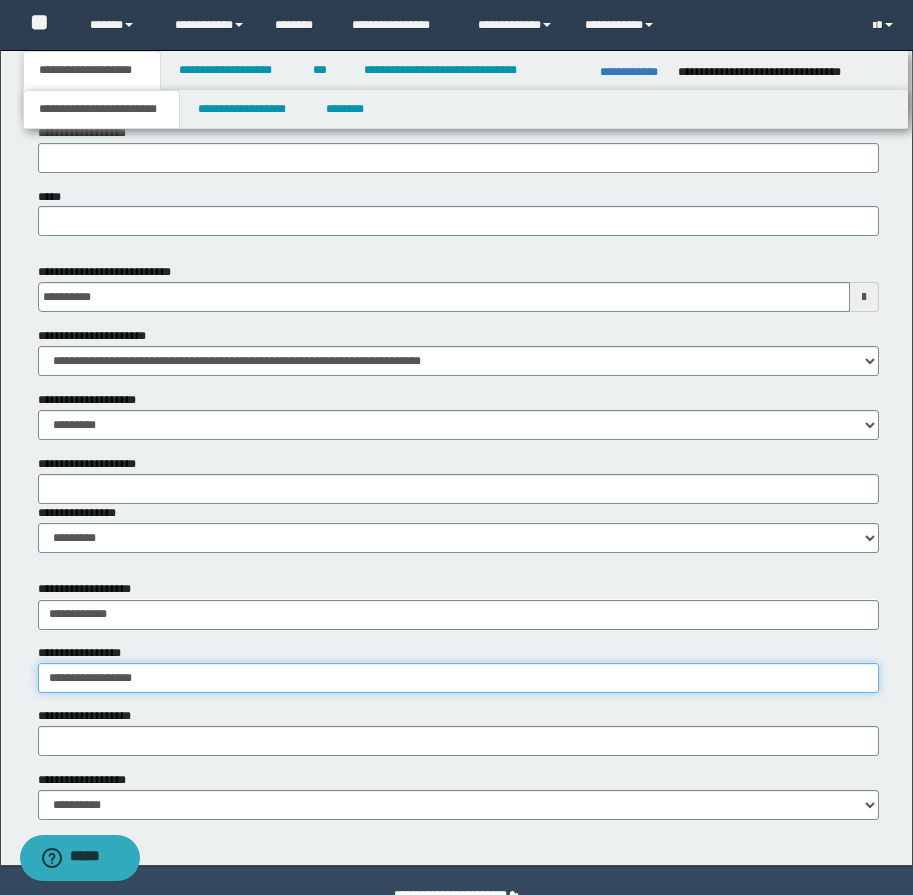 type on "**********" 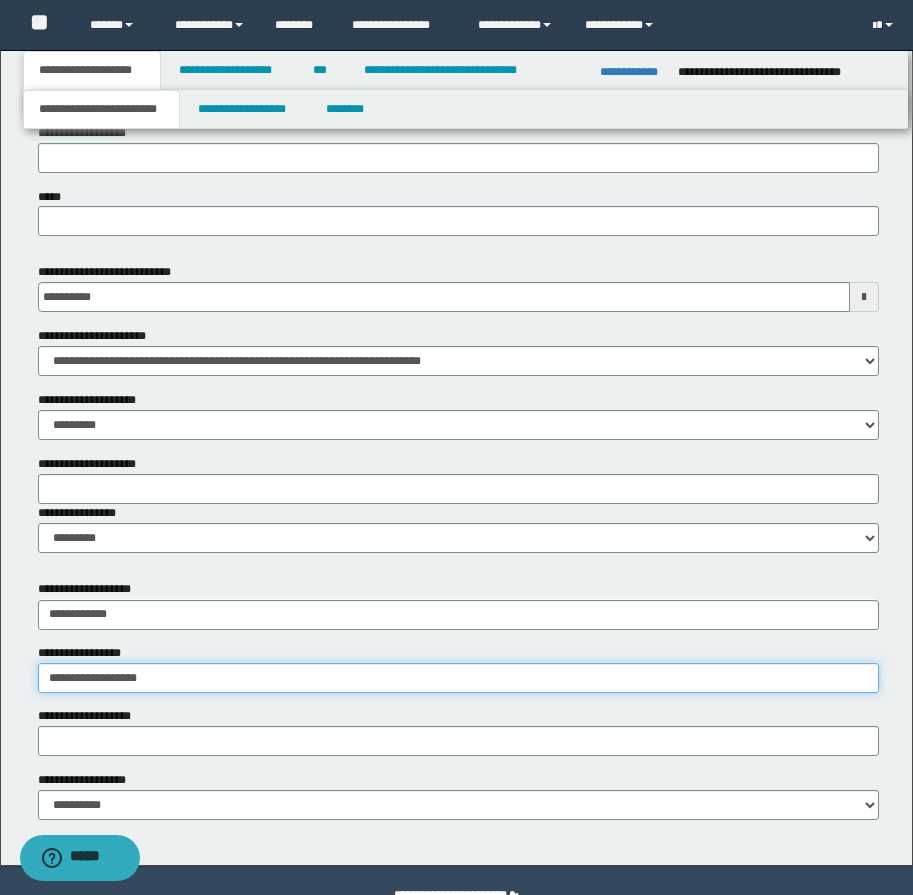 type on "**********" 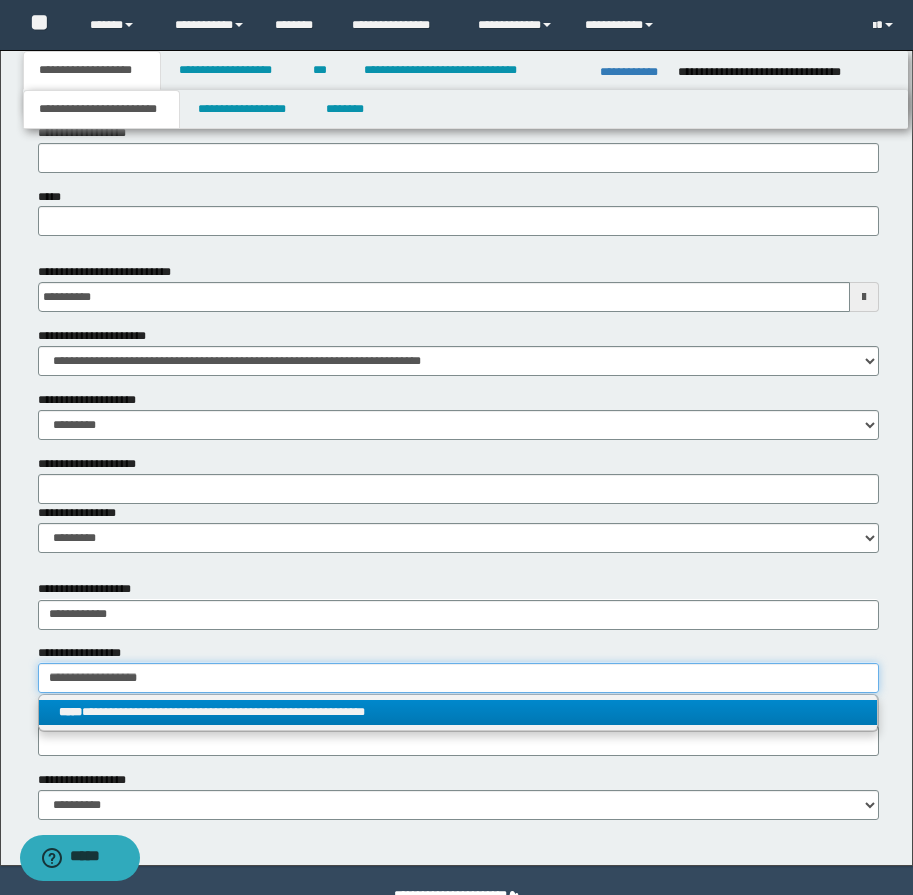 type on "**********" 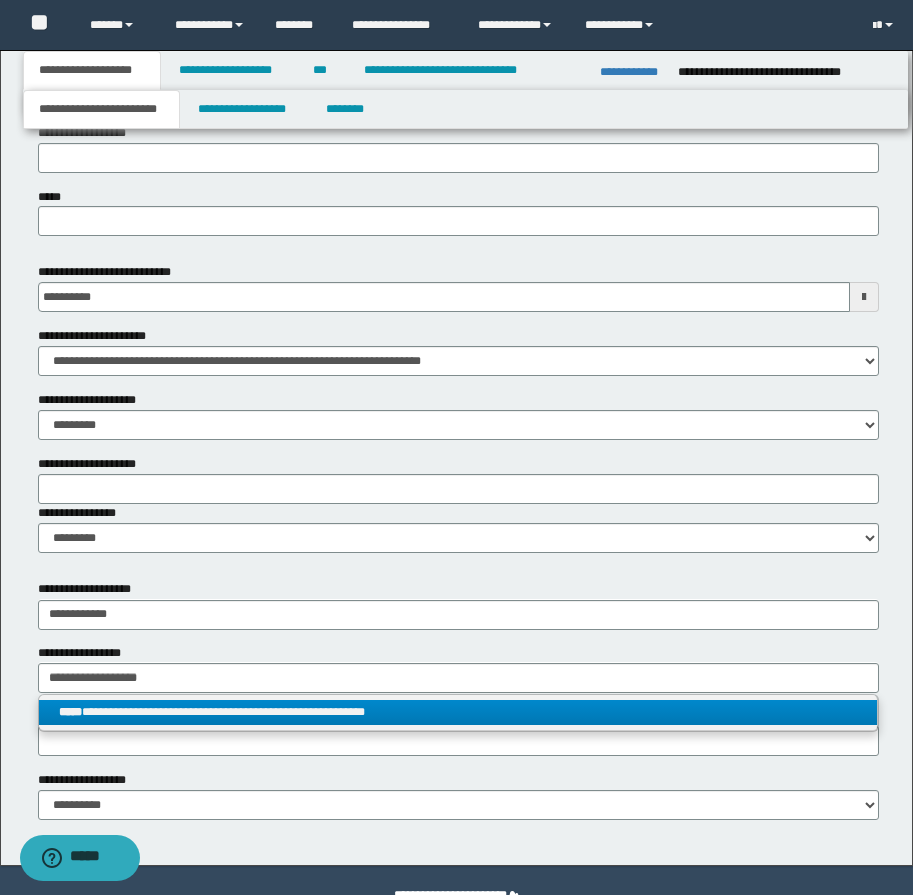 click on "**********" at bounding box center (458, 712) 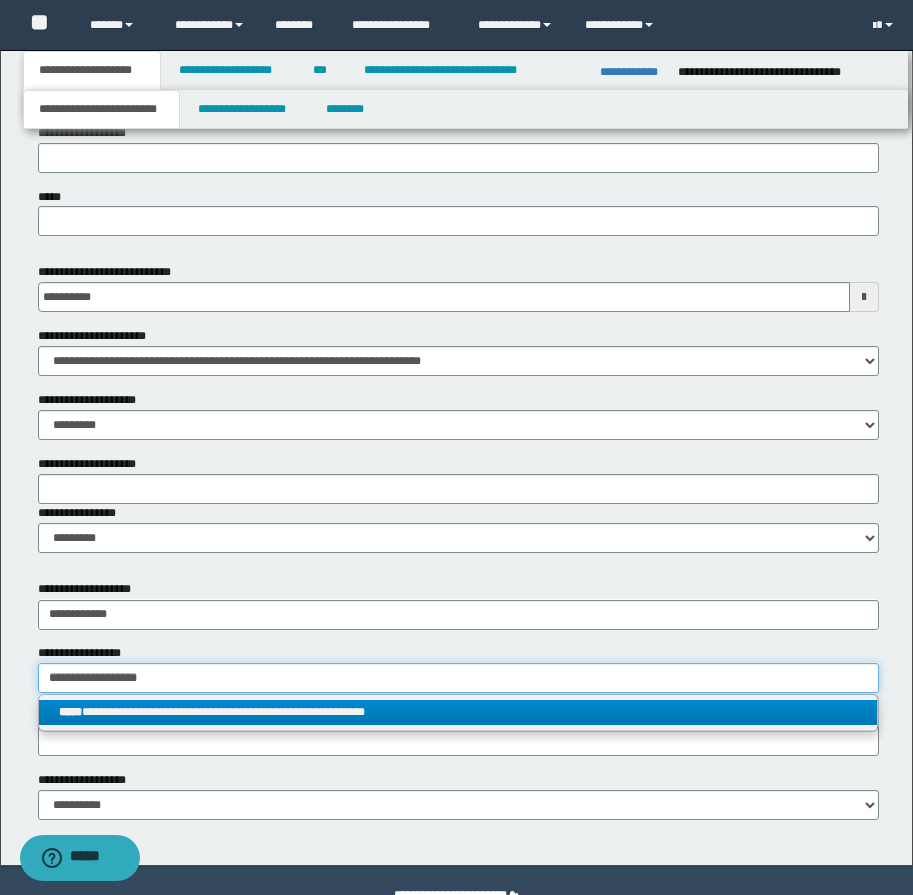 type 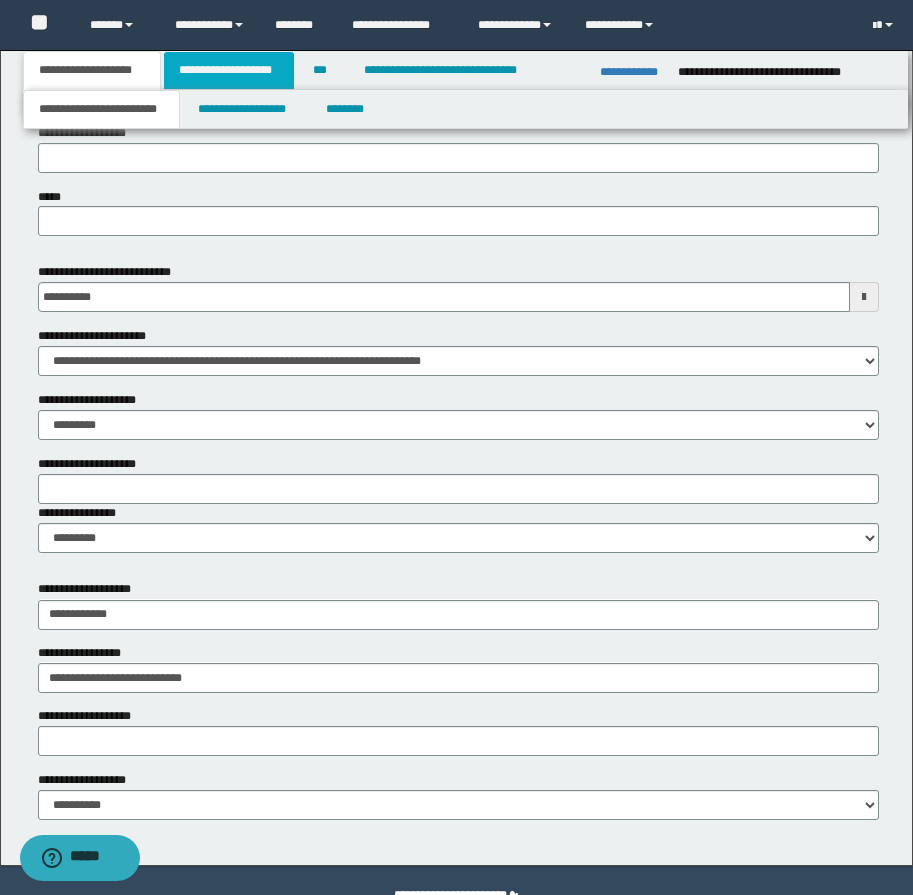 click on "**********" at bounding box center (229, 70) 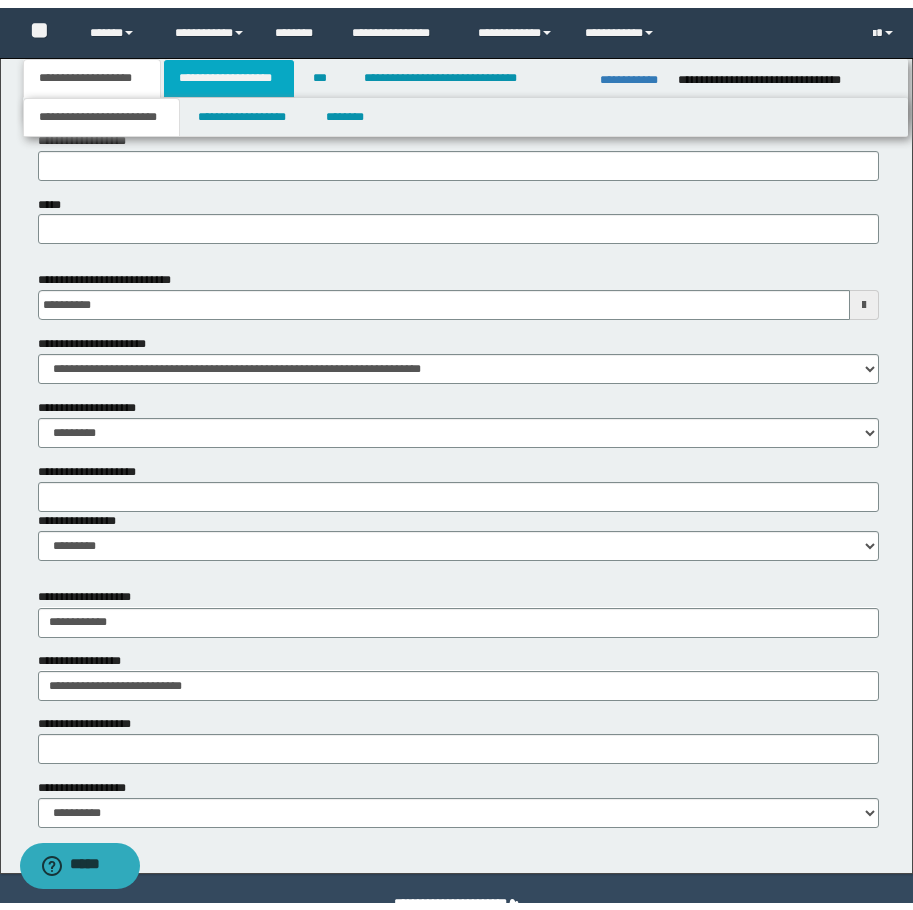 scroll, scrollTop: 0, scrollLeft: 0, axis: both 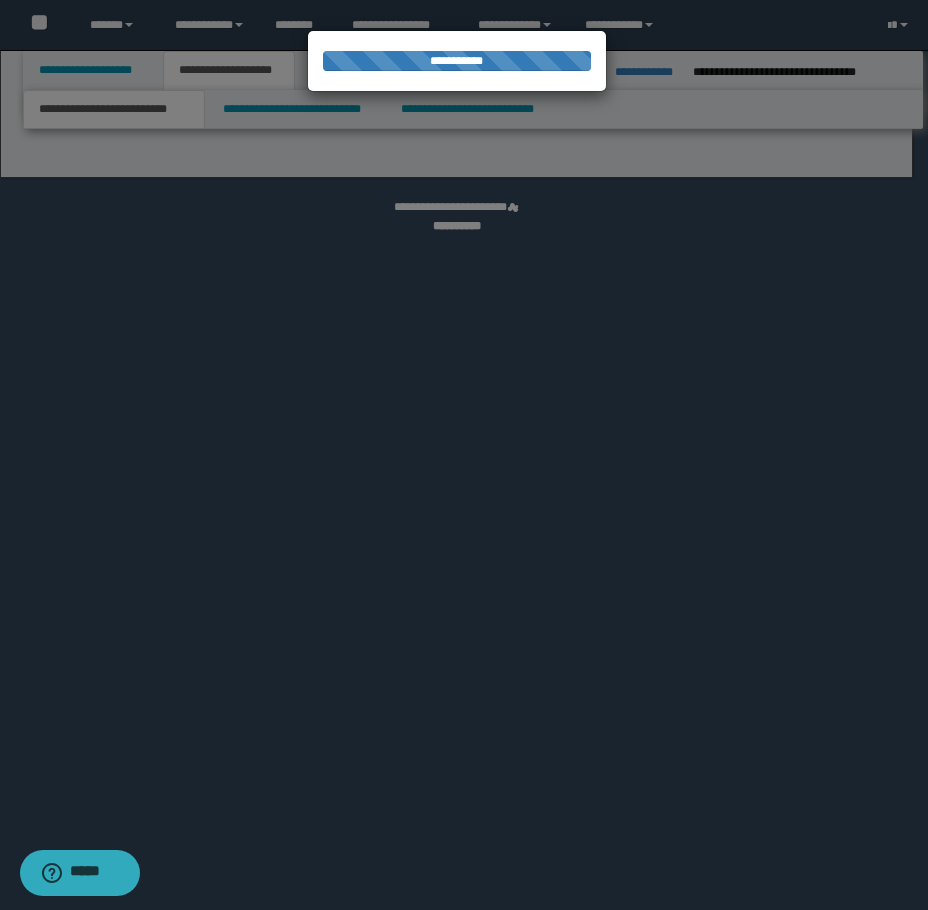 click at bounding box center (464, 455) 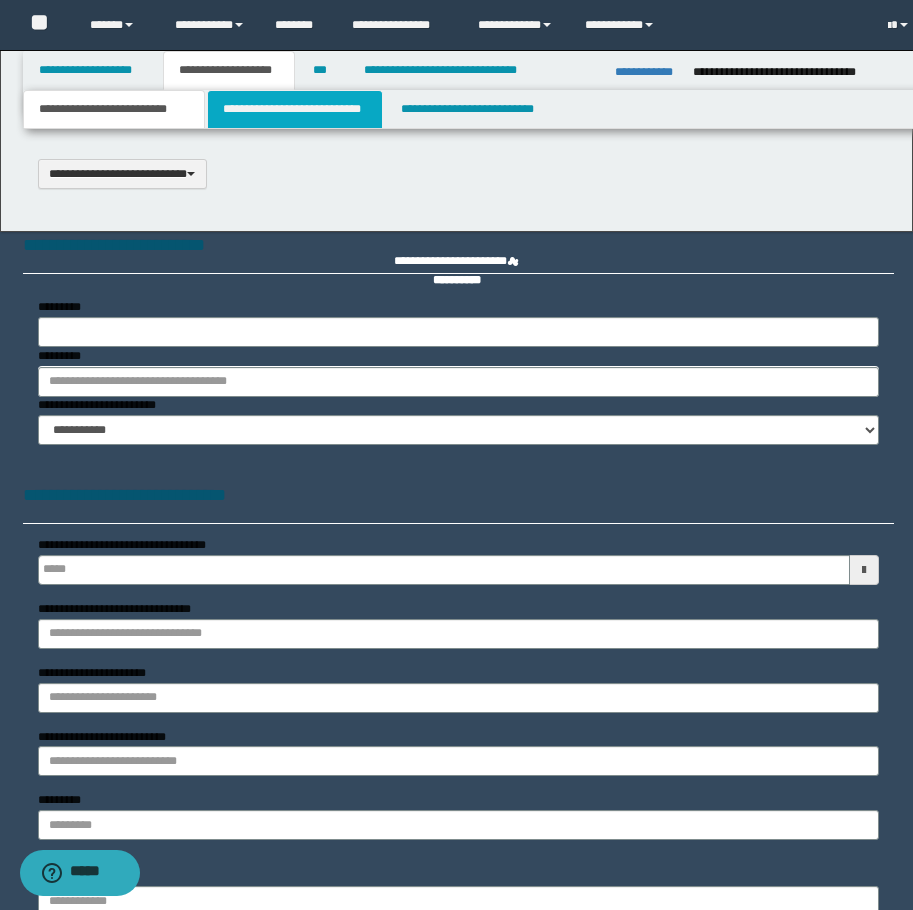 select on "*" 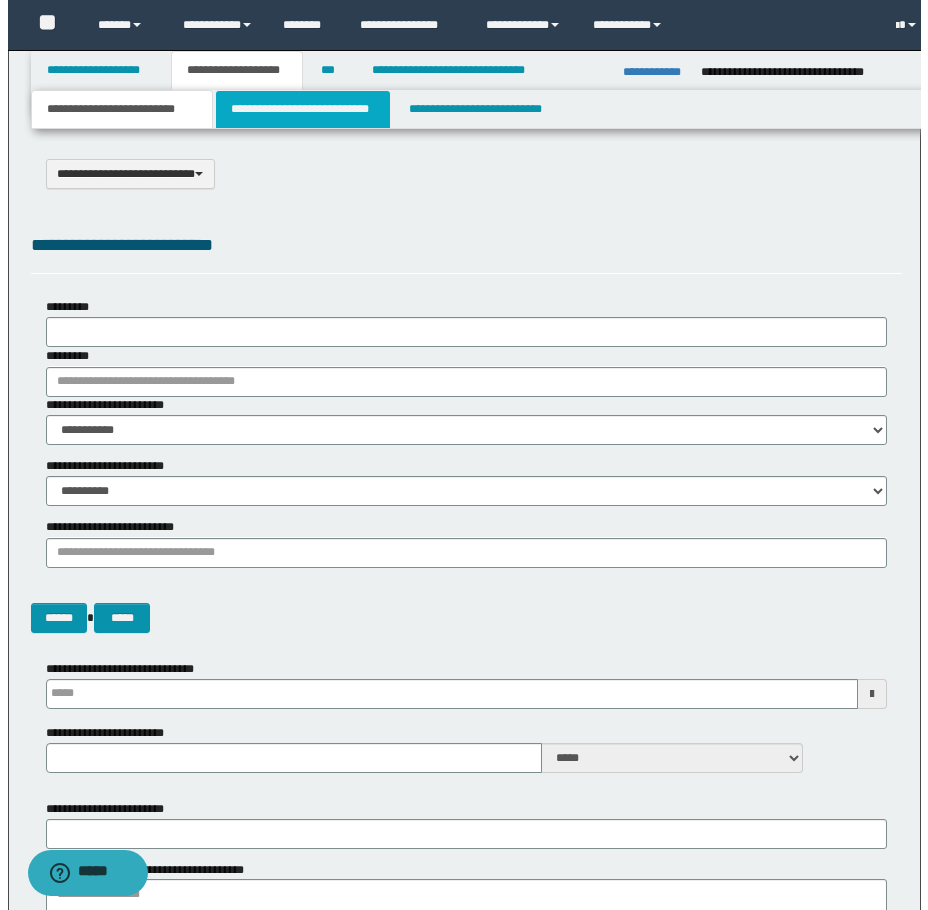 scroll, scrollTop: 0, scrollLeft: 0, axis: both 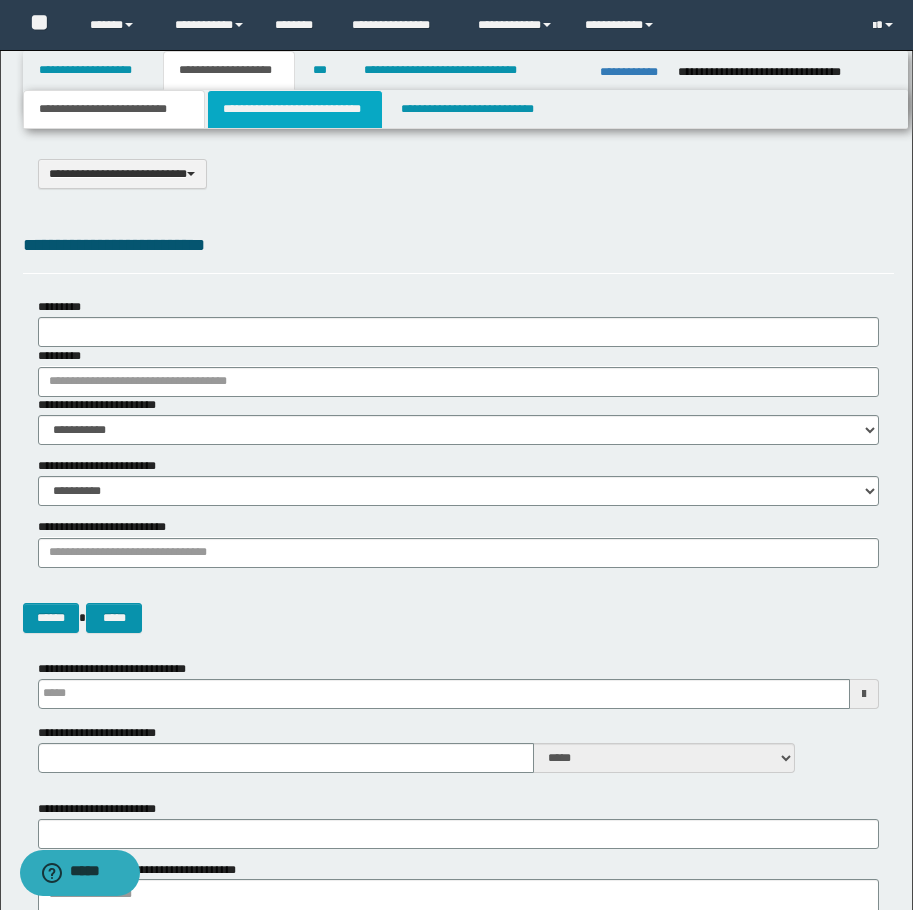 click on "**********" at bounding box center [295, 109] 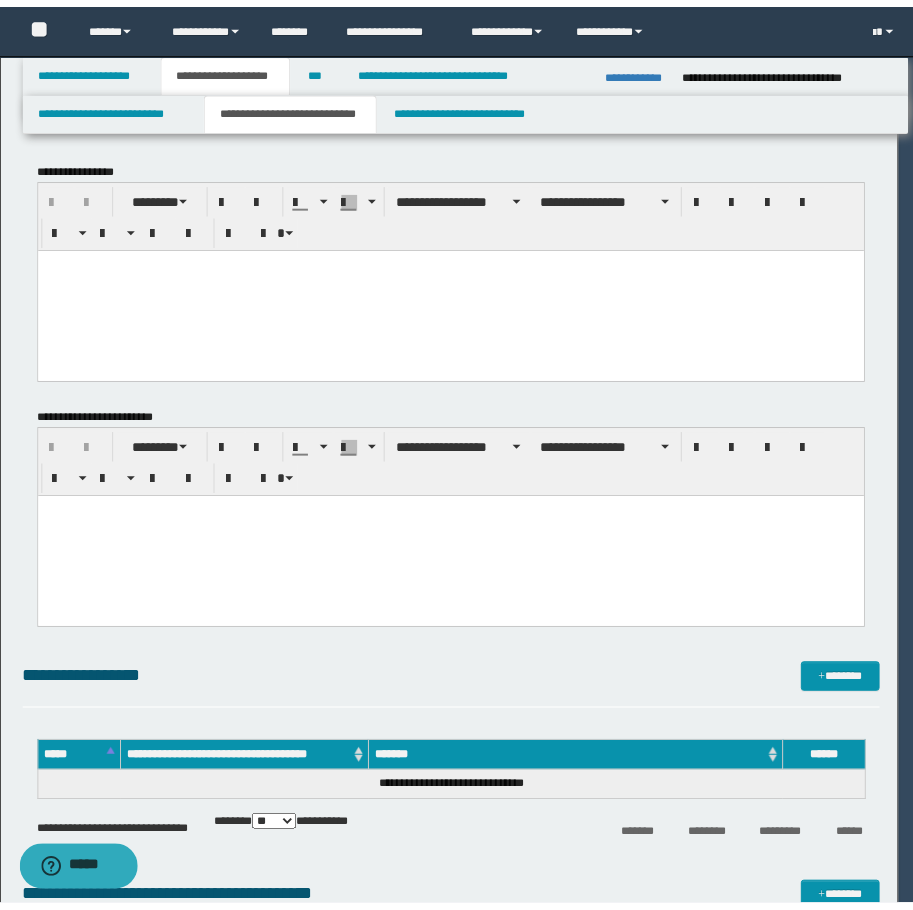scroll, scrollTop: 0, scrollLeft: 0, axis: both 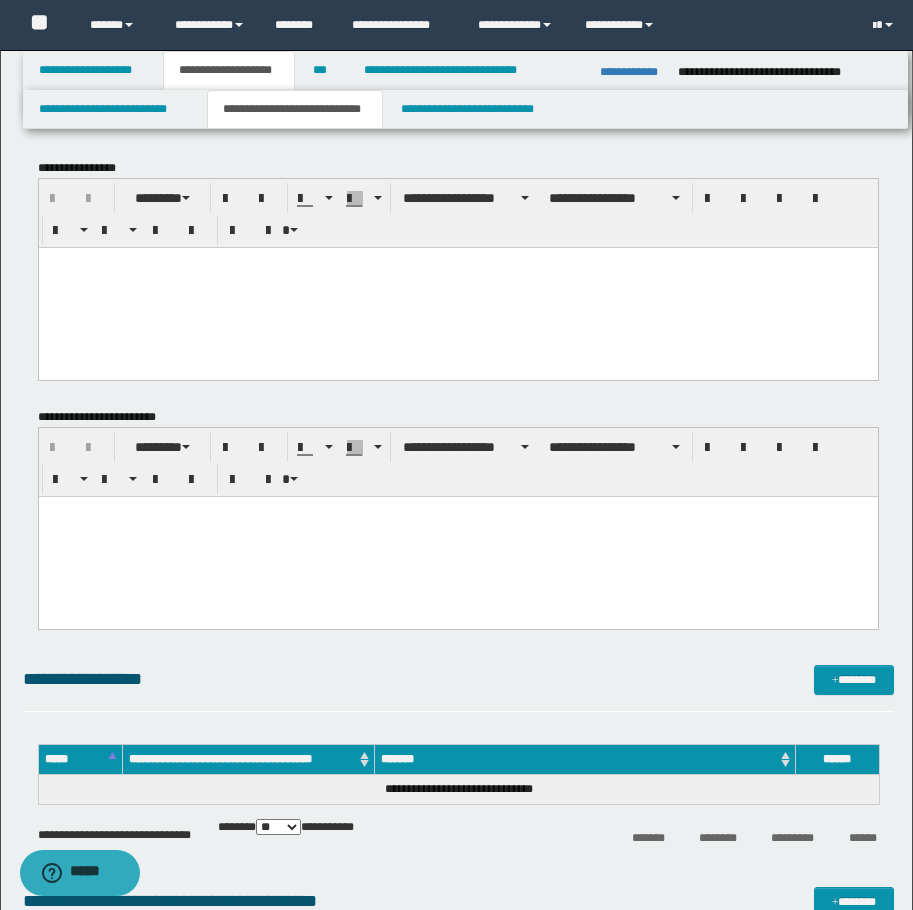 click at bounding box center [457, 287] 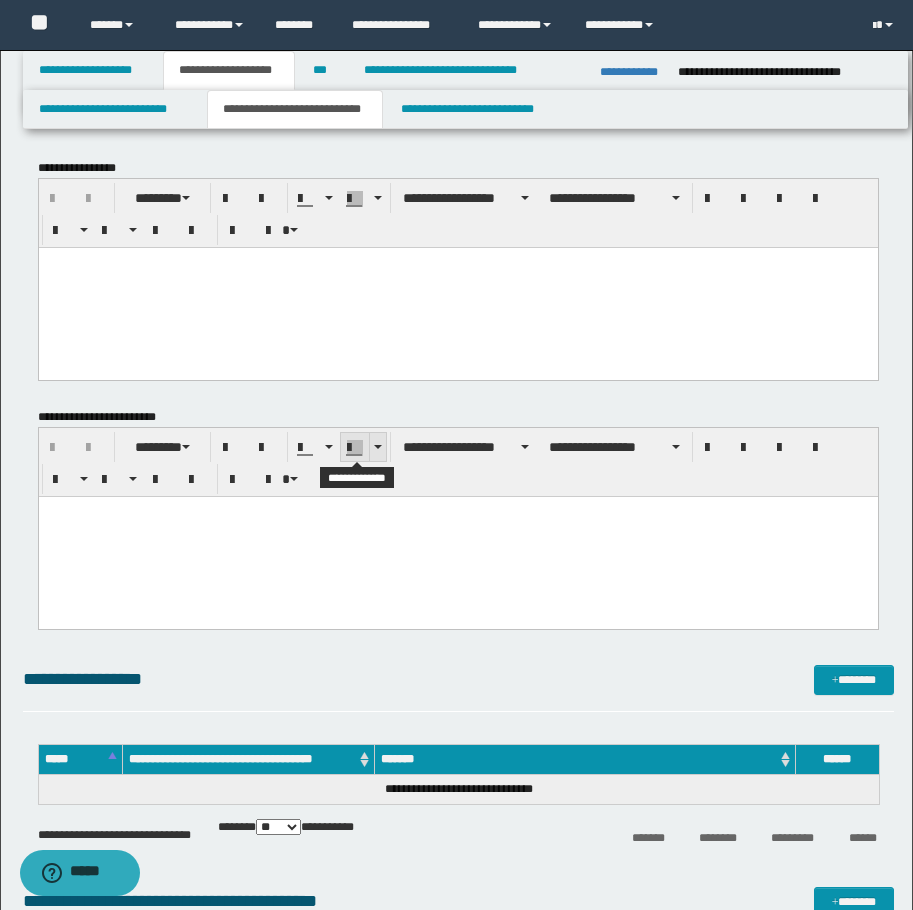 type 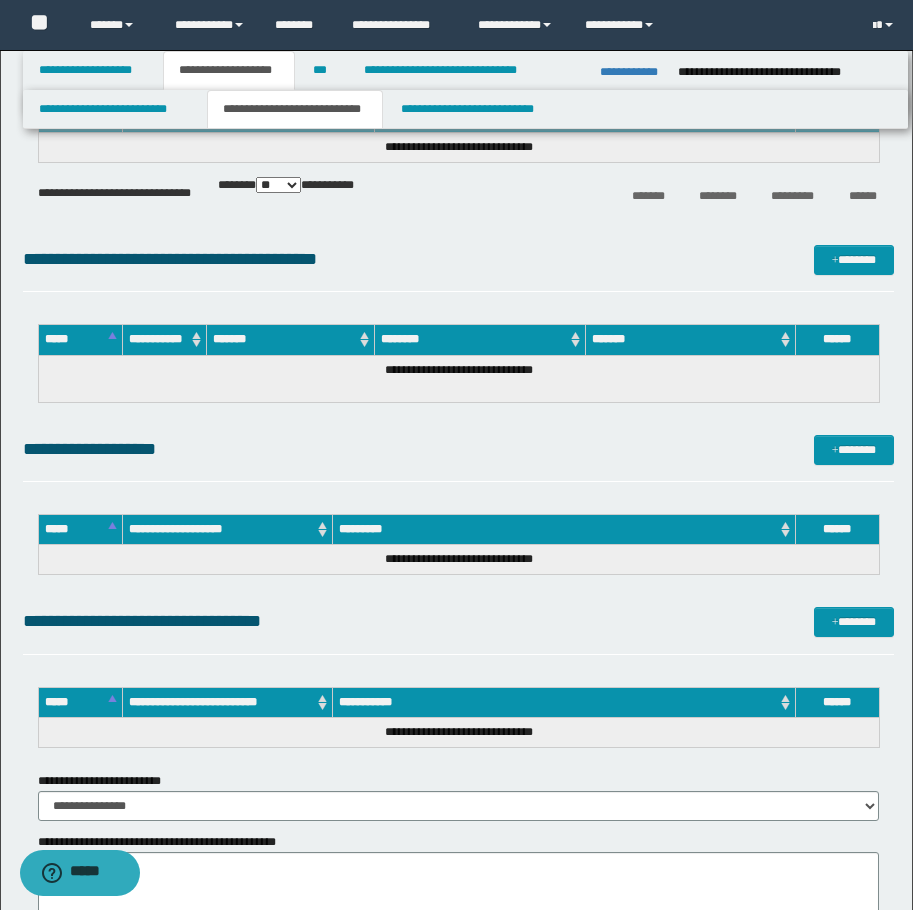scroll, scrollTop: 3600, scrollLeft: 0, axis: vertical 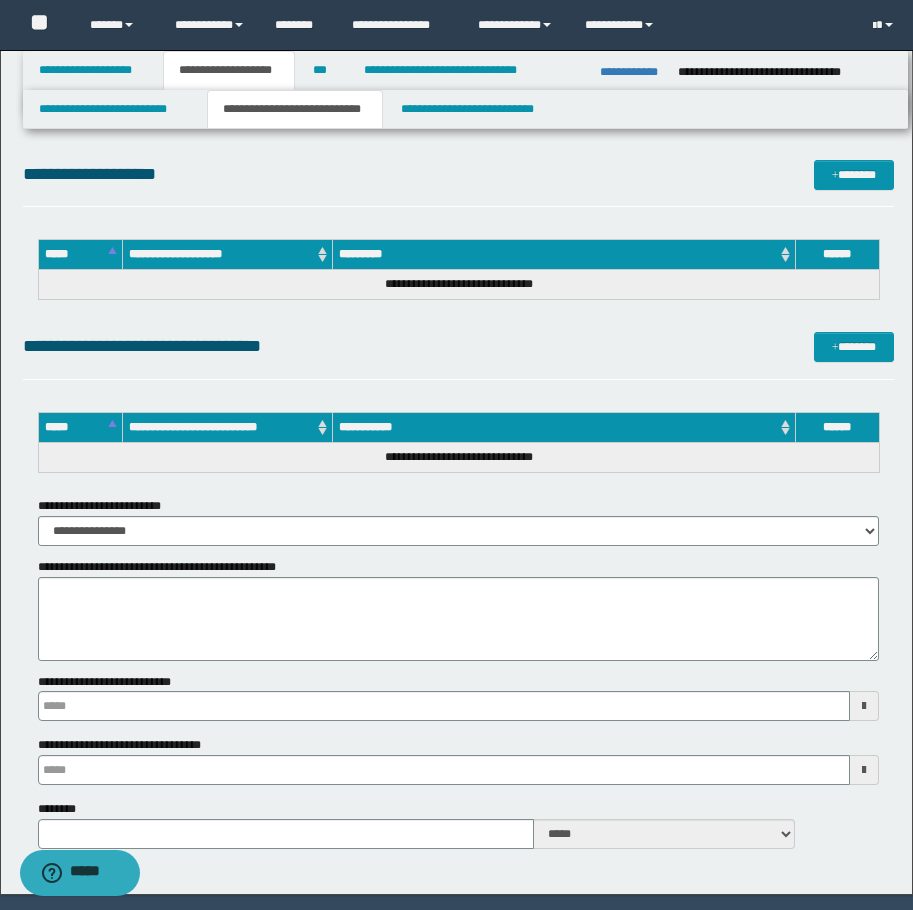 type 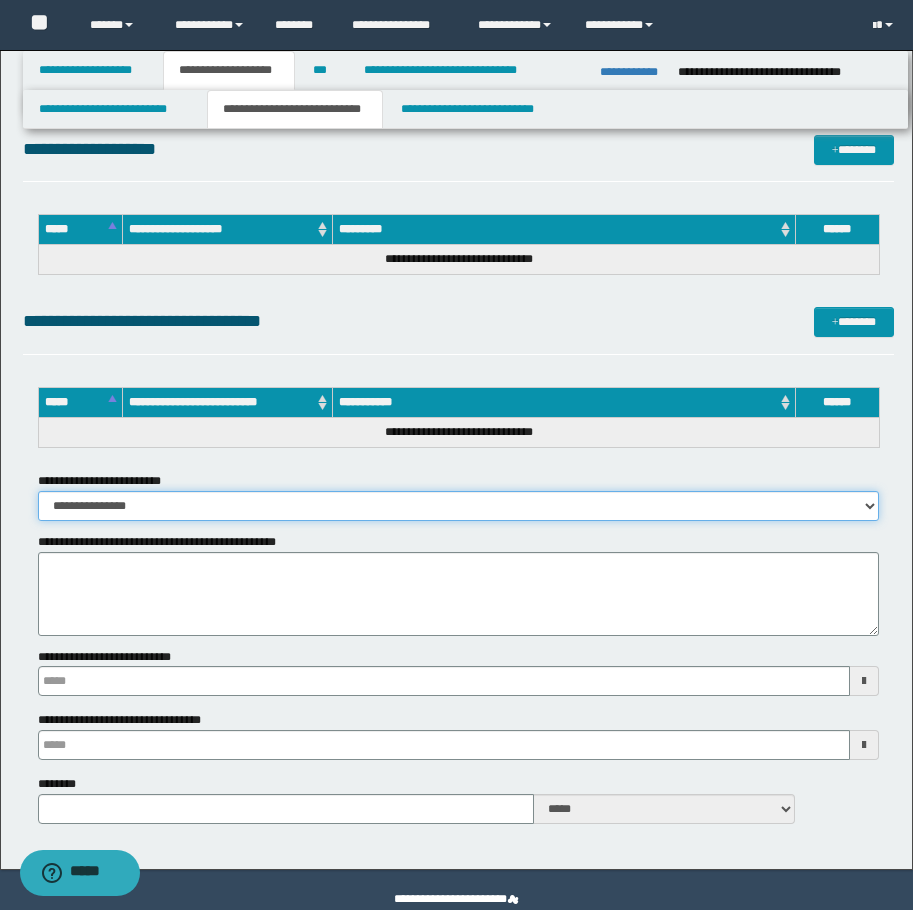 click on "**********" at bounding box center (458, 506) 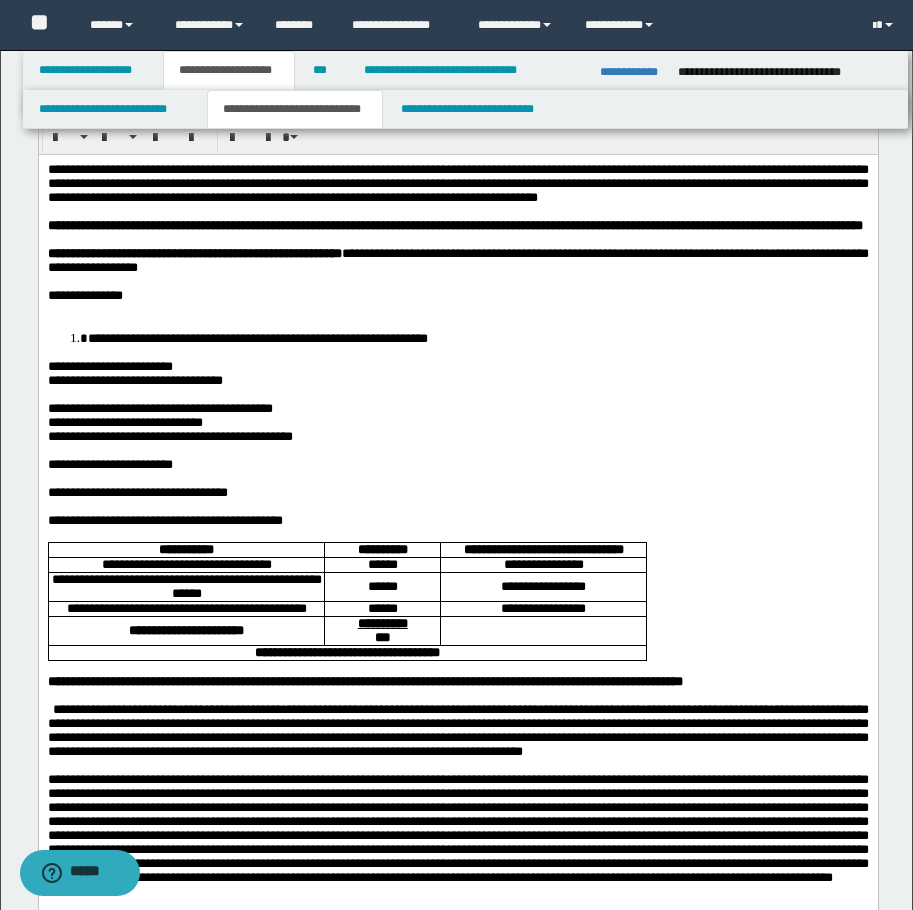 scroll, scrollTop: 0, scrollLeft: 0, axis: both 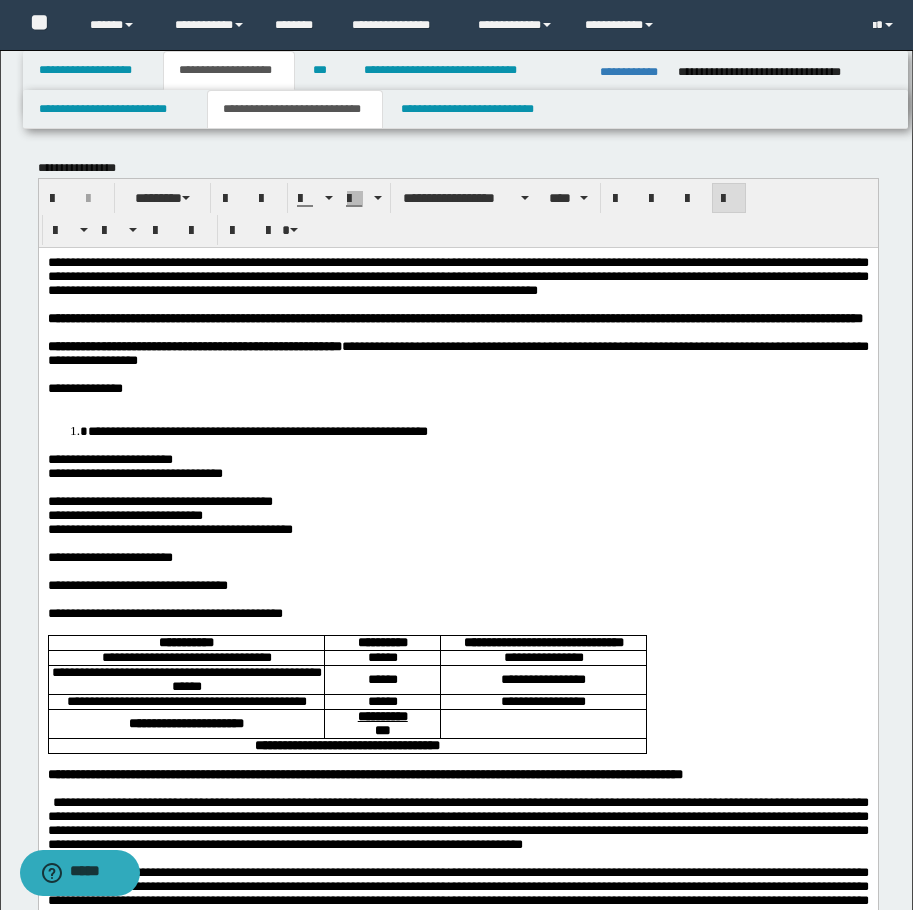 click on "**********" at bounding box center (477, 430) 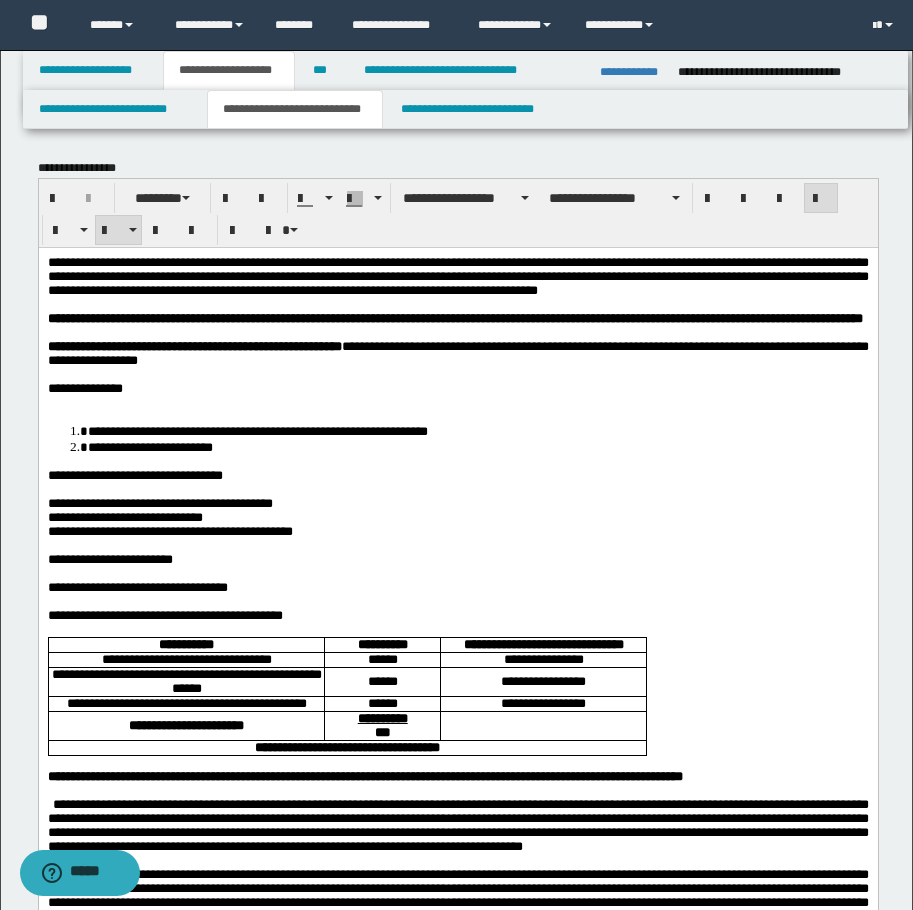 click on "**********" at bounding box center (477, 446) 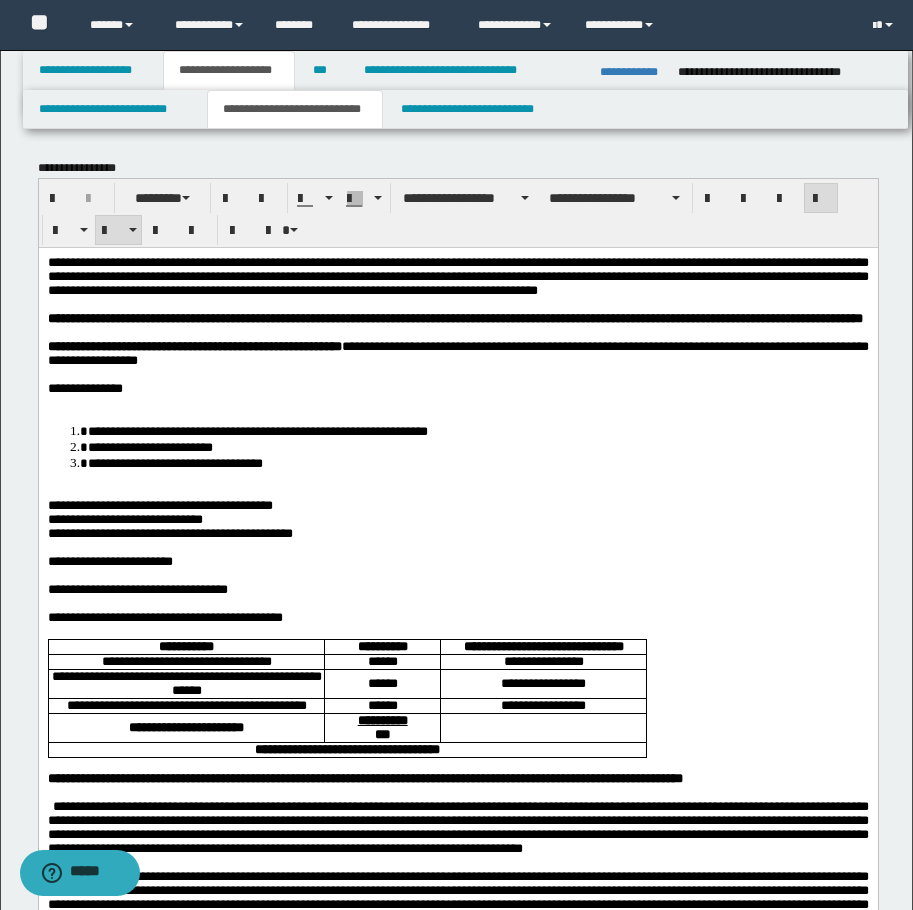 drag, startPoint x: 495, startPoint y: 494, endPoint x: 479, endPoint y: 499, distance: 16.763054 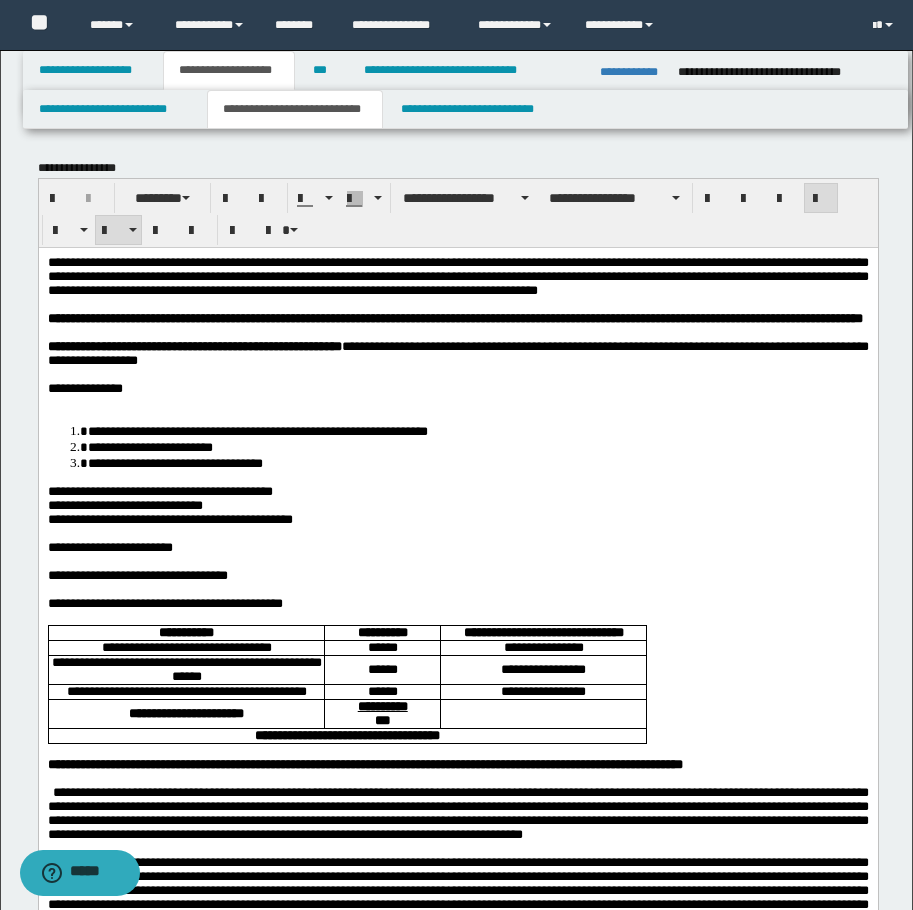 click on "**********" at bounding box center [124, 504] 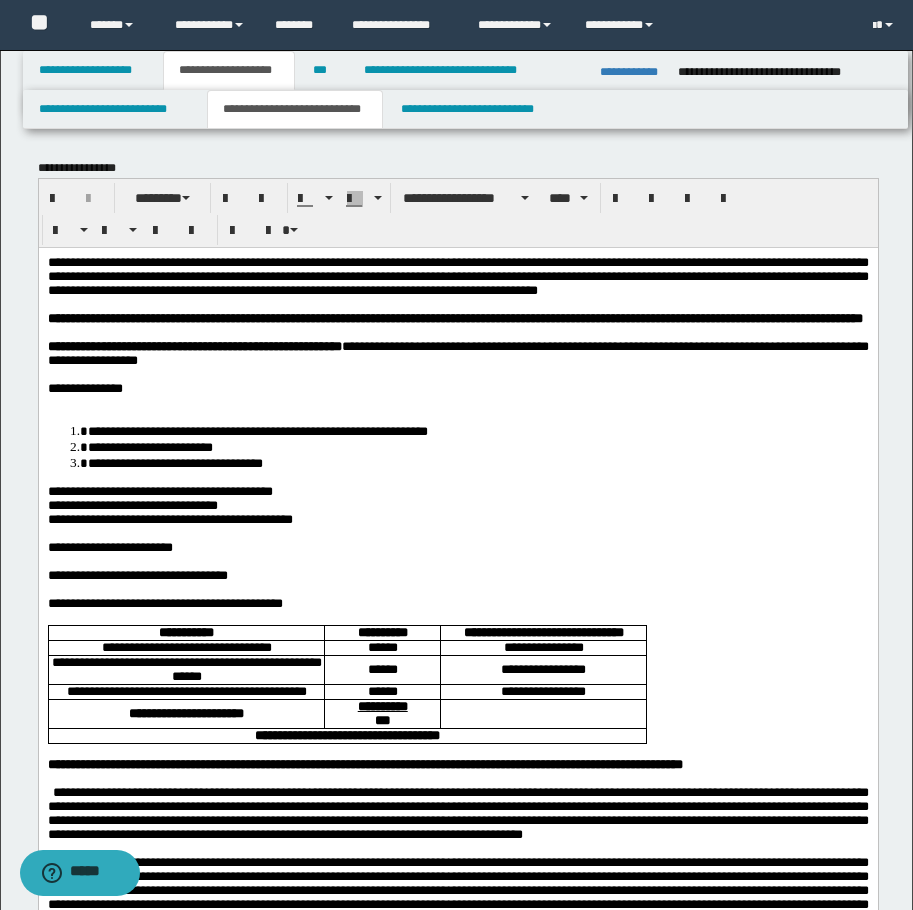 click on "**********" at bounding box center (477, 462) 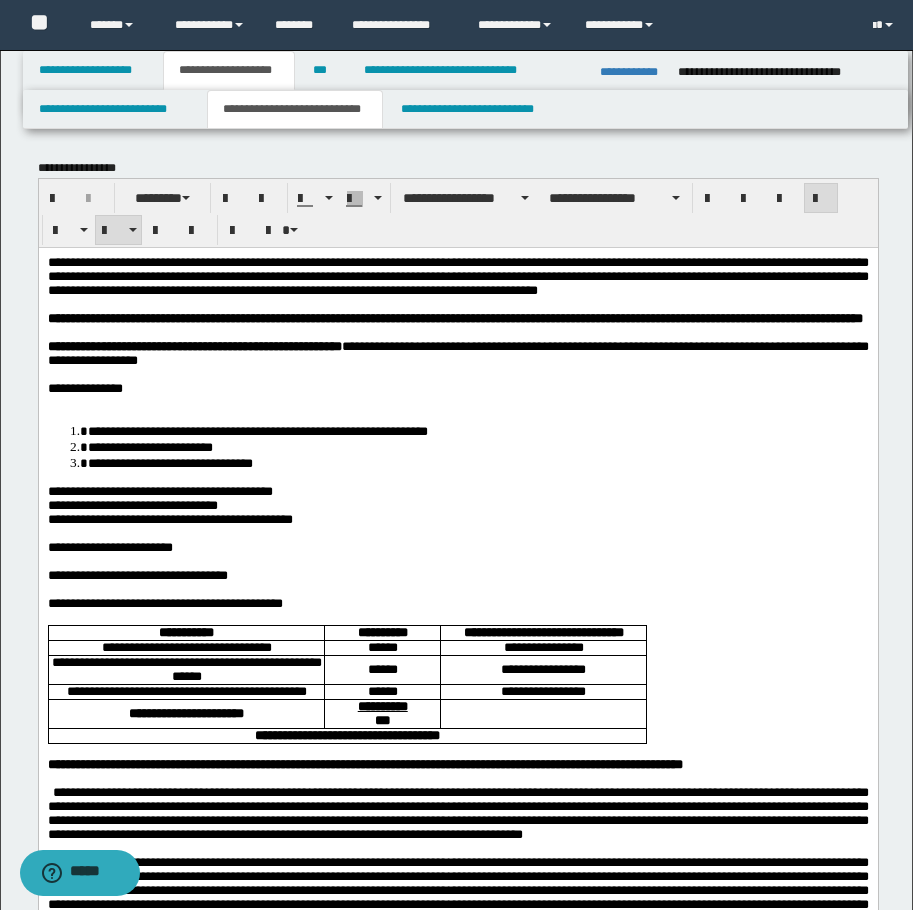 click on "**********" at bounding box center [477, 446] 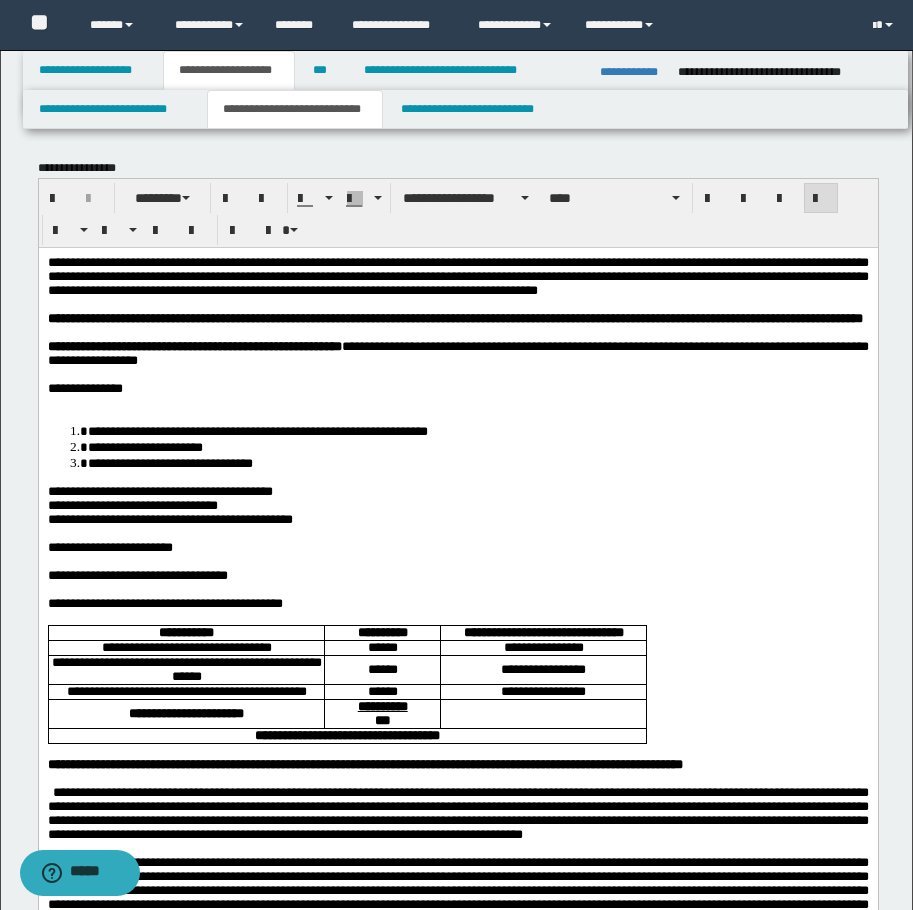 click on "**********" at bounding box center (457, 388) 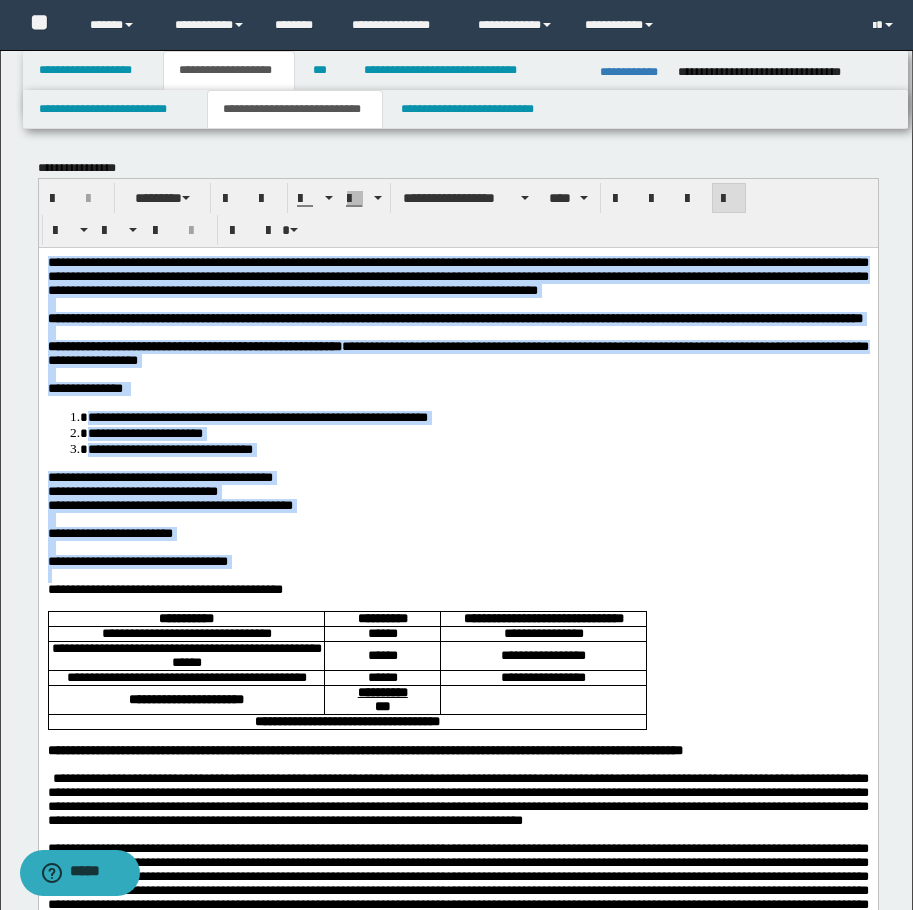 drag, startPoint x: 316, startPoint y: 618, endPoint x: 27, endPoint y: 254, distance: 464.77628 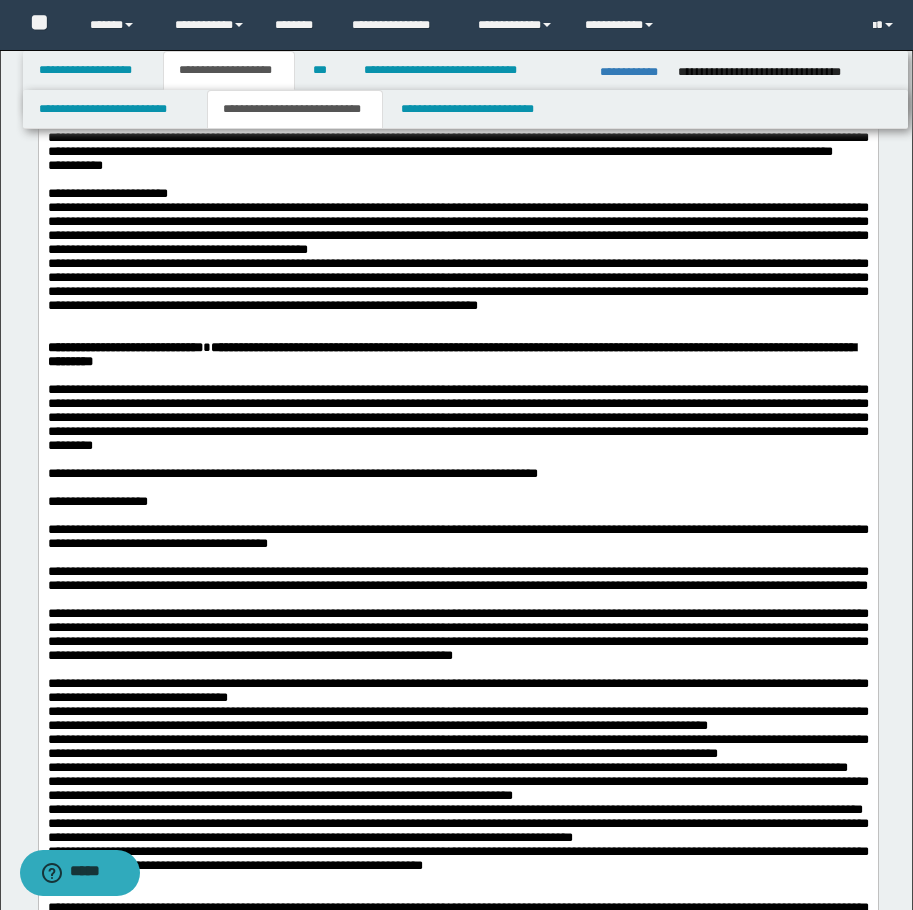 scroll, scrollTop: 800, scrollLeft: 0, axis: vertical 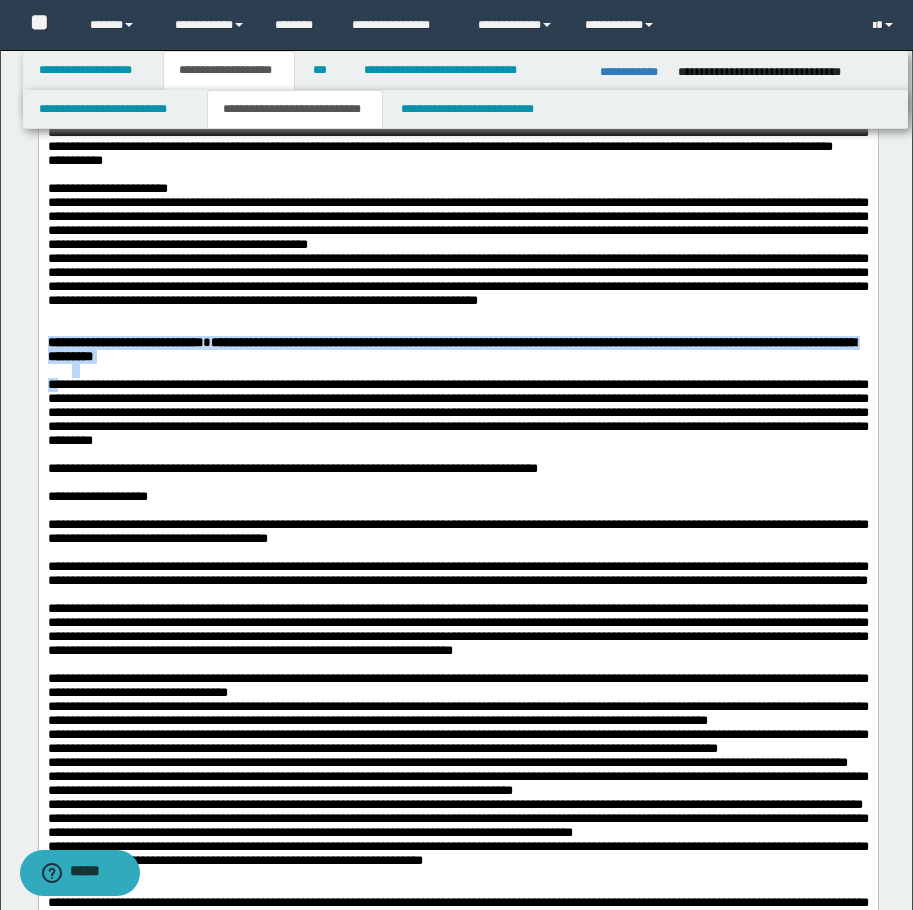 drag, startPoint x: 73, startPoint y: 554, endPoint x: 38, endPoint y: 509, distance: 57.00877 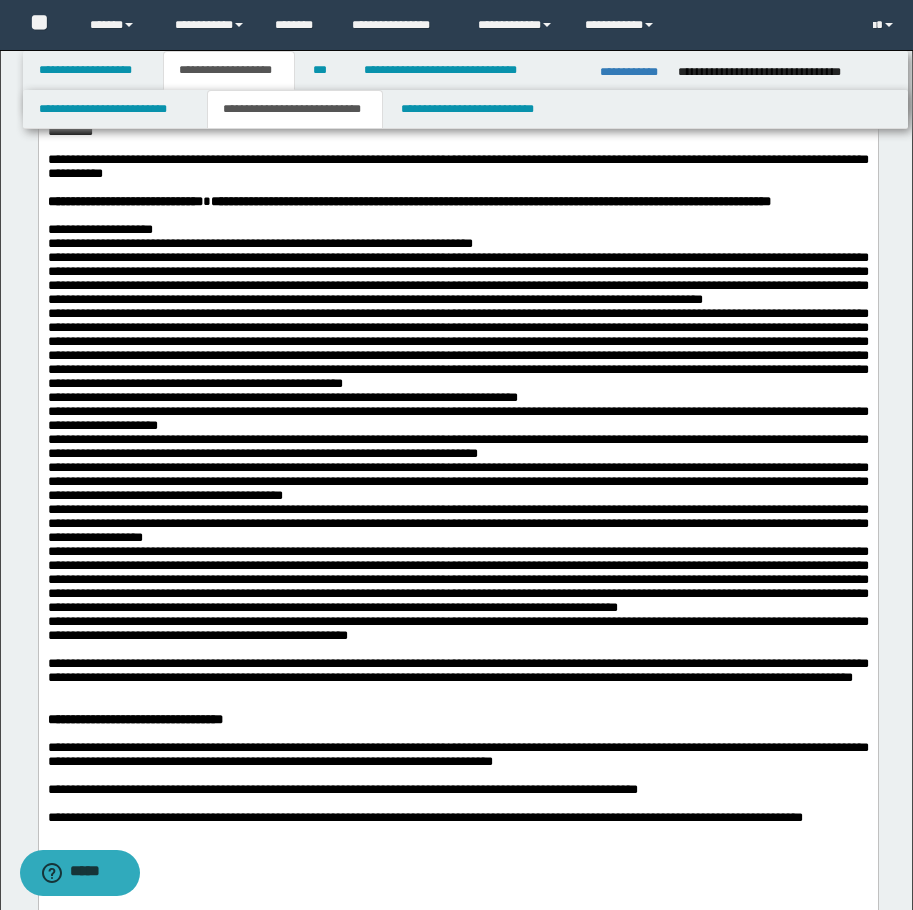 scroll, scrollTop: 1400, scrollLeft: 0, axis: vertical 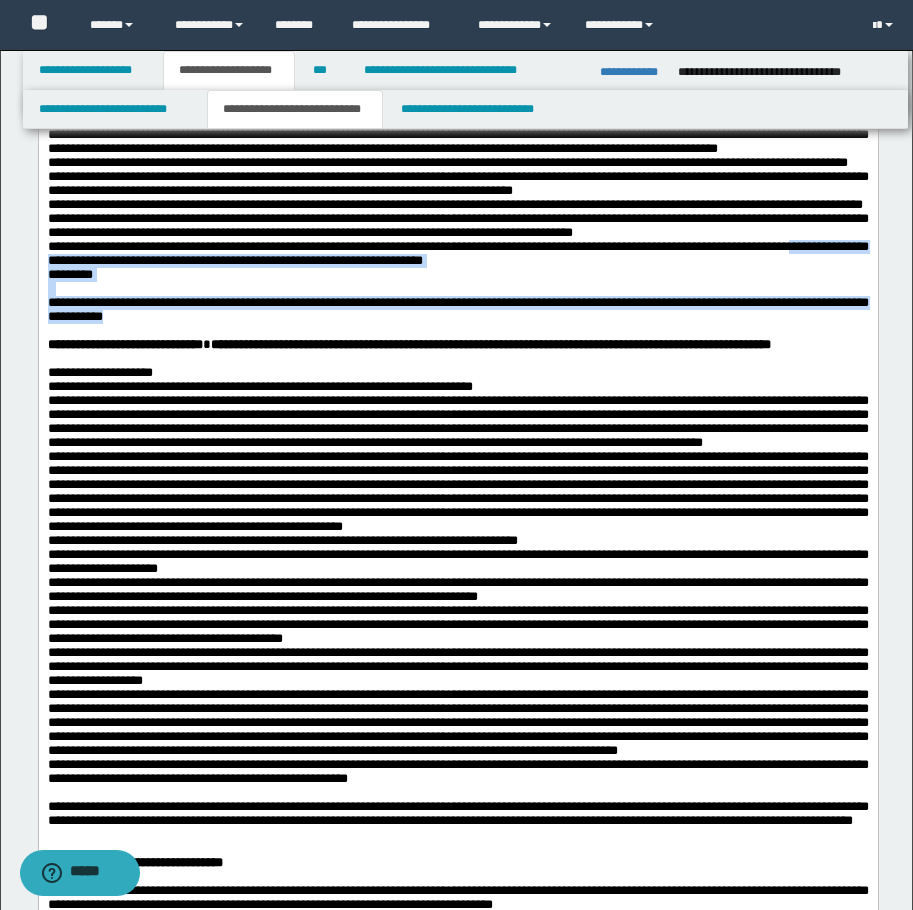 drag, startPoint x: 345, startPoint y: 653, endPoint x: 39, endPoint y: -551, distance: 1242.277 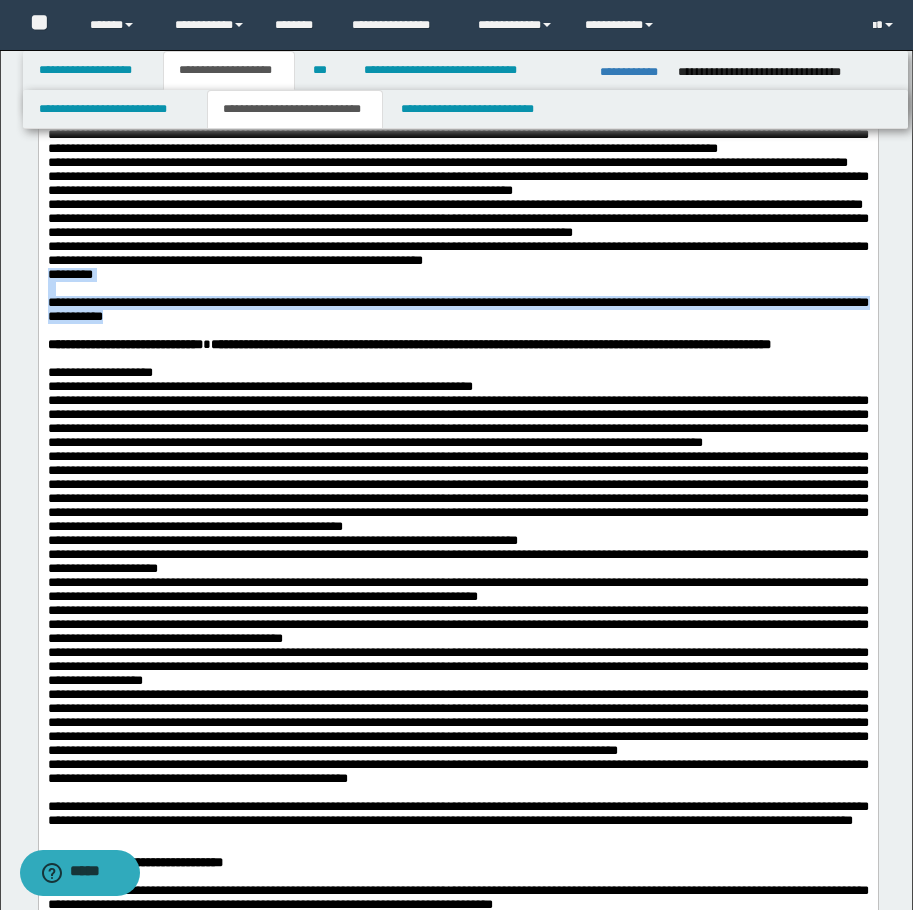 drag, startPoint x: 334, startPoint y: 664, endPoint x: 35, endPoint y: 604, distance: 304.96066 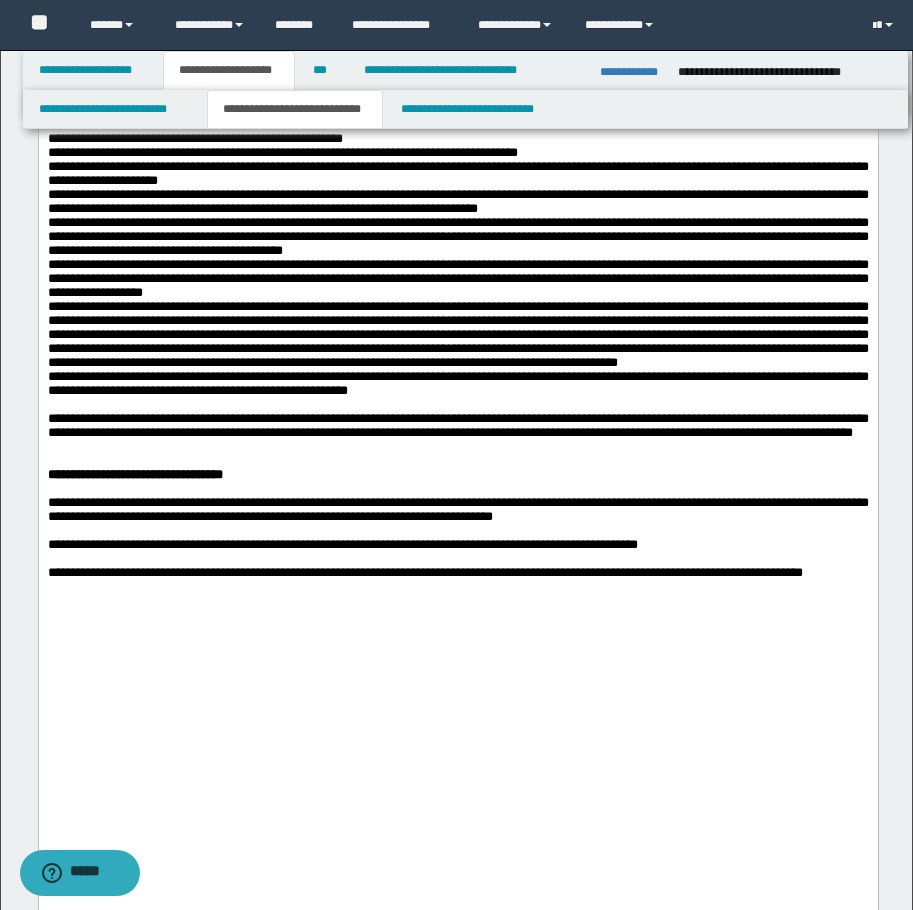 scroll, scrollTop: 1800, scrollLeft: 0, axis: vertical 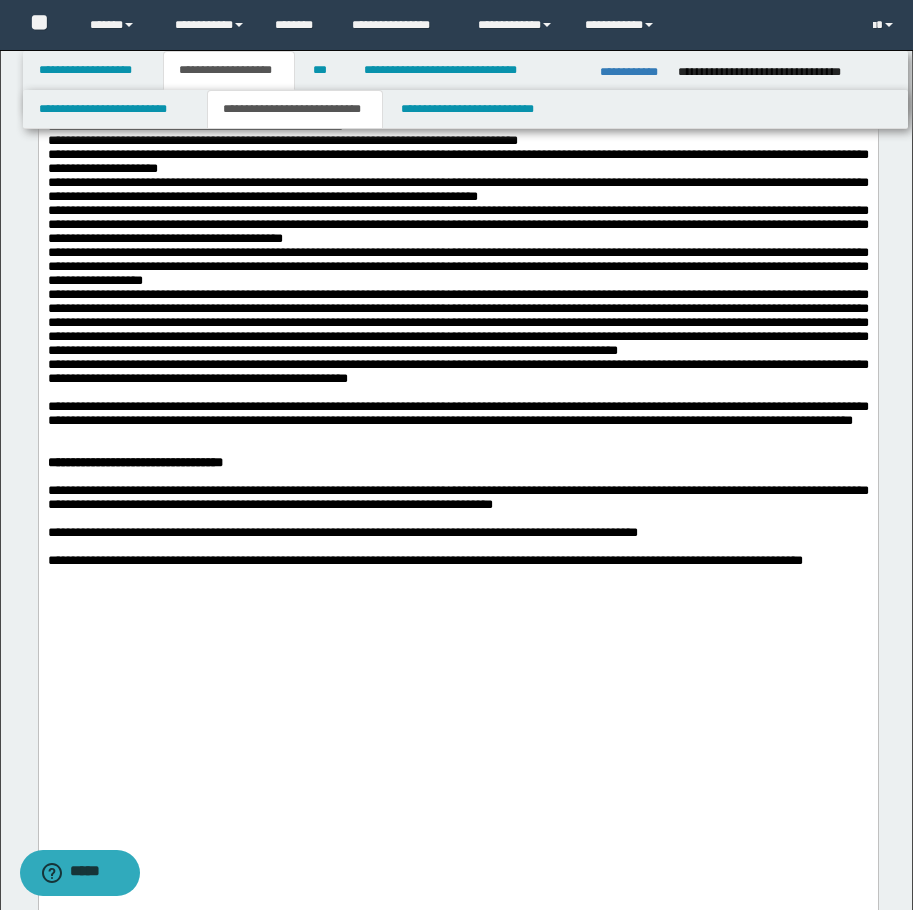 drag, startPoint x: 66, startPoint y: 335, endPoint x: 32, endPoint y: 287, distance: 58.821766 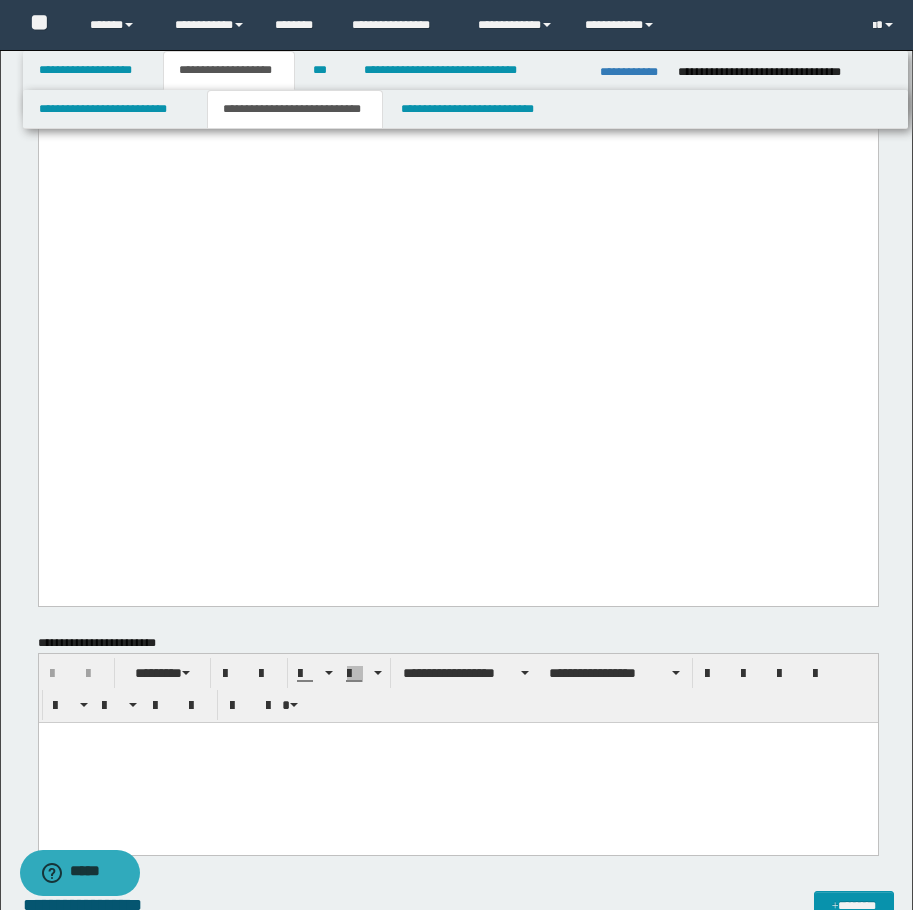 scroll, scrollTop: 2300, scrollLeft: 0, axis: vertical 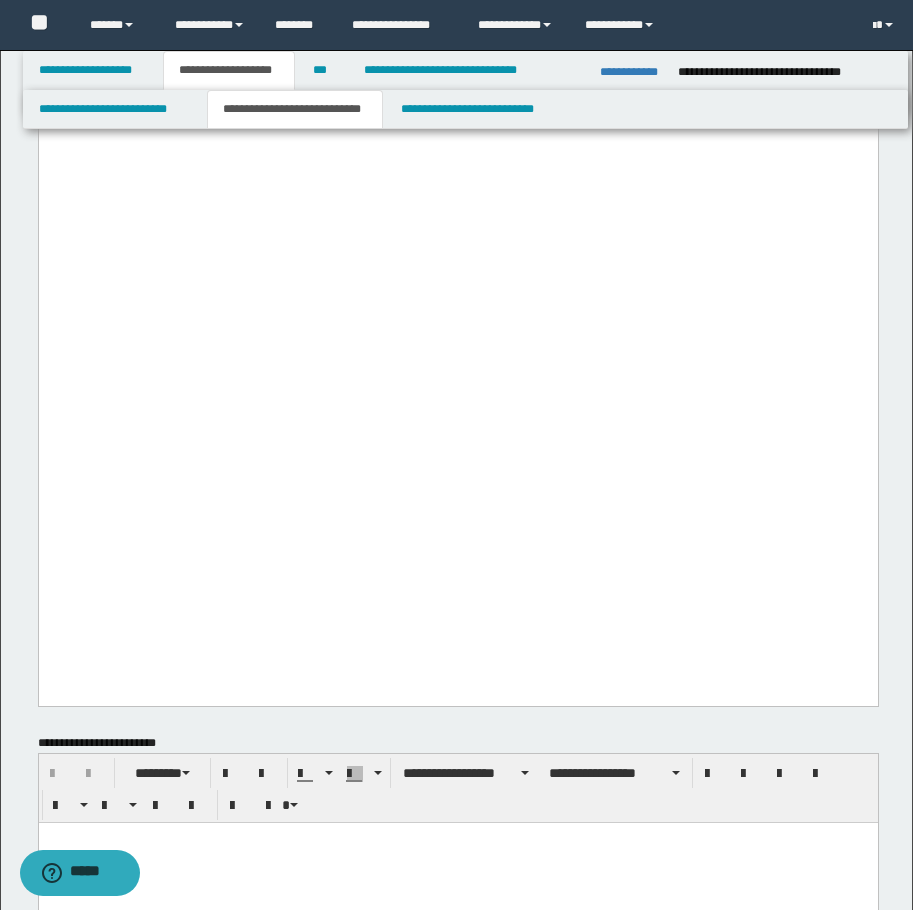 drag, startPoint x: 101, startPoint y: 394, endPoint x: 63, endPoint y: -1679, distance: 2073.3481 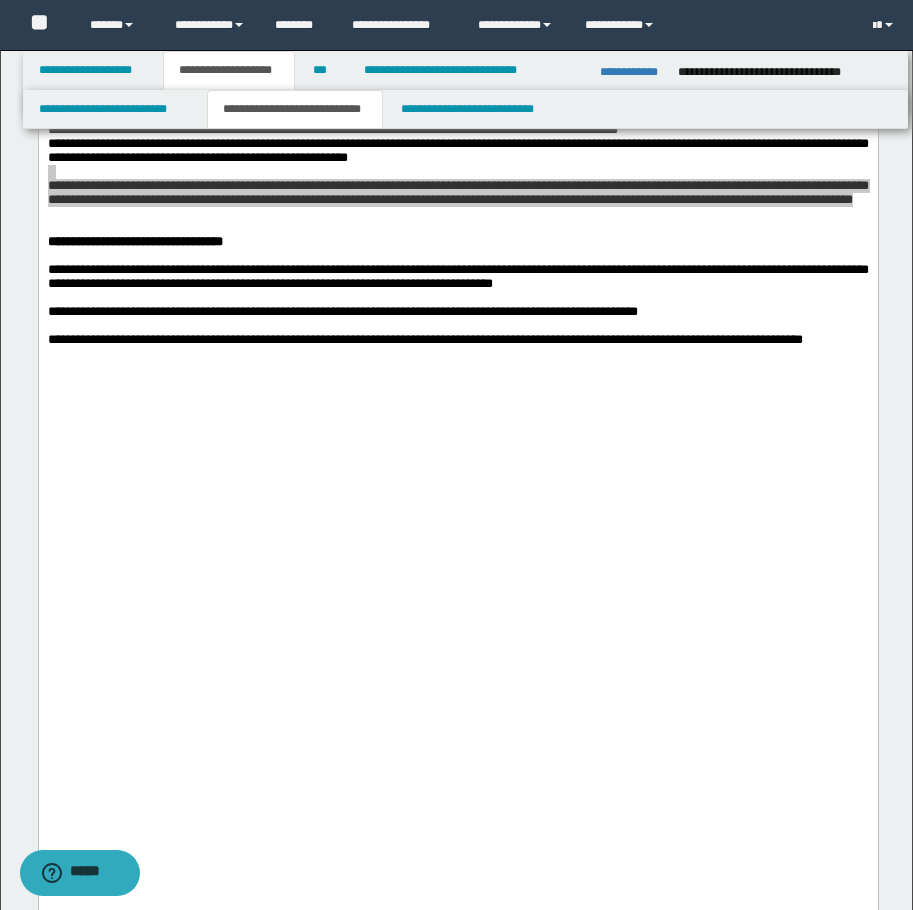 scroll, scrollTop: 2000, scrollLeft: 0, axis: vertical 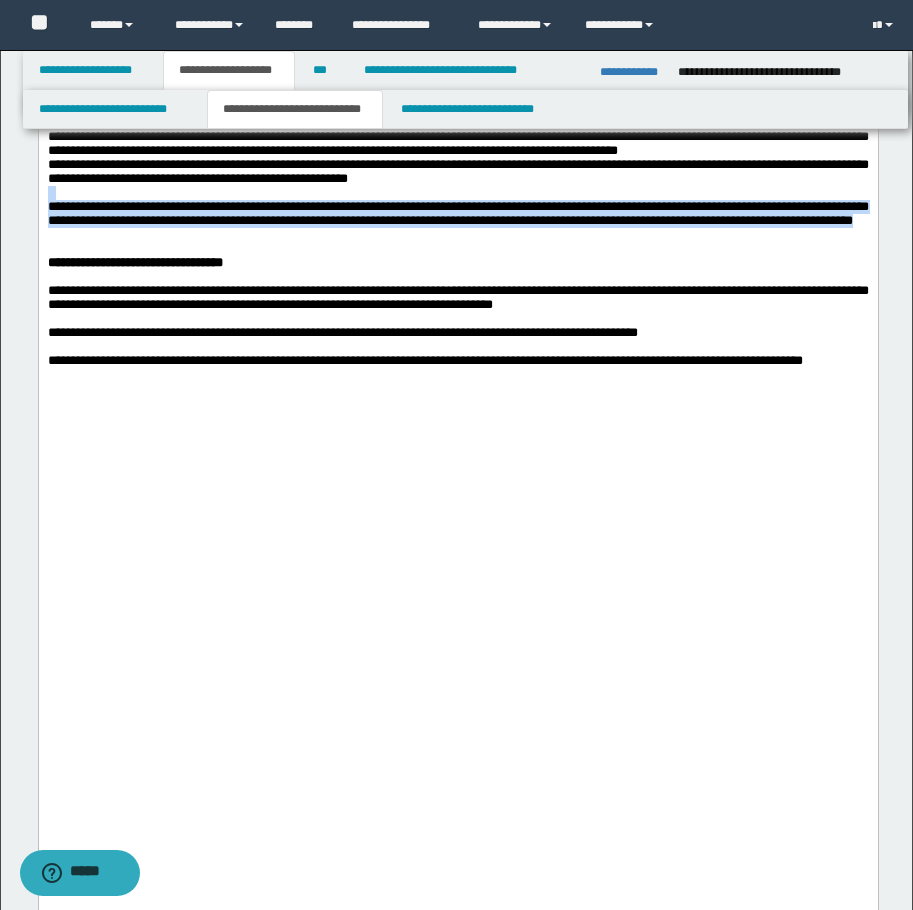 click on "**********" at bounding box center (457, 123) 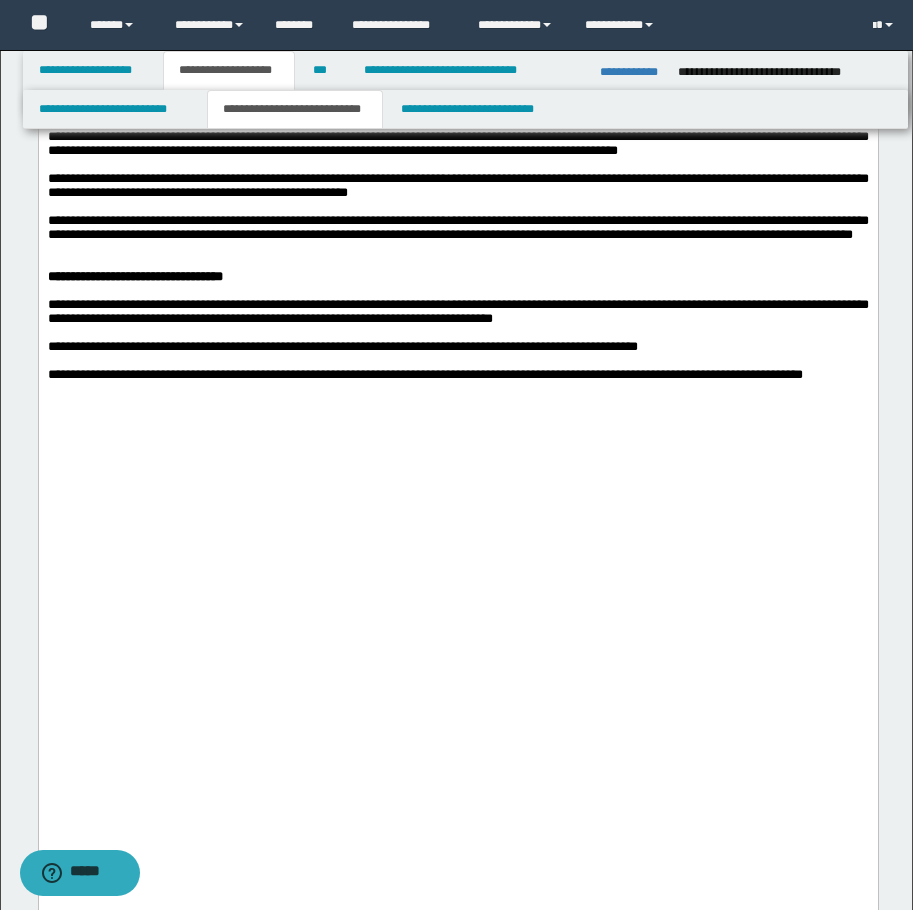 click on "**********" at bounding box center [457, 122] 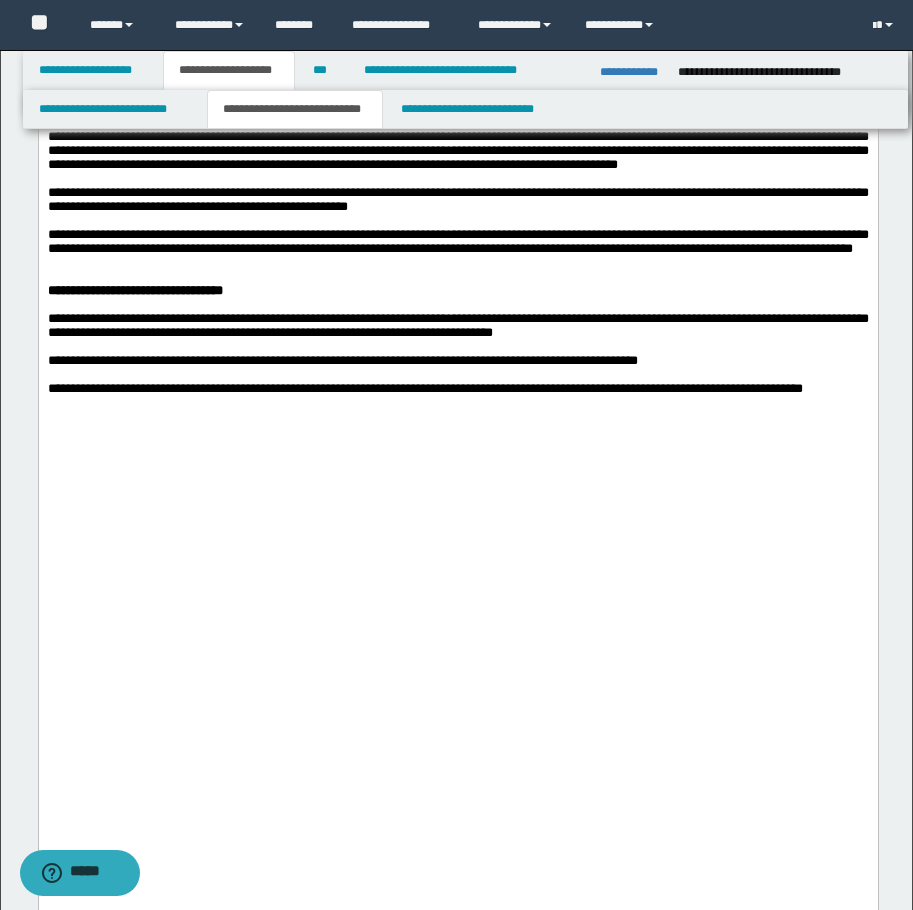 click on "**********" at bounding box center (457, 25) 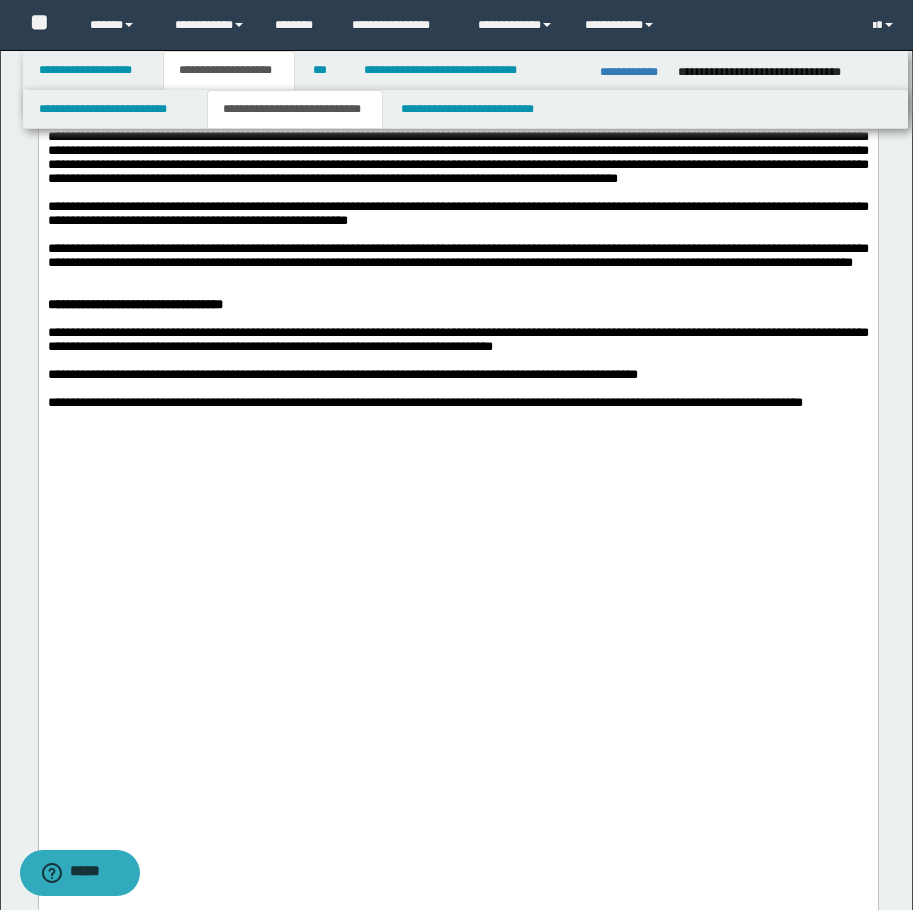 click on "**********" at bounding box center (457, -10) 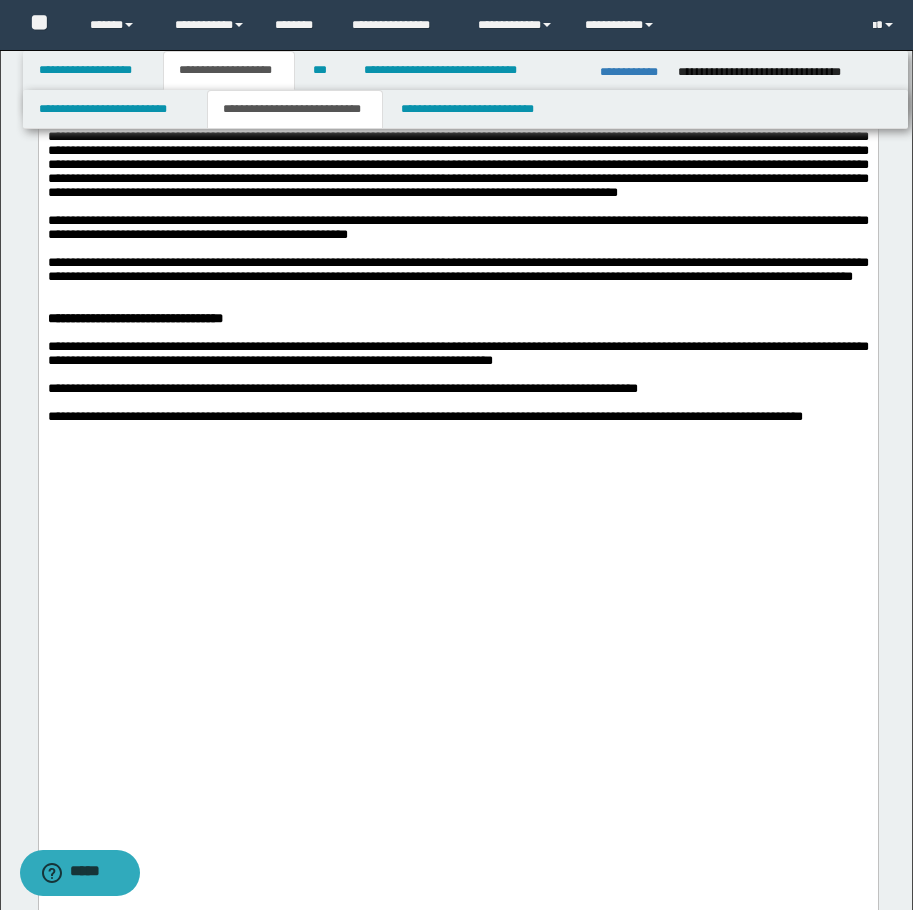 click on "**********" at bounding box center (457, -38) 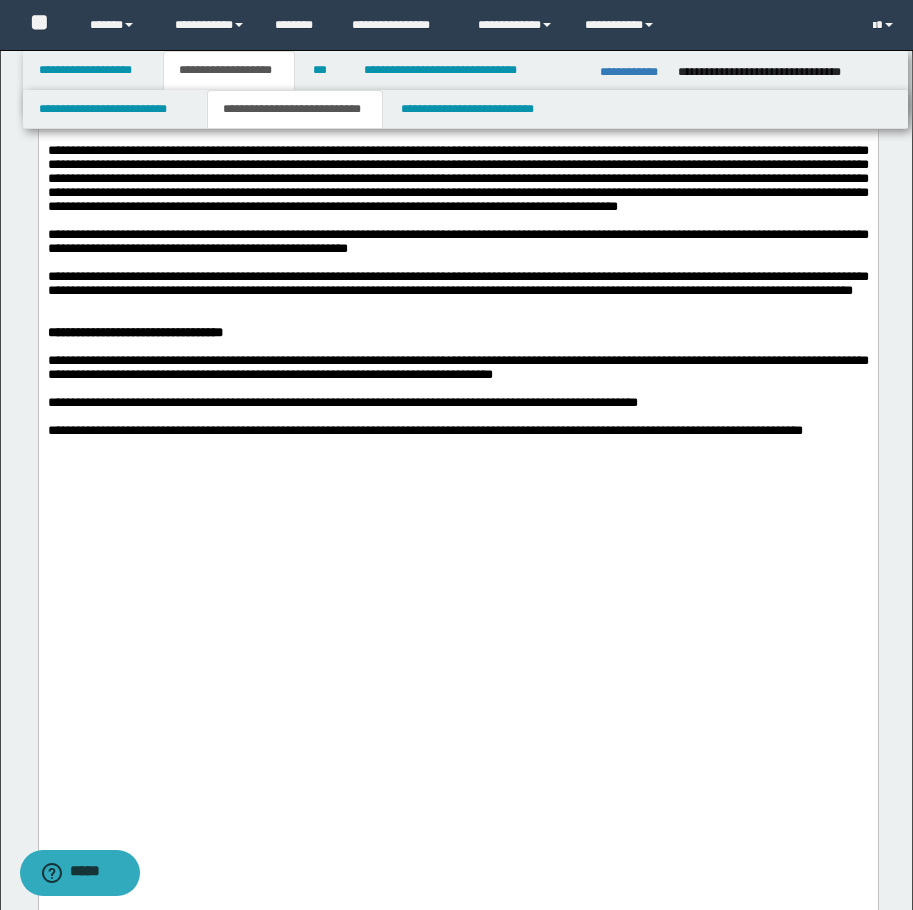 click on "**********" at bounding box center (457, -59) 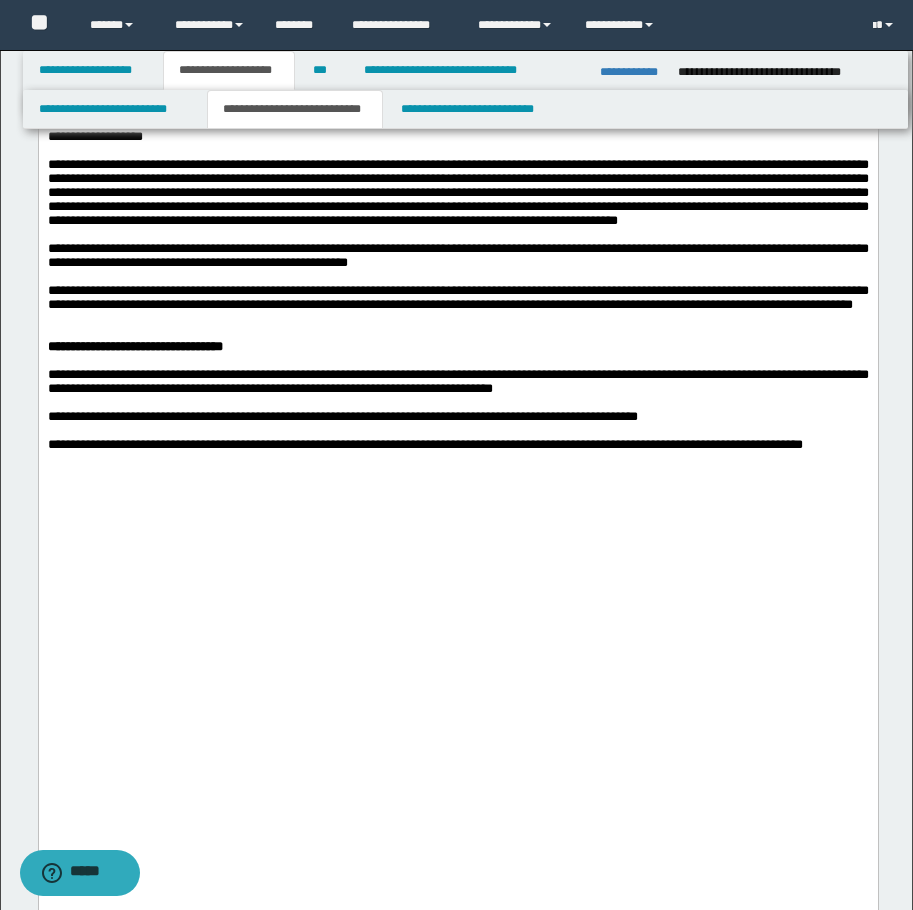 click on "**********" at bounding box center [457, -108] 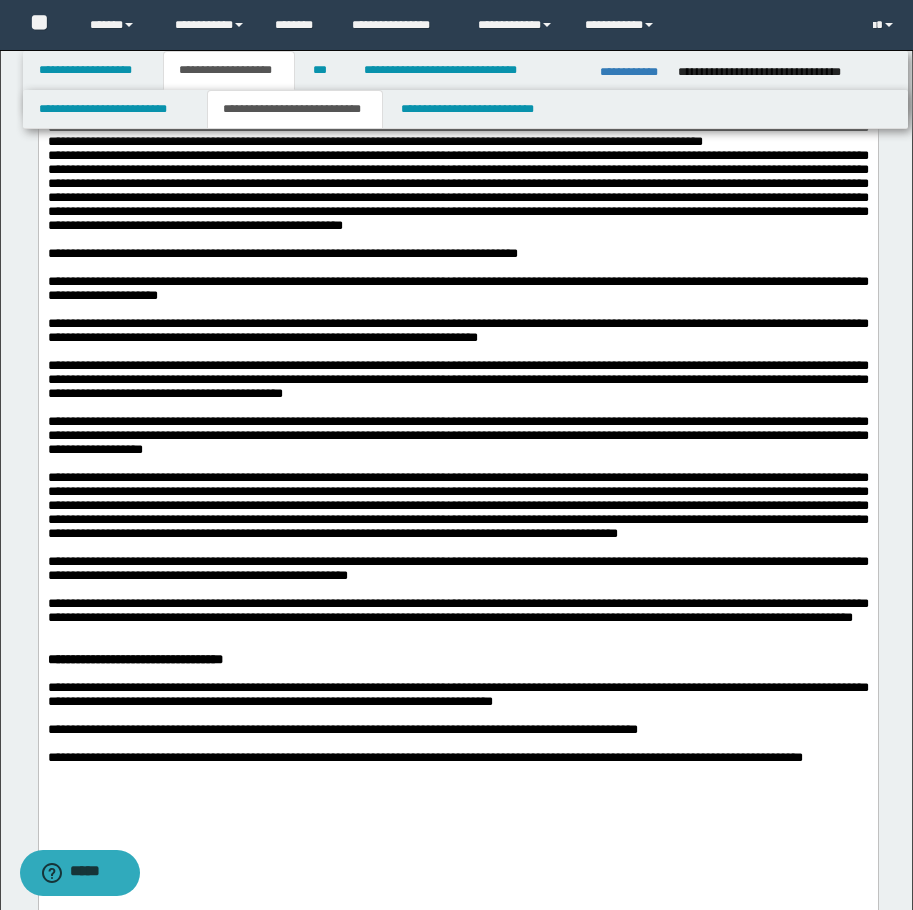 scroll, scrollTop: 1700, scrollLeft: 0, axis: vertical 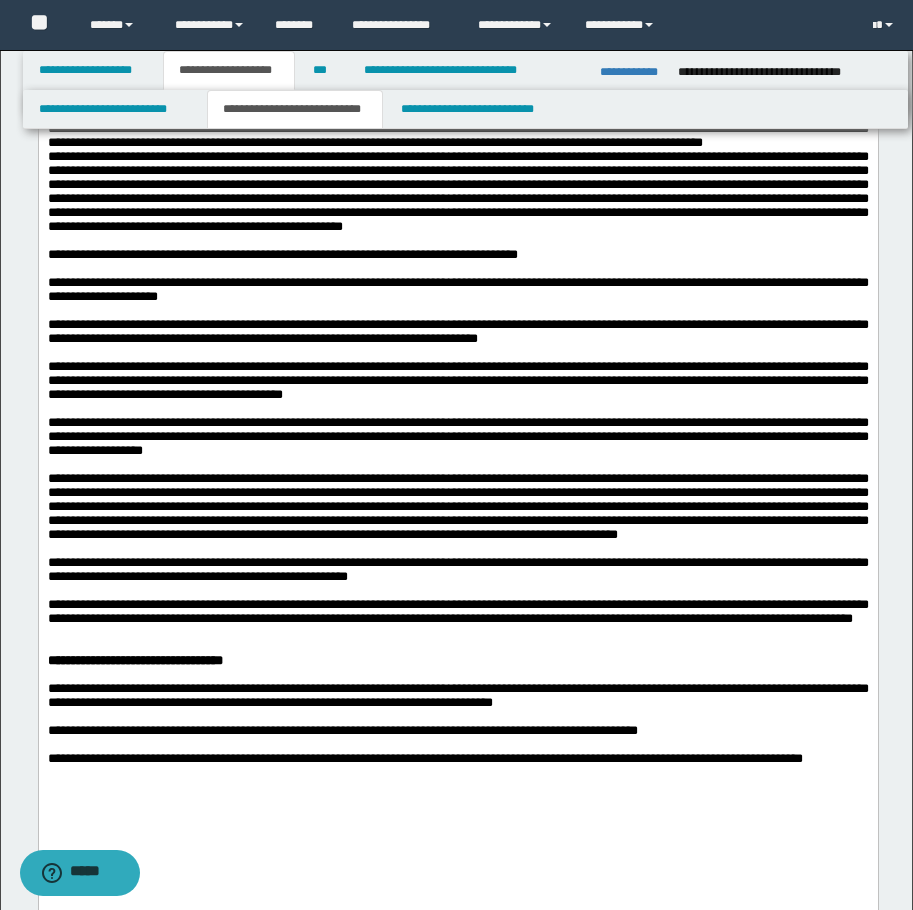 click on "**********" at bounding box center [457, 122] 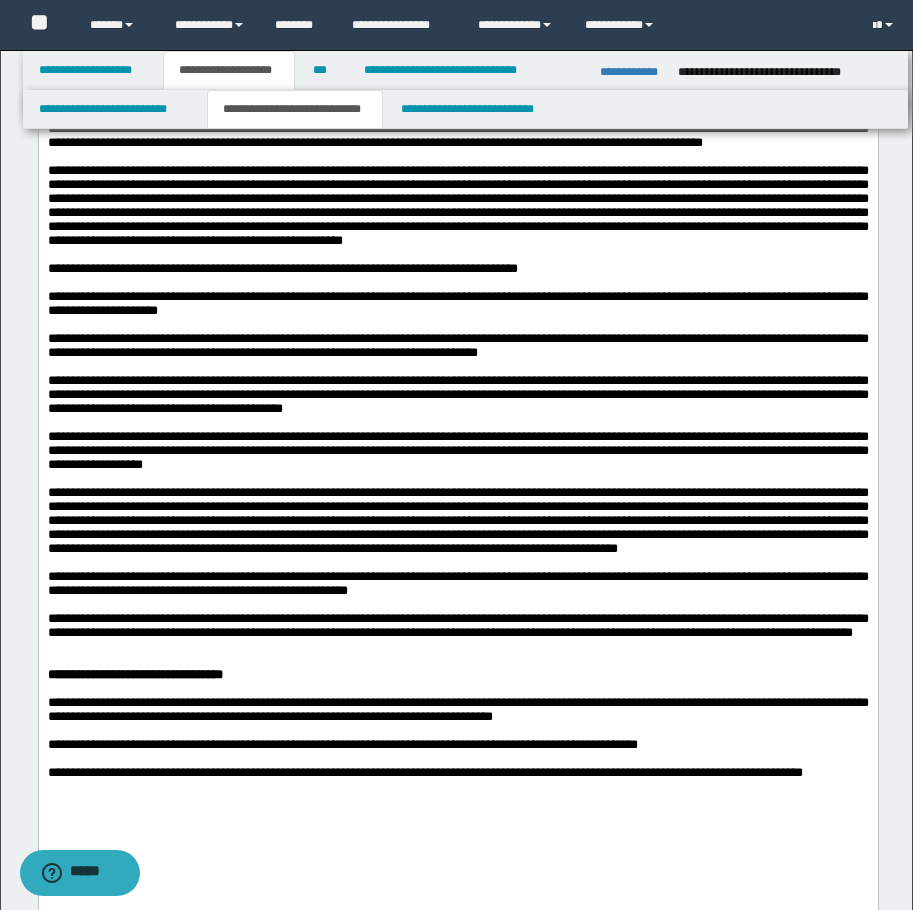 click on "**********" at bounding box center [457, 87] 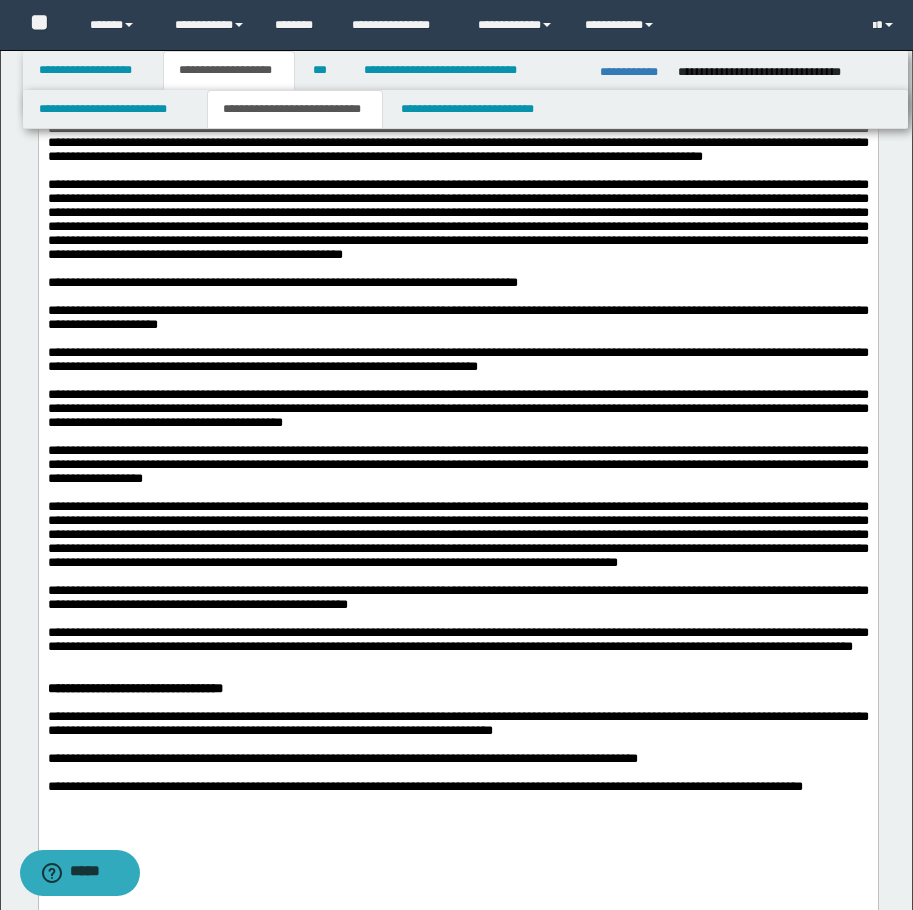 drag, startPoint x: 529, startPoint y: 442, endPoint x: 513, endPoint y: 445, distance: 16.27882 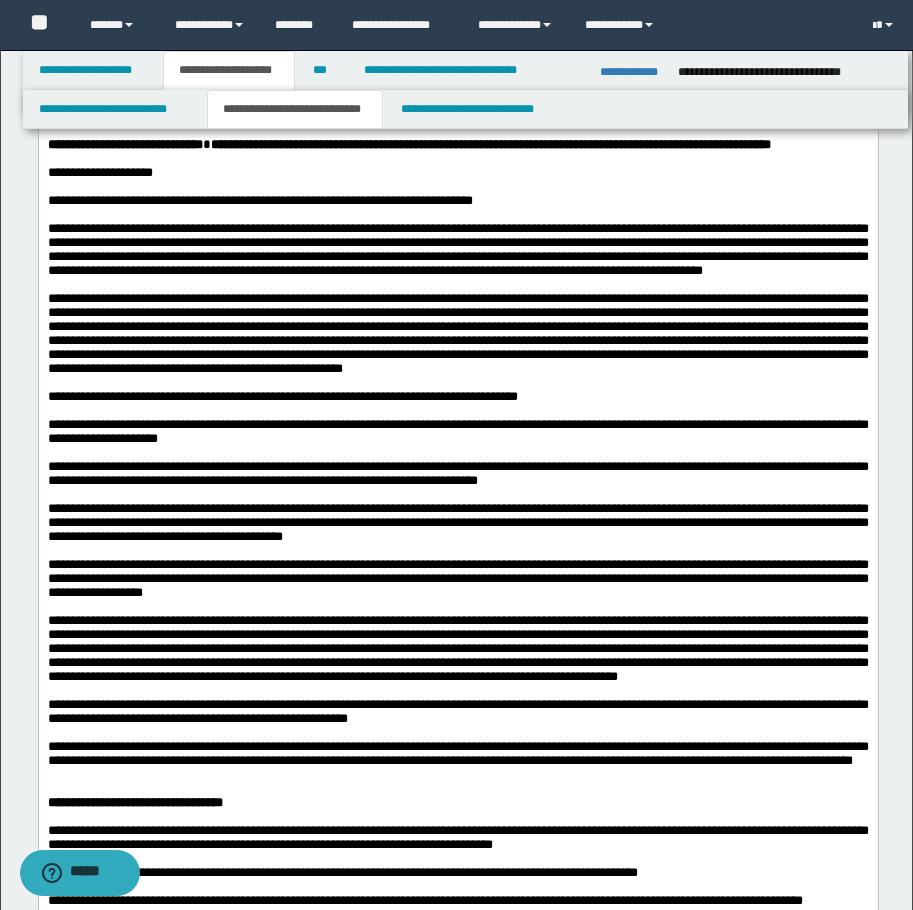 scroll, scrollTop: 1500, scrollLeft: 0, axis: vertical 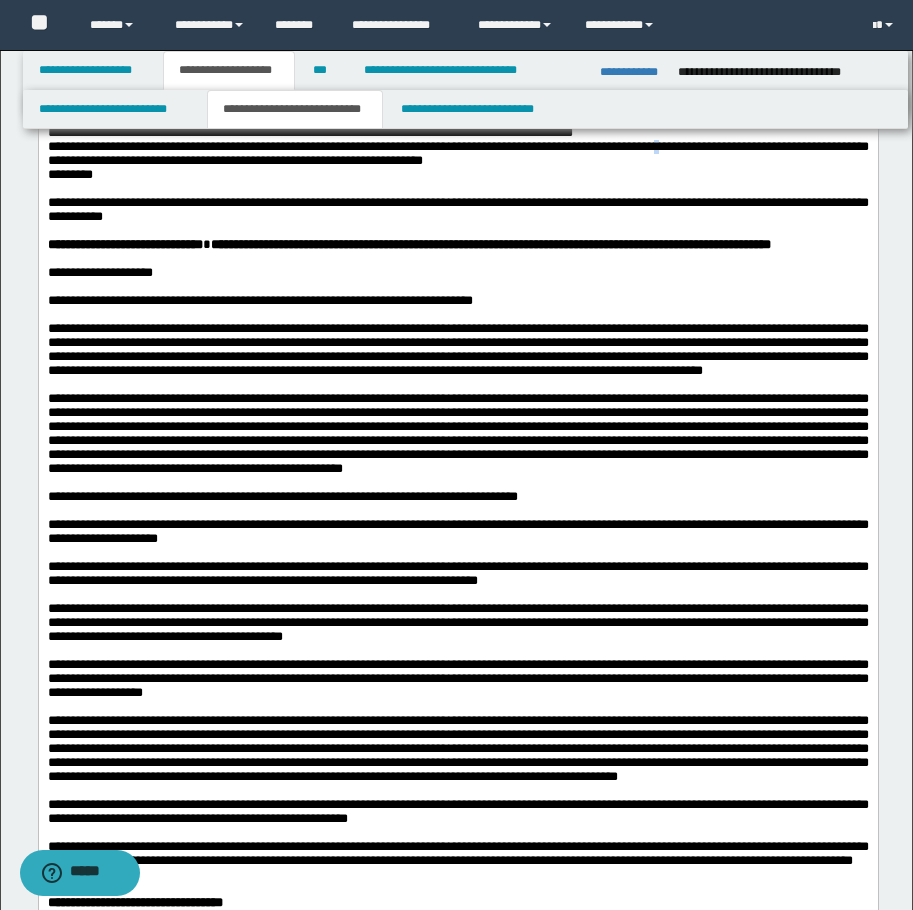 click on "**********" at bounding box center [457, 153] 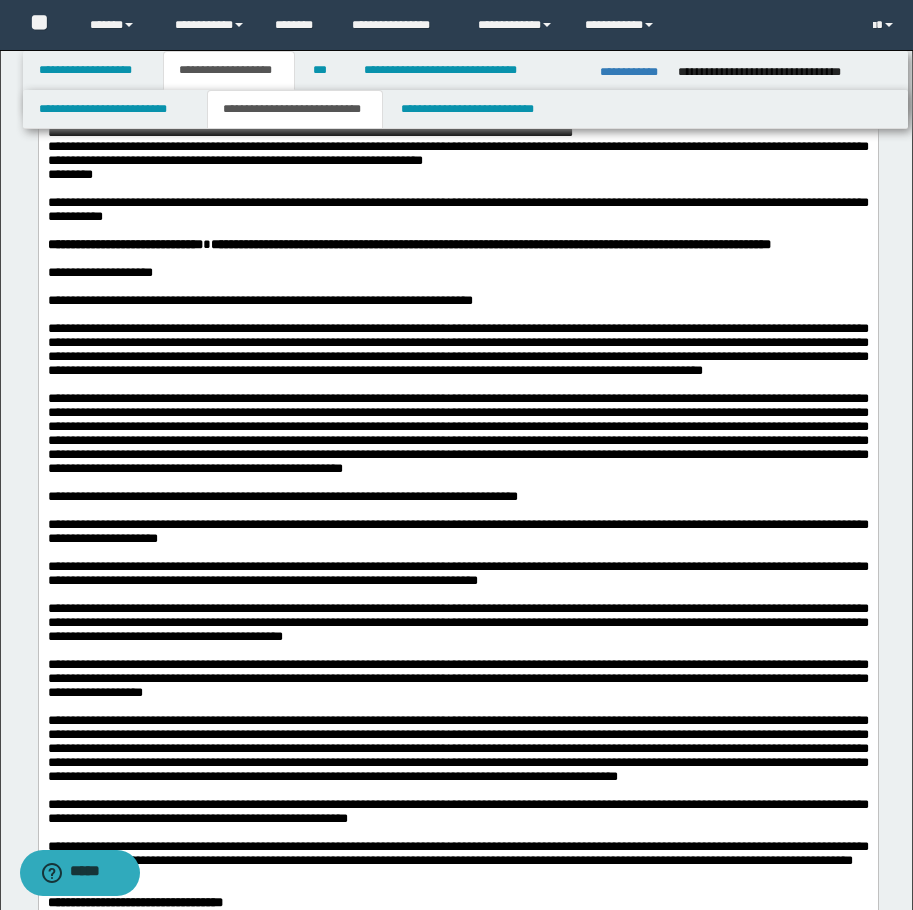 click on "**********" at bounding box center [457, 154] 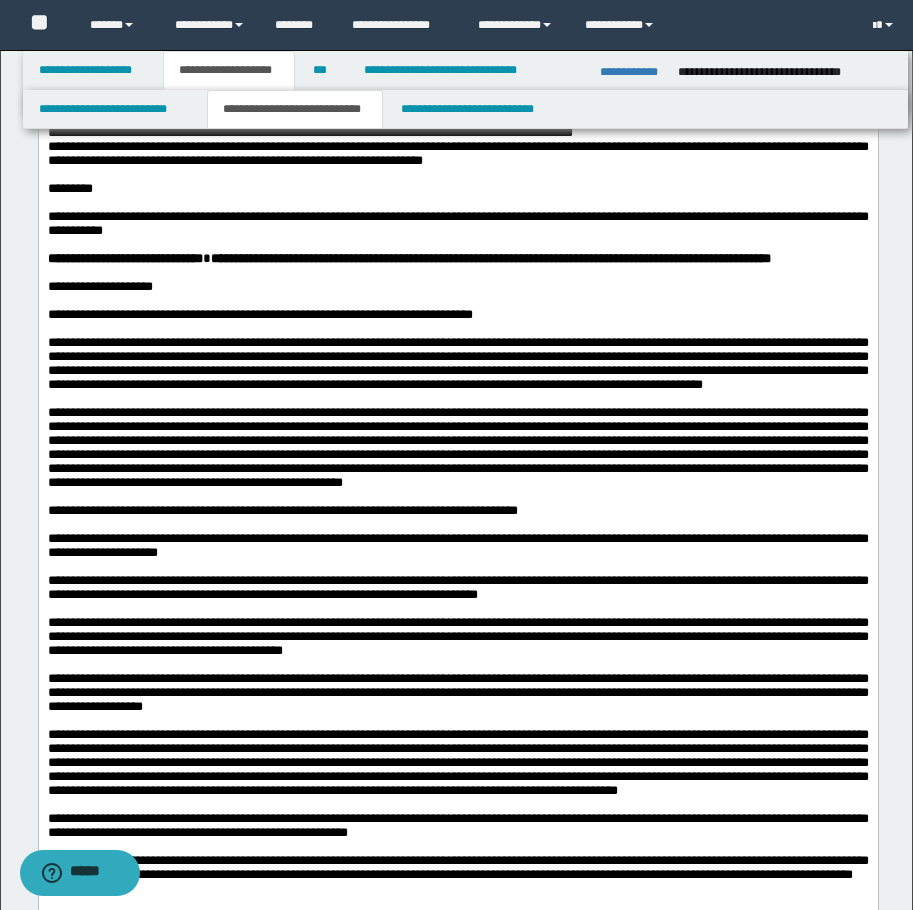 click on "**********" at bounding box center [457, 126] 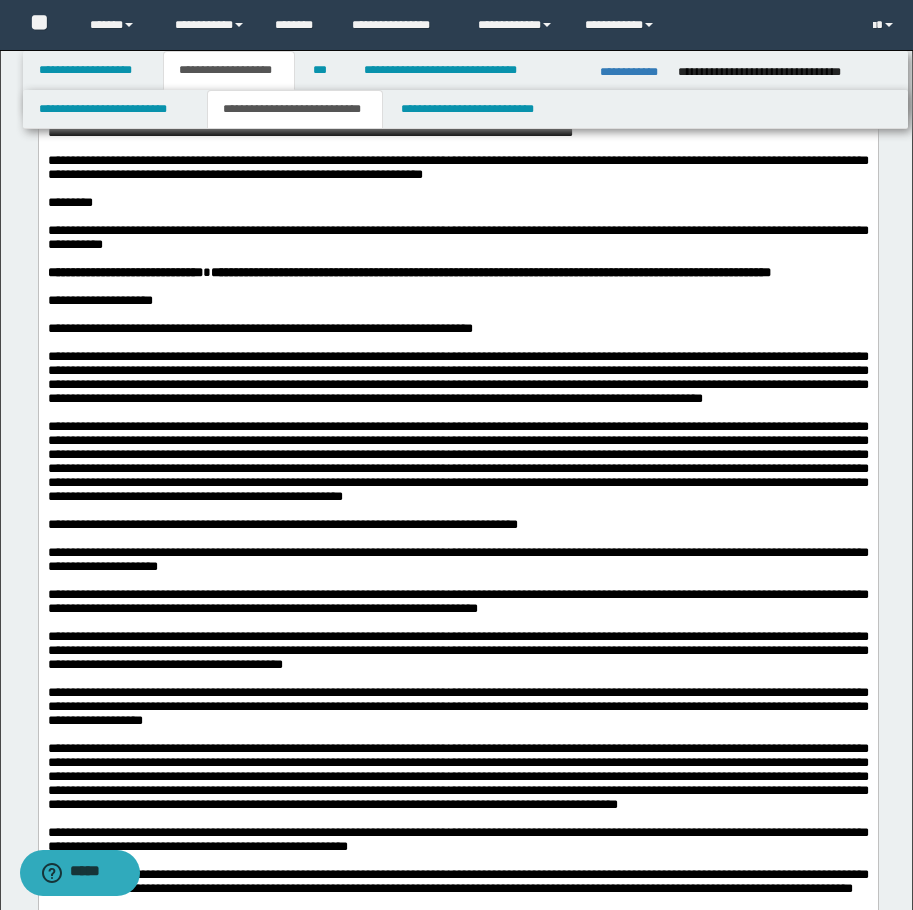 click on "**********" at bounding box center (457, 105) 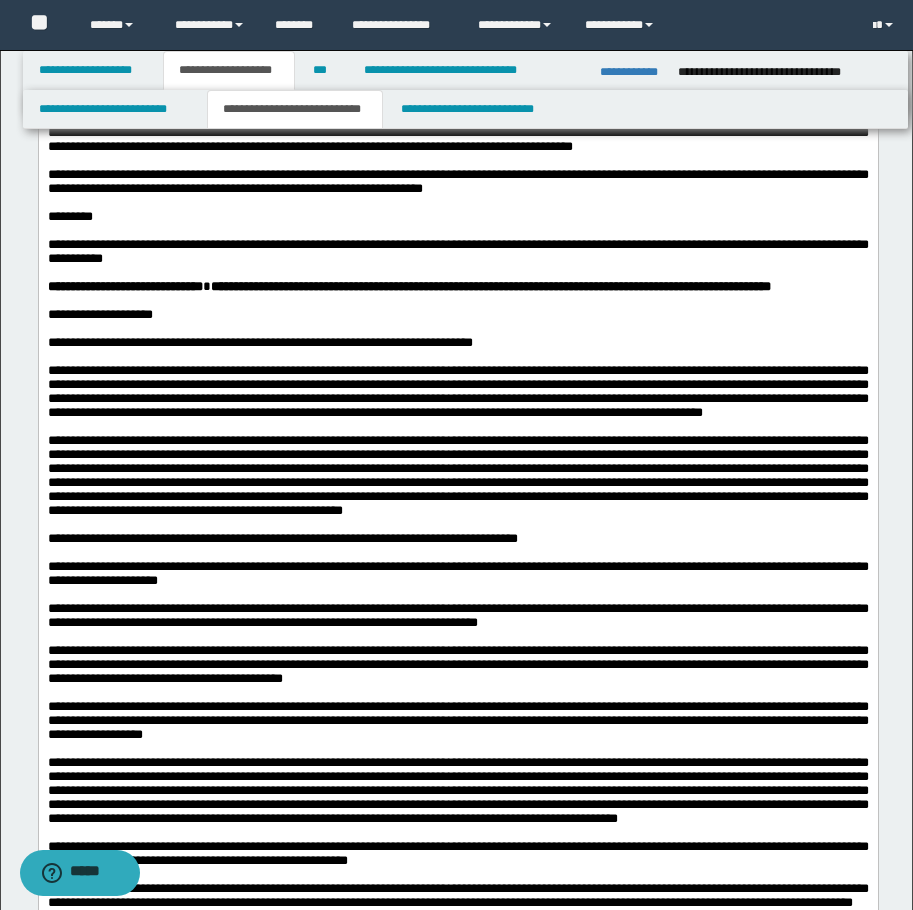 click on "**********" at bounding box center [457, 83] 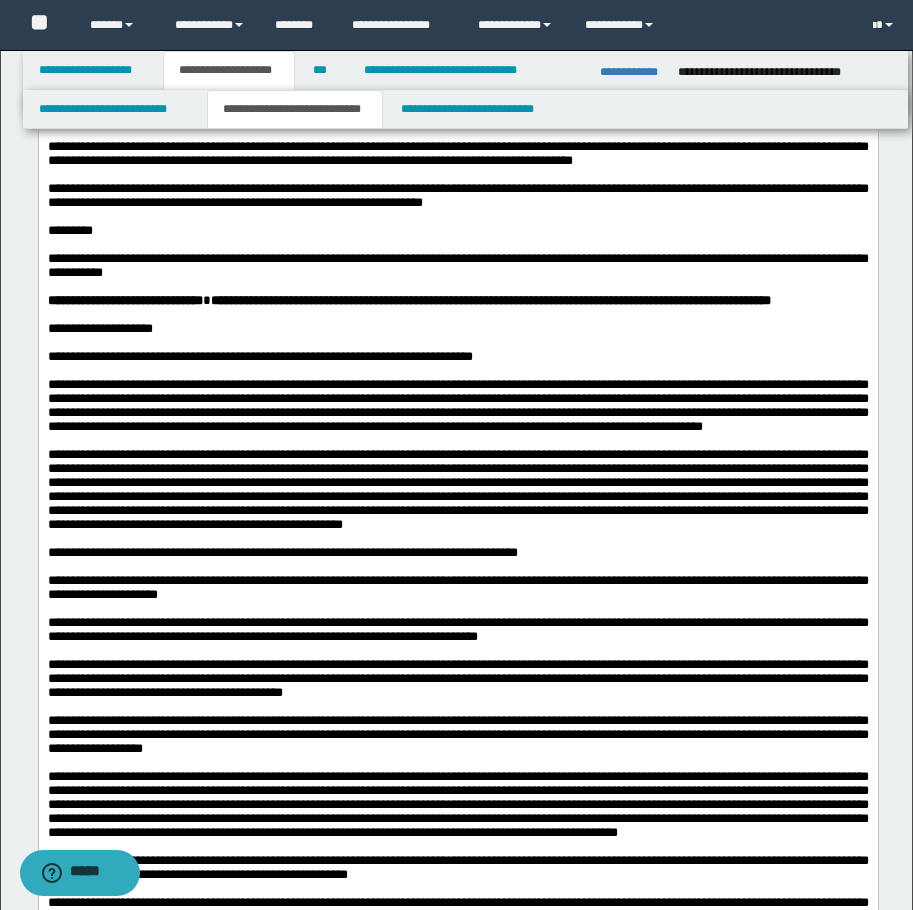 click on "**********" at bounding box center [457, 83] 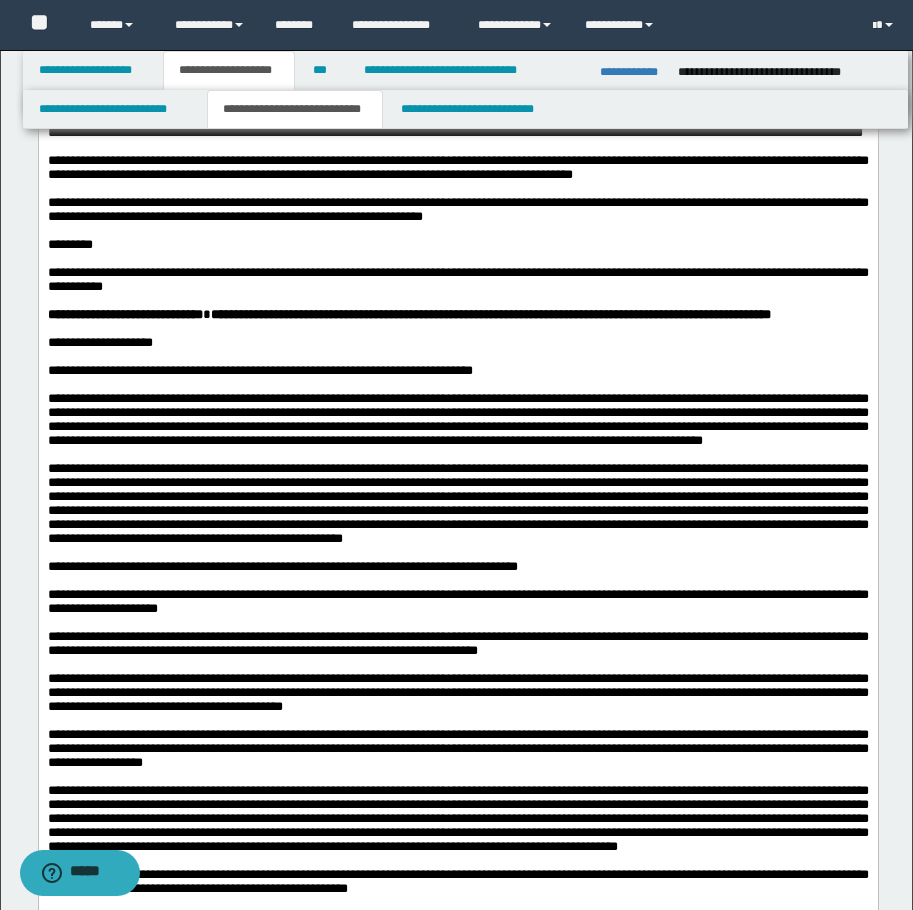 click on "**********" at bounding box center (457, 42) 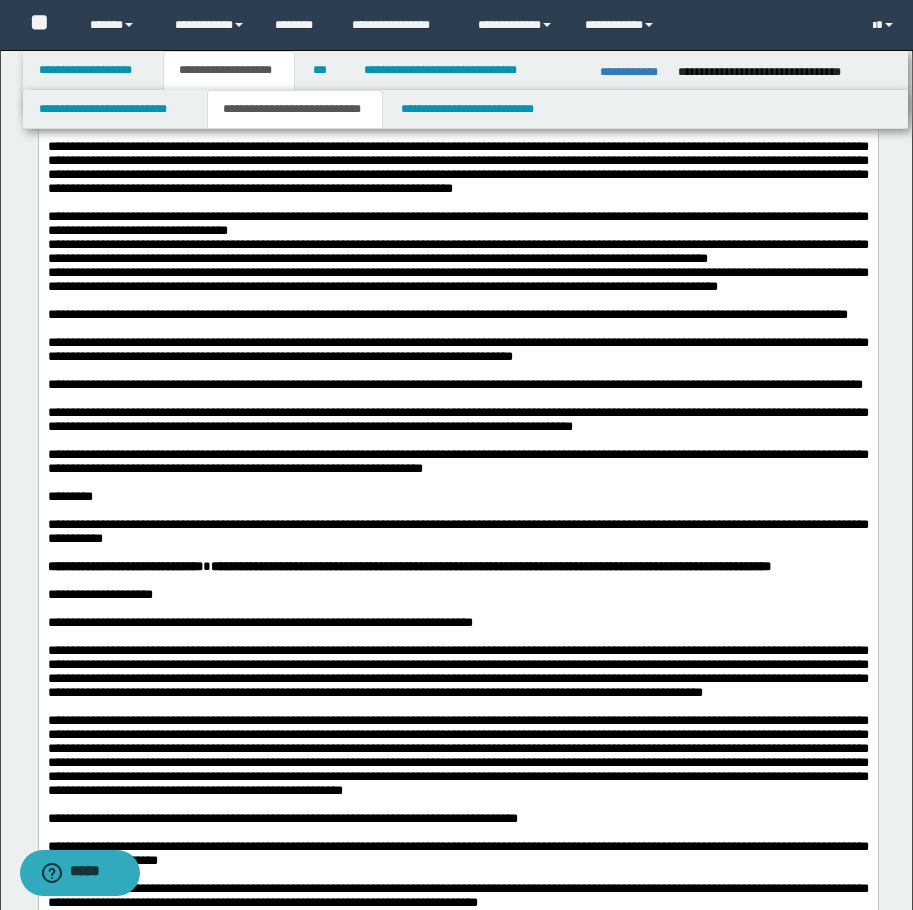 scroll, scrollTop: 1200, scrollLeft: 0, axis: vertical 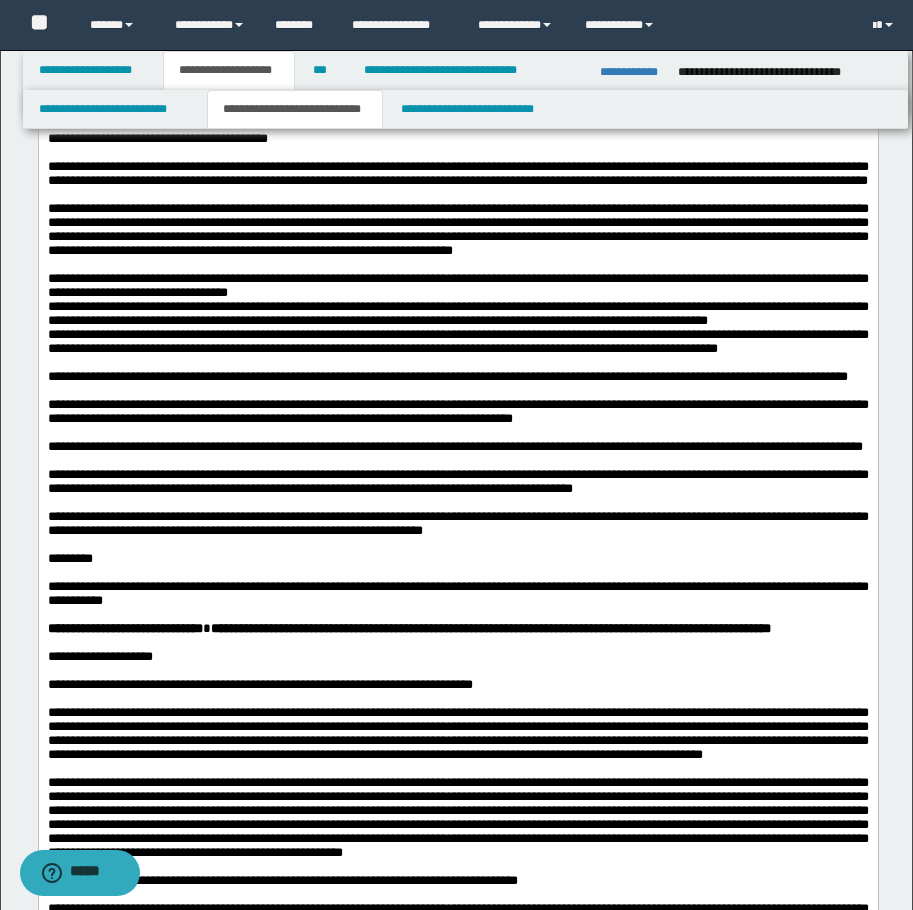 click on "**********" at bounding box center [457, 286] 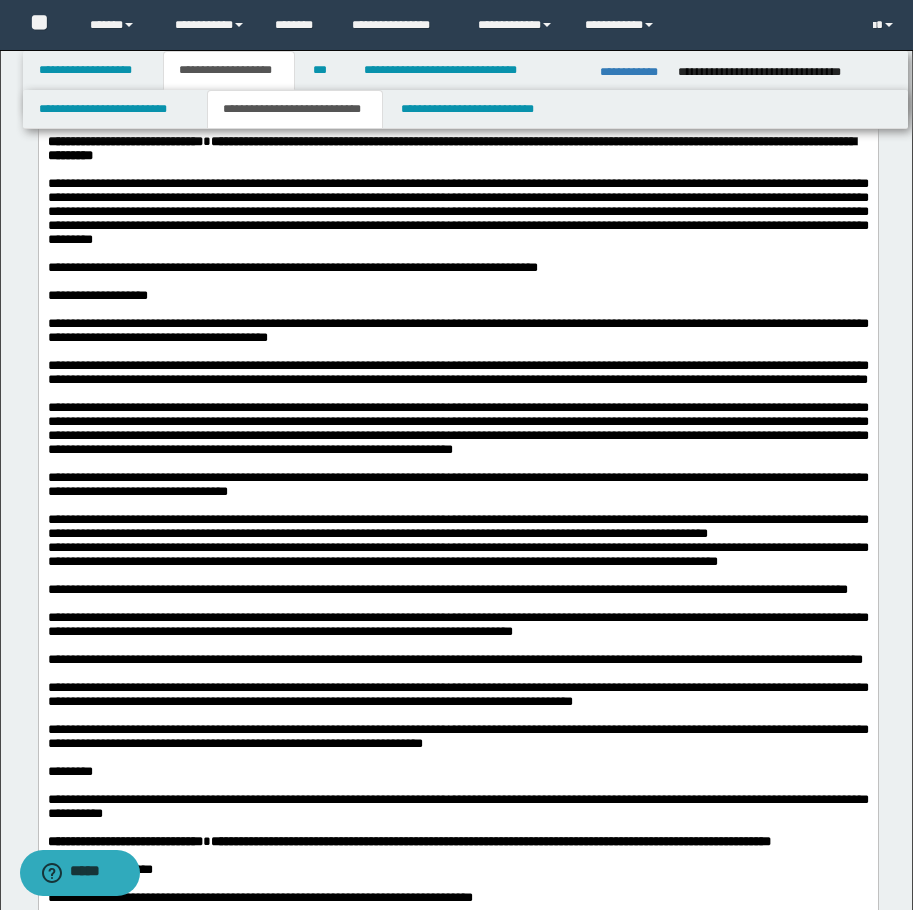 scroll, scrollTop: 1000, scrollLeft: 0, axis: vertical 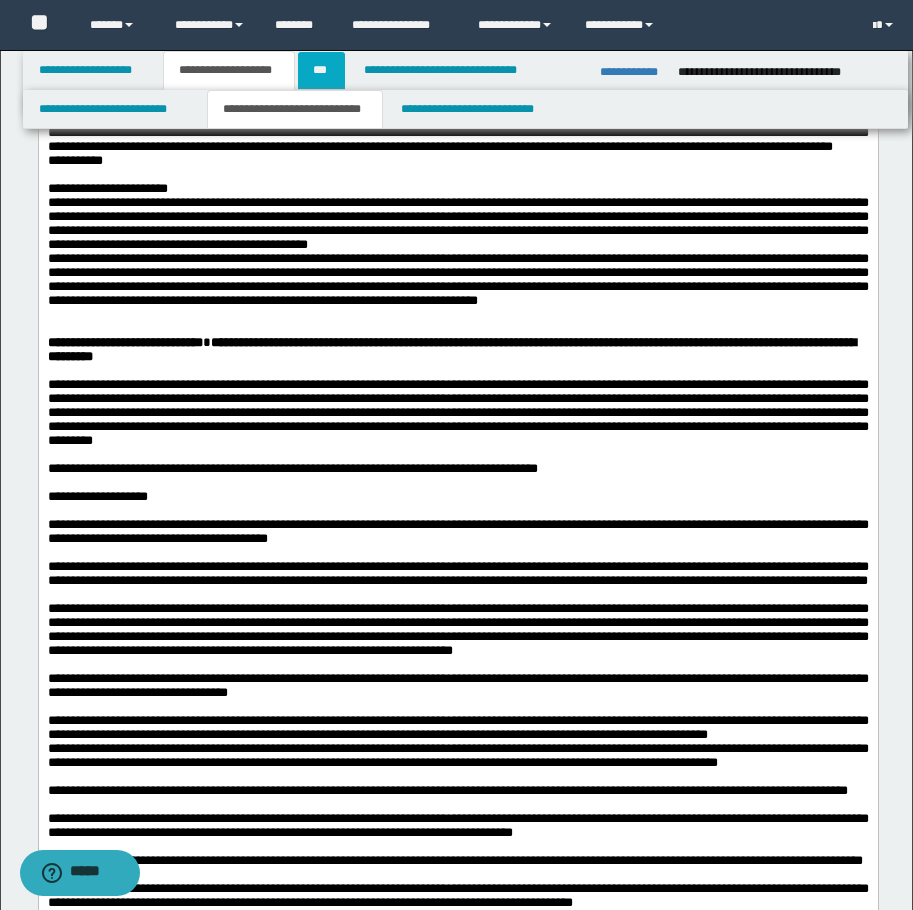 click on "***" at bounding box center [321, 70] 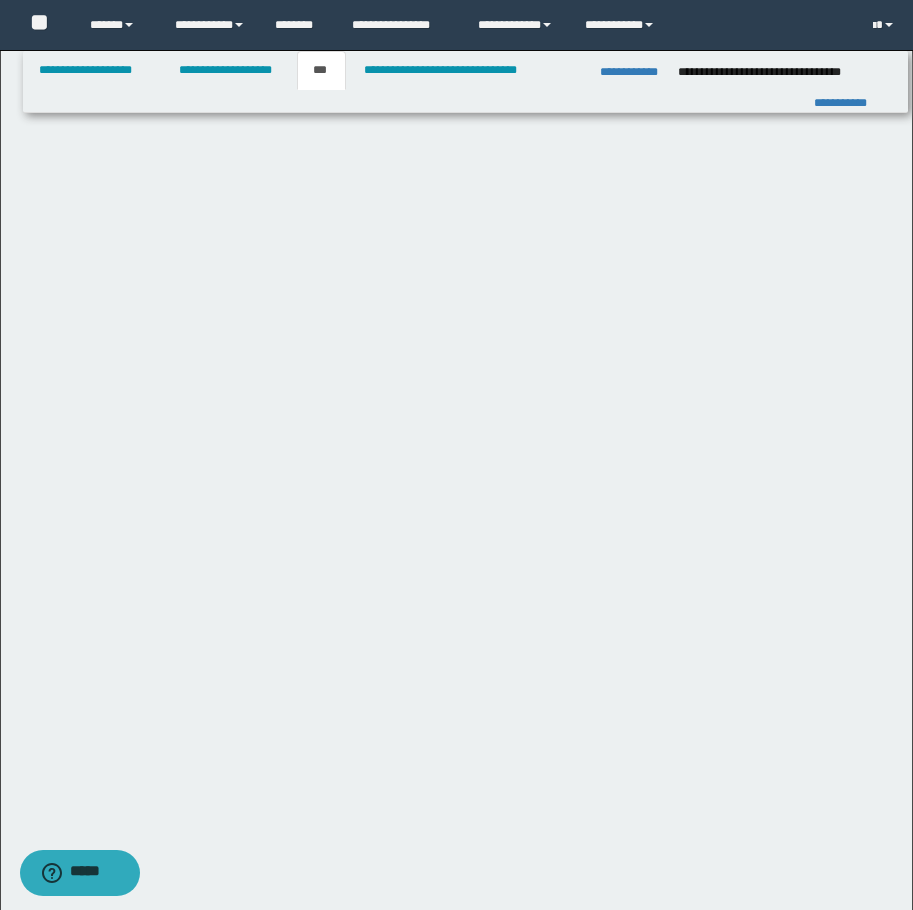 scroll, scrollTop: 0, scrollLeft: 0, axis: both 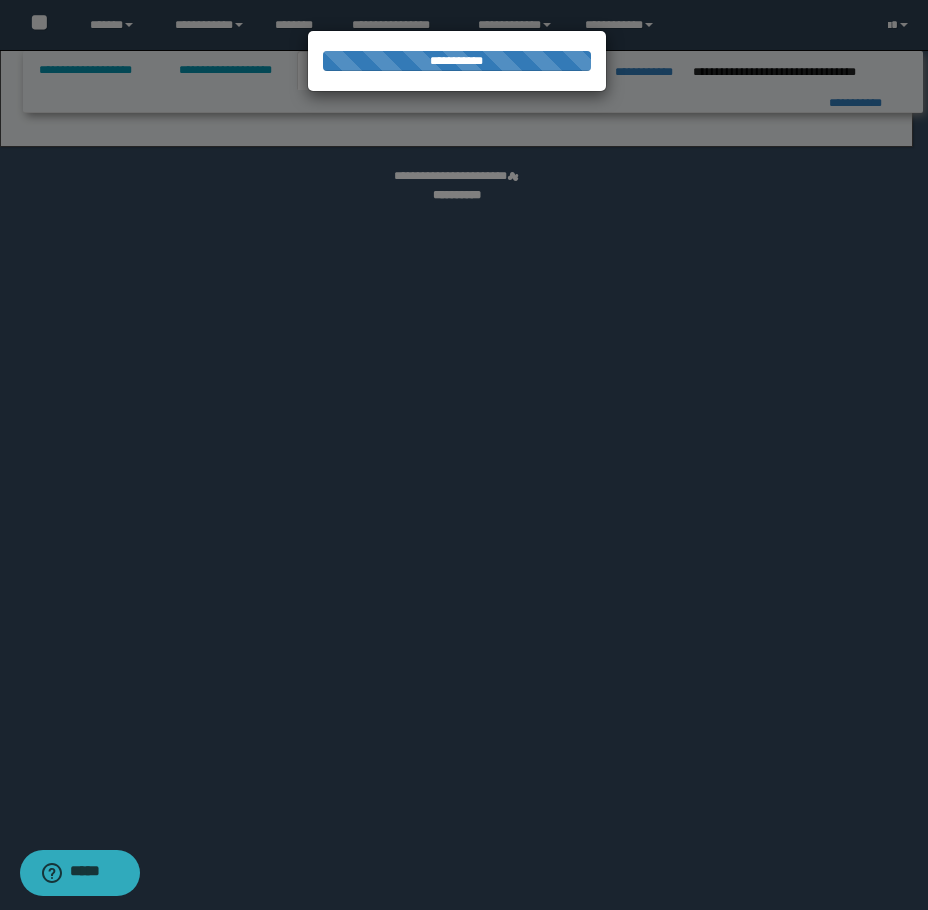 select on "***" 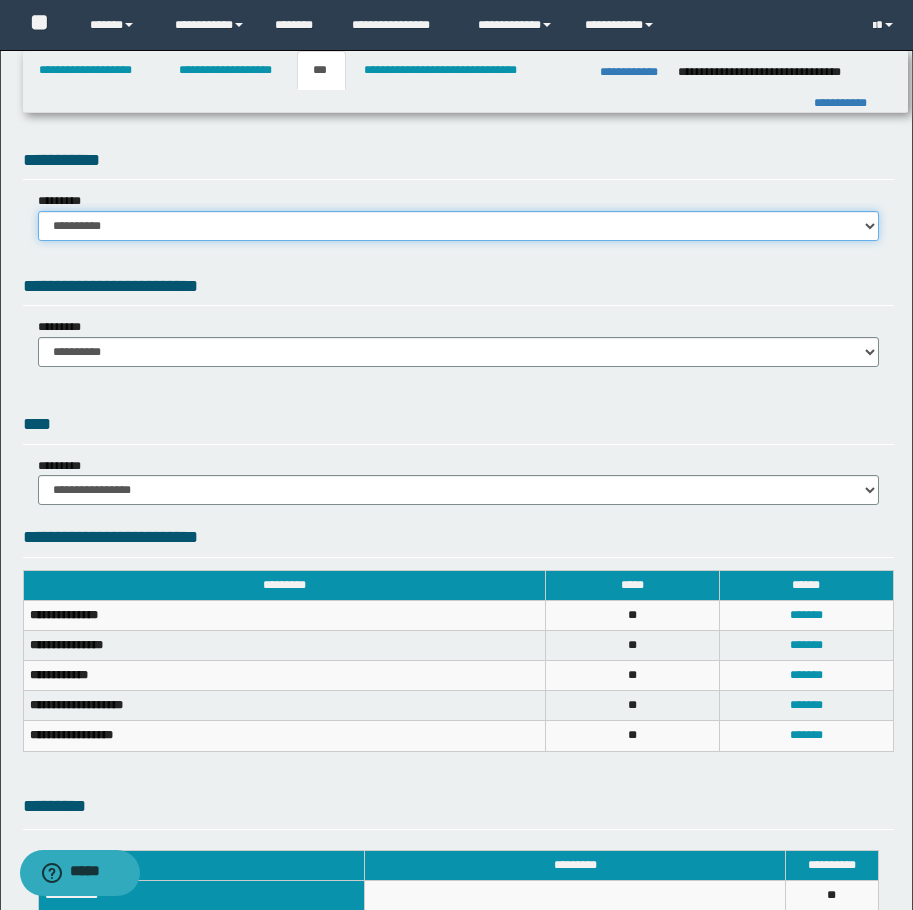 click on "**********" at bounding box center [458, 226] 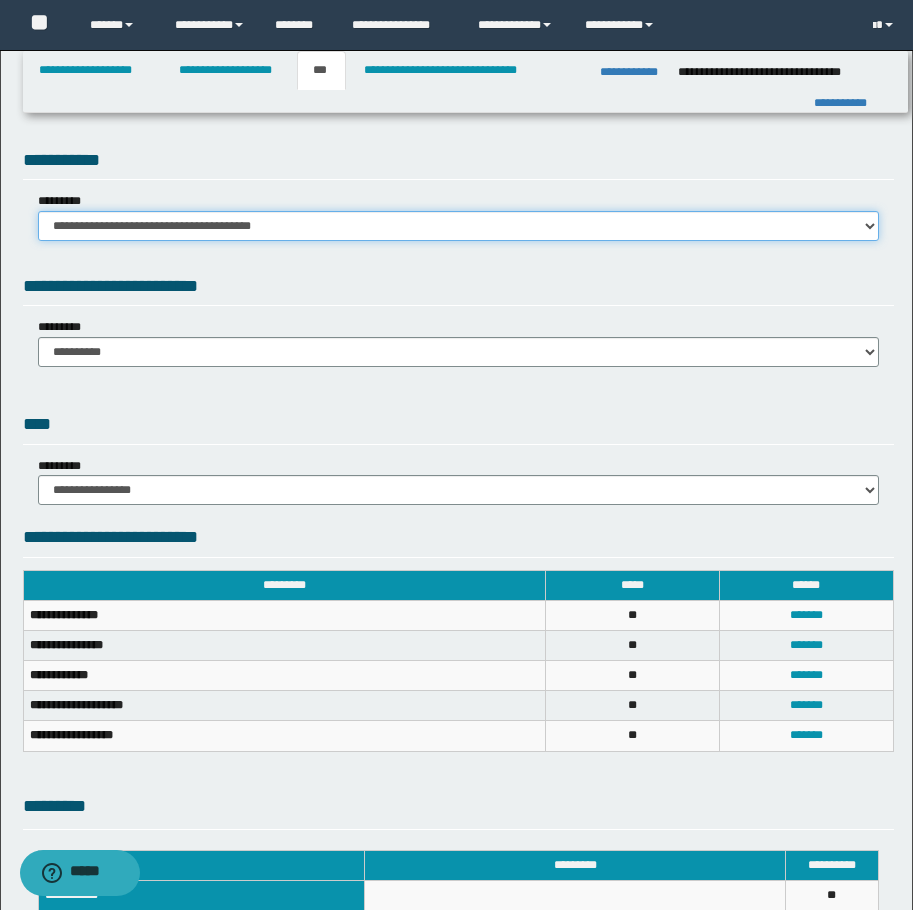 click on "**********" at bounding box center [458, 226] 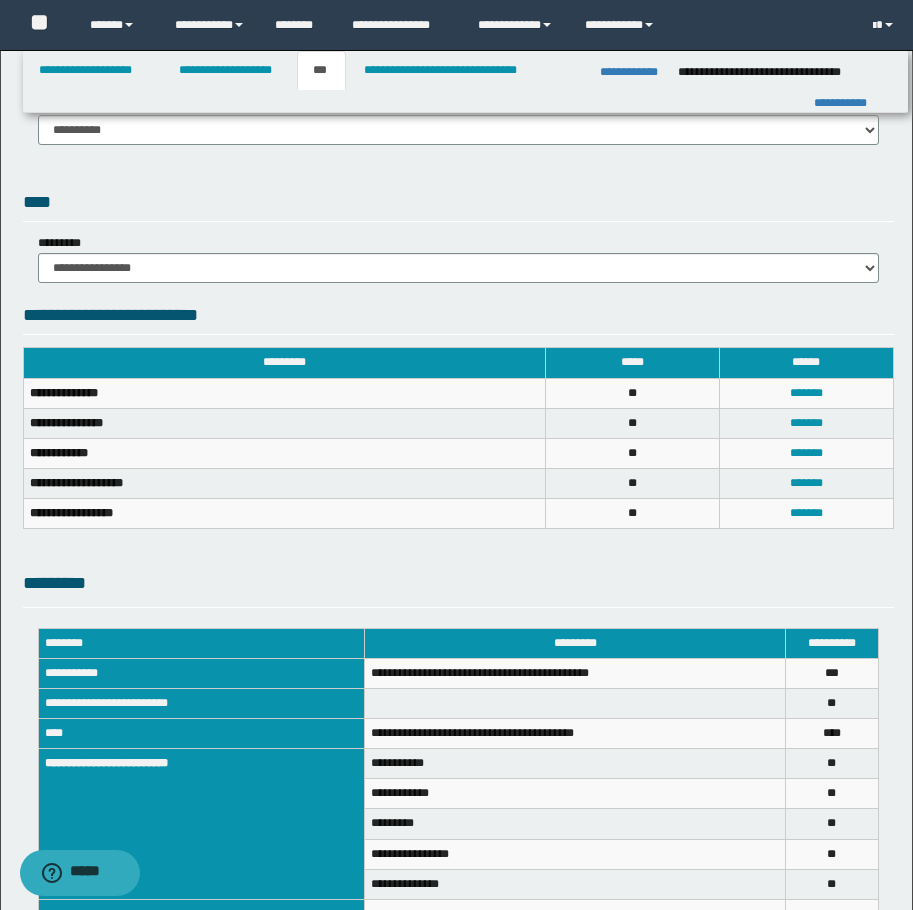 scroll, scrollTop: 61, scrollLeft: 0, axis: vertical 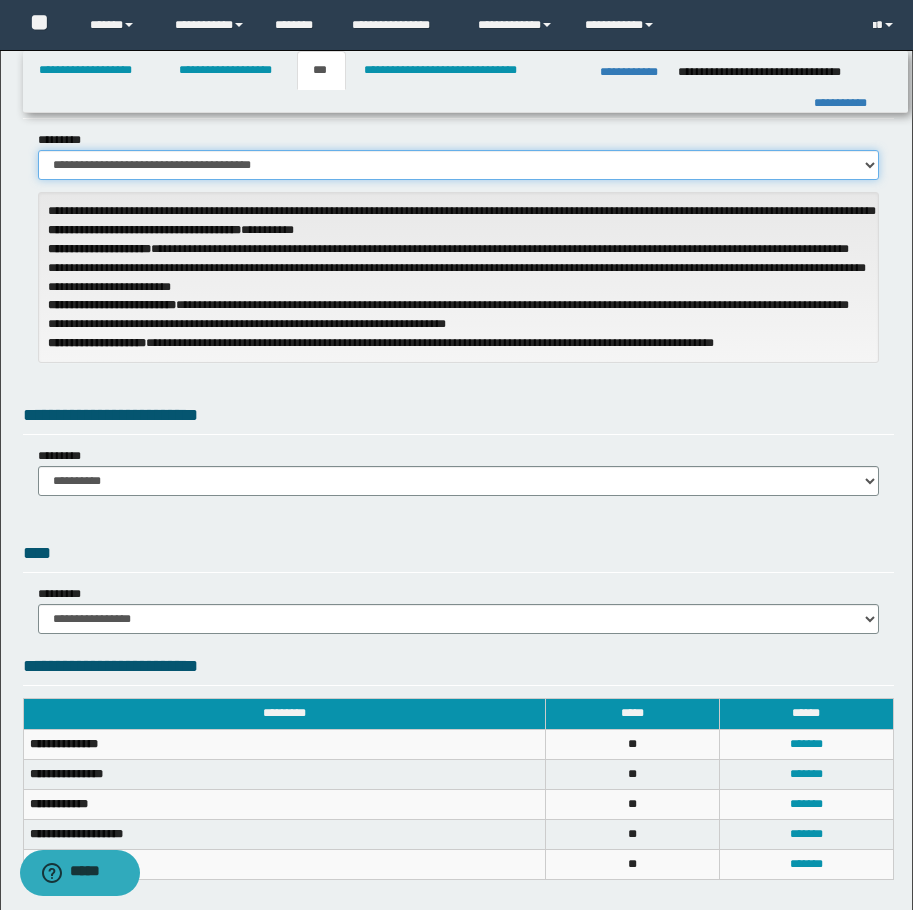 click on "**********" at bounding box center (458, 165) 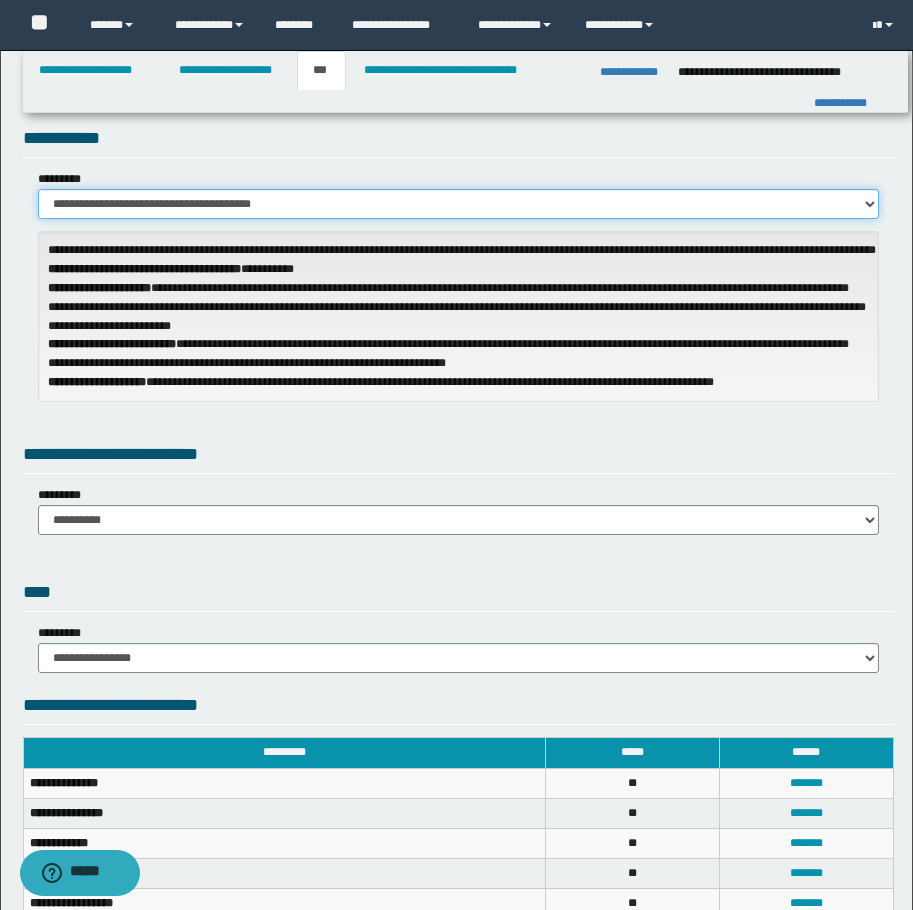 scroll, scrollTop: 0, scrollLeft: 0, axis: both 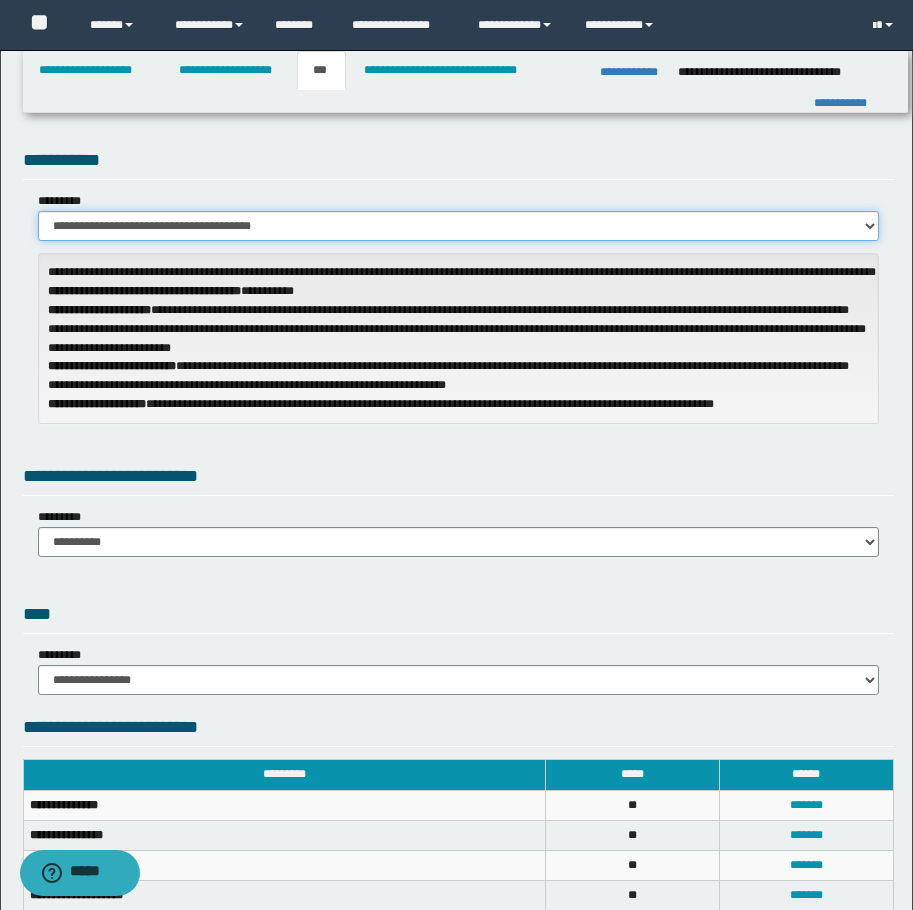 drag, startPoint x: 149, startPoint y: 220, endPoint x: 146, endPoint y: 230, distance: 10.440307 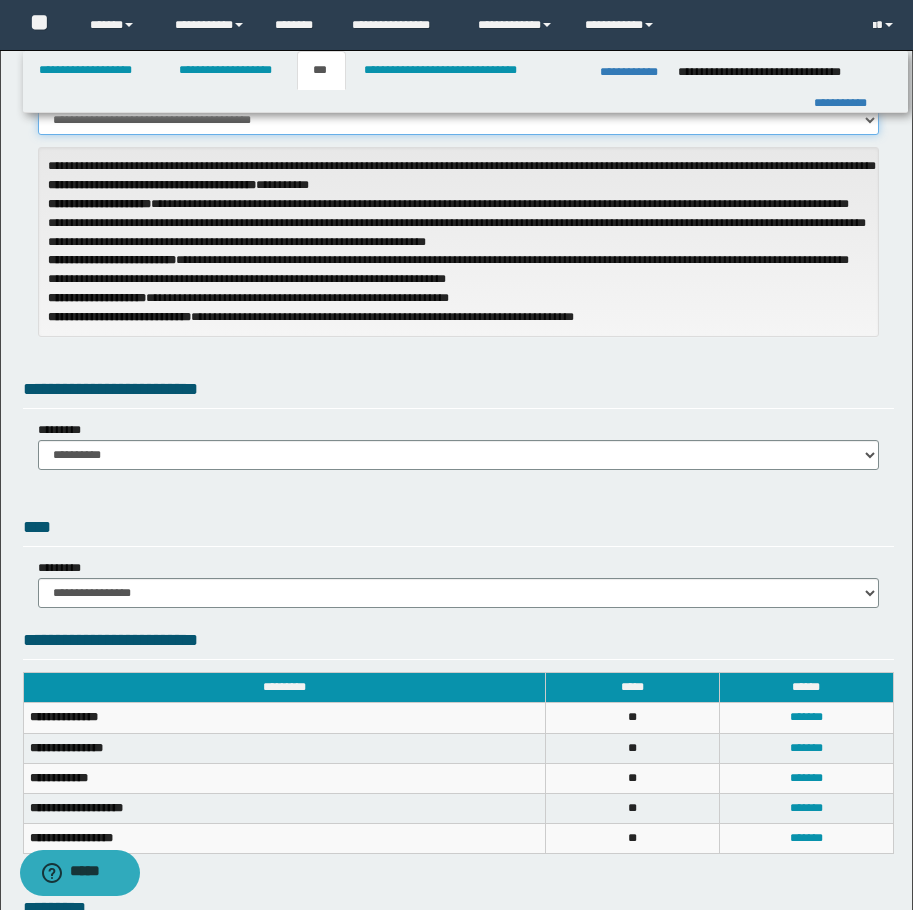 scroll, scrollTop: 100, scrollLeft: 0, axis: vertical 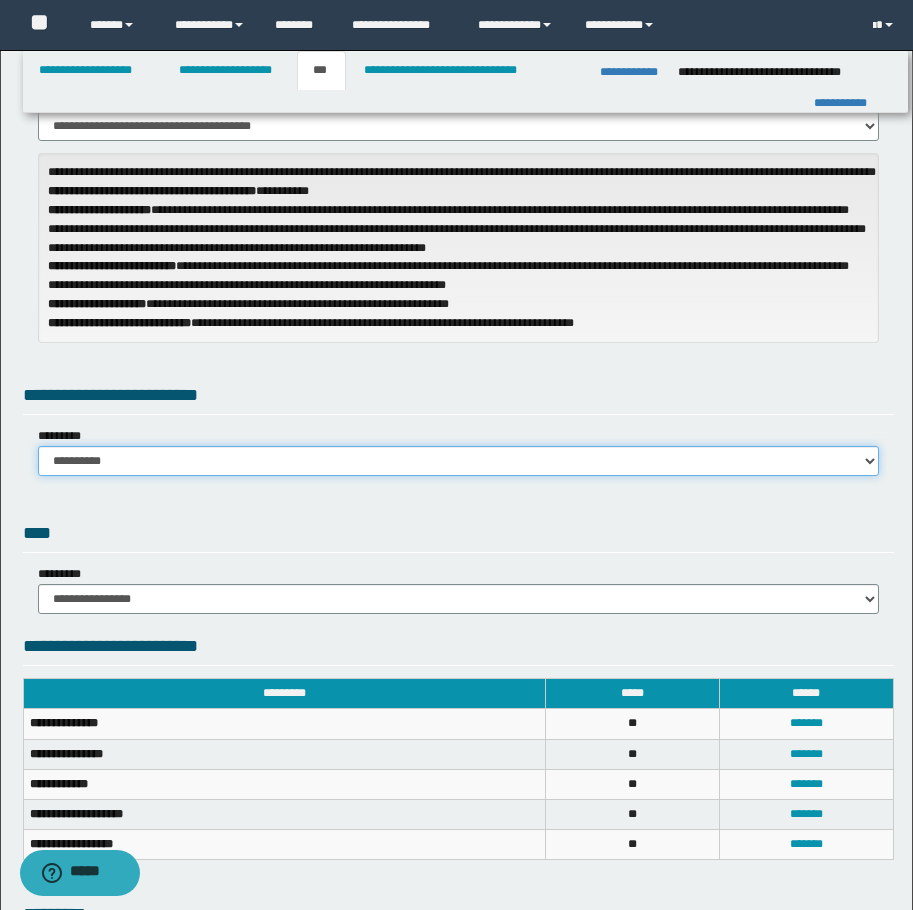 click on "**********" at bounding box center (458, 461) 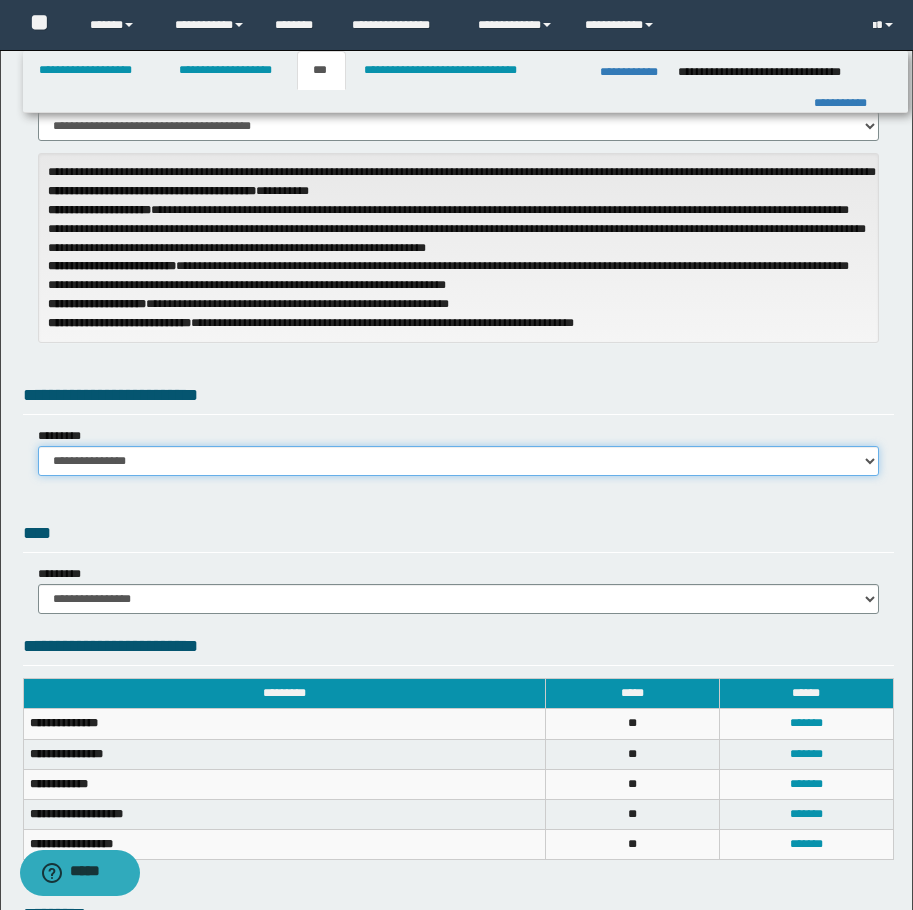 click on "**********" at bounding box center (458, 461) 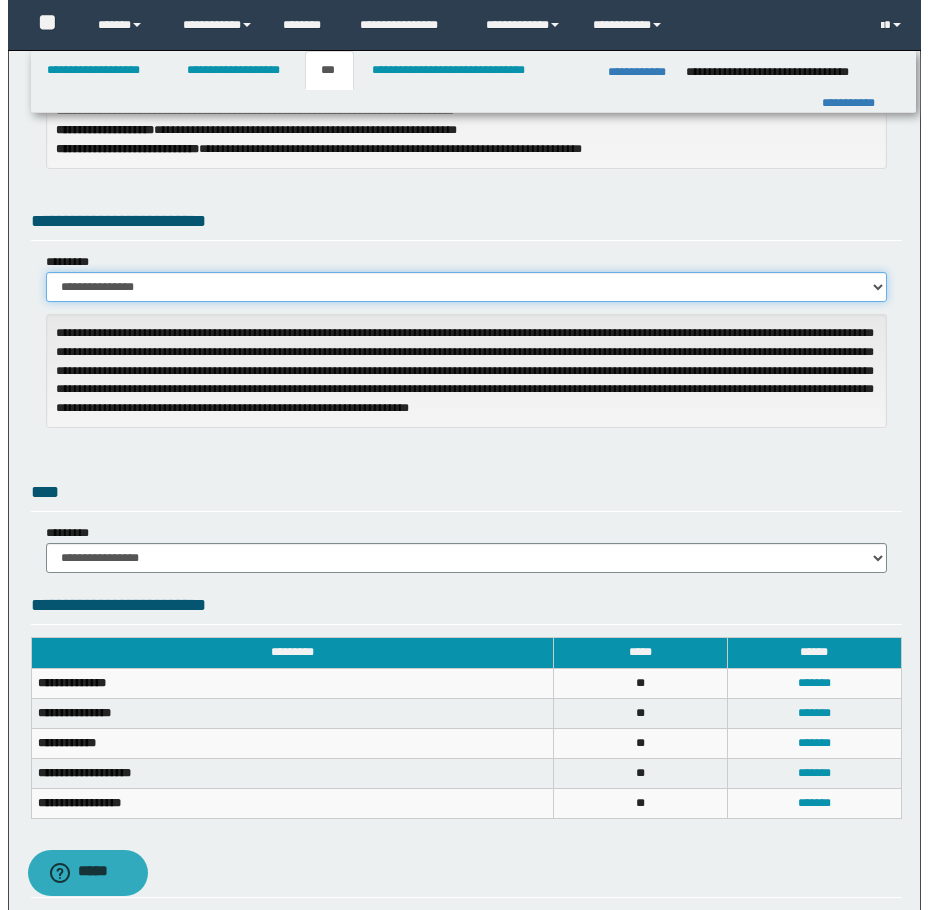 scroll, scrollTop: 400, scrollLeft: 0, axis: vertical 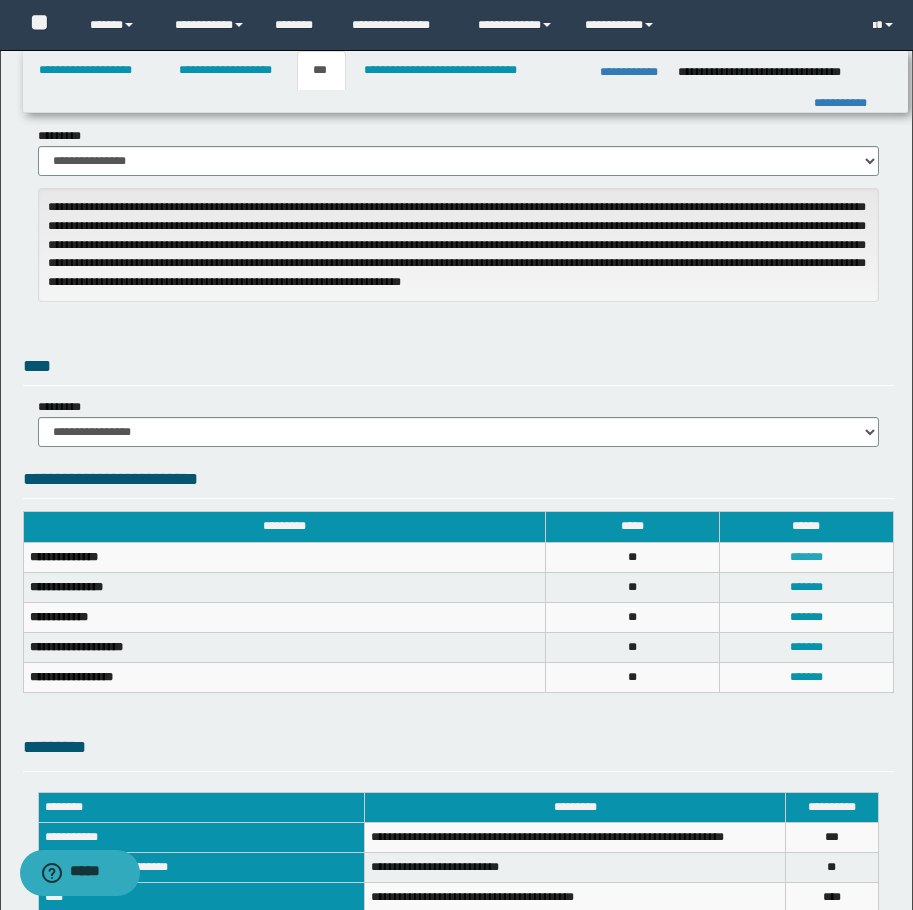 click on "*******" at bounding box center (806, 557) 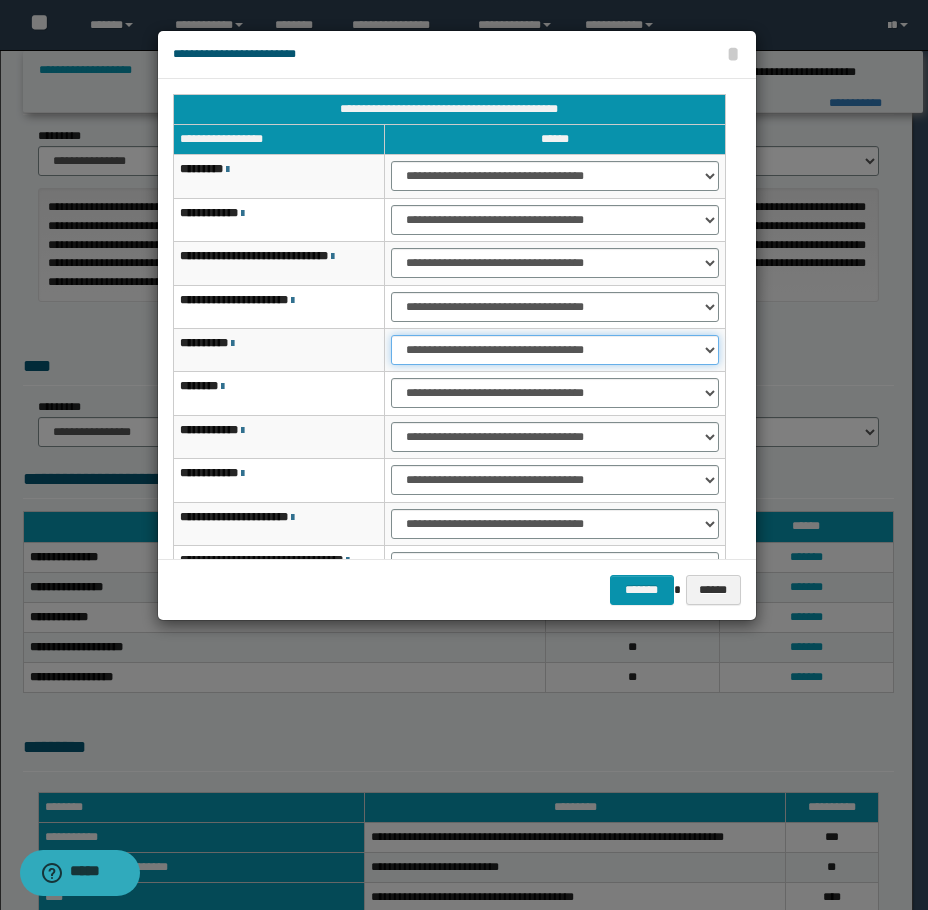 drag, startPoint x: 446, startPoint y: 344, endPoint x: 443, endPoint y: 359, distance: 15.297058 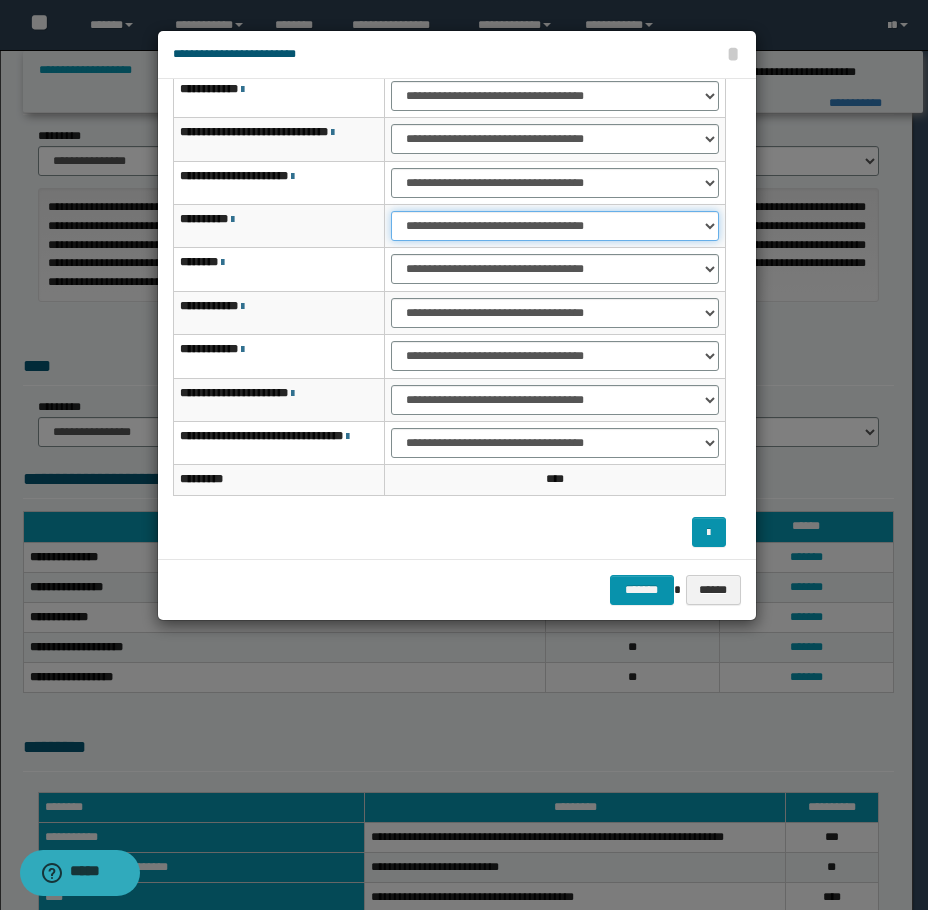 scroll, scrollTop: 127, scrollLeft: 0, axis: vertical 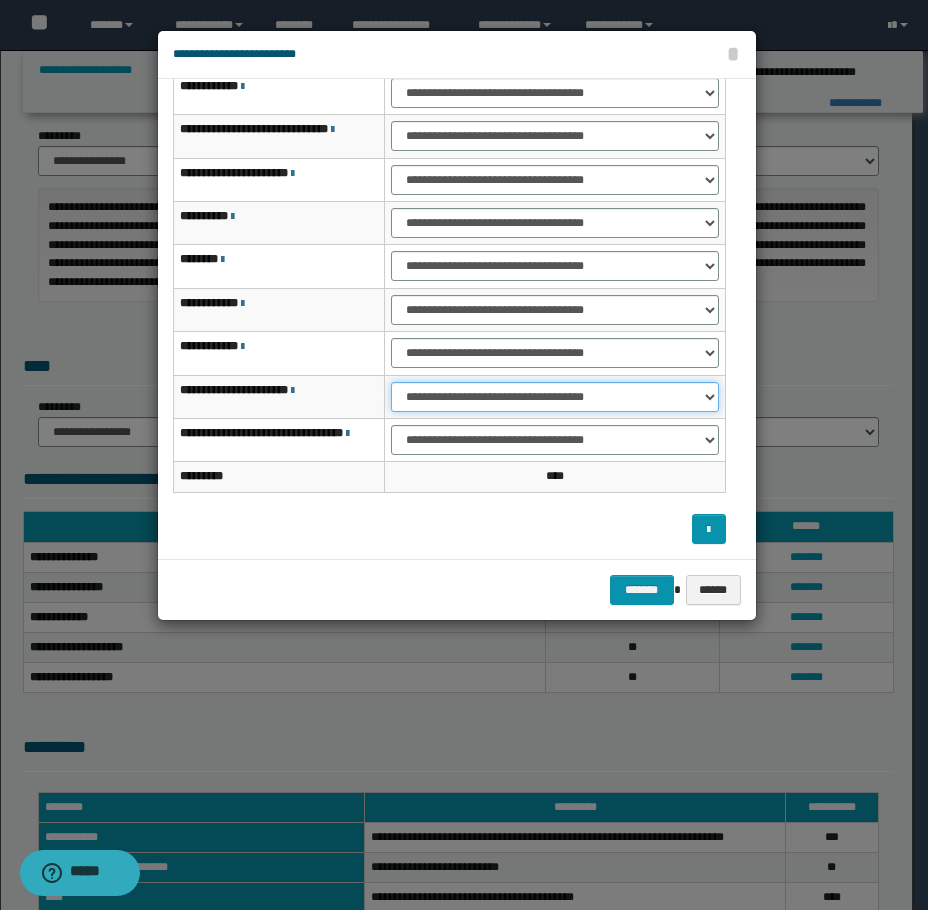 click on "**********" at bounding box center (554, 397) 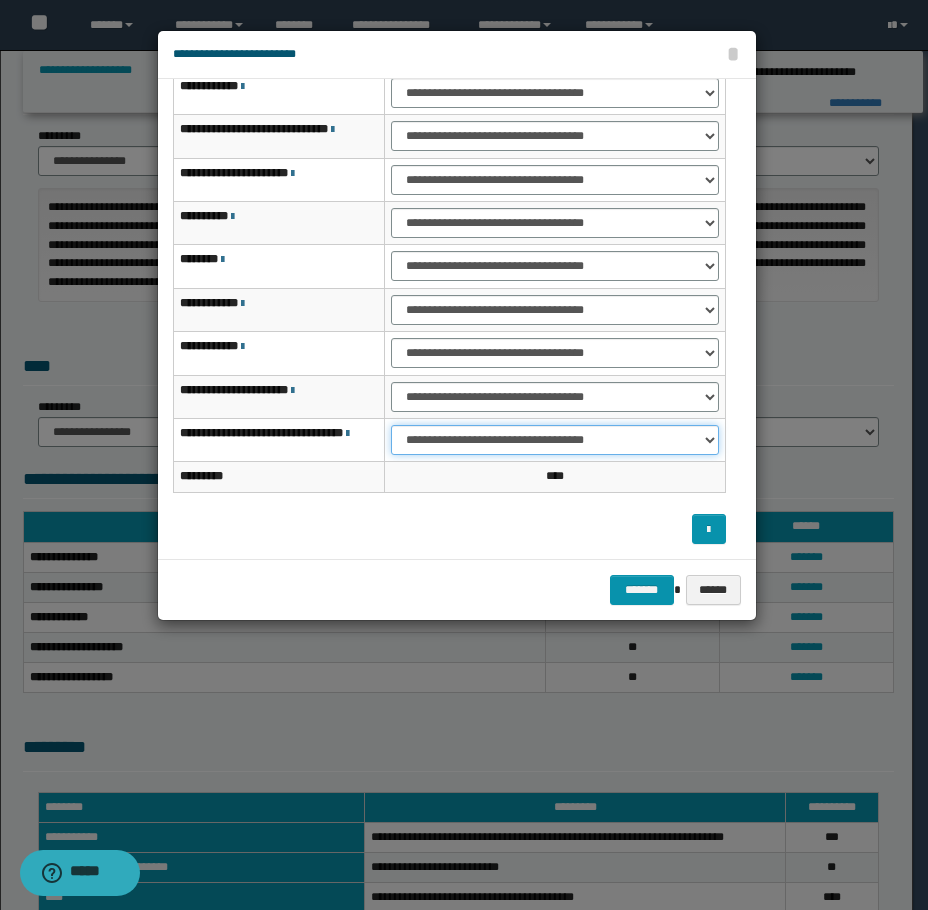 drag, startPoint x: 425, startPoint y: 437, endPoint x: 430, endPoint y: 446, distance: 10.29563 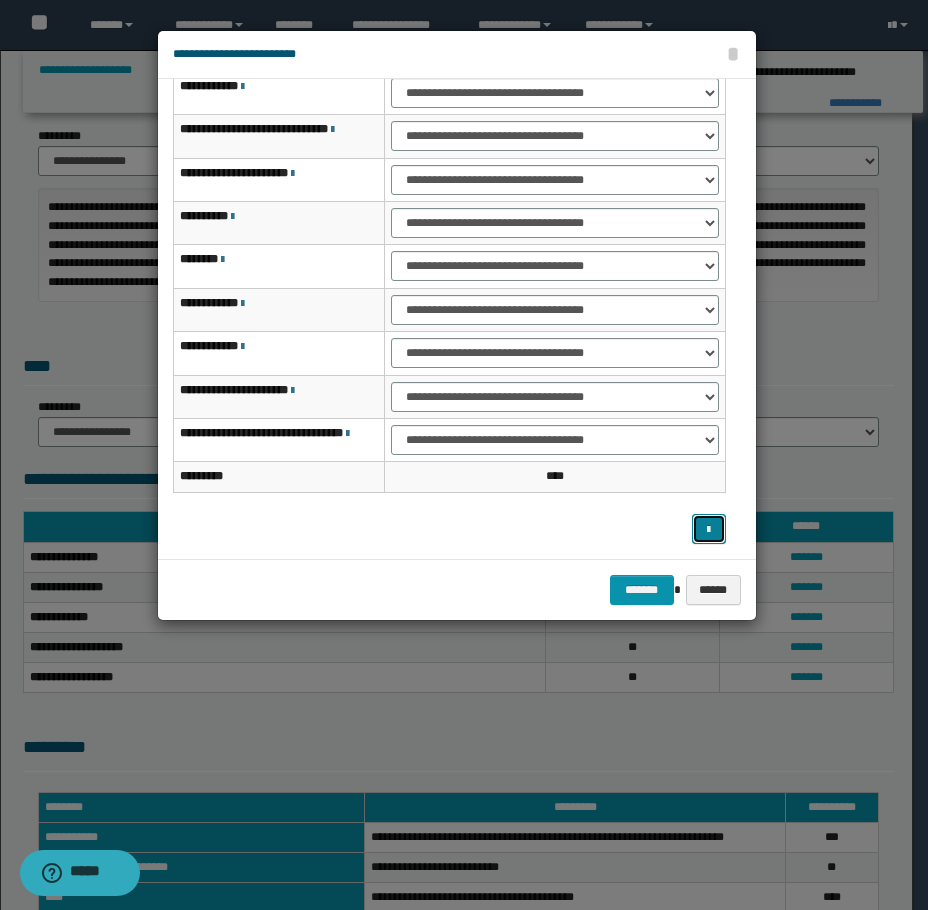 click at bounding box center [709, 529] 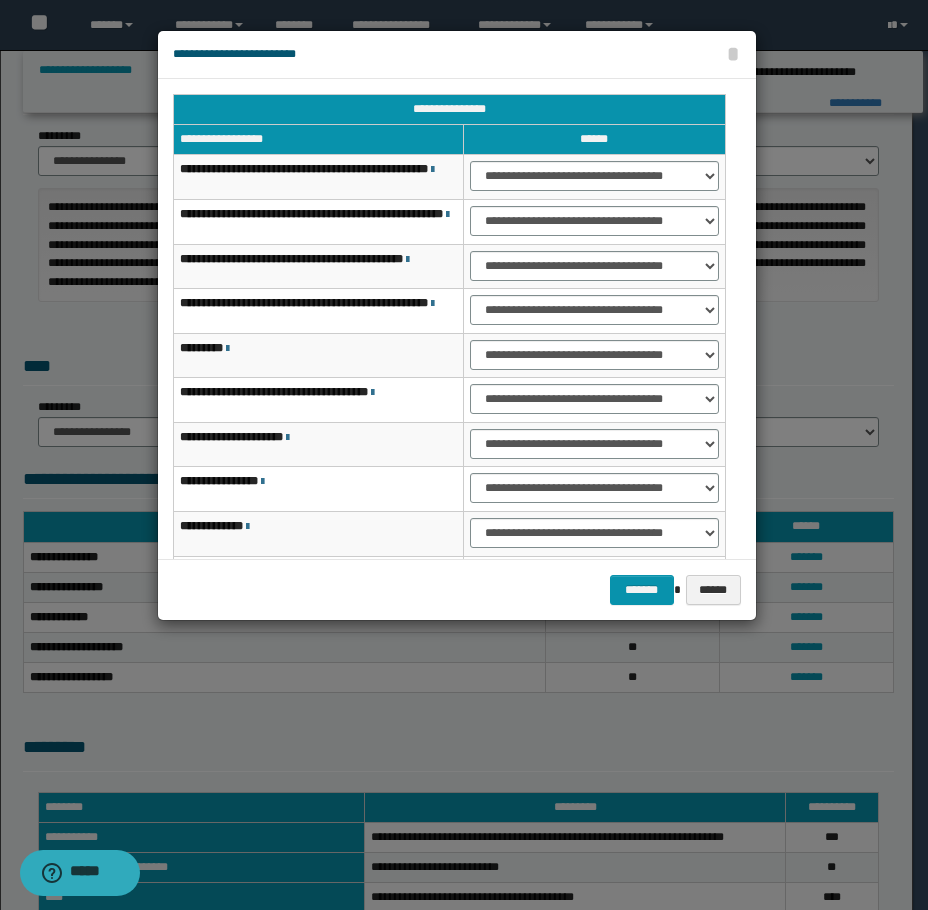 scroll, scrollTop: 173, scrollLeft: 0, axis: vertical 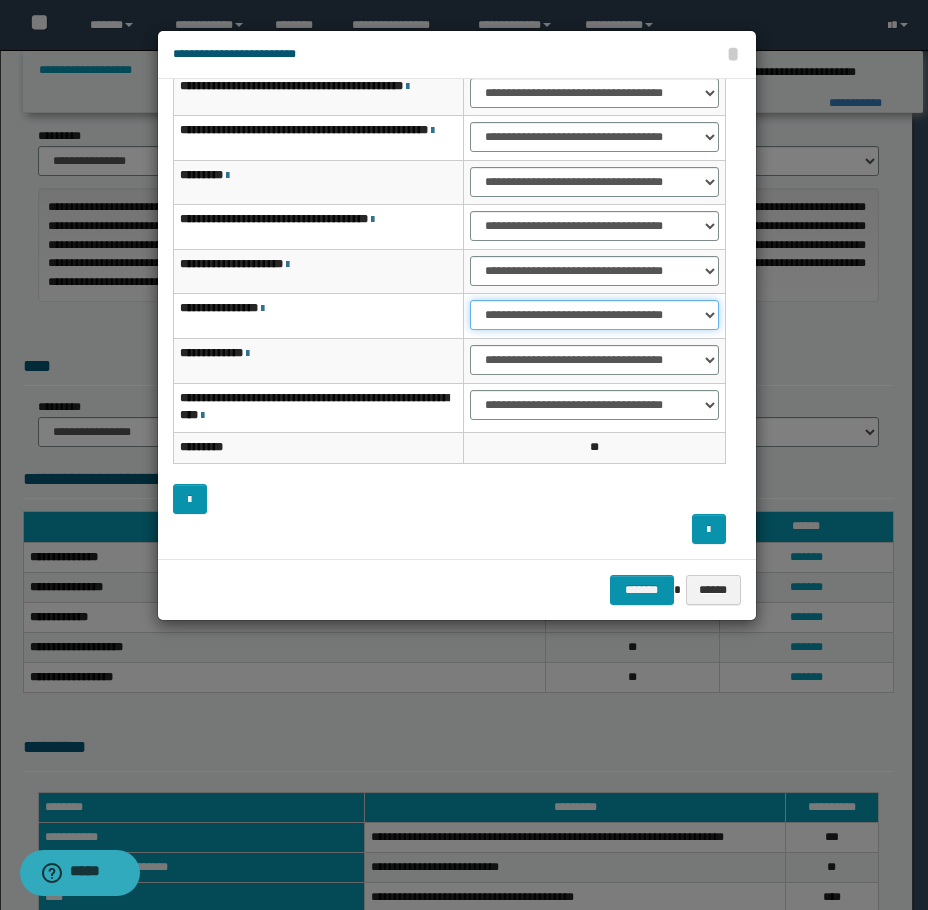 click on "**********" at bounding box center [594, 315] 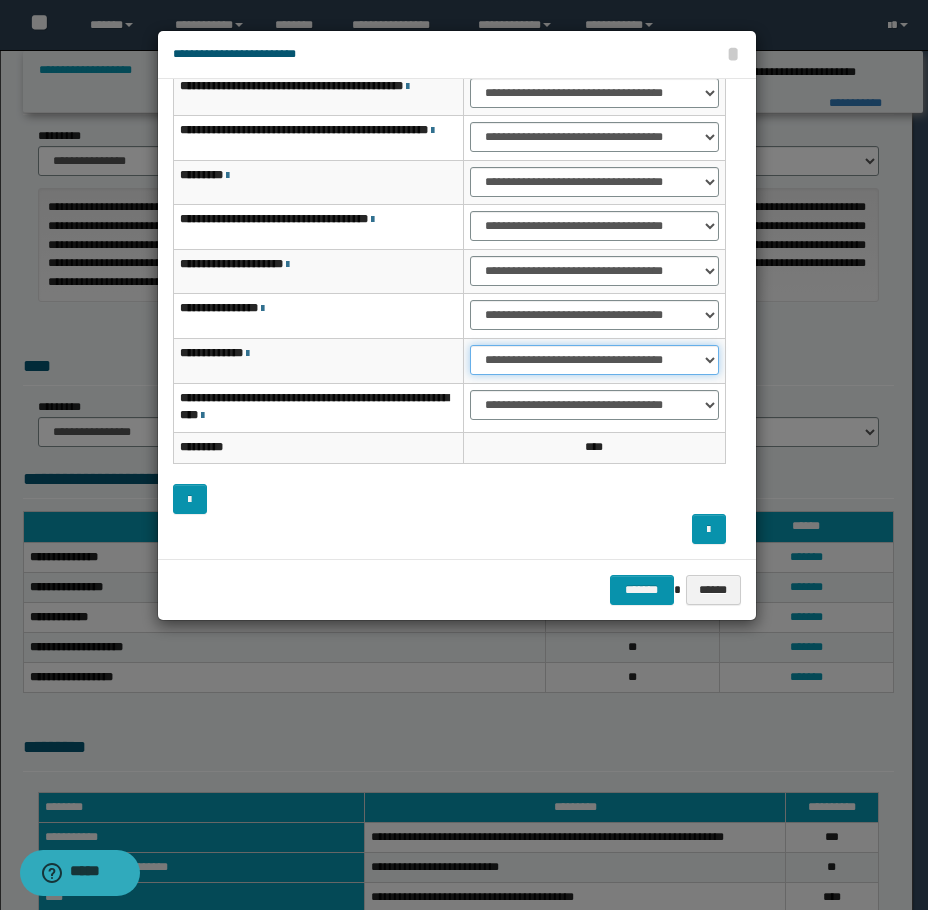 click on "**********" at bounding box center [594, 360] 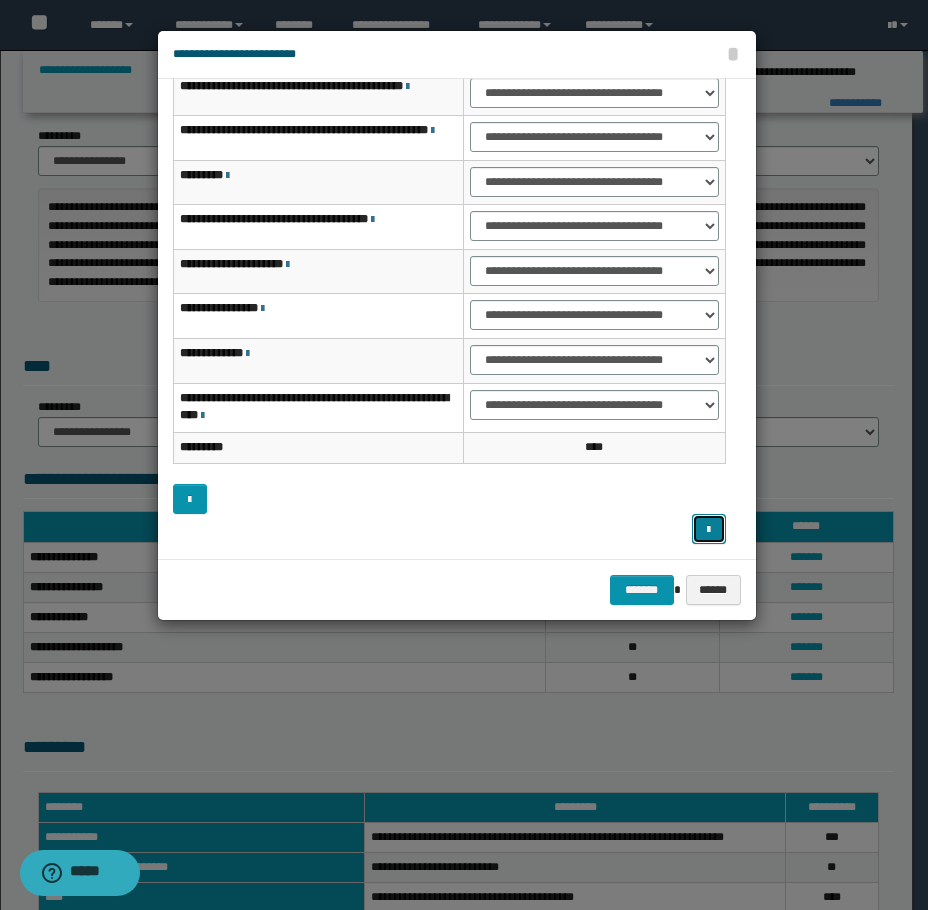 click at bounding box center (709, 529) 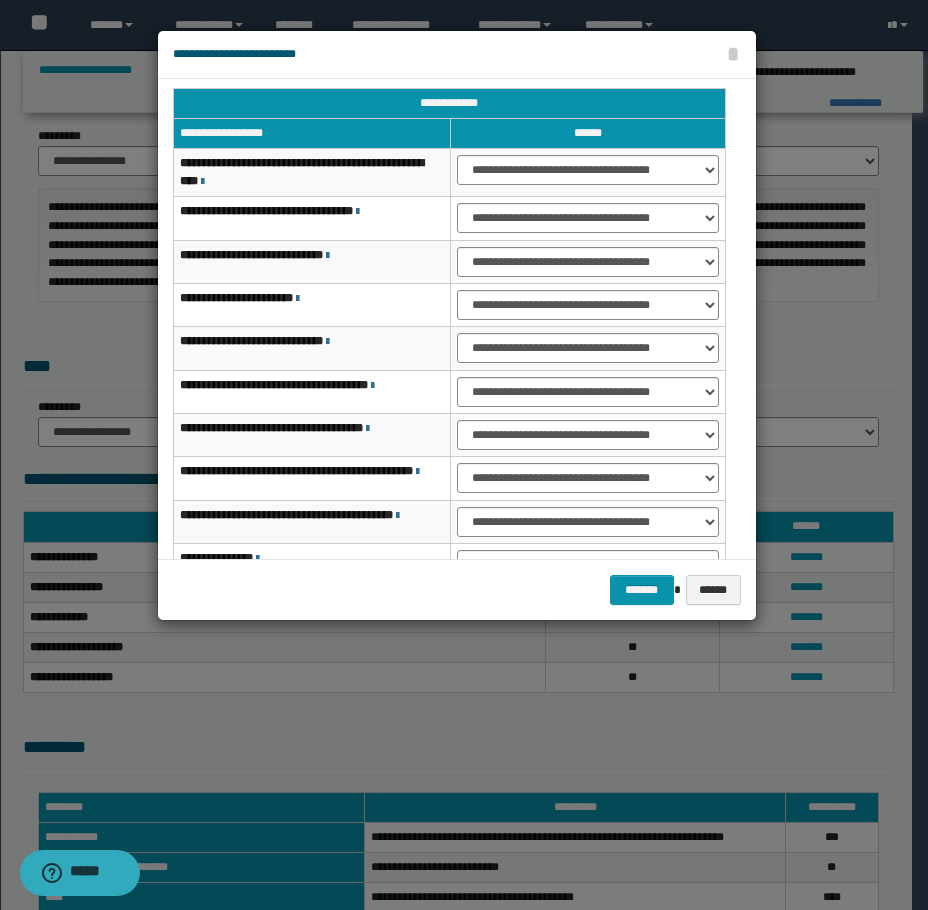 scroll, scrollTop: 0, scrollLeft: 0, axis: both 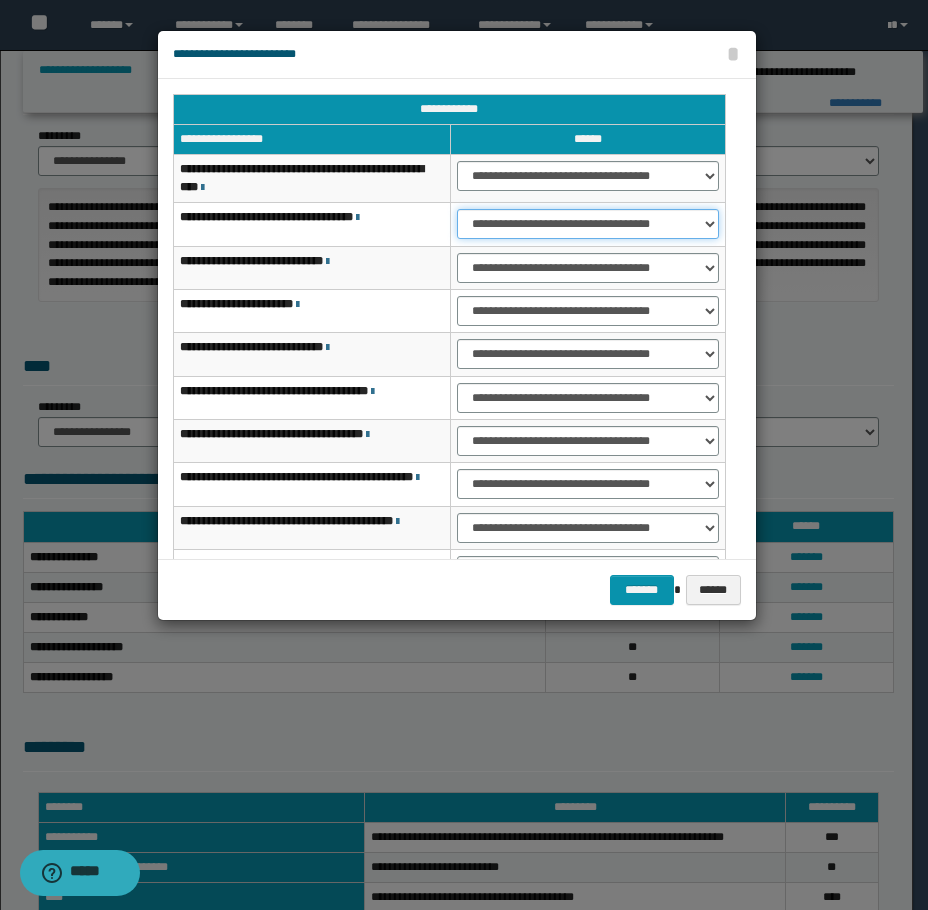 click on "**********" at bounding box center [588, 224] 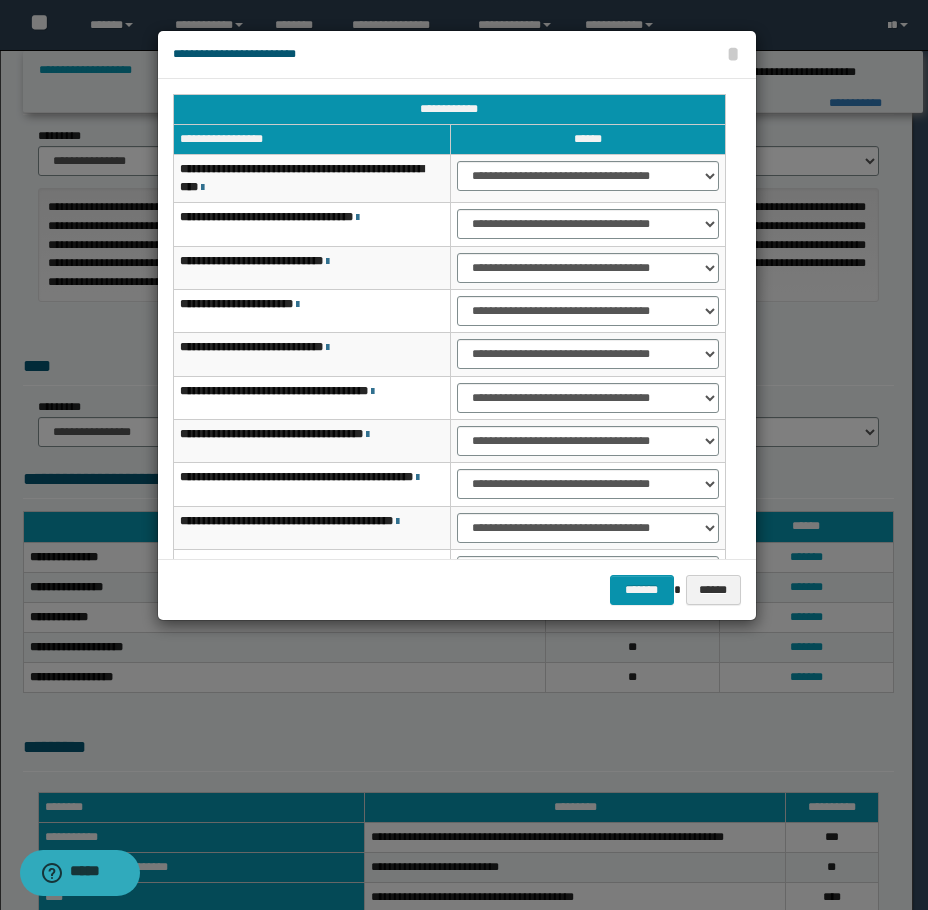 click on "**********" at bounding box center (587, 179) 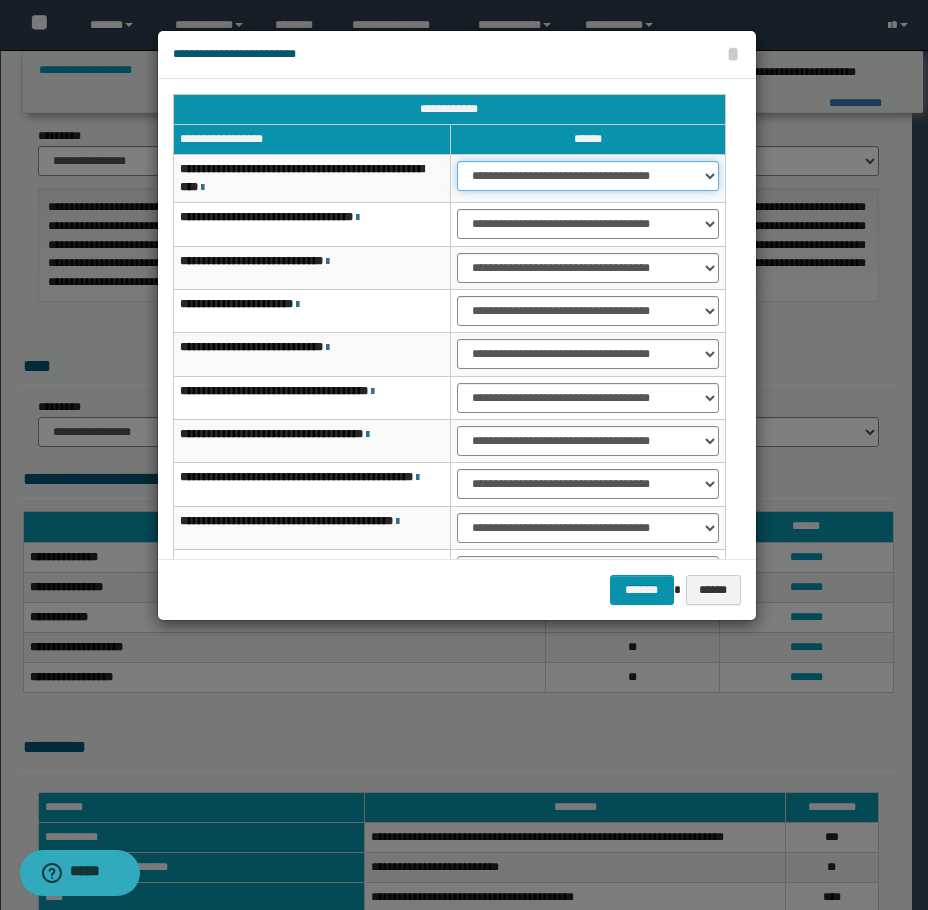 click on "**********" at bounding box center [588, 176] 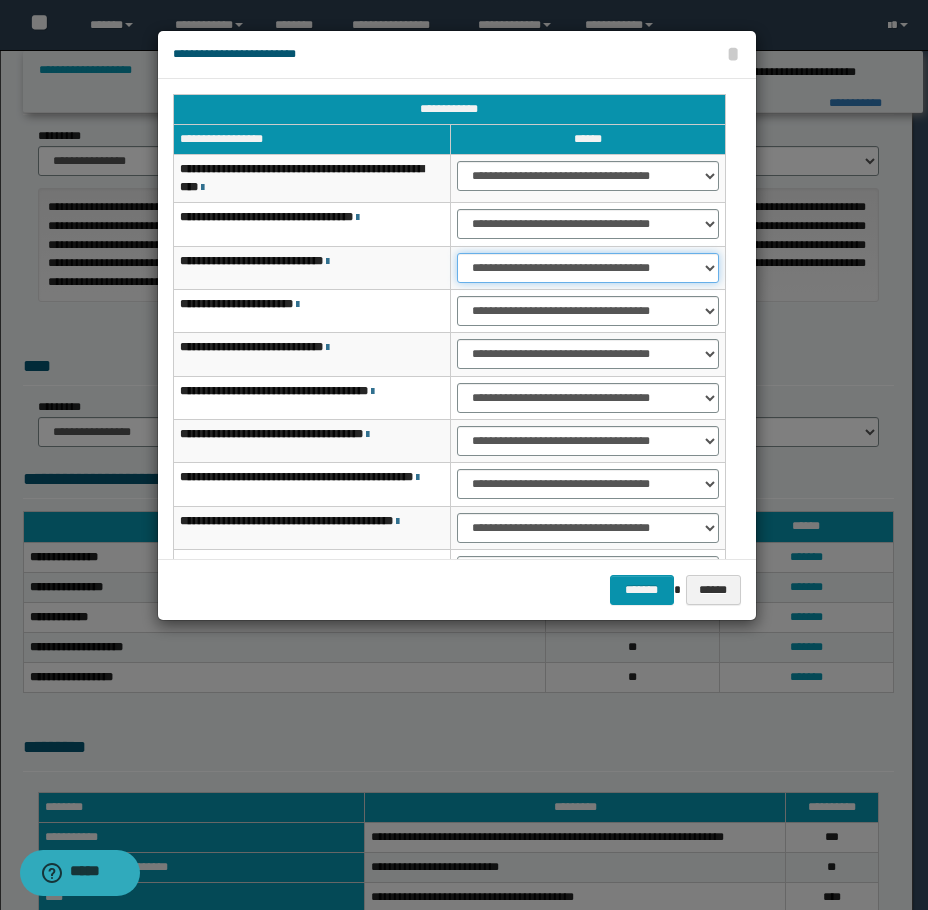 click on "**********" at bounding box center (588, 268) 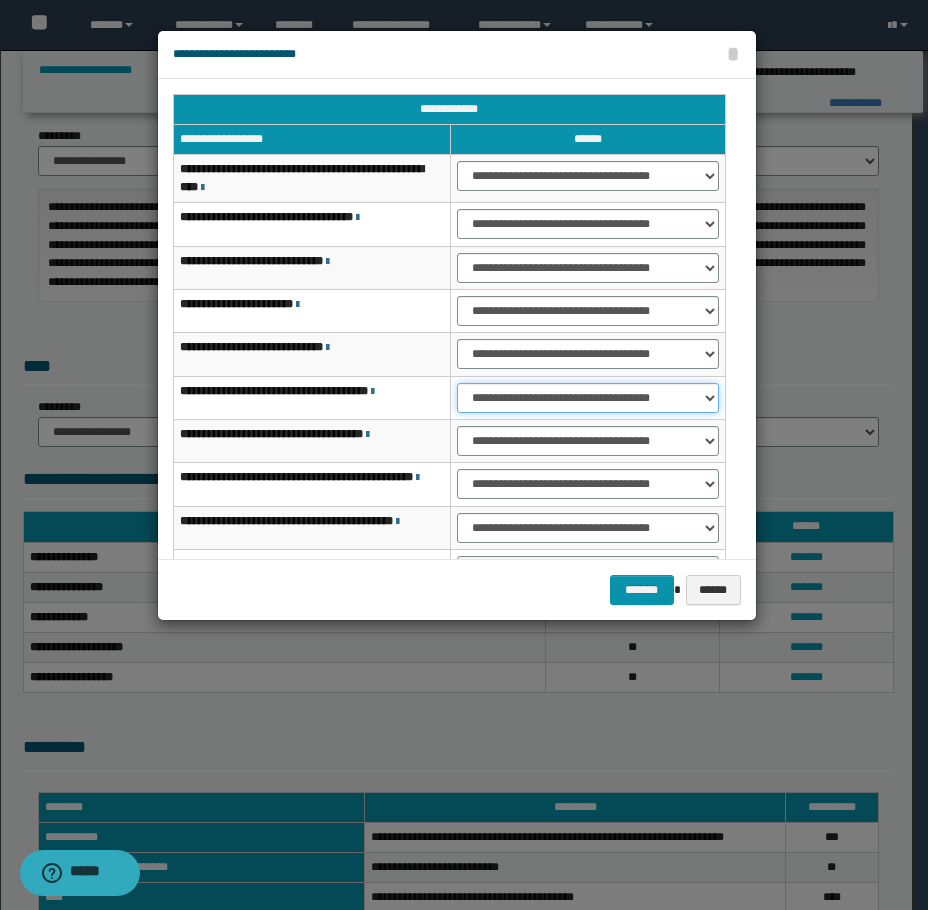 click on "**********" at bounding box center [588, 398] 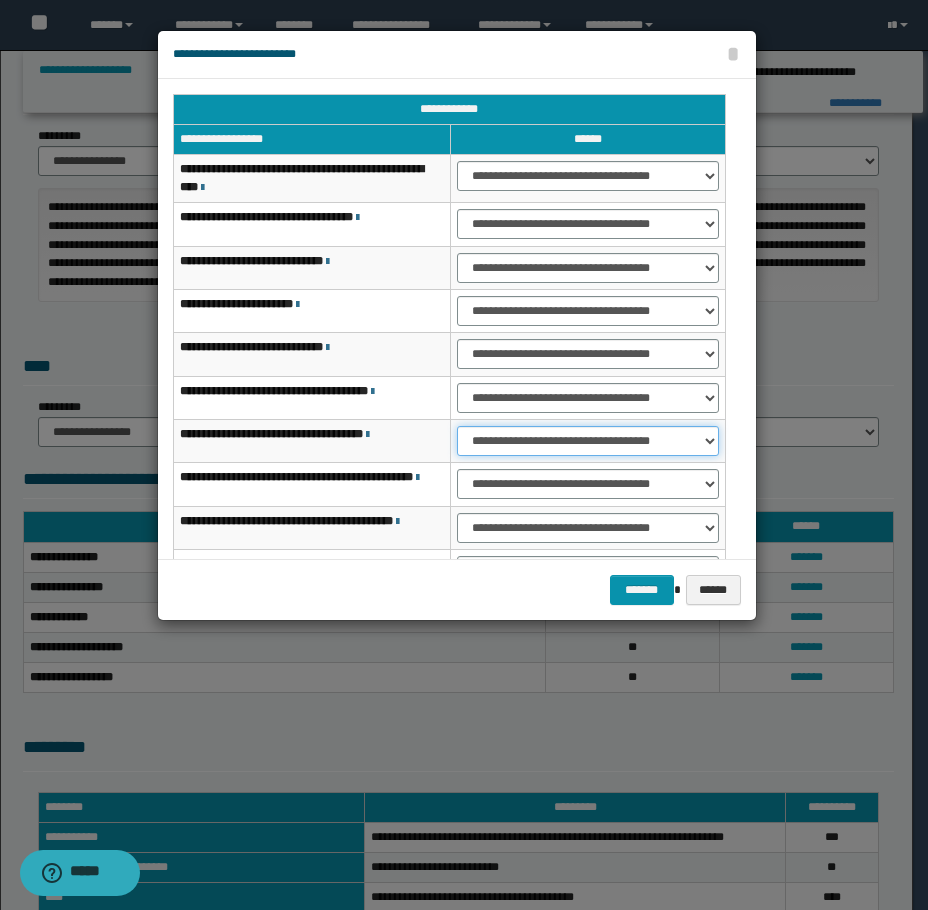 drag, startPoint x: 508, startPoint y: 434, endPoint x: 507, endPoint y: 451, distance: 17.029387 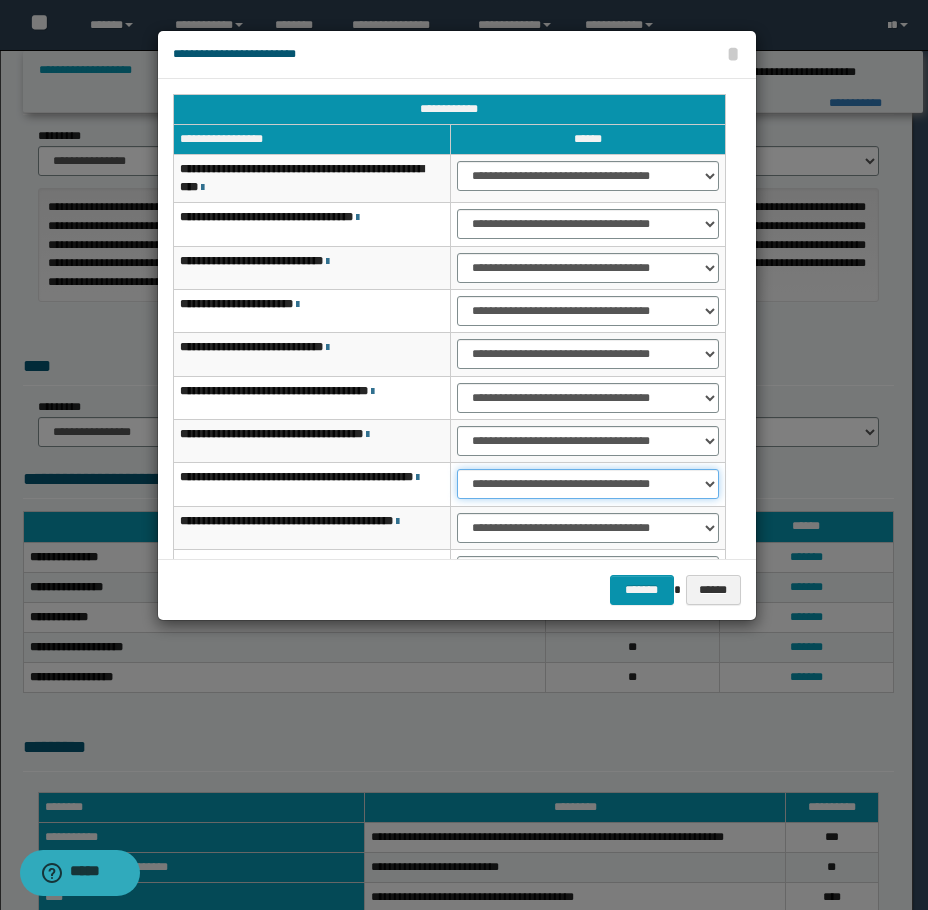 click on "**********" at bounding box center (588, 484) 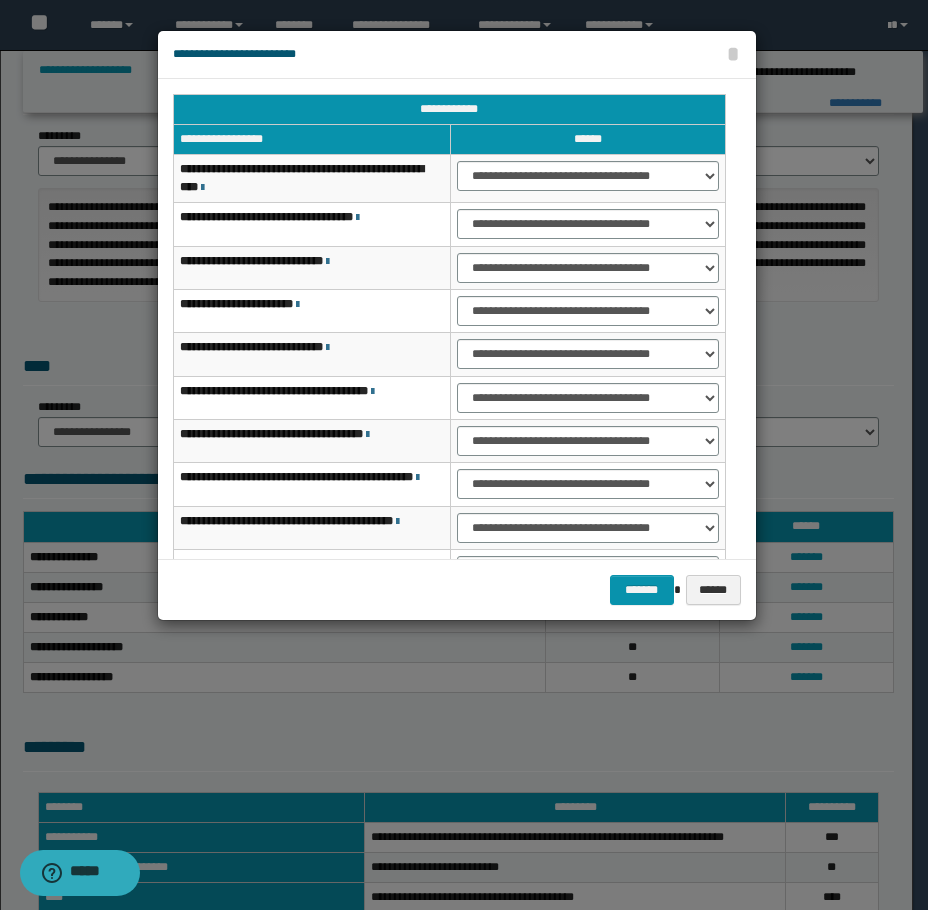 click on "**********" at bounding box center [587, 527] 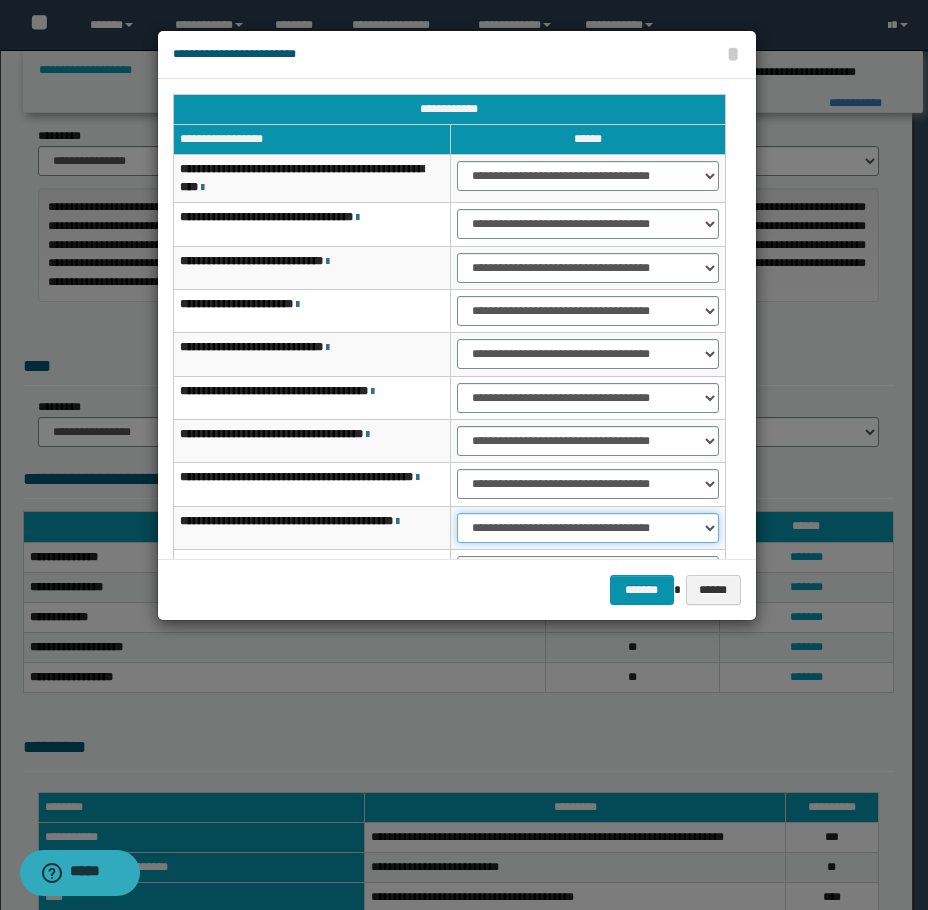 click on "**********" at bounding box center (588, 528) 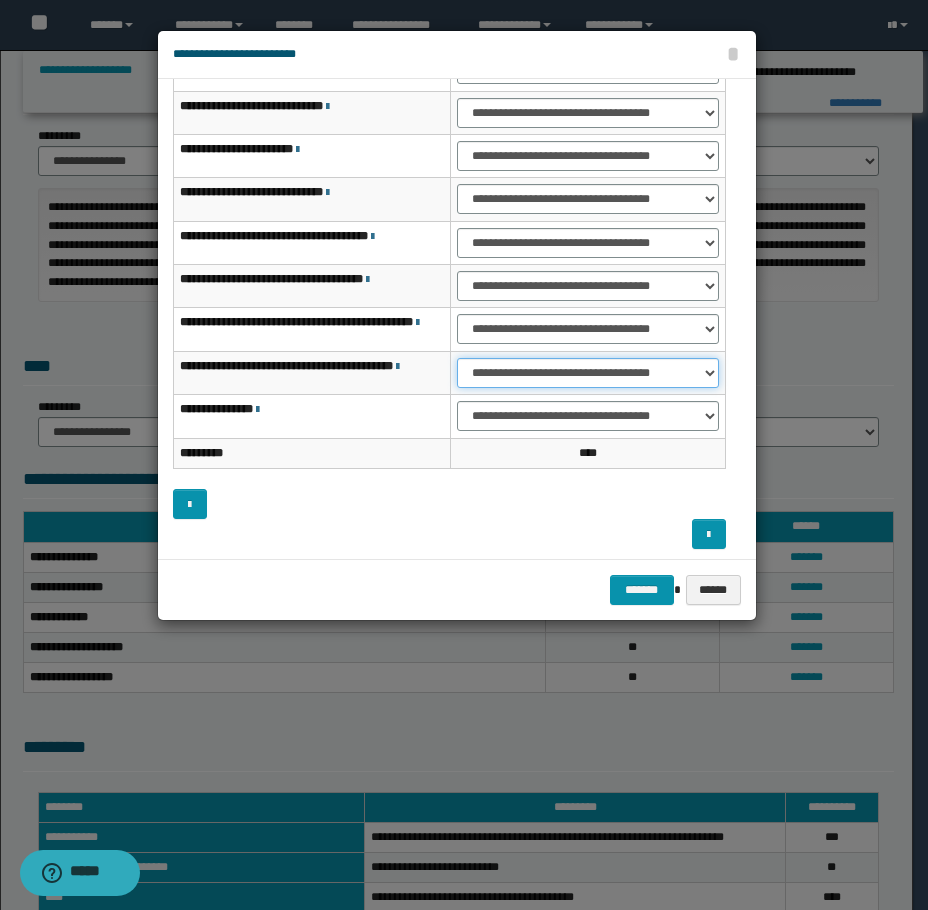 scroll, scrollTop: 160, scrollLeft: 0, axis: vertical 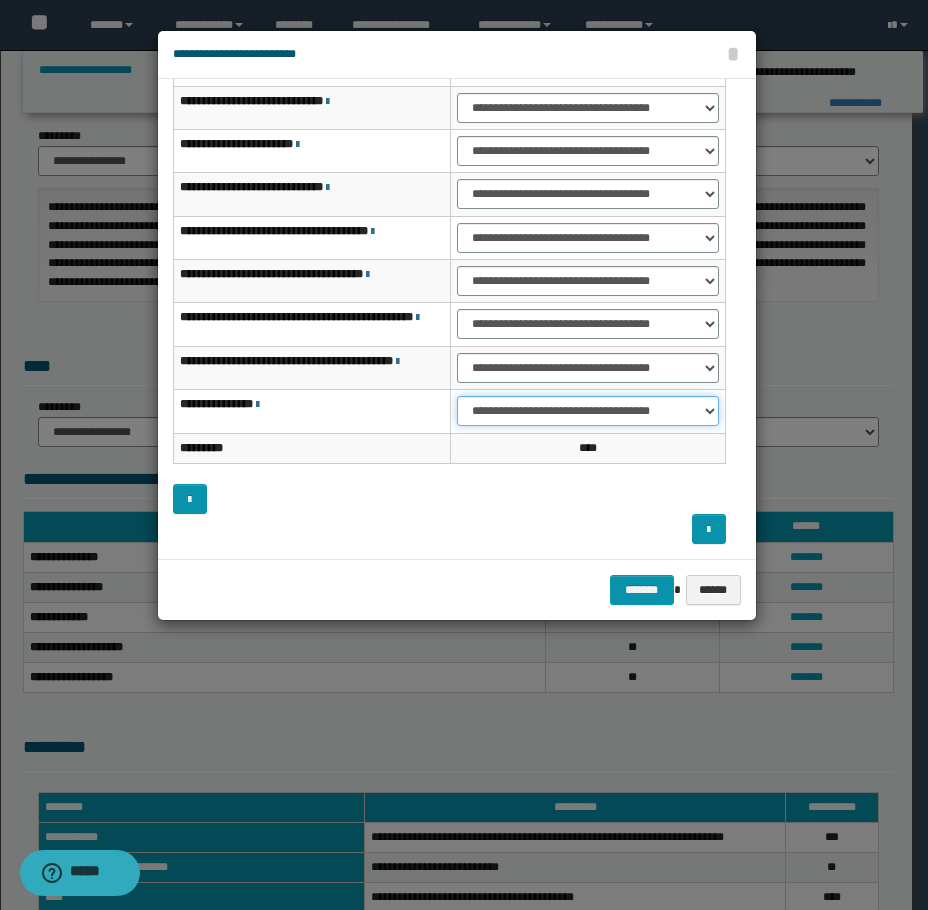 drag, startPoint x: 488, startPoint y: 408, endPoint x: 488, endPoint y: 424, distance: 16 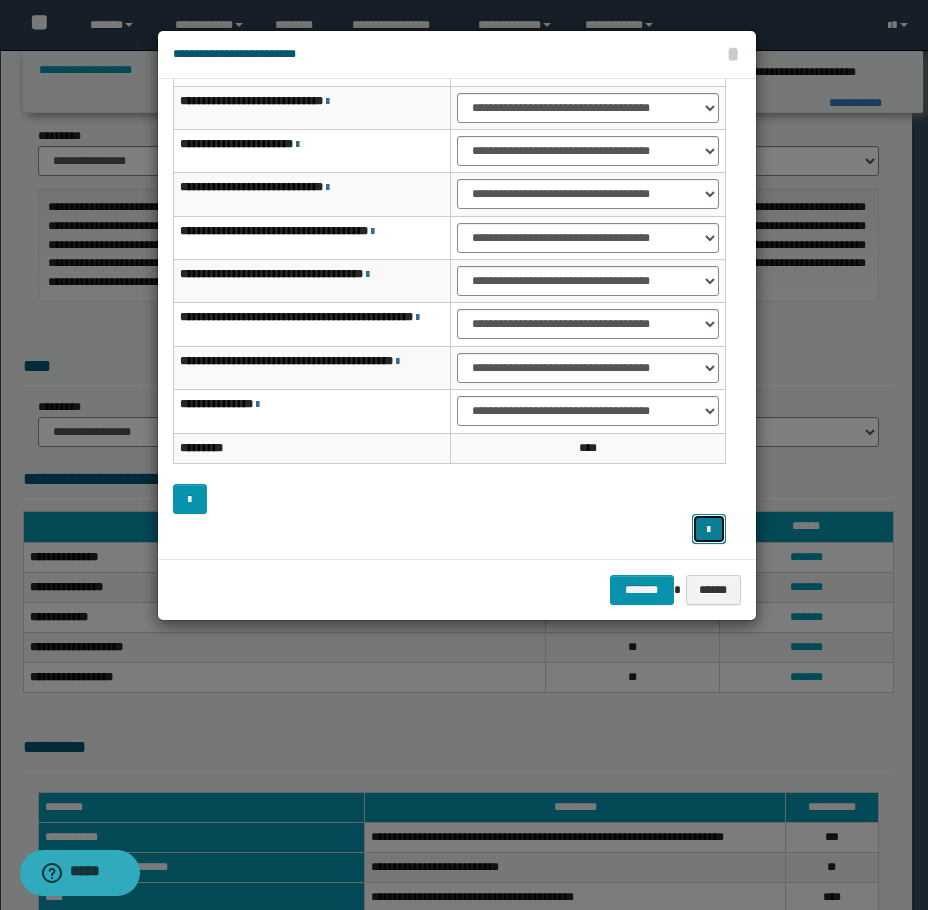 click at bounding box center [709, 529] 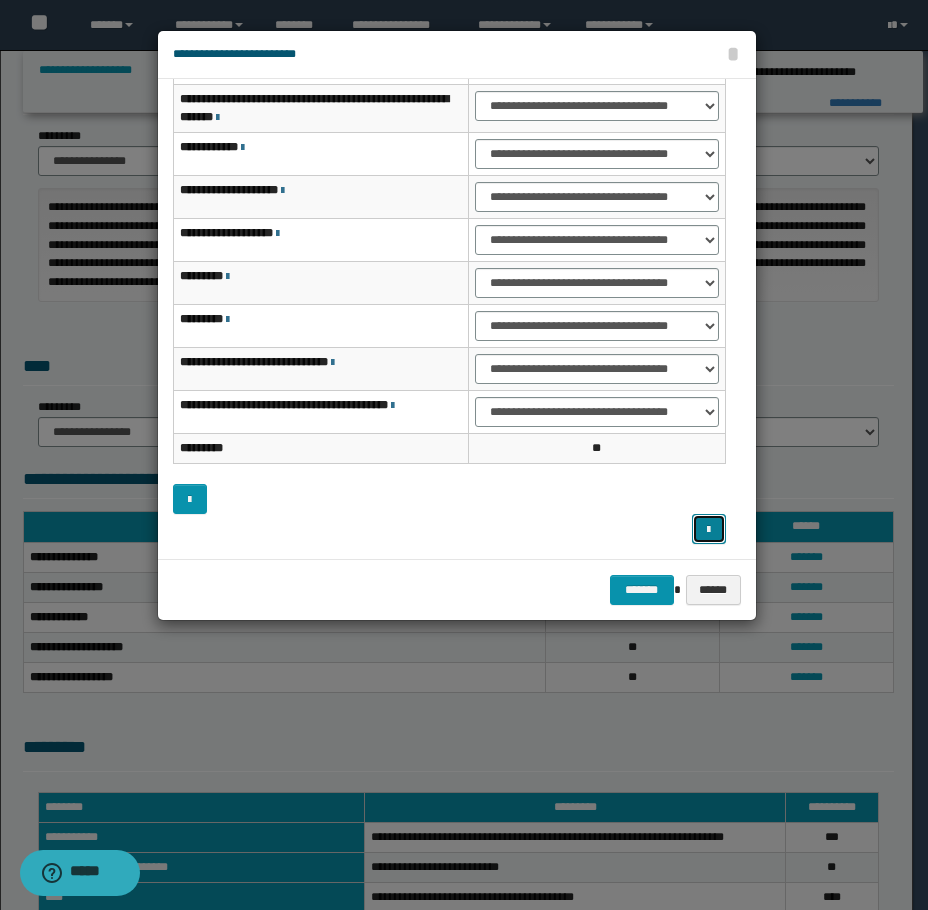 scroll, scrollTop: 0, scrollLeft: 0, axis: both 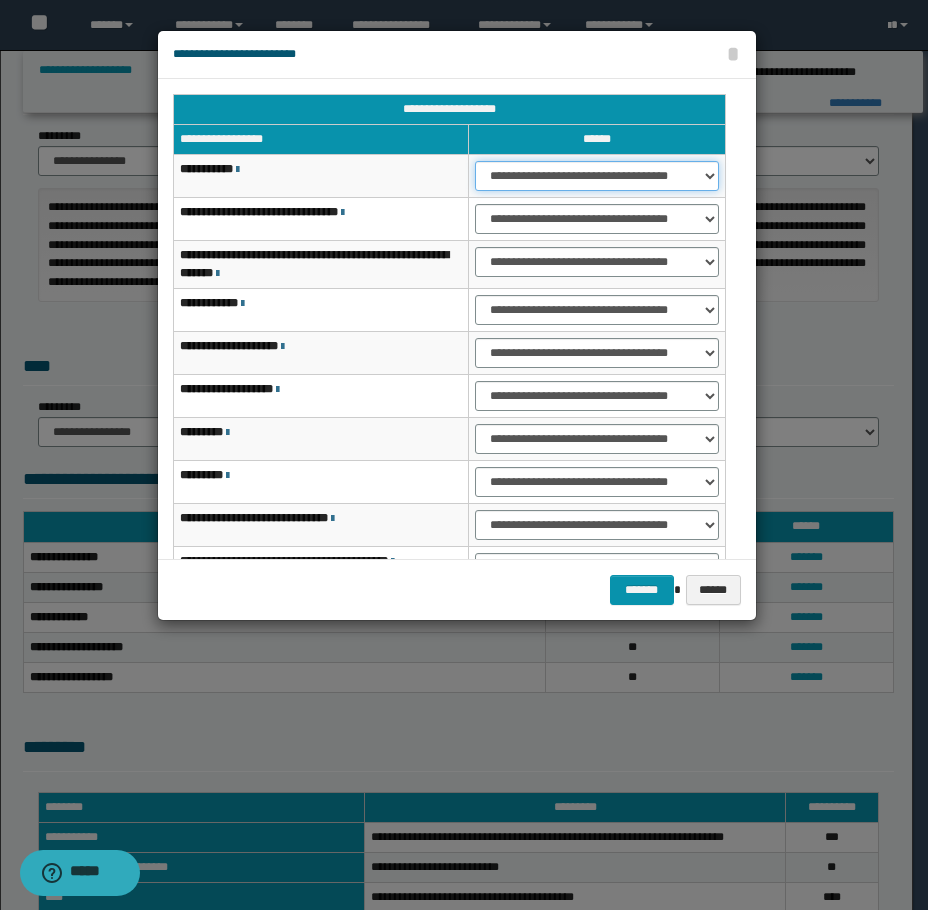 click on "**********" at bounding box center [596, 176] 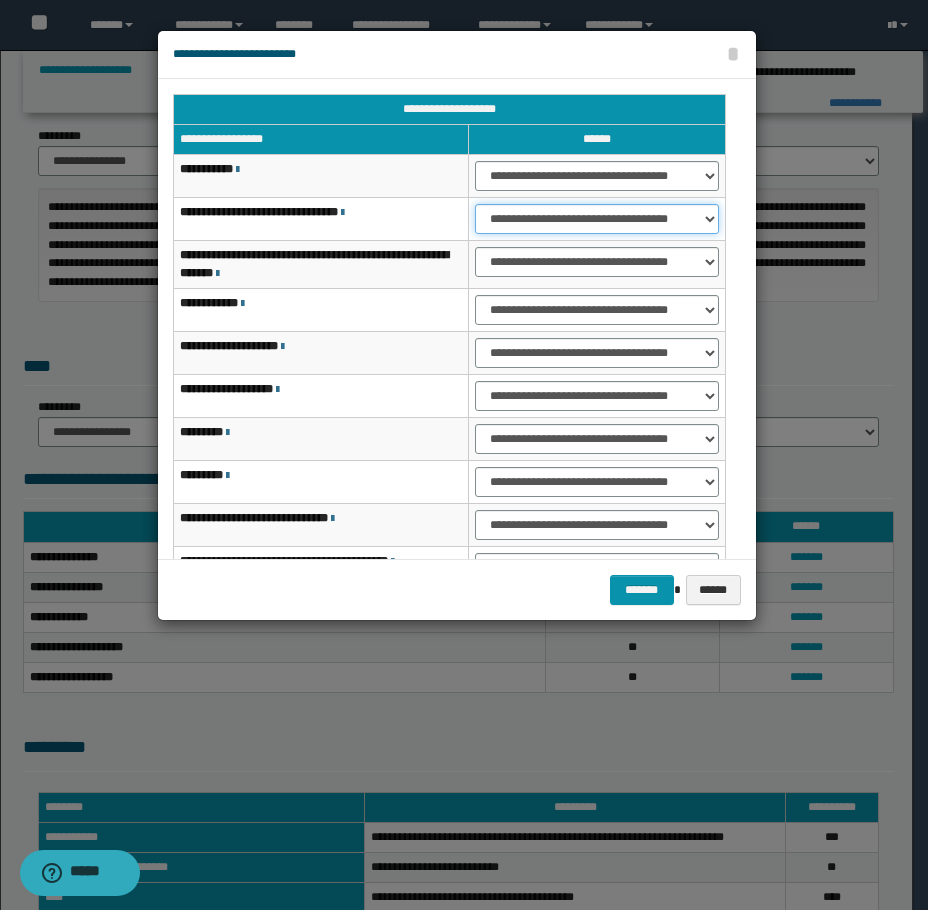 click on "**********" at bounding box center (596, 219) 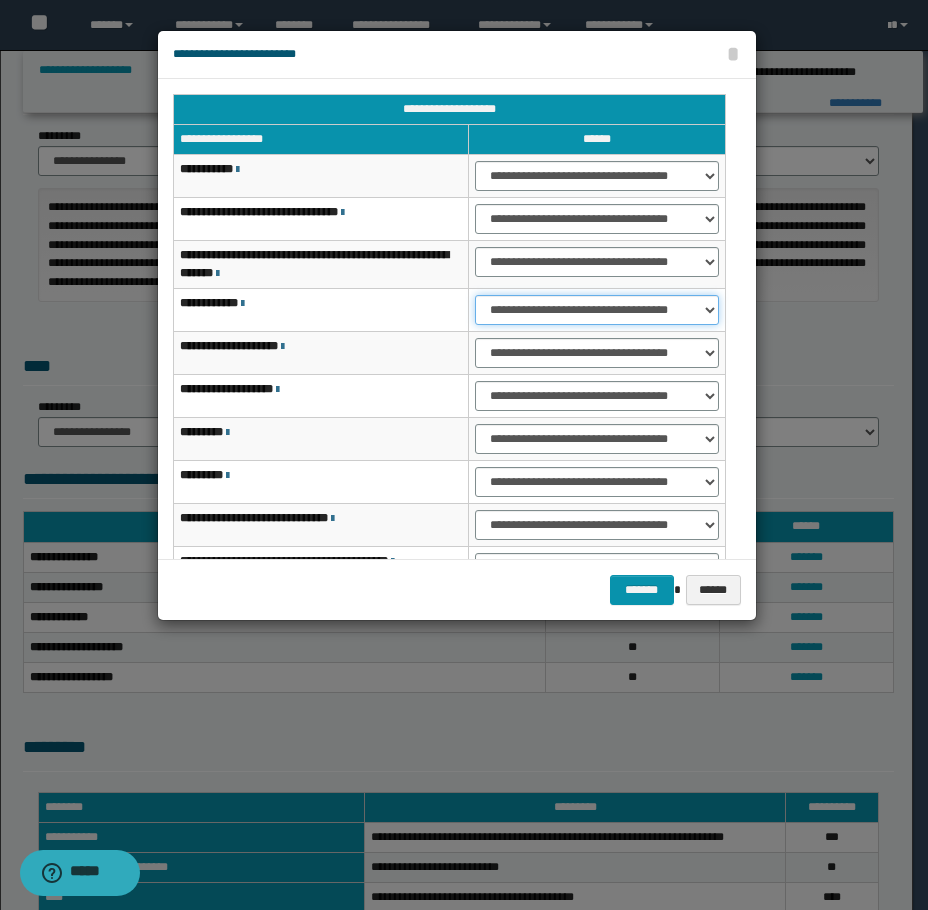 click on "**********" at bounding box center [596, 310] 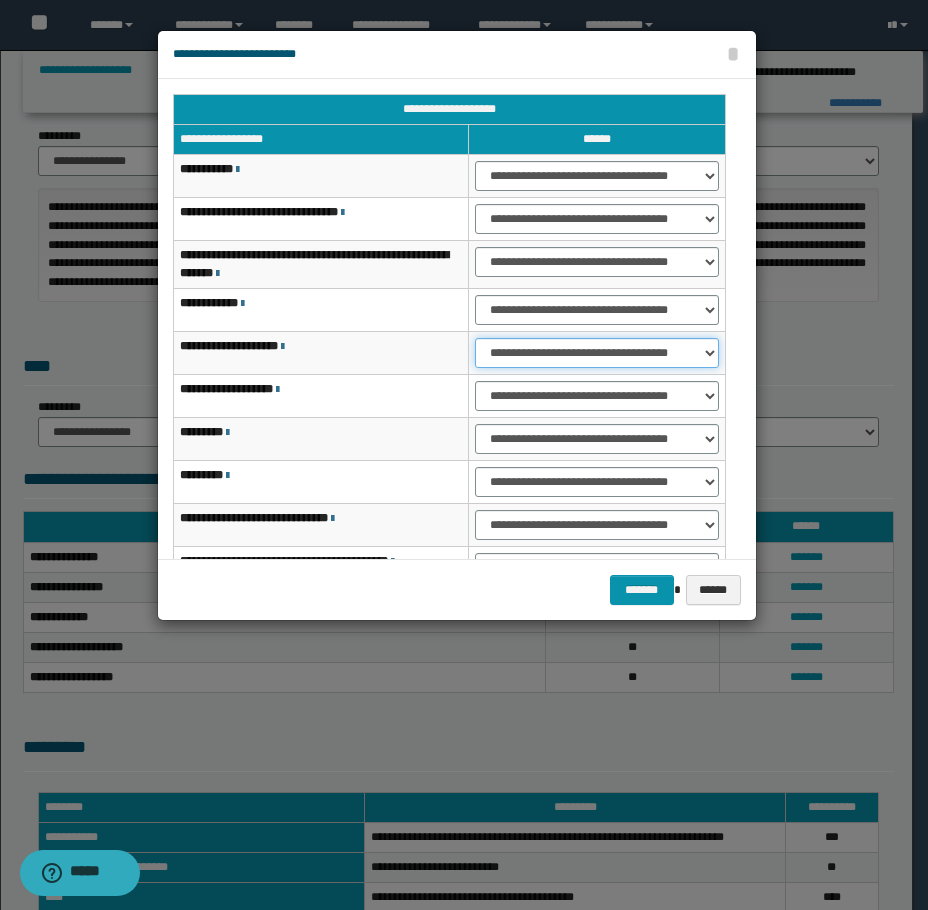click on "**********" at bounding box center (596, 353) 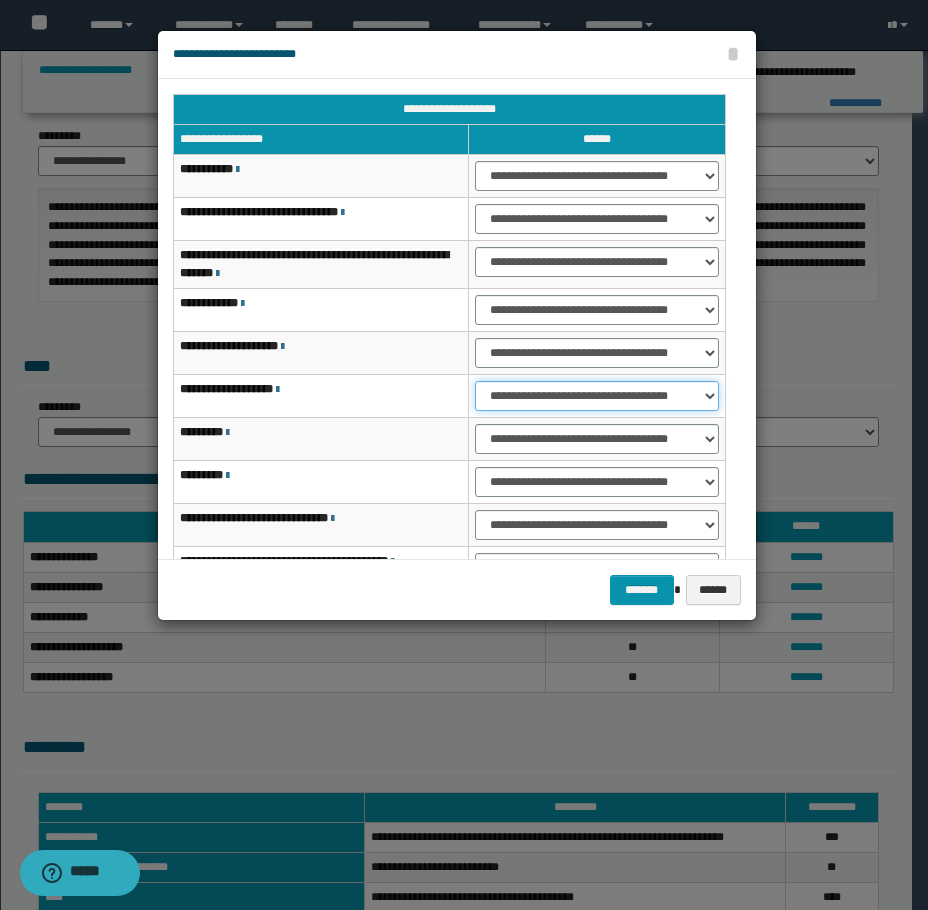 click on "**********" at bounding box center (596, 396) 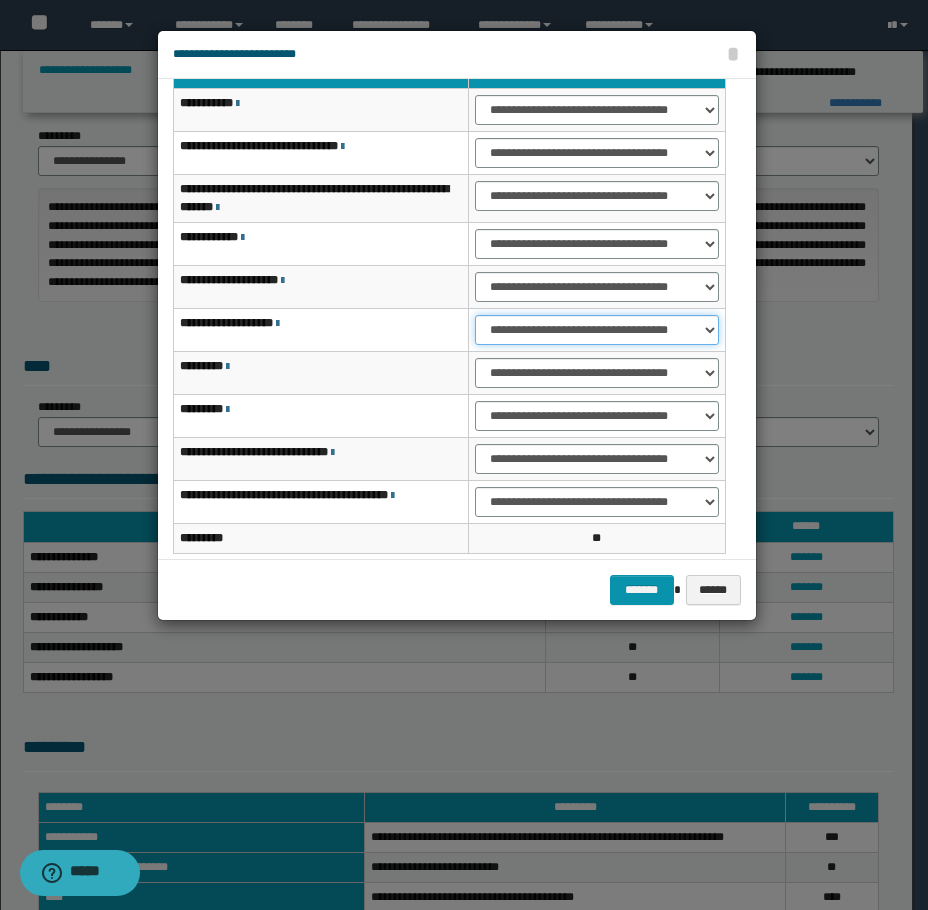 scroll, scrollTop: 156, scrollLeft: 0, axis: vertical 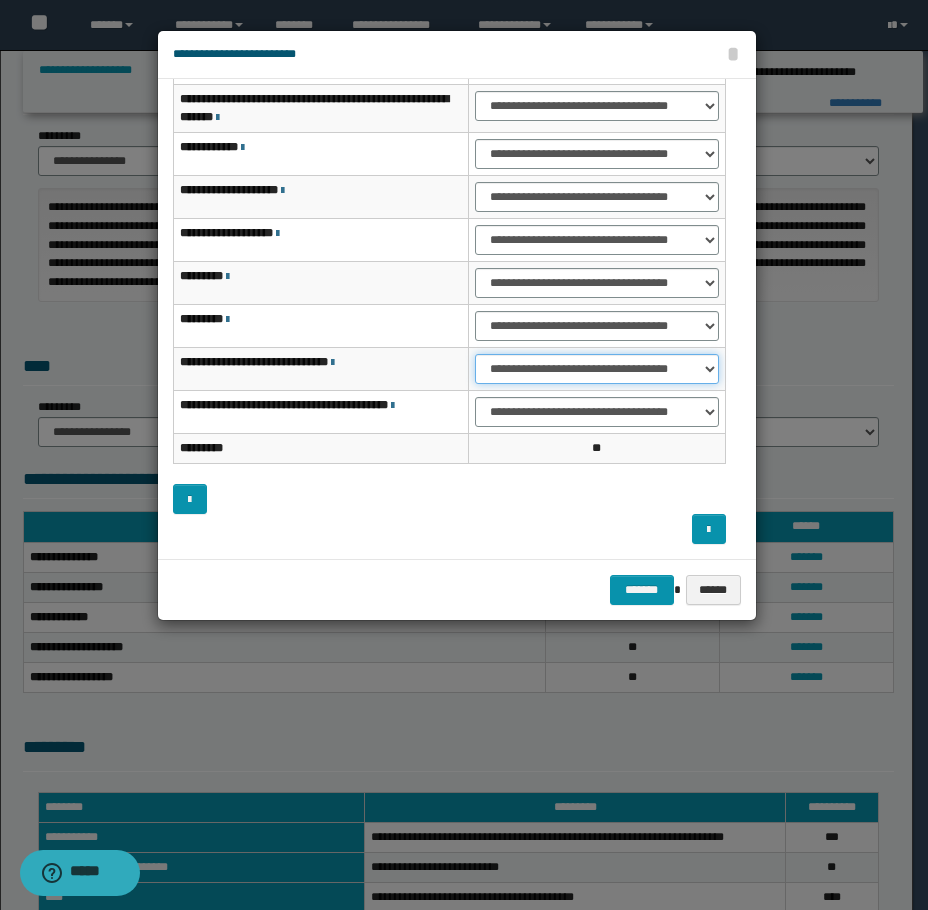 click on "**********" at bounding box center (596, 369) 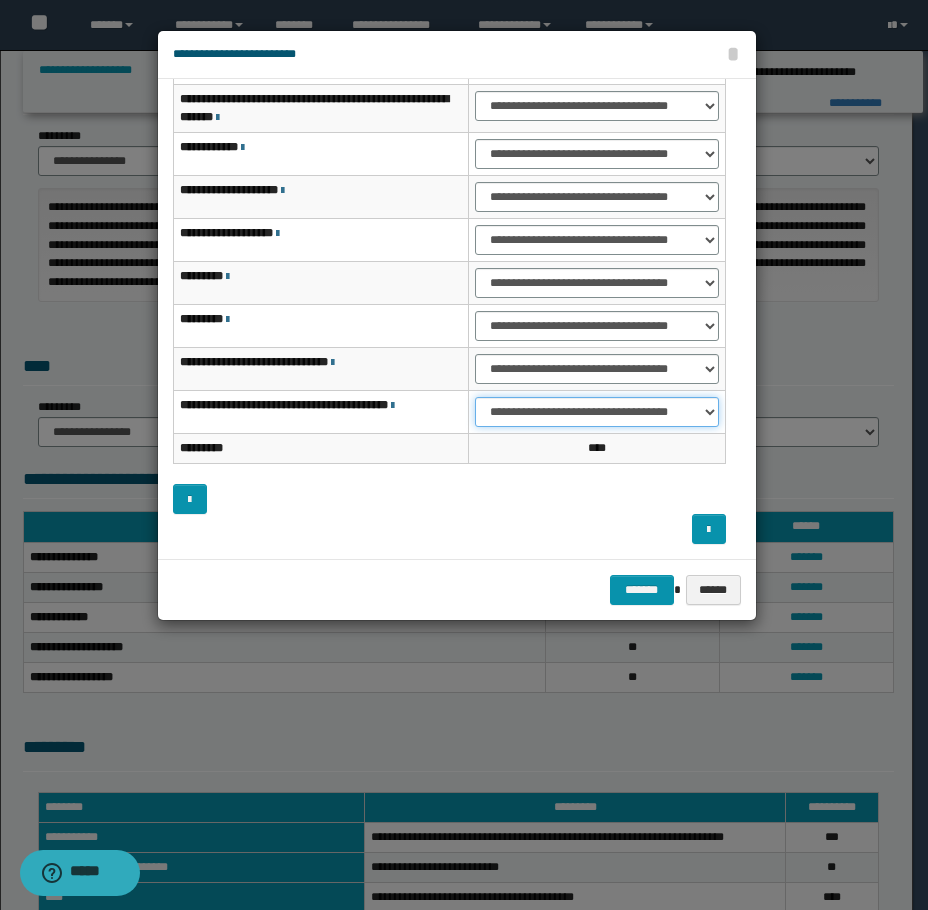 drag, startPoint x: 528, startPoint y: 413, endPoint x: 531, endPoint y: 425, distance: 12.369317 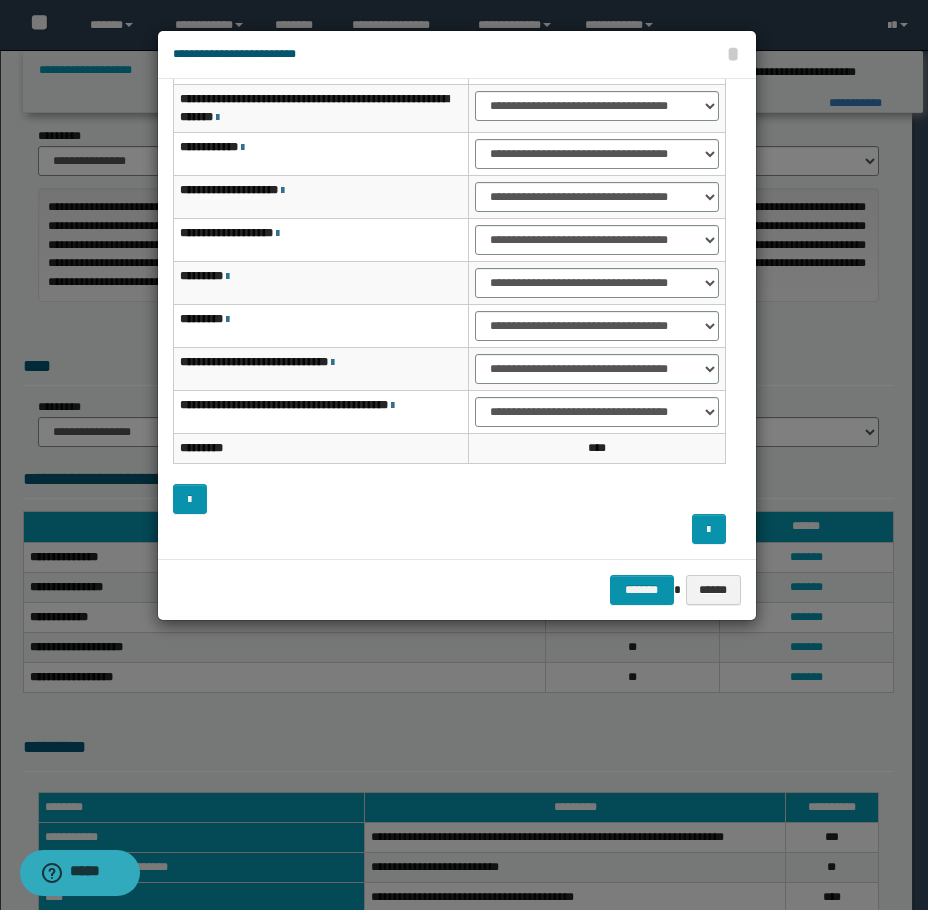 click on "**********" at bounding box center (457, 319) 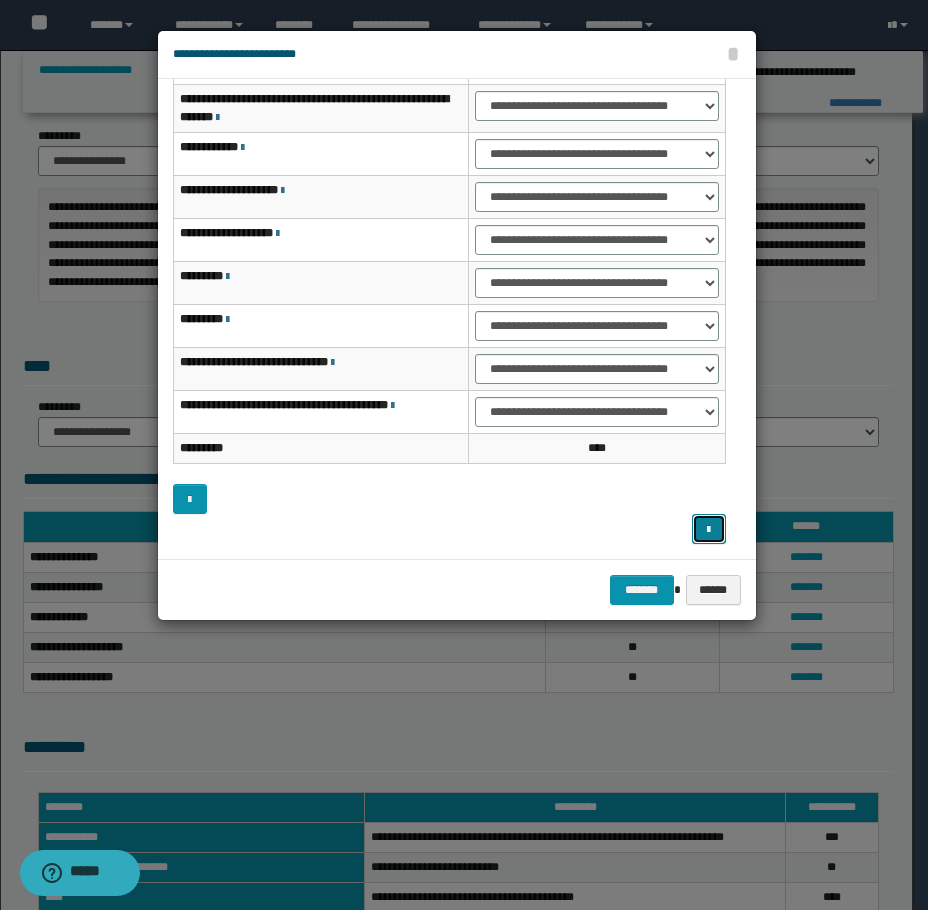 click at bounding box center (709, 529) 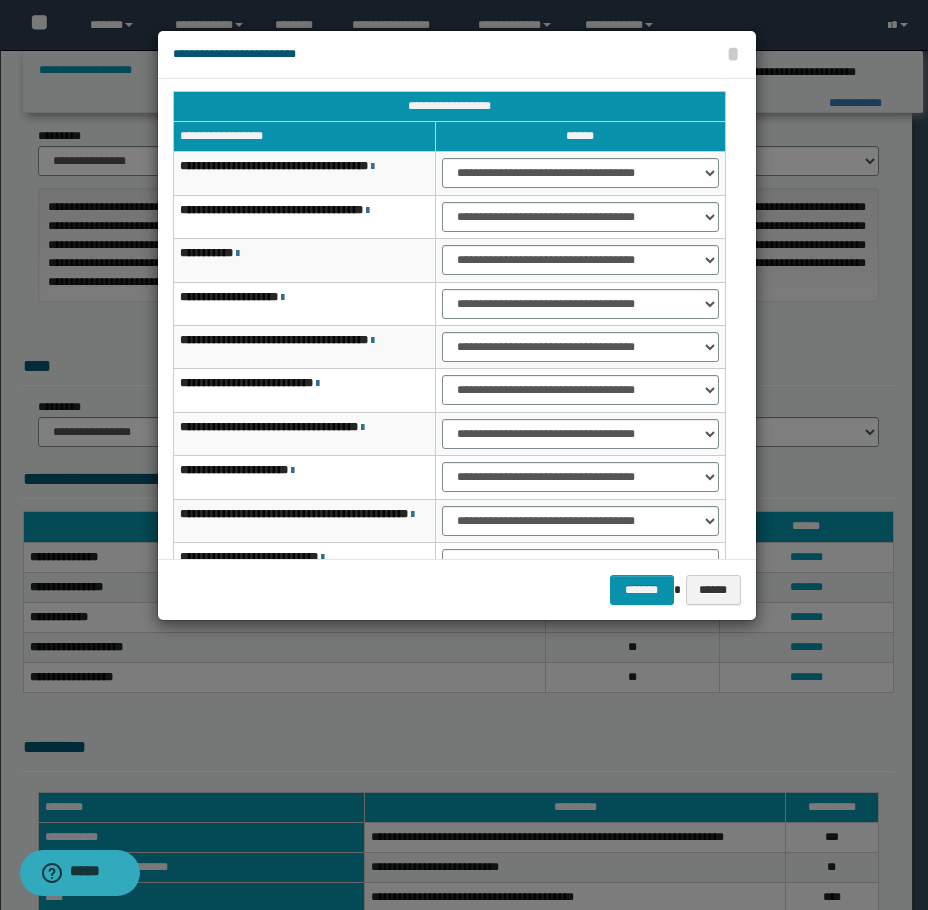 scroll, scrollTop: 0, scrollLeft: 0, axis: both 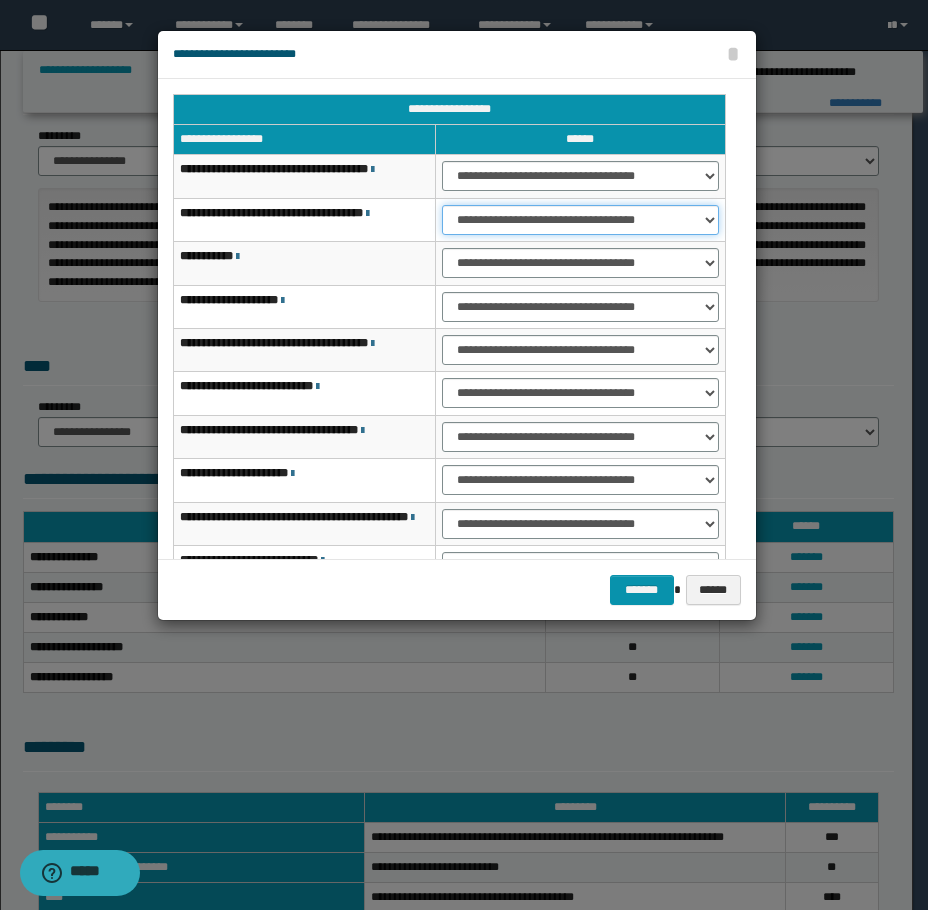 click on "**********" at bounding box center (580, 220) 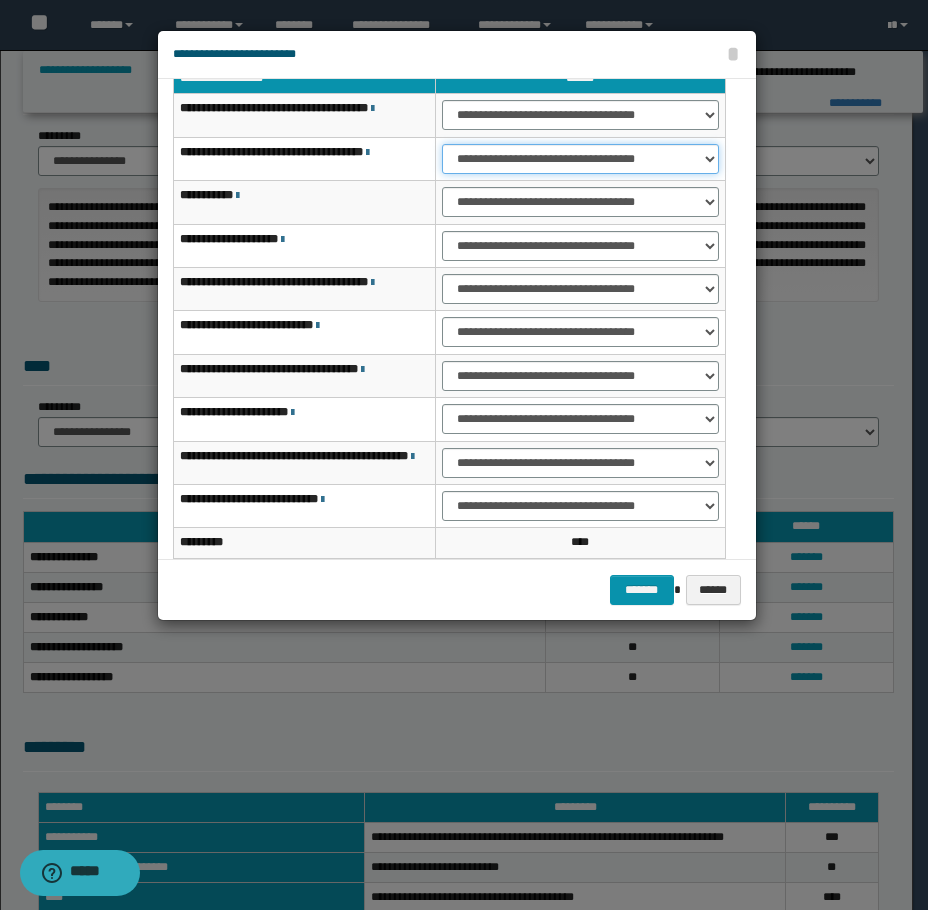 scroll, scrollTop: 0, scrollLeft: 0, axis: both 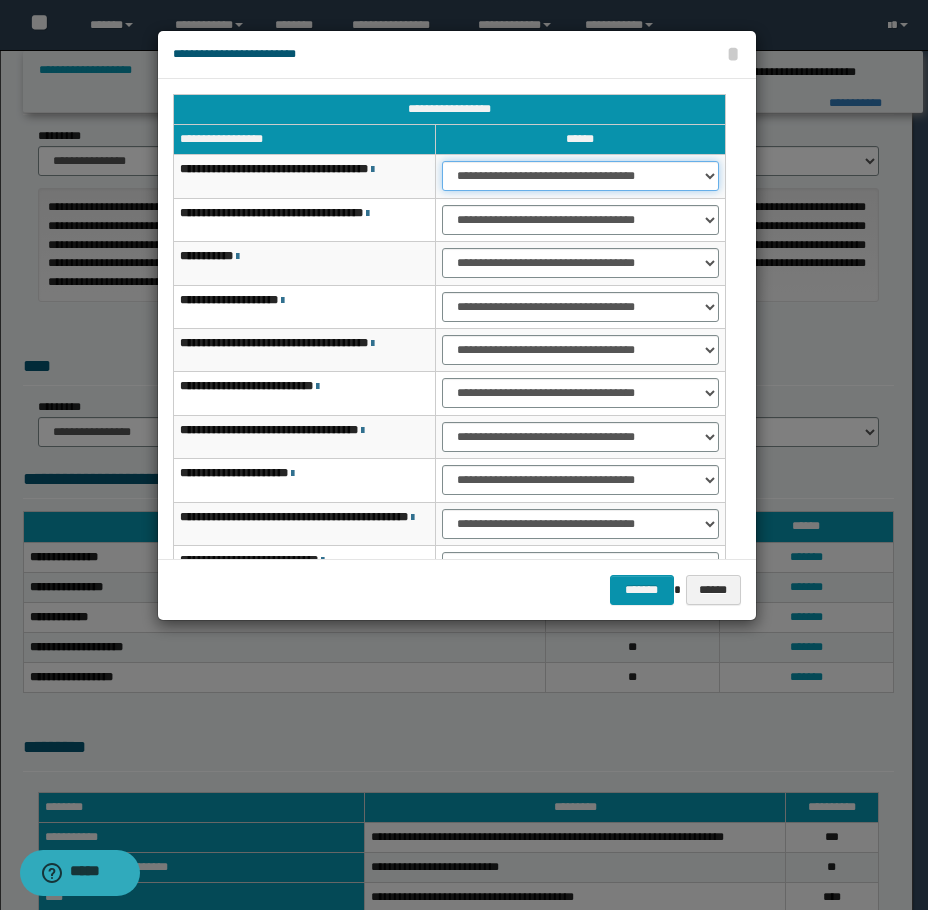 click on "**********" at bounding box center [580, 176] 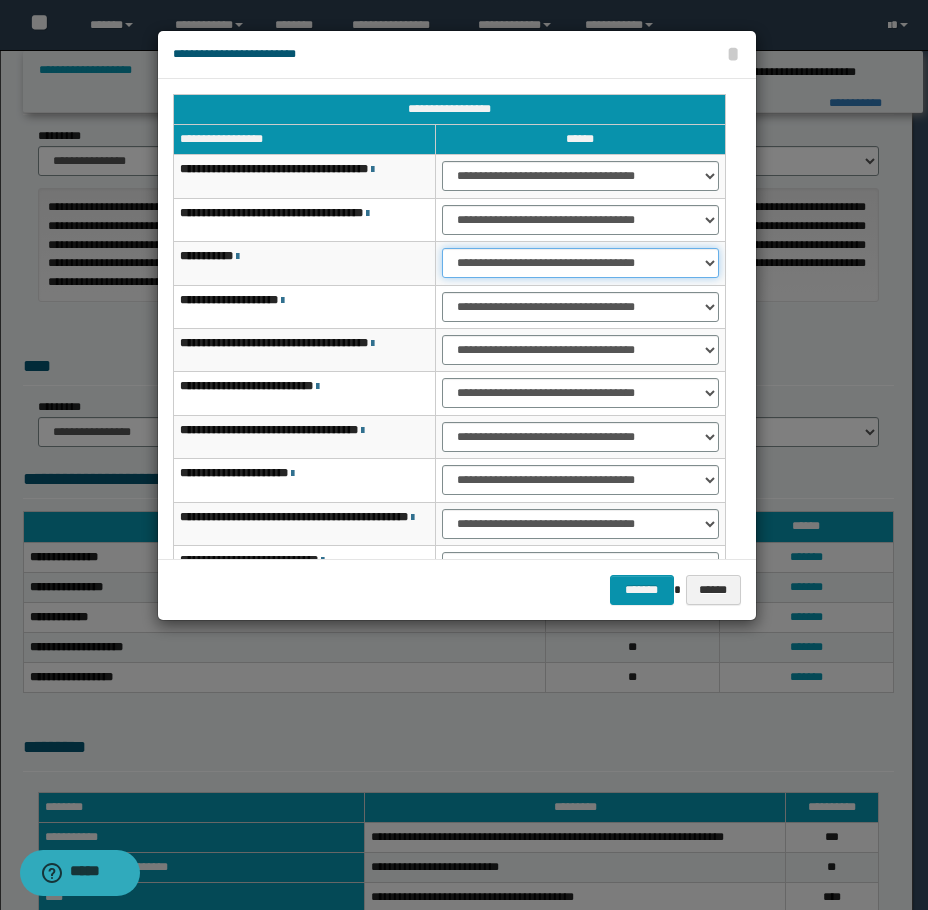 click on "**********" at bounding box center (580, 263) 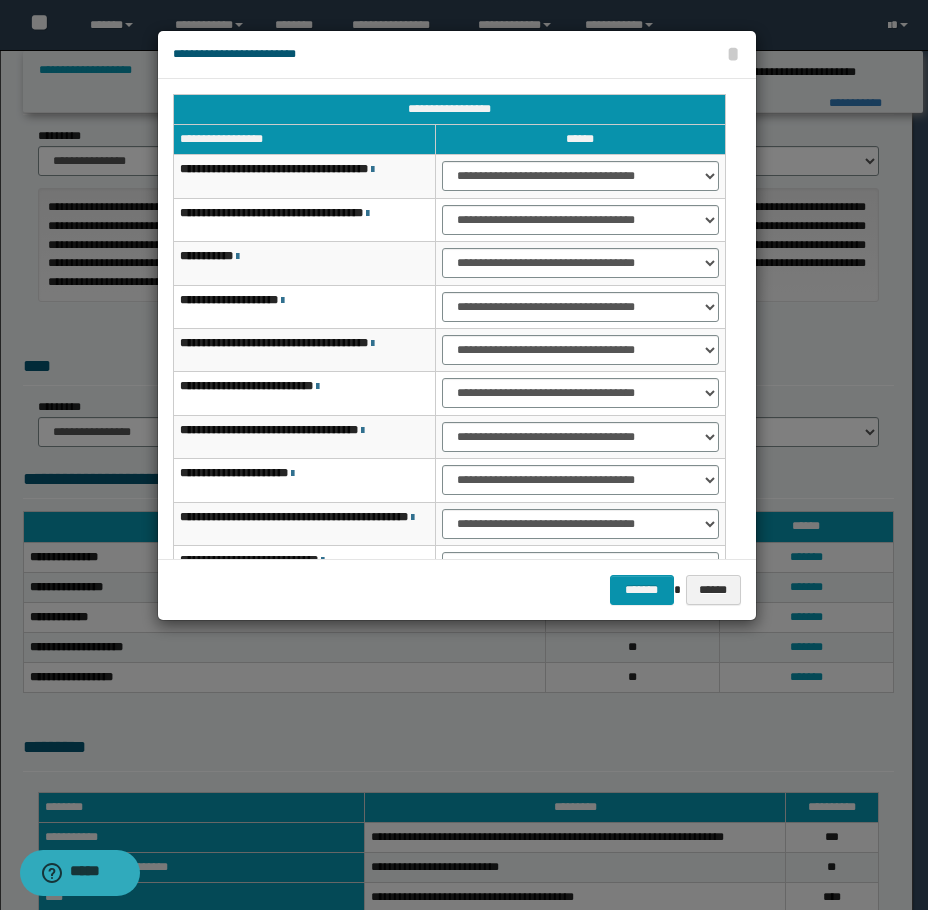 click on "**********" at bounding box center (580, 480) 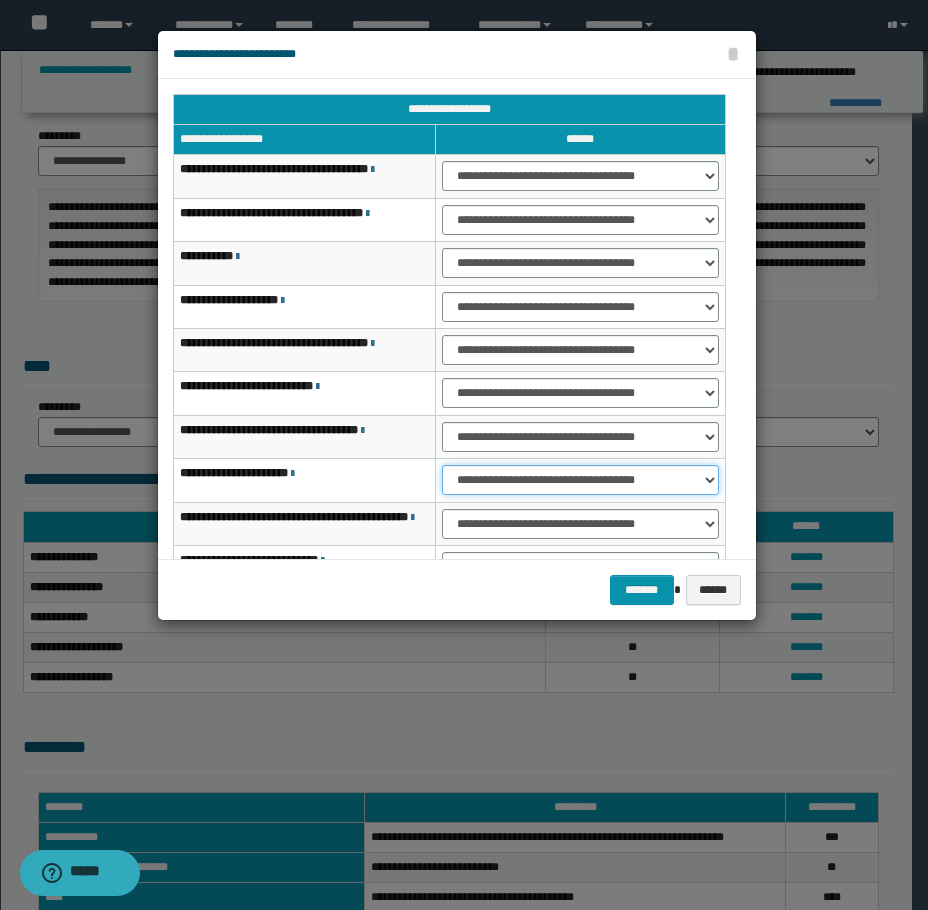 click on "**********" at bounding box center (580, 480) 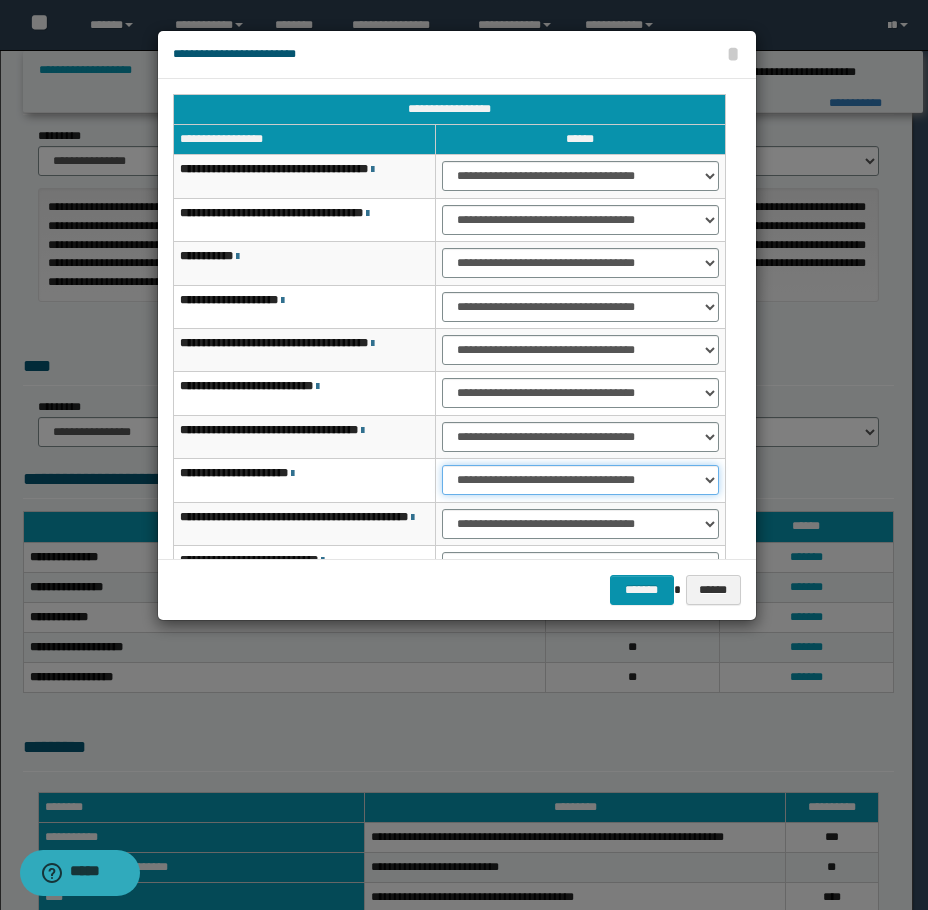 select on "***" 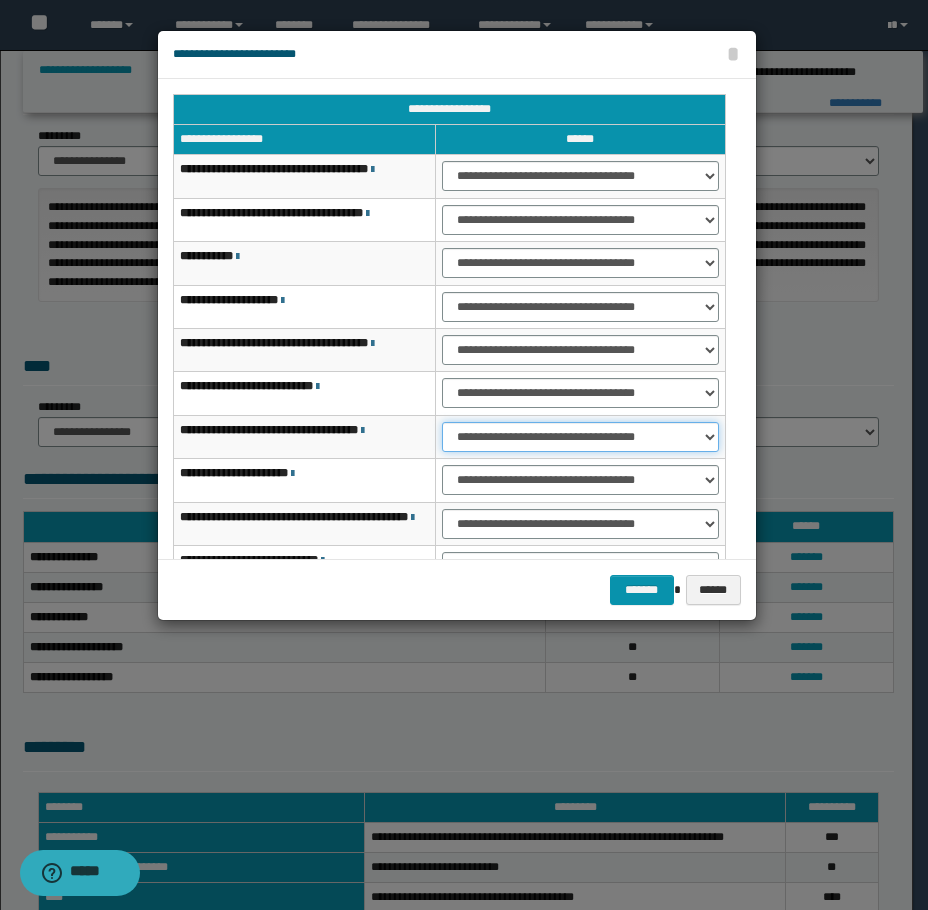 click on "**********" at bounding box center (580, 437) 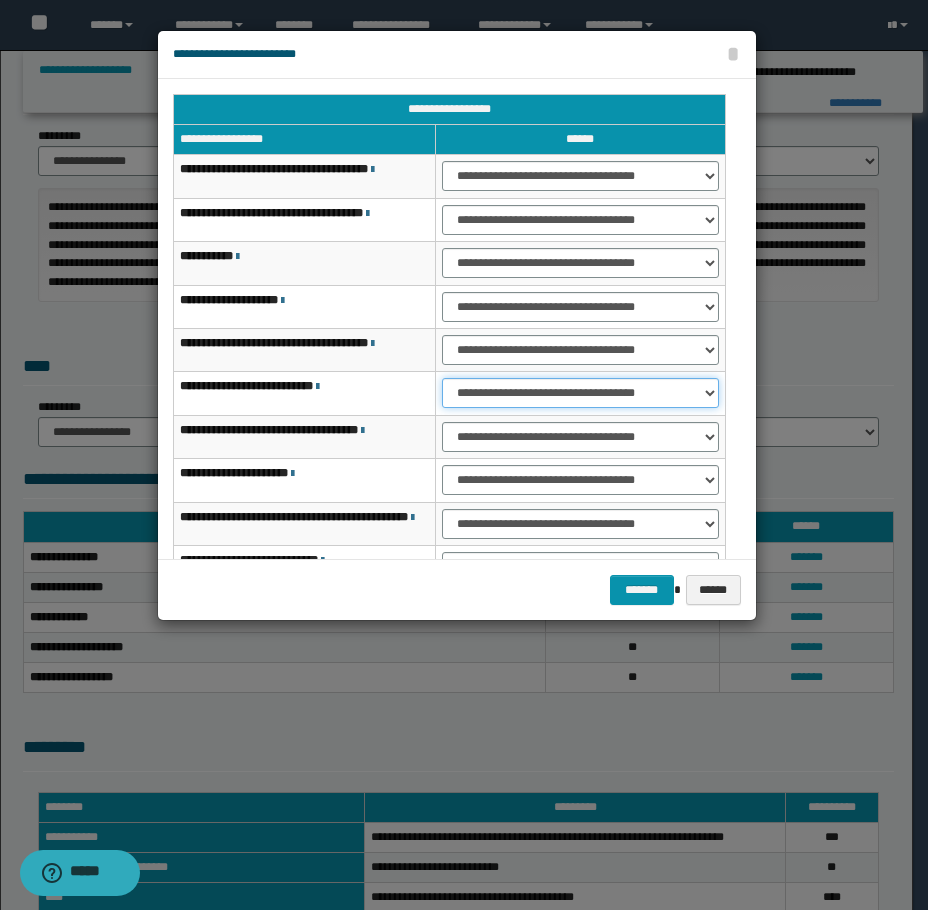 click on "**********" at bounding box center [580, 393] 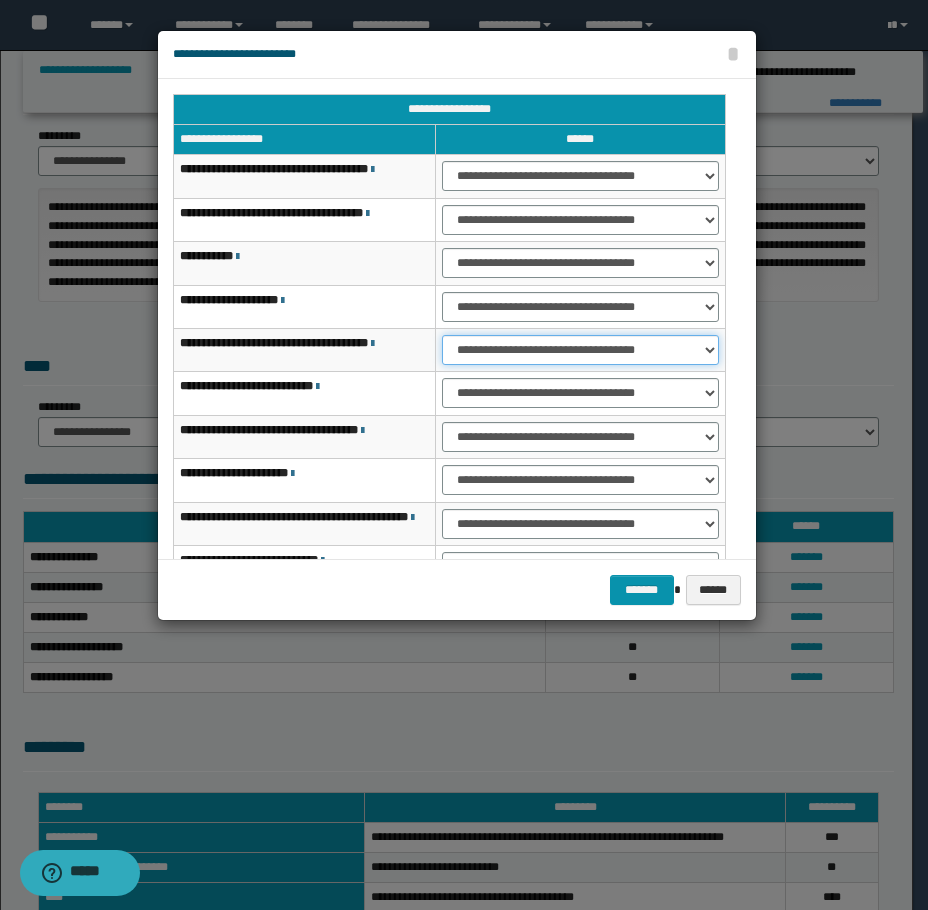 click on "**********" at bounding box center (580, 350) 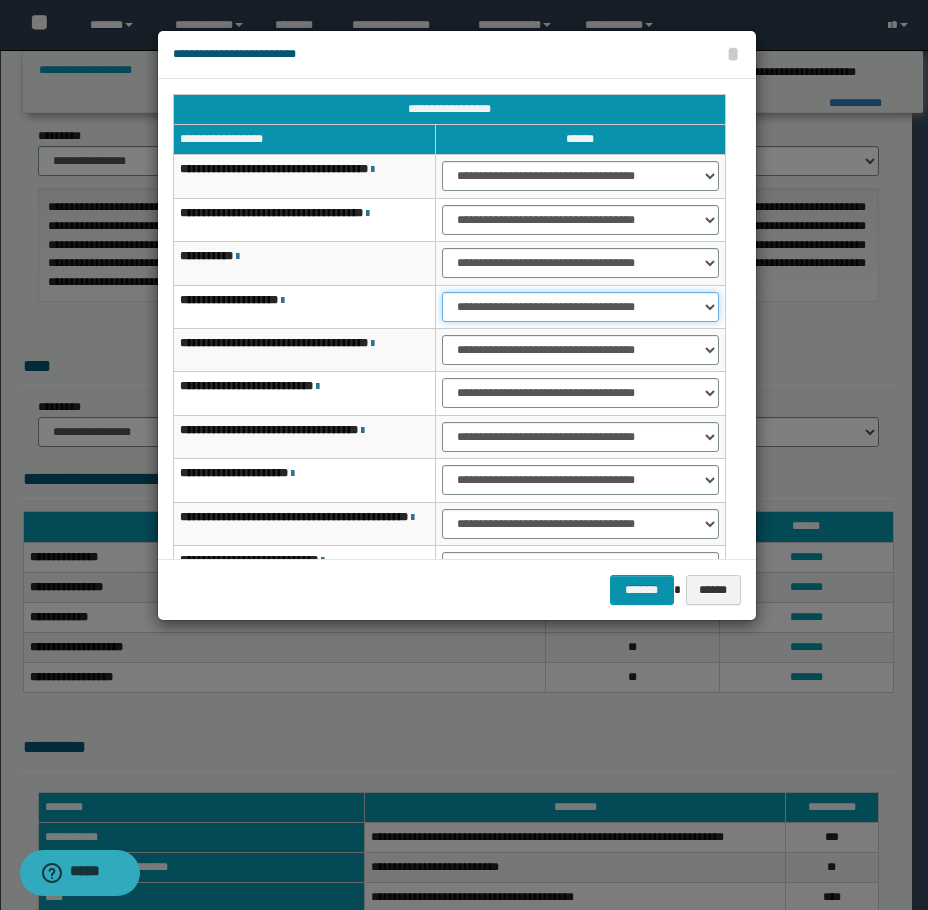 drag, startPoint x: 470, startPoint y: 305, endPoint x: 469, endPoint y: 319, distance: 14.035668 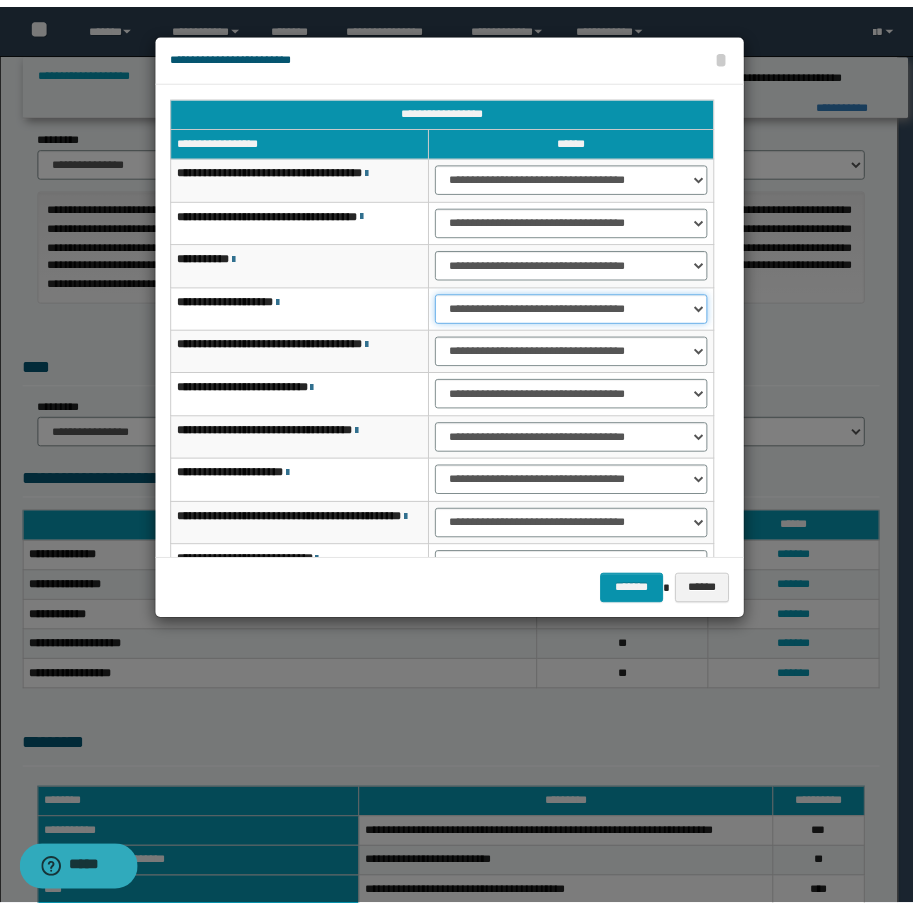scroll, scrollTop: 127, scrollLeft: 0, axis: vertical 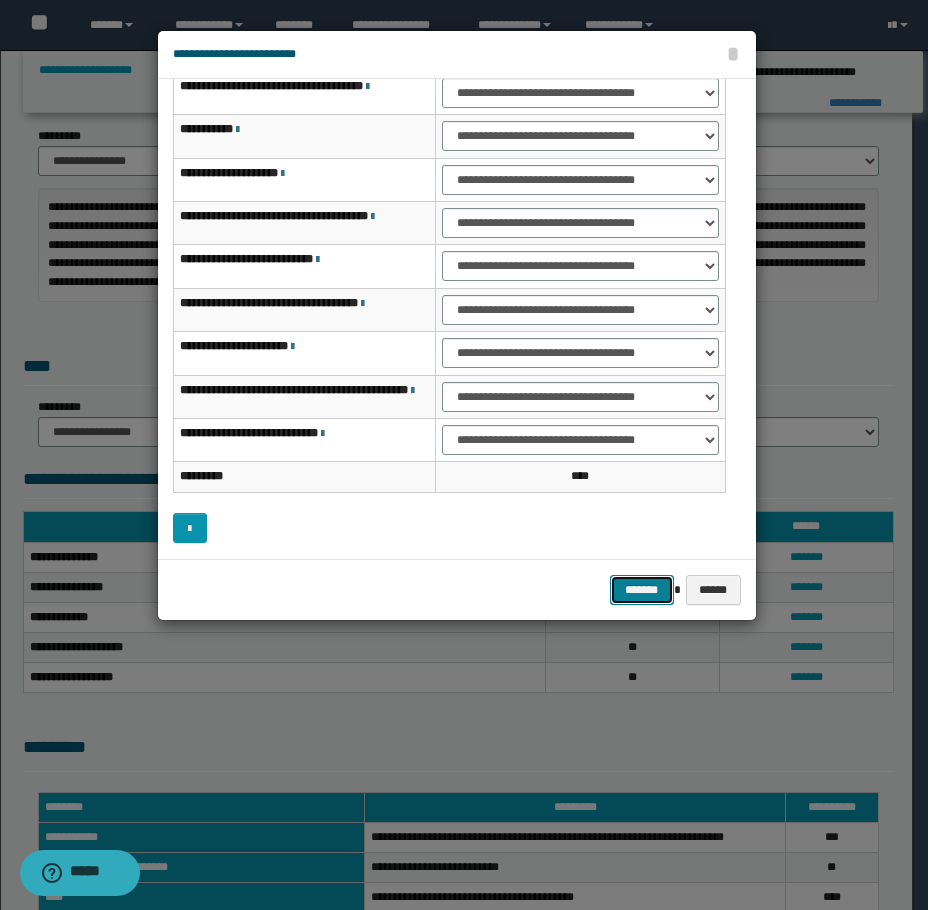 click on "*******" at bounding box center (642, 590) 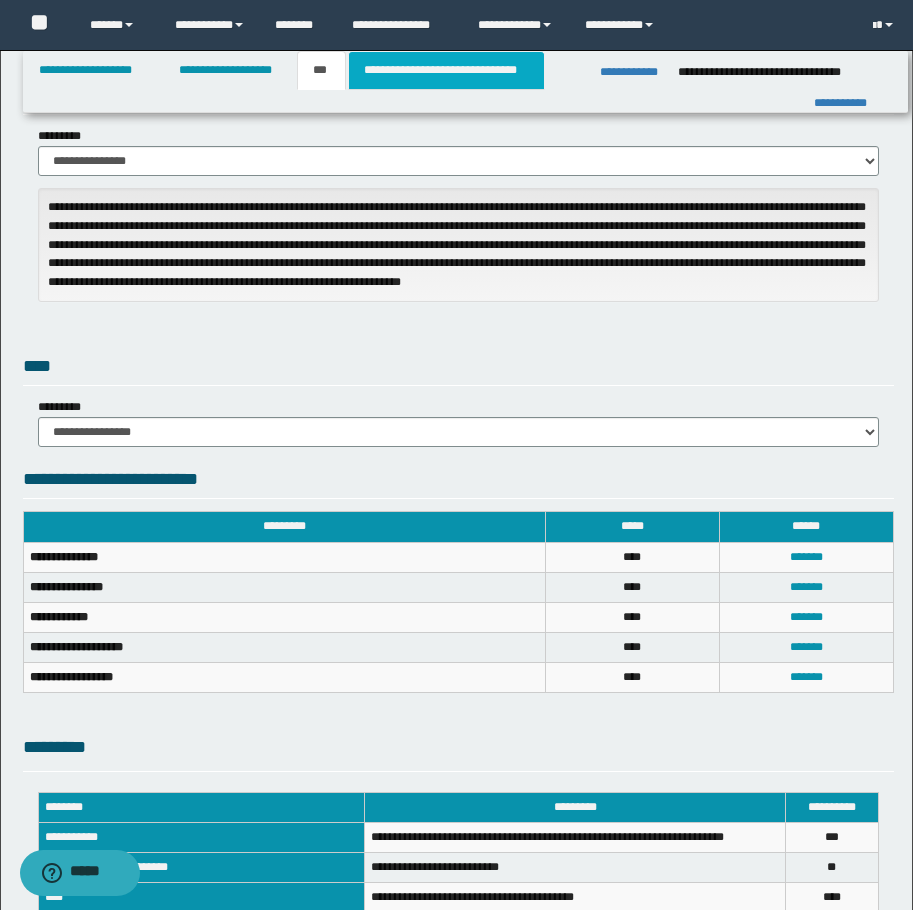 click on "**********" at bounding box center (446, 70) 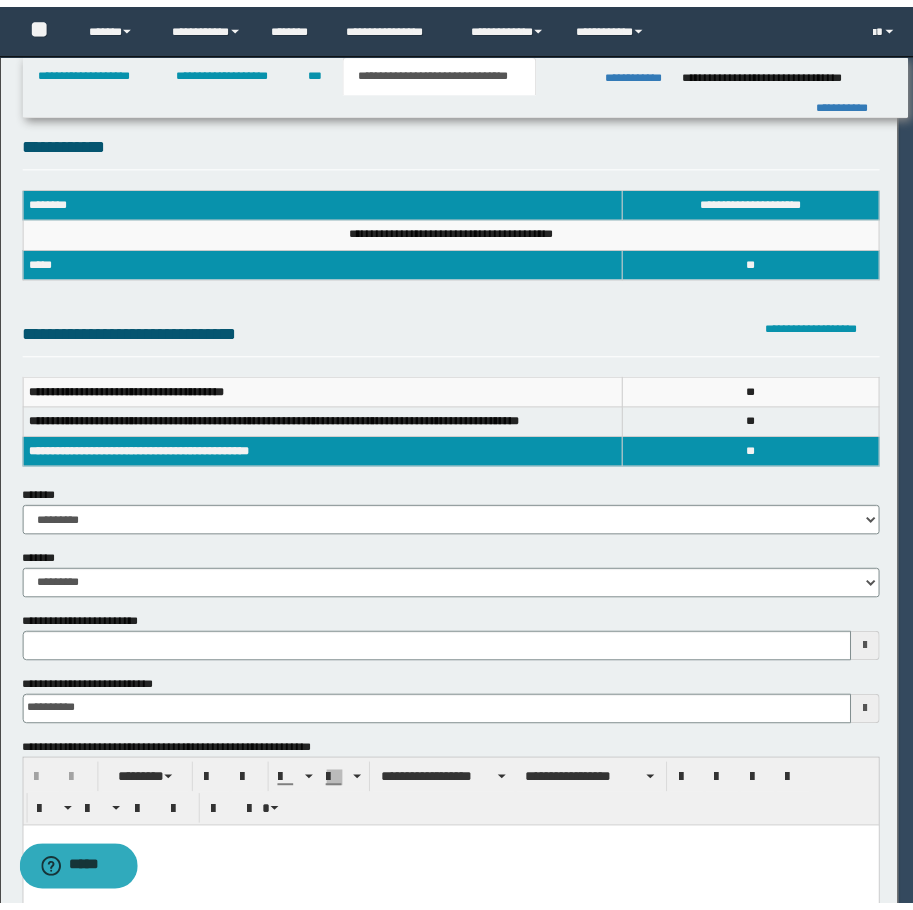 scroll, scrollTop: 0, scrollLeft: 0, axis: both 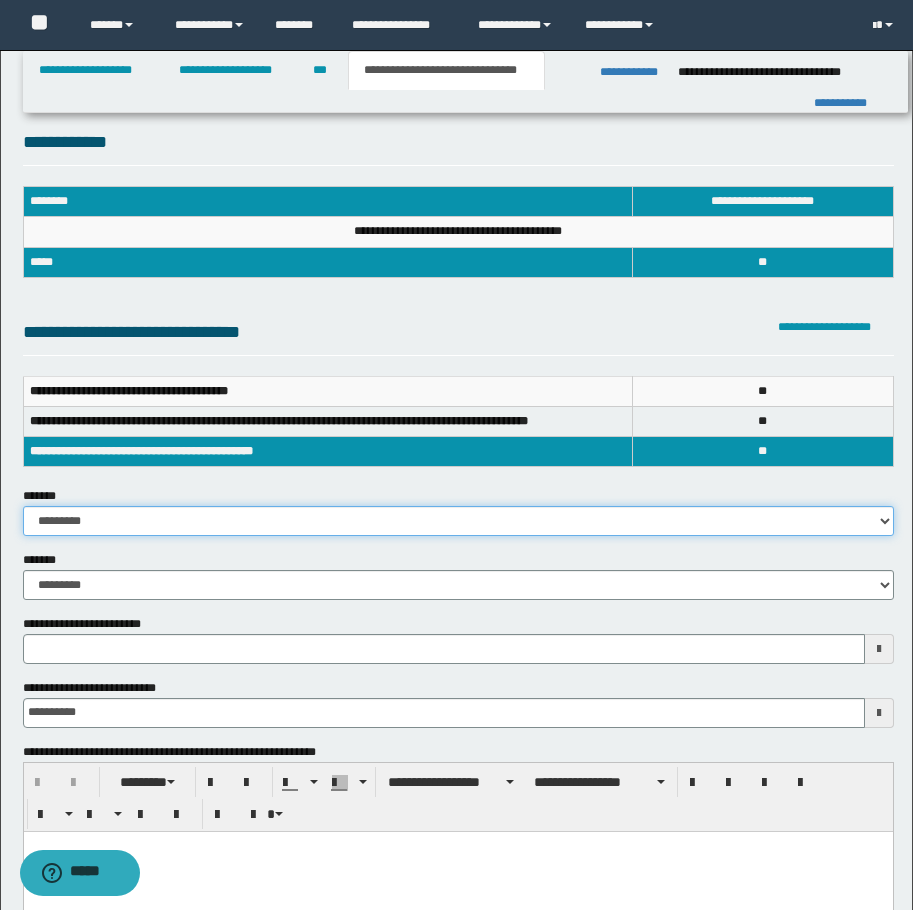 click on "**********" at bounding box center (458, 521) 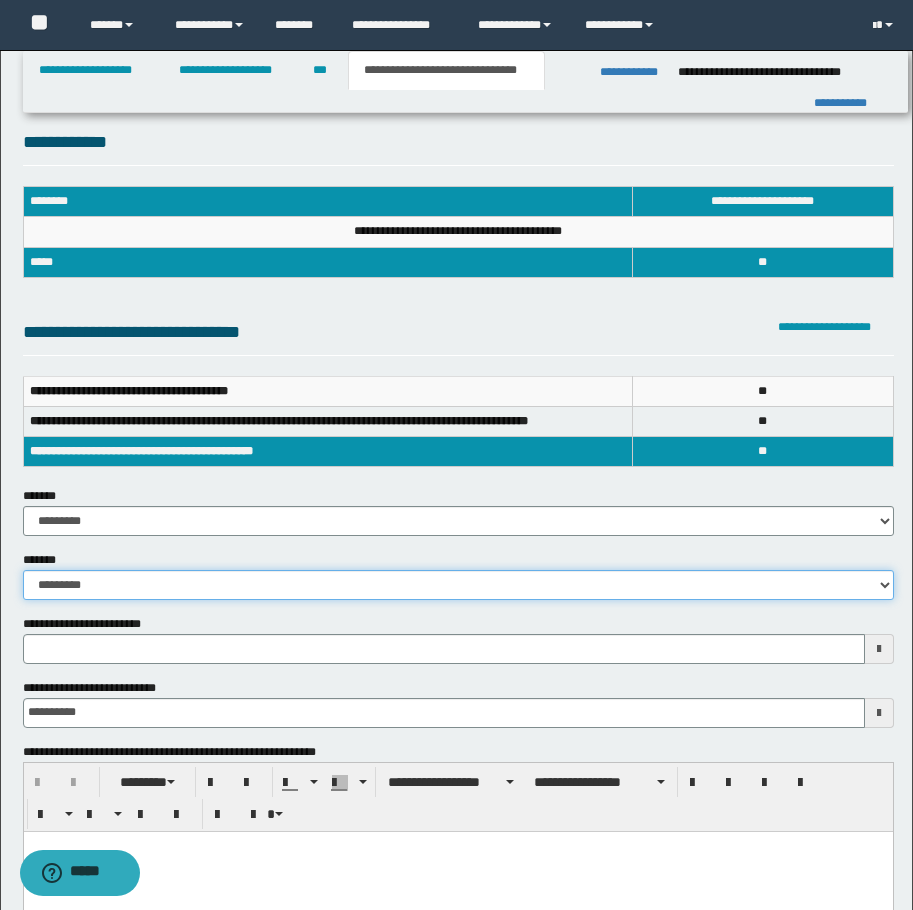 click on "**********" at bounding box center [458, 585] 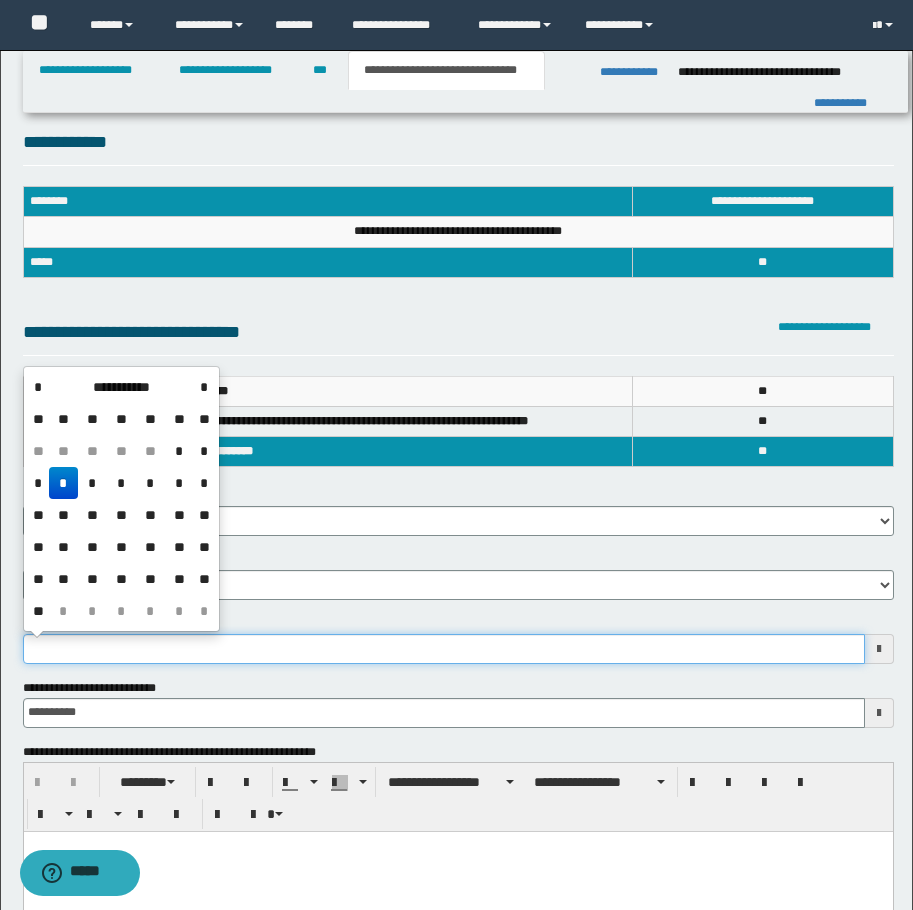 click on "**********" at bounding box center [444, 649] 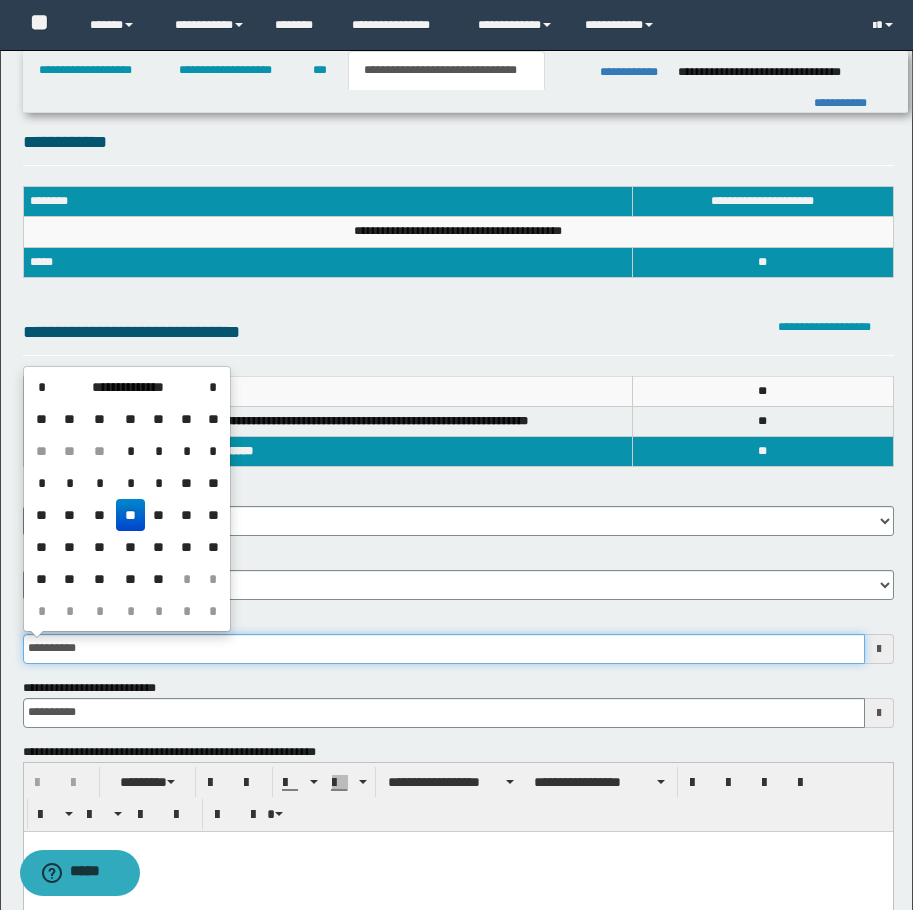 type on "**********" 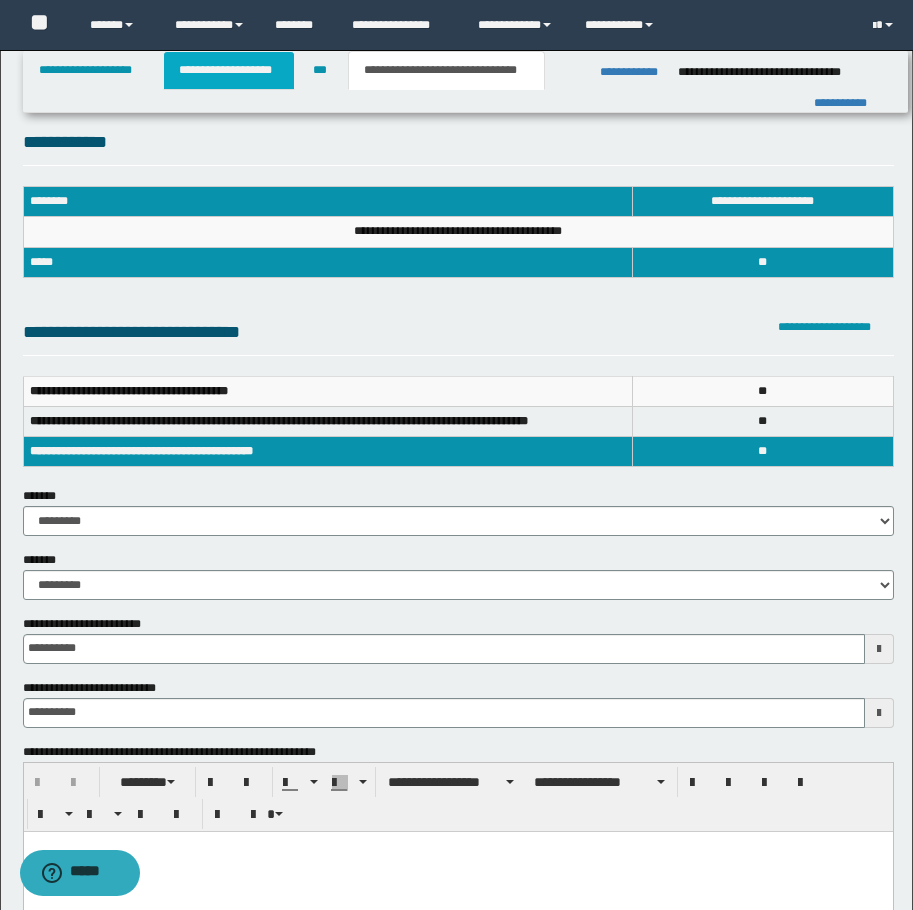 click on "**********" at bounding box center [229, 70] 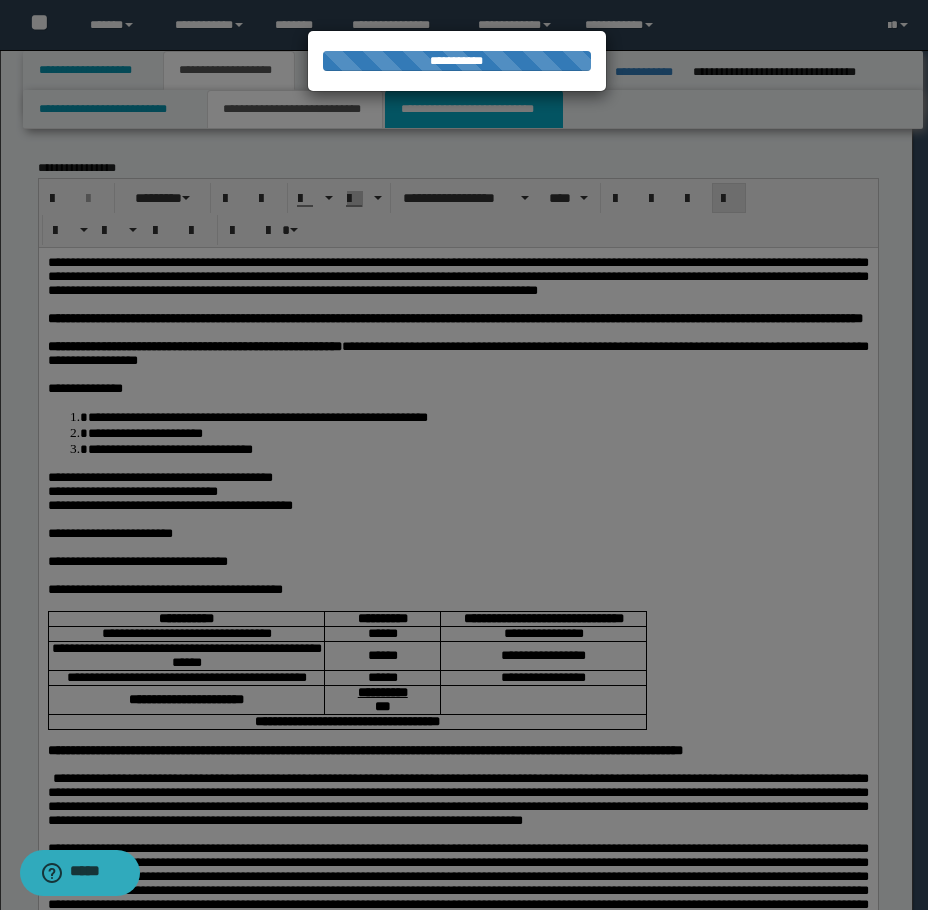 click on "**********" at bounding box center [474, 109] 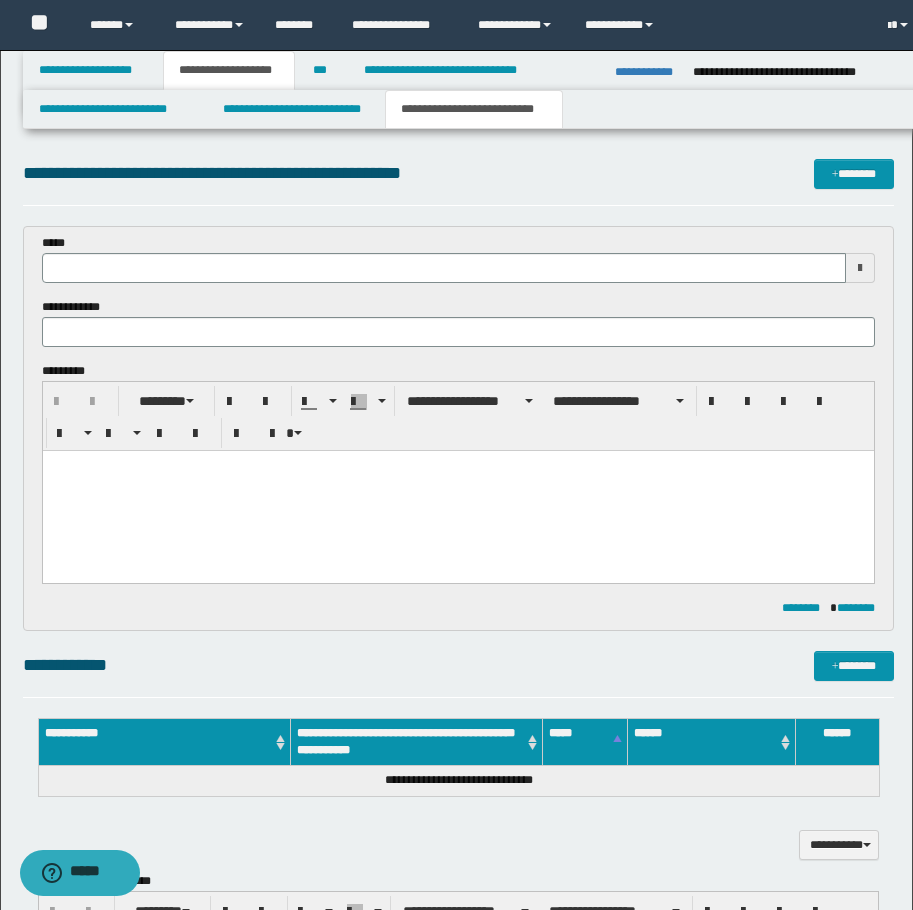 scroll, scrollTop: 0, scrollLeft: 0, axis: both 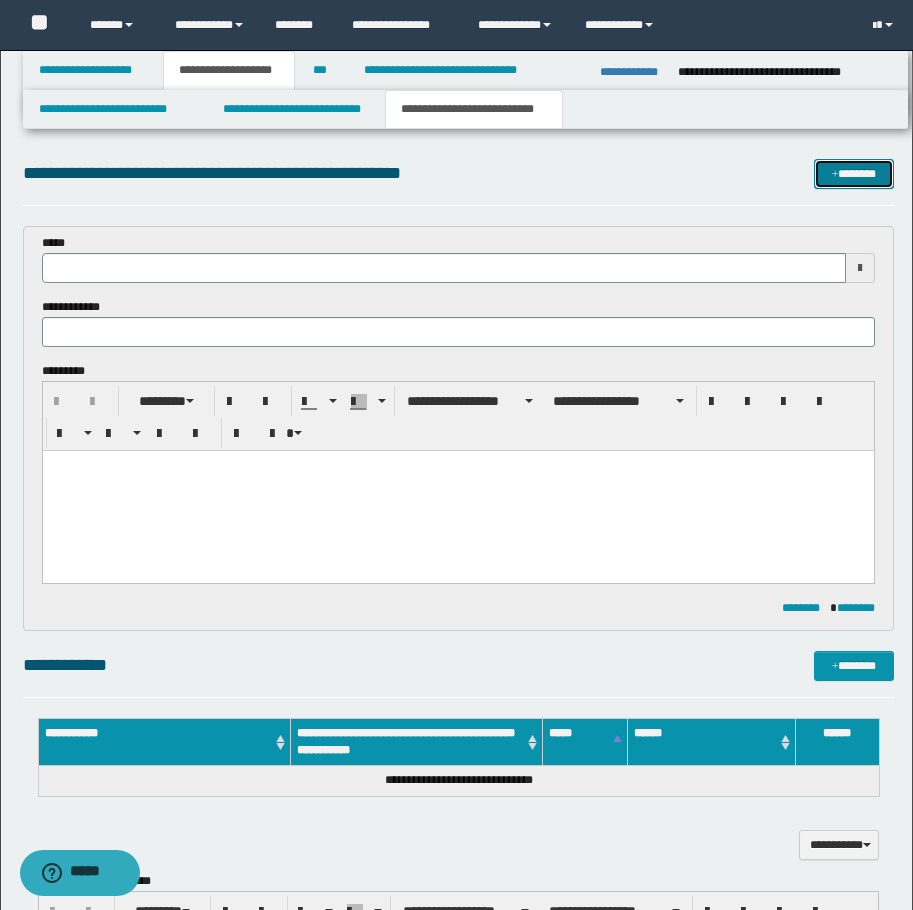 click on "*******" at bounding box center (854, 174) 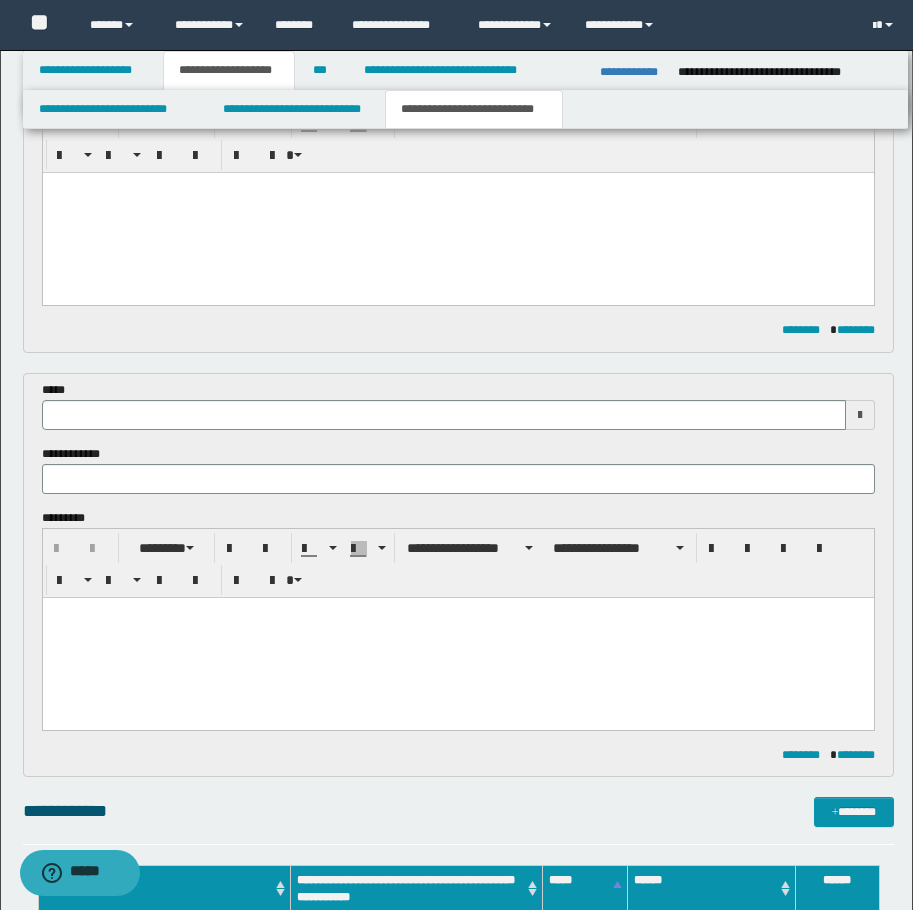 scroll, scrollTop: 0, scrollLeft: 0, axis: both 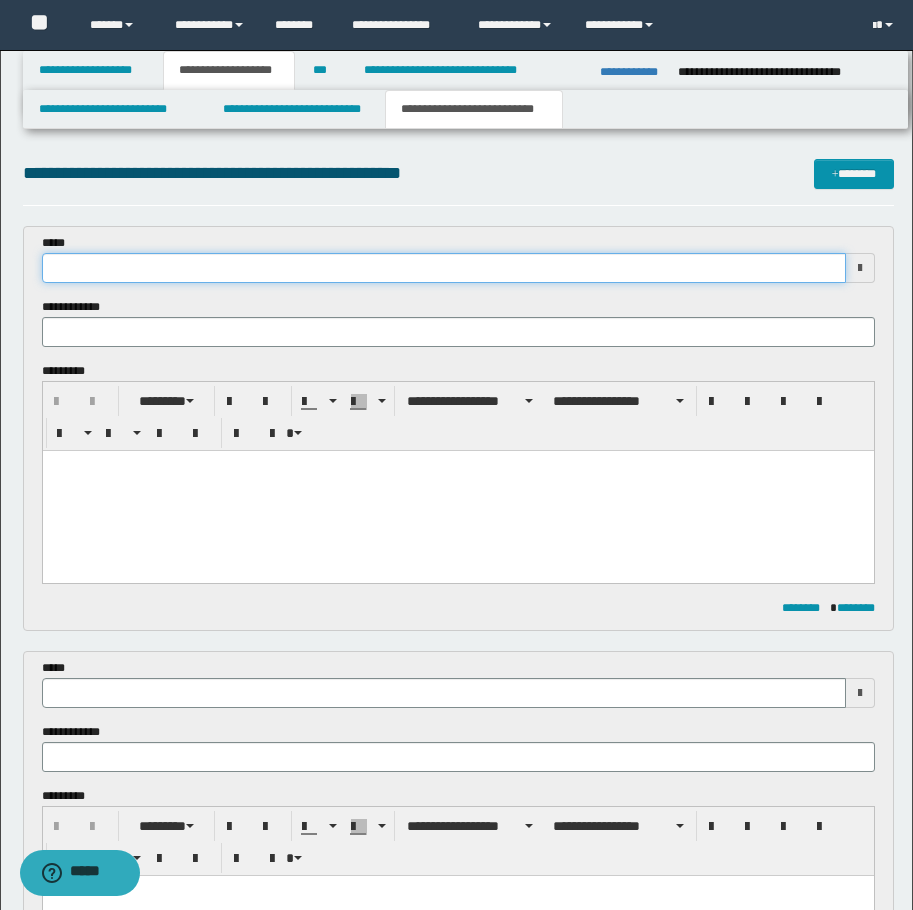 click at bounding box center [444, 268] 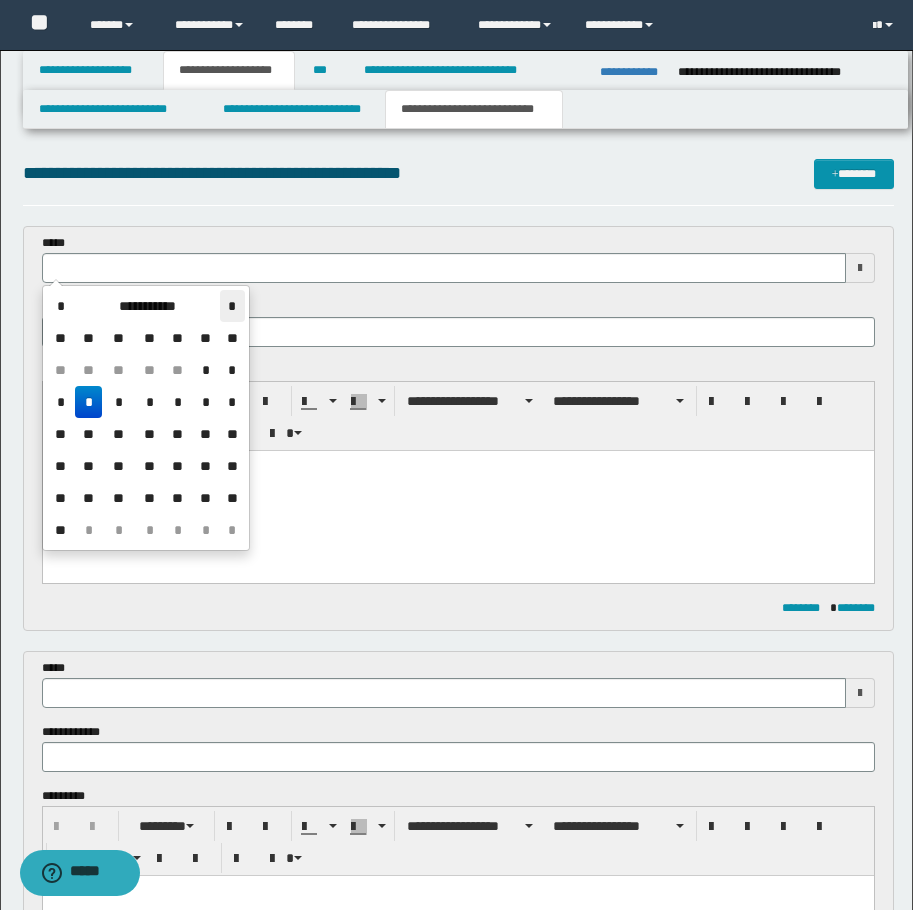click on "*" at bounding box center [232, 306] 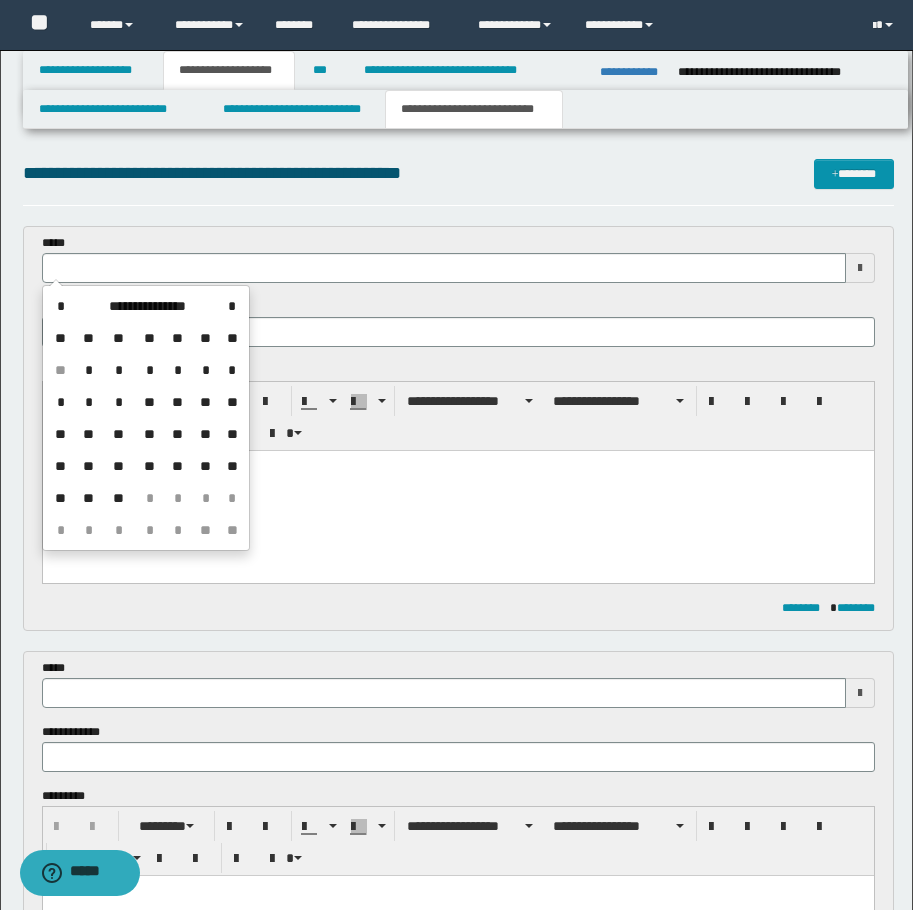 click on "**" at bounding box center [149, 434] 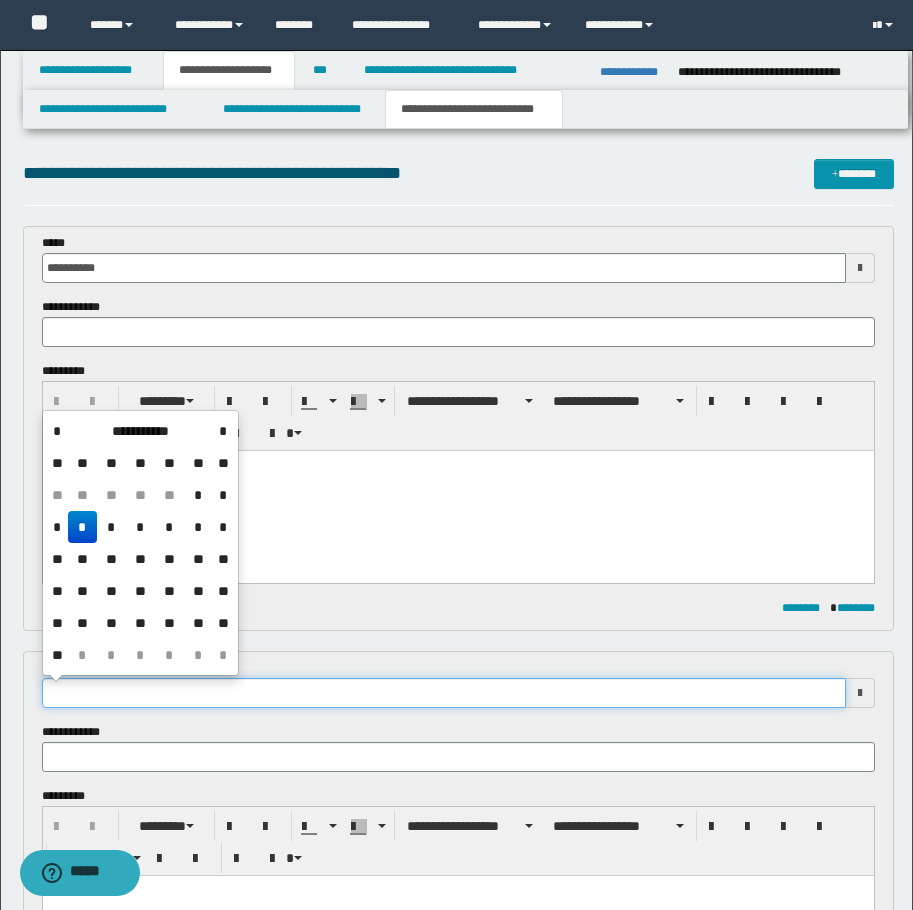 click at bounding box center [444, 693] 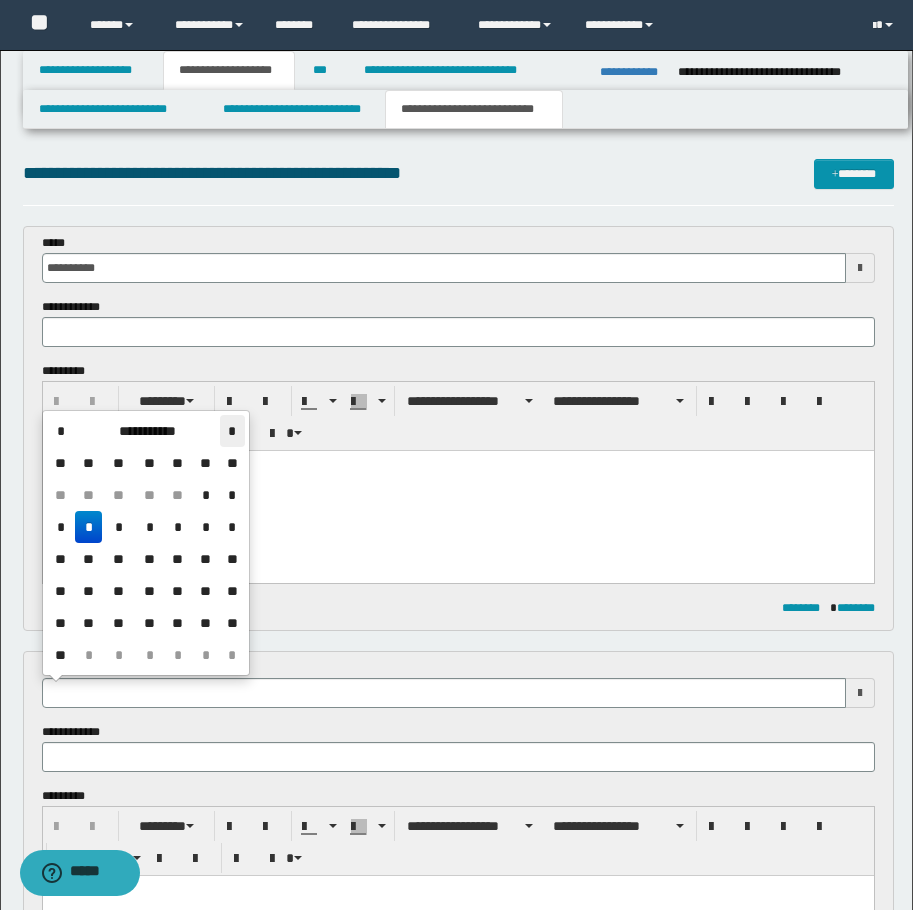 click on "*" at bounding box center (232, 431) 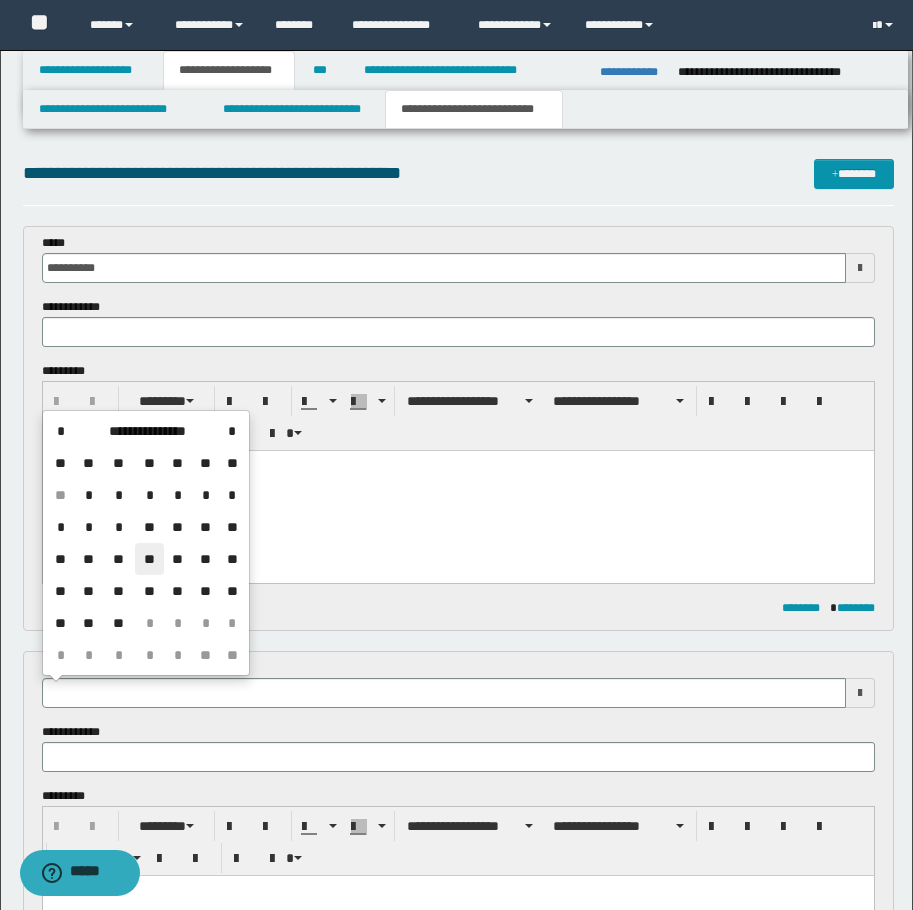 click on "**" at bounding box center (149, 559) 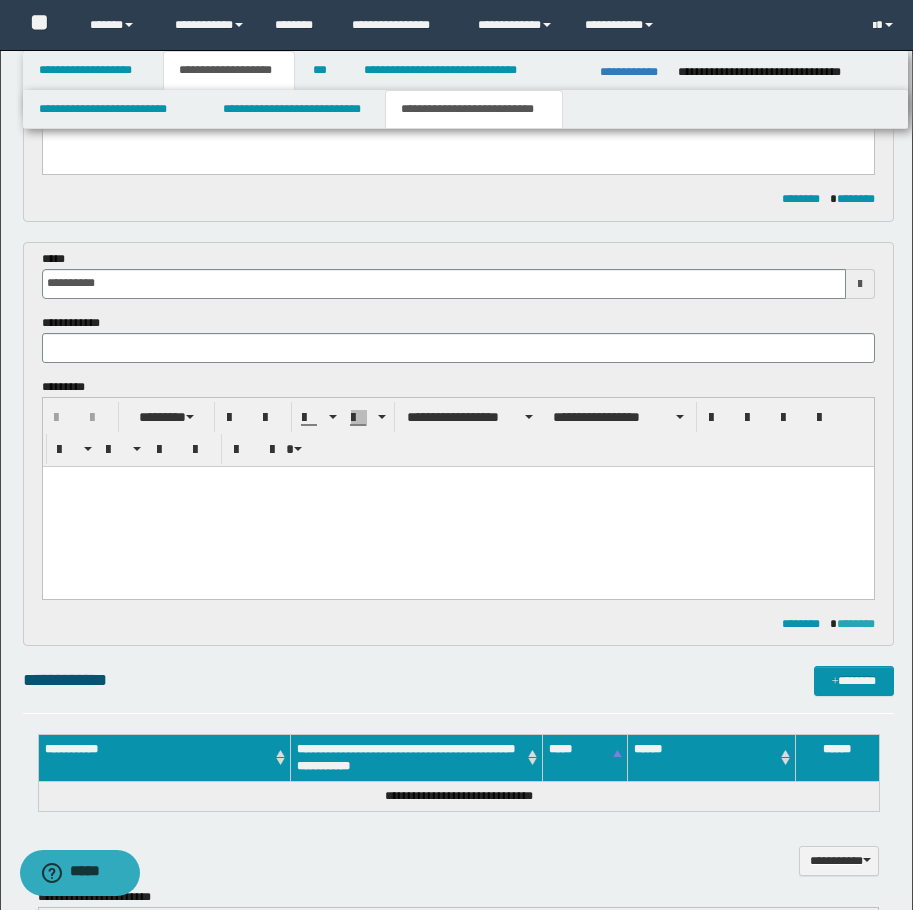 scroll, scrollTop: 400, scrollLeft: 0, axis: vertical 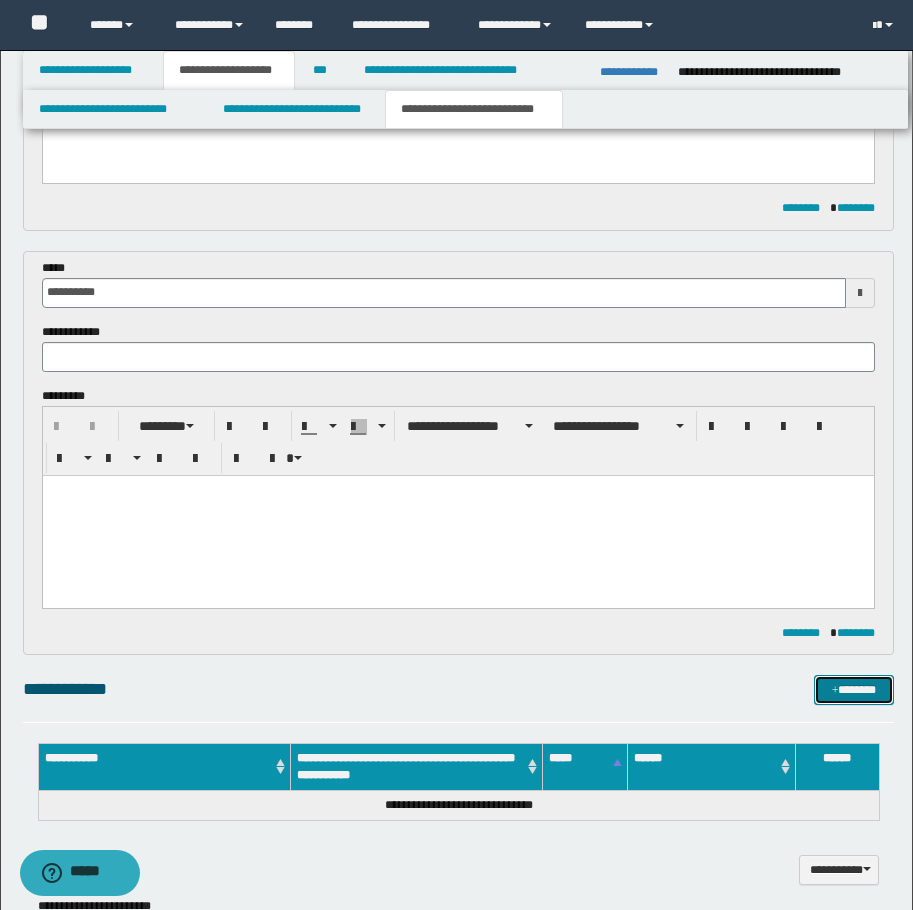 click on "*******" at bounding box center (854, 690) 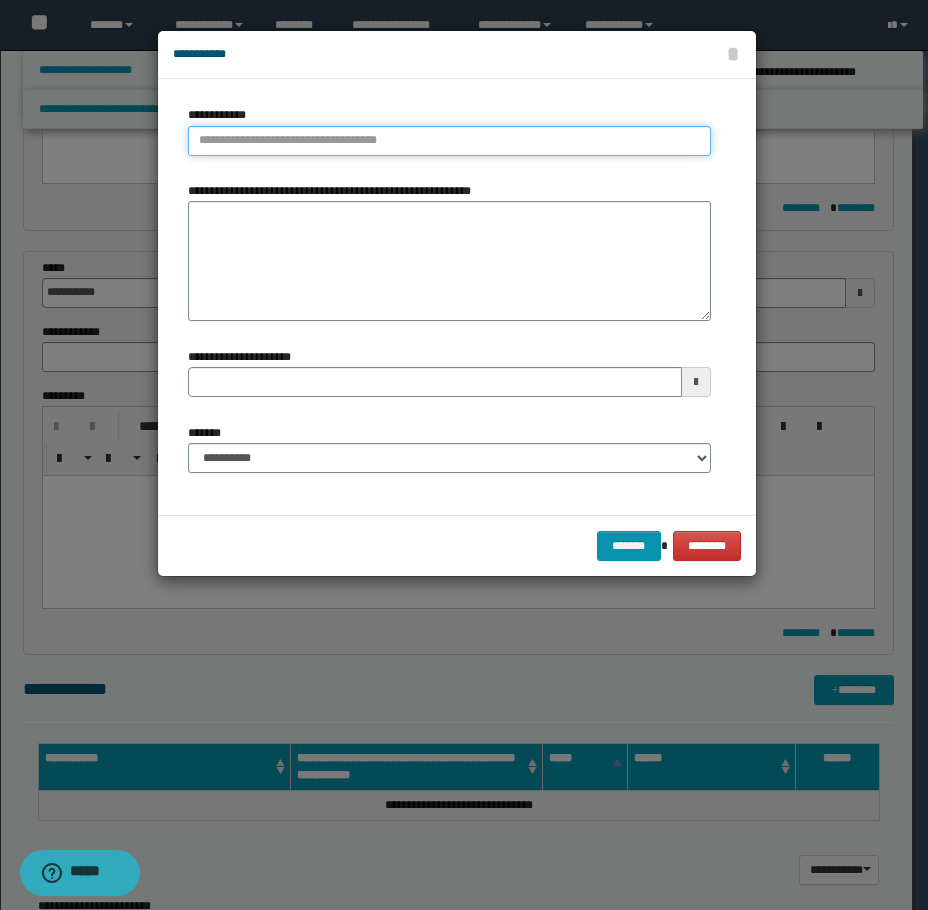 click on "**********" at bounding box center [449, 141] 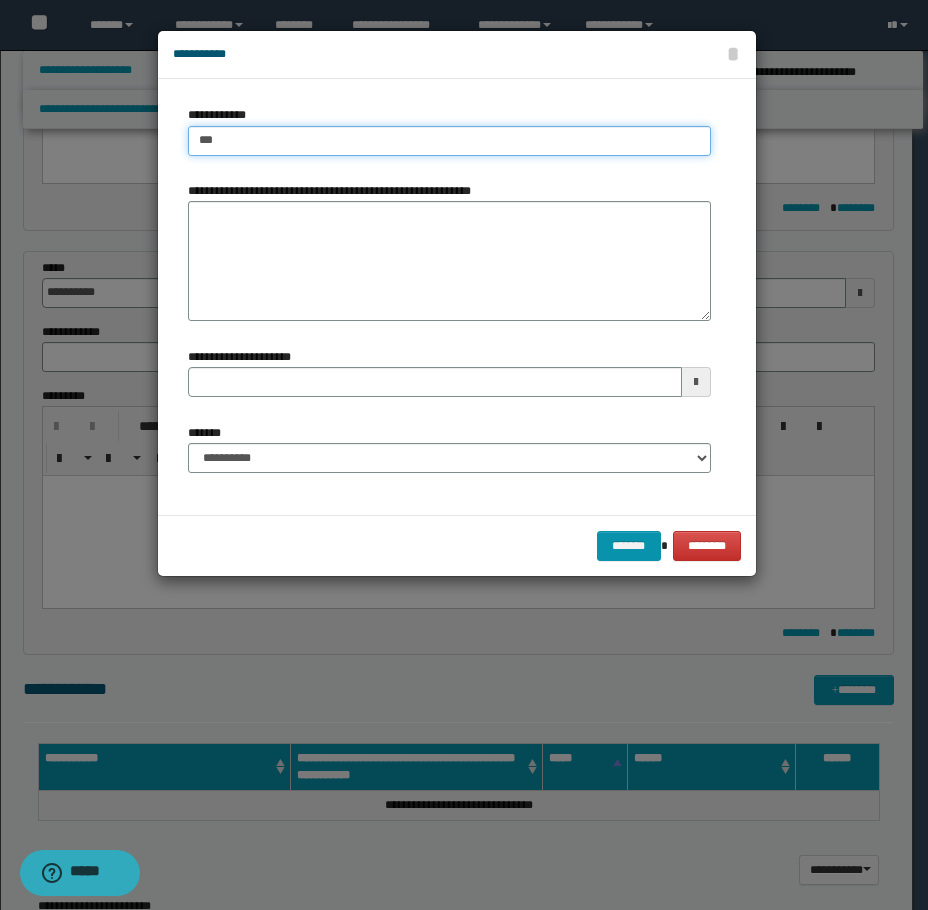 type on "****" 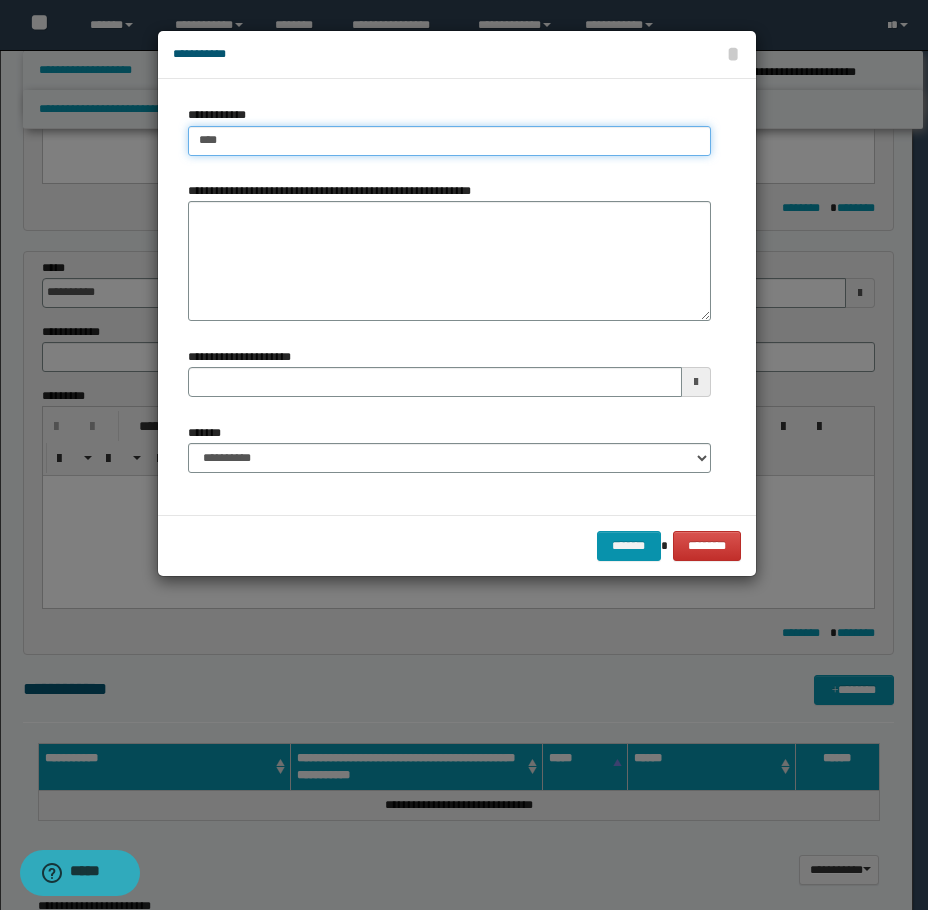 type on "****" 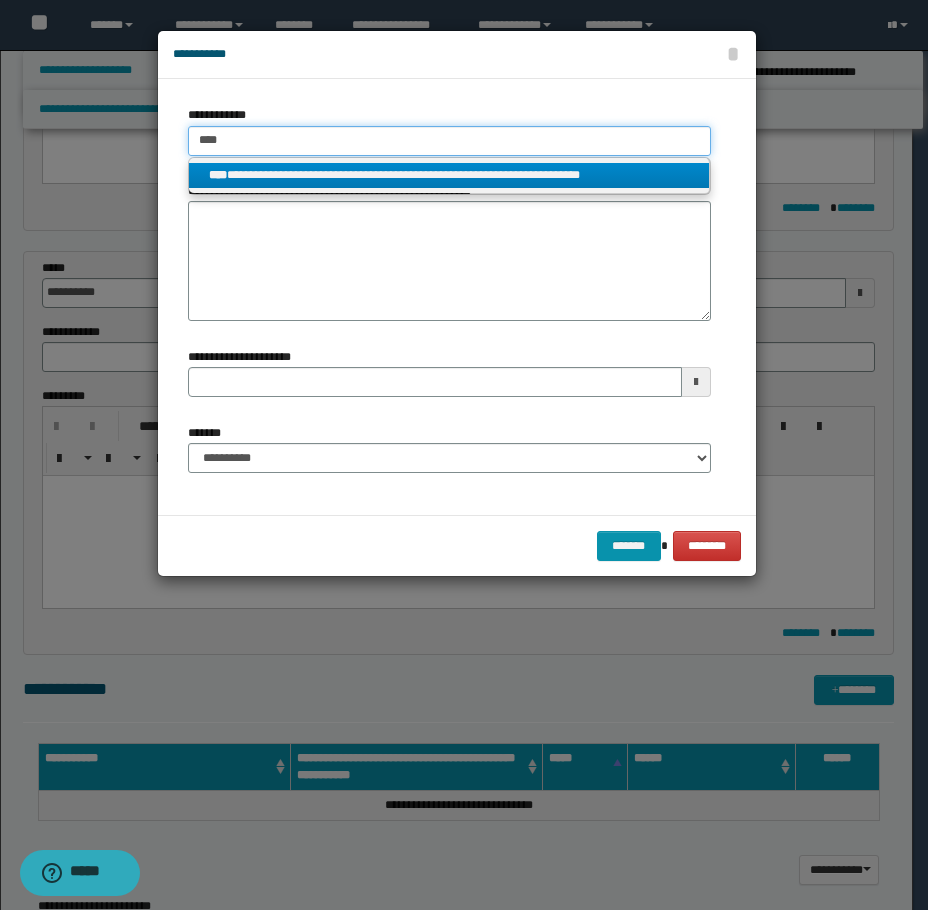 type on "****" 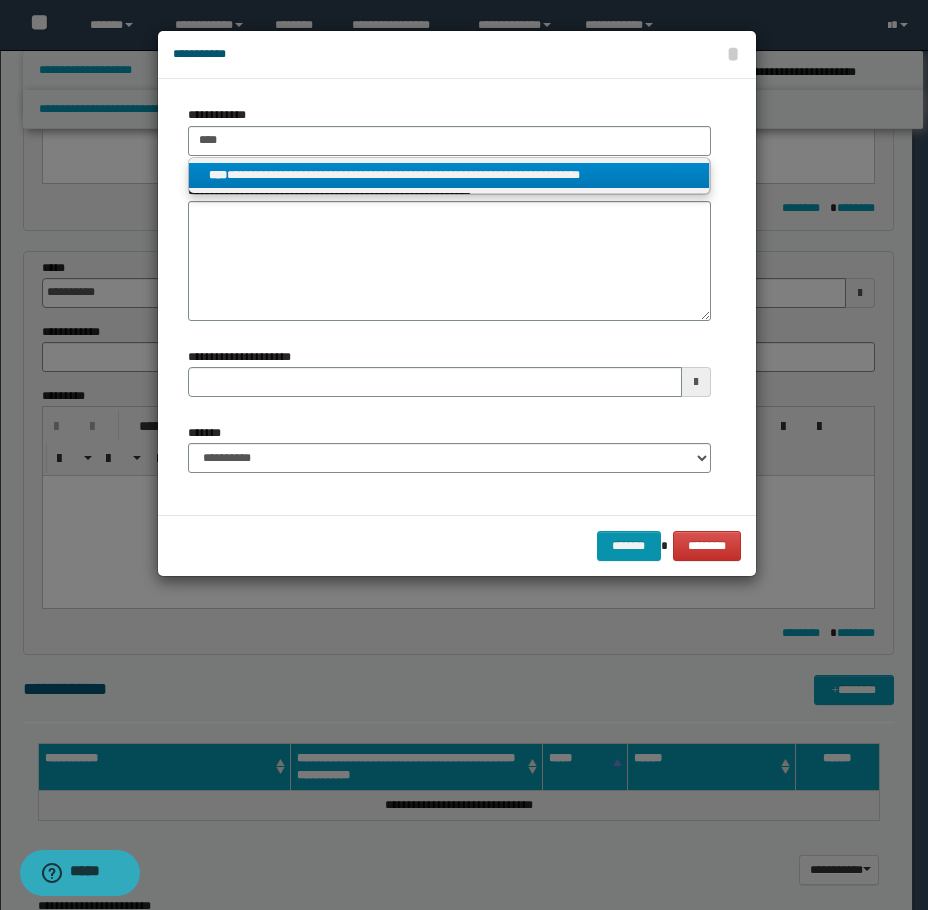 click on "**********" at bounding box center [449, 175] 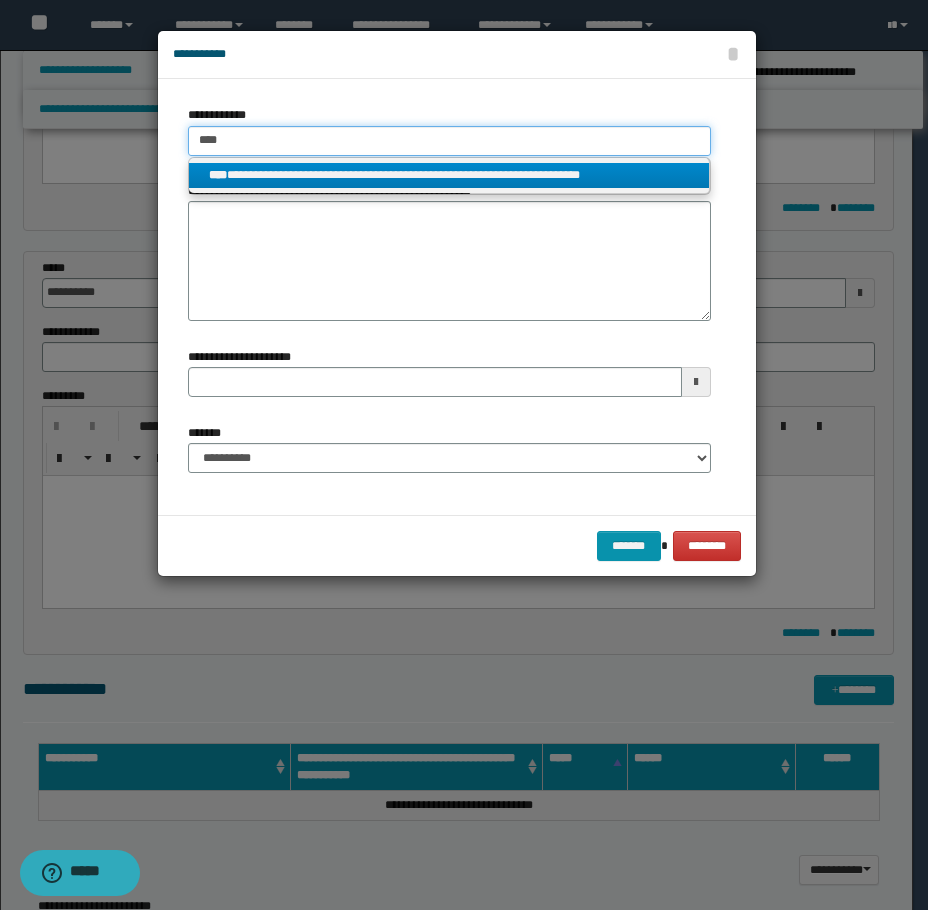 type 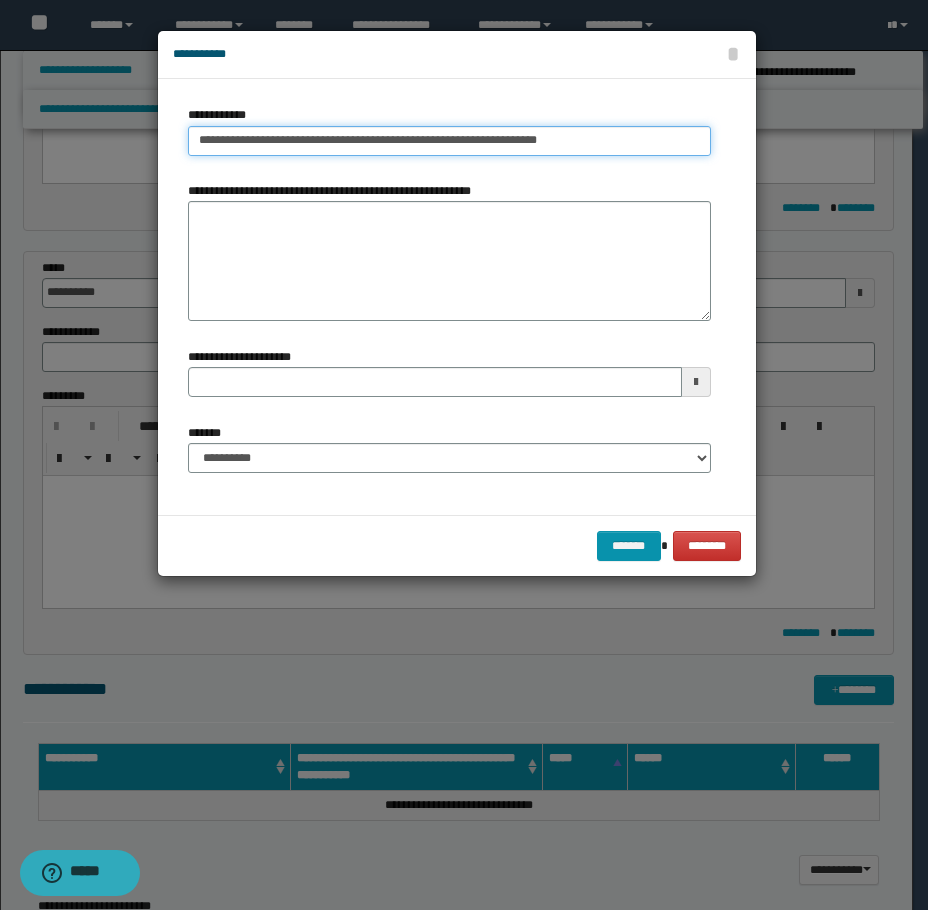 type 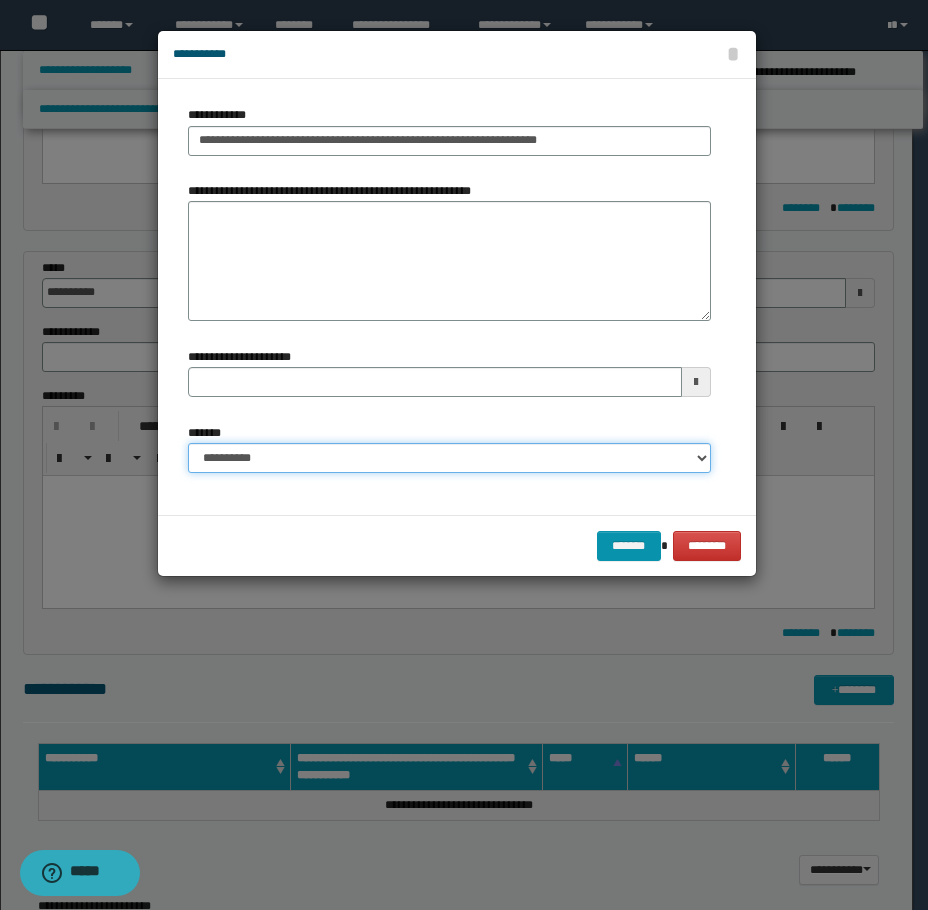 click on "**********" at bounding box center [449, 458] 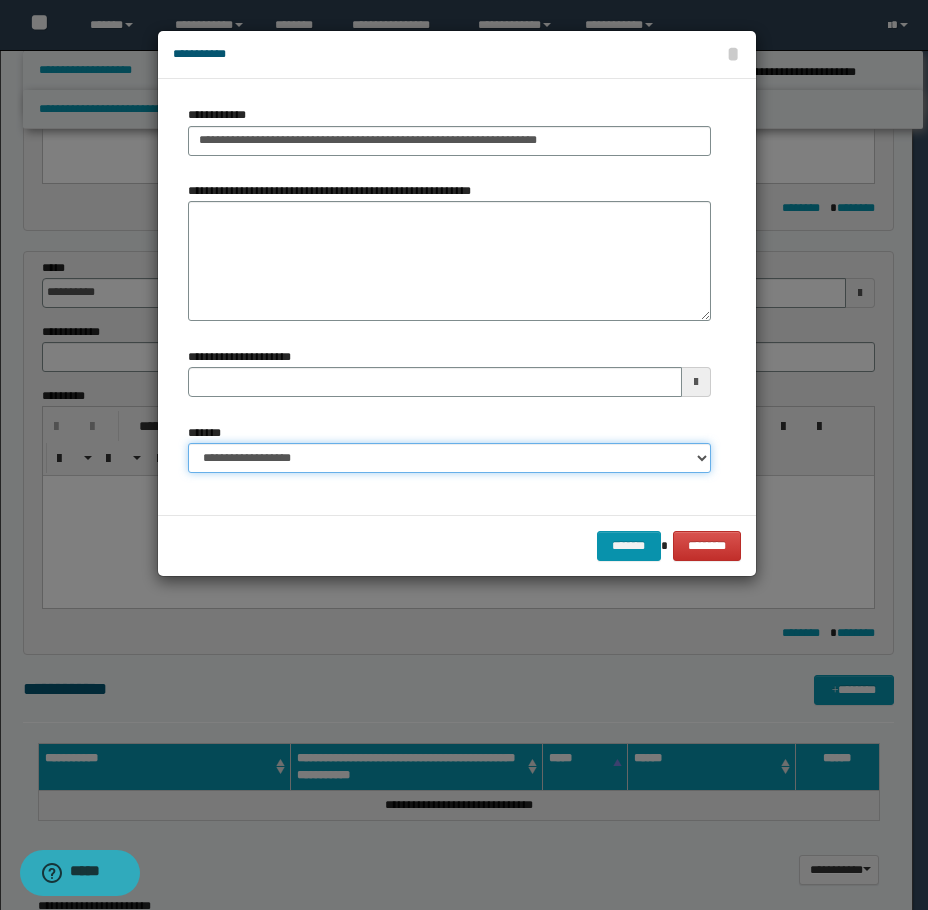 click on "**********" at bounding box center (449, 458) 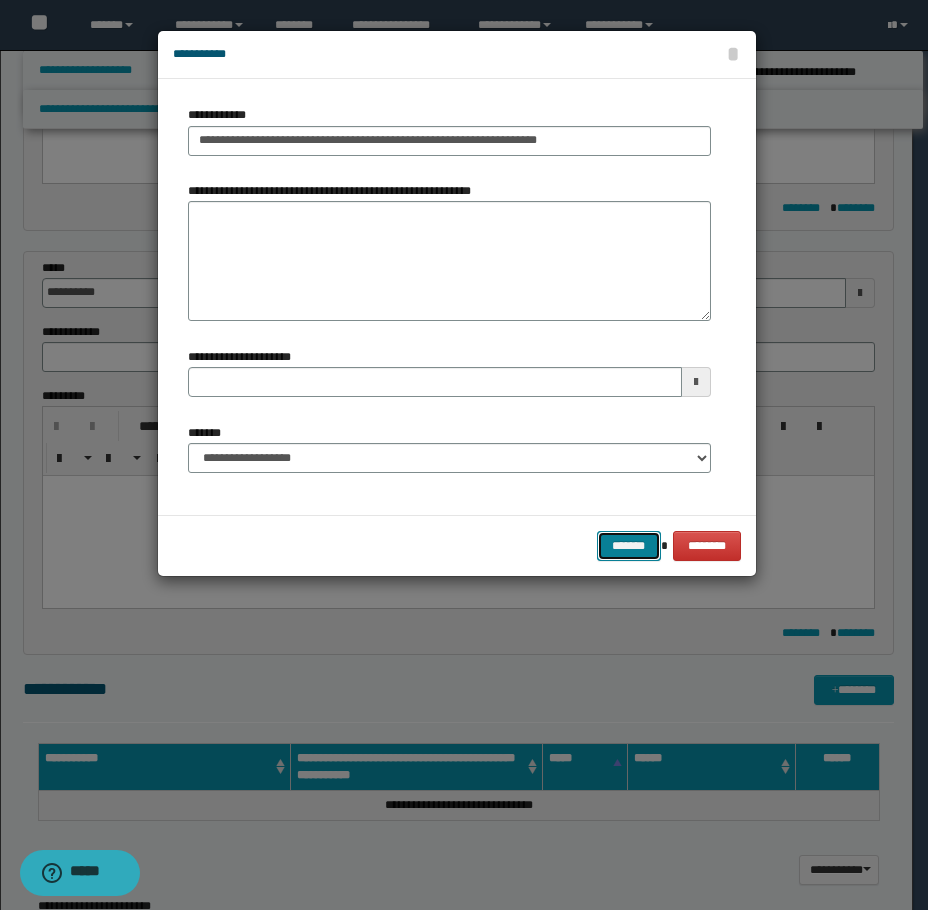 click on "*******" at bounding box center (629, 546) 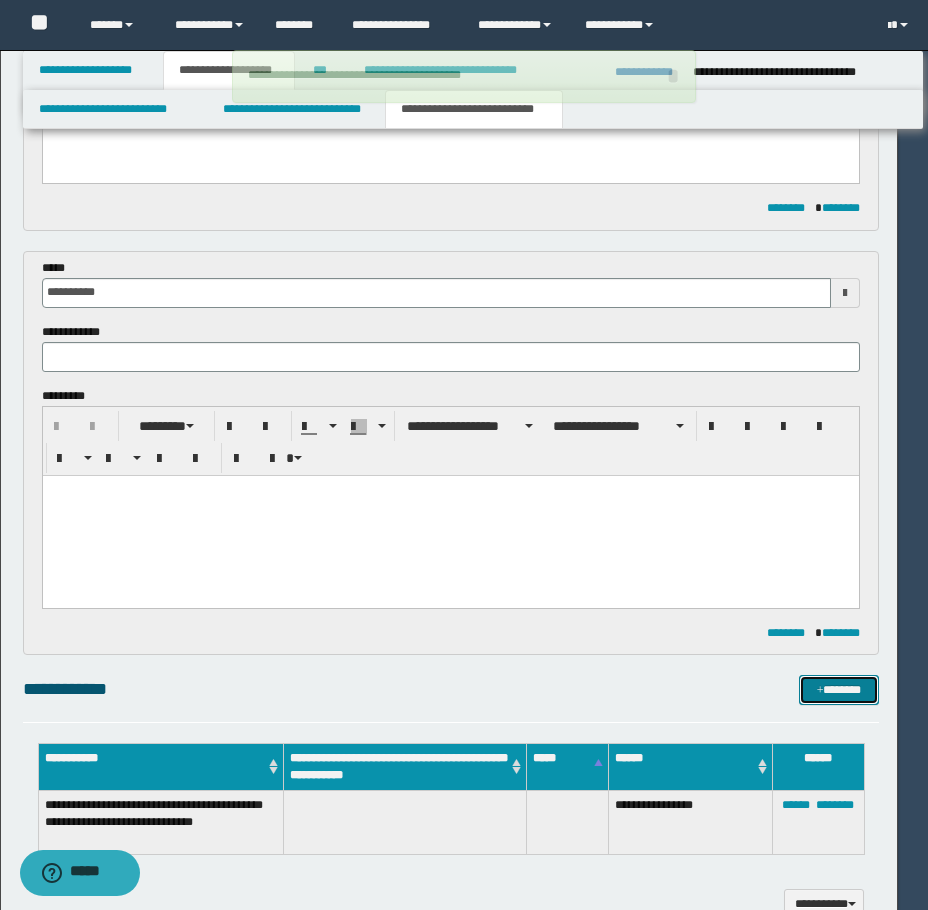 type 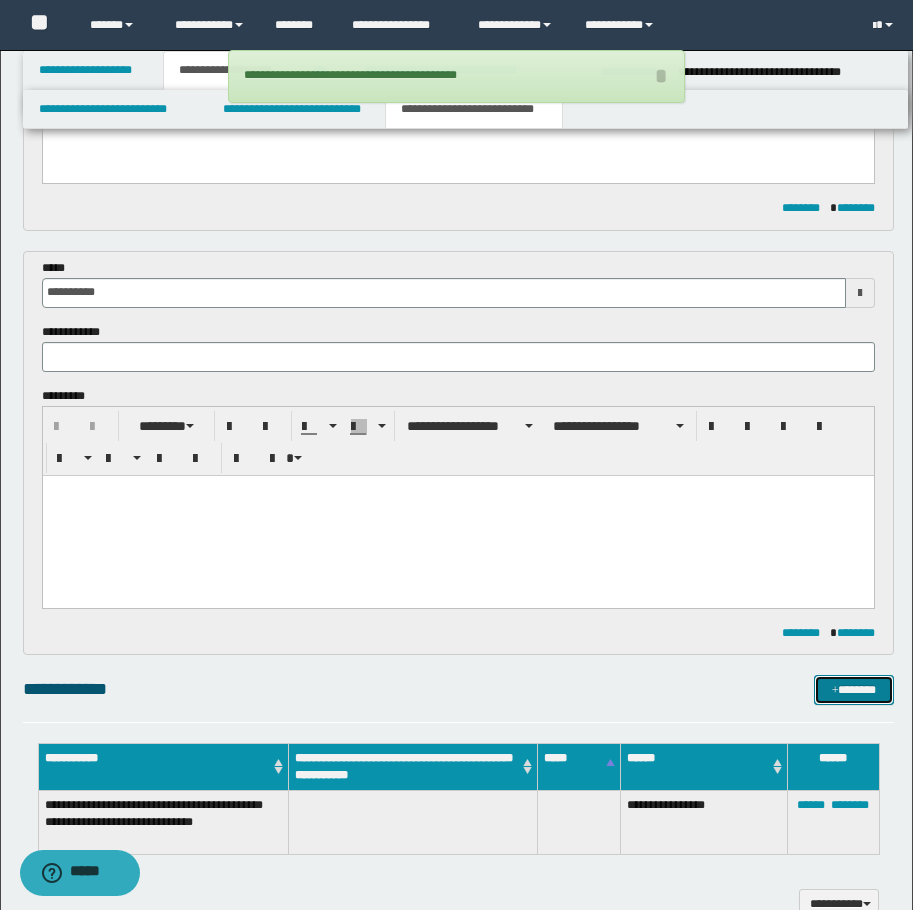 click at bounding box center (835, 691) 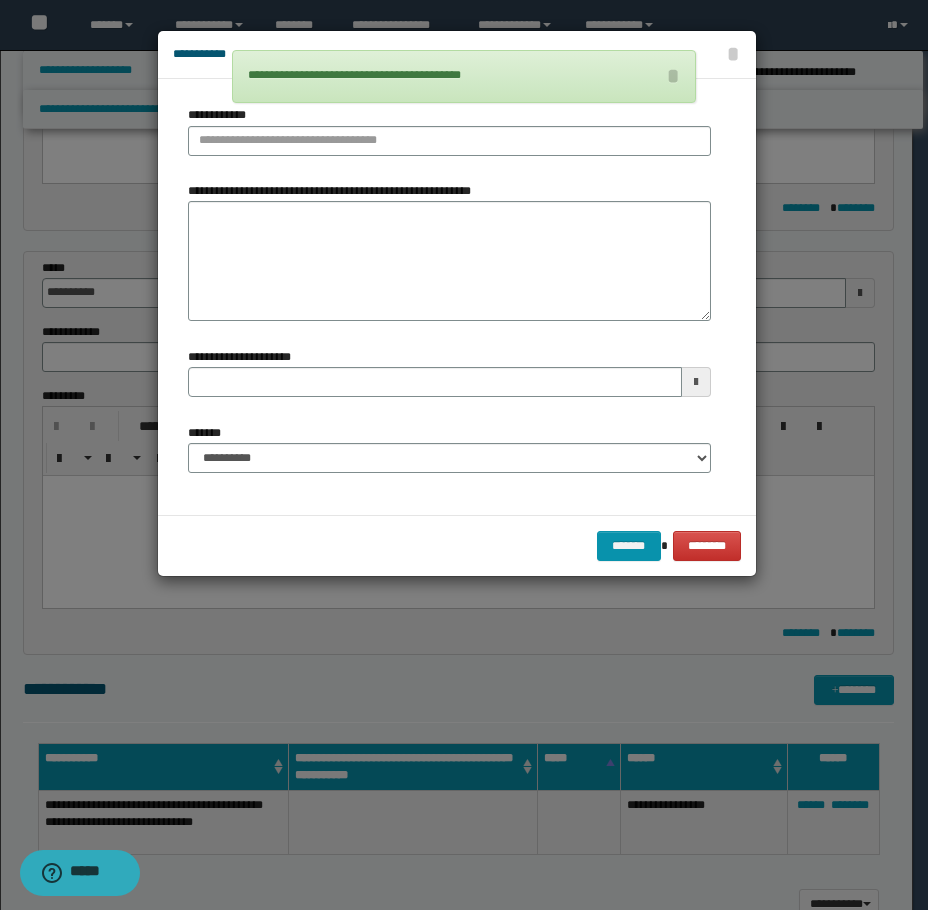 click on "**********" at bounding box center (449, 138) 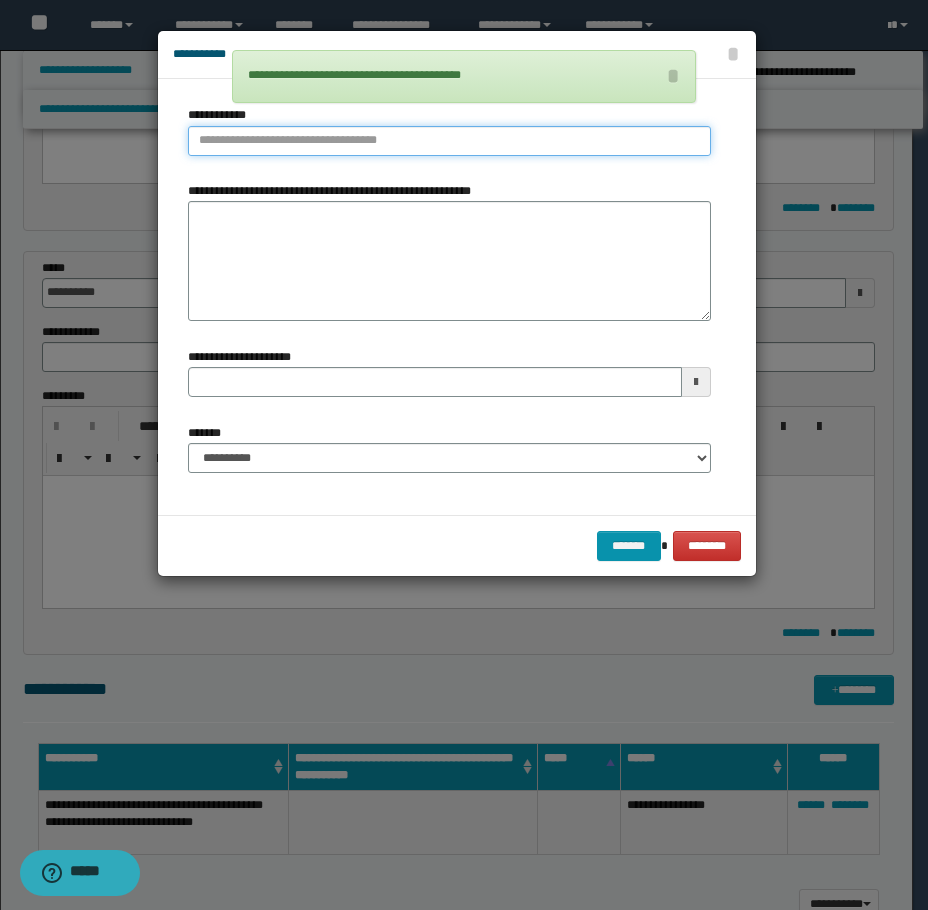 type on "**********" 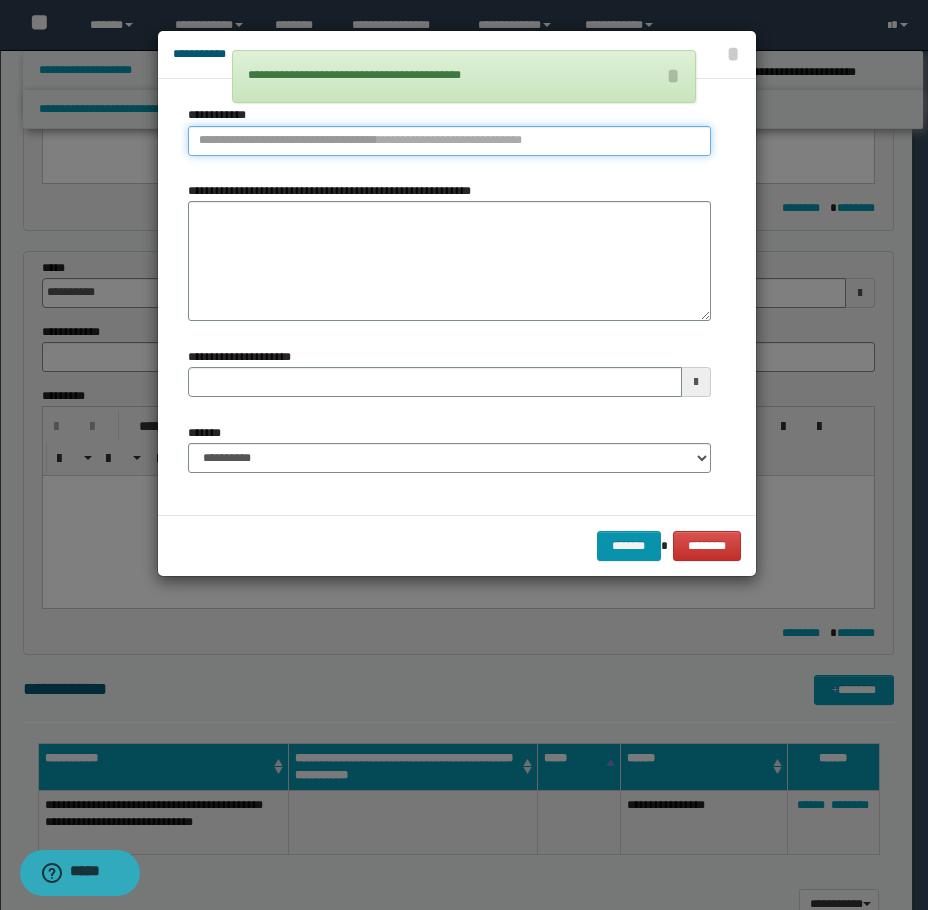 click on "**********" at bounding box center (449, 141) 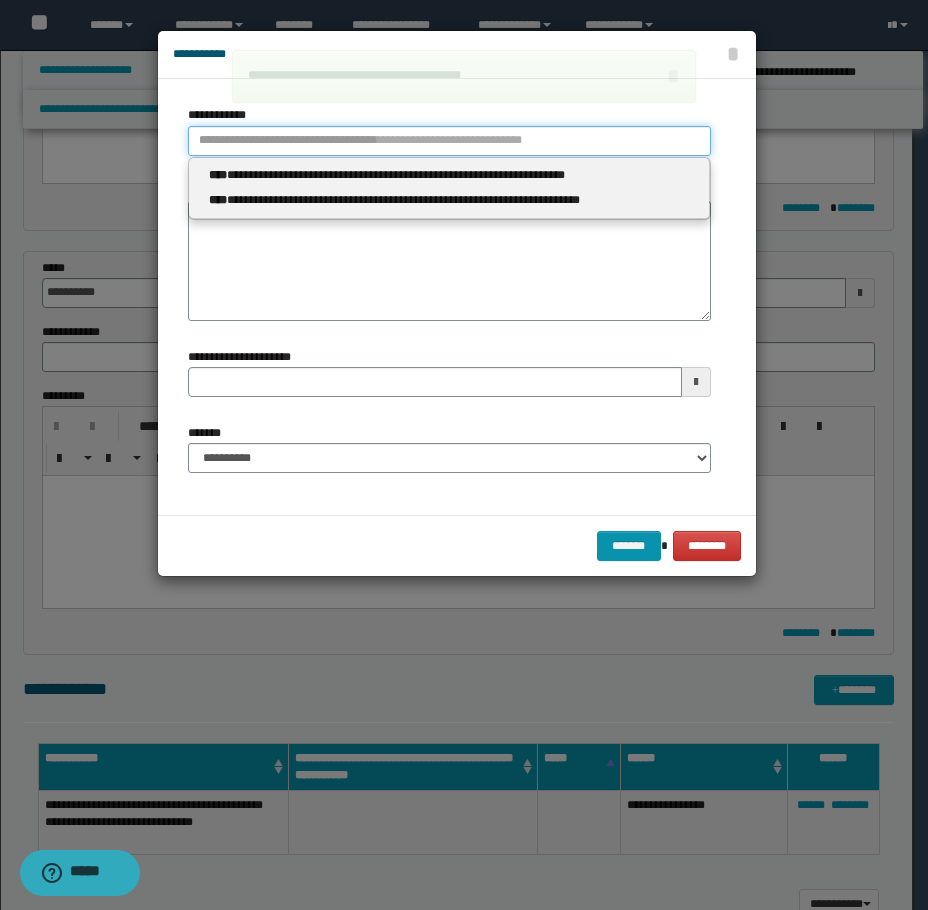 type 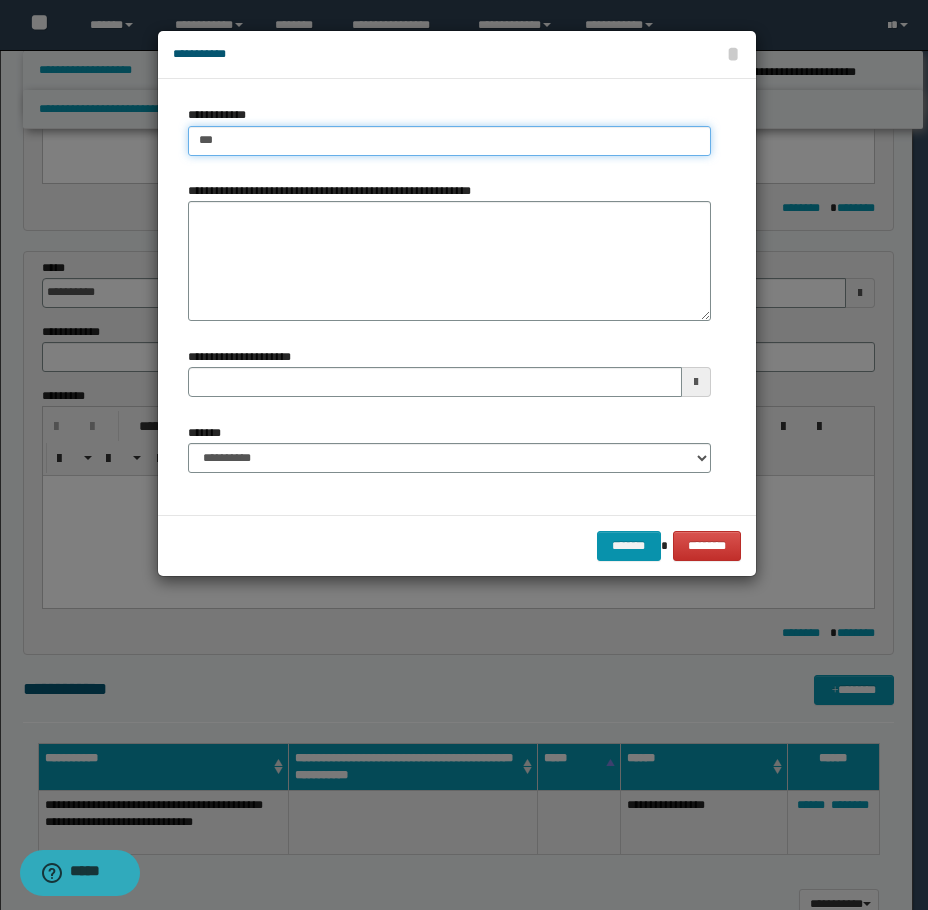 type on "****" 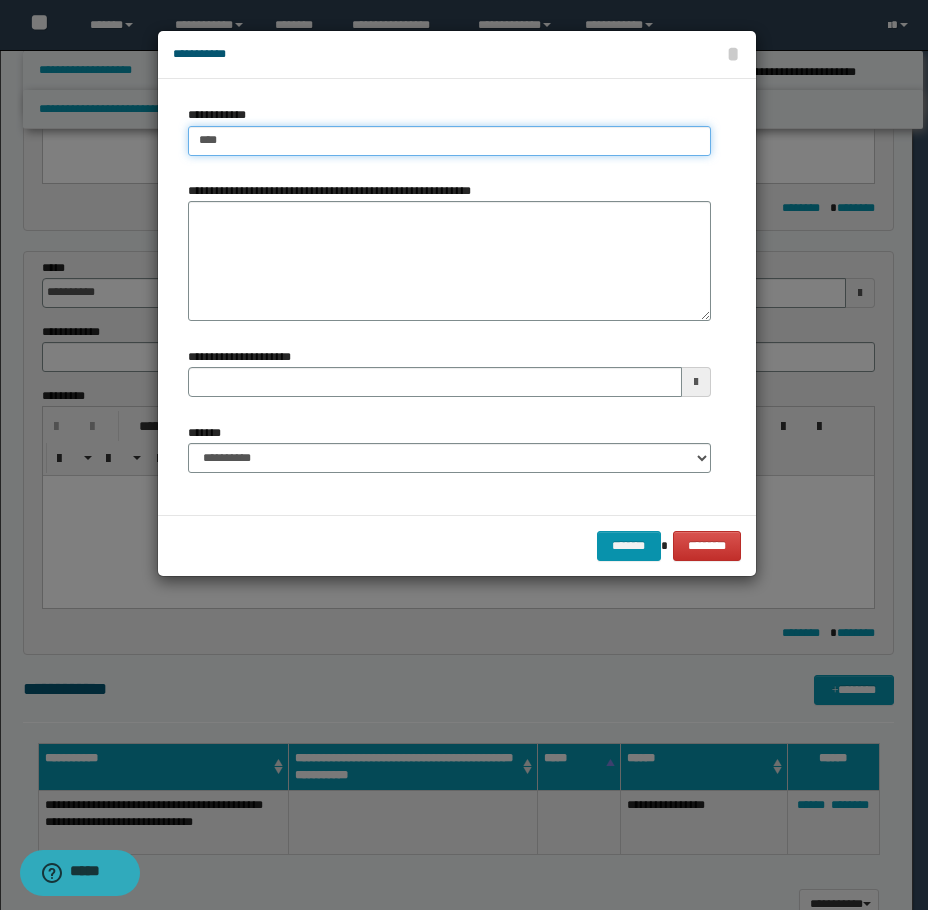 type on "****" 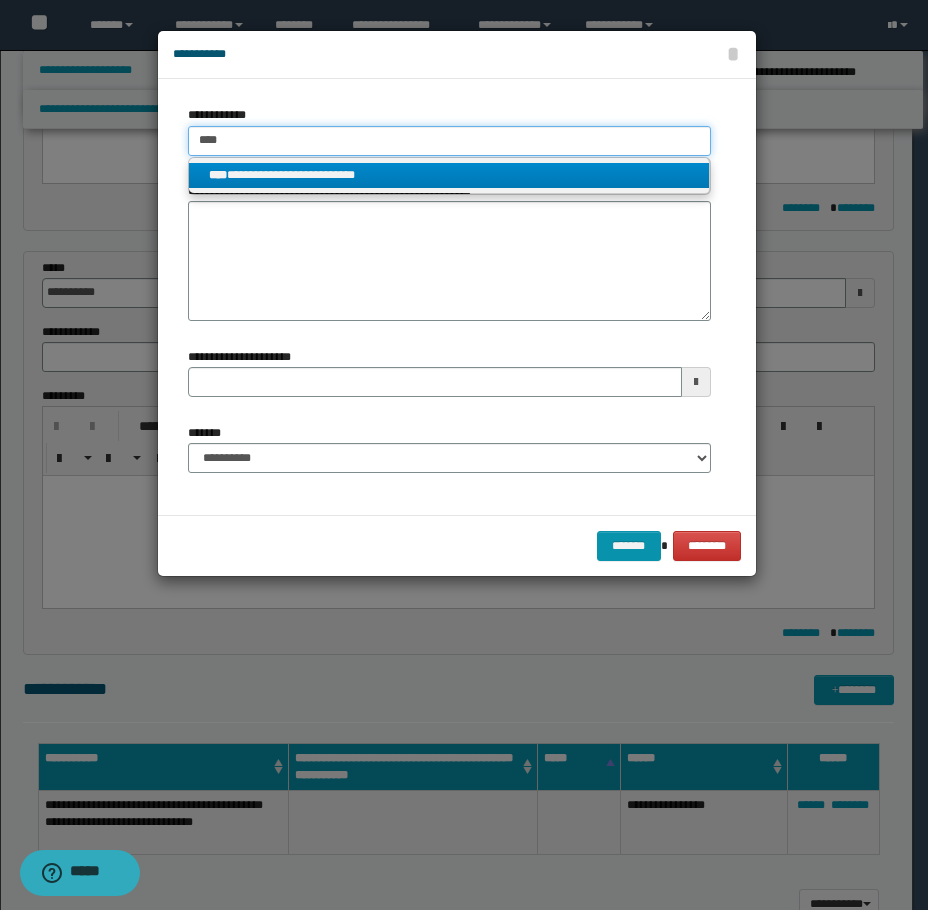type on "****" 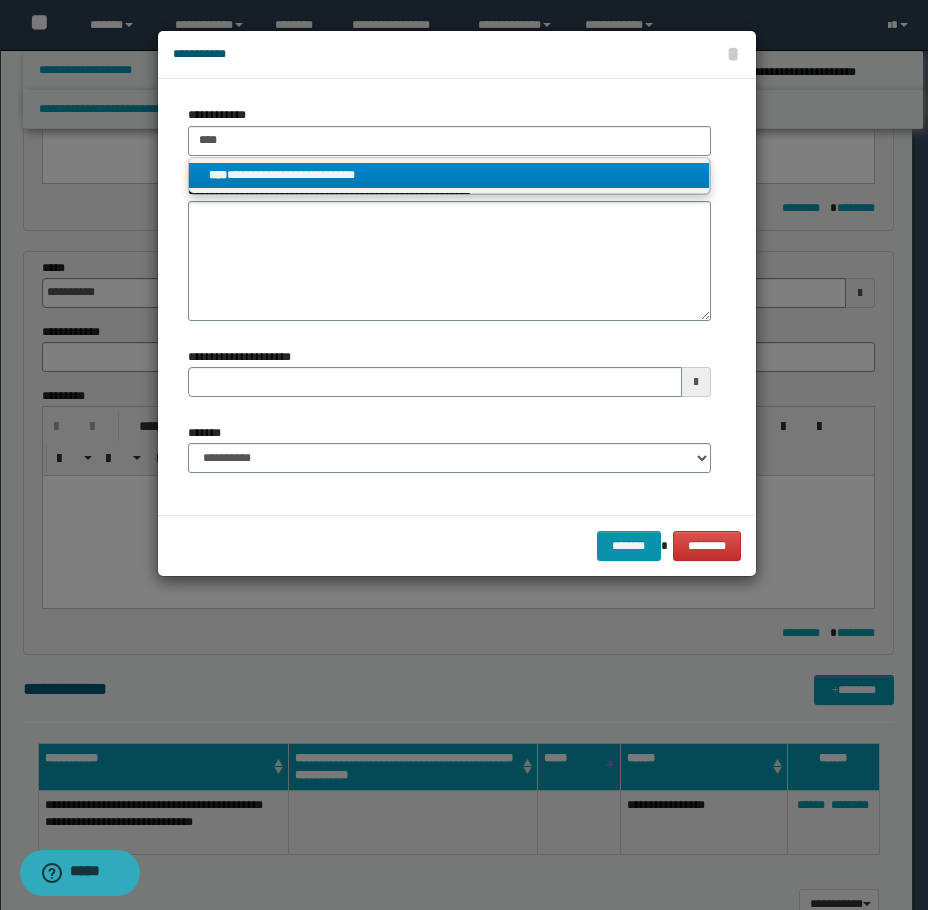 click on "**********" at bounding box center (449, 175) 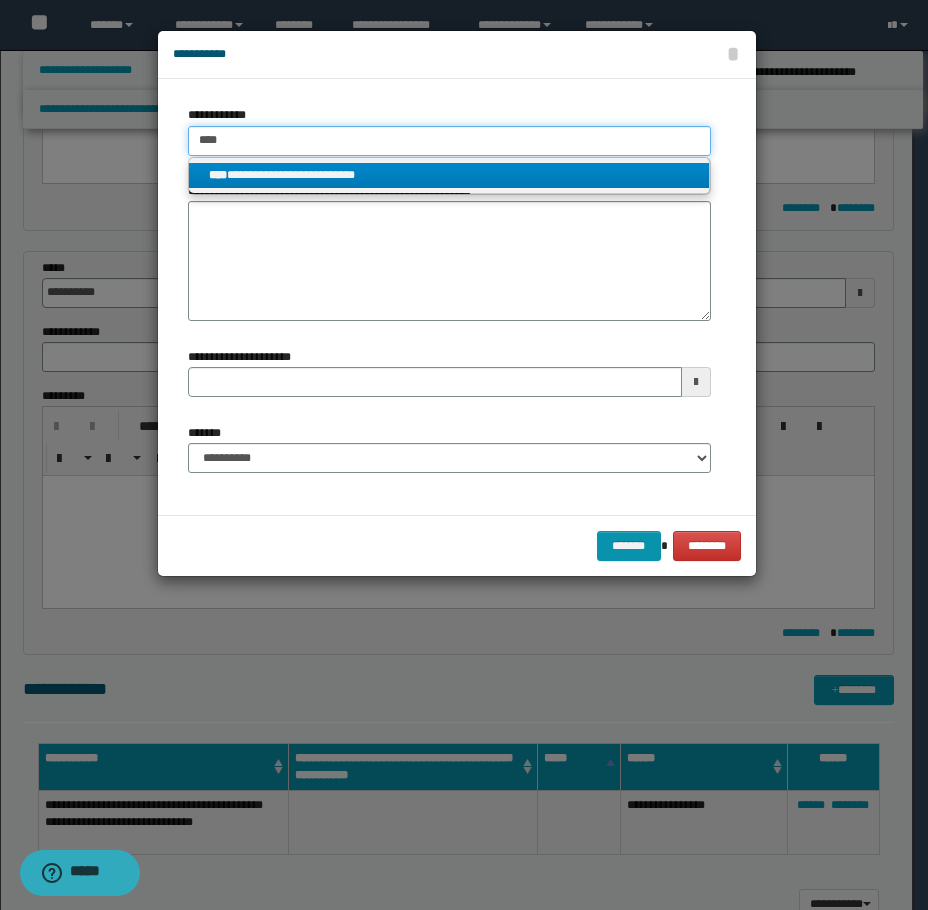 type 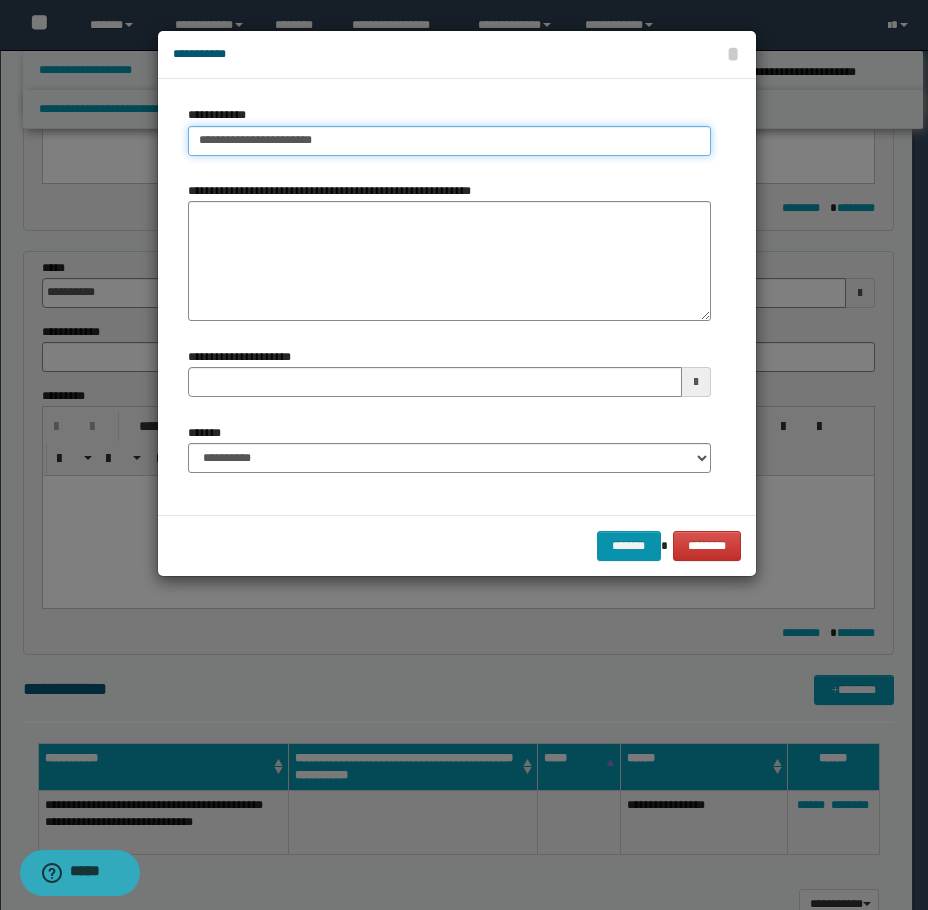 type 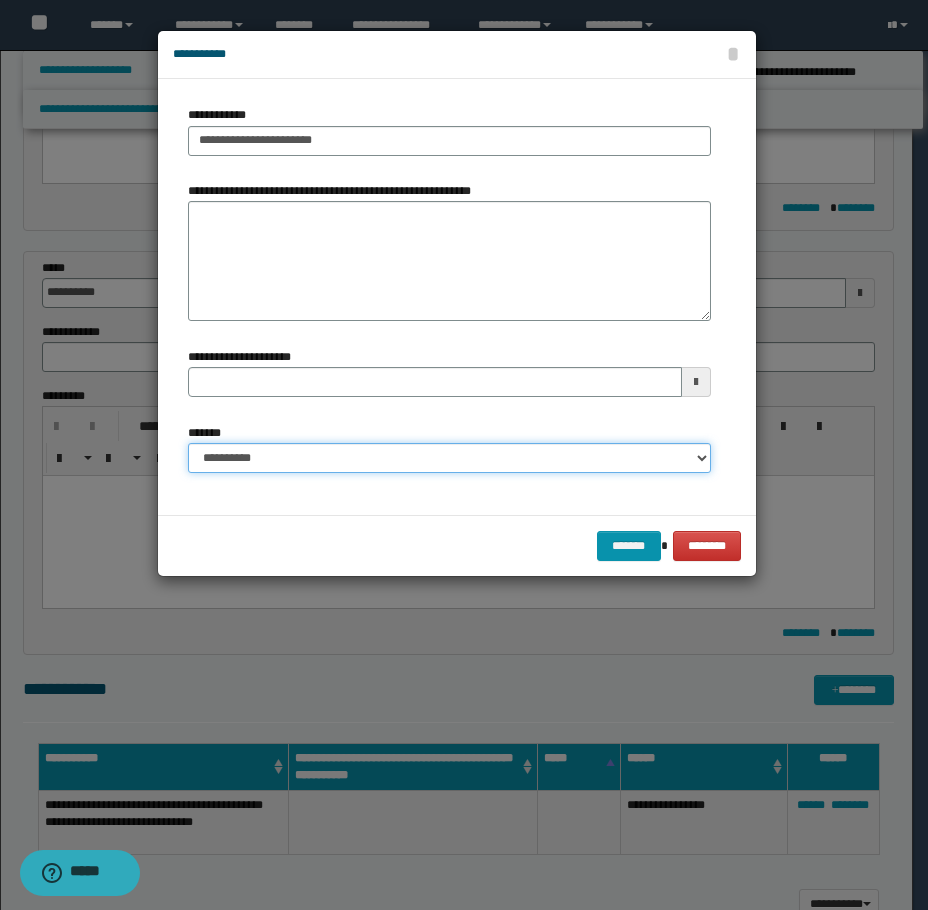 drag, startPoint x: 364, startPoint y: 458, endPoint x: 355, endPoint y: 469, distance: 14.21267 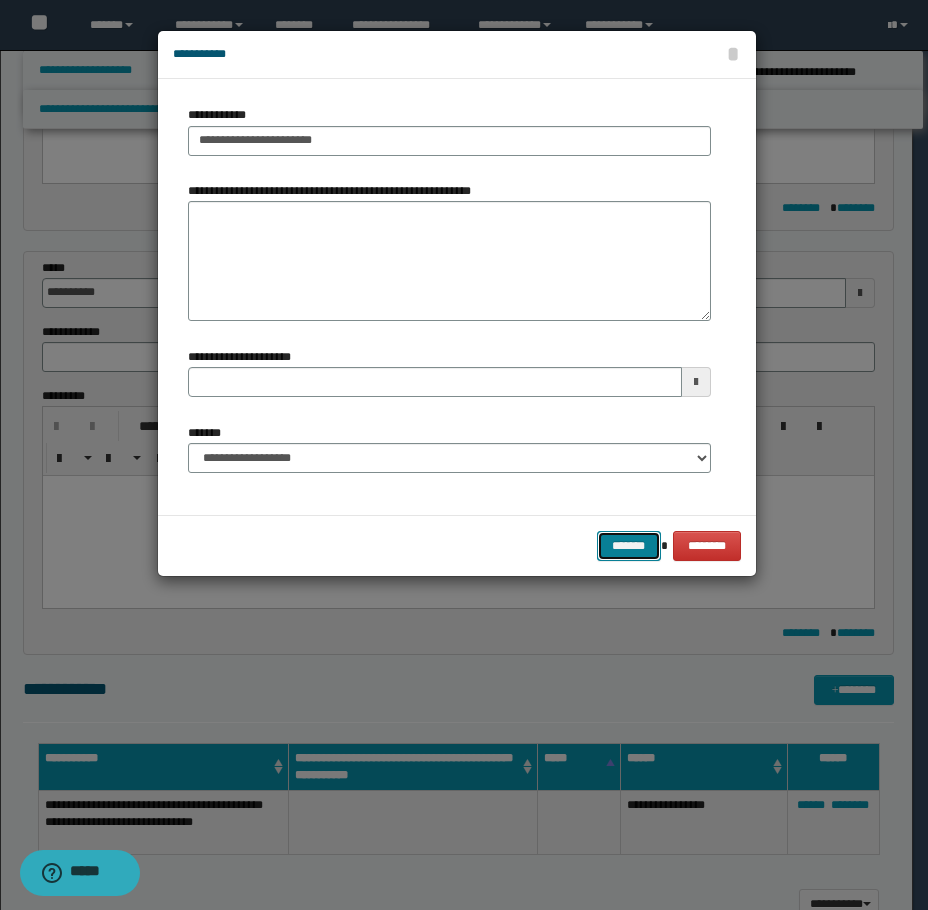 click on "*******" at bounding box center (629, 546) 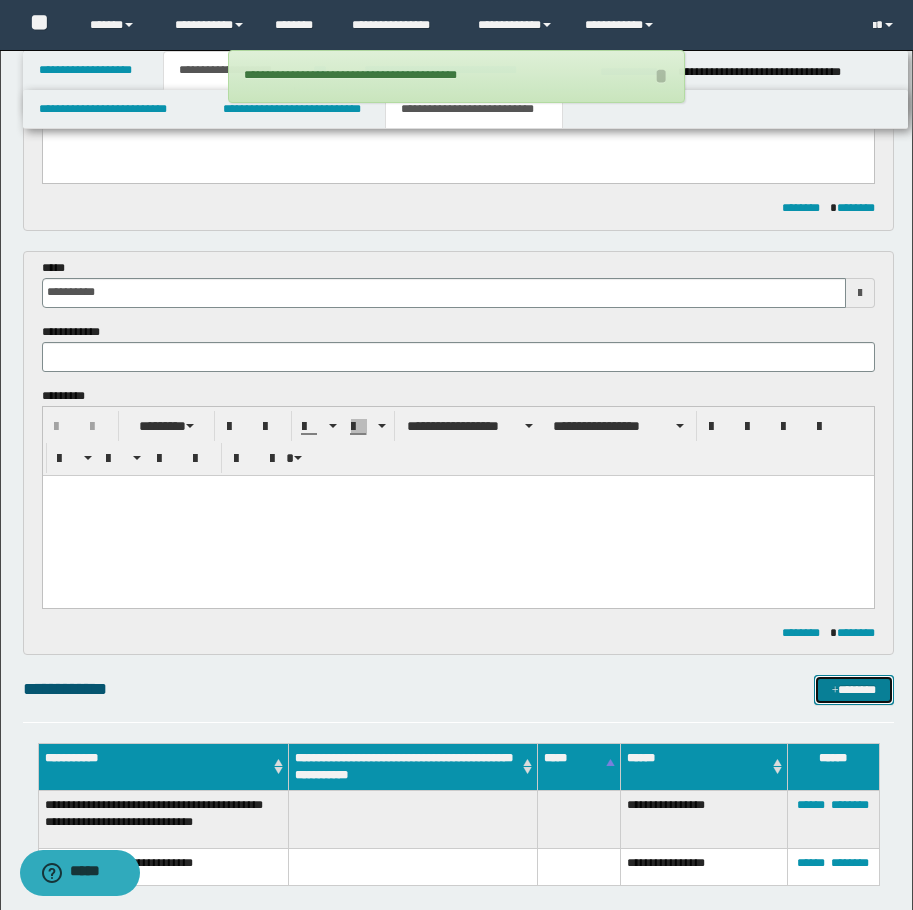 click on "*******" at bounding box center (854, 690) 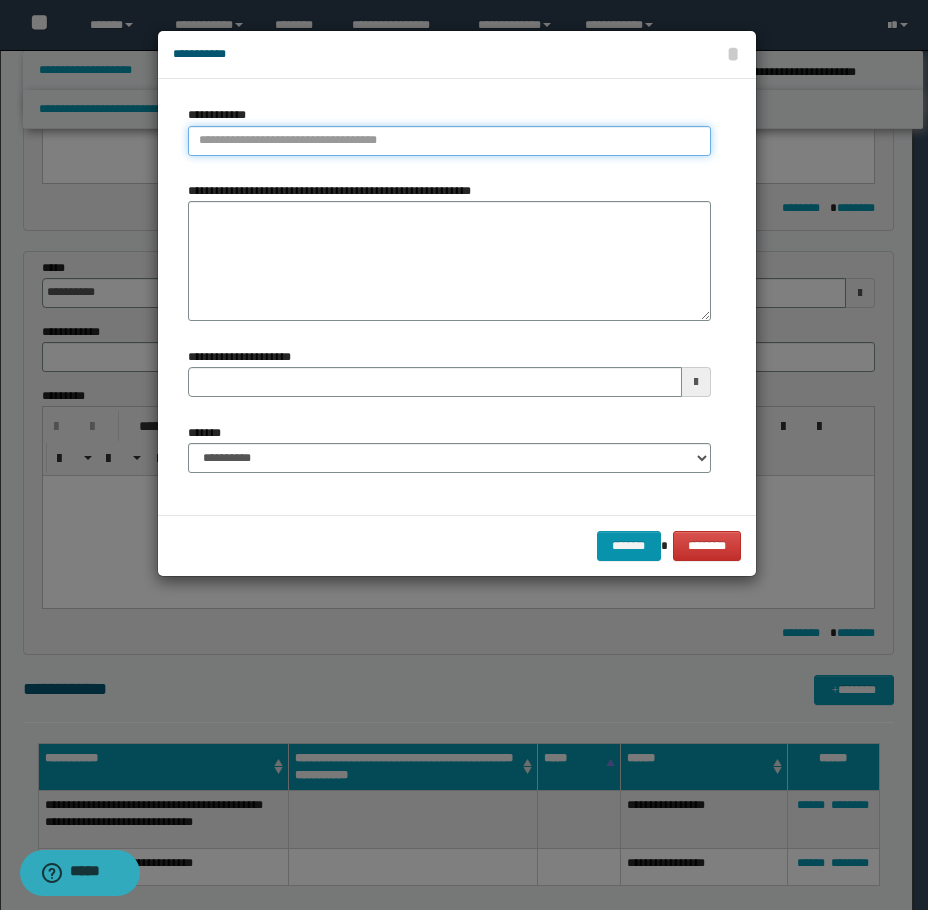 type on "**********" 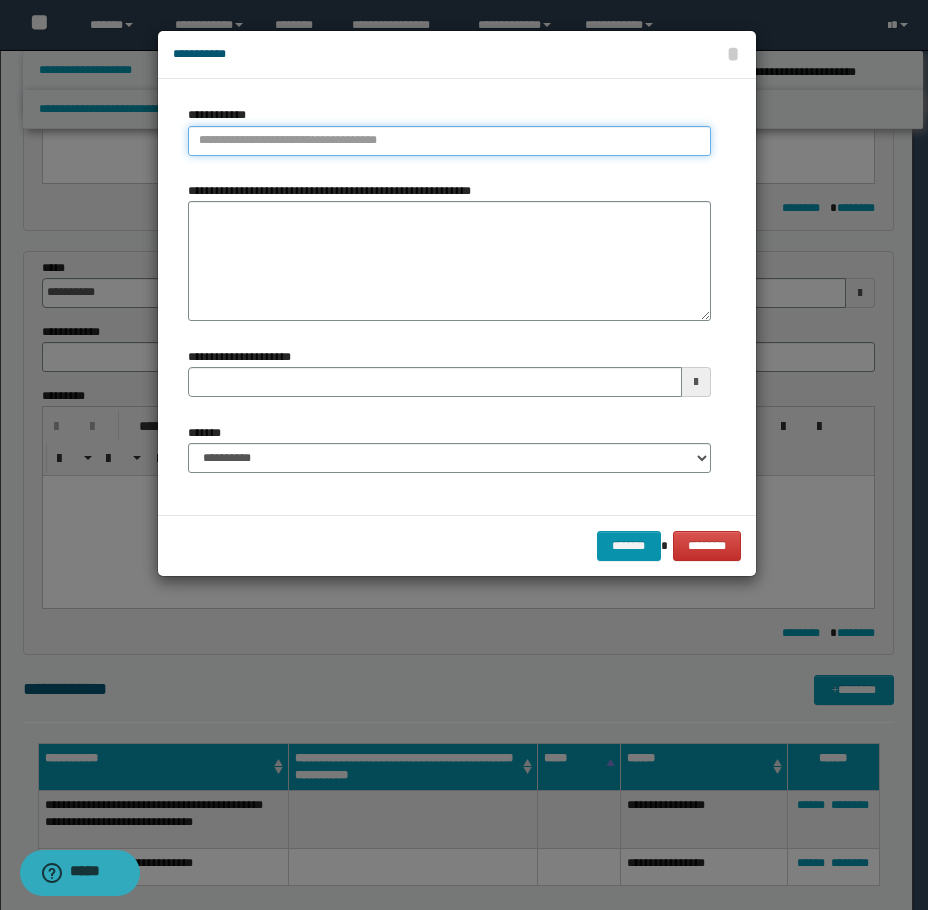 click on "**********" at bounding box center (449, 141) 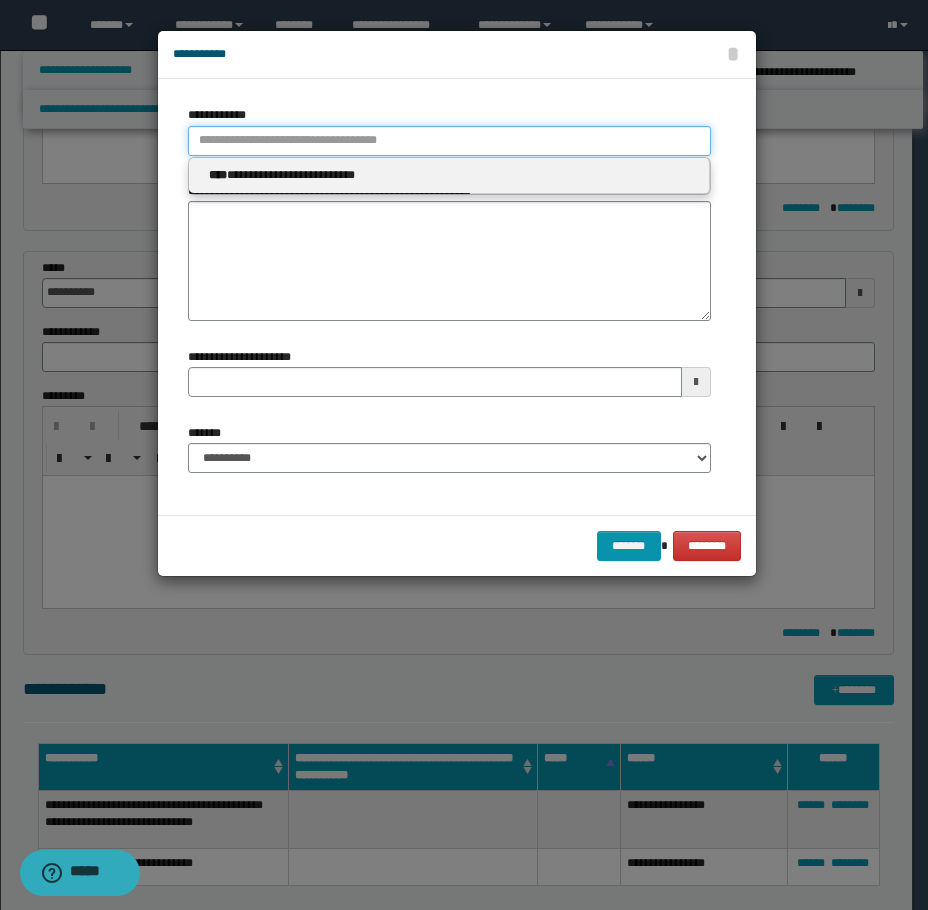 type 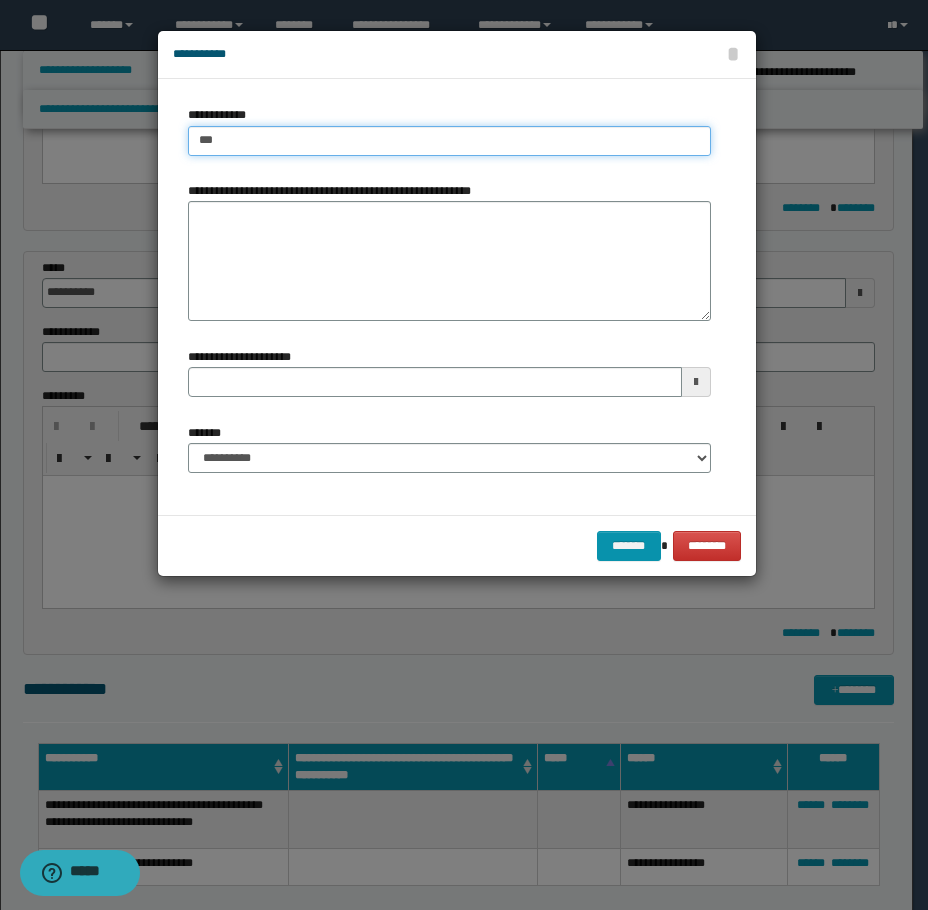 type on "****" 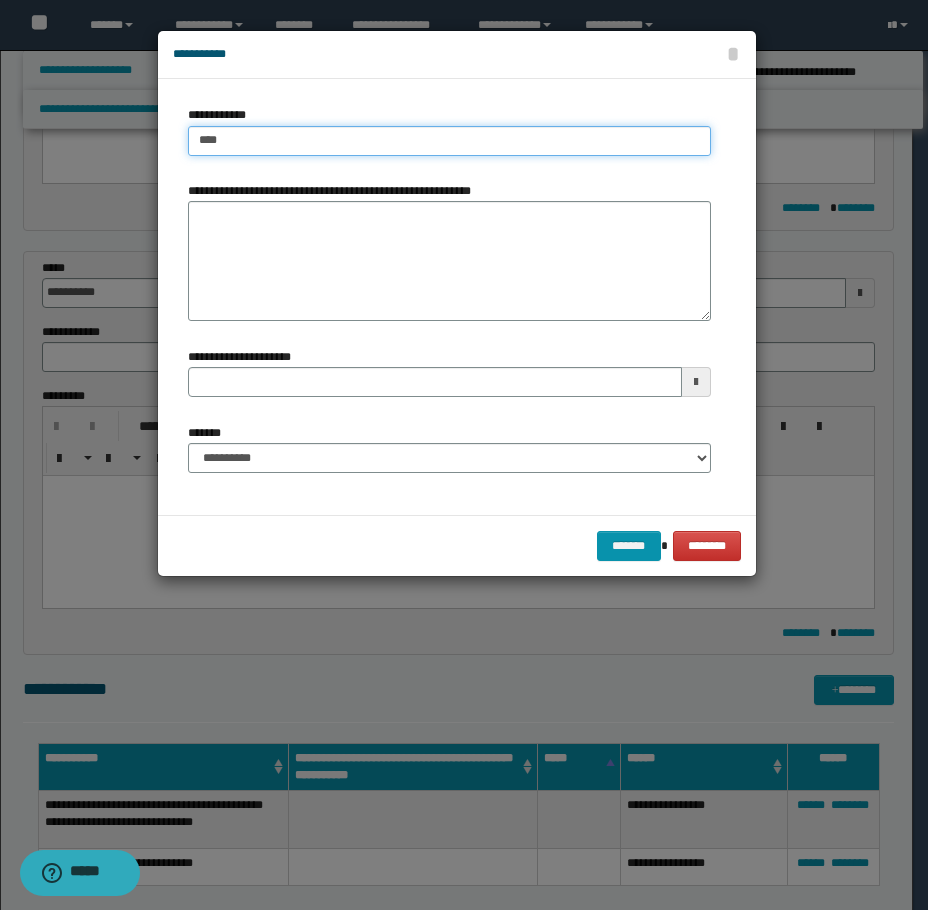 type on "****" 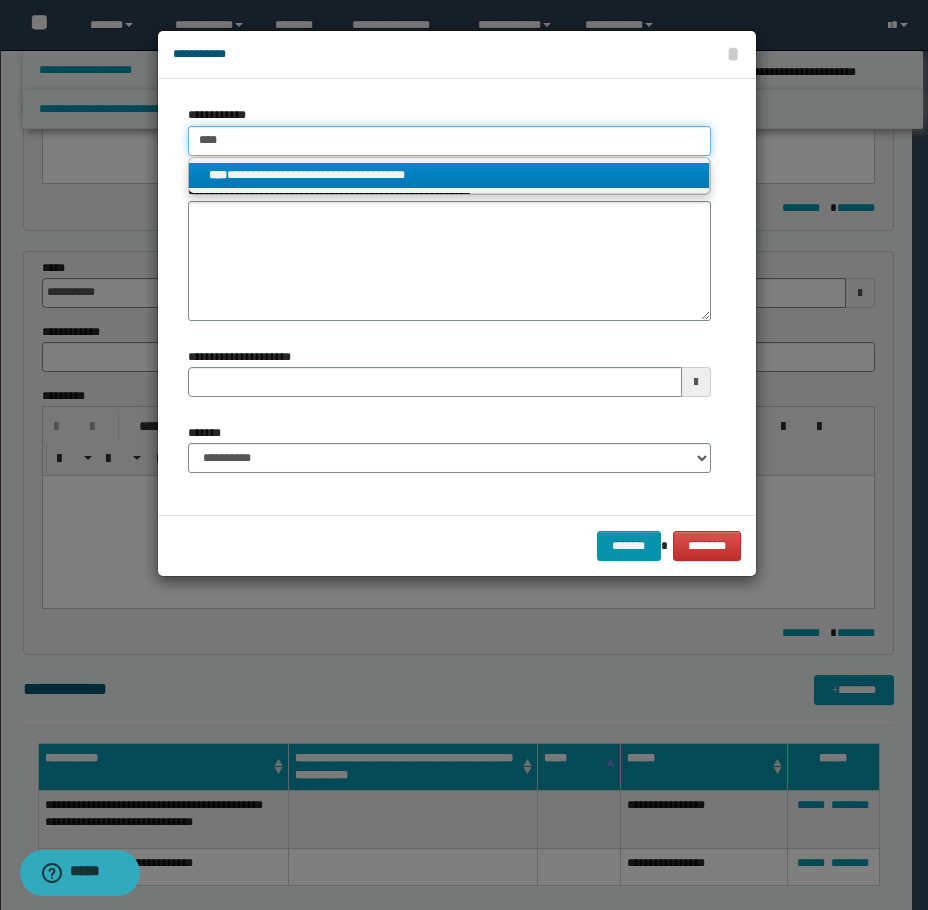 type on "****" 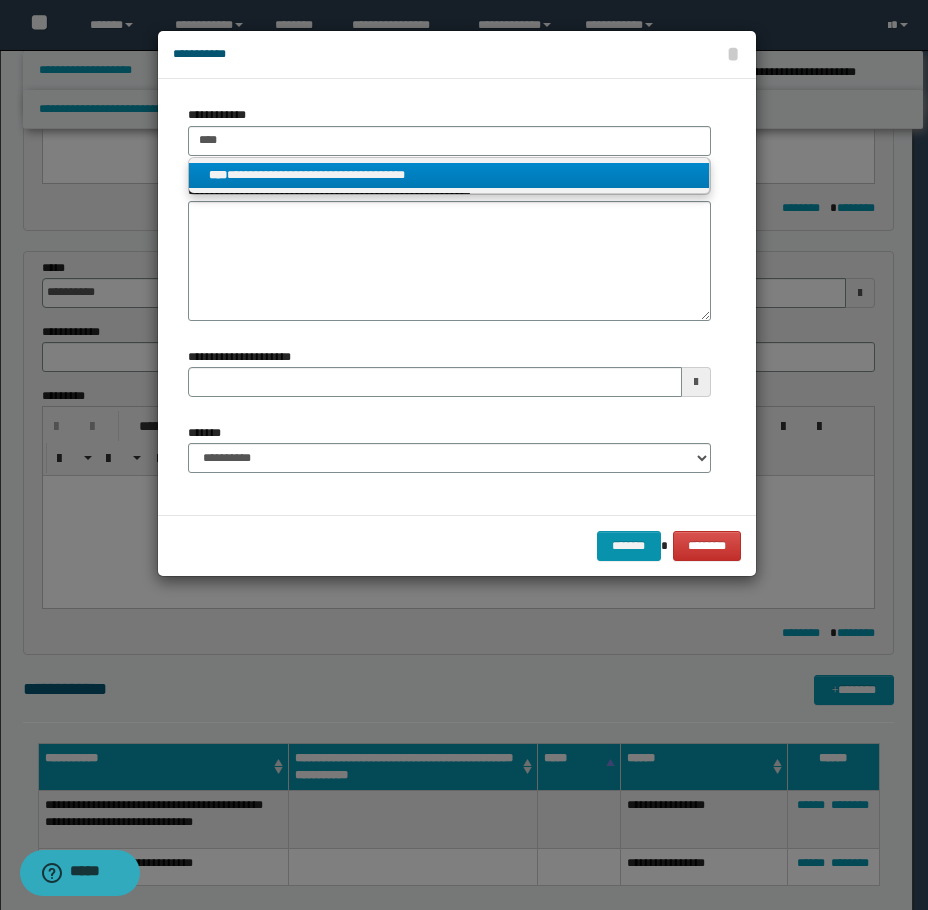 click on "**********" at bounding box center [449, 175] 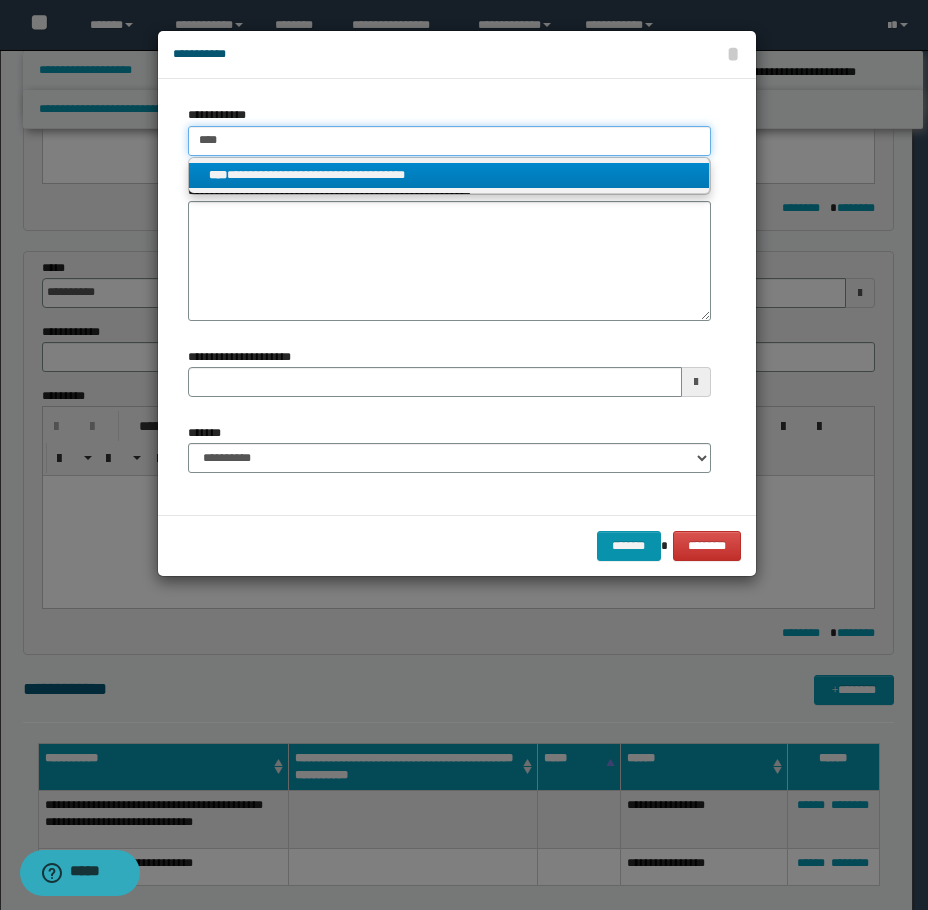 type 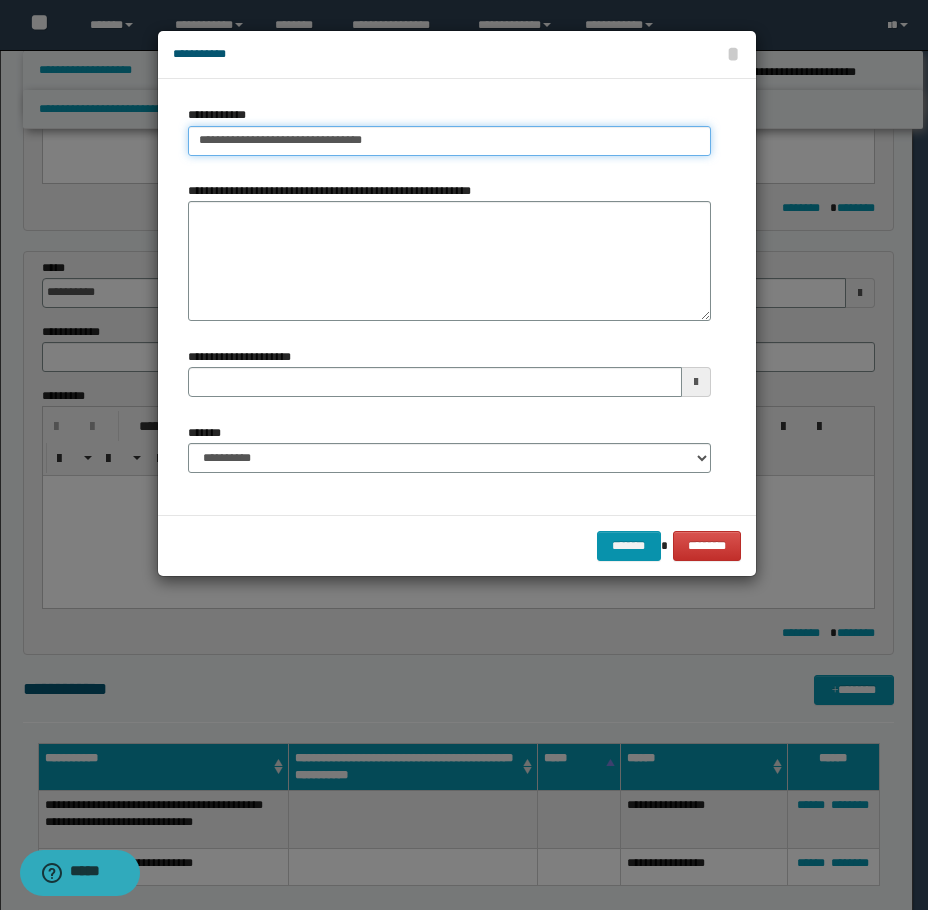type 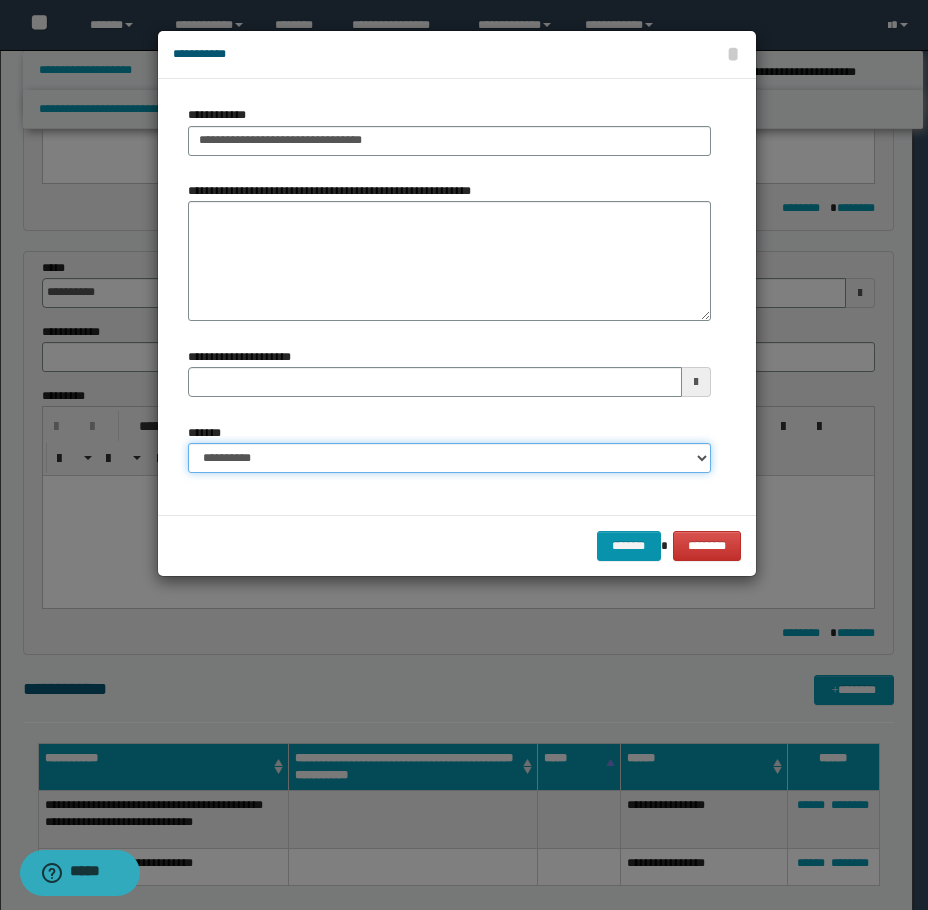 drag, startPoint x: 378, startPoint y: 463, endPoint x: 369, endPoint y: 472, distance: 12.727922 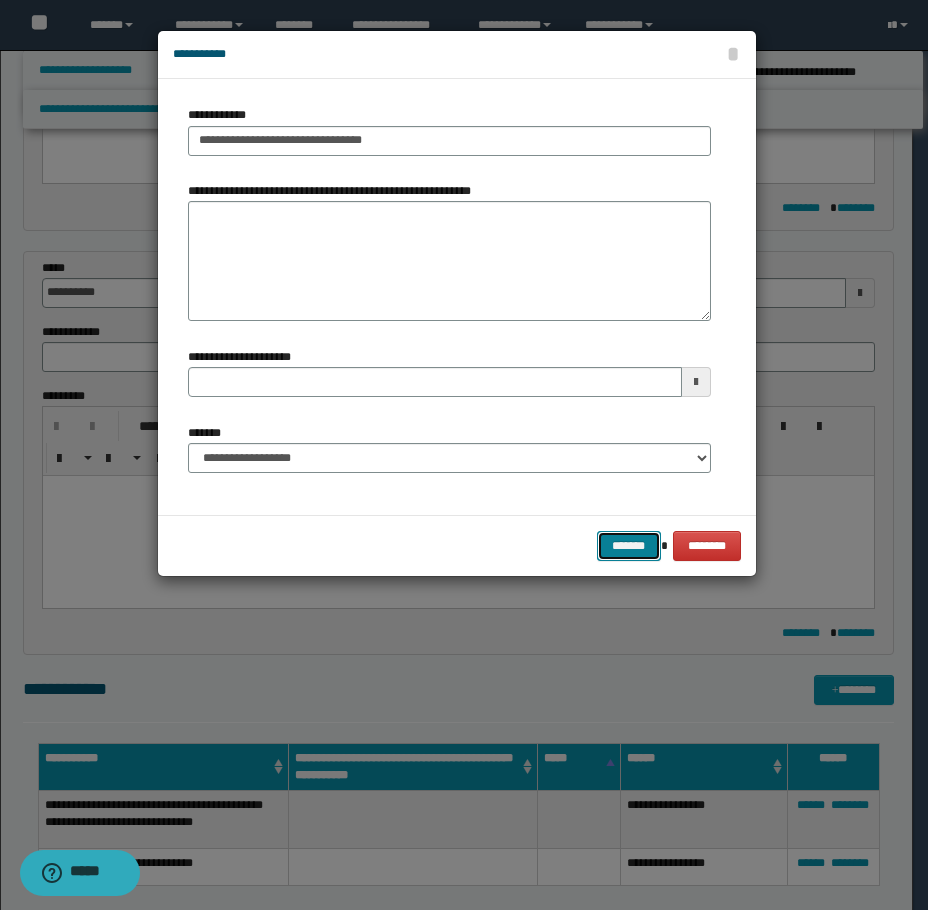 click on "*******" at bounding box center [629, 546] 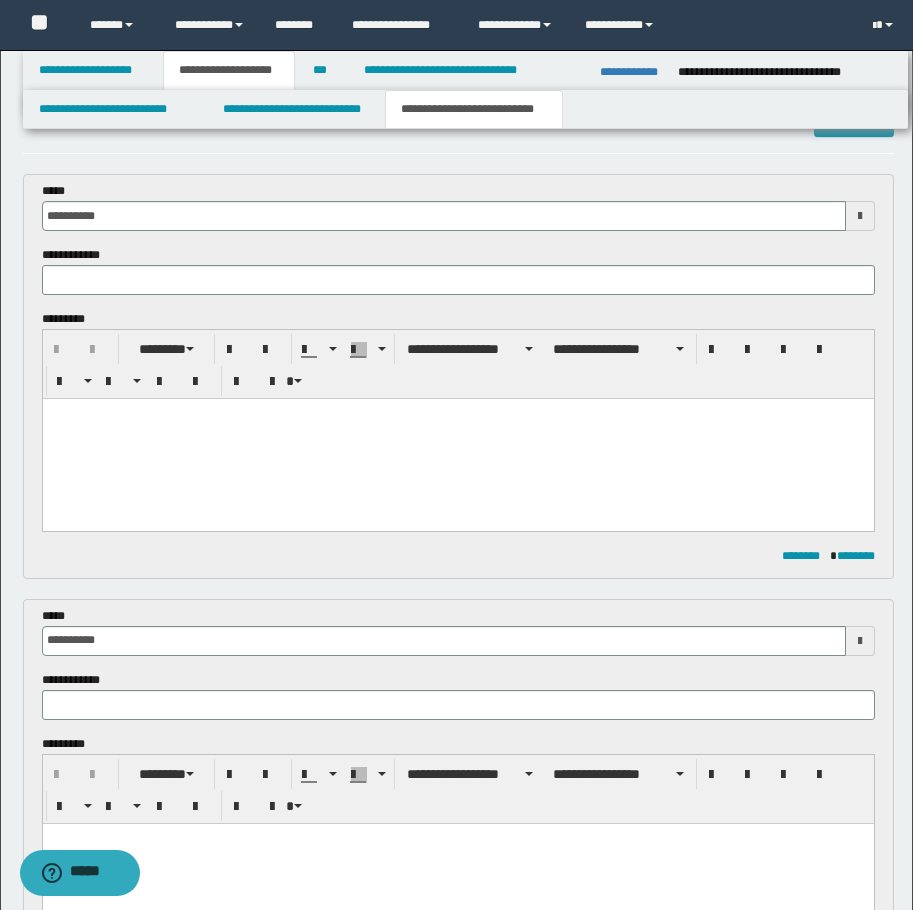 scroll, scrollTop: 0, scrollLeft: 0, axis: both 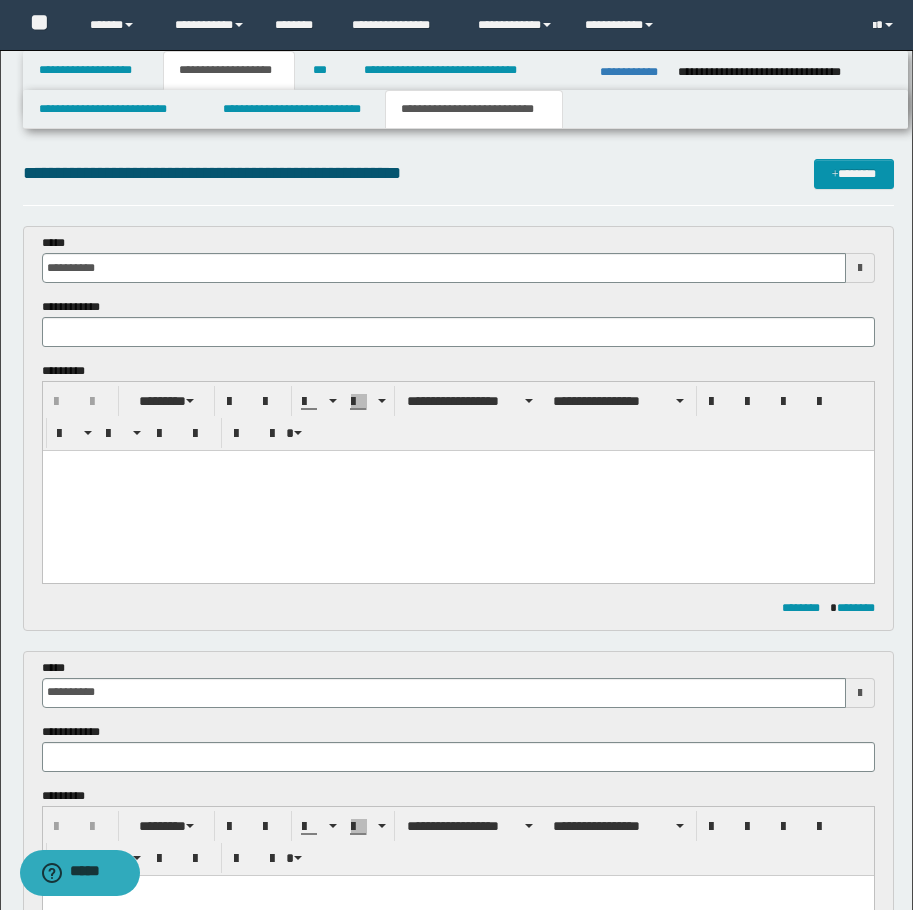 click at bounding box center [457, 466] 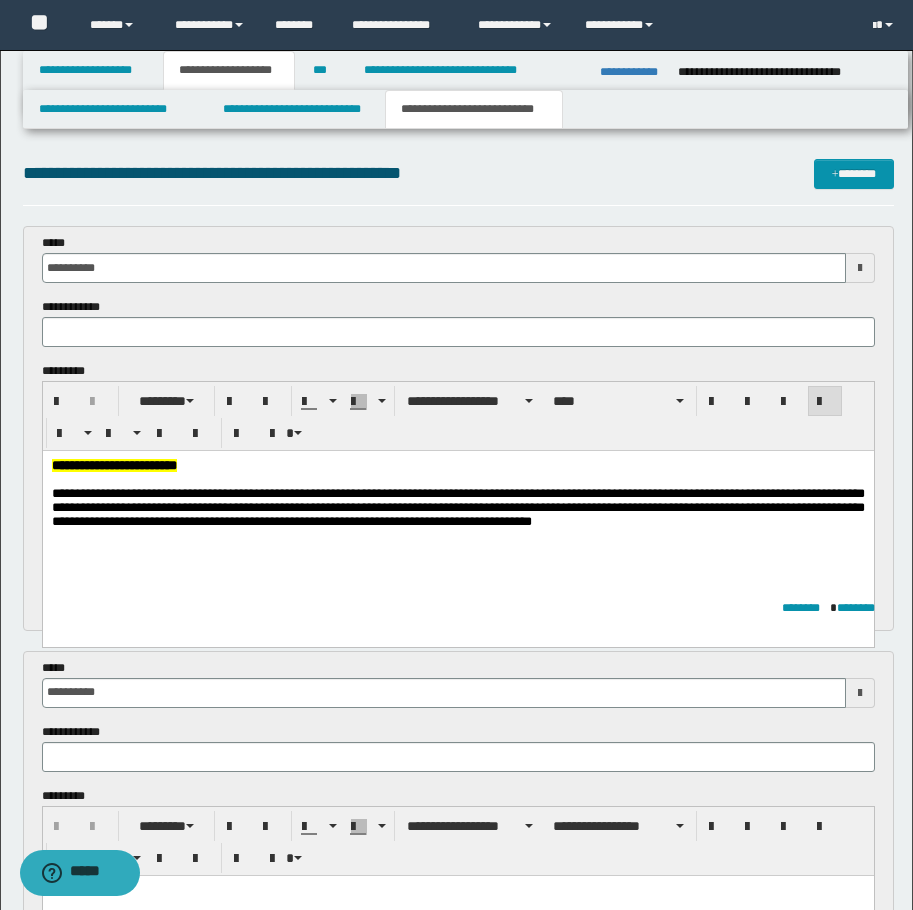 click on "**********" at bounding box center (113, 465) 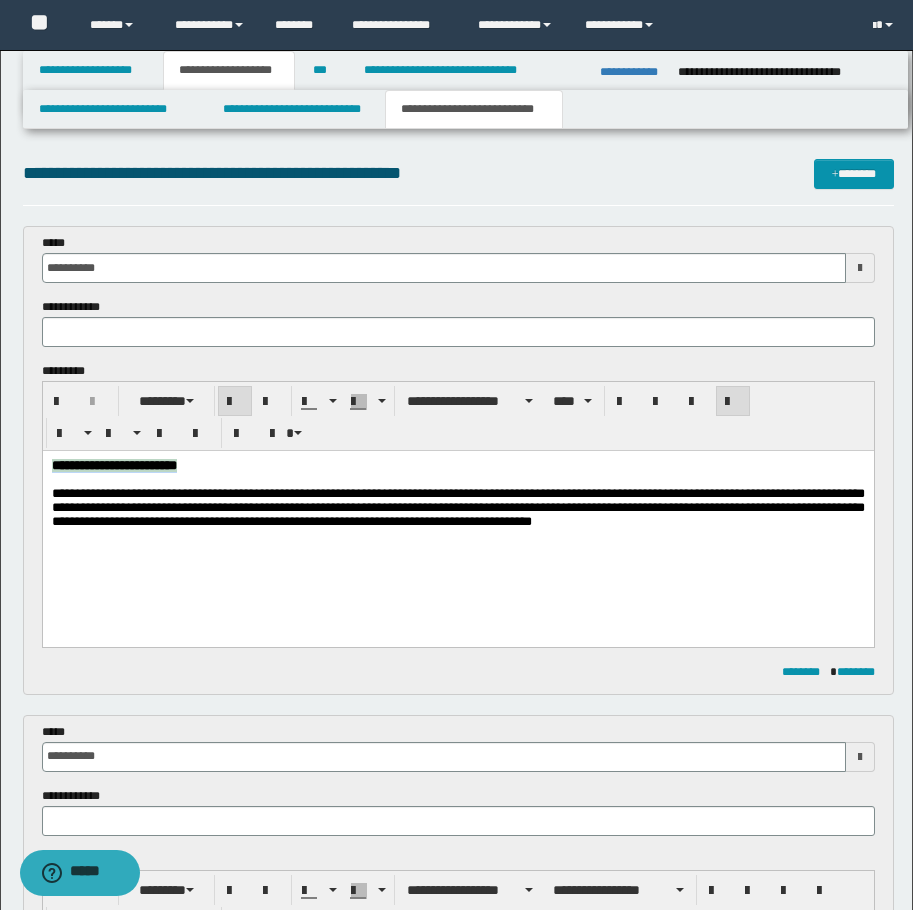 click on "**********" at bounding box center [113, 465] 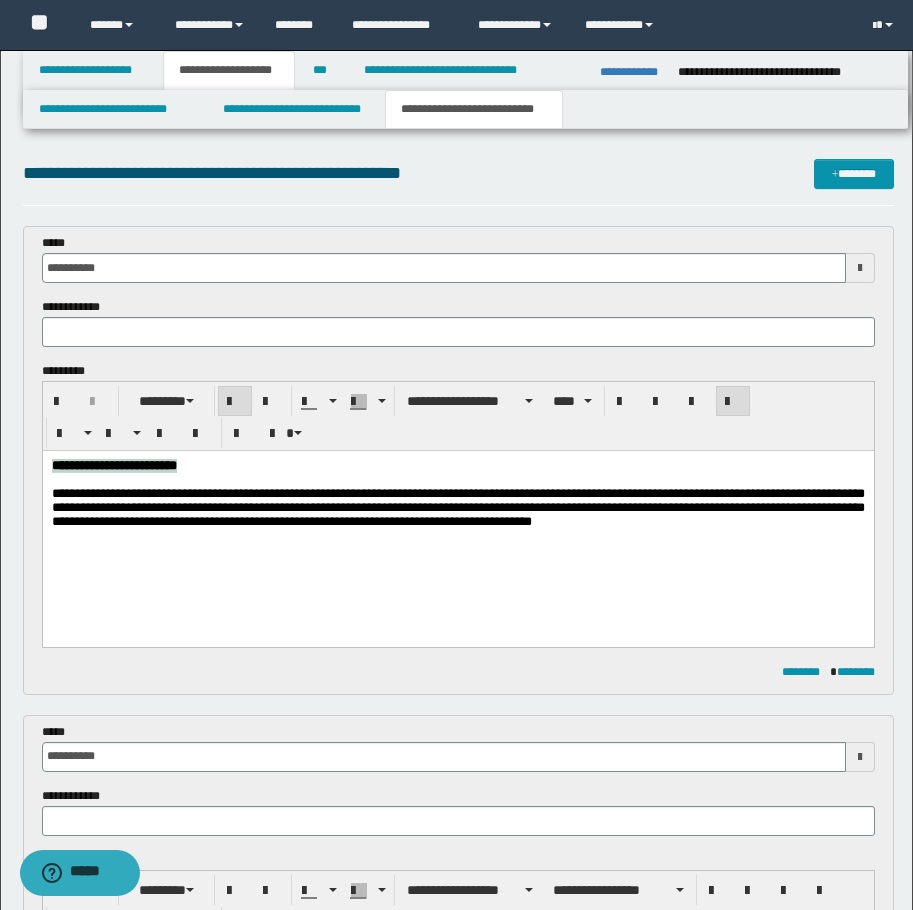 copy on "**********" 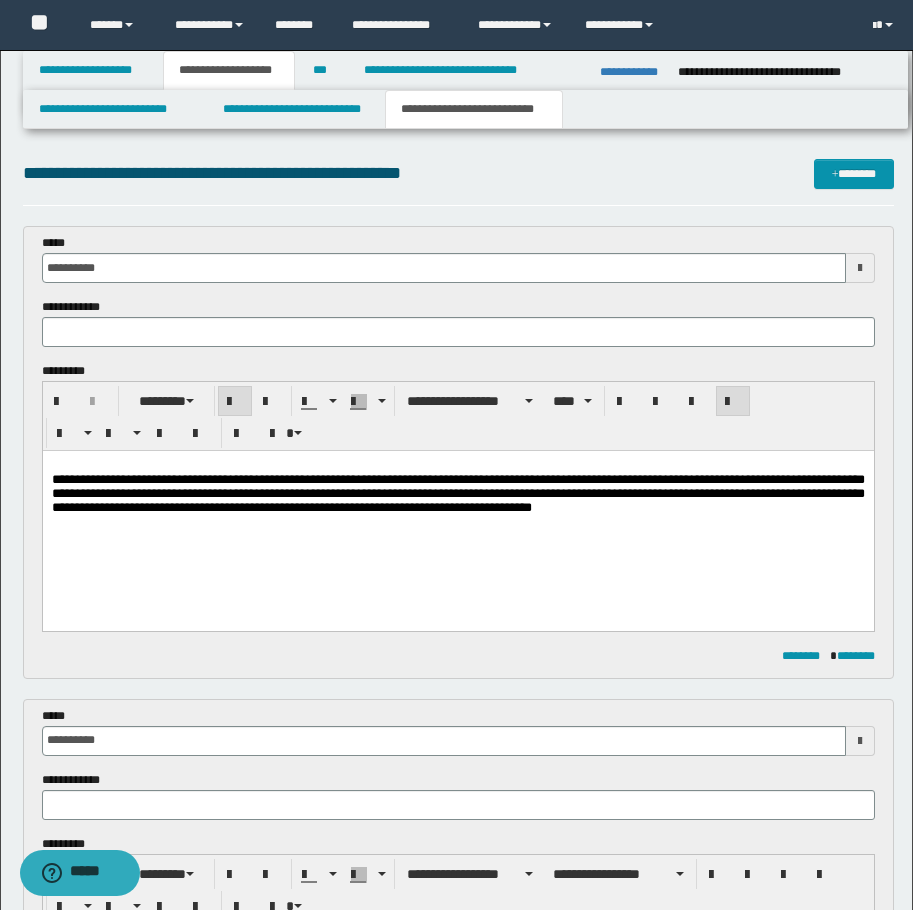 click on "**********" at bounding box center (458, 298) 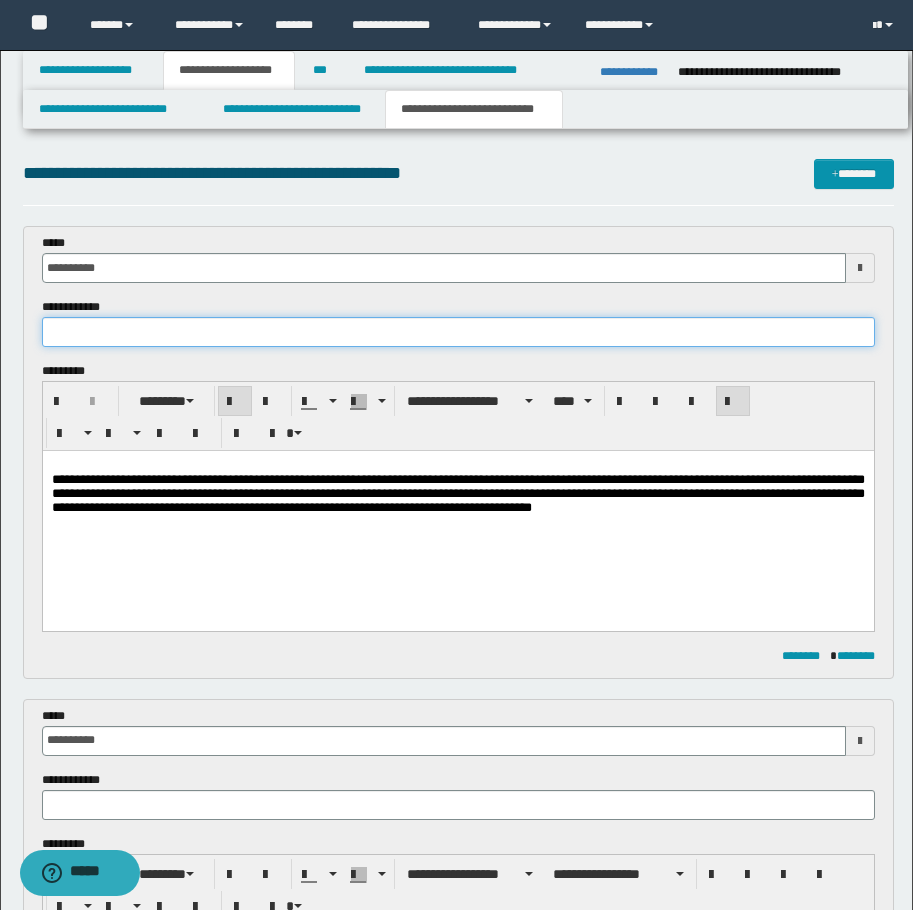 click at bounding box center [458, 332] 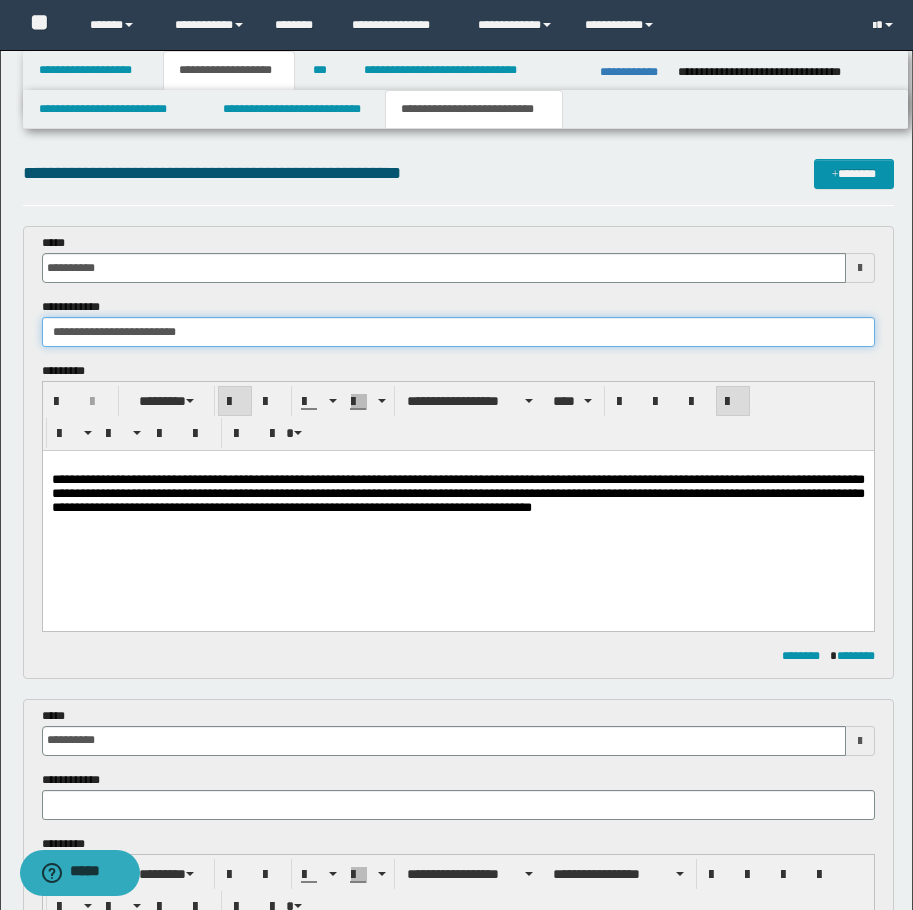 type on "**********" 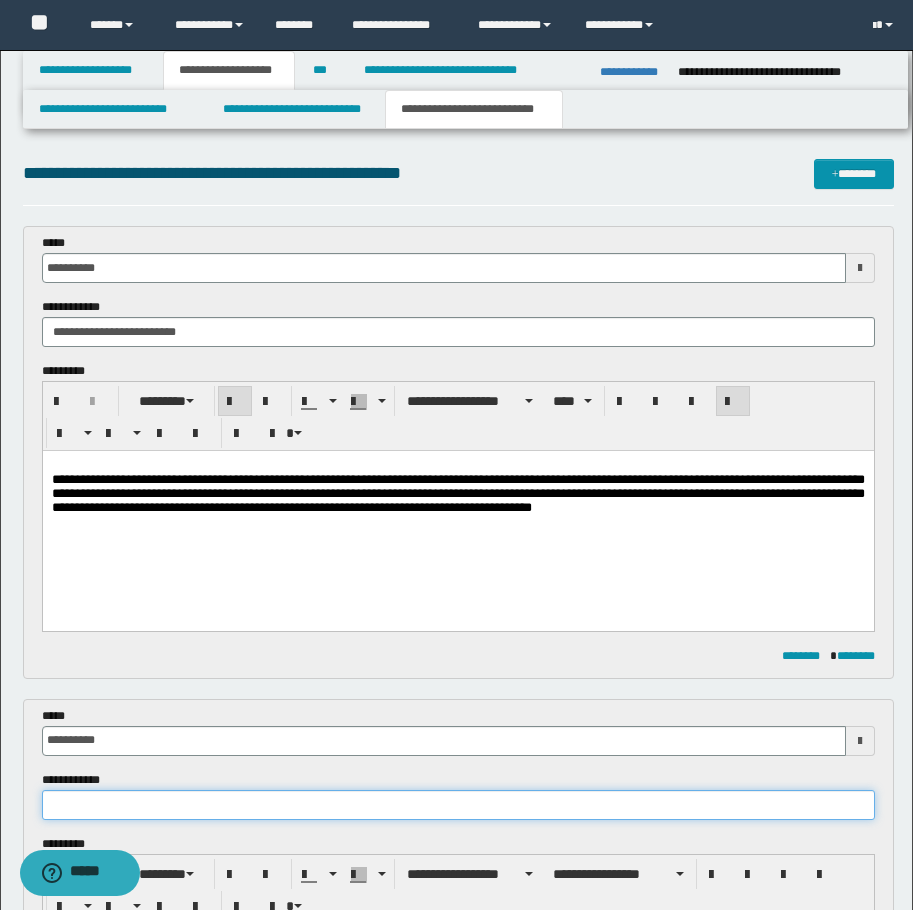 click at bounding box center [458, 805] 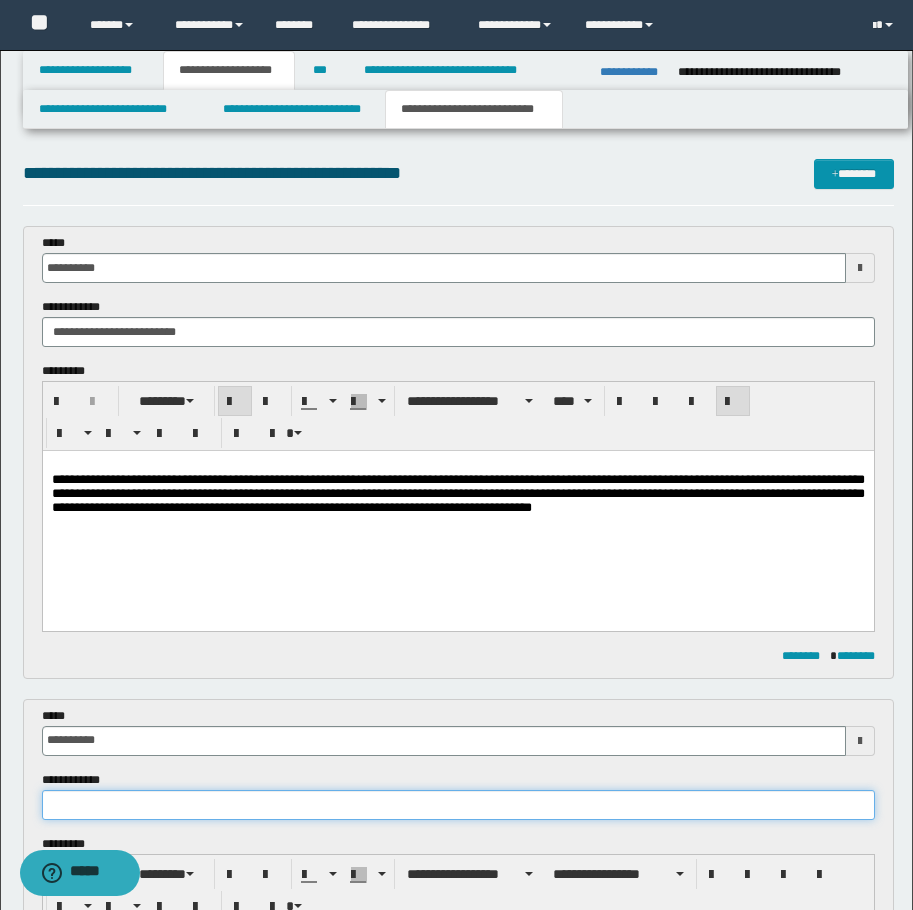 paste on "**********" 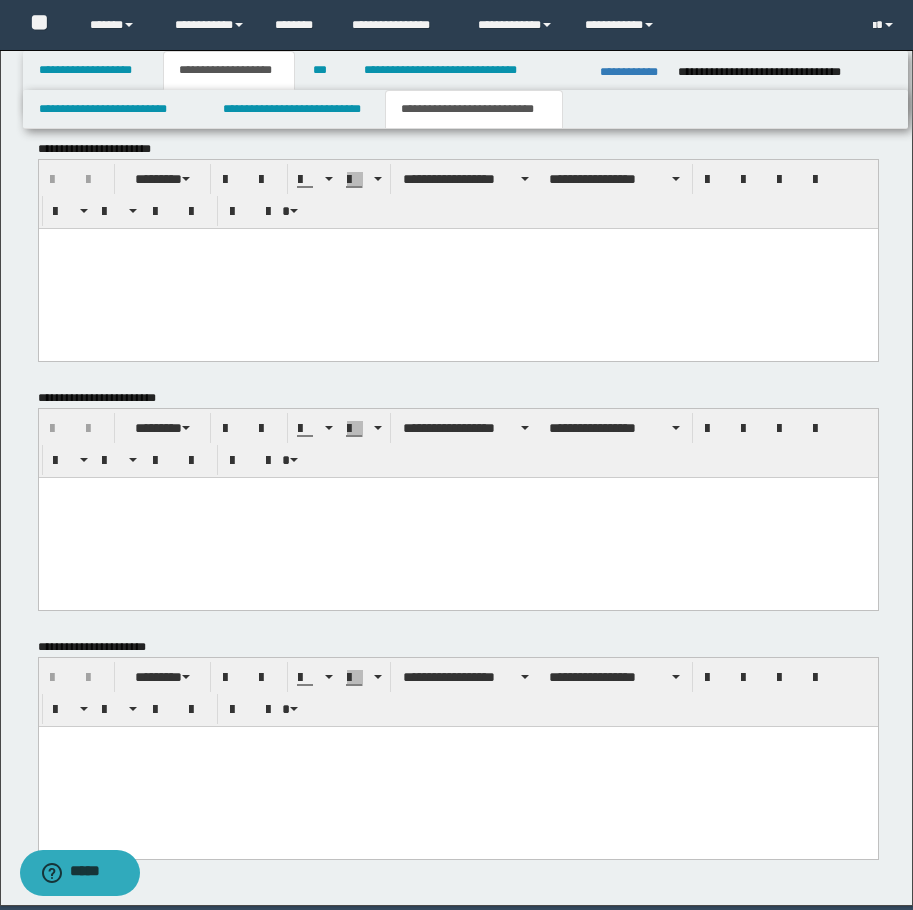 scroll, scrollTop: 1300, scrollLeft: 0, axis: vertical 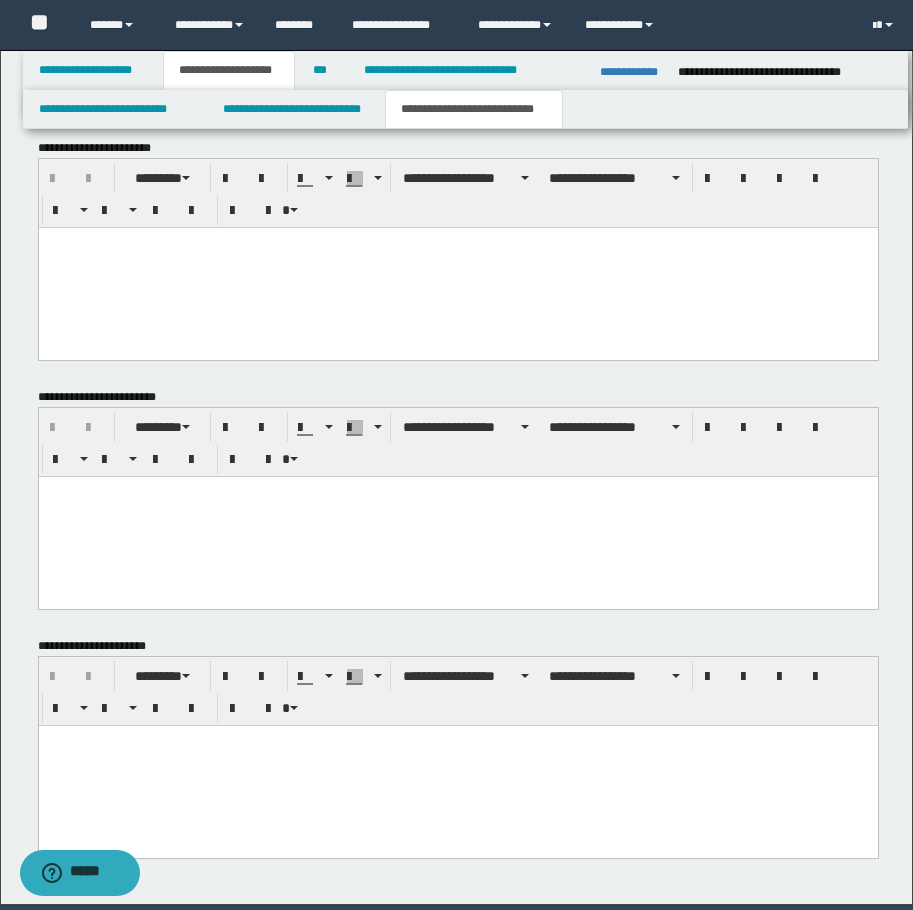 type on "**********" 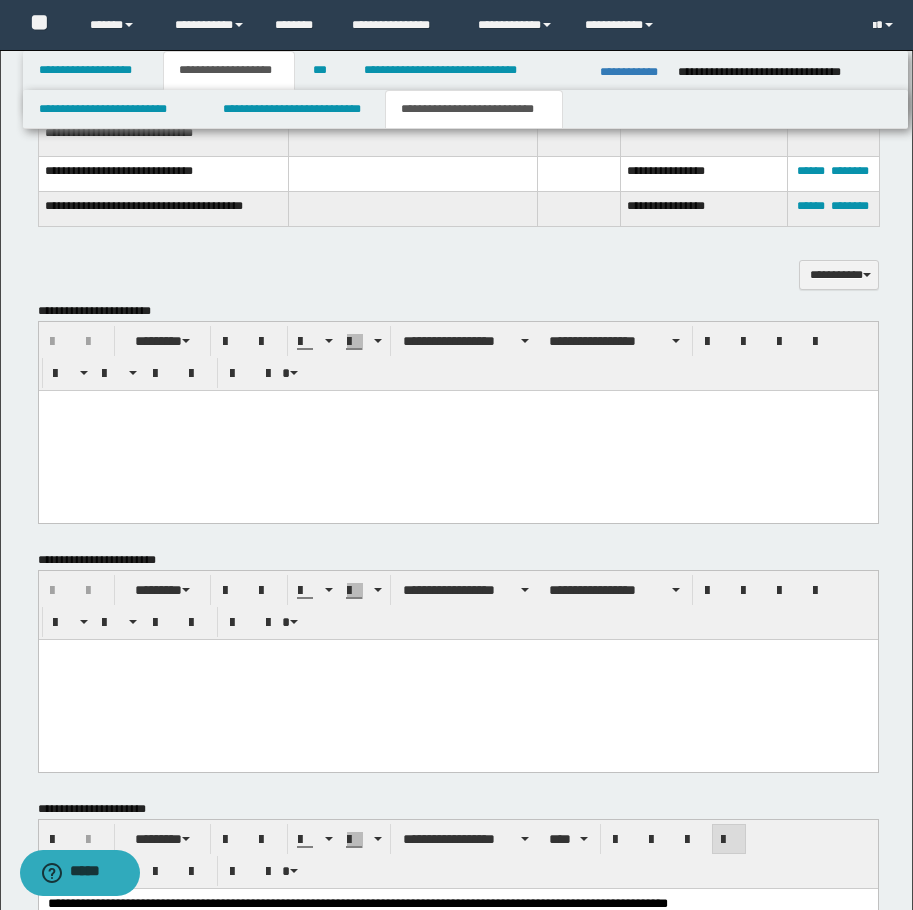 scroll, scrollTop: 872, scrollLeft: 0, axis: vertical 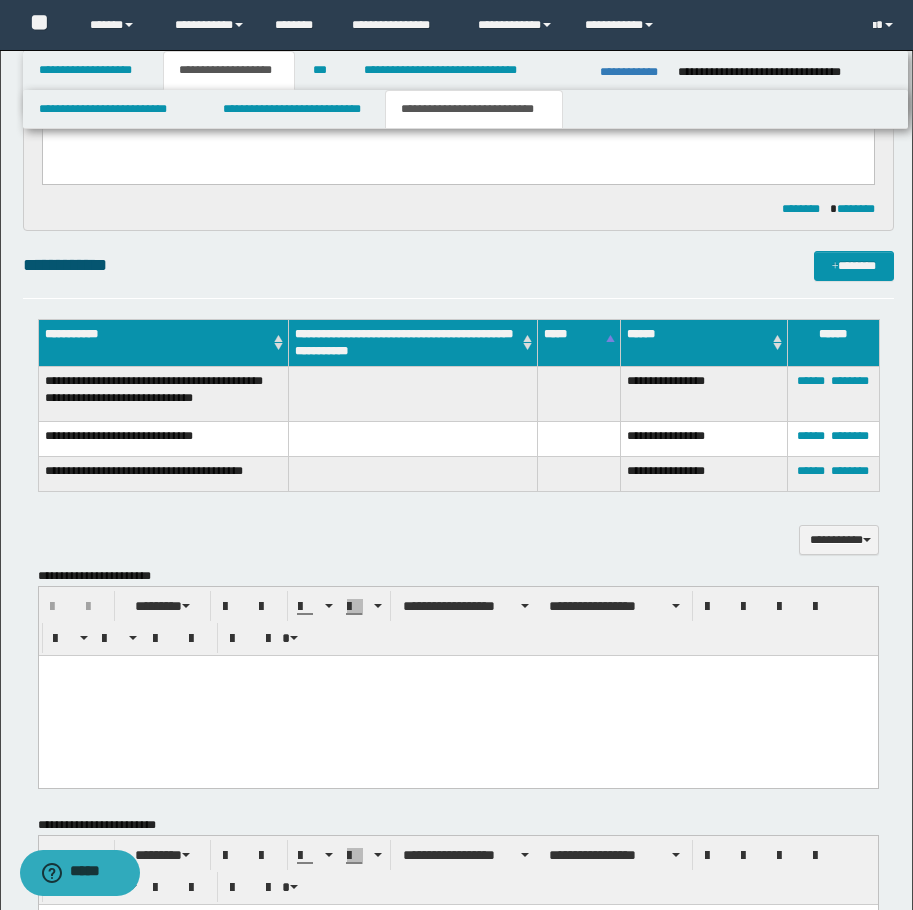 click at bounding box center (457, 696) 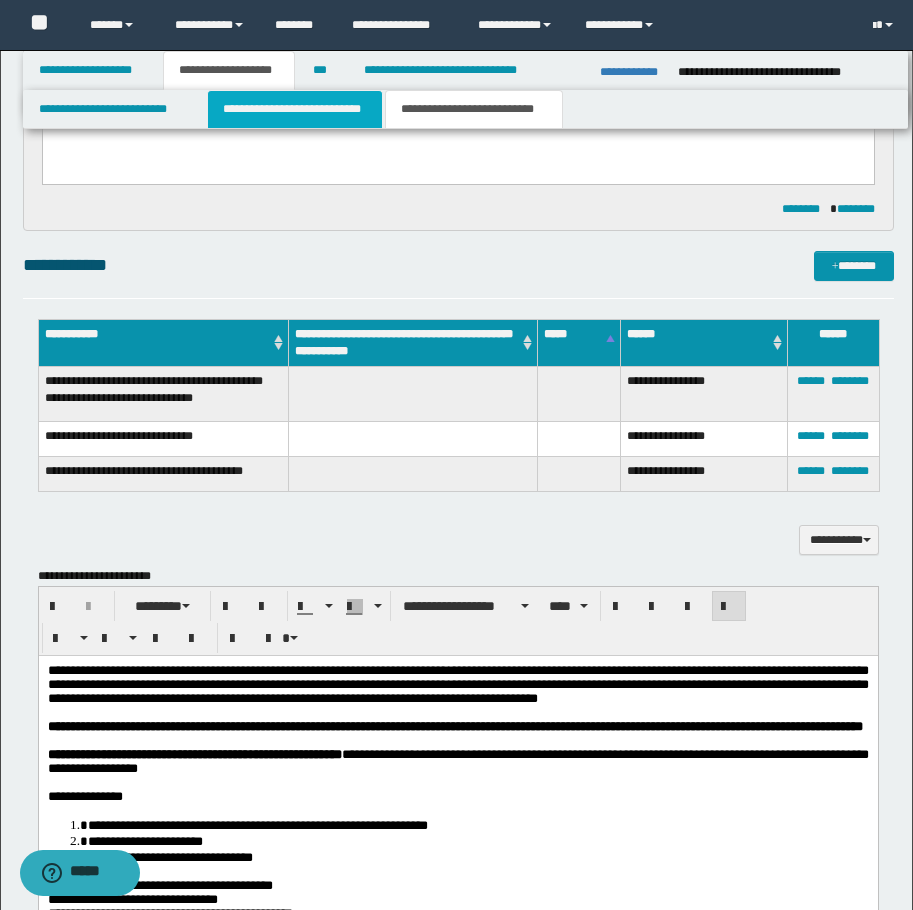 click on "**********" at bounding box center (295, 109) 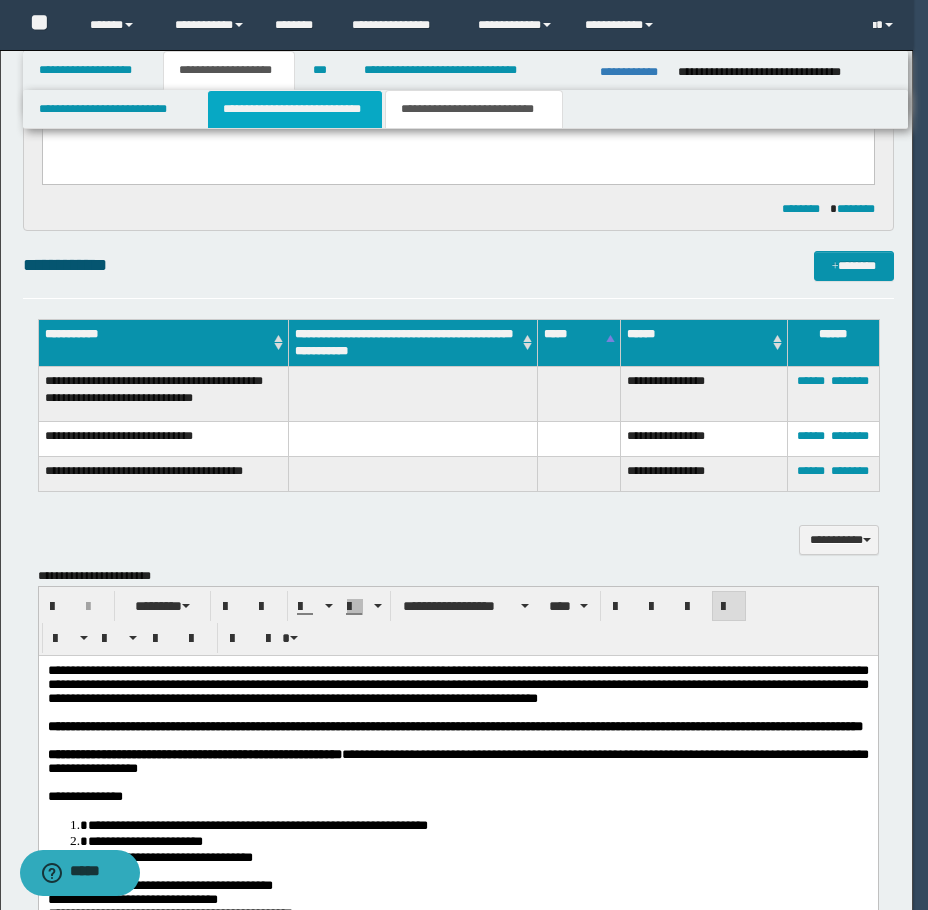 type 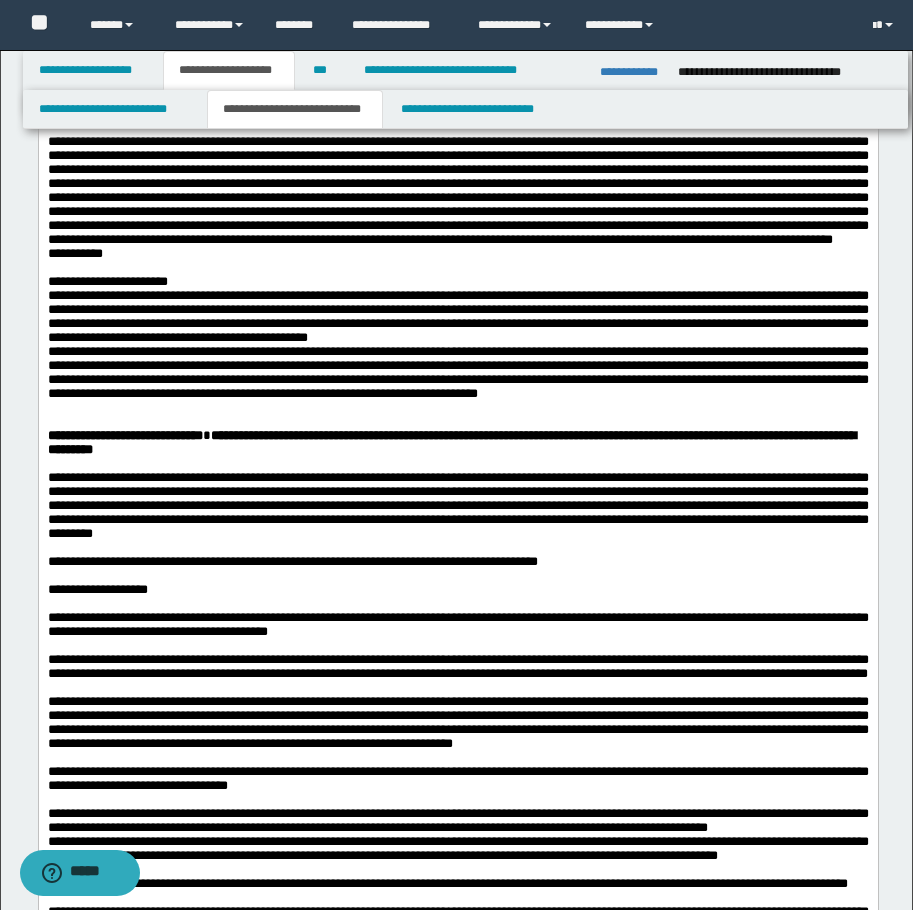 scroll, scrollTop: 672, scrollLeft: 0, axis: vertical 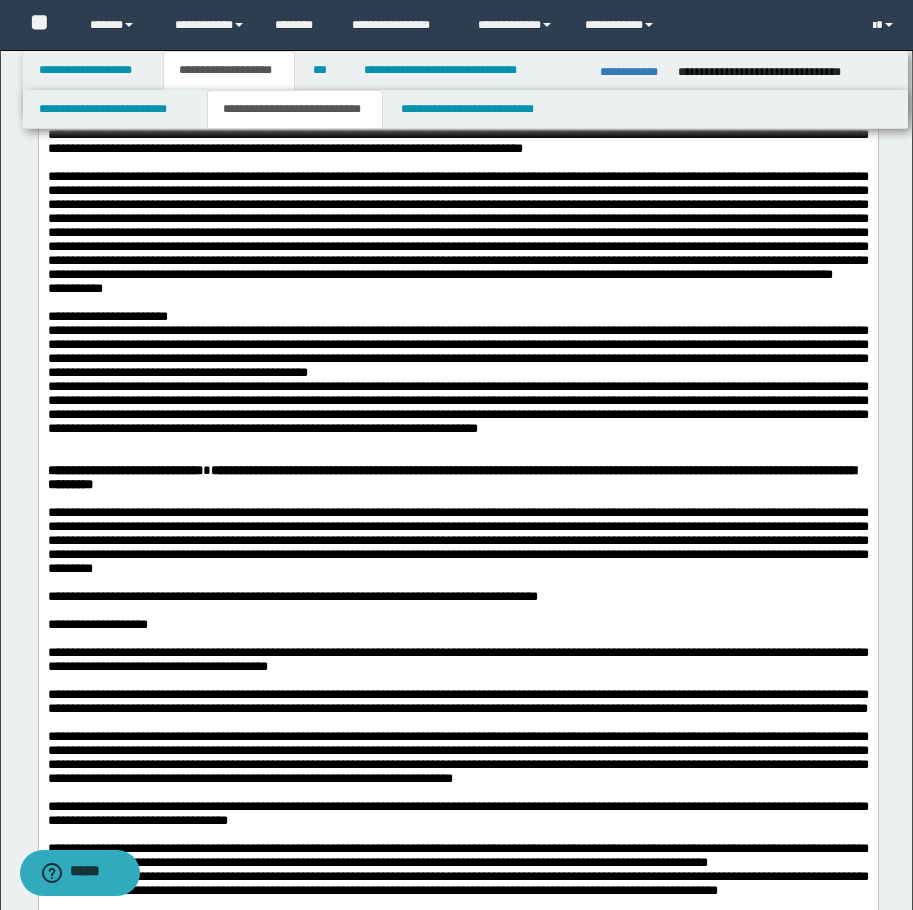 click on "**********" at bounding box center (457, 352) 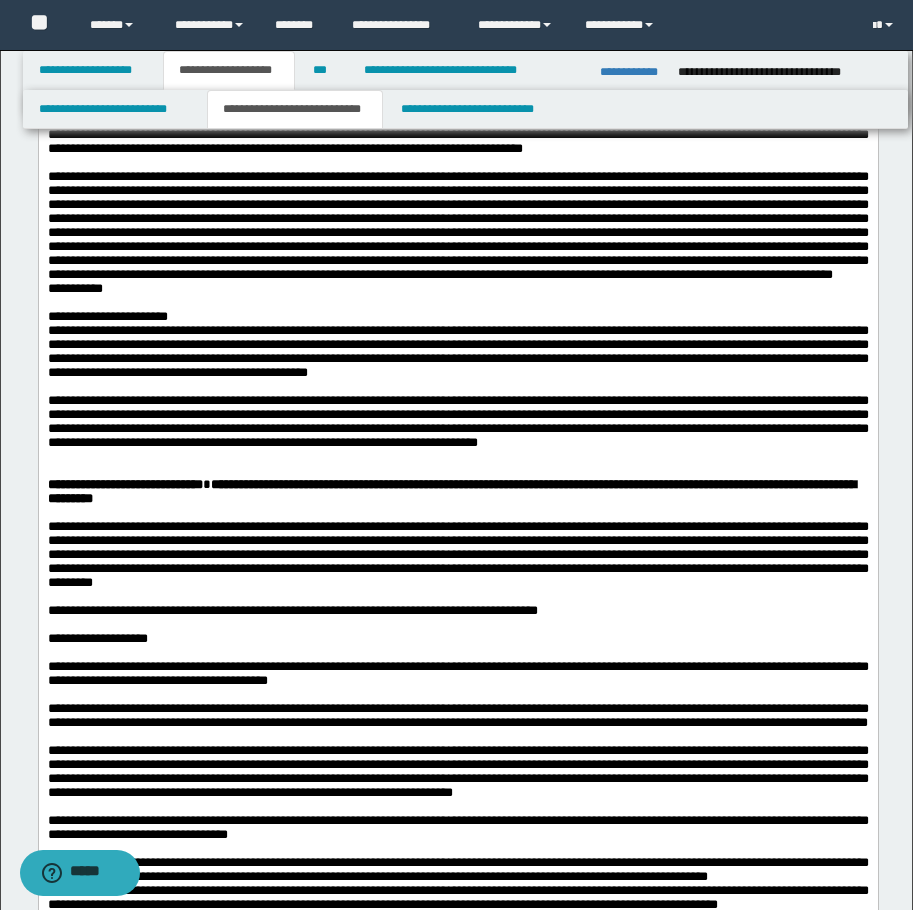 click on "**********" at bounding box center (457, 317) 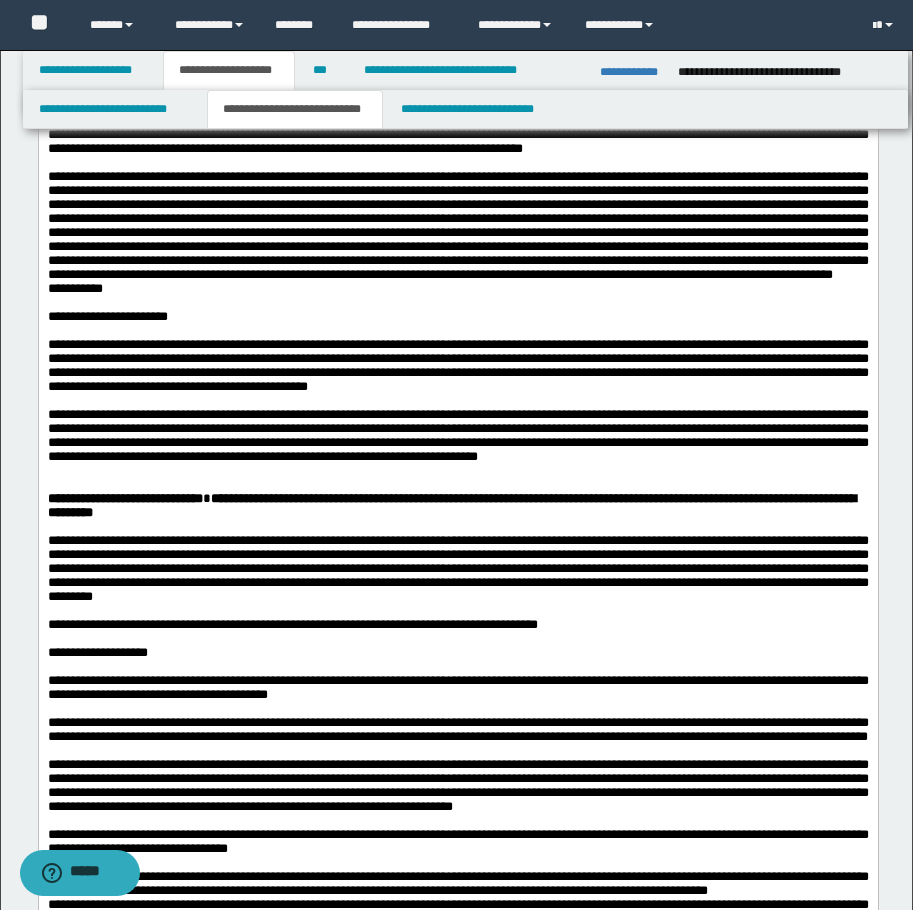 click at bounding box center [457, 226] 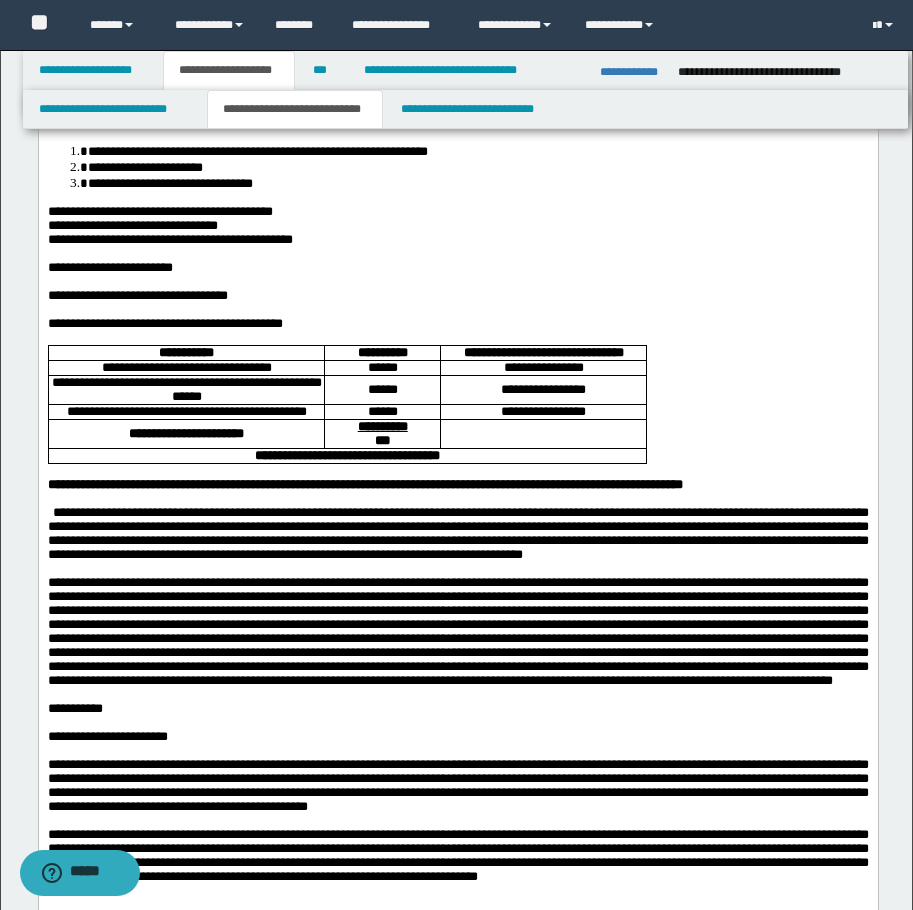scroll, scrollTop: 72, scrollLeft: 0, axis: vertical 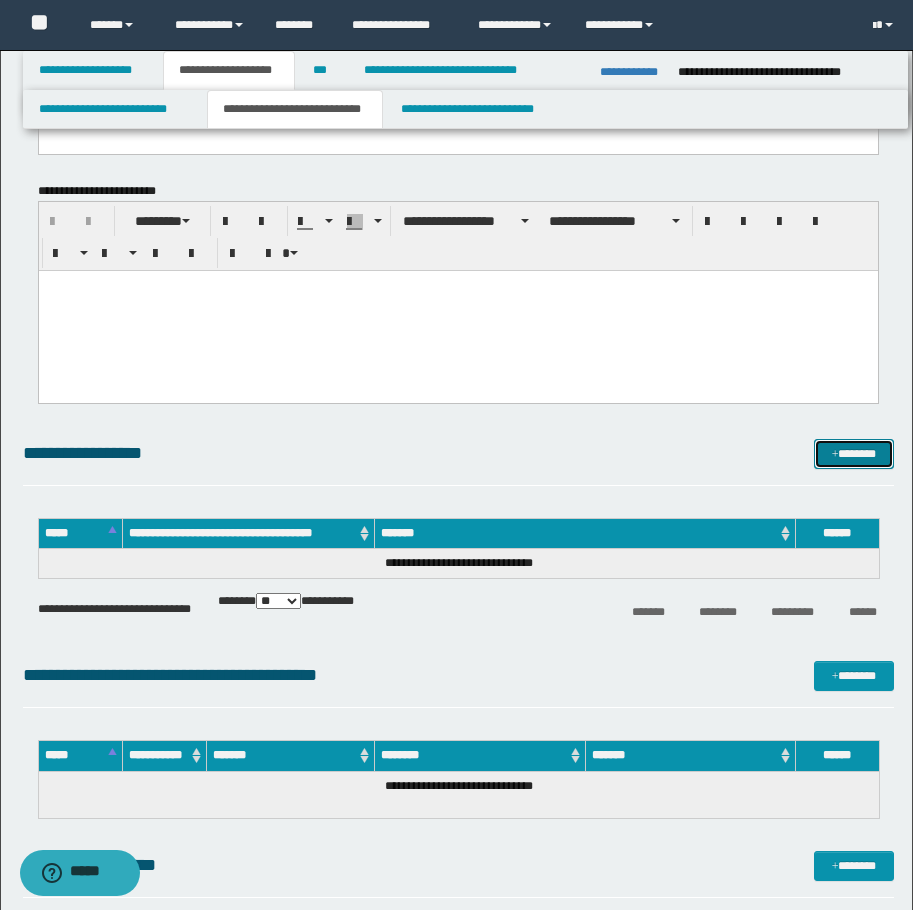 click on "*******" at bounding box center (854, 454) 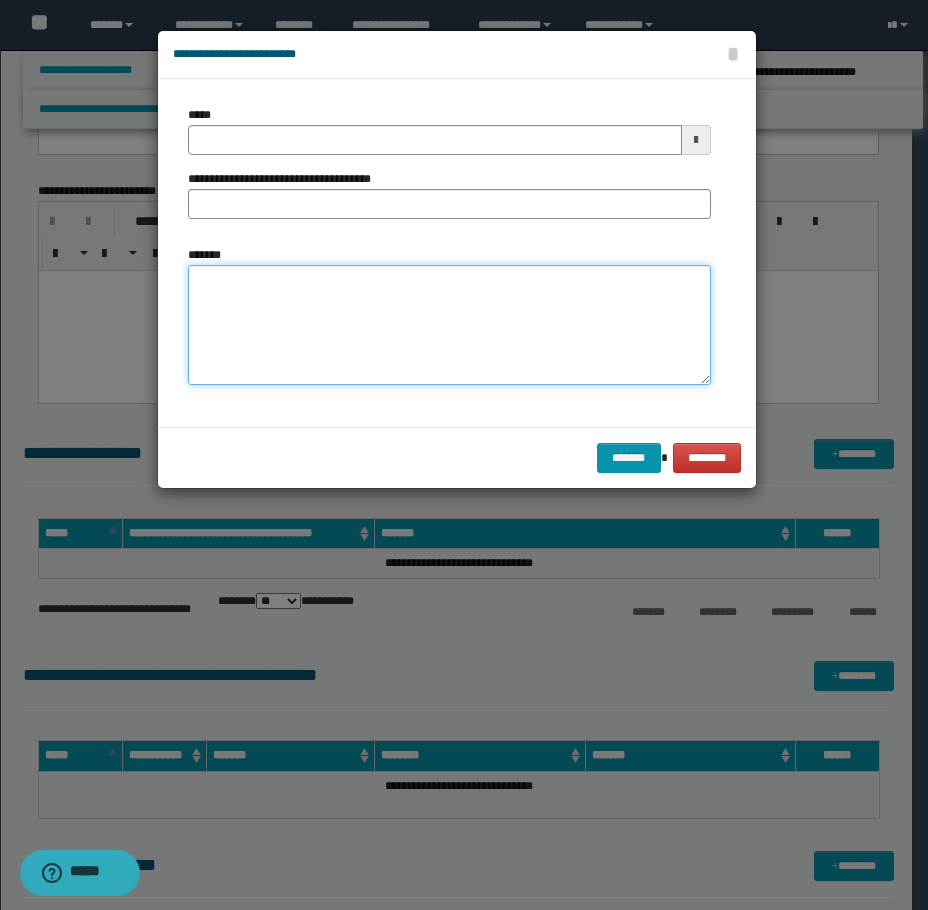 click on "*******" at bounding box center [449, 325] 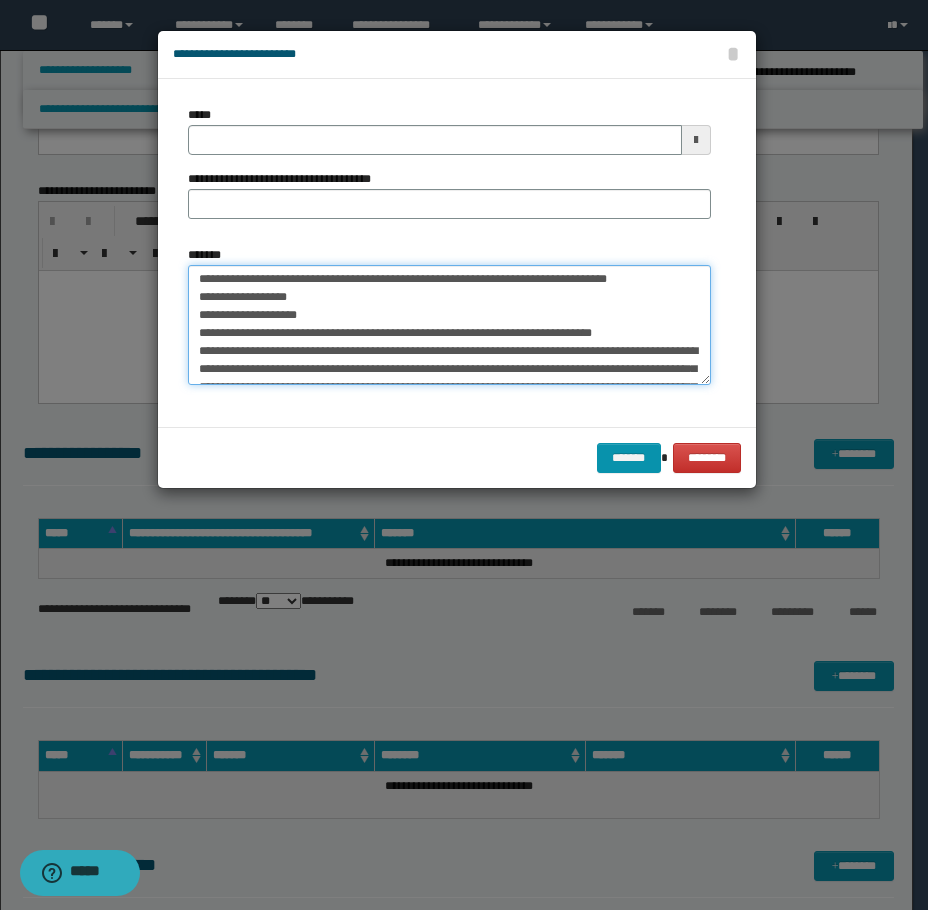 scroll, scrollTop: 0, scrollLeft: 0, axis: both 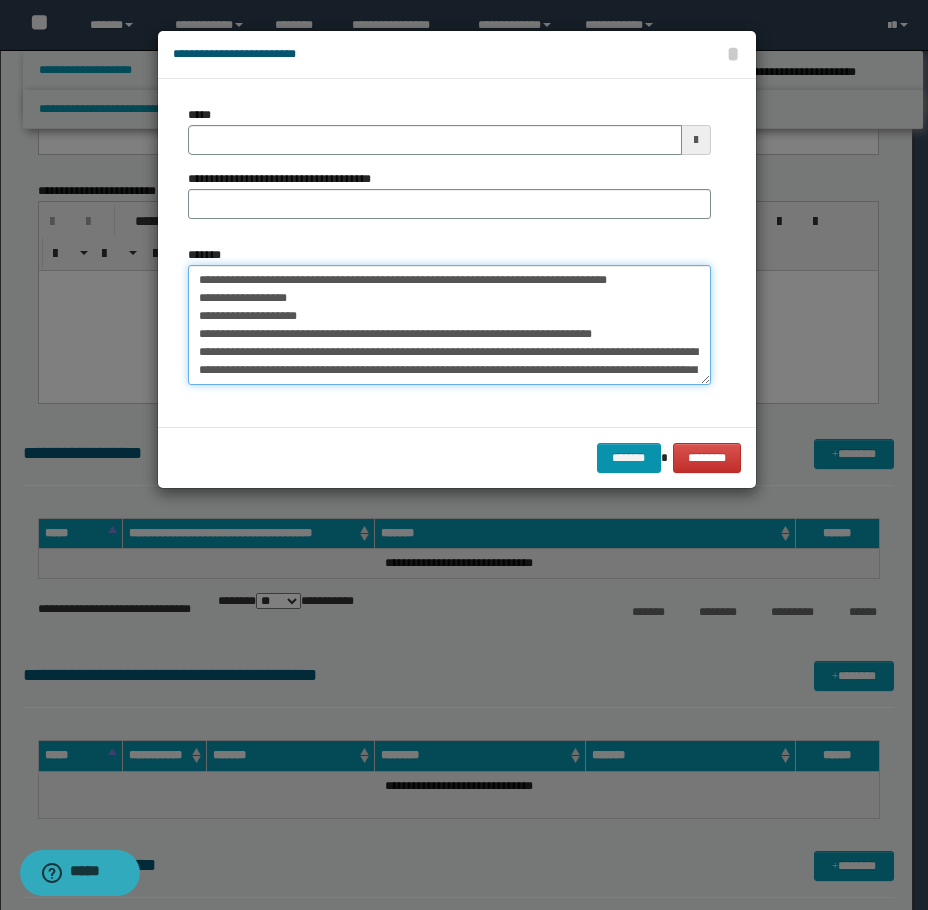 type 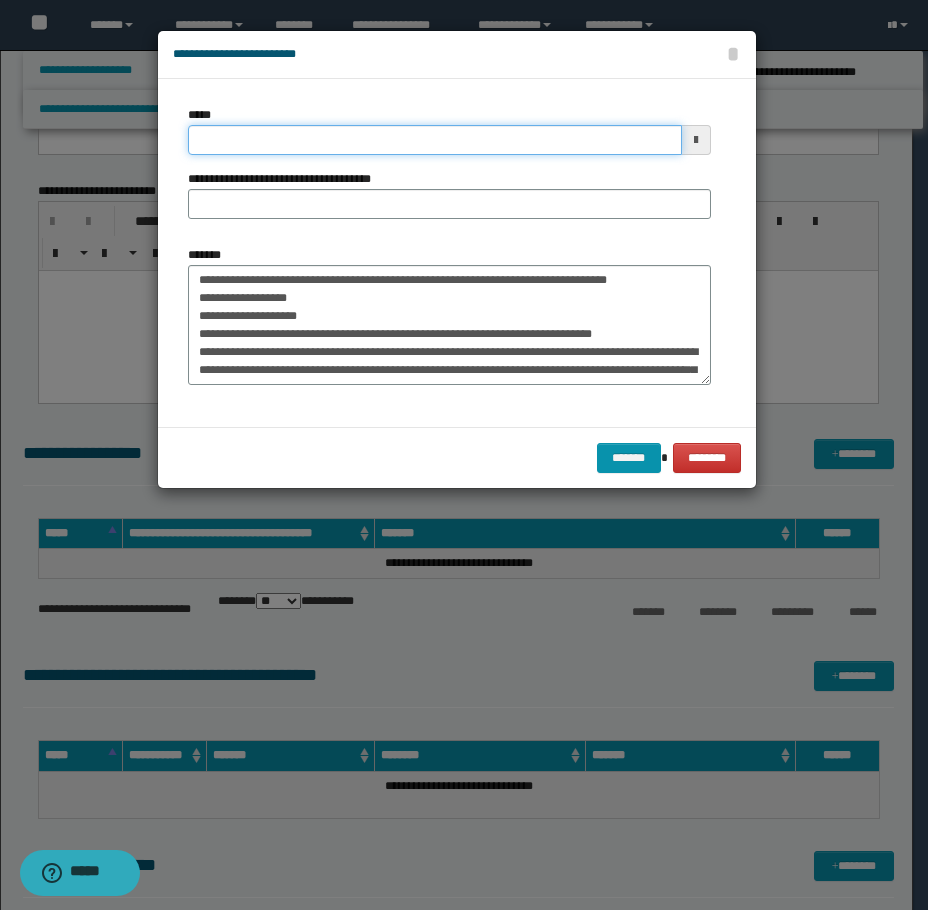 click on "*****" at bounding box center [435, 140] 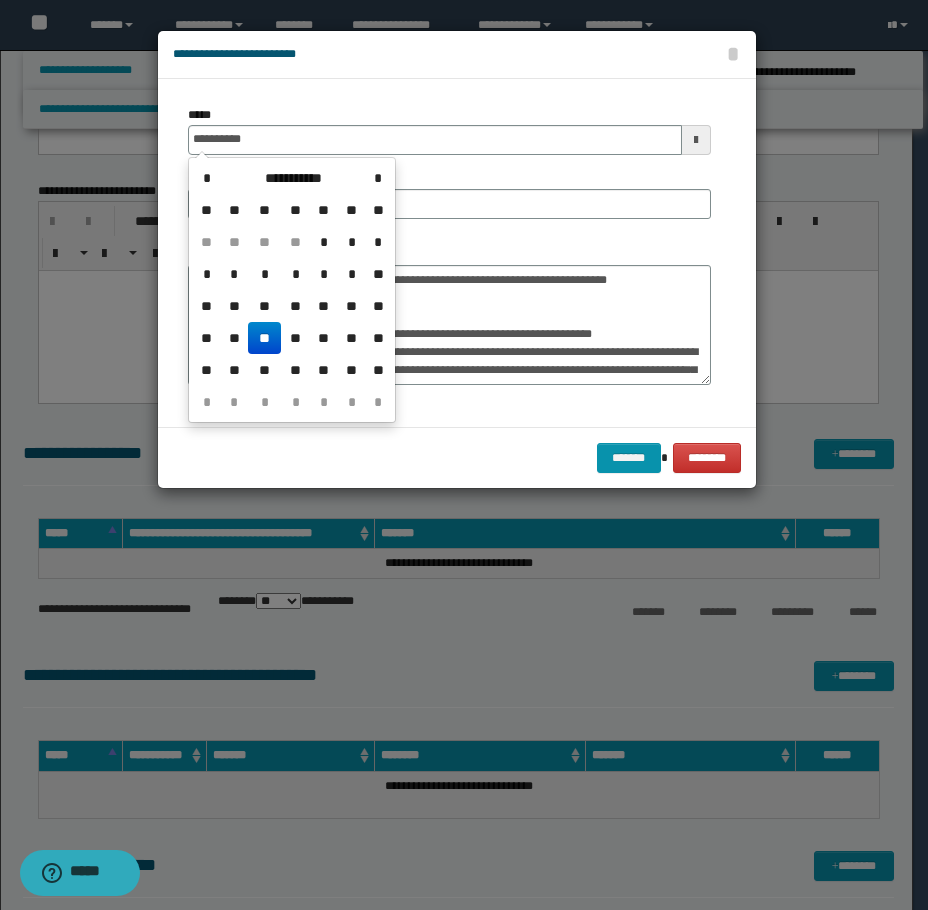click on "**" at bounding box center [264, 338] 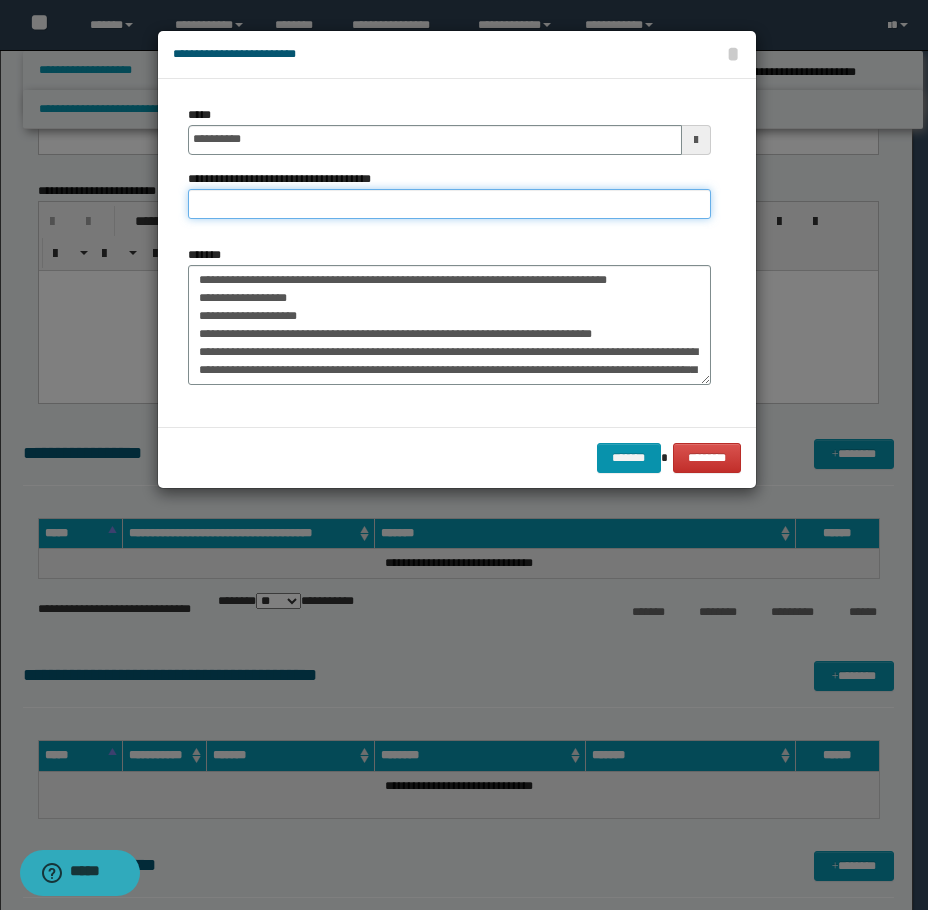 drag, startPoint x: 268, startPoint y: 191, endPoint x: 276, endPoint y: 207, distance: 17.888544 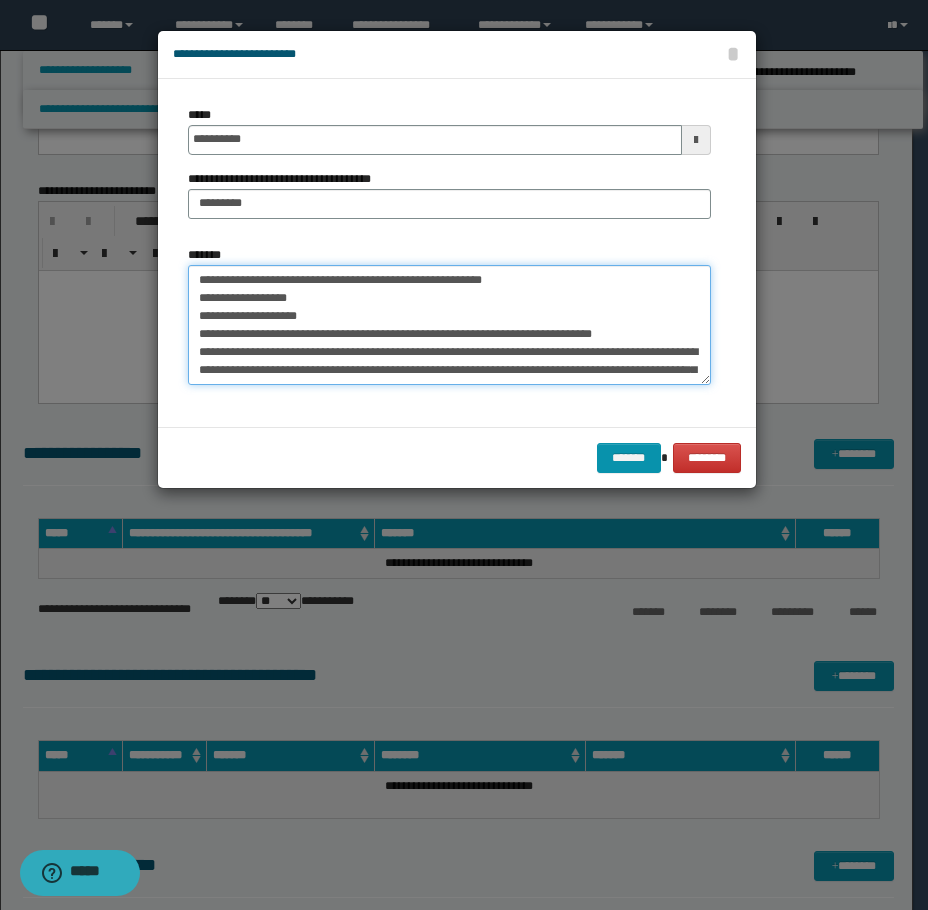 drag, startPoint x: 342, startPoint y: 277, endPoint x: 153, endPoint y: 267, distance: 189.26436 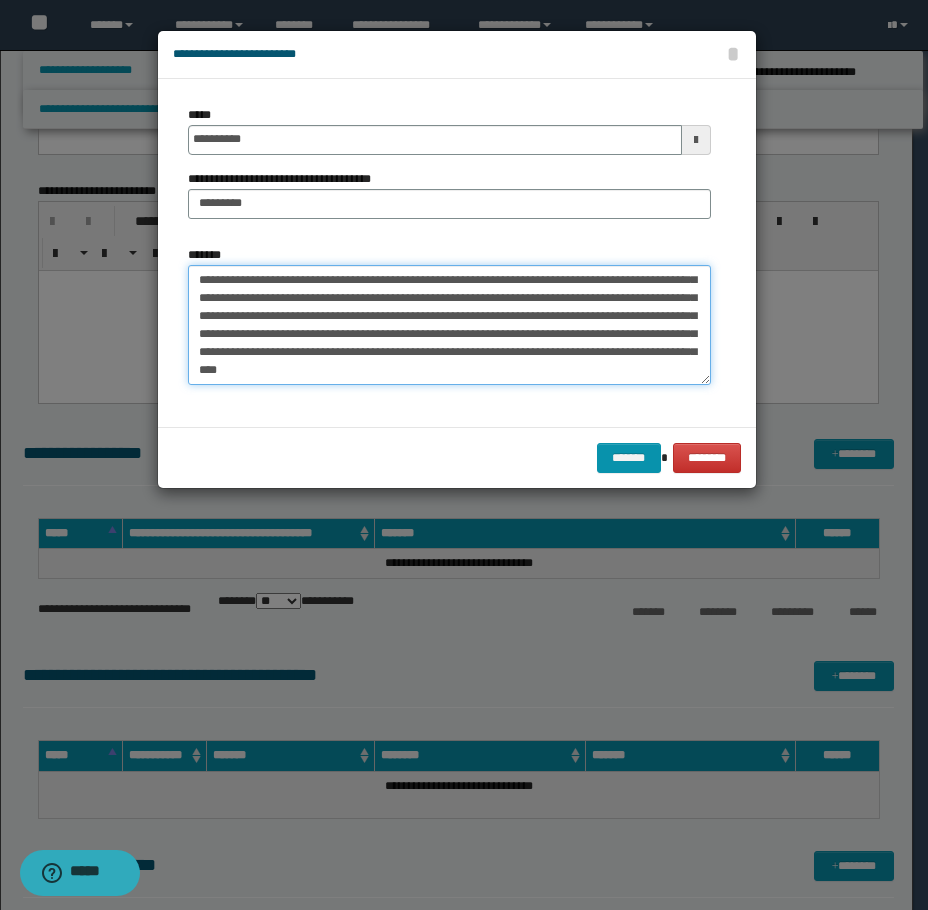 scroll, scrollTop: 210, scrollLeft: 0, axis: vertical 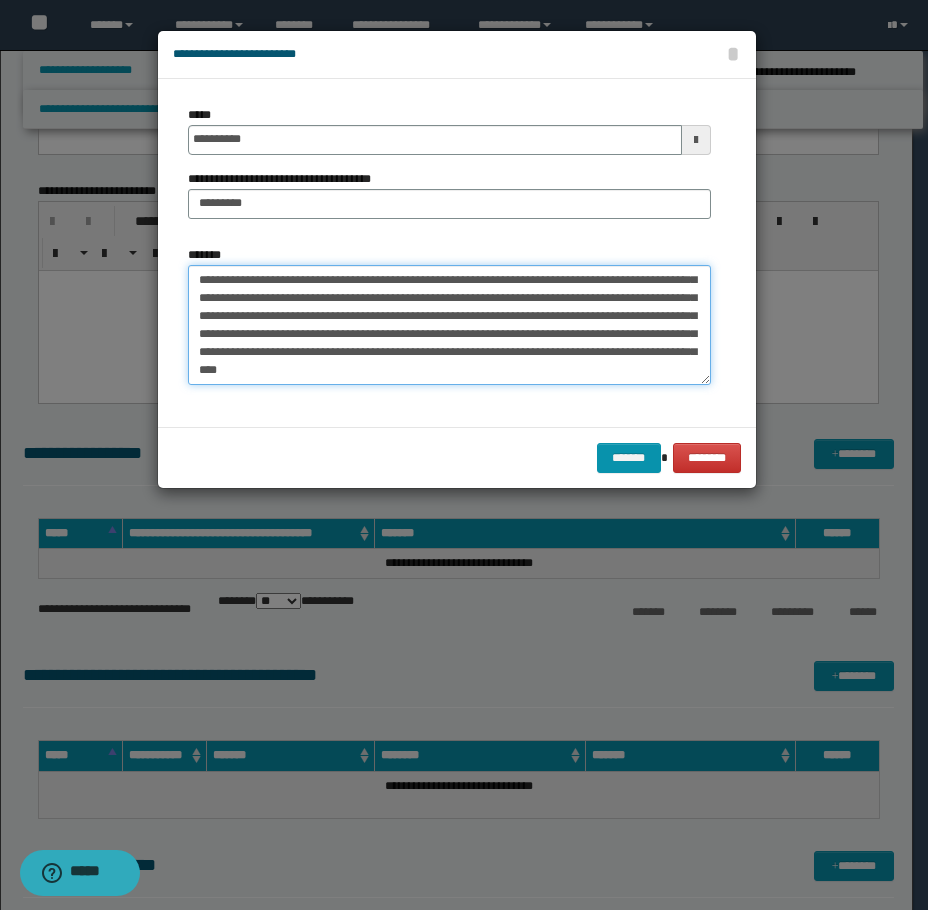 drag, startPoint x: 434, startPoint y: 372, endPoint x: 343, endPoint y: 373, distance: 91.00549 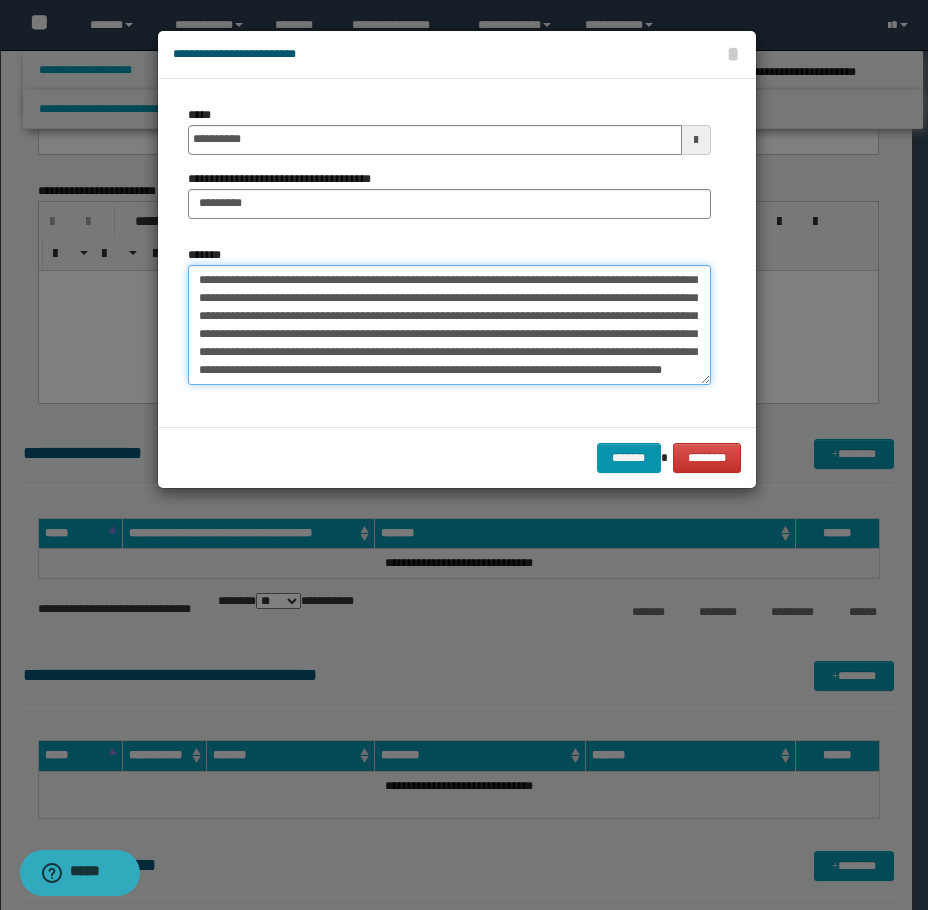 scroll, scrollTop: 228, scrollLeft: 0, axis: vertical 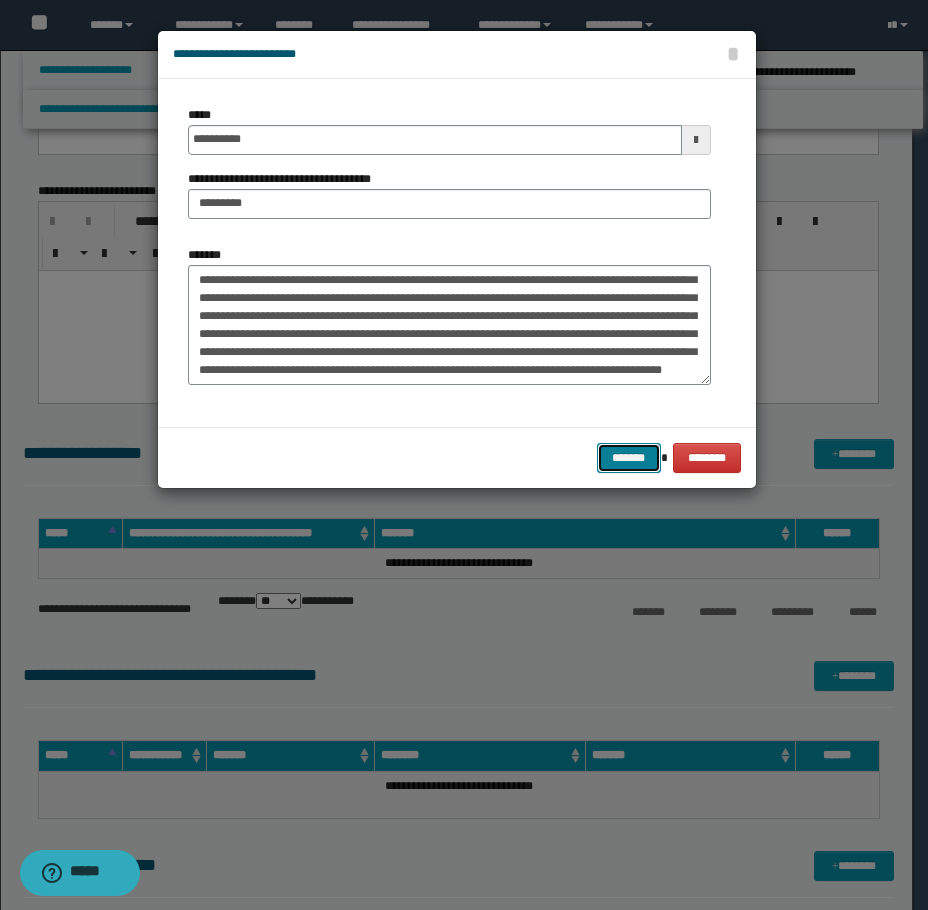 click on "*******" at bounding box center [629, 458] 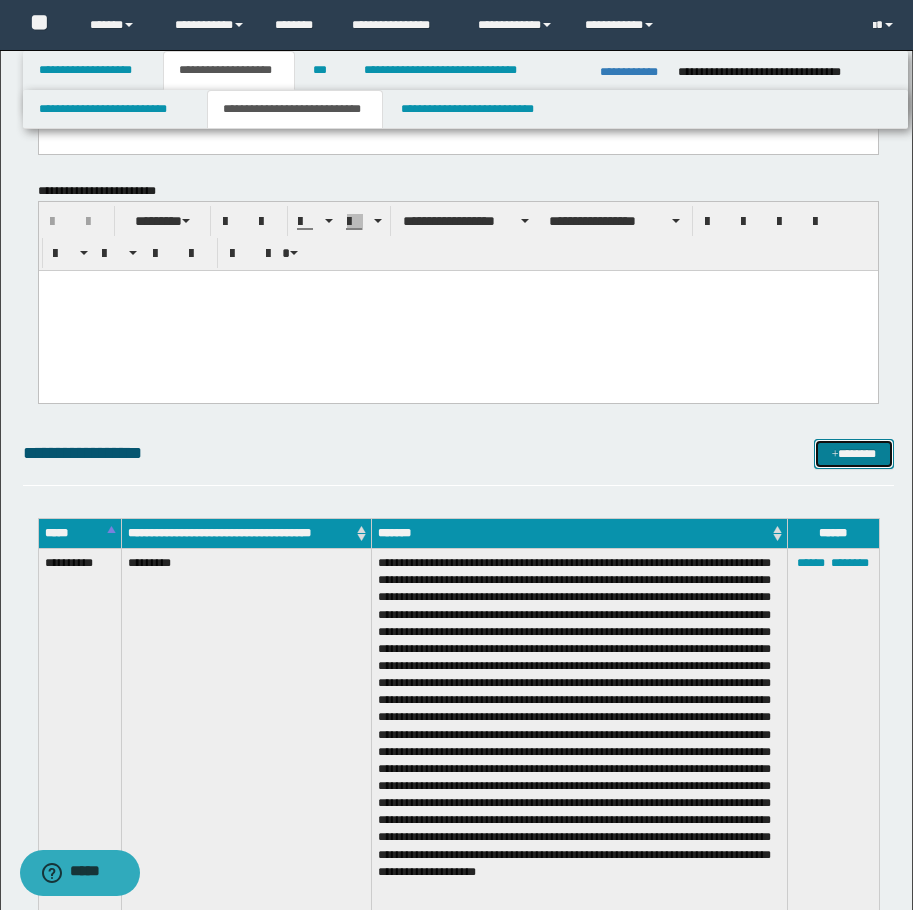 click on "*******" at bounding box center [854, 454] 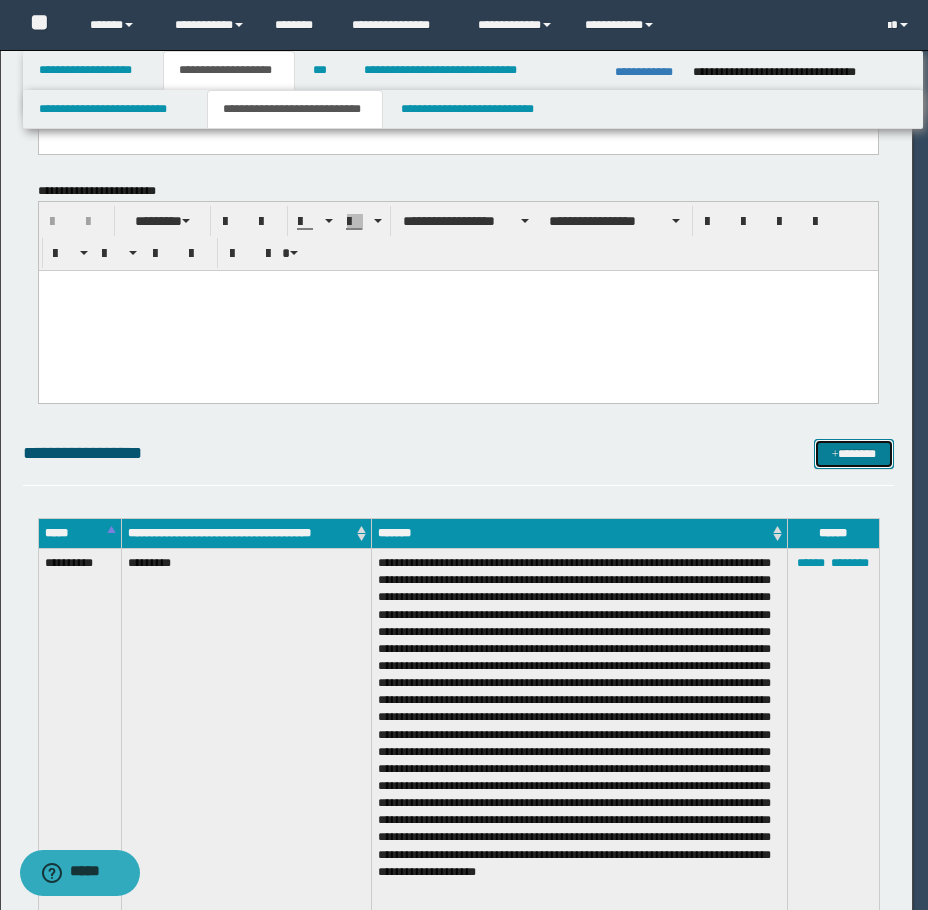 scroll, scrollTop: 0, scrollLeft: 0, axis: both 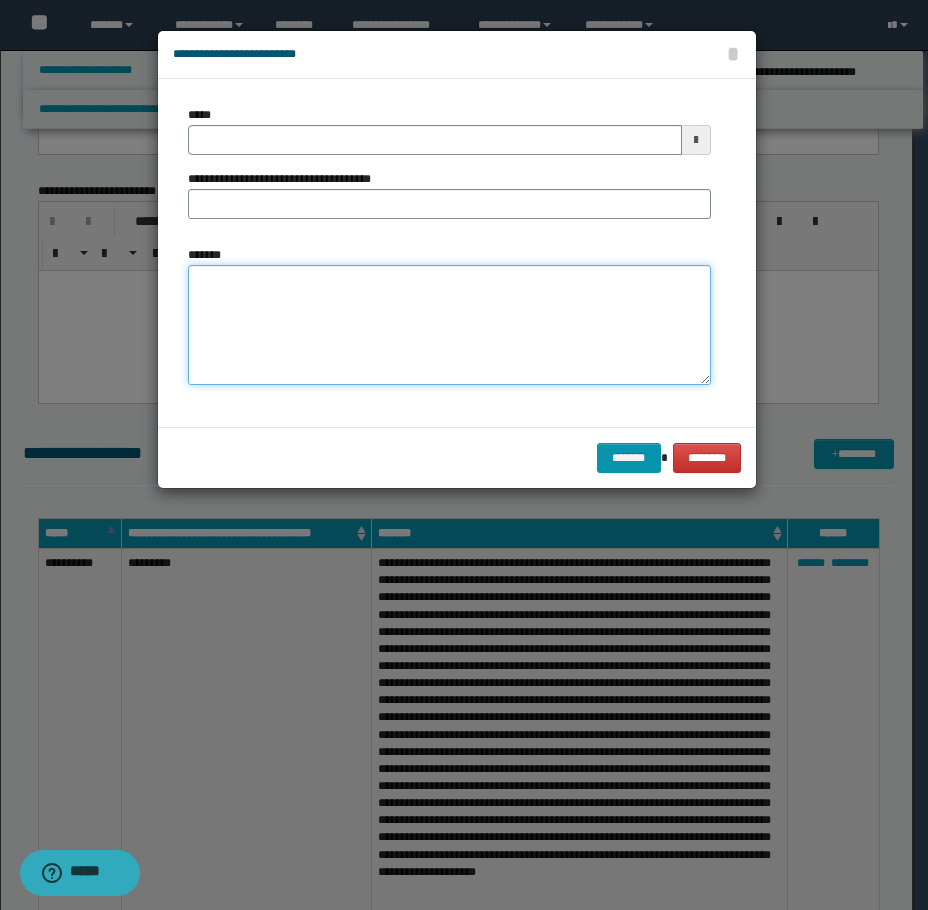 click on "*******" at bounding box center [449, 325] 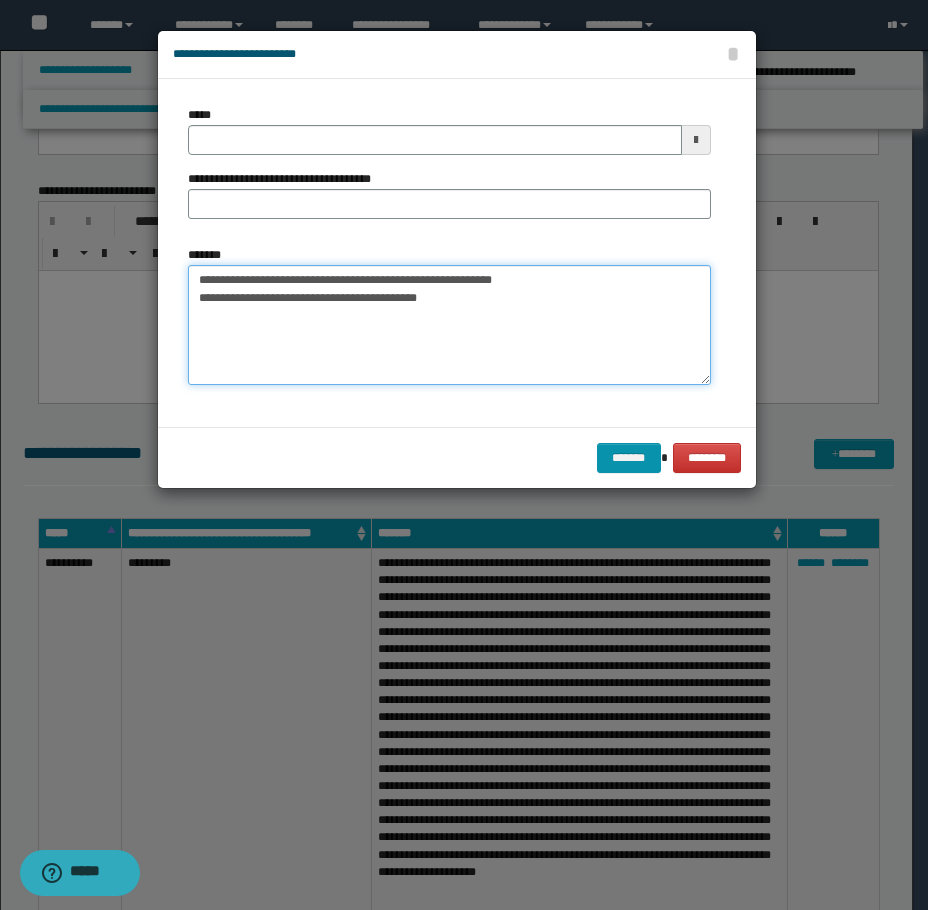 type 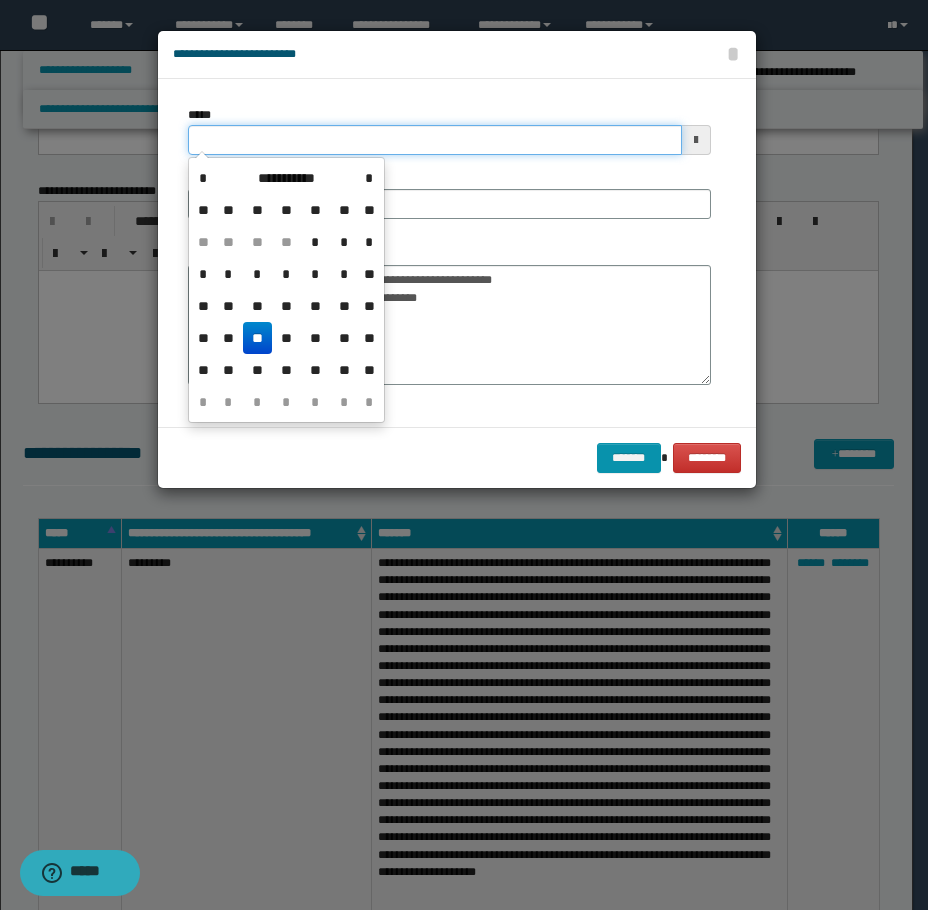 click on "*****" at bounding box center [435, 140] 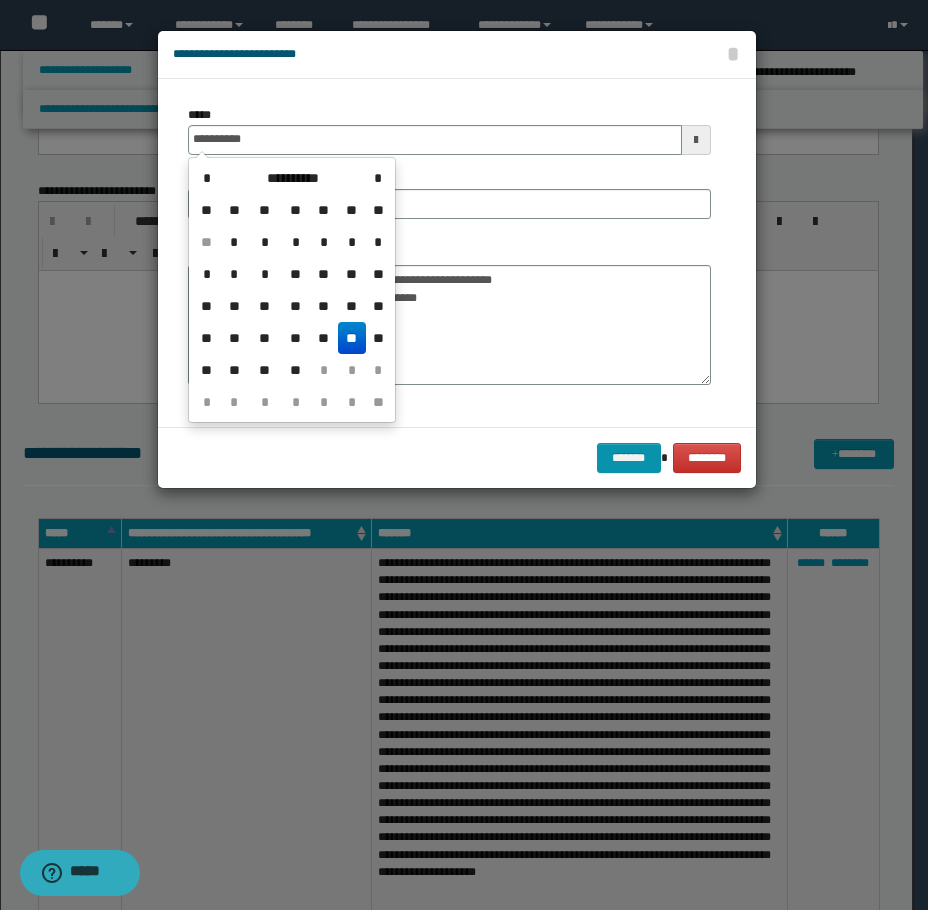 click on "**" at bounding box center (352, 338) 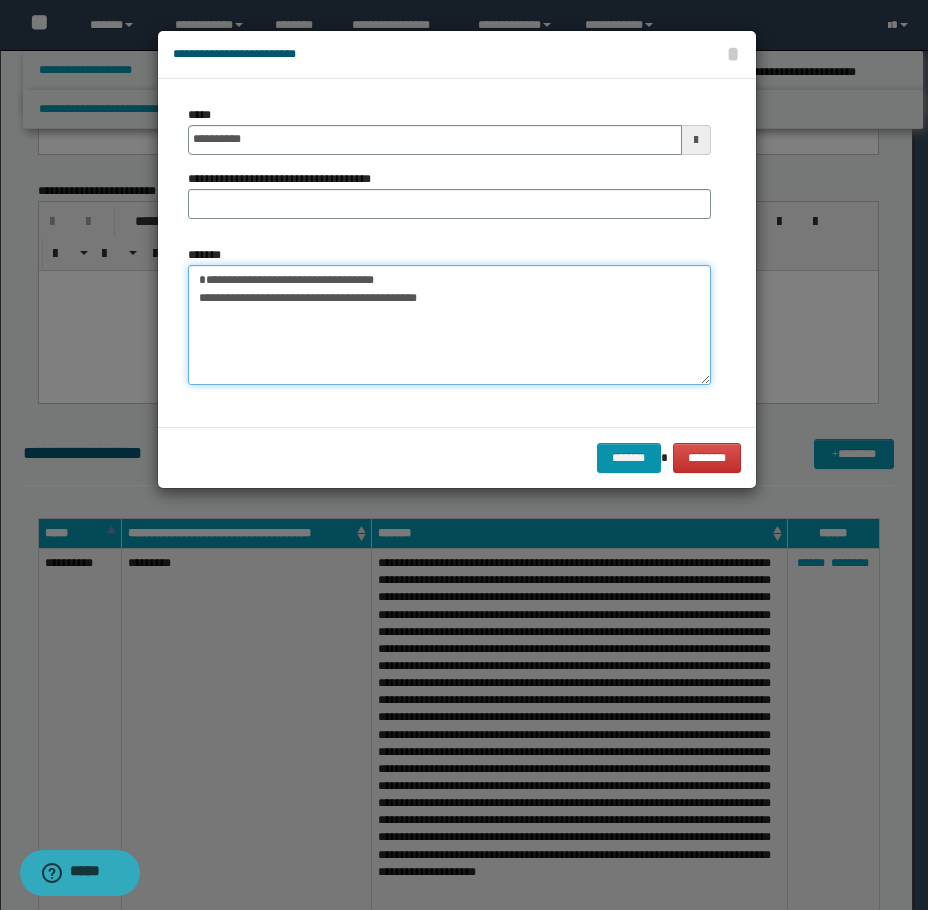 drag, startPoint x: 357, startPoint y: 283, endPoint x: 216, endPoint y: 267, distance: 141.90489 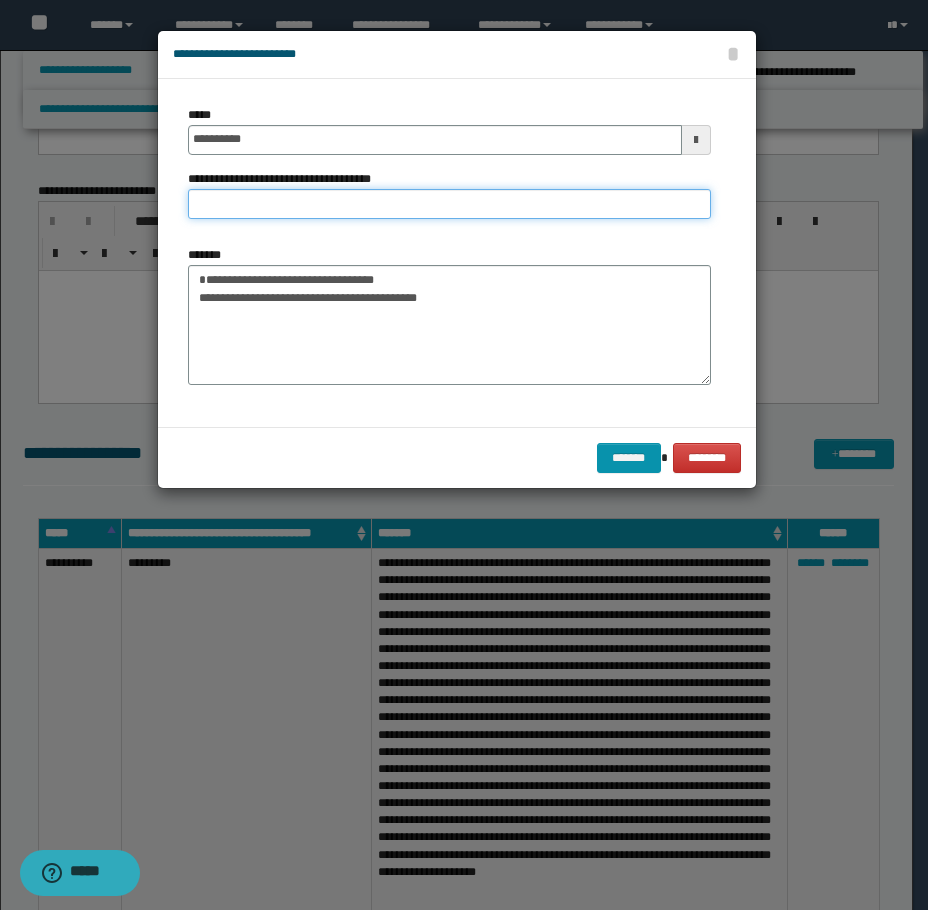 click on "**********" at bounding box center [449, 204] 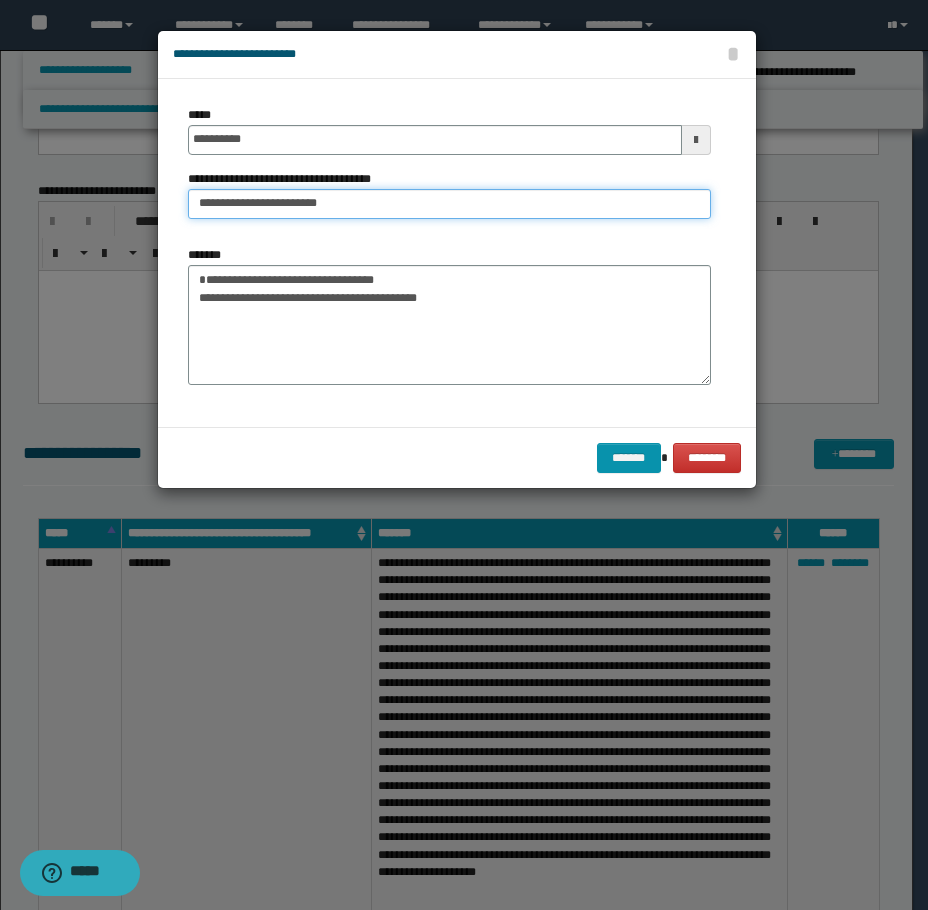 type on "**********" 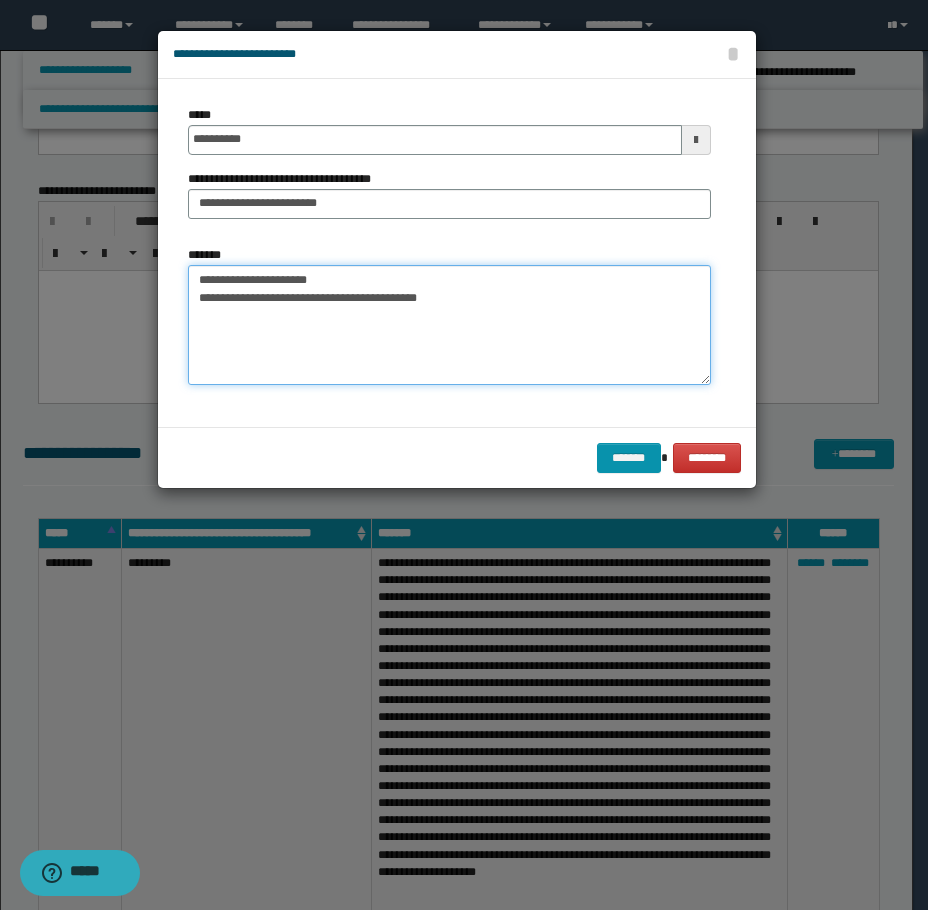 drag, startPoint x: 268, startPoint y: 278, endPoint x: 140, endPoint y: 272, distance: 128.14055 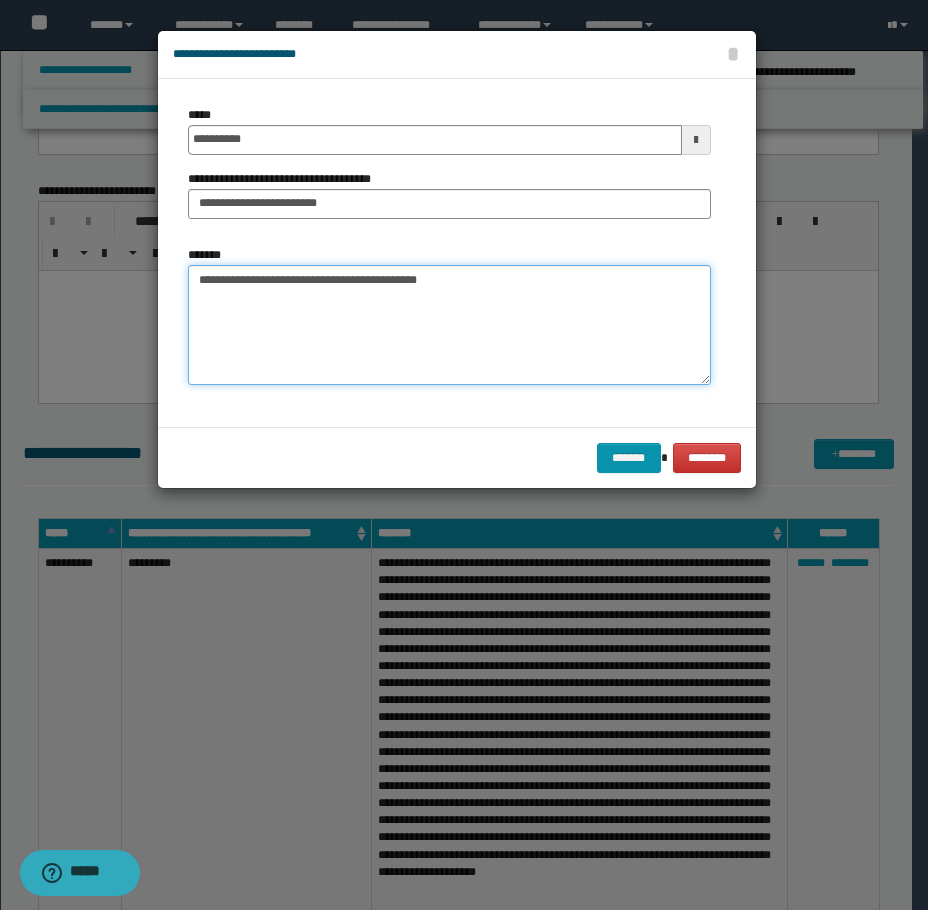 click on "**********" at bounding box center [449, 325] 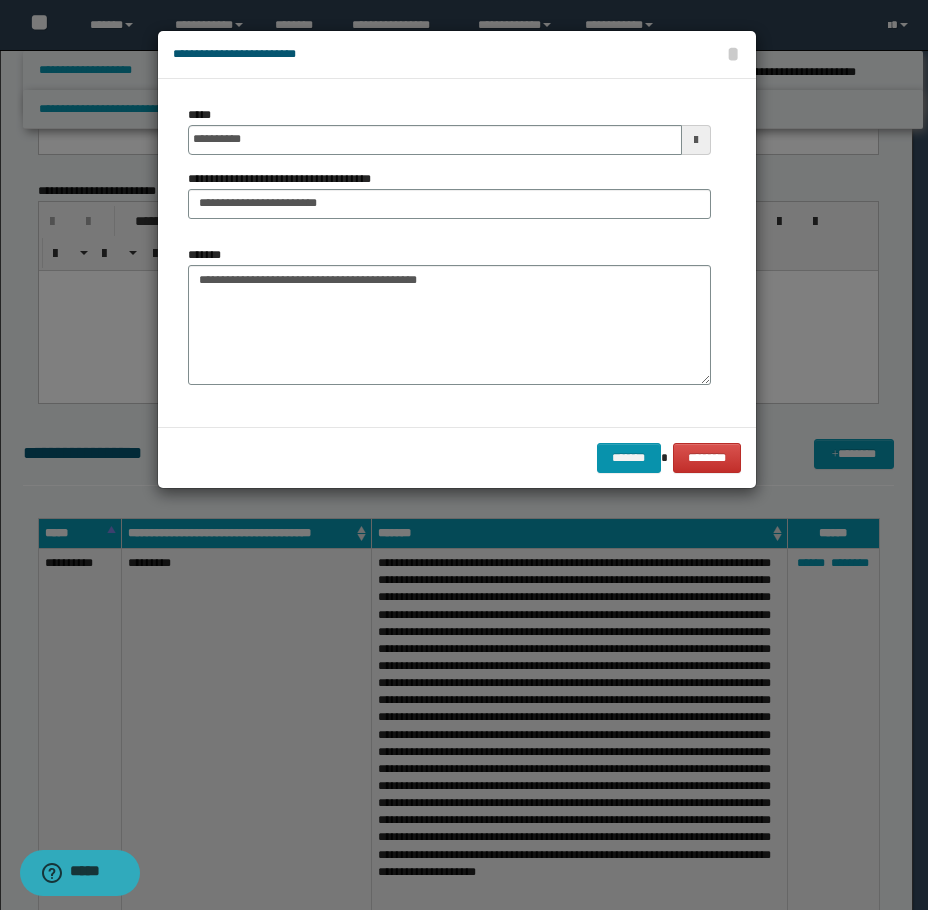 click on "*******
********" at bounding box center [457, 457] 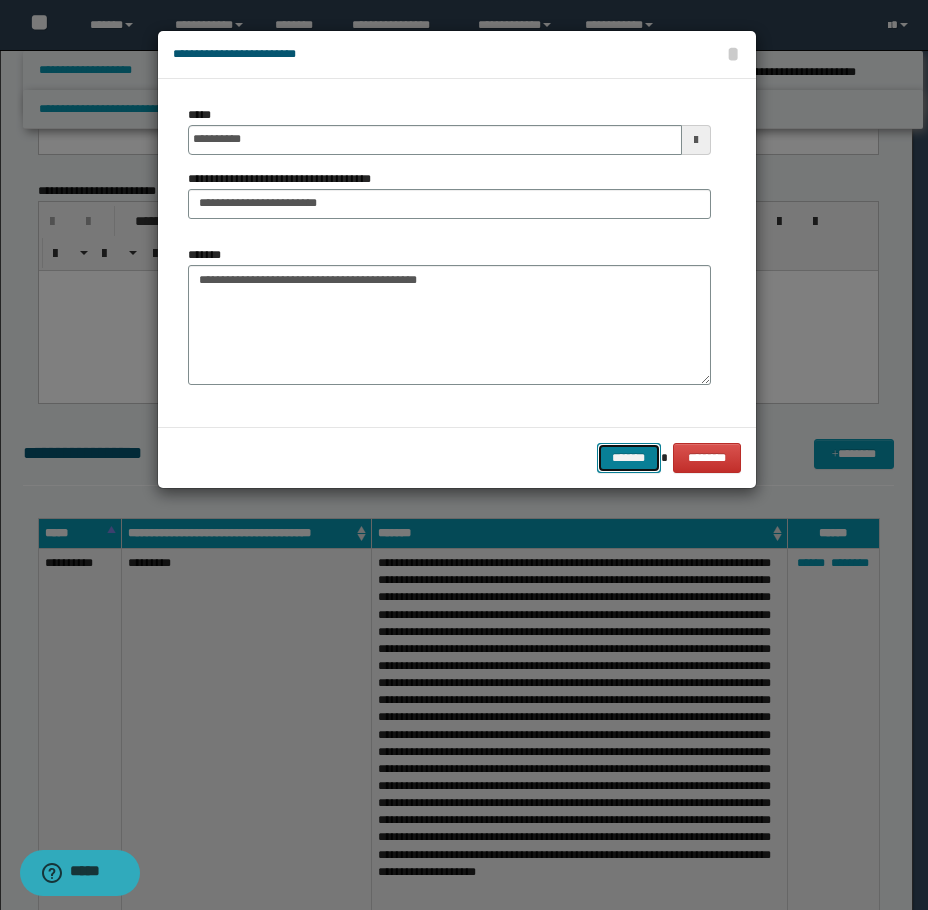 click on "*******" at bounding box center (629, 458) 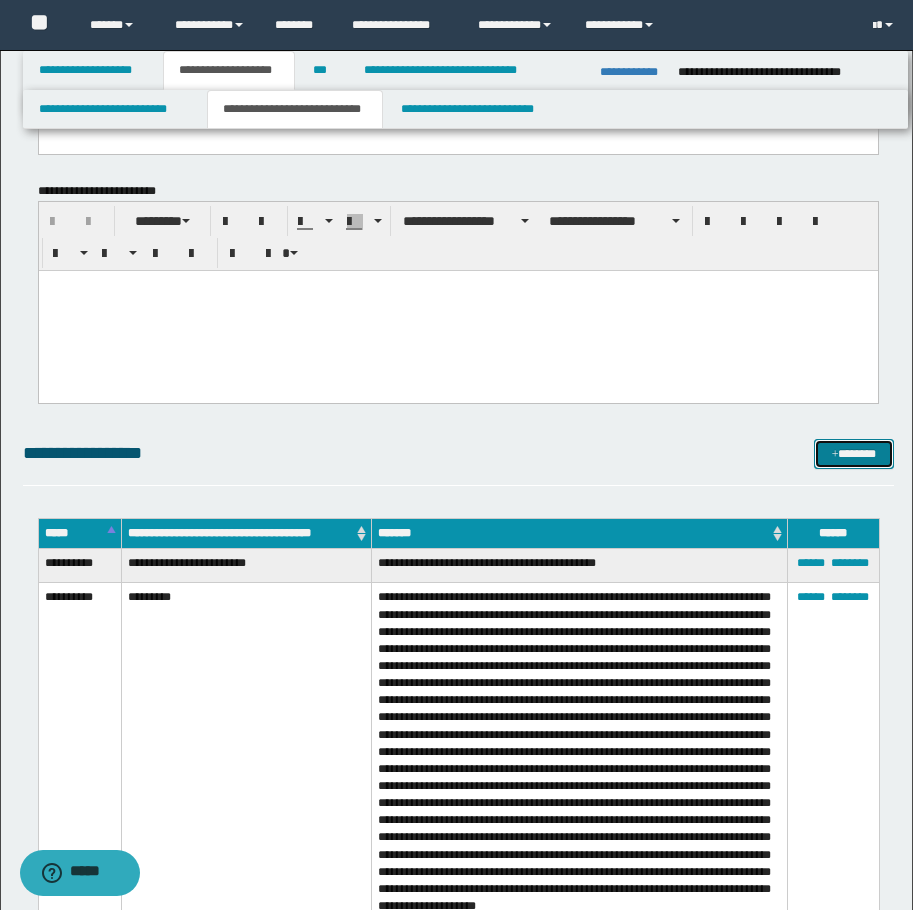 click on "*******" at bounding box center [854, 454] 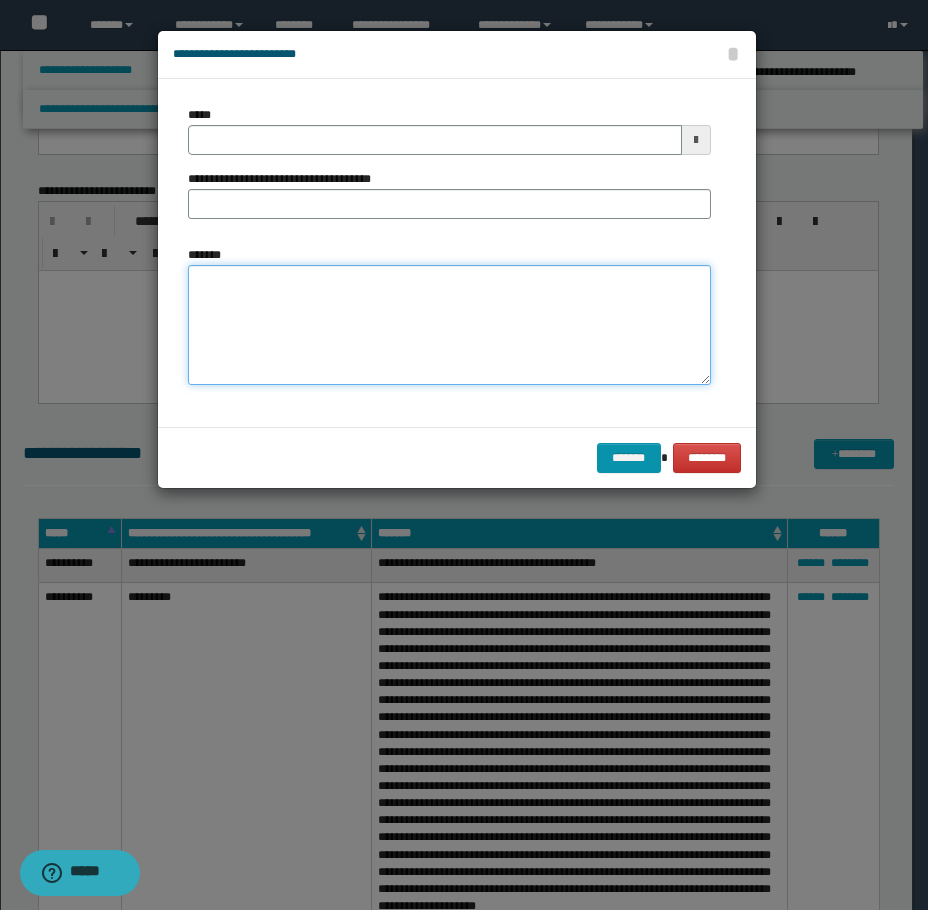 click on "*******" at bounding box center (449, 325) 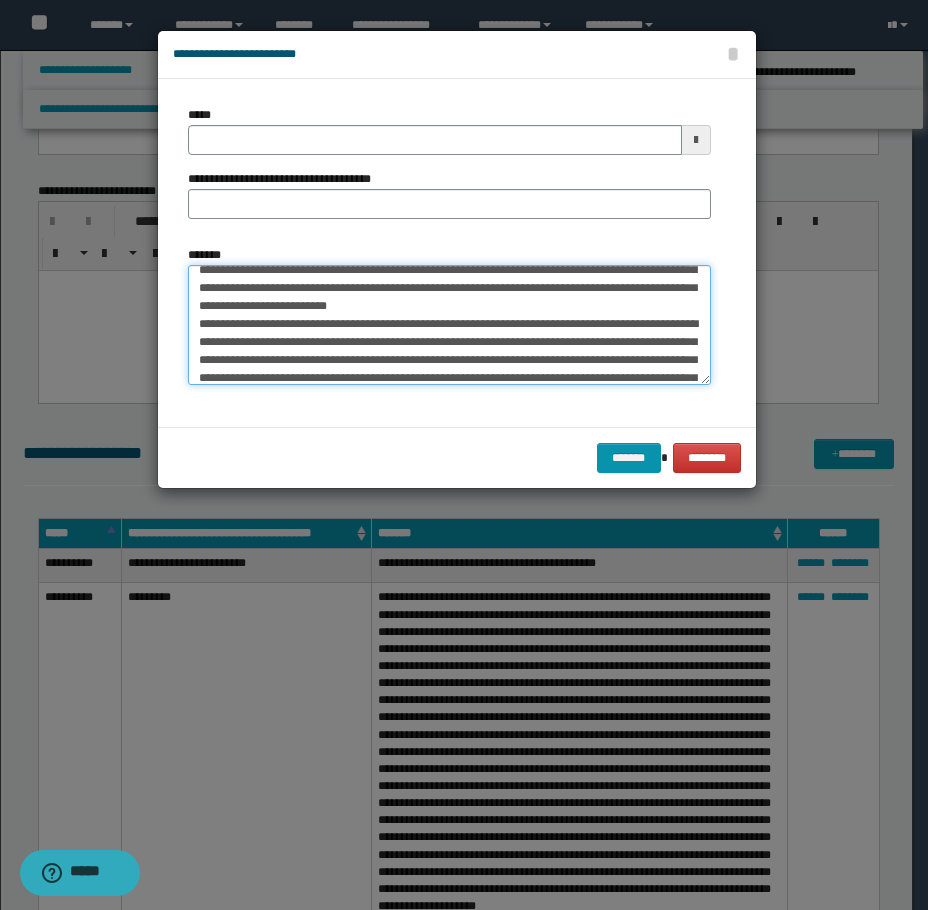 scroll, scrollTop: 0, scrollLeft: 0, axis: both 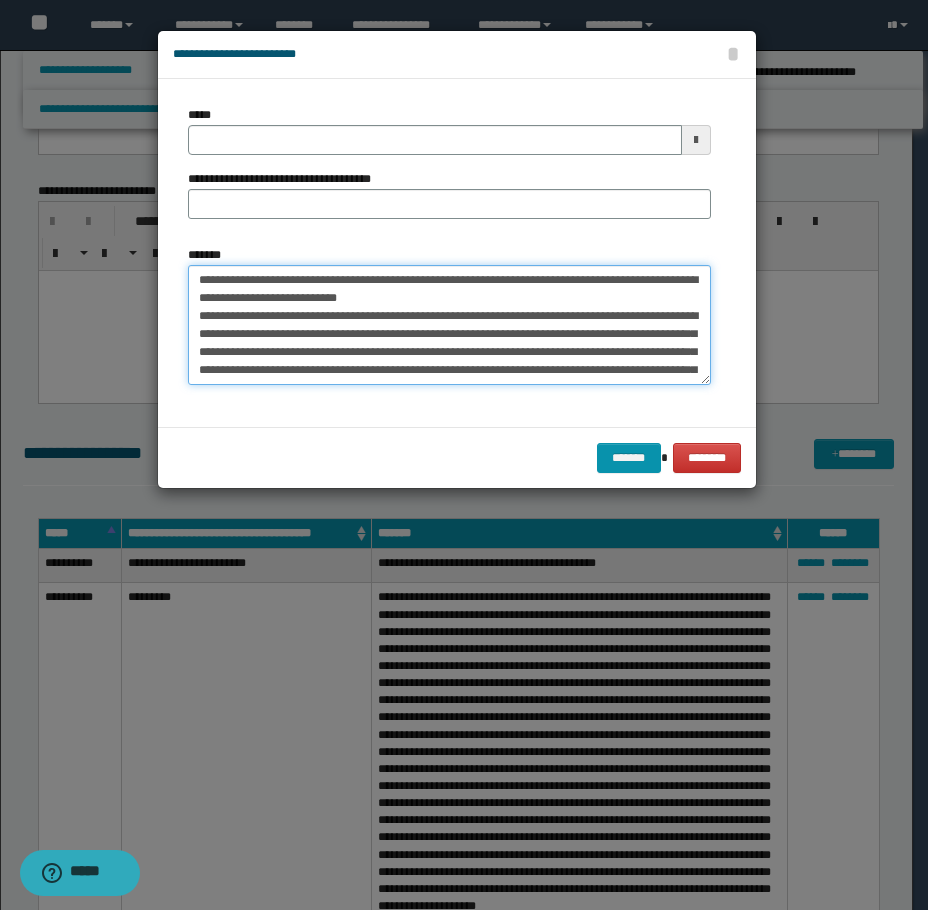 type 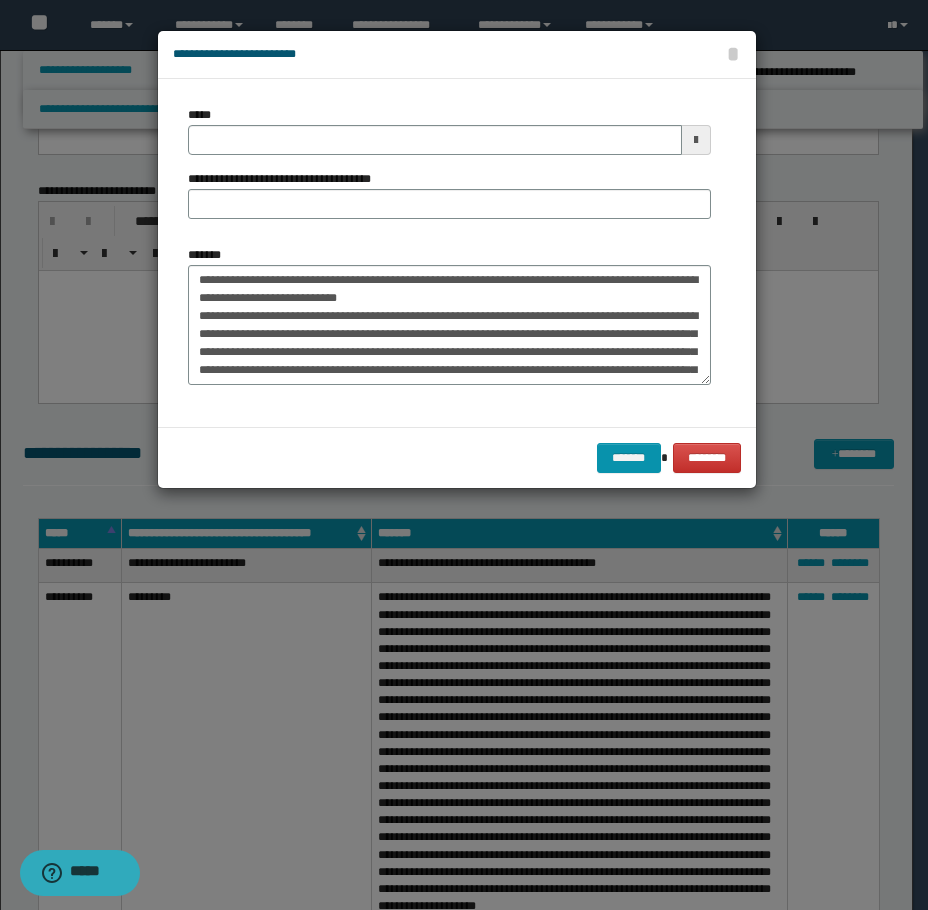 click on "*****" at bounding box center (449, 130) 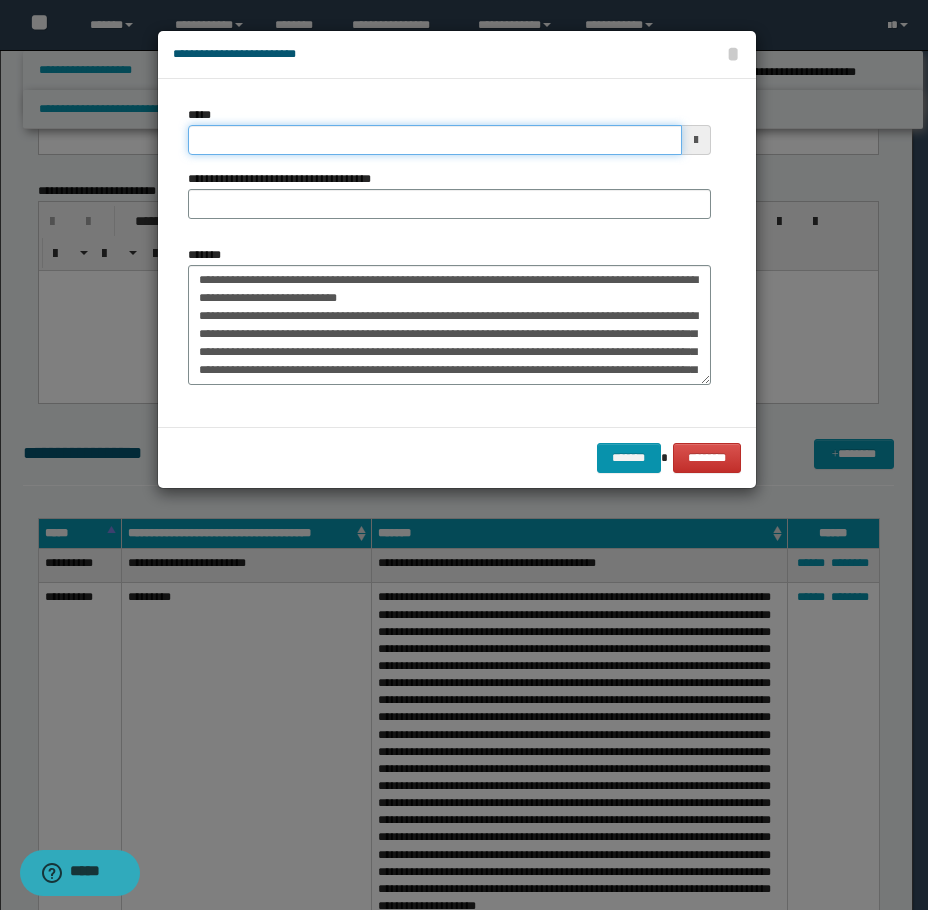 click on "*****" at bounding box center (435, 140) 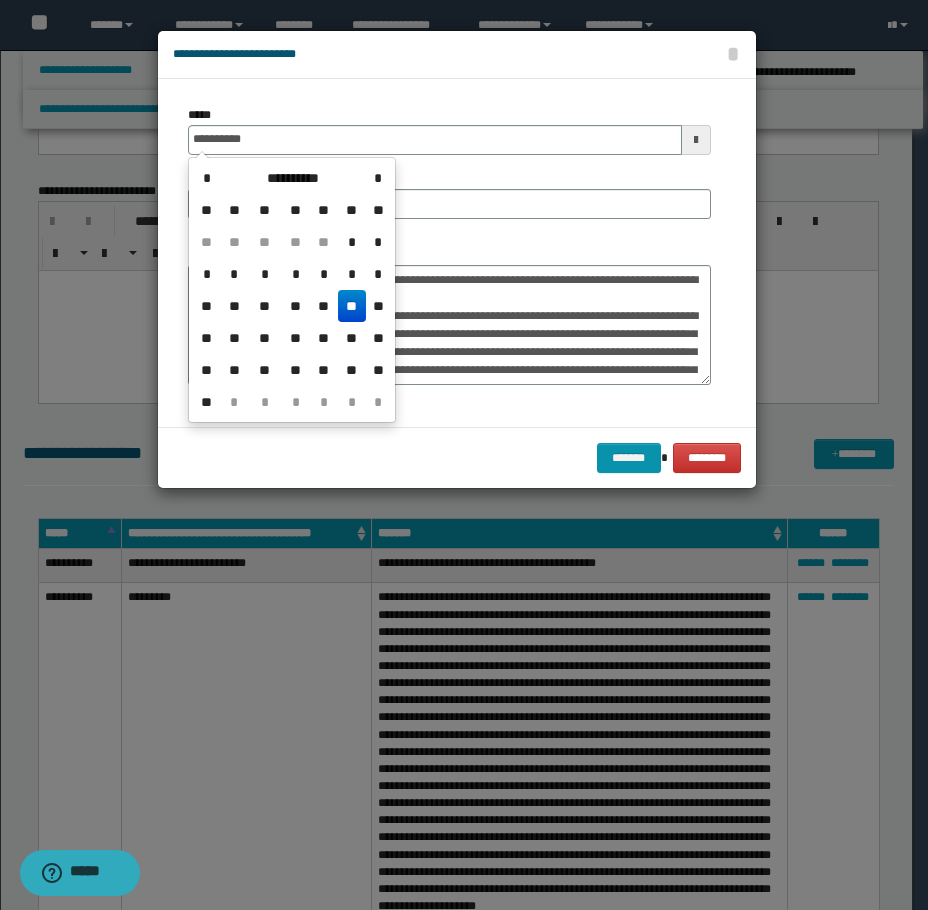 click on "**" at bounding box center (352, 306) 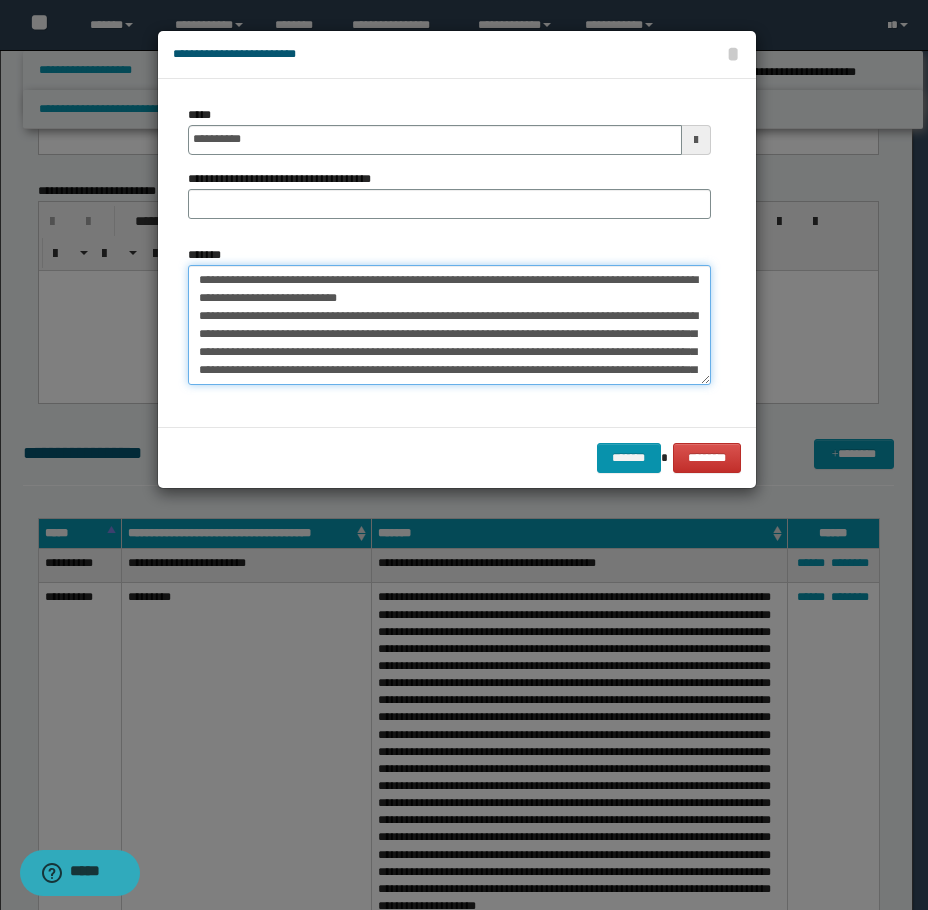 drag, startPoint x: 309, startPoint y: 275, endPoint x: 194, endPoint y: 248, distance: 118.12705 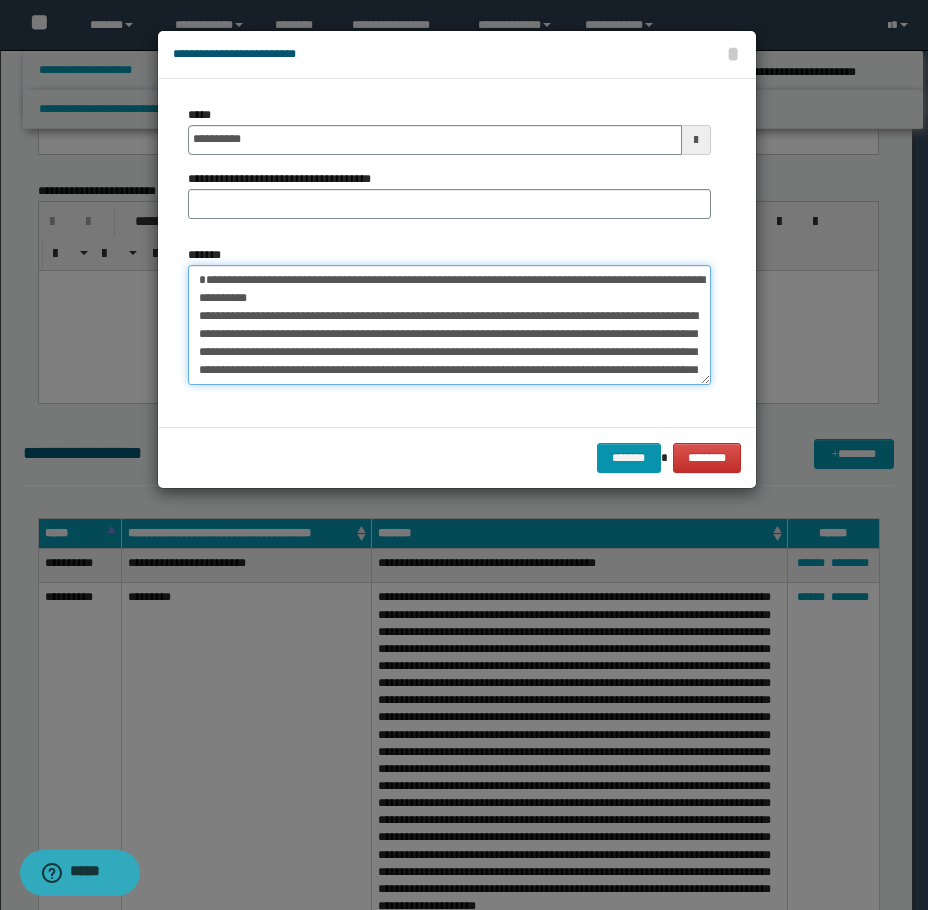 type on "**********" 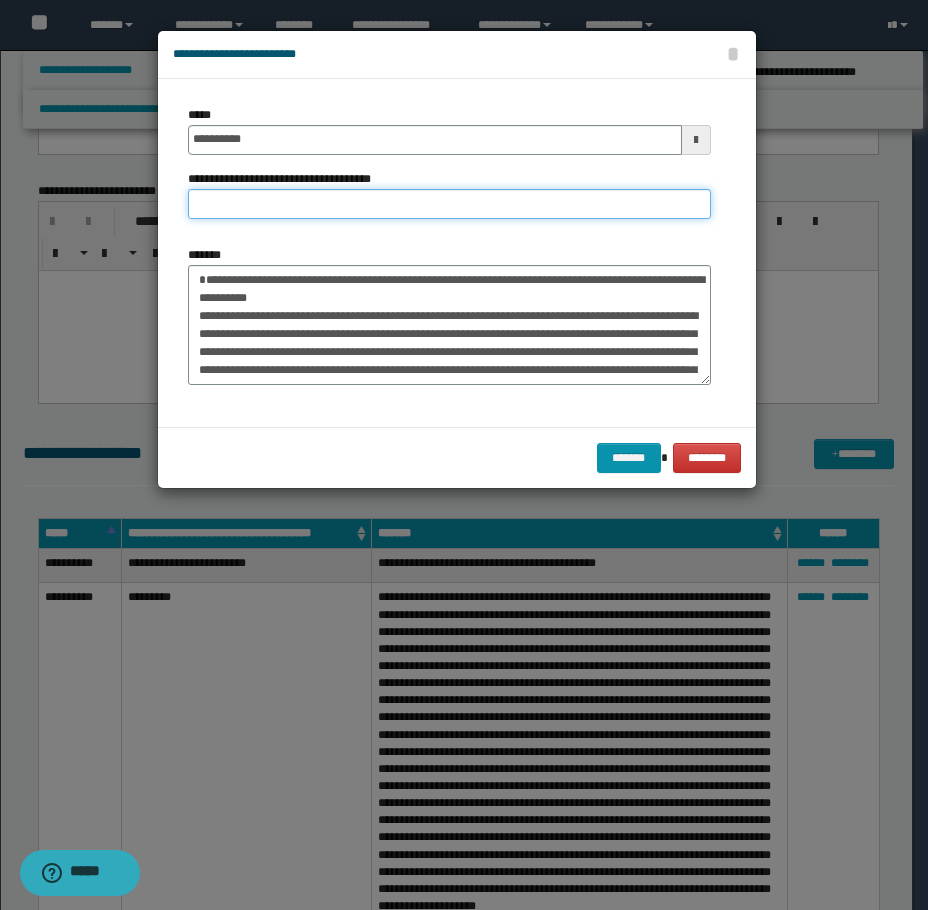 click on "**********" at bounding box center [449, 204] 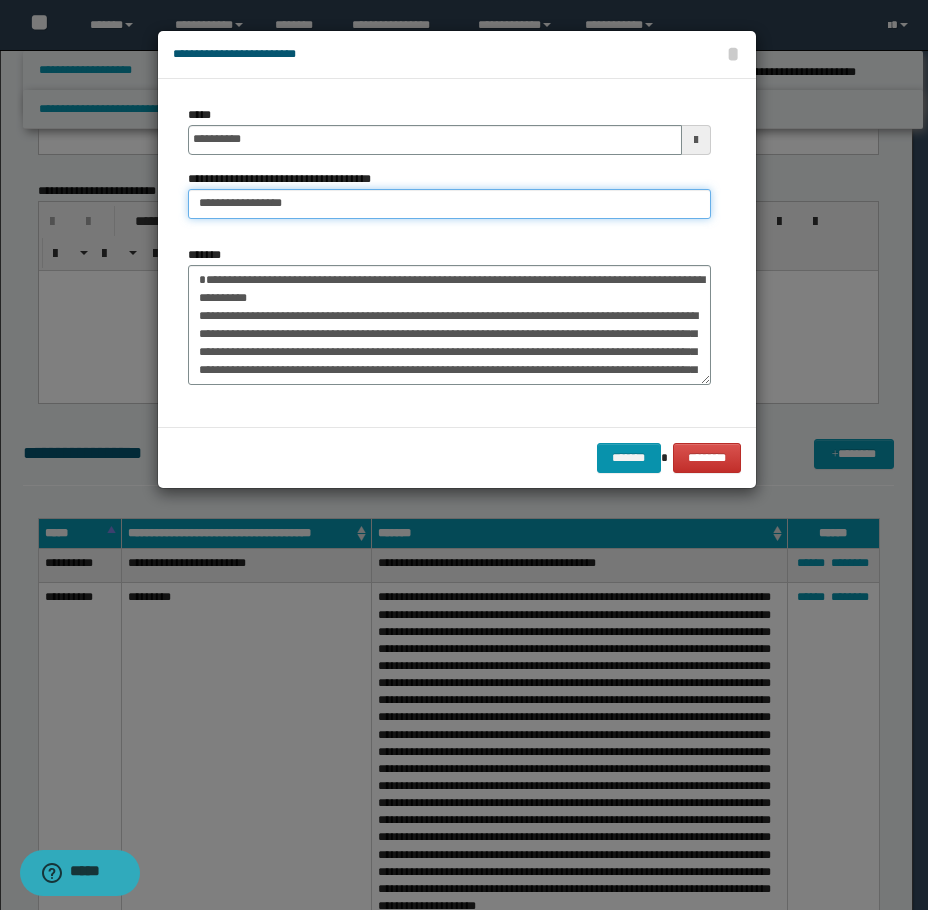 type on "**********" 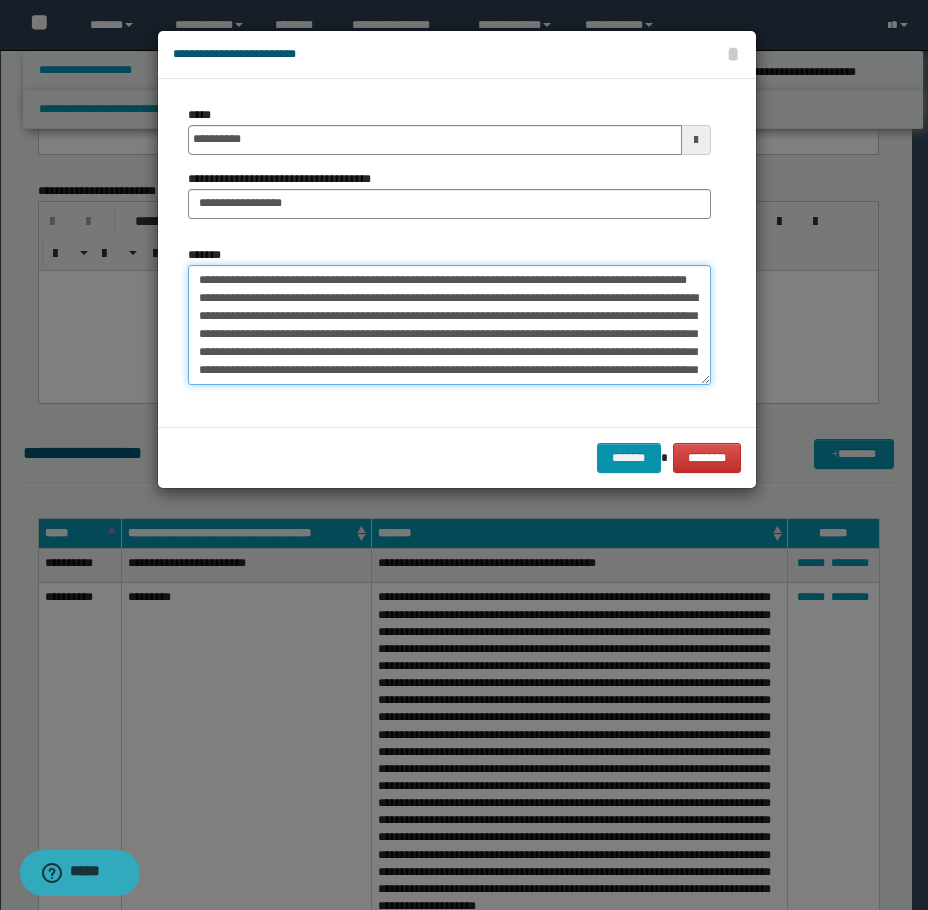 drag, startPoint x: 270, startPoint y: 275, endPoint x: 128, endPoint y: 270, distance: 142.088 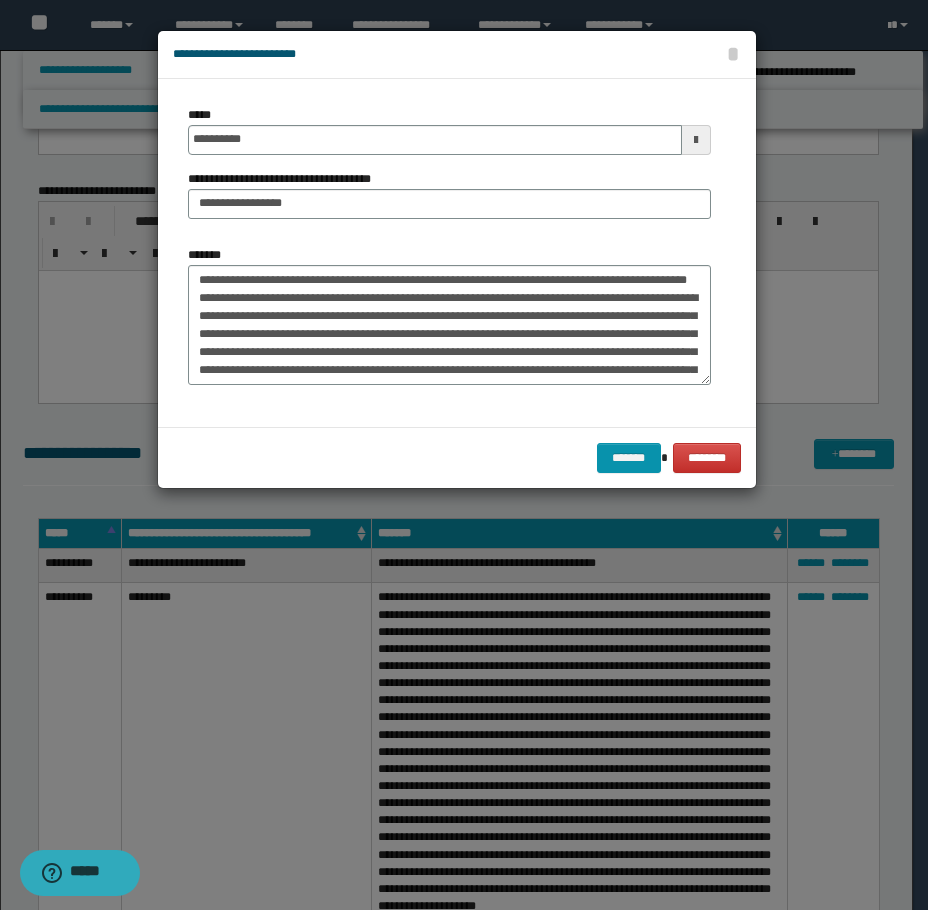 click on "*******" at bounding box center [449, 315] 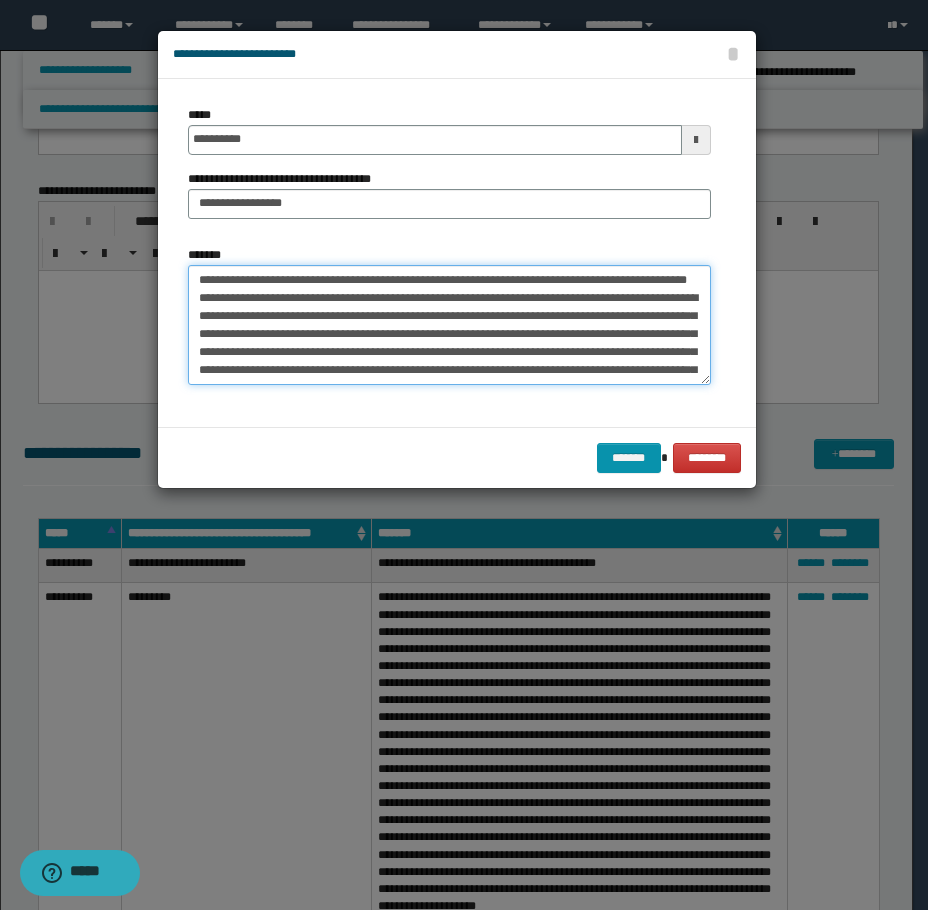 drag, startPoint x: 385, startPoint y: 280, endPoint x: 307, endPoint y: 270, distance: 78.63841 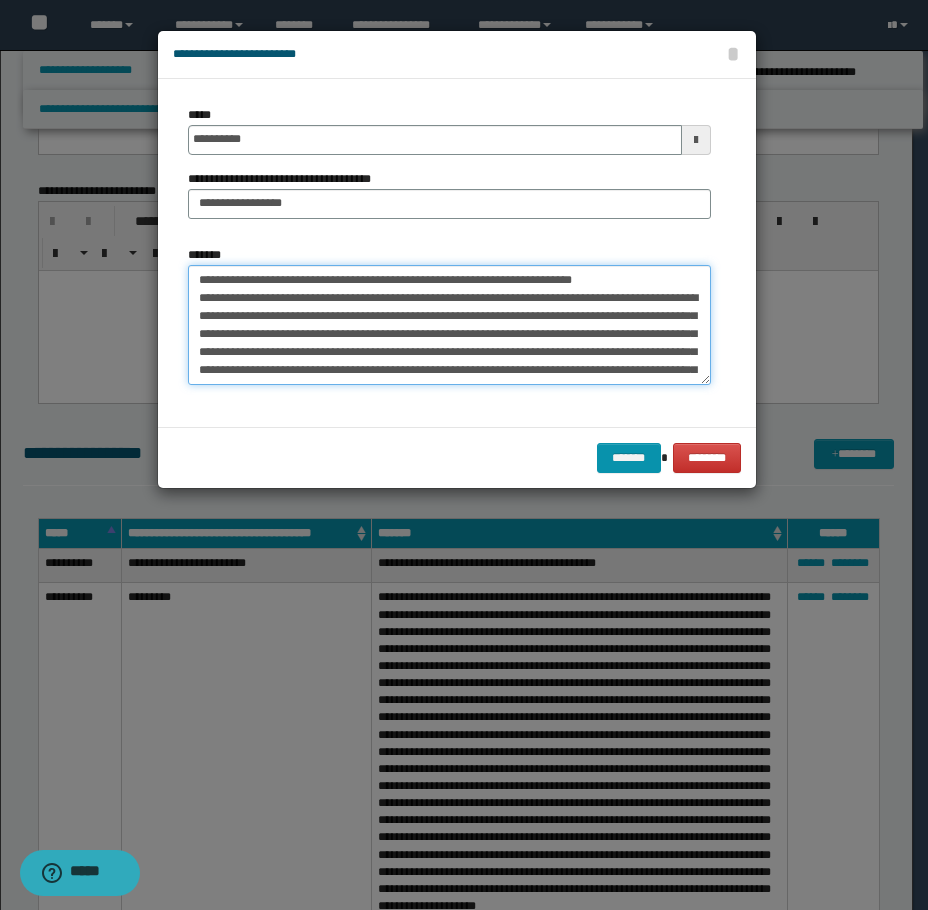click on "*******" at bounding box center (449, 325) 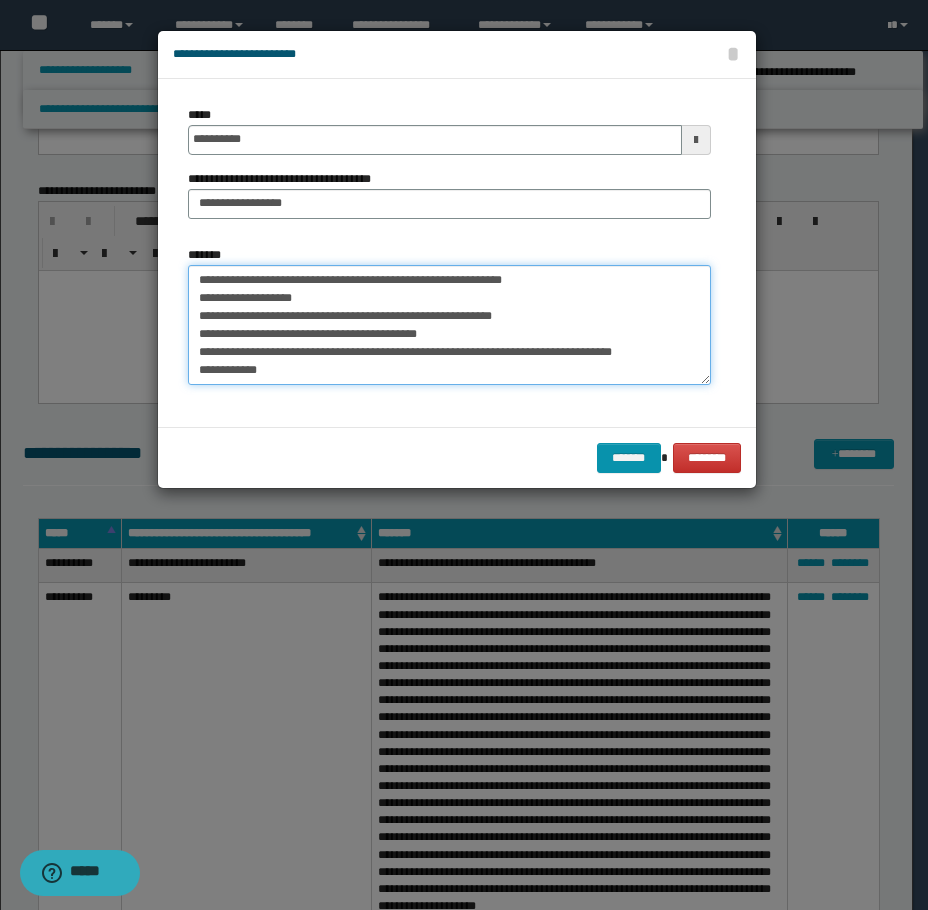 scroll, scrollTop: 684, scrollLeft: 0, axis: vertical 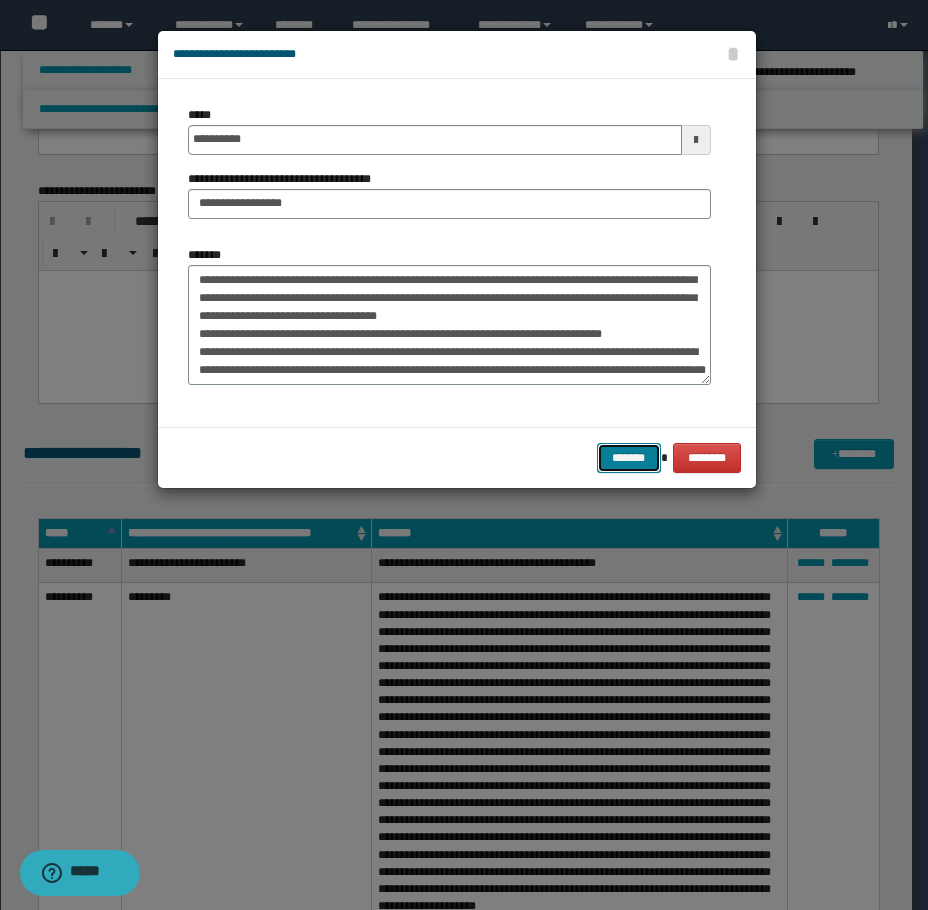 click on "*******" at bounding box center (629, 458) 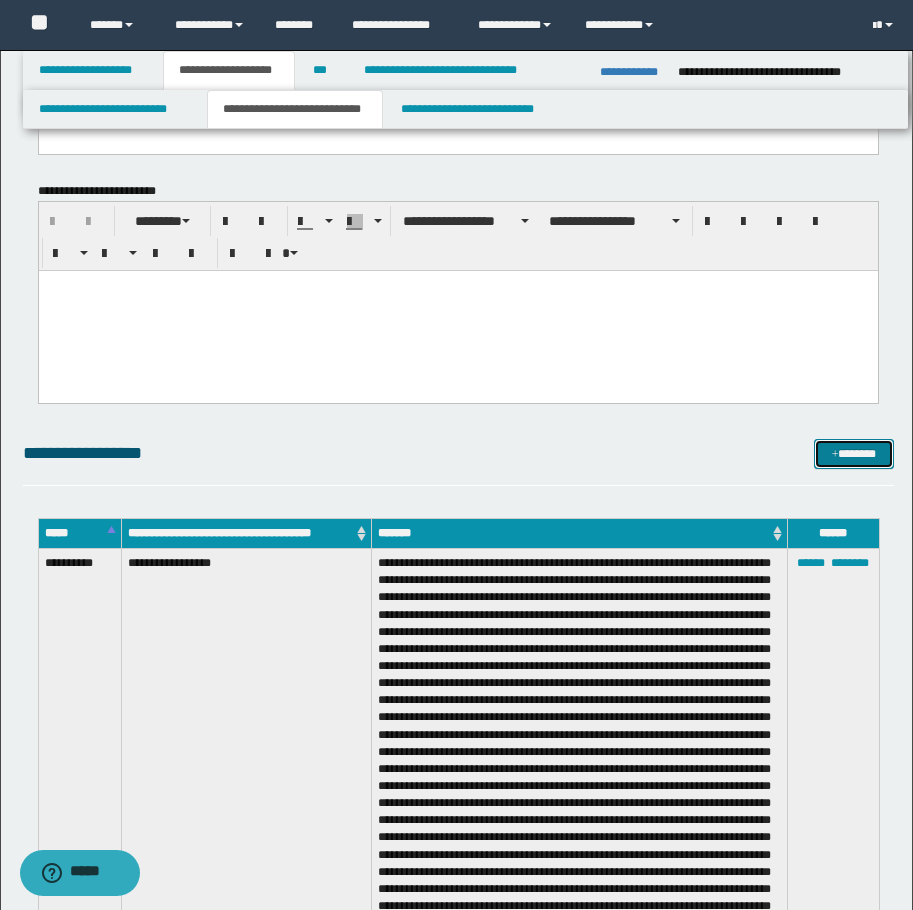 click on "*******" at bounding box center (854, 454) 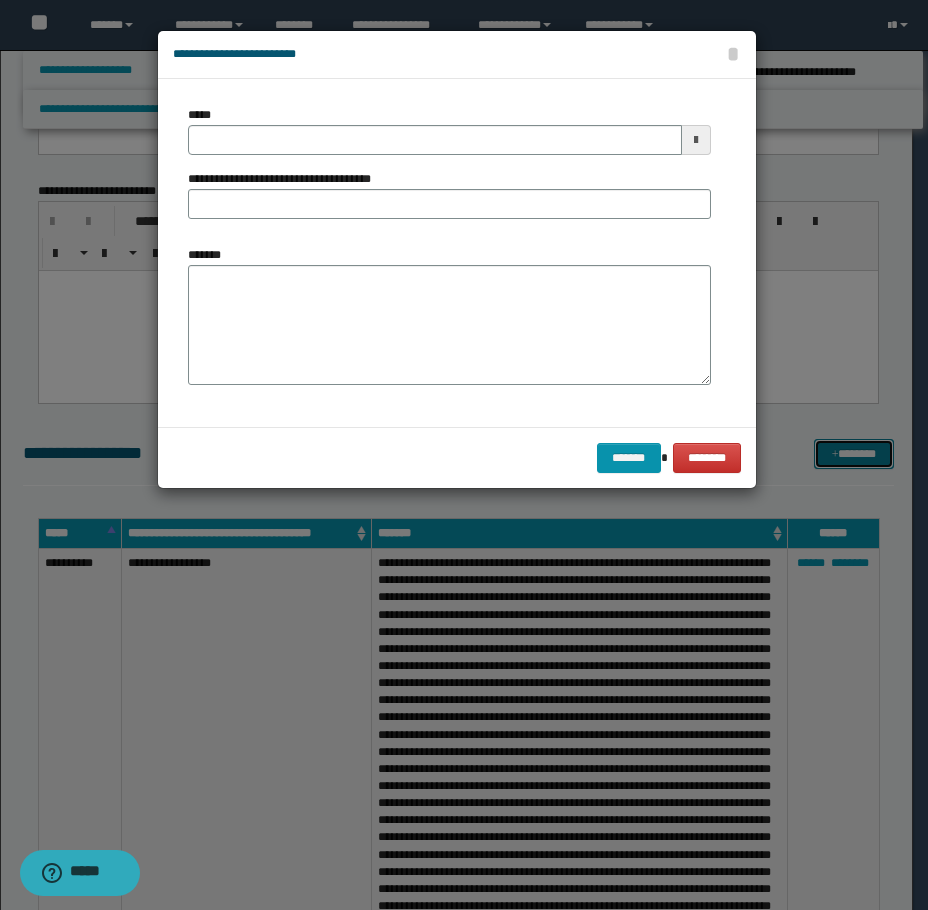 scroll, scrollTop: 0, scrollLeft: 0, axis: both 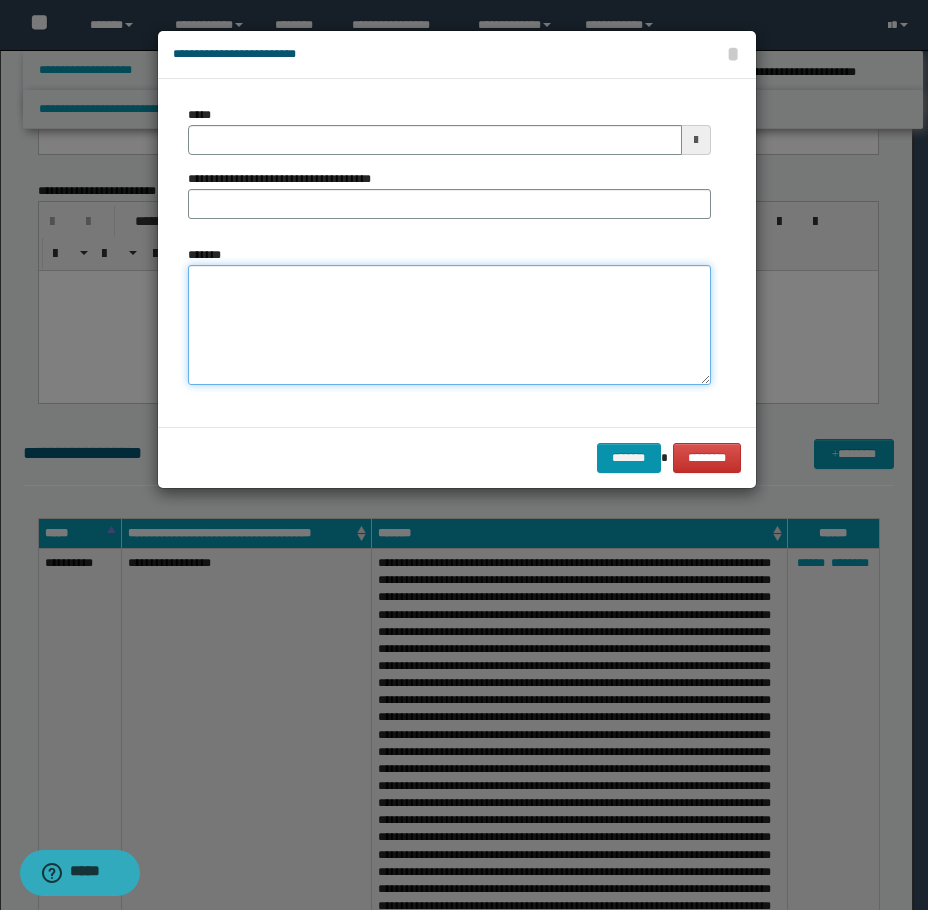 click on "*******" at bounding box center [449, 325] 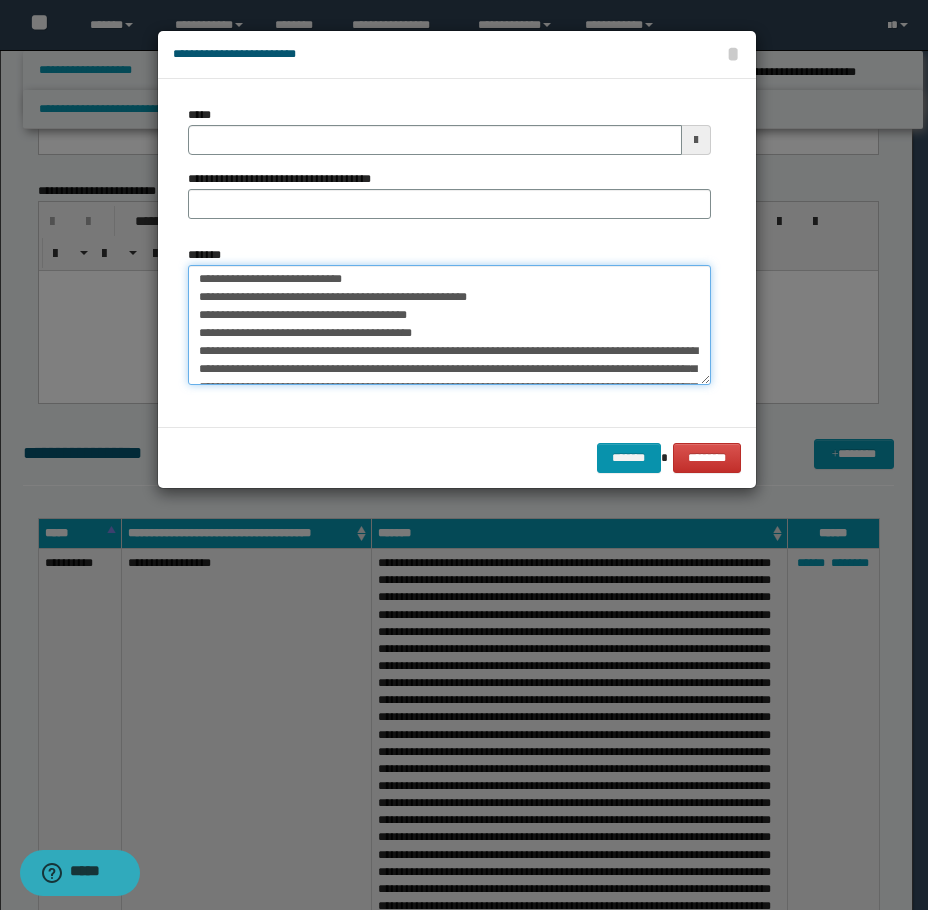 scroll, scrollTop: 0, scrollLeft: 0, axis: both 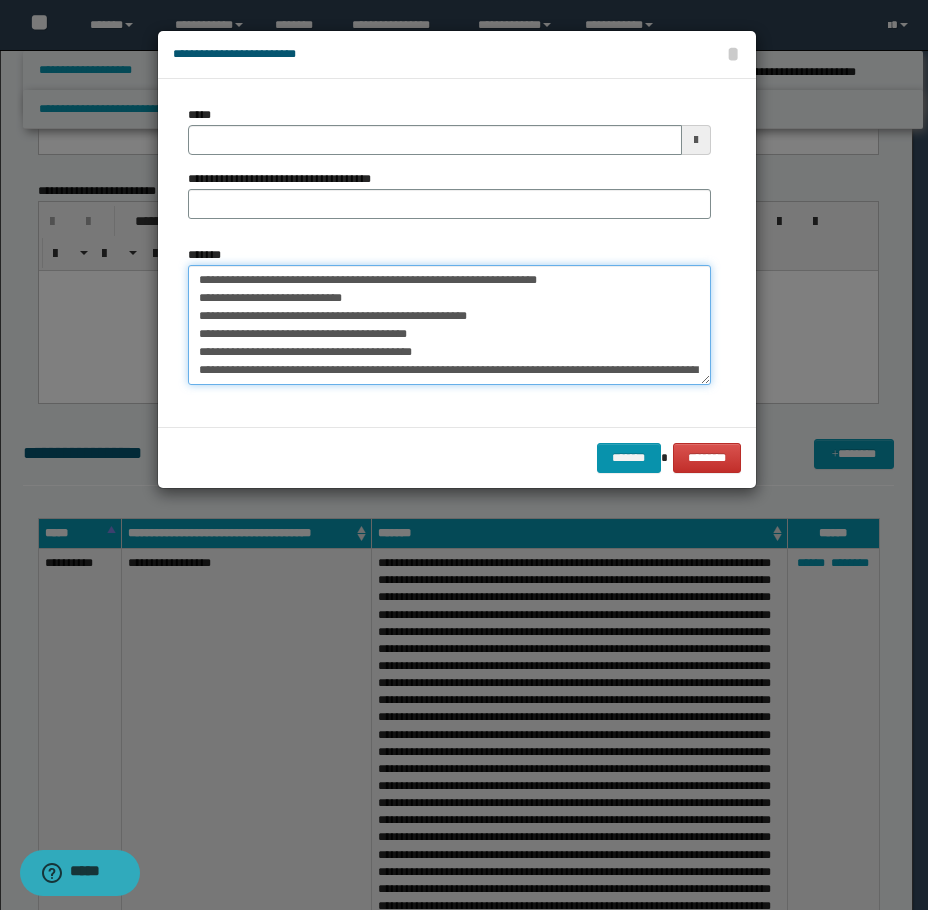 type 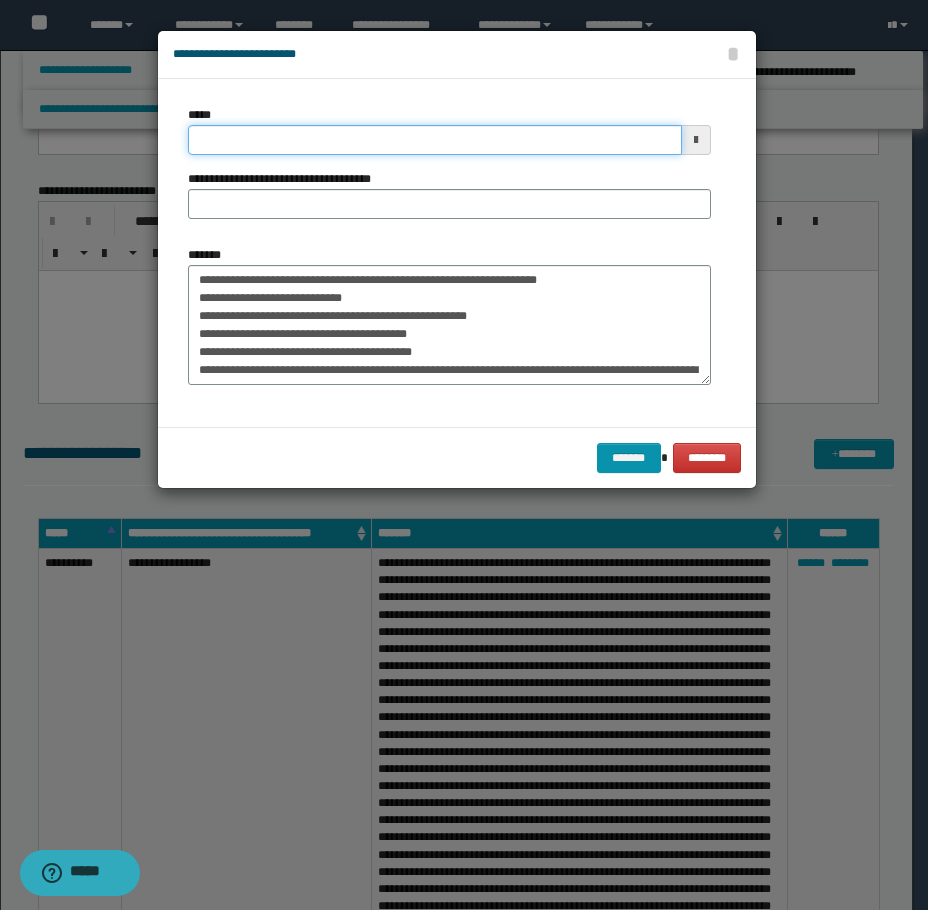 click on "*****" at bounding box center [435, 140] 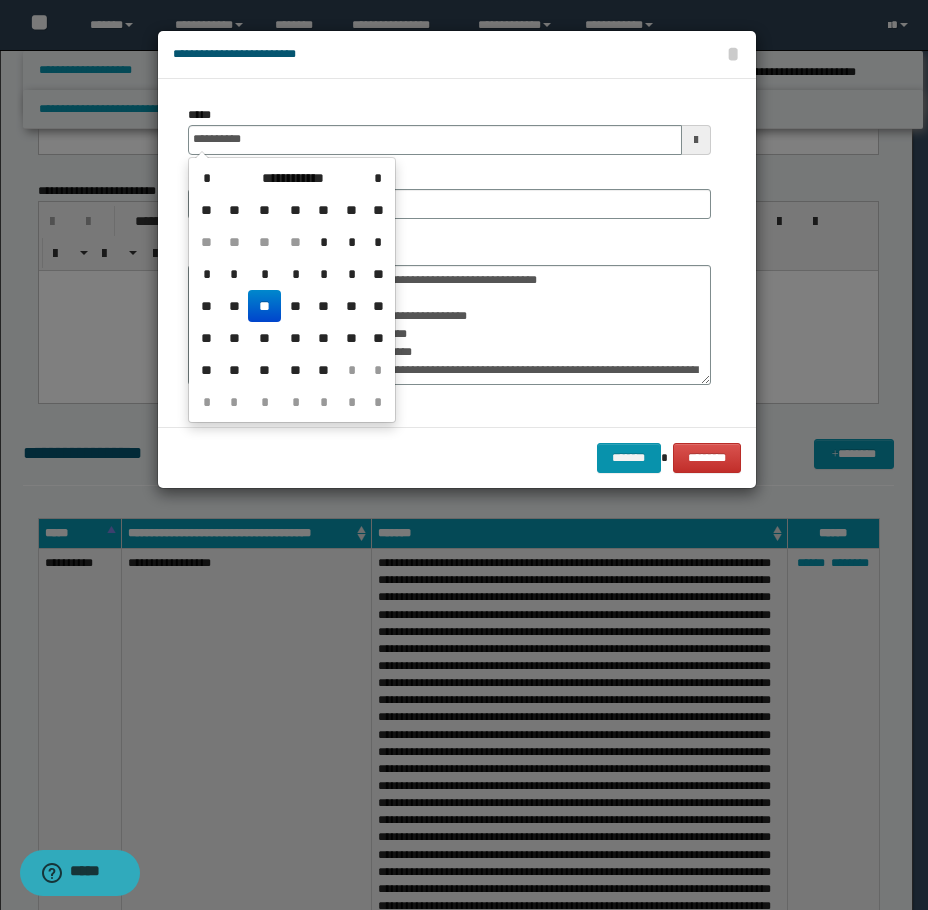 click on "**" at bounding box center [264, 306] 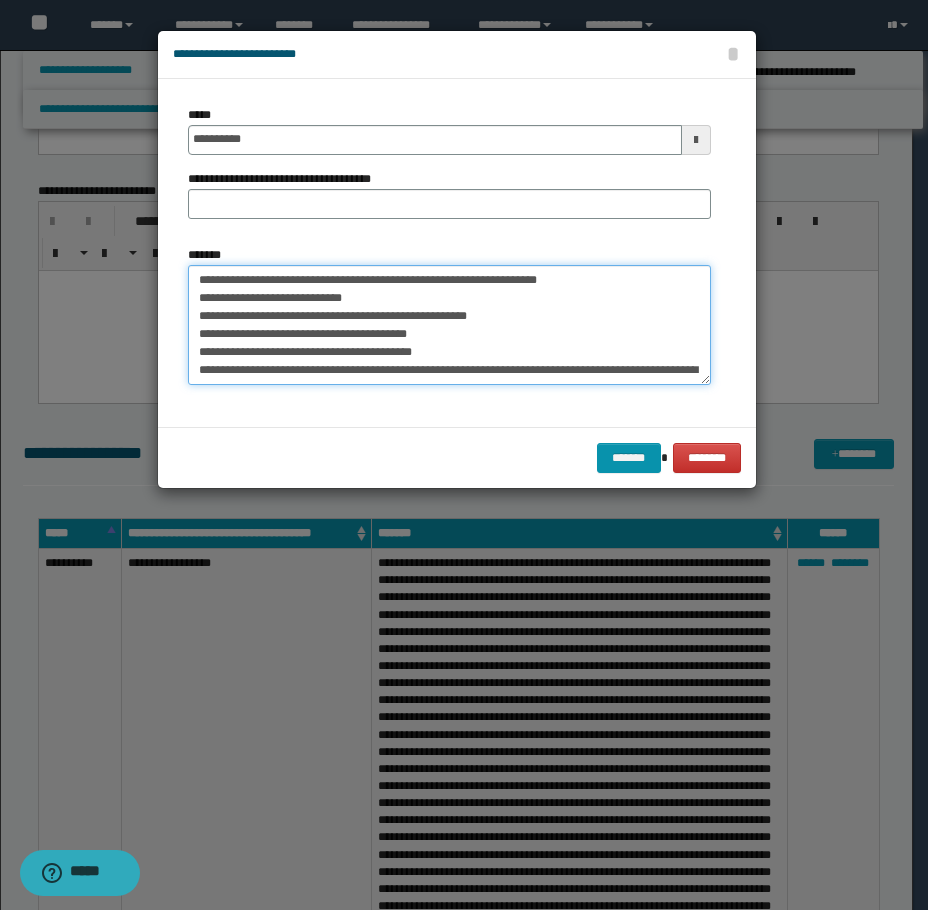 drag, startPoint x: 264, startPoint y: 273, endPoint x: 128, endPoint y: 273, distance: 136 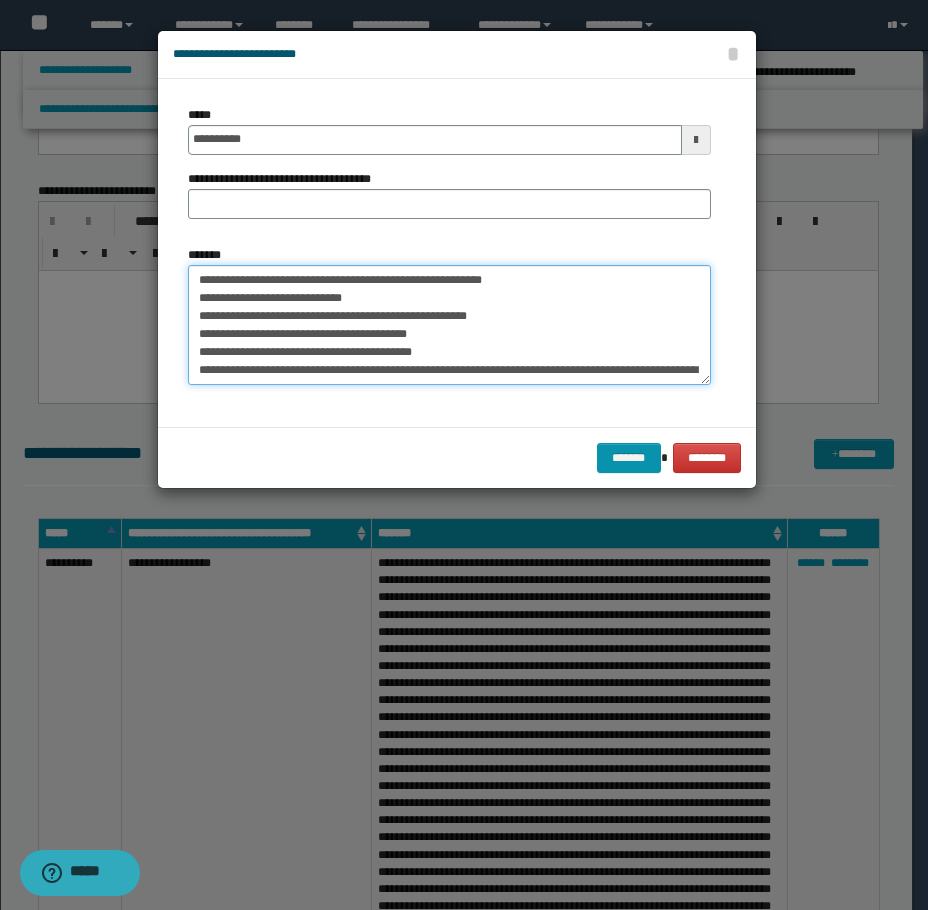 type on "**********" 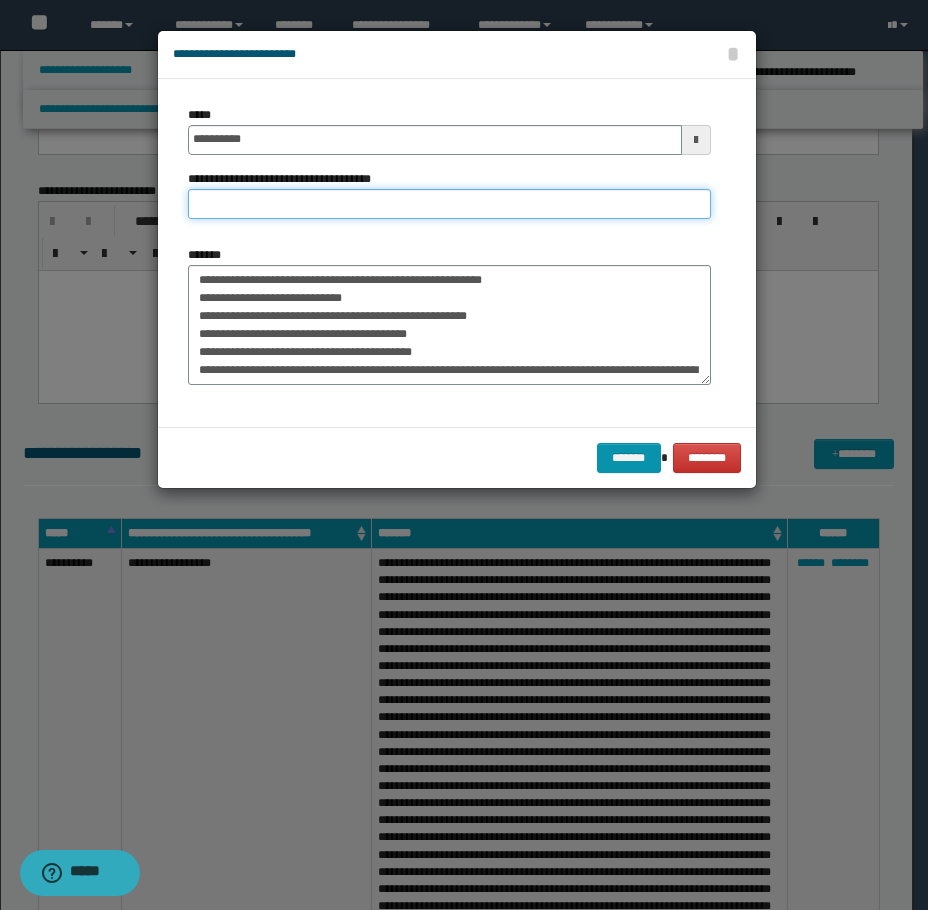 paste on "**********" 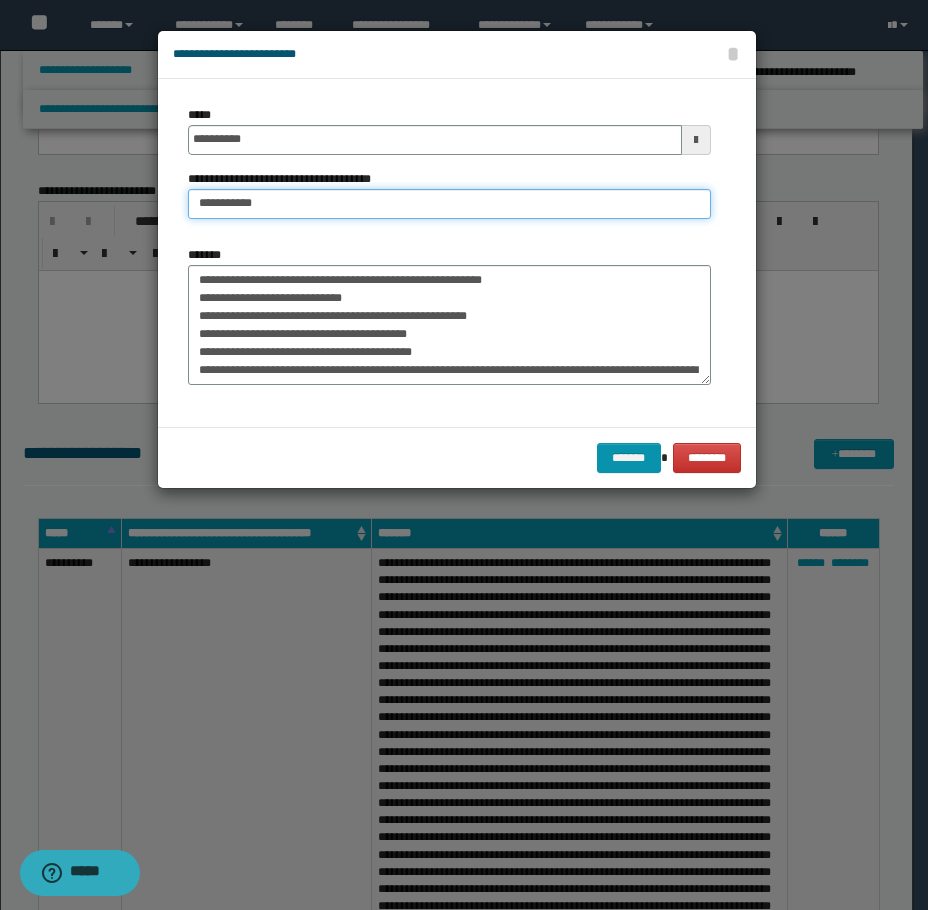 type on "**********" 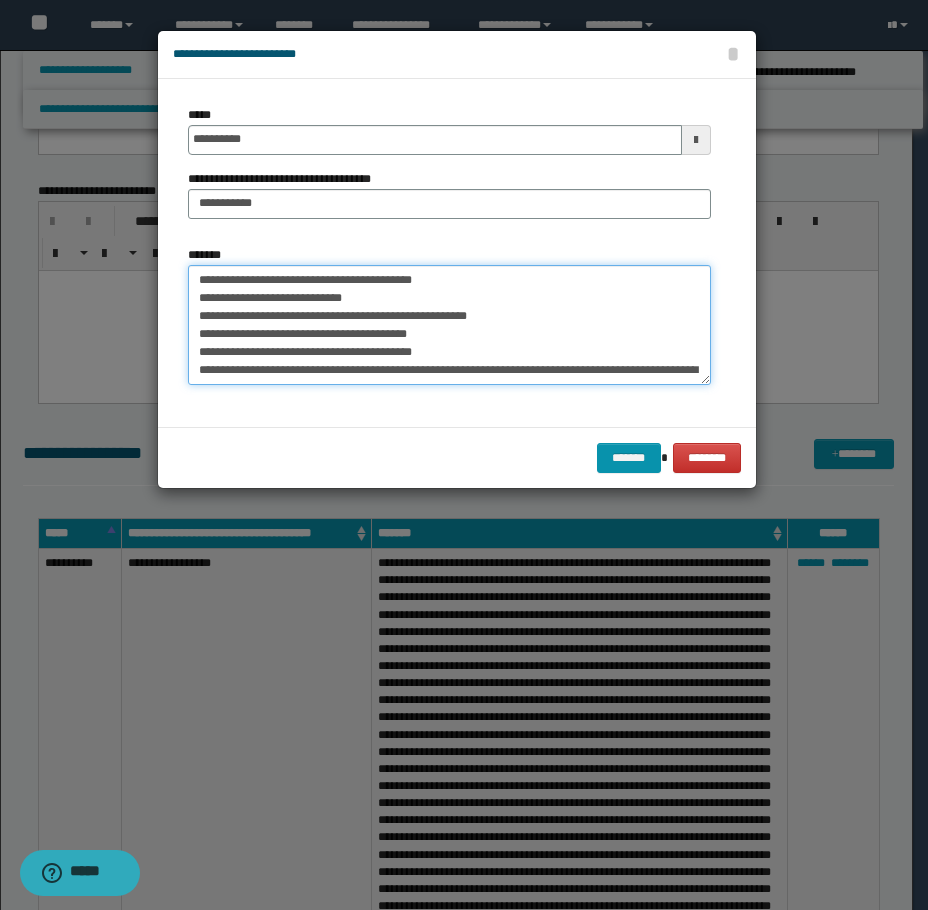 drag, startPoint x: 259, startPoint y: 278, endPoint x: 121, endPoint y: 277, distance: 138.00362 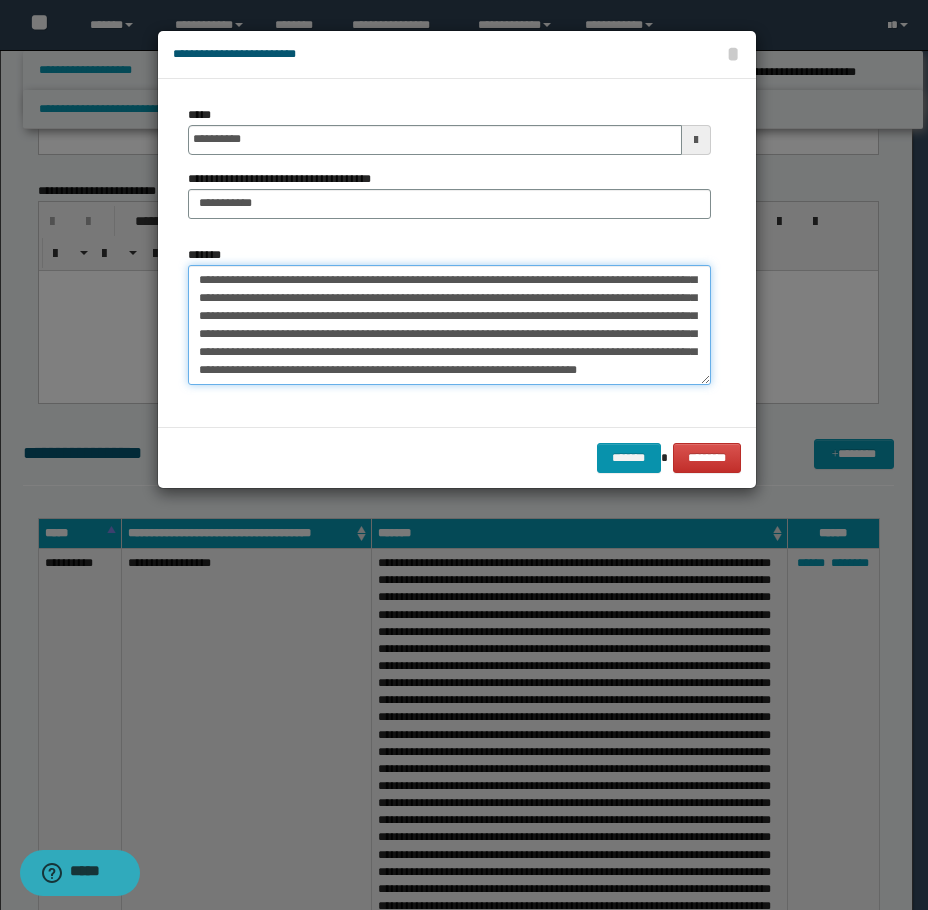 scroll, scrollTop: 282, scrollLeft: 0, axis: vertical 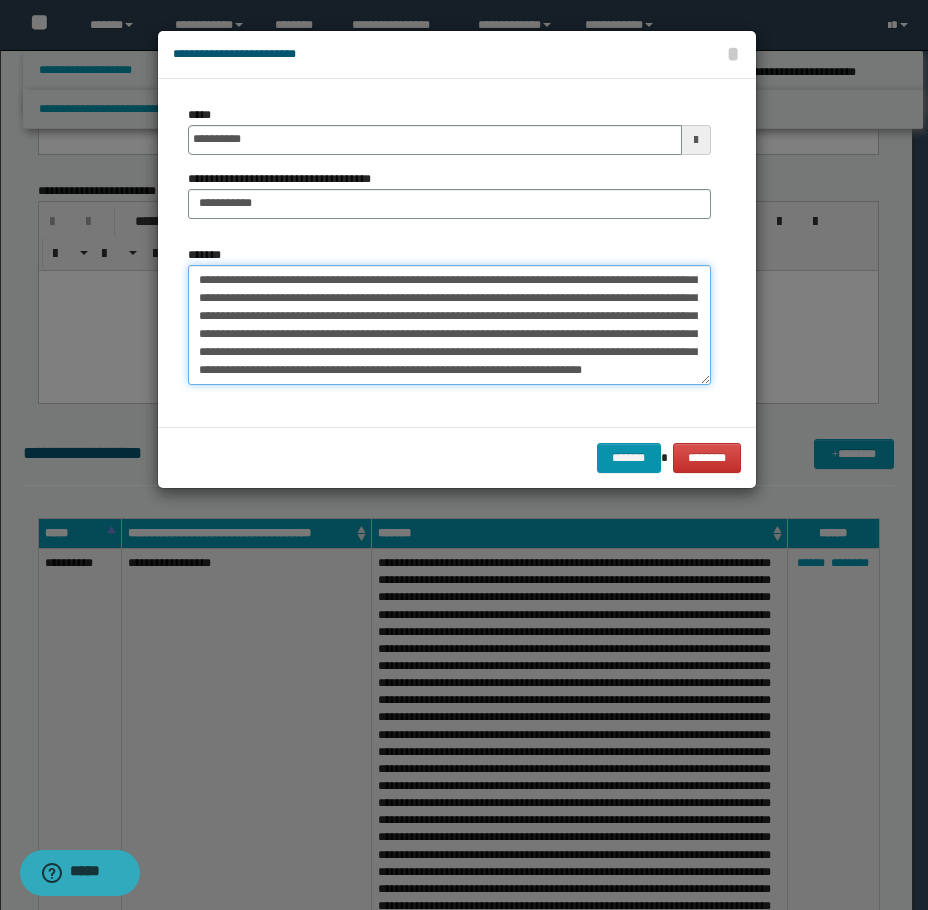paste on "**********" 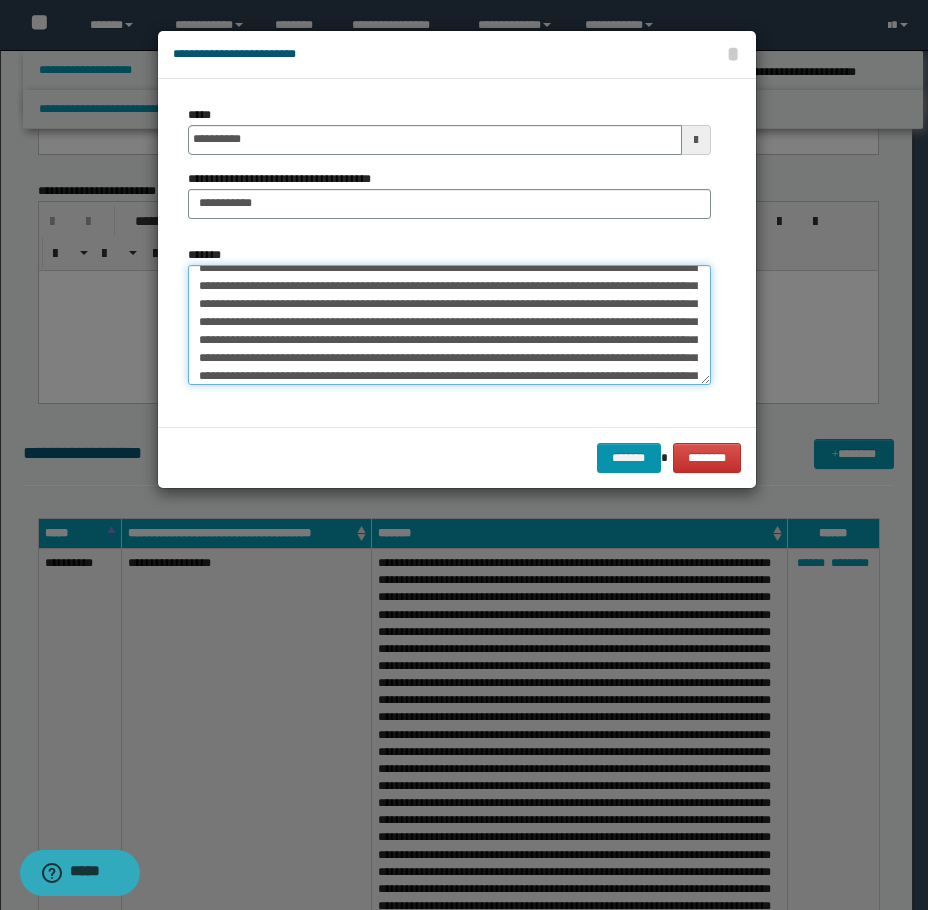 scroll, scrollTop: 390, scrollLeft: 0, axis: vertical 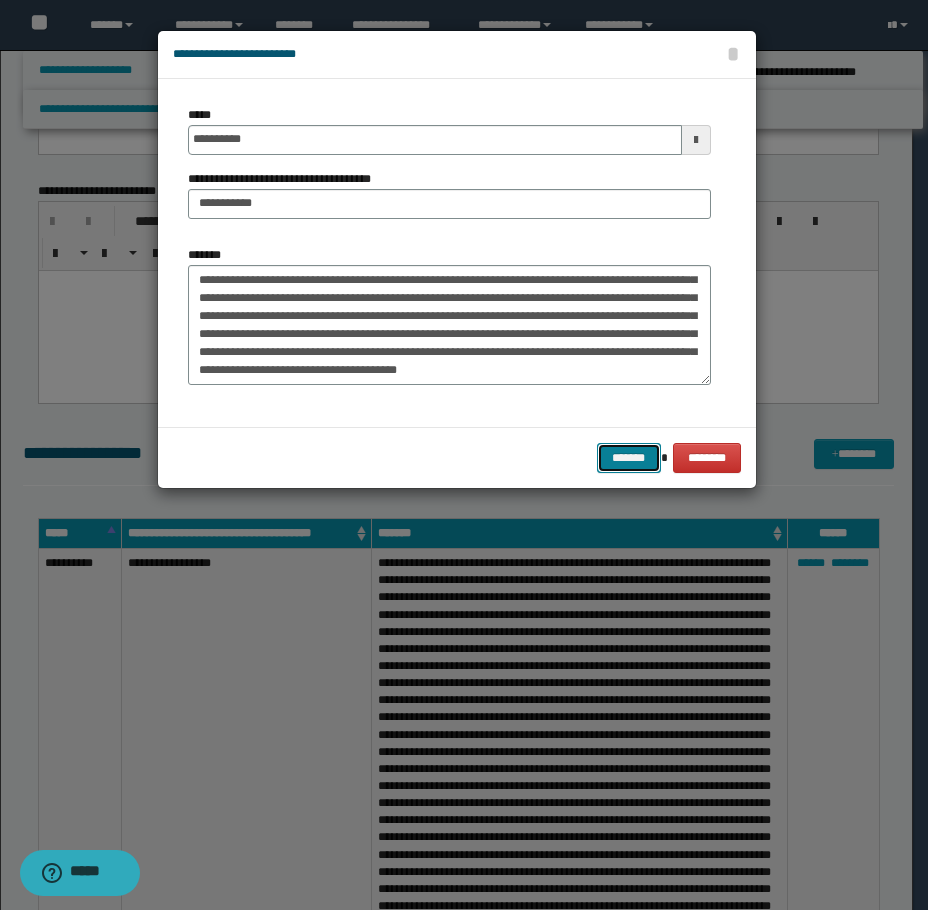 click on "*******" at bounding box center (629, 458) 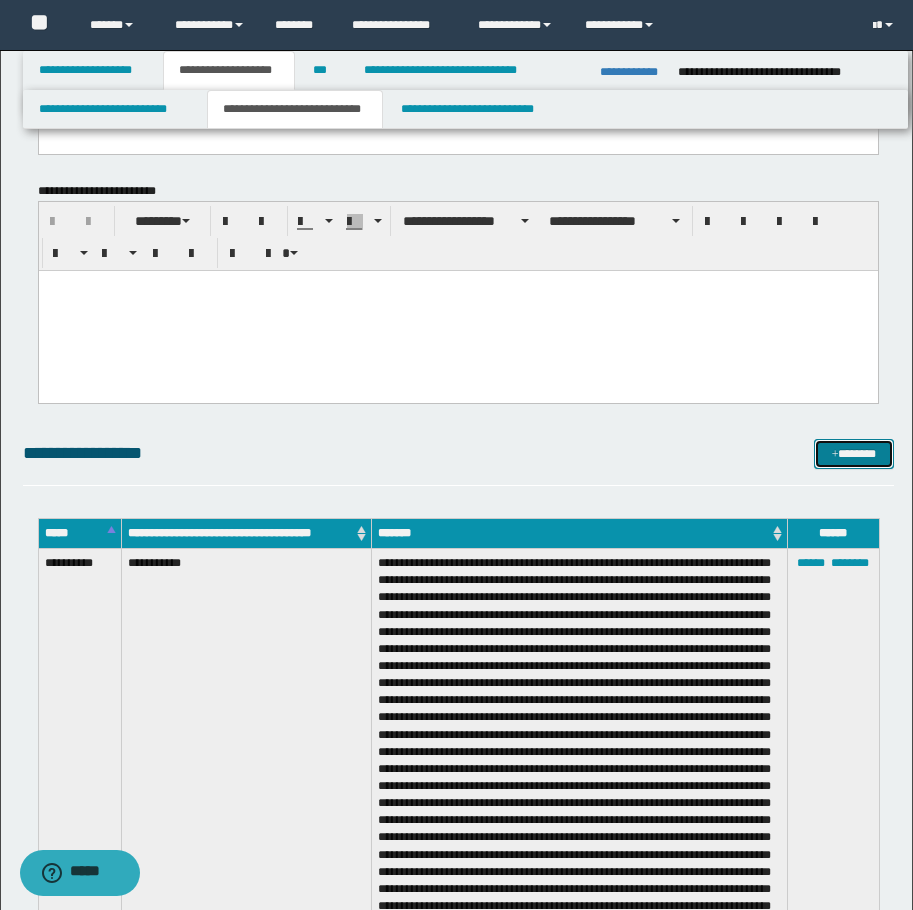 click on "*******" at bounding box center (854, 454) 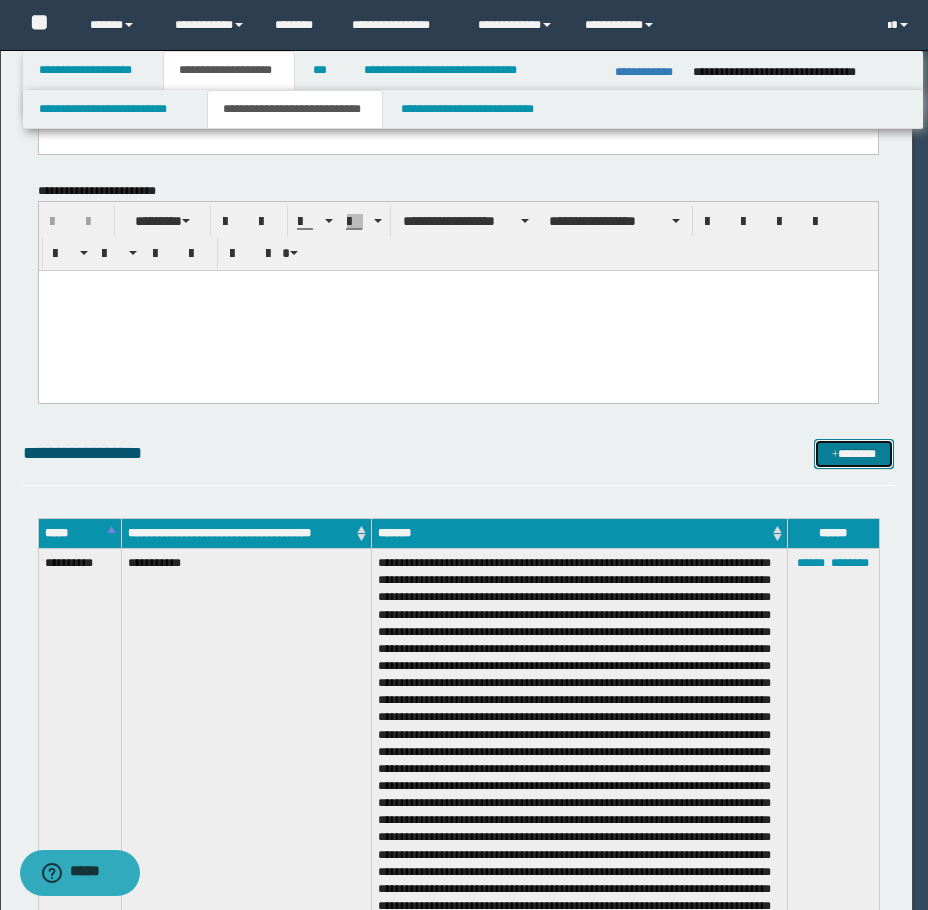 scroll, scrollTop: 0, scrollLeft: 0, axis: both 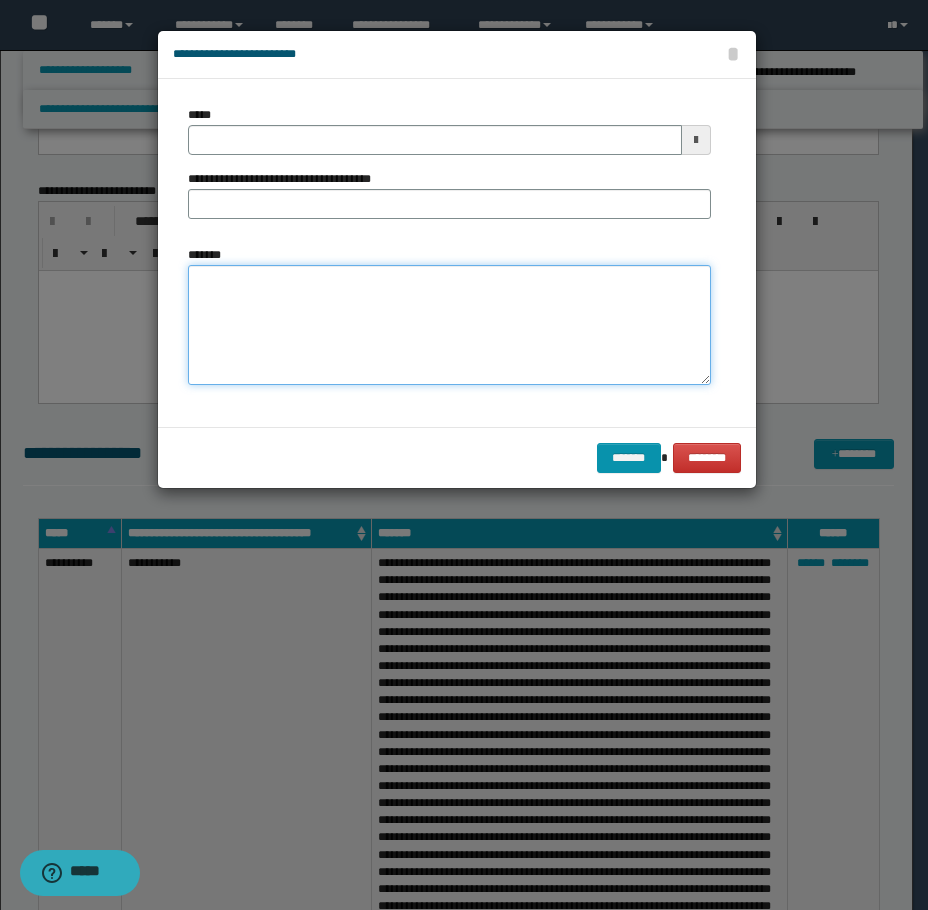 click on "*******" at bounding box center [449, 325] 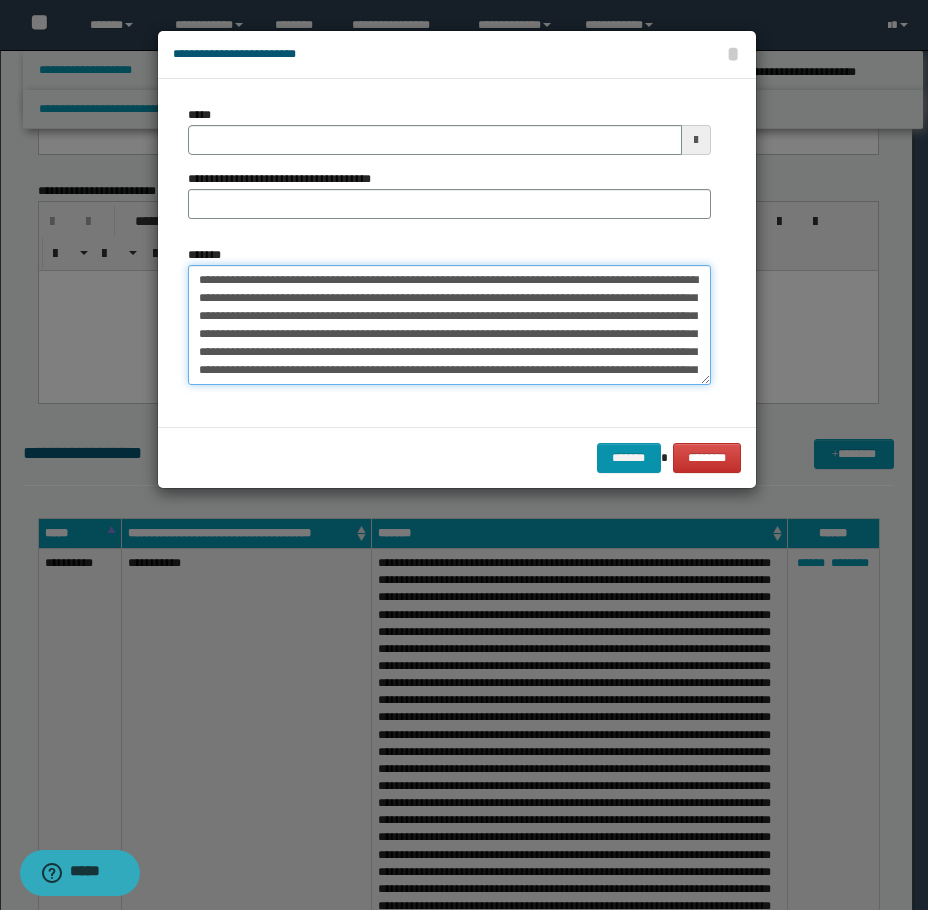 scroll, scrollTop: 84, scrollLeft: 0, axis: vertical 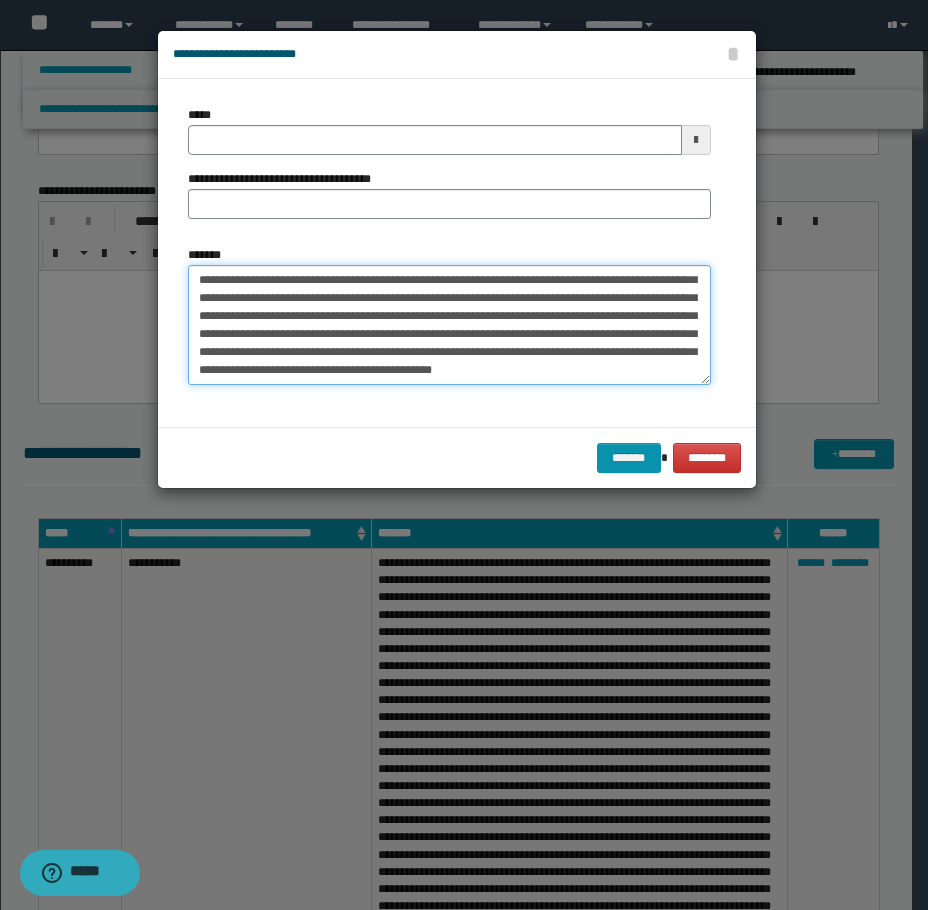type 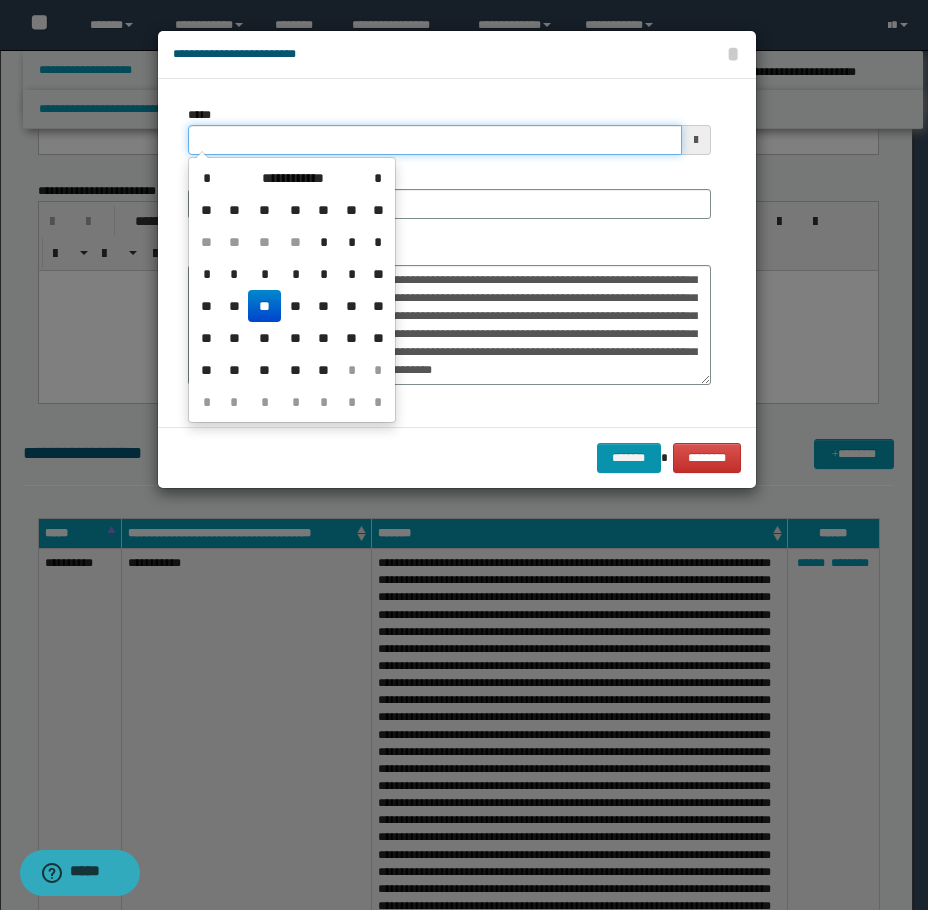 click on "*****" at bounding box center (435, 140) 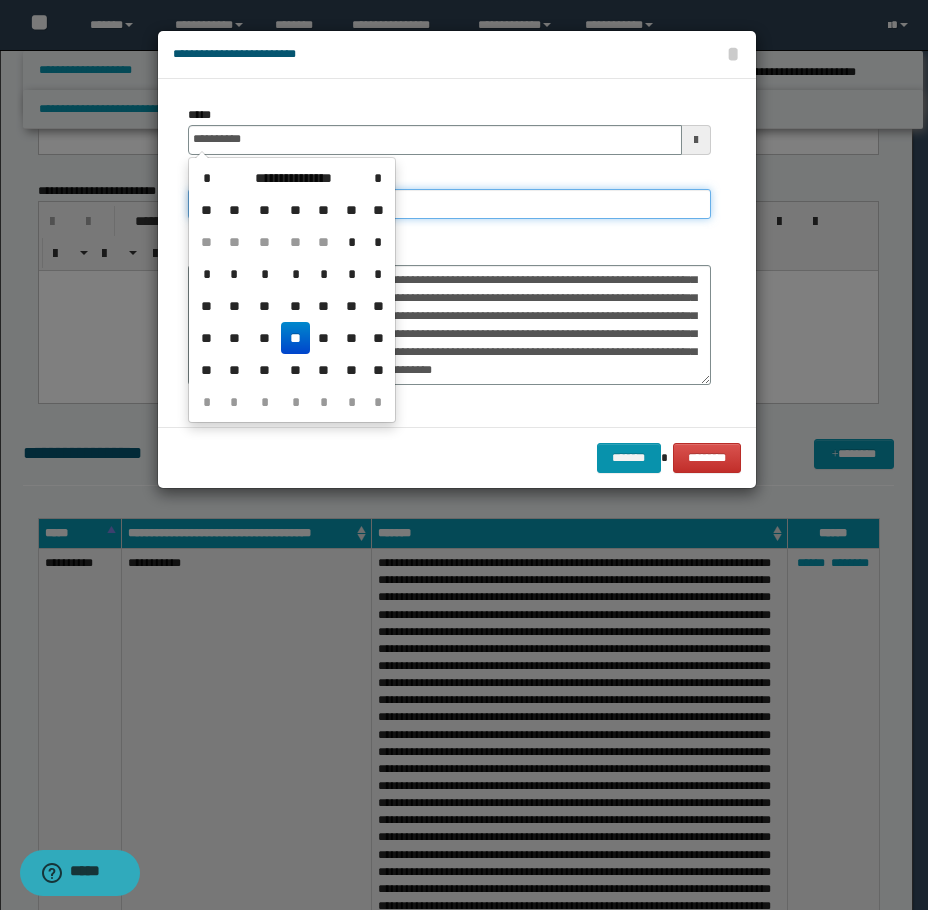 type on "**********" 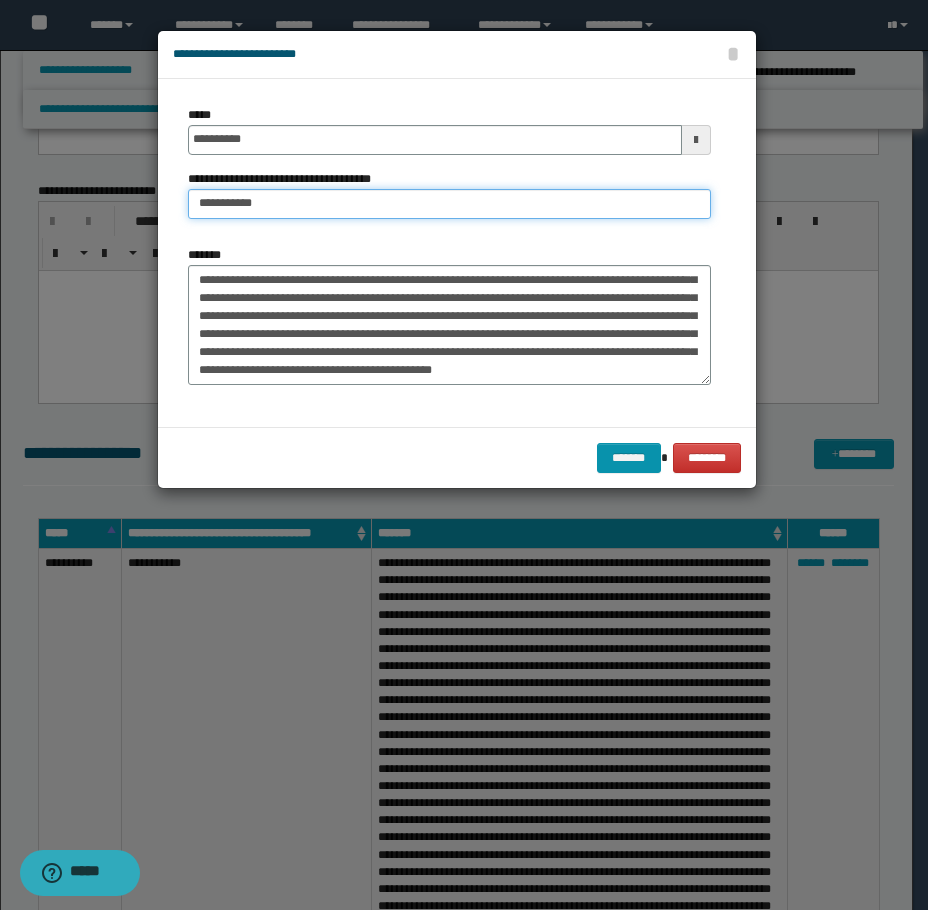 type on "**********" 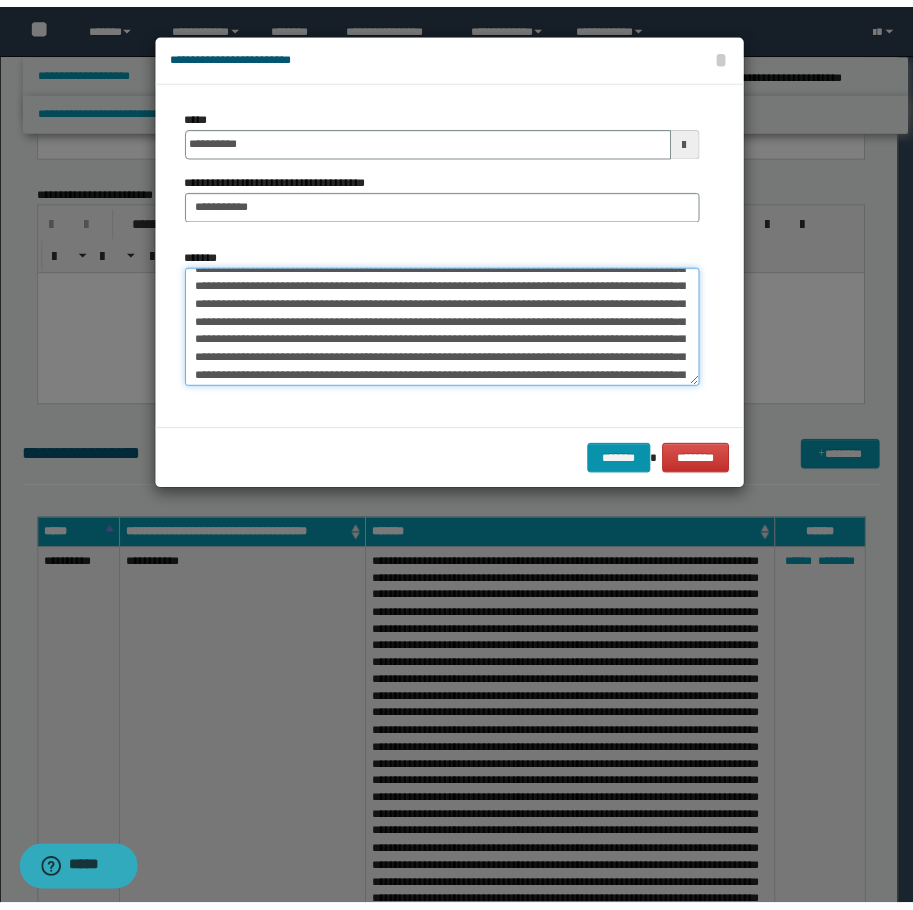 scroll, scrollTop: 0, scrollLeft: 0, axis: both 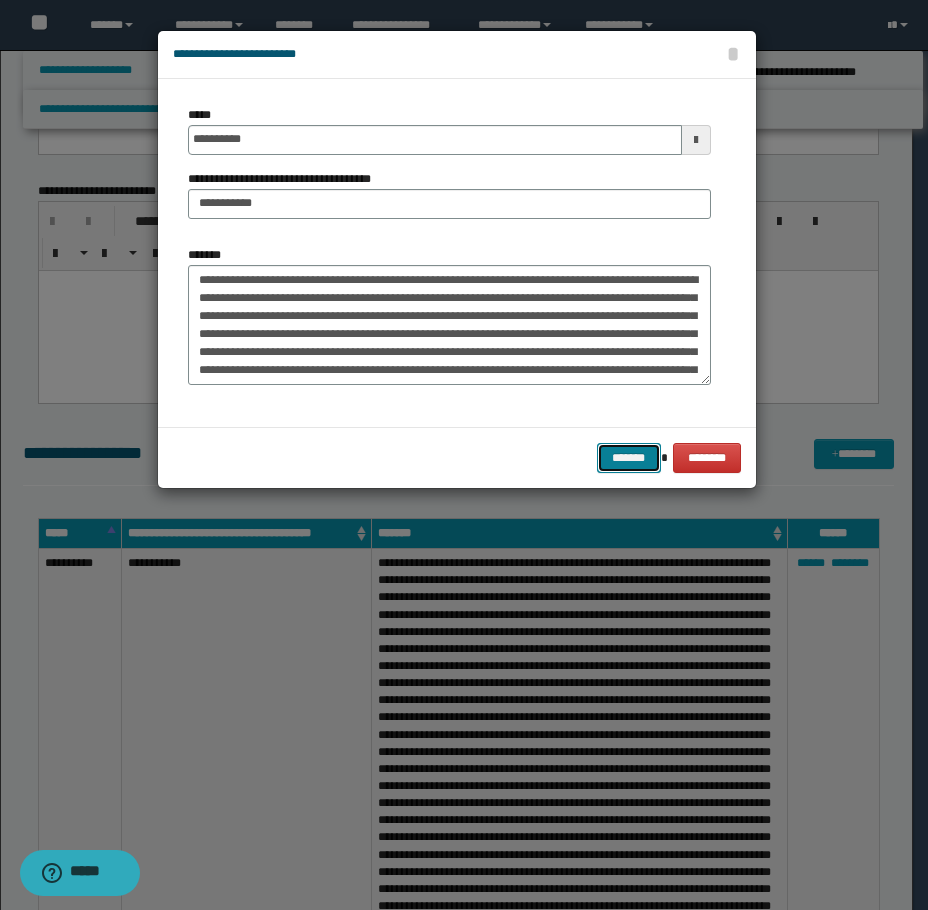 click on "*******" at bounding box center (629, 458) 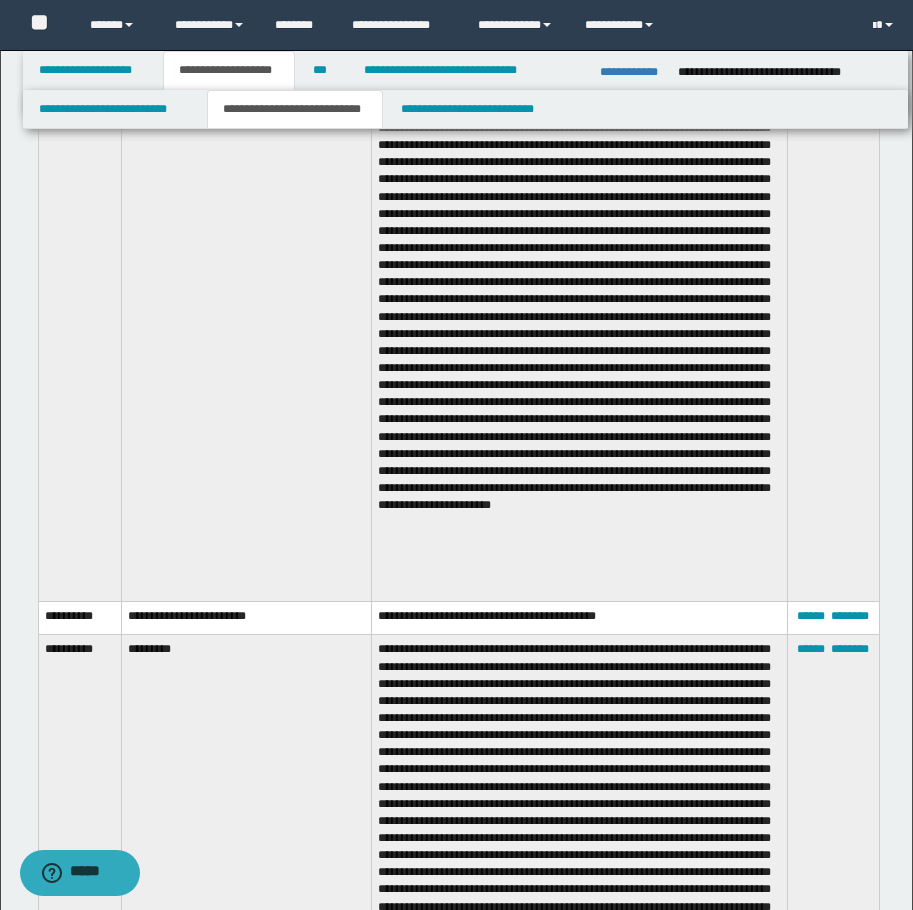 scroll, scrollTop: 4772, scrollLeft: 0, axis: vertical 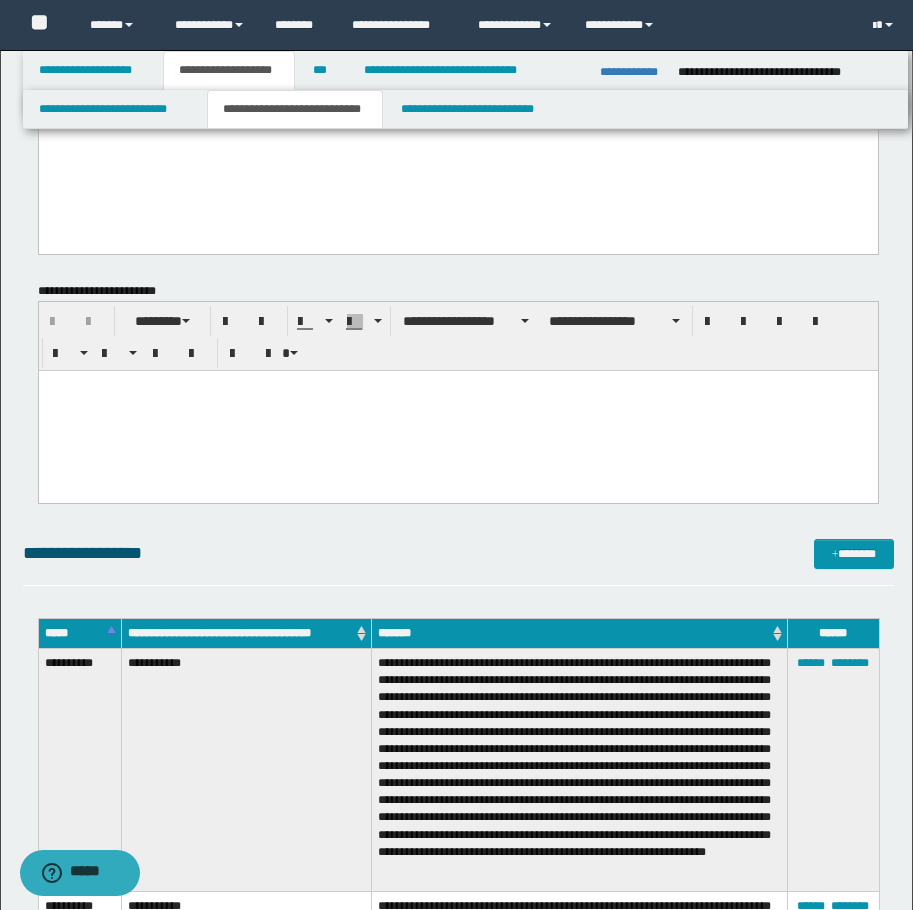 click on "**********" at bounding box center (458, 562) 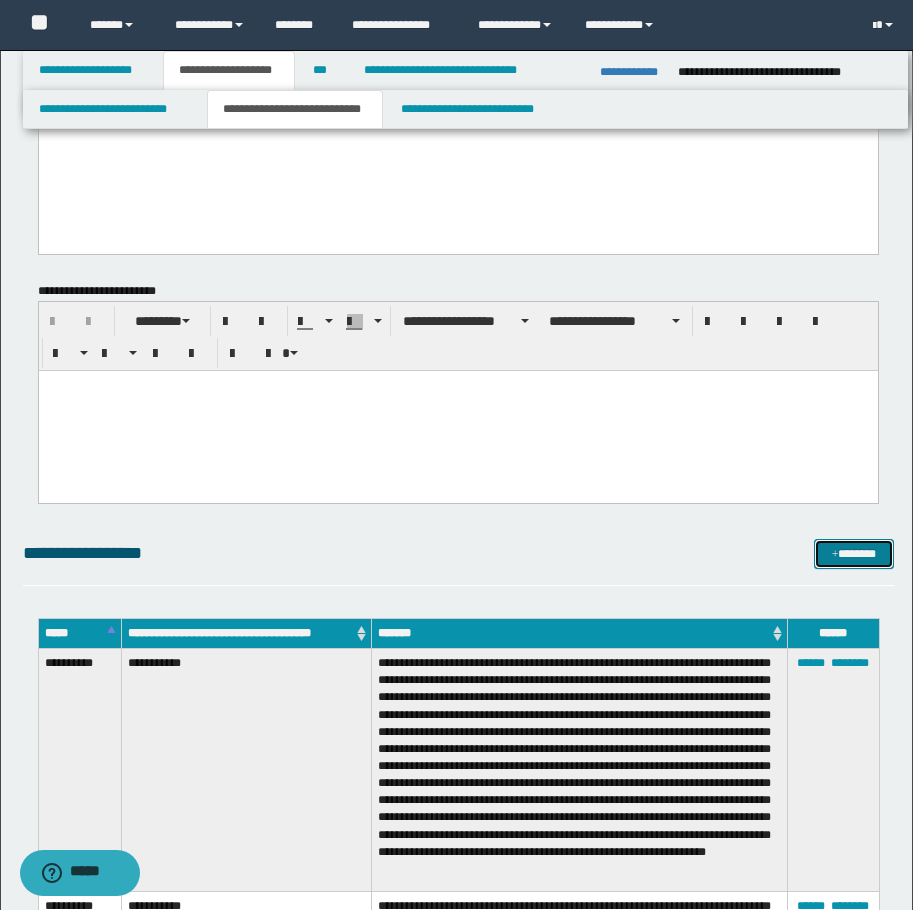 click on "*******" at bounding box center [854, 554] 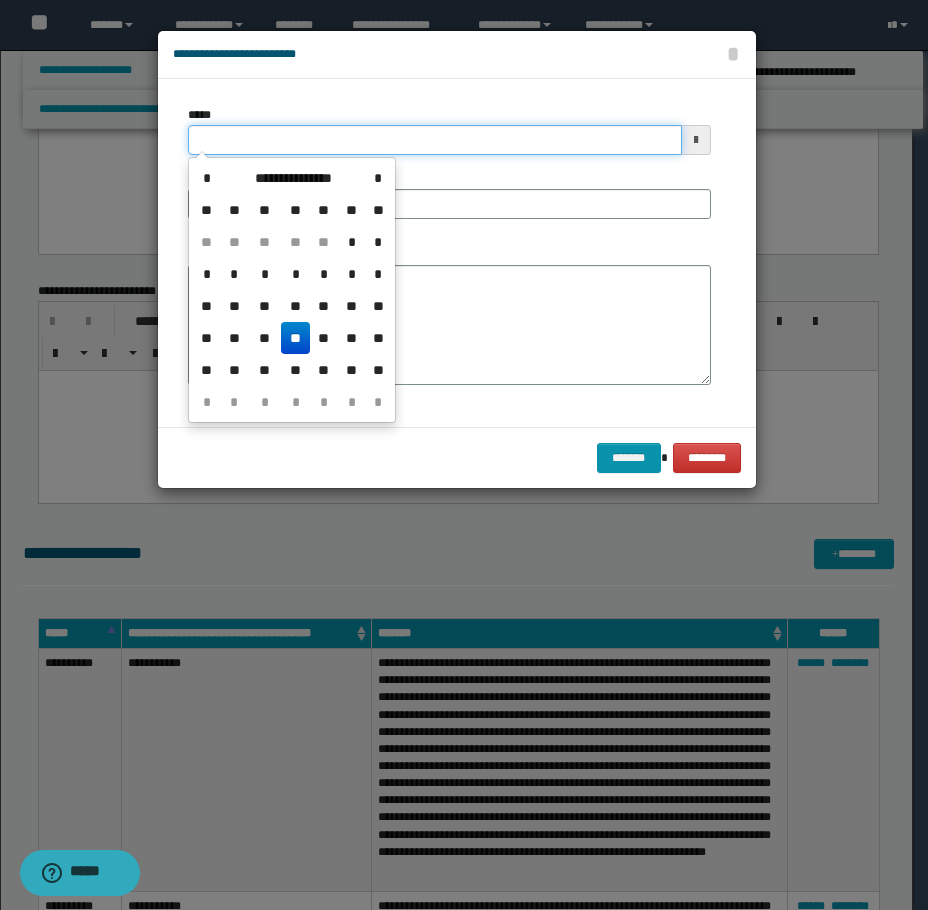 click on "*****" at bounding box center [435, 140] 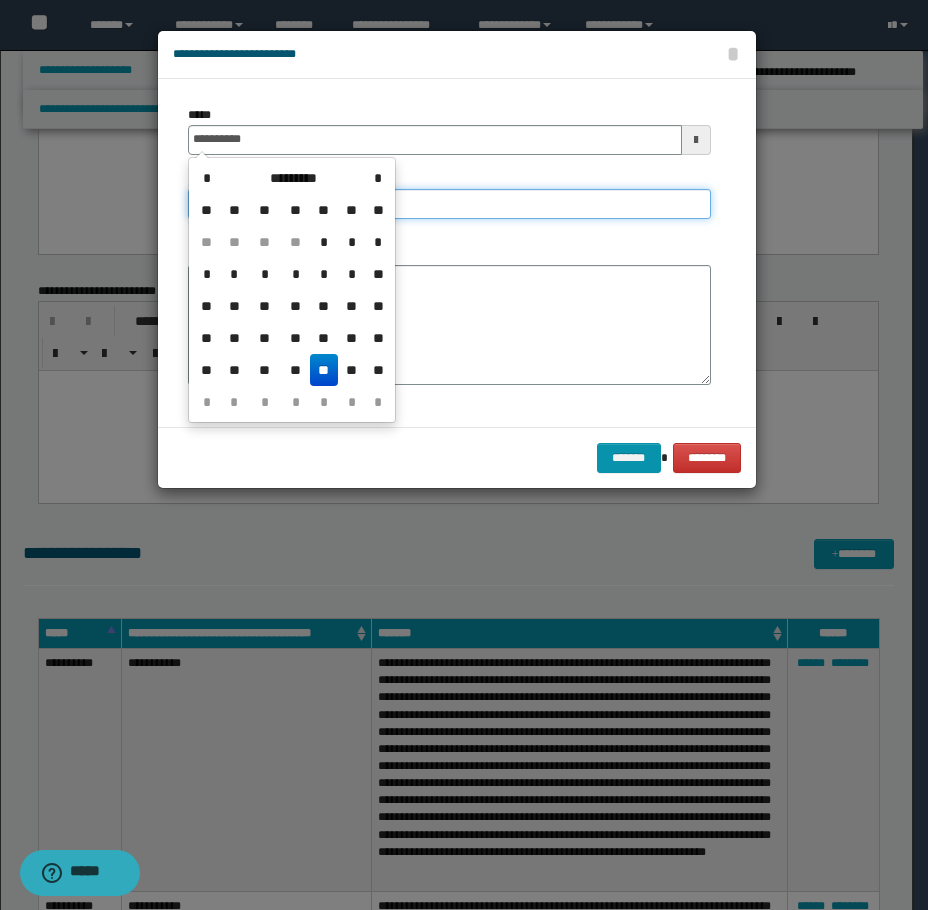 type on "**********" 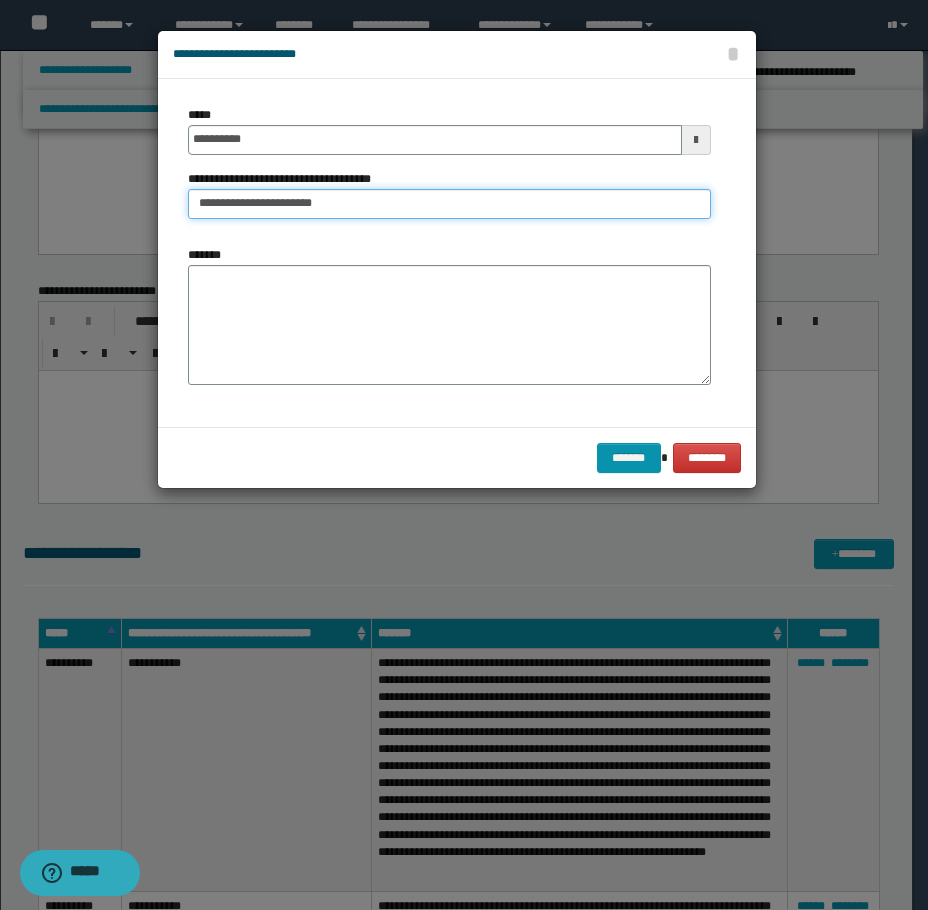 type on "**********" 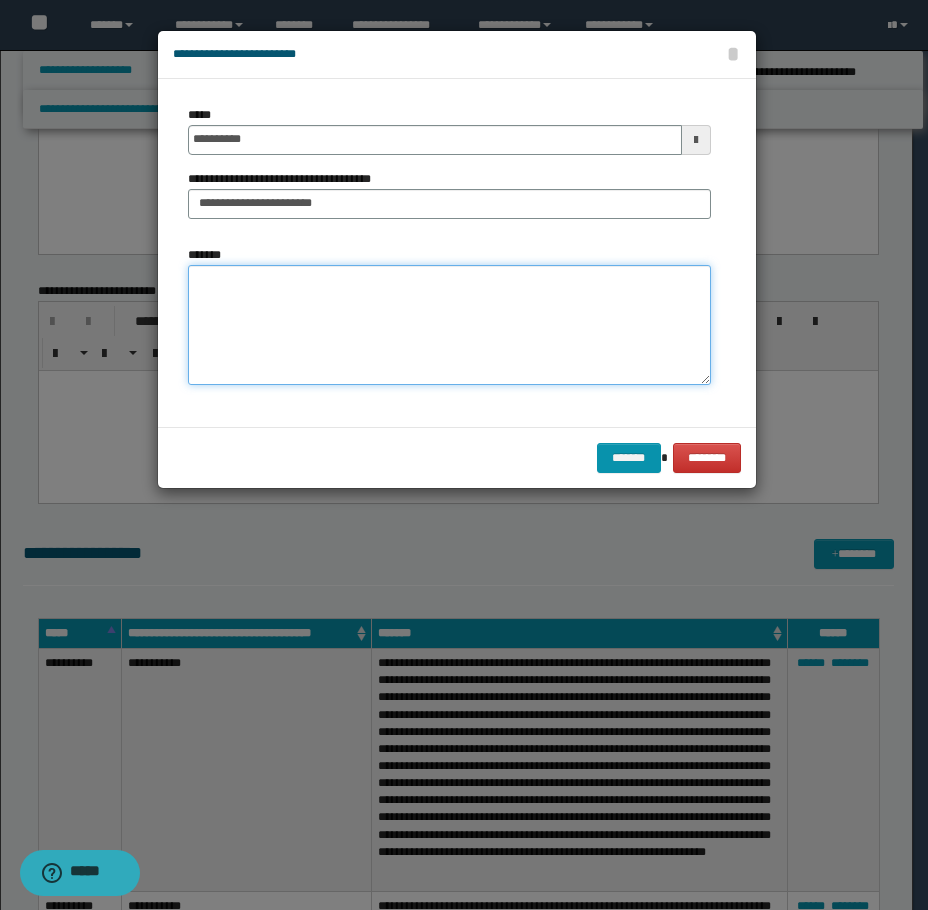 click on "*******" at bounding box center [449, 325] 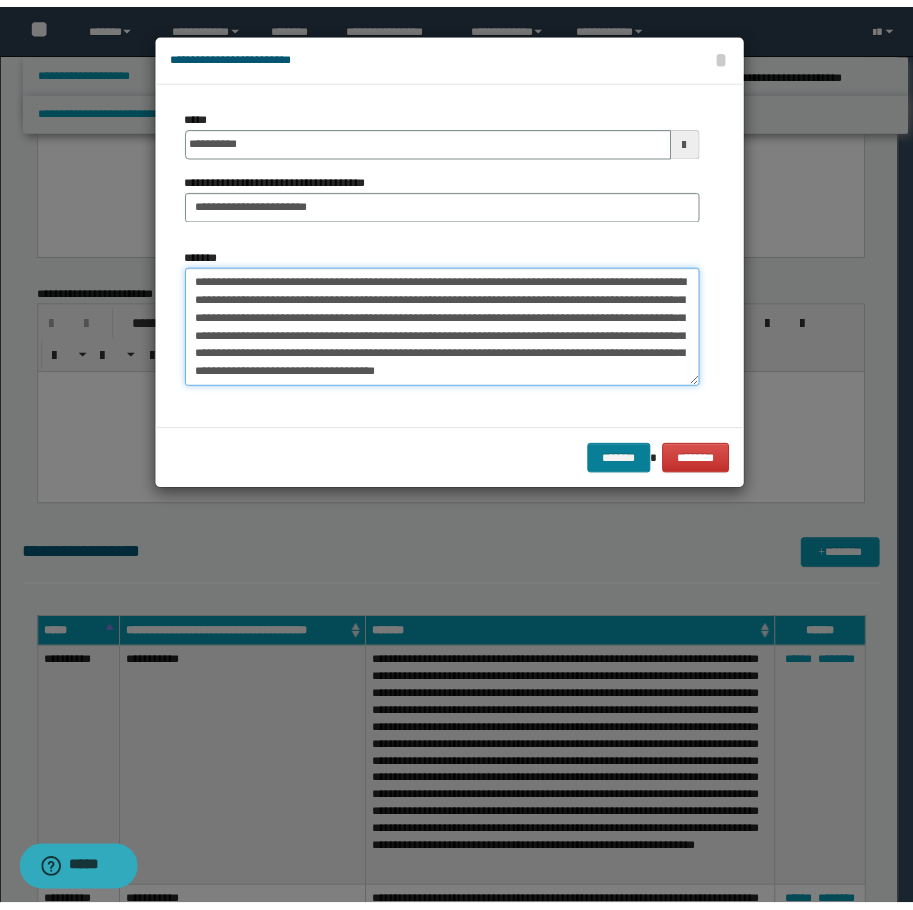 scroll, scrollTop: 48, scrollLeft: 0, axis: vertical 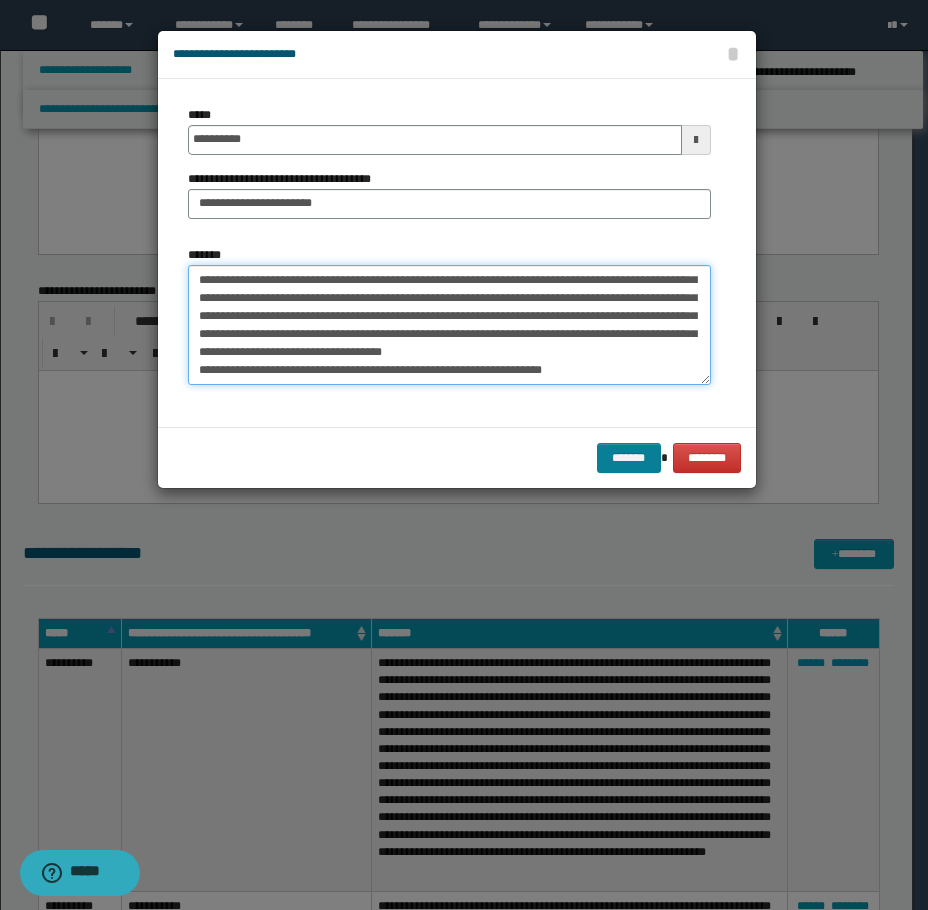 type on "**********" 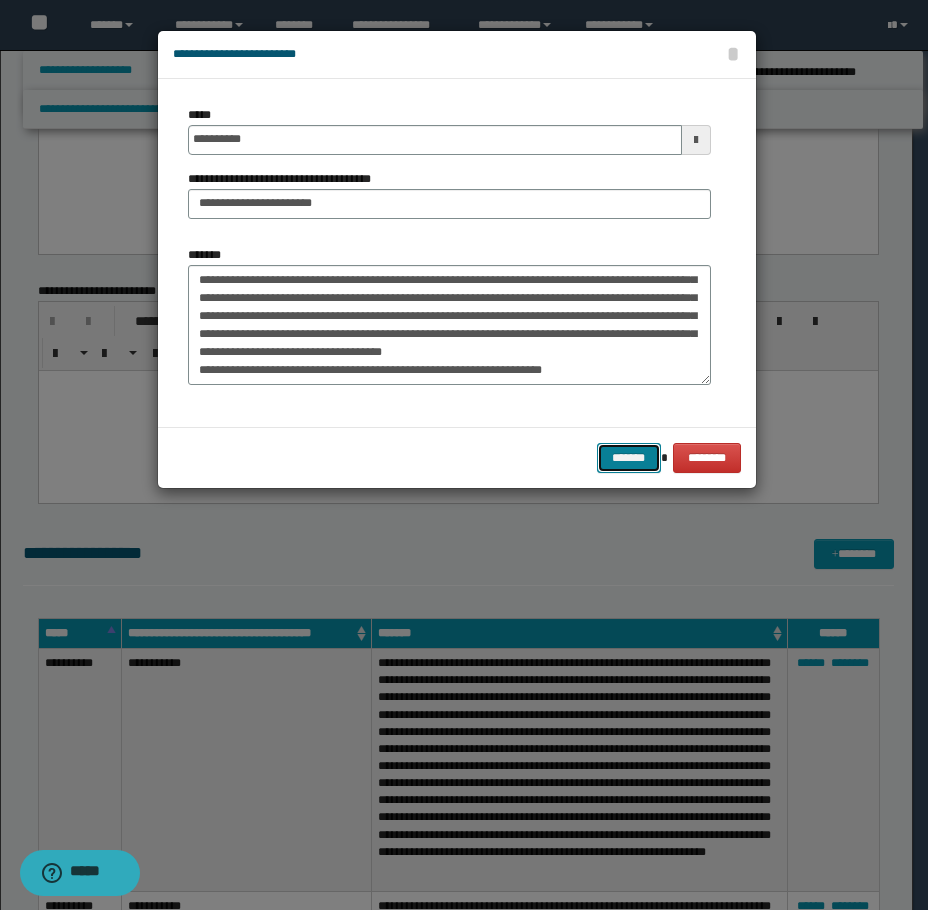 click on "*******" at bounding box center (629, 458) 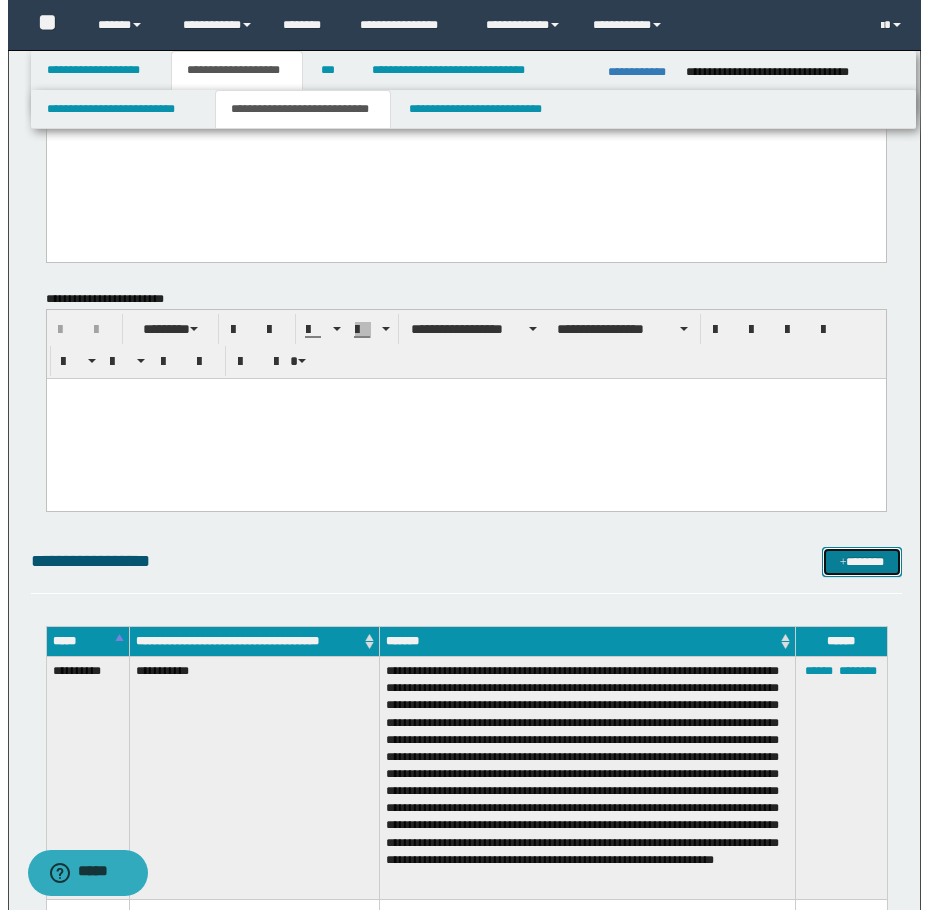 scroll, scrollTop: 3072, scrollLeft: 0, axis: vertical 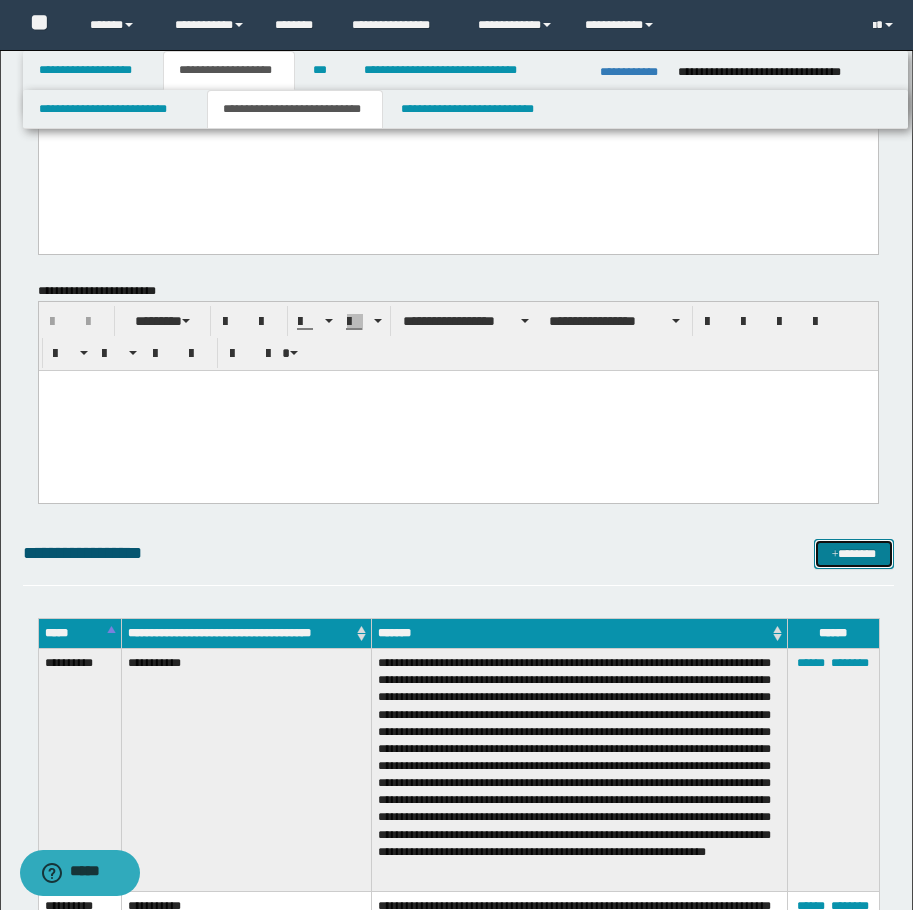 click on "*******" at bounding box center (854, 554) 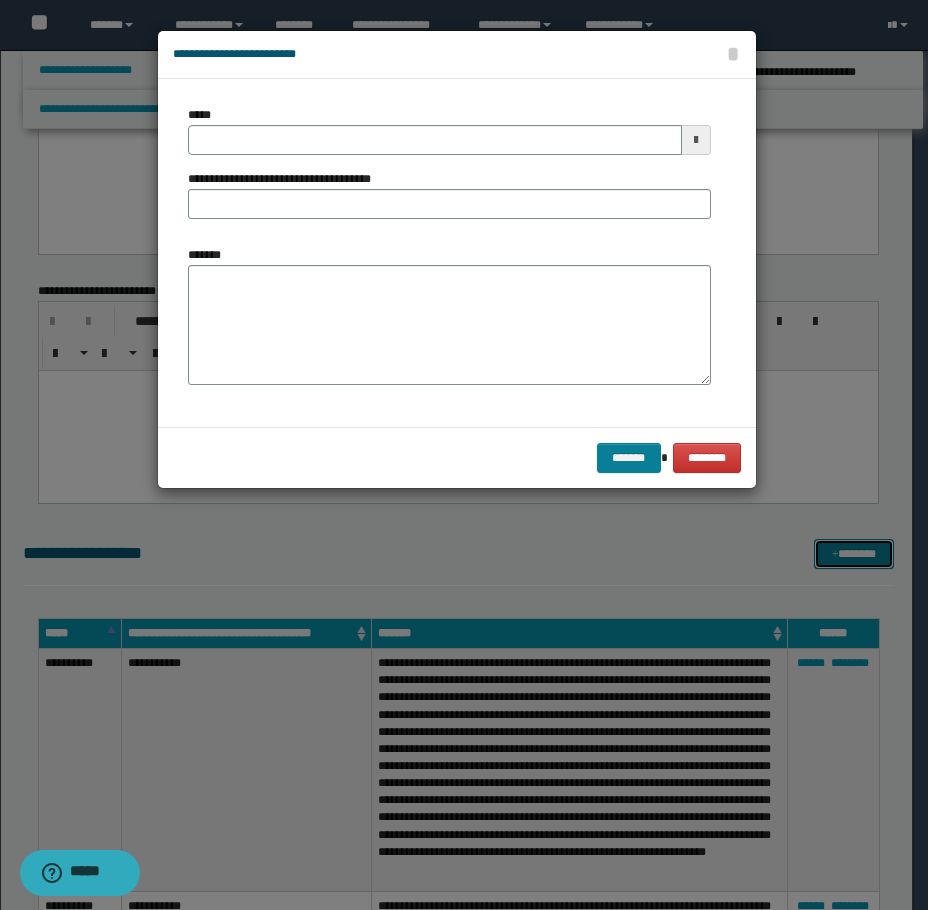 scroll, scrollTop: 0, scrollLeft: 0, axis: both 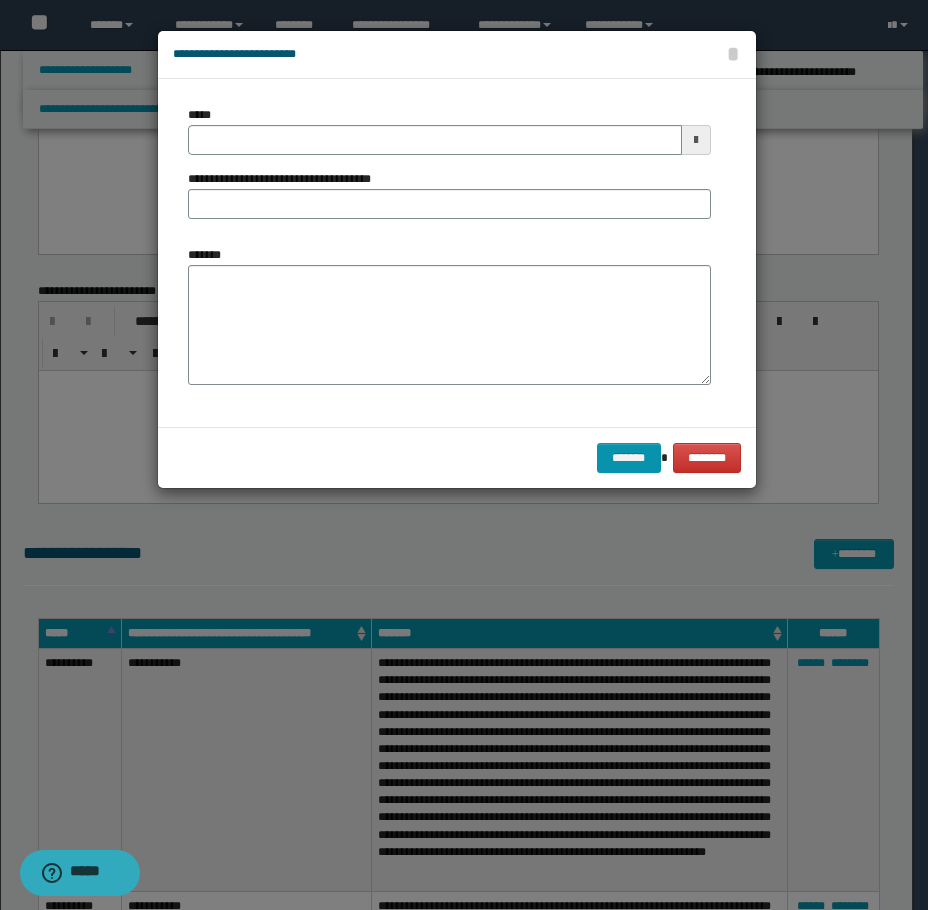 click on "*****" at bounding box center [449, 130] 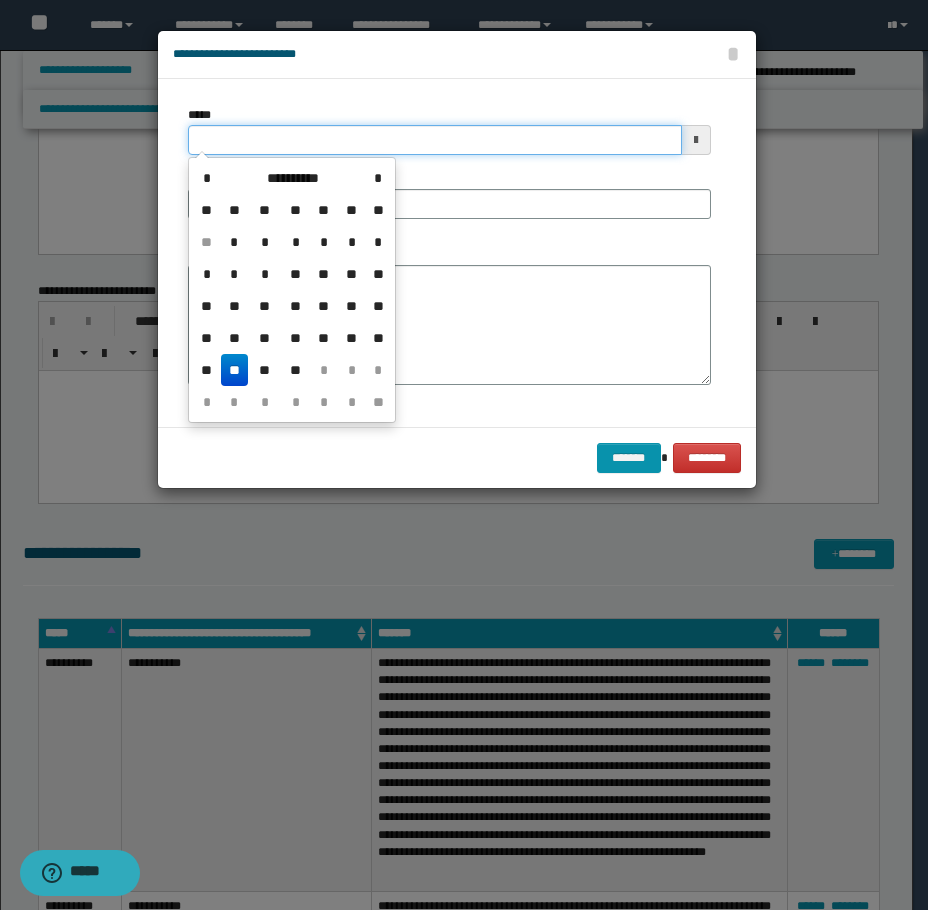 click on "*****" at bounding box center [435, 140] 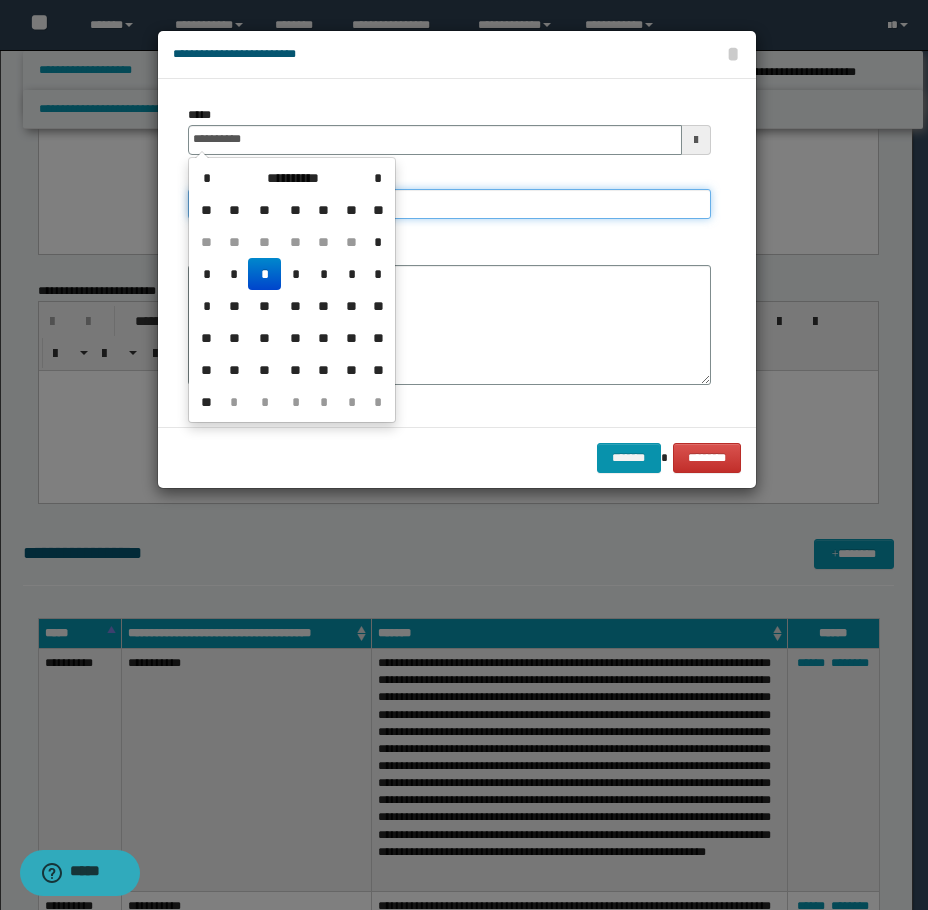 type on "**********" 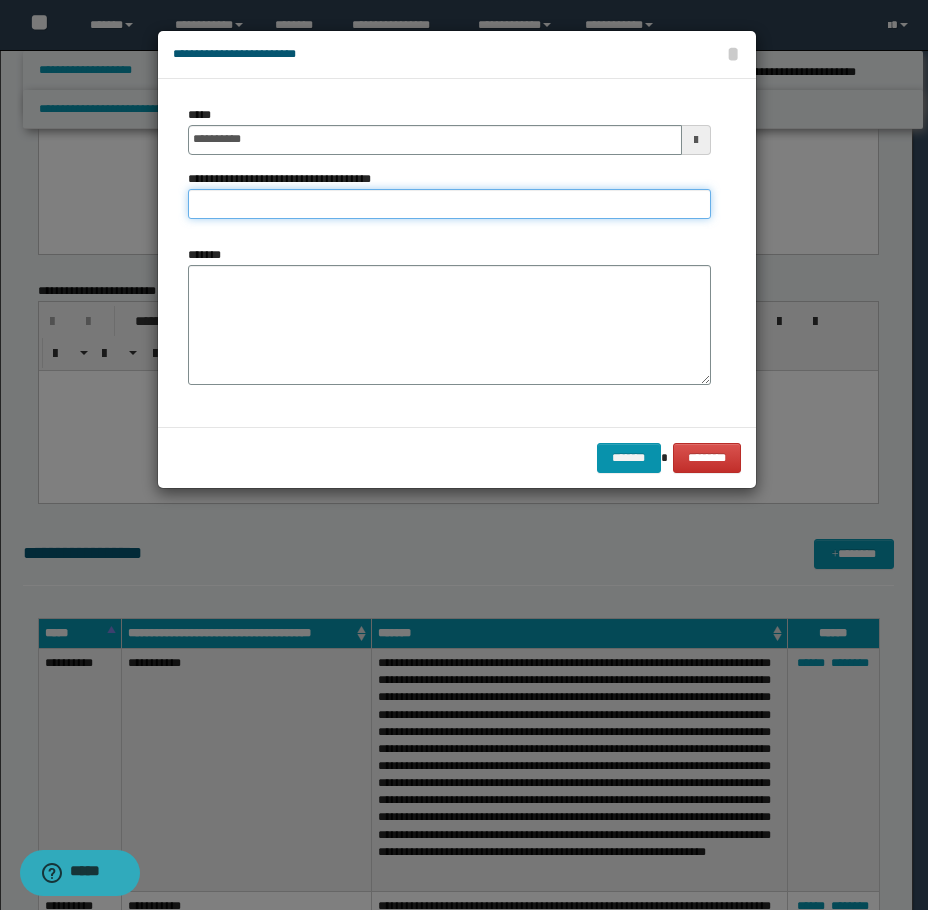 drag, startPoint x: 306, startPoint y: 208, endPoint x: 305, endPoint y: 218, distance: 10.049875 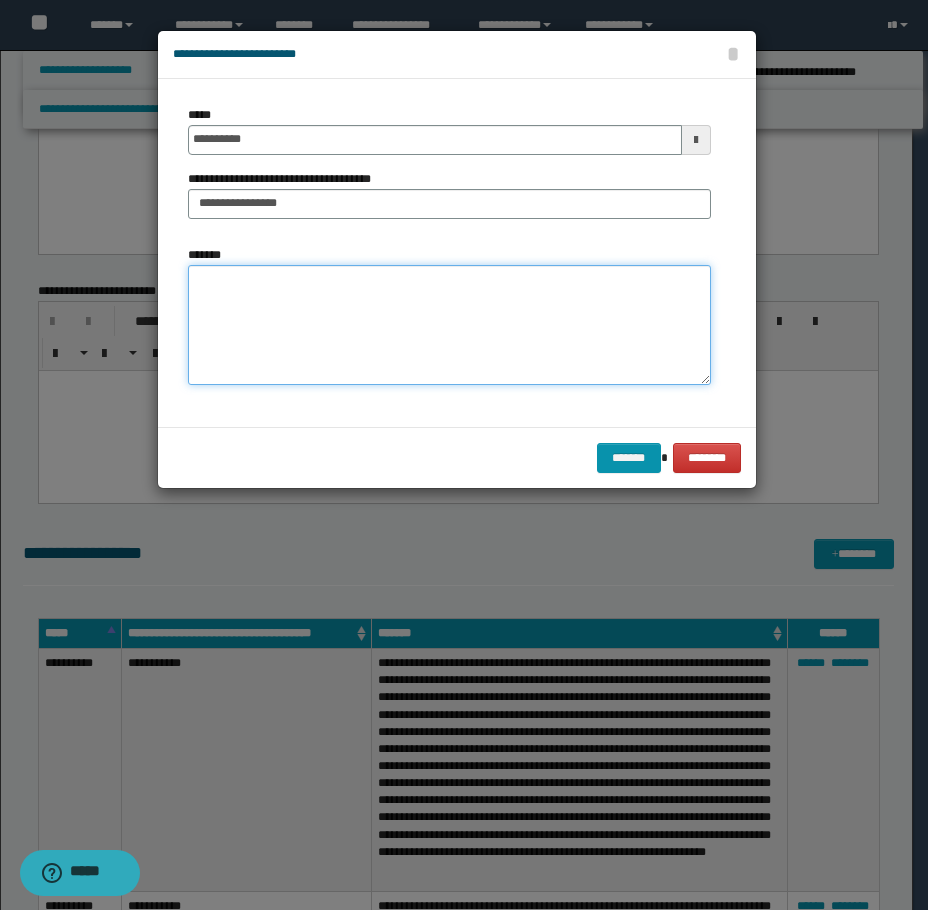 click on "*******" at bounding box center [449, 325] 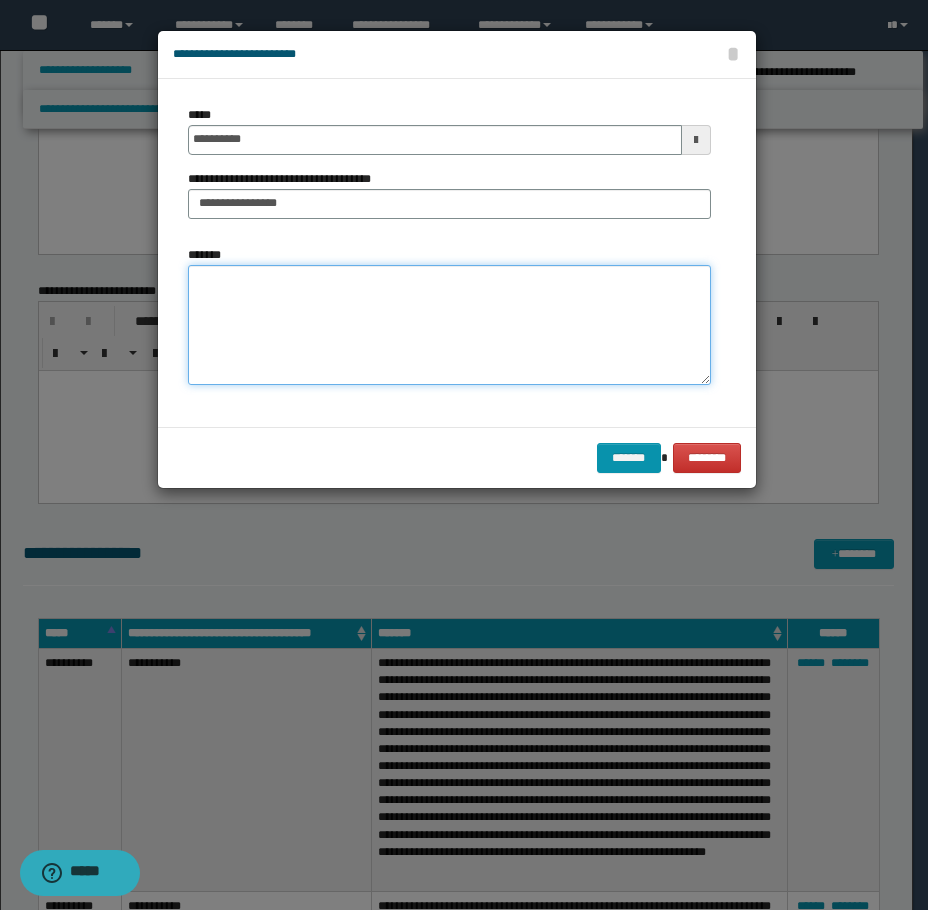 click on "*******" at bounding box center [449, 325] 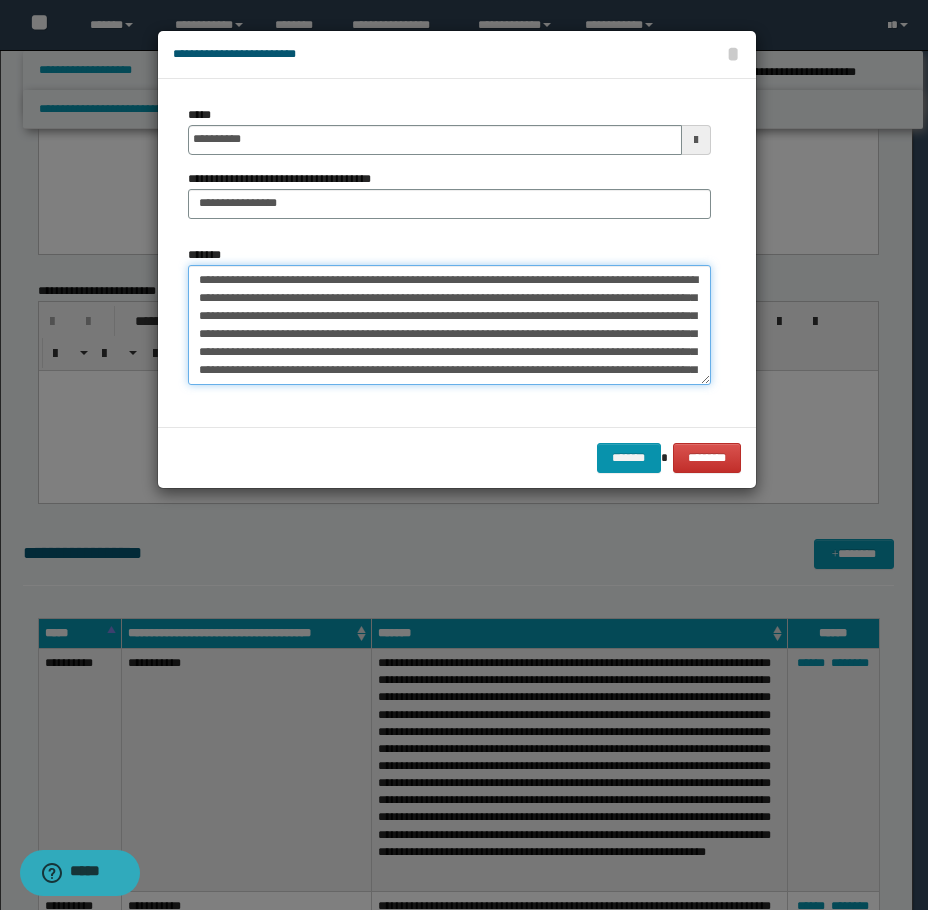 scroll, scrollTop: 30, scrollLeft: 0, axis: vertical 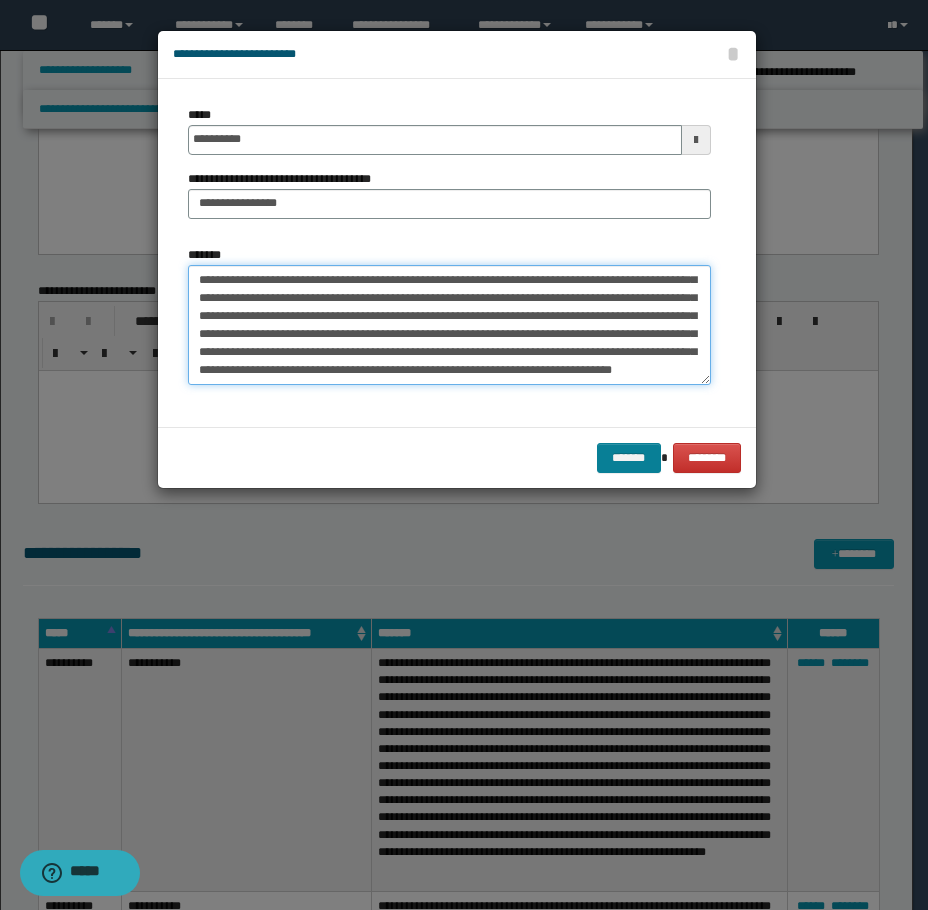 type on "**********" 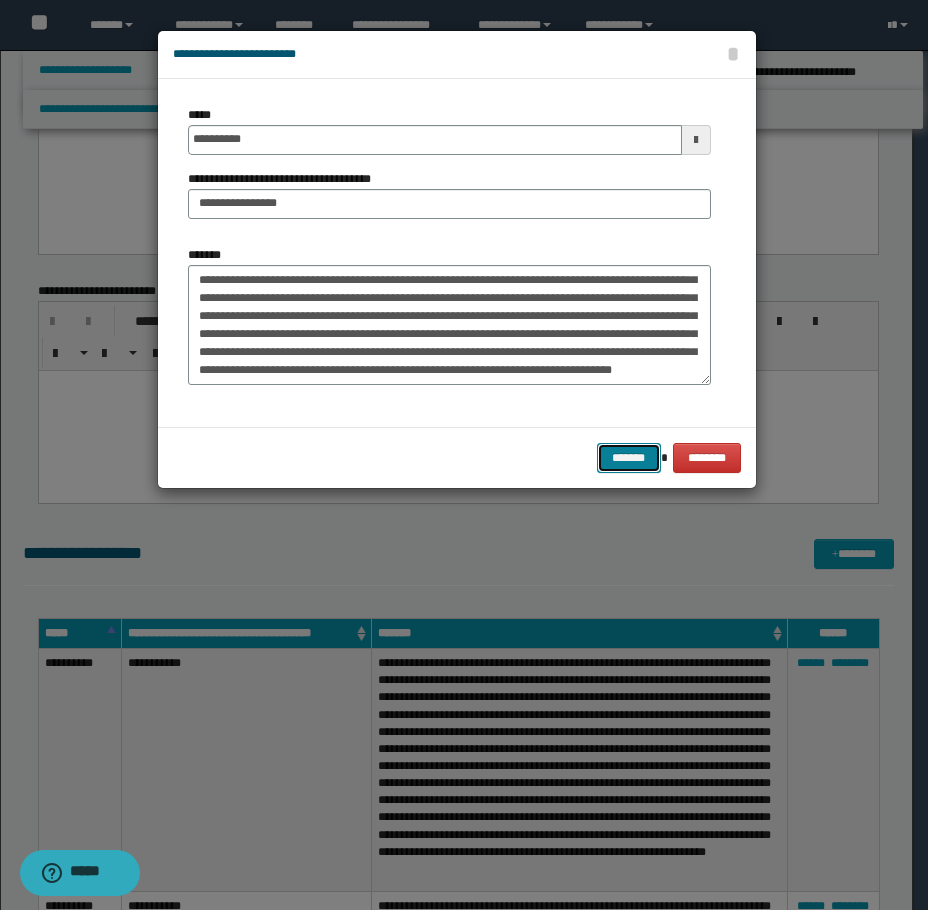 click on "*******" at bounding box center [629, 458] 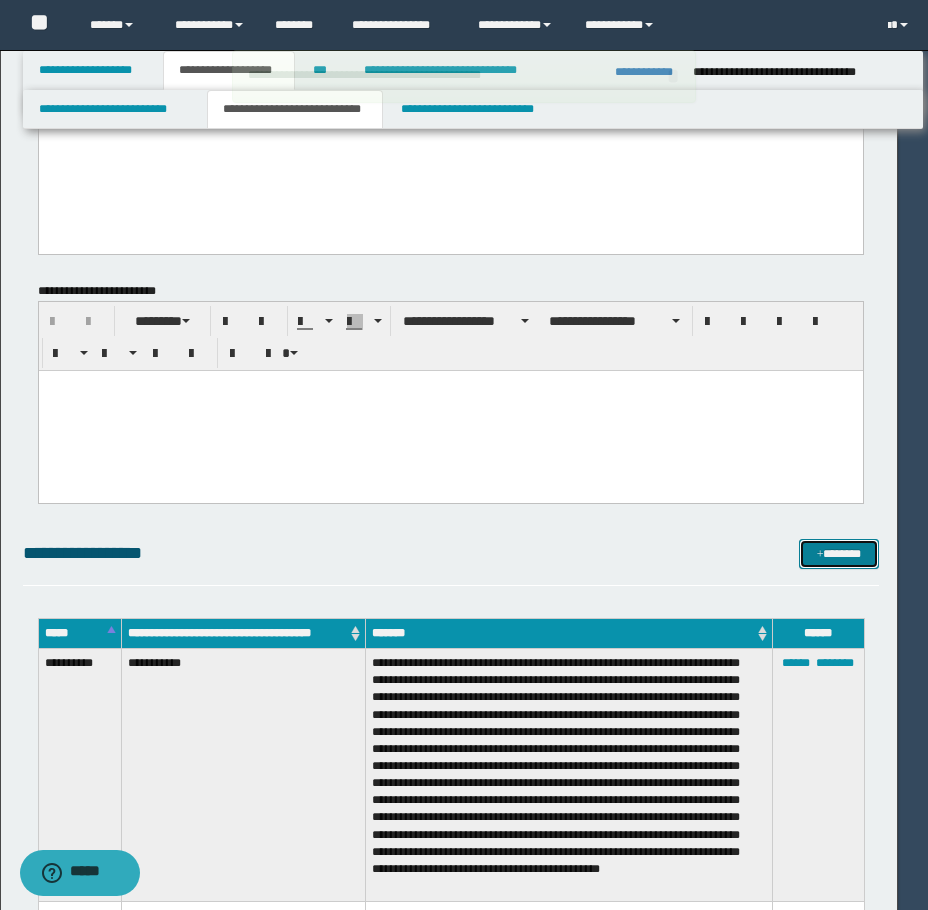 type 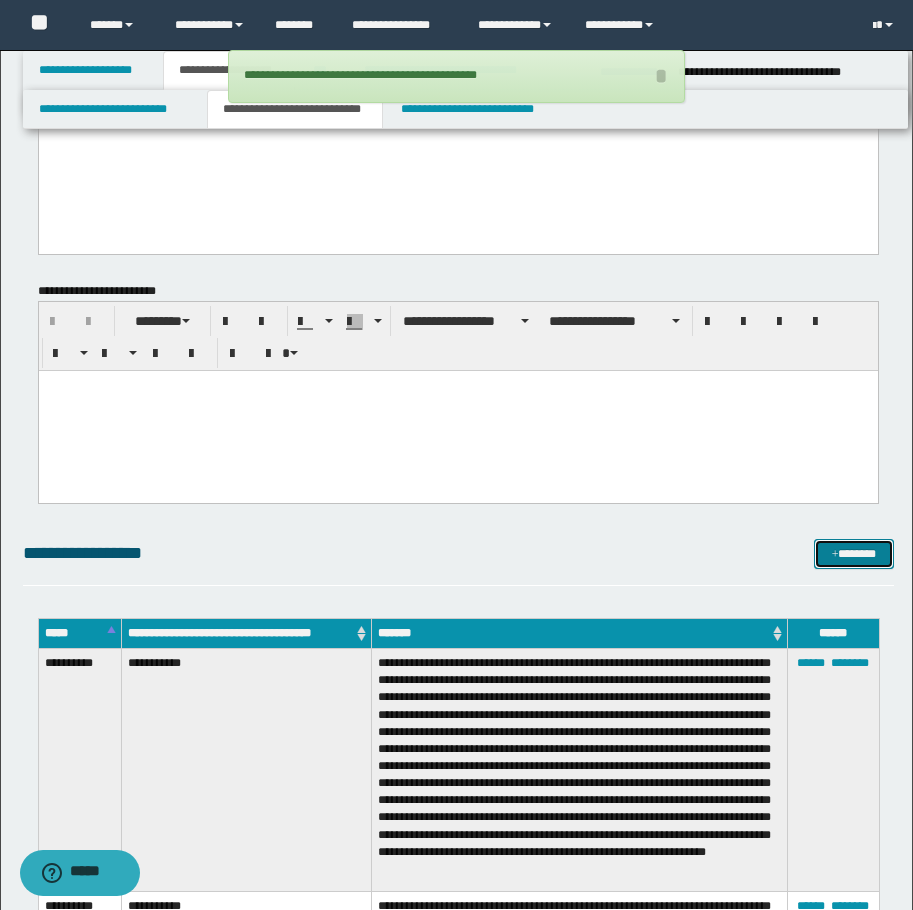 click on "*******" at bounding box center (854, 554) 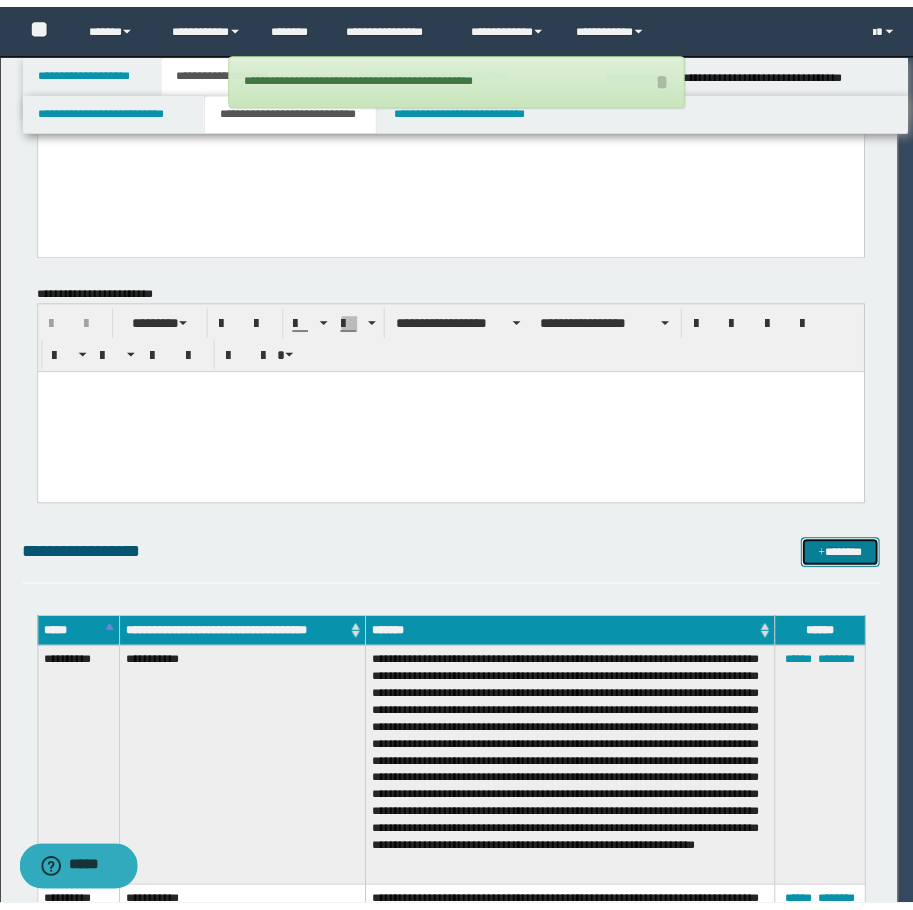 scroll, scrollTop: 0, scrollLeft: 0, axis: both 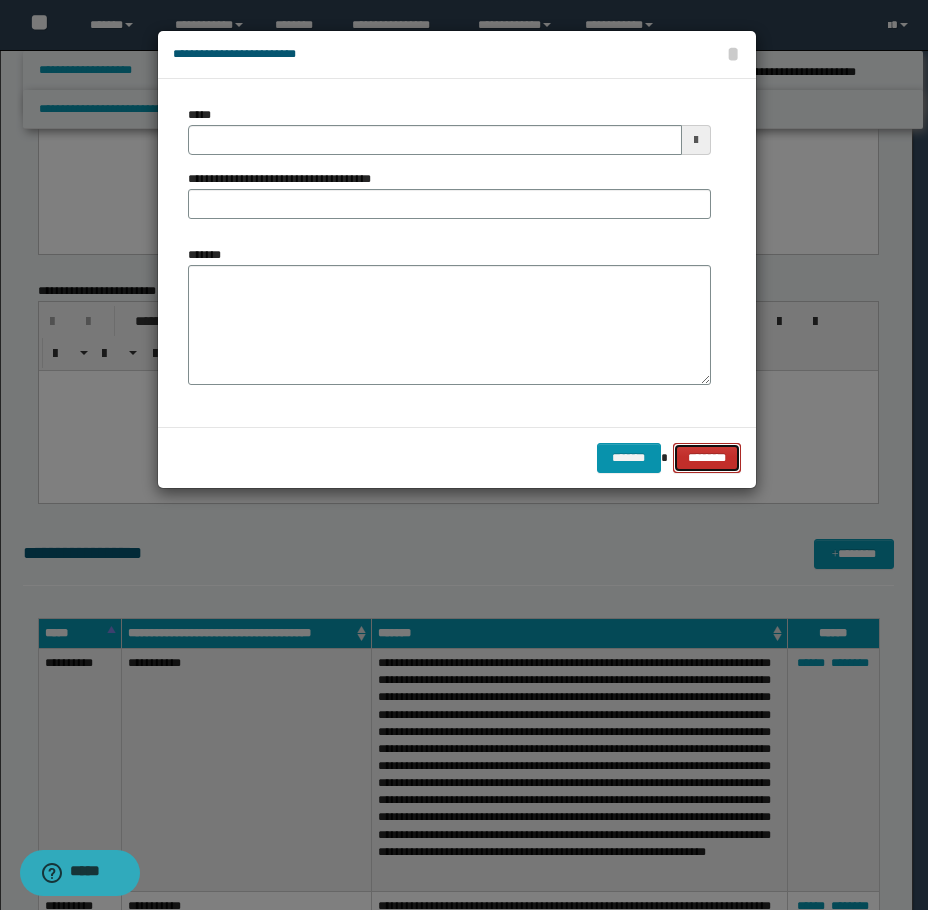 click on "********" at bounding box center [706, 458] 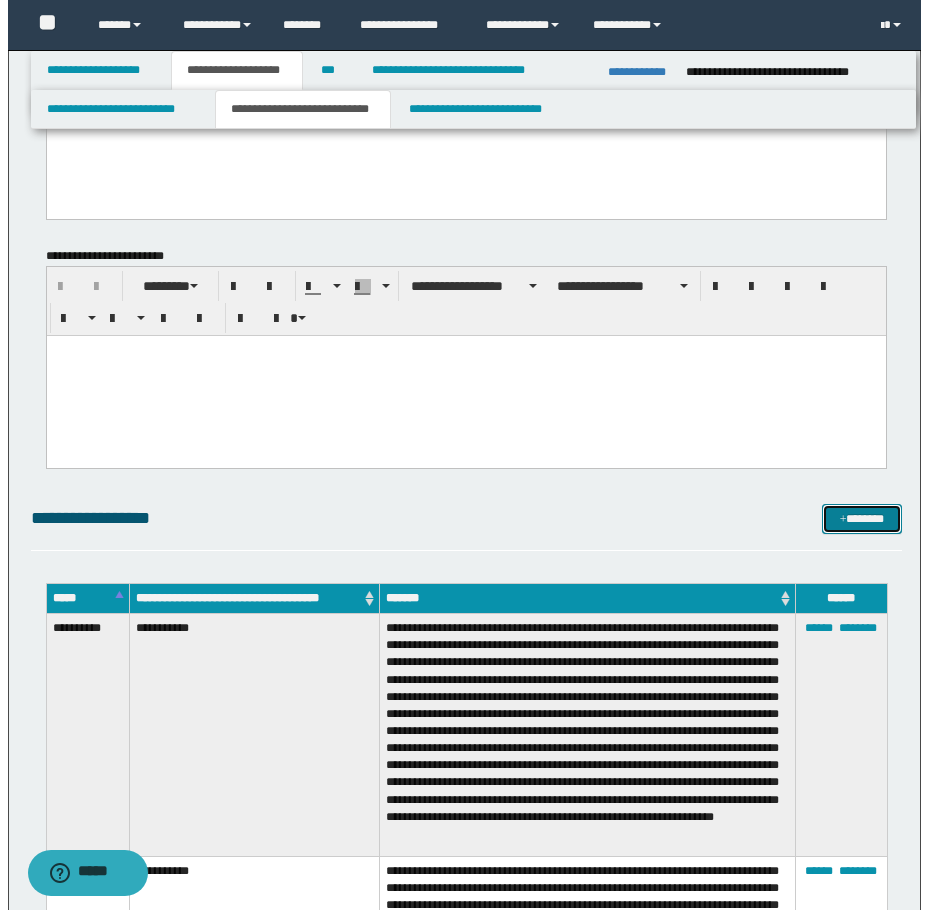 scroll, scrollTop: 3072, scrollLeft: 0, axis: vertical 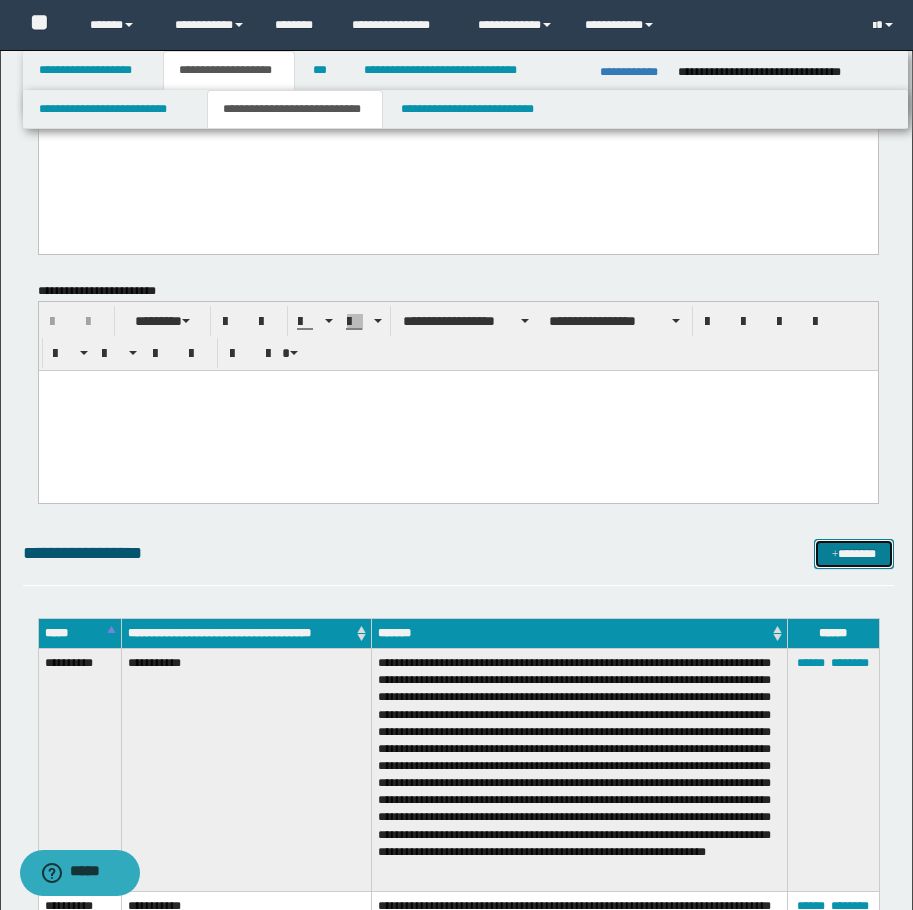 click on "*******" at bounding box center [854, 554] 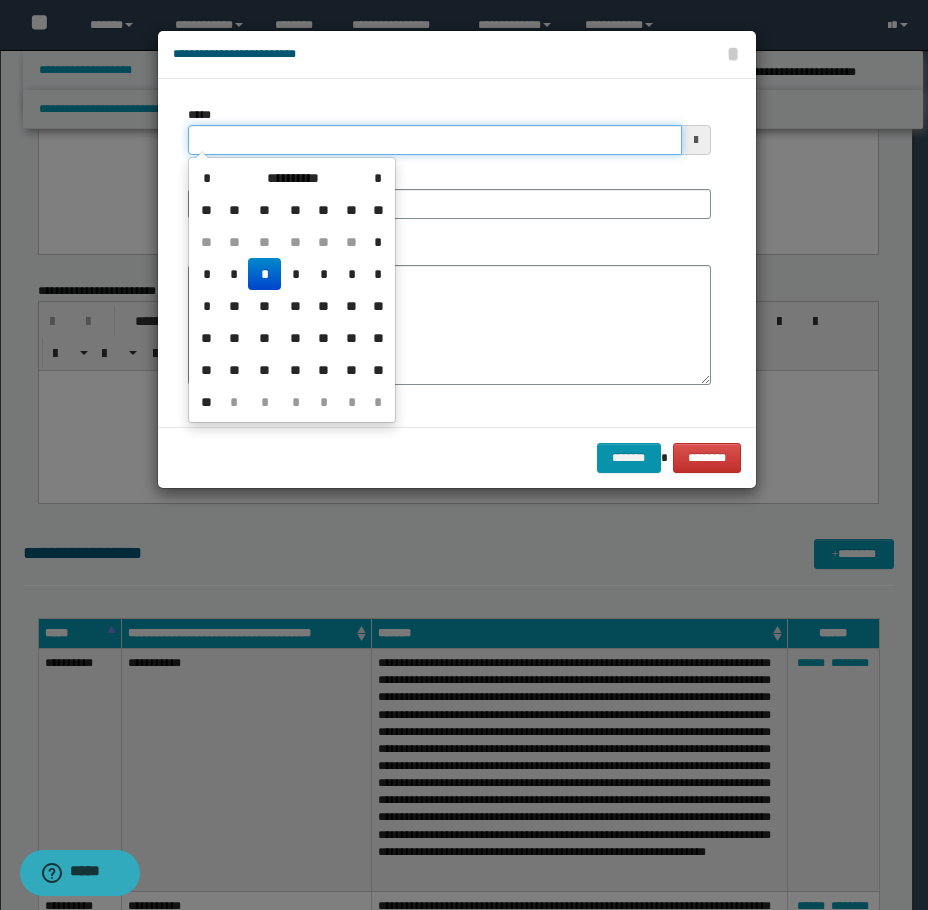click on "*****" at bounding box center [435, 140] 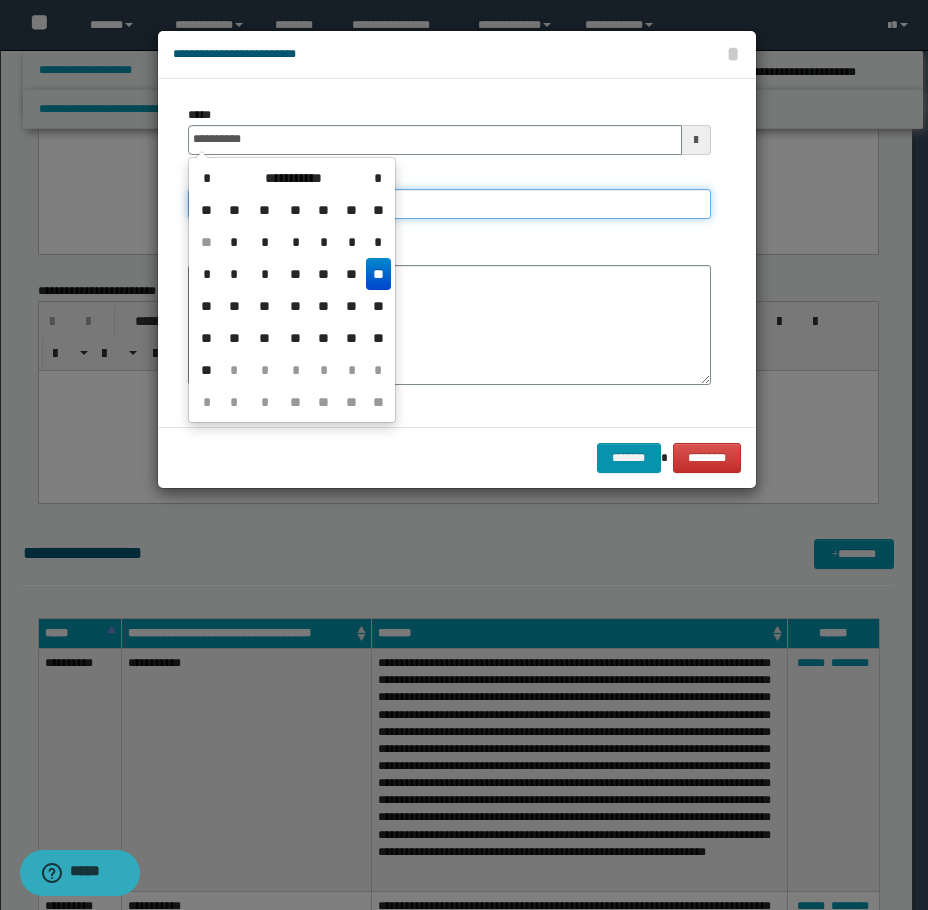 type on "**********" 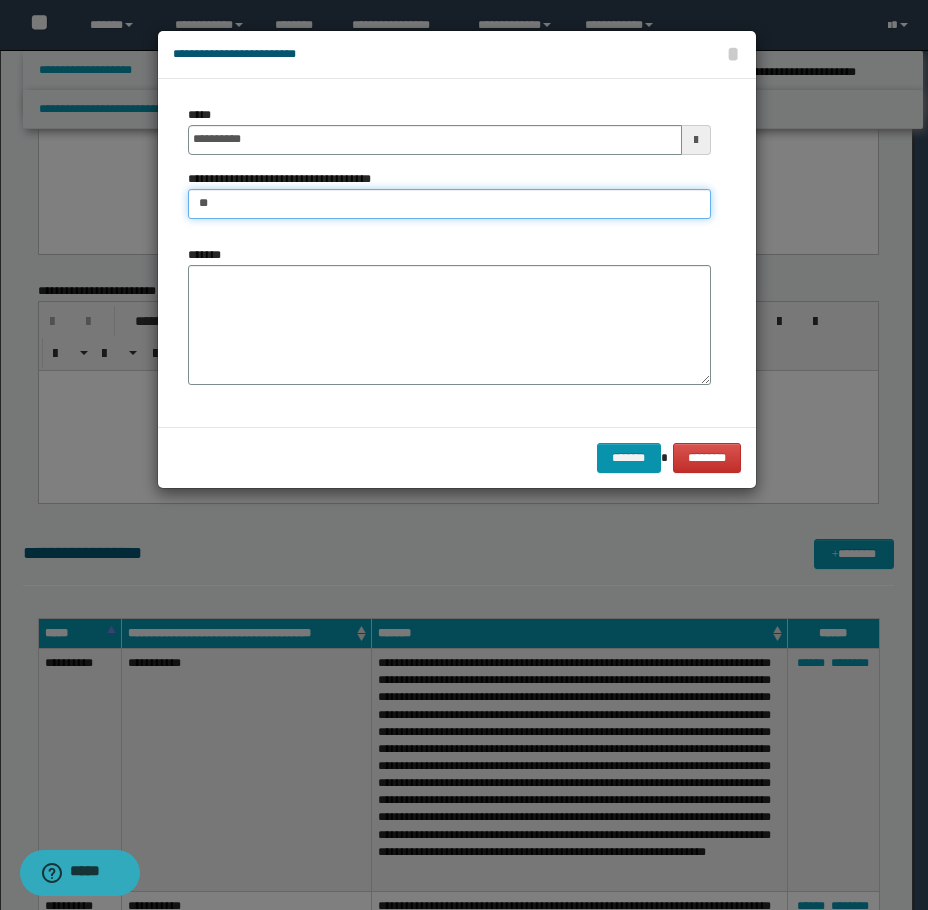 type on "**********" 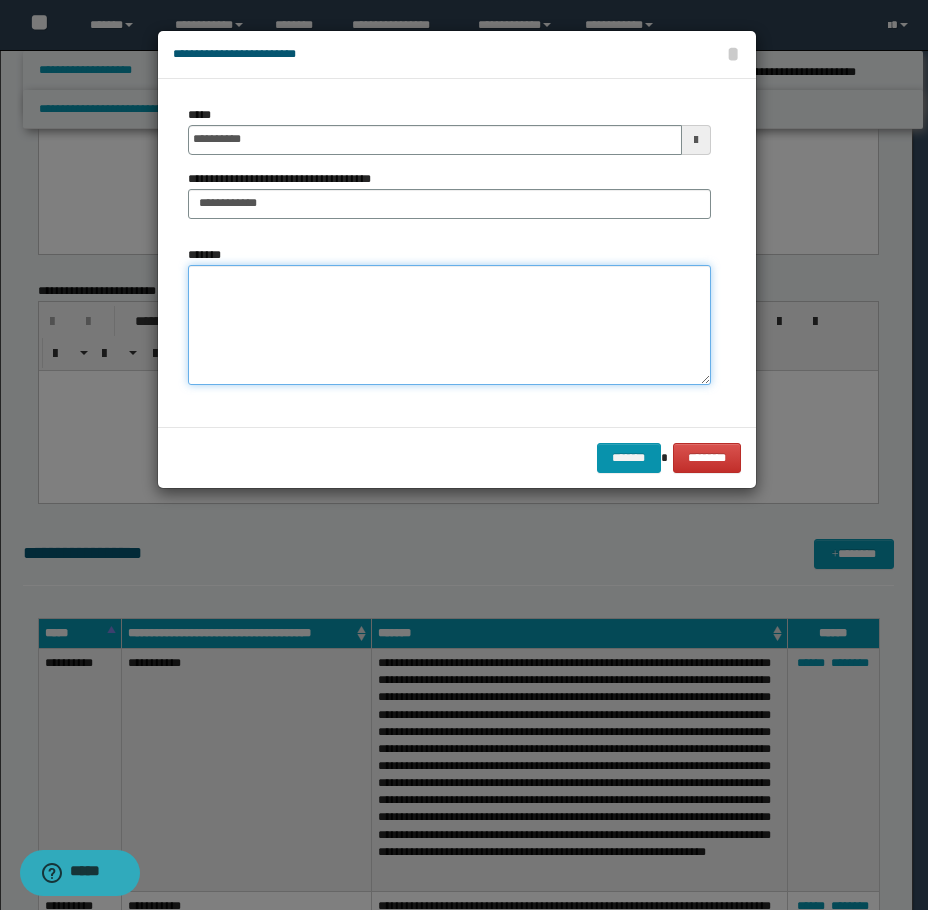 click on "*******" at bounding box center [449, 325] 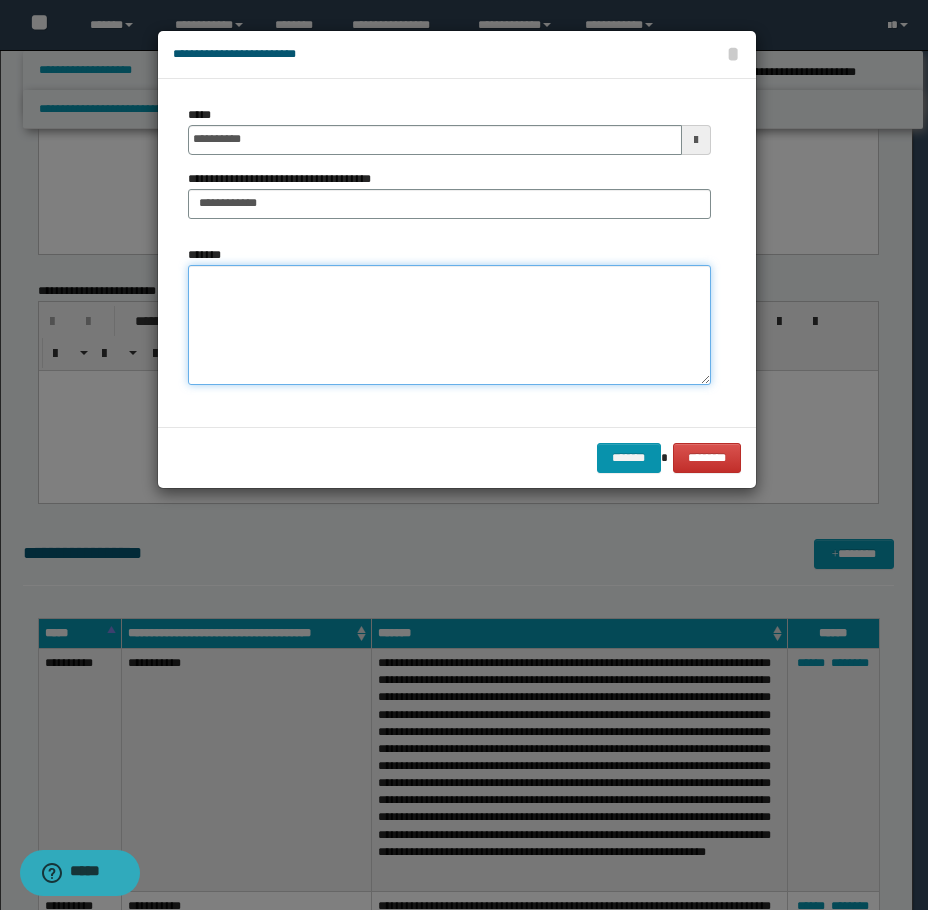 click on "*******" at bounding box center [449, 325] 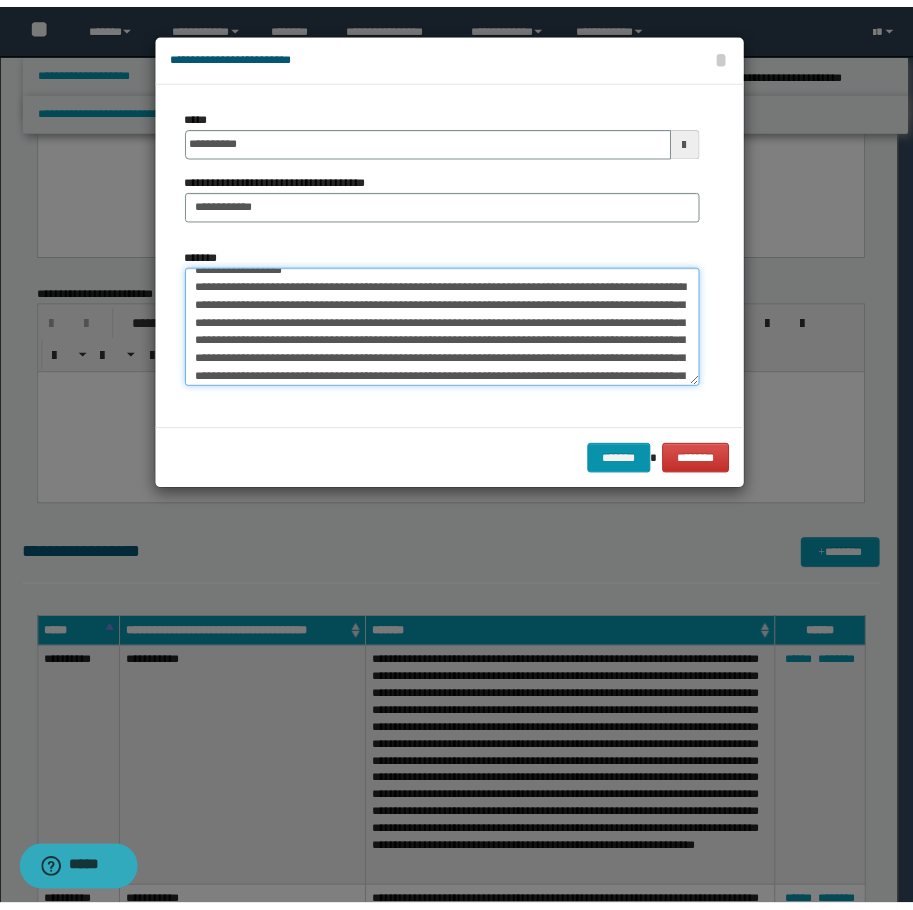 scroll, scrollTop: 0, scrollLeft: 0, axis: both 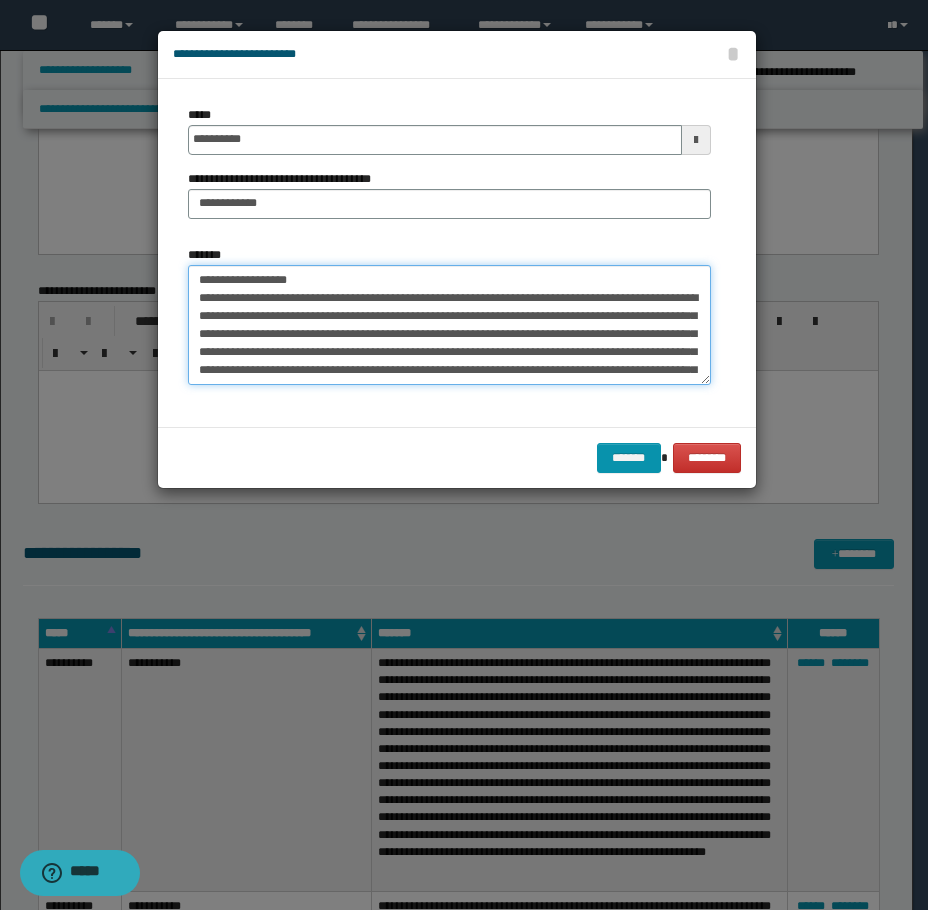 click on "**********" at bounding box center [449, 325] 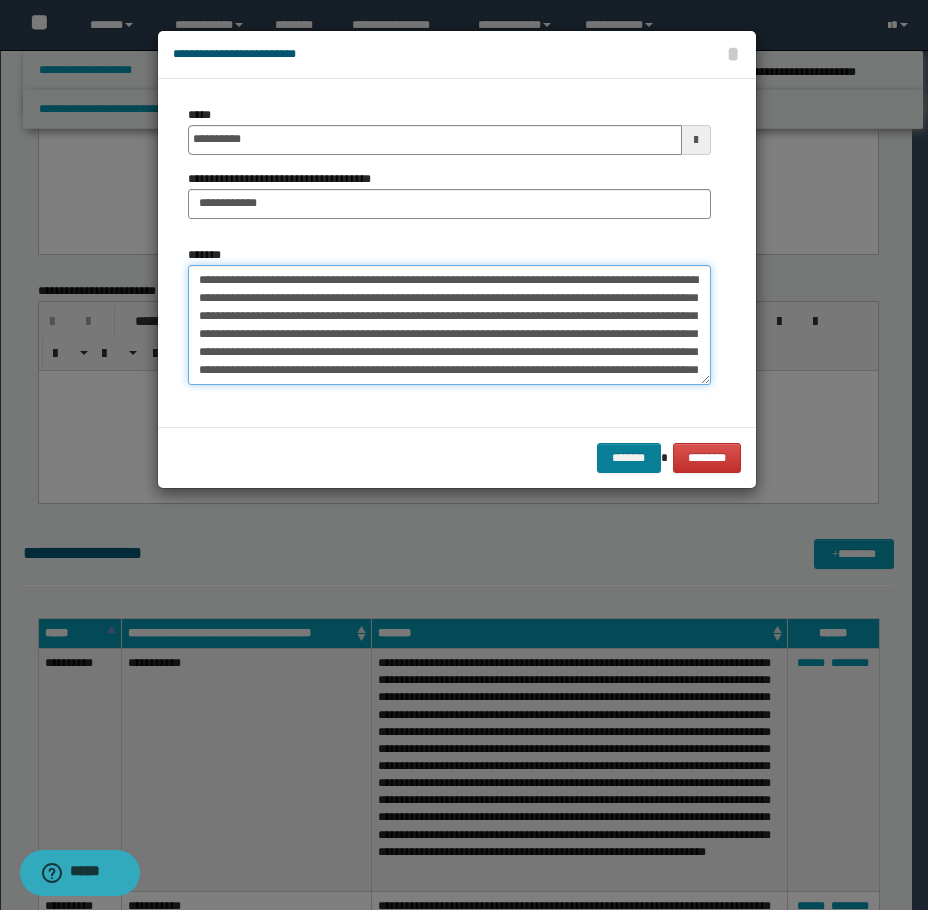 type on "**********" 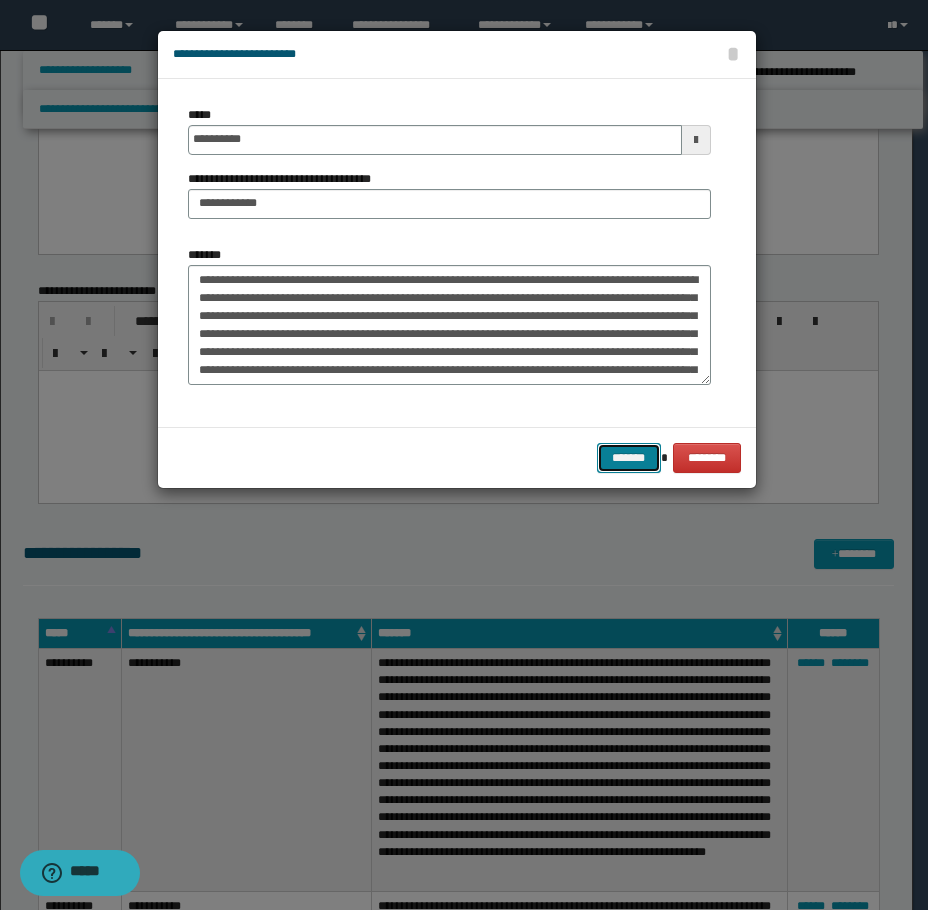 click on "*******" at bounding box center (629, 458) 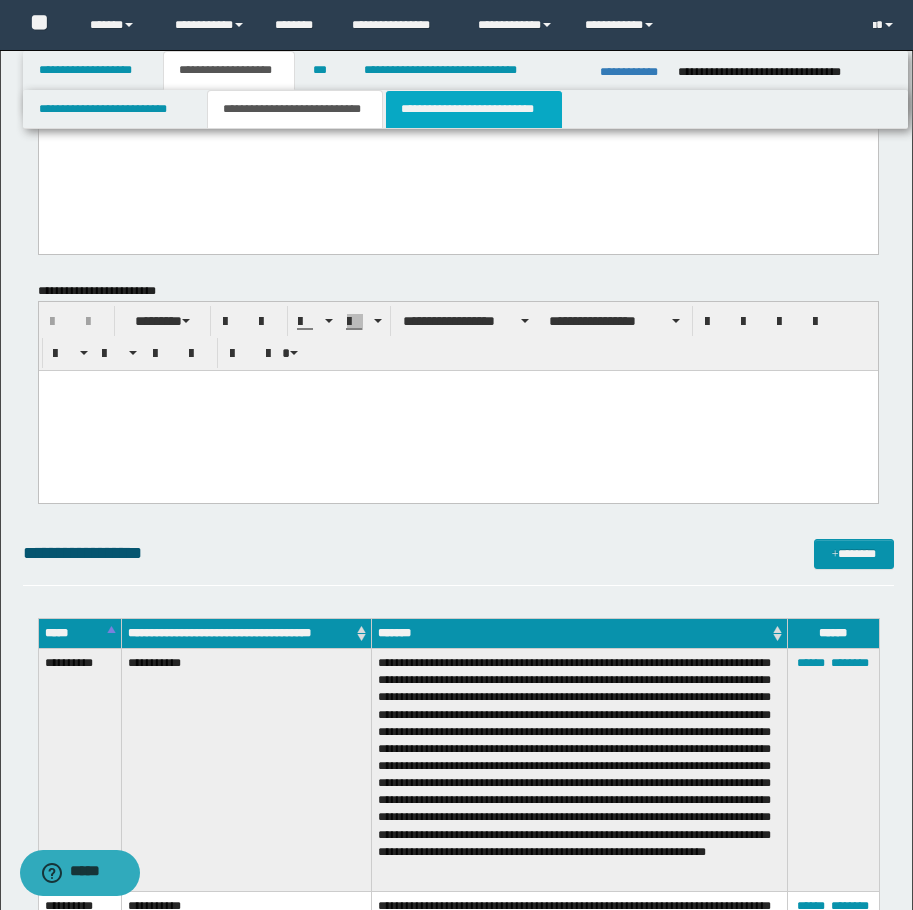 click on "**********" at bounding box center [474, 109] 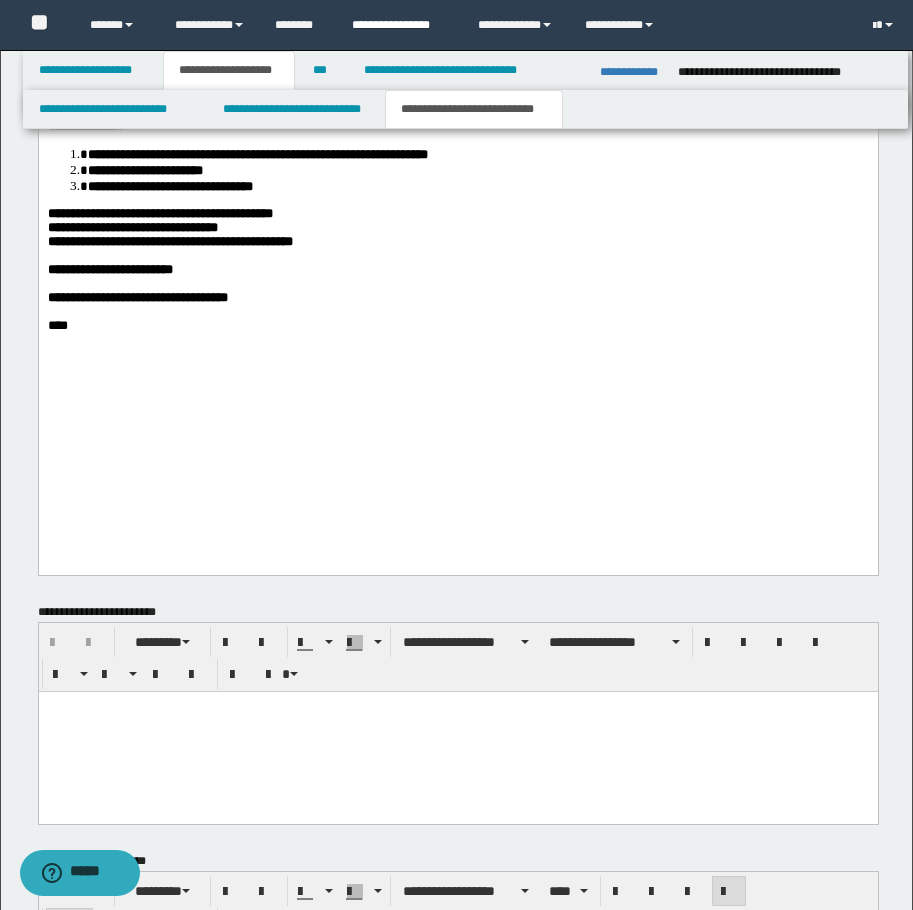 scroll, scrollTop: 1893, scrollLeft: 0, axis: vertical 